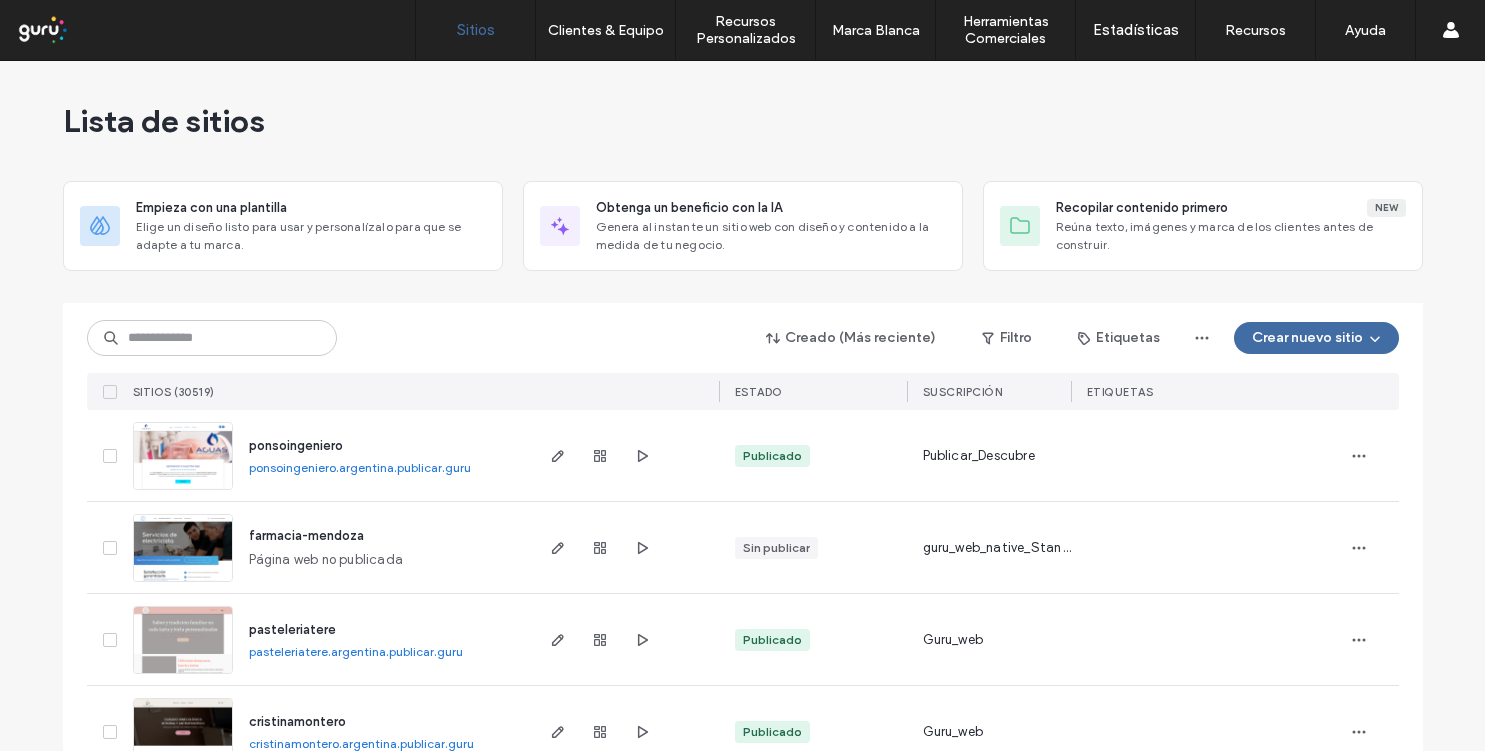 scroll, scrollTop: 0, scrollLeft: 0, axis: both 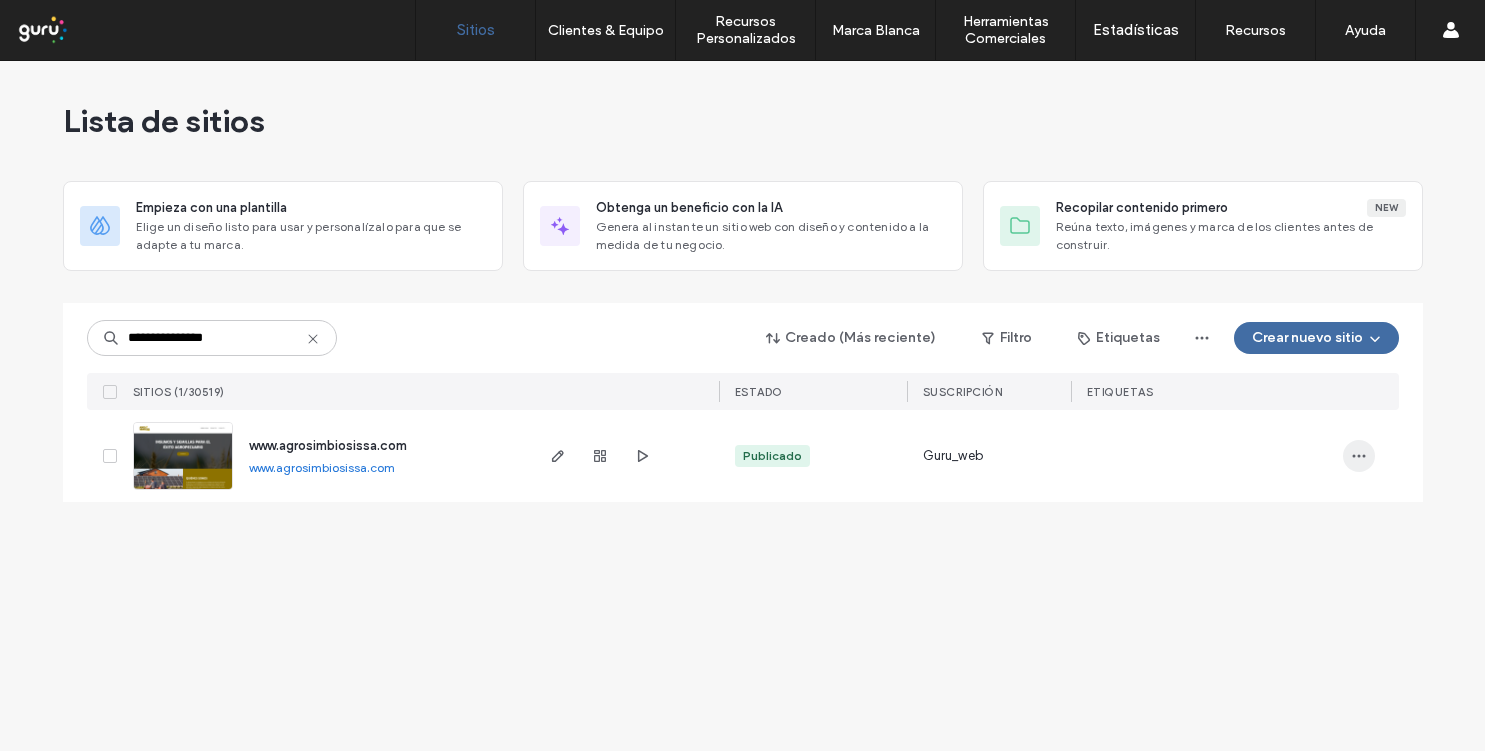 type on "**********" 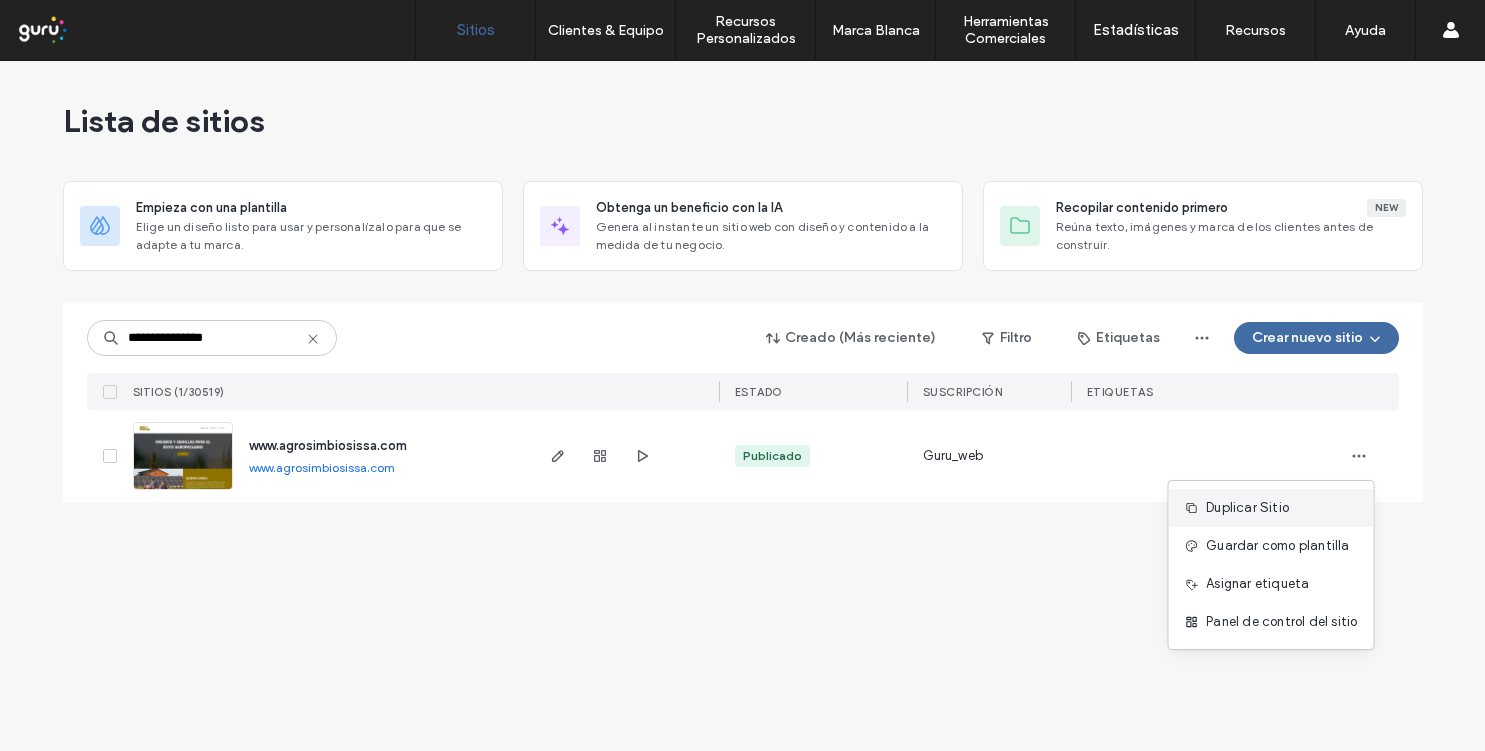 click on "Duplicar Sitio" at bounding box center [1270, 508] 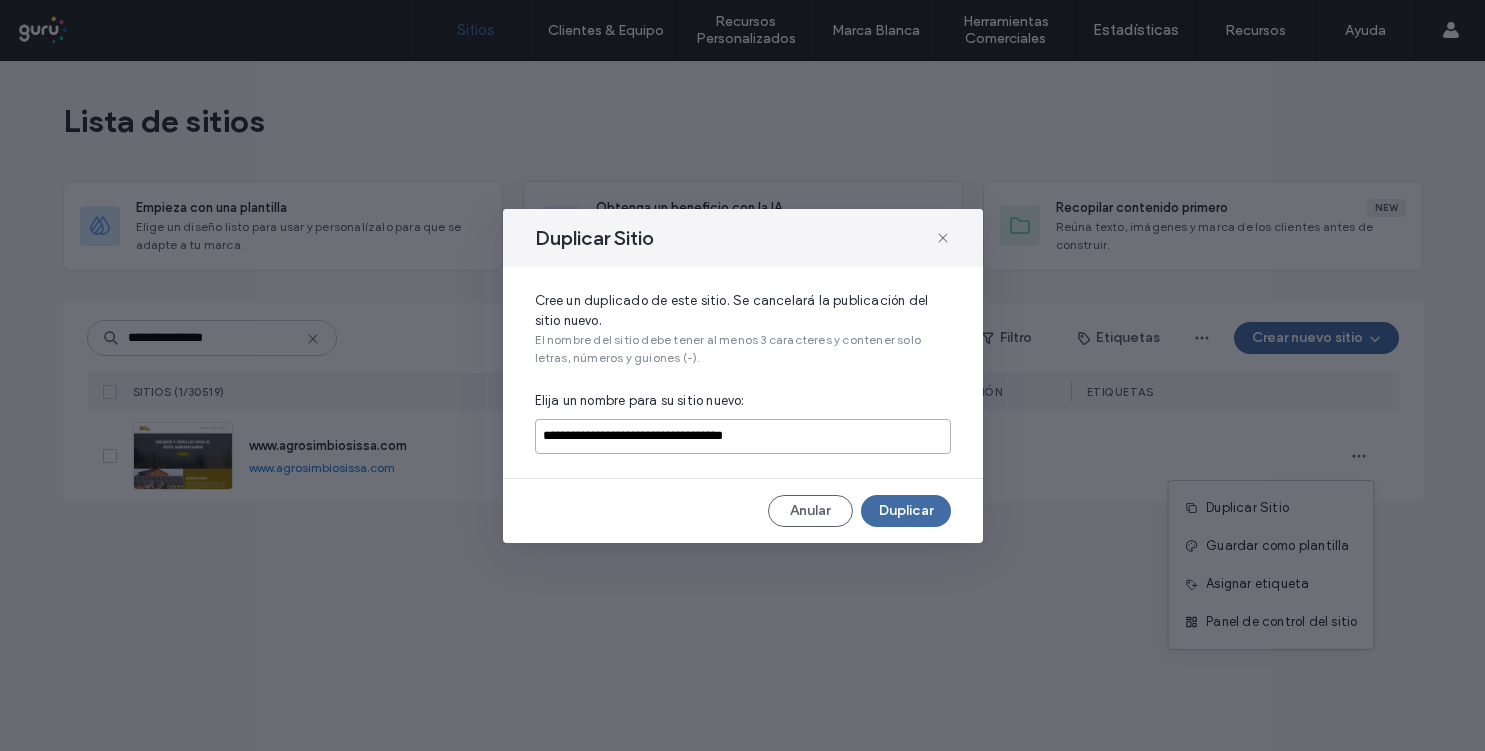 click on "**********" at bounding box center (743, 436) 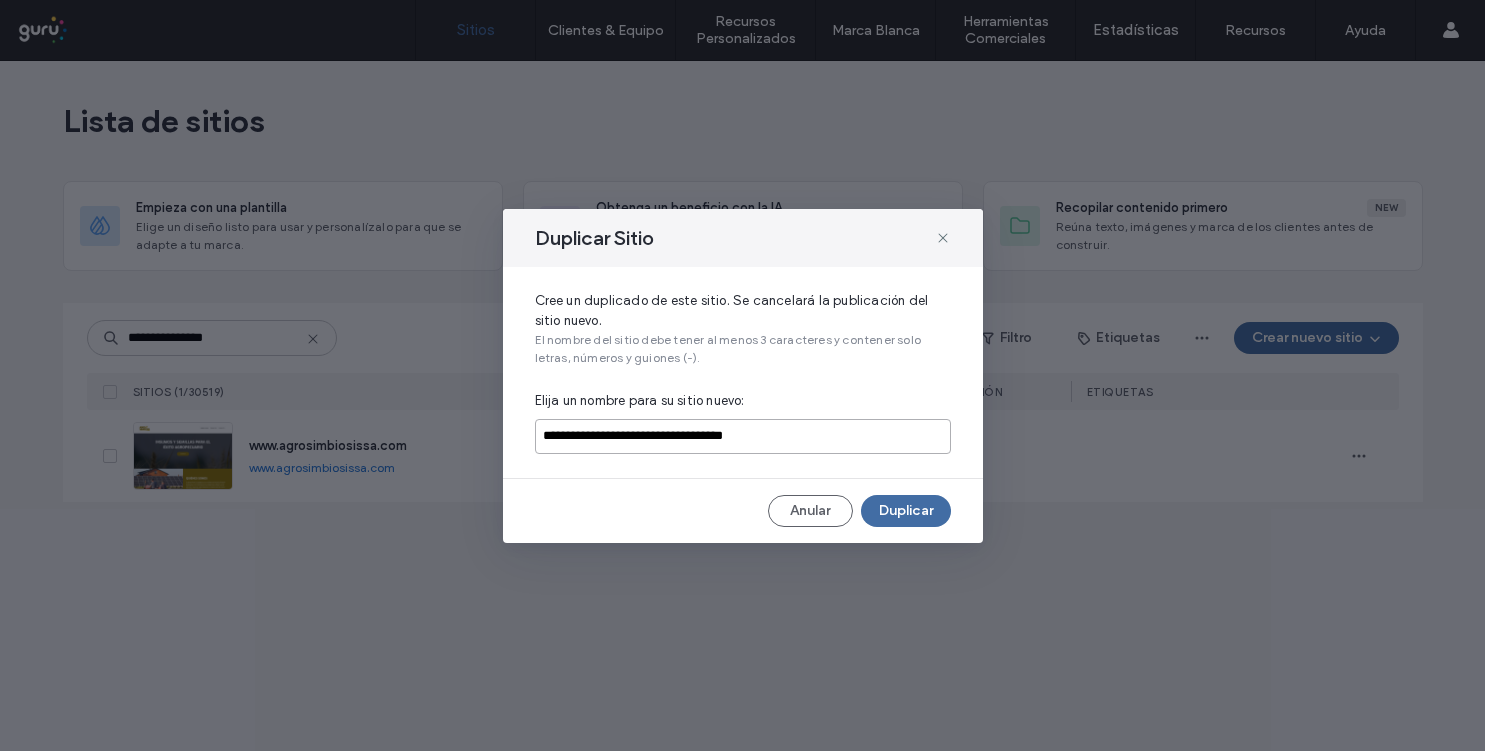 click on "**********" at bounding box center [743, 436] 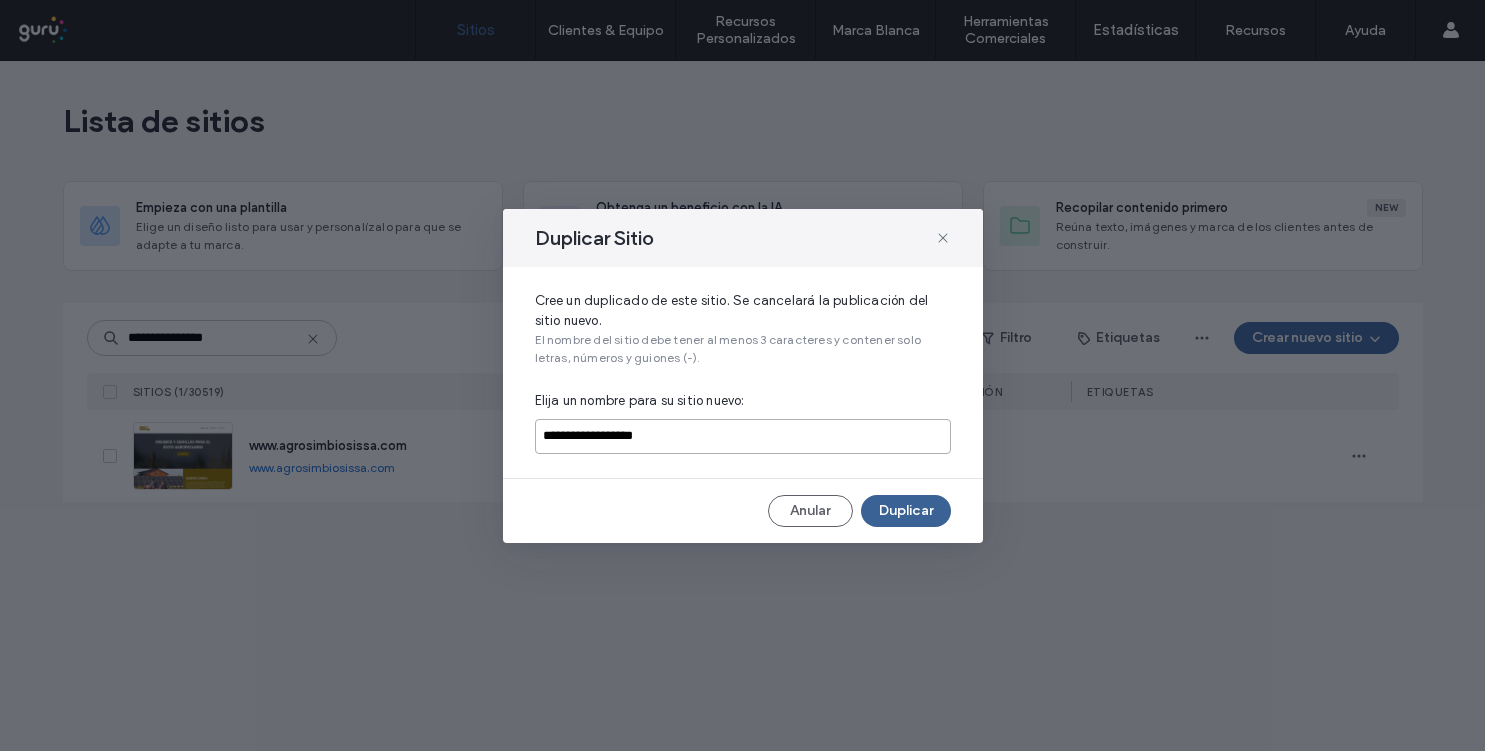 type on "**********" 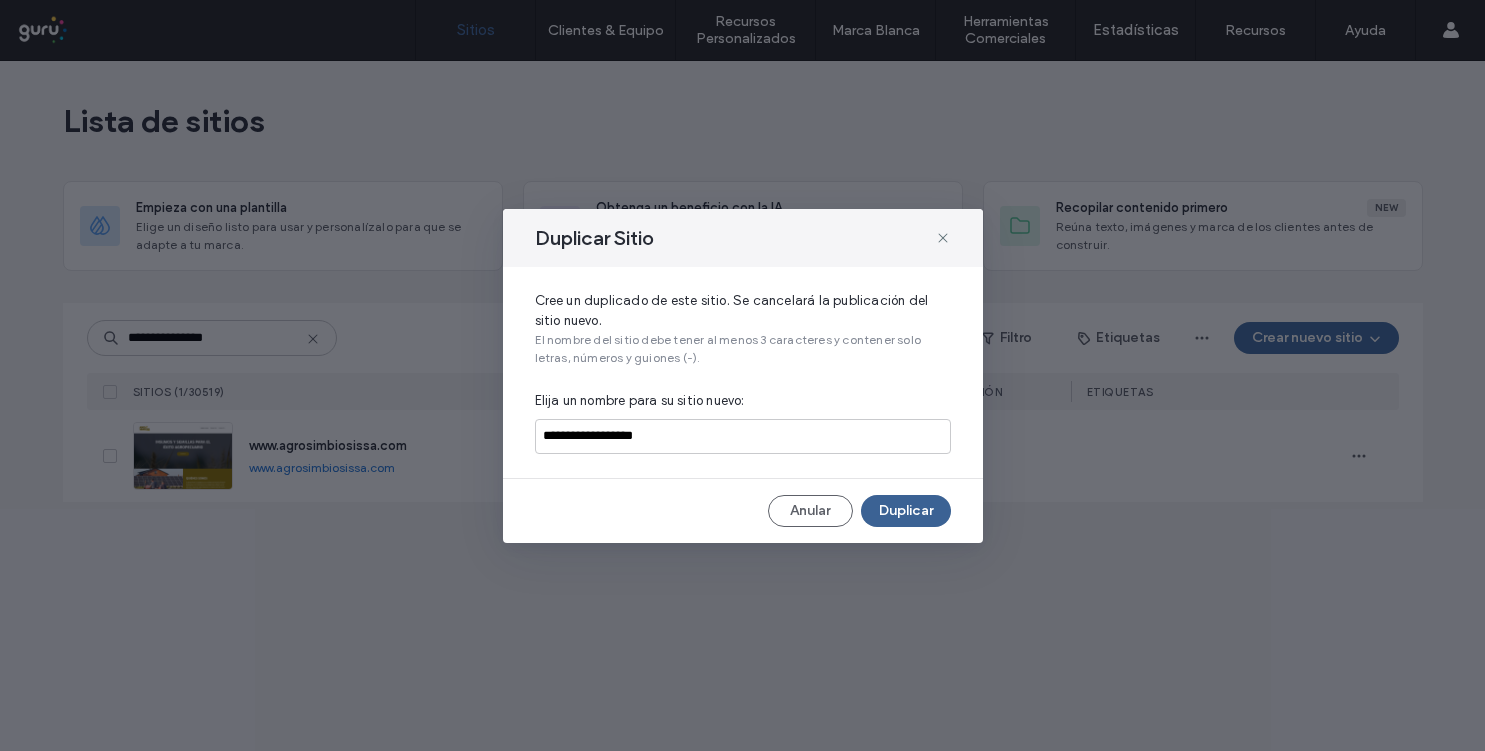 click on "Duplicar" at bounding box center [906, 511] 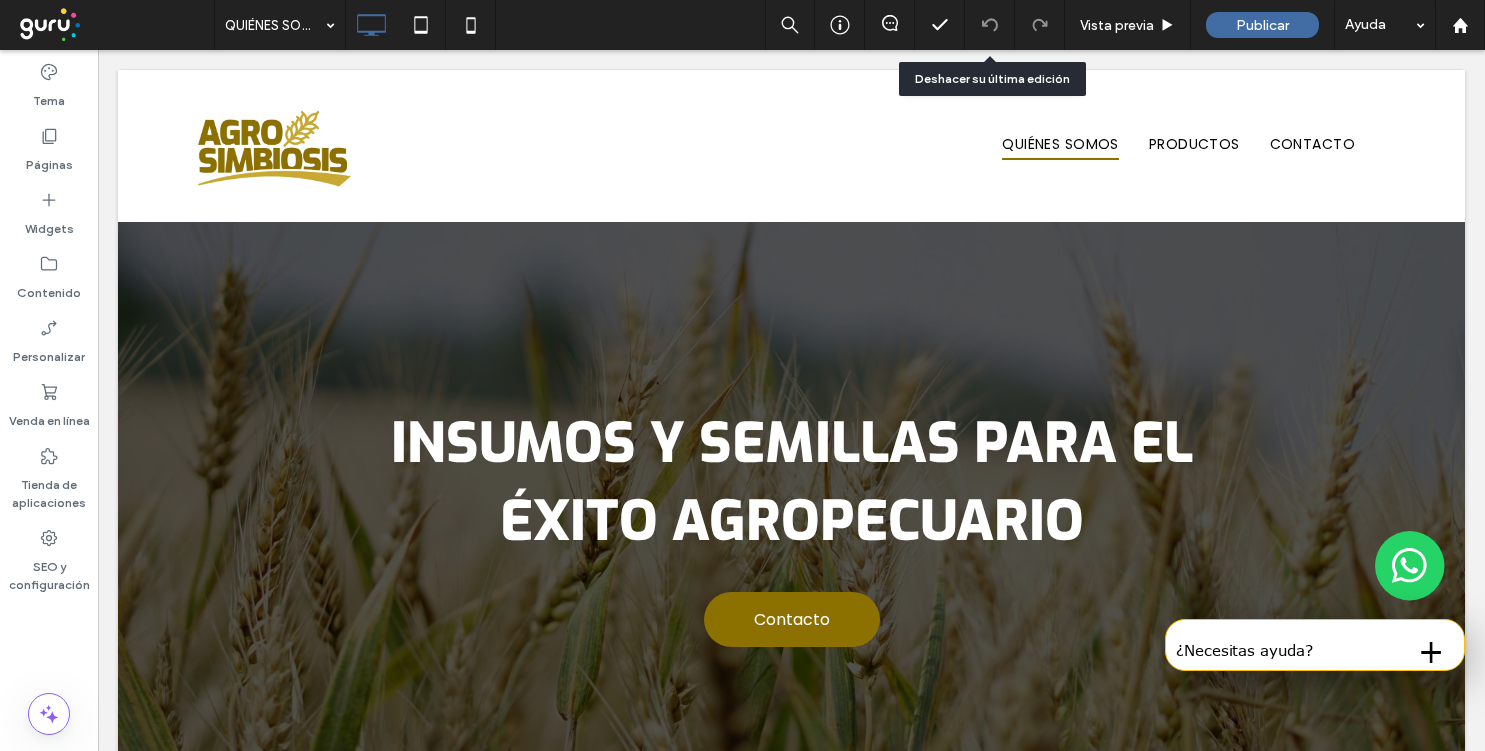 scroll, scrollTop: 0, scrollLeft: 0, axis: both 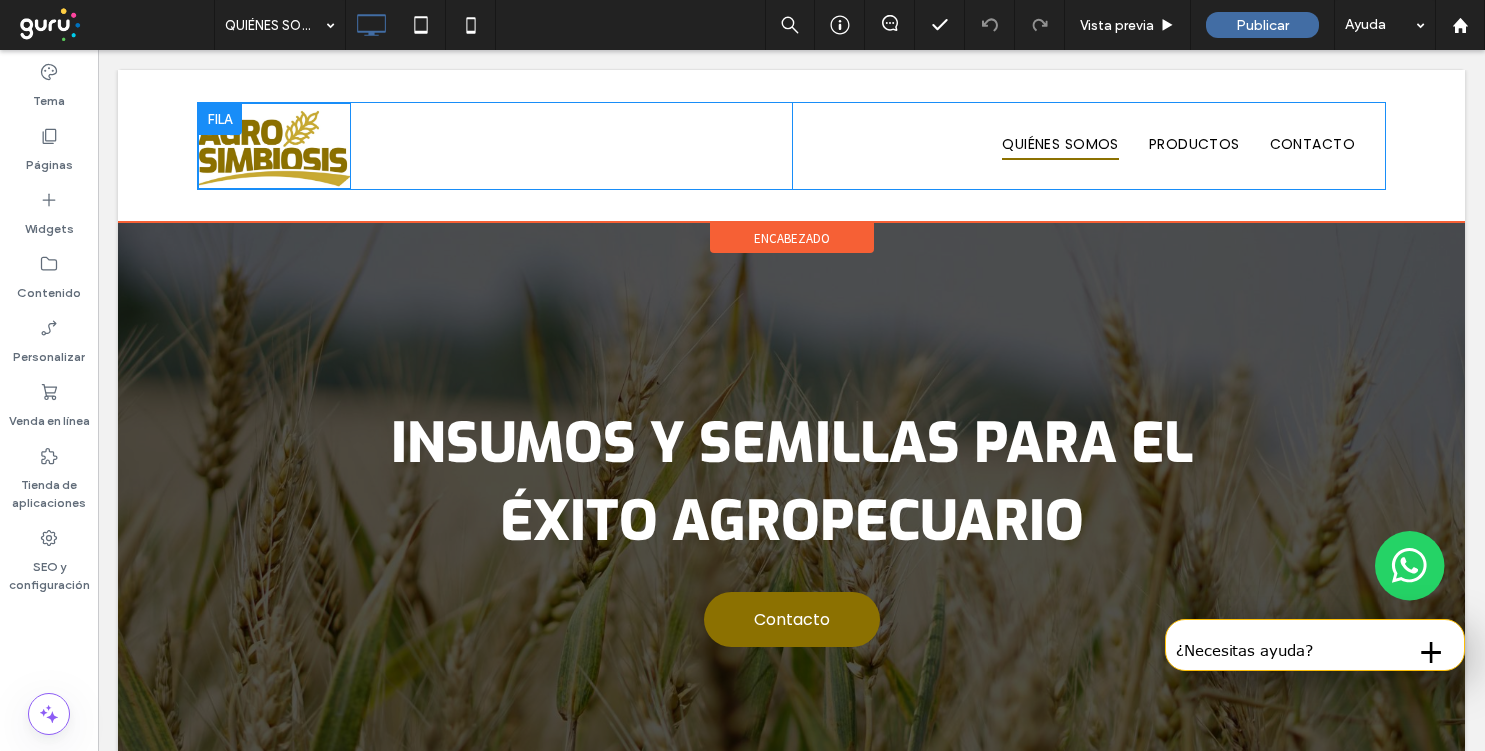 click at bounding box center (274, 146) 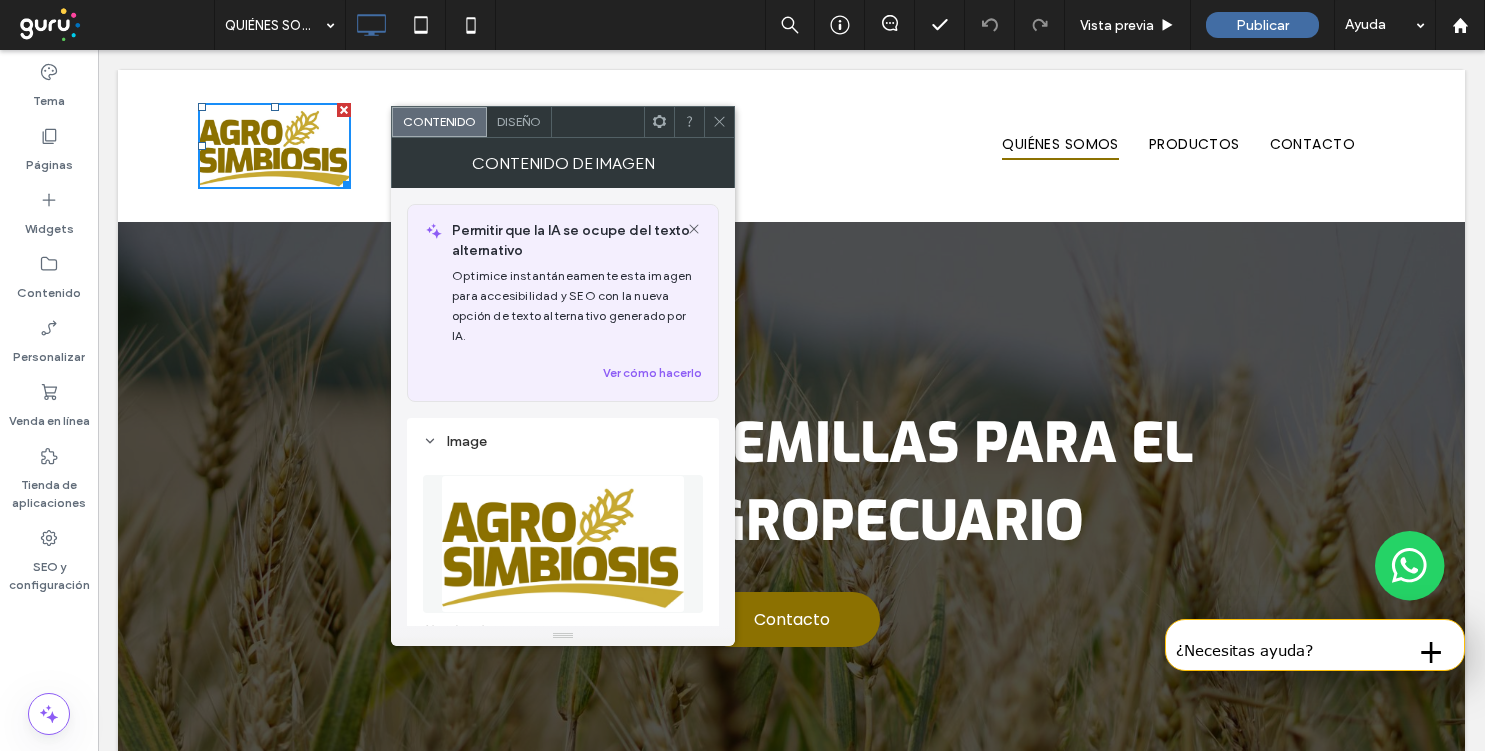 click at bounding box center [563, 544] 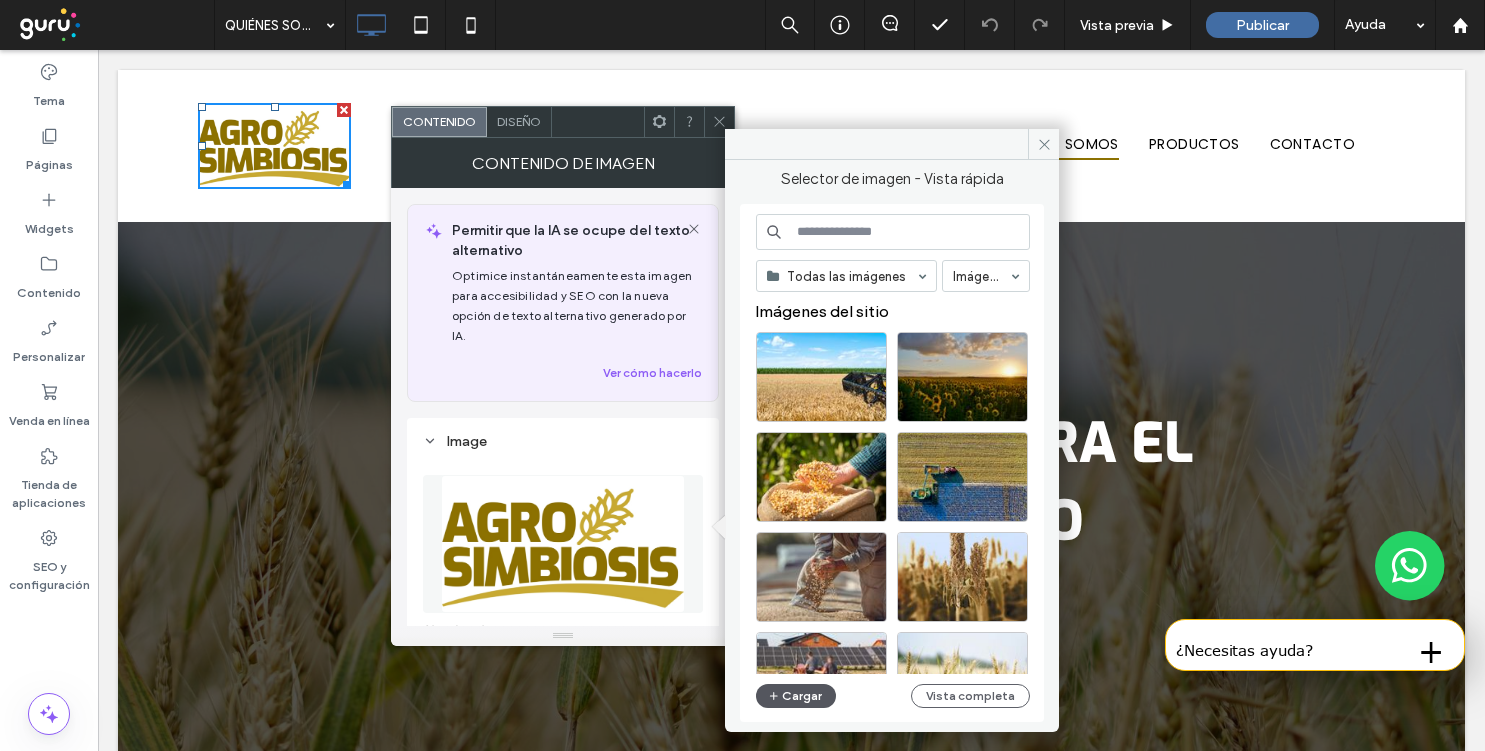 click on "Cargar" at bounding box center (796, 696) 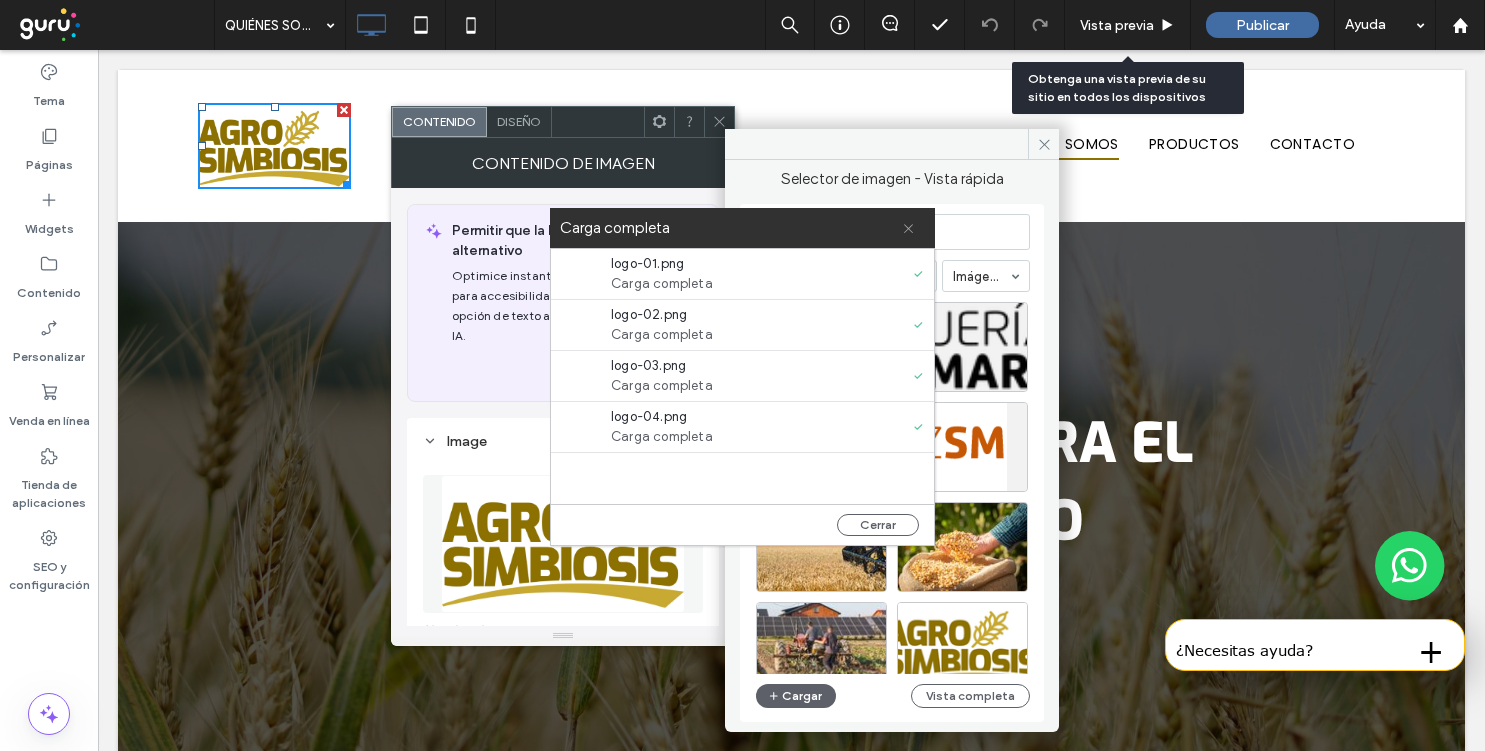 click at bounding box center (908, 228) 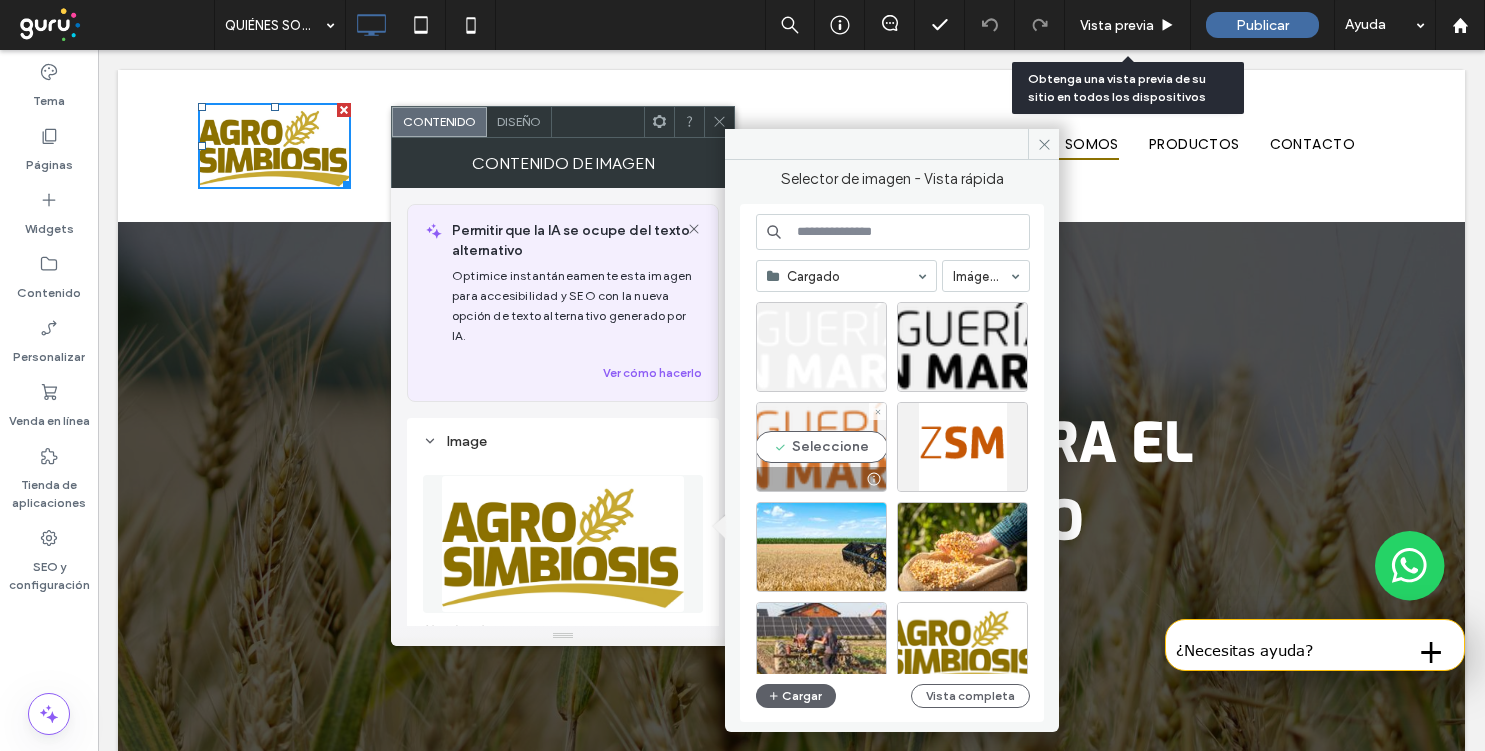 click on "Seleccione" at bounding box center [821, 447] 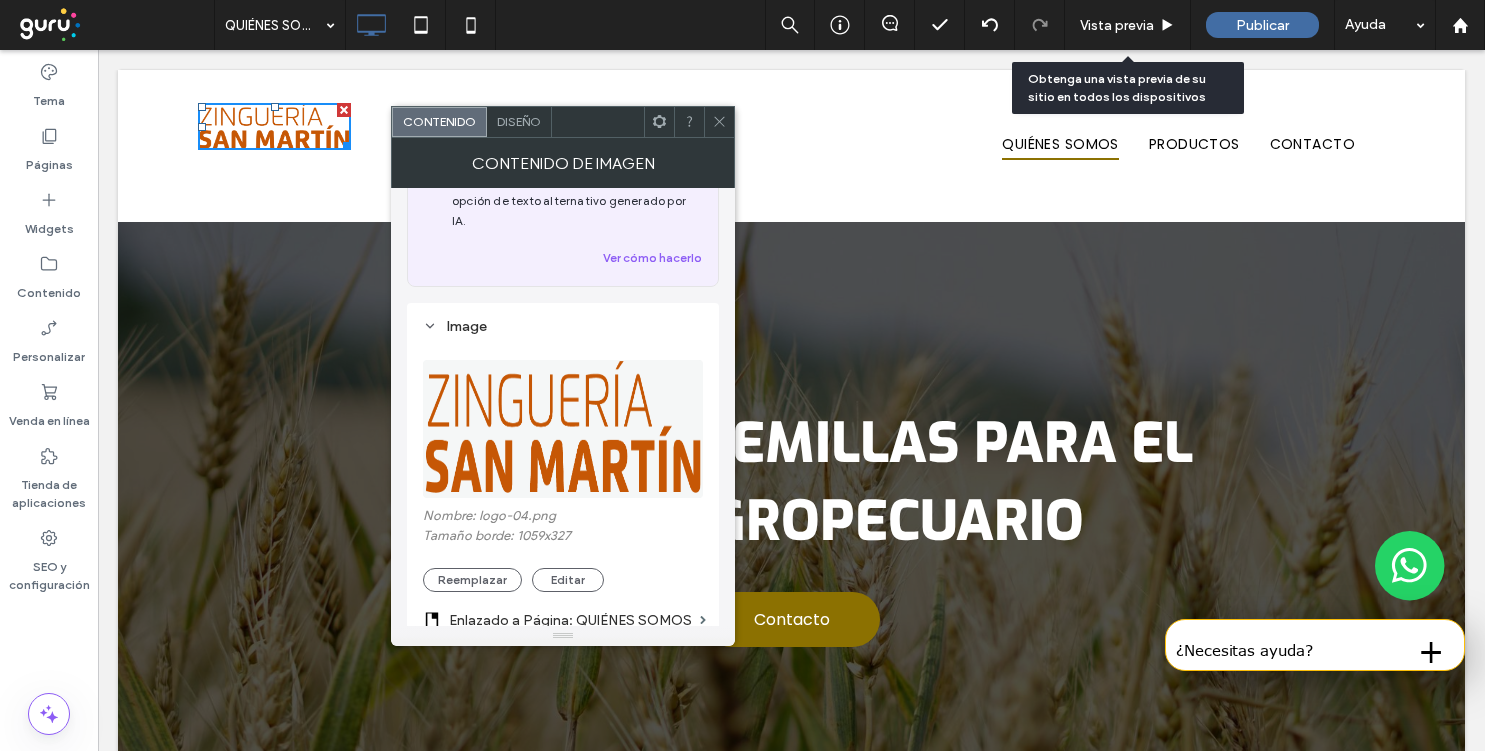 scroll, scrollTop: 212, scrollLeft: 0, axis: vertical 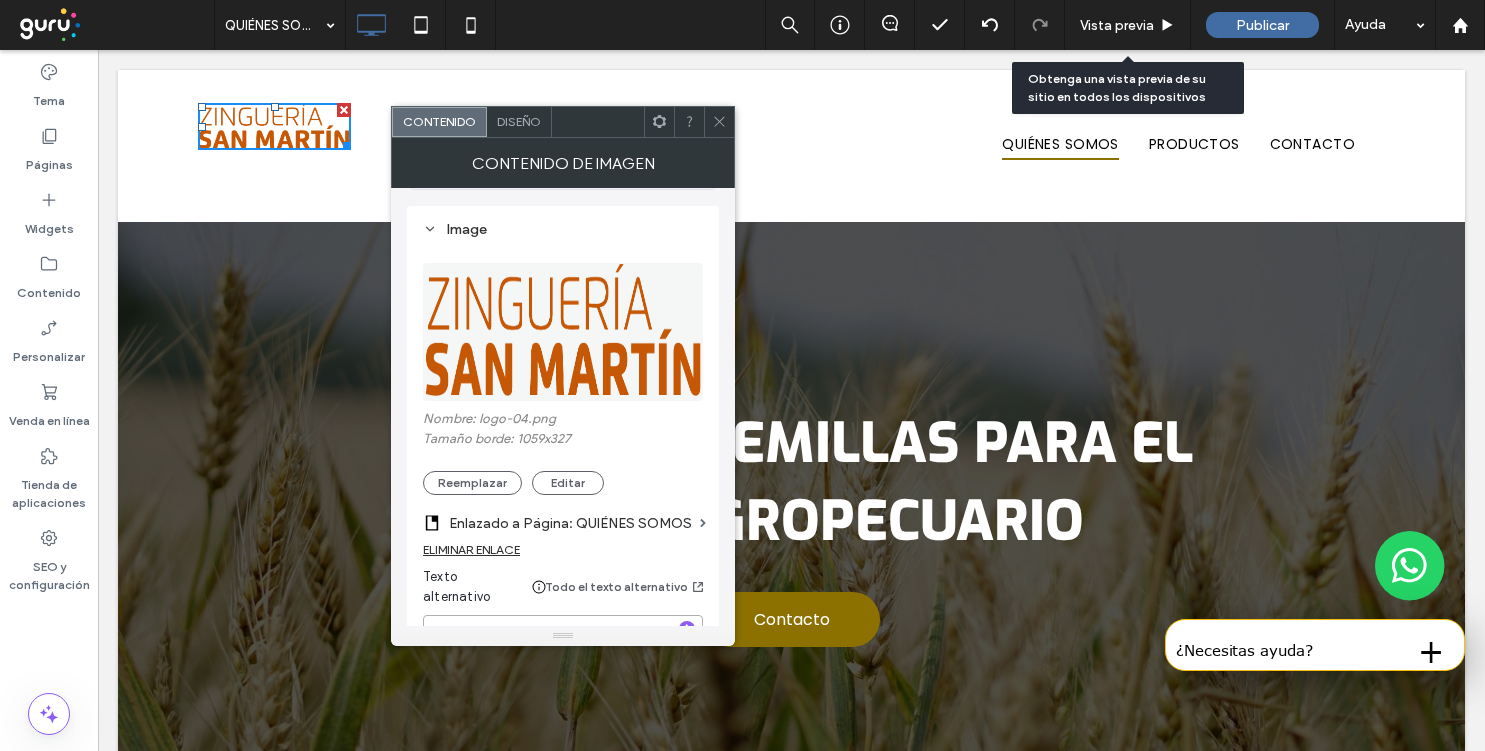 click on "**********" at bounding box center [563, 643] 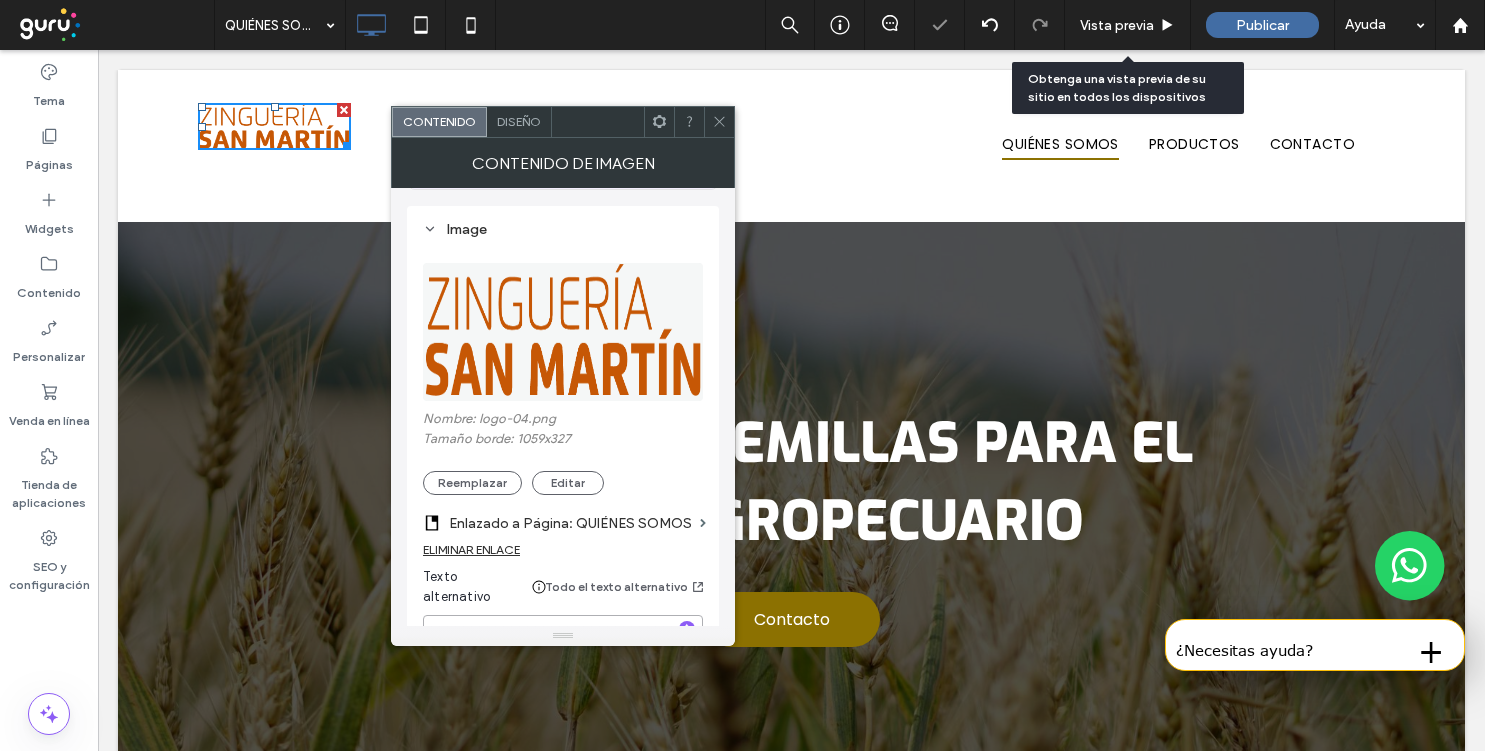 type on "**********" 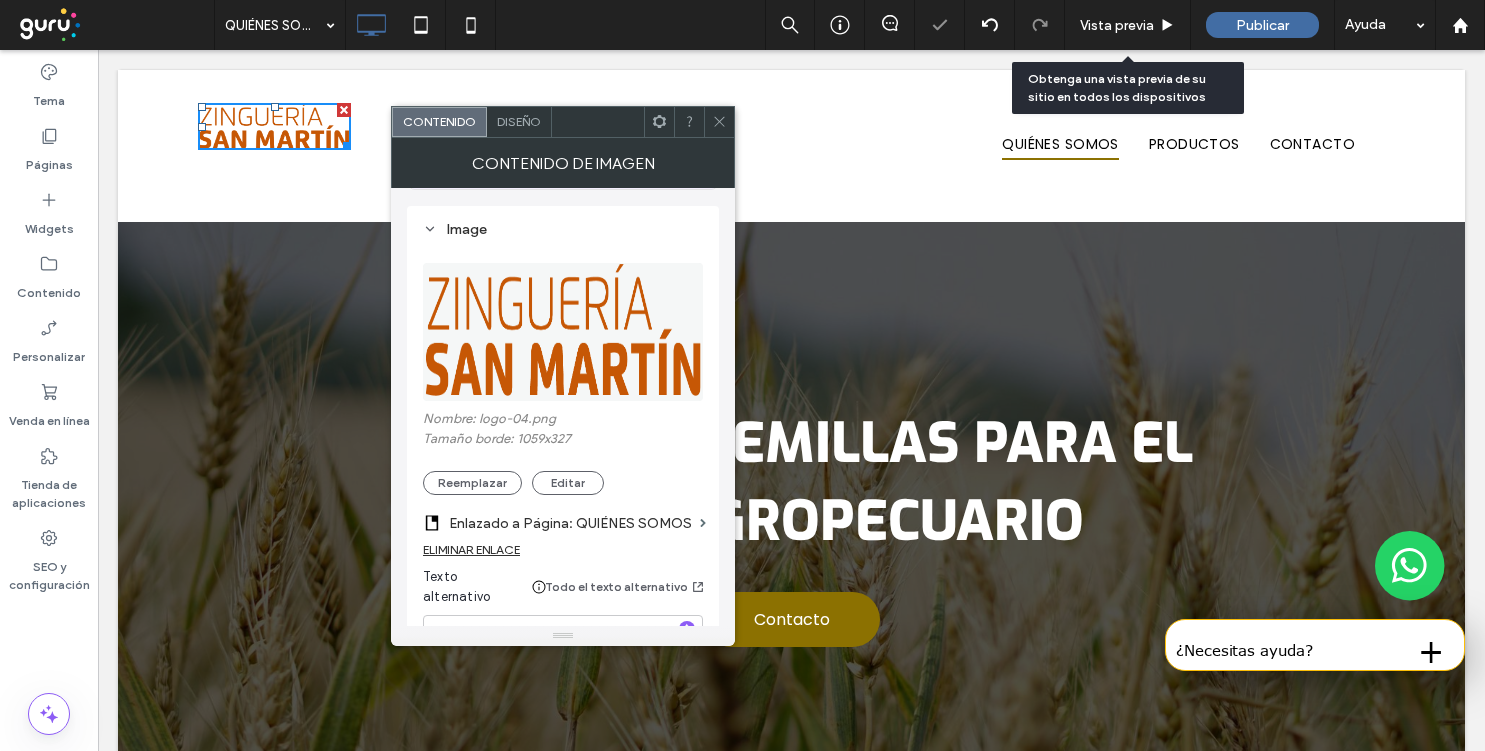 click 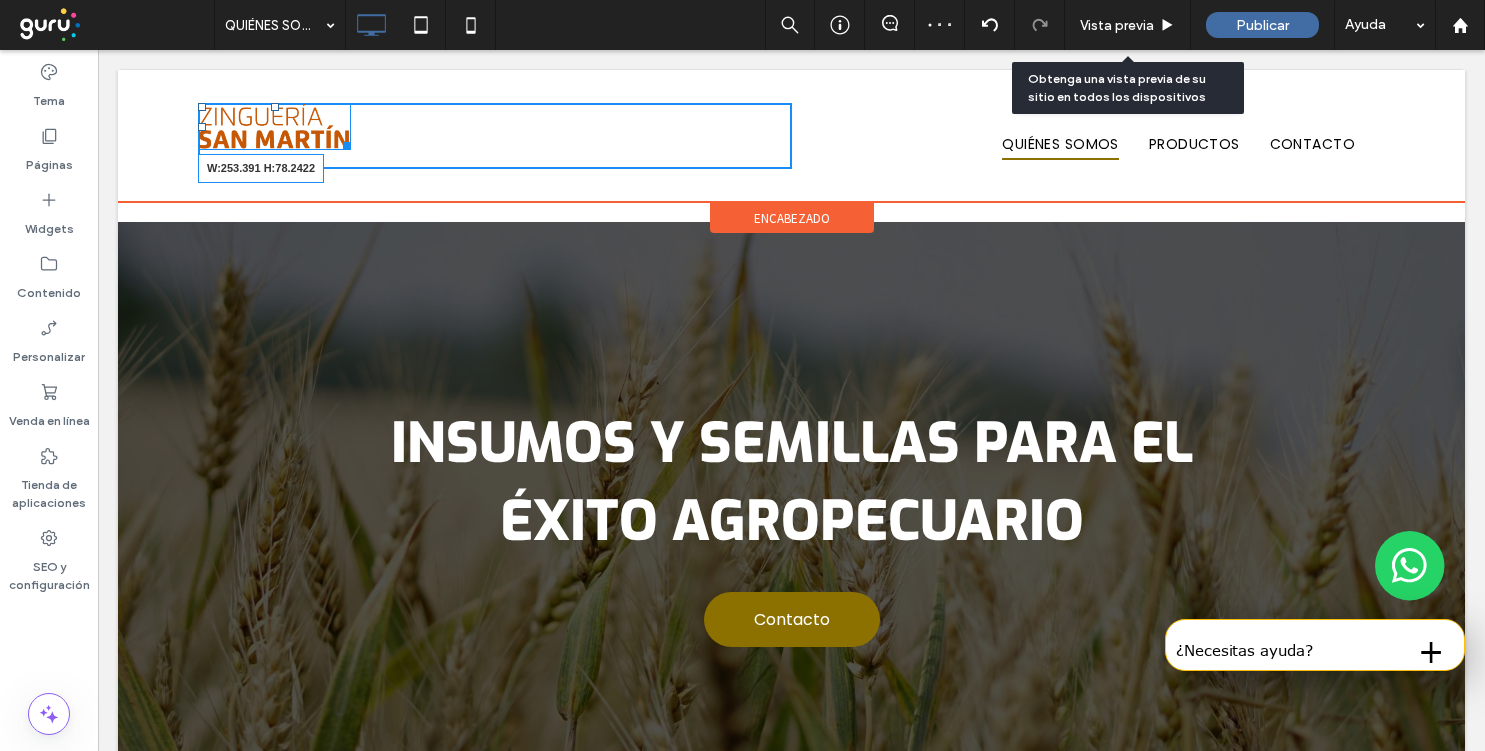 drag, startPoint x: 345, startPoint y: 143, endPoint x: 379, endPoint y: 174, distance: 46.010868 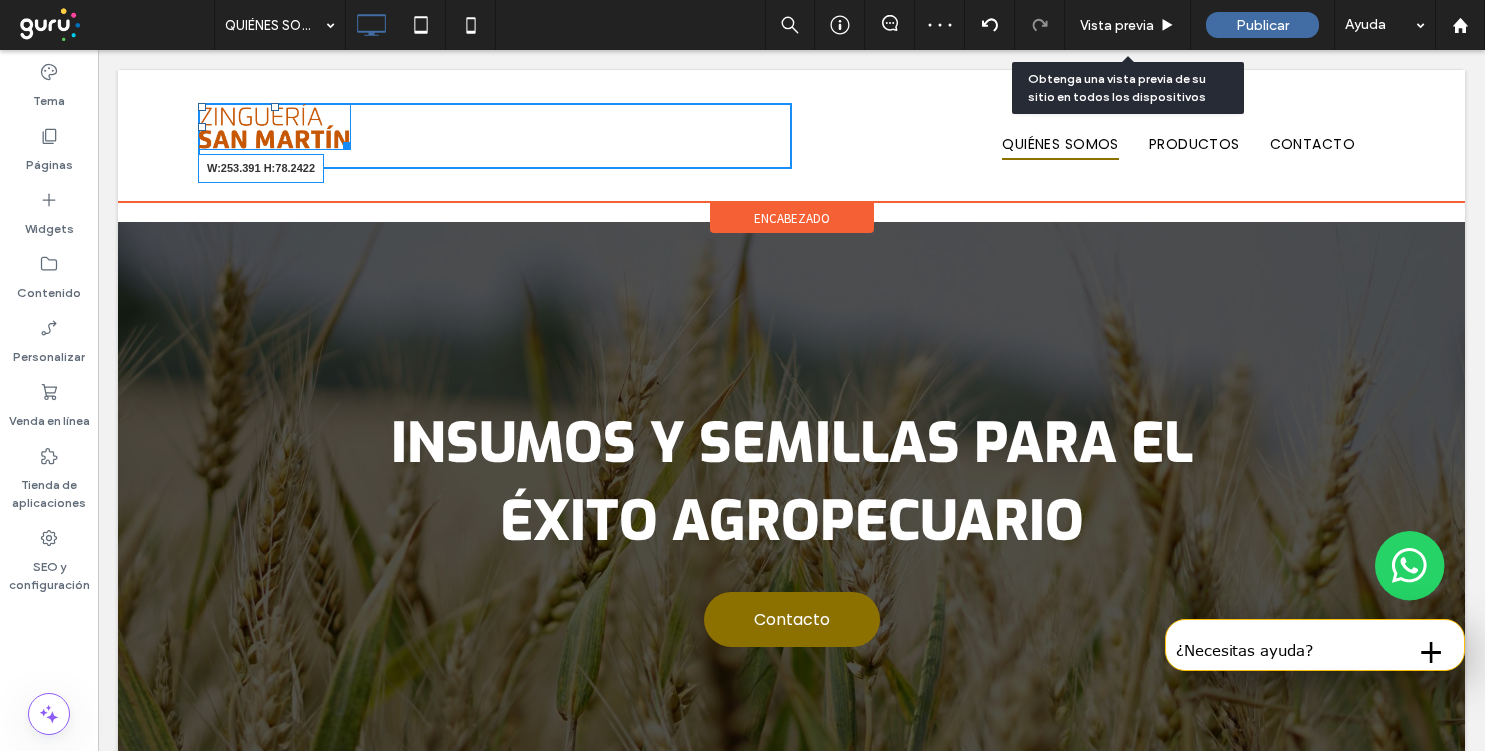 click on "W:253.391 H:78.2422" at bounding box center (274, 126) 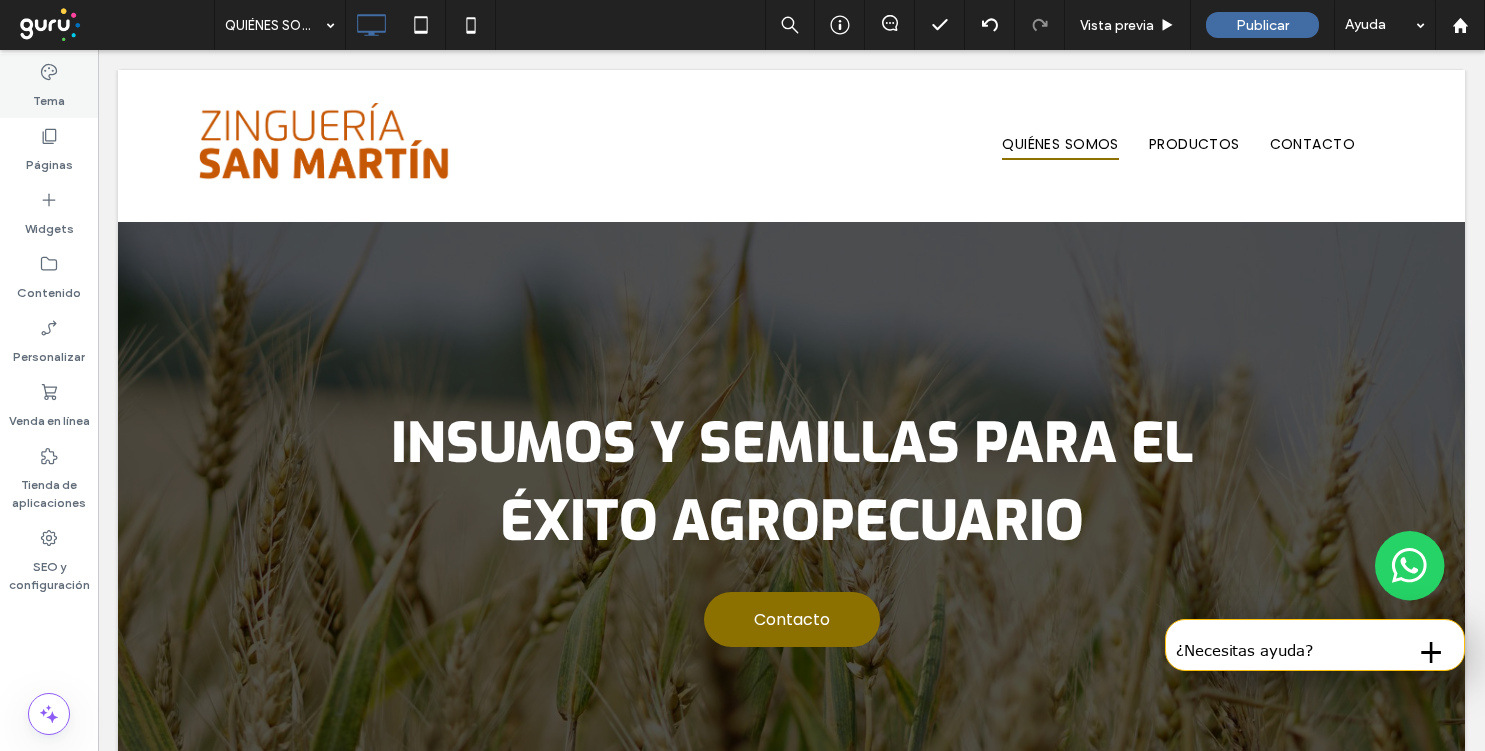 click on "Tema" at bounding box center (49, 86) 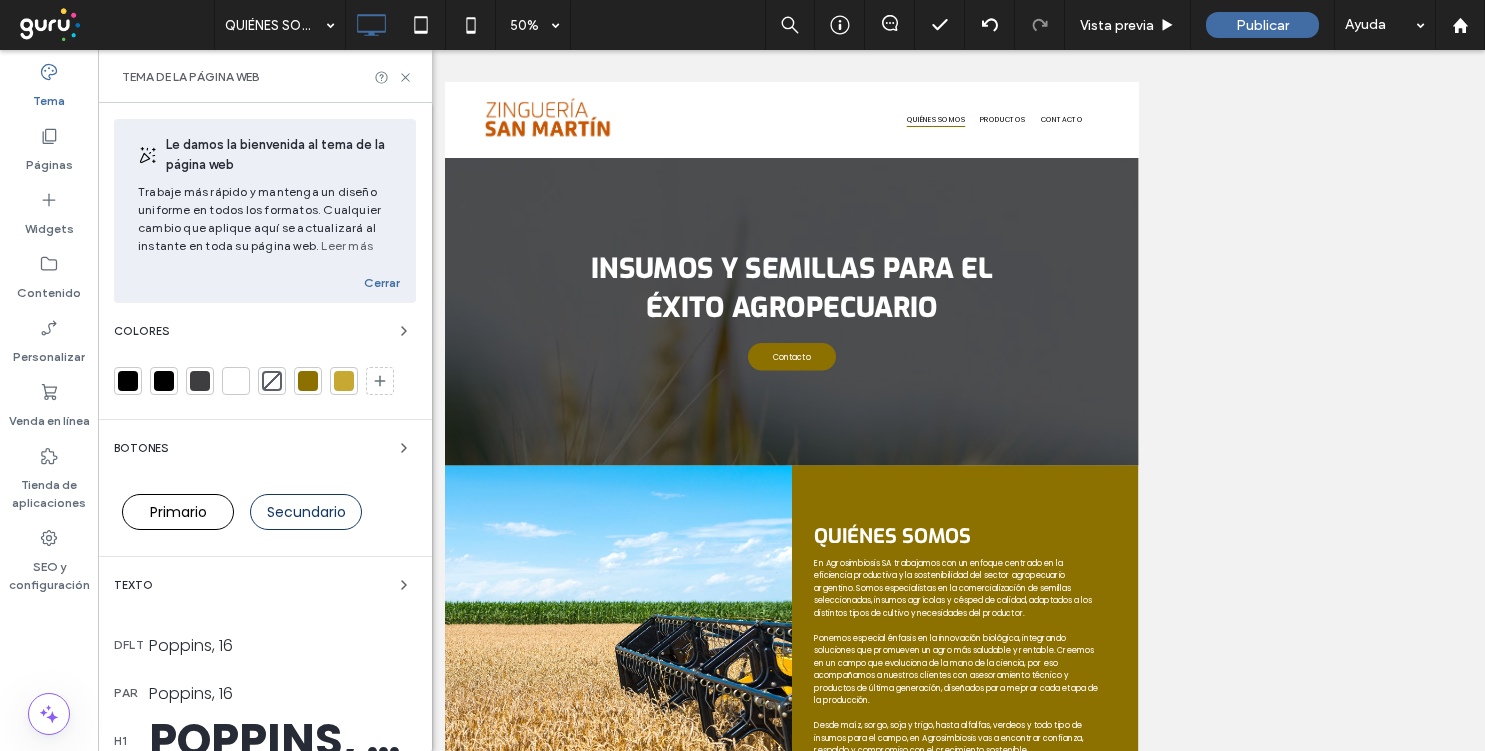 click at bounding box center [308, 381] 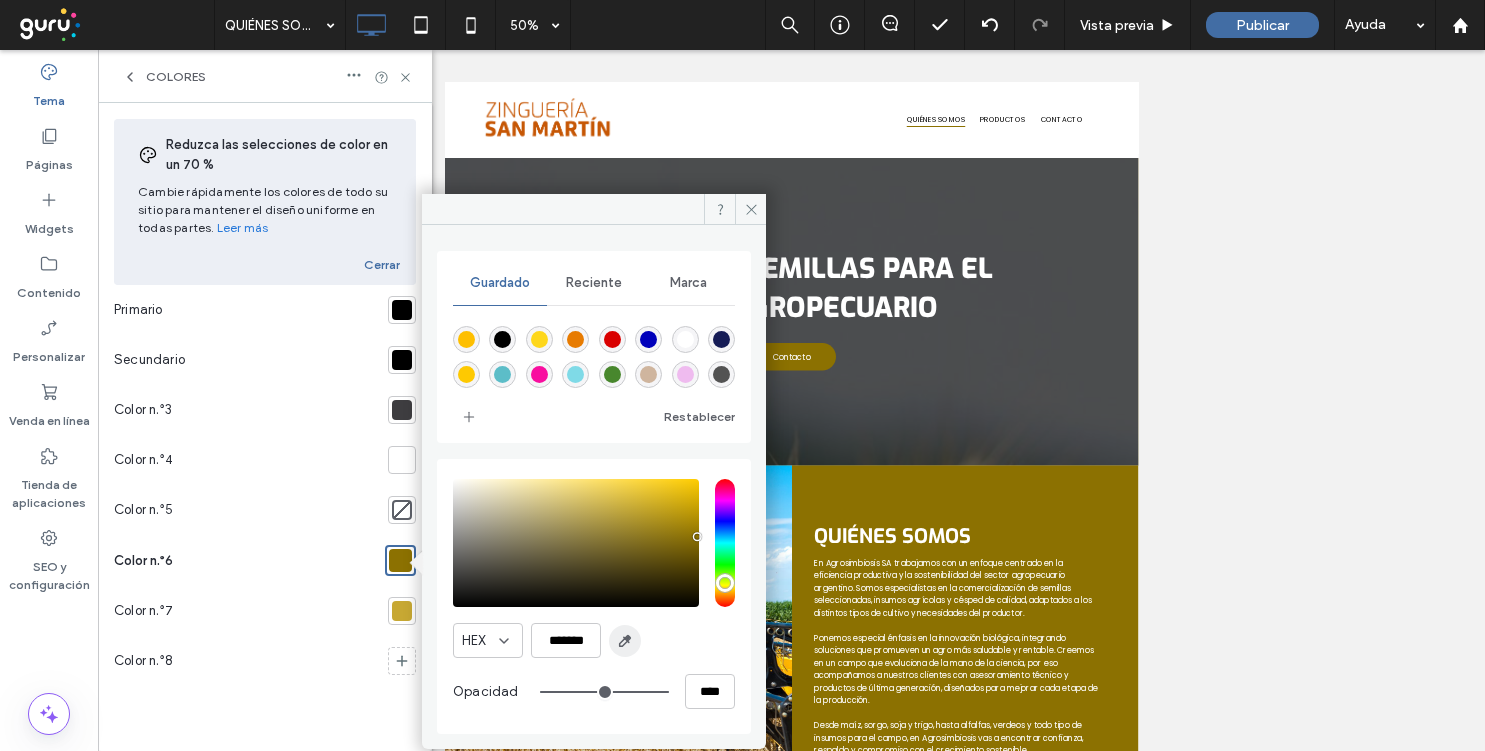 click 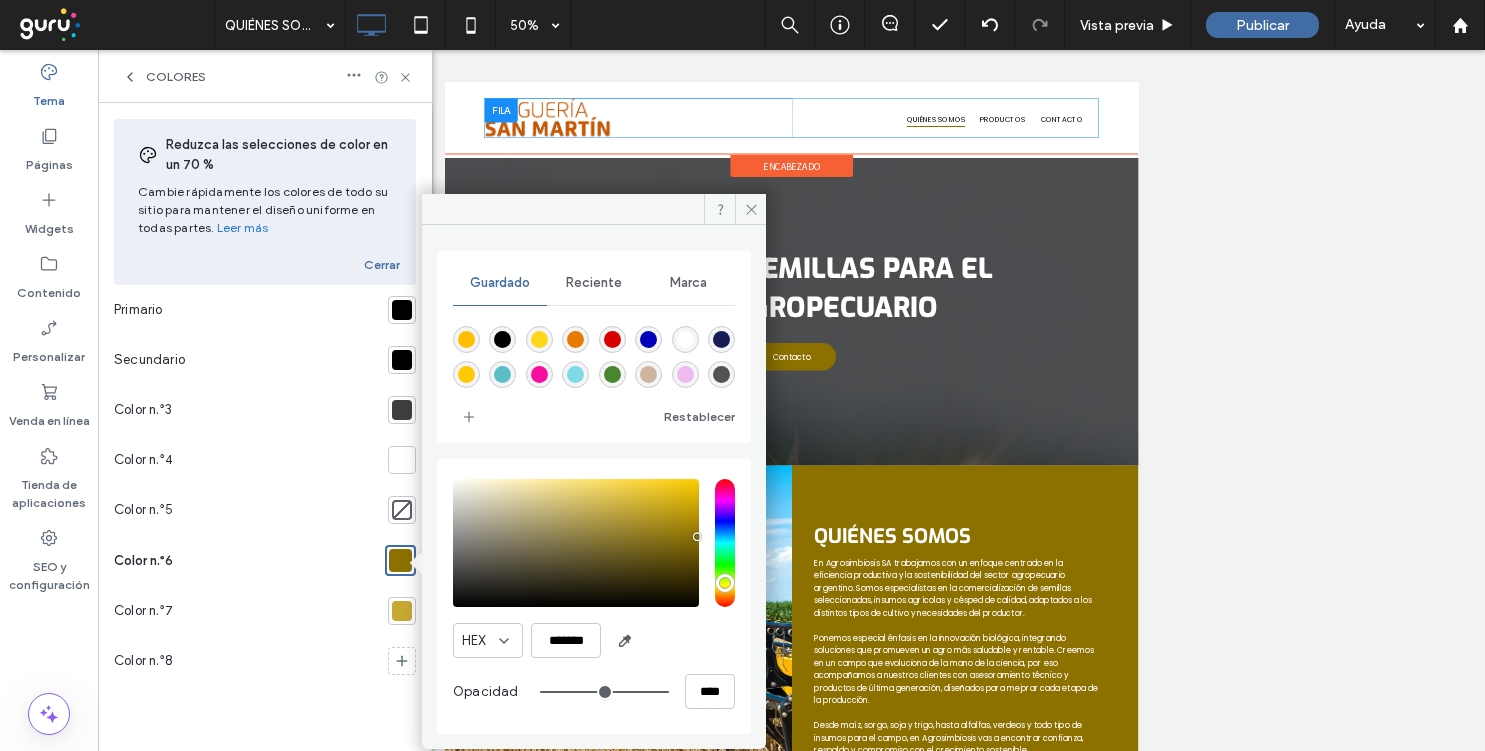 type on "*******" 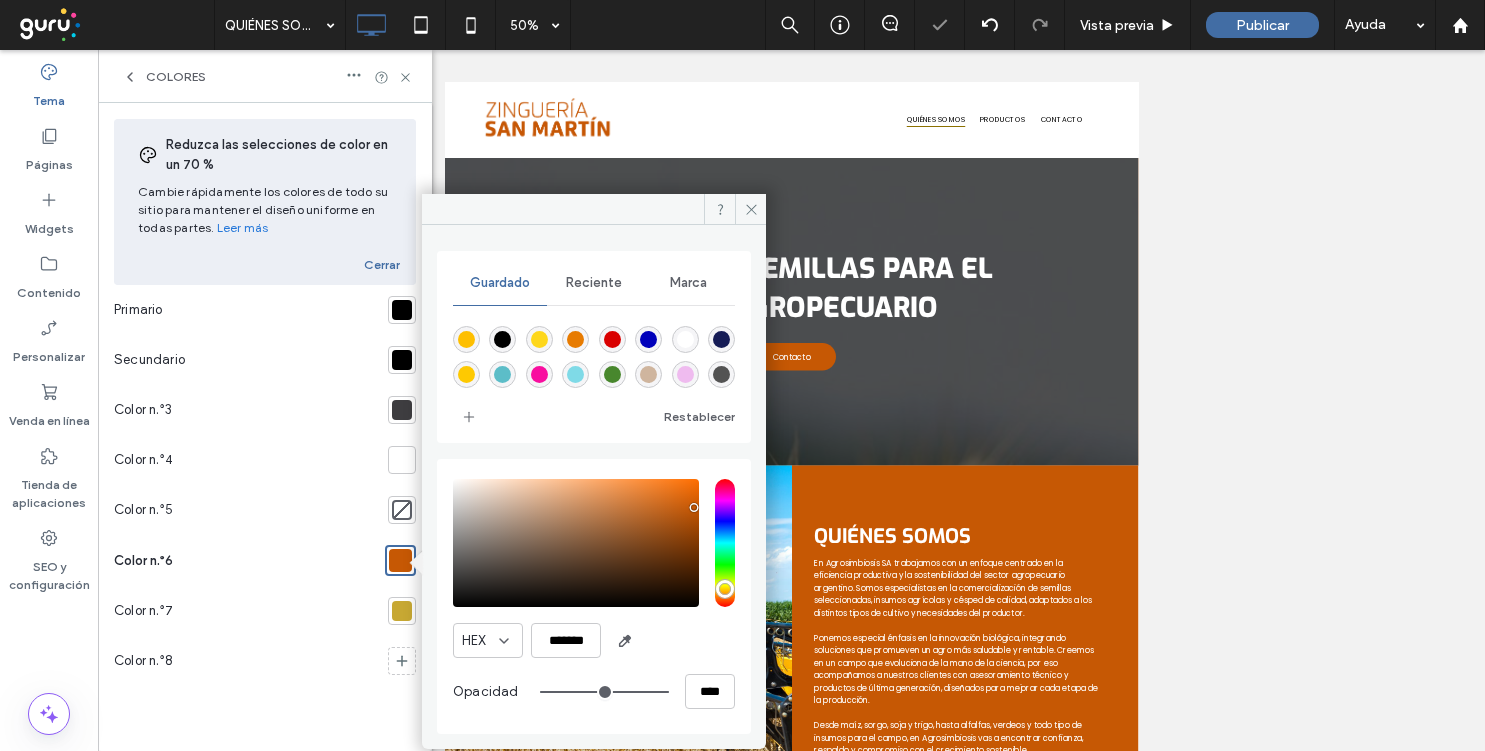 click at bounding box center (402, 611) 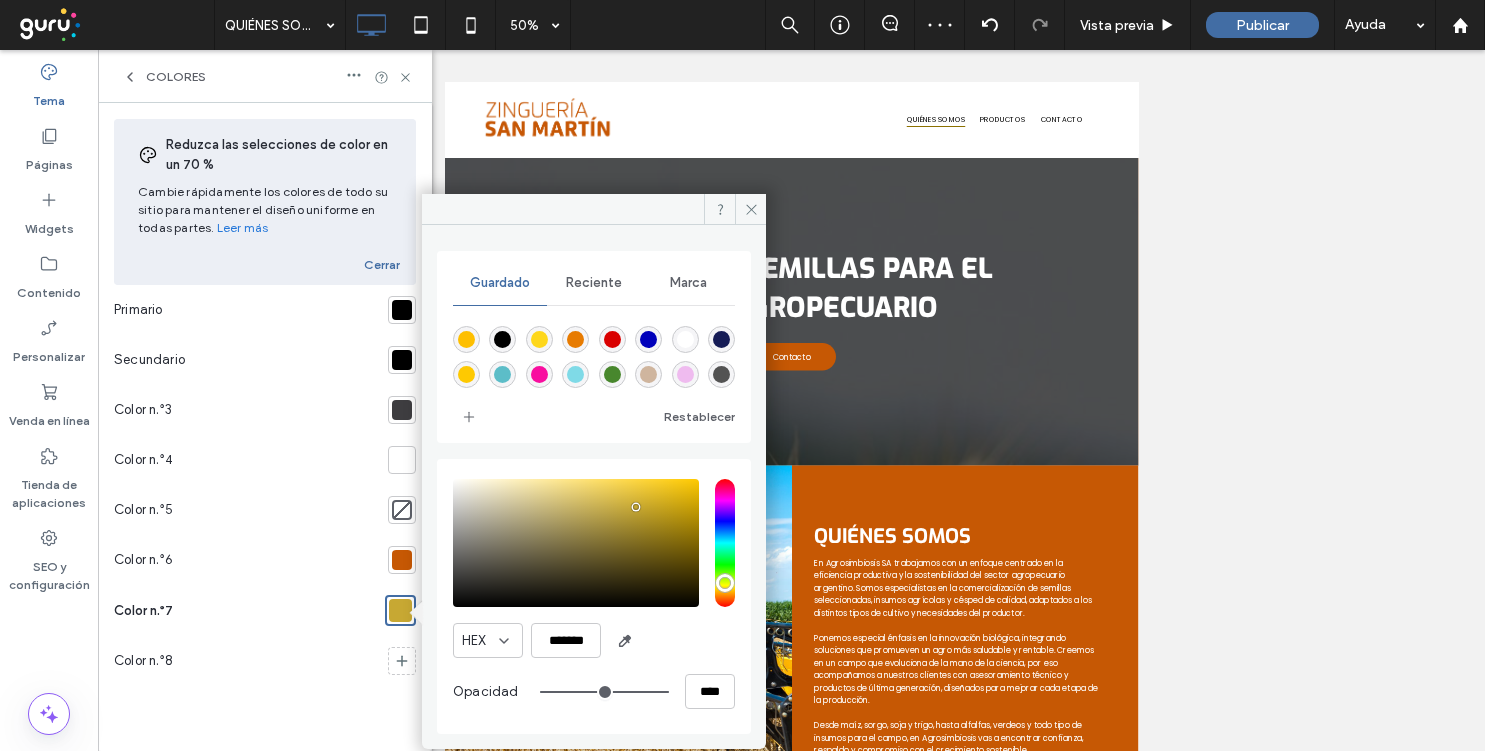 click at bounding box center [575, 339] 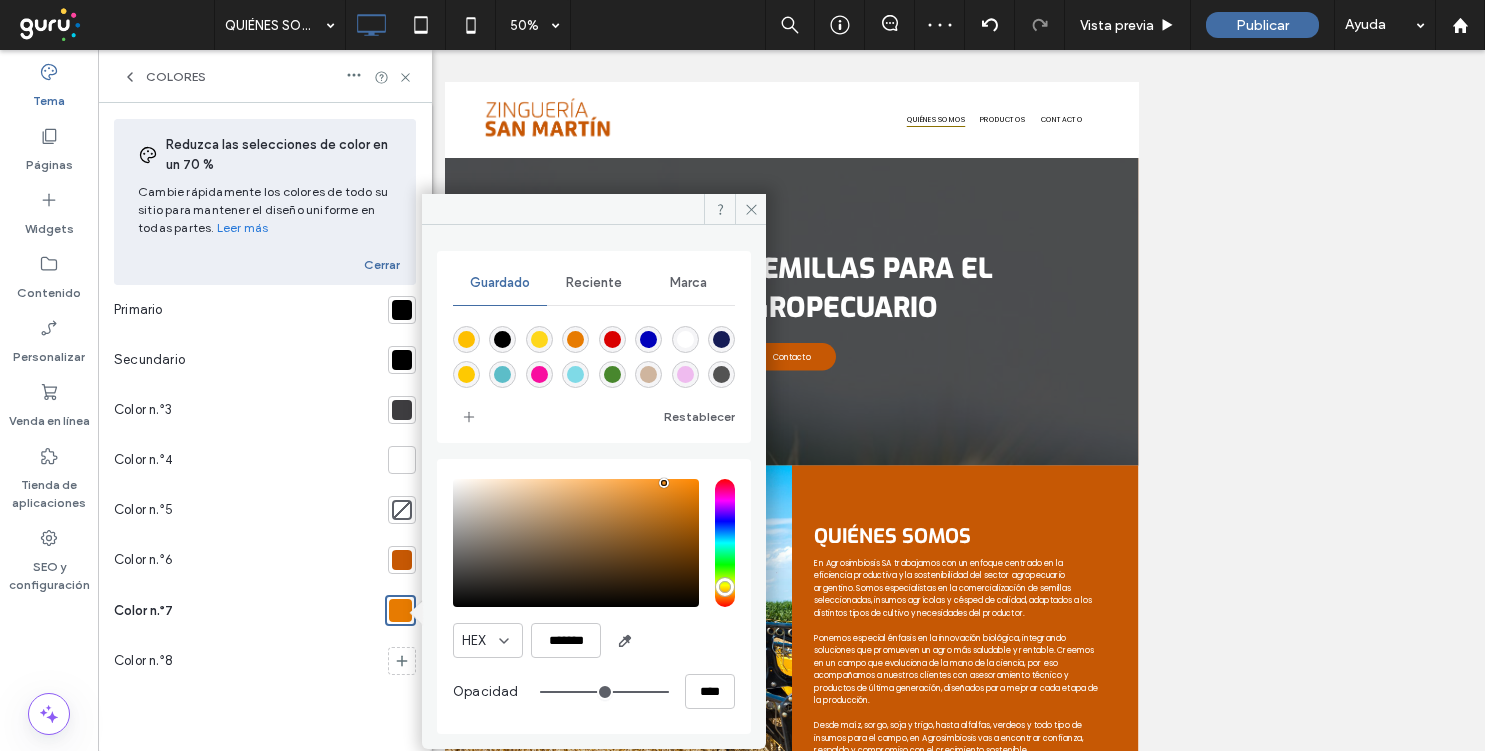 drag, startPoint x: 697, startPoint y: 492, endPoint x: 664, endPoint y: 483, distance: 34.20526 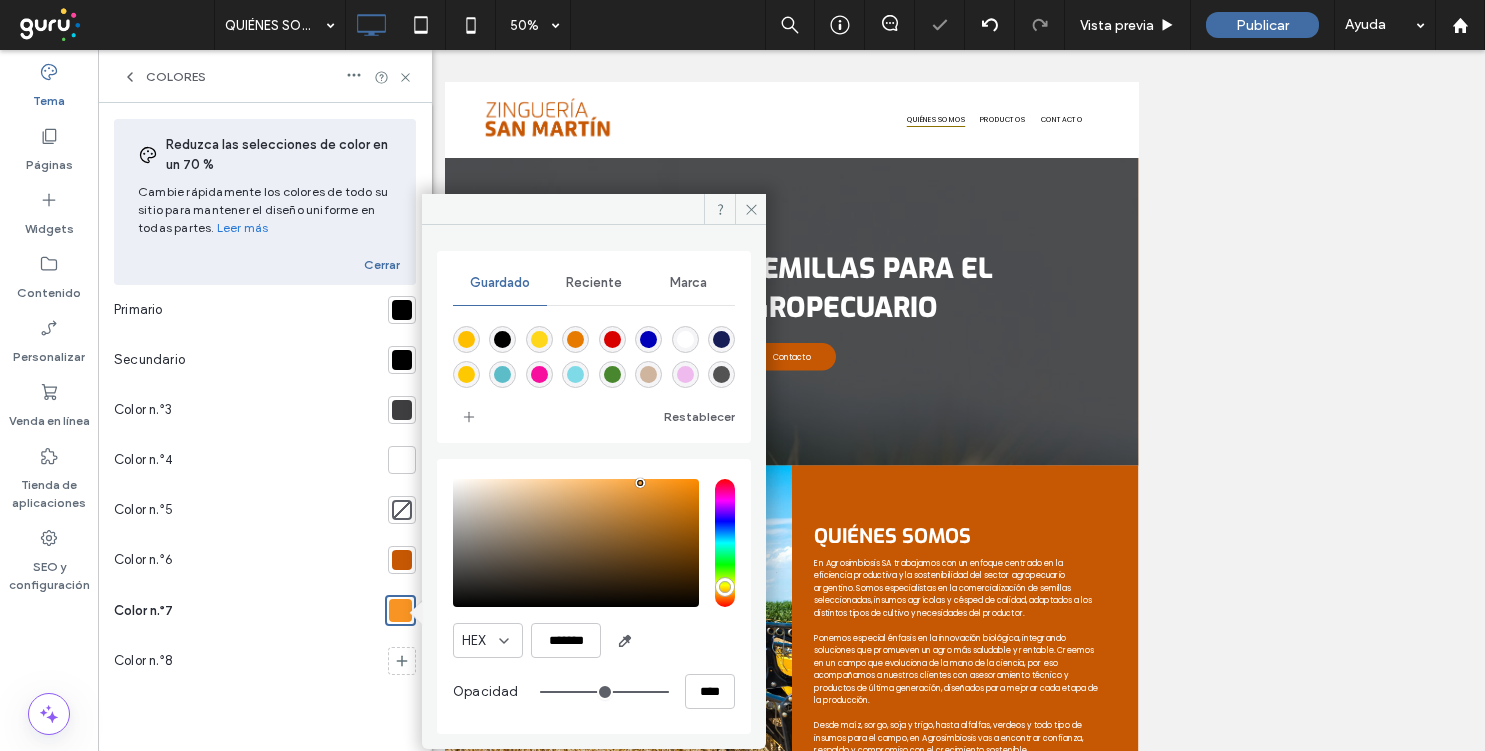 drag, startPoint x: 662, startPoint y: 483, endPoint x: 637, endPoint y: 483, distance: 25 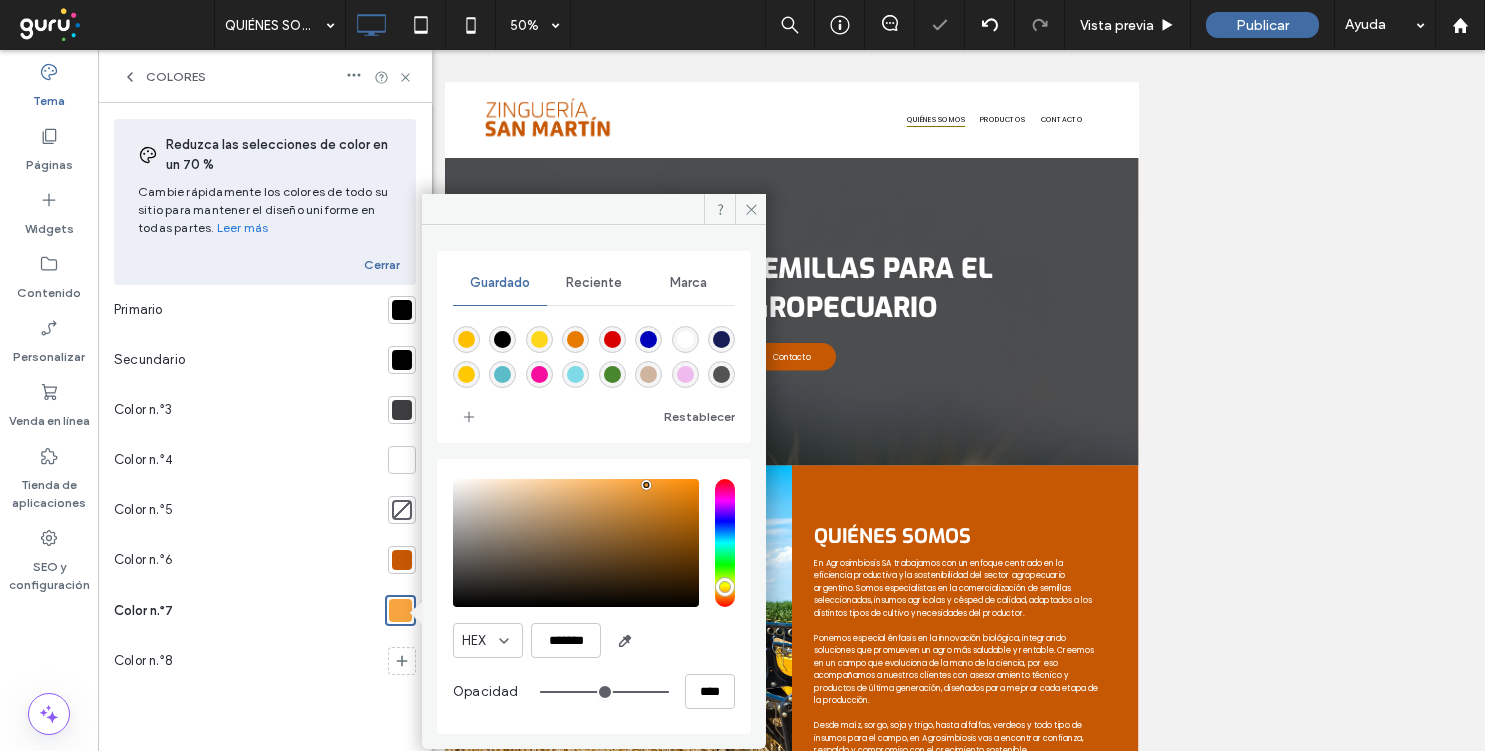 type on "*******" 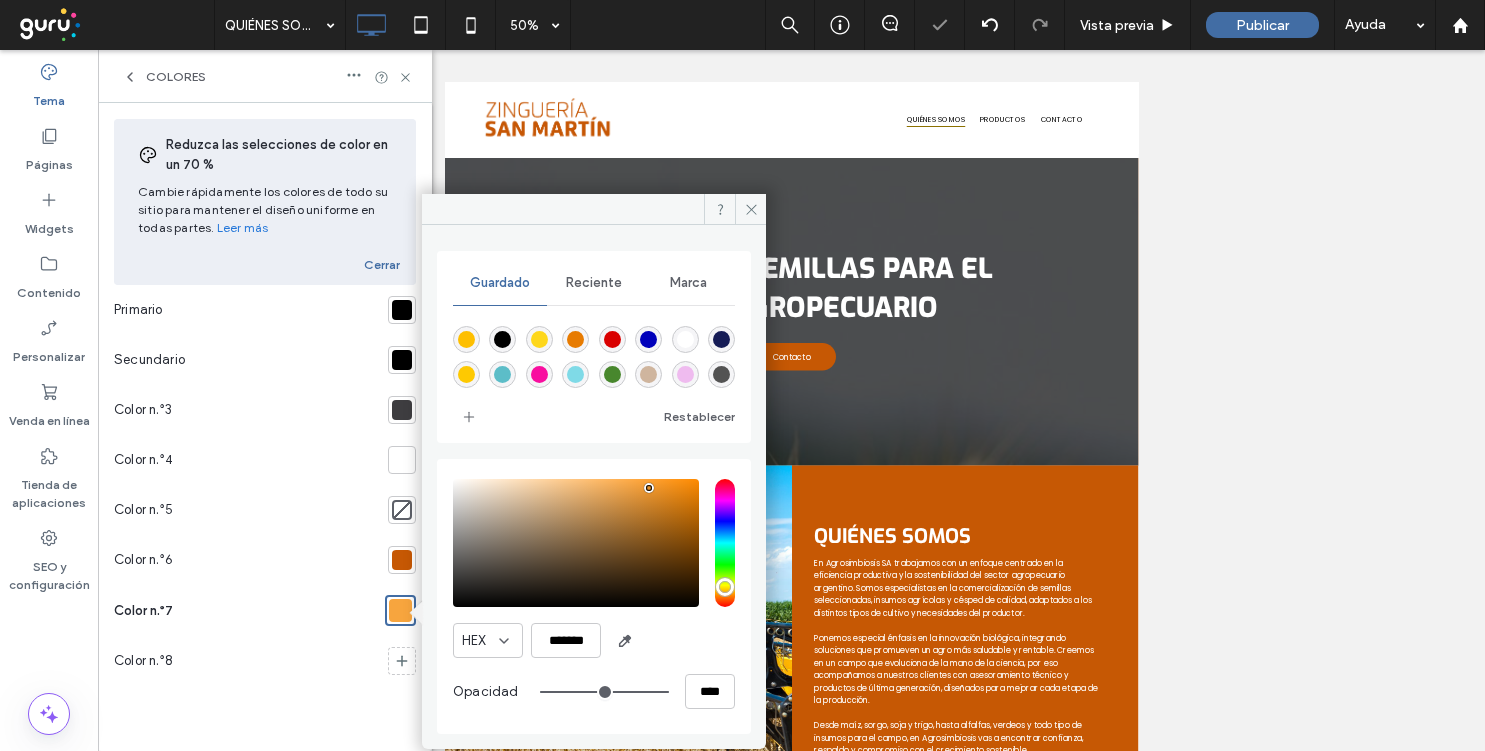 drag, startPoint x: 637, startPoint y: 483, endPoint x: 649, endPoint y: 488, distance: 13 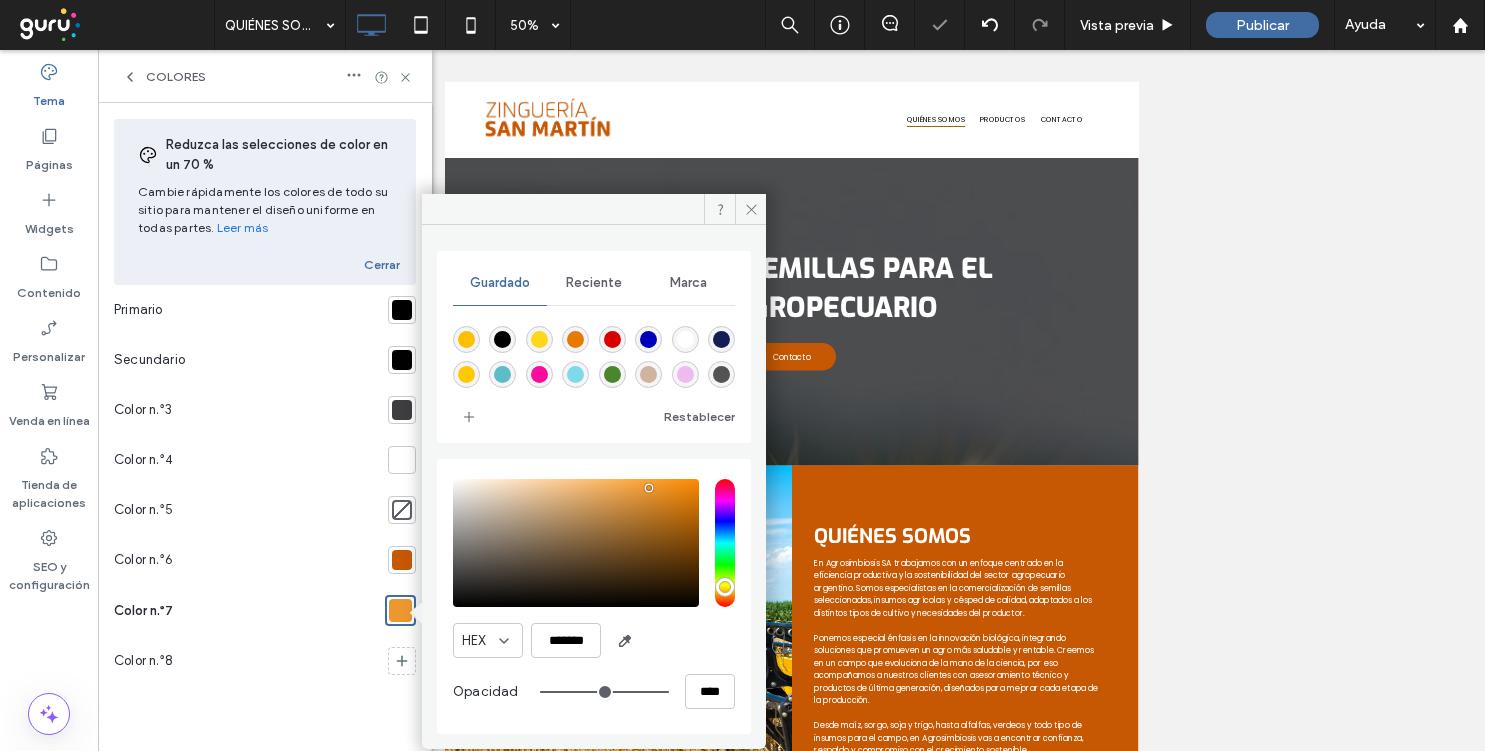 click on "Color n.°8" at bounding box center (247, 661) 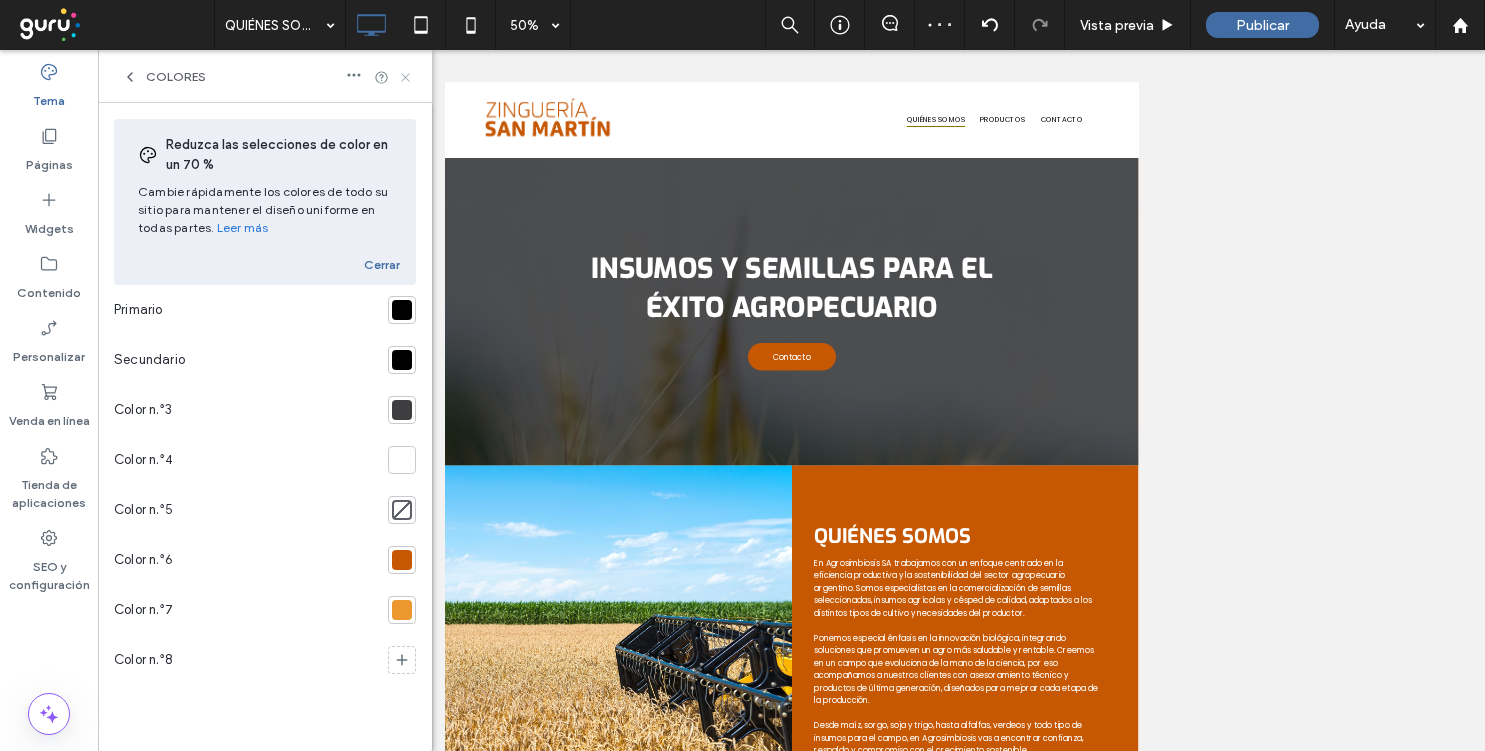 click 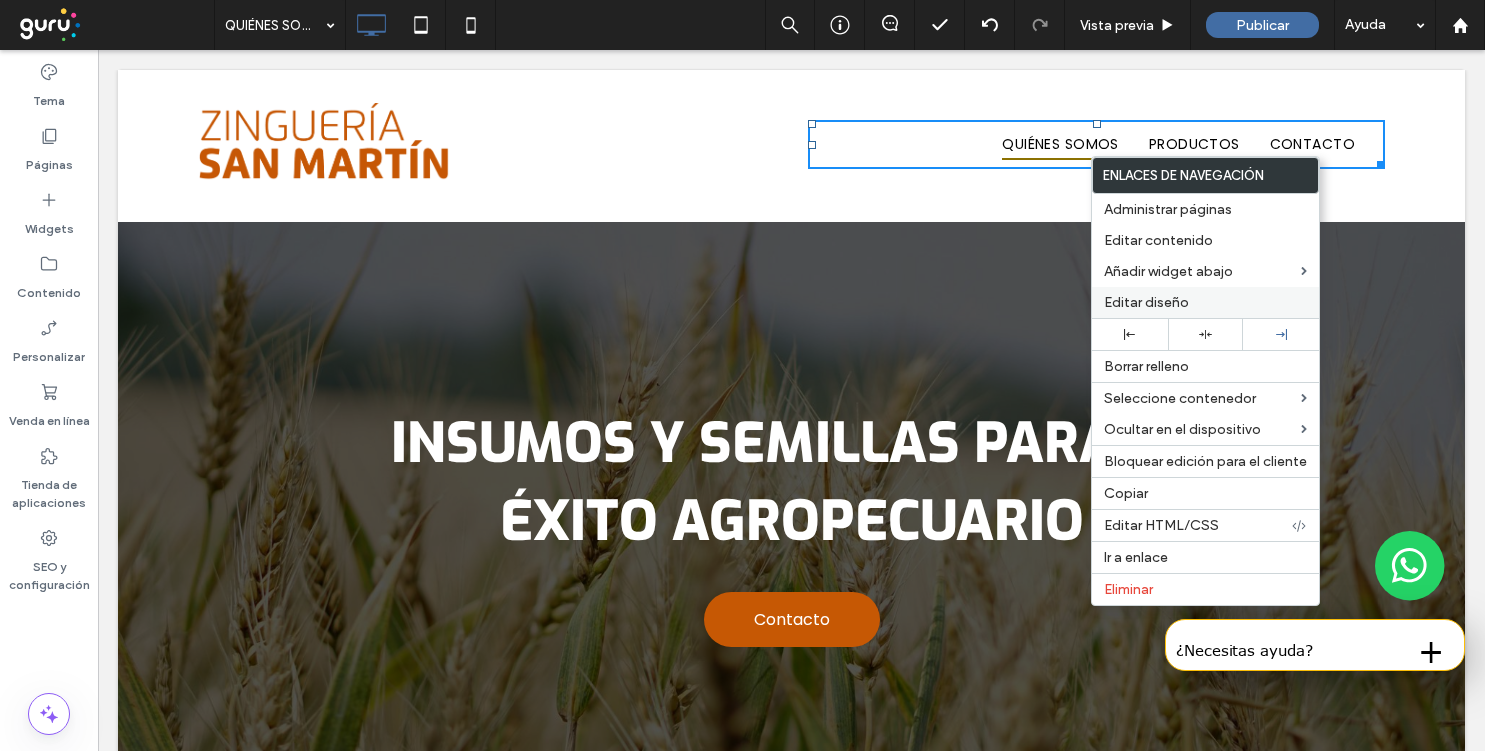 click on "Editar diseño" at bounding box center [1205, 302] 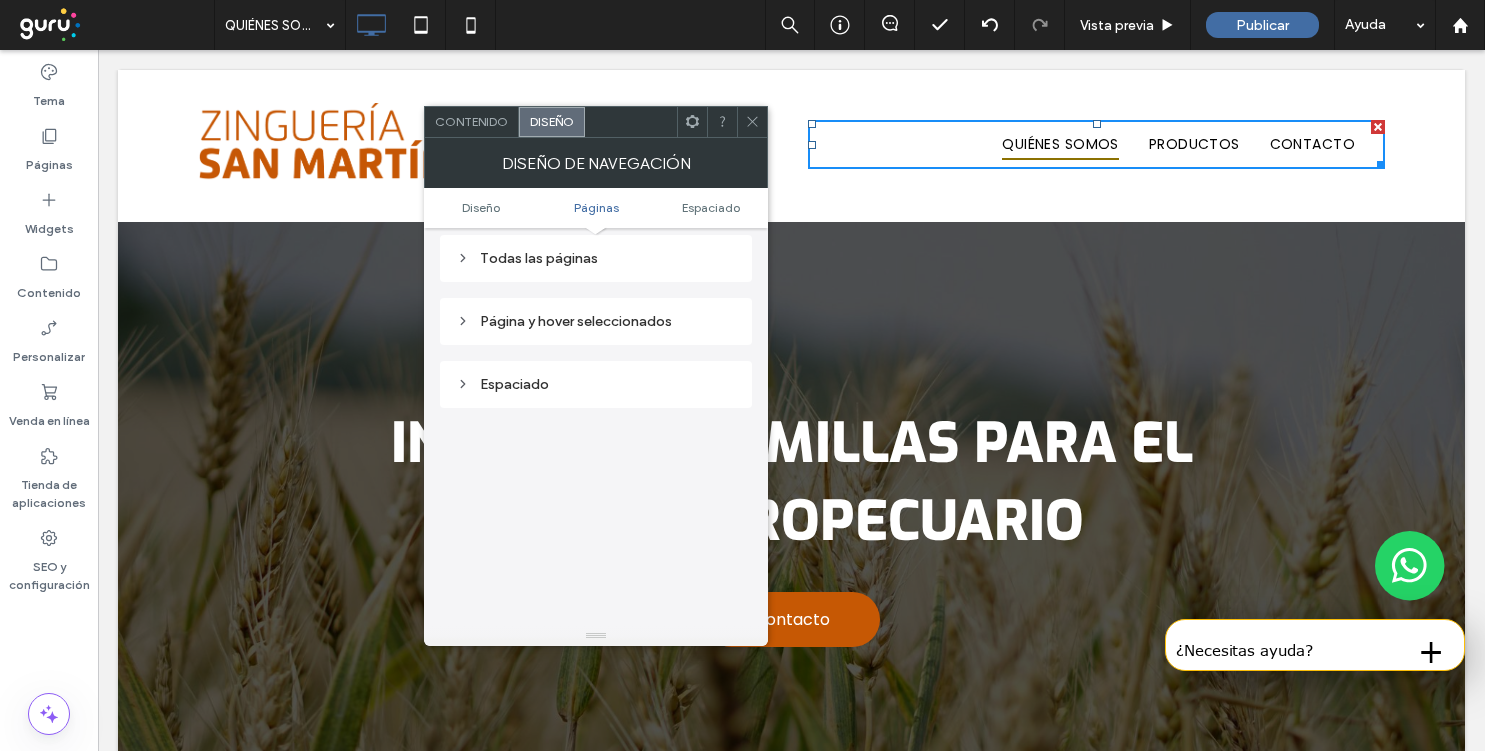 scroll, scrollTop: 253, scrollLeft: 0, axis: vertical 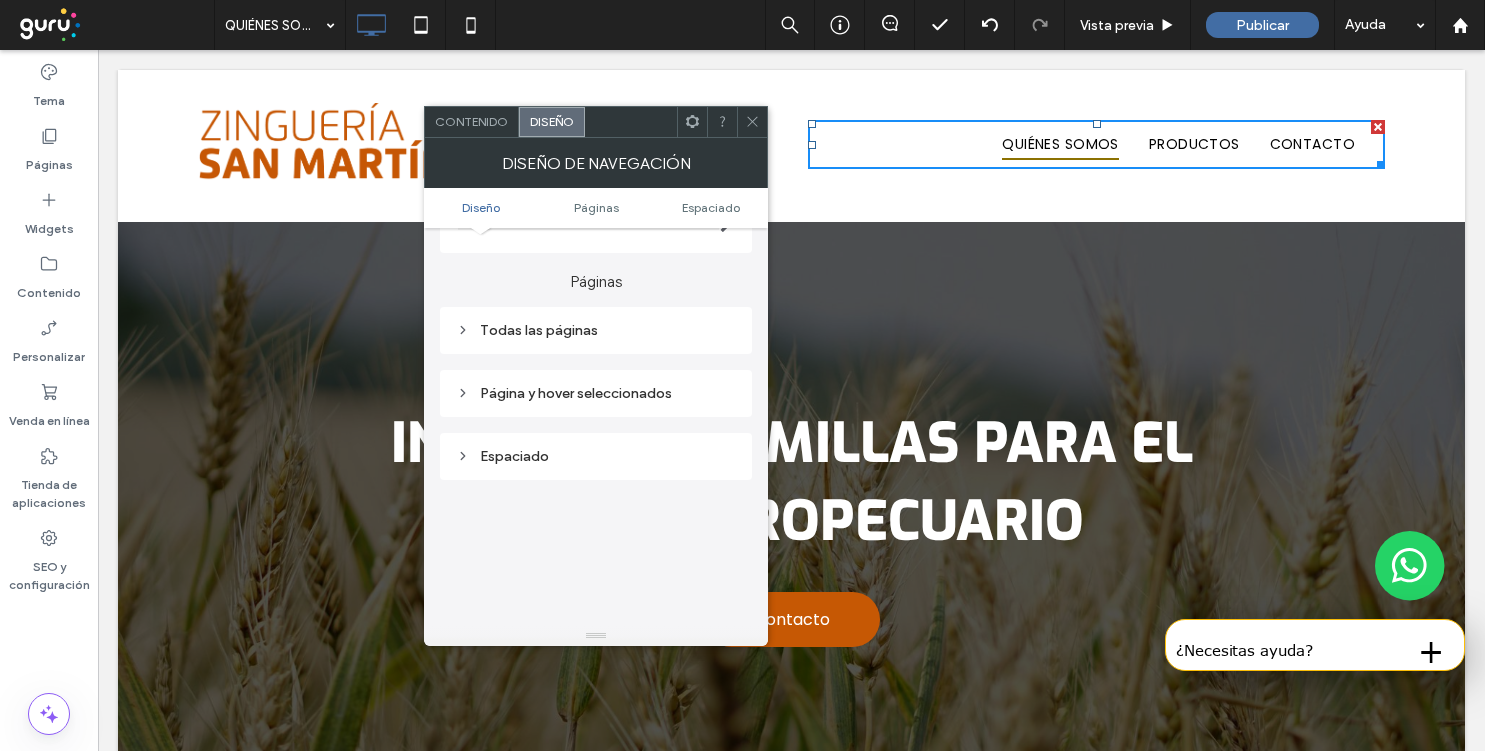 click on "Página y hover seleccionados" at bounding box center (596, 393) 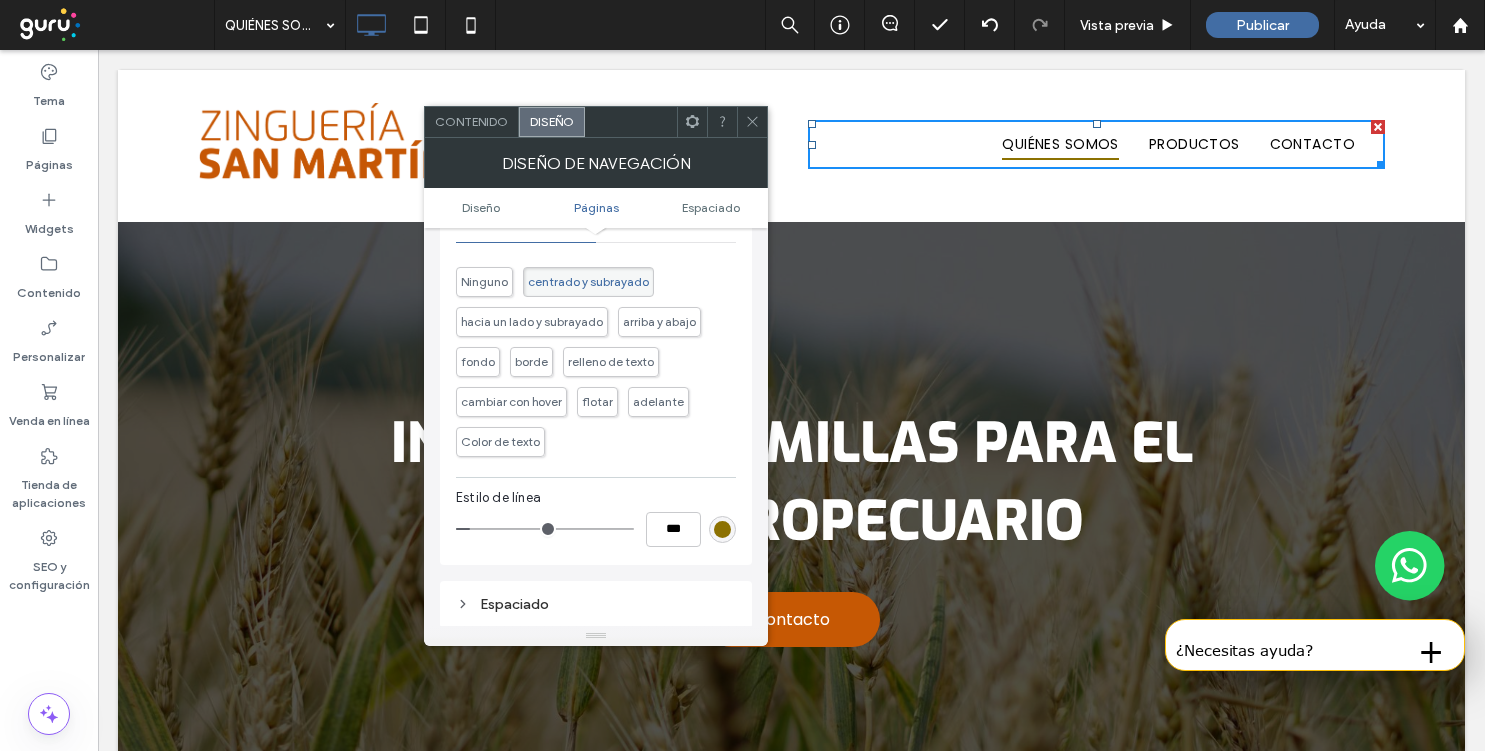 scroll, scrollTop: 465, scrollLeft: 0, axis: vertical 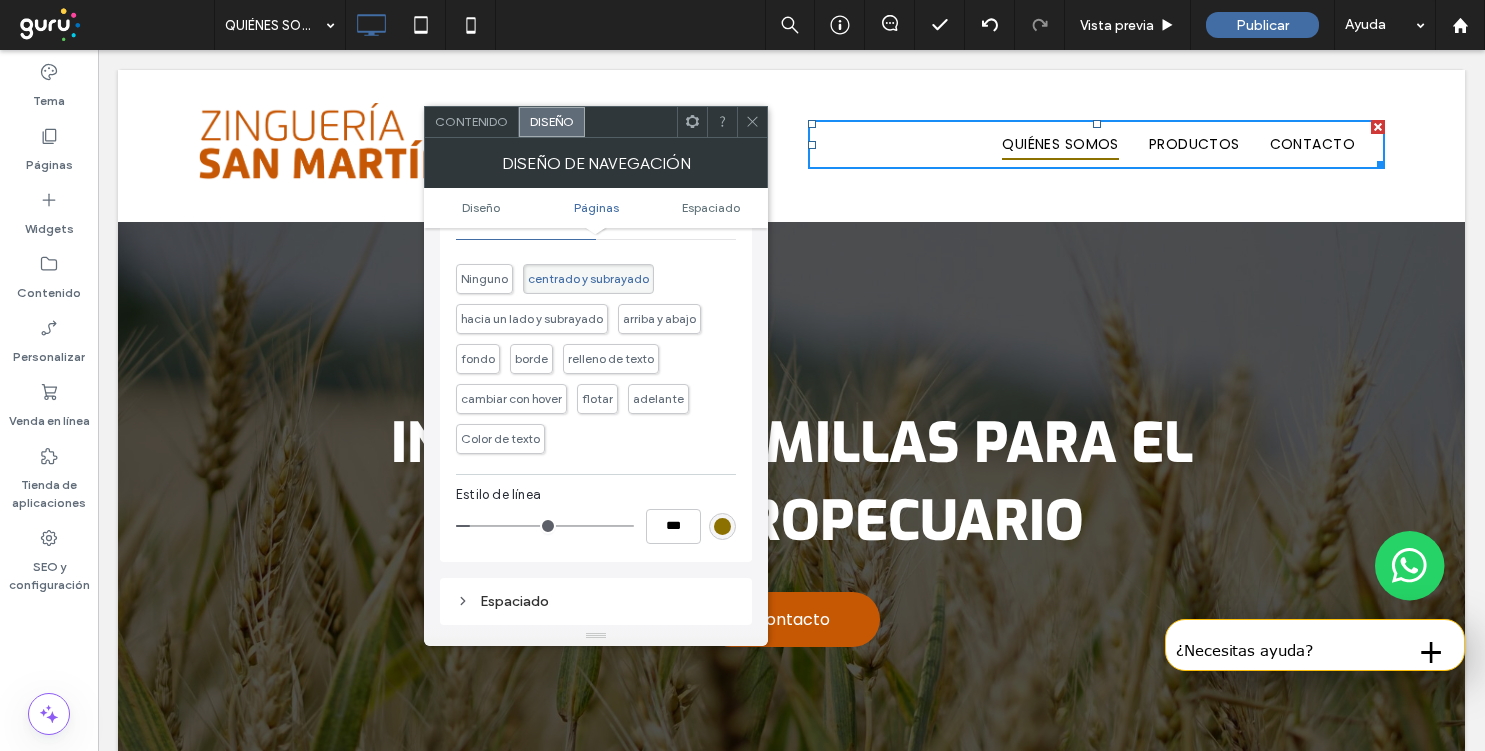 click at bounding box center [722, 526] 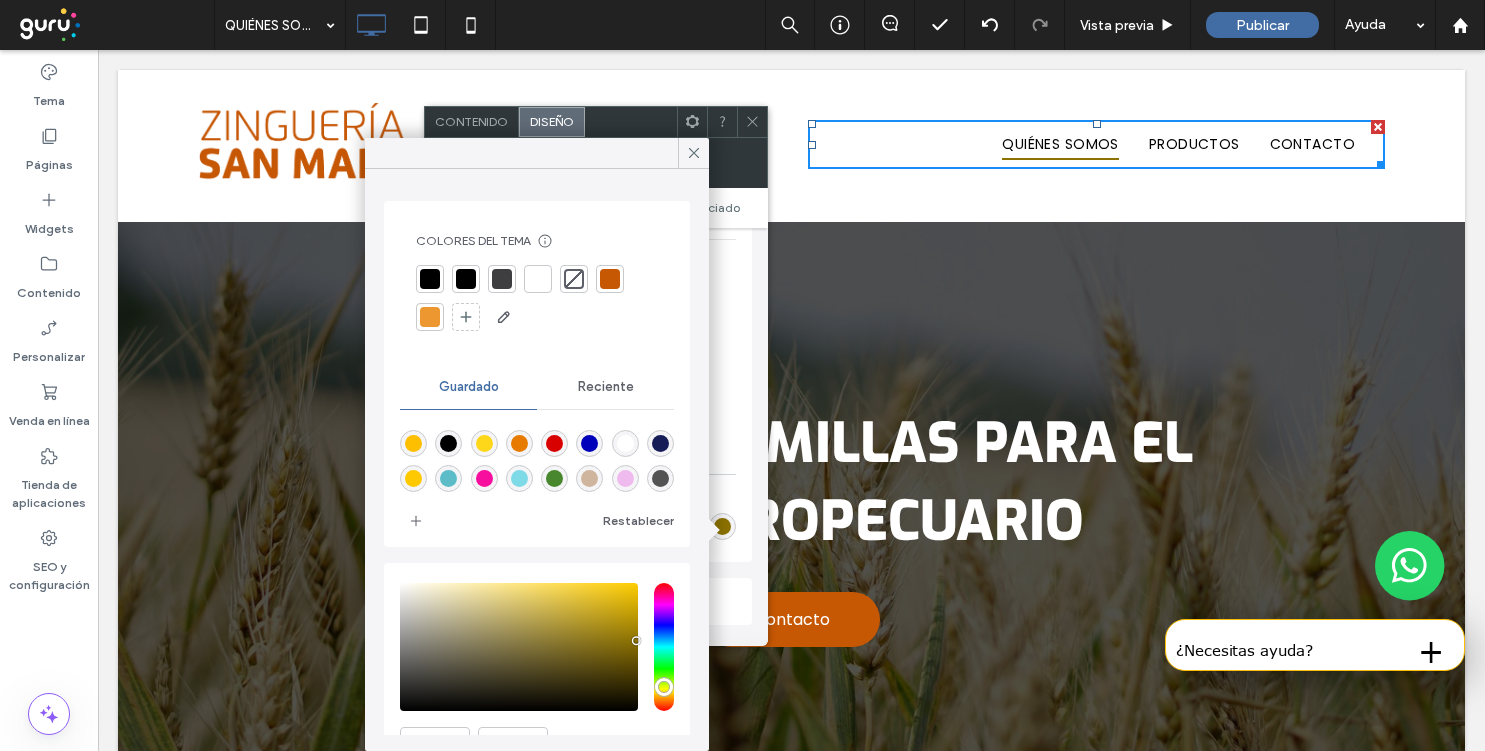 click at bounding box center [610, 279] 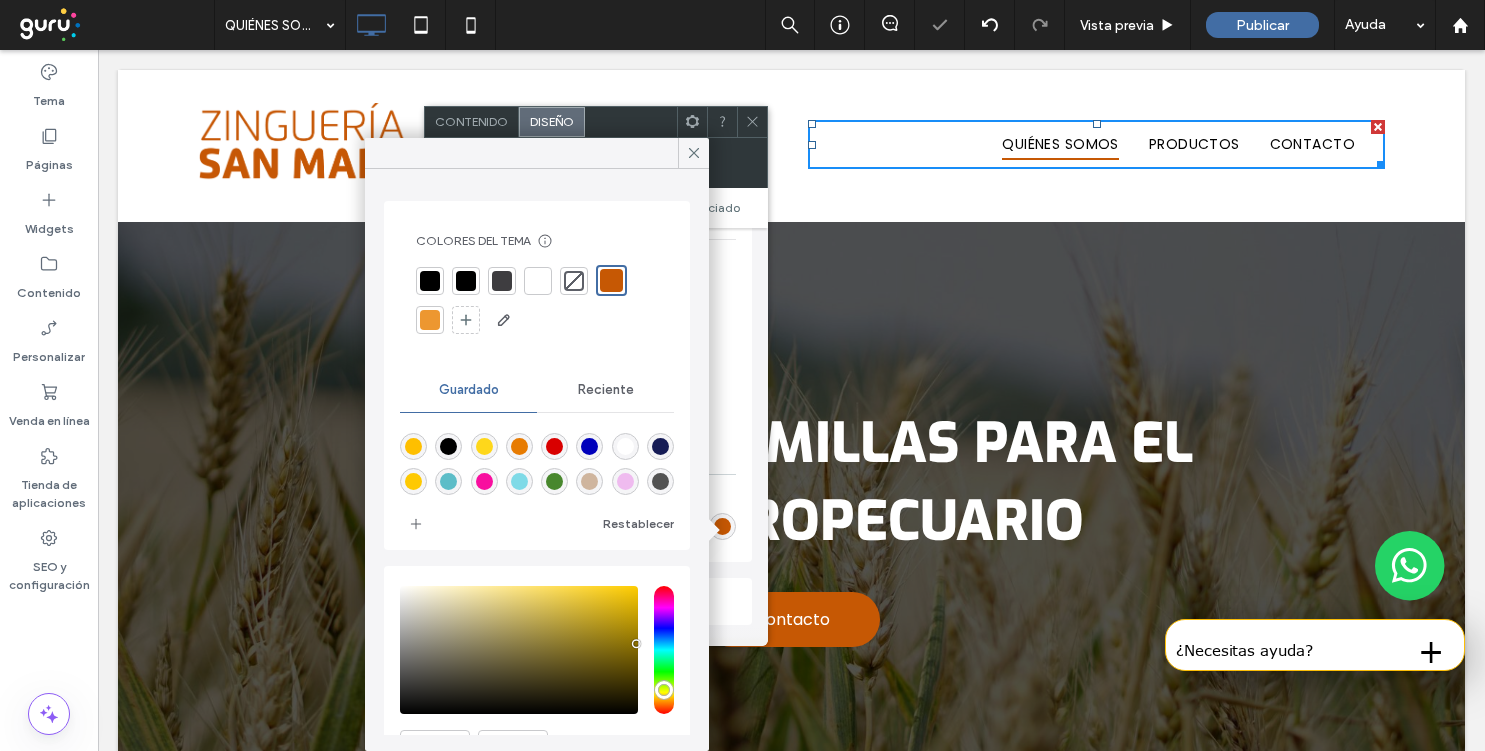 click 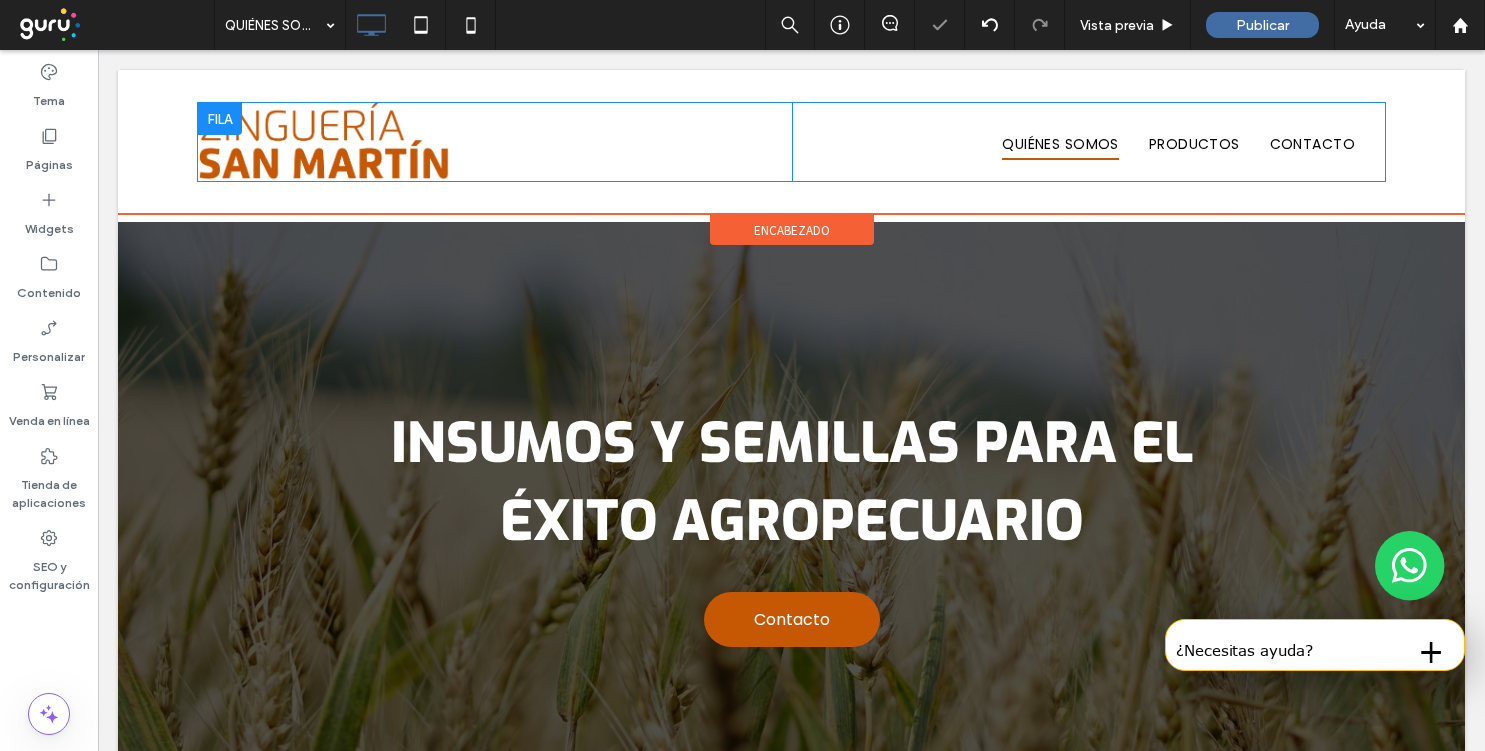 click at bounding box center (220, 119) 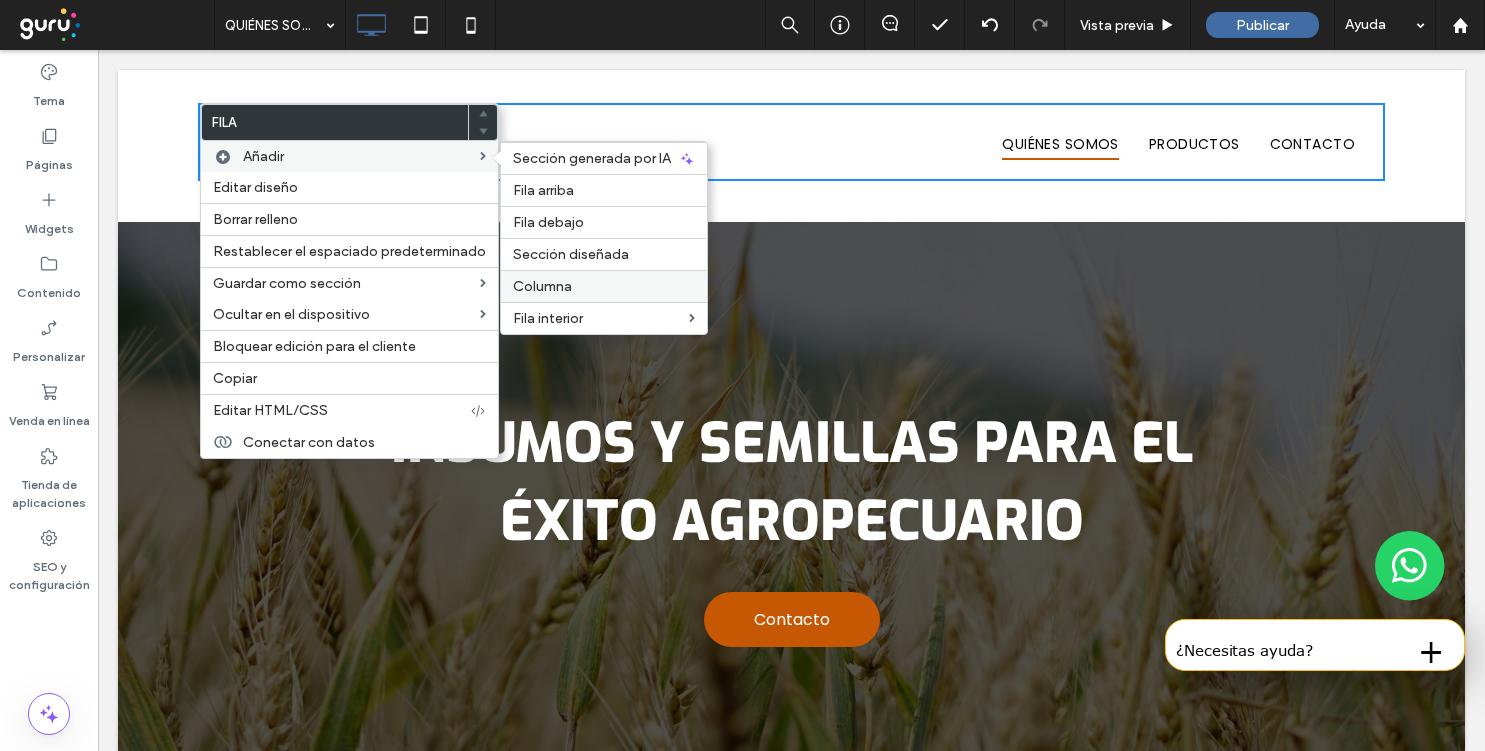 click on "Columna" at bounding box center [604, 286] 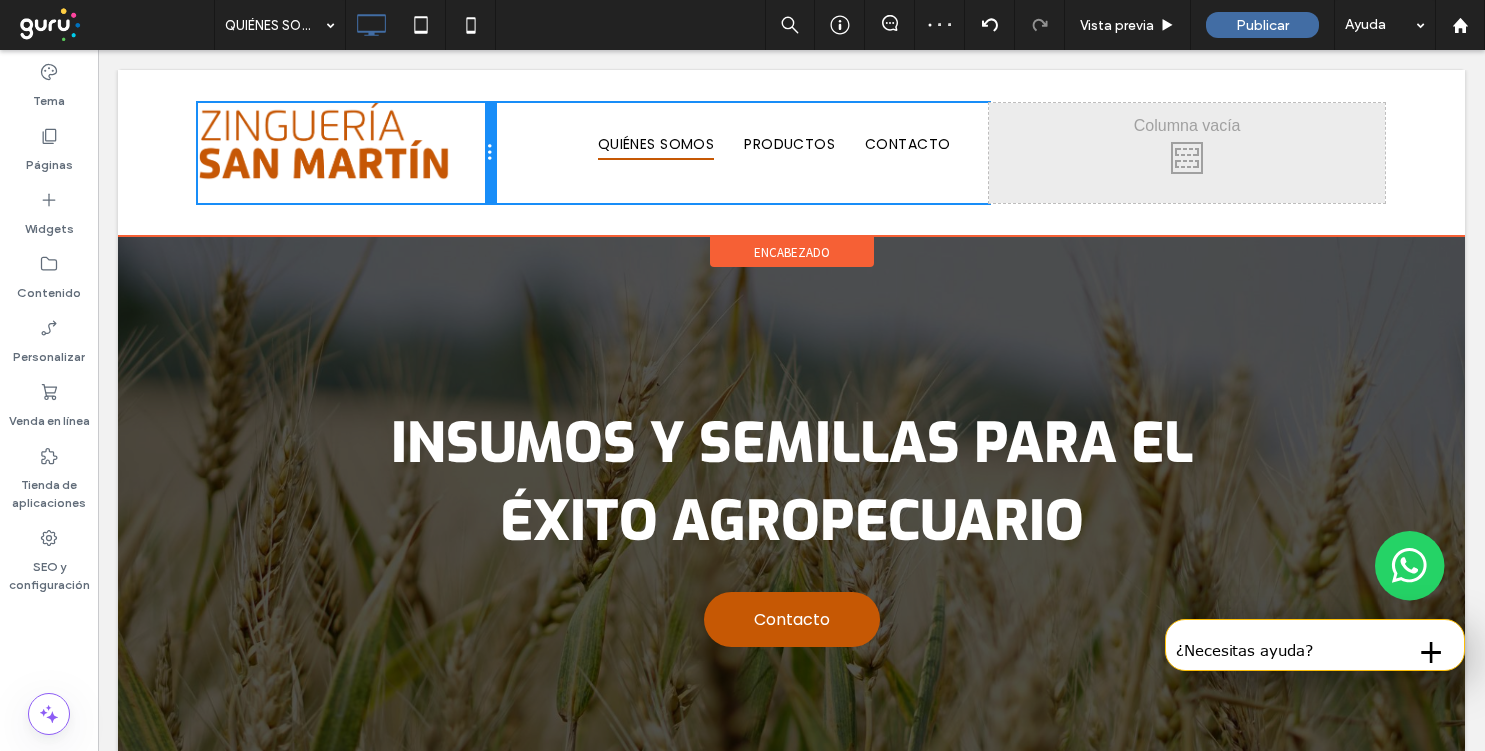 drag, startPoint x: 594, startPoint y: 153, endPoint x: 526, endPoint y: 153, distance: 68 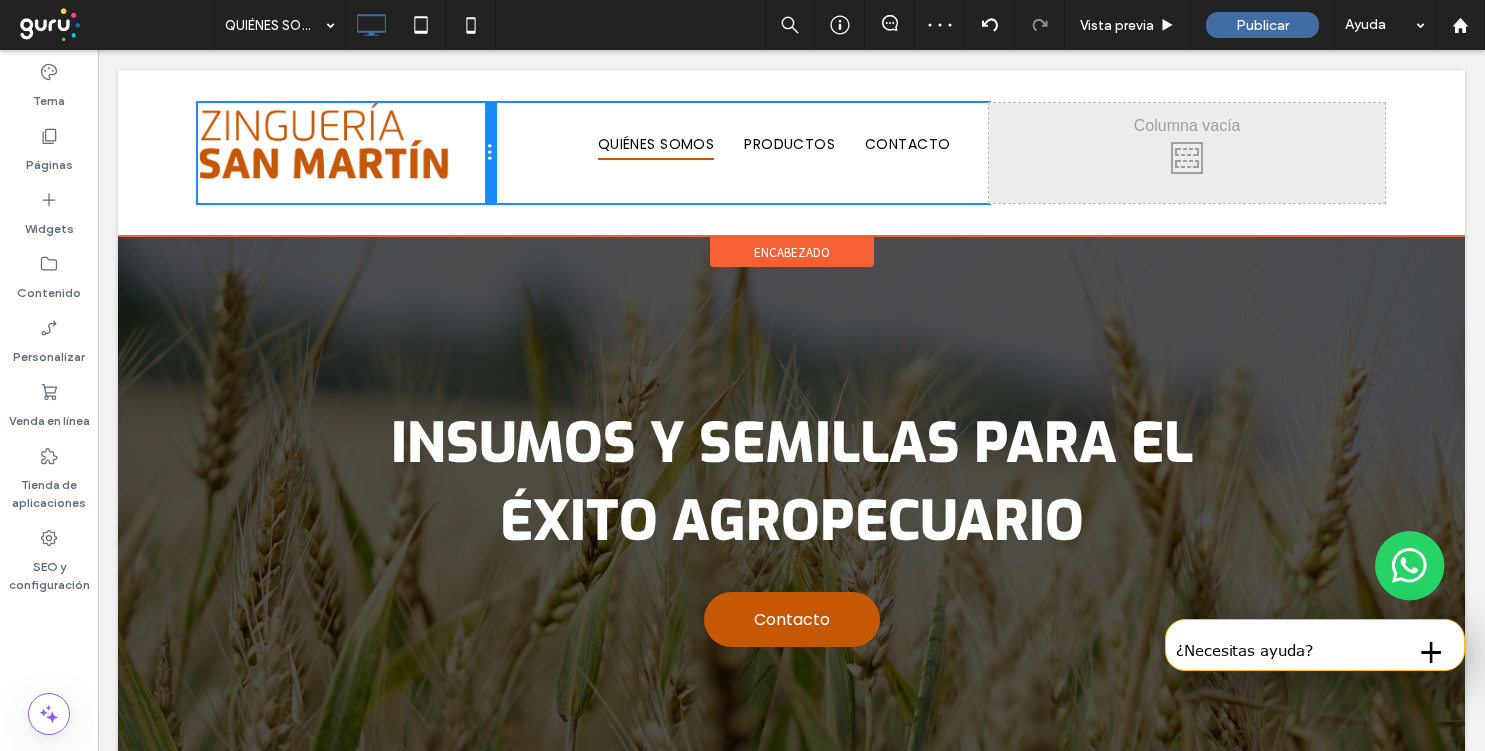 click on "Click To Paste
QUIÉNES SOMOS
PRODUCTOS
CONTACTO
Click To Paste
Click To Paste     Click To Paste" at bounding box center (791, 153) 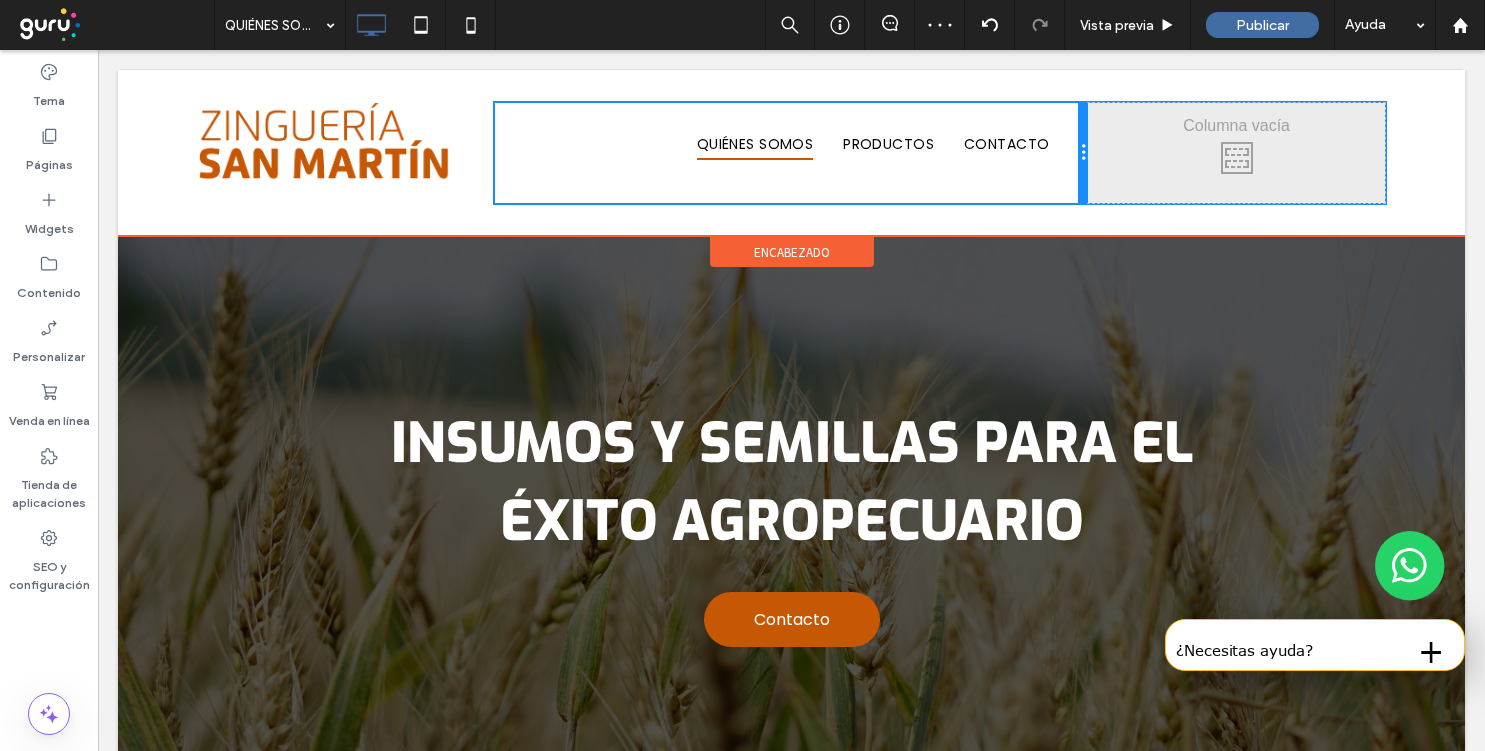 drag, startPoint x: 980, startPoint y: 153, endPoint x: 1071, endPoint y: 154, distance: 91.00549 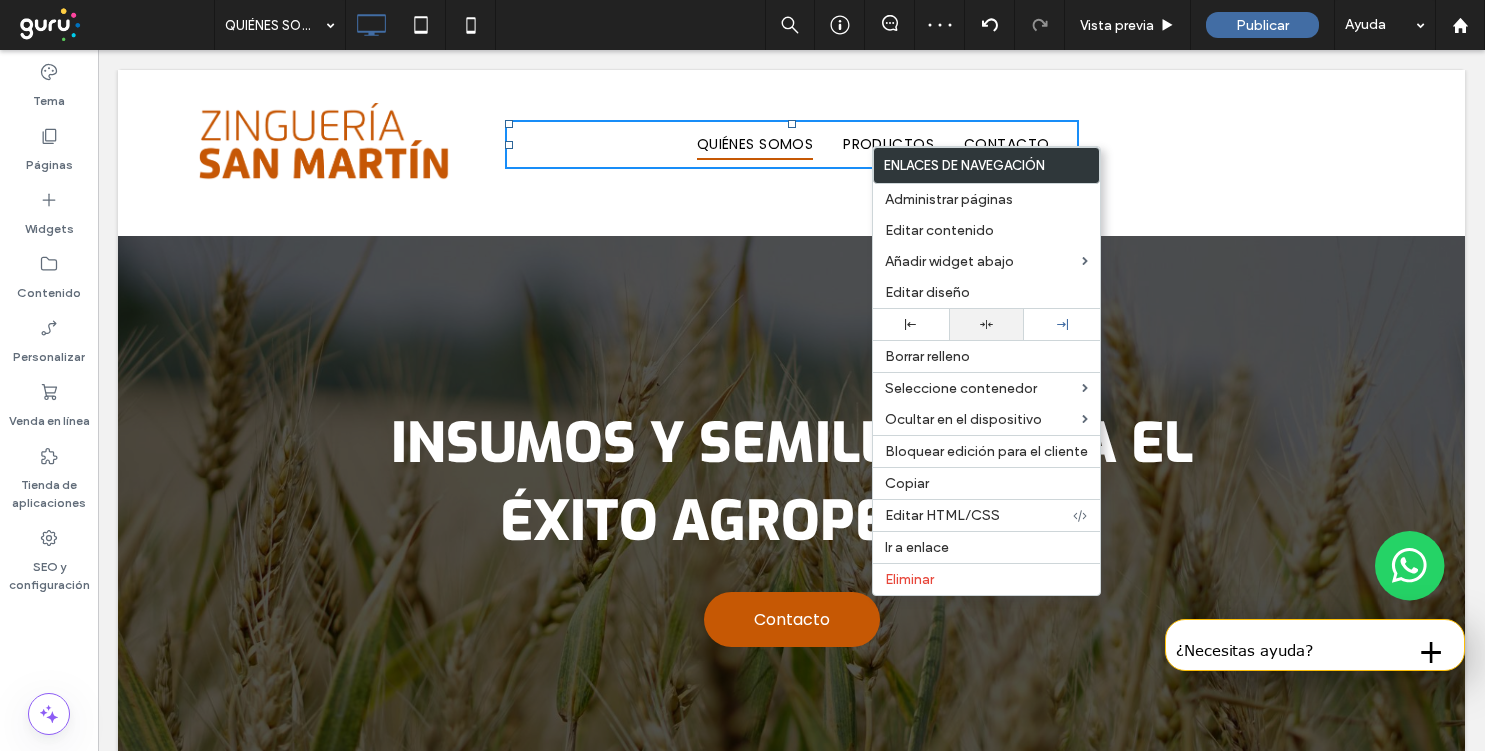 click at bounding box center [987, 324] 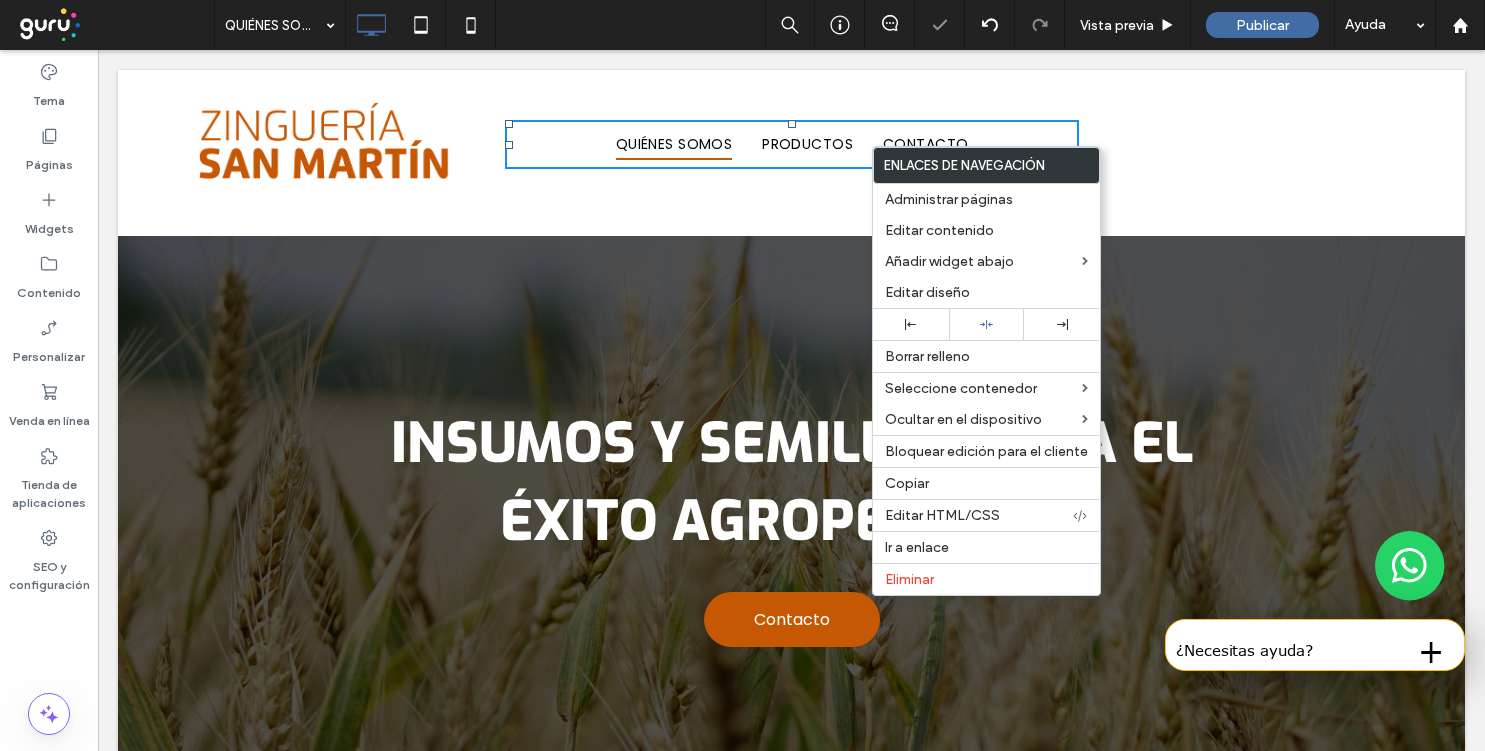 click on "Click To Paste
QUIÉNES SOMOS
PRODUCTOS
CONTACTO
Click To Paste
Click To Paste     Click To Paste
encabezado" at bounding box center [791, 153] 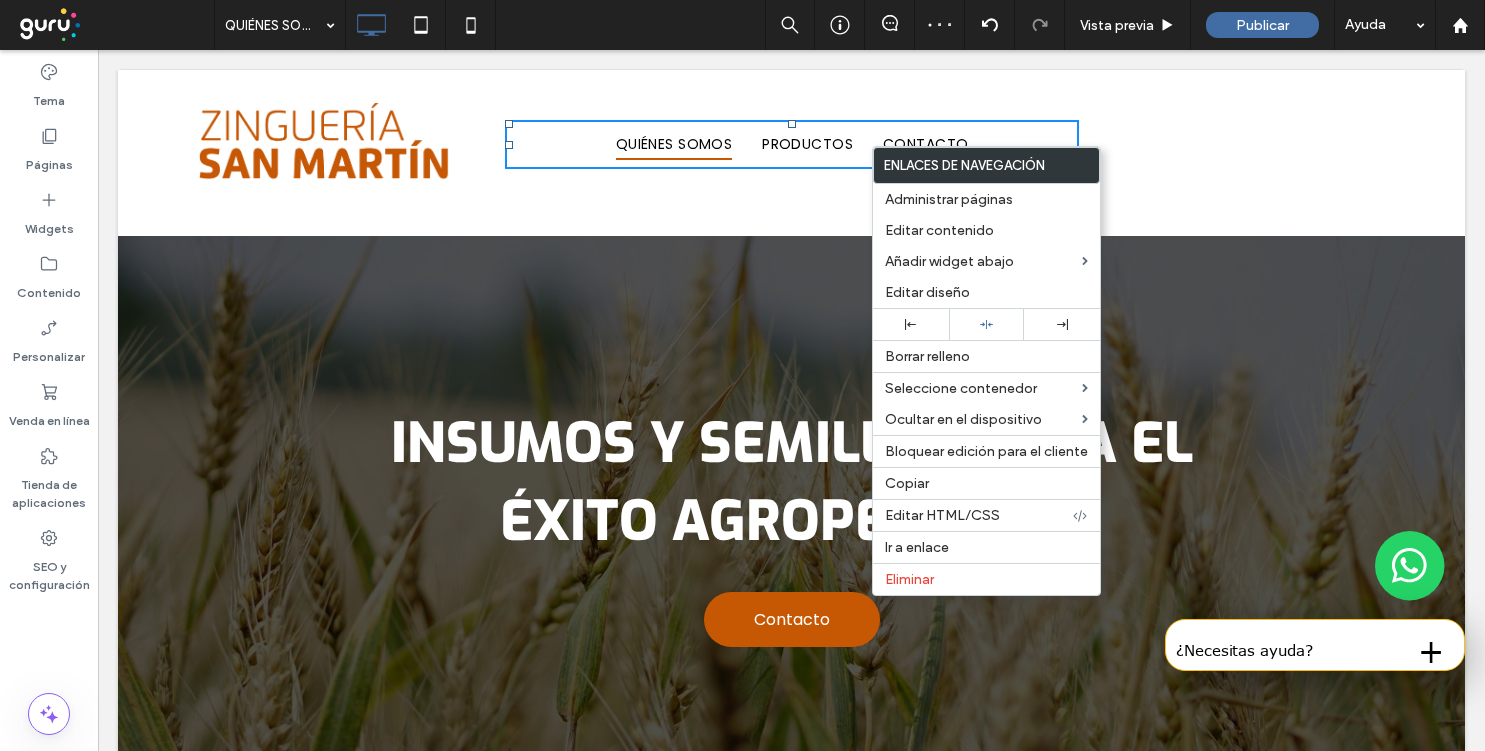 click on "QUIÉNES SOMOS
PRODUCTOS
CONTACTO
Click To Paste" at bounding box center [792, 153] 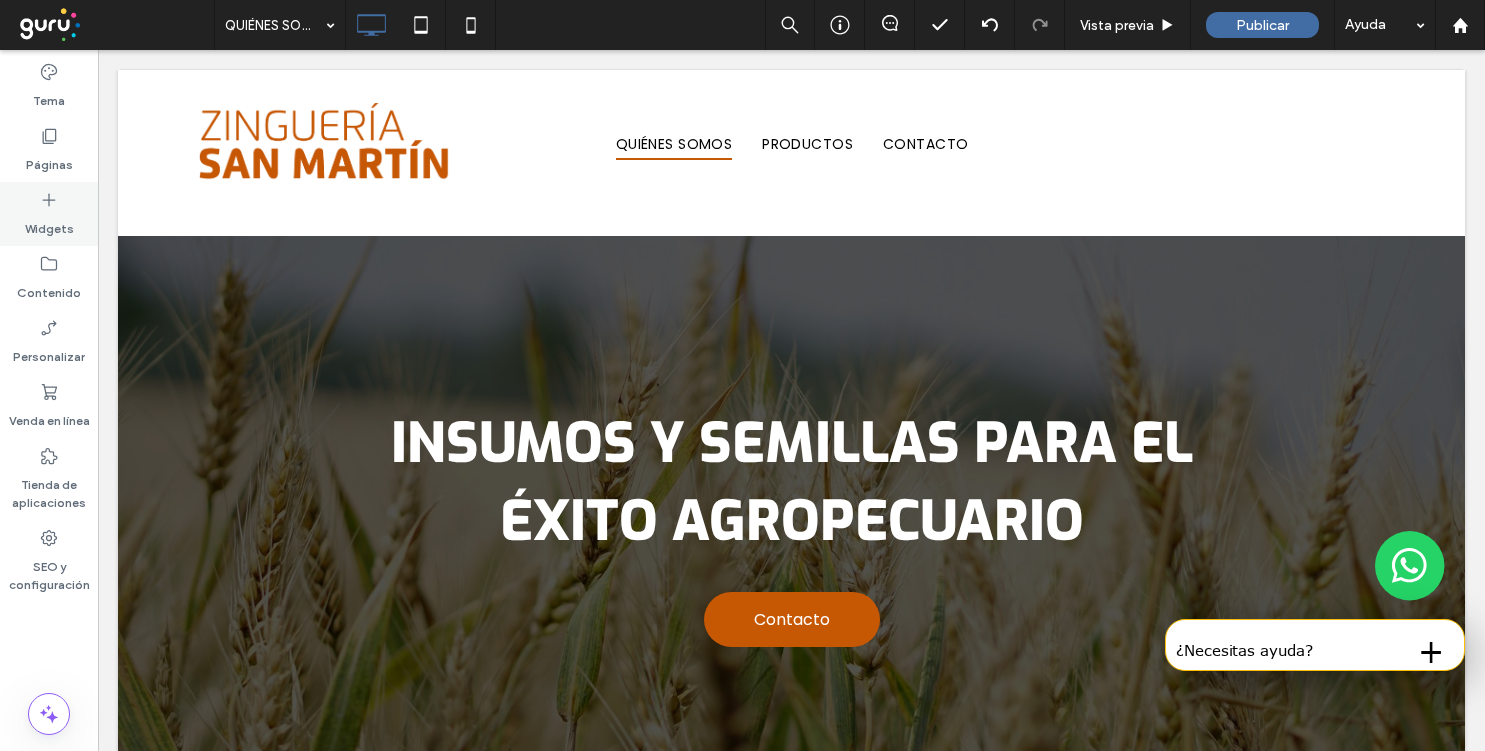 click on "Widgets" at bounding box center (49, 224) 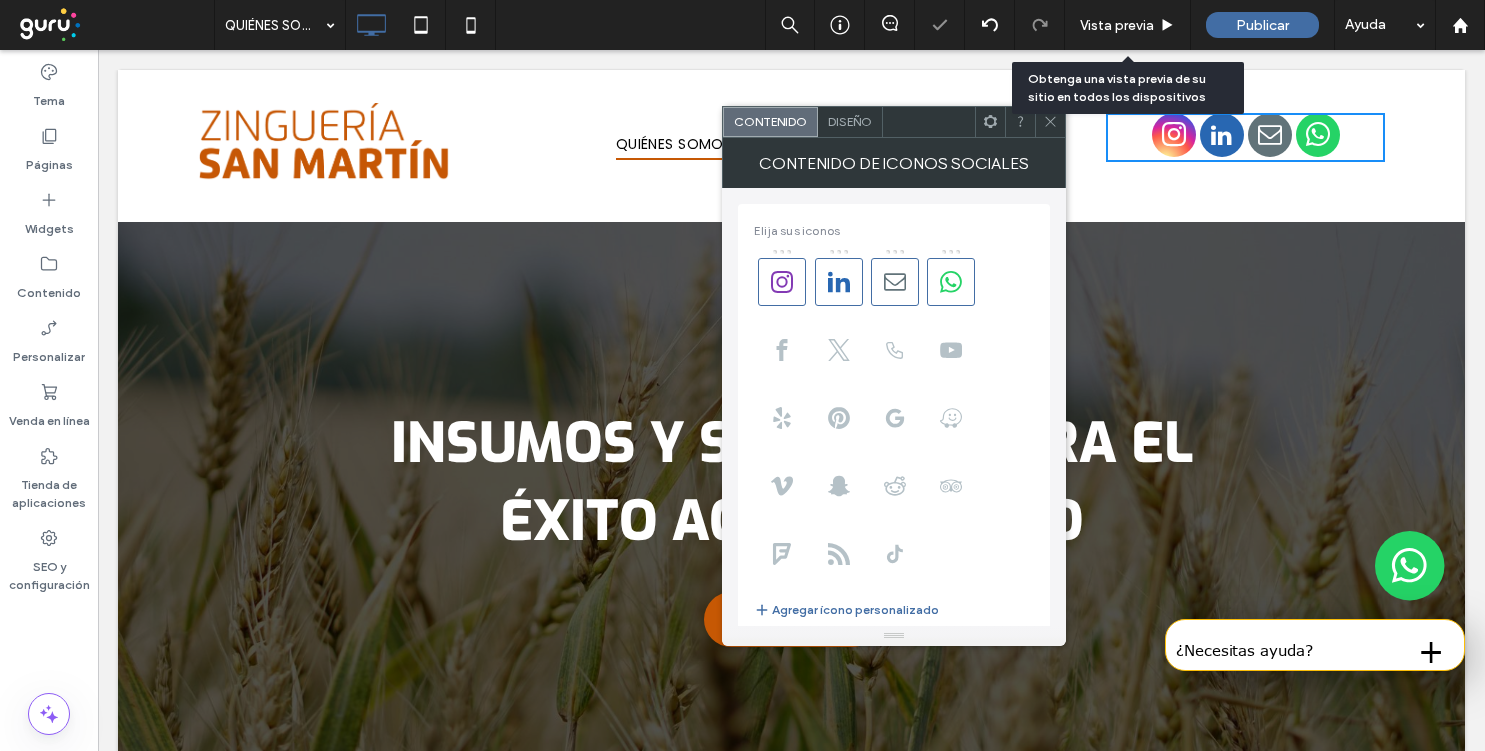 drag, startPoint x: 343, startPoint y: 407, endPoint x: 1143, endPoint y: 1, distance: 897.1265 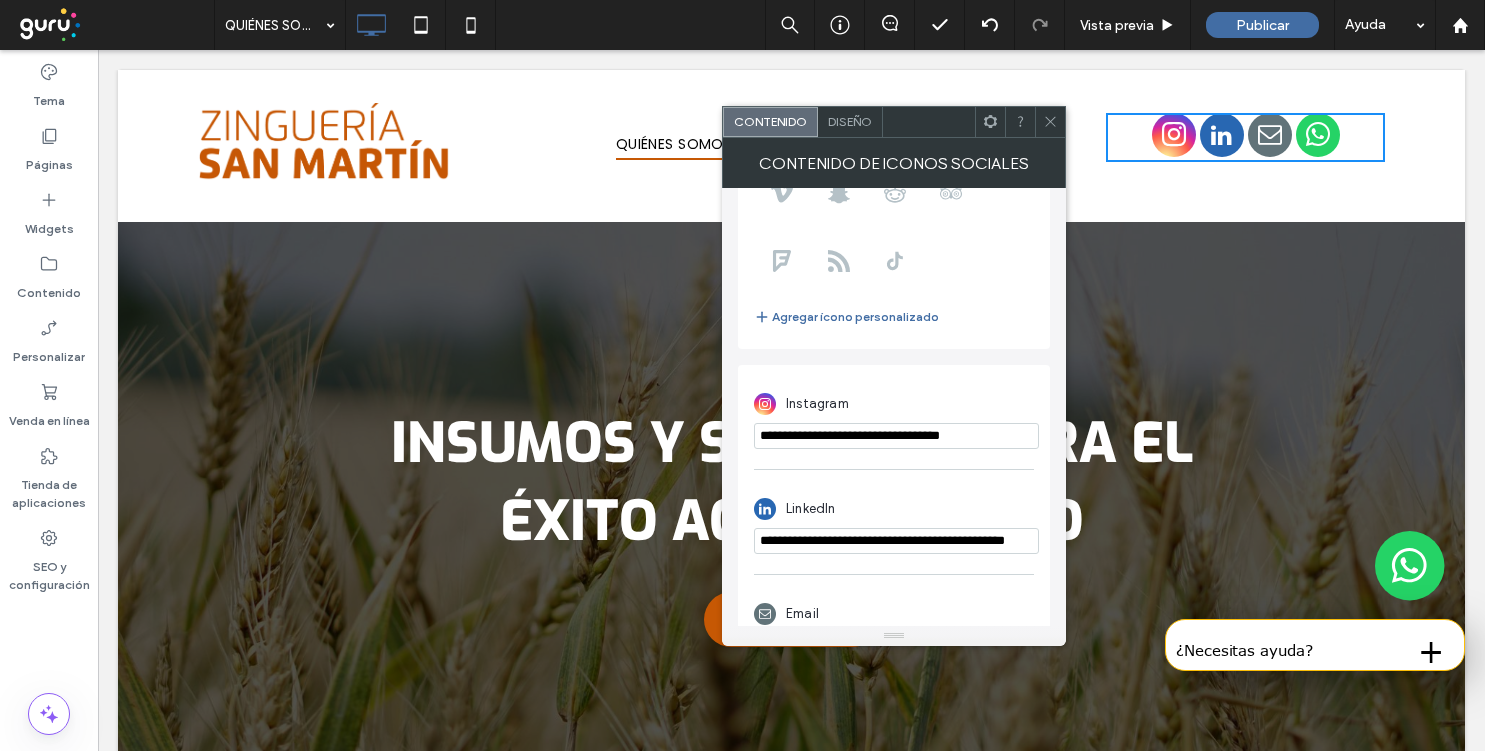 scroll, scrollTop: 463, scrollLeft: 0, axis: vertical 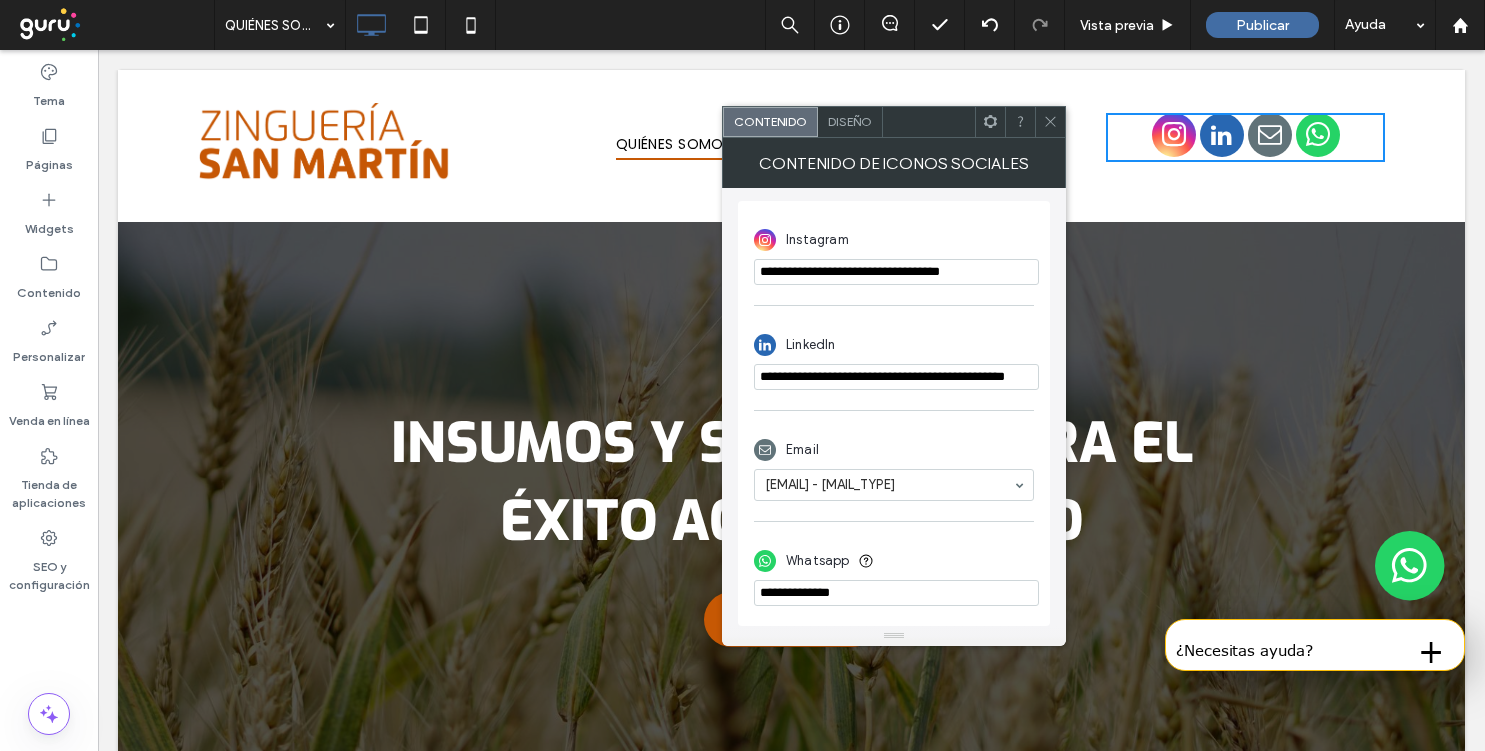 click on "**********" at bounding box center [896, 377] 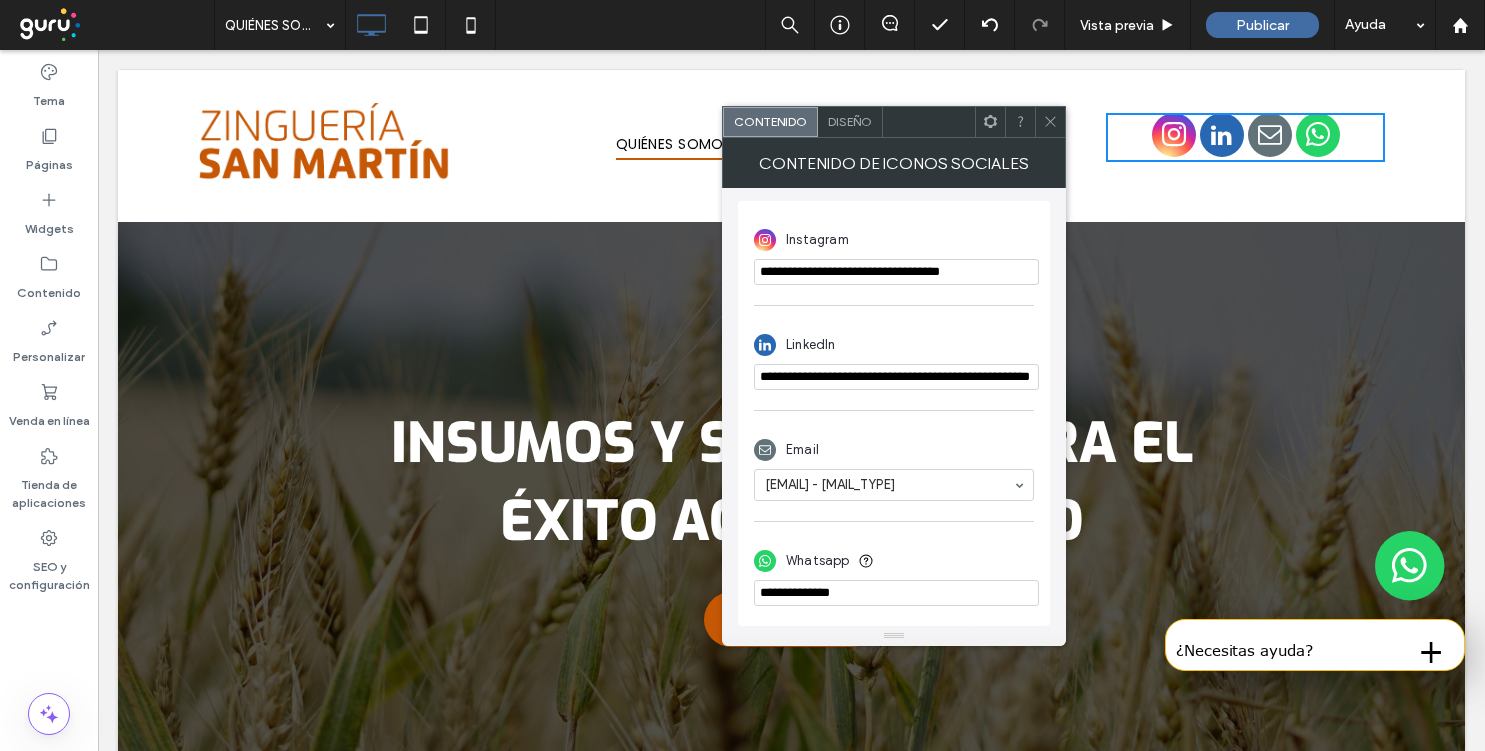 scroll, scrollTop: 0, scrollLeft: 87, axis: horizontal 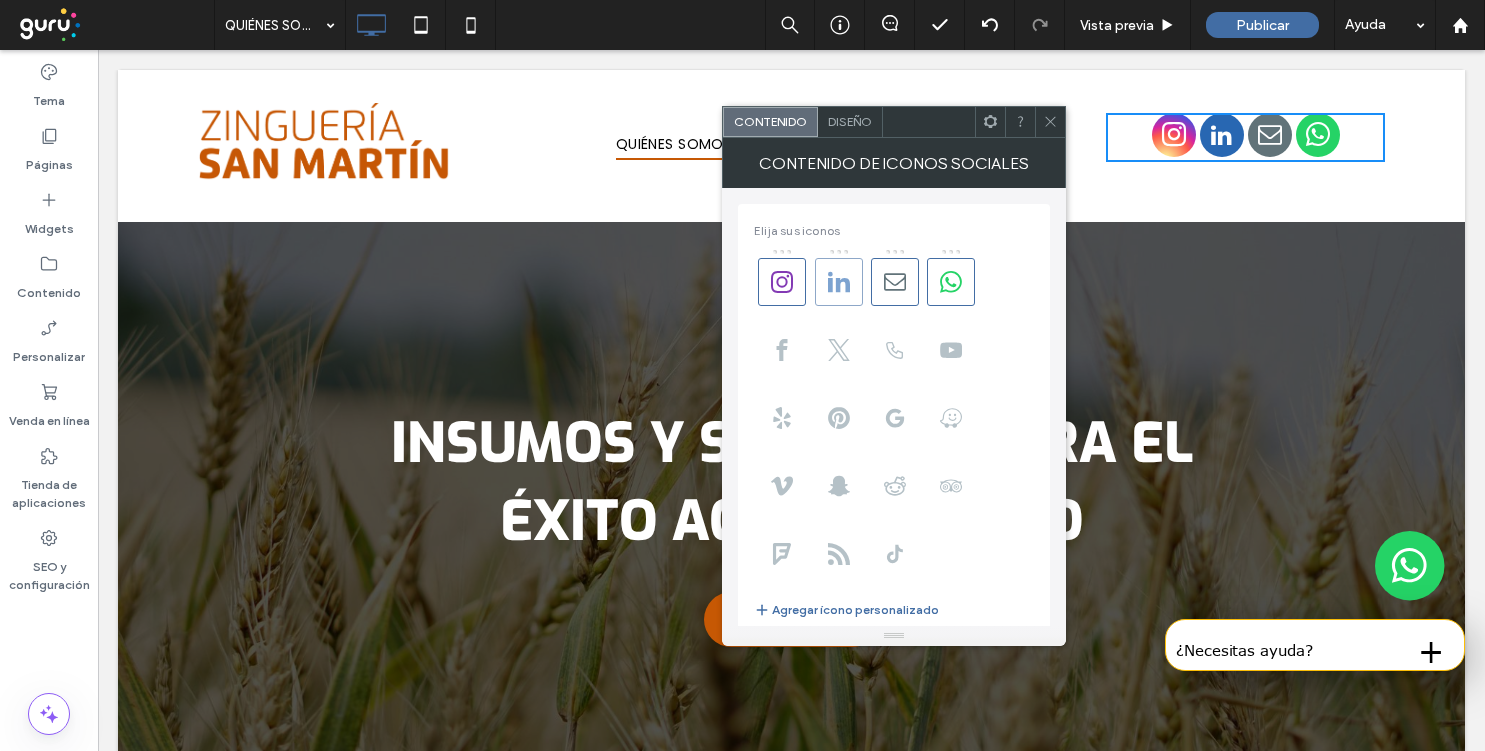 type on "**********" 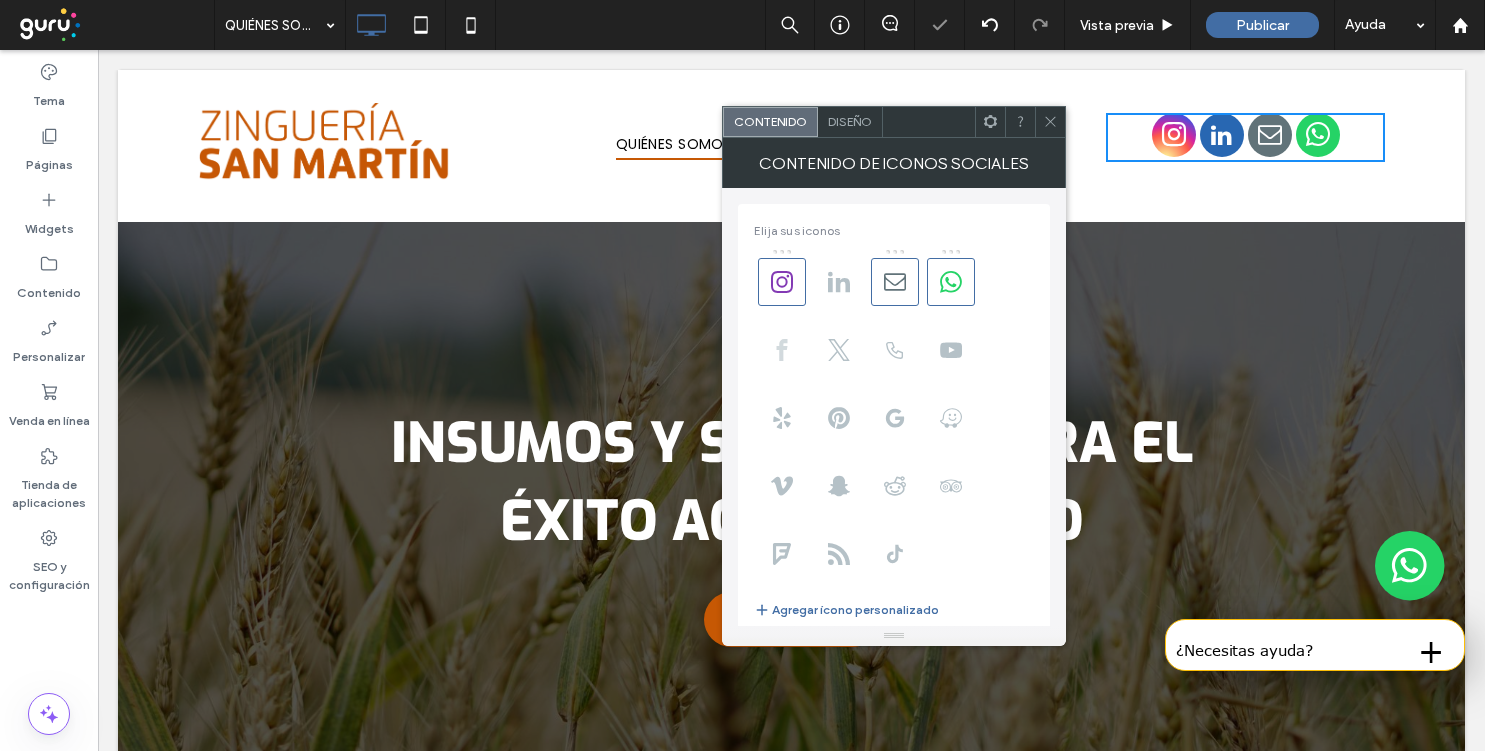 click 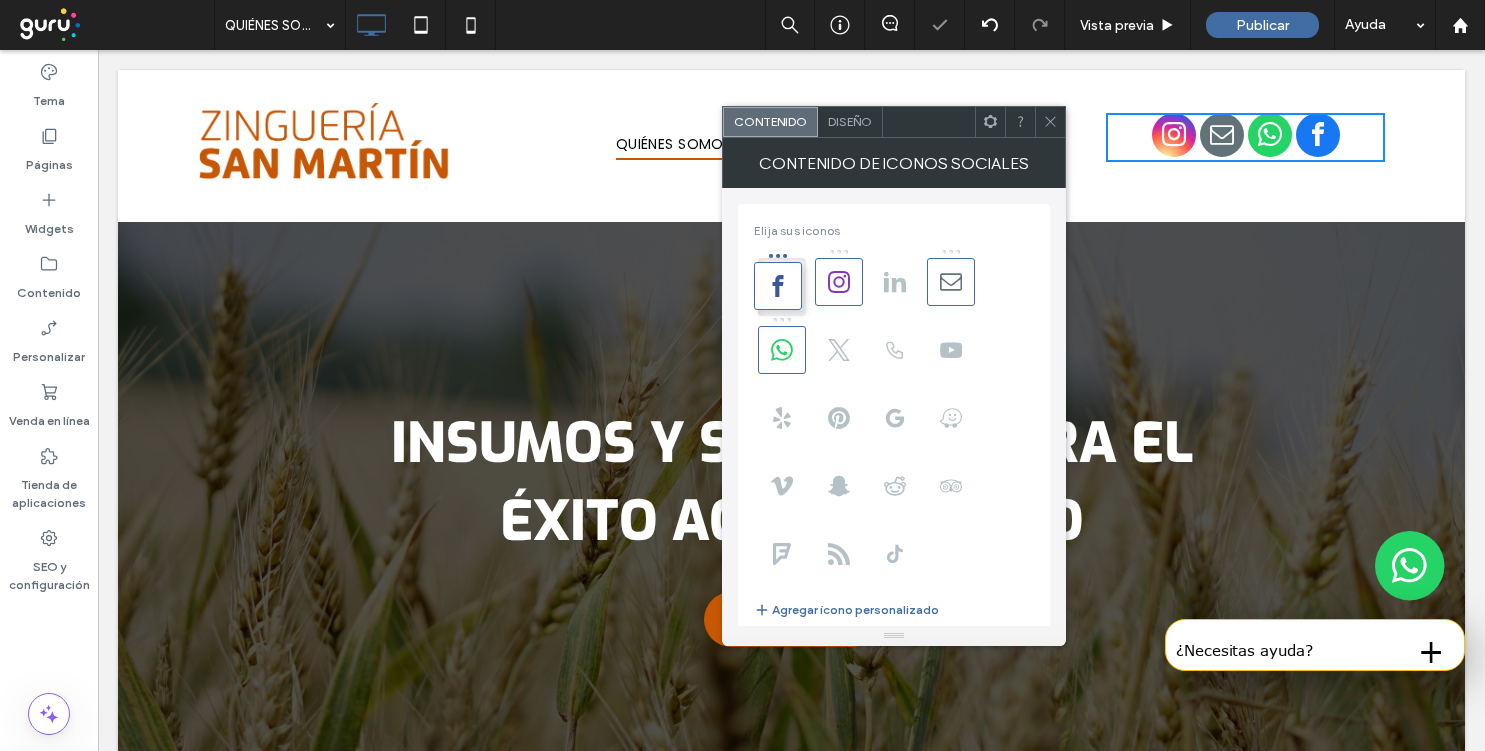 drag, startPoint x: 780, startPoint y: 352, endPoint x: 771, endPoint y: 286, distance: 66.61081 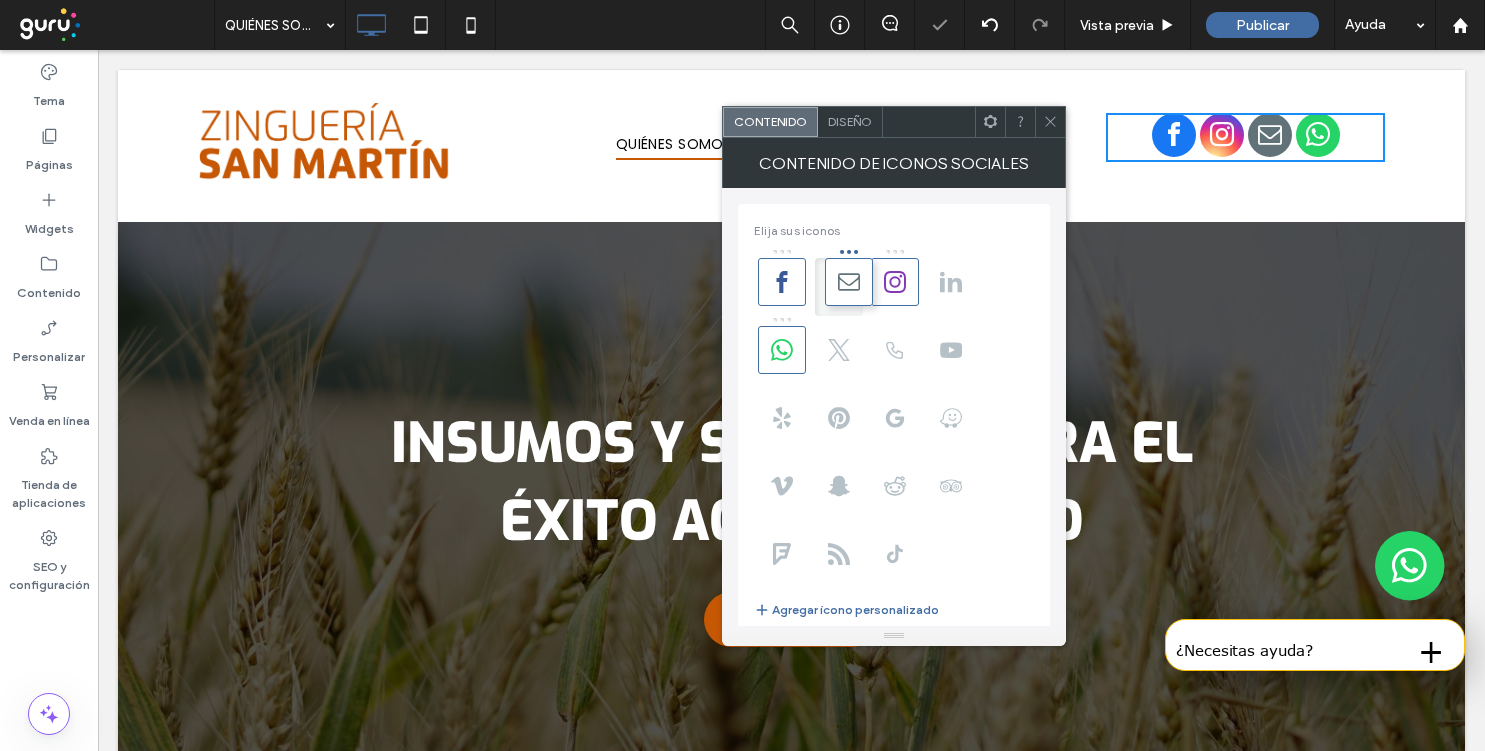 drag, startPoint x: 953, startPoint y: 289, endPoint x: 834, endPoint y: 288, distance: 119.0042 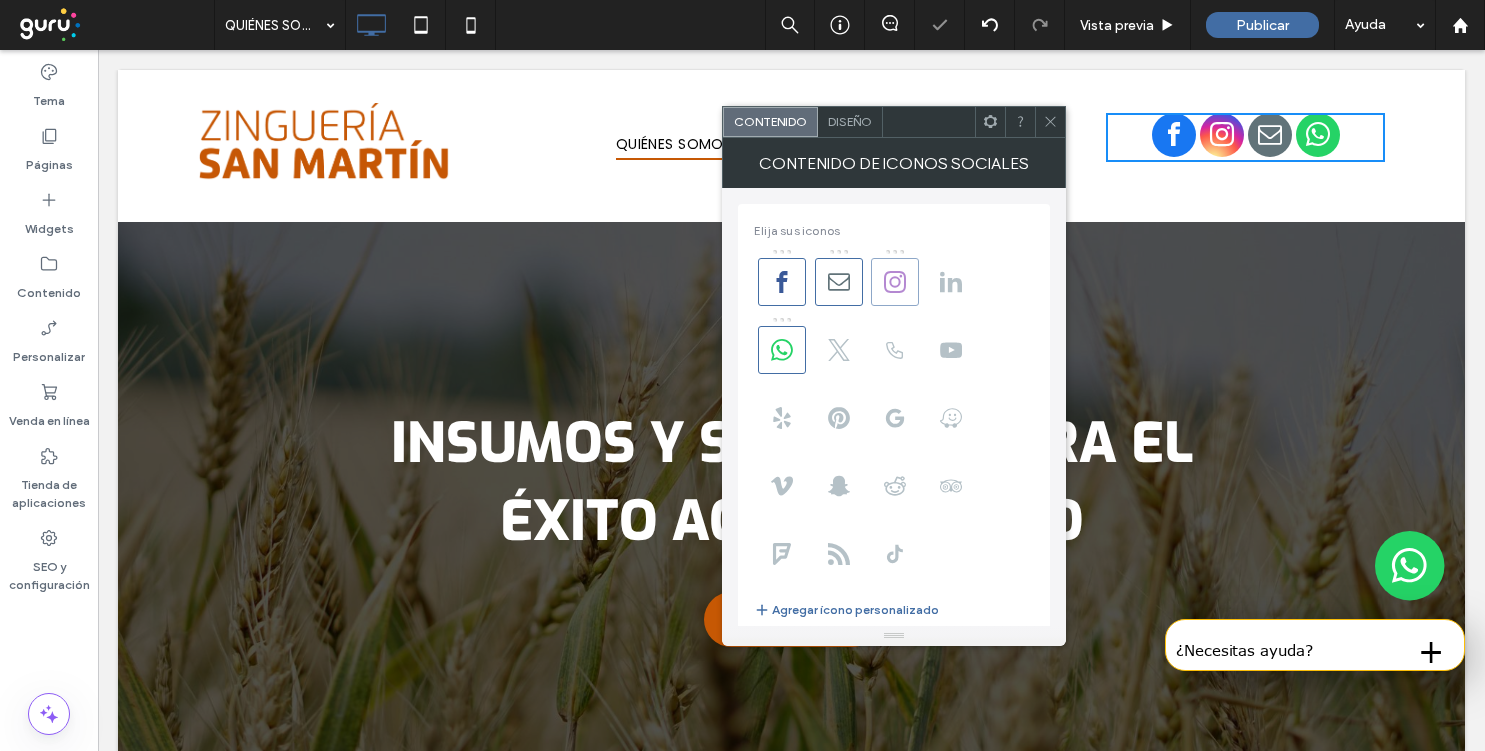 click at bounding box center (895, 282) 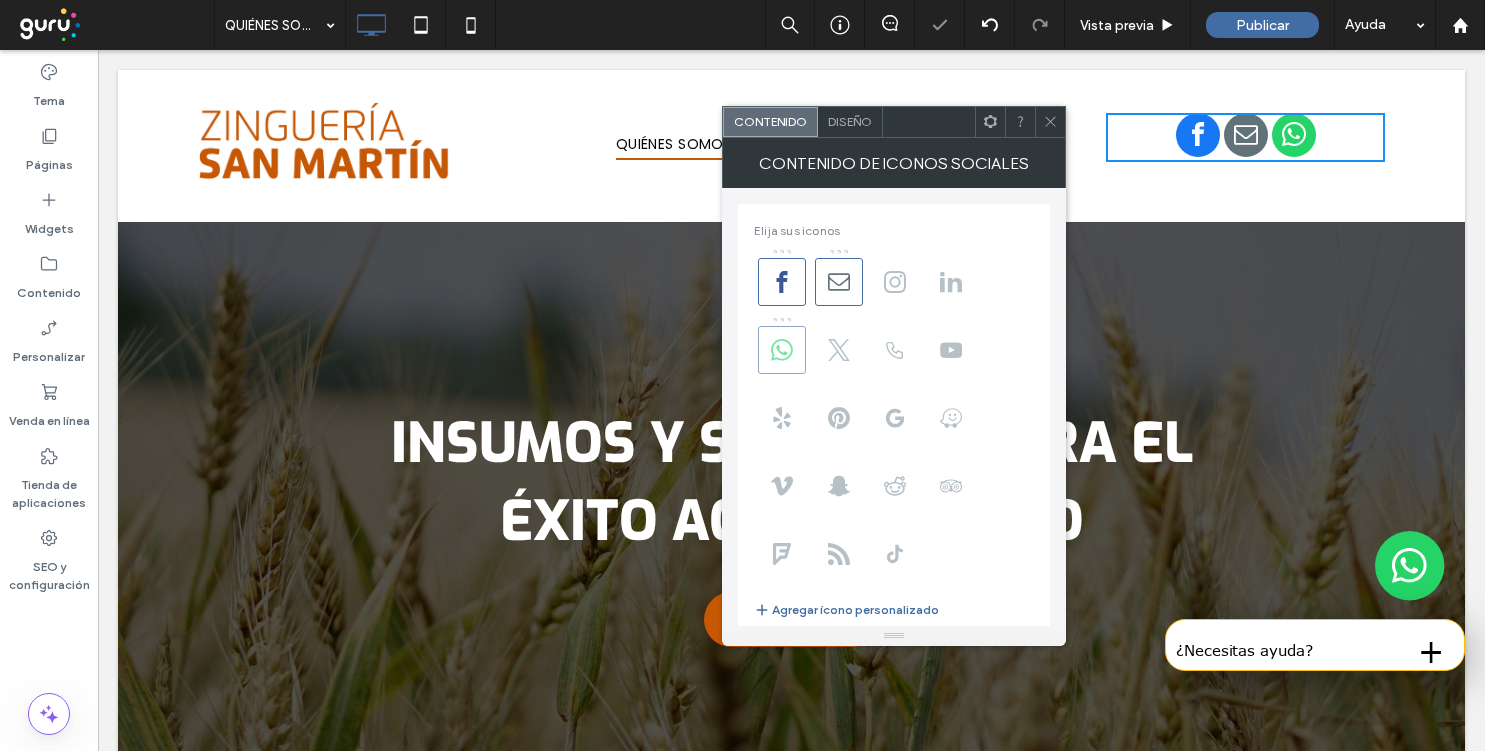 click 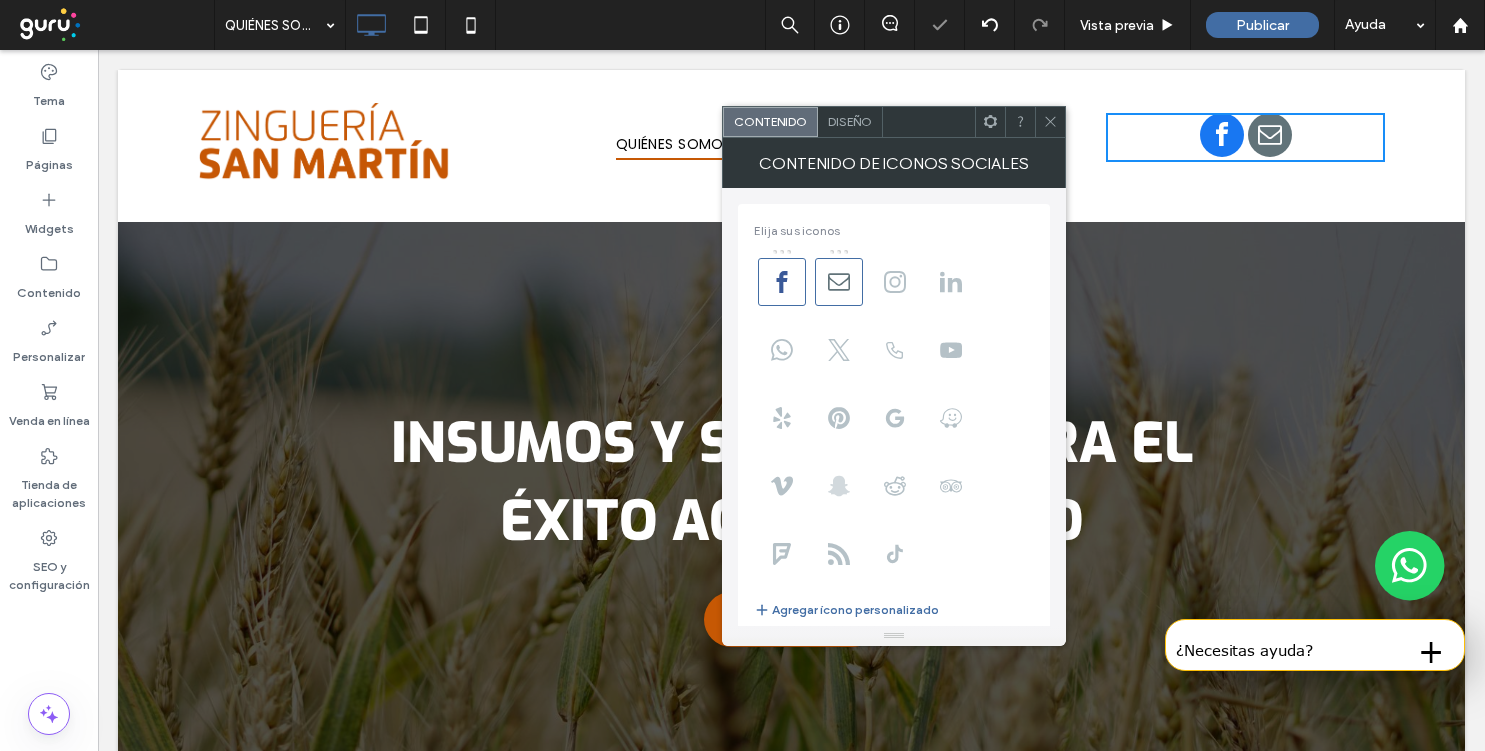 scroll, scrollTop: 249, scrollLeft: 0, axis: vertical 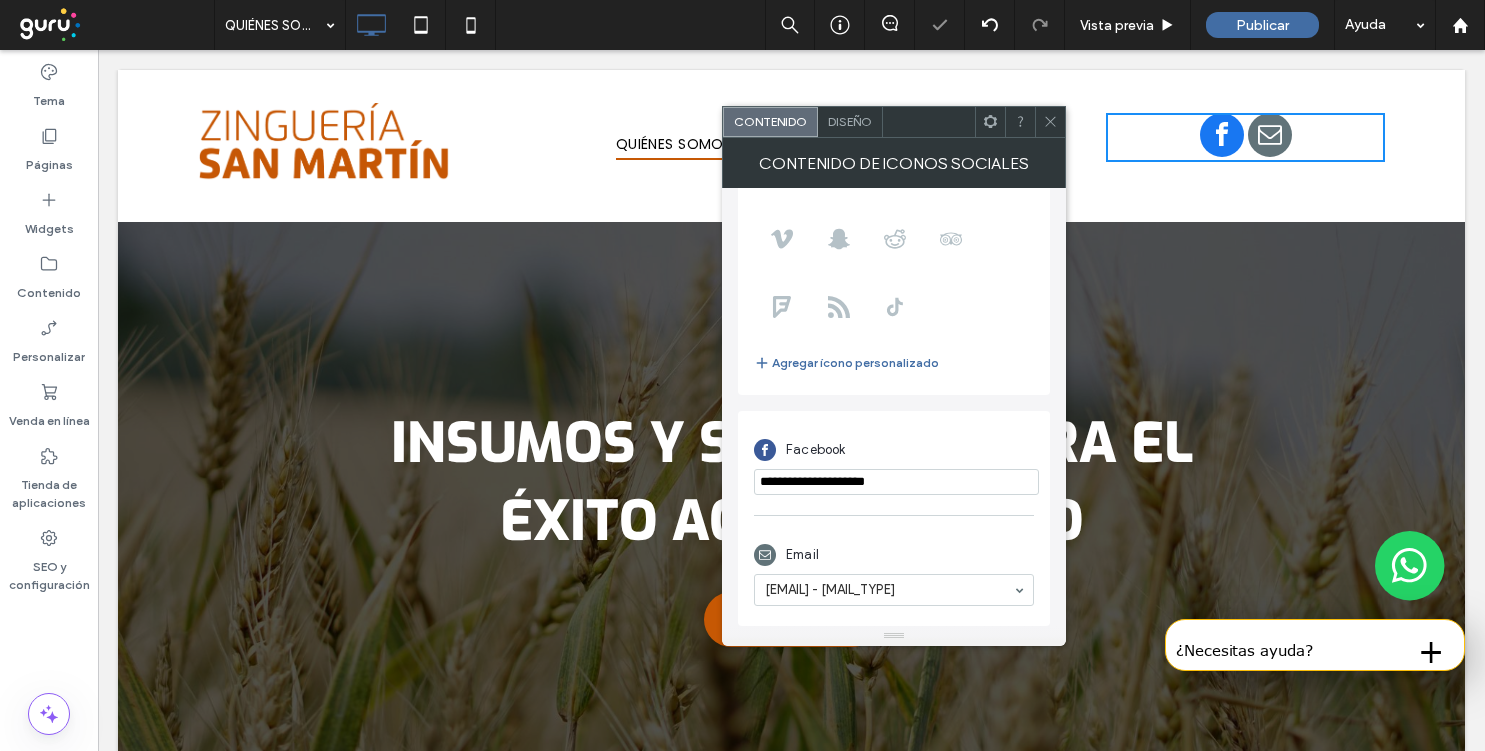 click on "**********" at bounding box center [896, 482] 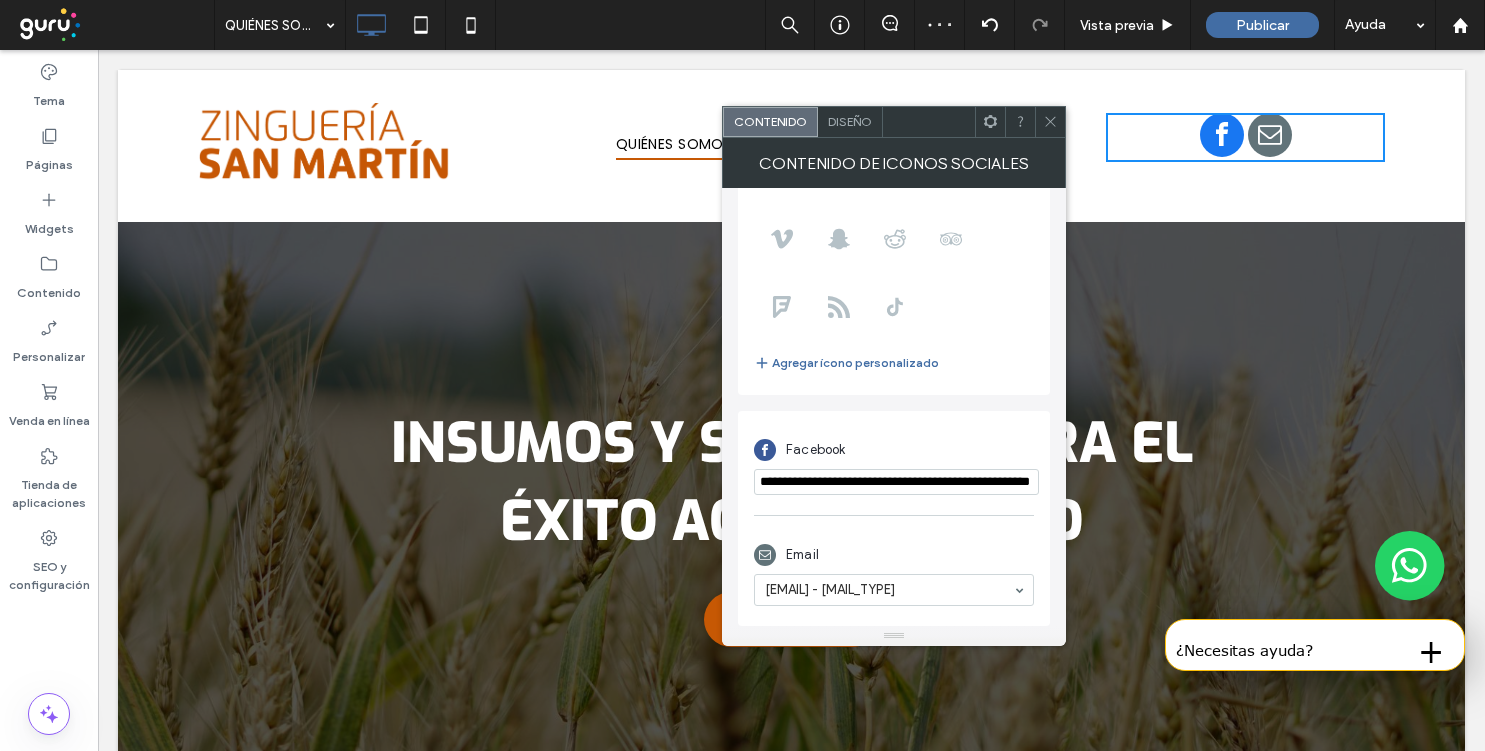 scroll, scrollTop: 0, scrollLeft: 87, axis: horizontal 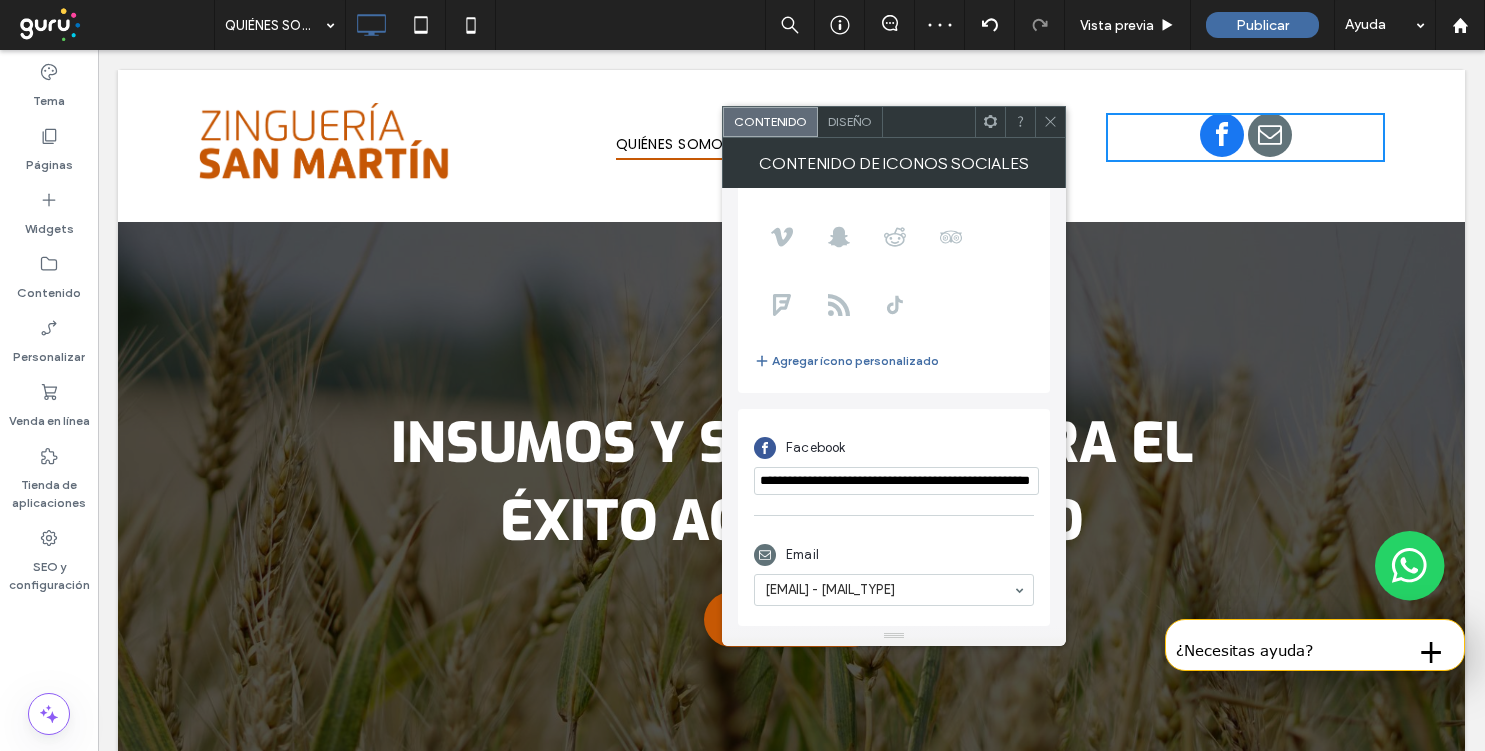 type on "**********" 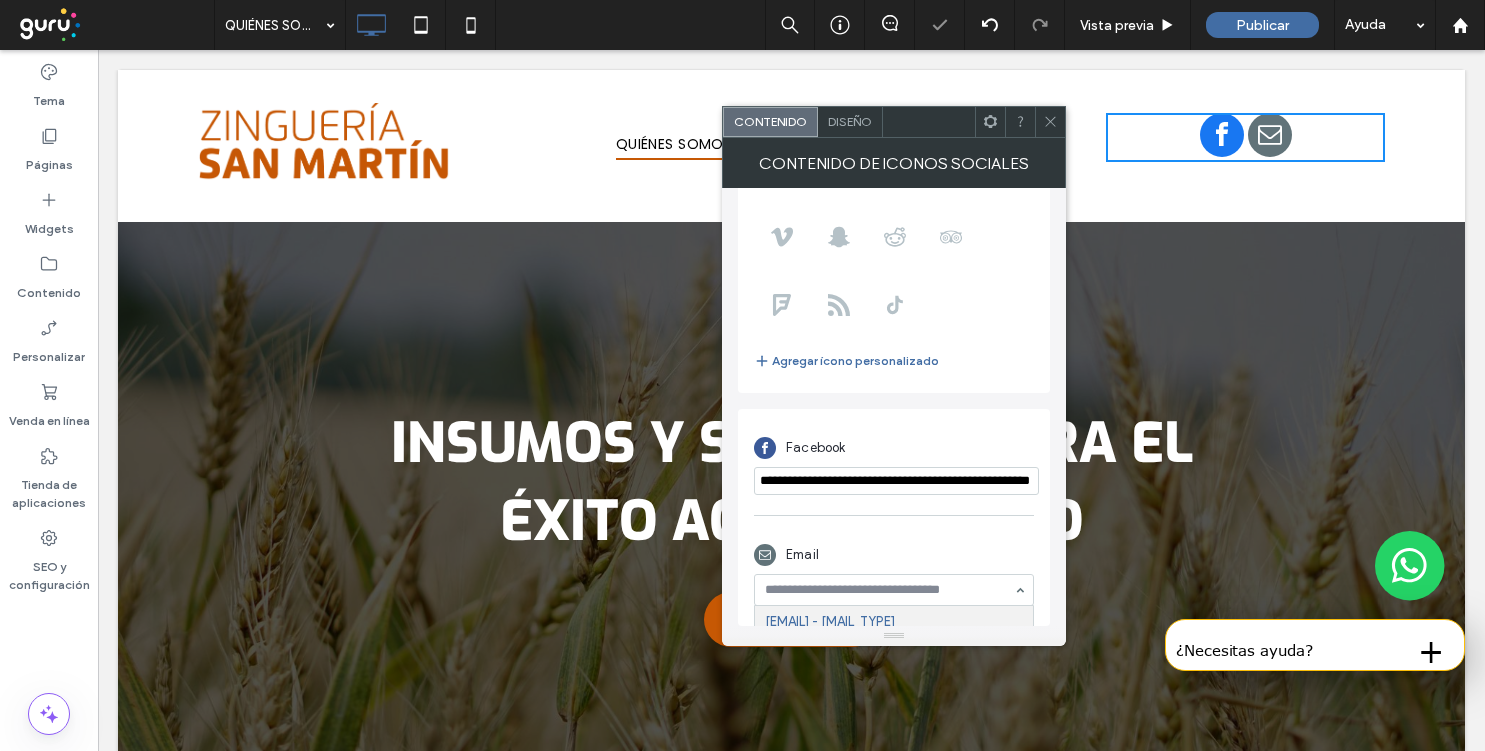 paste on "**********" 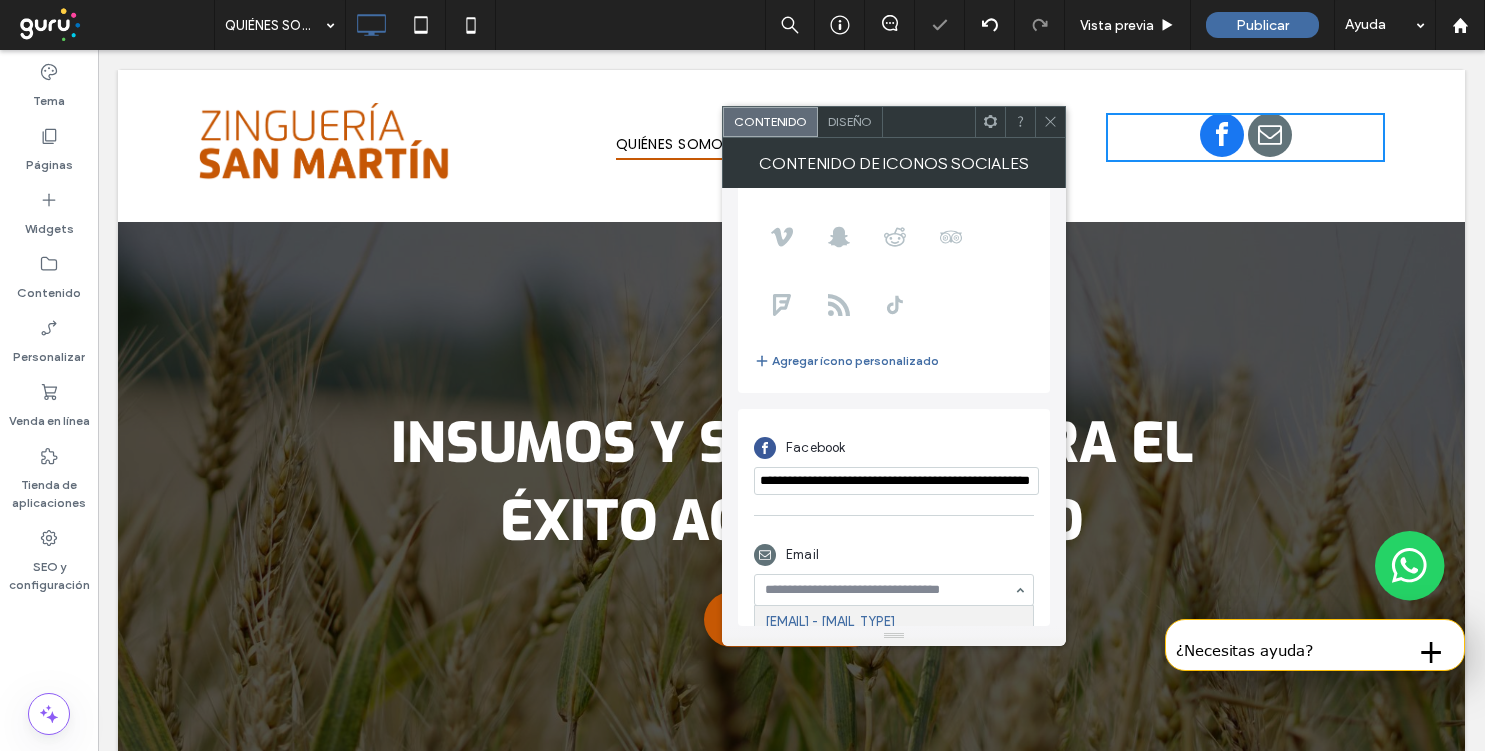 type on "**********" 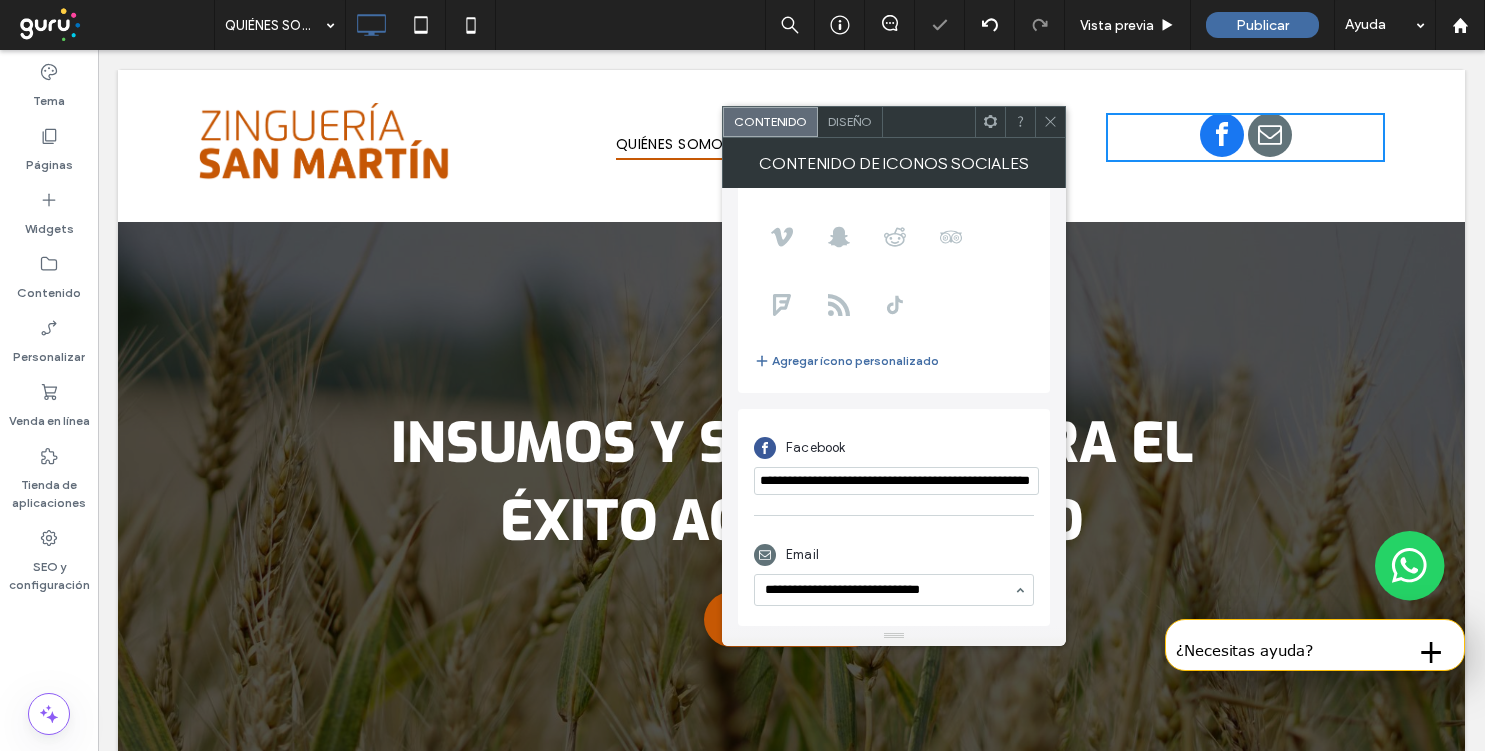 type 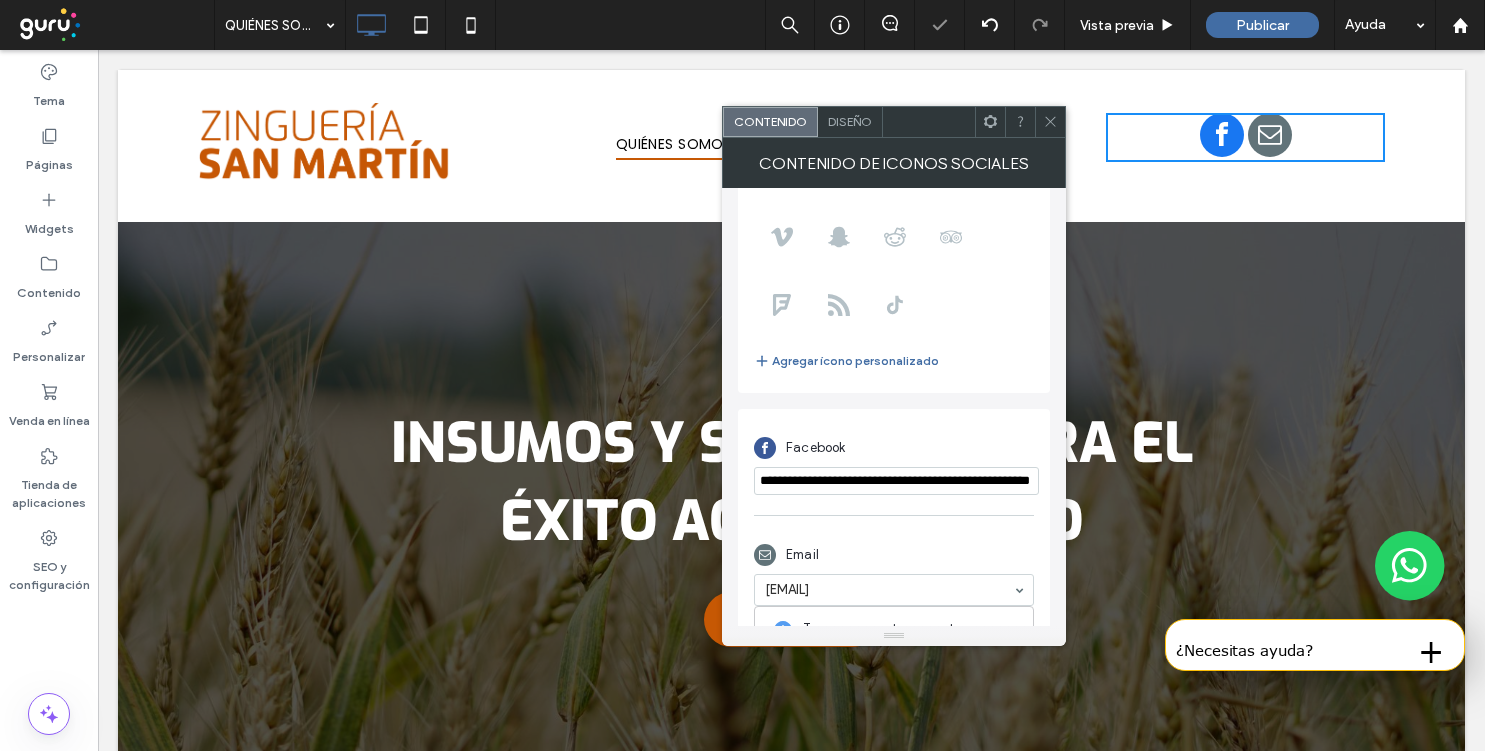 click on "Diseño" at bounding box center [850, 121] 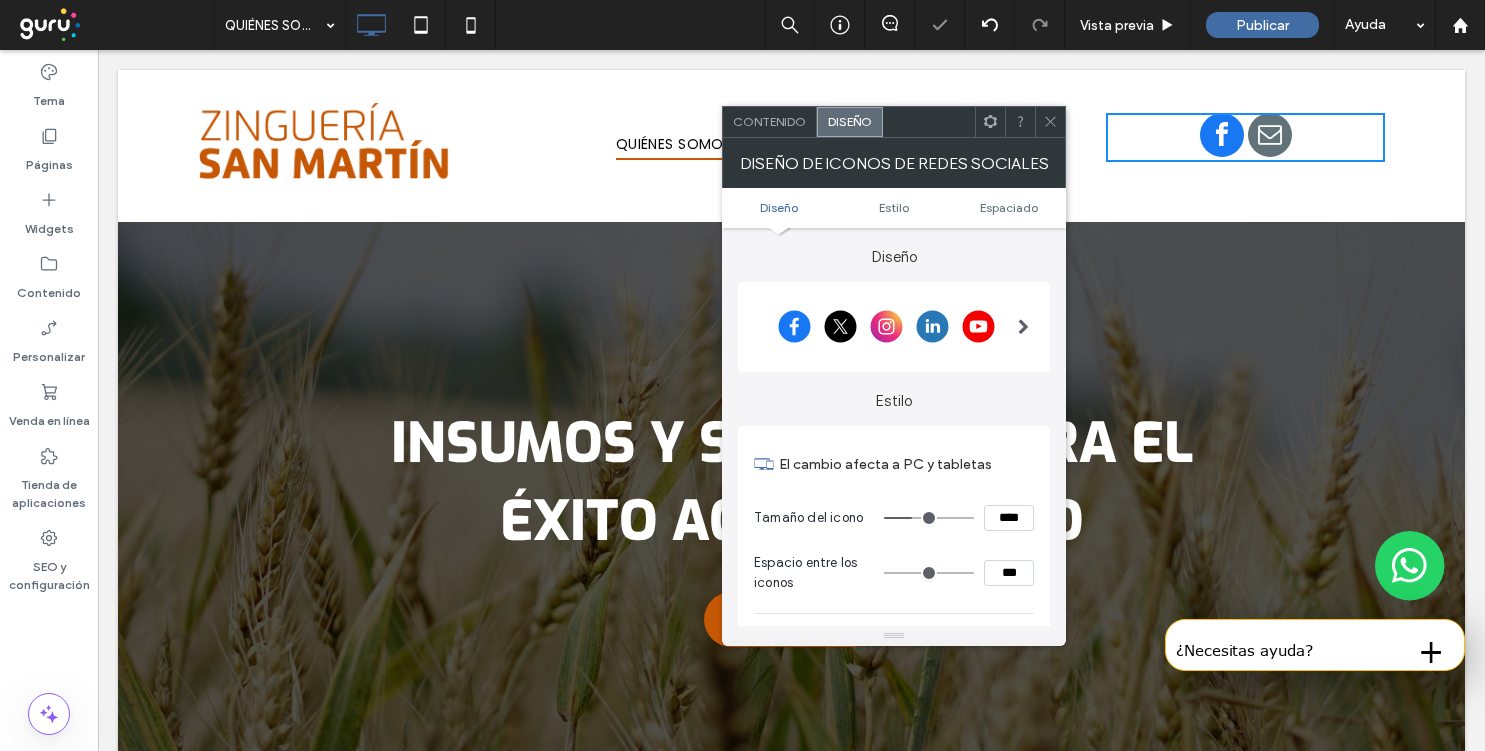click at bounding box center [886, 327] 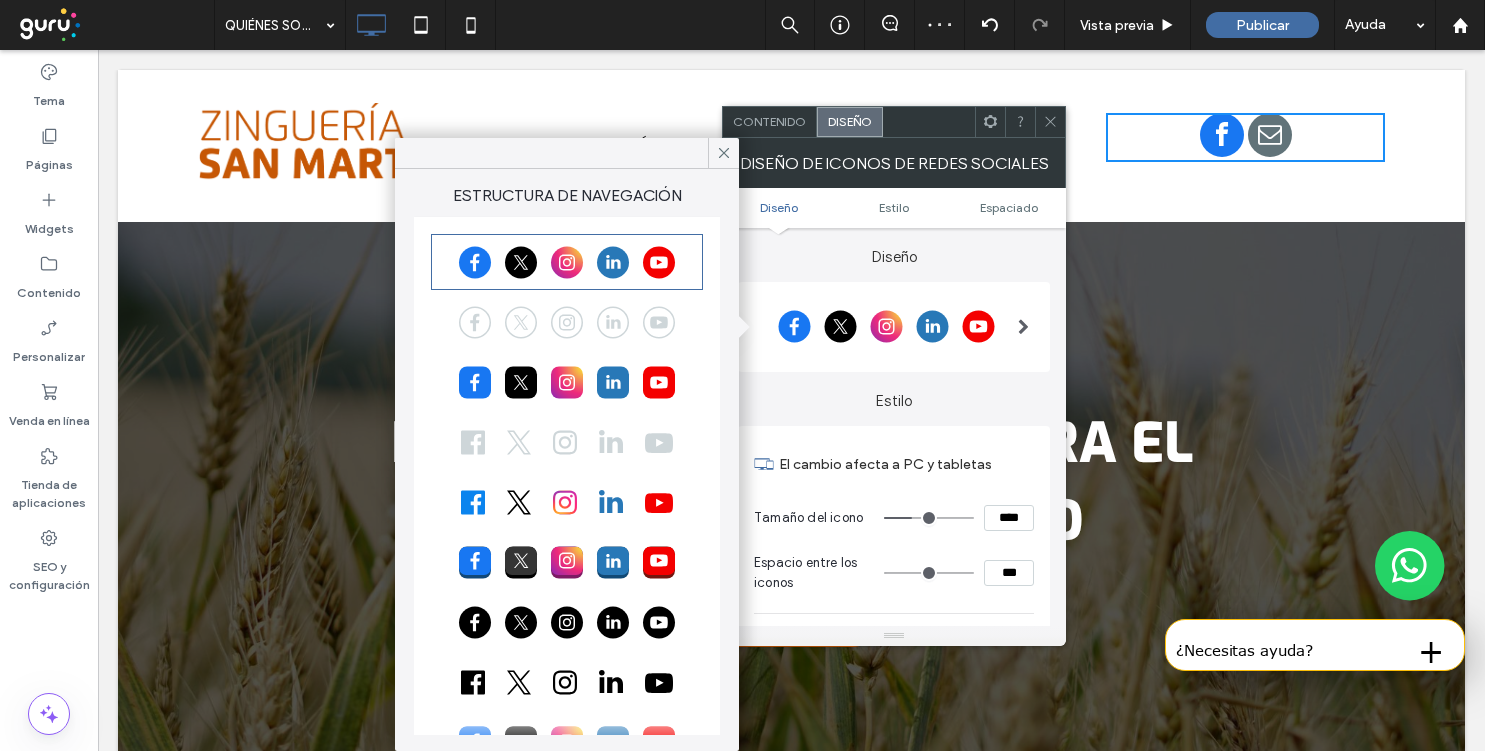 click at bounding box center [567, 322] 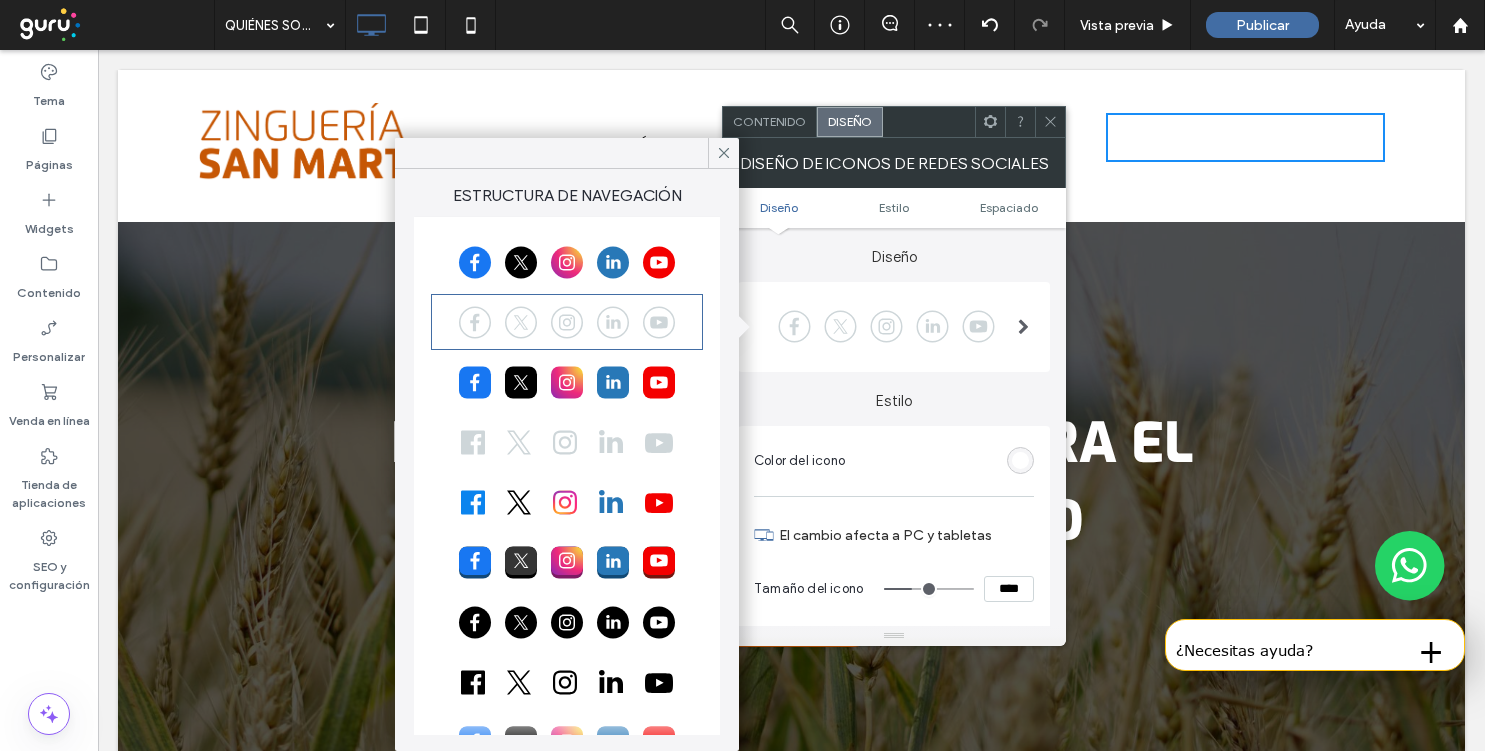 click on "Color del icono El cambio afecta a PC y tabletas Tamaño del icono **** Espacio entre los iconos *** Efecto hover para PC None Zoom out Opacity Float Forward Grayscale Reverse grayscale Blur Blur and Grayscale" at bounding box center (894, 659) 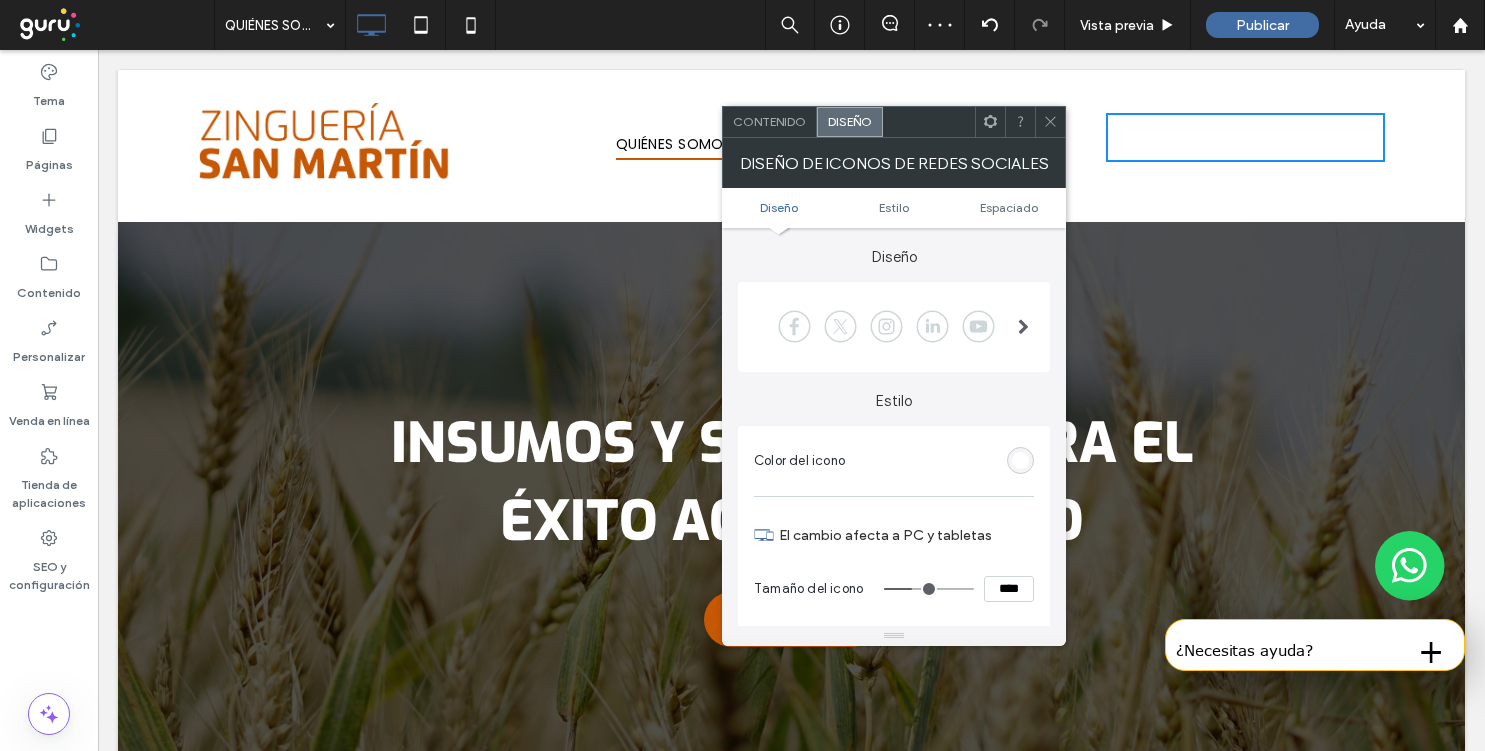 click at bounding box center [1020, 460] 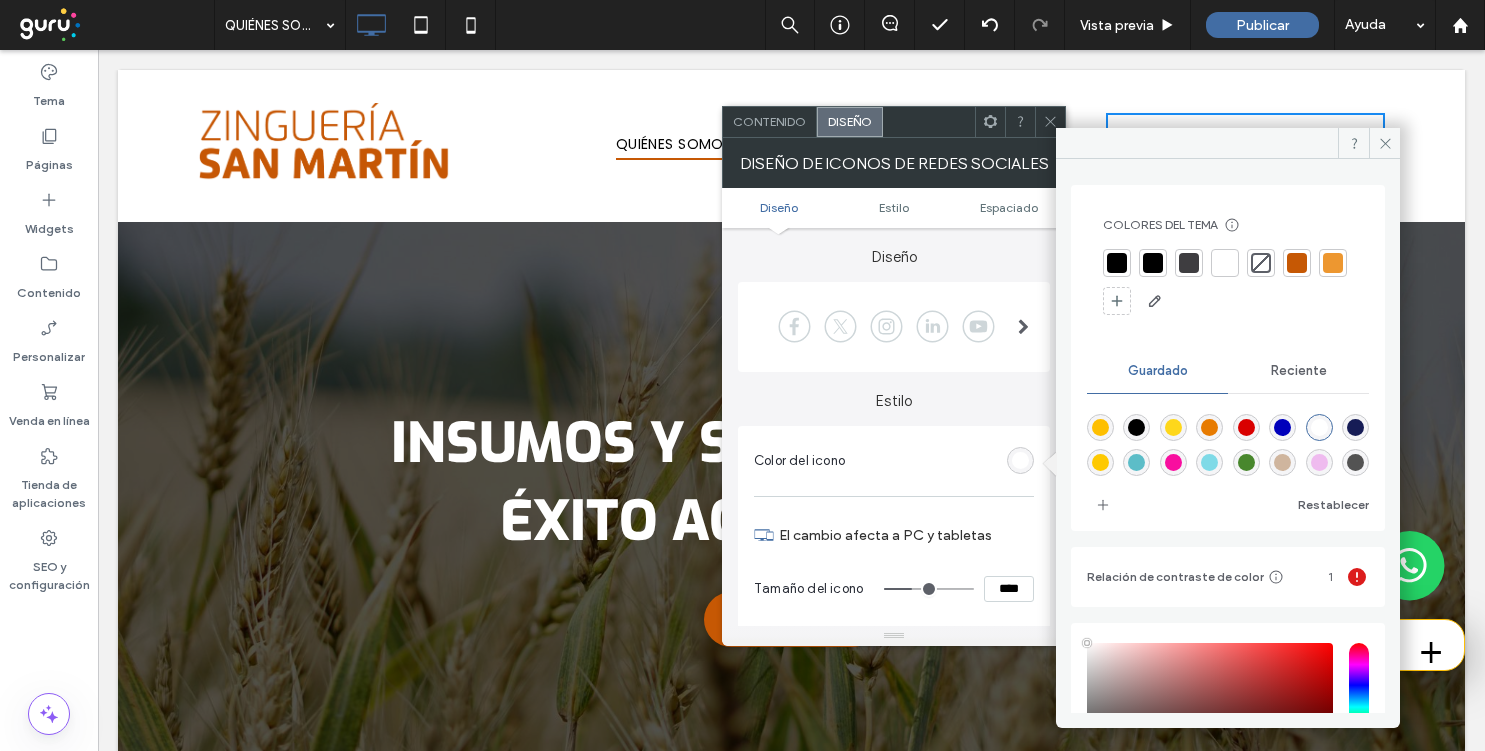 click at bounding box center (1117, 263) 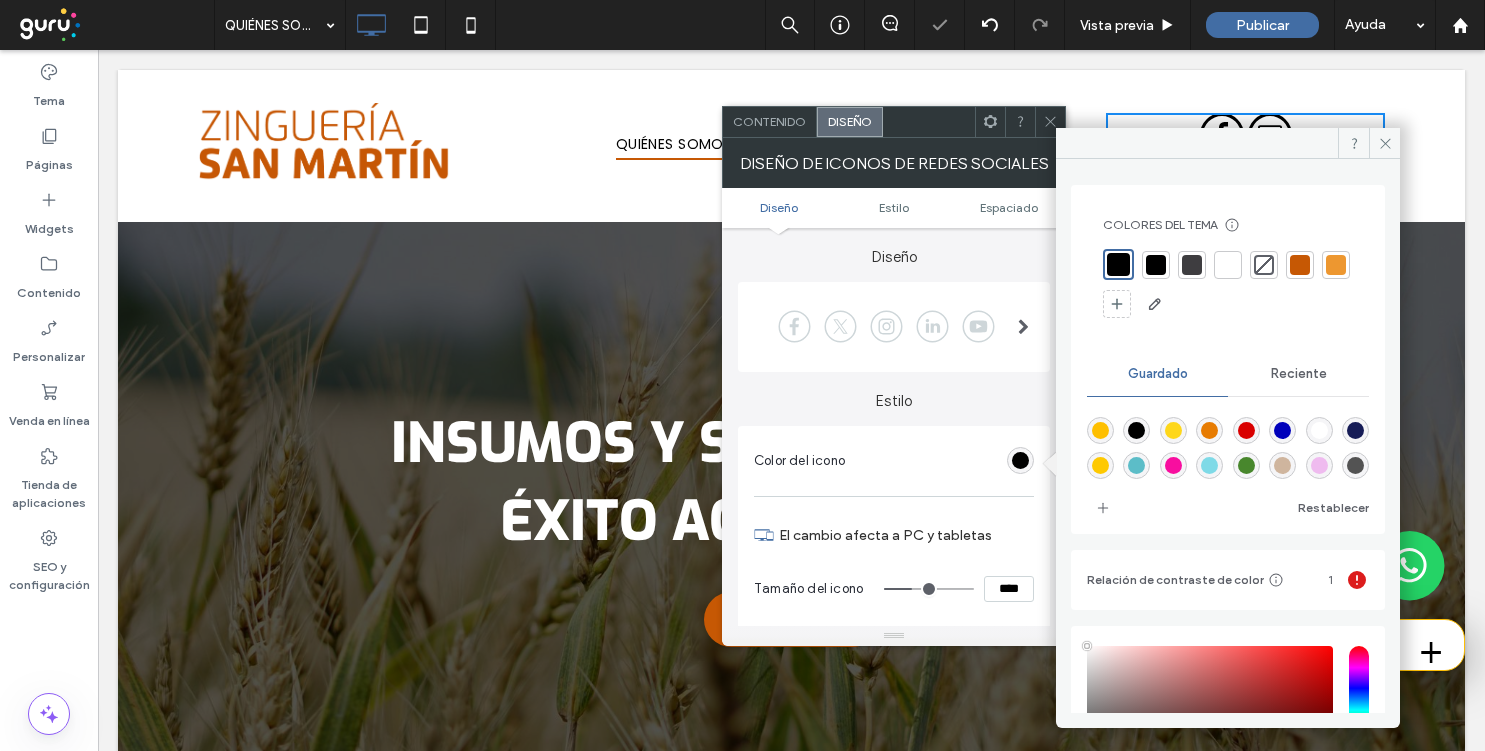 click on "Diseño" at bounding box center [894, 247] 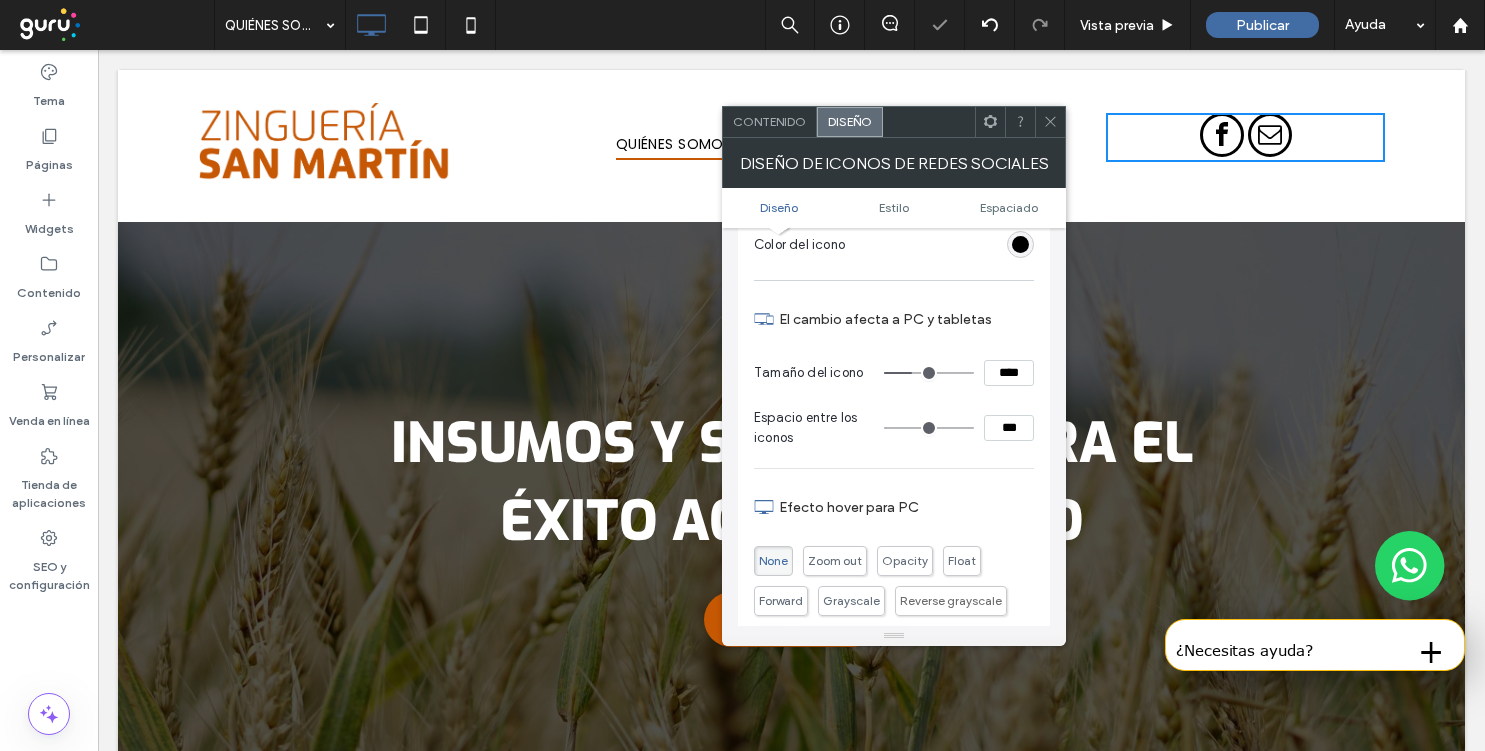 scroll, scrollTop: 252, scrollLeft: 0, axis: vertical 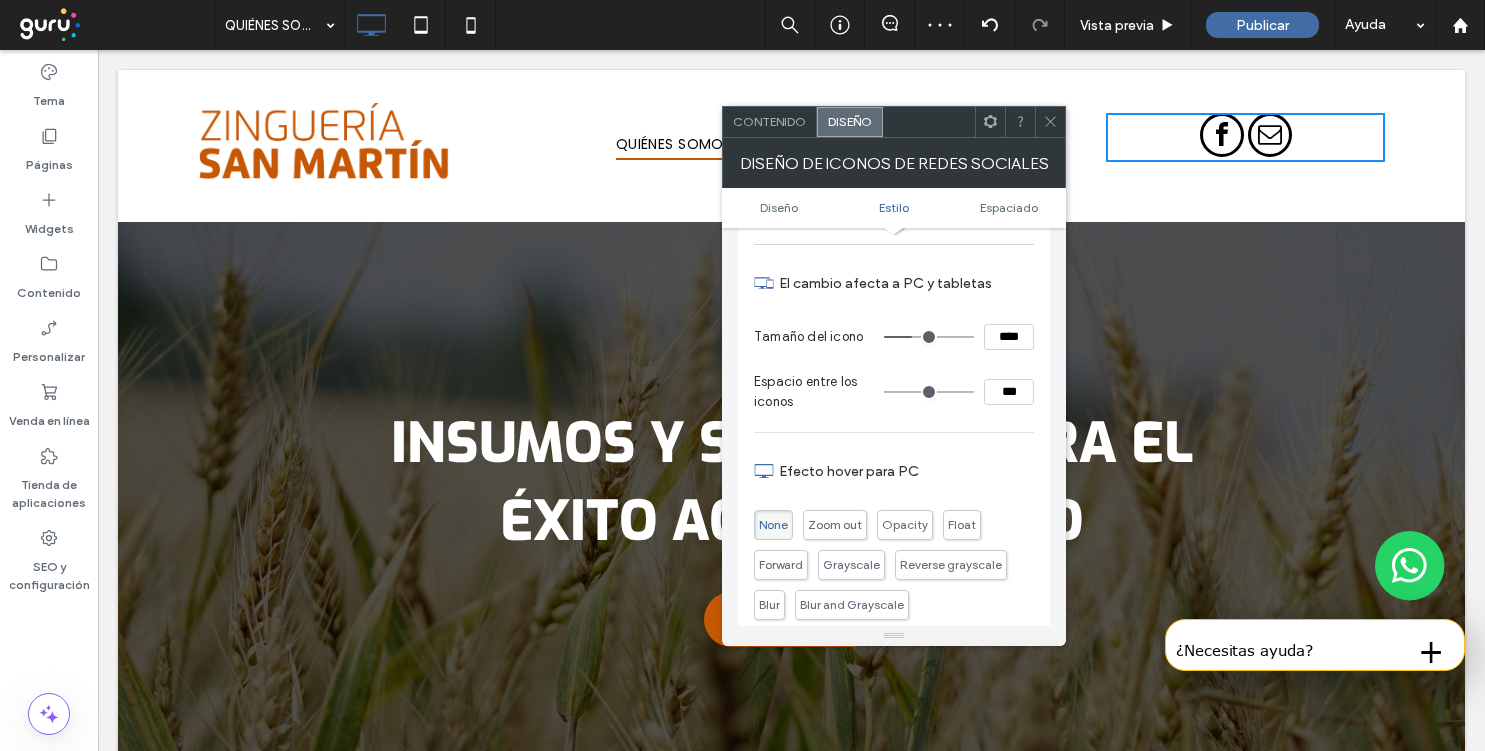 type on "*" 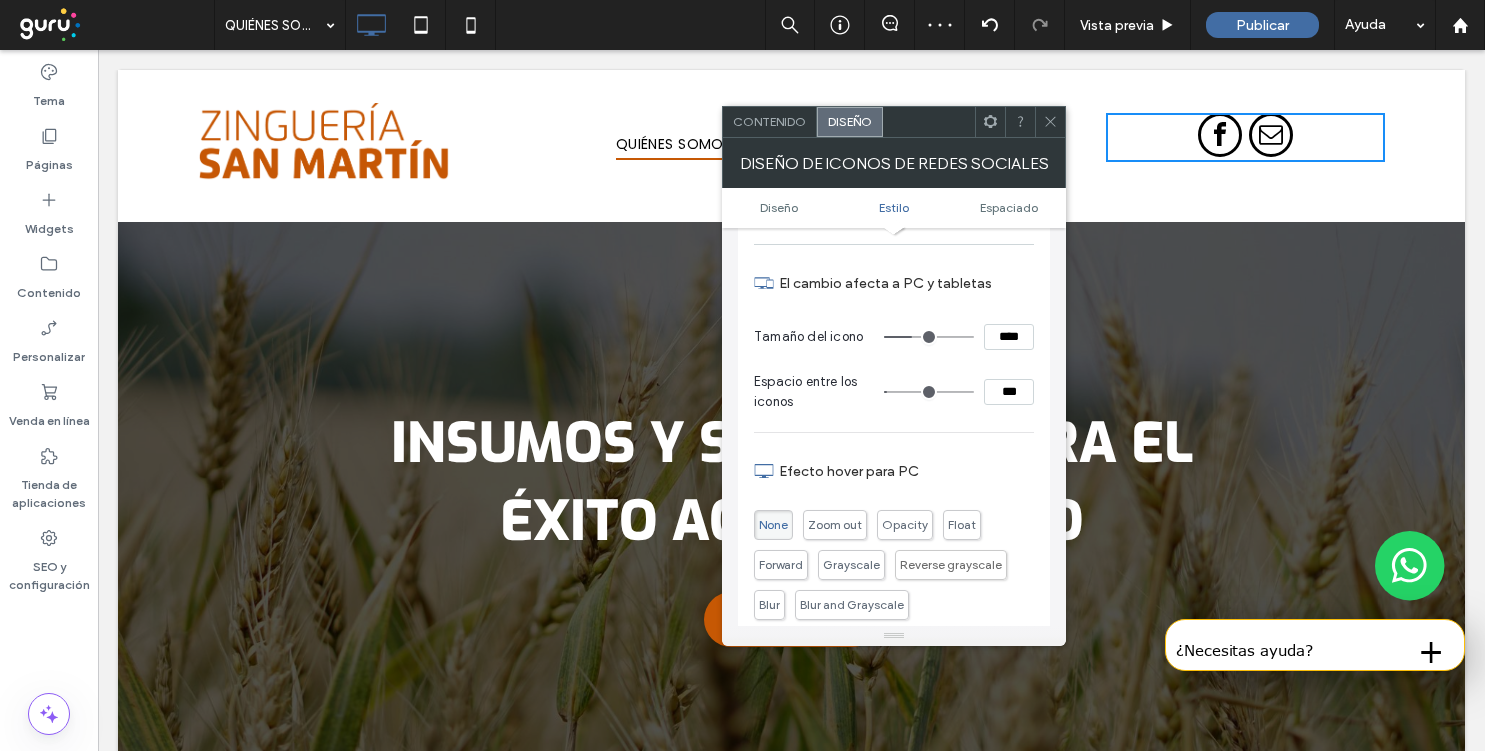 type on "*" 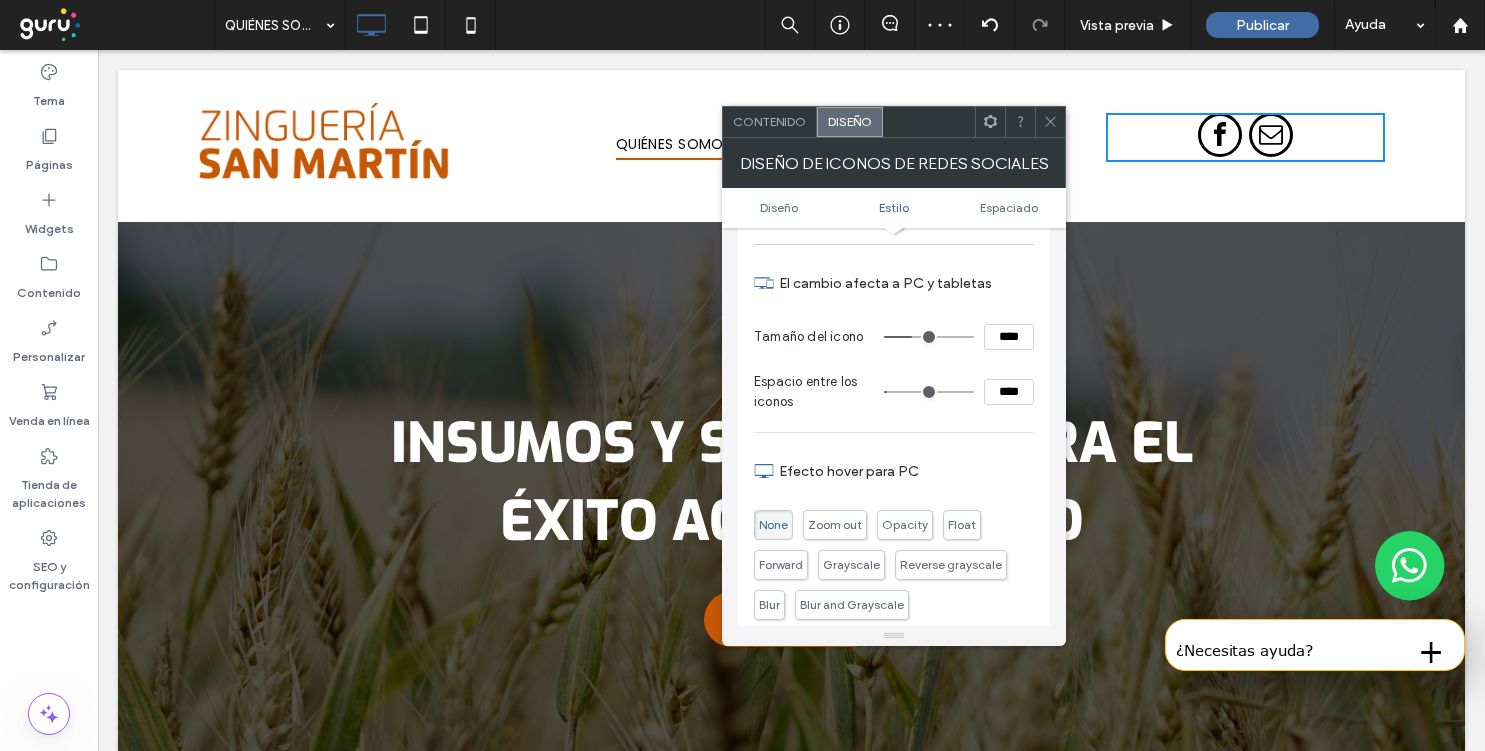 type on "**" 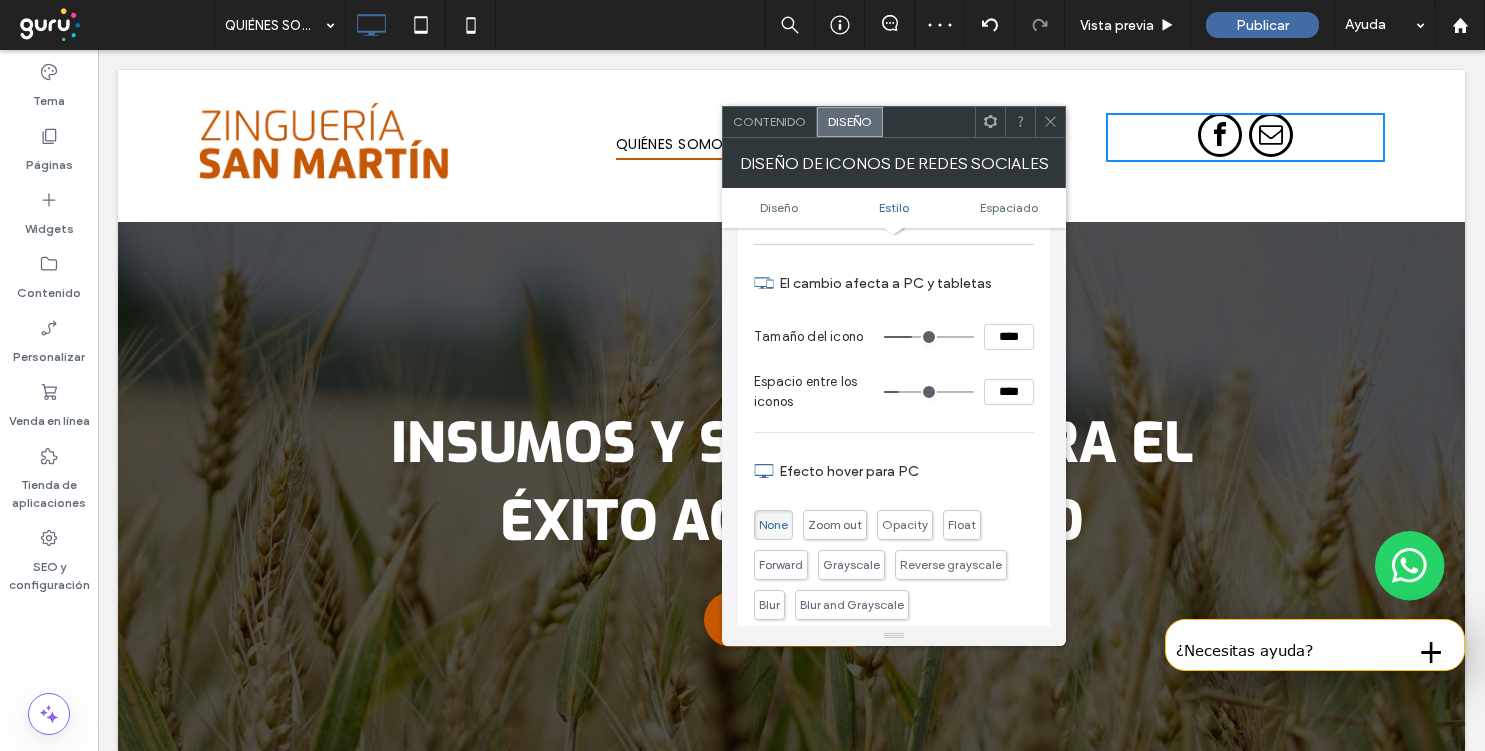 type on "**" 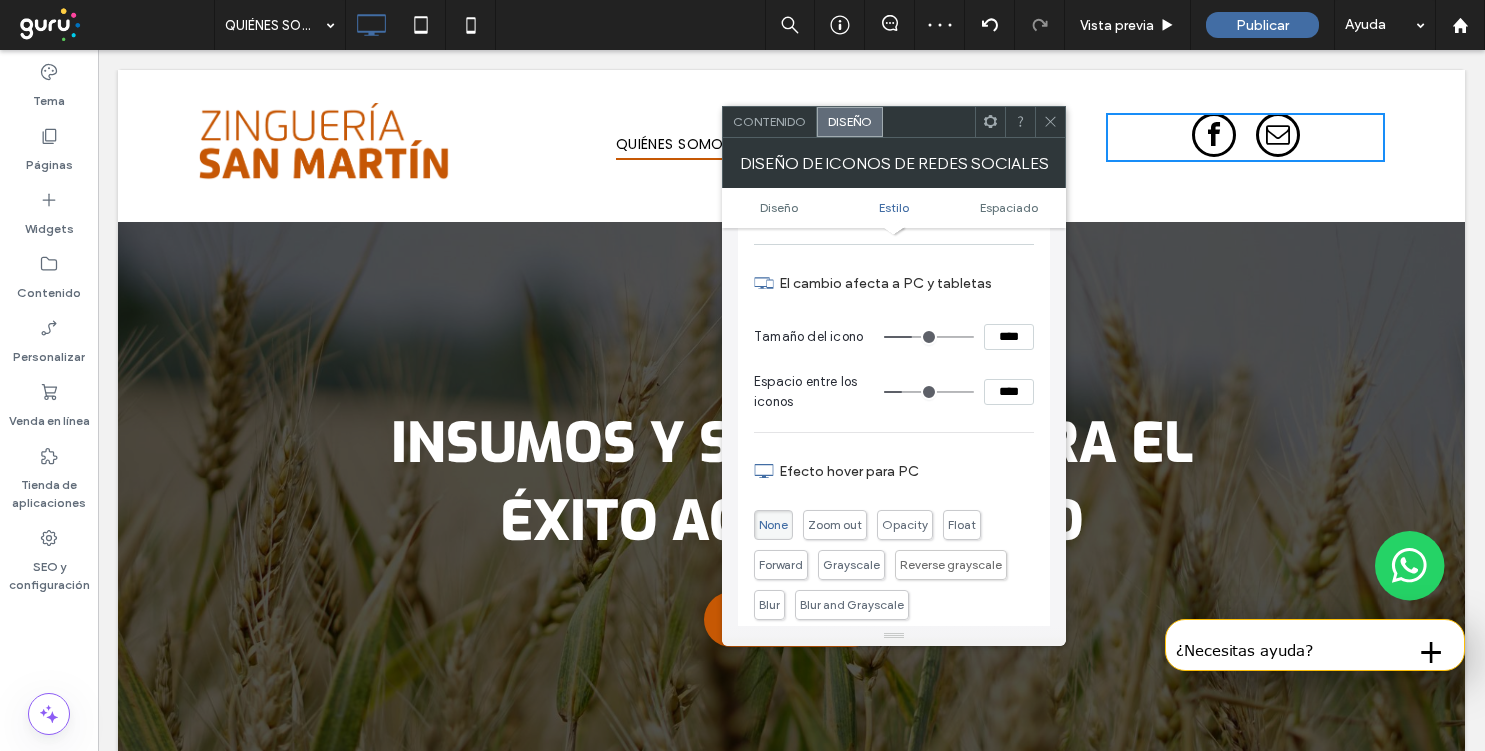 drag, startPoint x: 894, startPoint y: 391, endPoint x: 906, endPoint y: 391, distance: 12 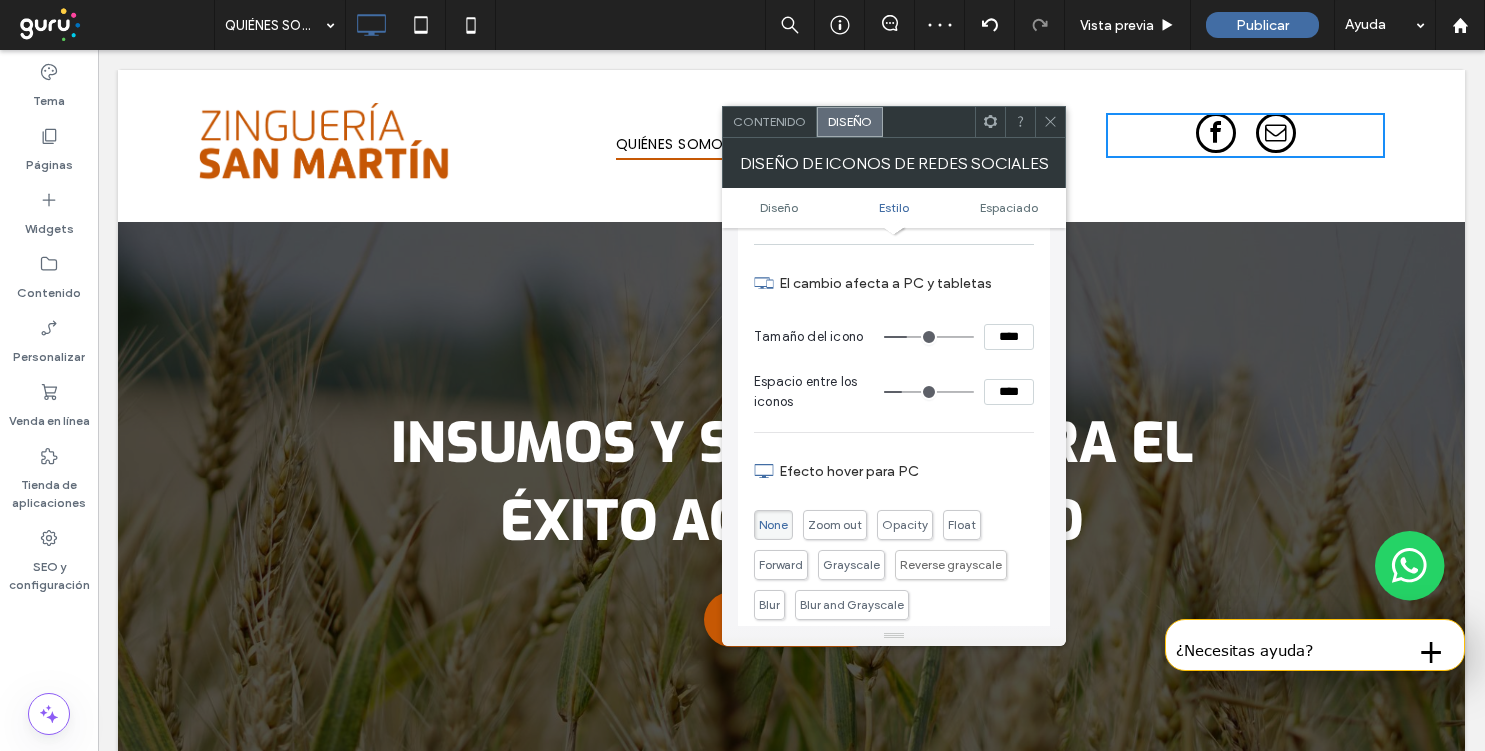type on "**" 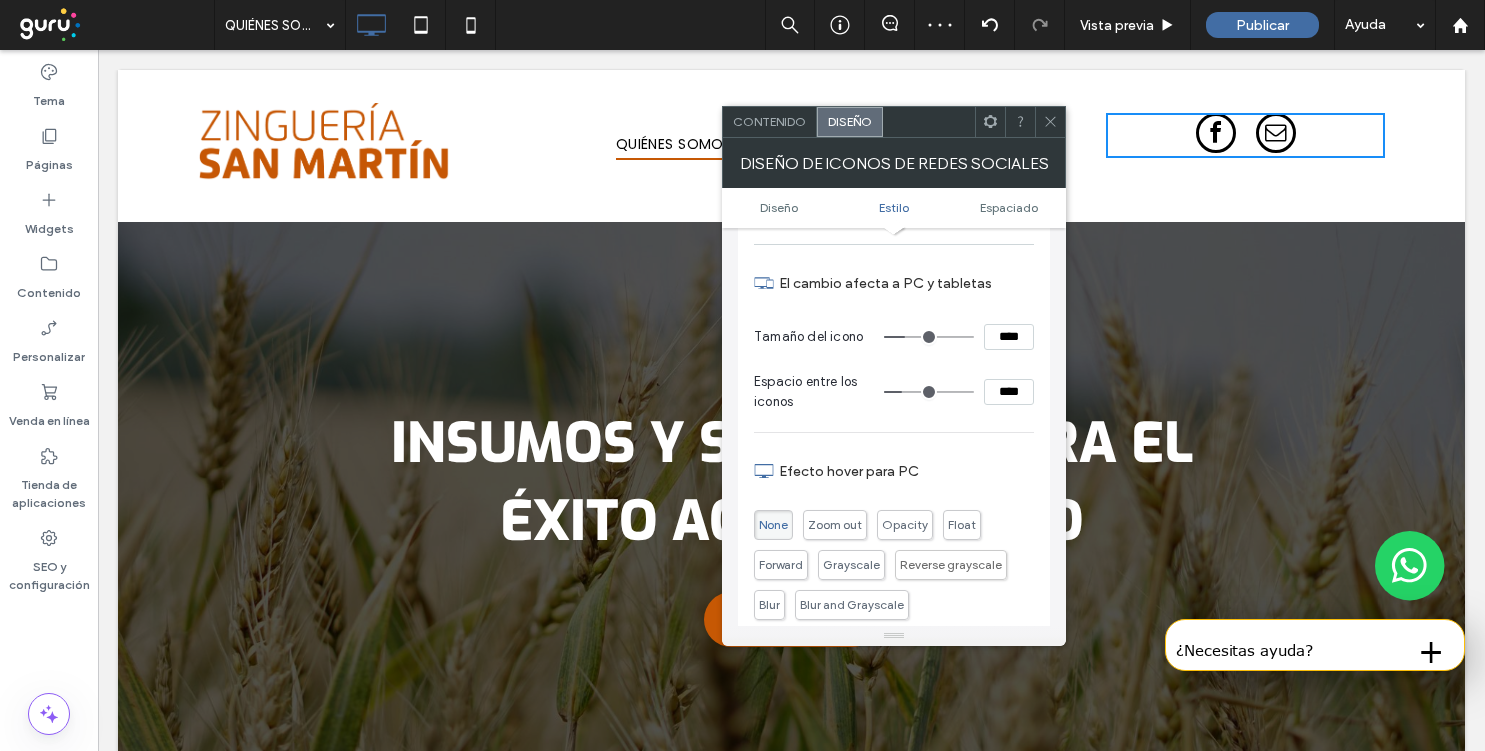 type on "**" 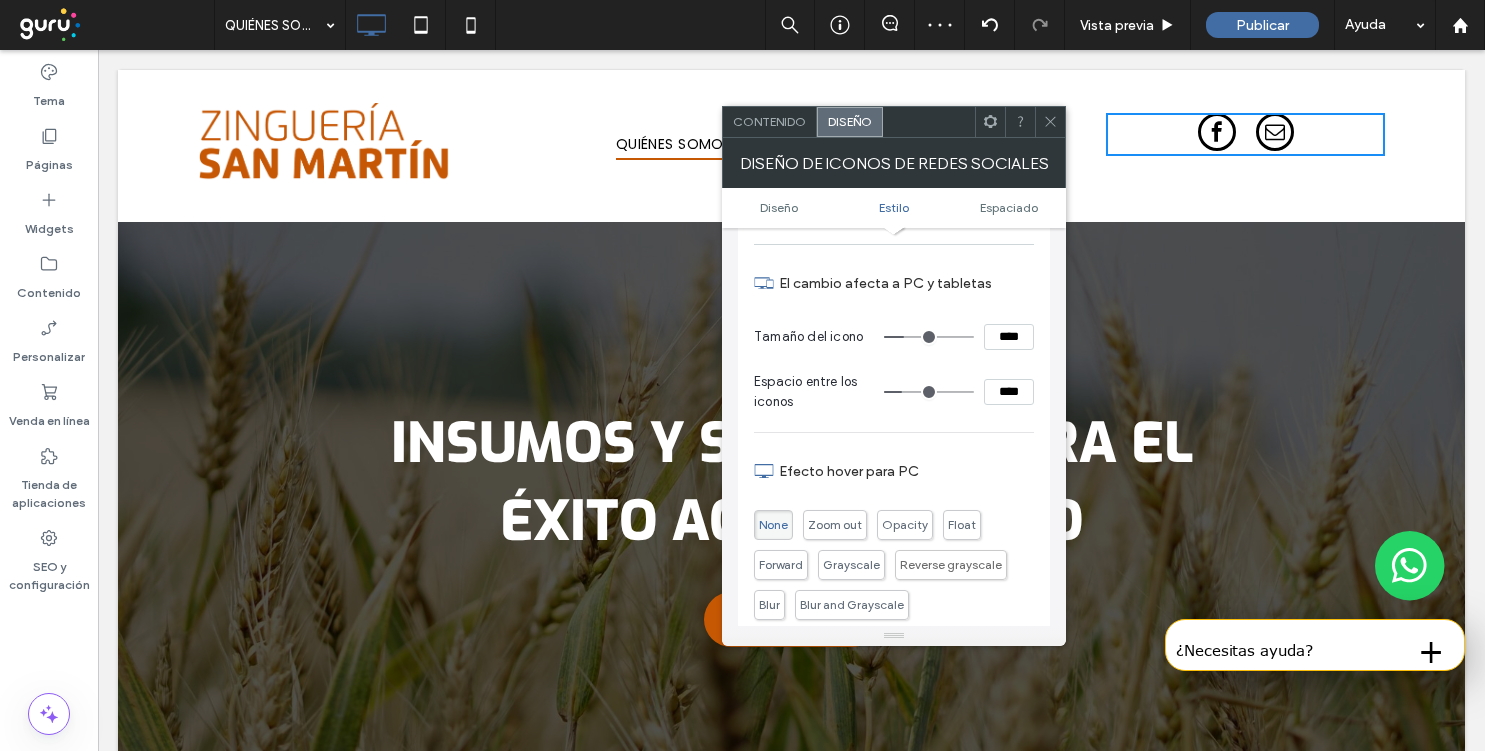 type on "**" 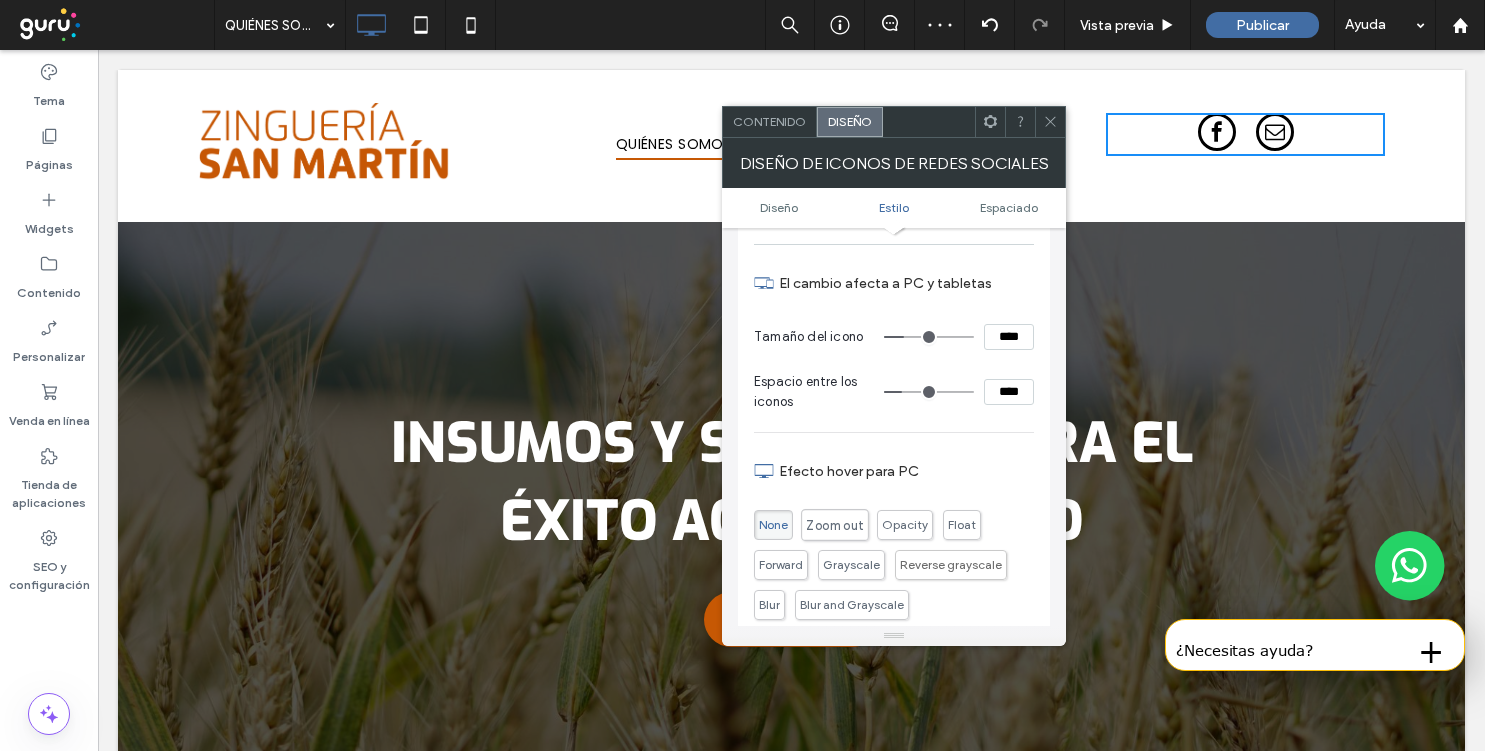 click on "Zoom out" at bounding box center [834, 525] 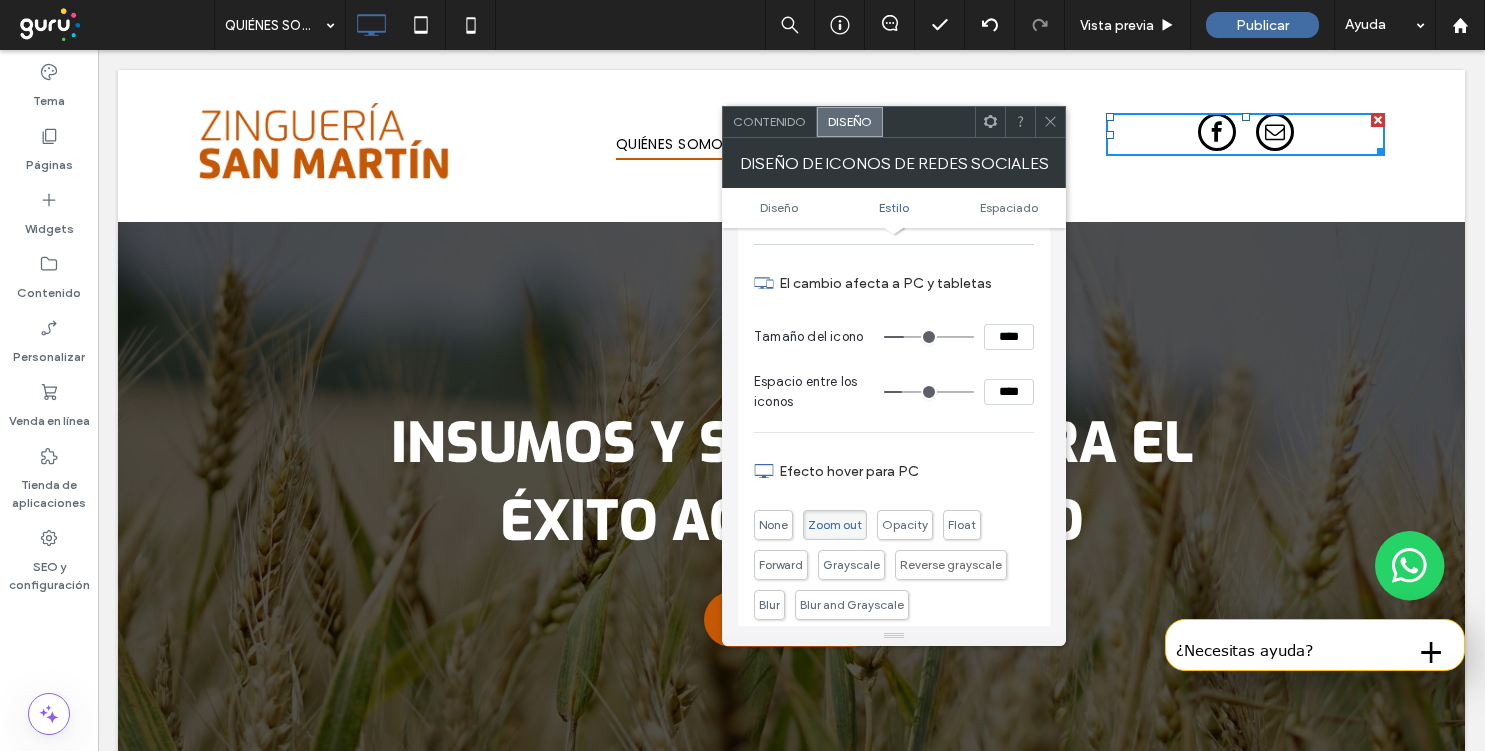 type on "****" 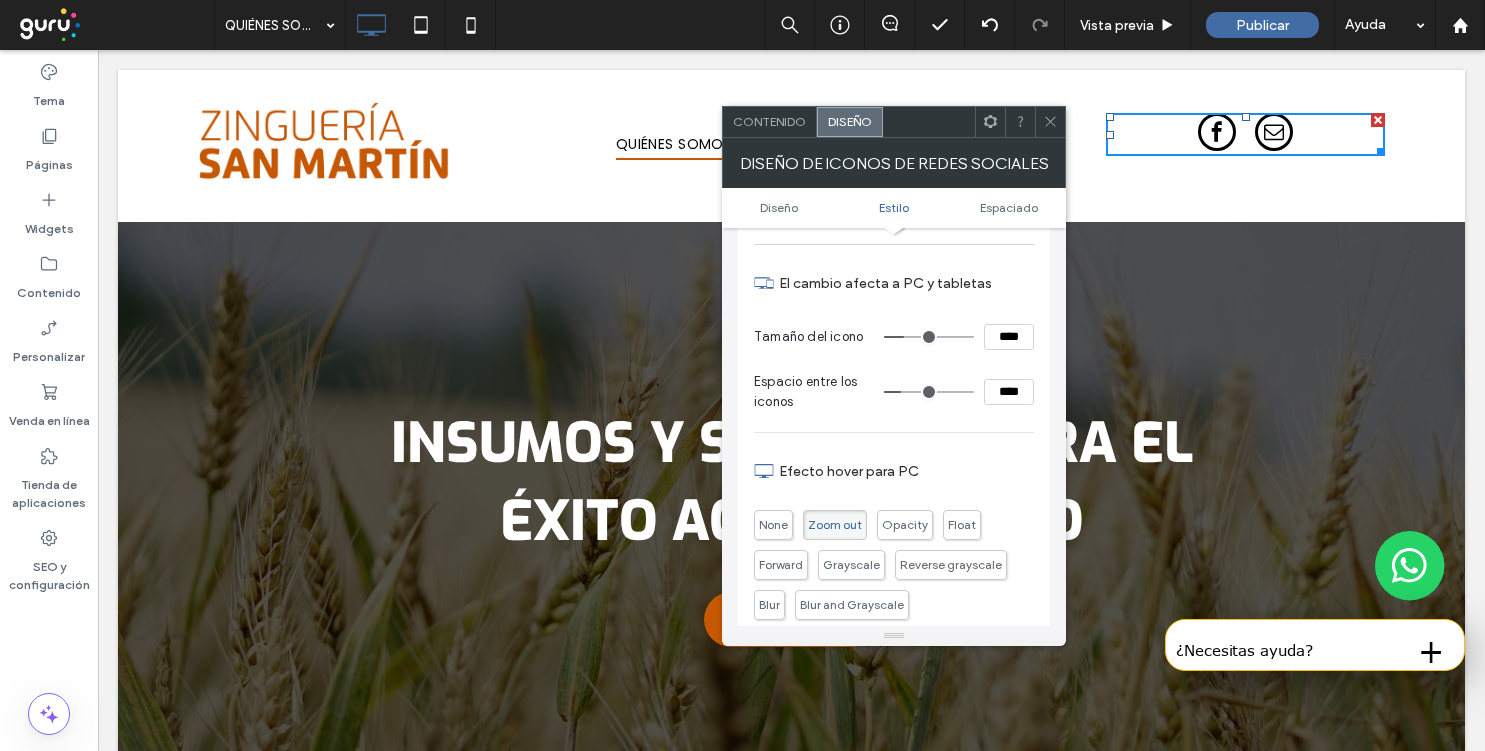 type on "**" 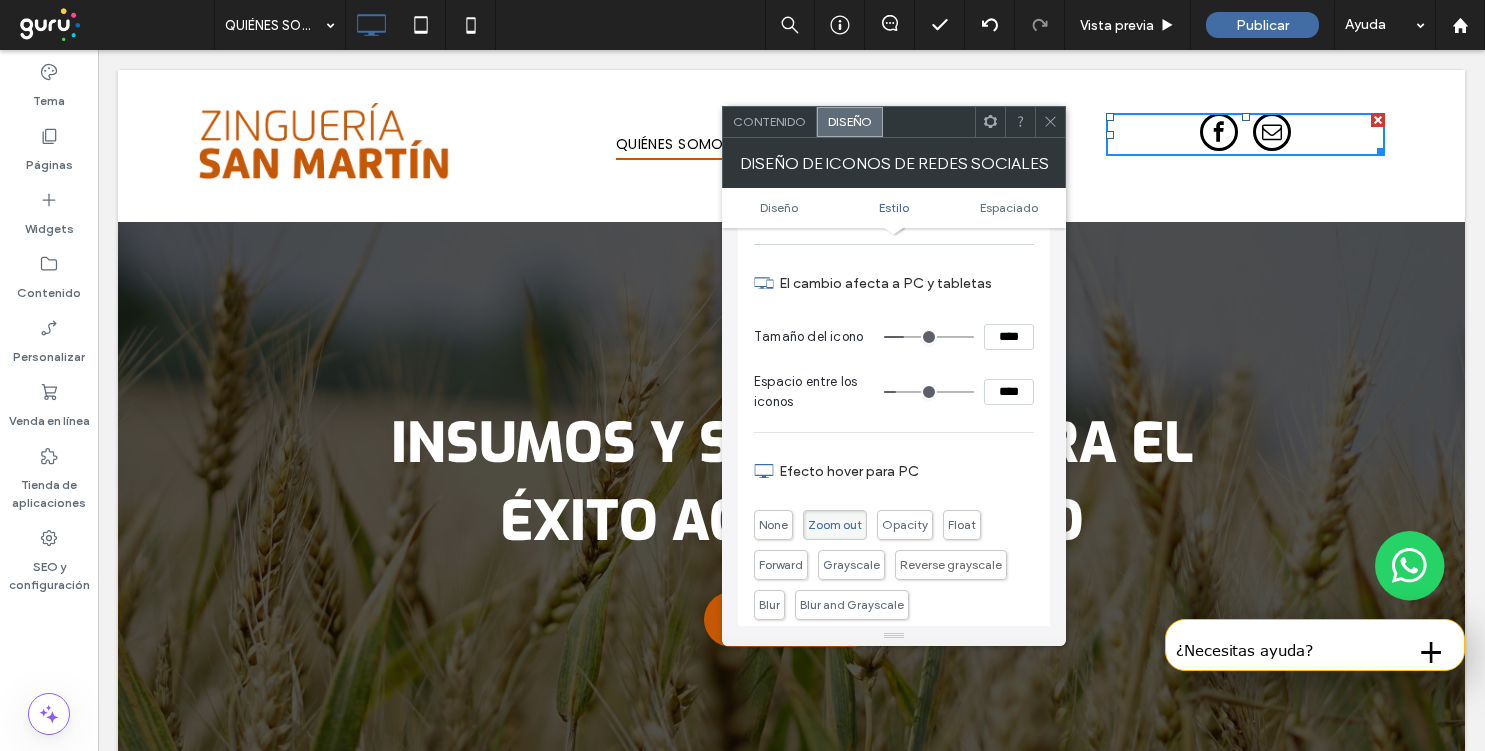 type on "**" 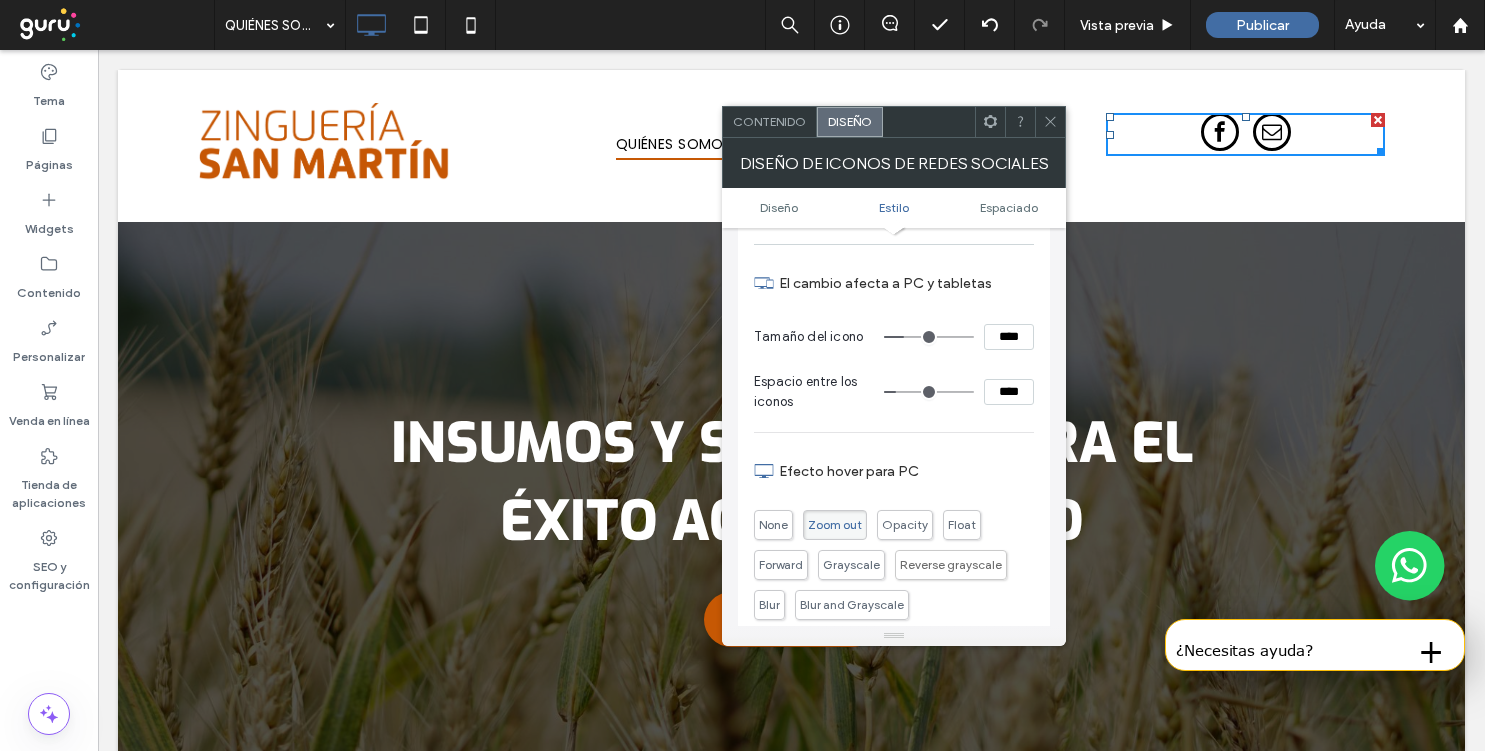 type on "*" 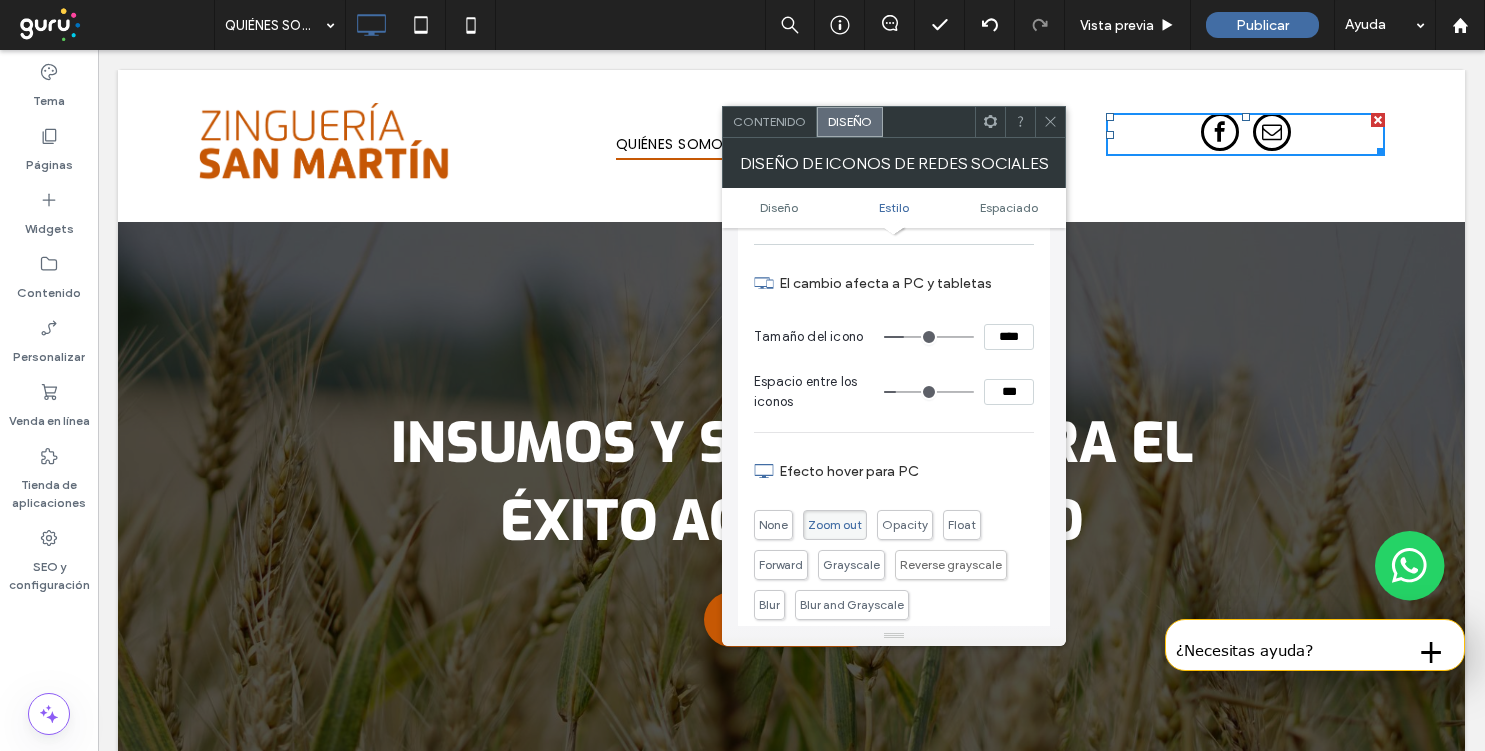 type on "*" 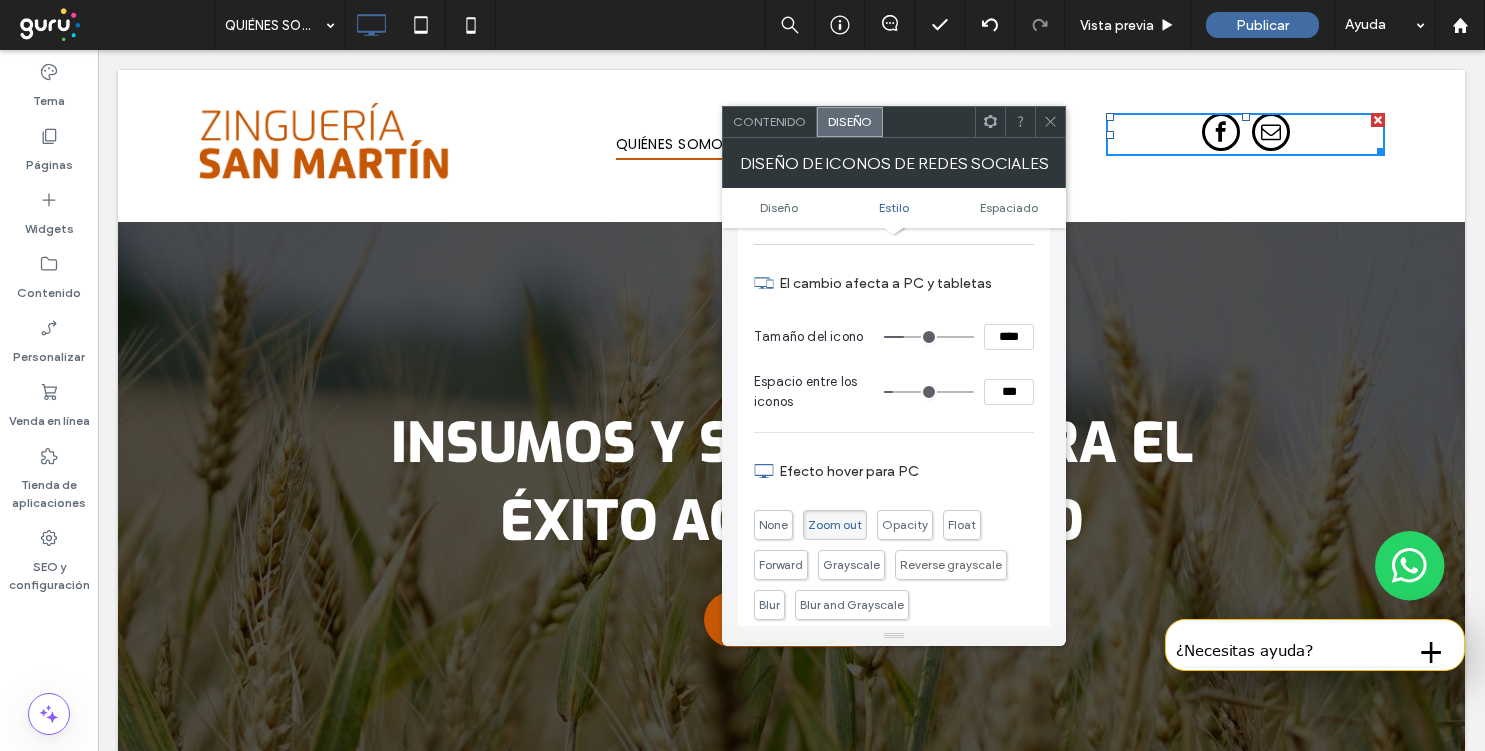 type on "*" 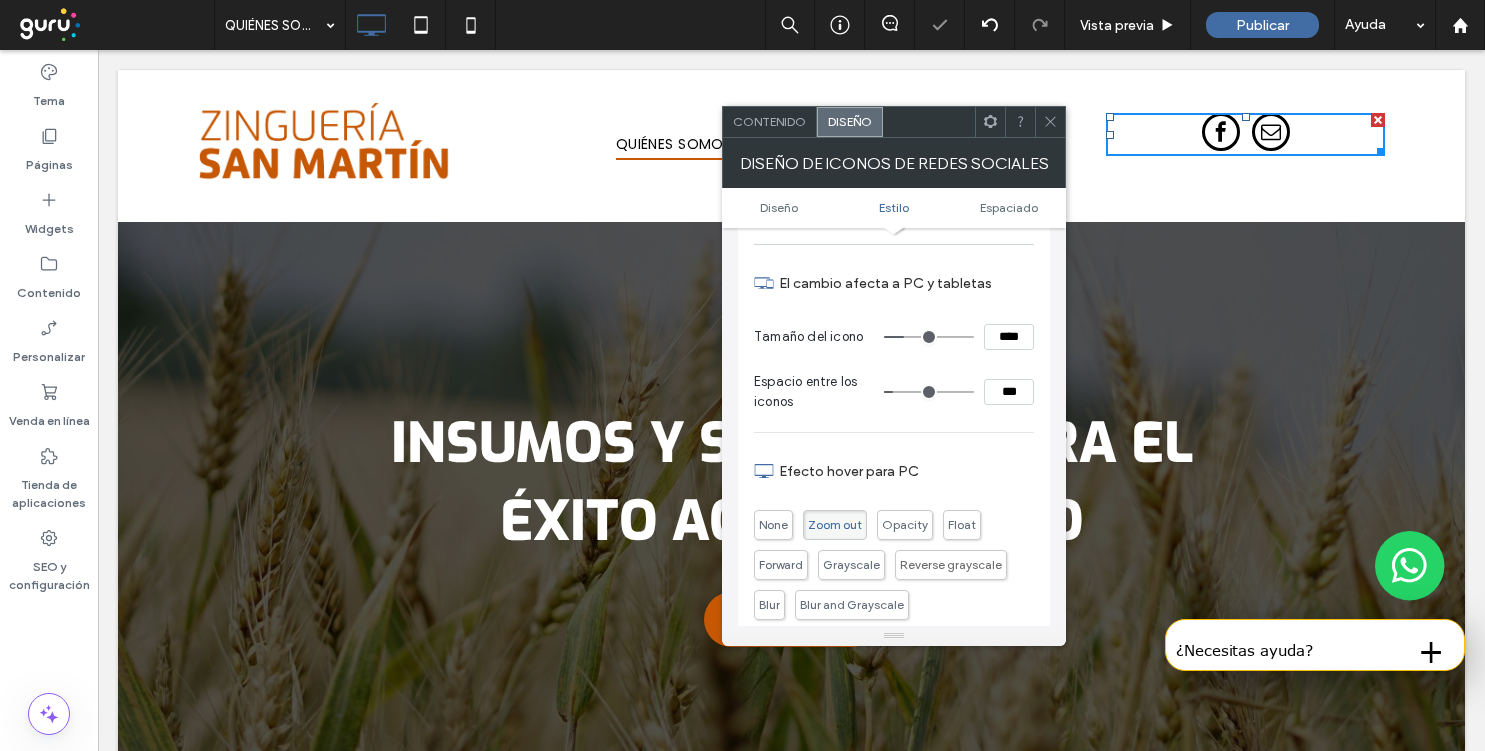 type on "**" 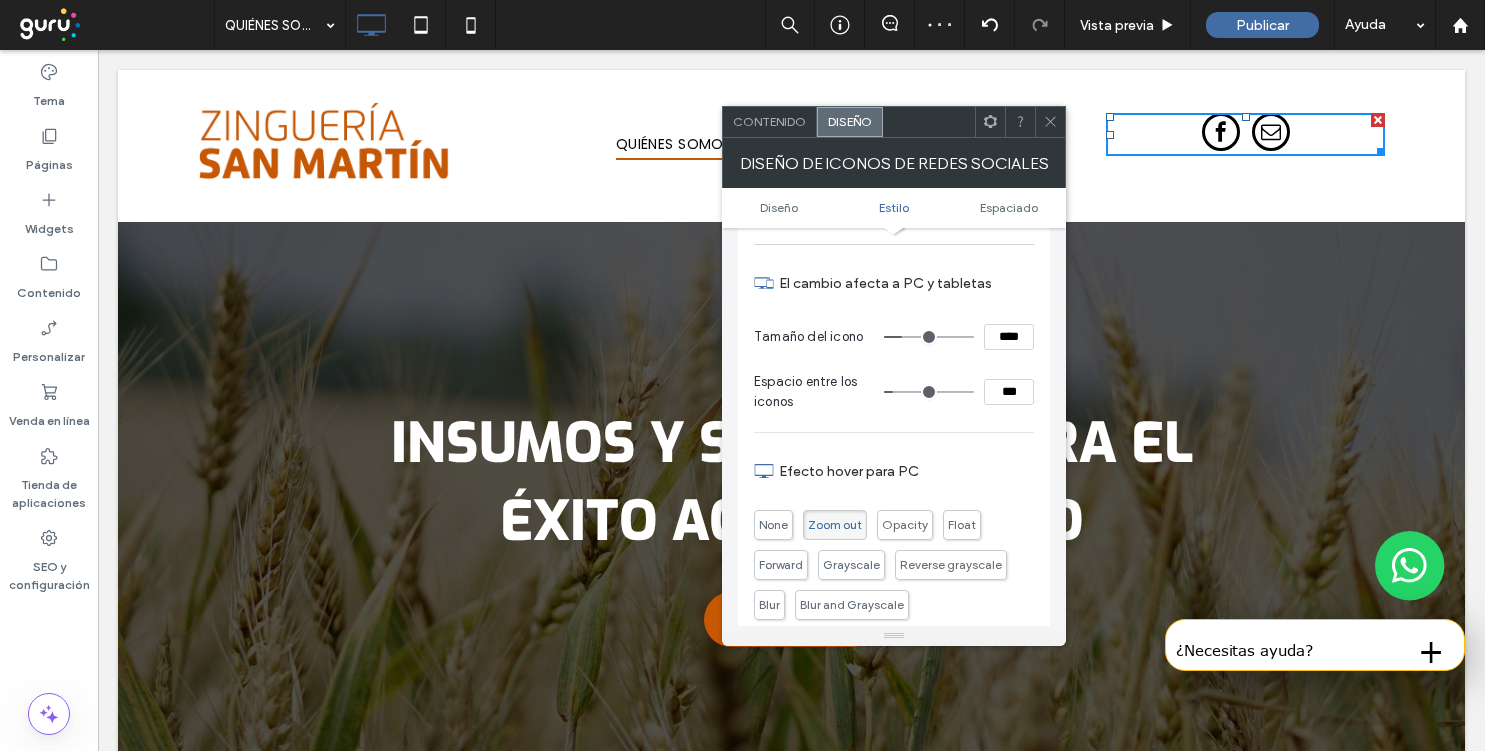 type on "**" 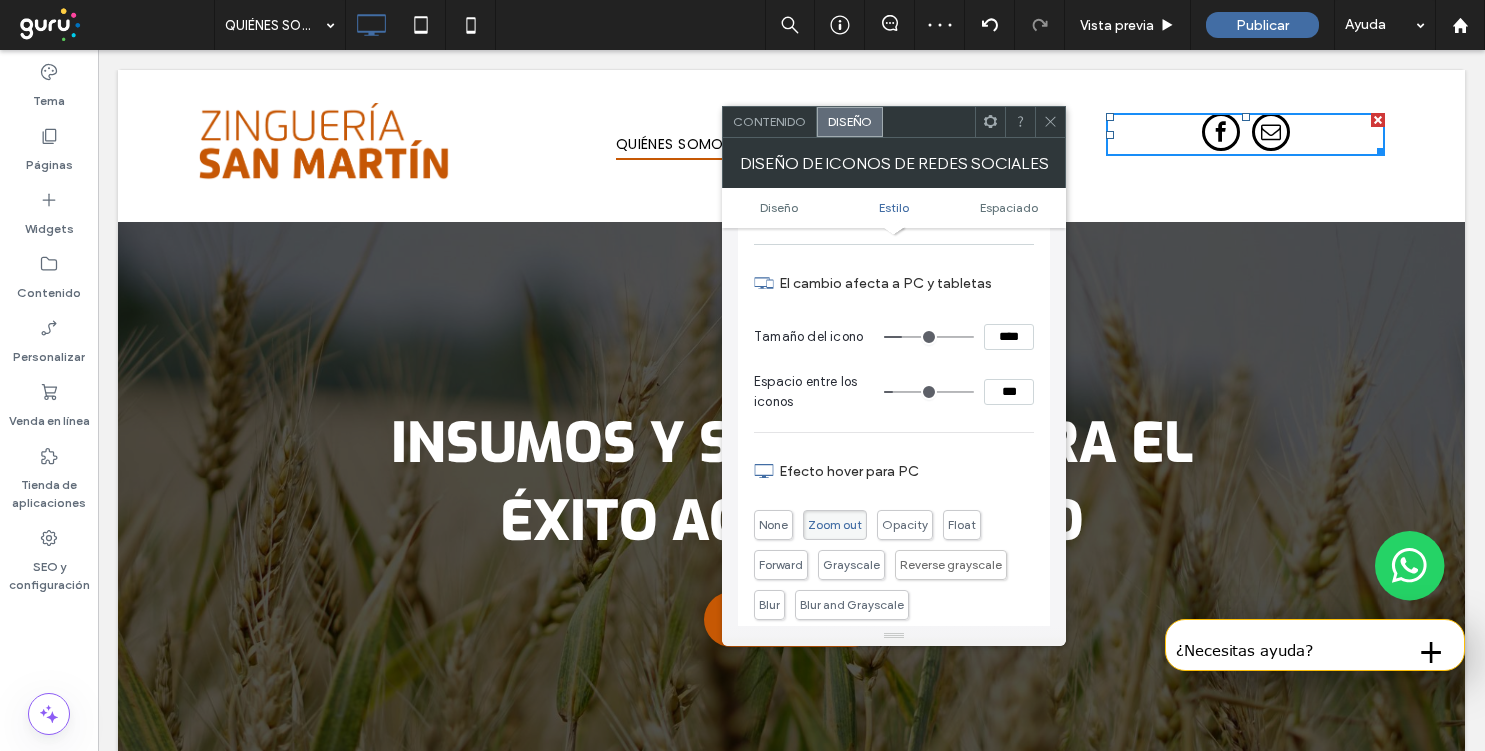 type on "****" 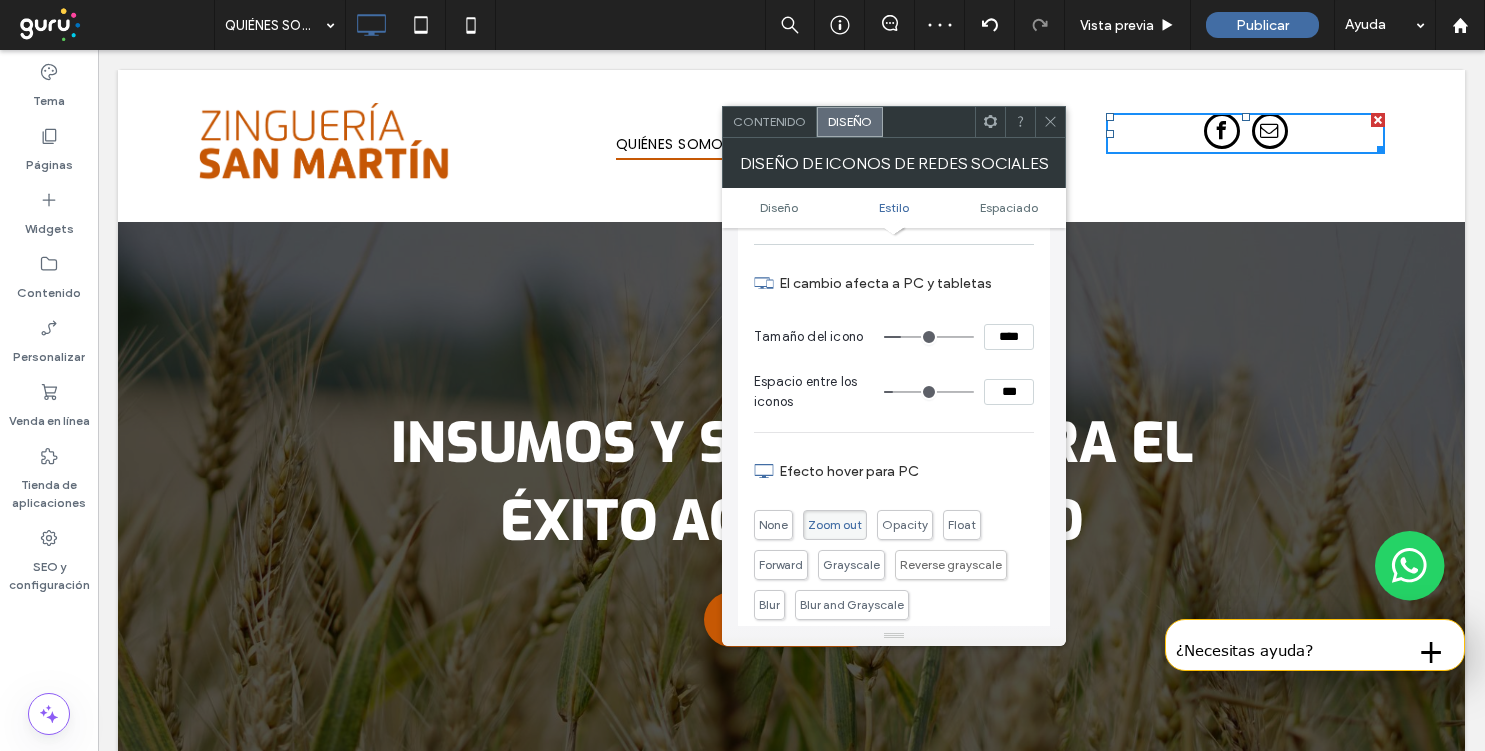 type on "**" 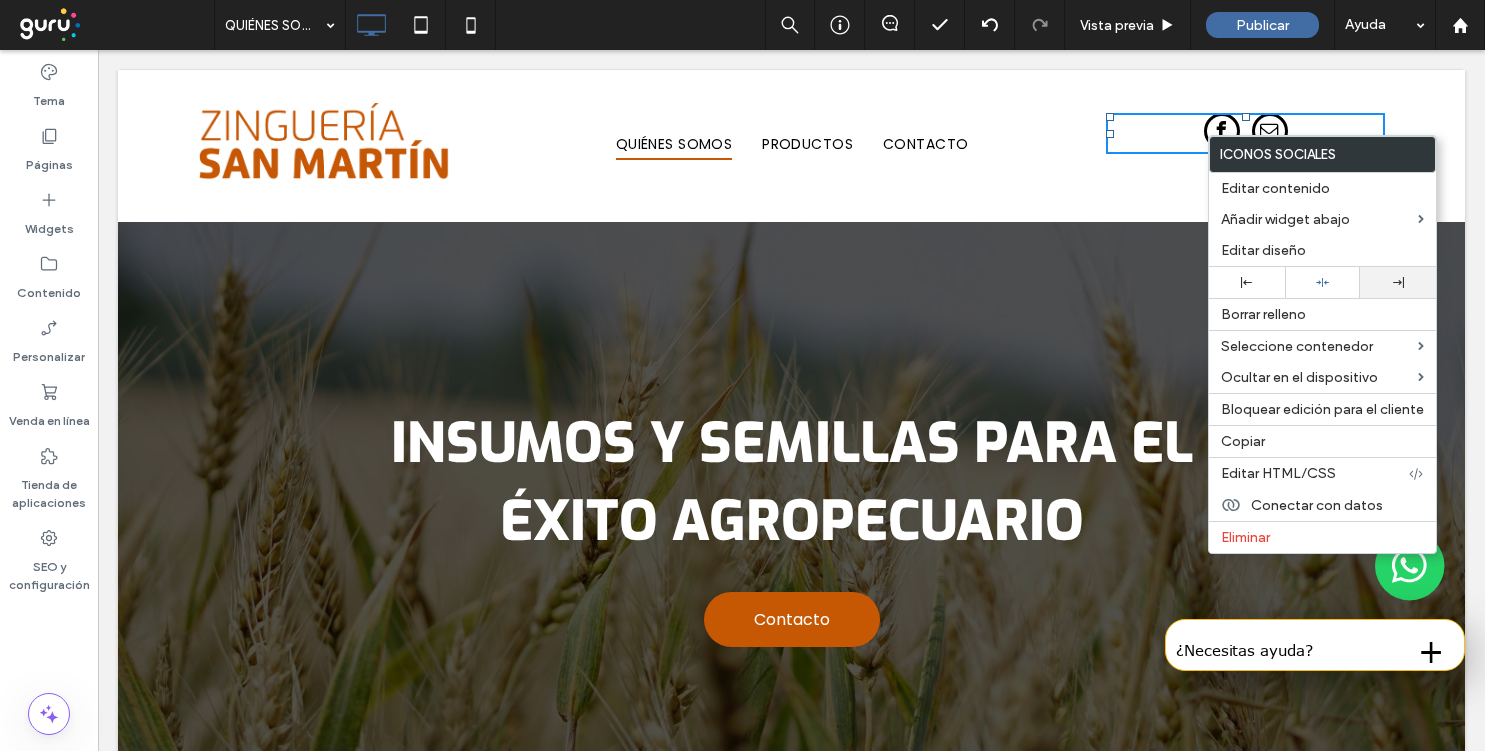 click 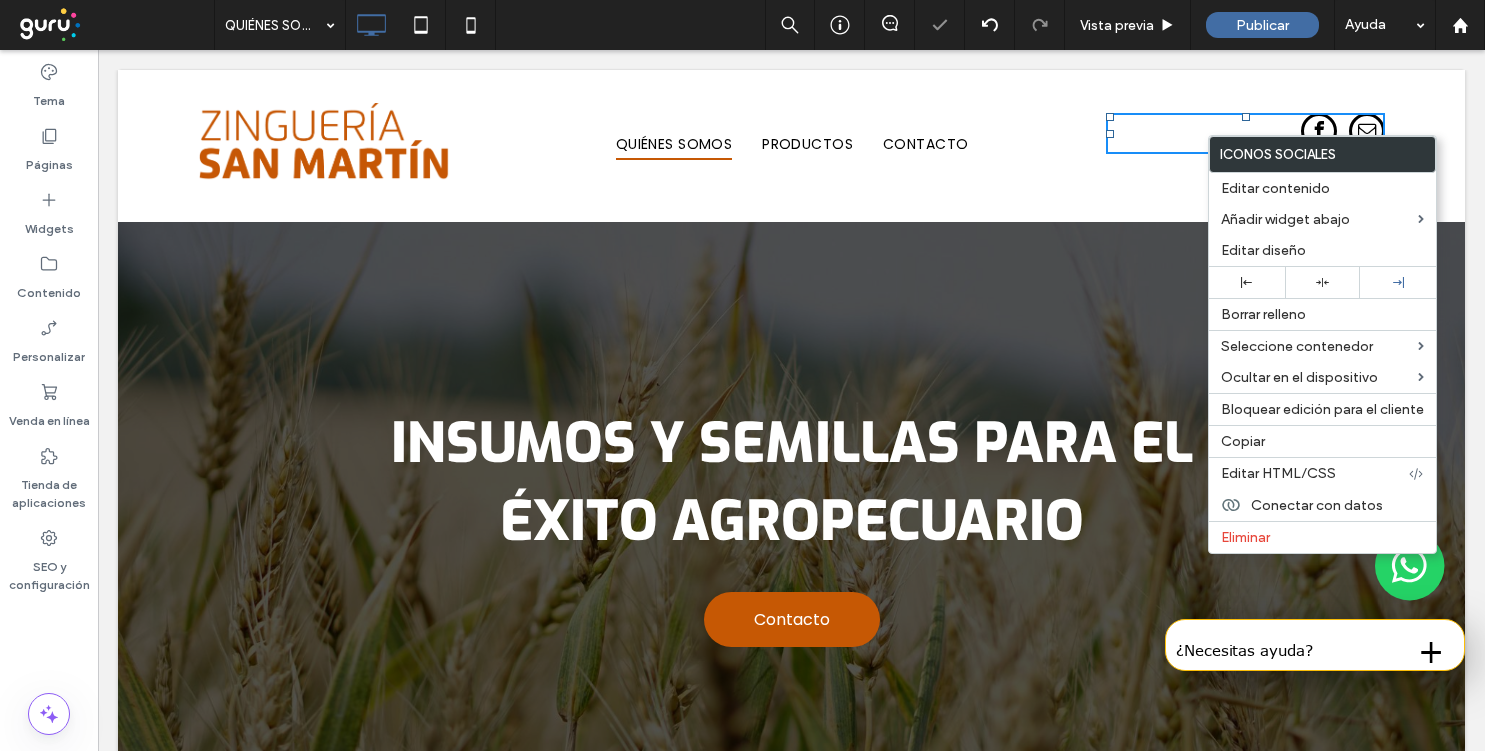 click on "Click To Paste
QUIÉNES SOMOS
PRODUCTOS
CONTACTO
Click To Paste
Click To Paste     Click To Paste
encabezado" at bounding box center [791, 142] 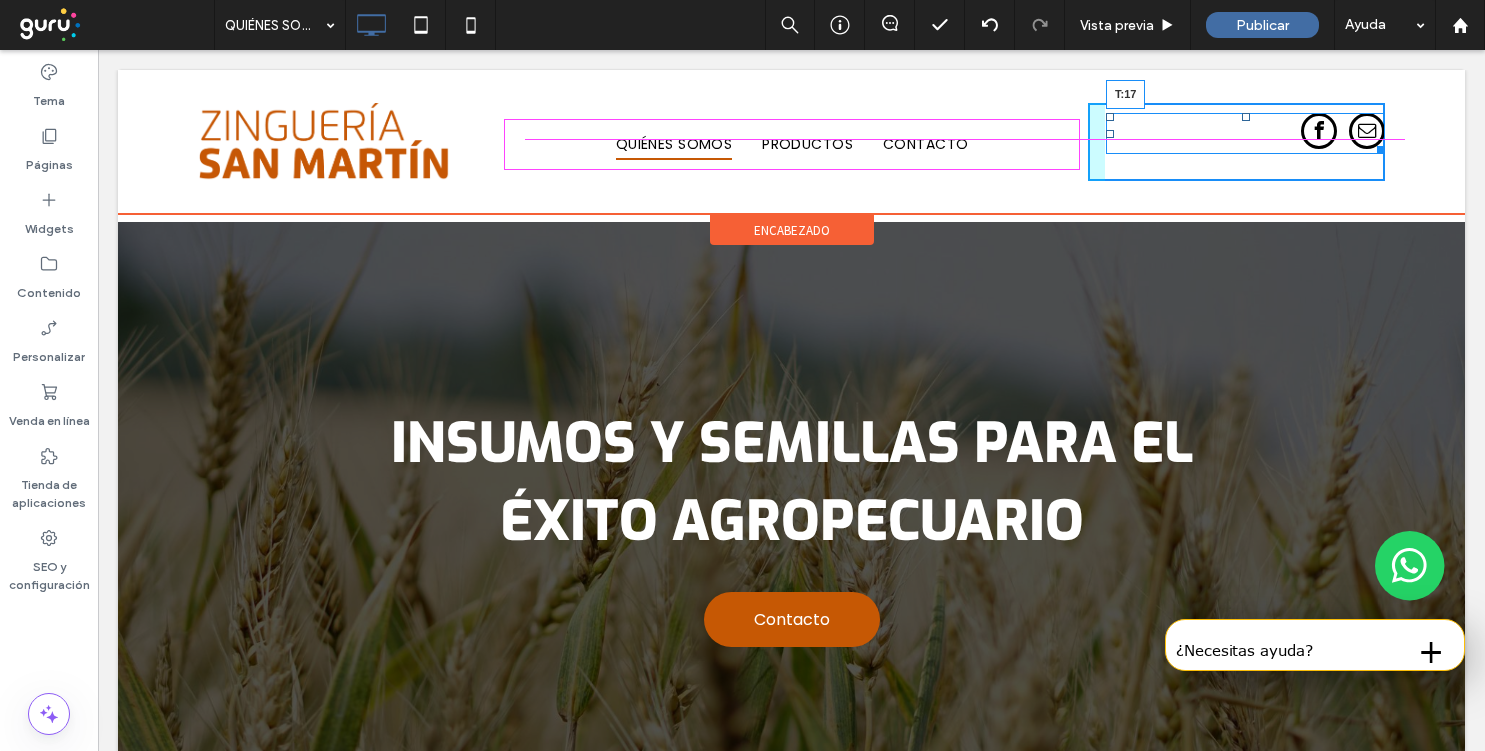 click at bounding box center [1246, 117] 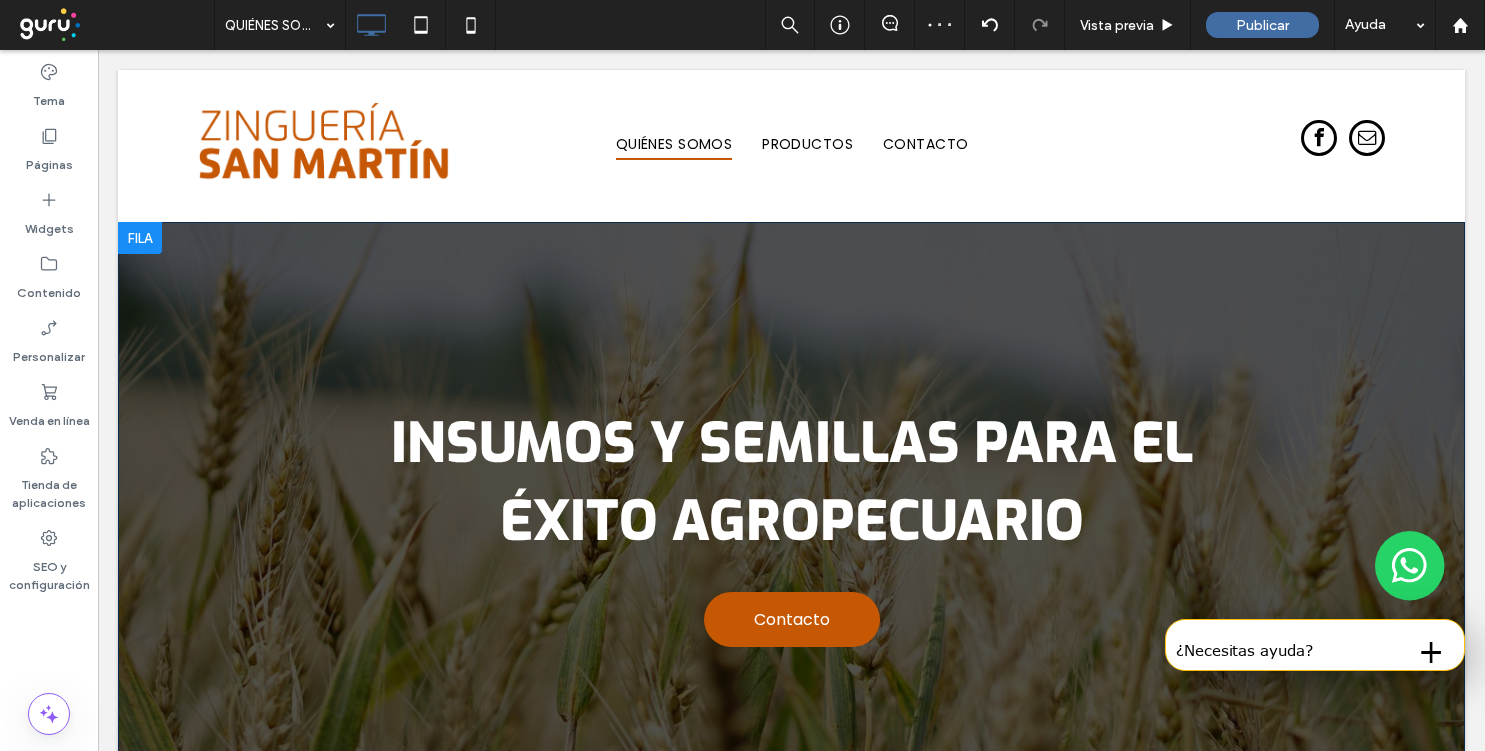 click on "Insumos y semillas para el éxito agropecuario
Contacto
Click To Paste
Fila + Añadir sección" at bounding box center [791, 529] 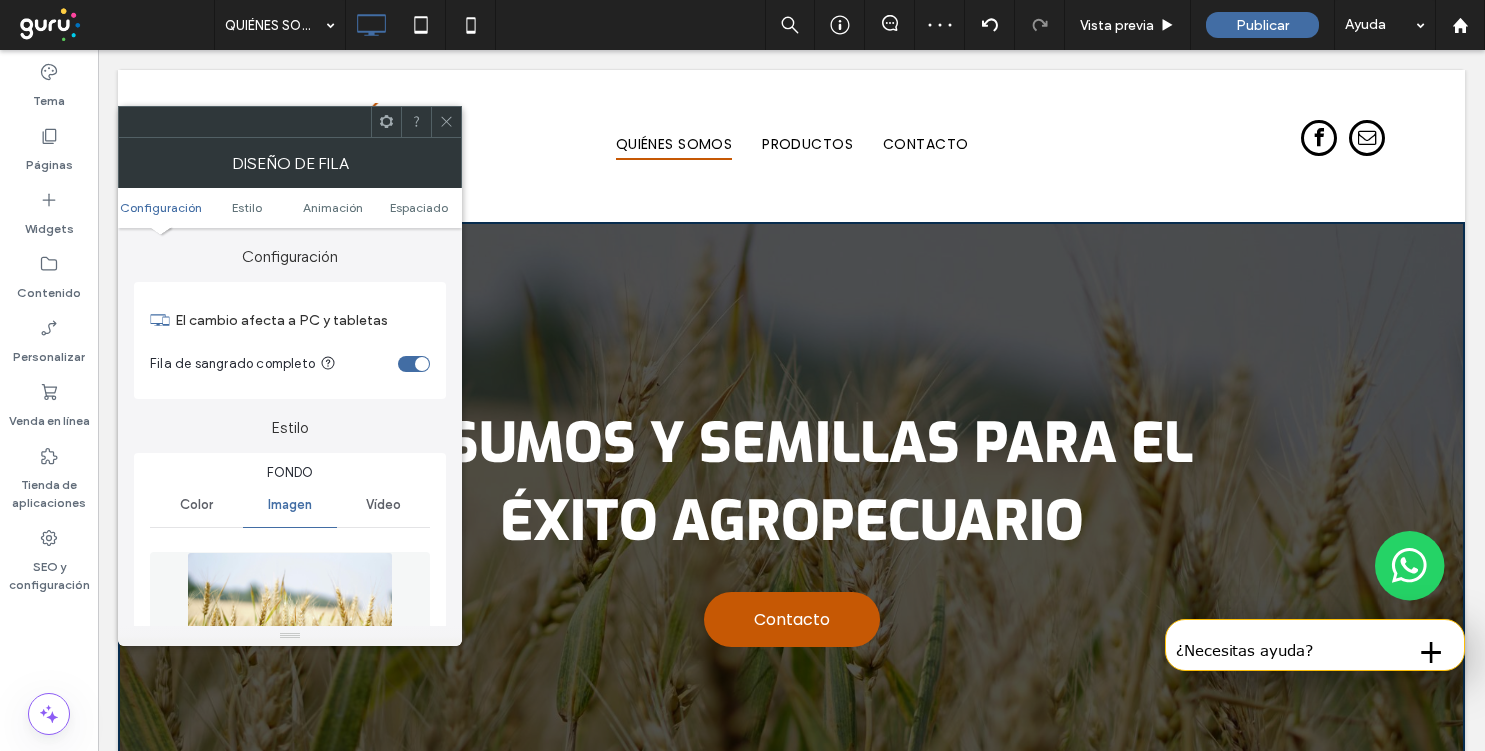 click at bounding box center [290, 621] 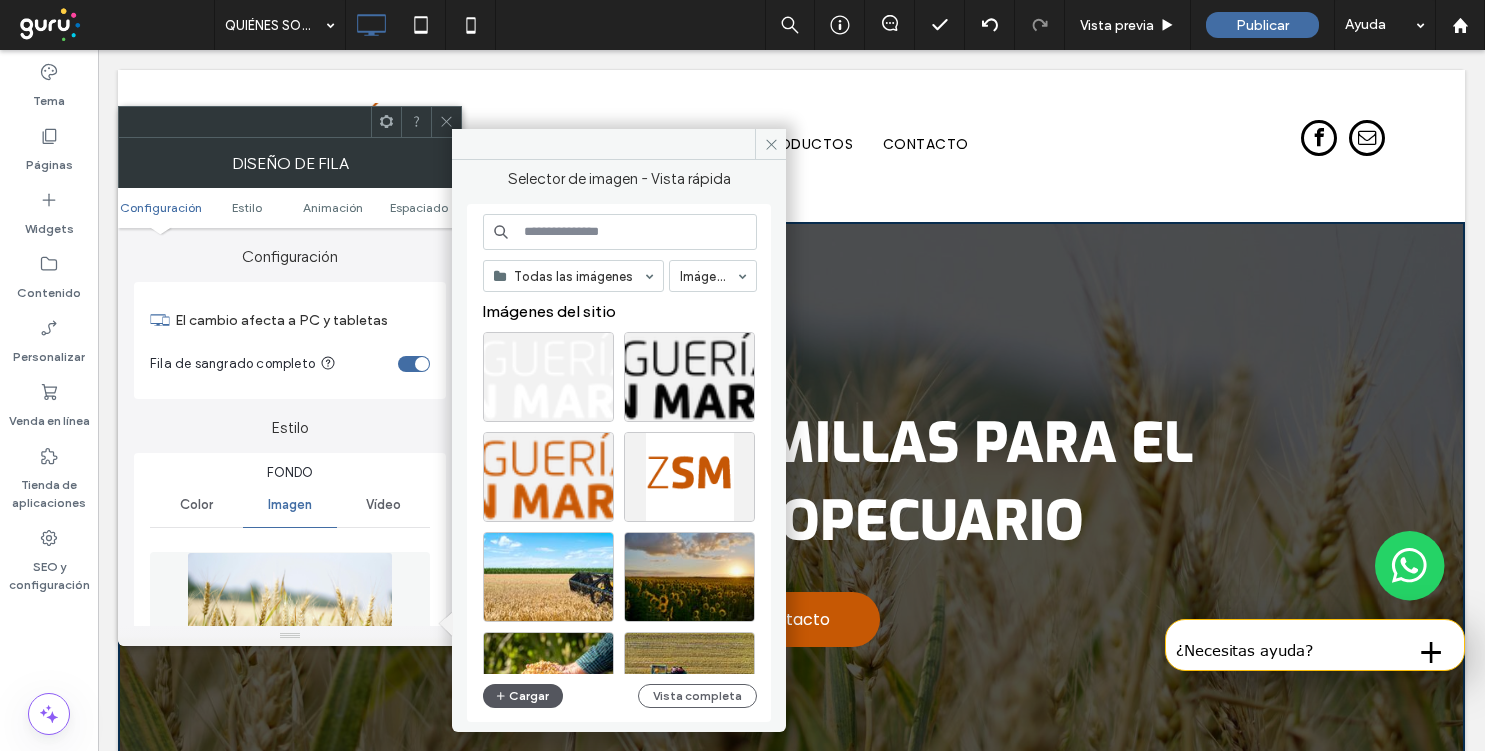 click on "Cargar" at bounding box center (523, 696) 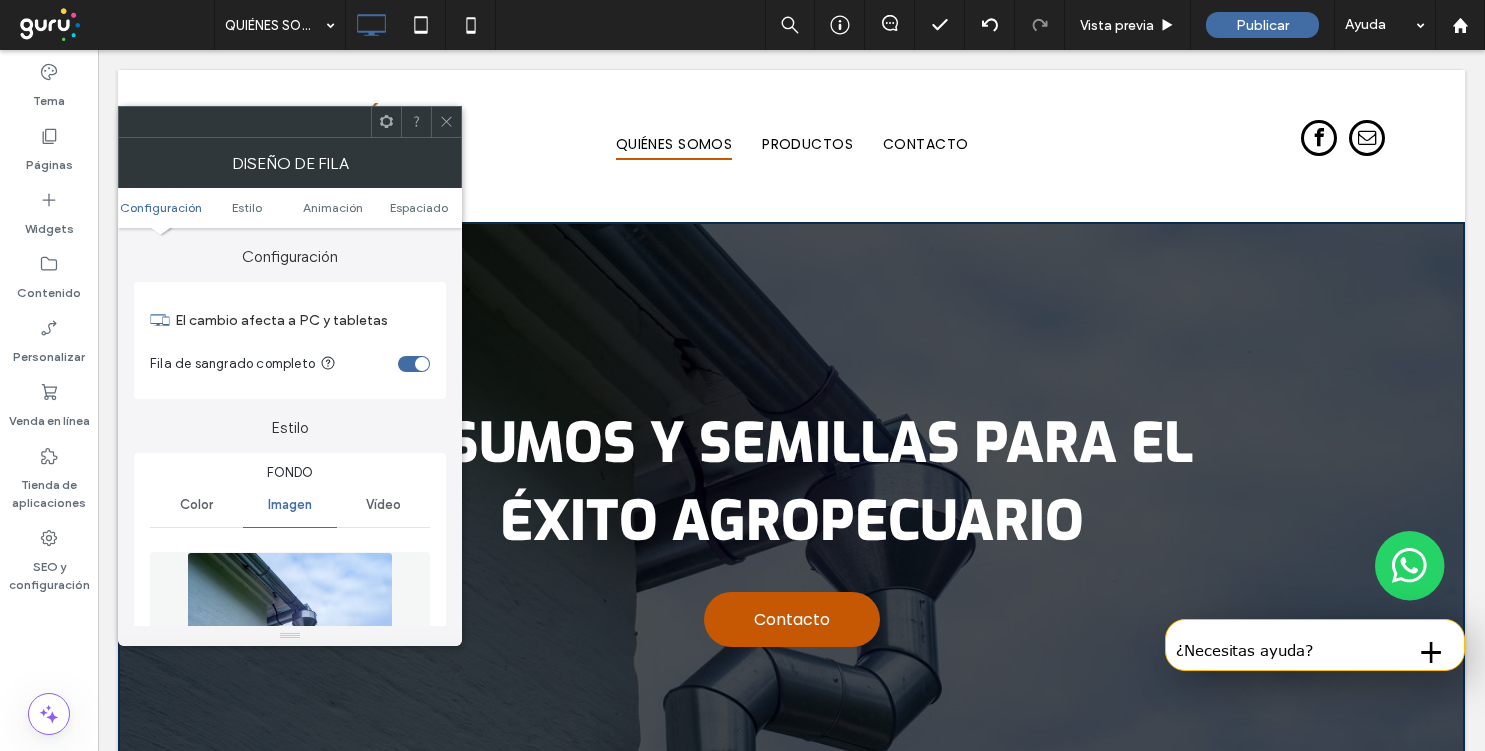 click 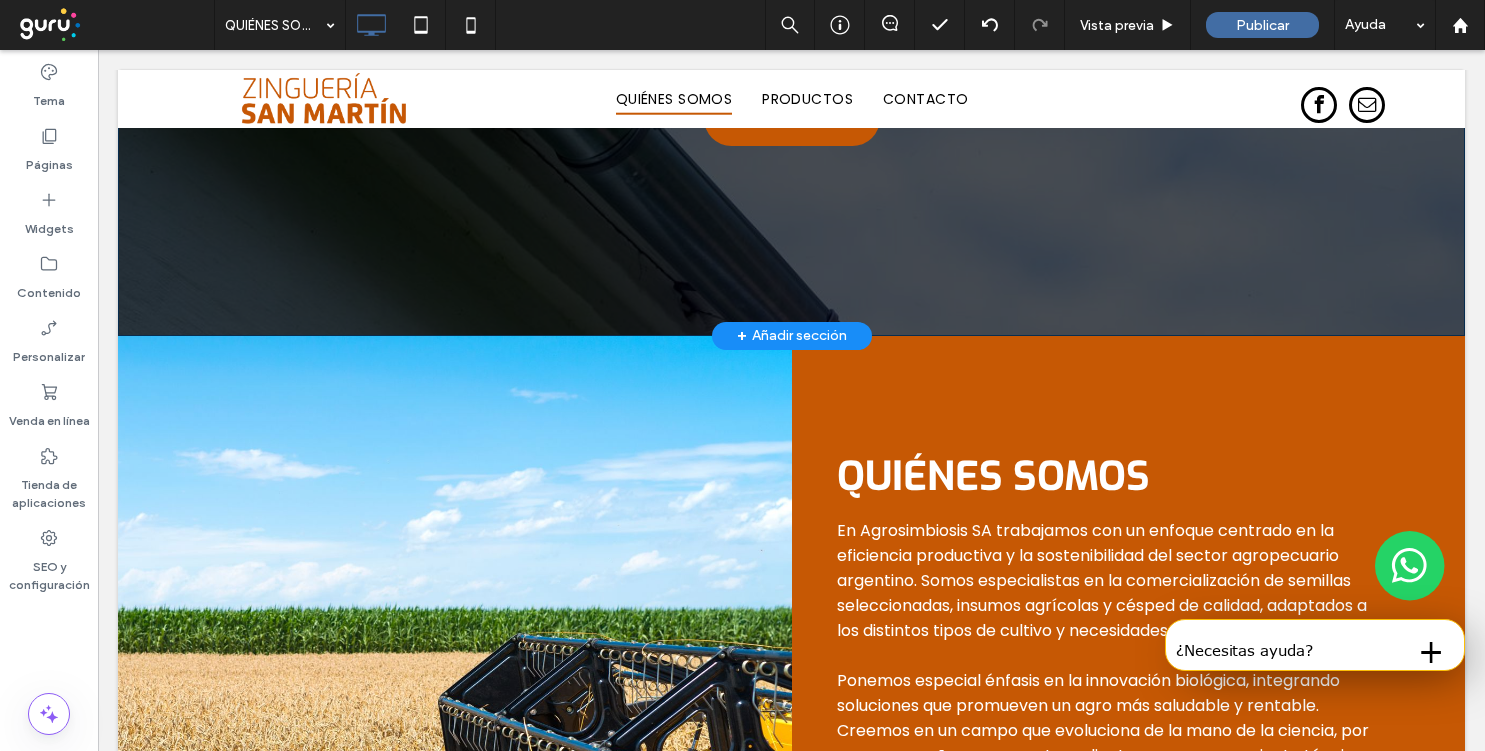 scroll, scrollTop: 523, scrollLeft: 0, axis: vertical 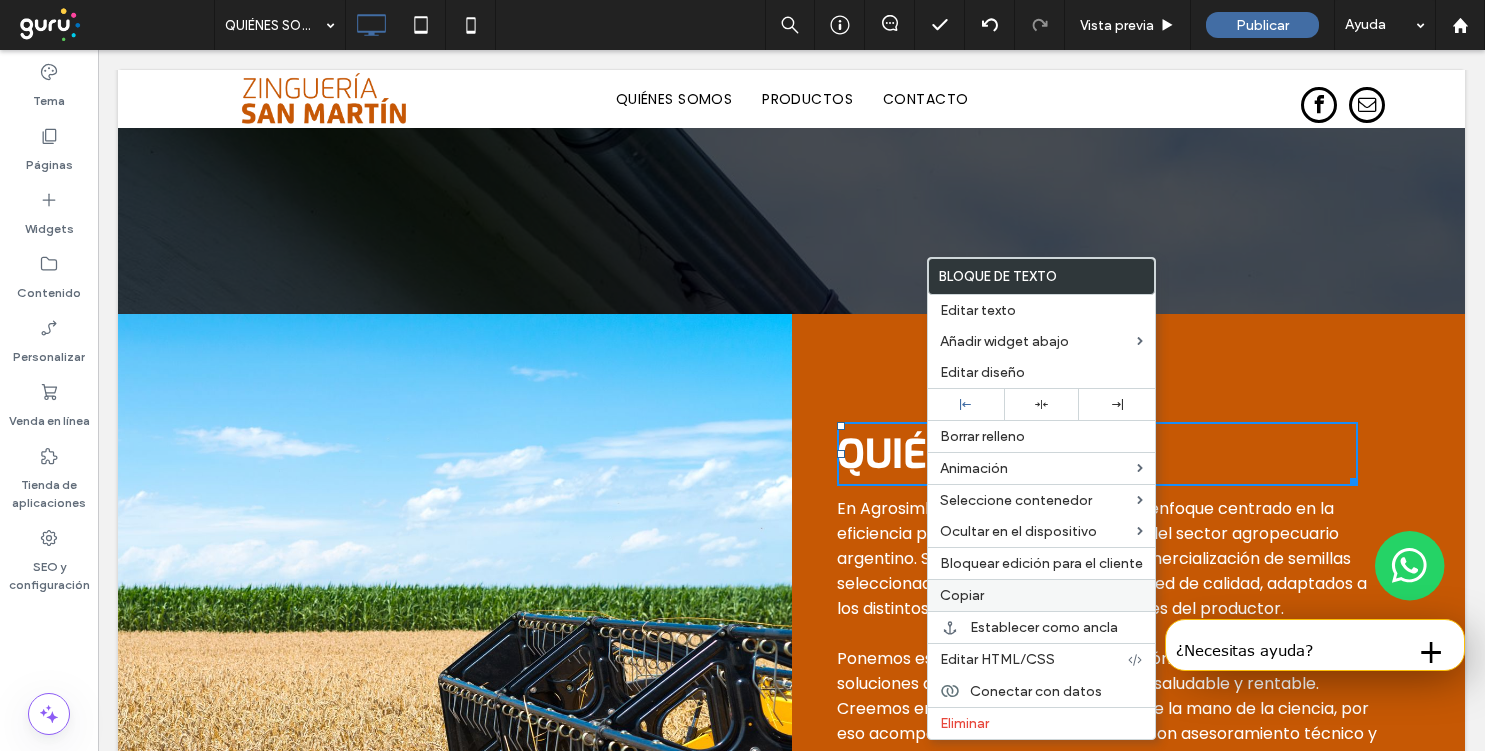 click on "Copiar" at bounding box center [1041, 595] 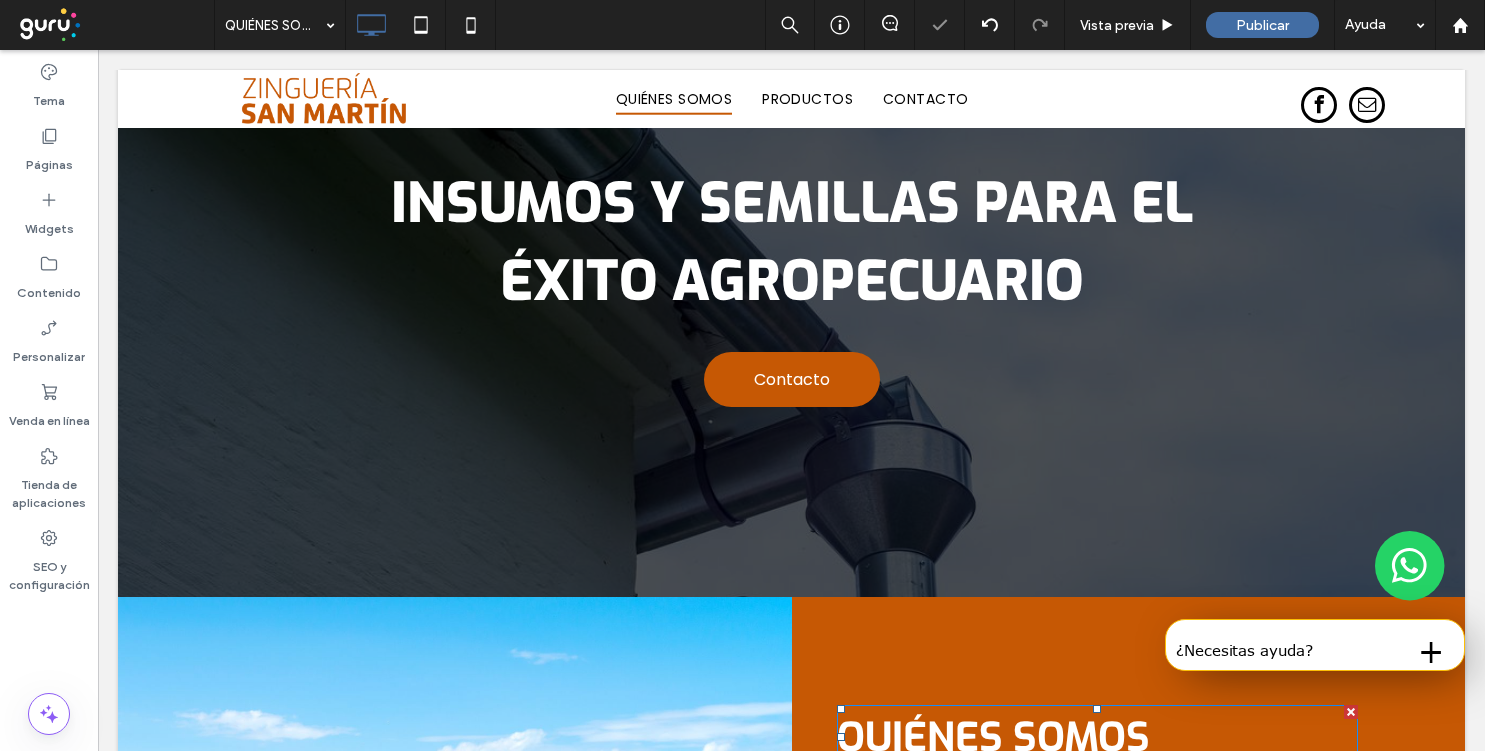 scroll, scrollTop: 157, scrollLeft: 0, axis: vertical 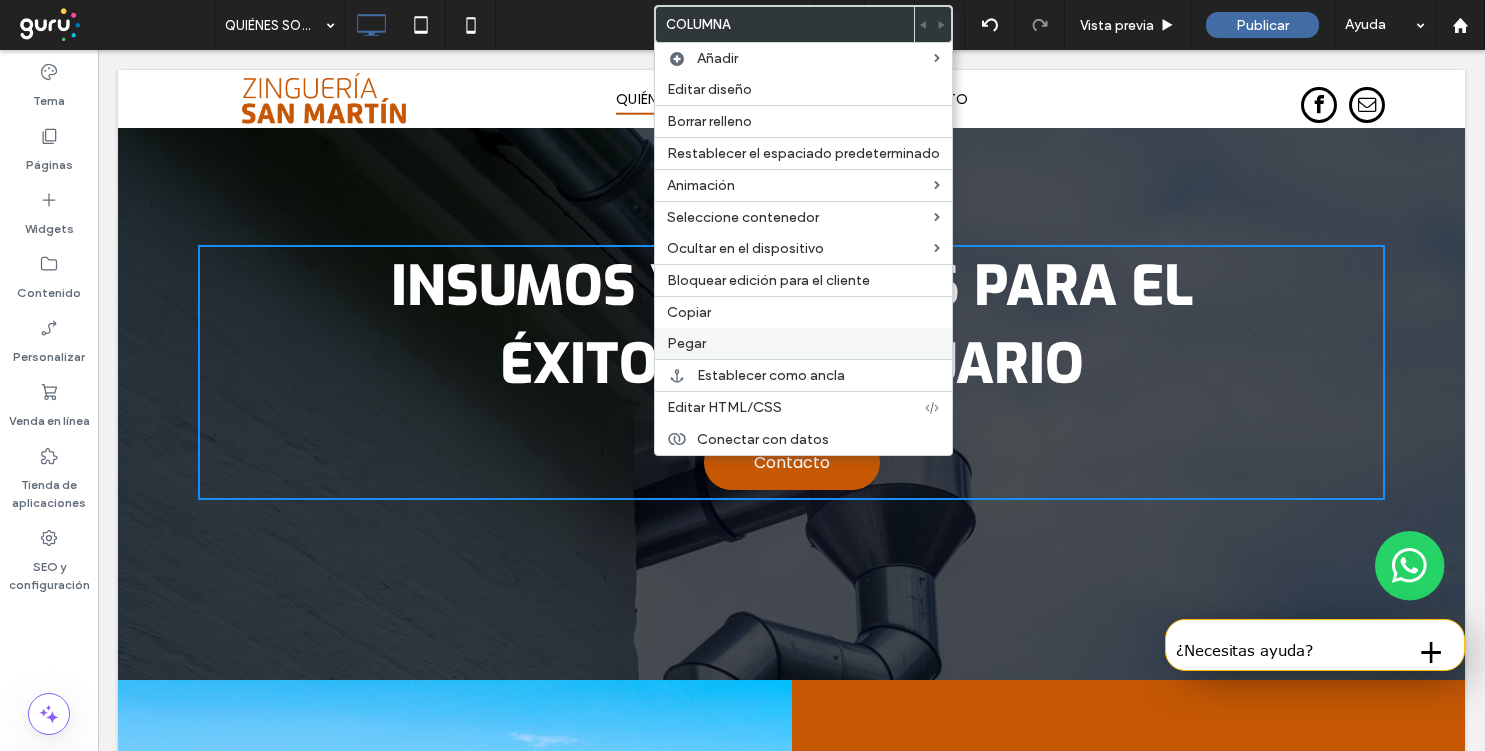 click on "Pegar" at bounding box center [803, 343] 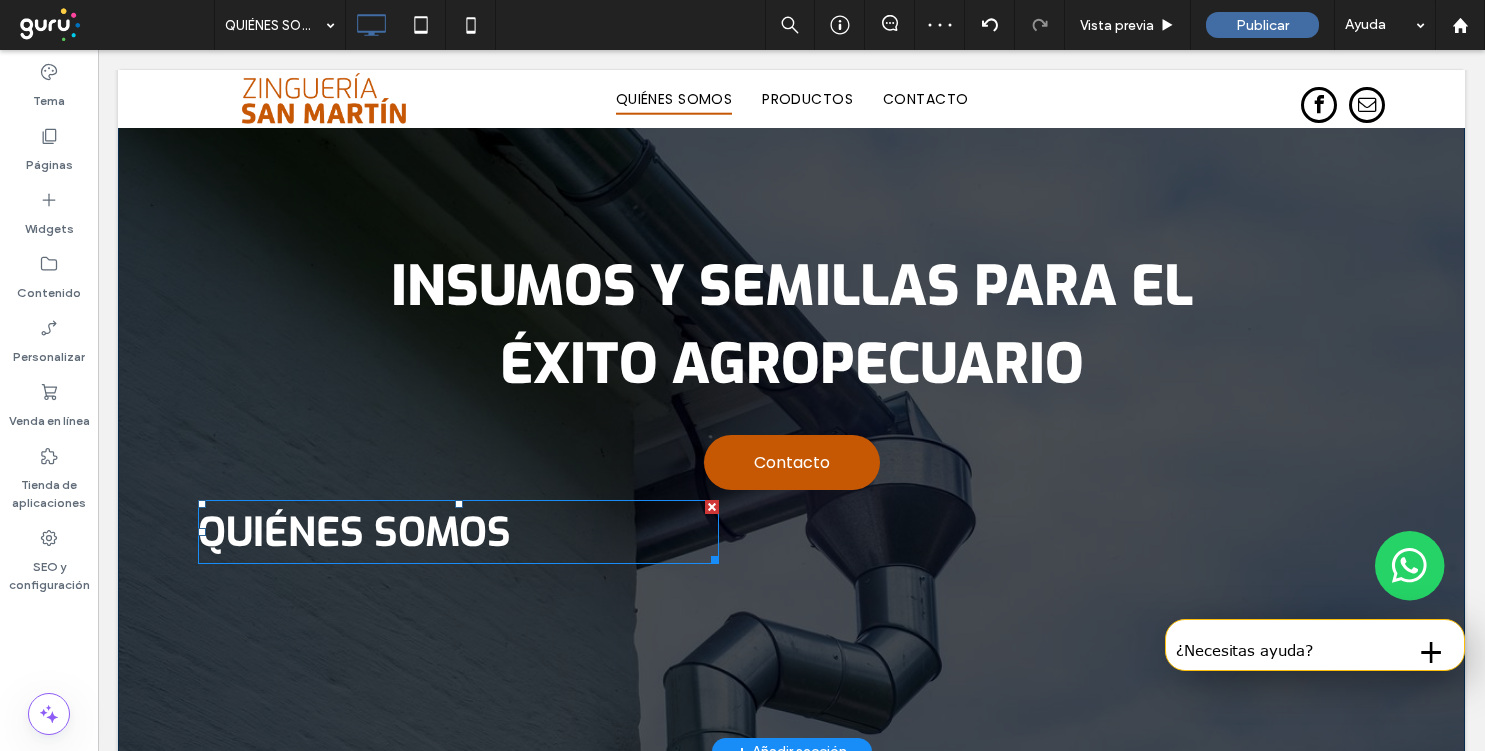 click on "Quiénes somos" at bounding box center (354, 532) 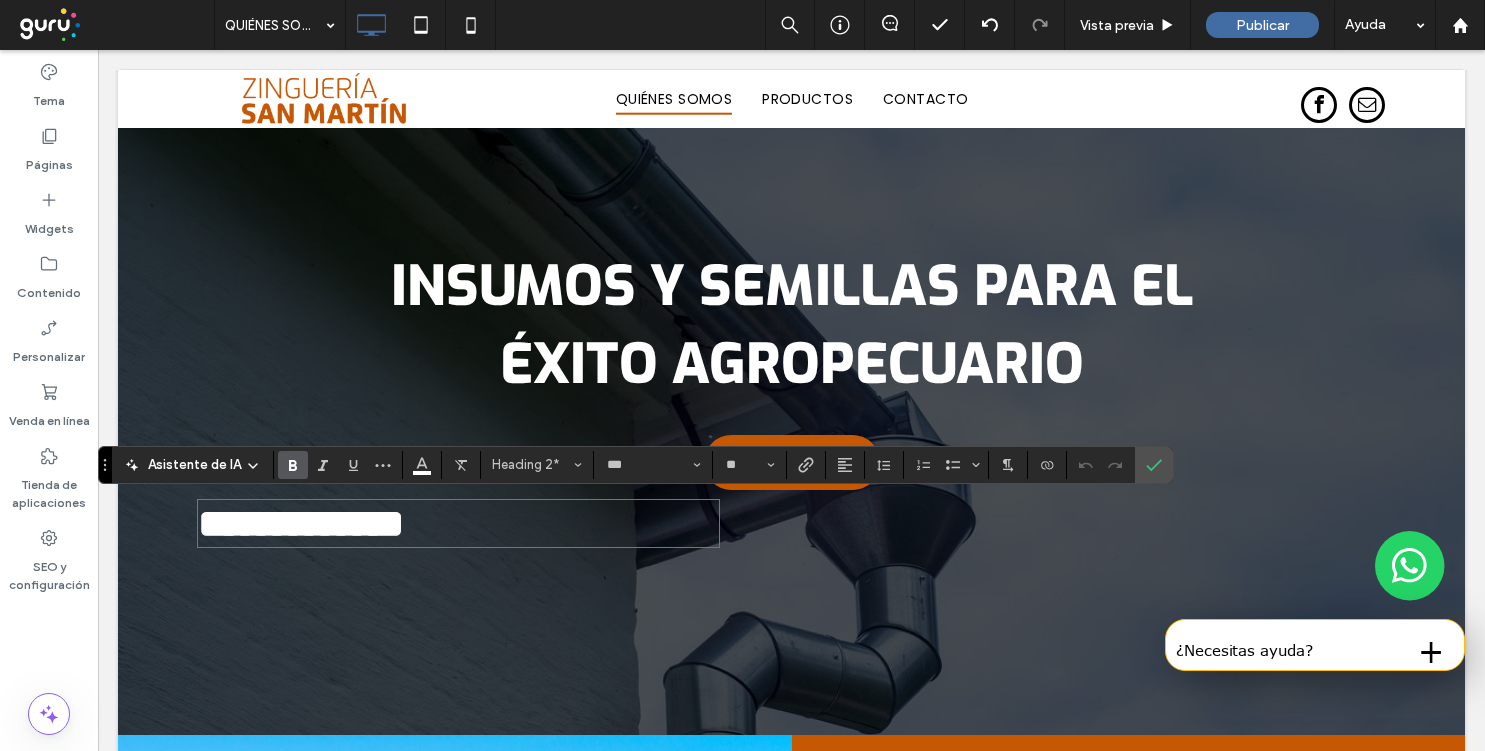 type on "*******" 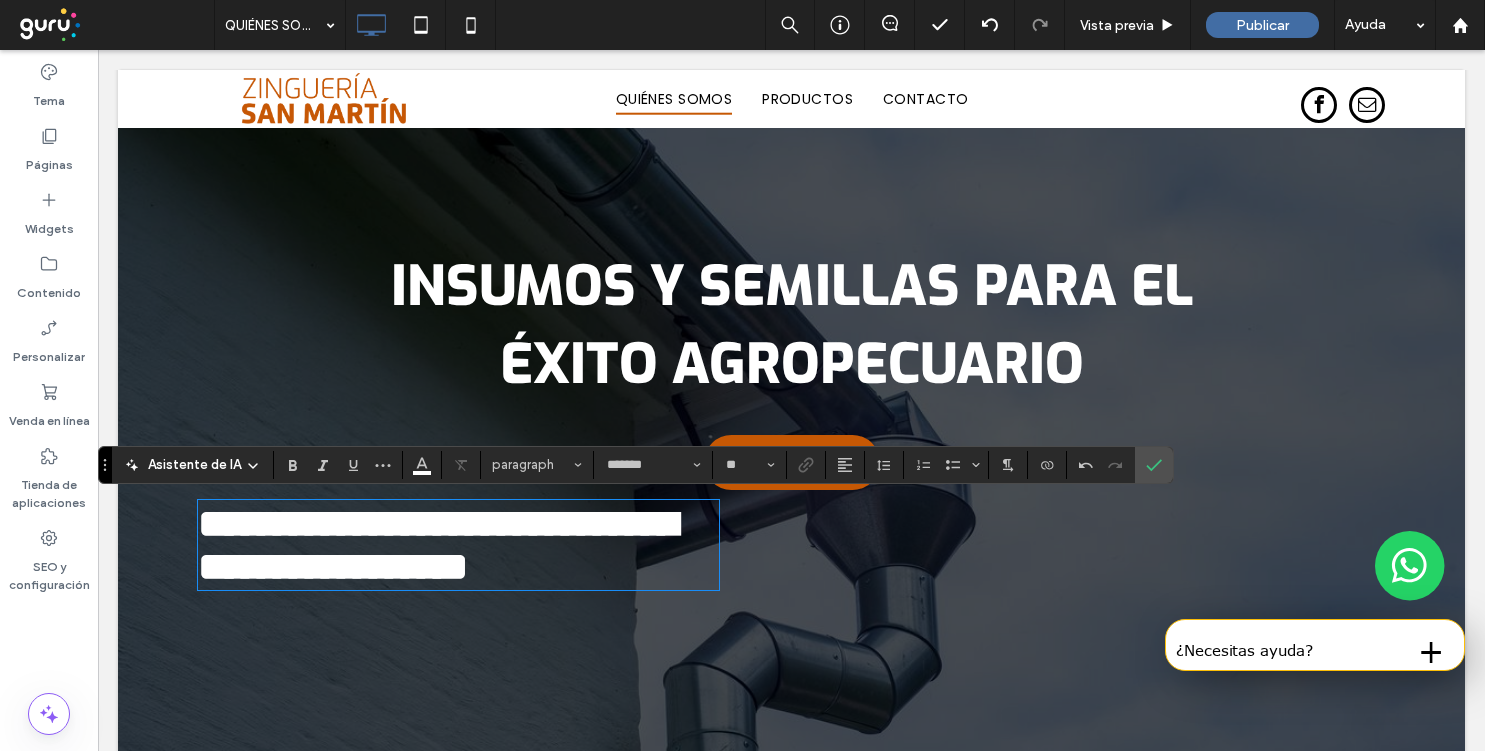 type on "***" 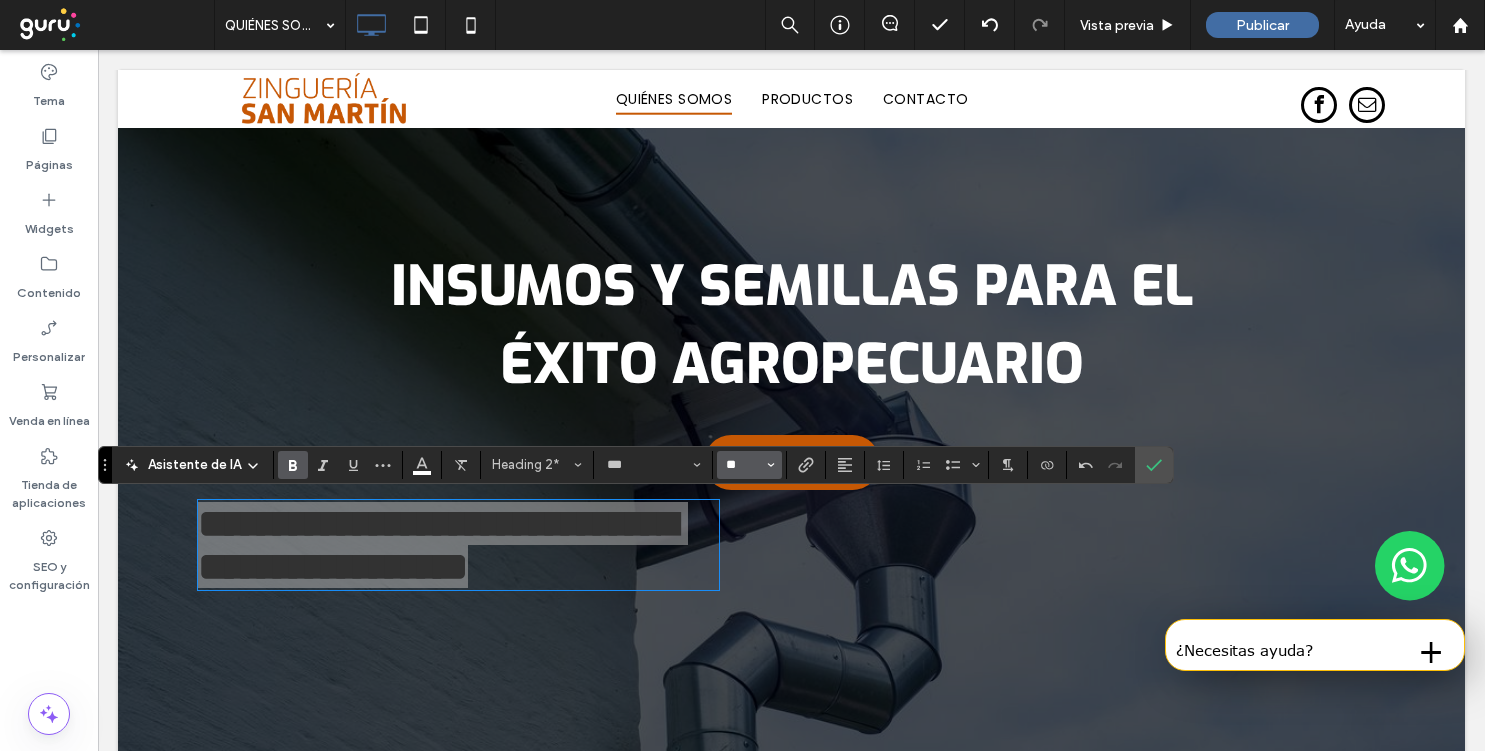 click on "**" at bounding box center [743, 465] 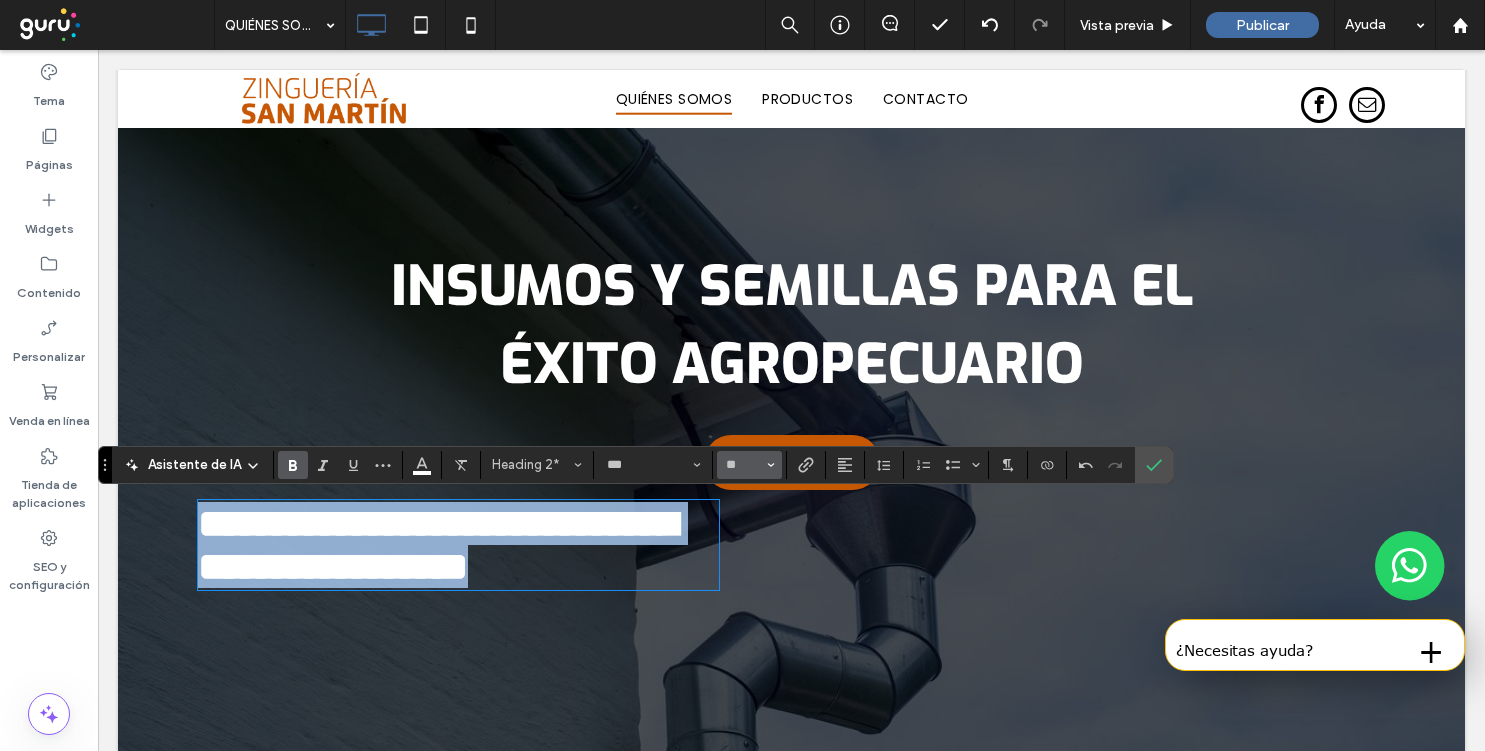 type on "**" 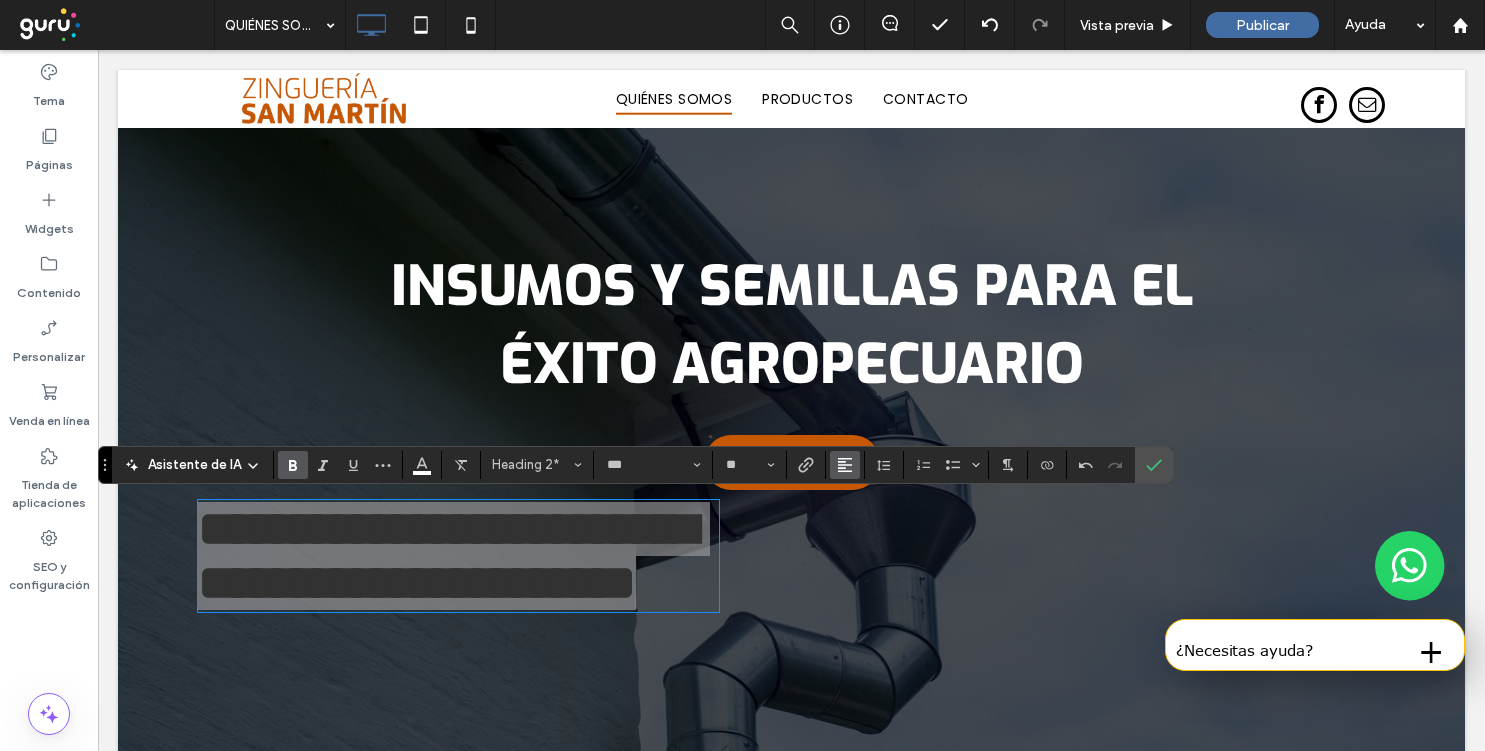 click 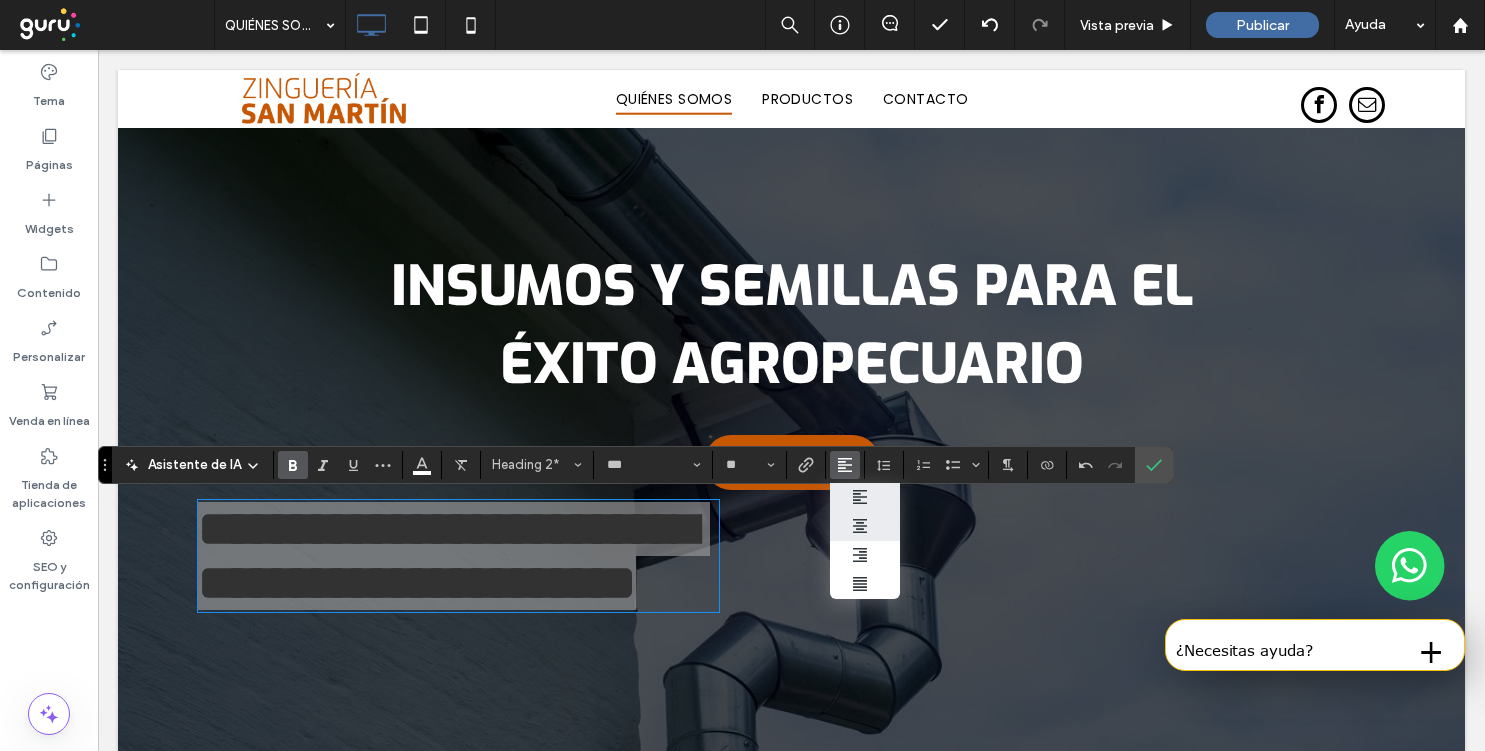 click 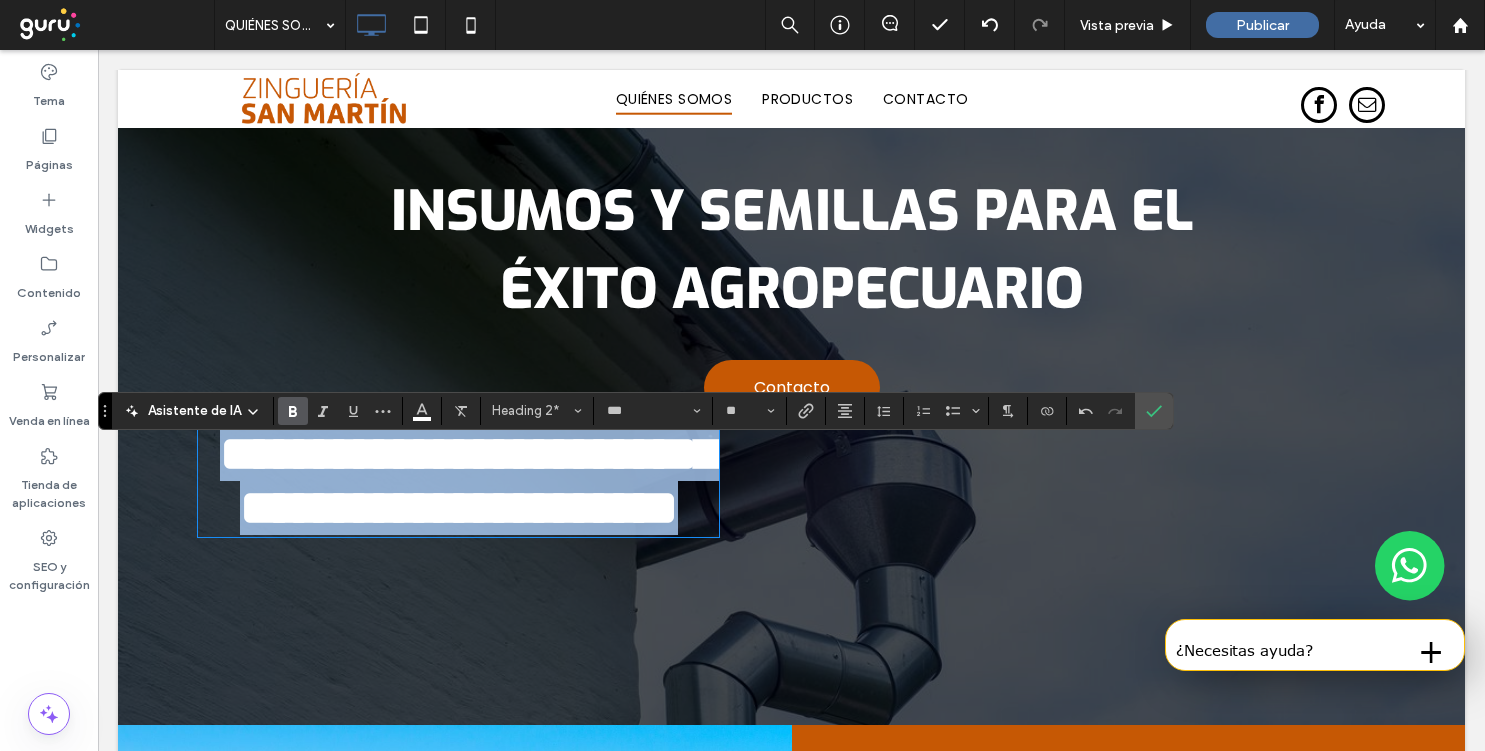 scroll, scrollTop: 263, scrollLeft: 0, axis: vertical 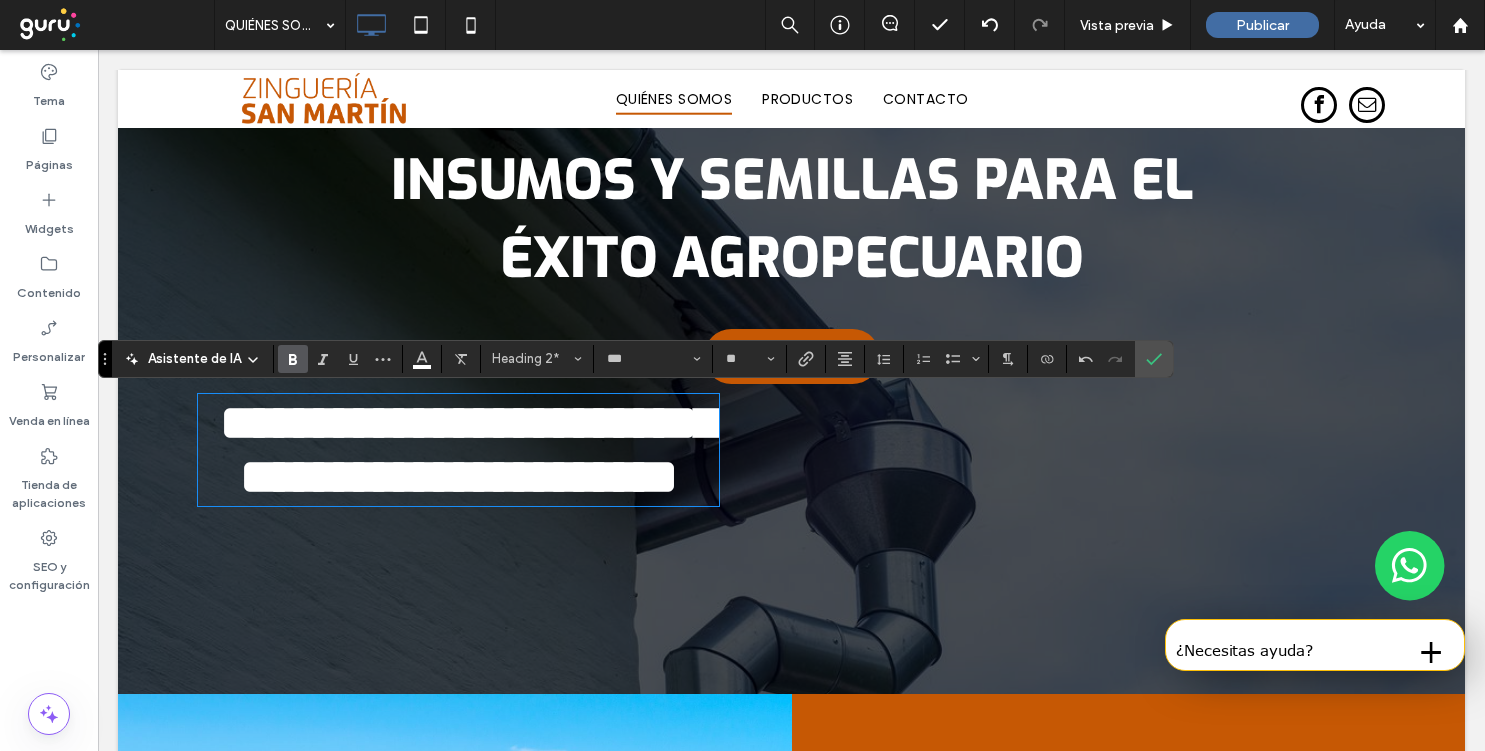 click on "**********" at bounding box center [458, 450] 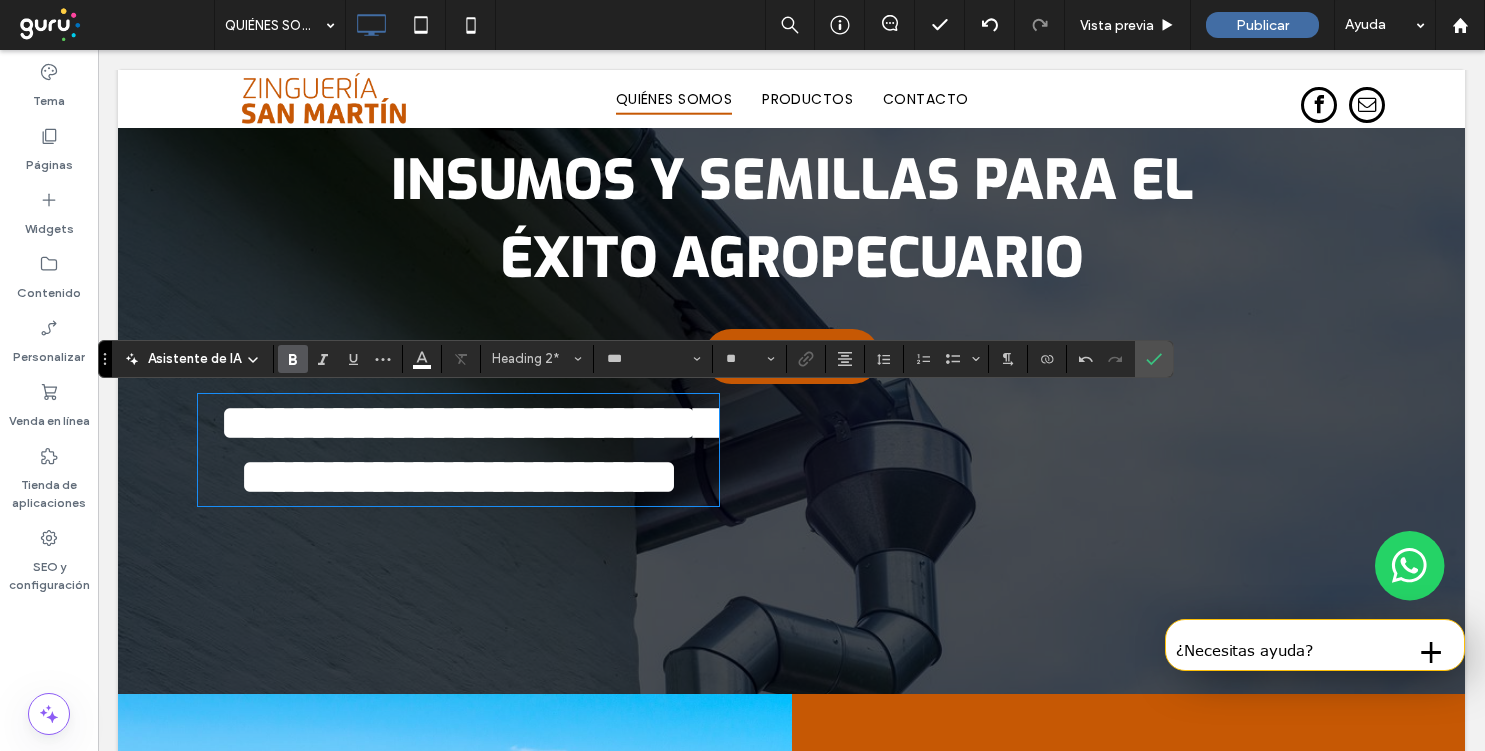 type 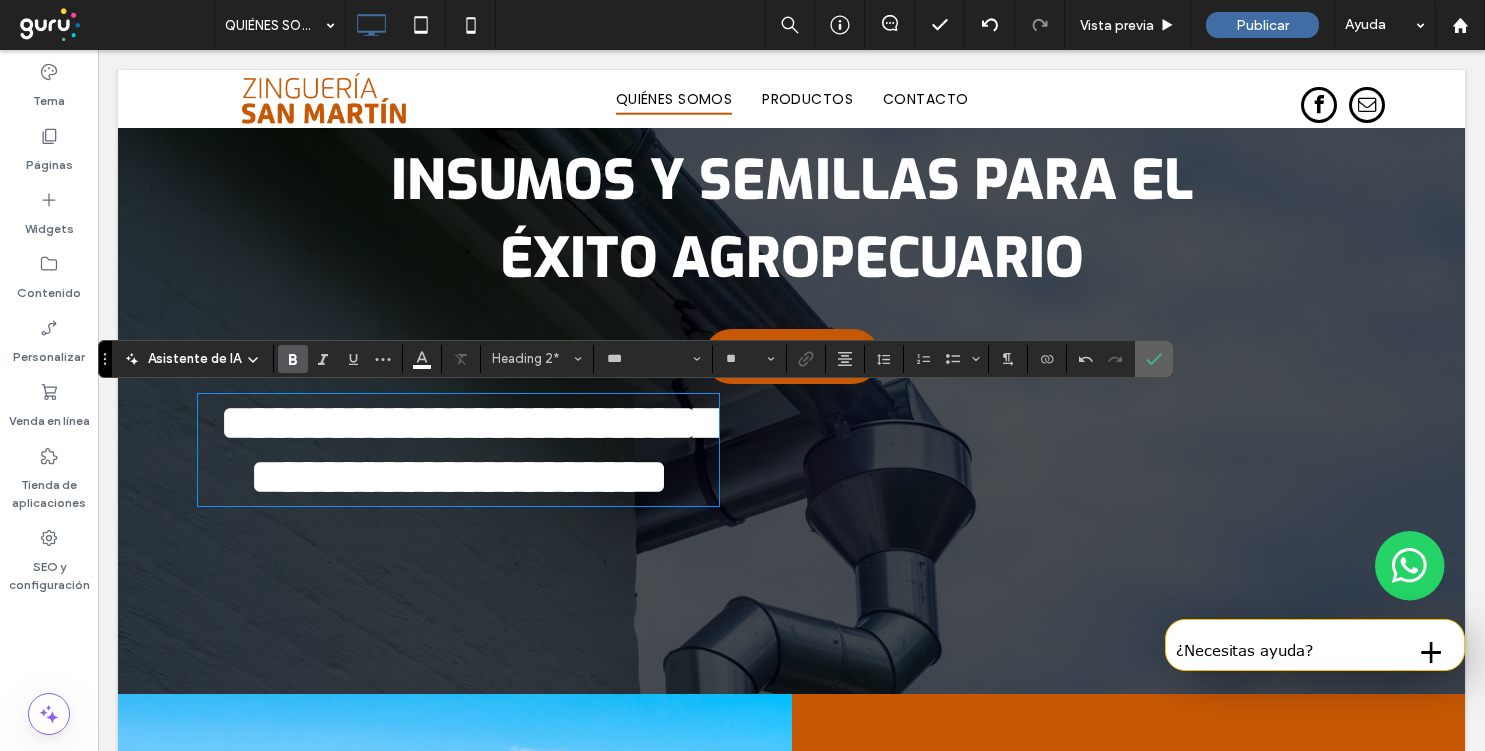 click 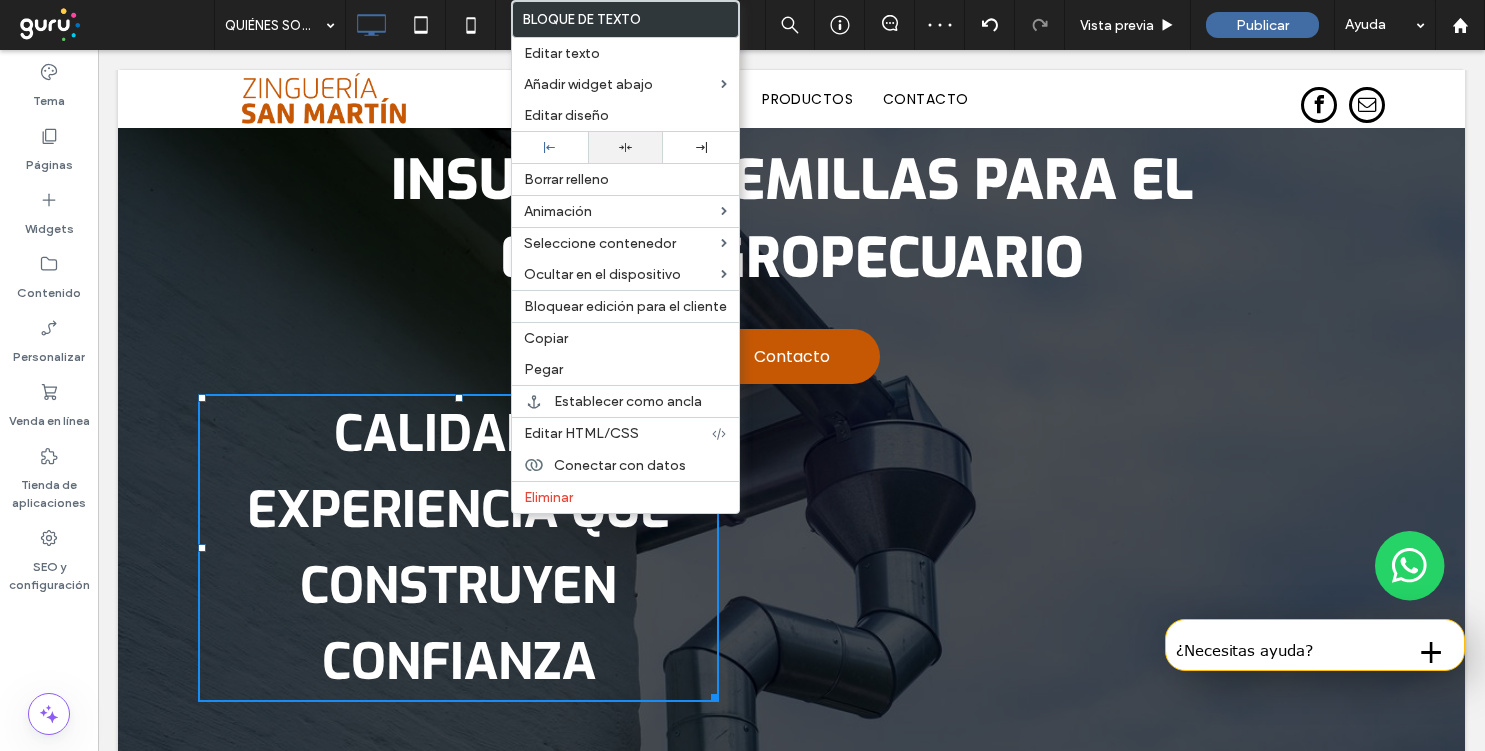 click 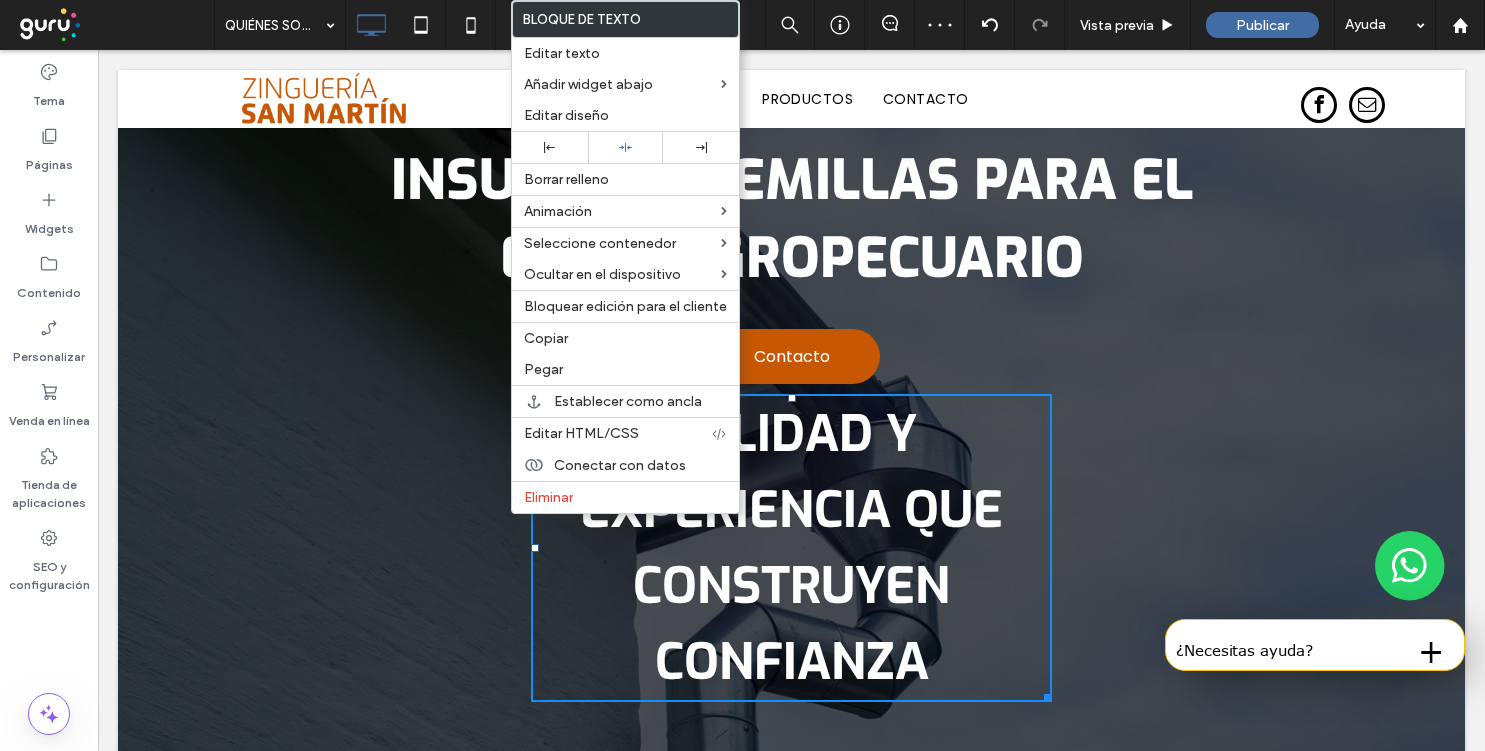 click on "Calidad y experiencia que construyen confianza" at bounding box center [791, 548] 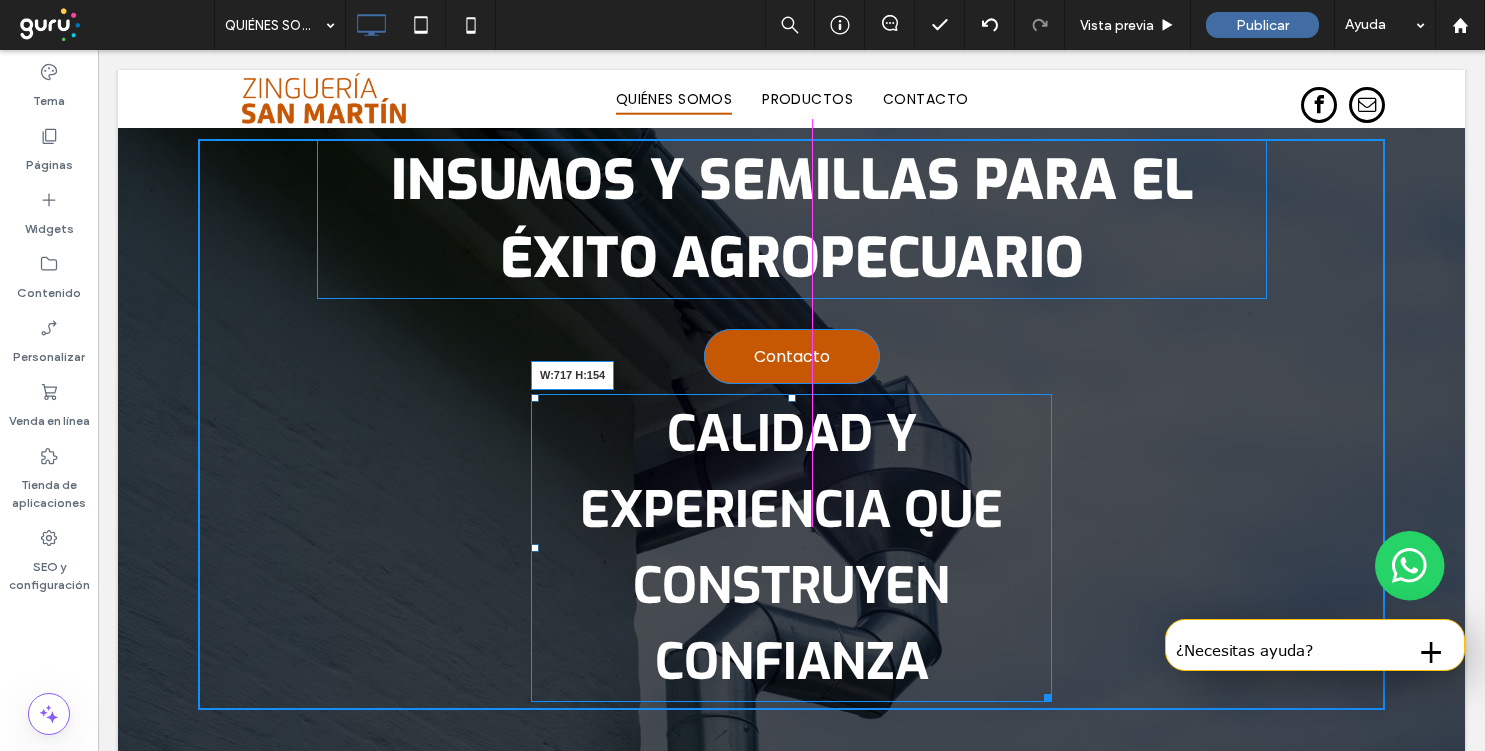 drag, startPoint x: 1041, startPoint y: 688, endPoint x: 1139, endPoint y: 689, distance: 98.005104 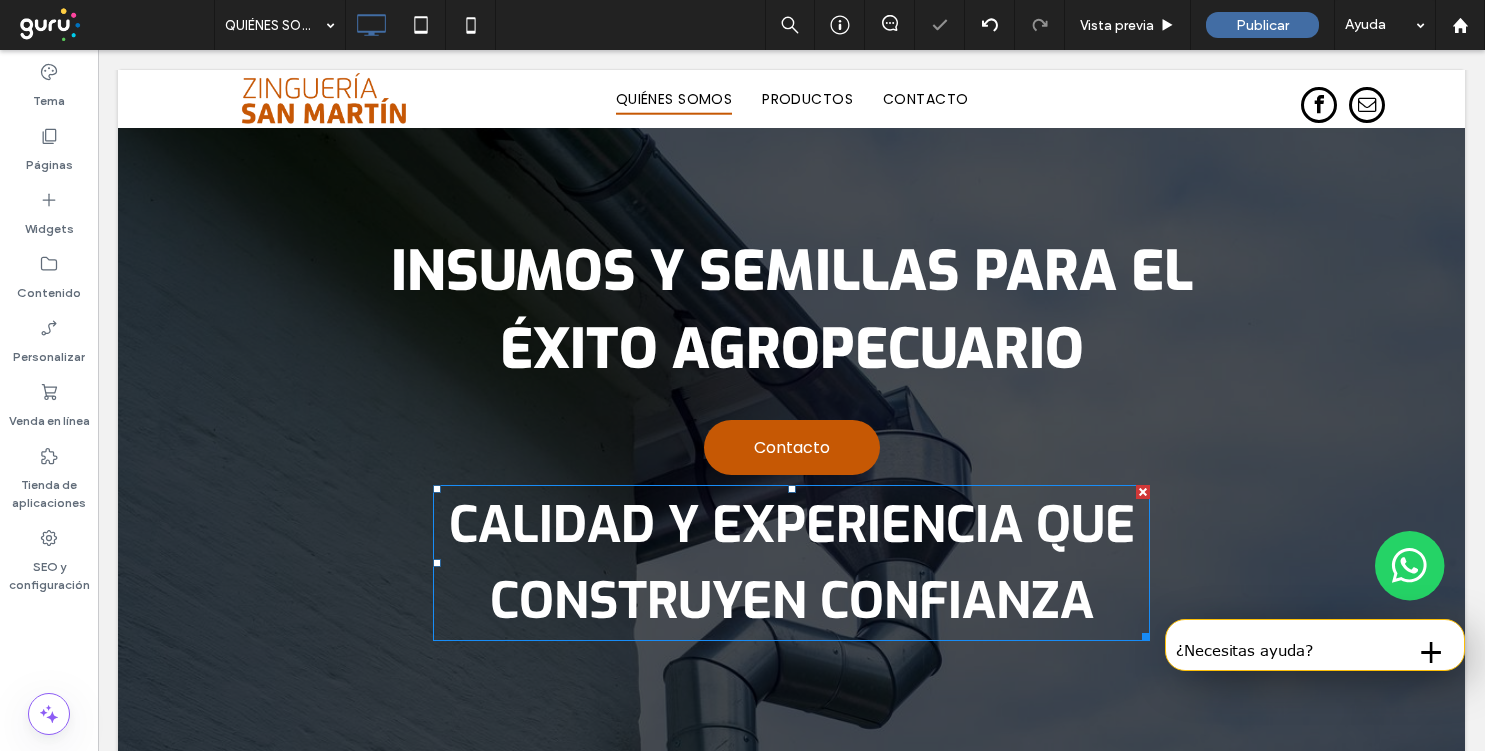 scroll, scrollTop: 137, scrollLeft: 0, axis: vertical 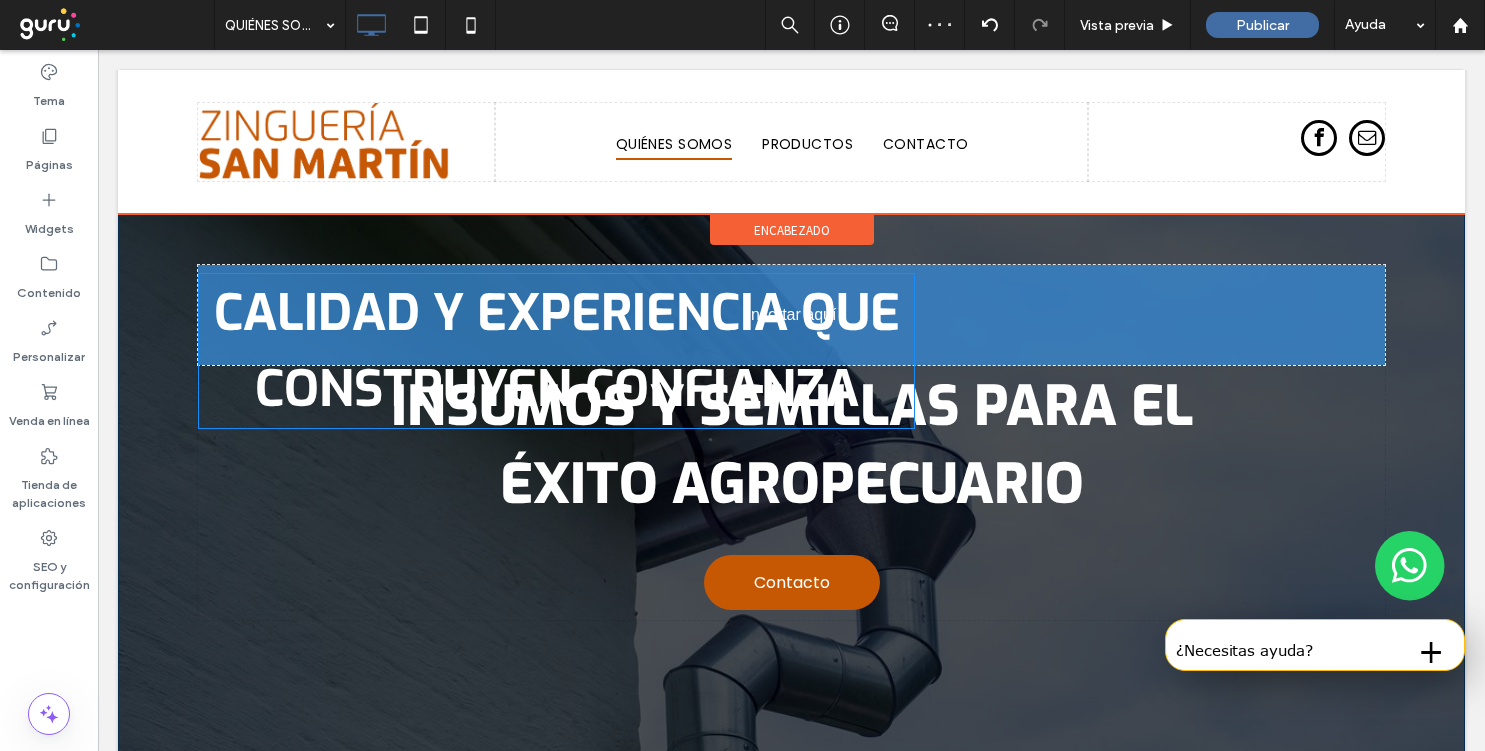 drag, startPoint x: 843, startPoint y: 627, endPoint x: 834, endPoint y: 339, distance: 288.1406 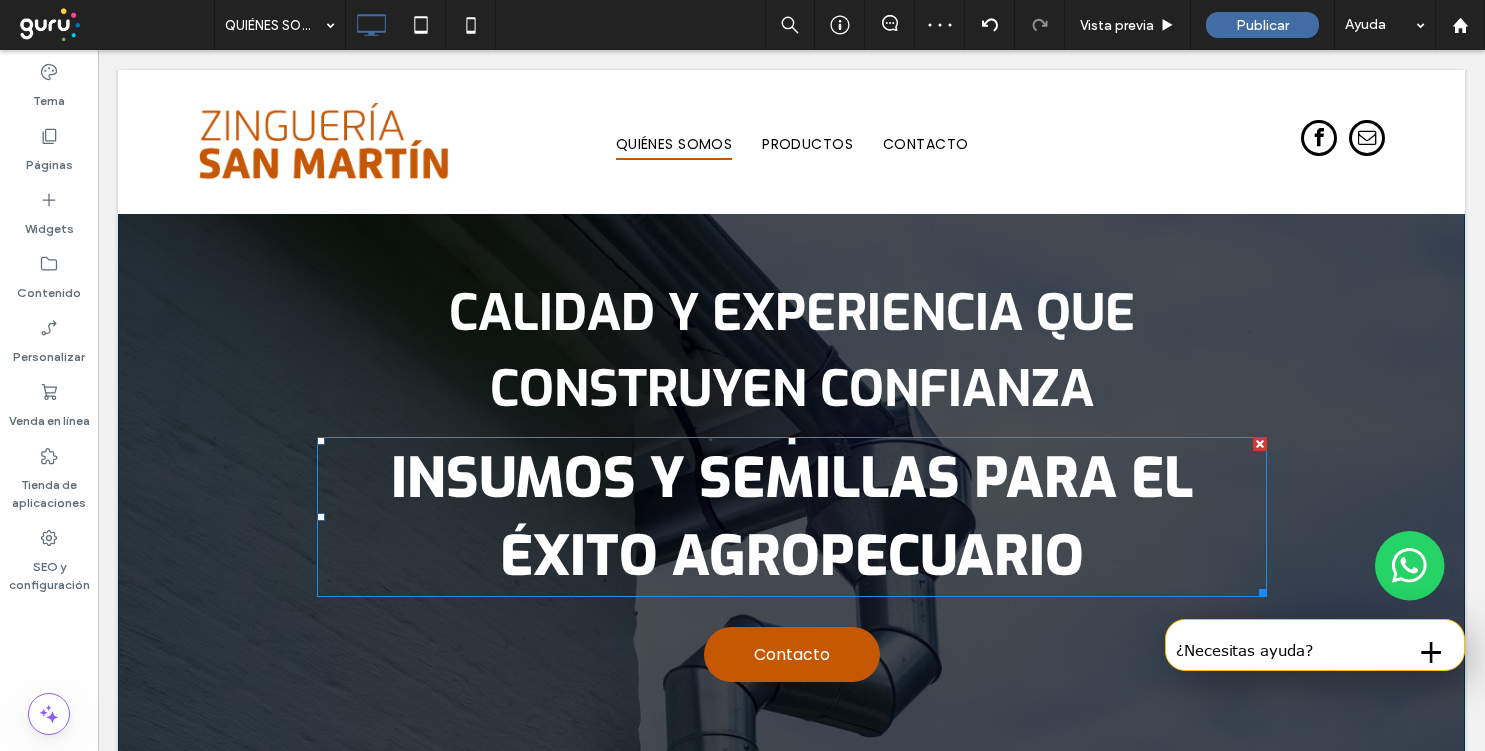 click on "Insumos y semillas para el éxito agropecuario" at bounding box center (792, 517) 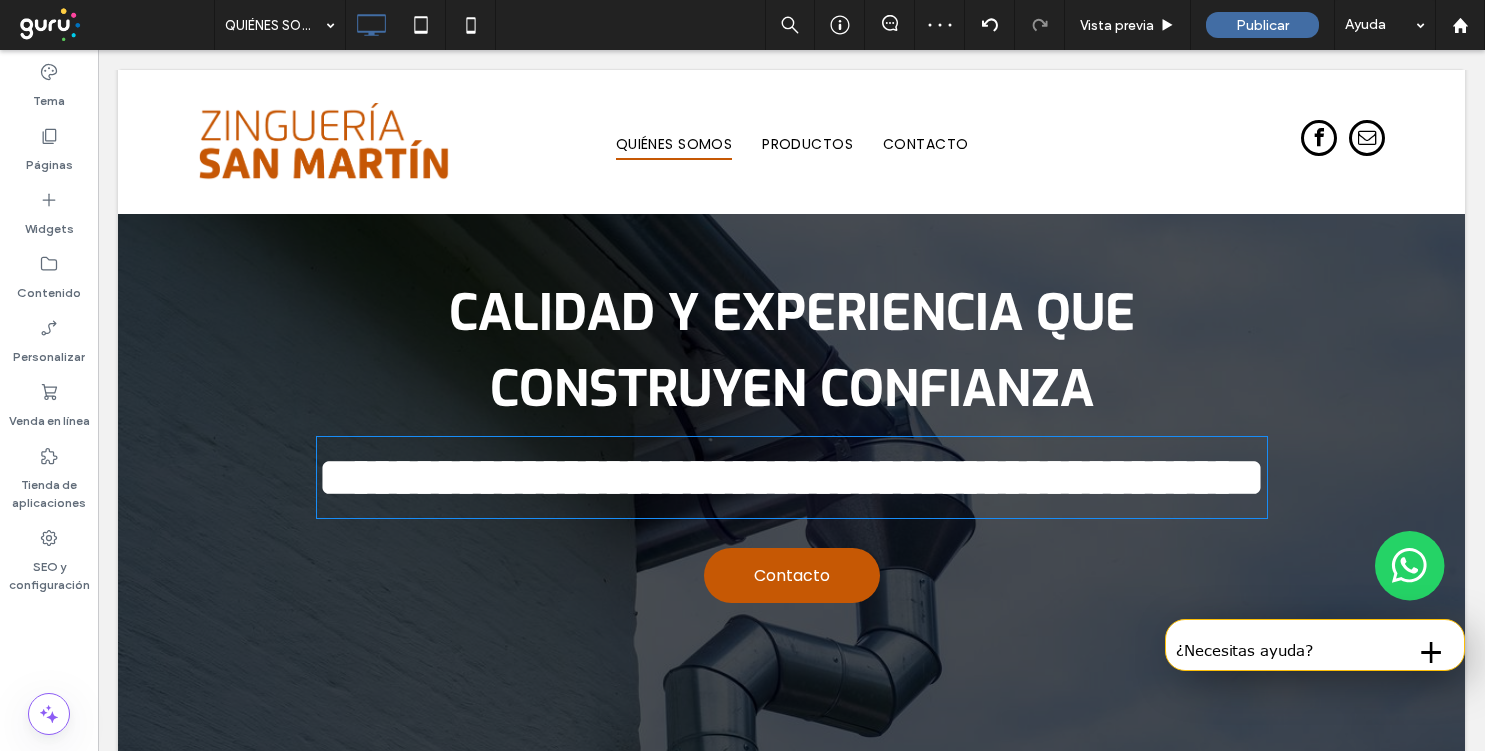 click on "**********" at bounding box center [791, 477] 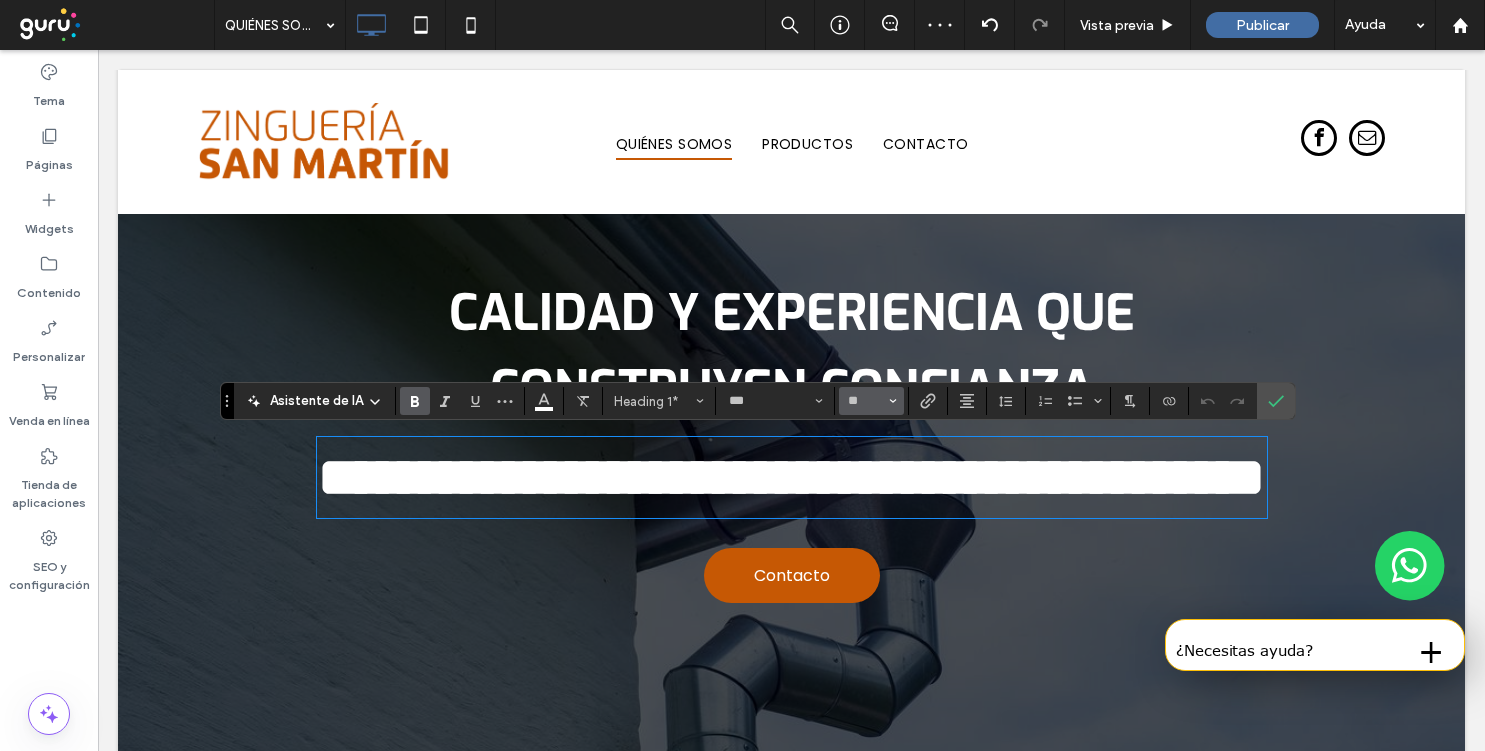 click on "**" at bounding box center [865, 401] 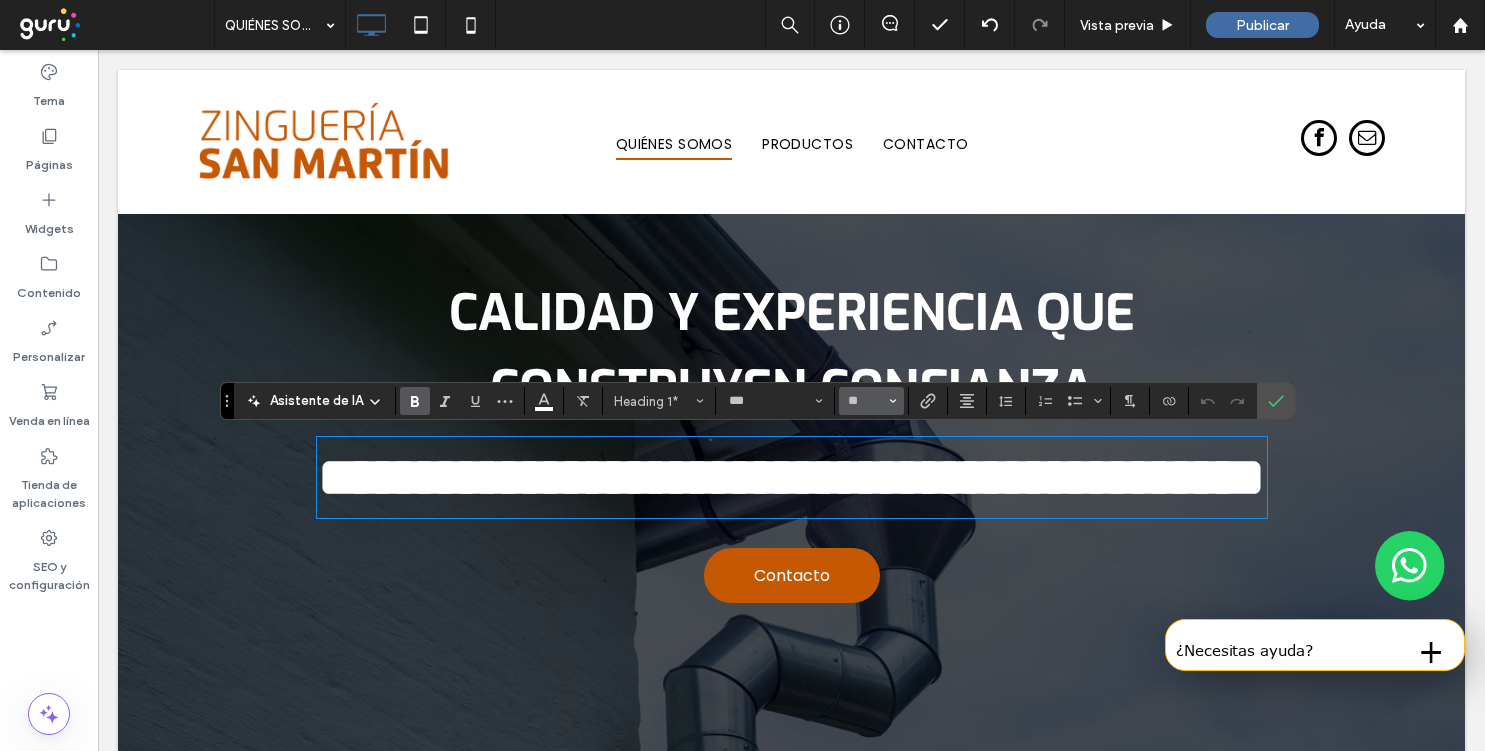 type on "**" 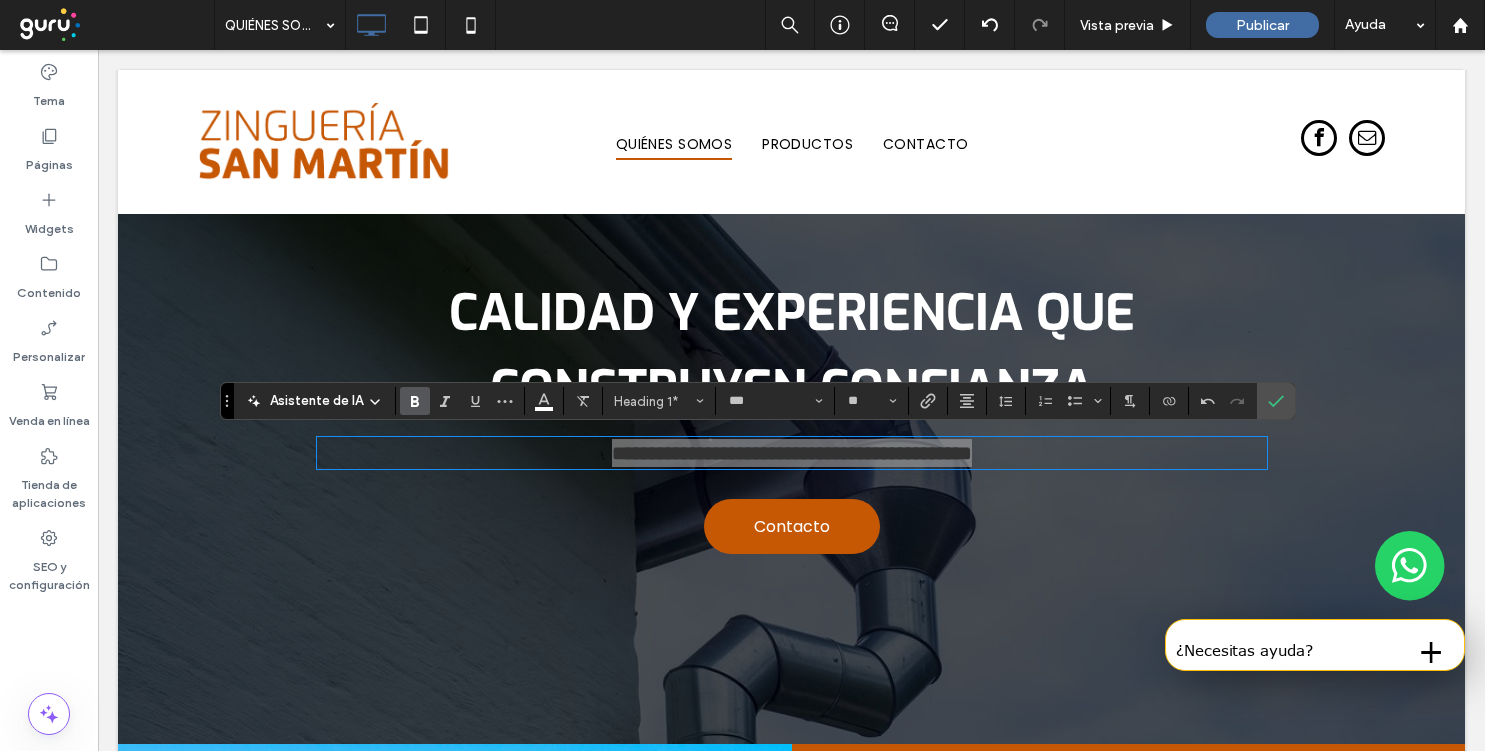 click 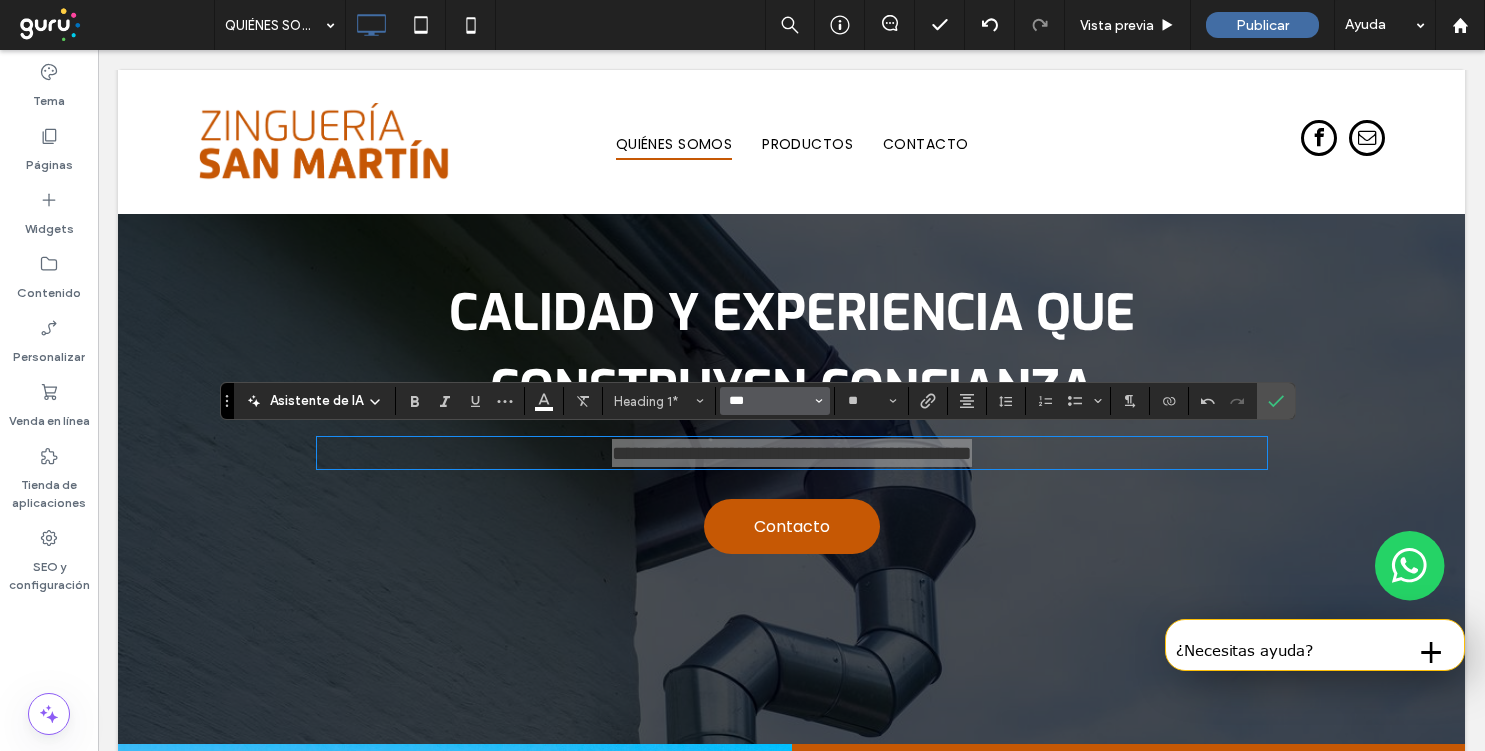 click on "***" at bounding box center (769, 401) 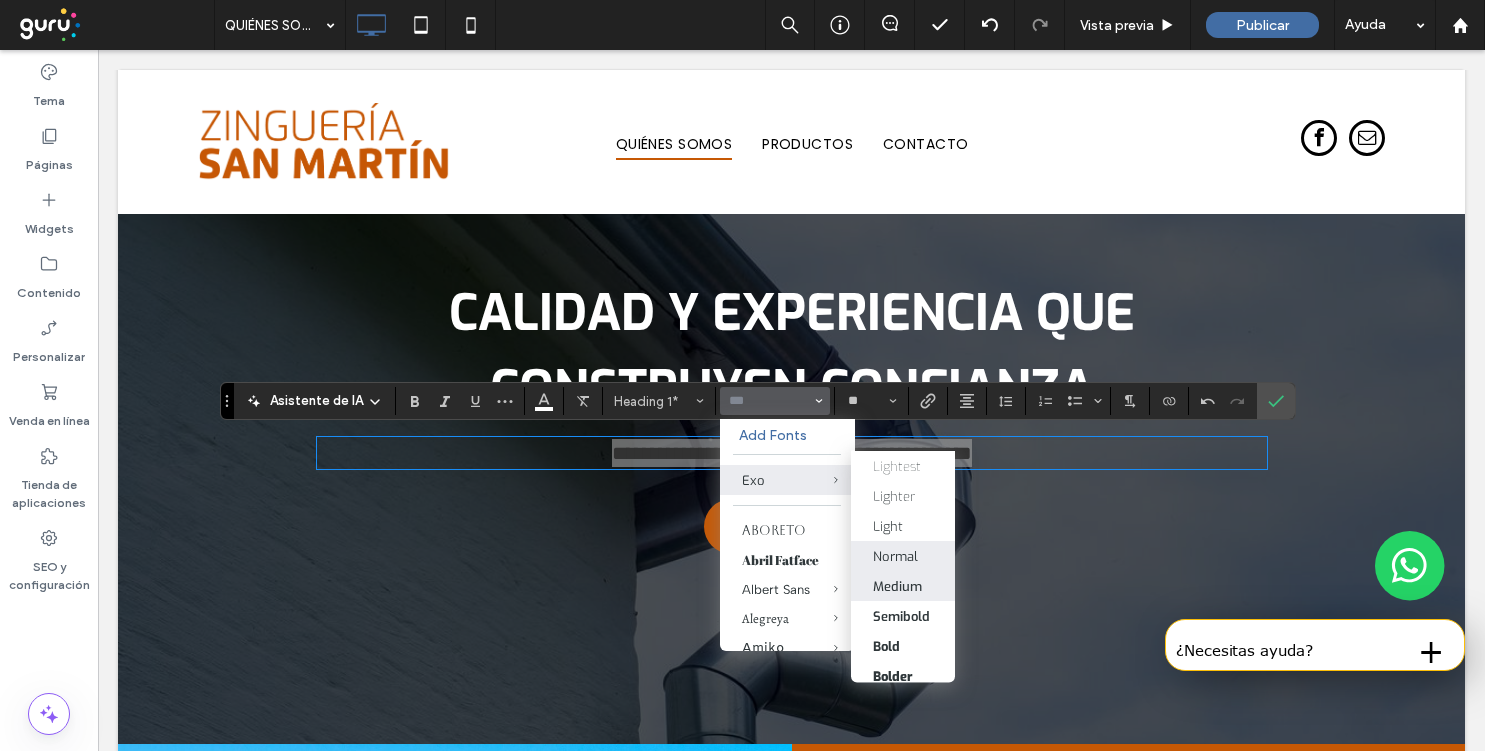 click on "Medium" at bounding box center (903, 586) 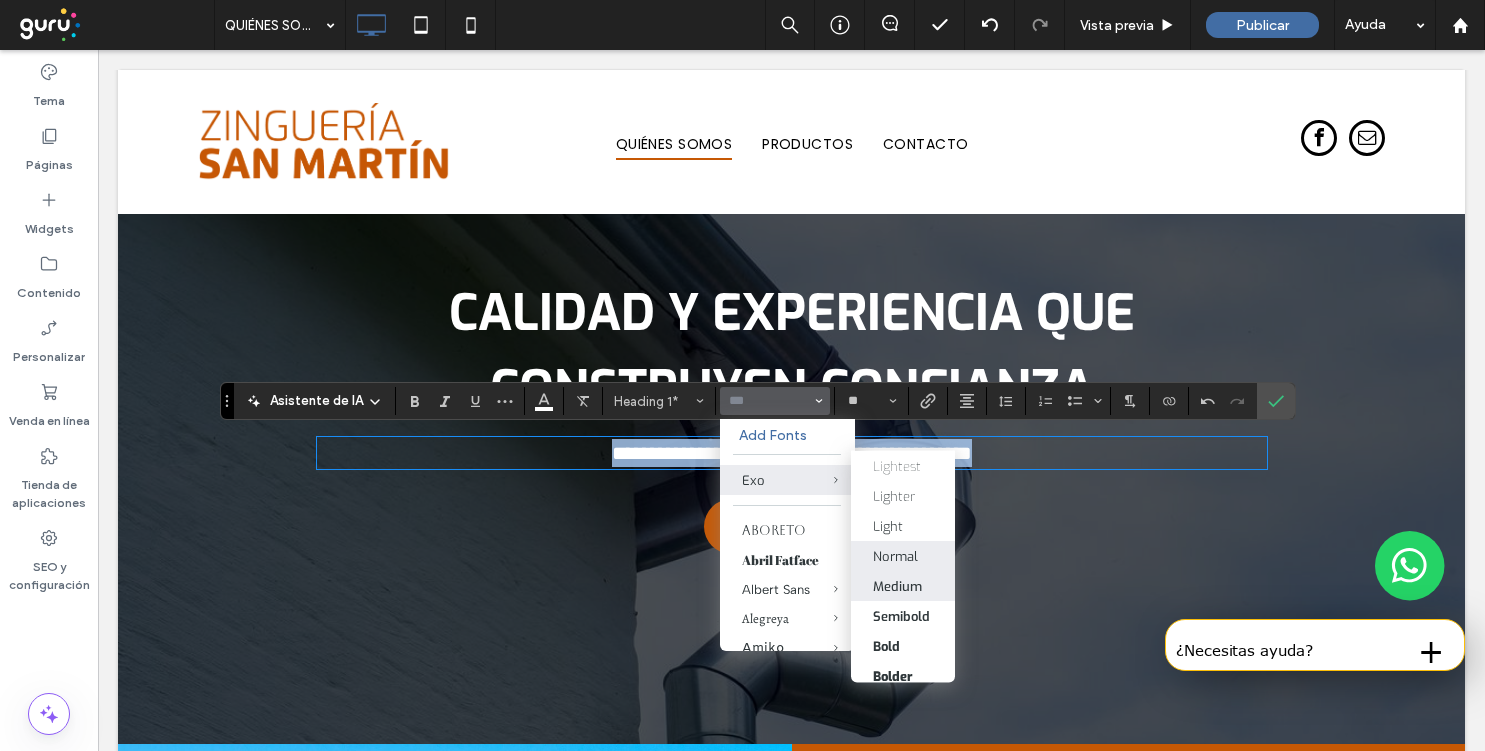 type on "***" 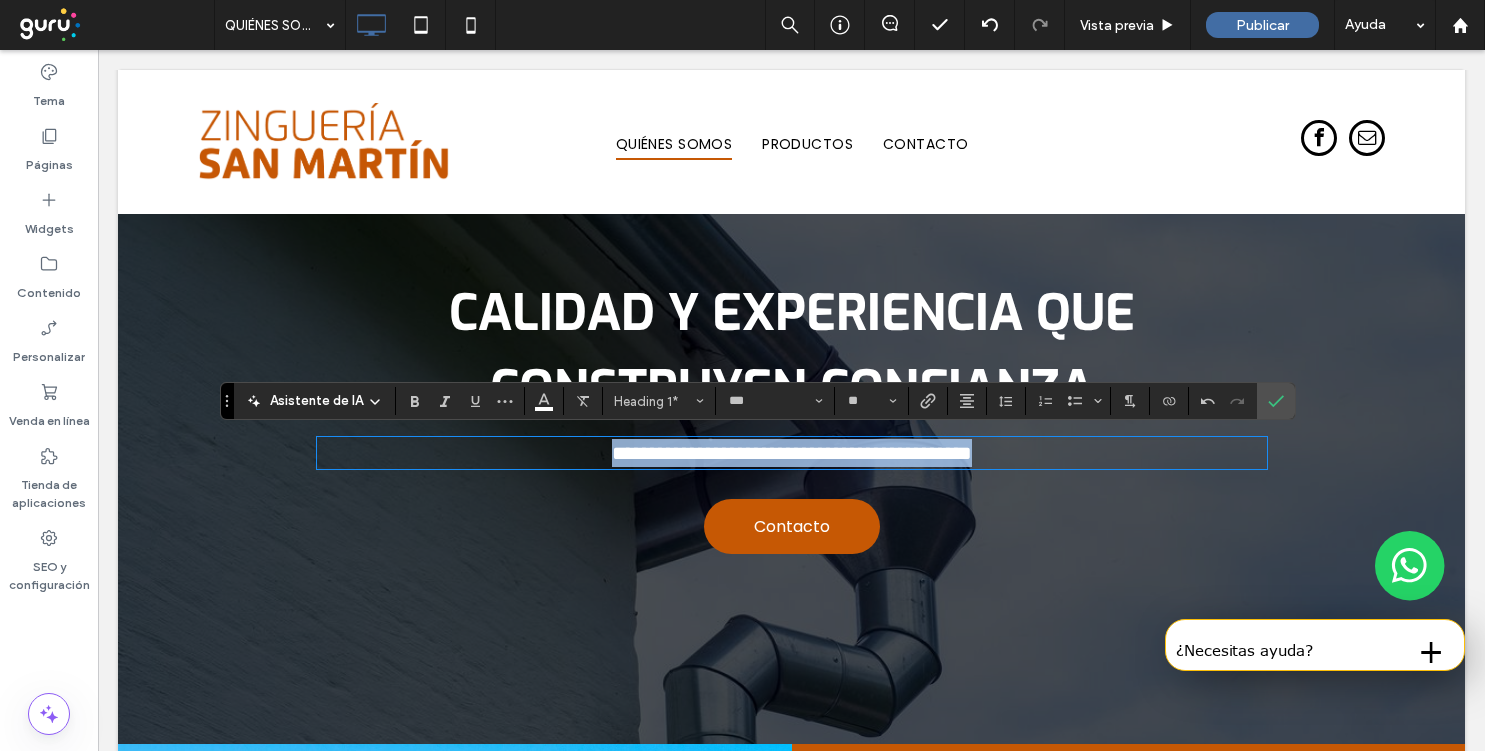 click on "**********" at bounding box center [792, 453] 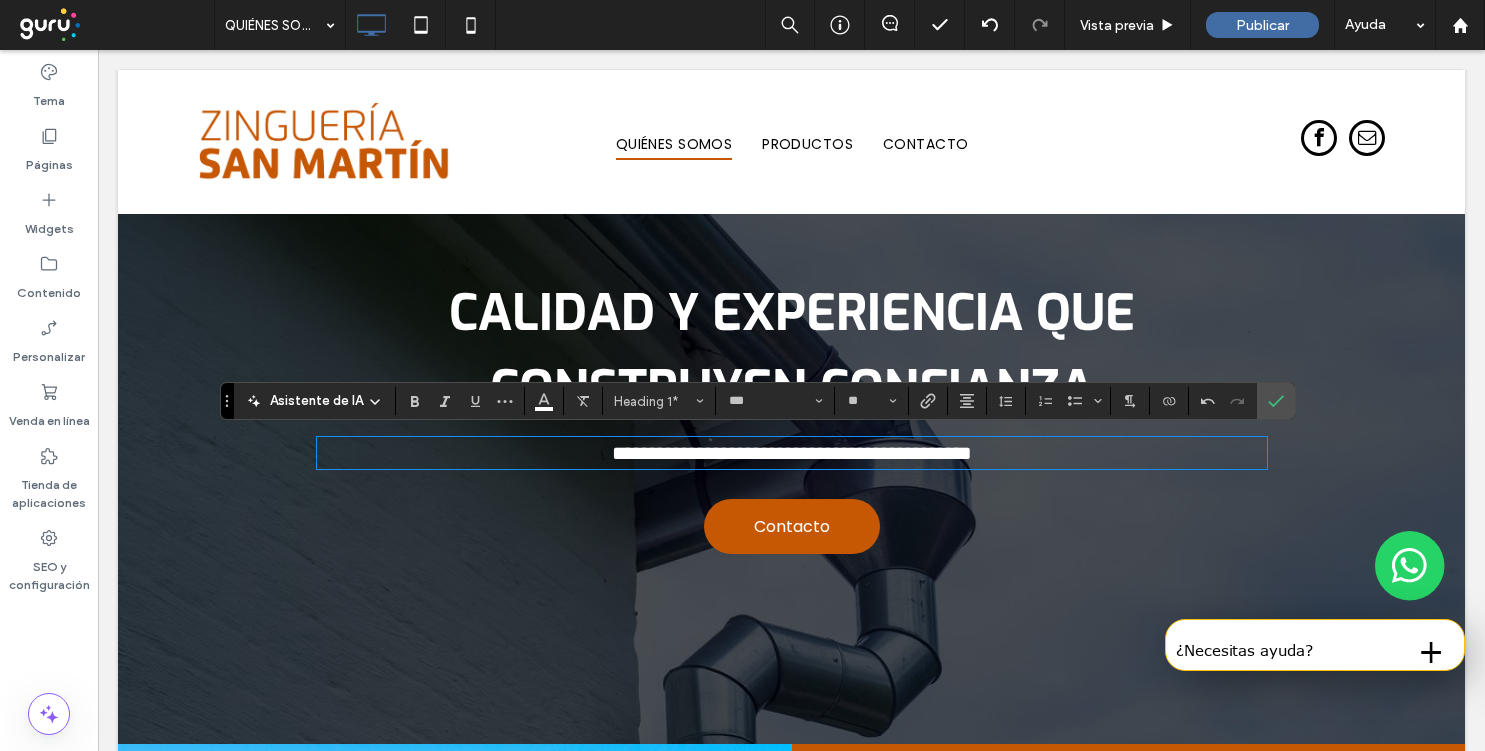 click on "**********" at bounding box center [792, 453] 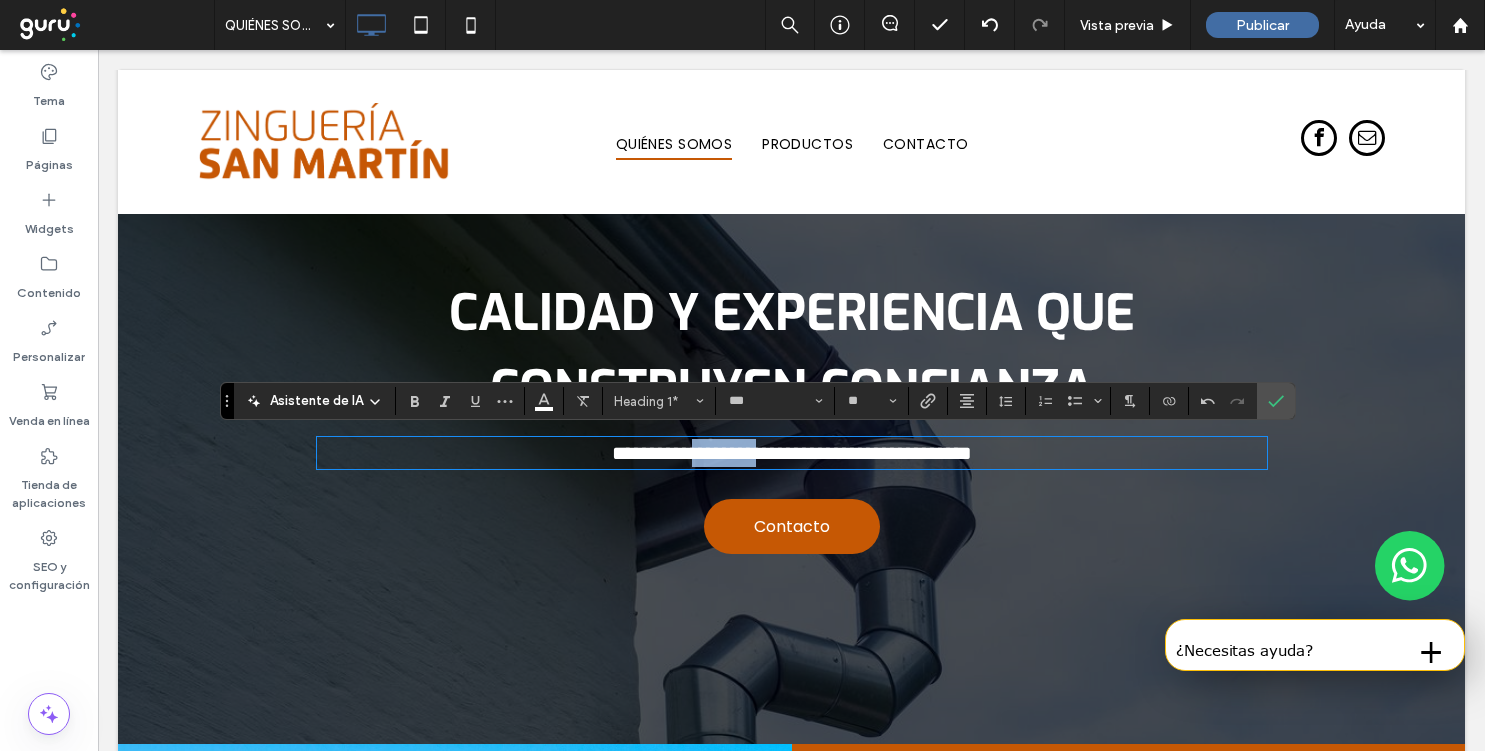 click on "**********" at bounding box center (792, 453) 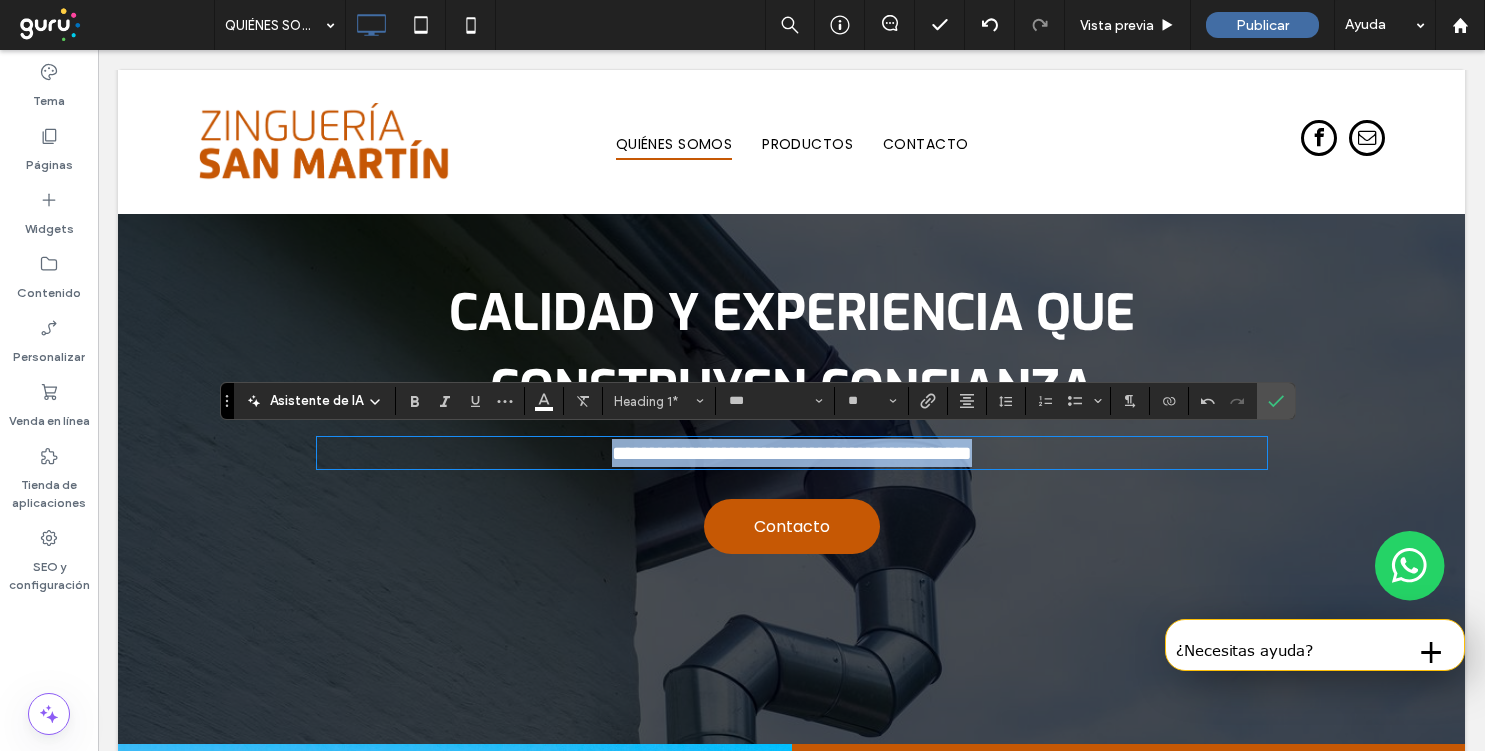 type on "**" 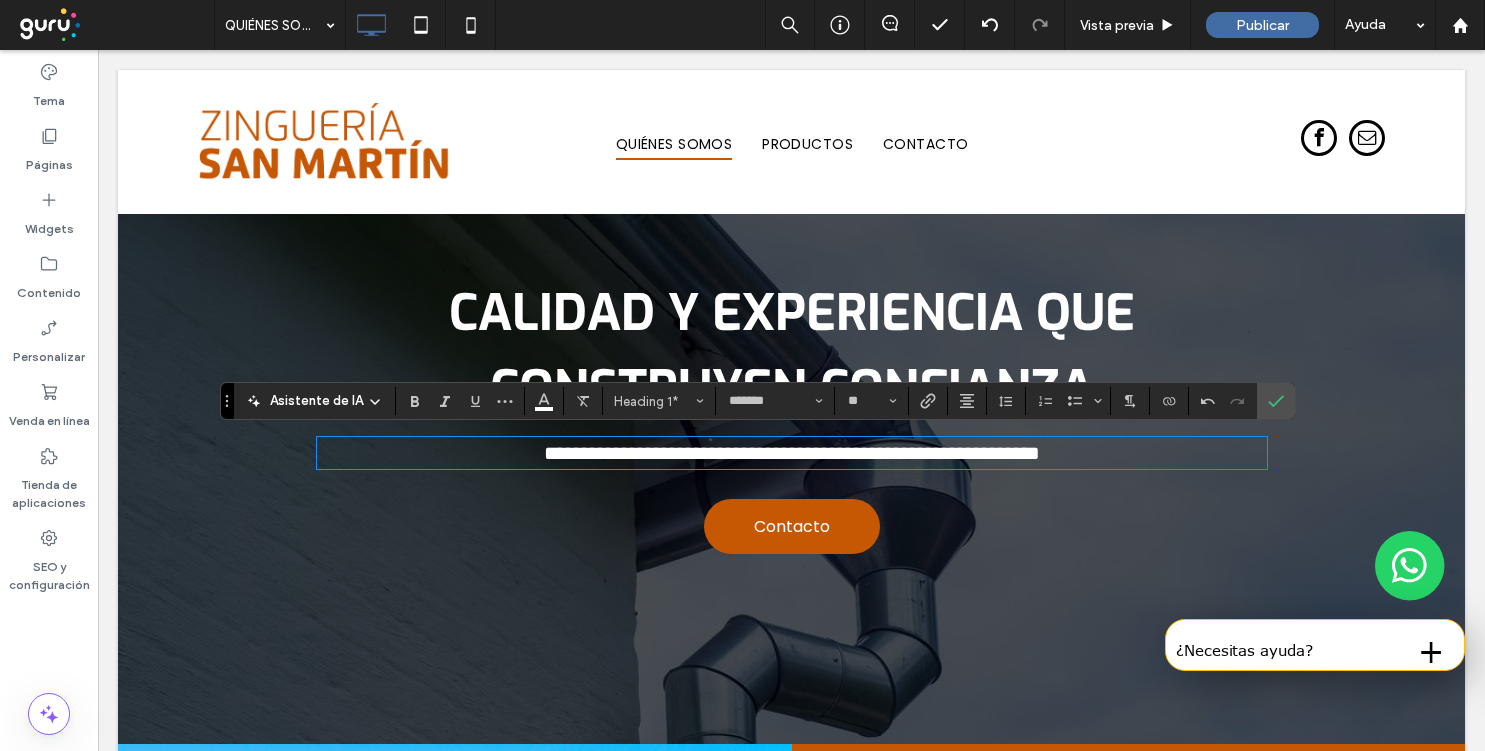 scroll, scrollTop: 0, scrollLeft: 0, axis: both 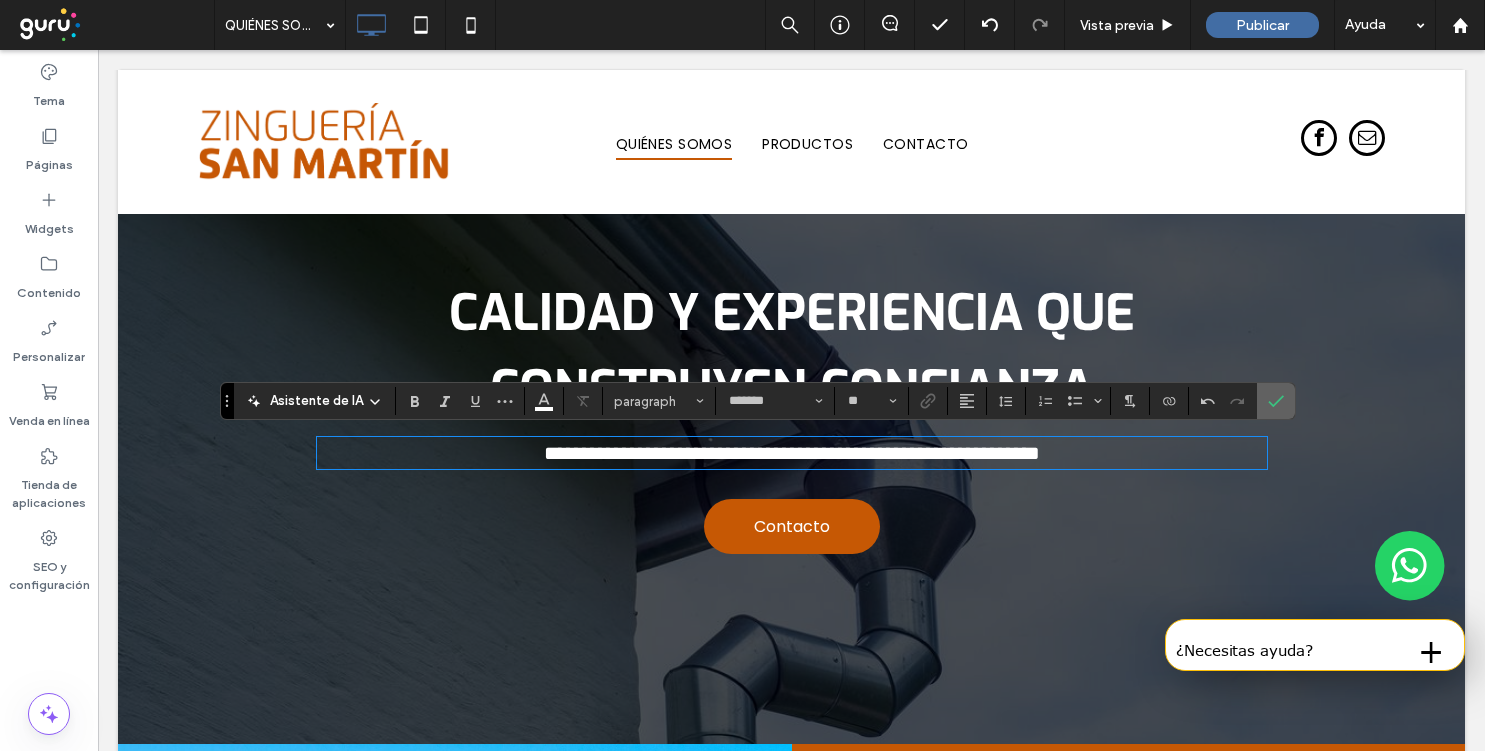 click at bounding box center [1276, 401] 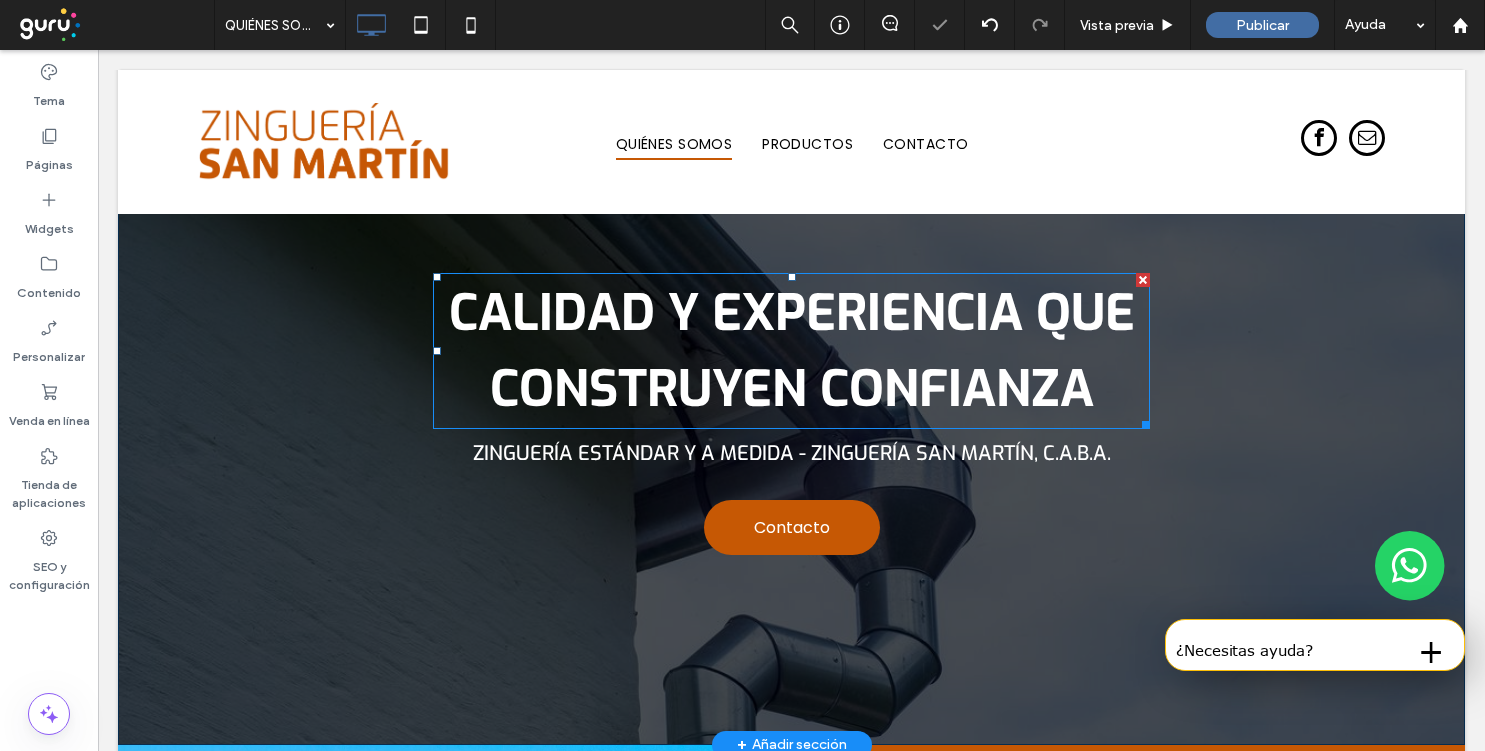 click on "Calidad y experiencia que construyen confianza" at bounding box center [792, 351] 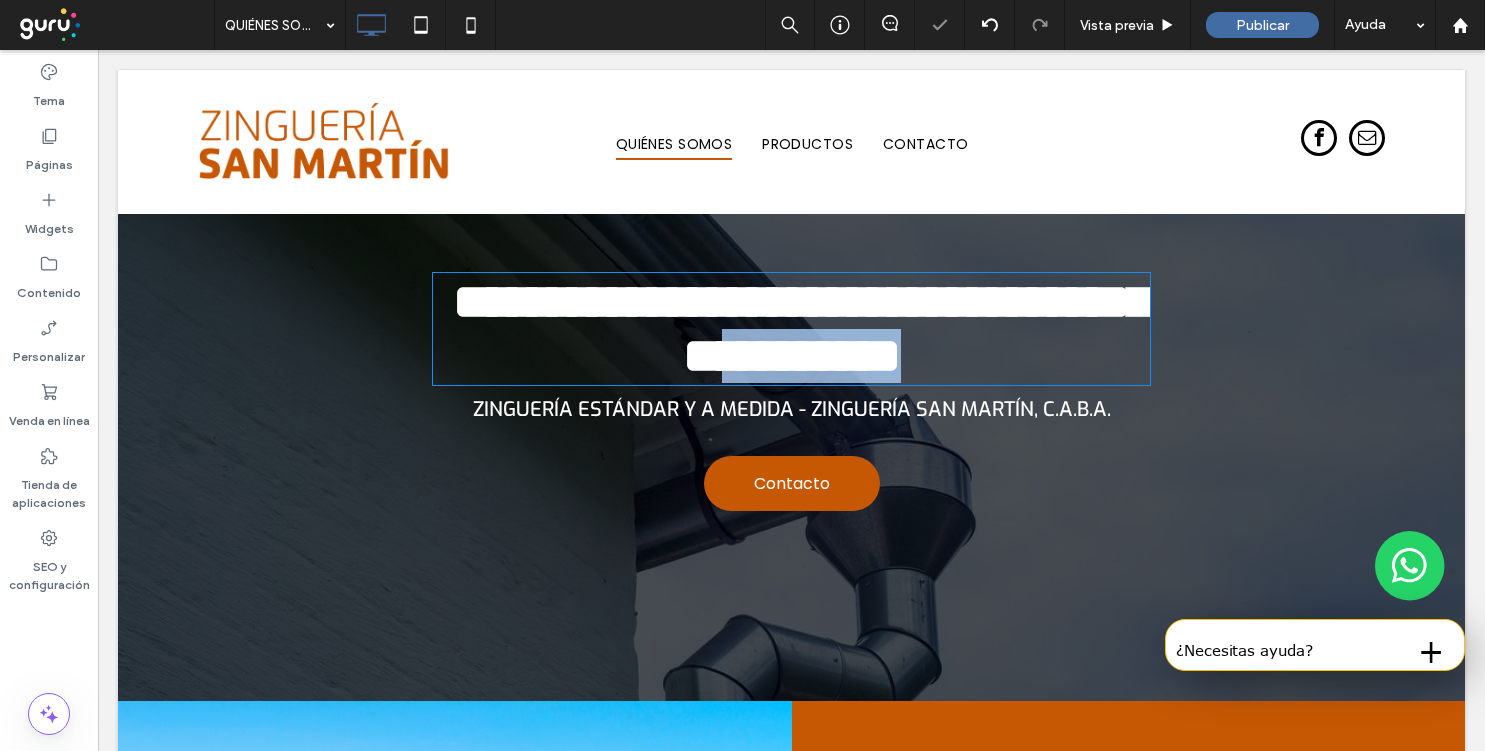 click on "**********" at bounding box center [802, 328] 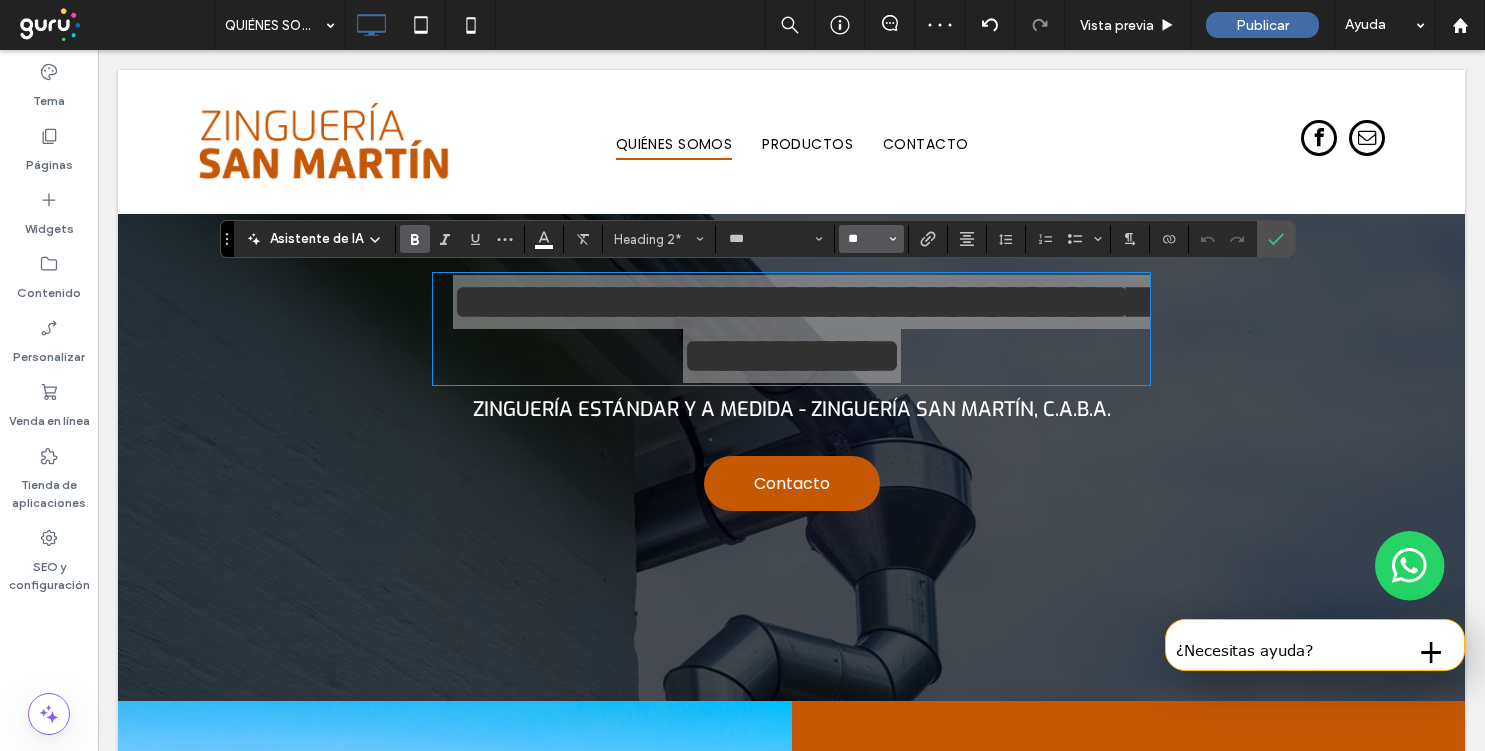 click on "**" at bounding box center (865, 239) 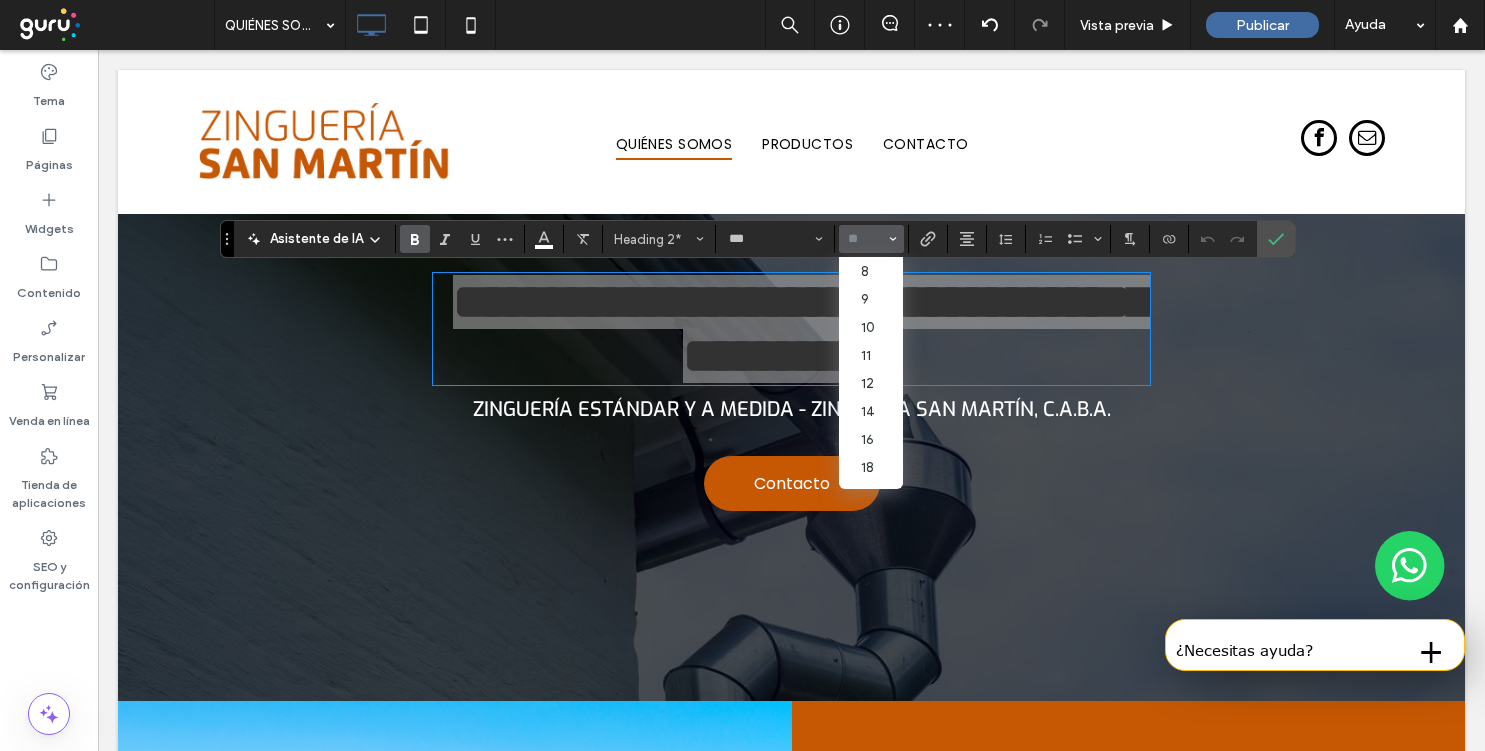 click at bounding box center [865, 239] 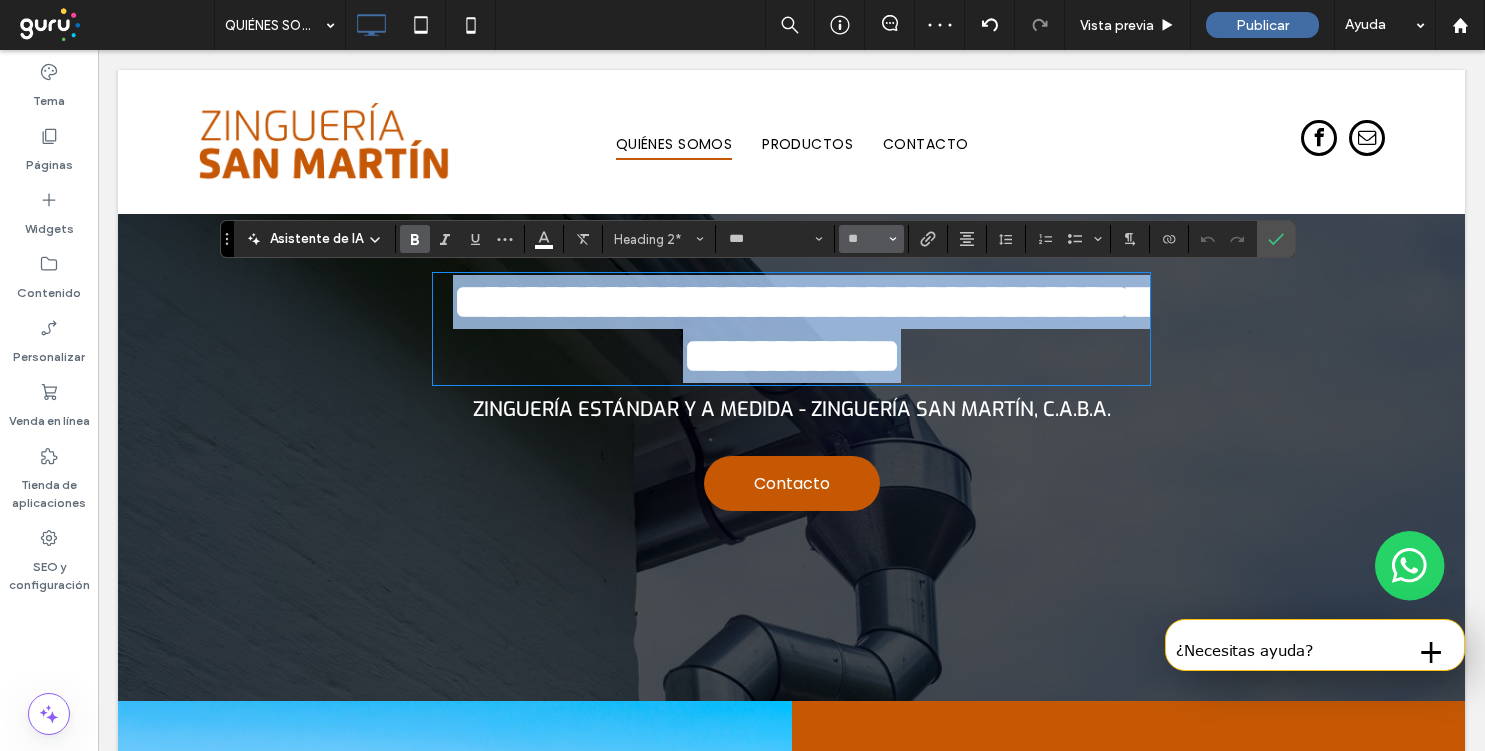 type on "**" 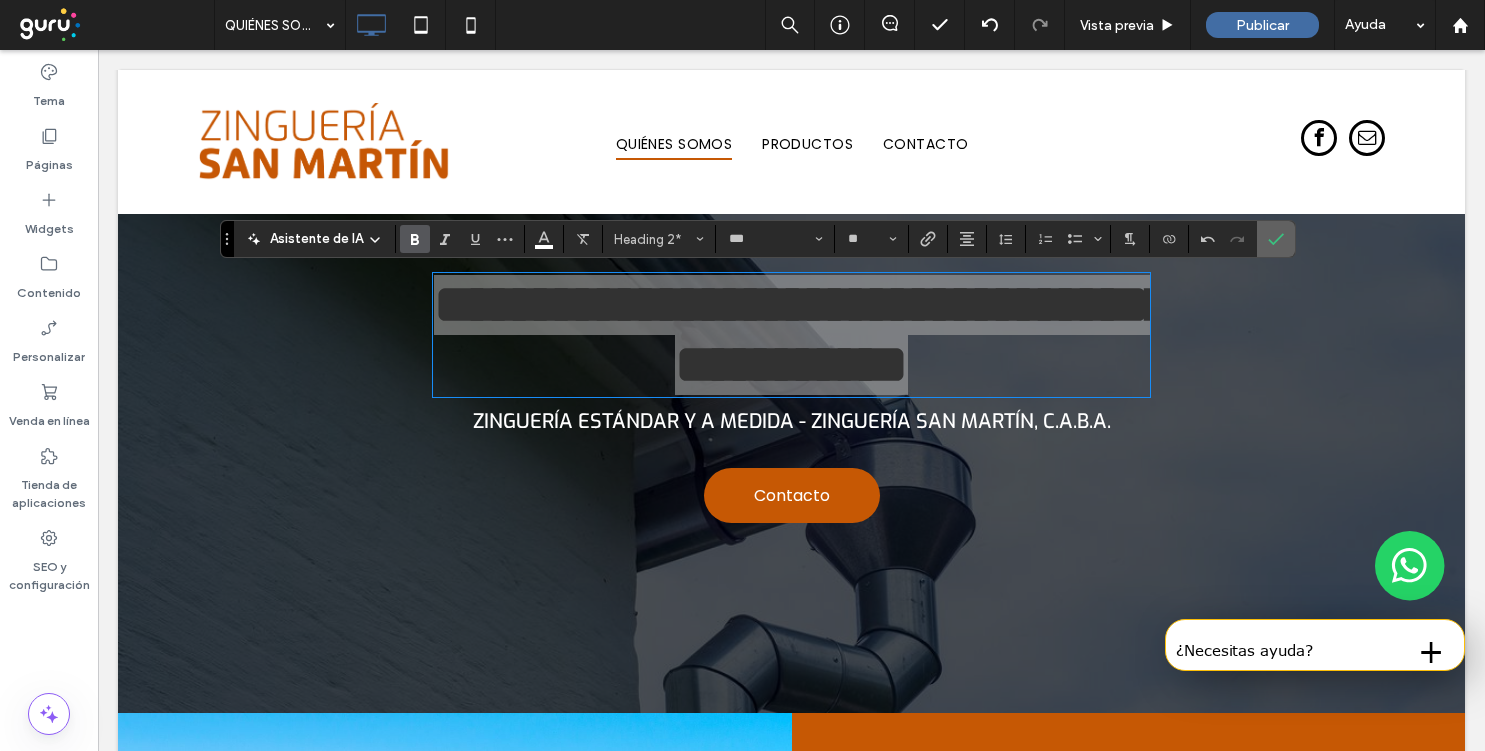 click 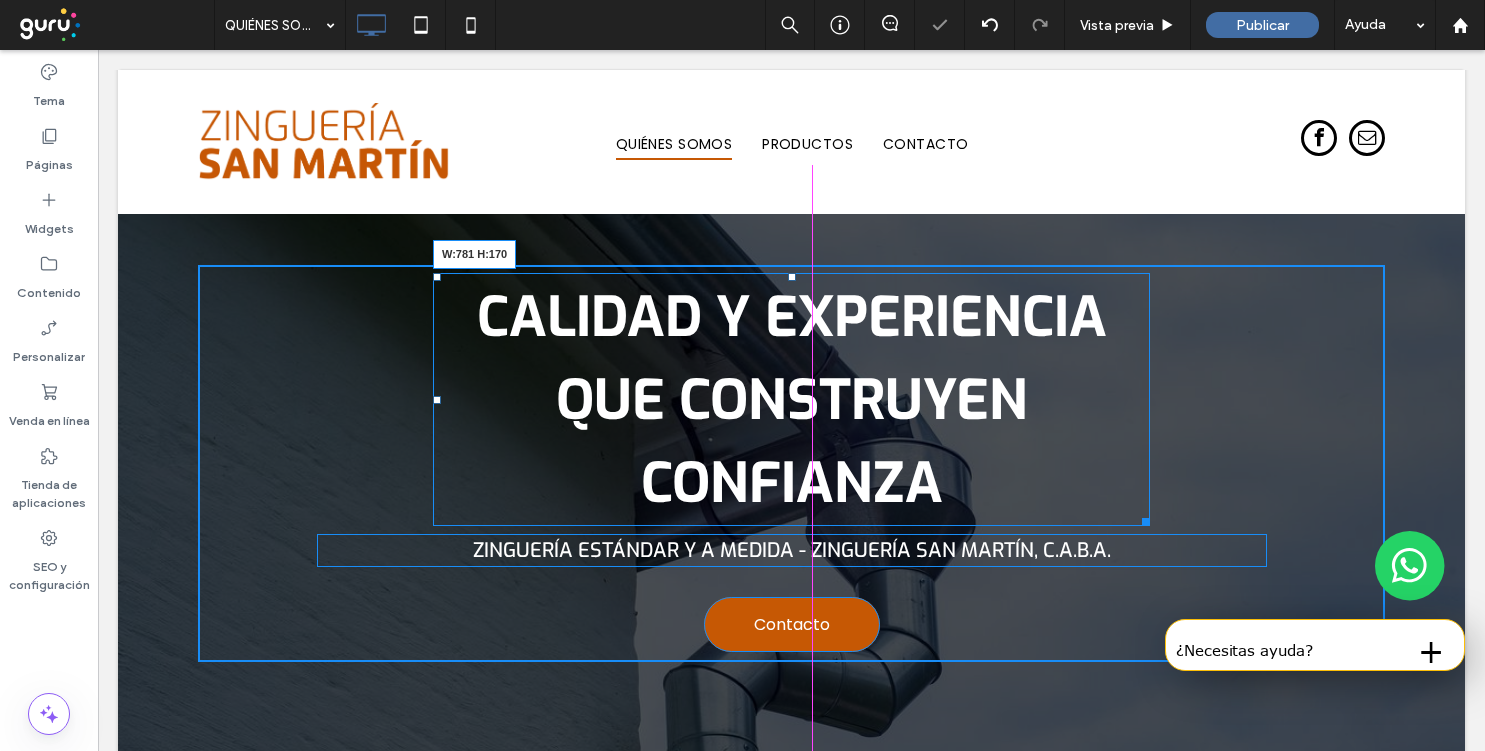drag, startPoint x: 1145, startPoint y: 520, endPoint x: 1177, endPoint y: 520, distance: 32 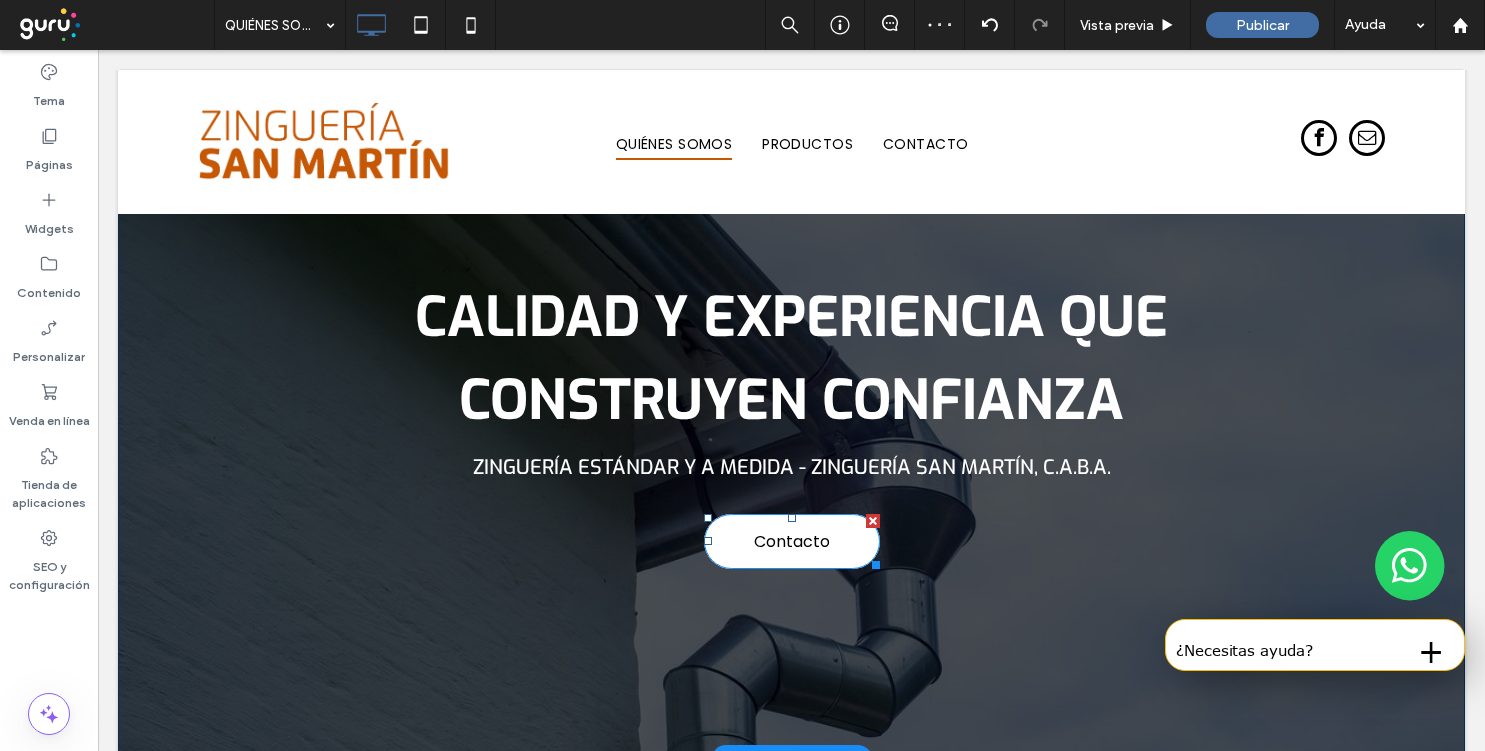 click on "Contacto" at bounding box center (792, 541) 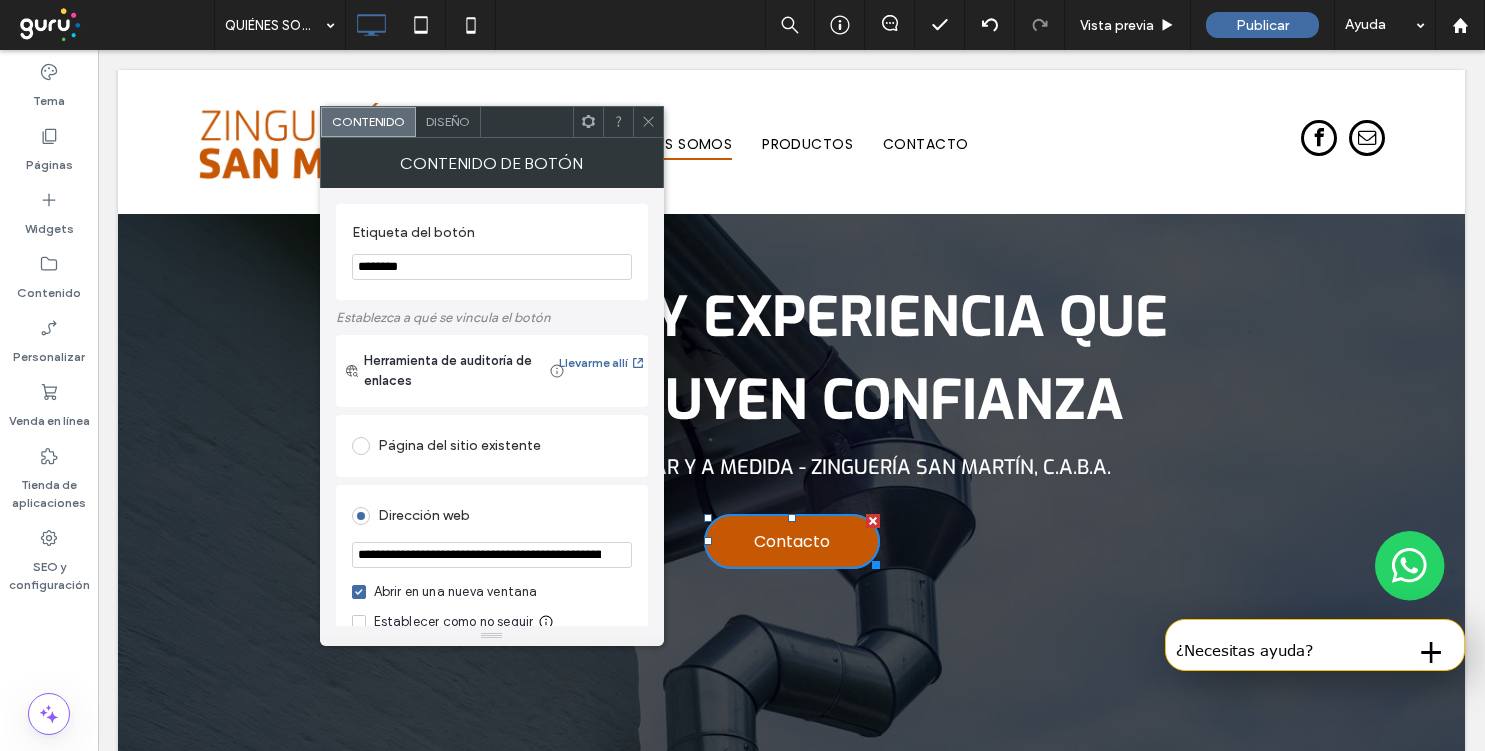 scroll, scrollTop: 0, scrollLeft: 420, axis: horizontal 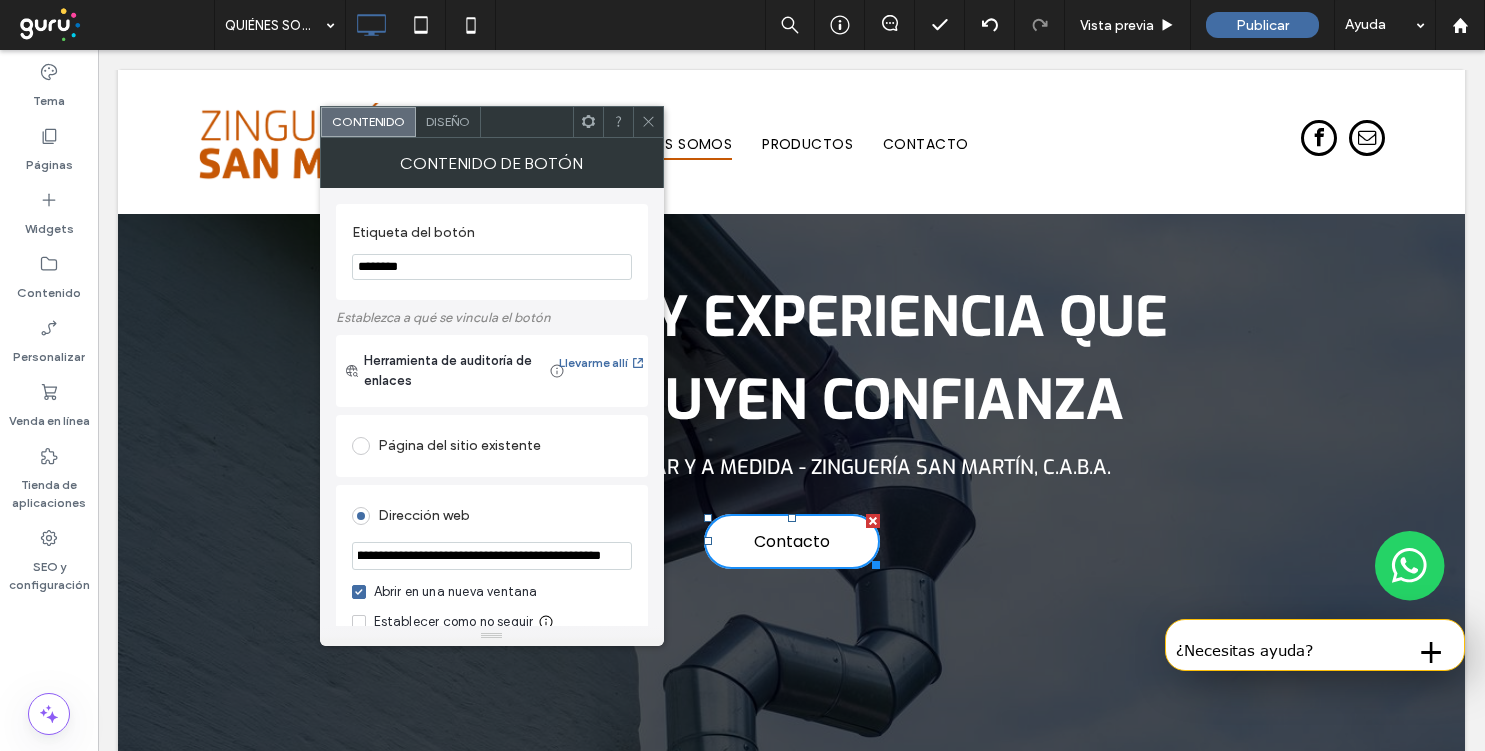 drag, startPoint x: 598, startPoint y: 608, endPoint x: 743, endPoint y: 558, distance: 153.37862 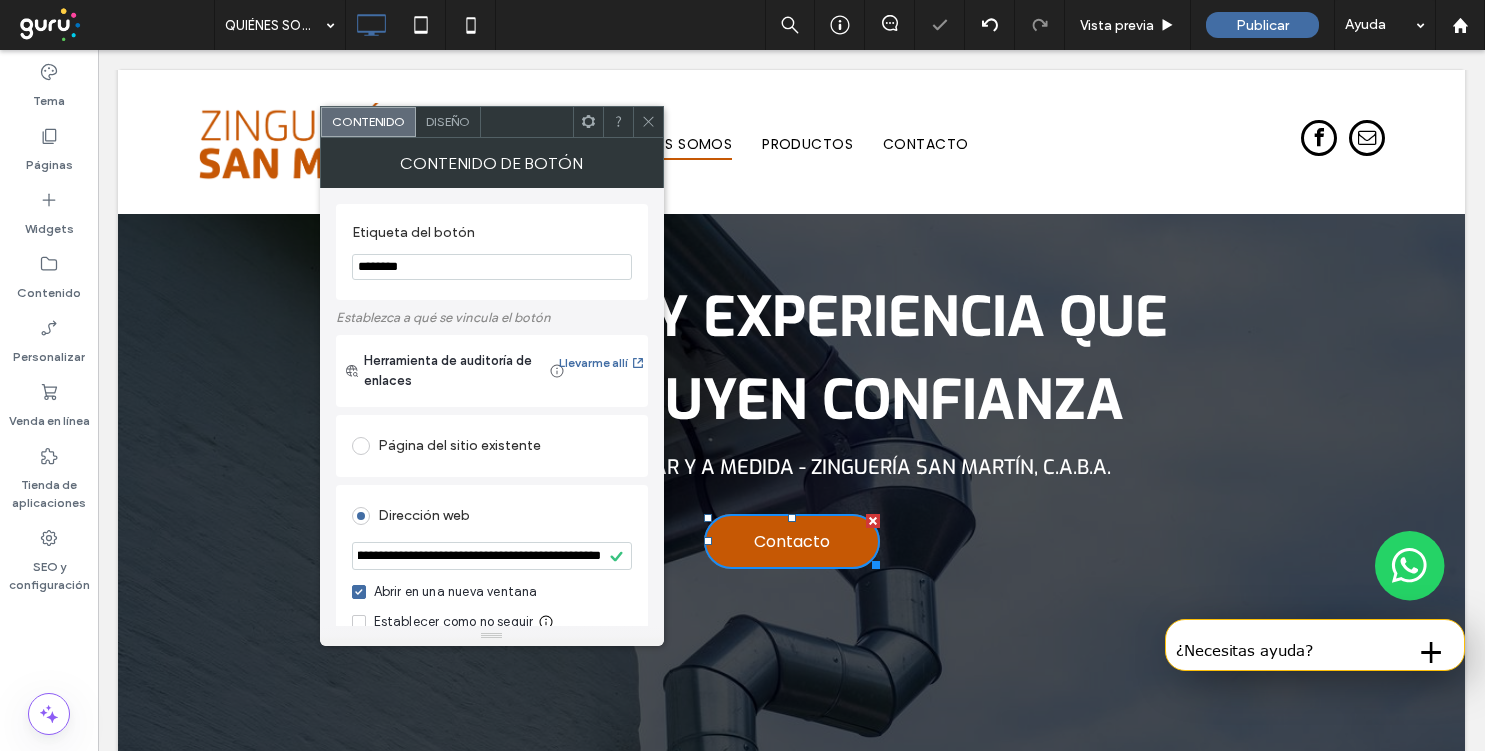 scroll, scrollTop: 0, scrollLeft: 0, axis: both 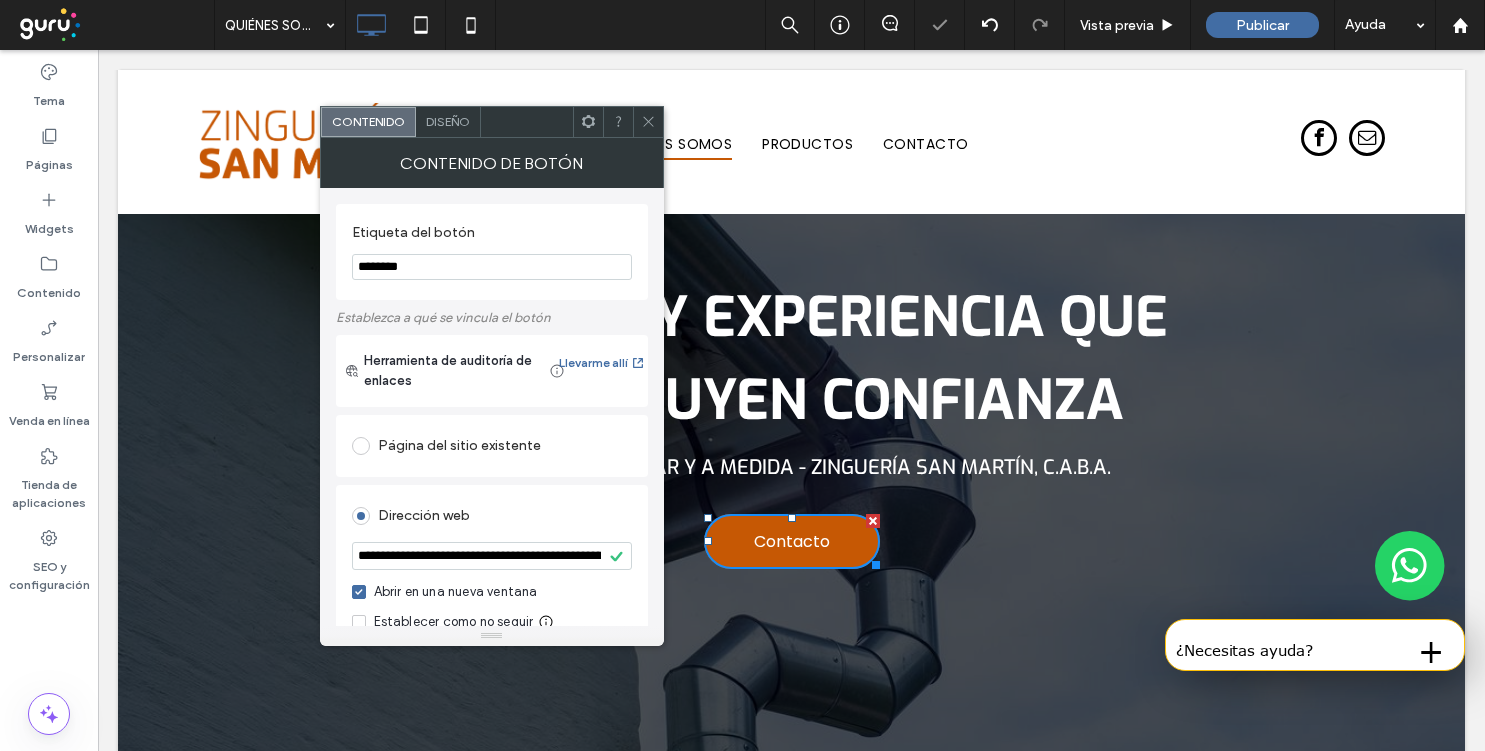 click 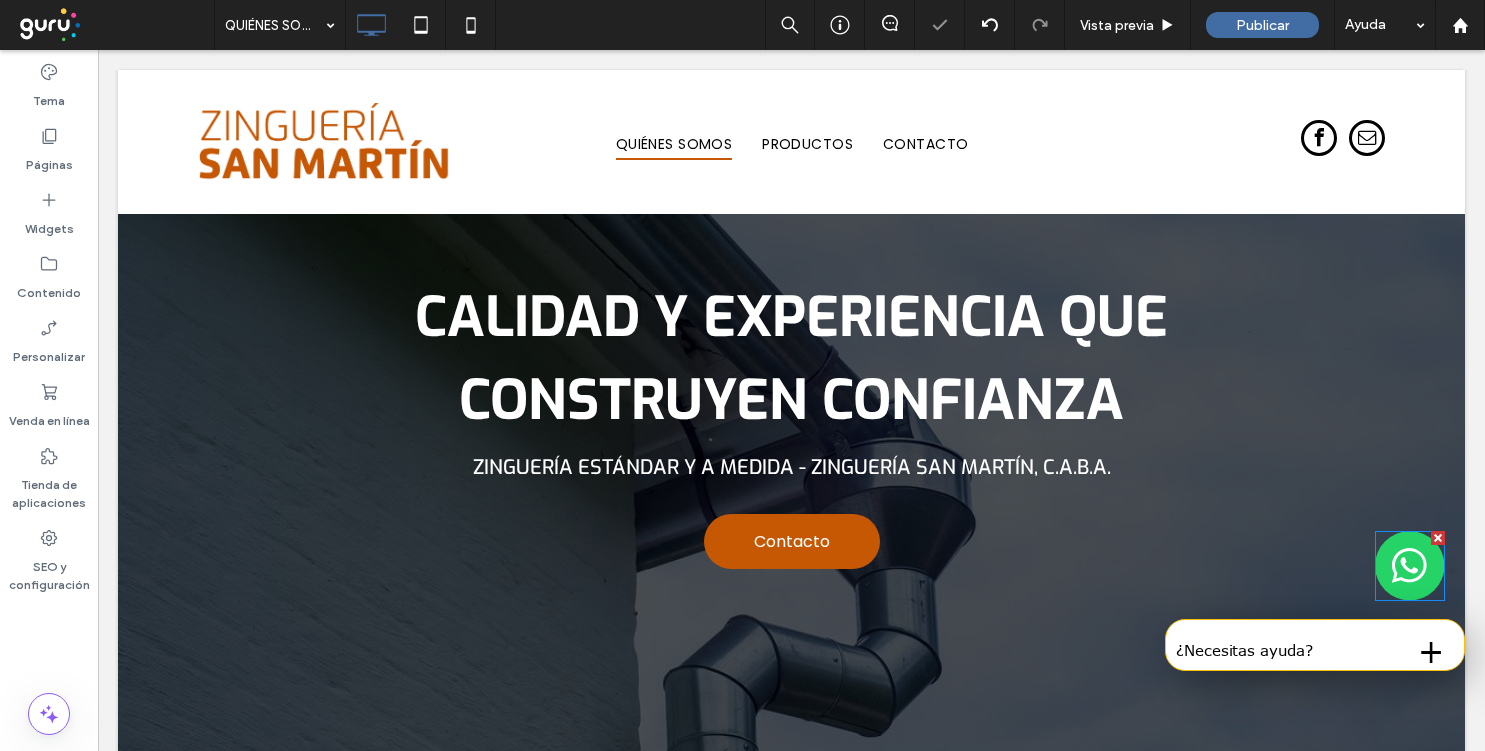 click at bounding box center (1410, 566) 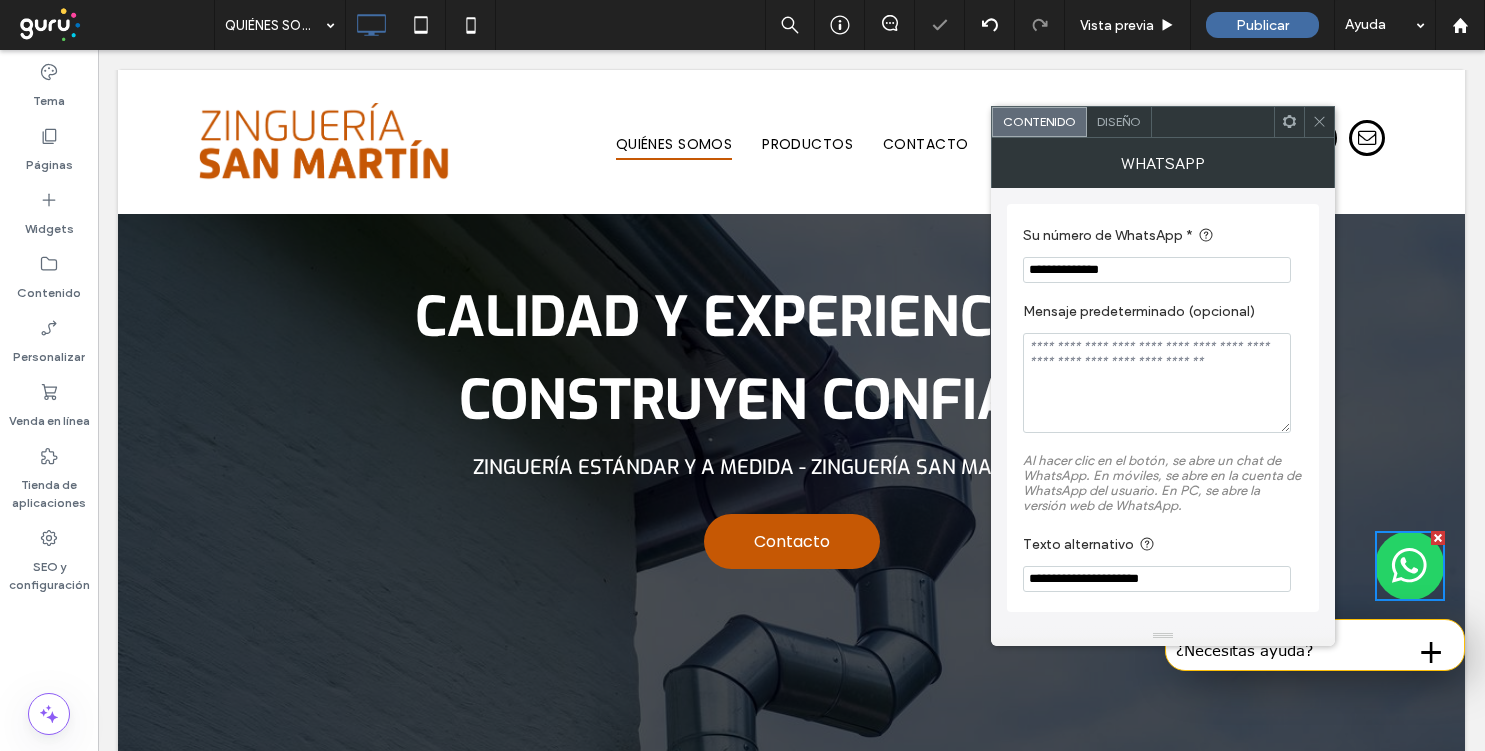 click on "**********" at bounding box center (1157, 270) 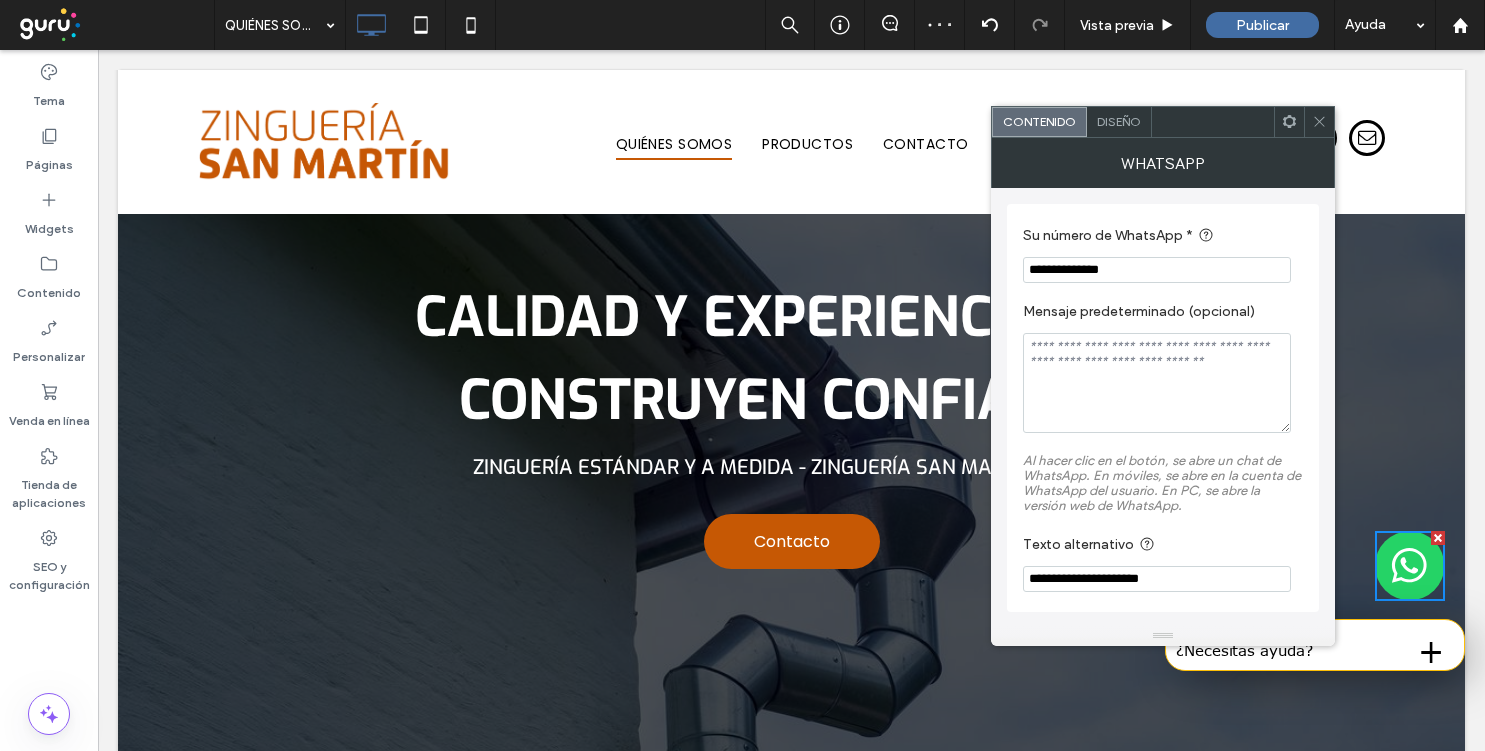 click on "**********" at bounding box center (1157, 270) 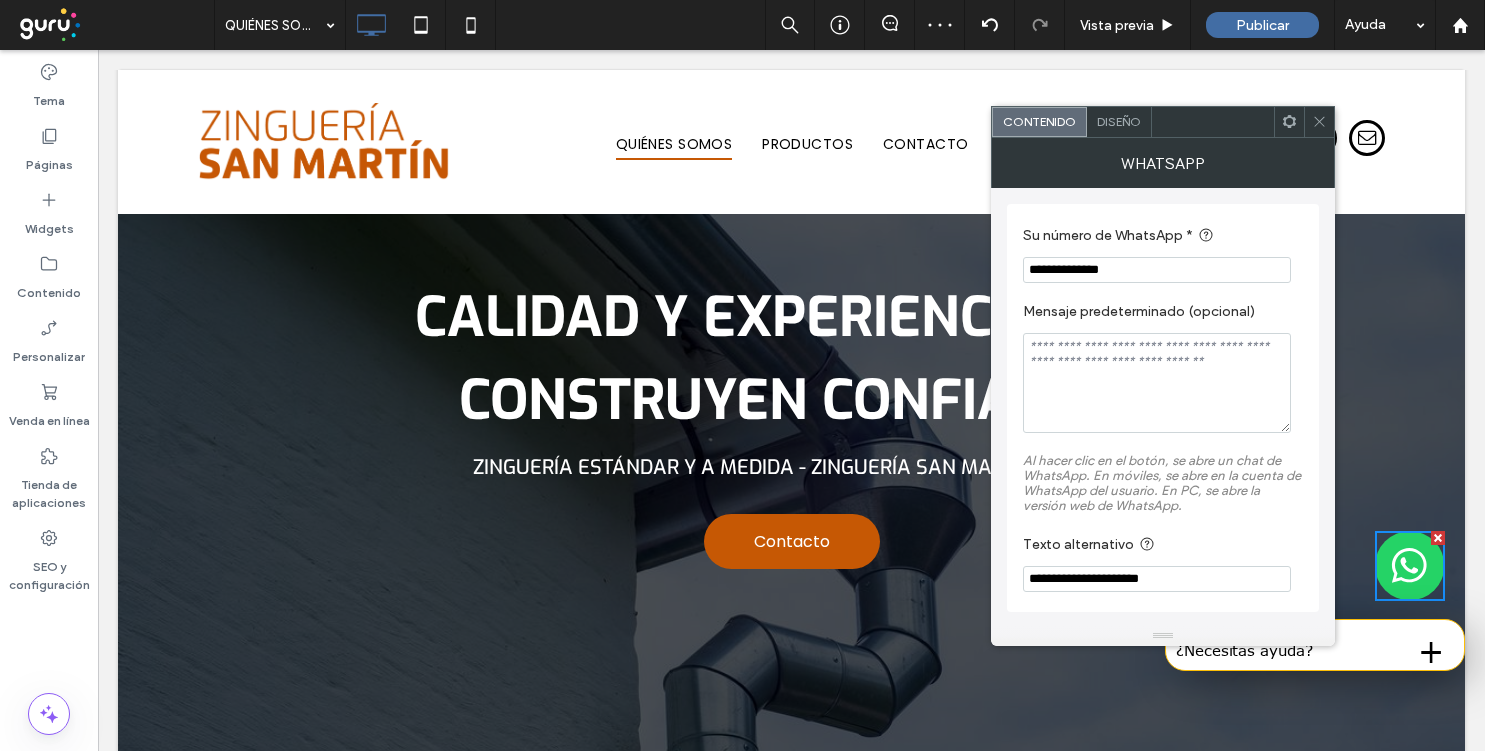 click on "**********" at bounding box center [1157, 270] 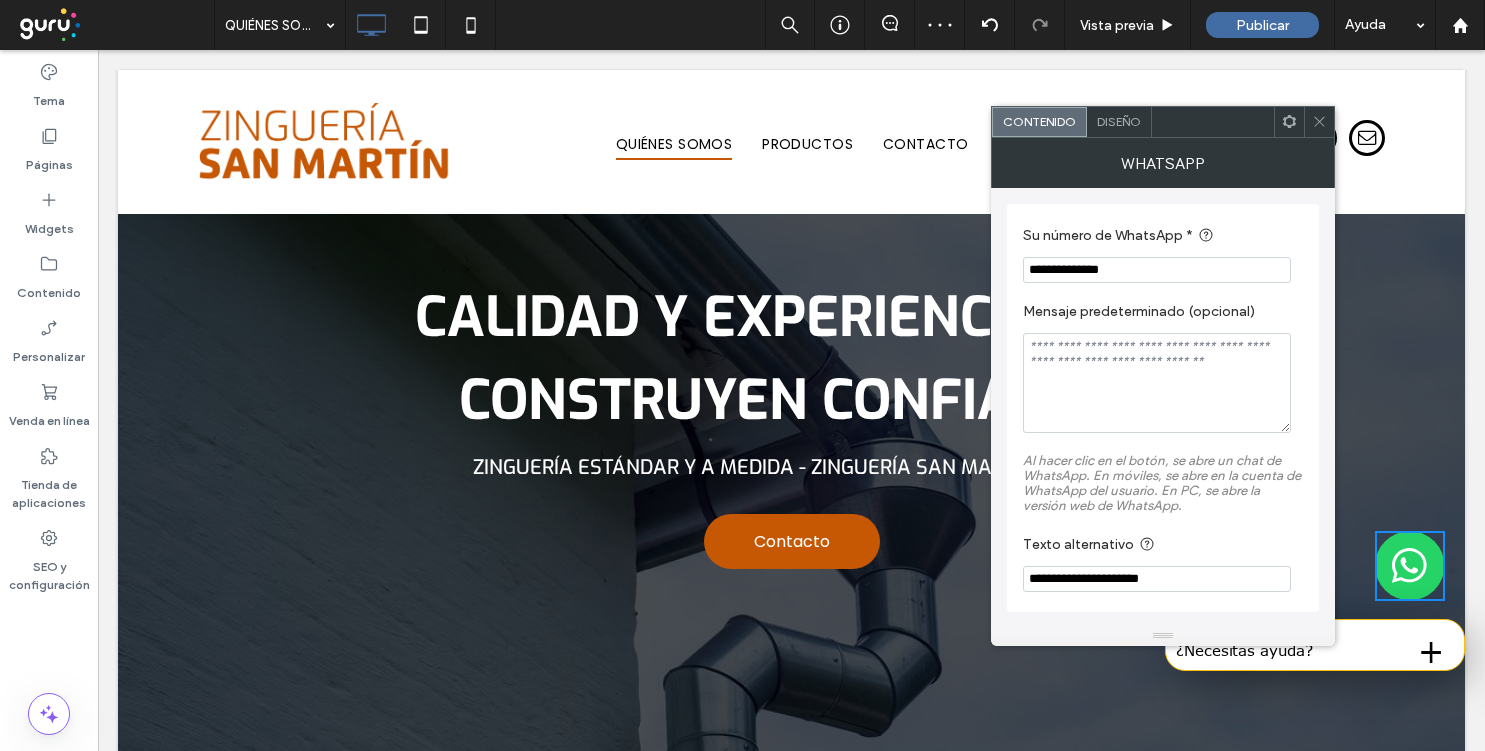 click 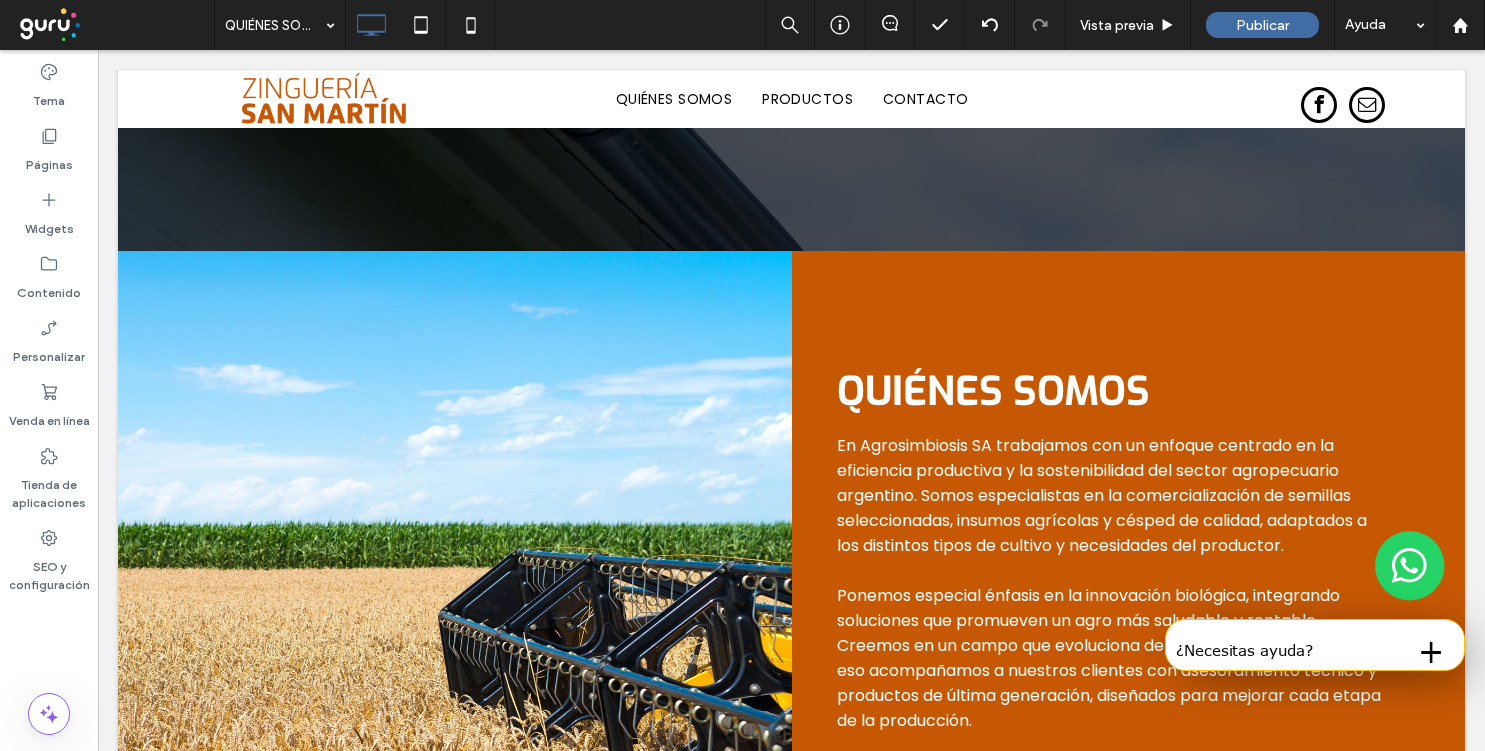 scroll, scrollTop: 762, scrollLeft: 0, axis: vertical 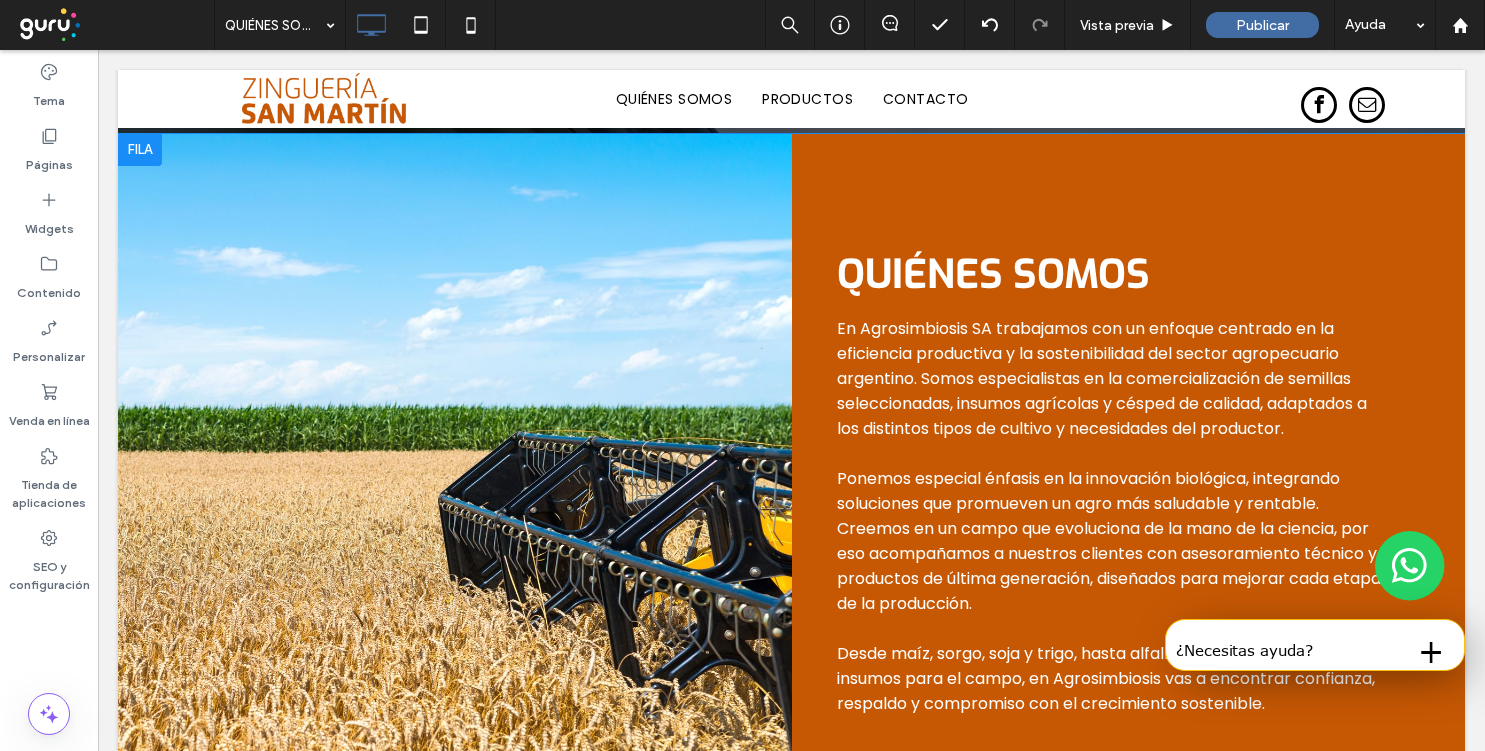 click on "Click To Paste" at bounding box center (455, 476) 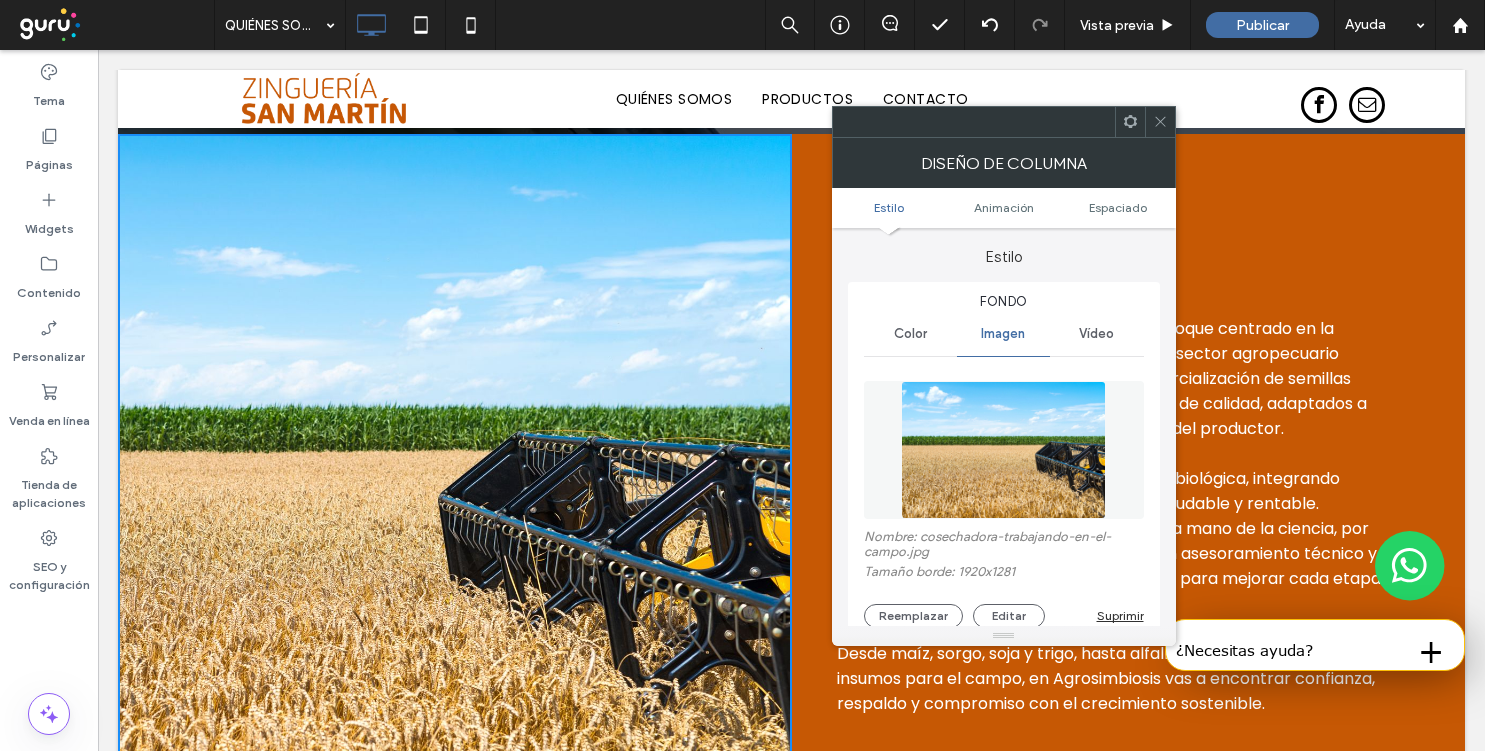 click at bounding box center [1004, 450] 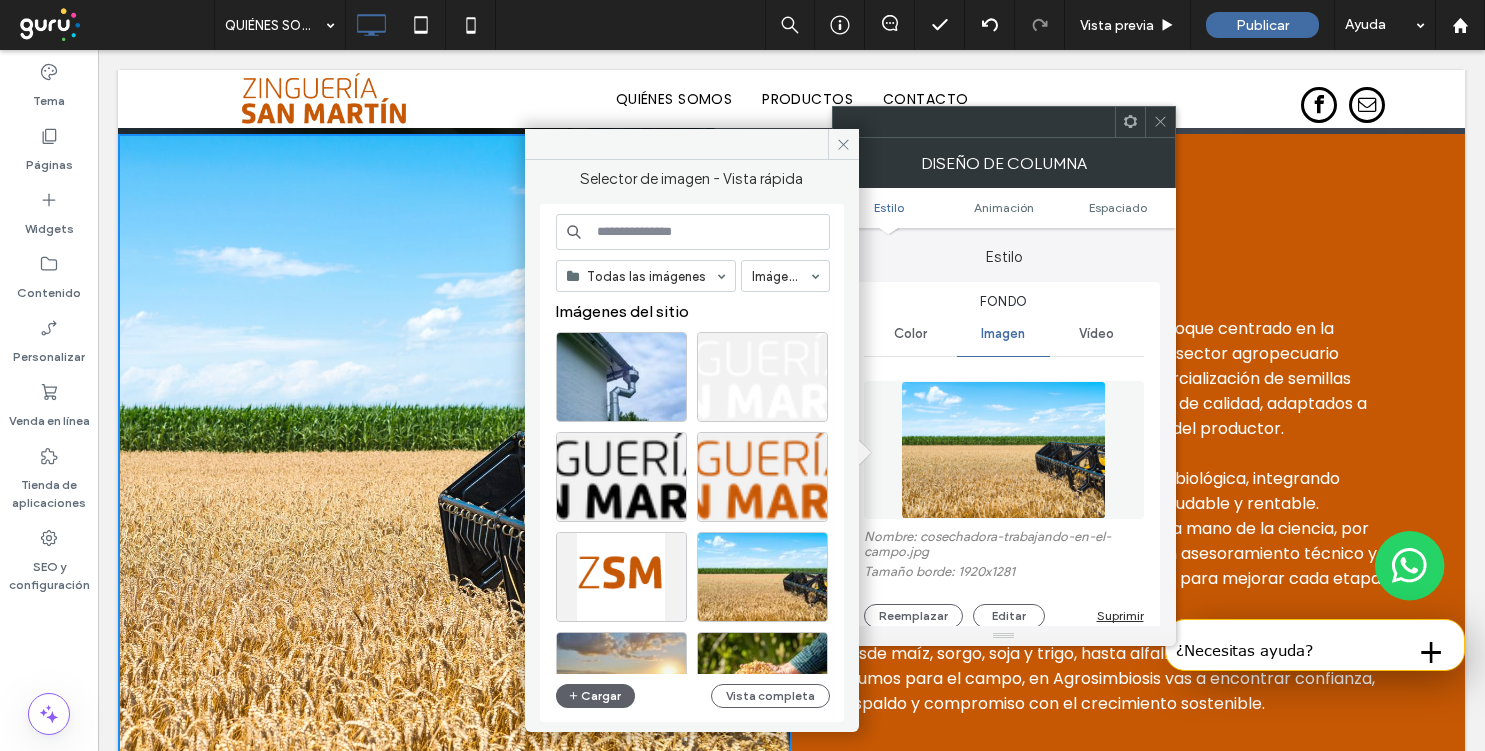 click at bounding box center [693, 232] 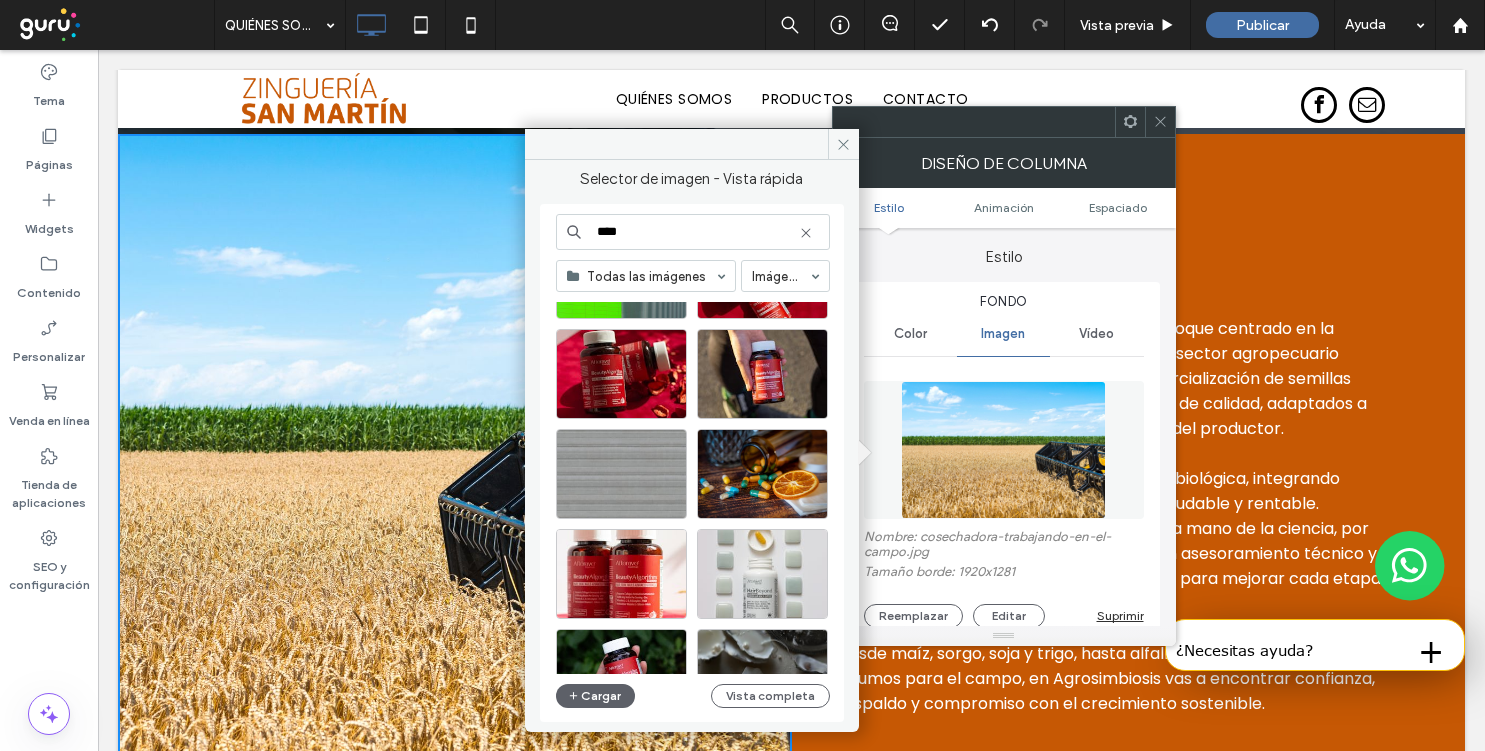 scroll, scrollTop: 1062, scrollLeft: 0, axis: vertical 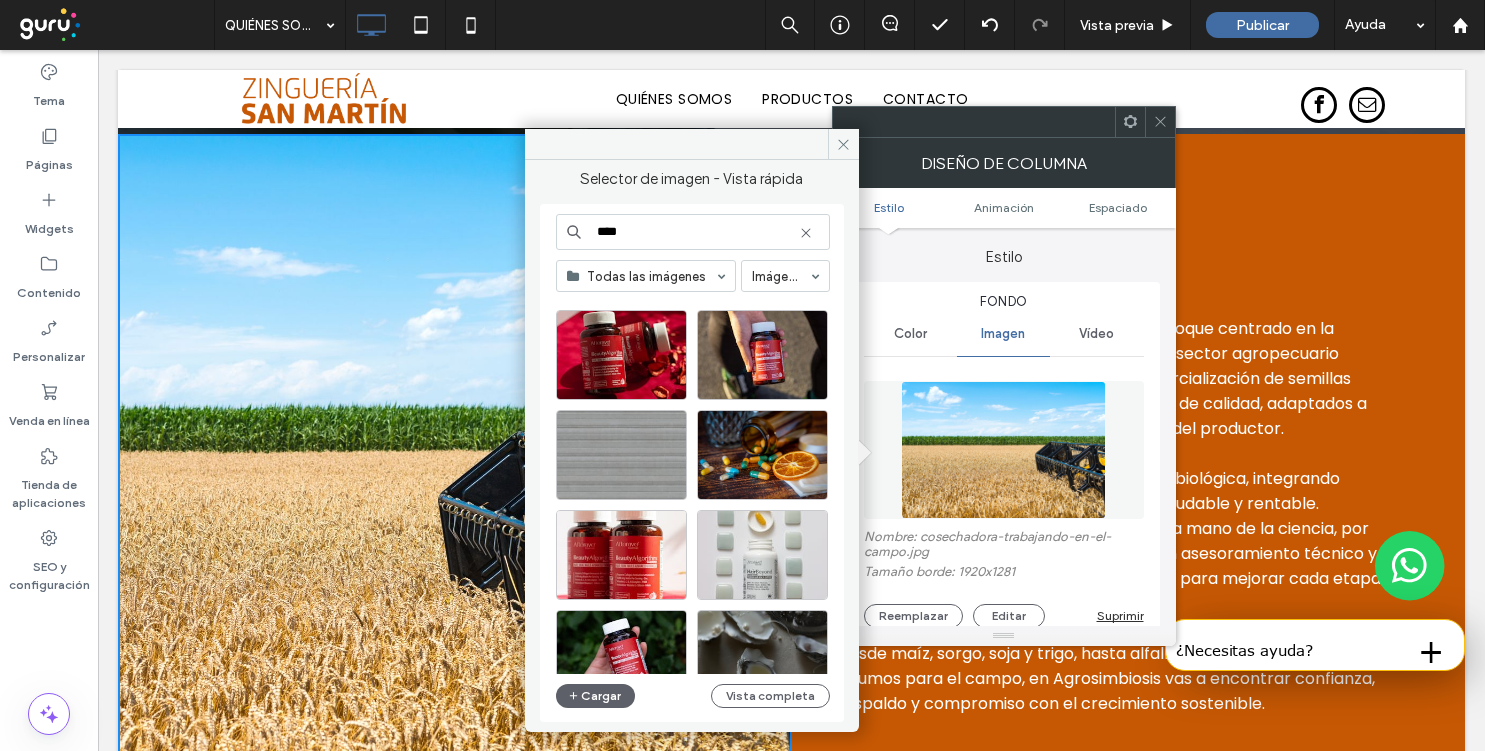 click on "****" at bounding box center (693, 232) 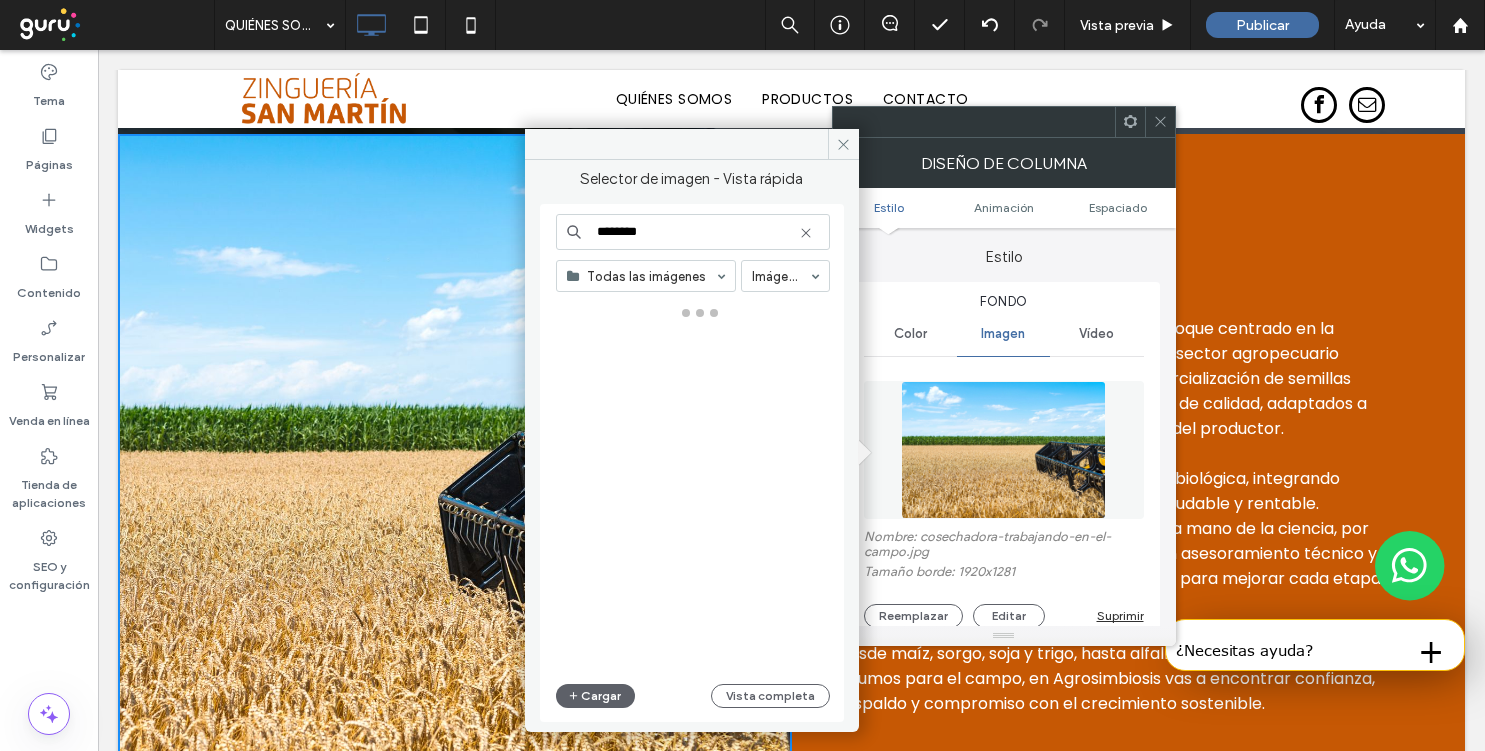 type on "*********" 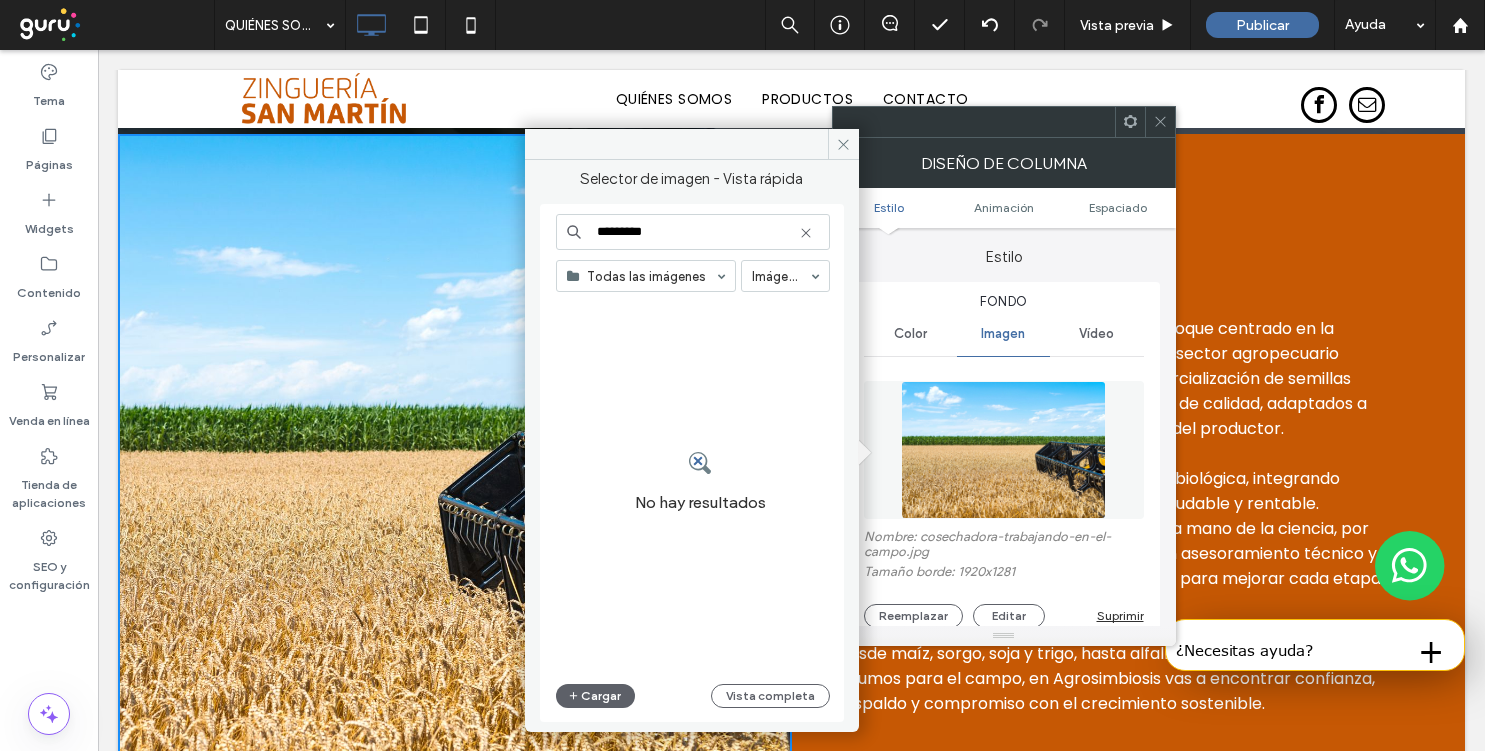 click on "*********" at bounding box center [693, 232] 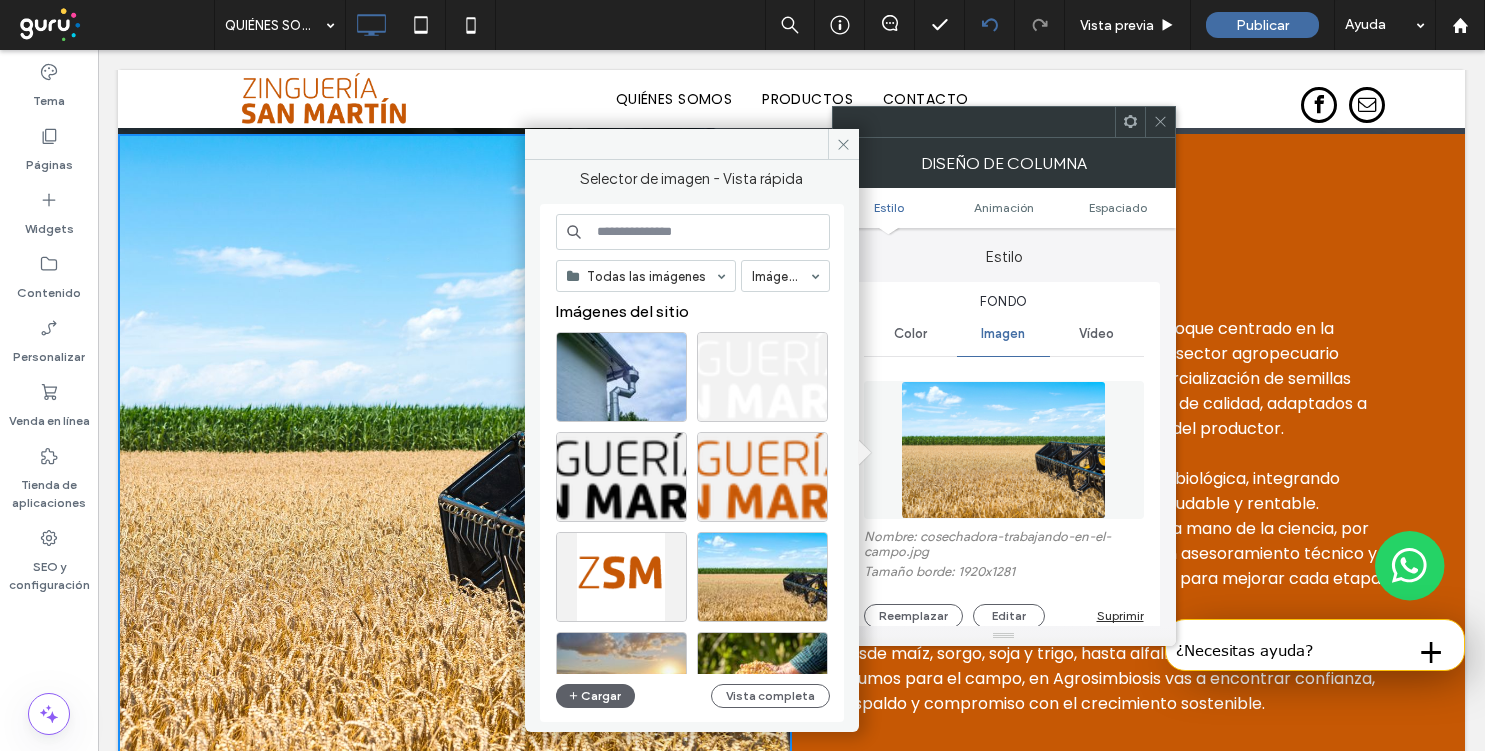 type 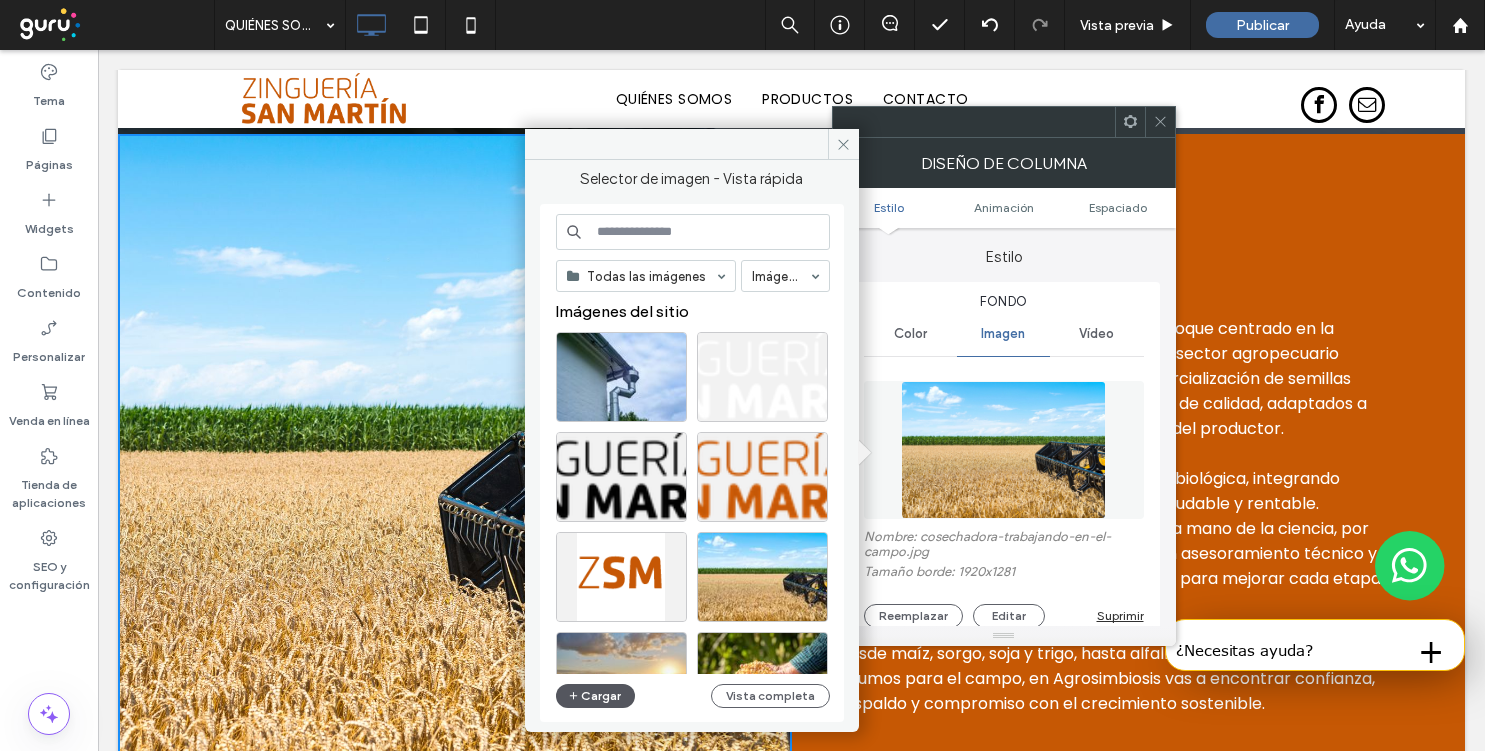 click on "Cargar" at bounding box center (596, 696) 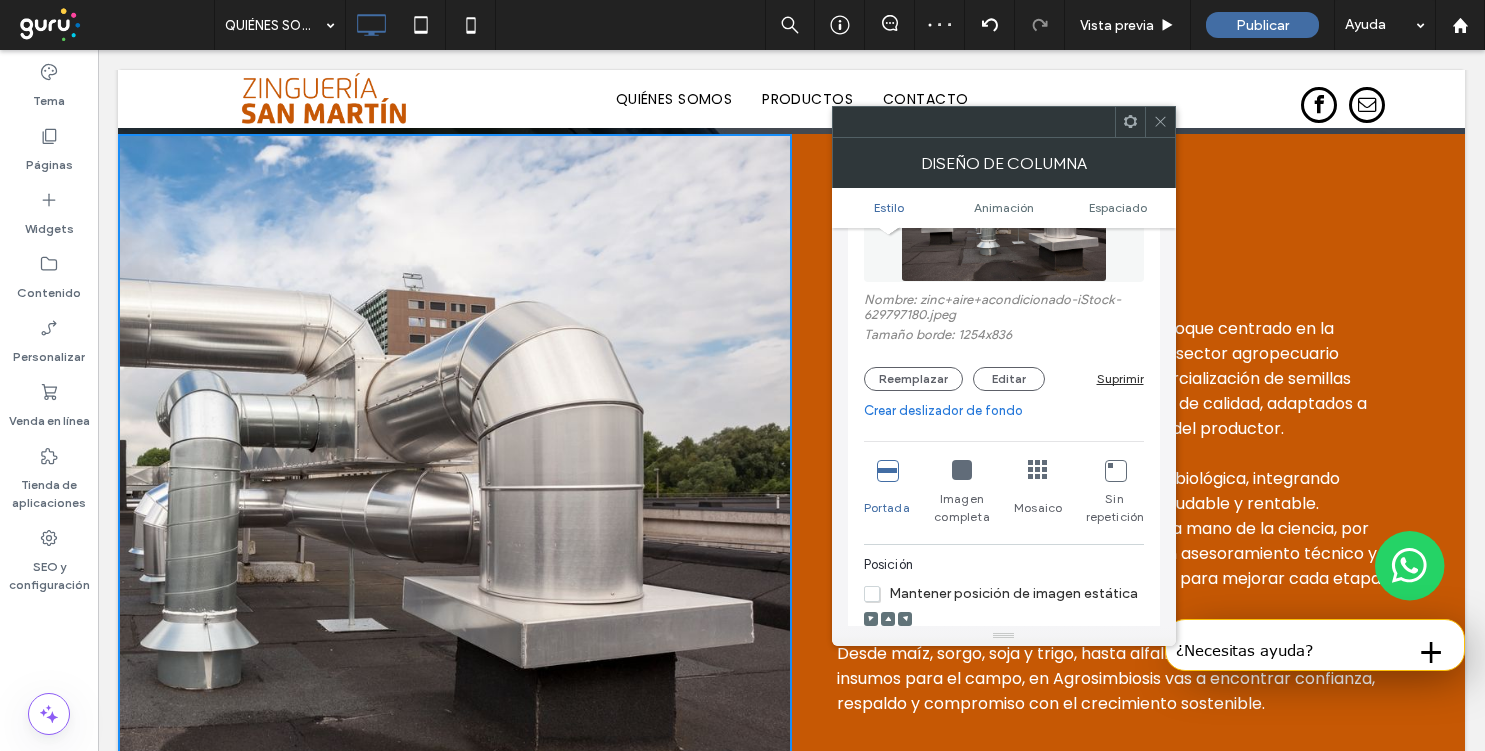 scroll, scrollTop: 380, scrollLeft: 0, axis: vertical 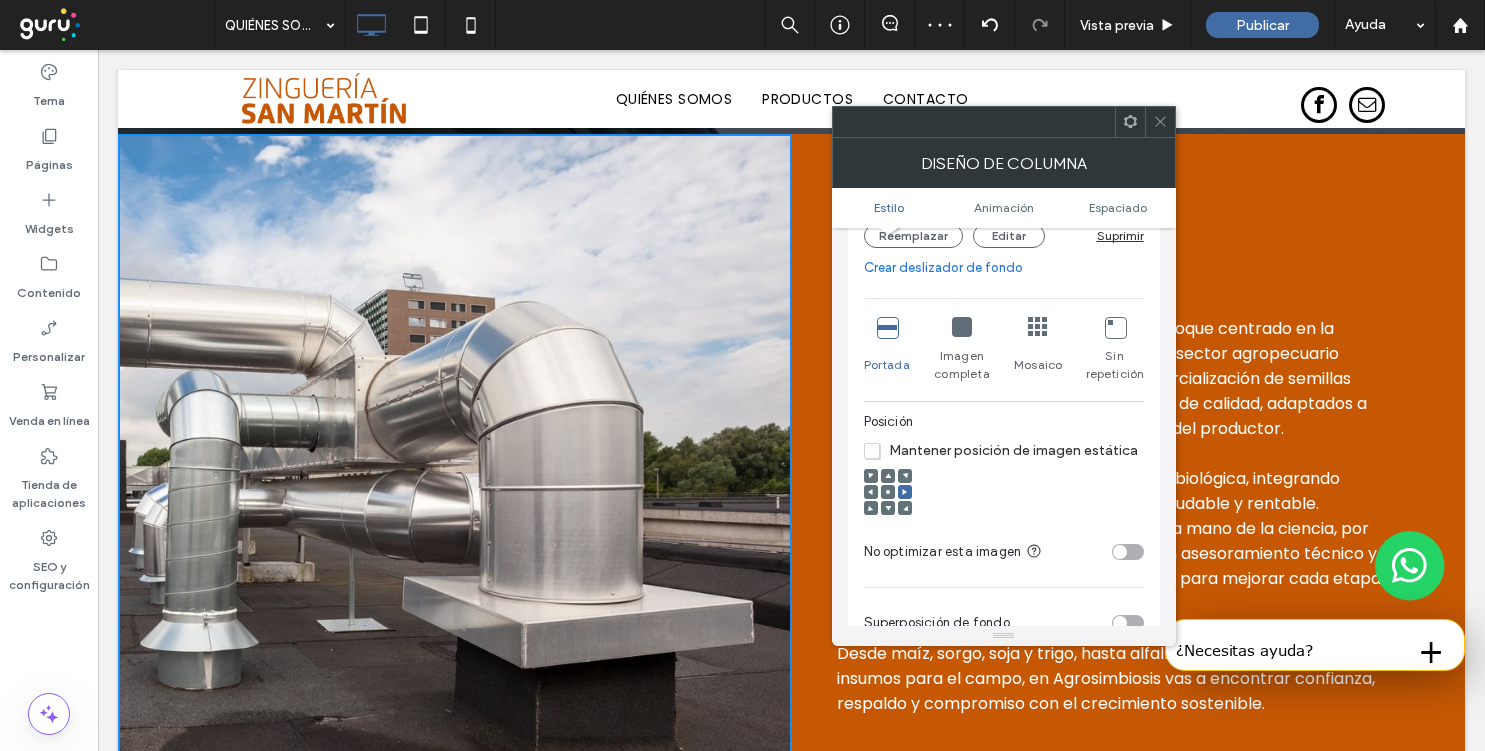 click at bounding box center [888, 492] 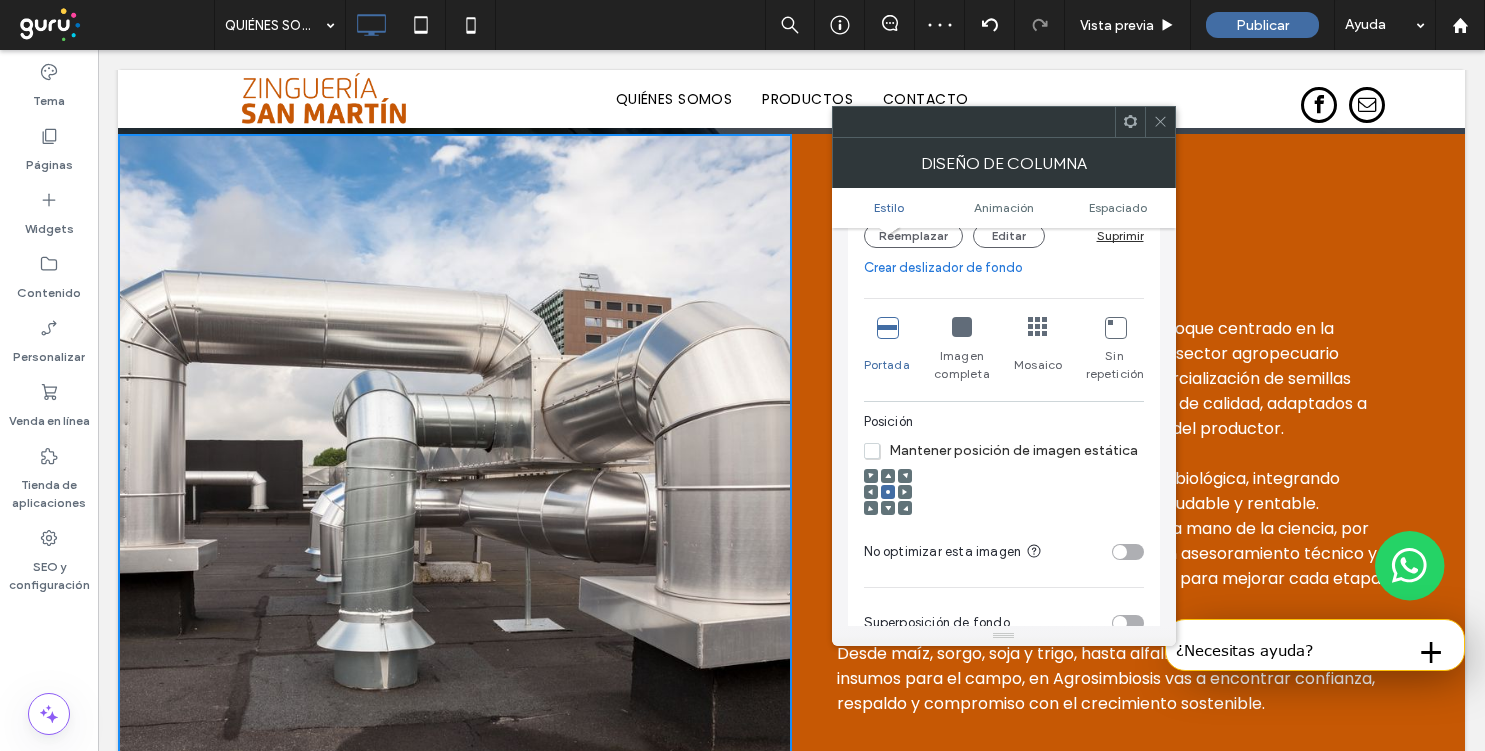click 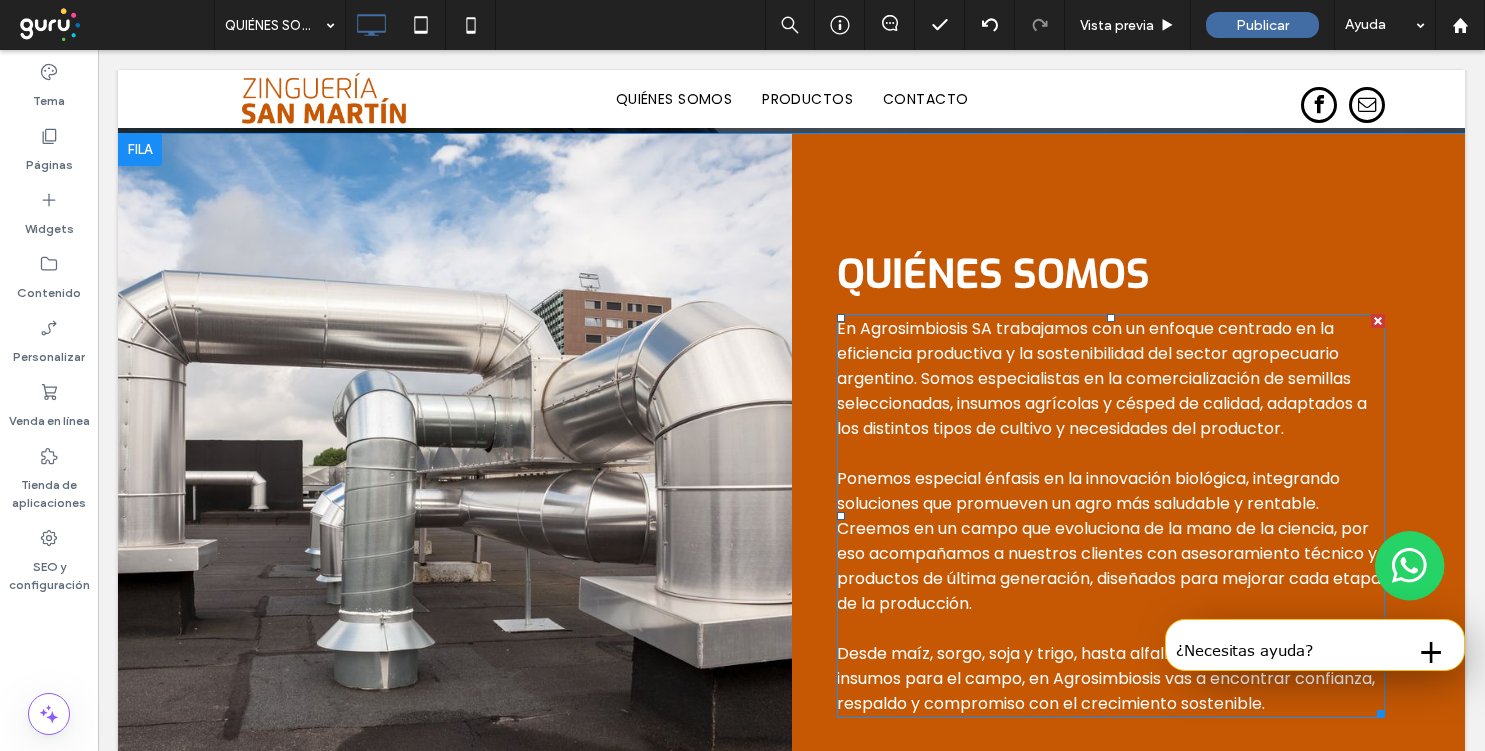 click on "En Agrosimbiosis SA trabajamos con un enfoque centrado en la eficiencia productiva y la sostenibilidad del sector agropecuario argentino. Somos especialistas en la comercialización de semillas seleccionadas, insumos agrícolas y césped de calidad, adaptados a los distintos tipos de cultivo y necesidades del productor." at bounding box center [1102, 378] 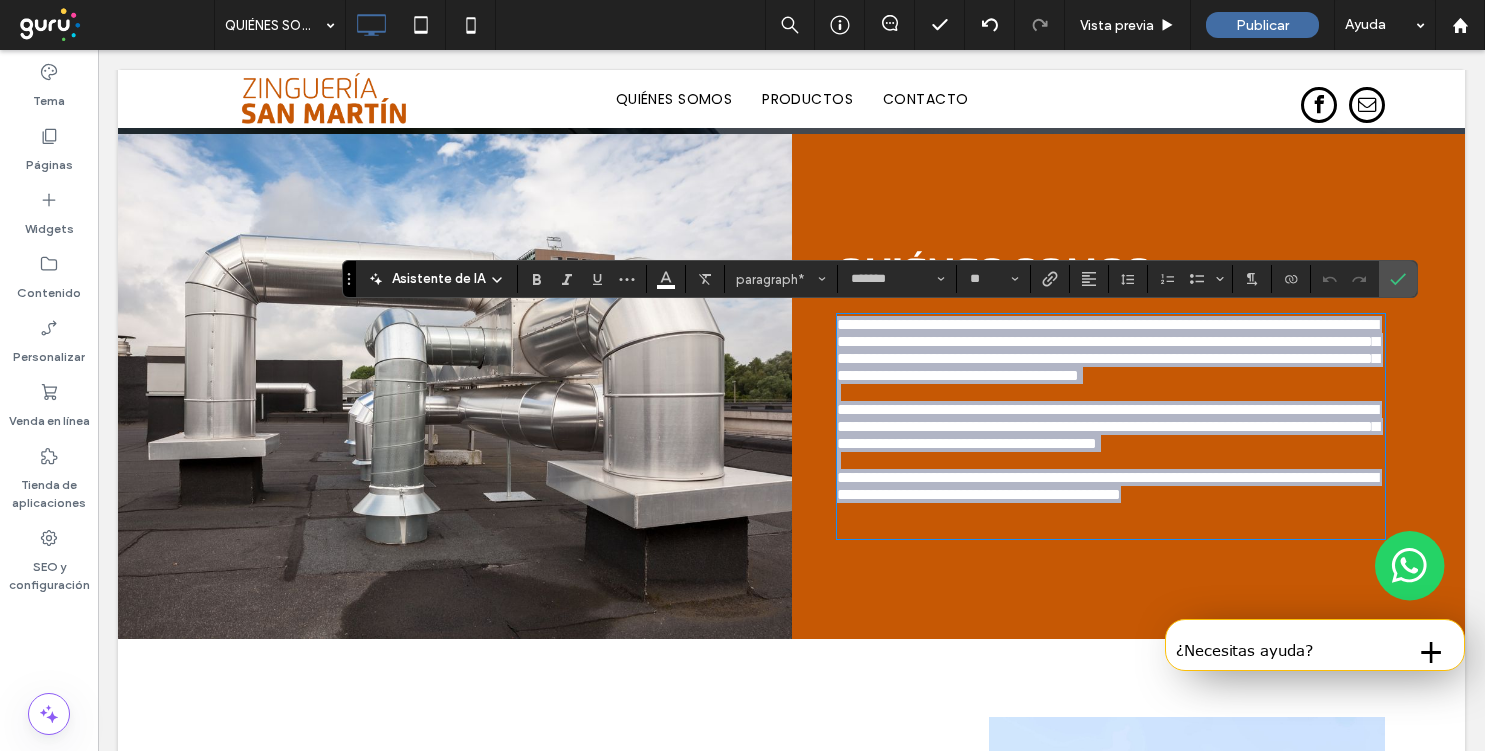 scroll, scrollTop: 0, scrollLeft: 0, axis: both 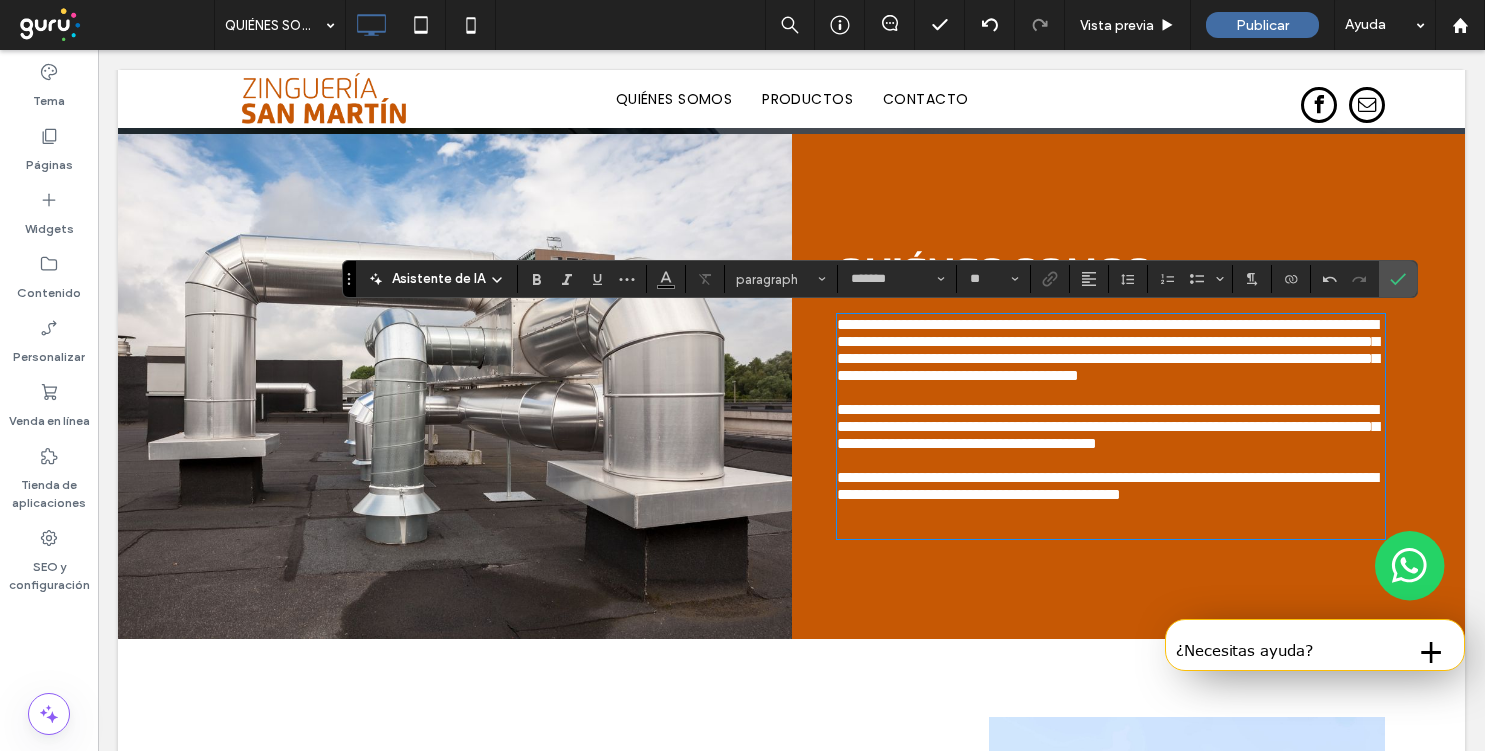 click at bounding box center (1111, 520) 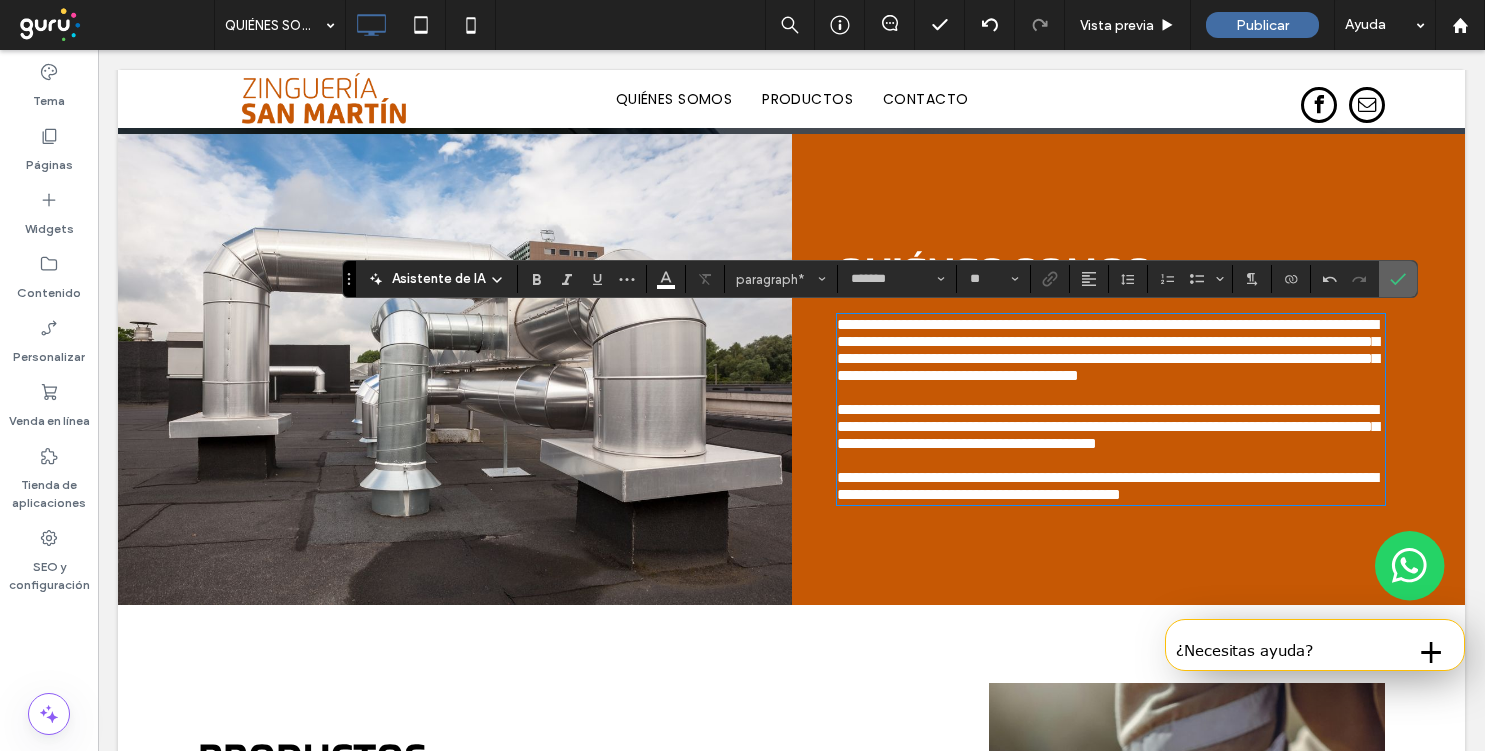 drag, startPoint x: 1388, startPoint y: 285, endPoint x: 1290, endPoint y: 235, distance: 110.01818 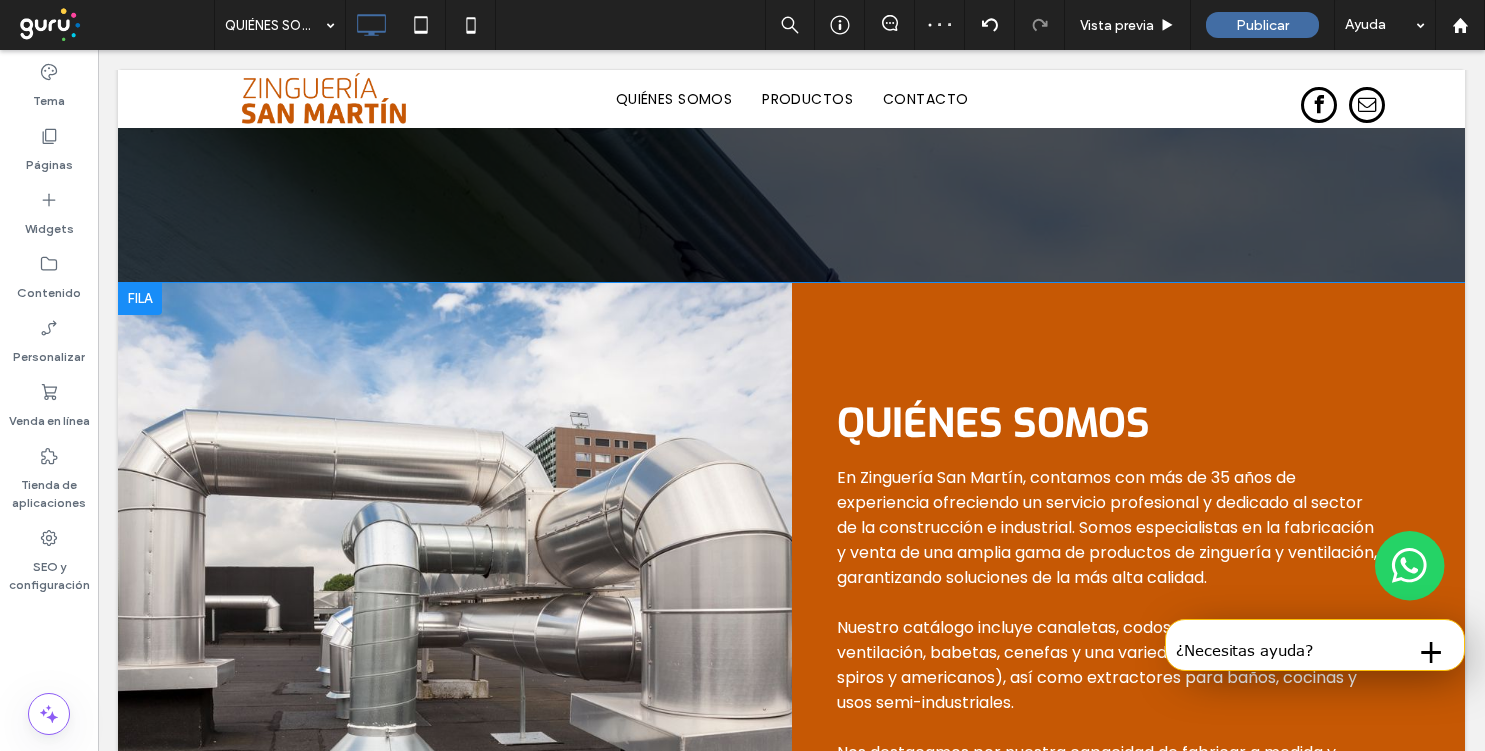 scroll, scrollTop: 537, scrollLeft: 0, axis: vertical 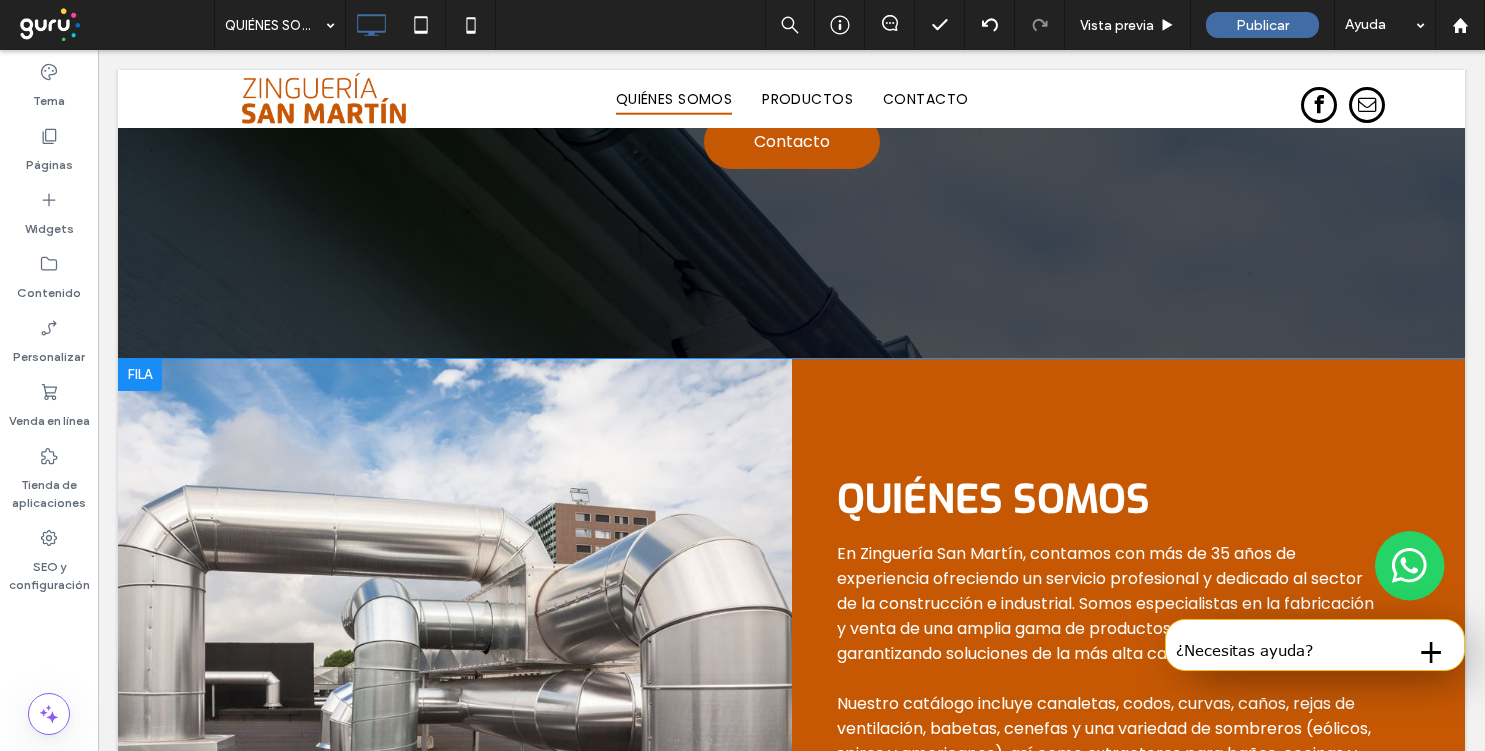 click at bounding box center [140, 375] 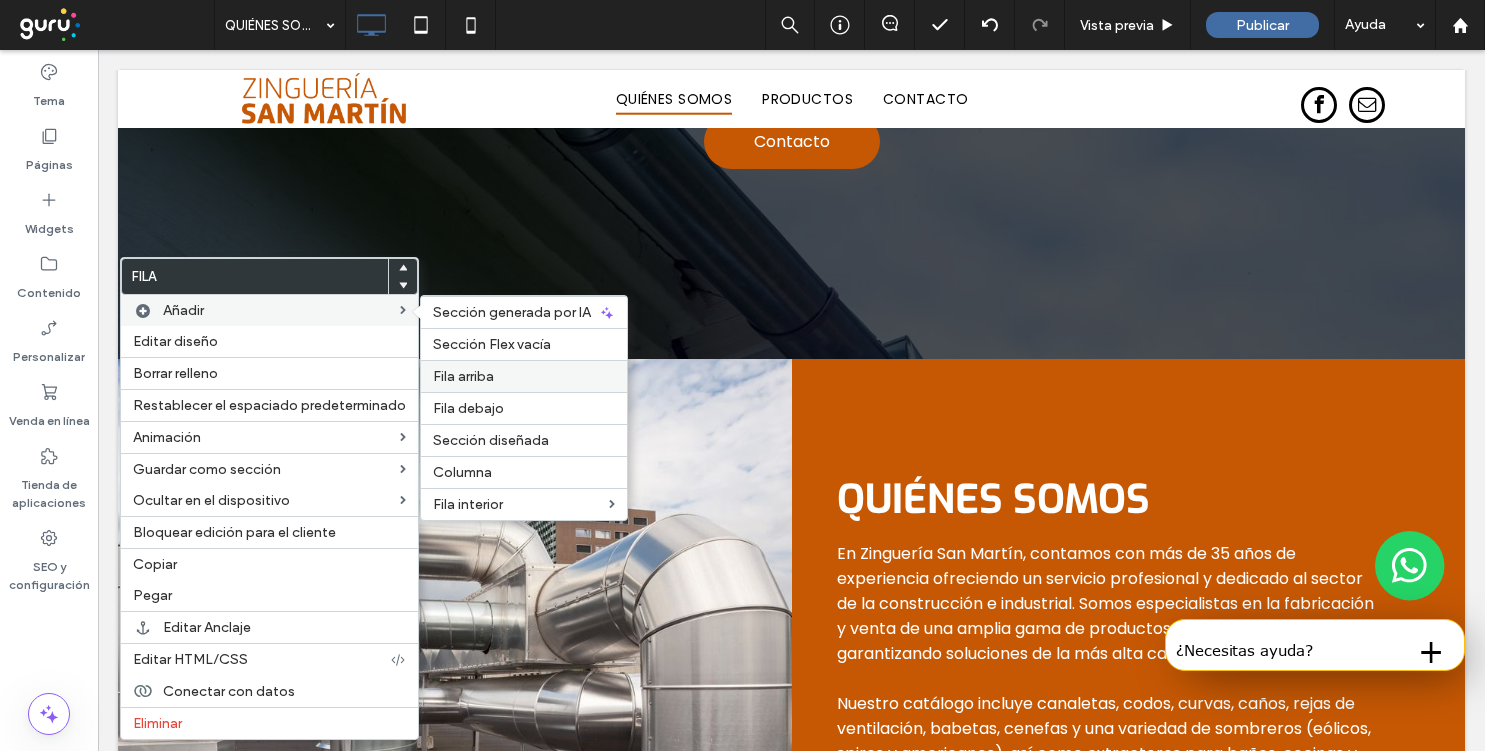 click on "Fila arriba" at bounding box center (524, 376) 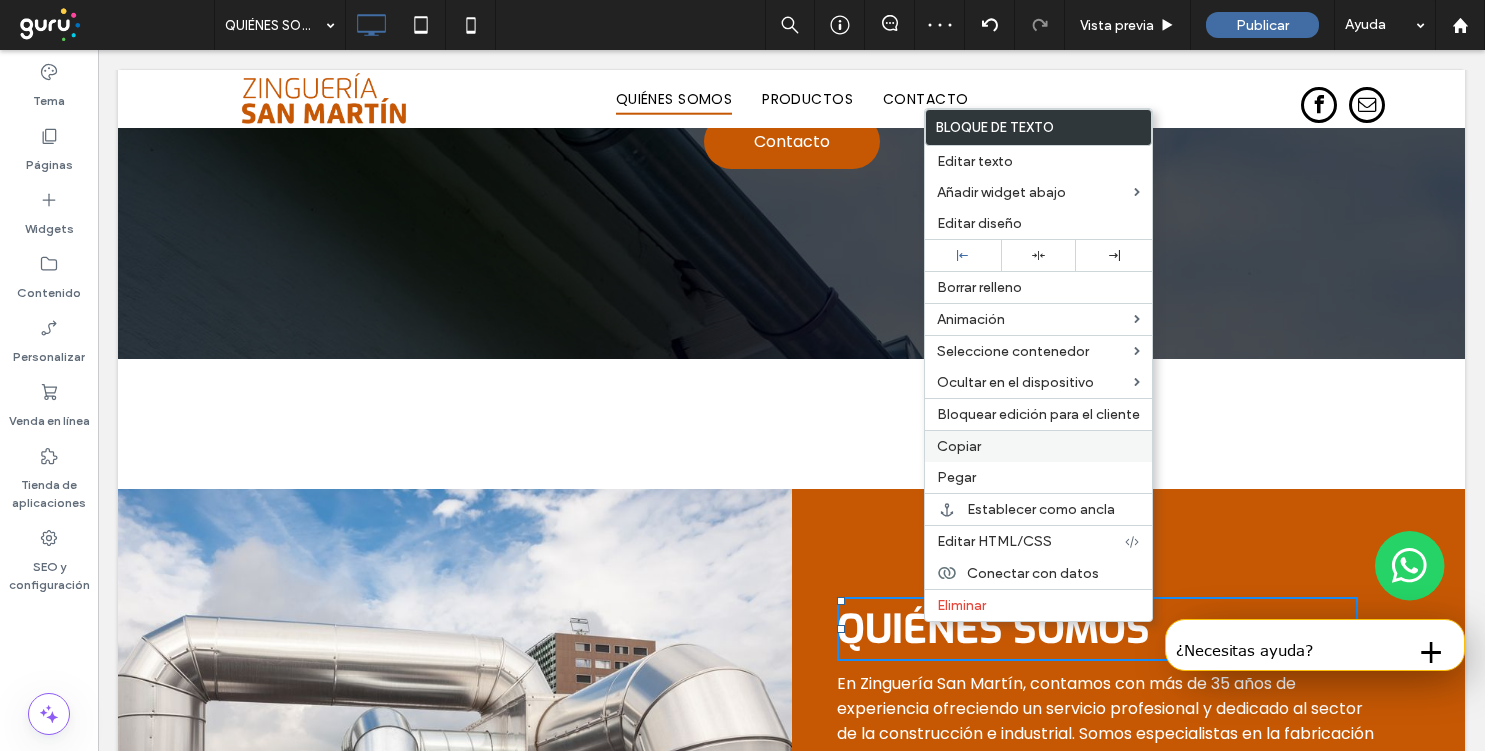 click on "Copiar" at bounding box center [959, 446] 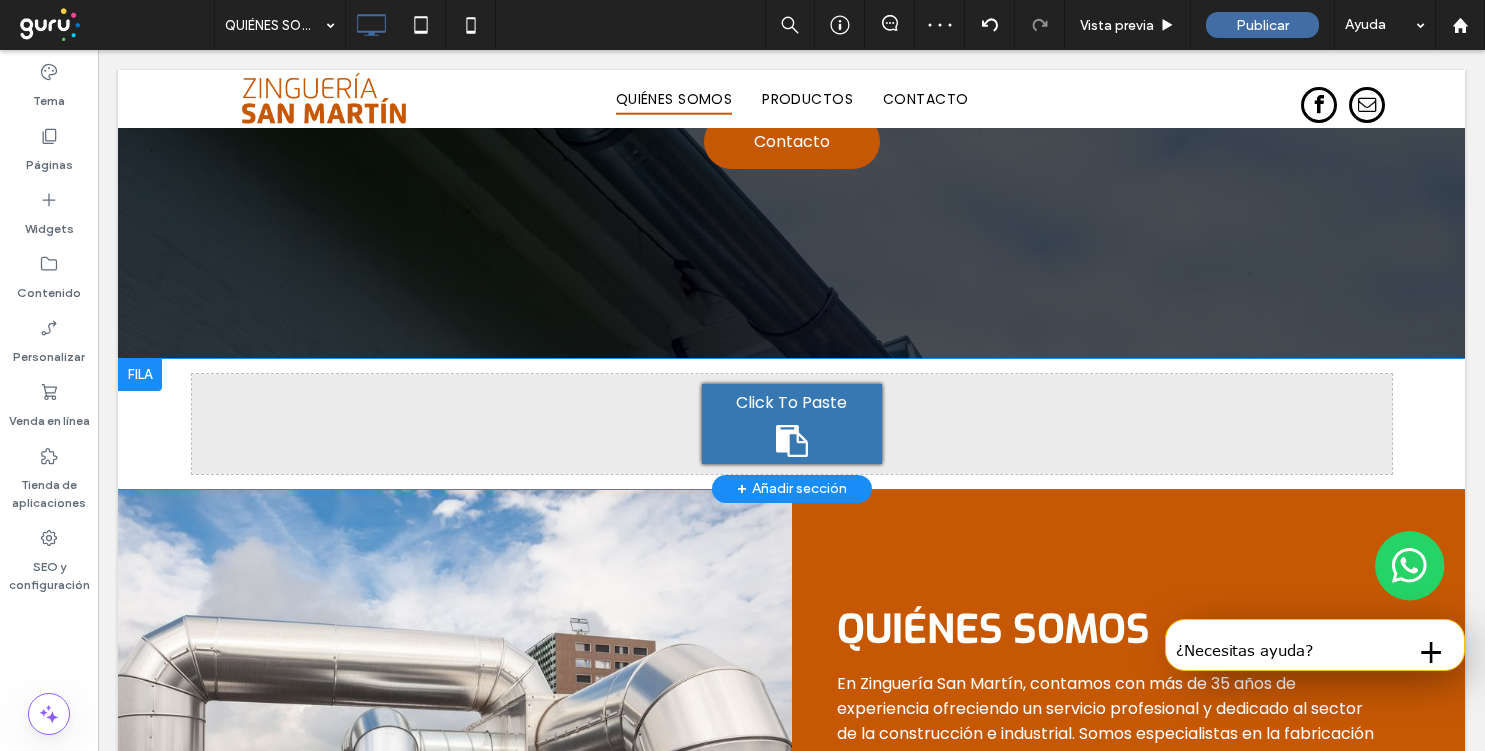 click 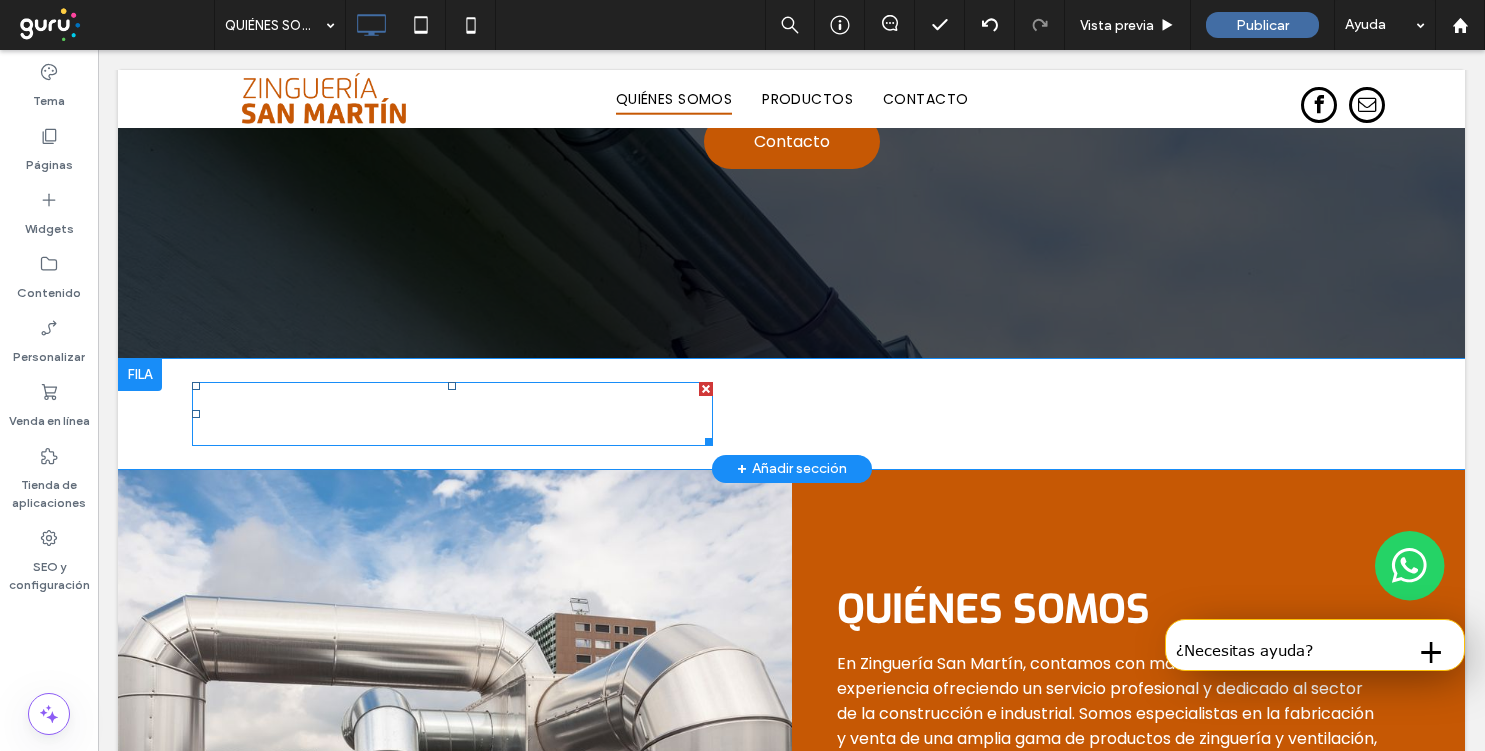 click on "Quiénes somos" at bounding box center [348, 414] 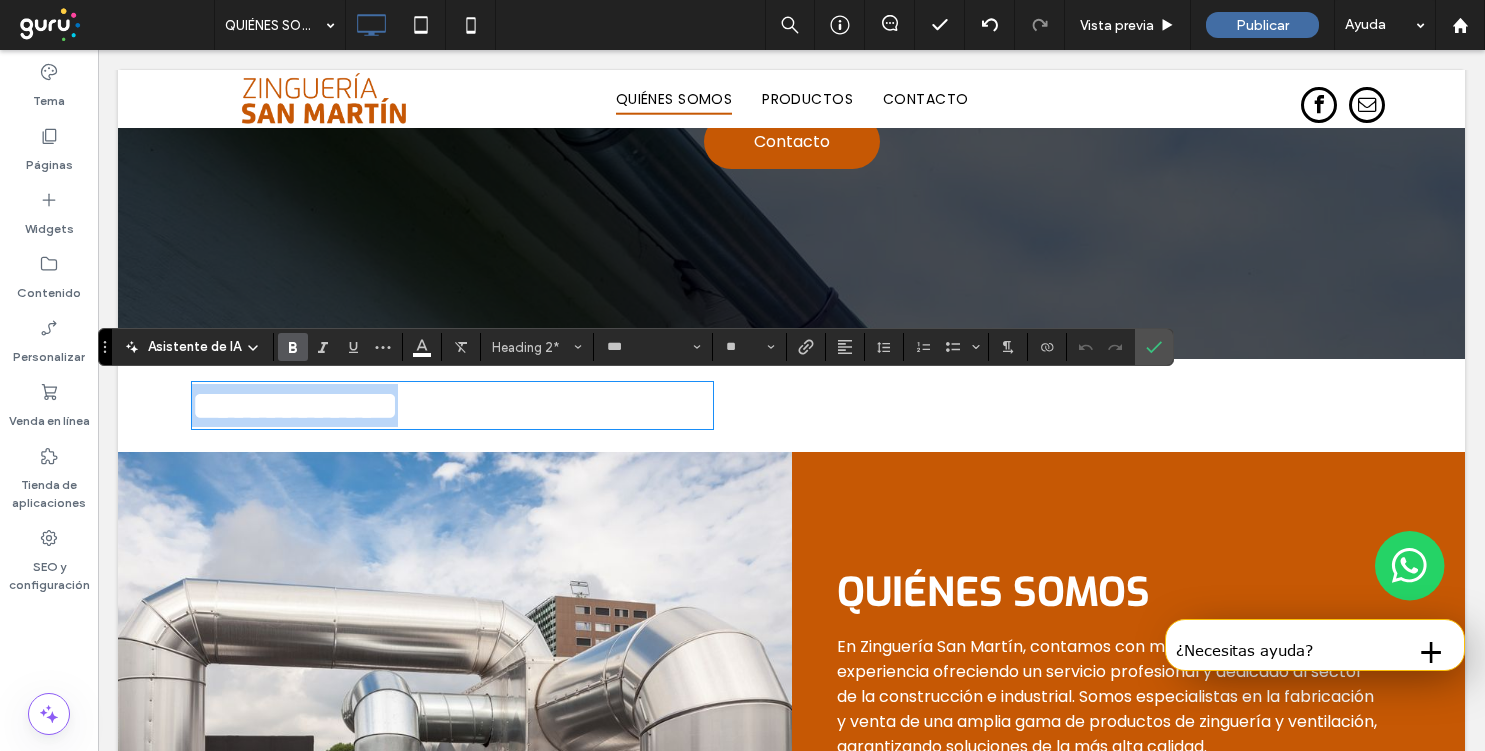 click on "**********" at bounding box center [295, 405] 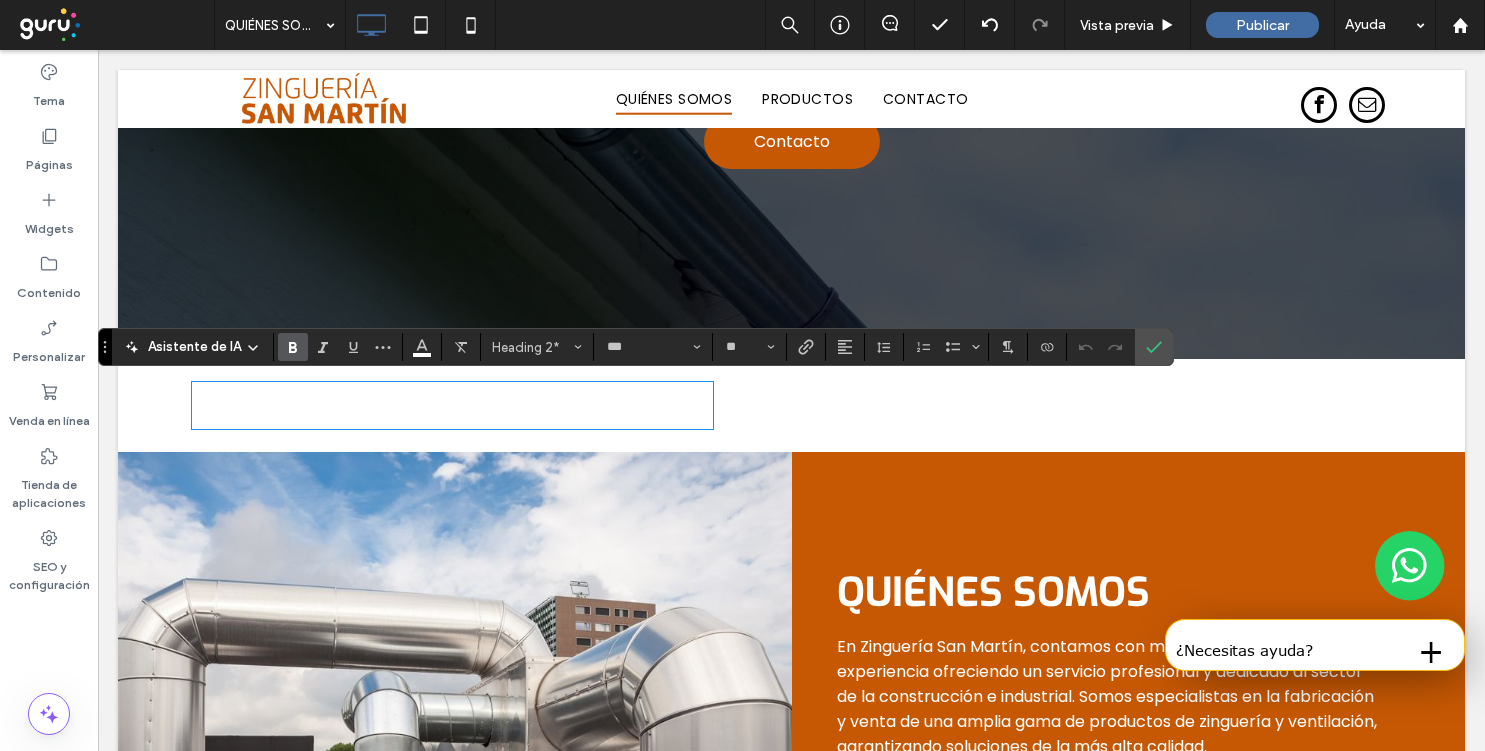 click on "**********" at bounding box center (295, 405) 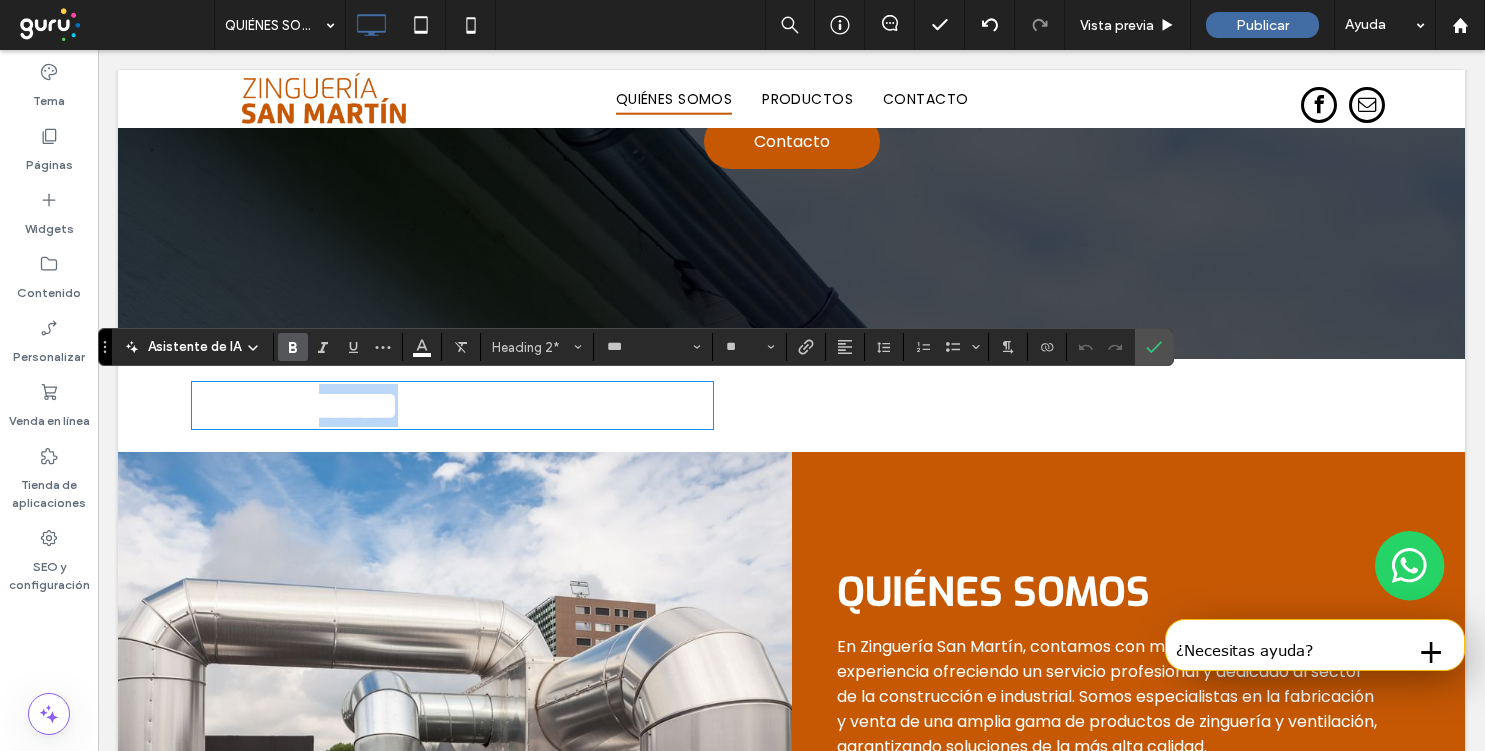 click on "**********" at bounding box center (295, 405) 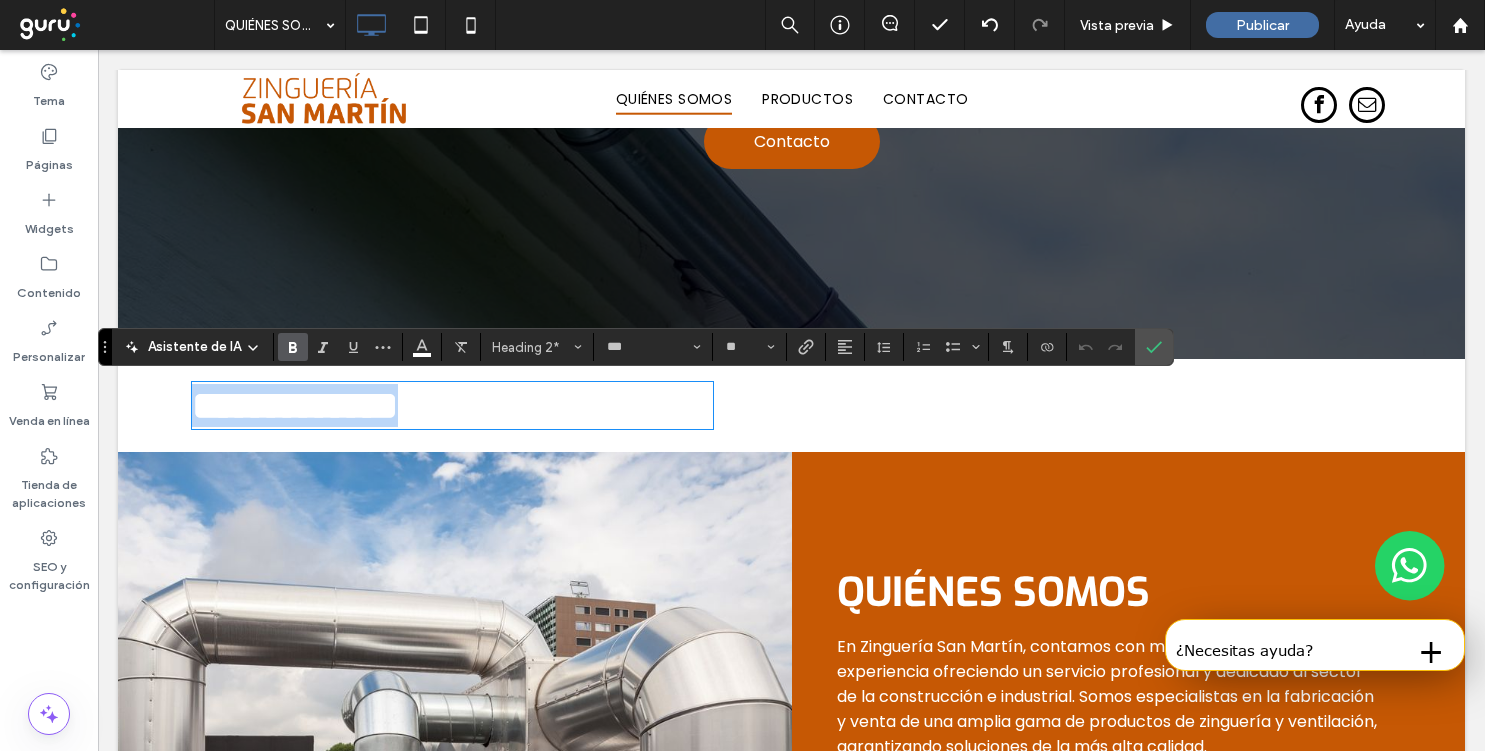 click on "**********" at bounding box center (295, 405) 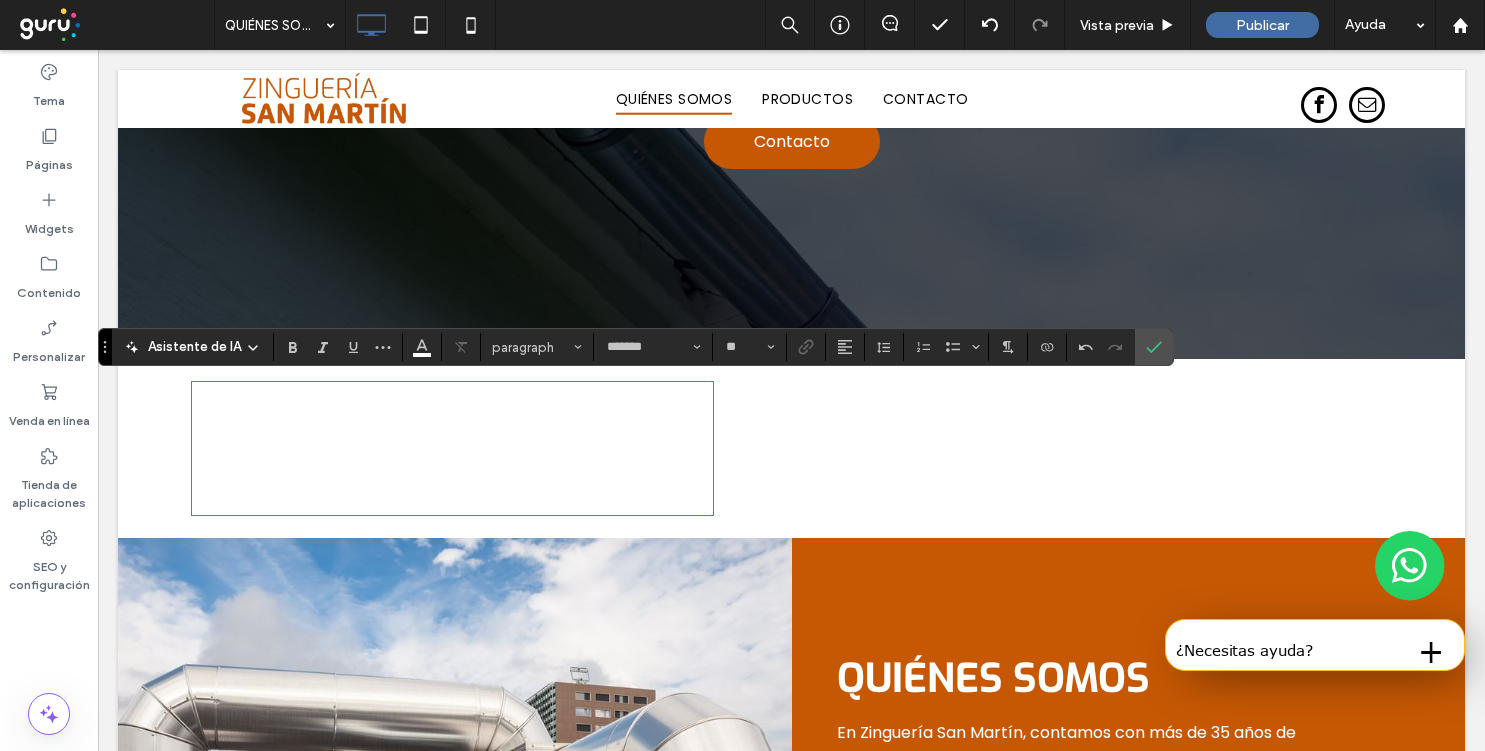 type on "***" 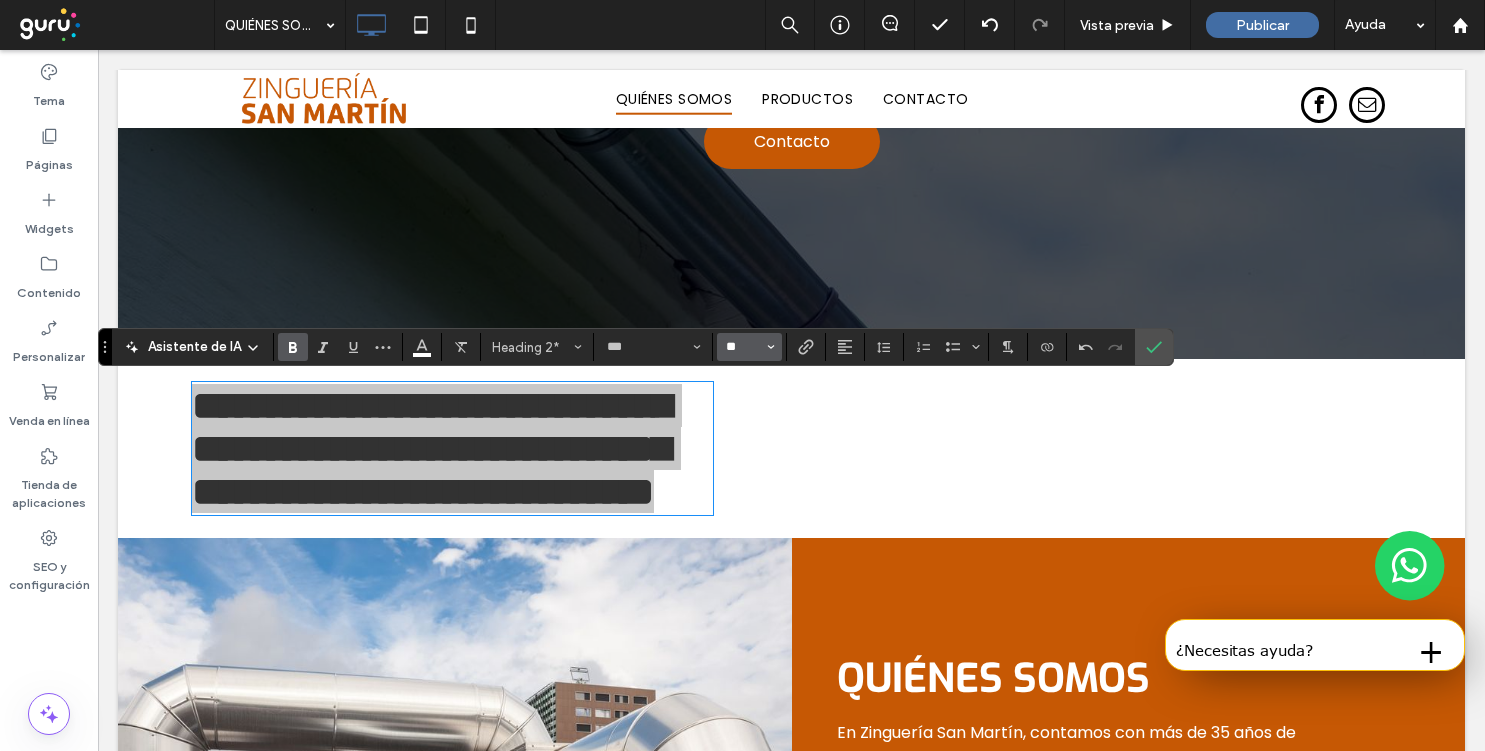 click on "**" at bounding box center [743, 347] 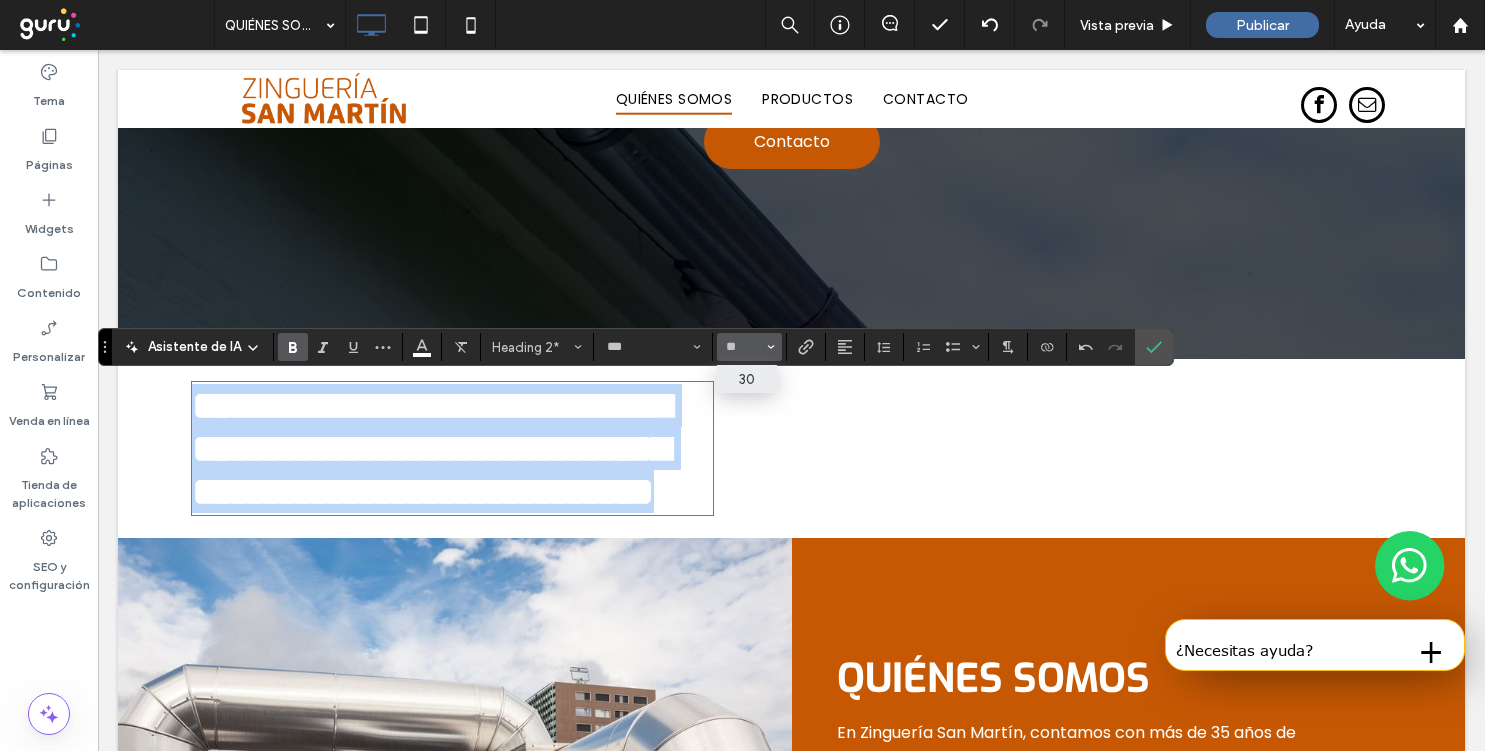 type on "**" 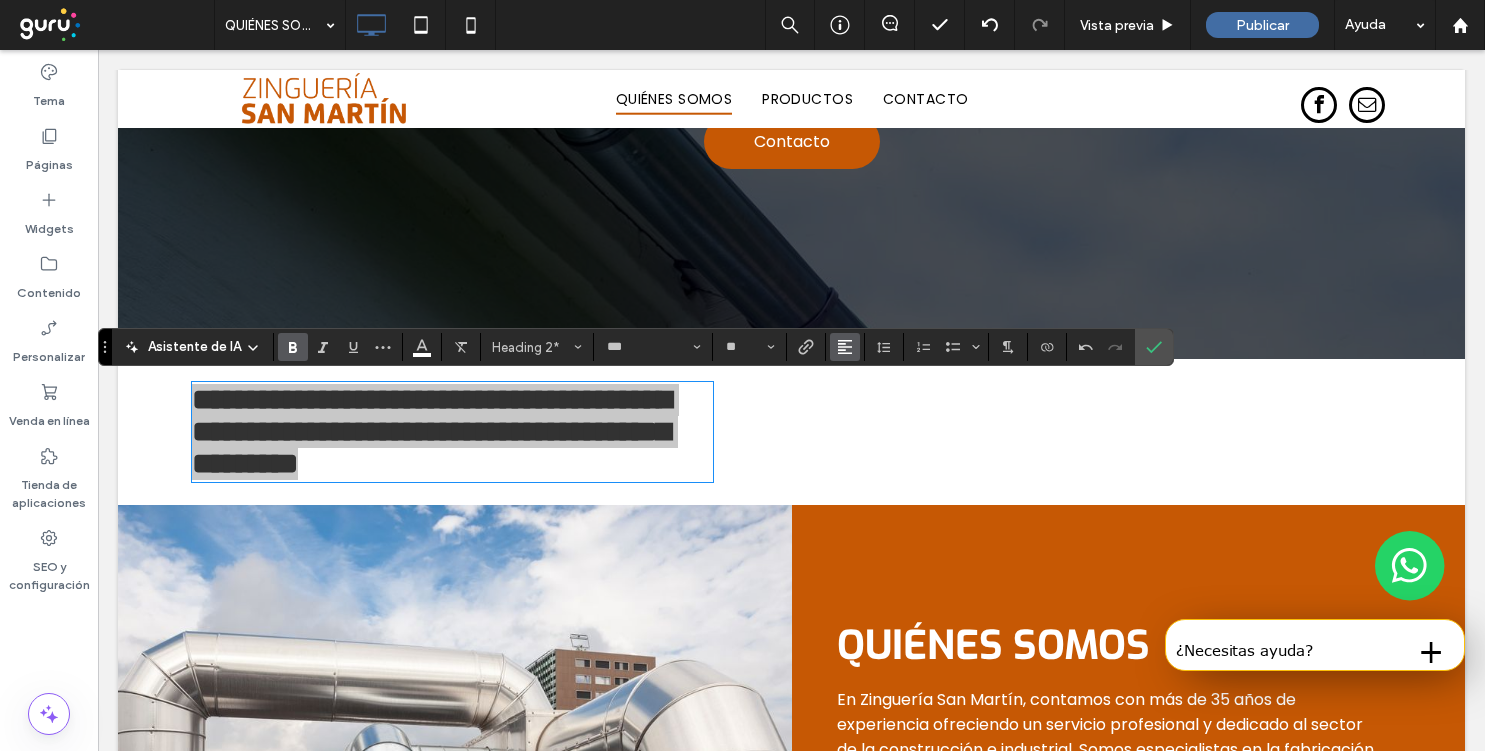 click 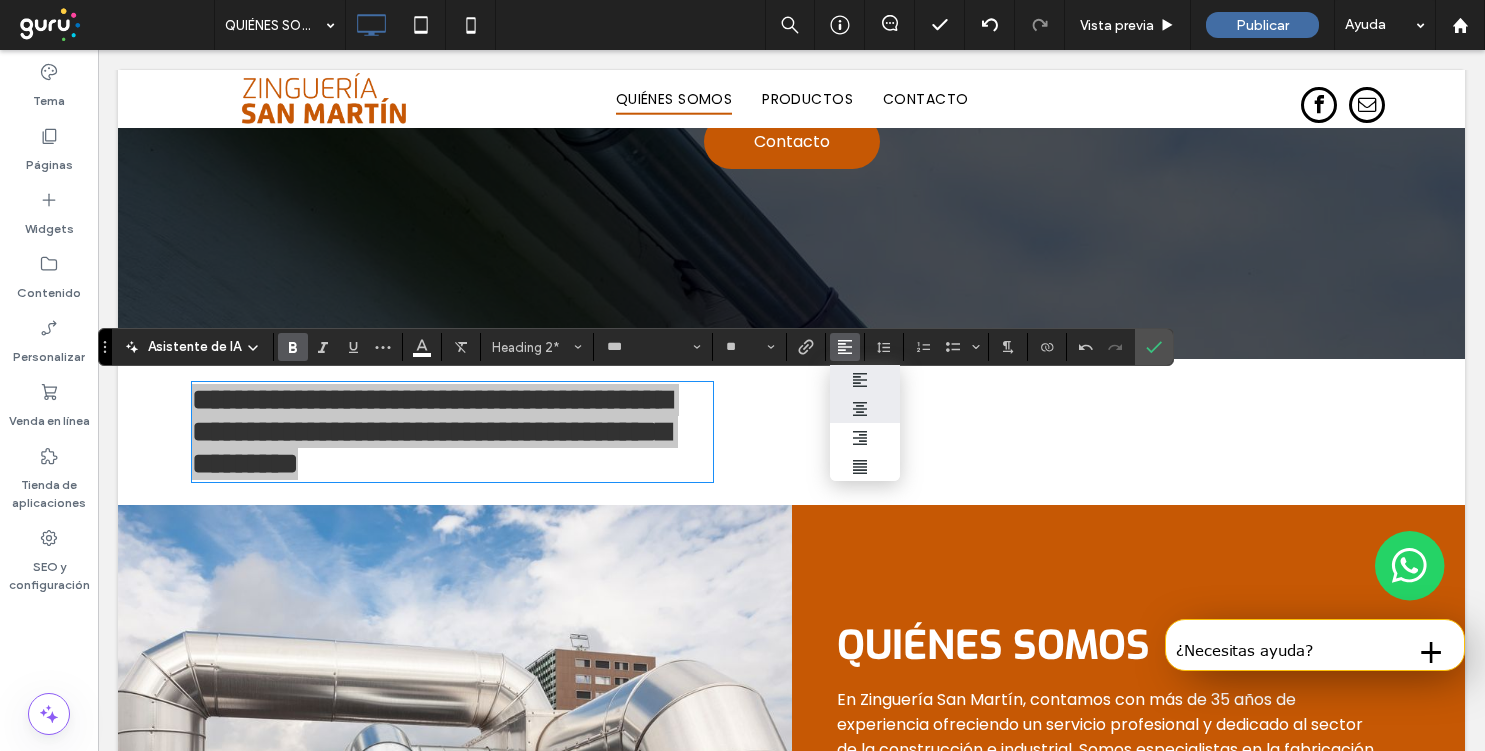 click 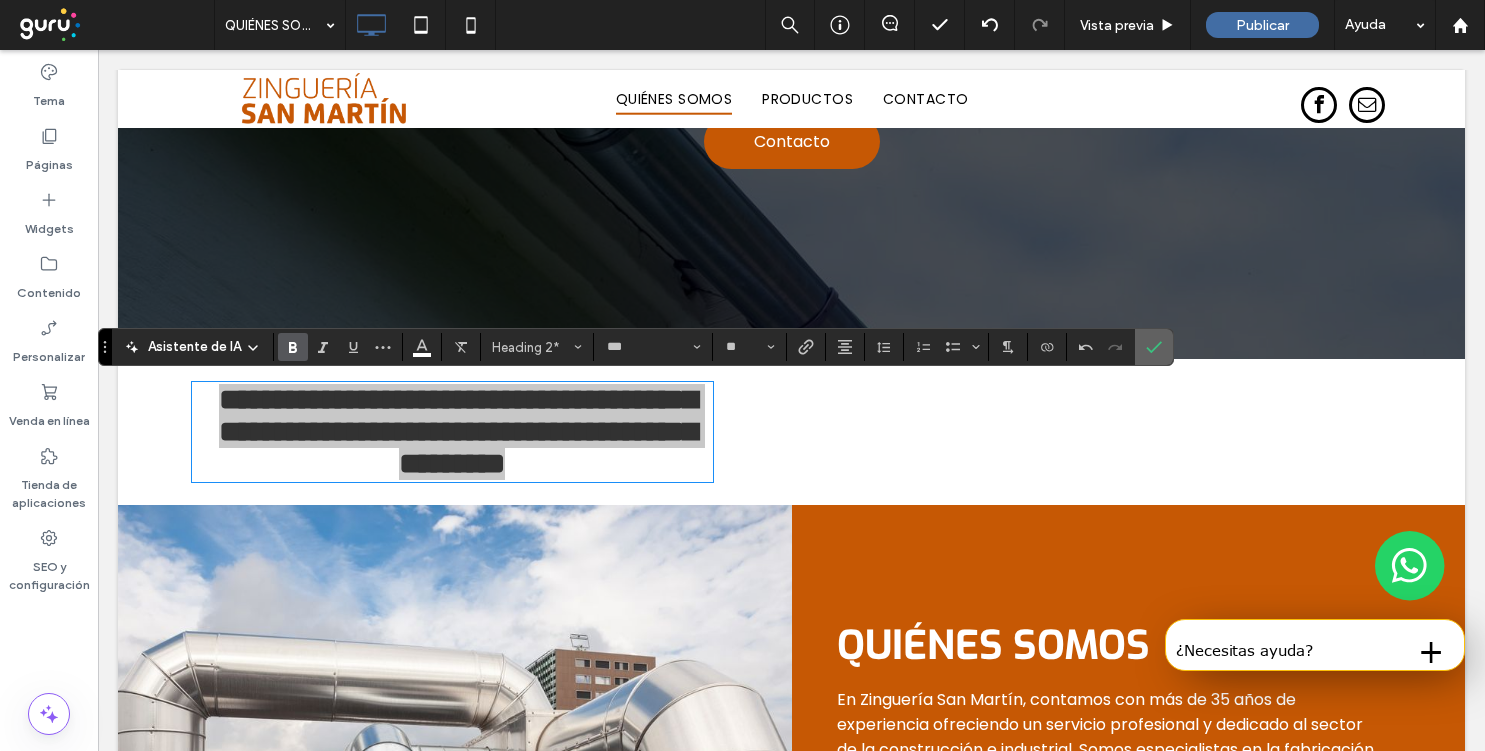 click 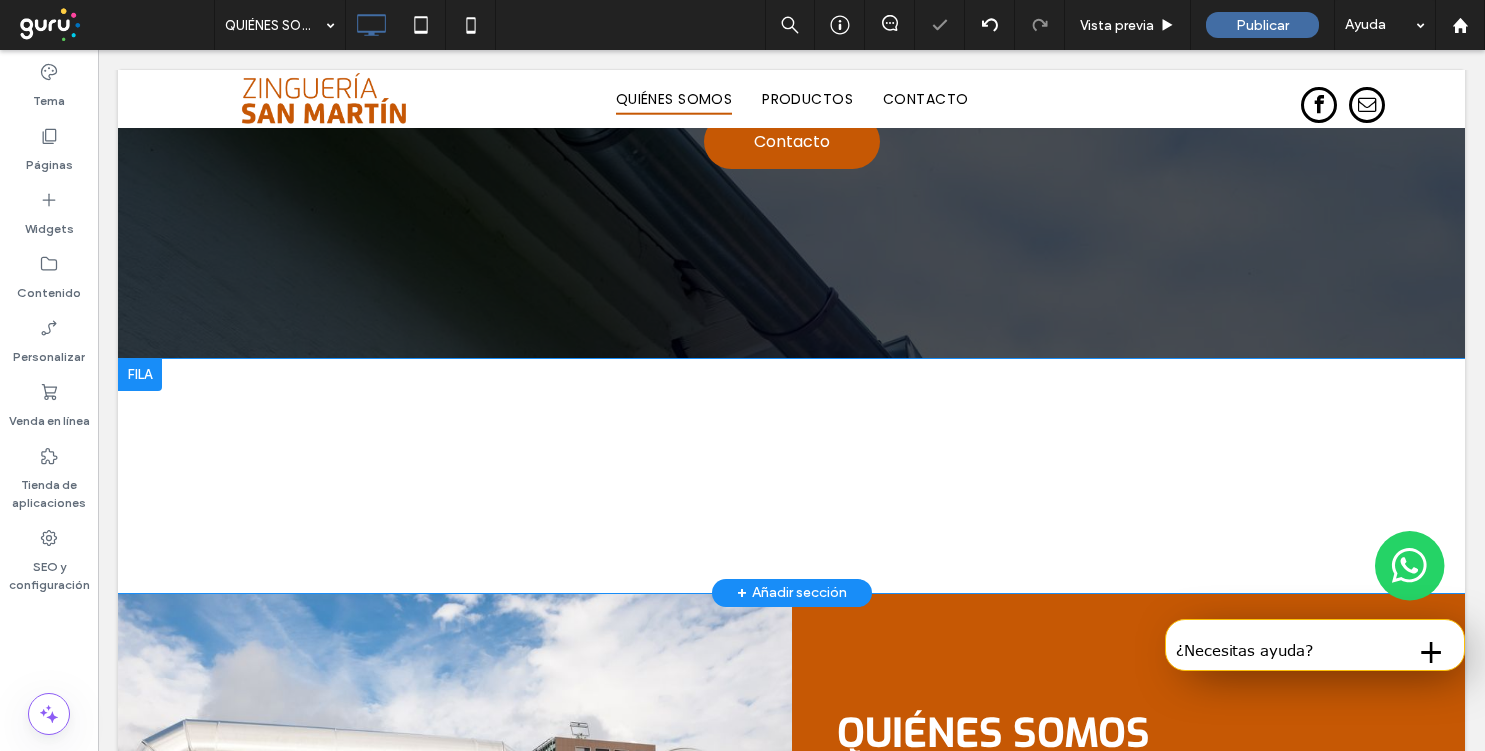 click on "Click To Paste     Click To Paste     Zinguería San Martín: Soluciones en zinguería y ventilación para construcción e industria
Fila + Añadir sección" at bounding box center [791, 476] 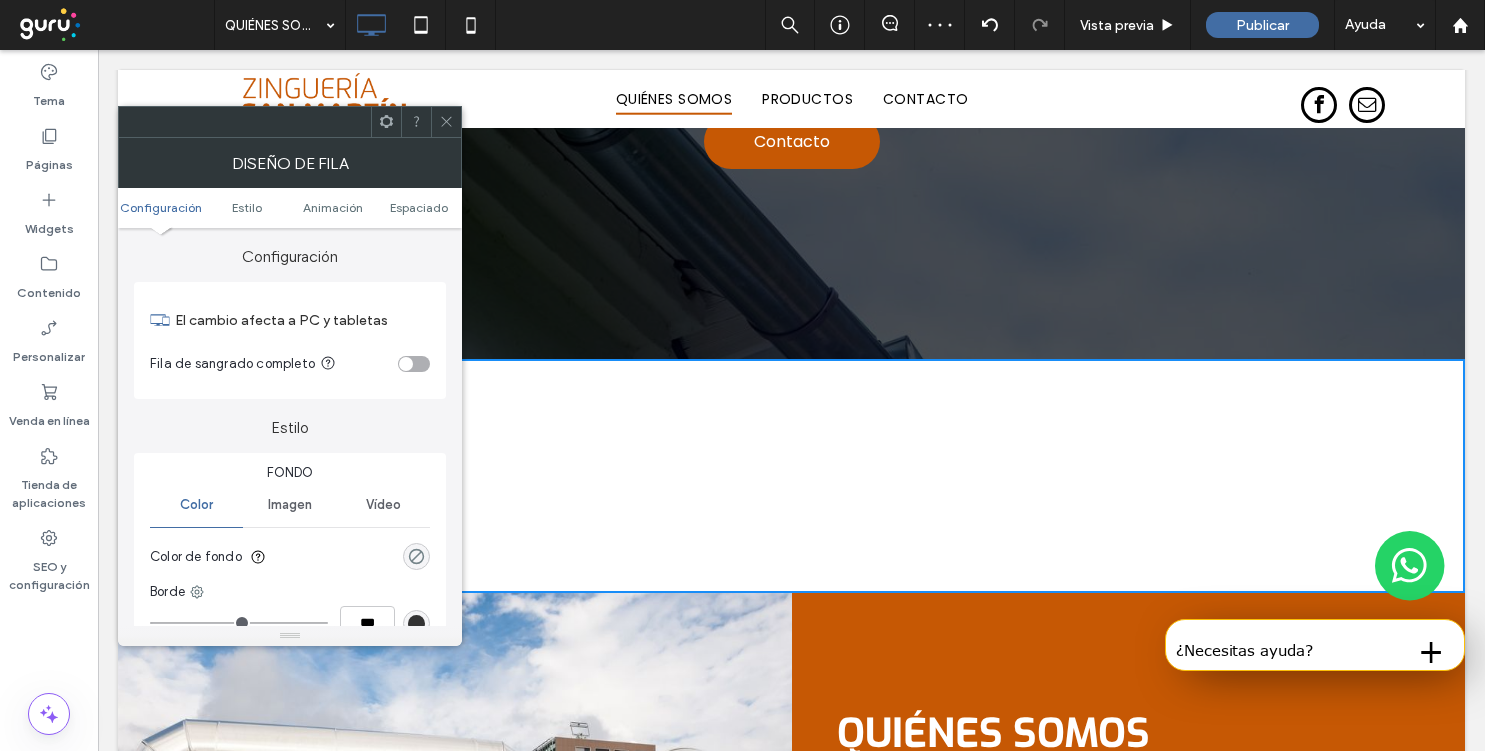 click at bounding box center (416, 556) 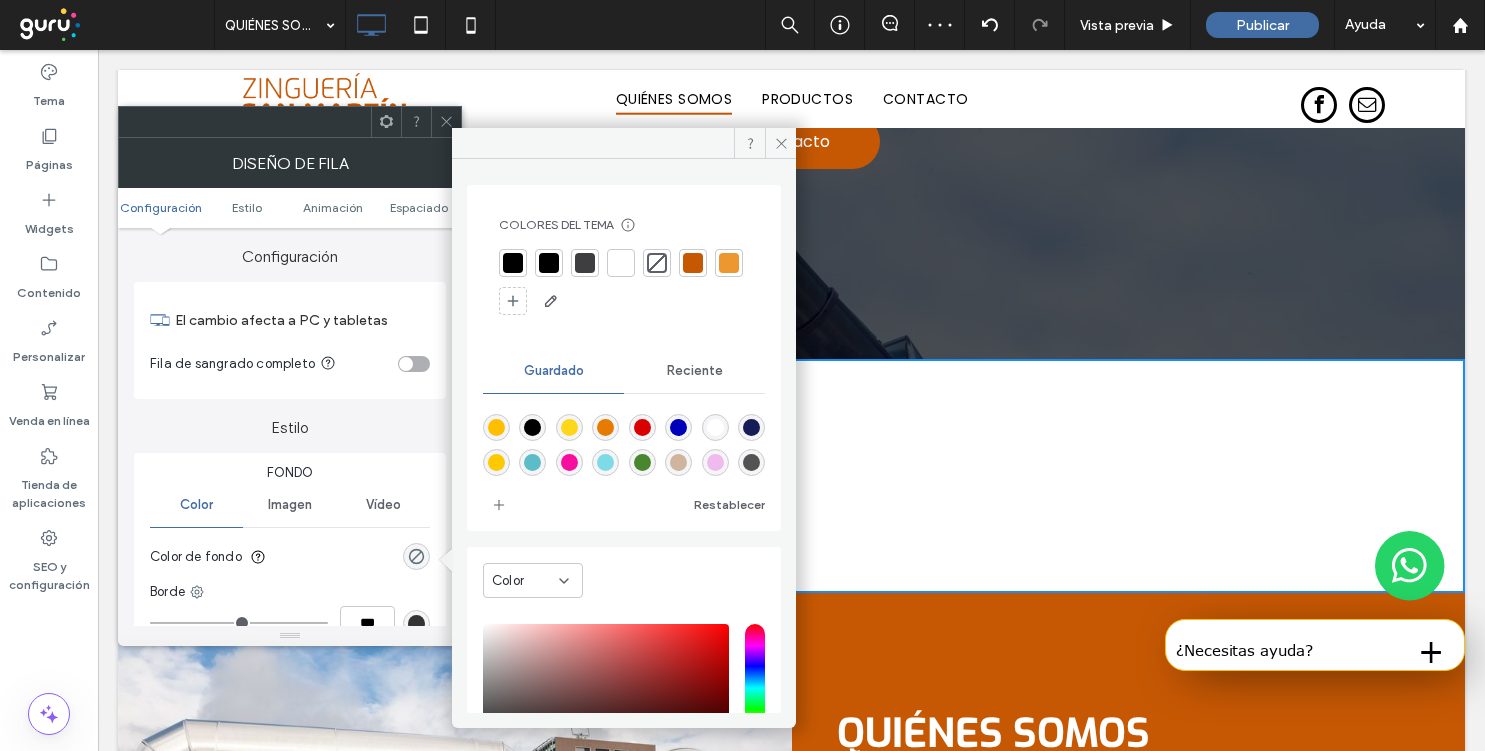 click on "Color" at bounding box center (533, 580) 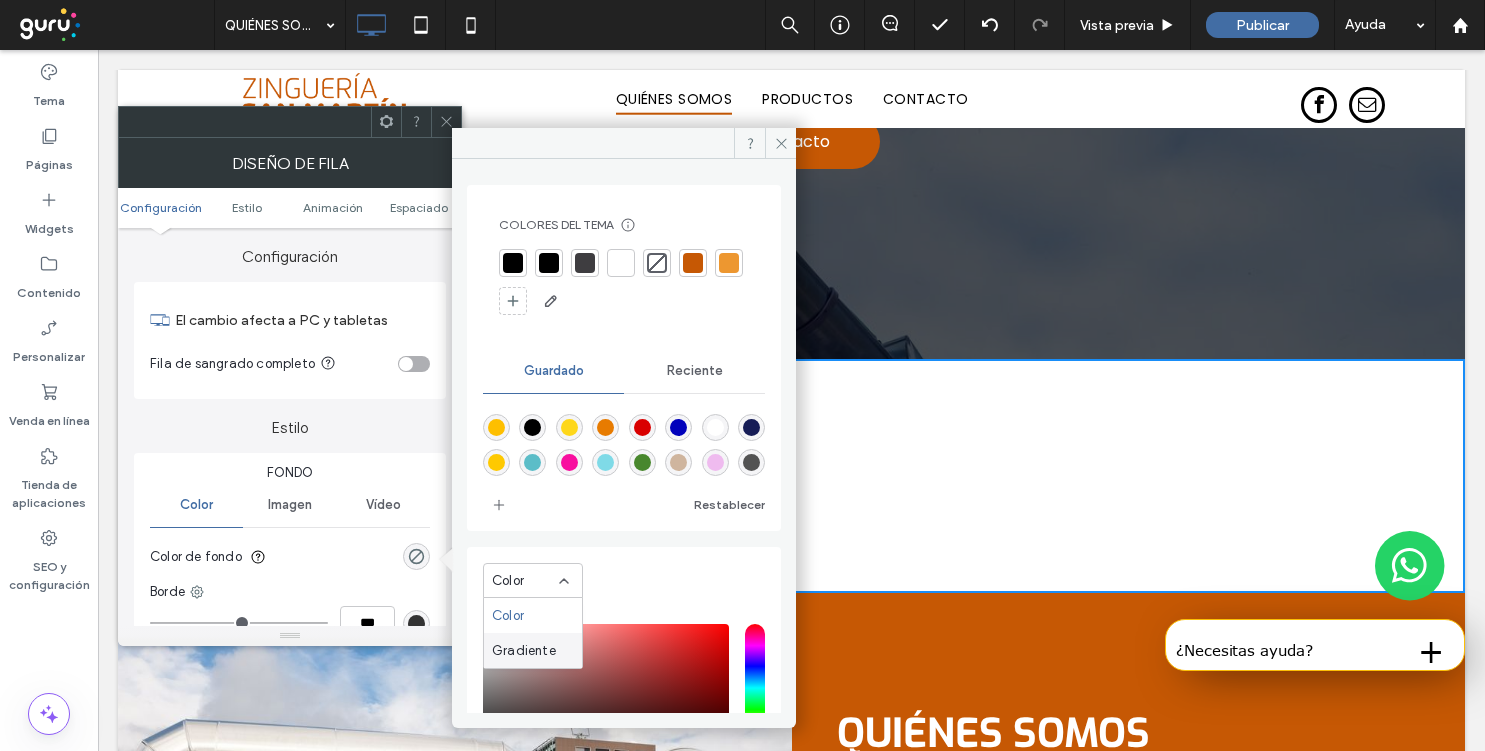 click on "Gradiente" at bounding box center (524, 651) 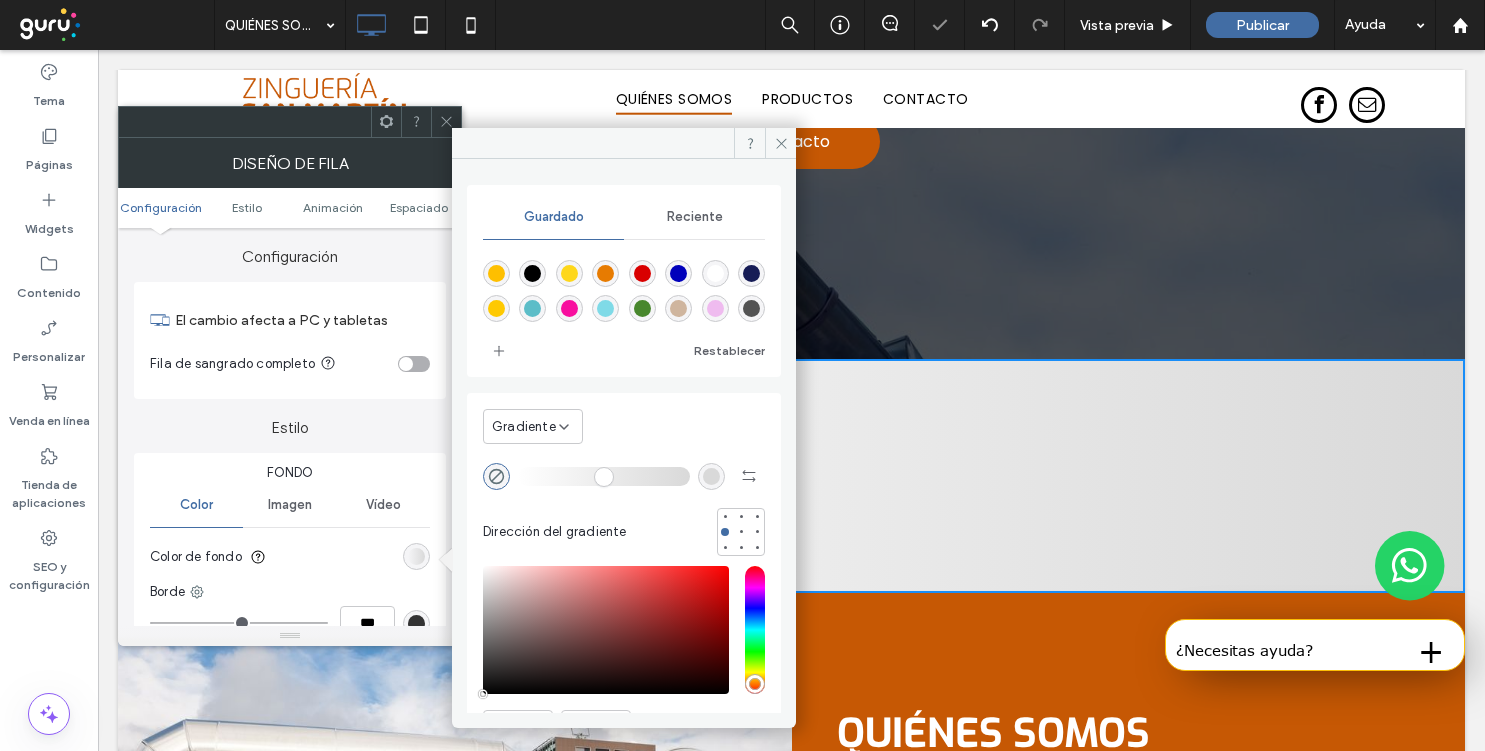 scroll, scrollTop: 108, scrollLeft: 0, axis: vertical 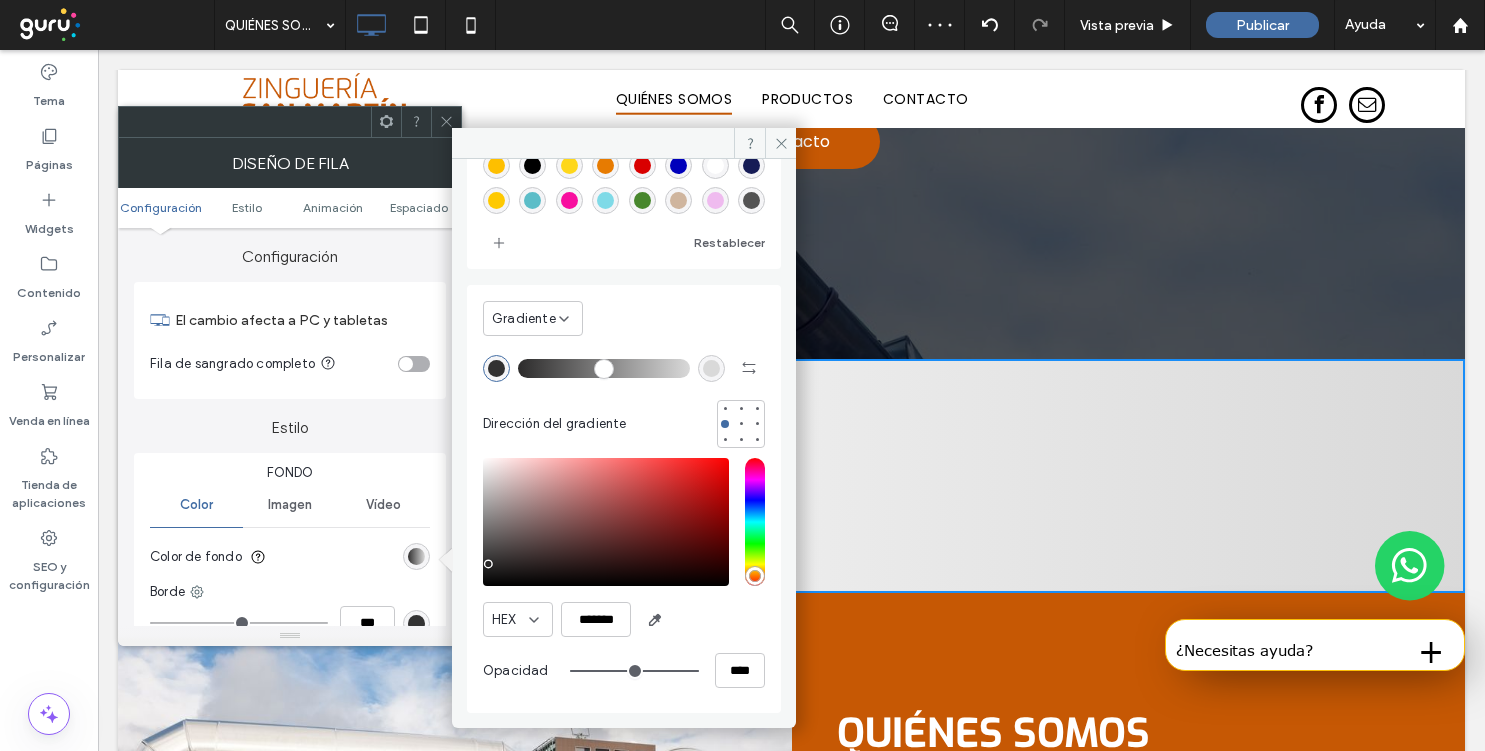 type on "*******" 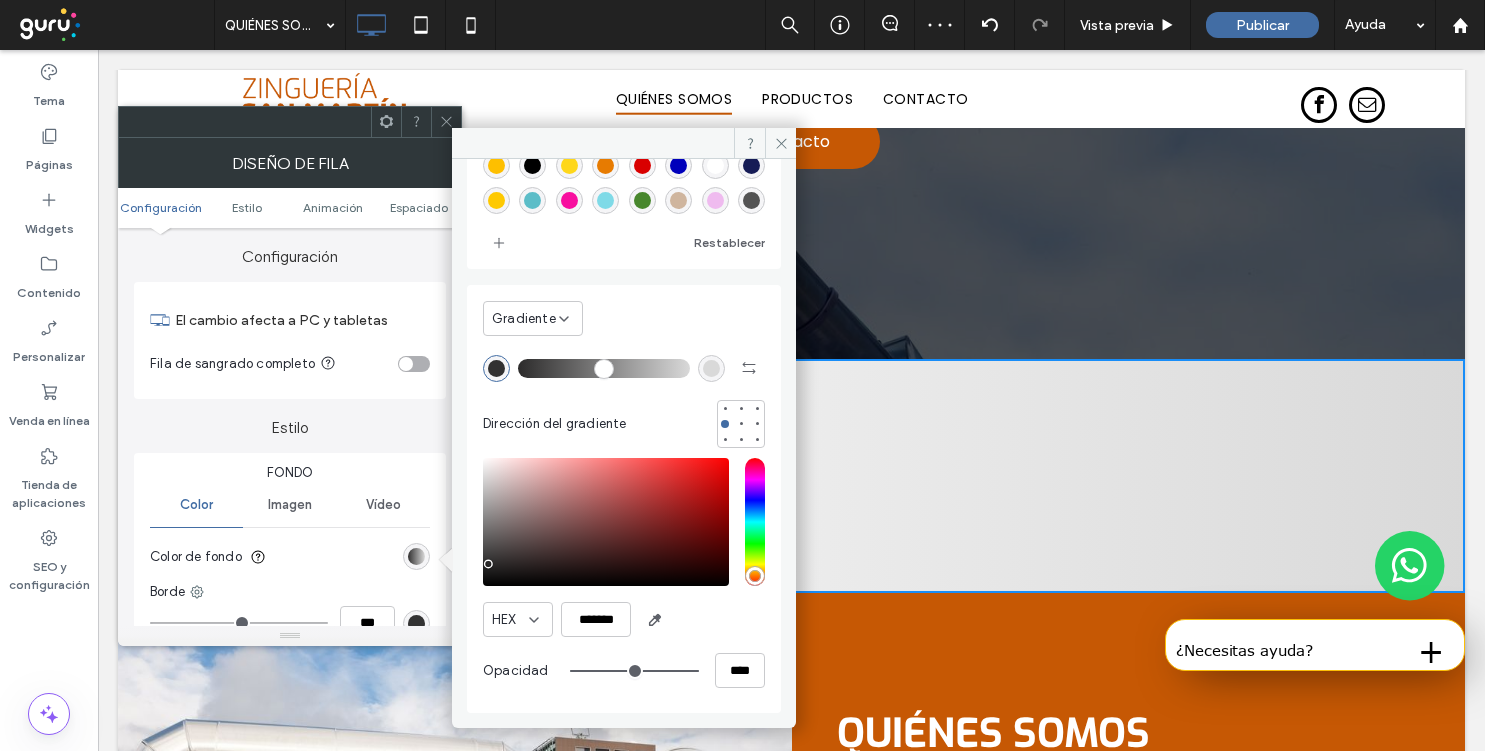 type on "***" 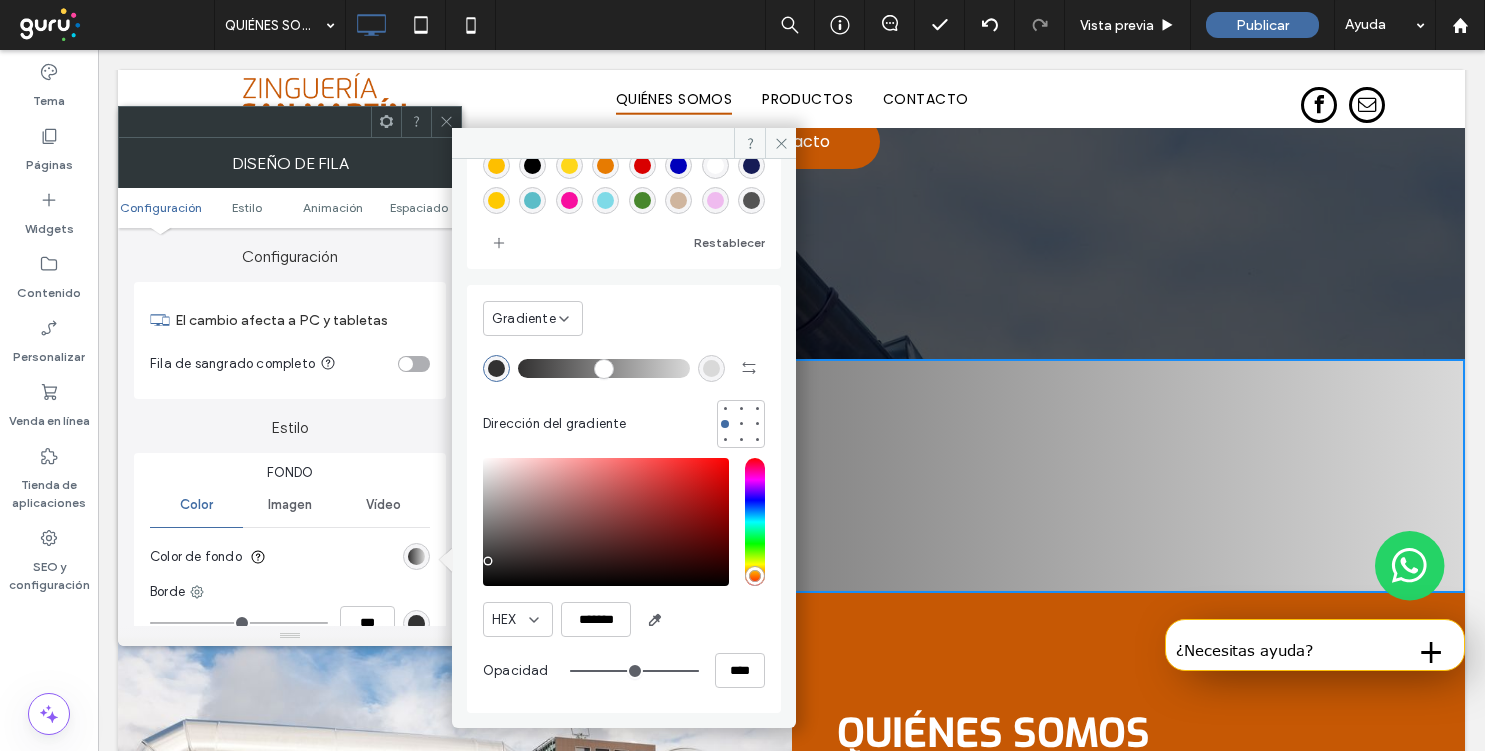 click at bounding box center [606, 522] 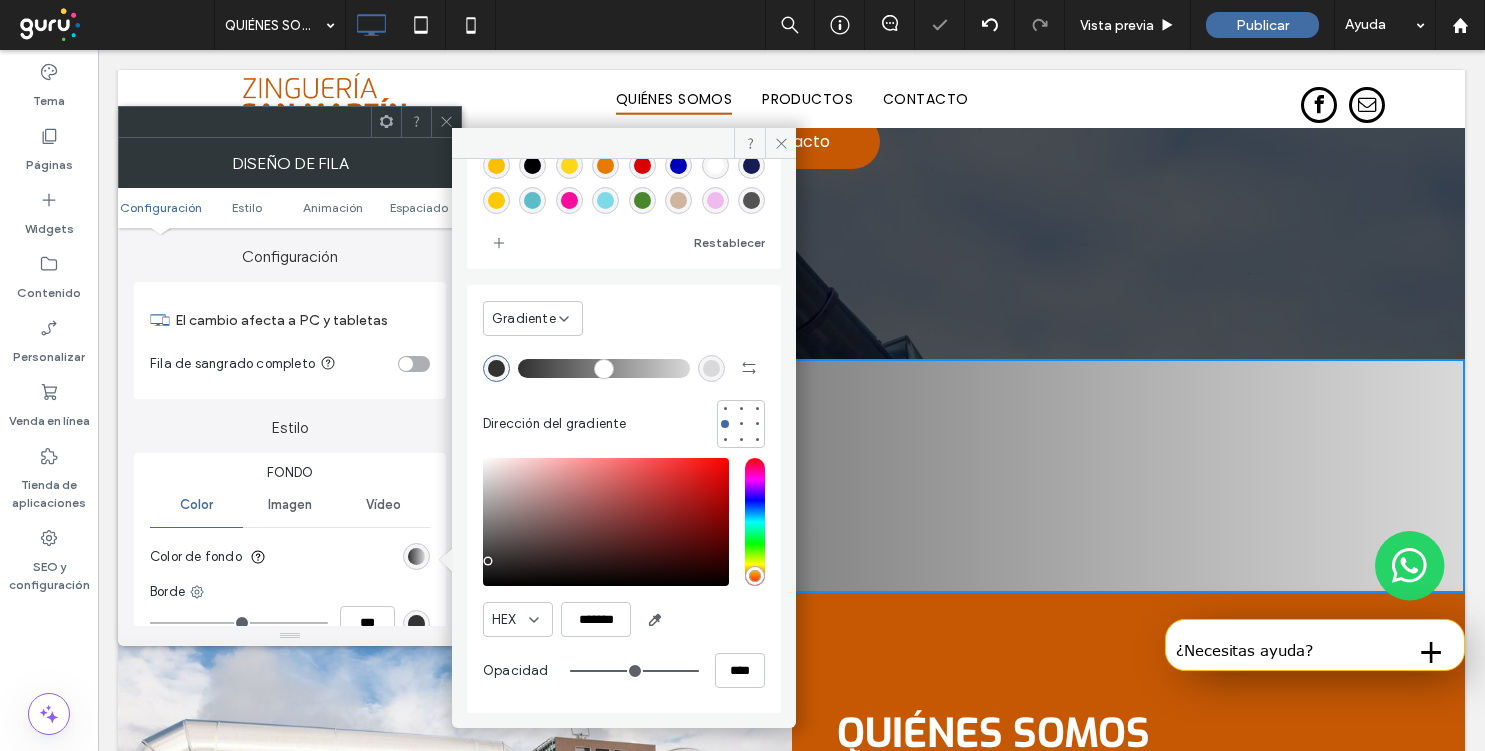 click at bounding box center (711, 368) 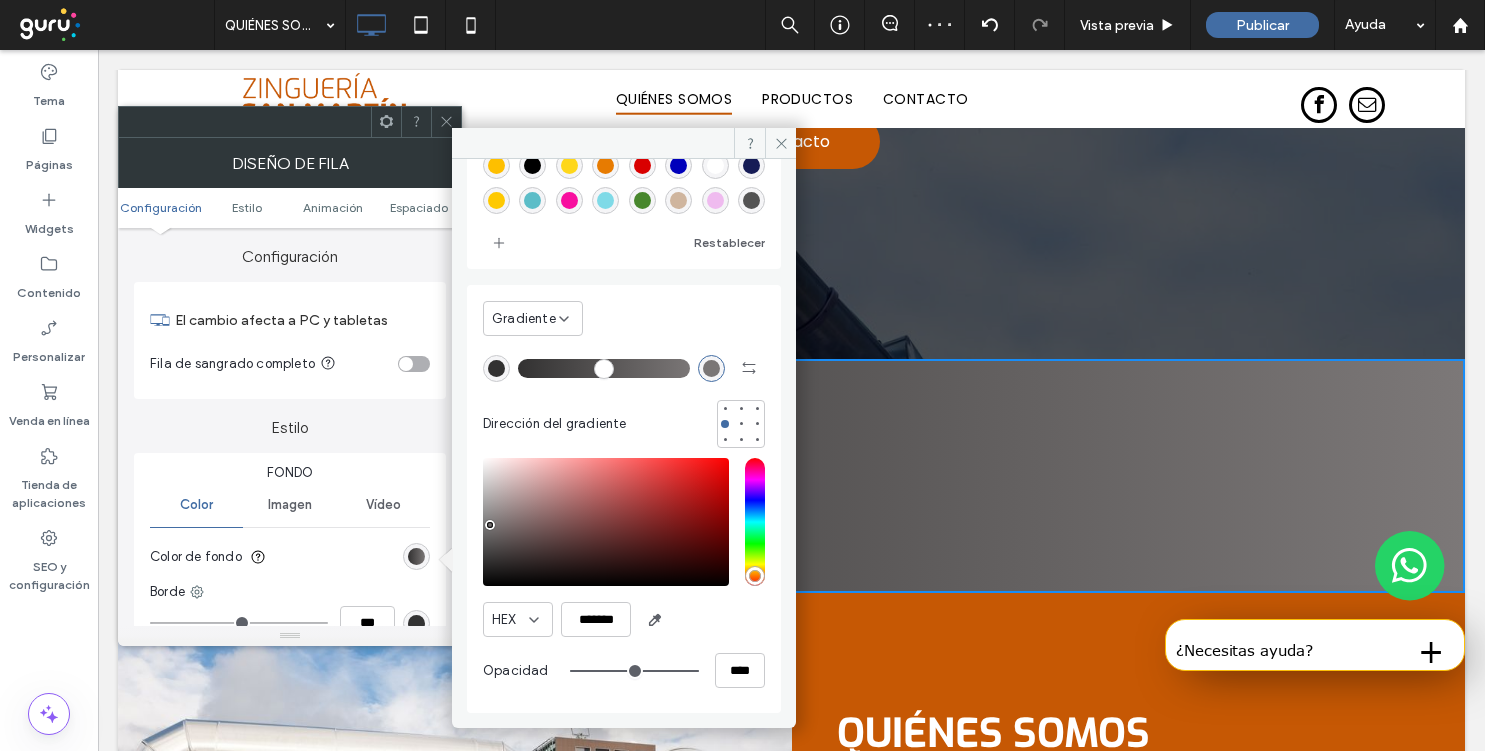 type on "*******" 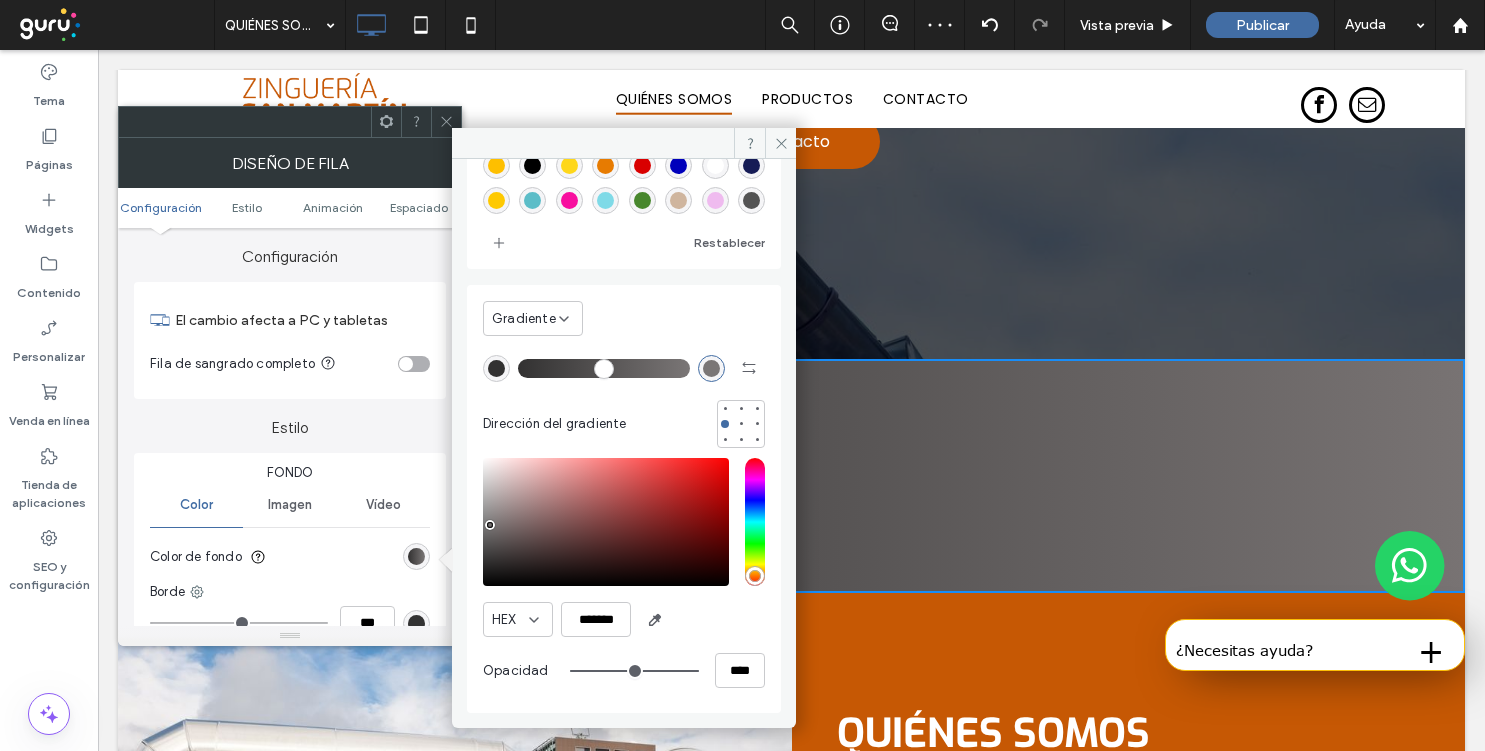 drag, startPoint x: 481, startPoint y: 476, endPoint x: 491, endPoint y: 526, distance: 50.990196 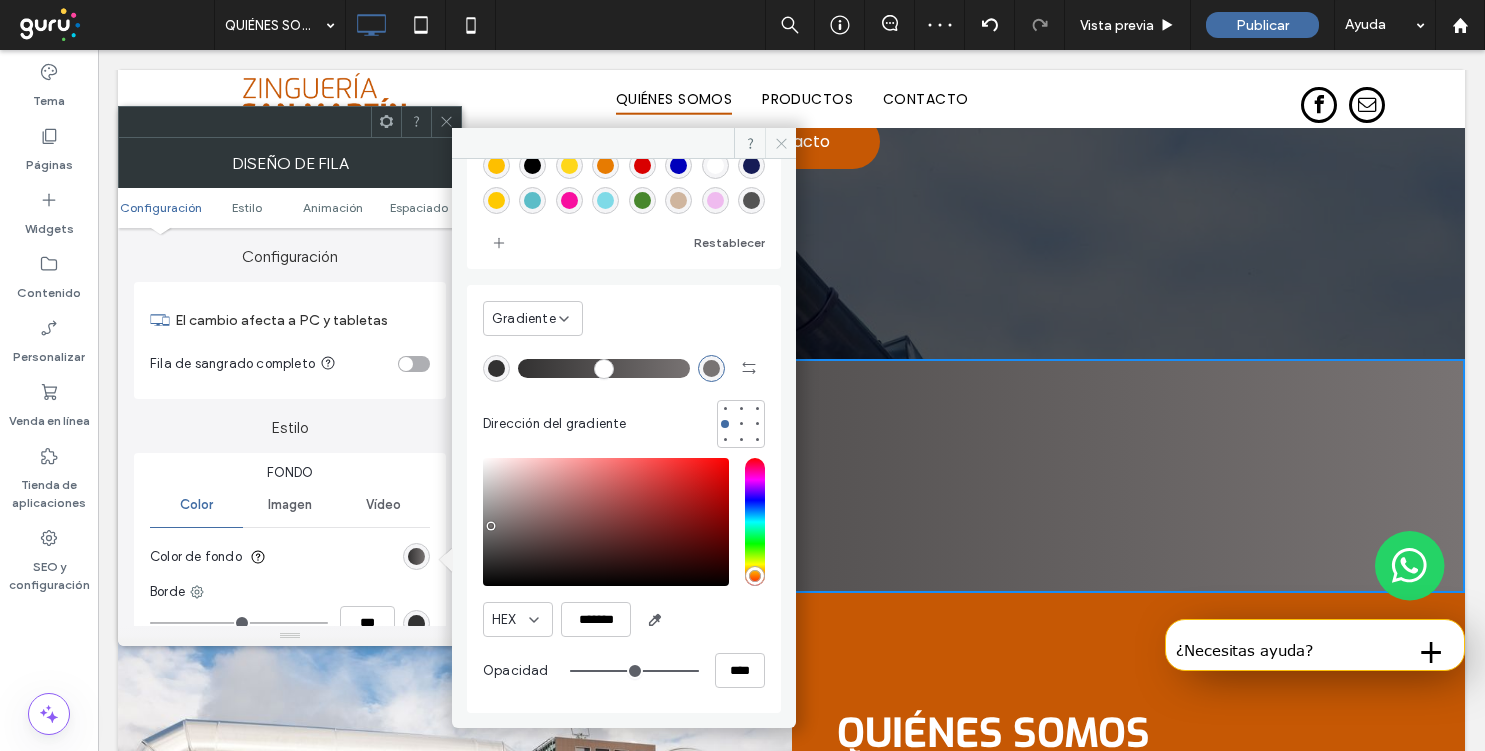 click 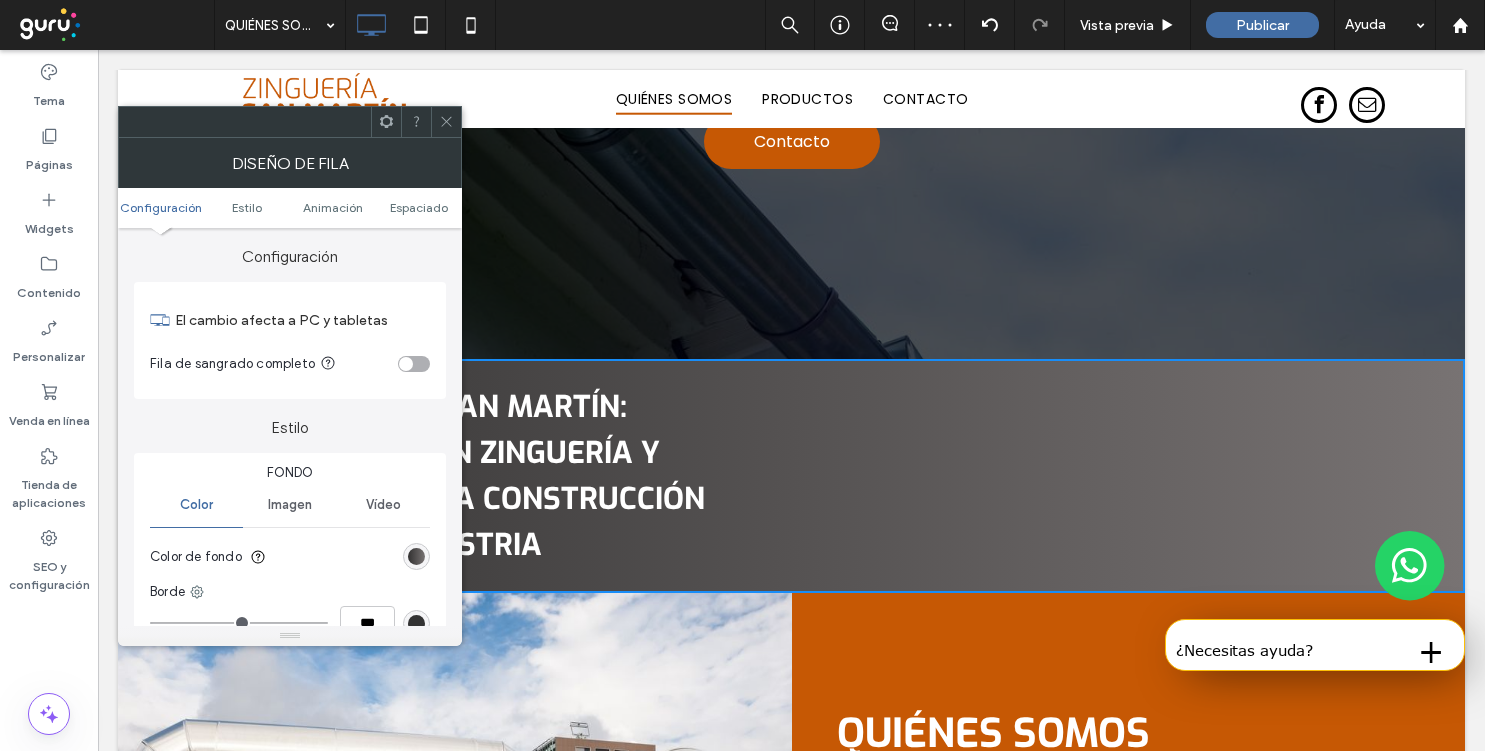 click 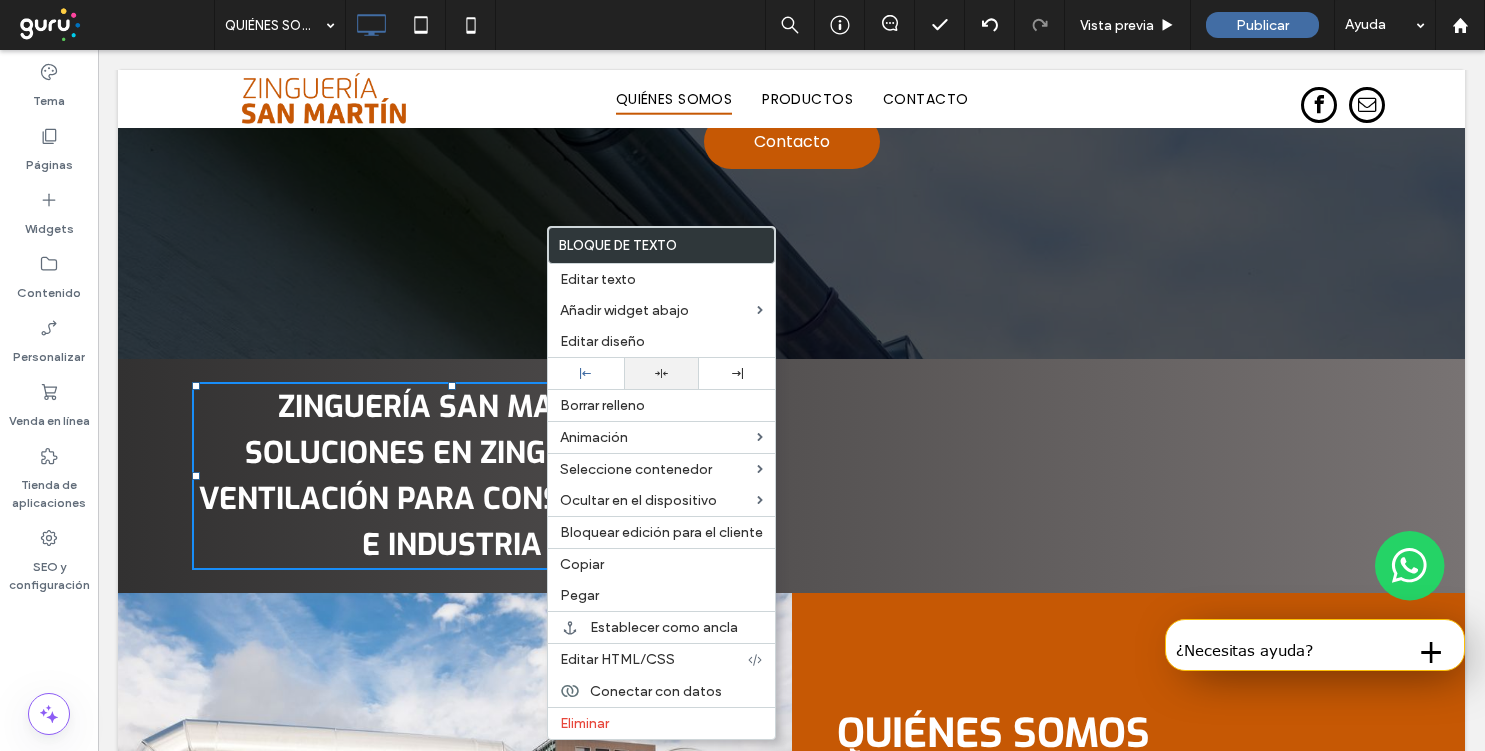 click at bounding box center [662, 373] 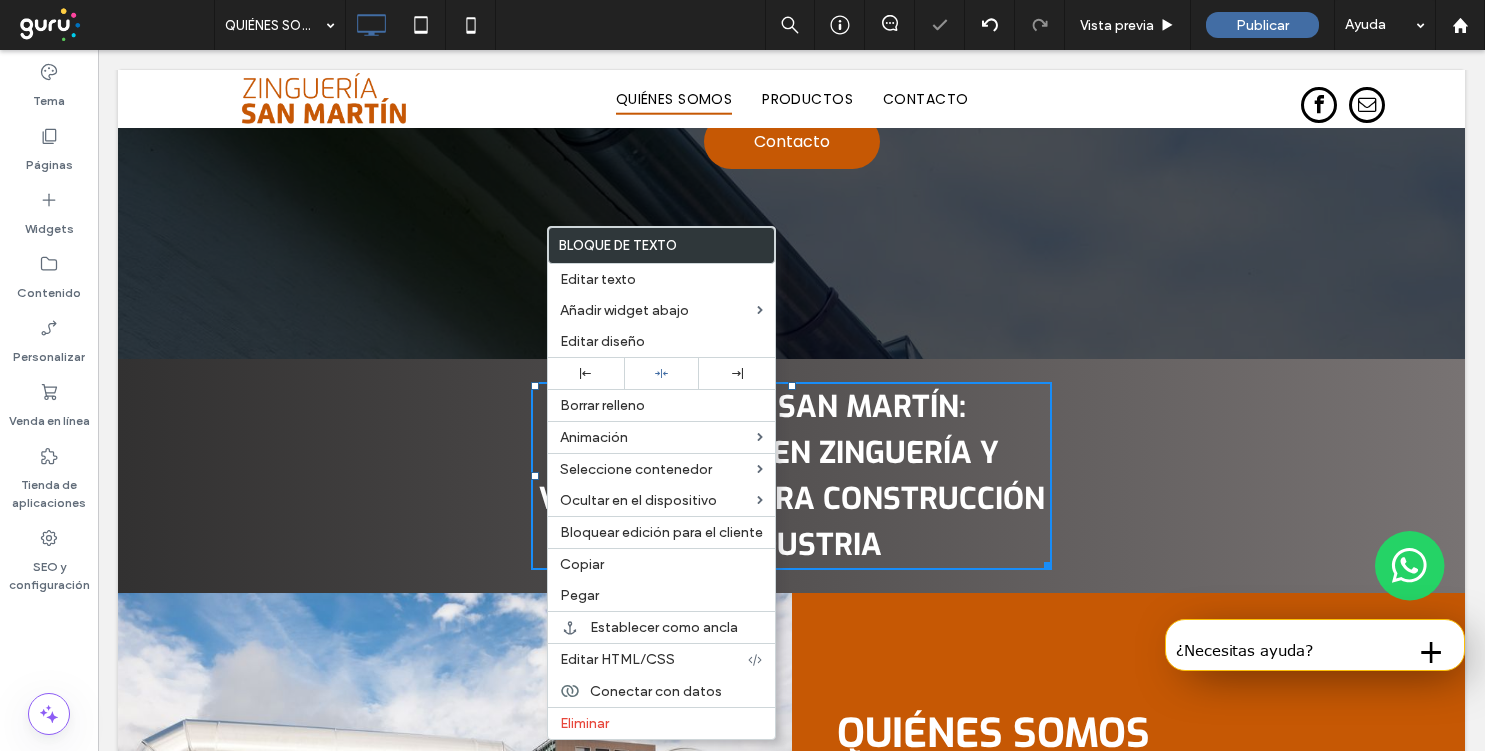 click on "Zinguería San Martín: Soluciones en zinguería y ventilación para construcción e industria" at bounding box center [792, 476] 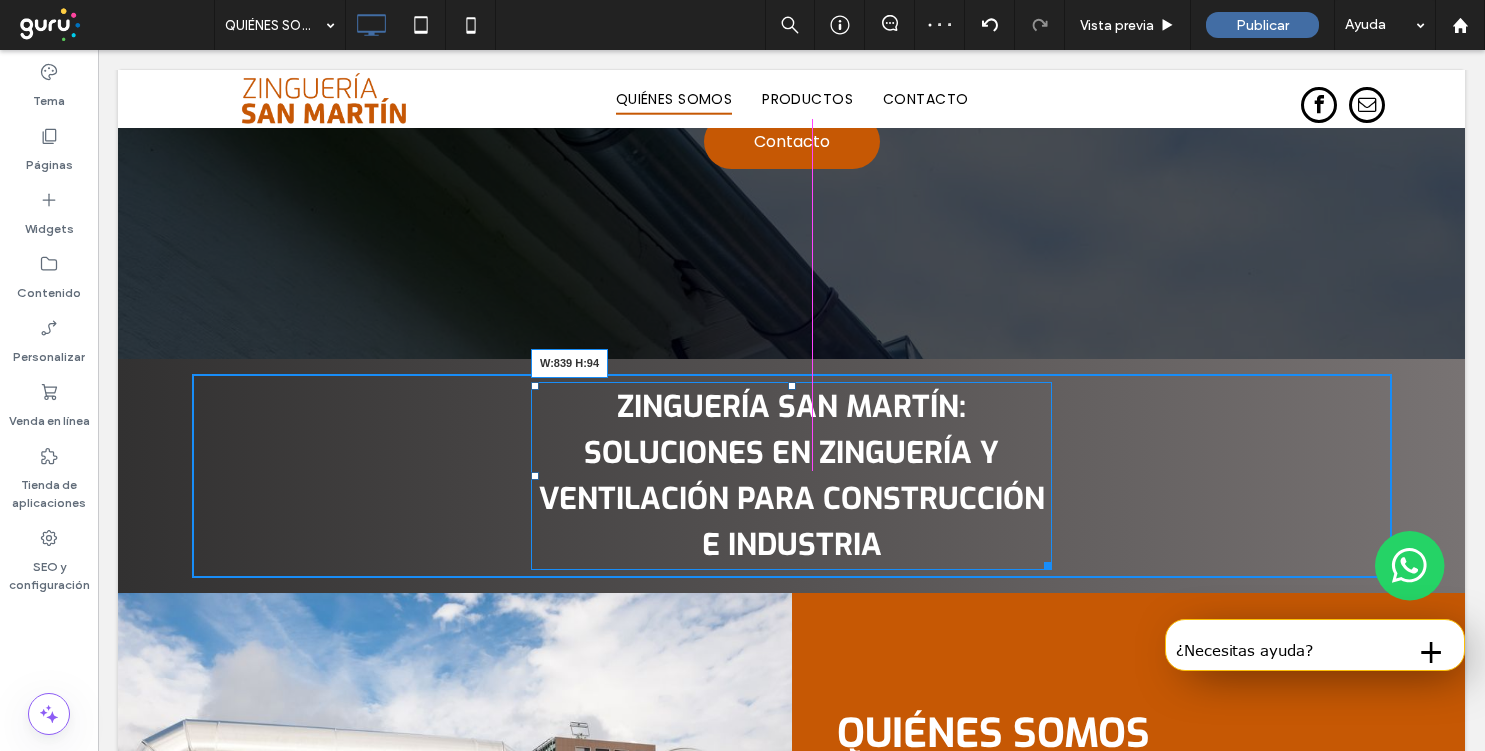 drag, startPoint x: 1042, startPoint y: 556, endPoint x: 1201, endPoint y: 556, distance: 159 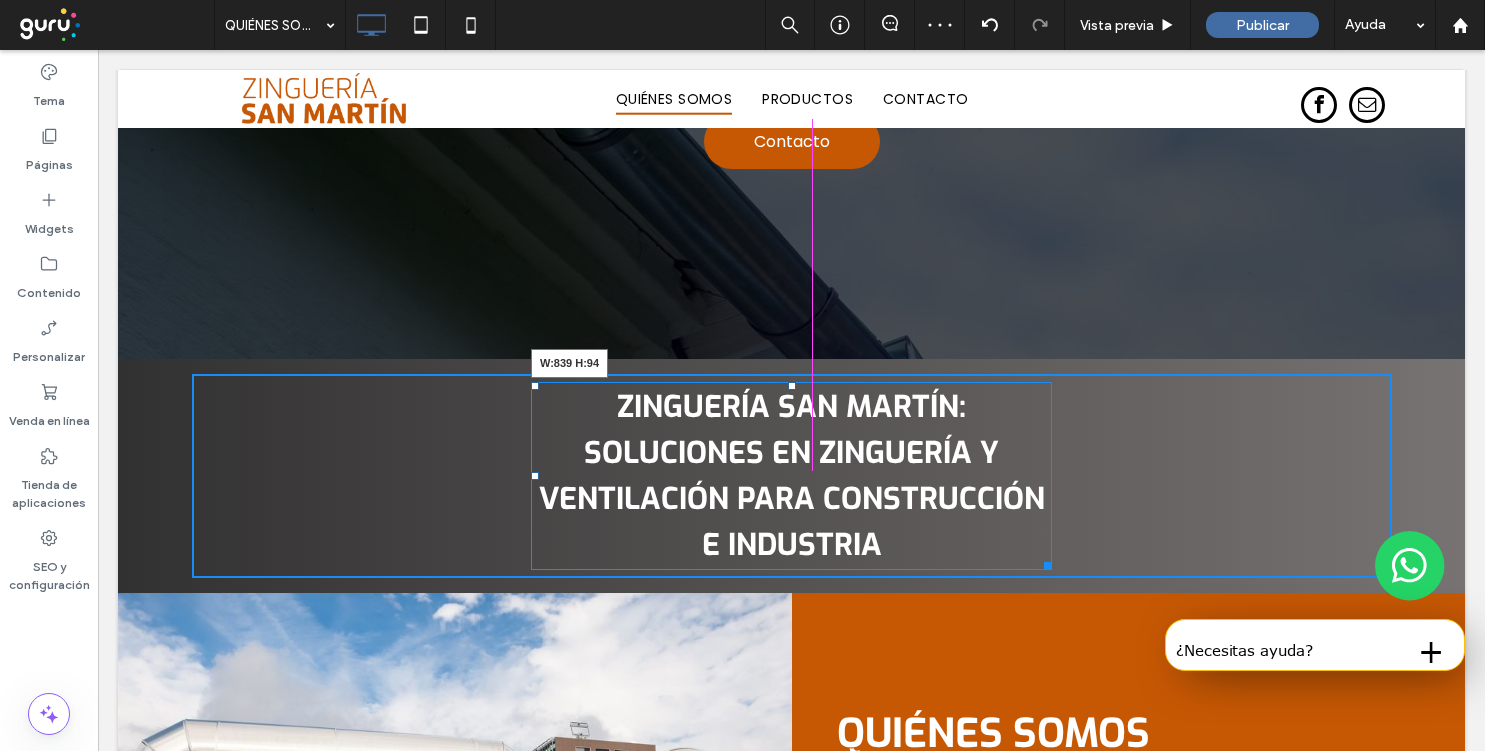 click on "Calidad y experiencia que construyen confianza Zinguería estándar y a medida - Zinguería San Martín, C.A.B.A.
Contacto
Click To Paste
Fila + Añadir sección
Click To Paste     Click To Paste     Zinguería San Martín: Soluciones en zinguería y ventilación para construcción e industria W:839 H:94
Fila + Añadir sección
Click To Paste
Quiénes somos
En Zinguería San Martín, contamos con más de 35 años de experiencia ofreciendo un servicio profesional y dedicado al sector de la construcción e industrial. Somos especialistas en la fabricación y venta de una amplia gama de productos de zinguería y ventilación, garantizando soluciones de la más alta calidad. Nuestro catálogo incluye canaletas, codos, curvas, caños, rejas de ventilación, babetas, cenefas y una variedad de sombreros (eólicos, spiros y americanos), así como extractores para baños, cocinas y usos semi-industriales.
Click To Paste
Fila +" at bounding box center [791, 917] 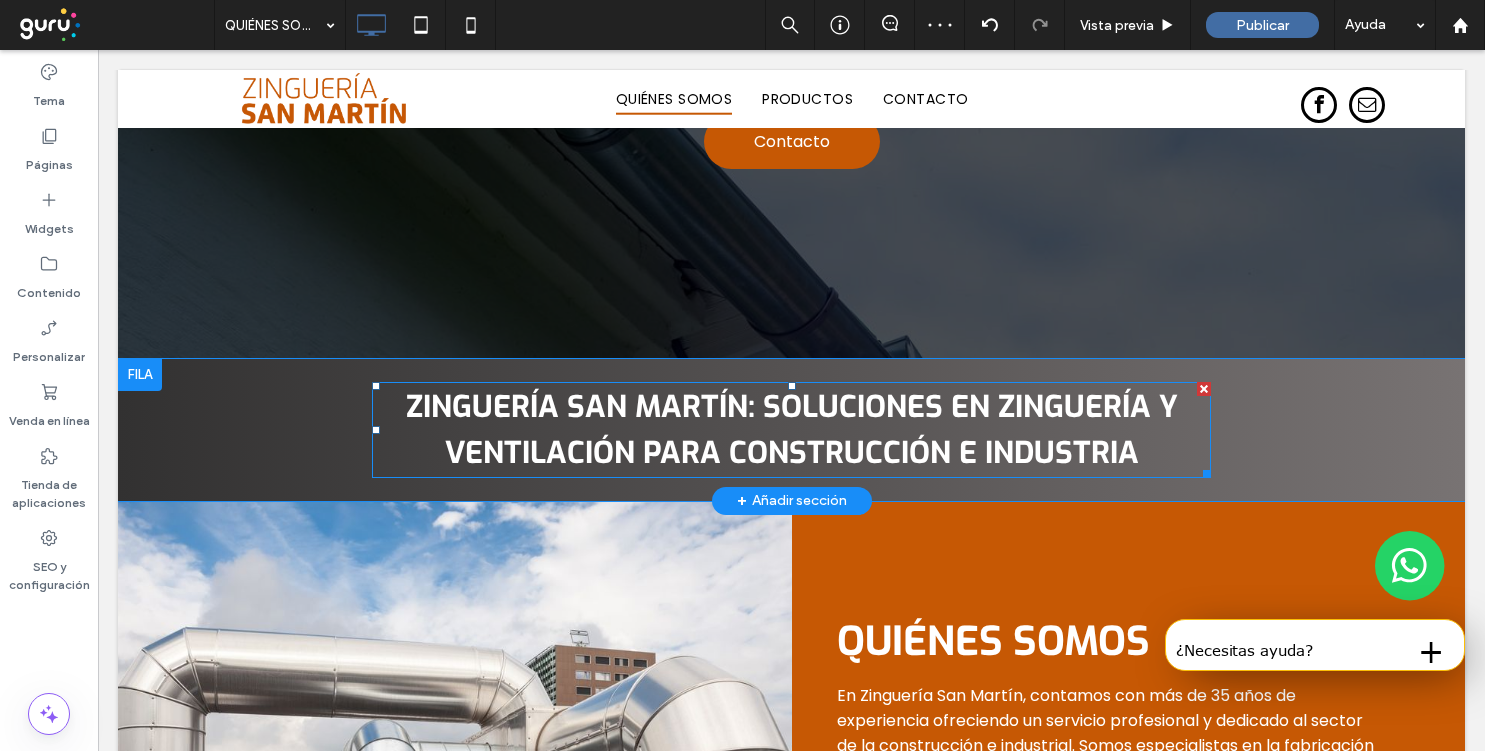 click on "Zinguería San Martín: Soluciones en zinguería y ventilación para construcción e industria" at bounding box center [792, 430] 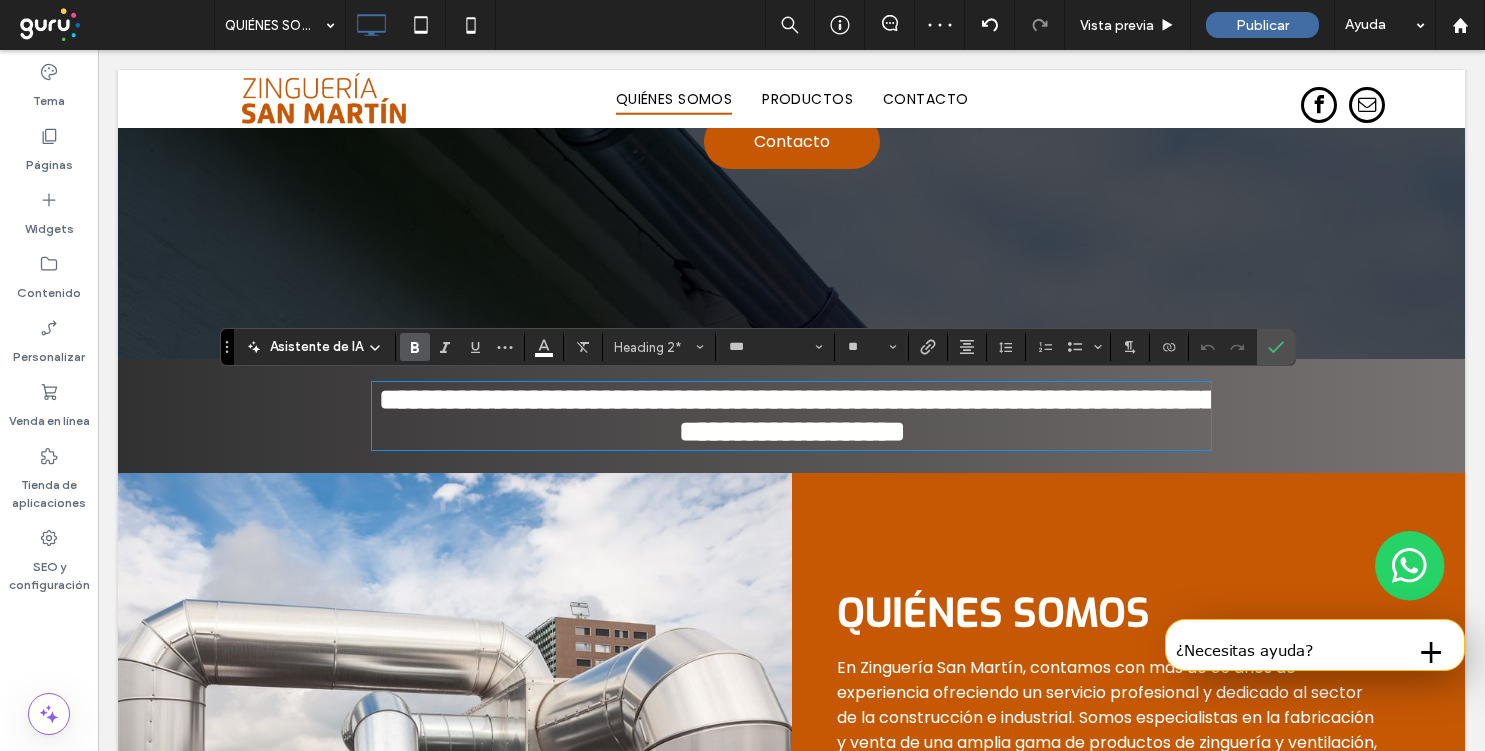 click on "**********" at bounding box center (798, 415) 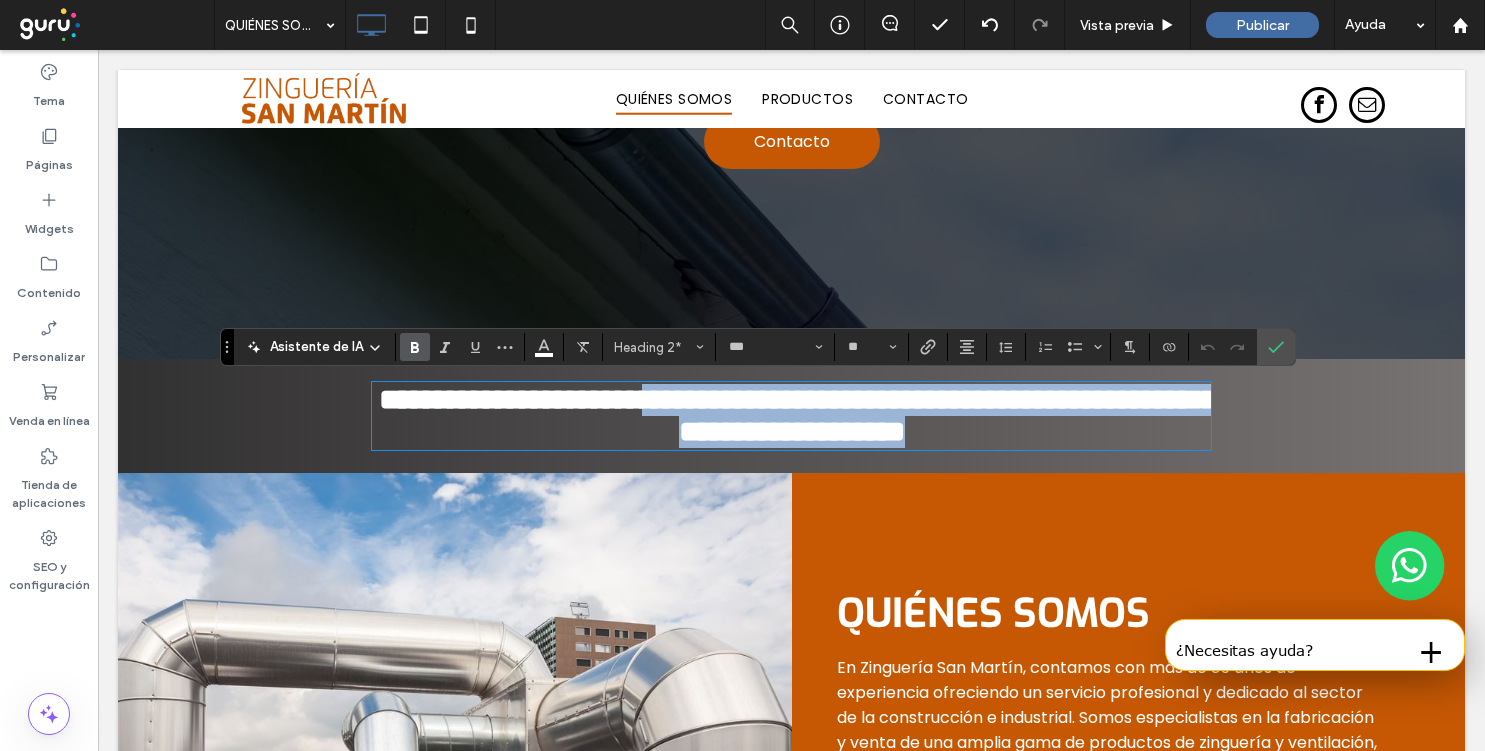 drag, startPoint x: 767, startPoint y: 410, endPoint x: 1165, endPoint y: 453, distance: 400.31613 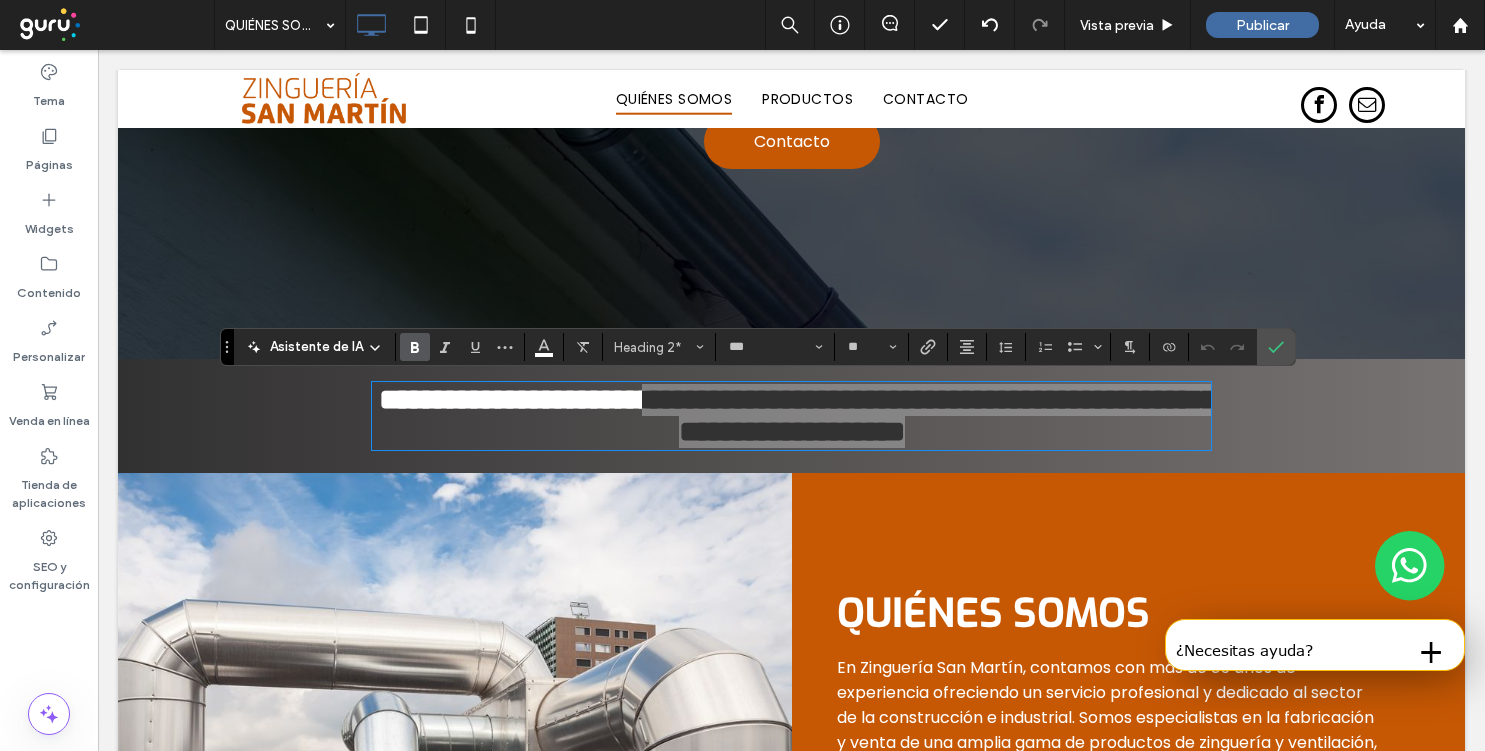 click 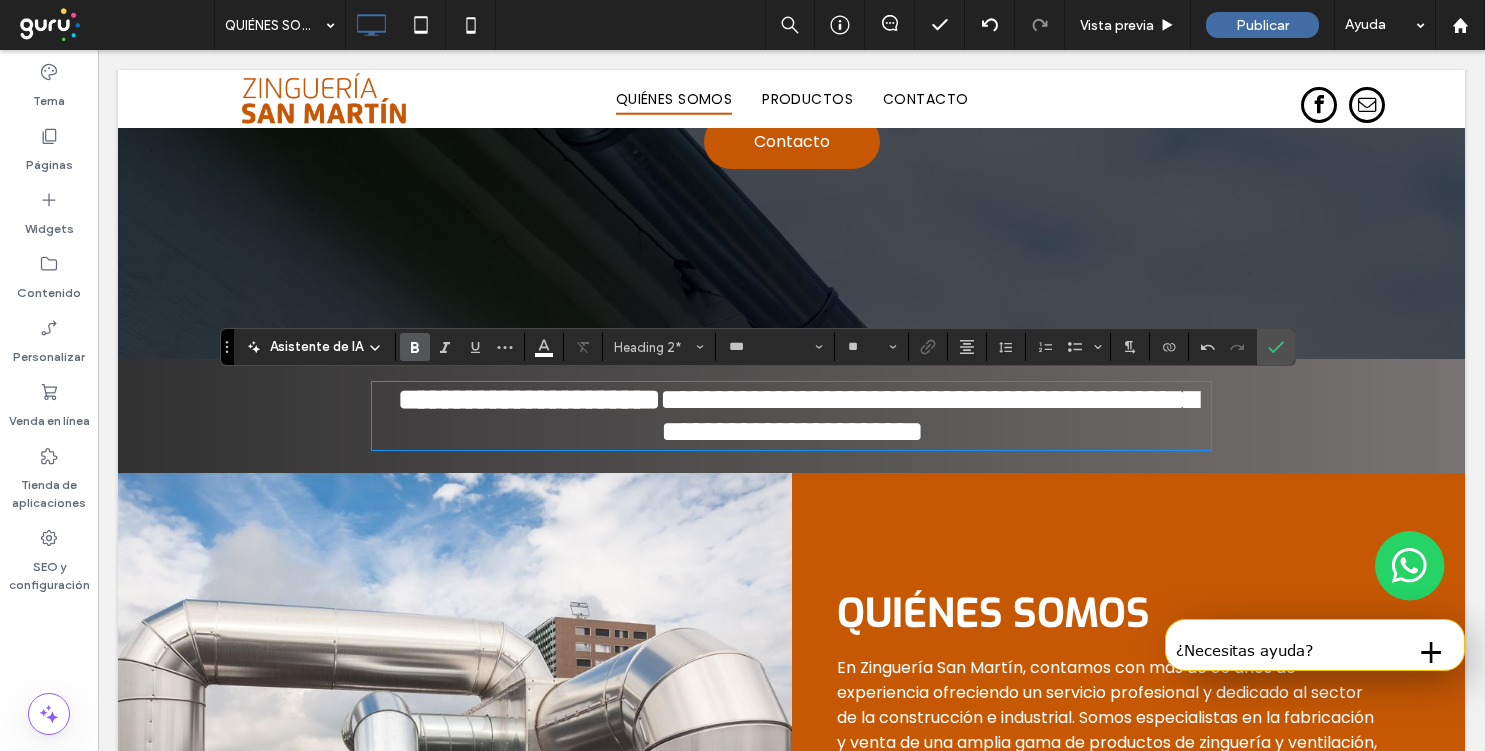click on "**********" at bounding box center (929, 415) 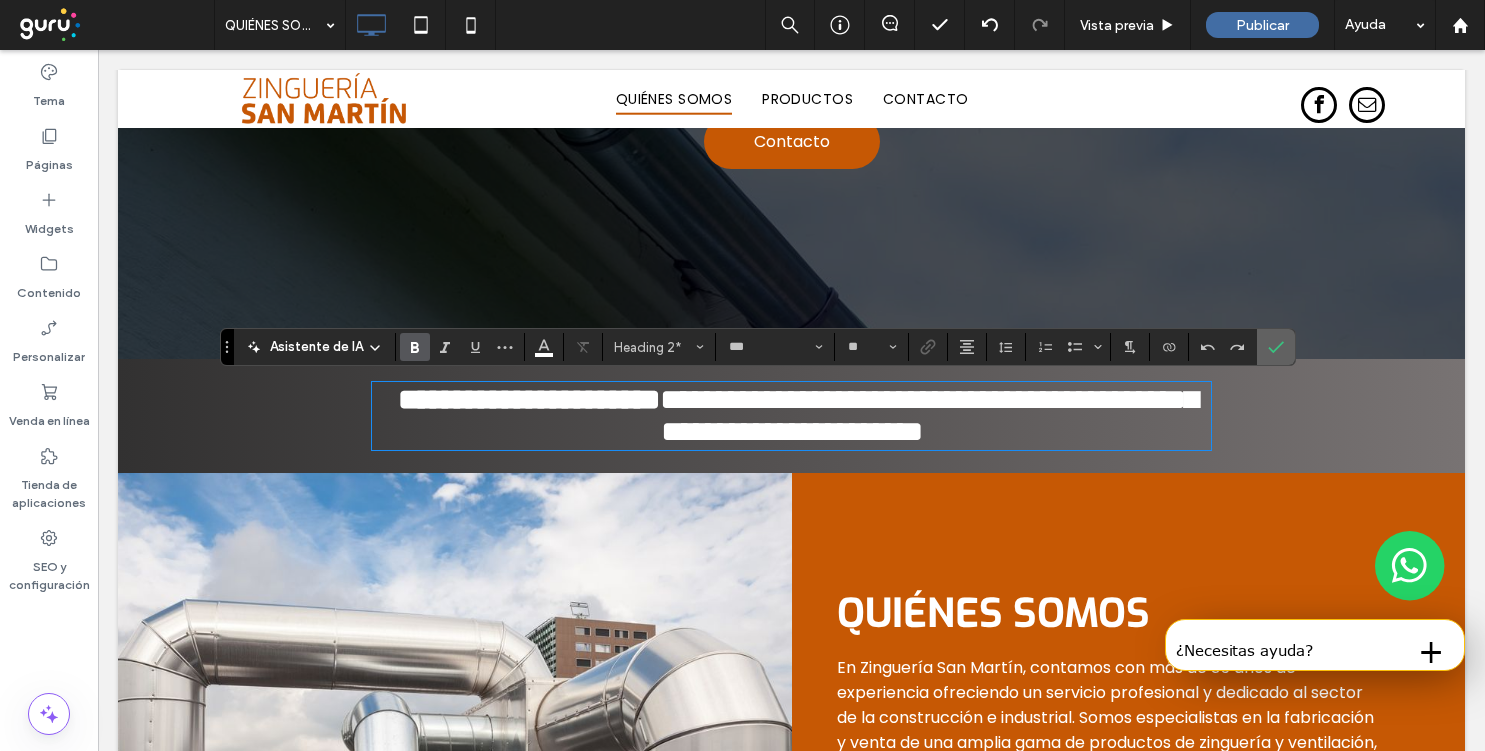 drag, startPoint x: 1275, startPoint y: 356, endPoint x: 134, endPoint y: 251, distance: 1145.821 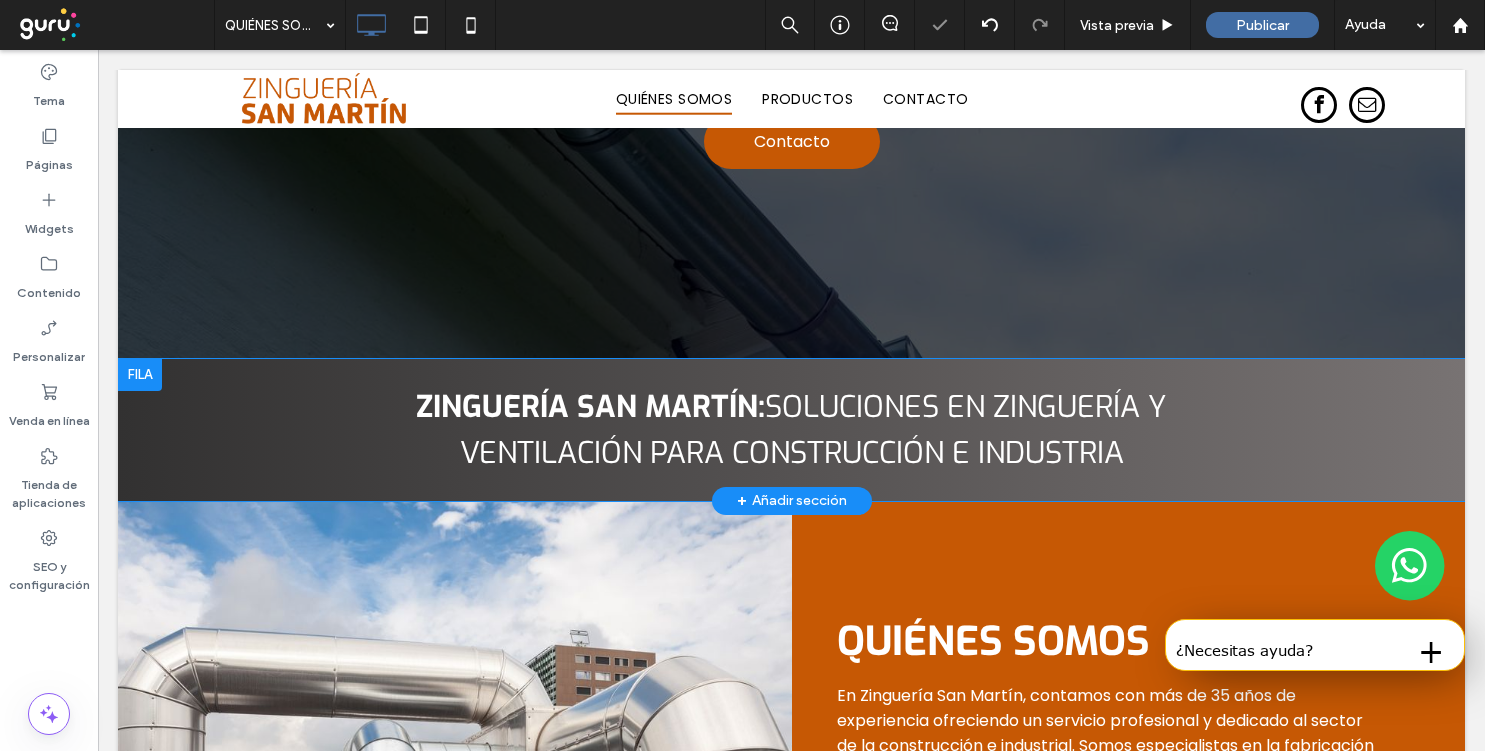 click on "Click To Paste     Click To Paste     Zinguería San Martín:  Soluciones en zinguería y ventilación para construcción e industria
Fila + Añadir sección" at bounding box center [791, 430] 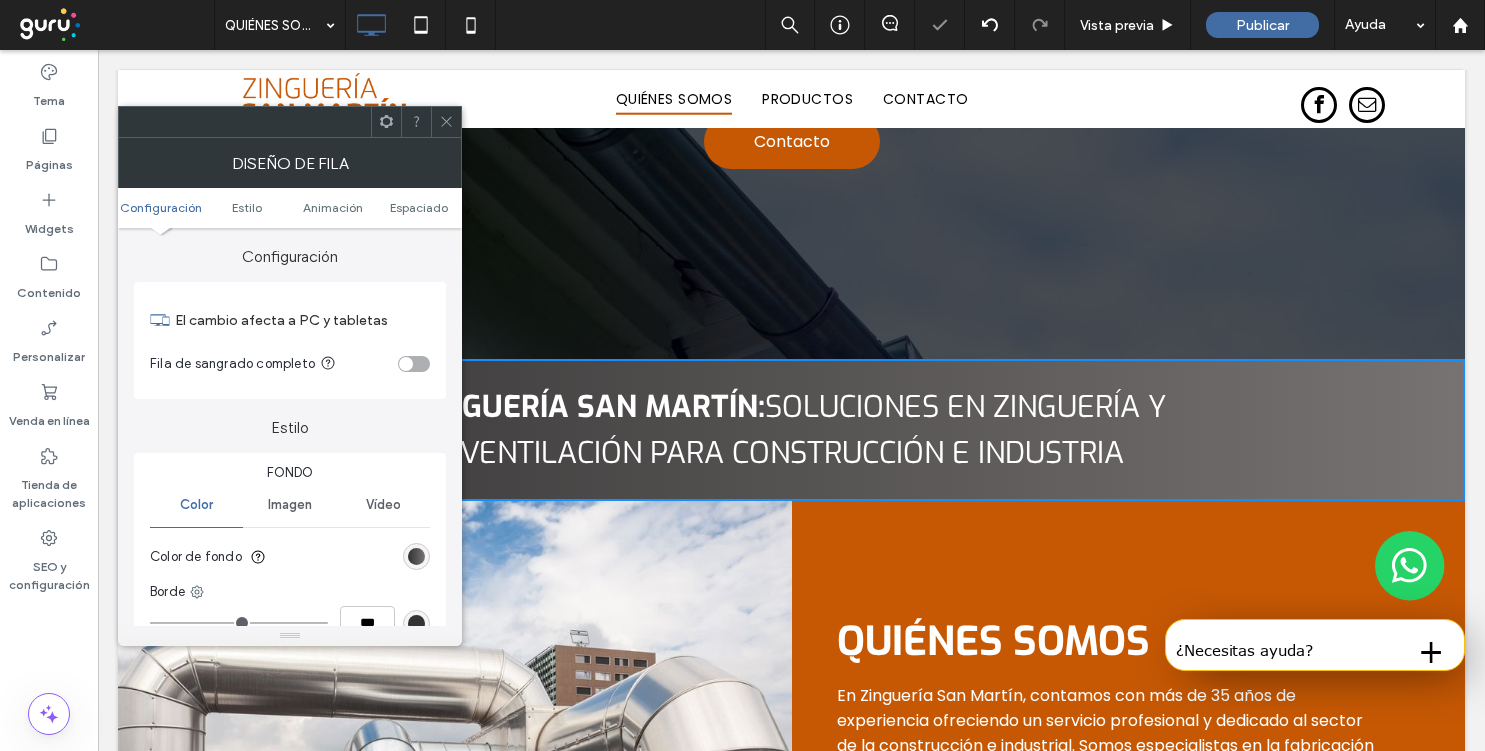 scroll, scrollTop: 75, scrollLeft: 0, axis: vertical 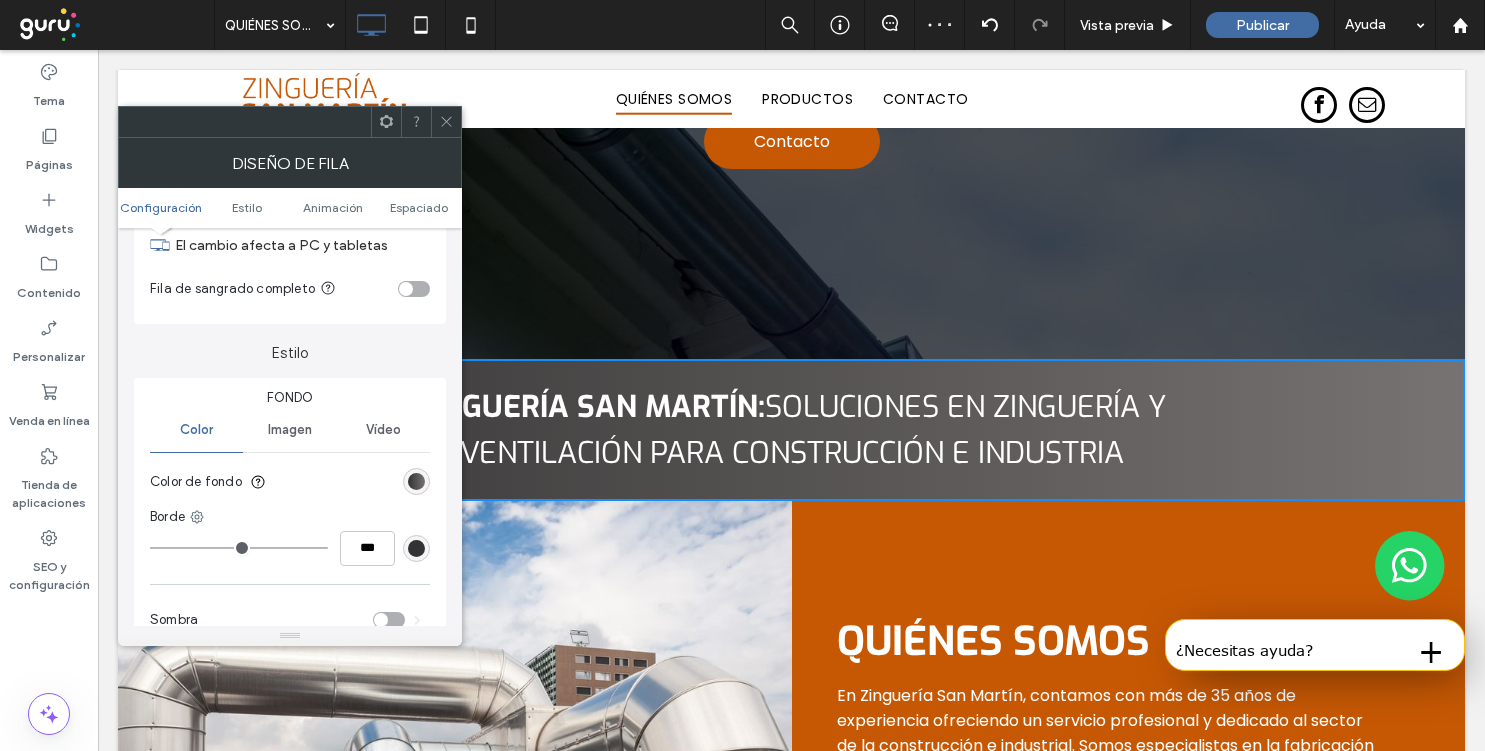 click at bounding box center [416, 481] 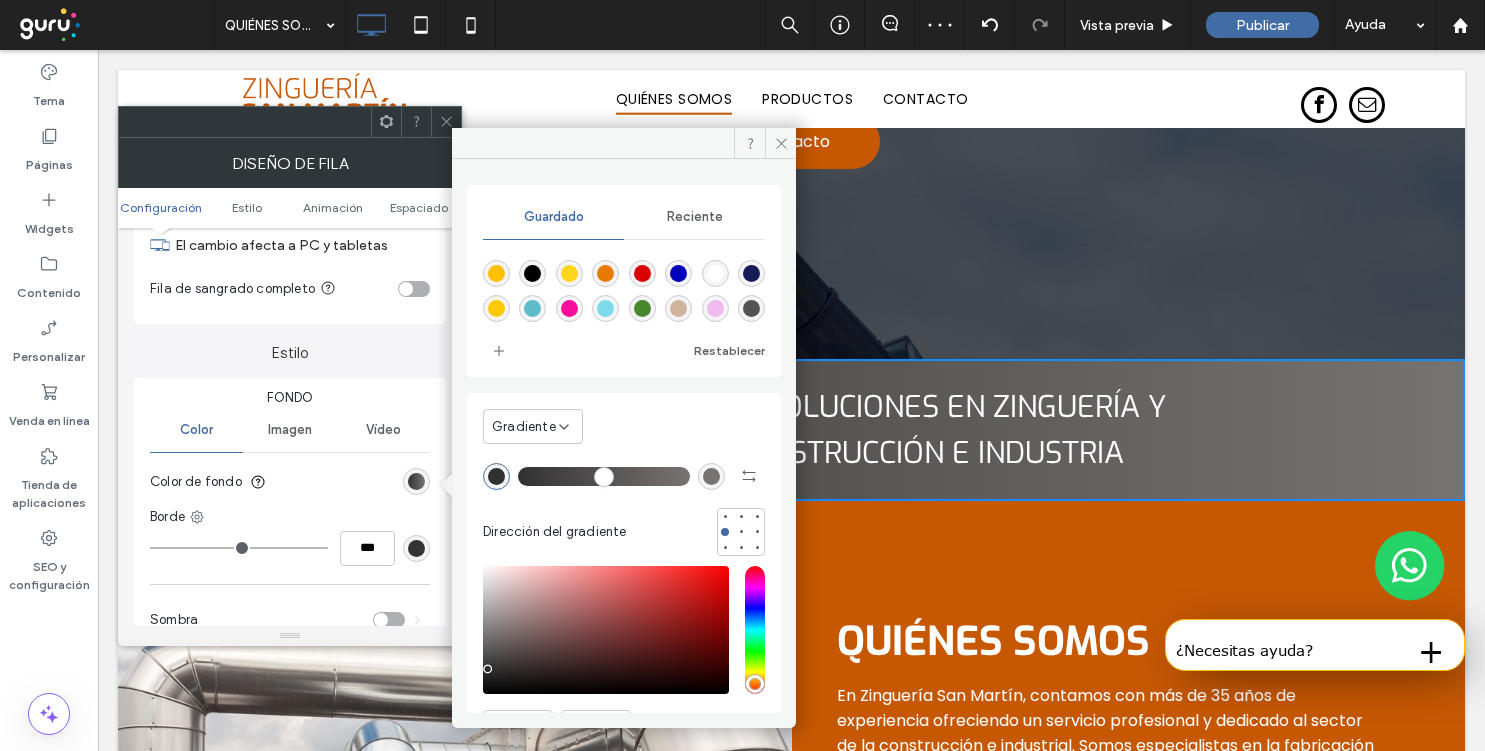 click at bounding box center [496, 476] 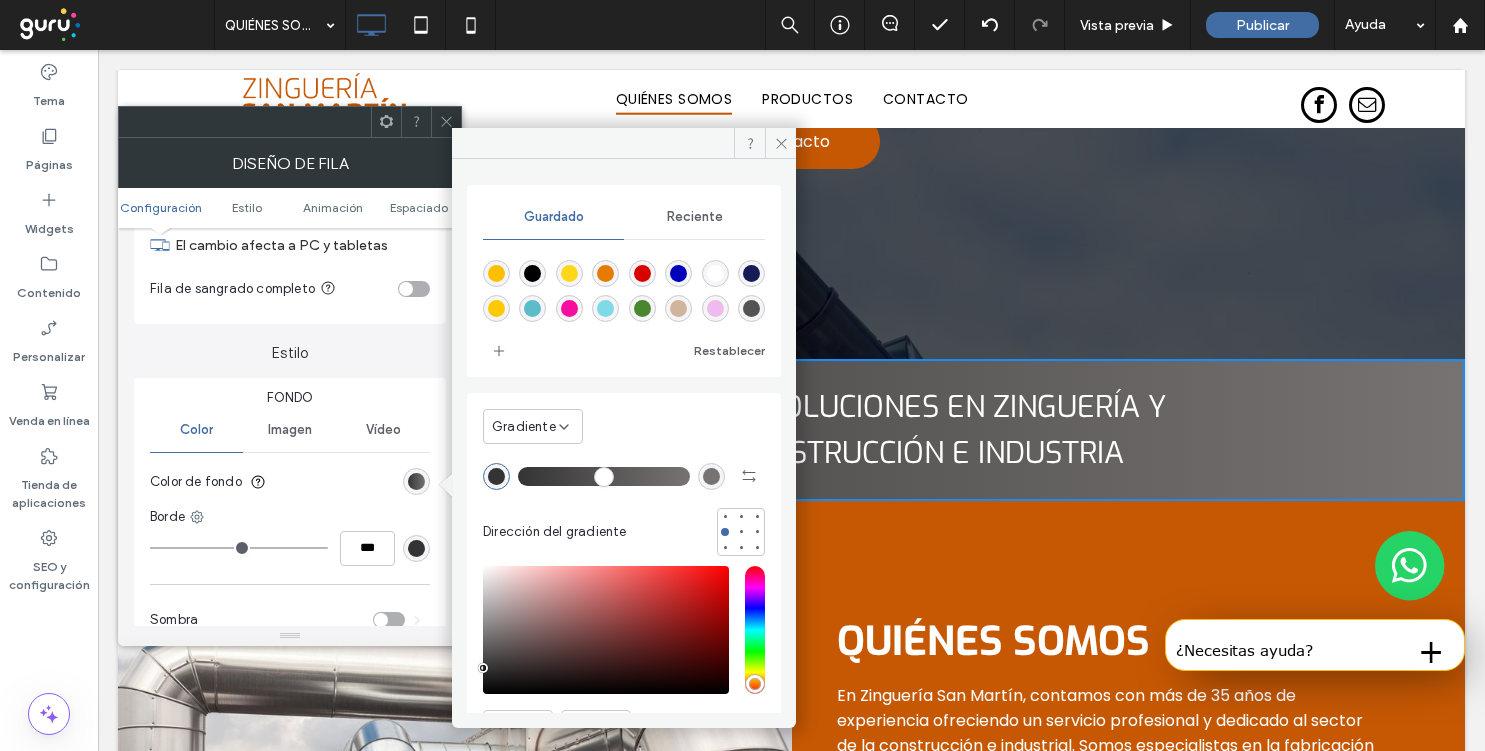 drag, startPoint x: 582, startPoint y: 718, endPoint x: 448, endPoint y: 666, distance: 143.73587 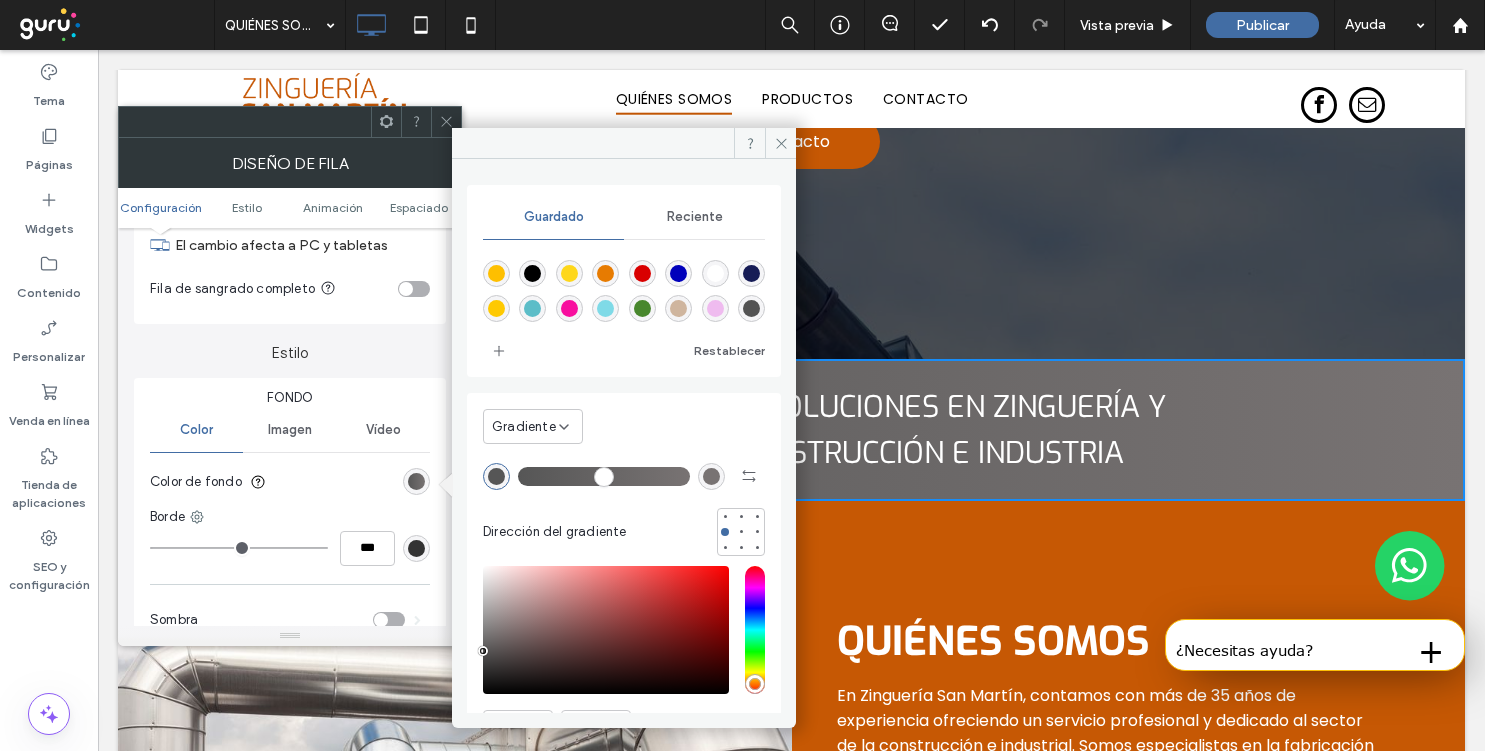 drag, startPoint x: 481, startPoint y: 669, endPoint x: 475, endPoint y: 651, distance: 18.973665 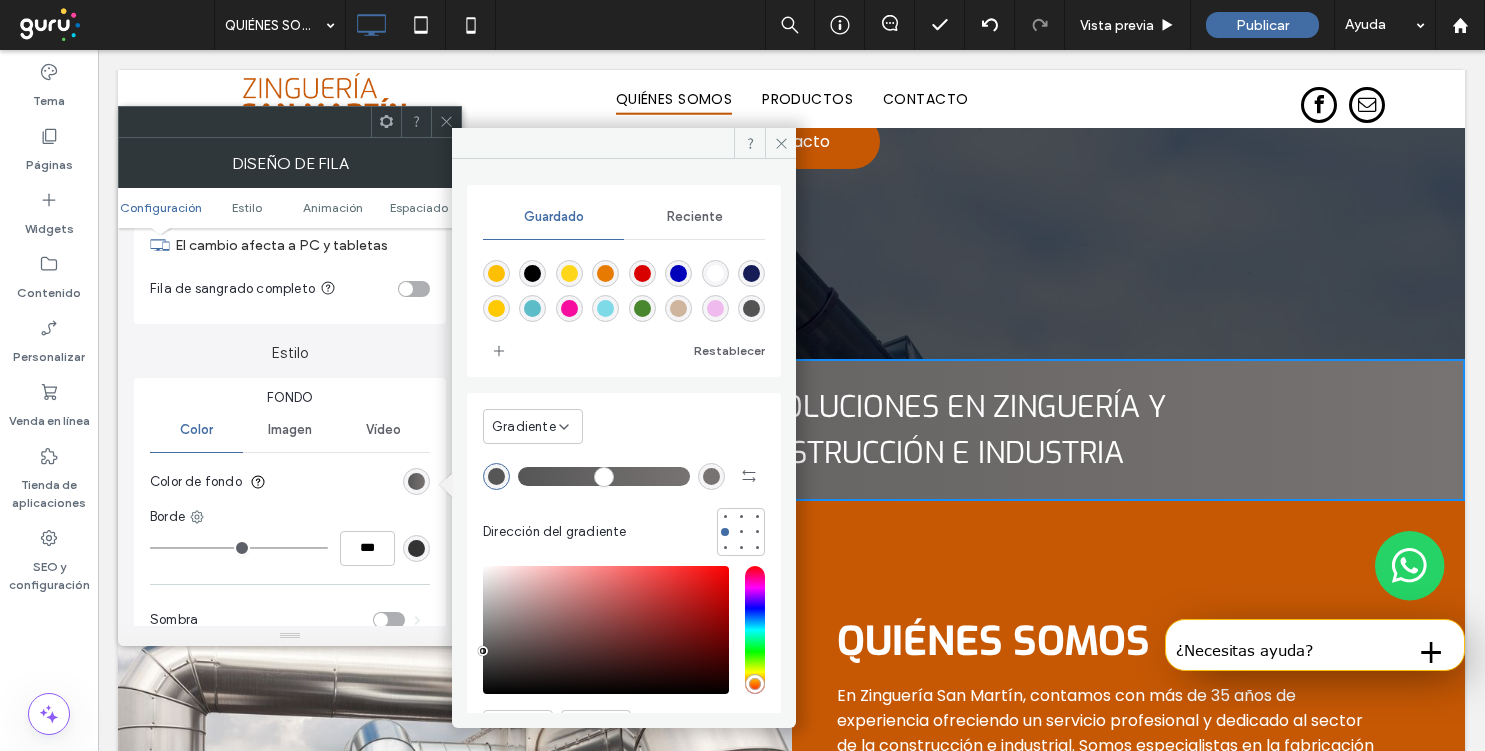 click on "Gradiente Dirección del gradiente HEX ******* Opacidad ****" at bounding box center [624, 607] 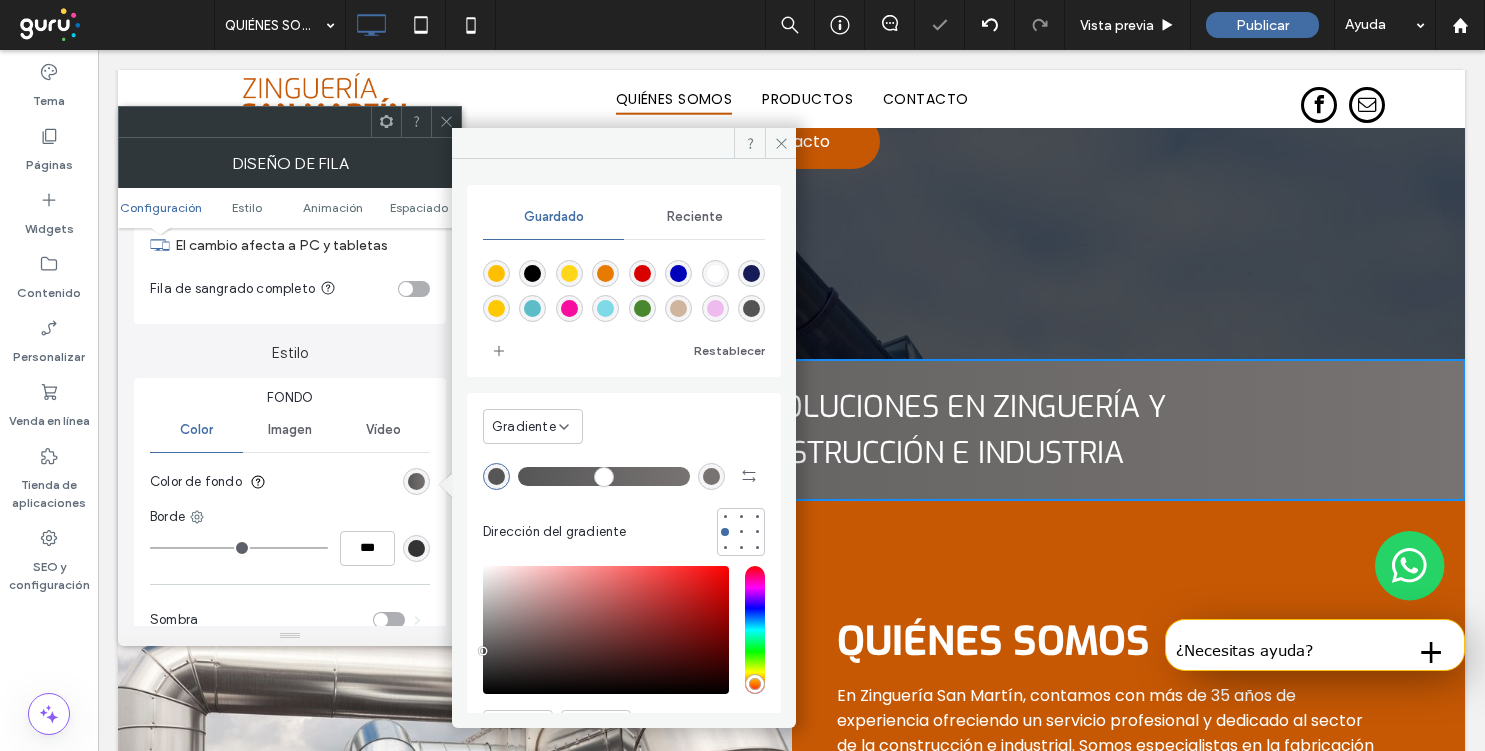 click on "Gradiente Dirección del gradiente HEX ******* Opacidad ****" at bounding box center [624, 607] 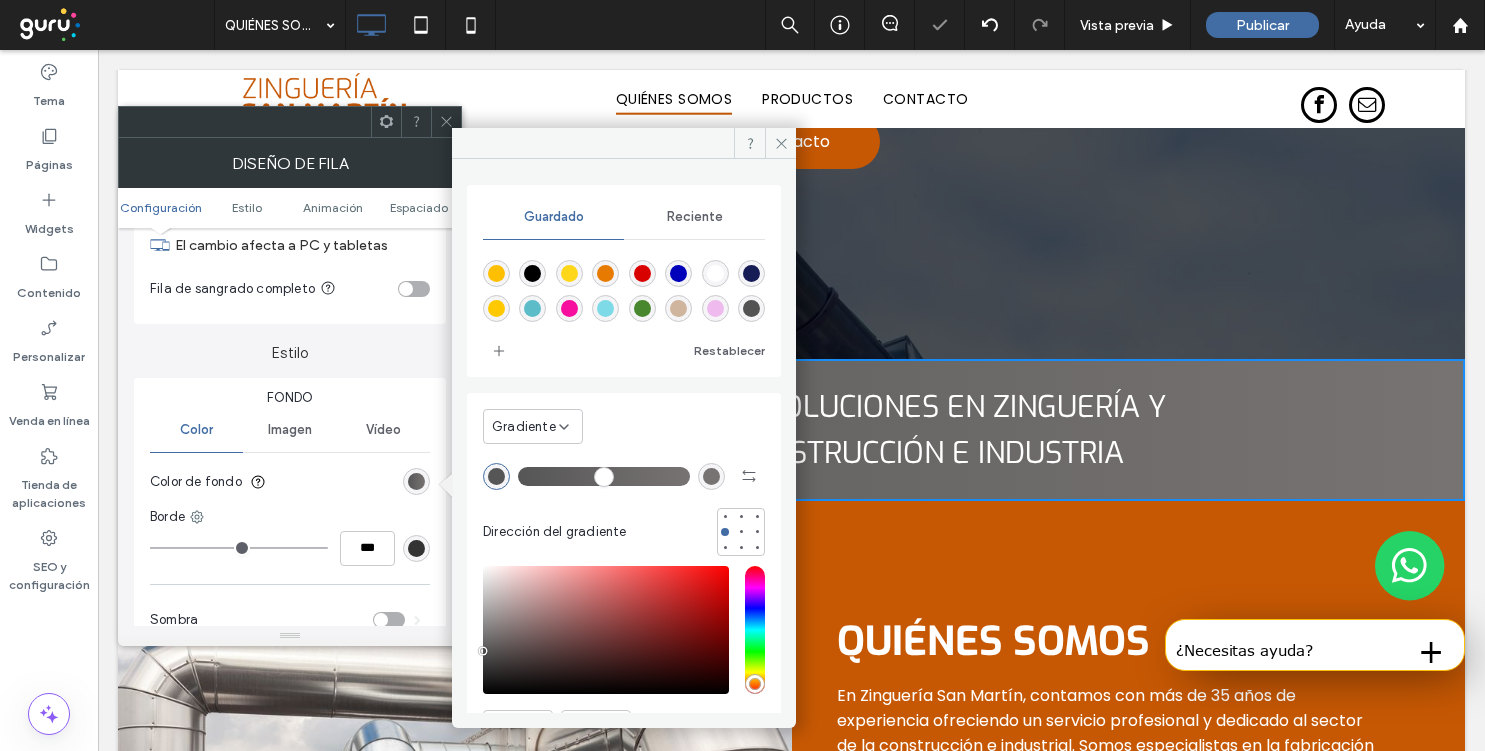 click at bounding box center (711, 476) 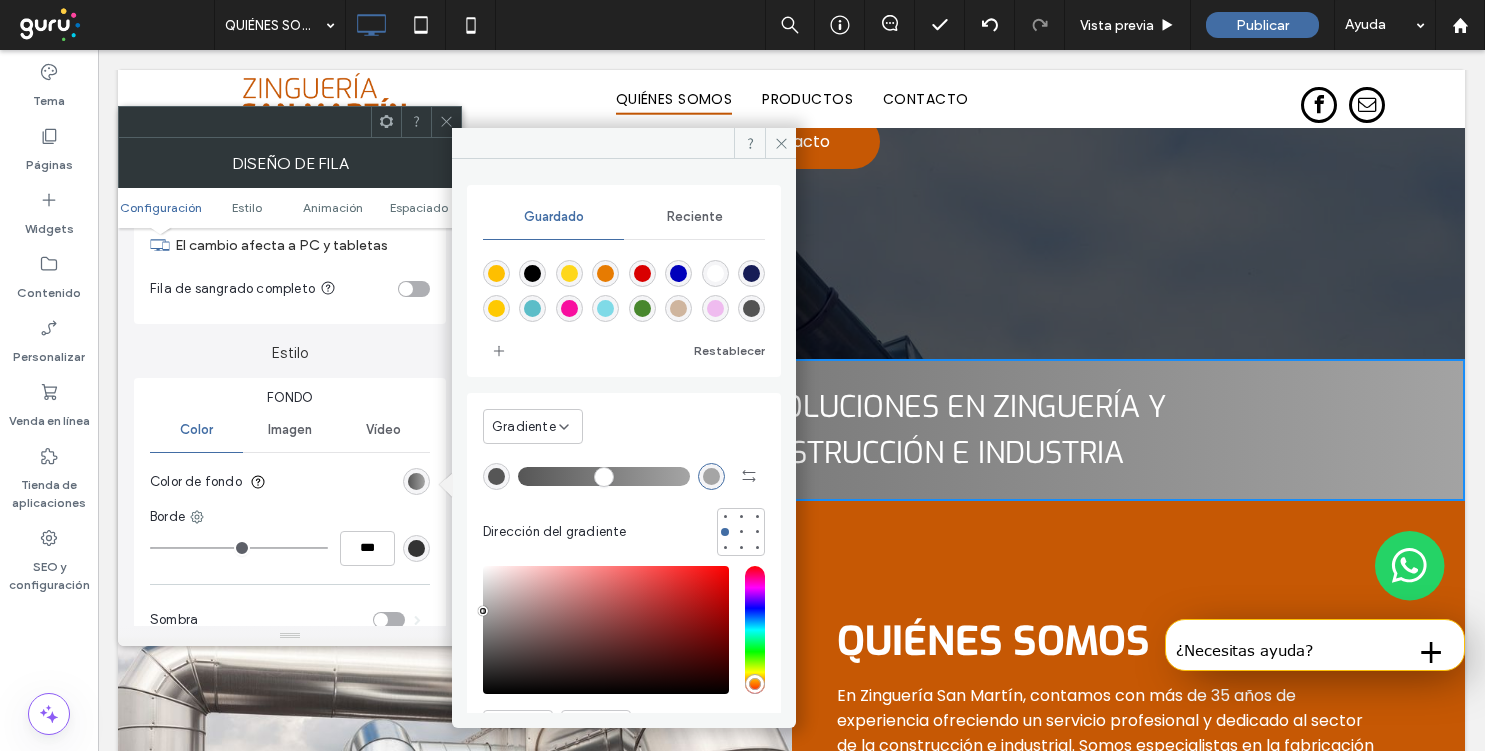 type on "*******" 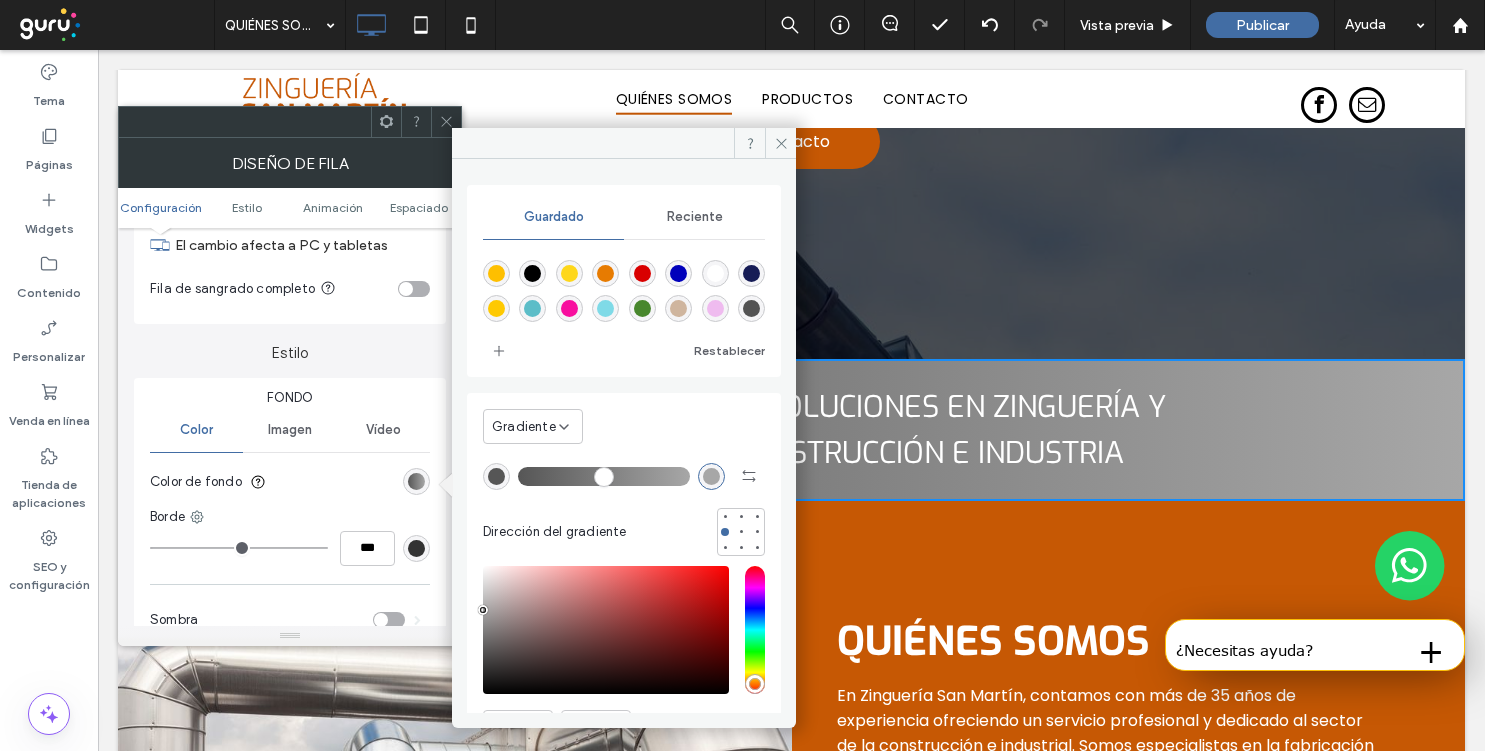 drag, startPoint x: 492, startPoint y: 633, endPoint x: 472, endPoint y: 610, distance: 30.479502 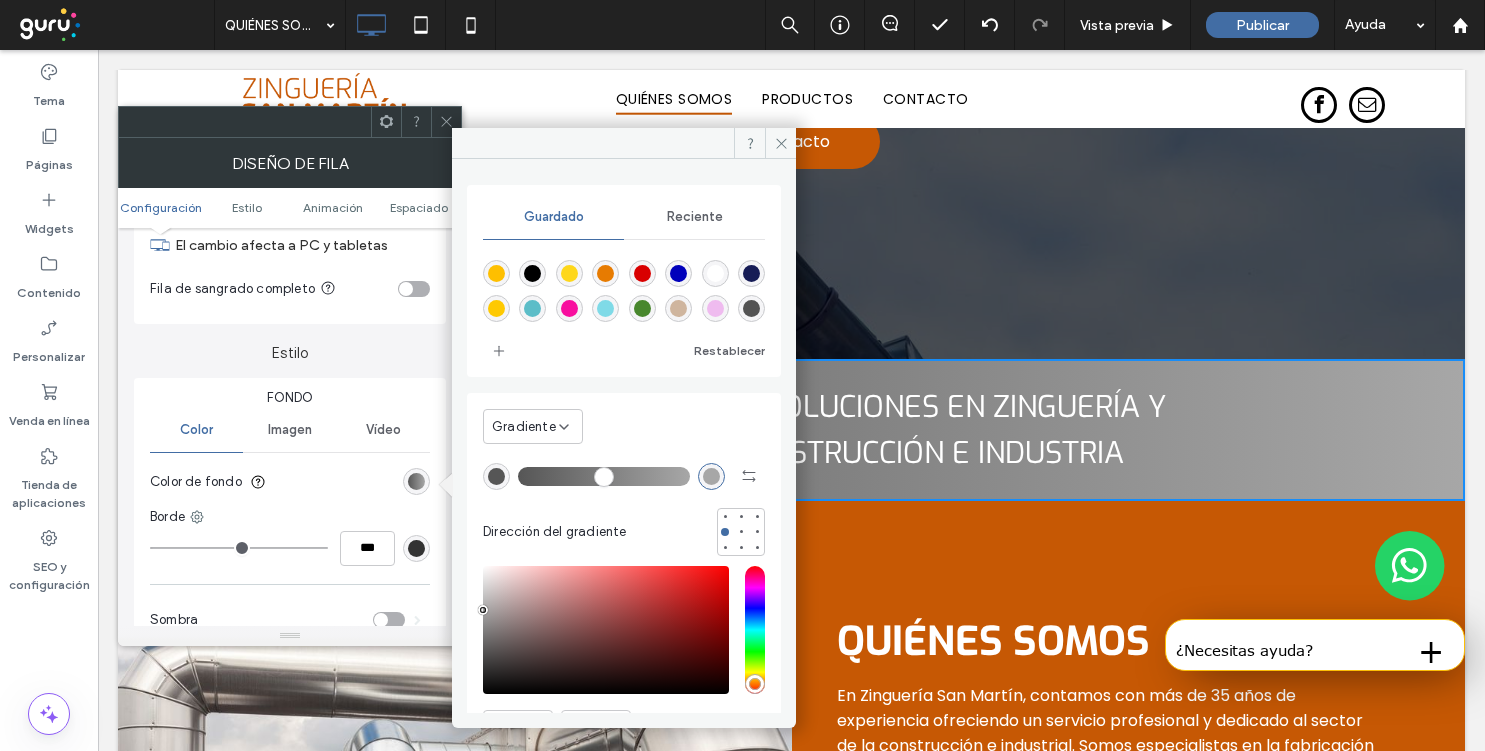 click on "Gradiente Dirección del gradiente HEX ******* Opacidad ****" at bounding box center (624, 607) 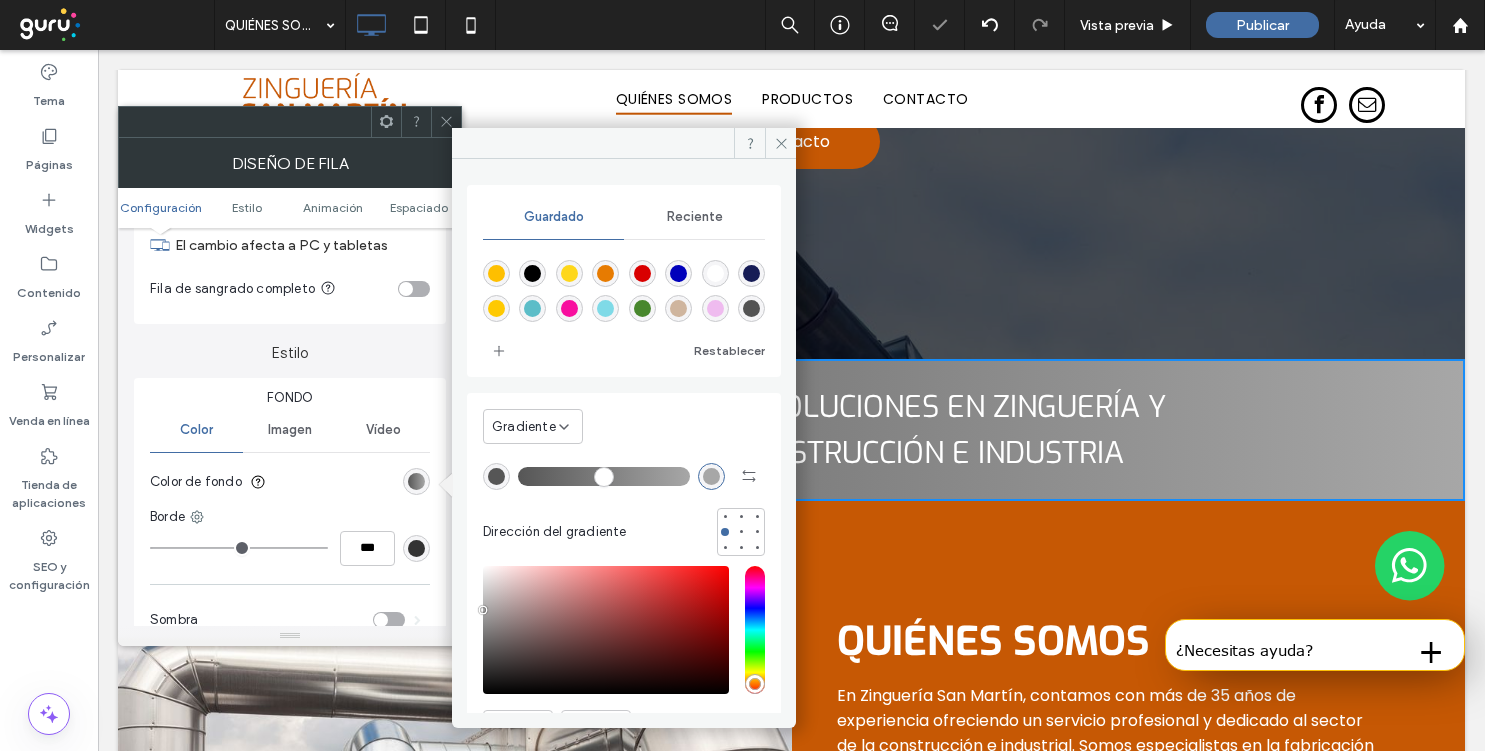 click 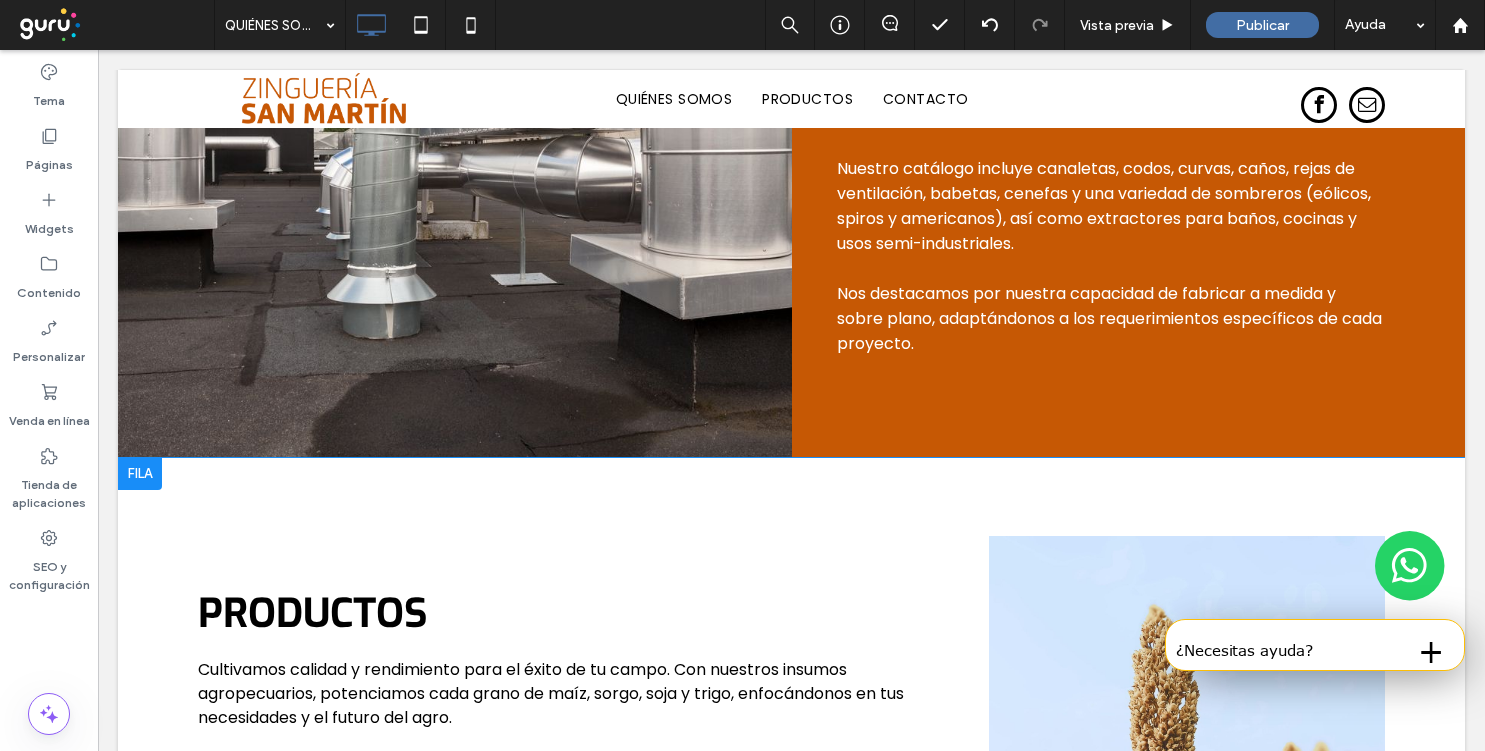 scroll, scrollTop: 1252, scrollLeft: 0, axis: vertical 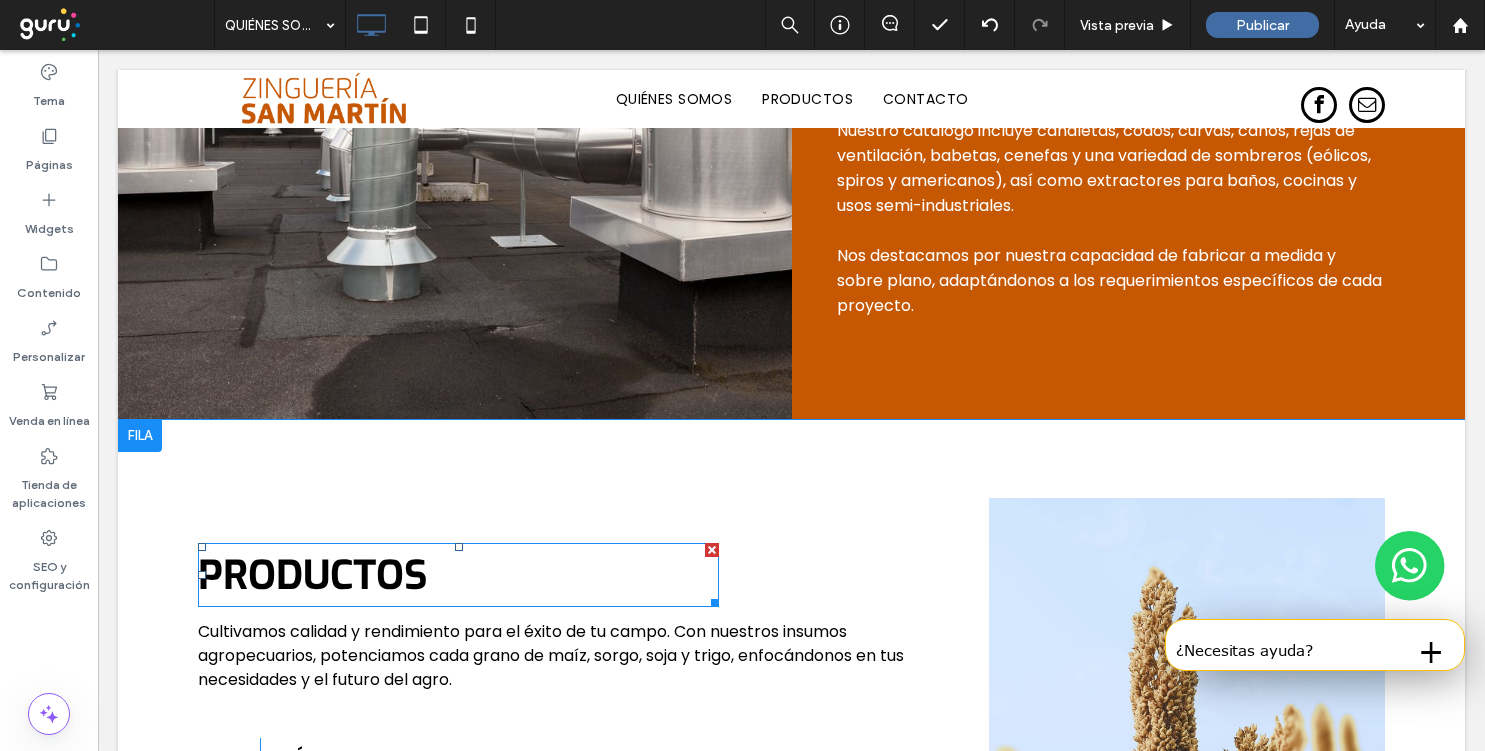 click on "PRODUCTOS" at bounding box center [313, 575] 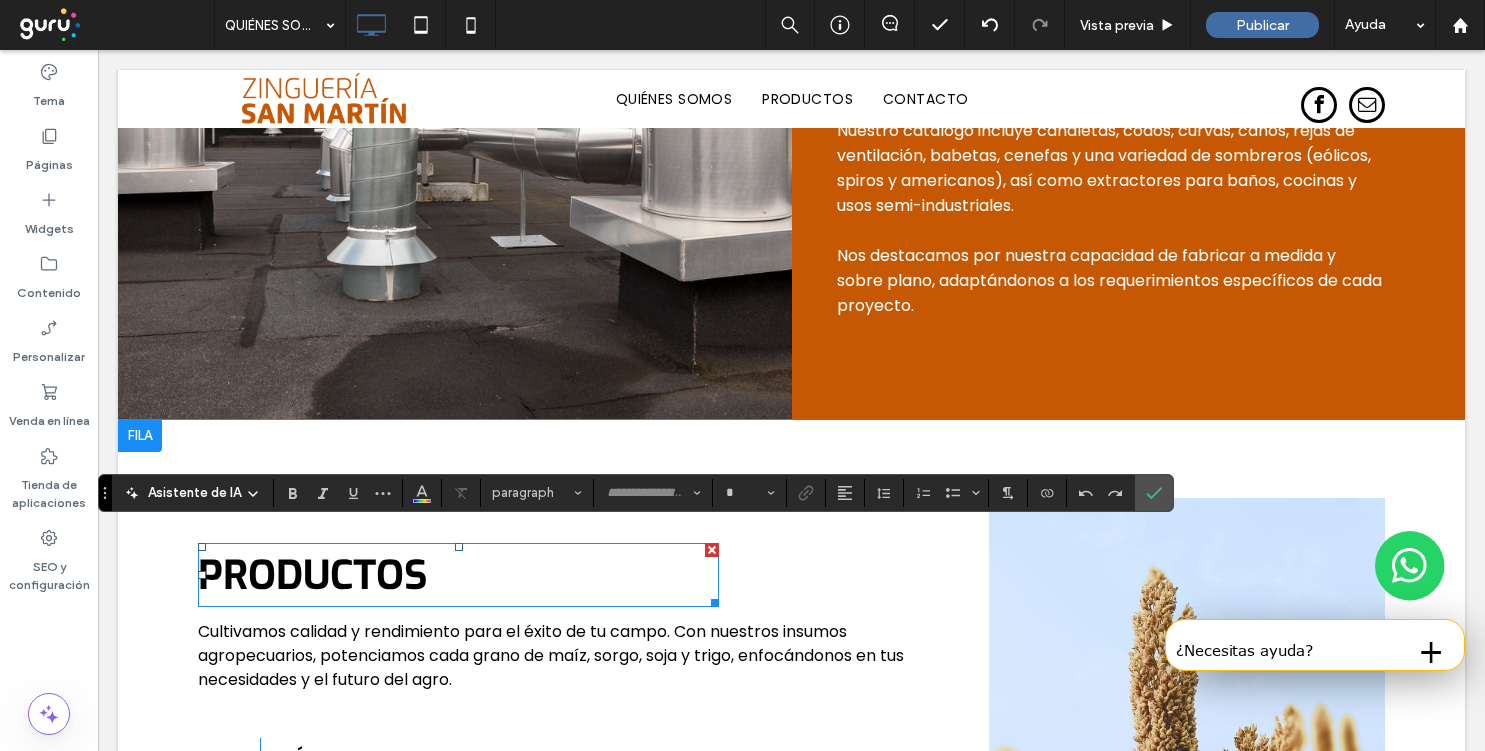 type on "***" 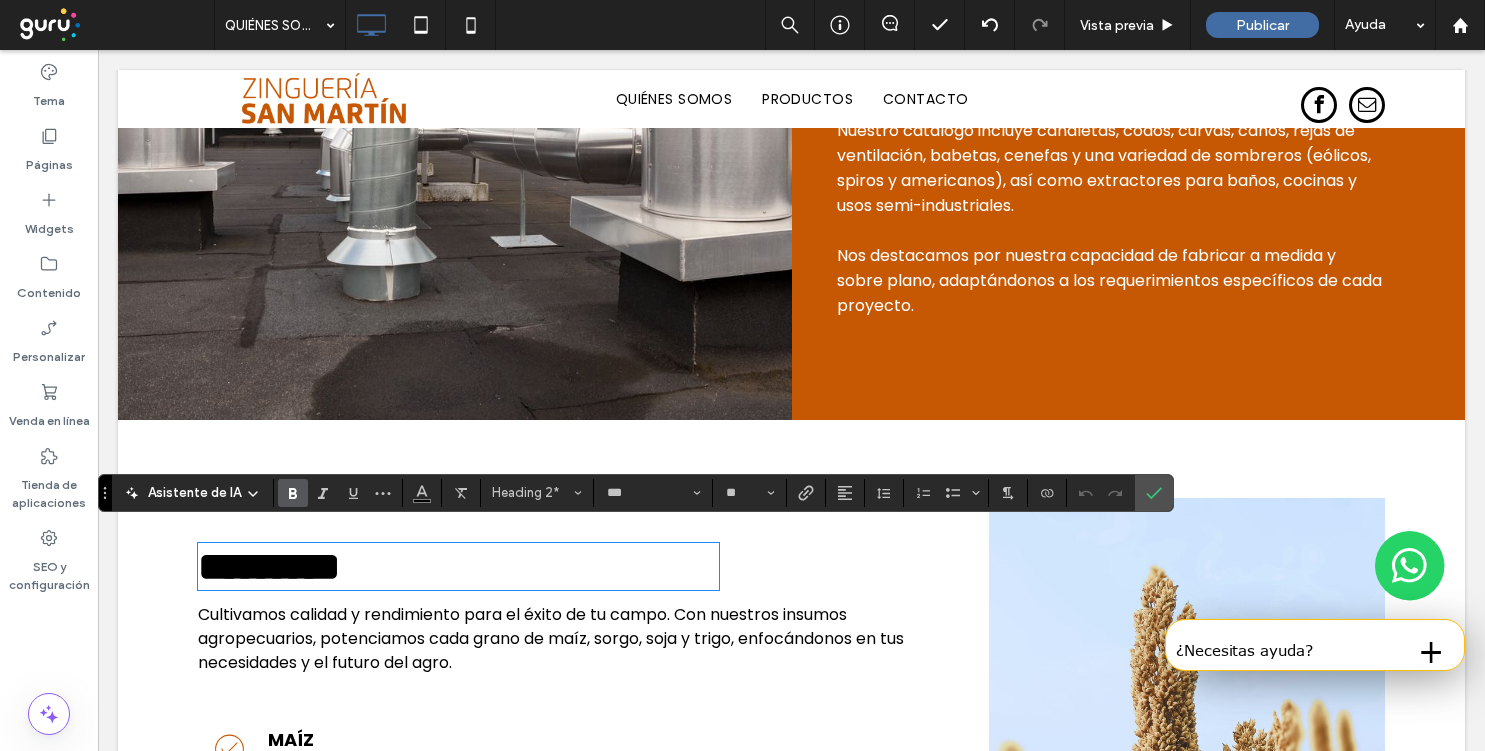 type on "*******" 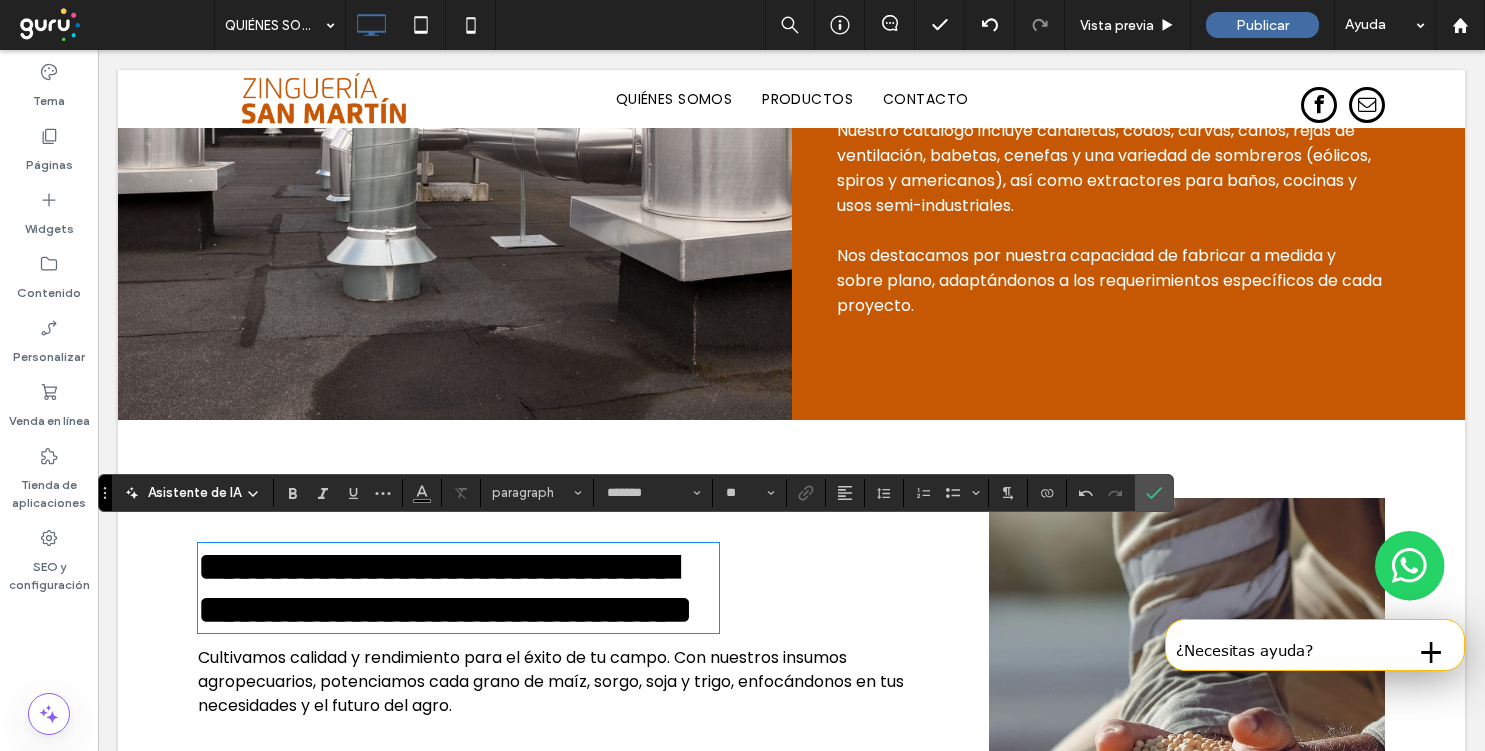 type on "***" 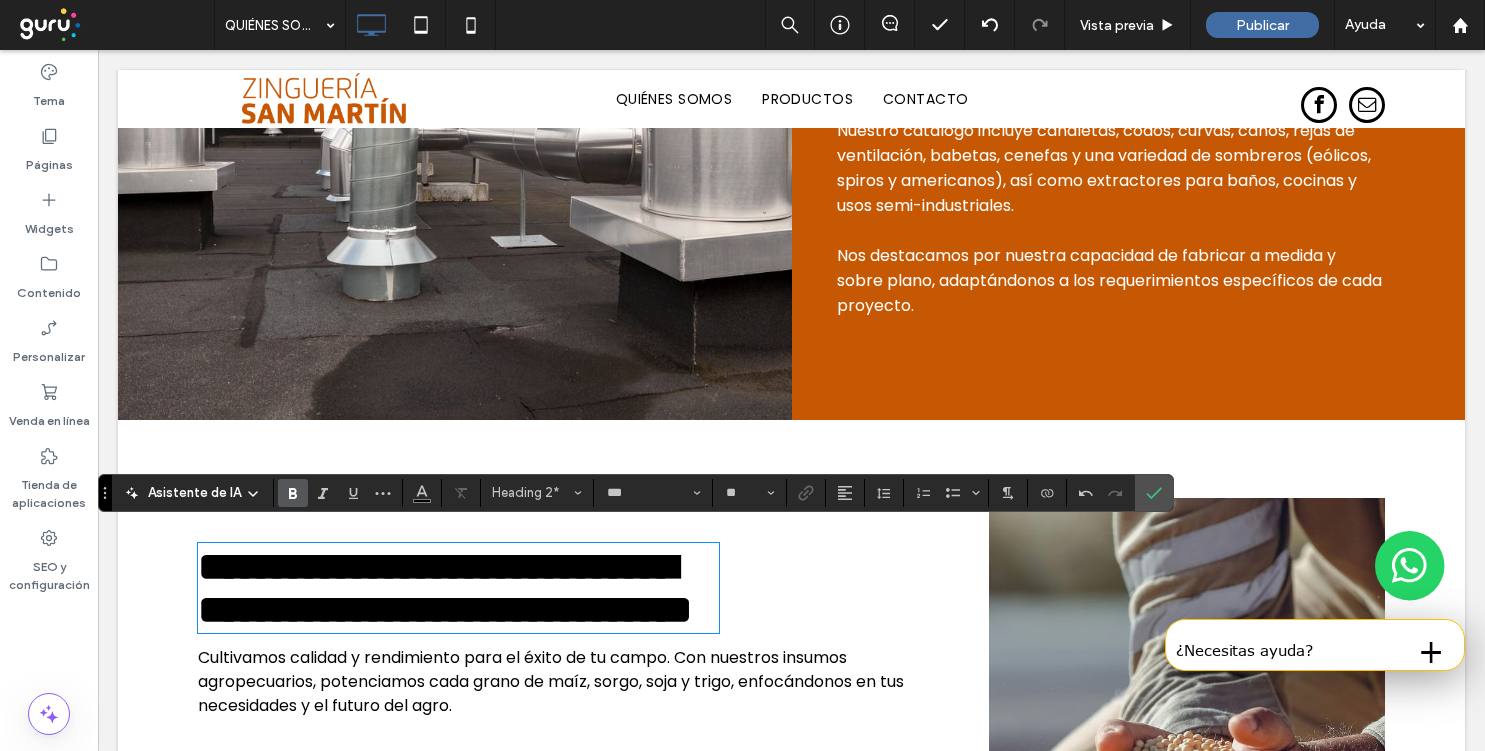 click on "**********" at bounding box center (445, 588) 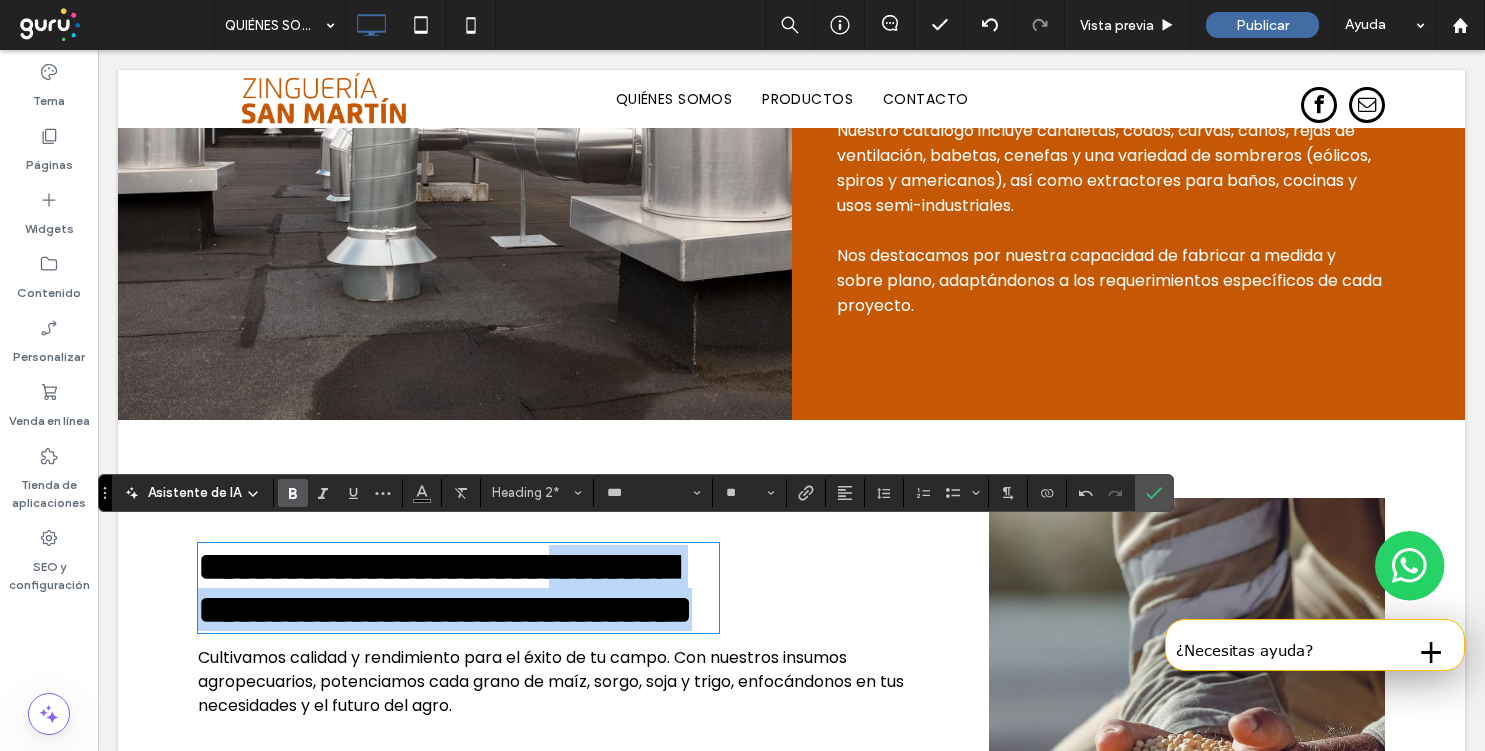 drag, startPoint x: 203, startPoint y: 619, endPoint x: 745, endPoint y: 704, distance: 548.62463 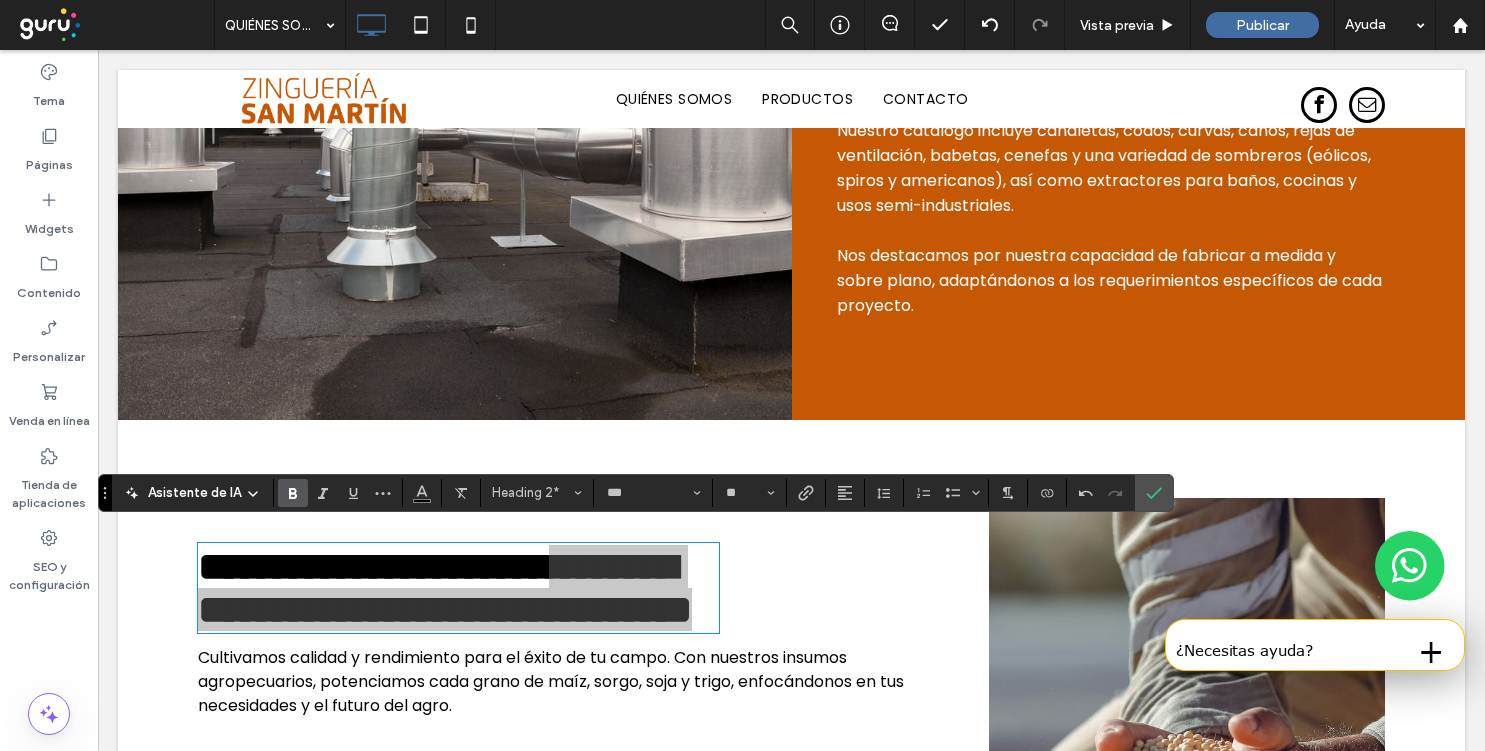 click 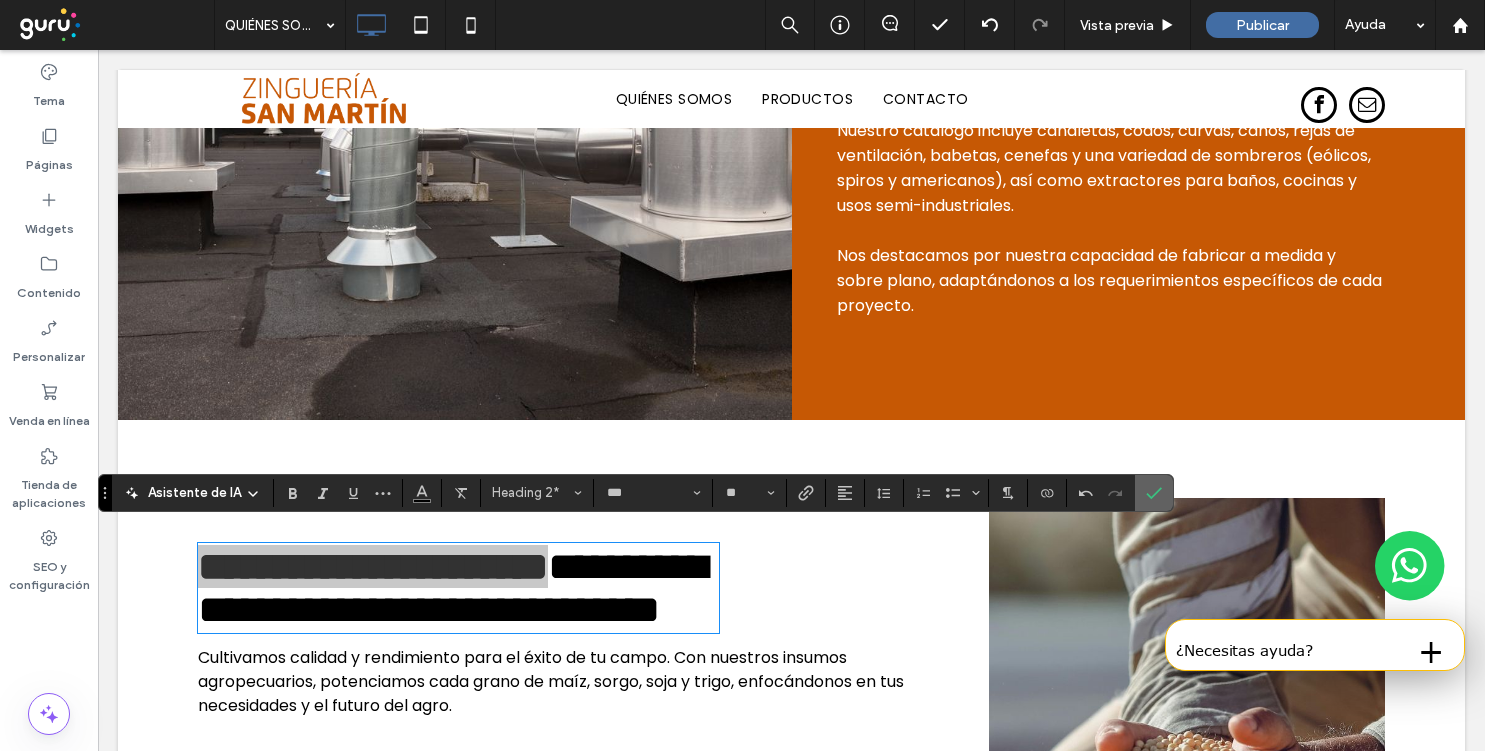 click 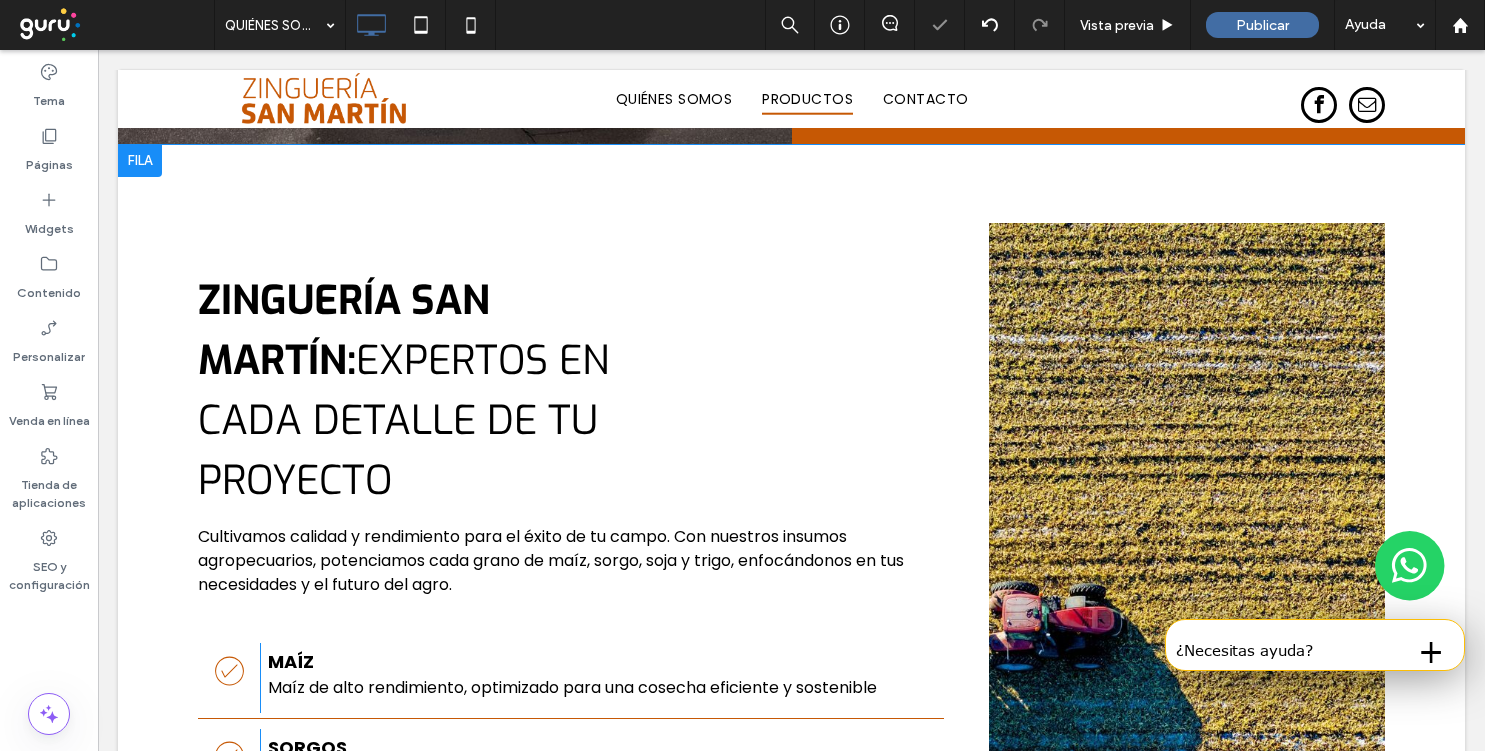 scroll, scrollTop: 1552, scrollLeft: 0, axis: vertical 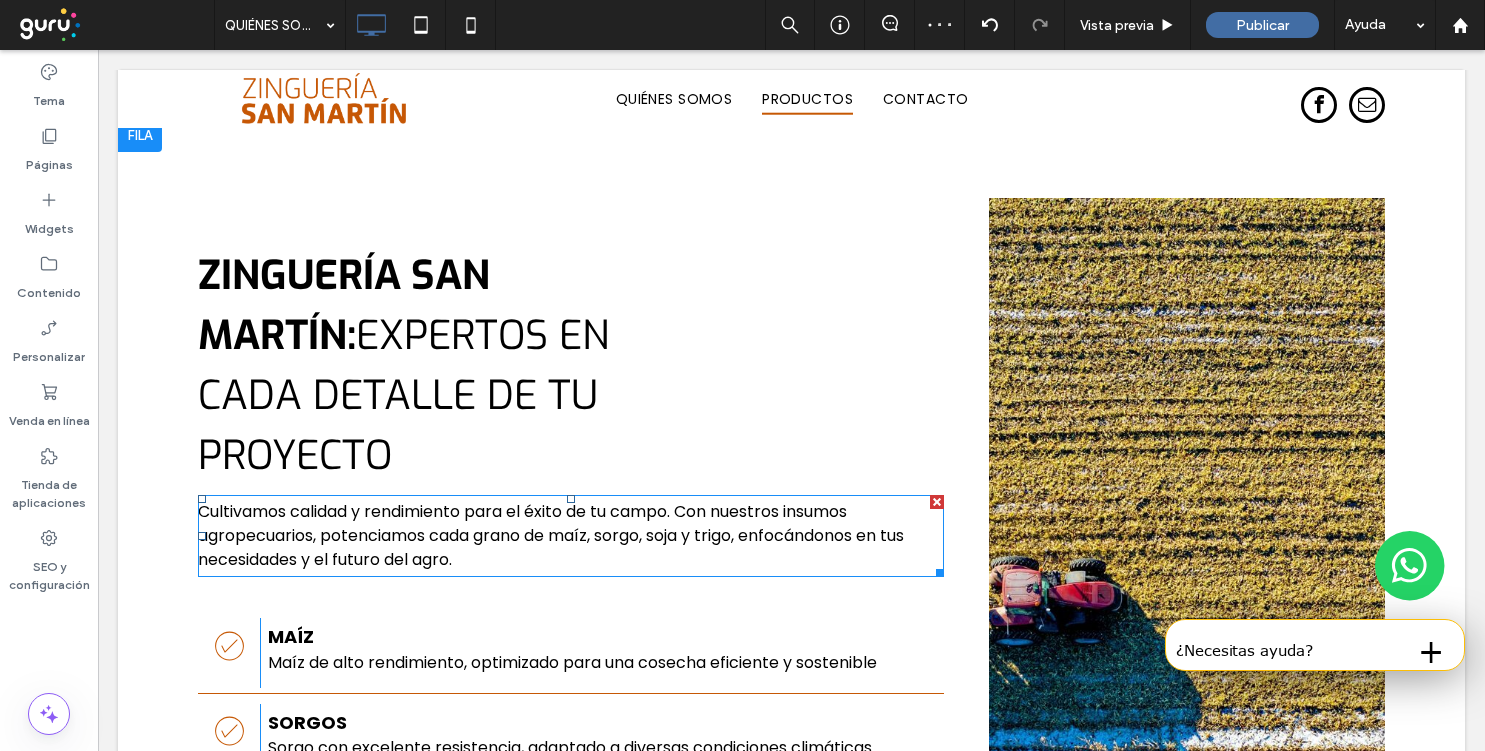 click at bounding box center [937, 502] 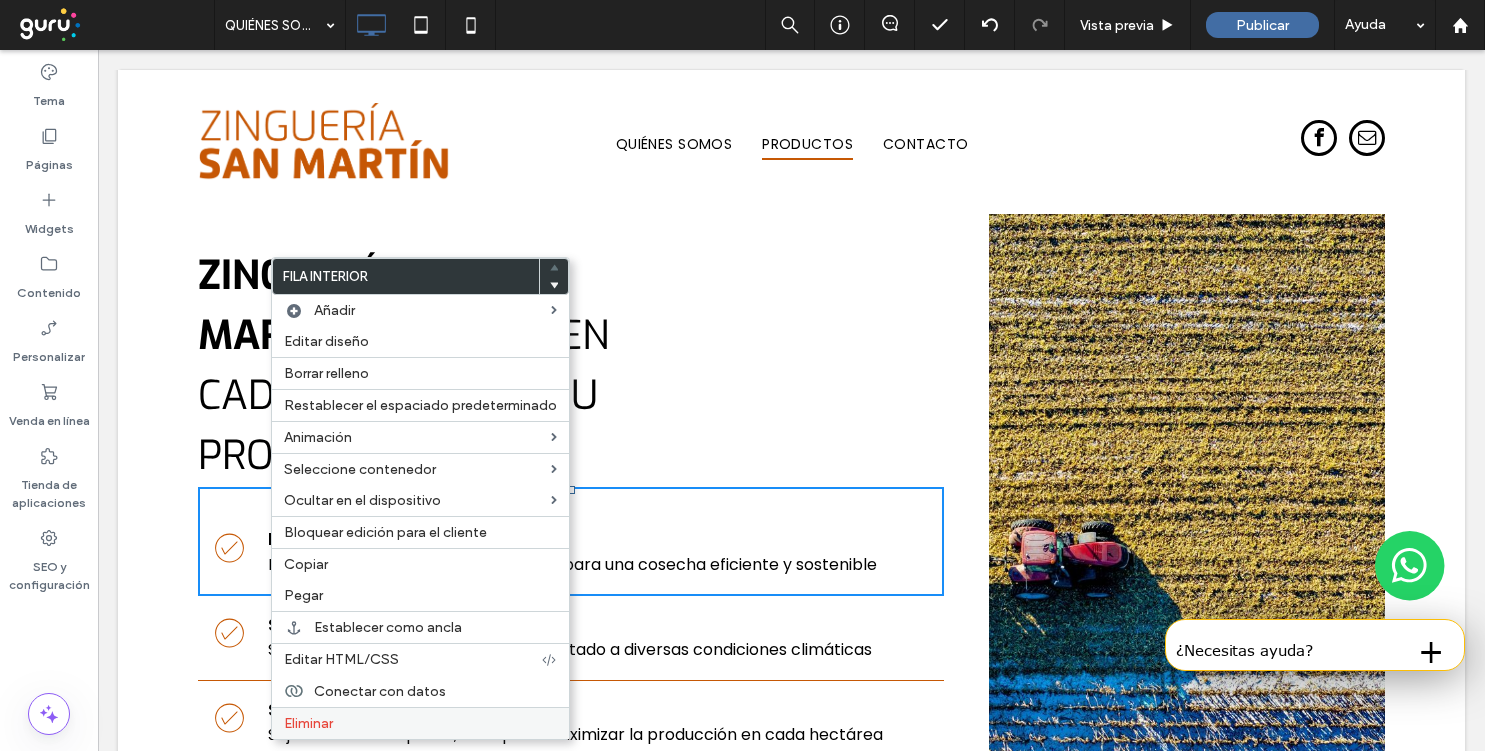 click on "Eliminar" at bounding box center [308, 723] 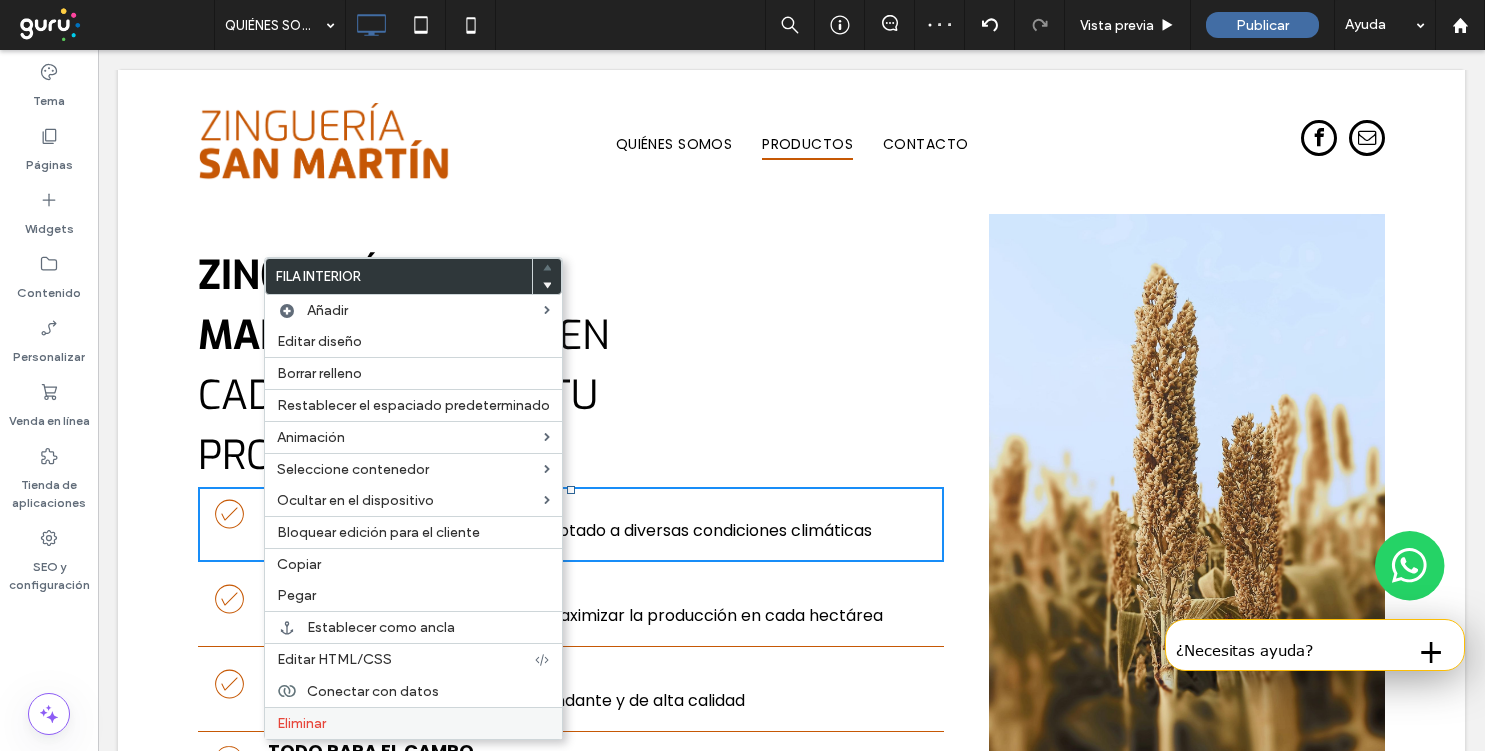 click on "Eliminar" at bounding box center (413, 723) 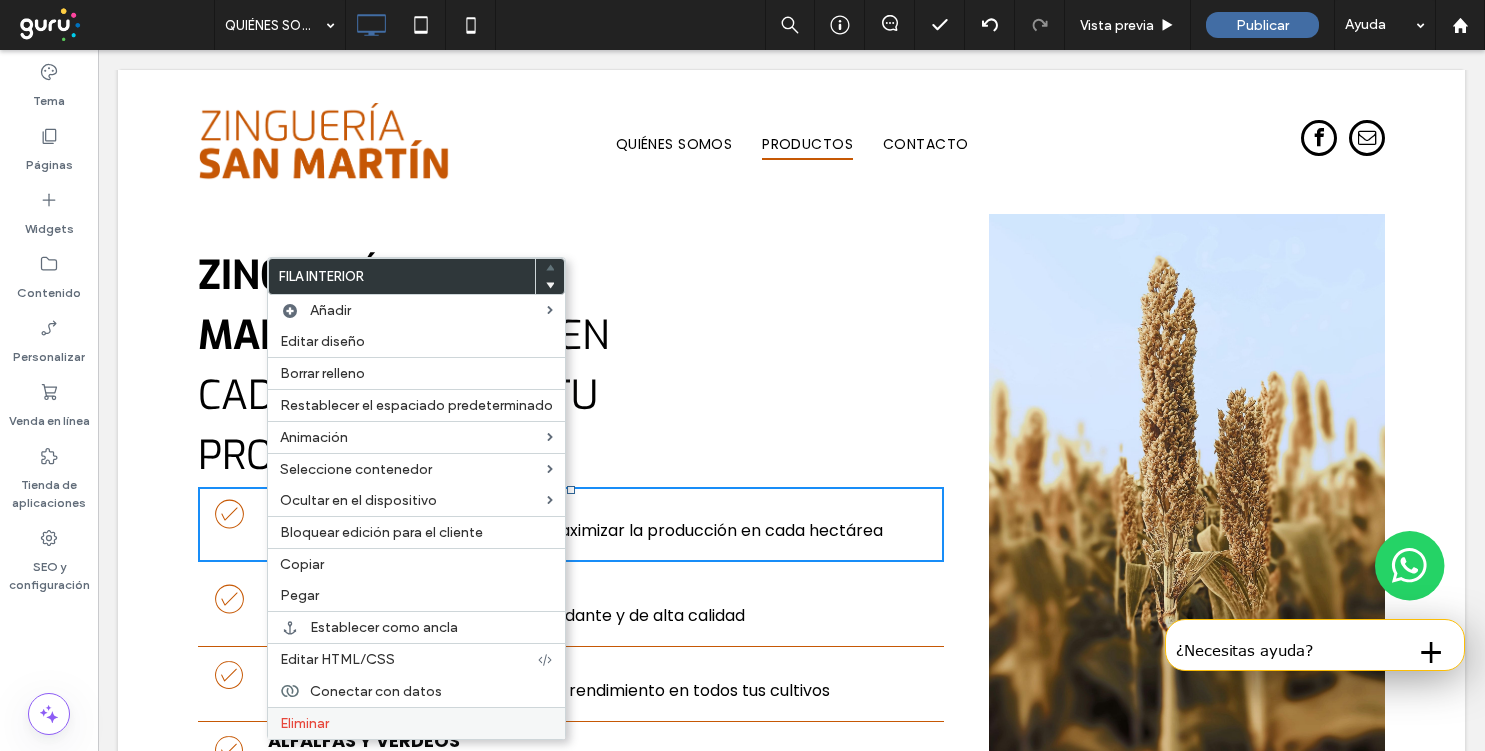 click on "Eliminar" at bounding box center [304, 723] 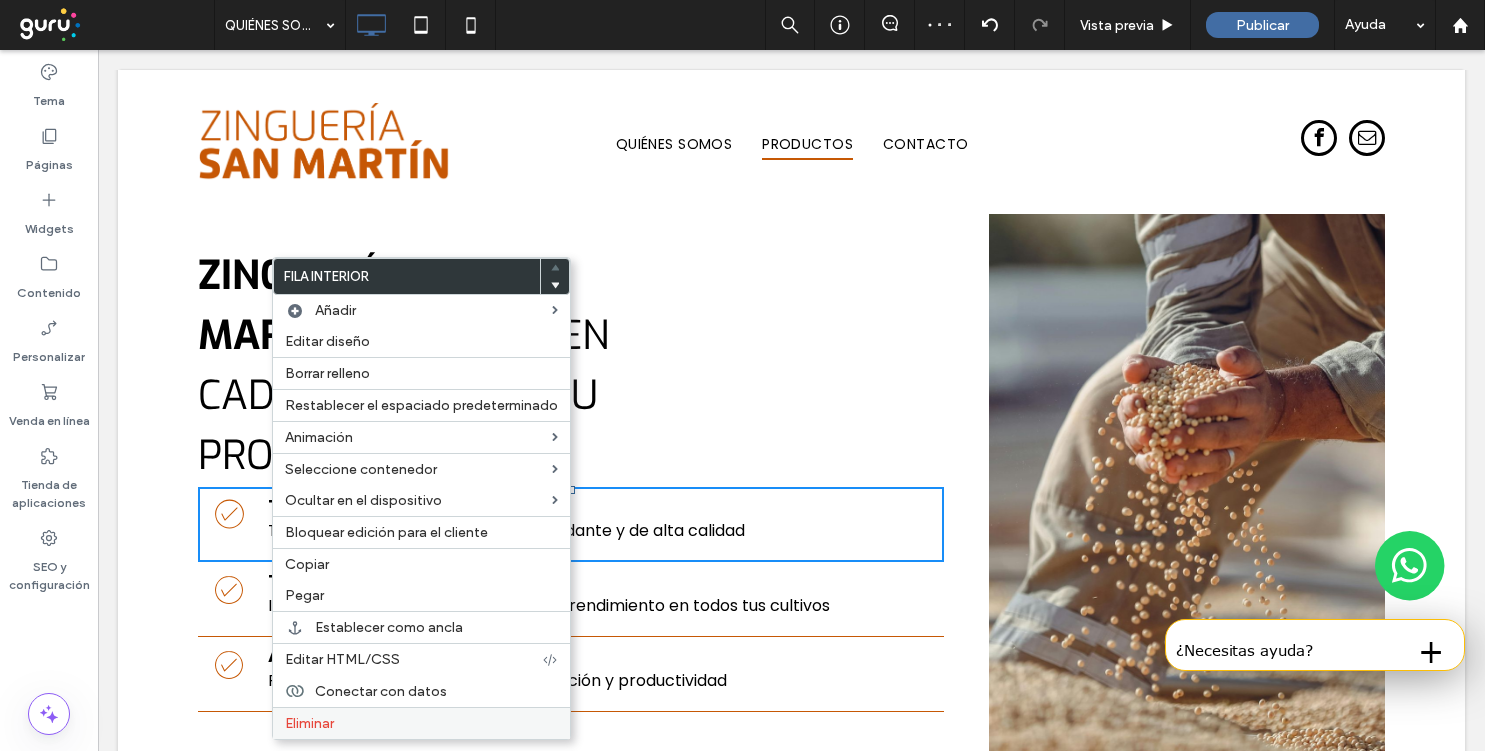 click on "Eliminar" at bounding box center [421, 723] 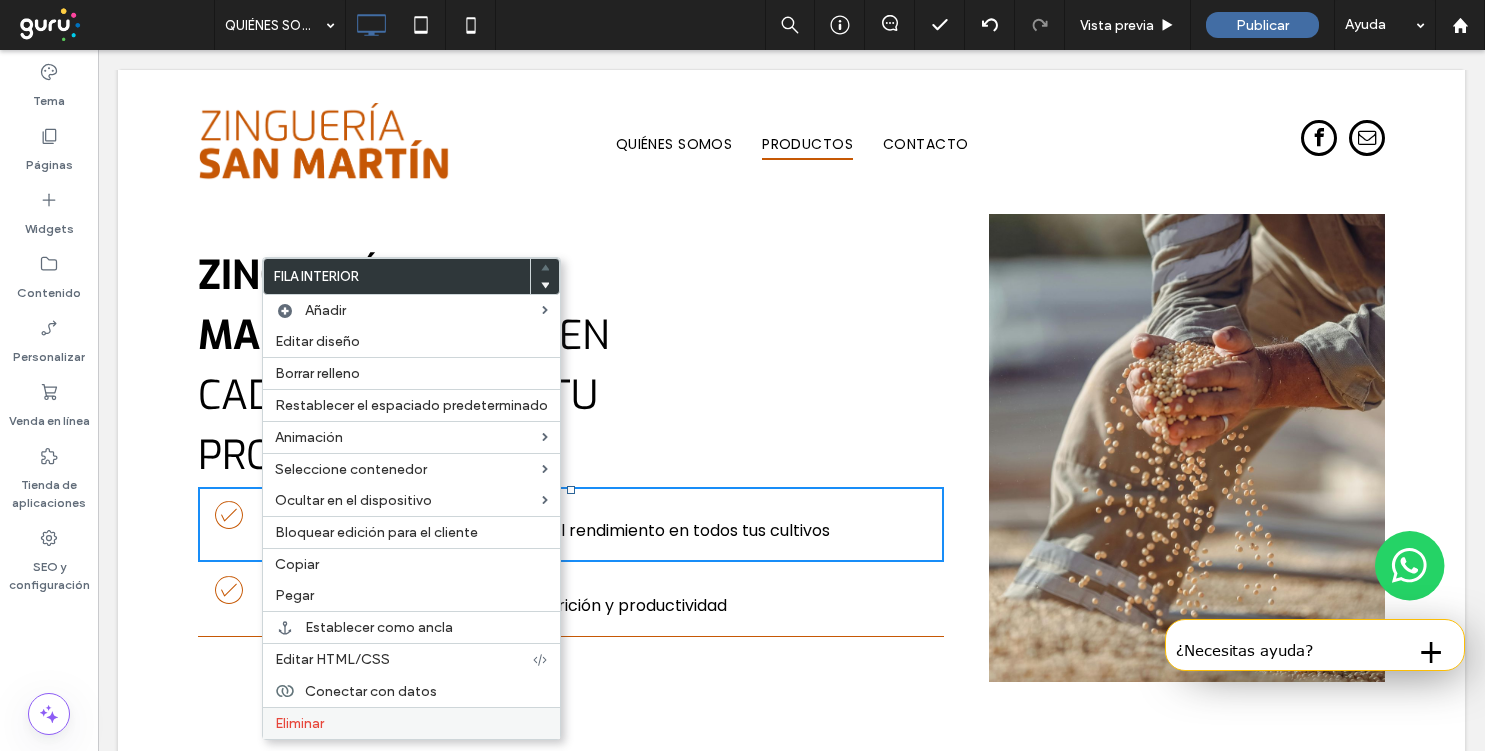 click on "Eliminar" at bounding box center (299, 723) 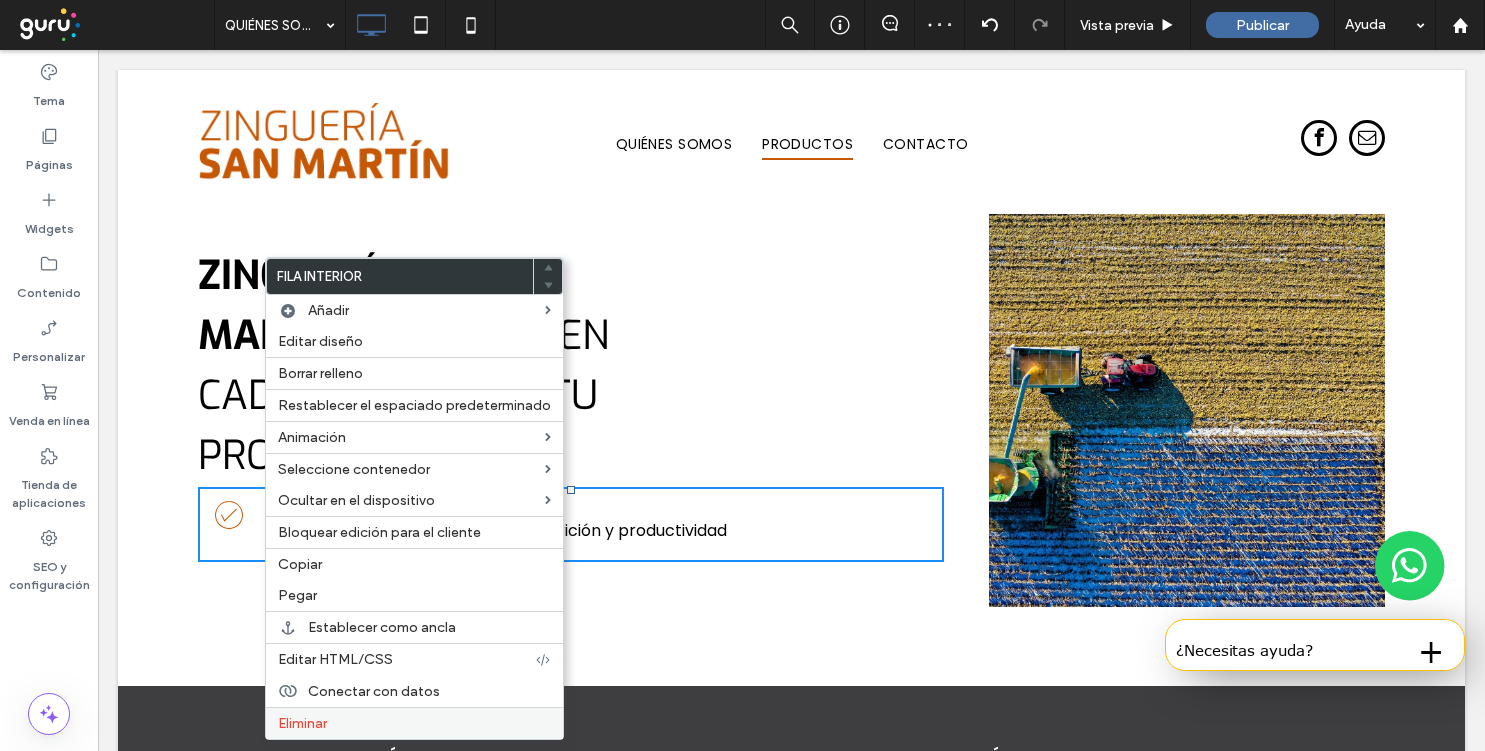 click on "Eliminar" at bounding box center (302, 723) 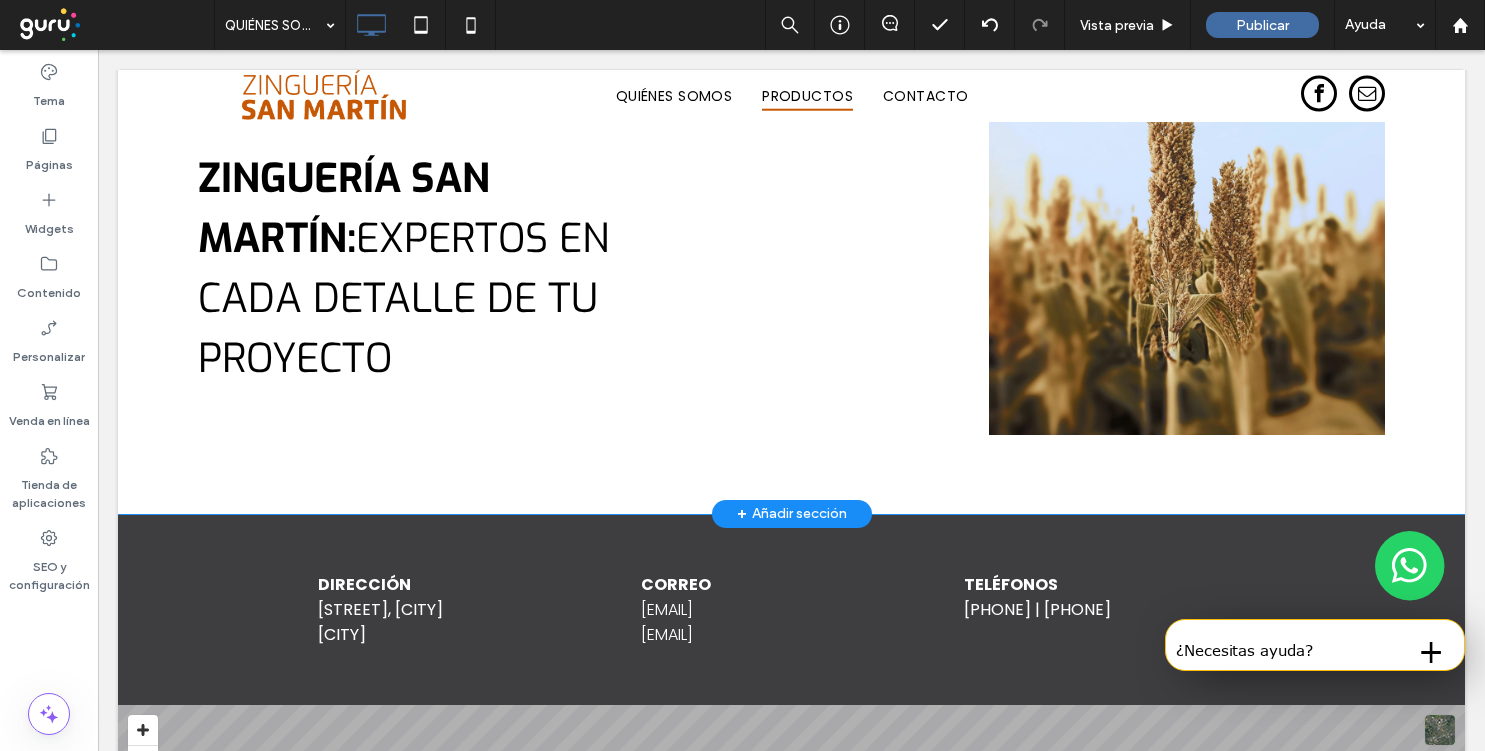 scroll, scrollTop: 1357, scrollLeft: 0, axis: vertical 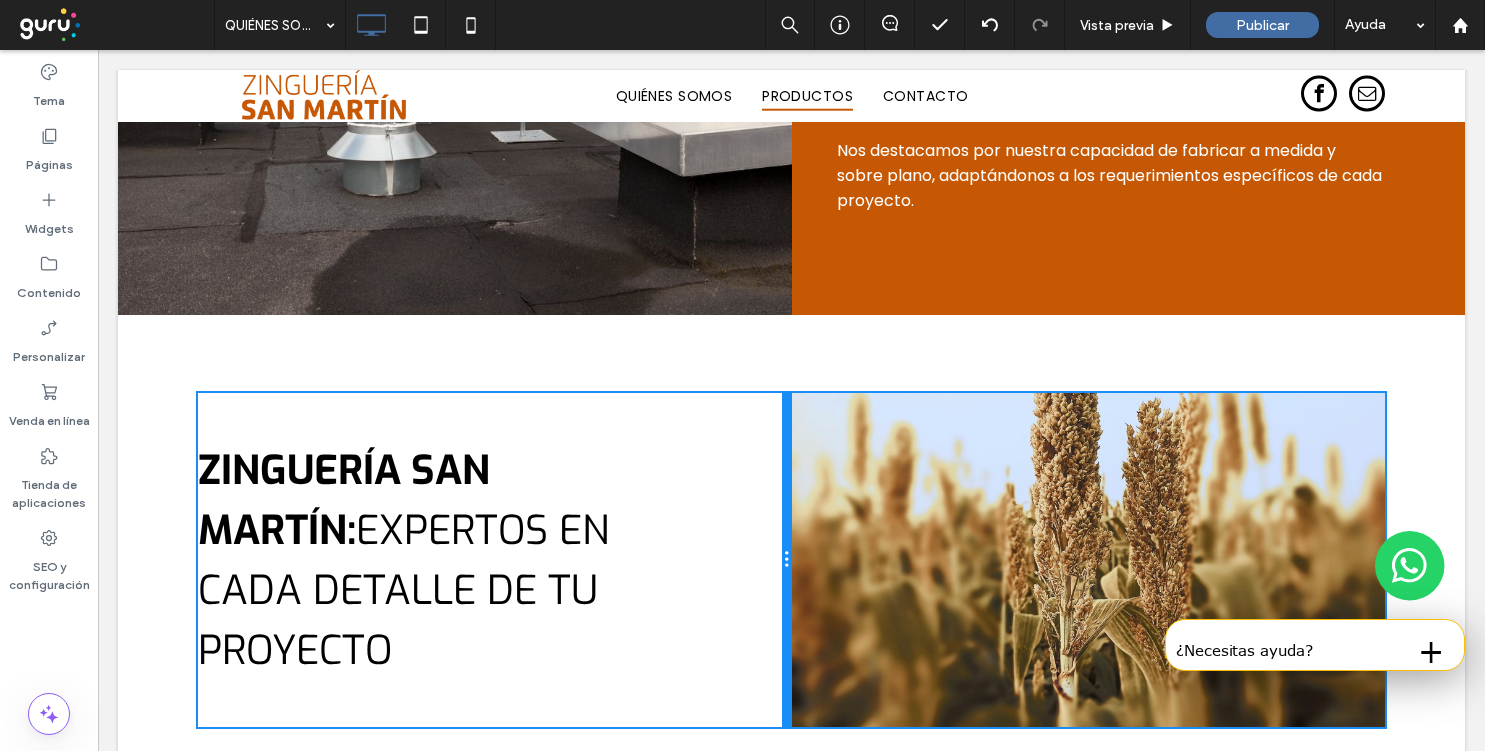 drag, startPoint x: 983, startPoint y: 462, endPoint x: 772, endPoint y: 473, distance: 211.28653 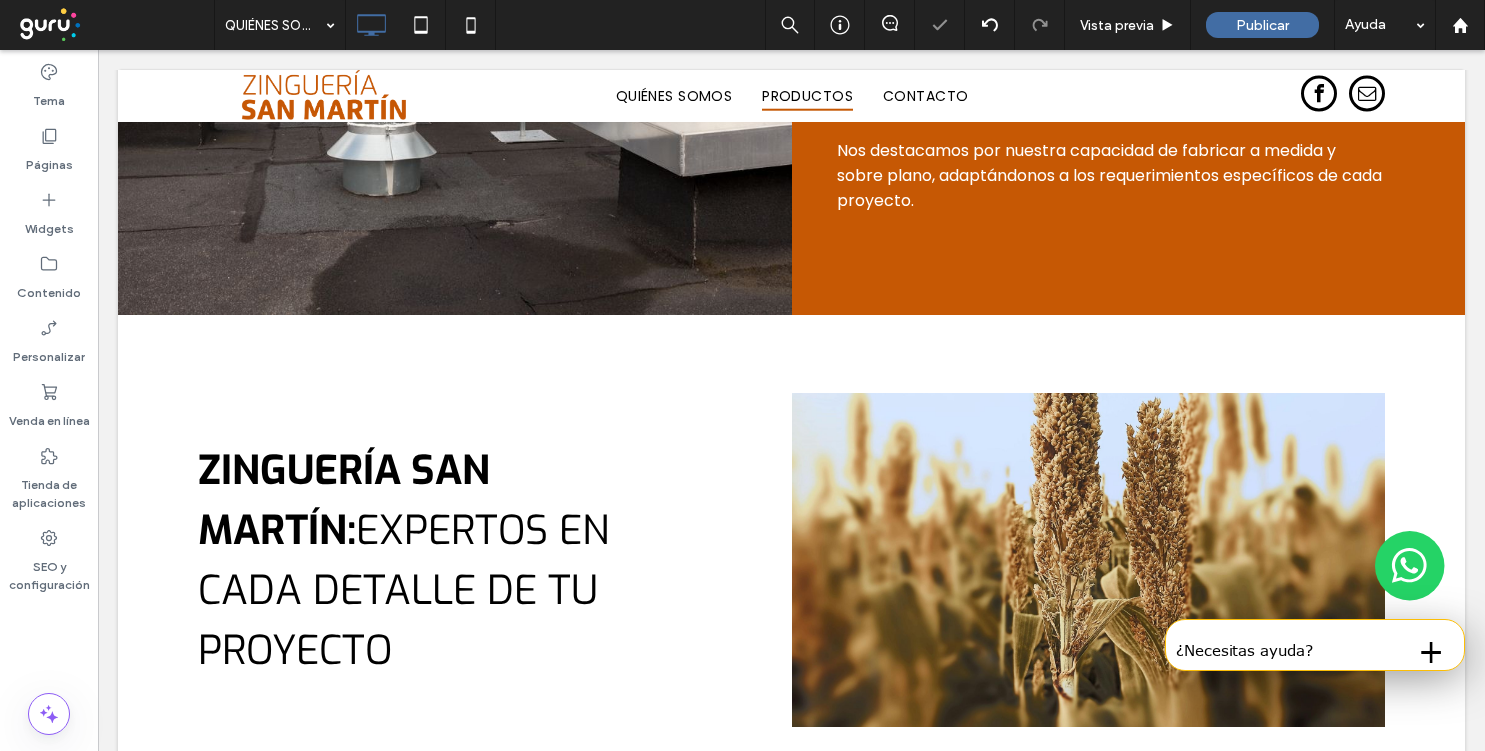 click at bounding box center (742, 375) 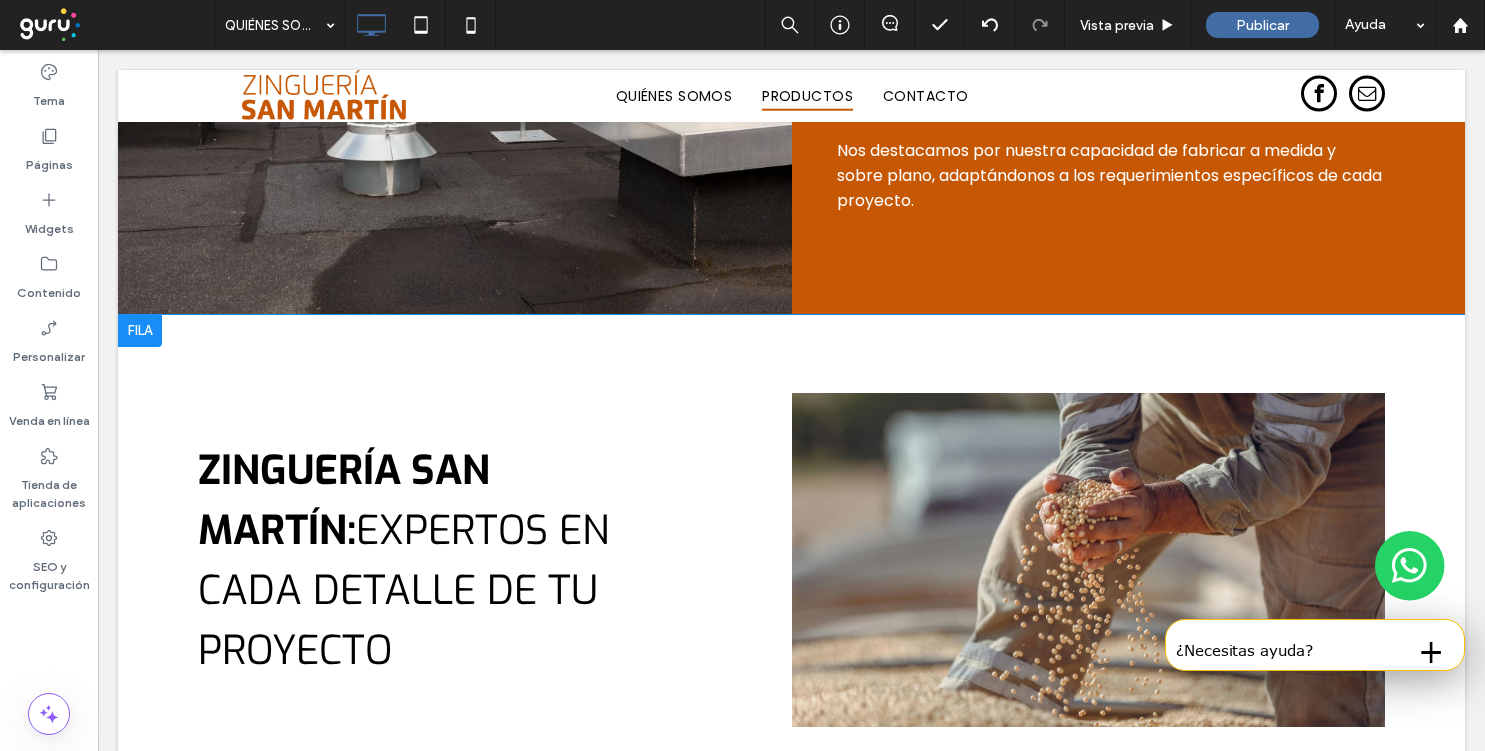 click at bounding box center (1089, 560) 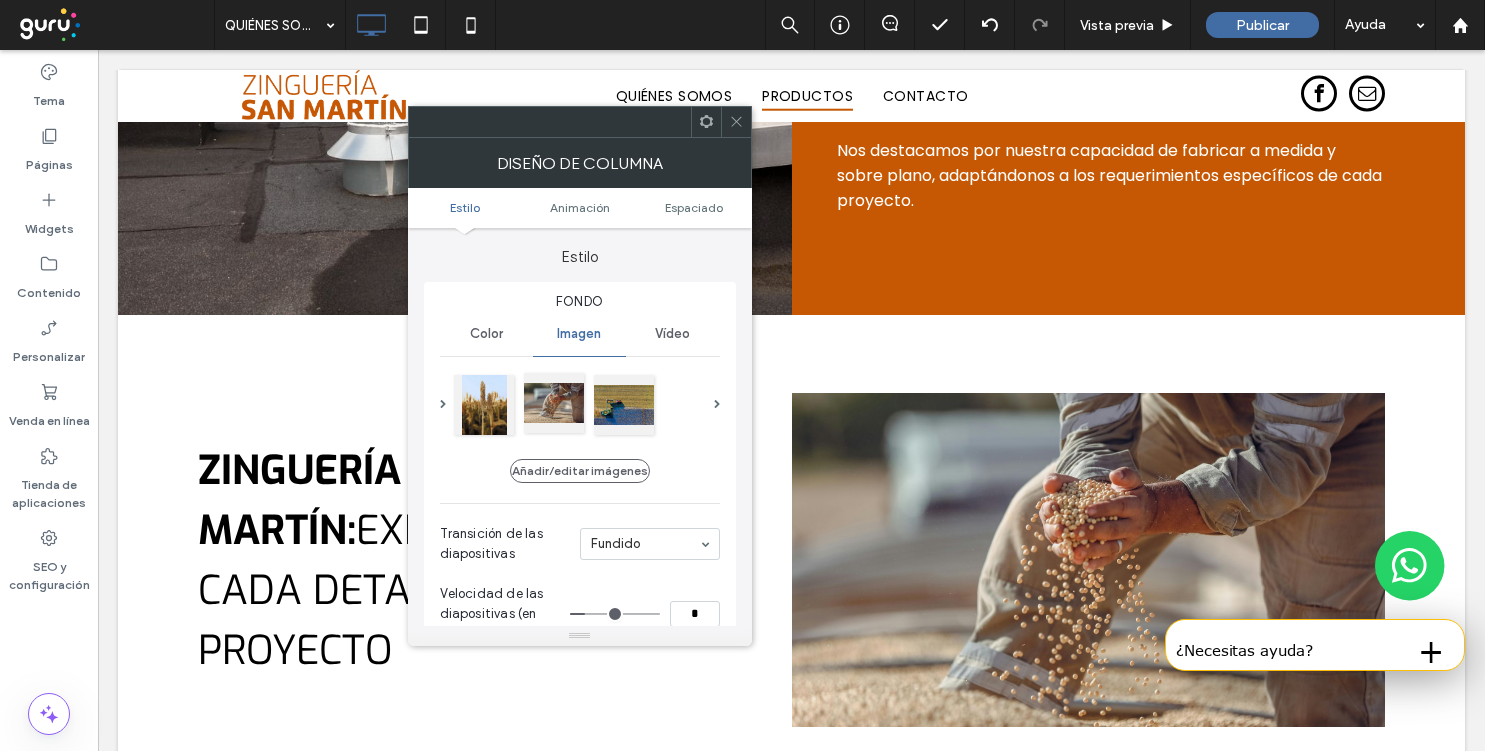 click at bounding box center (554, 403) 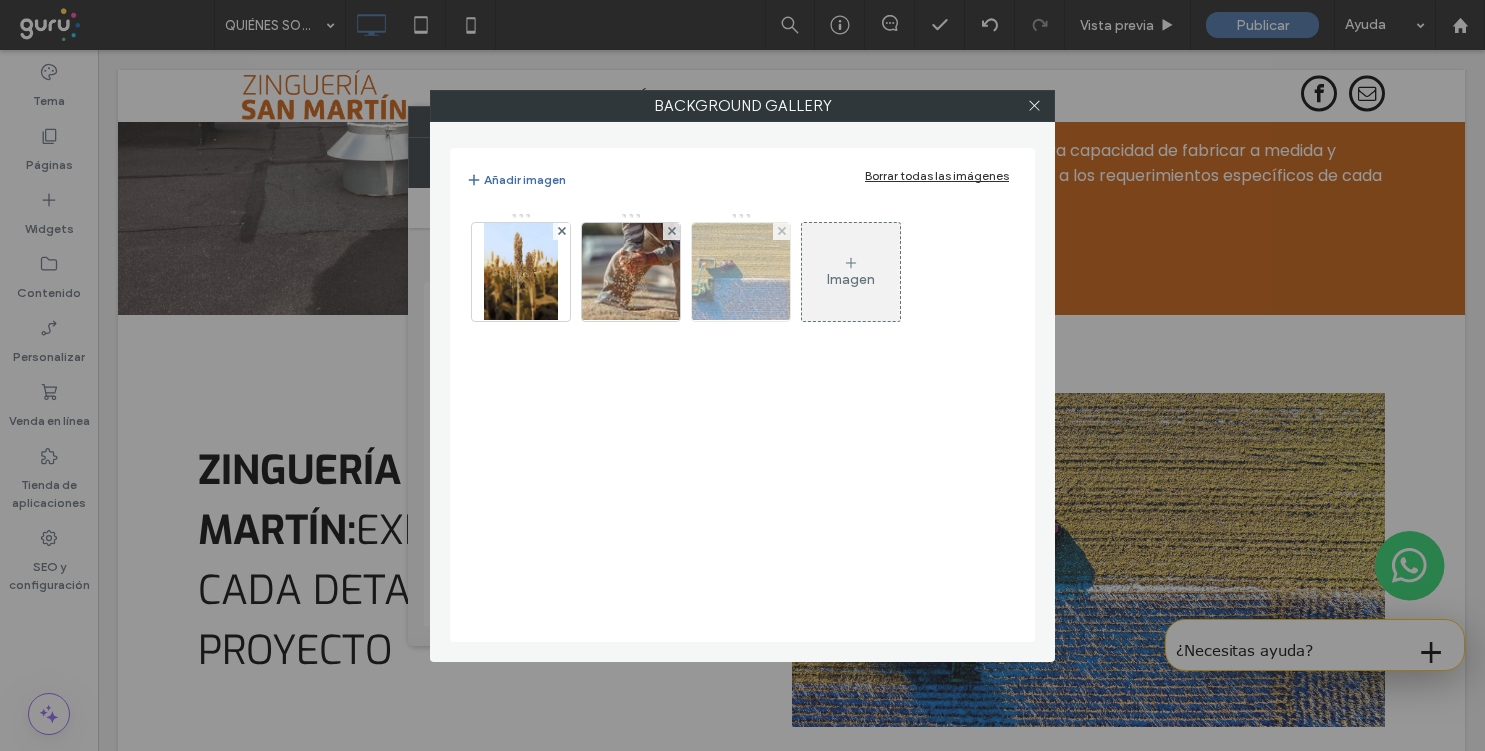 click at bounding box center (741, 272) 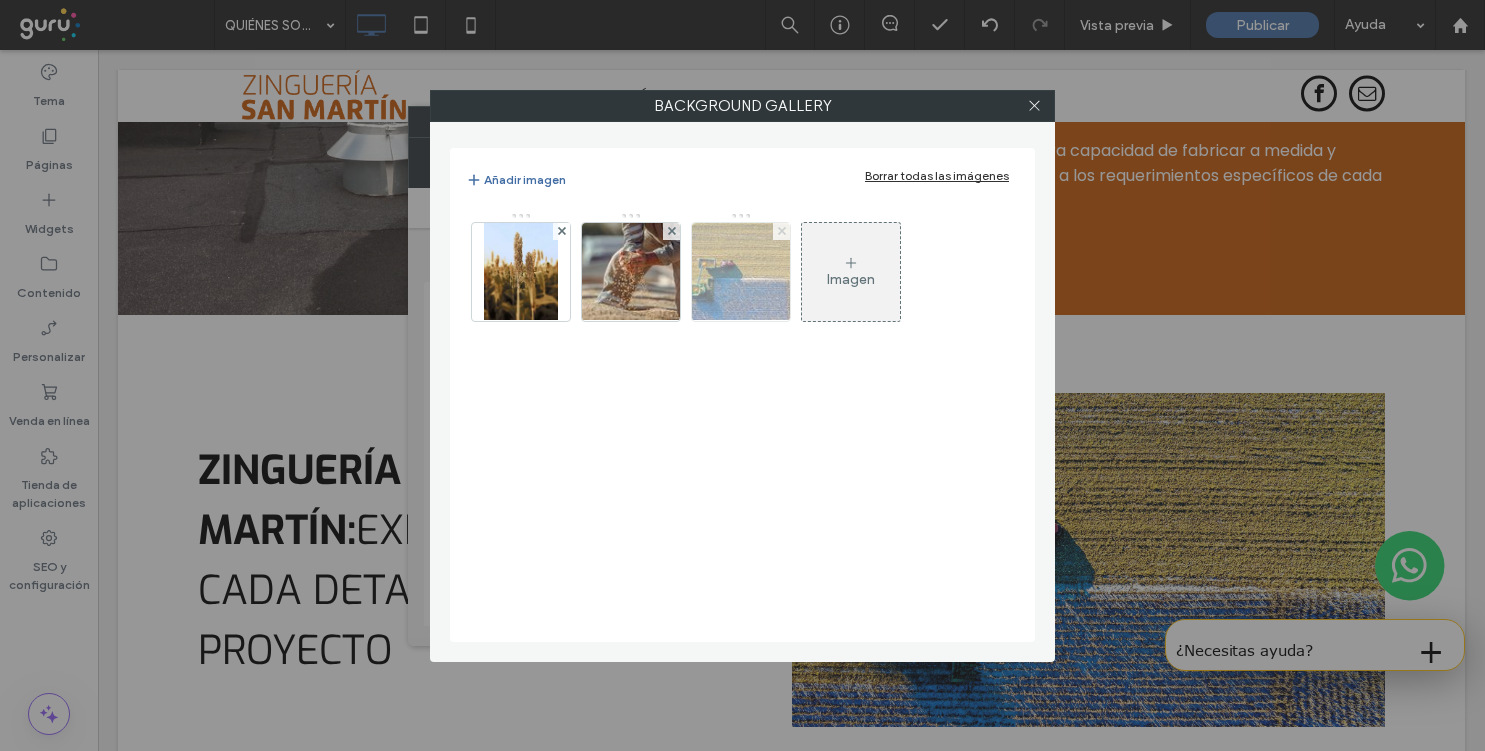 click 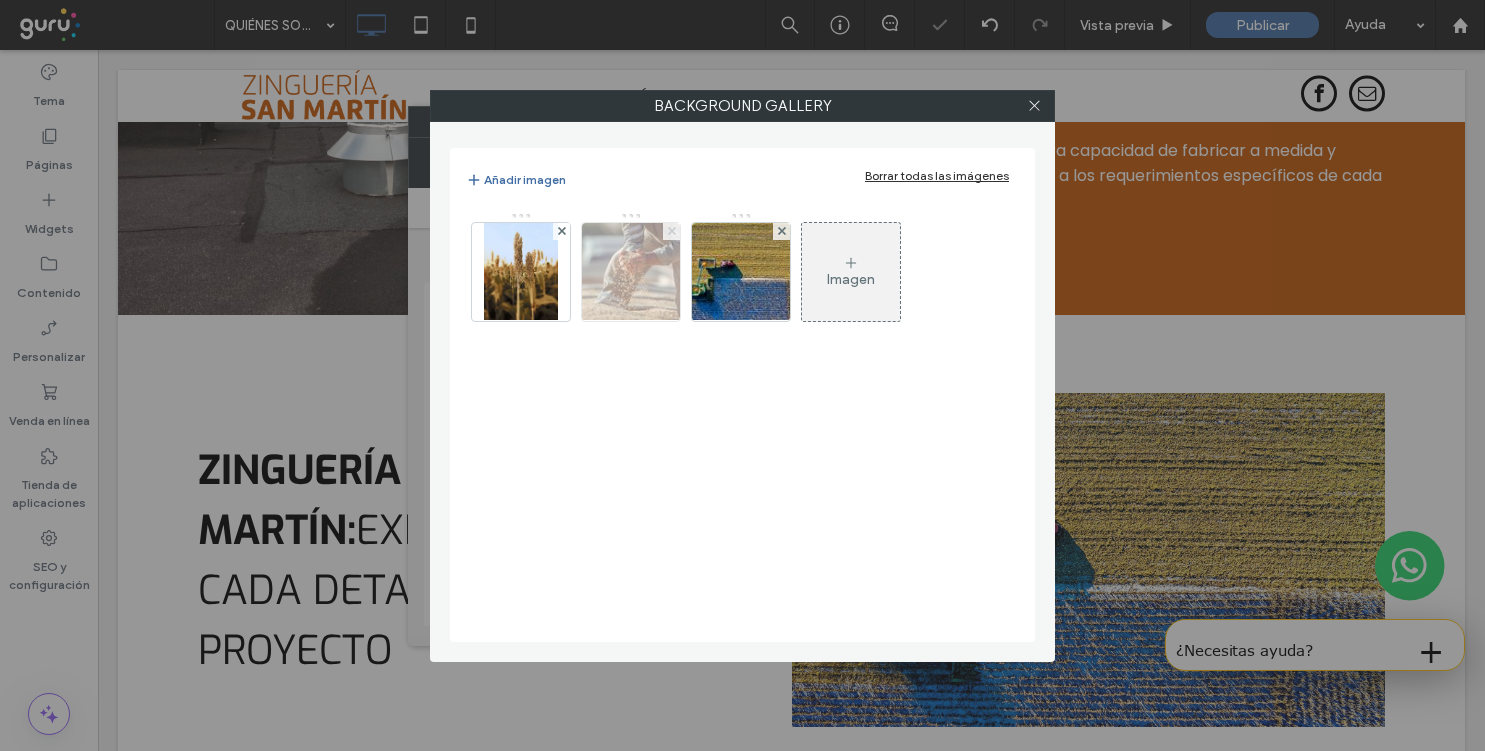 click 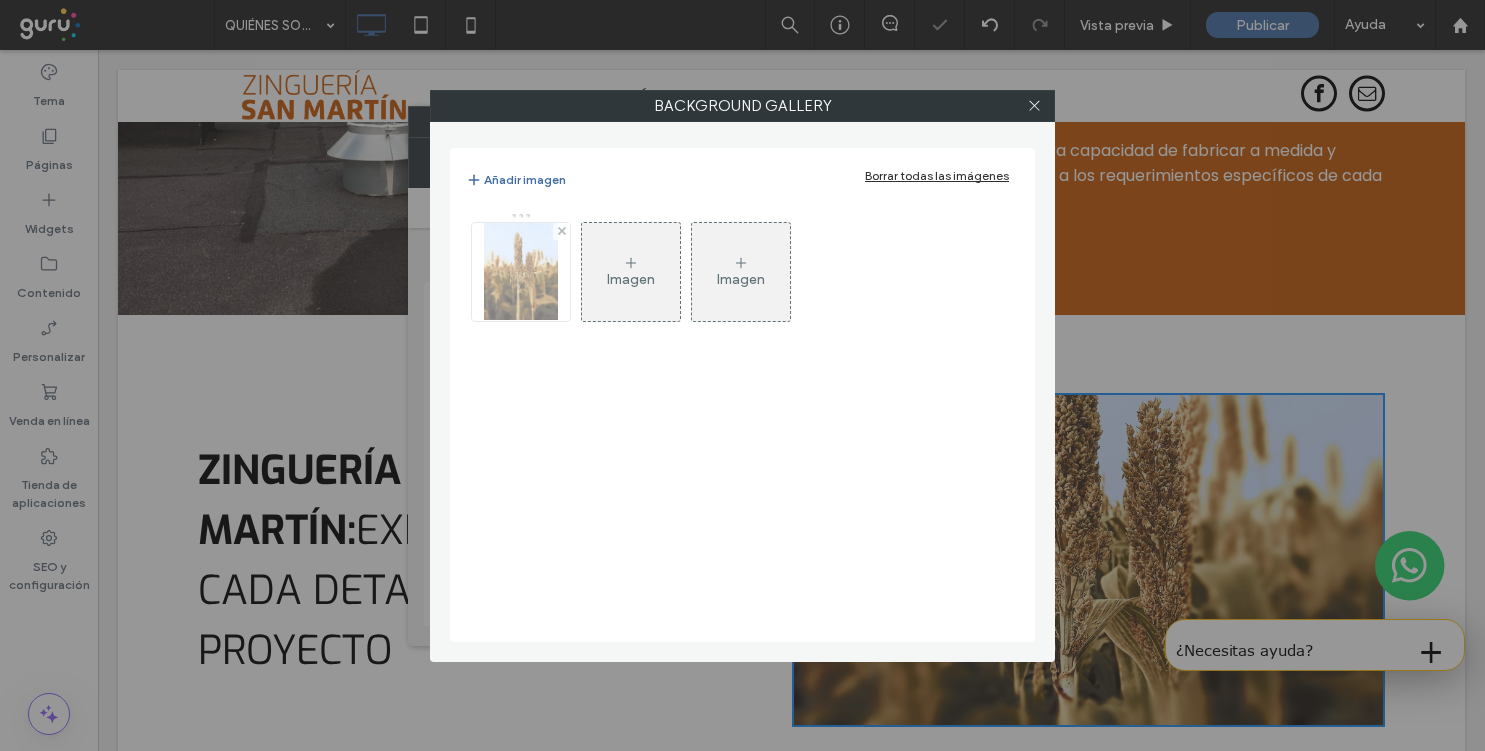 click at bounding box center [521, 272] 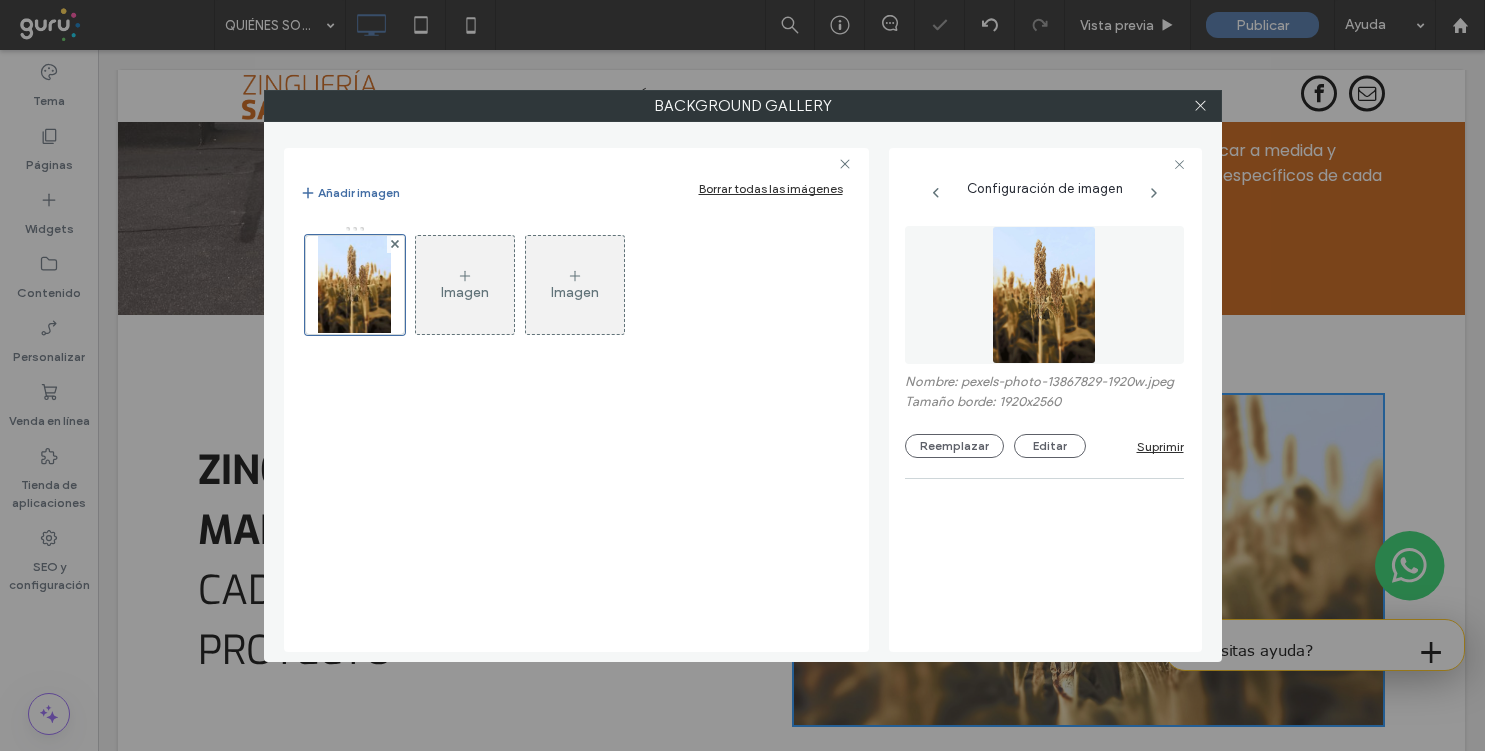 click at bounding box center (1044, 295) 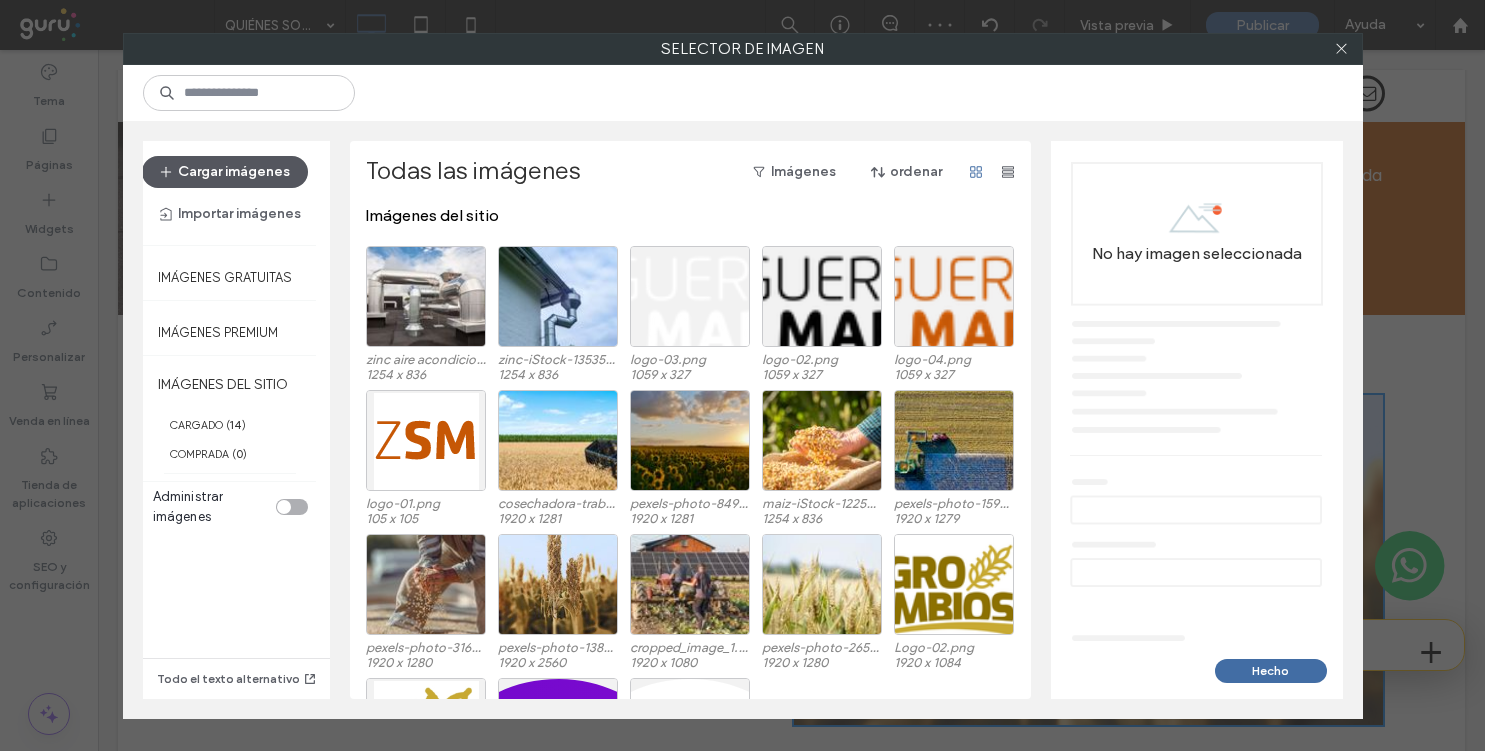 click on "Cargar imágenes" at bounding box center (225, 172) 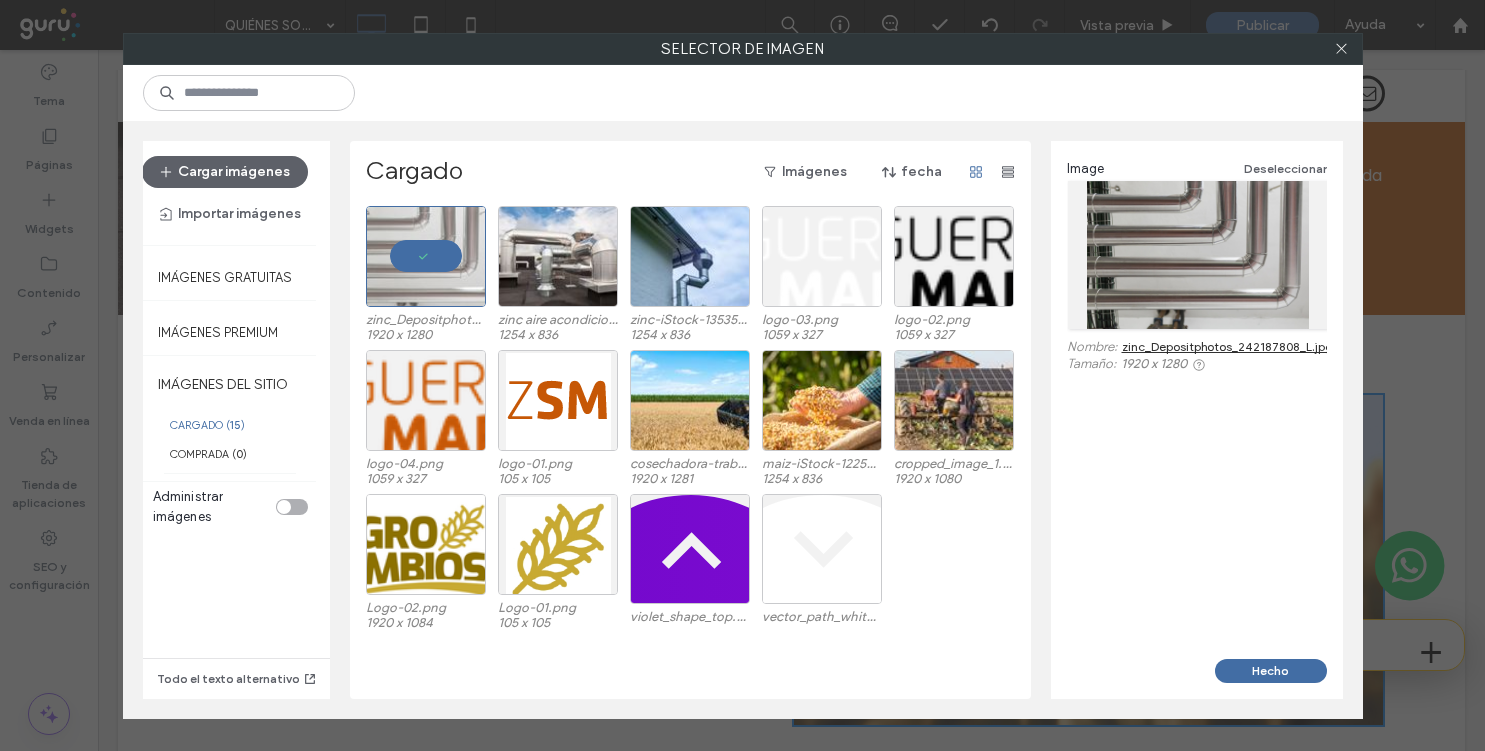 click on "Hecho" at bounding box center (1197, 679) 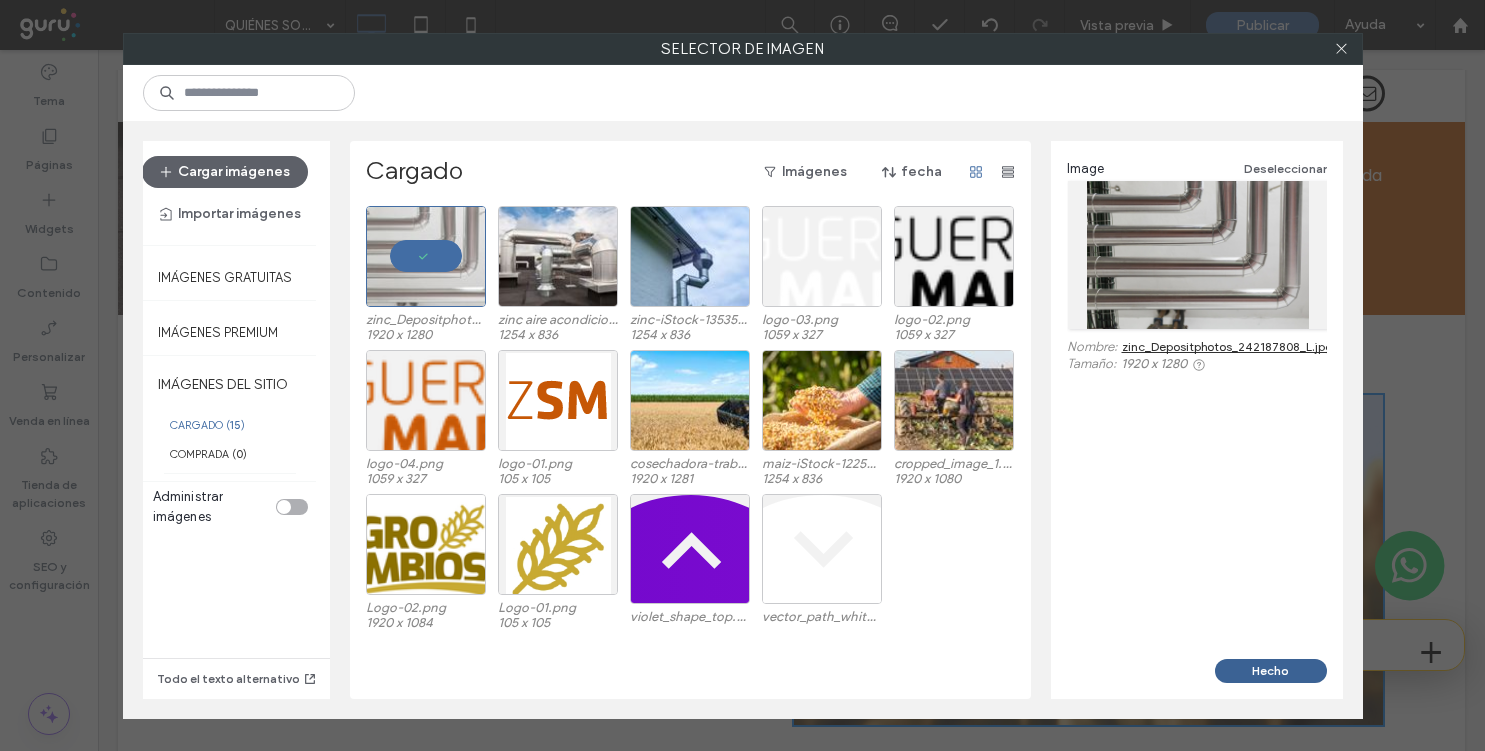click on "Hecho" at bounding box center (1271, 671) 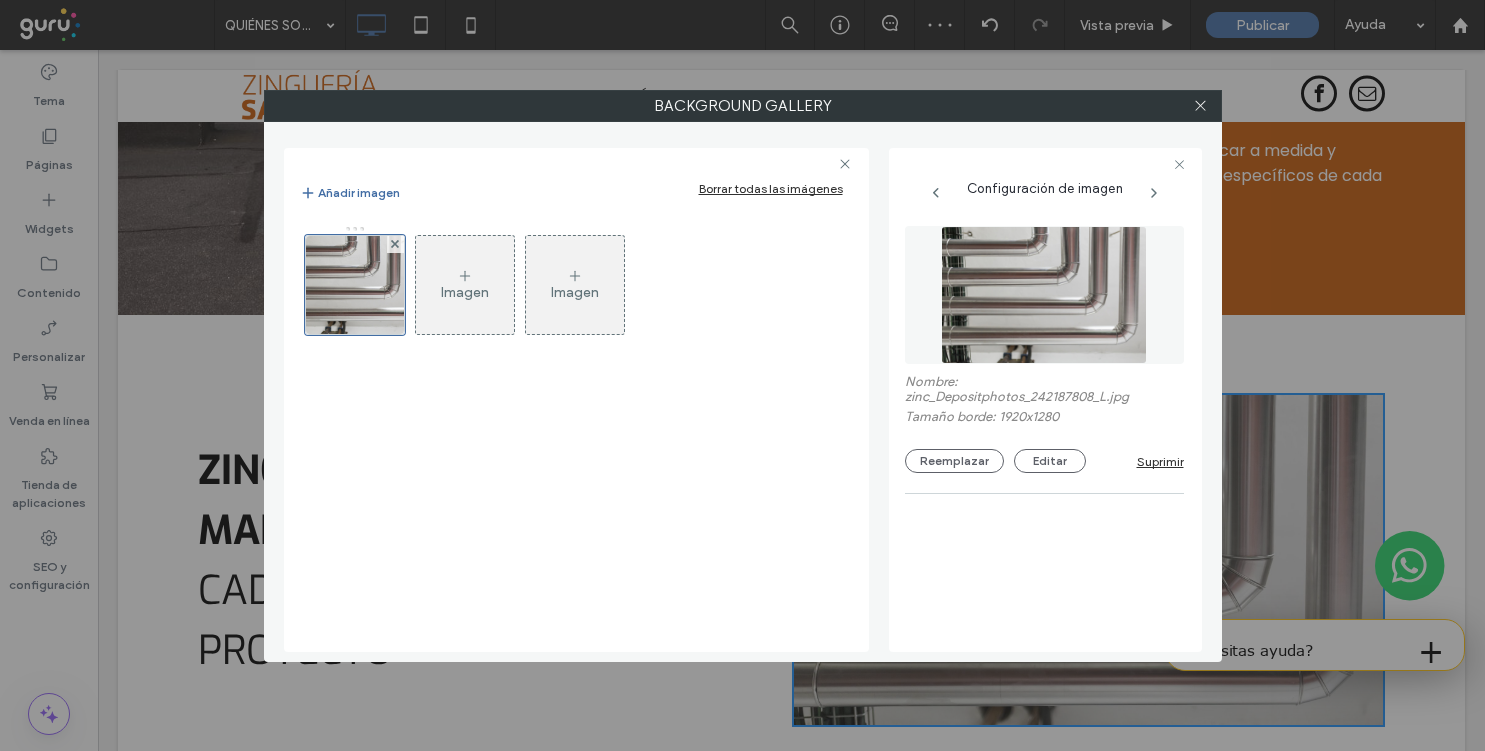 click on "Imagen" at bounding box center [465, 292] 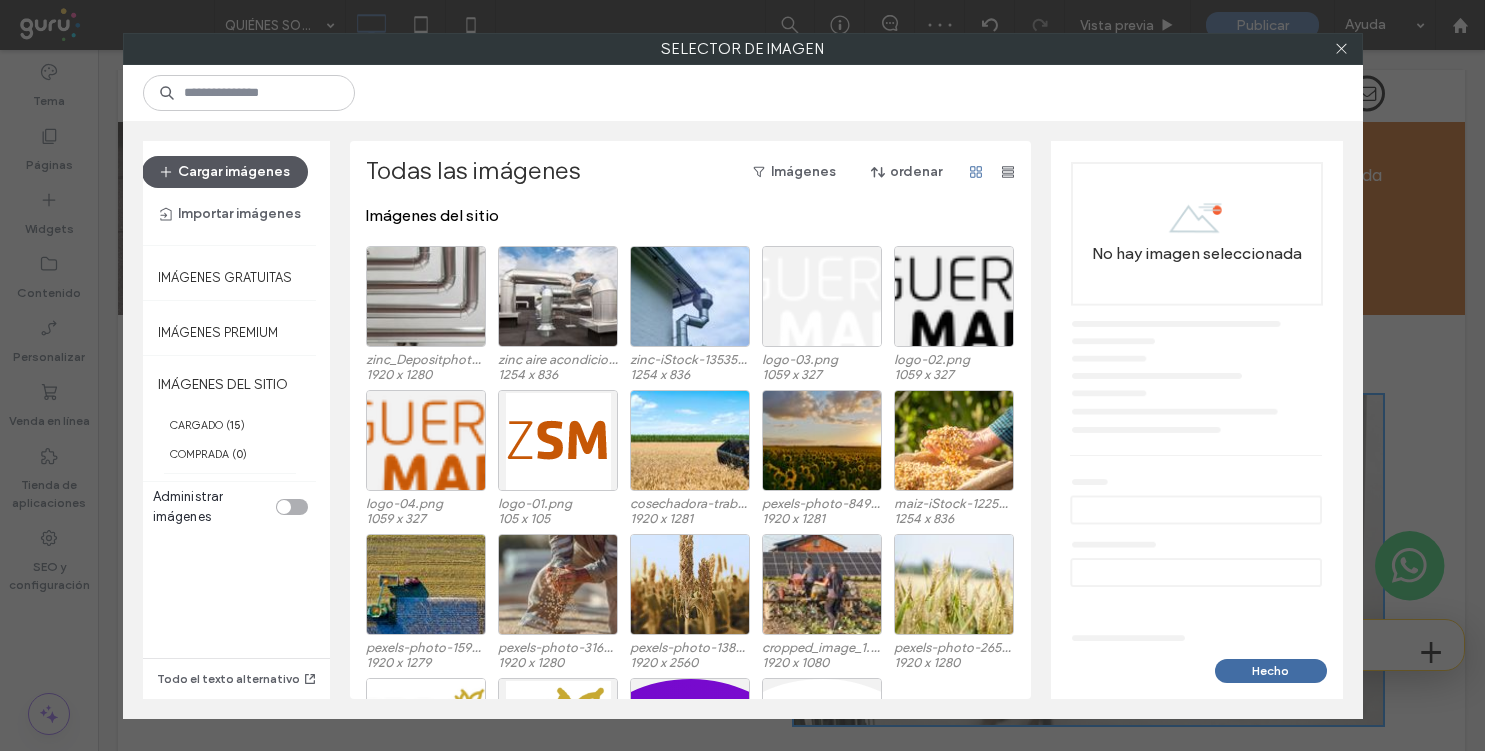 click on "Cargar imágenes" at bounding box center (225, 172) 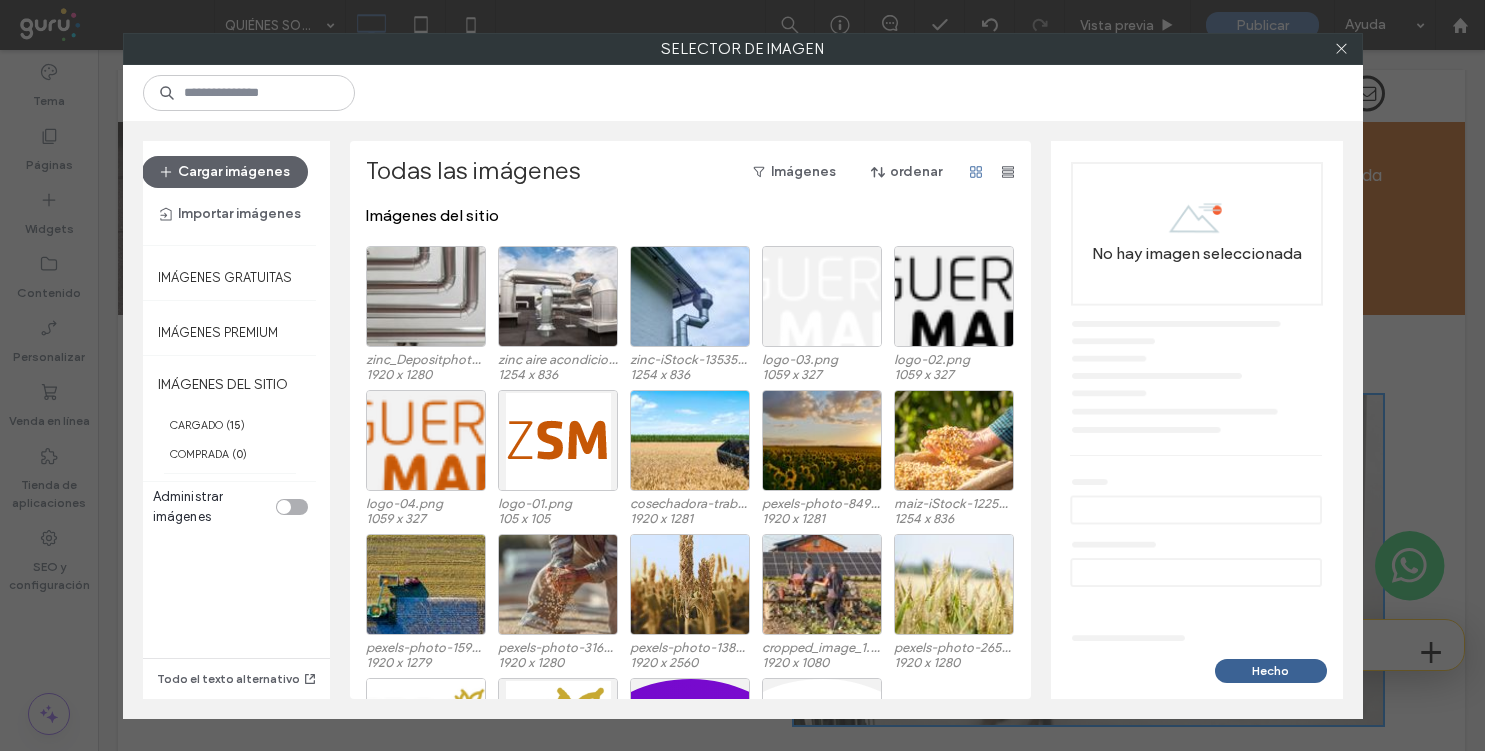 click on "Hecho" at bounding box center [1271, 671] 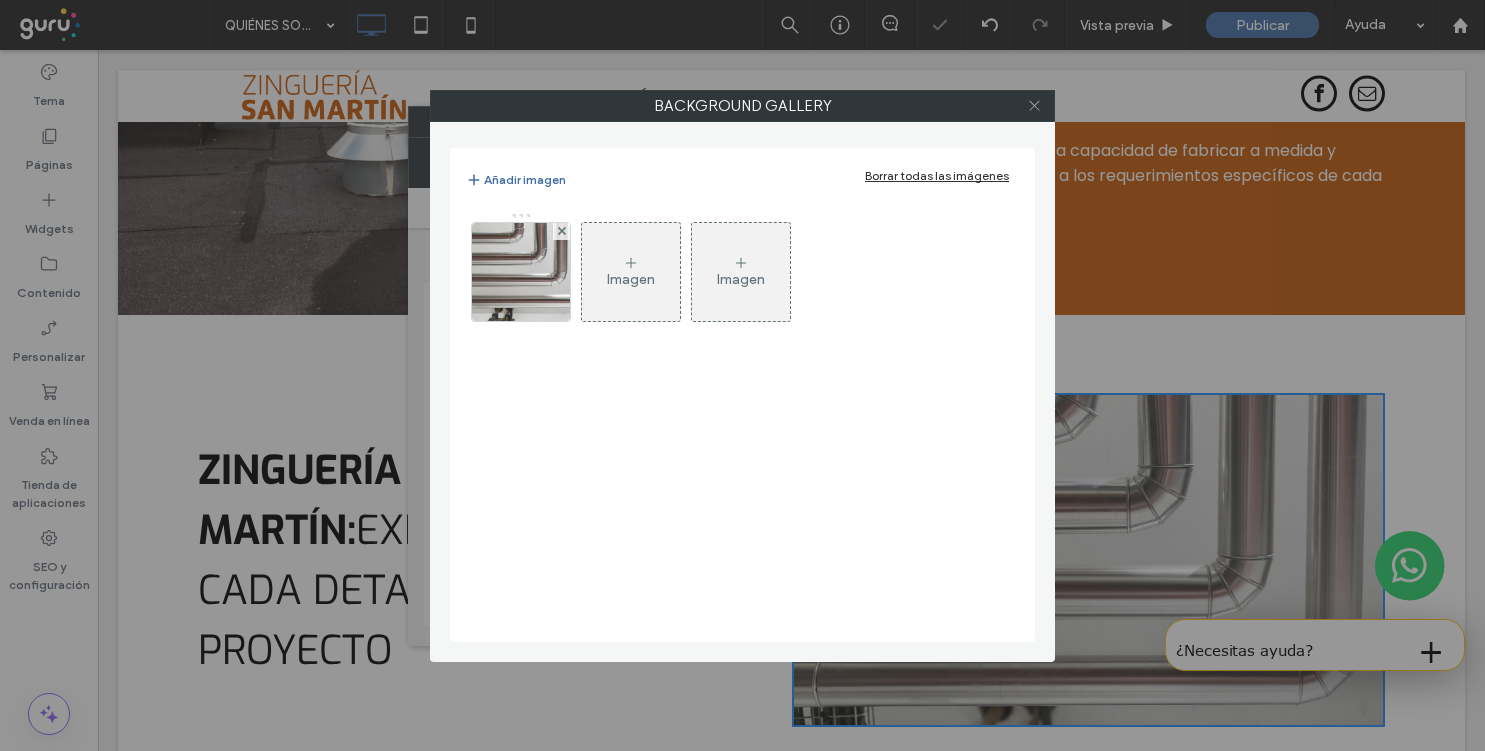 click 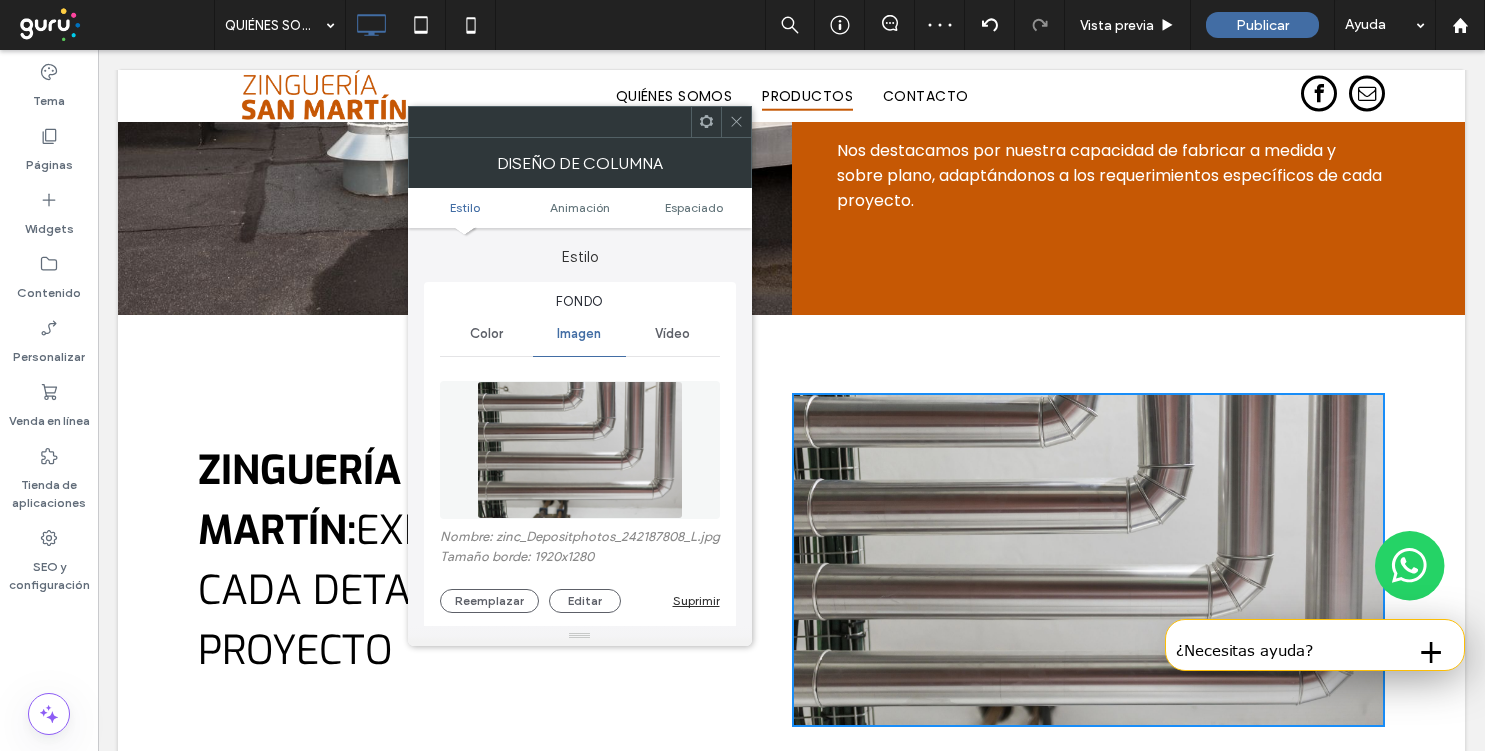 click 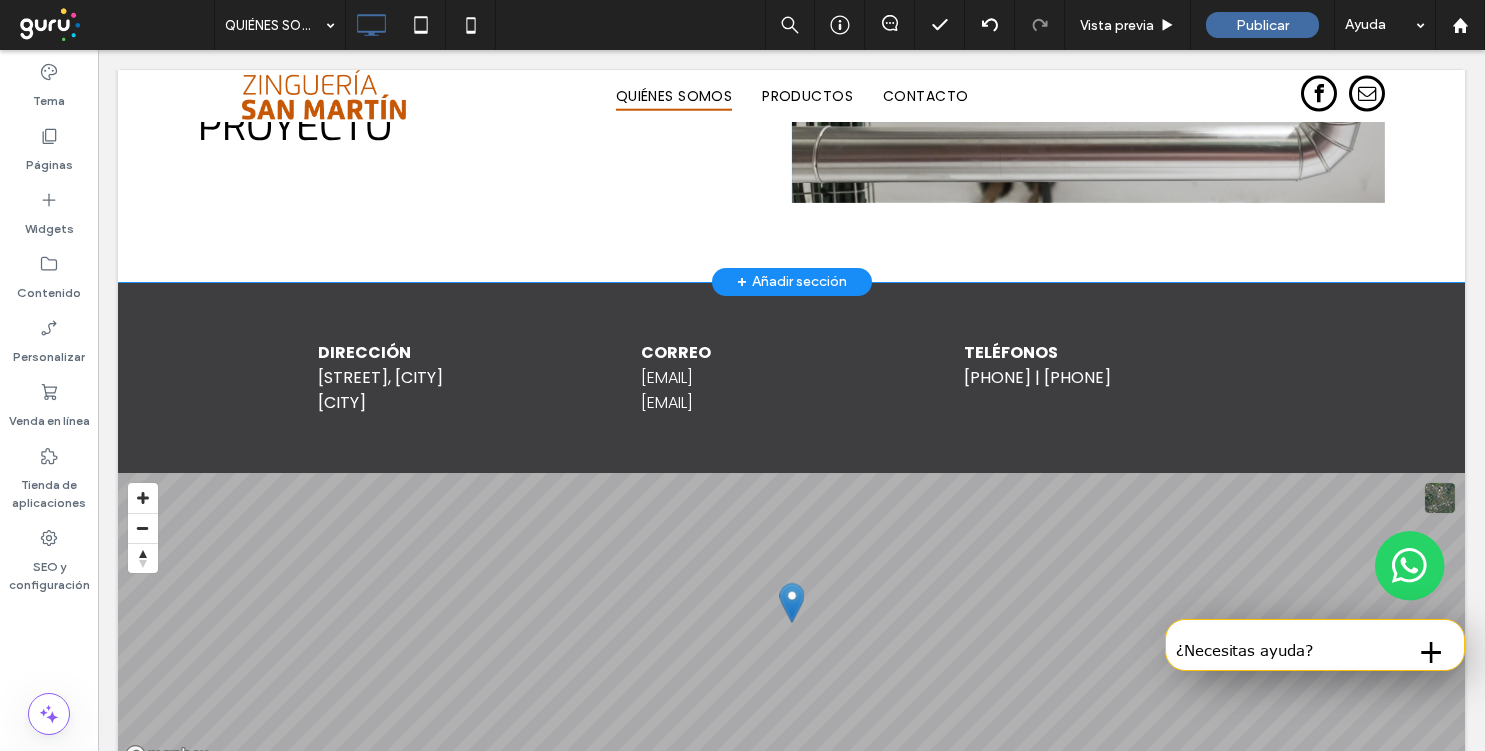 scroll, scrollTop: 1885, scrollLeft: 0, axis: vertical 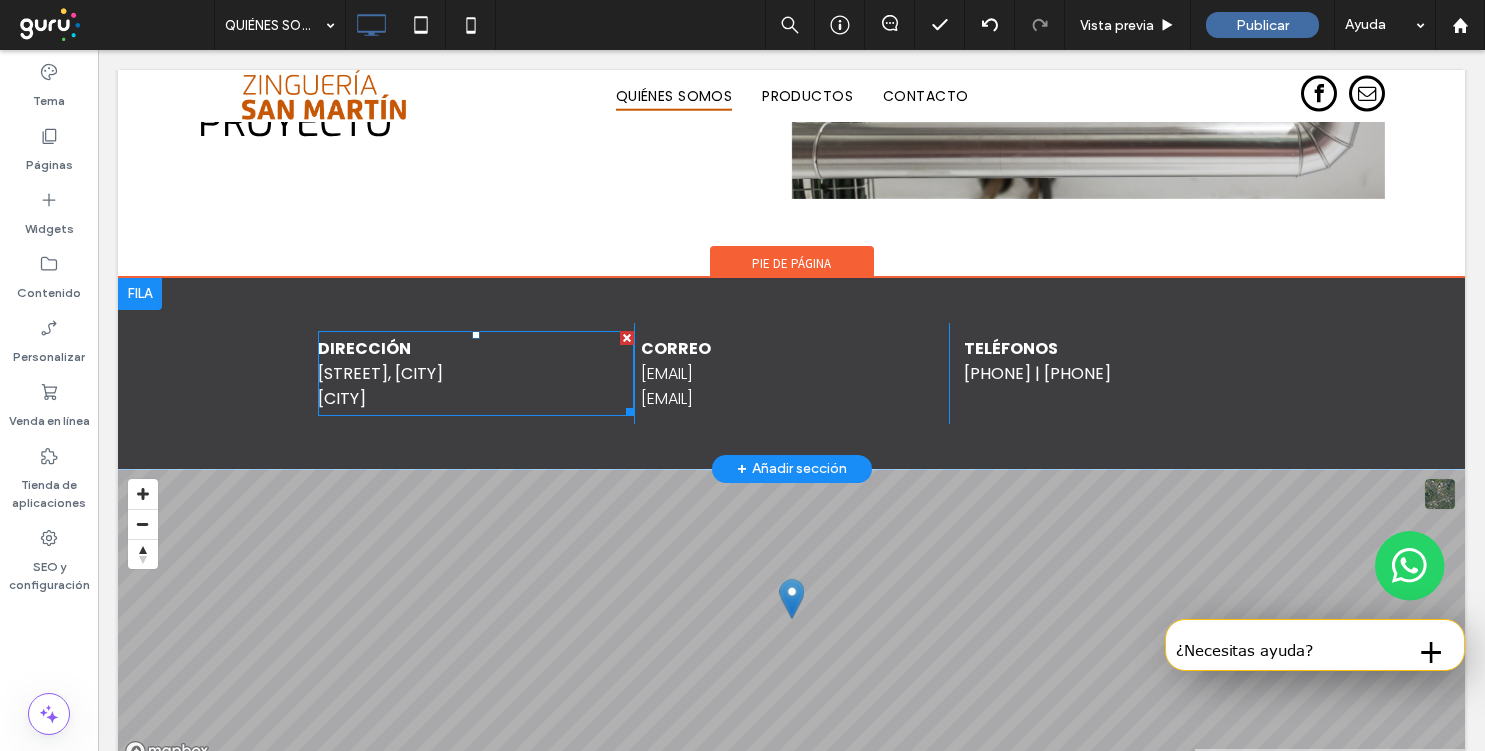 click on "Jorge Newbery 955, Rafaela" at bounding box center [380, 373] 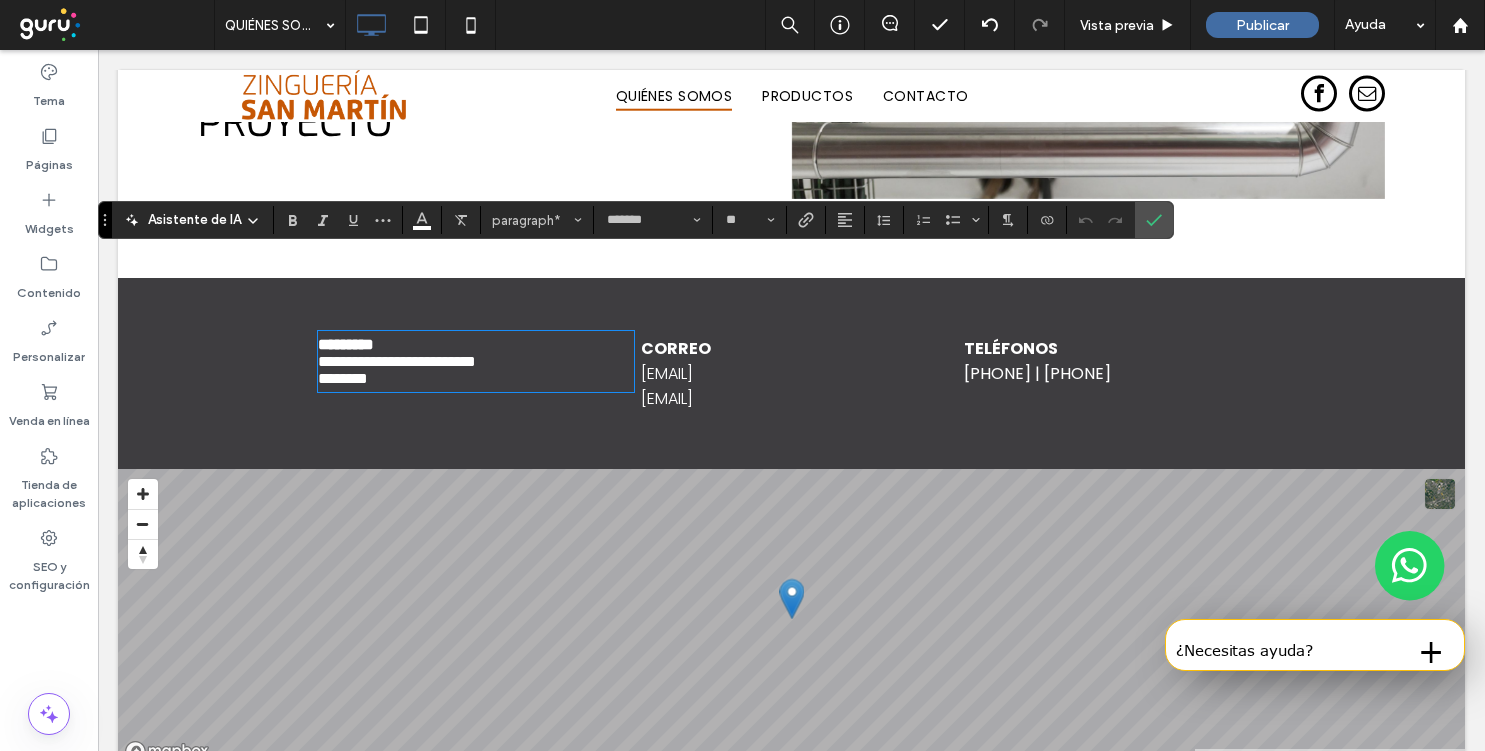 click on "**********" at bounding box center (397, 361) 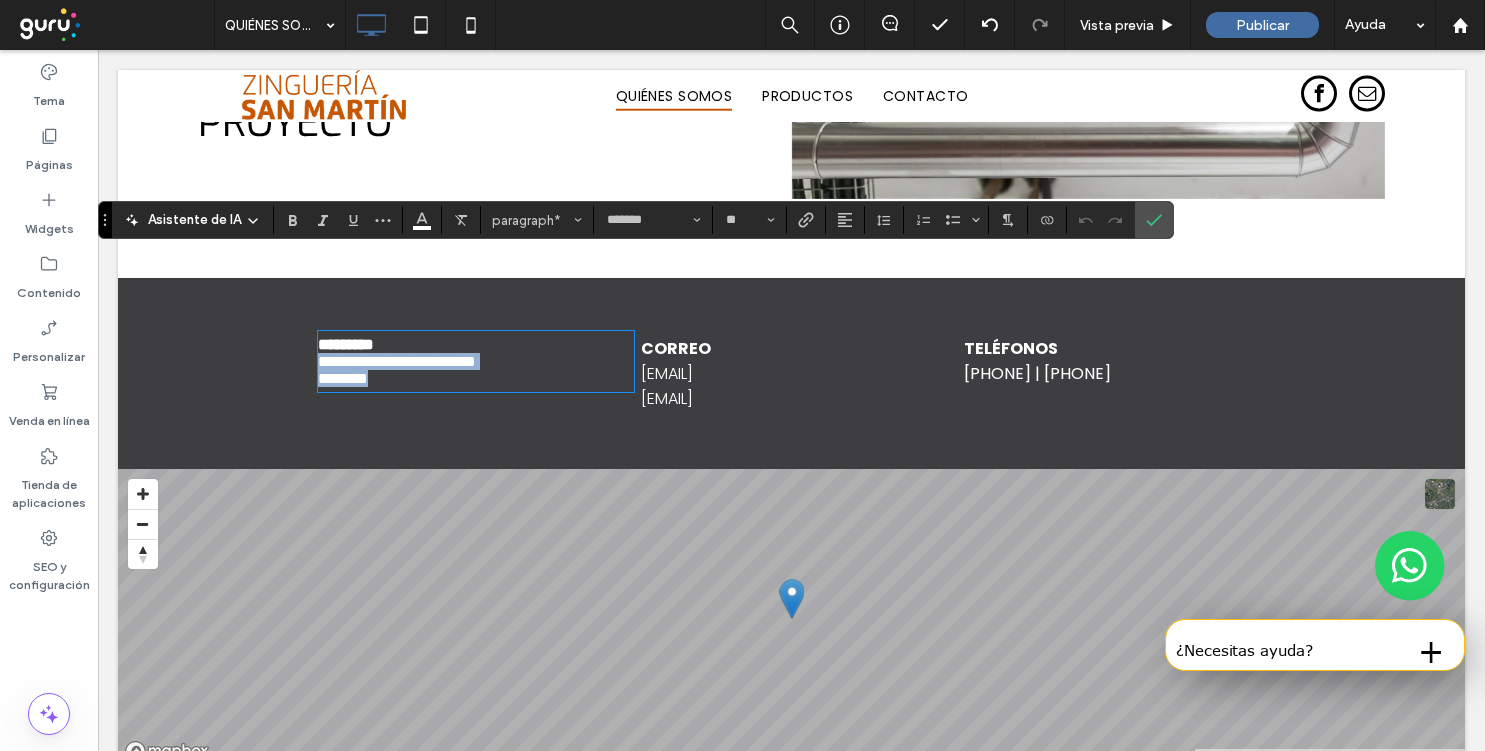 drag, startPoint x: 405, startPoint y: 312, endPoint x: 318, endPoint y: 298, distance: 88.11924 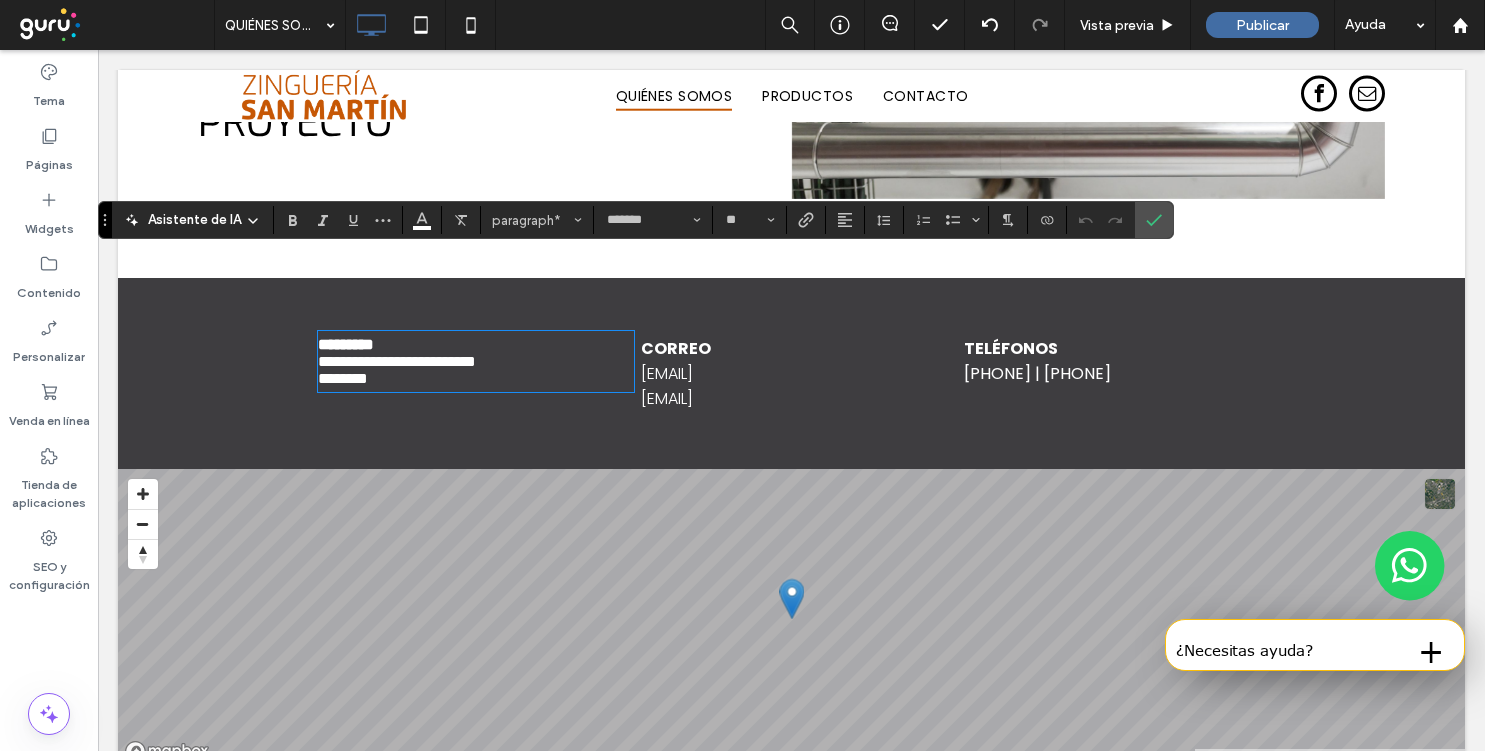 scroll, scrollTop: 0, scrollLeft: 0, axis: both 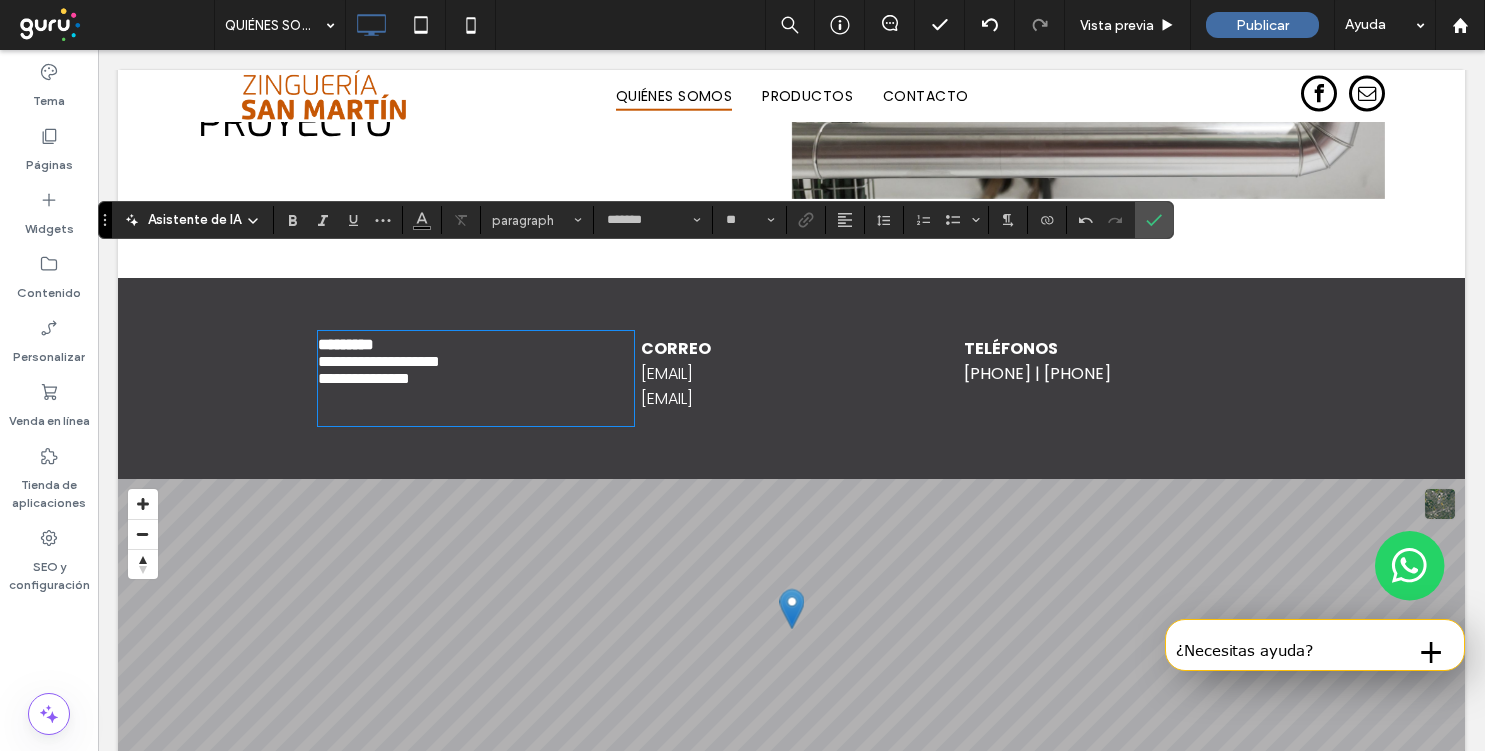 click at bounding box center [476, 404] 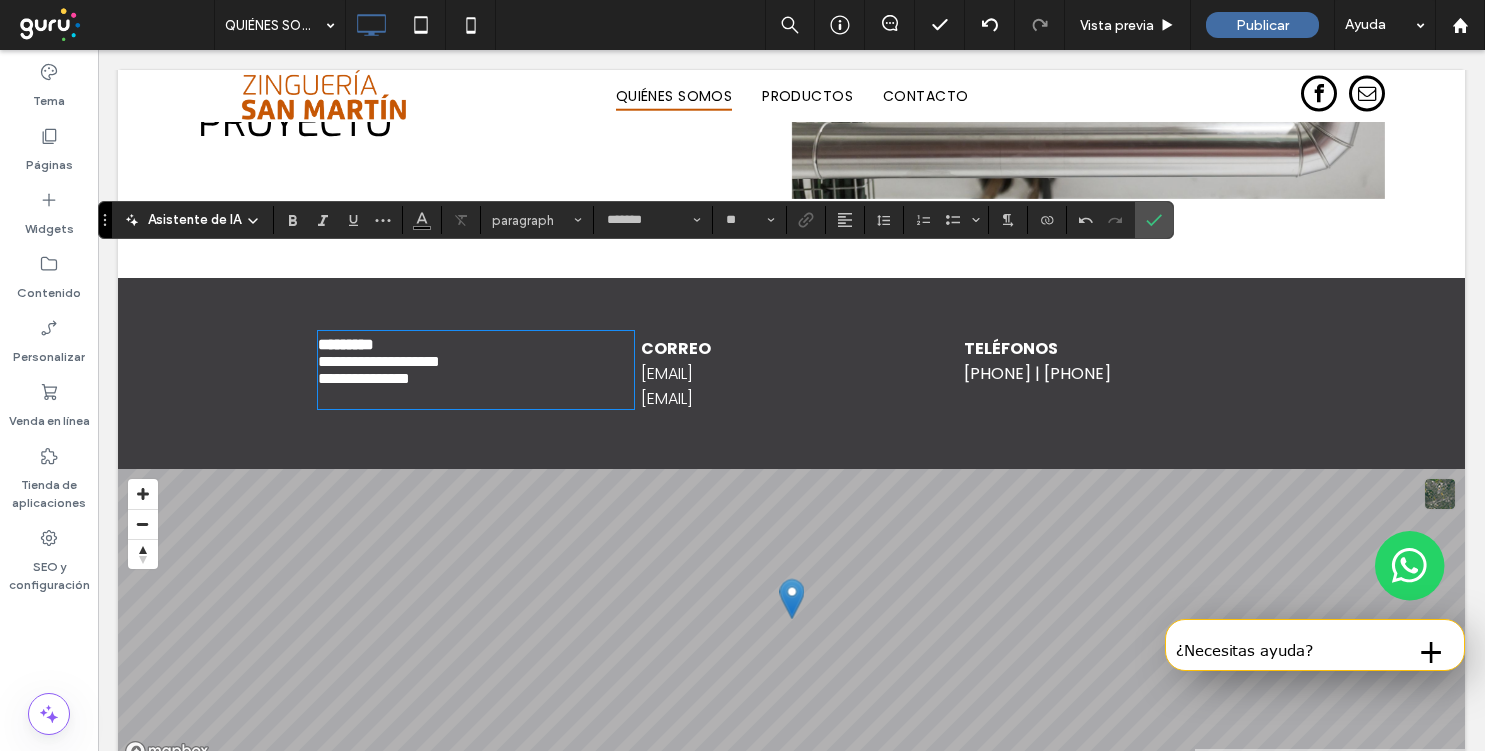 click at bounding box center [476, 395] 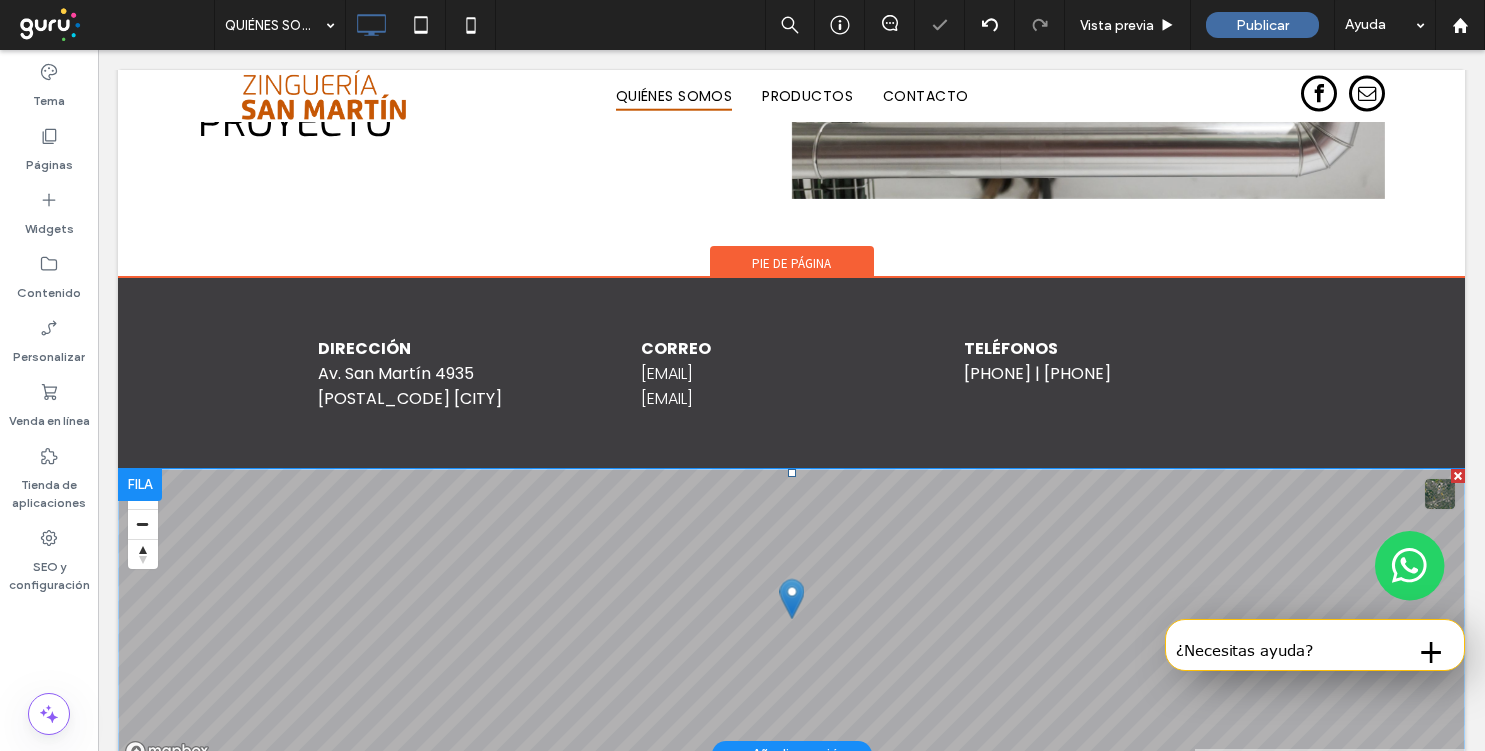 click at bounding box center (791, 619) 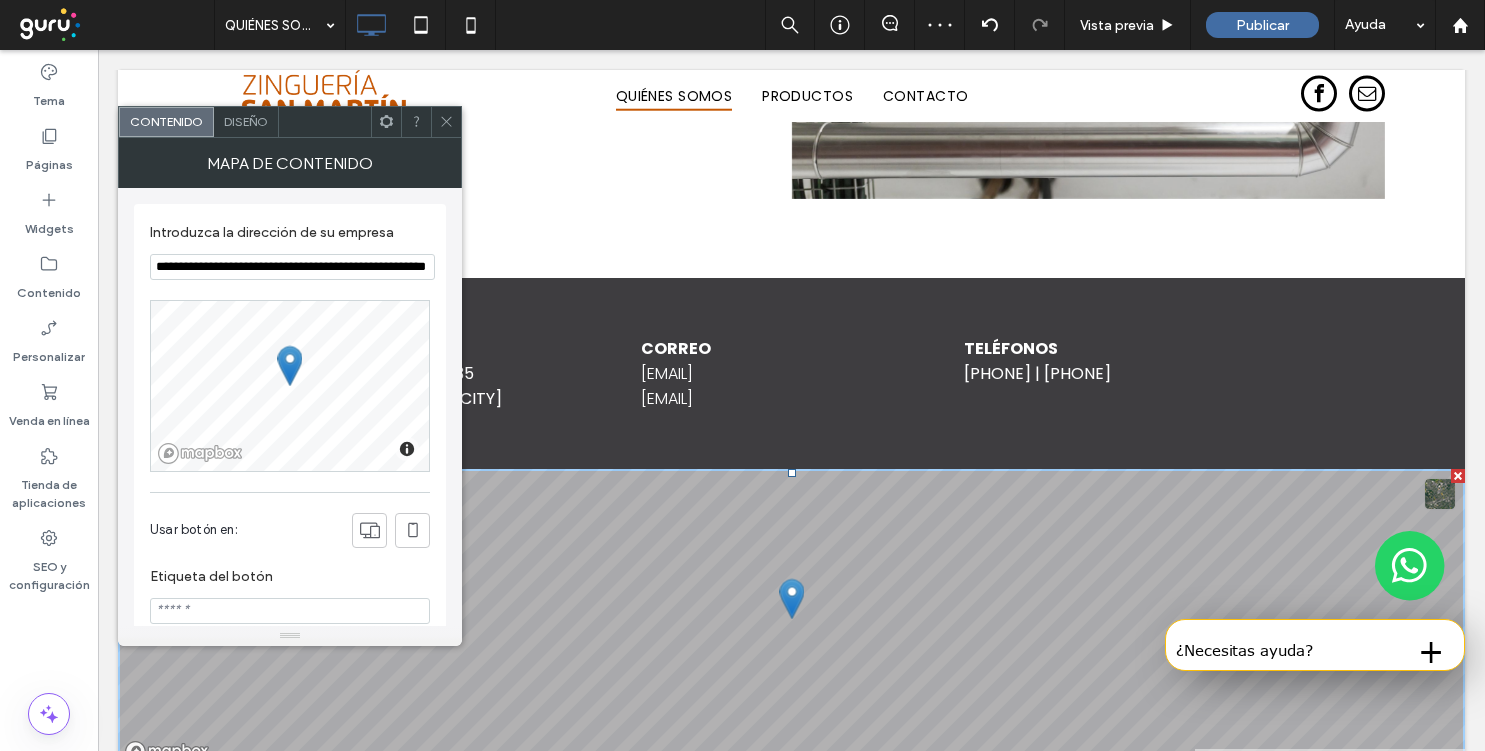 click on "**********" at bounding box center [292, 267] 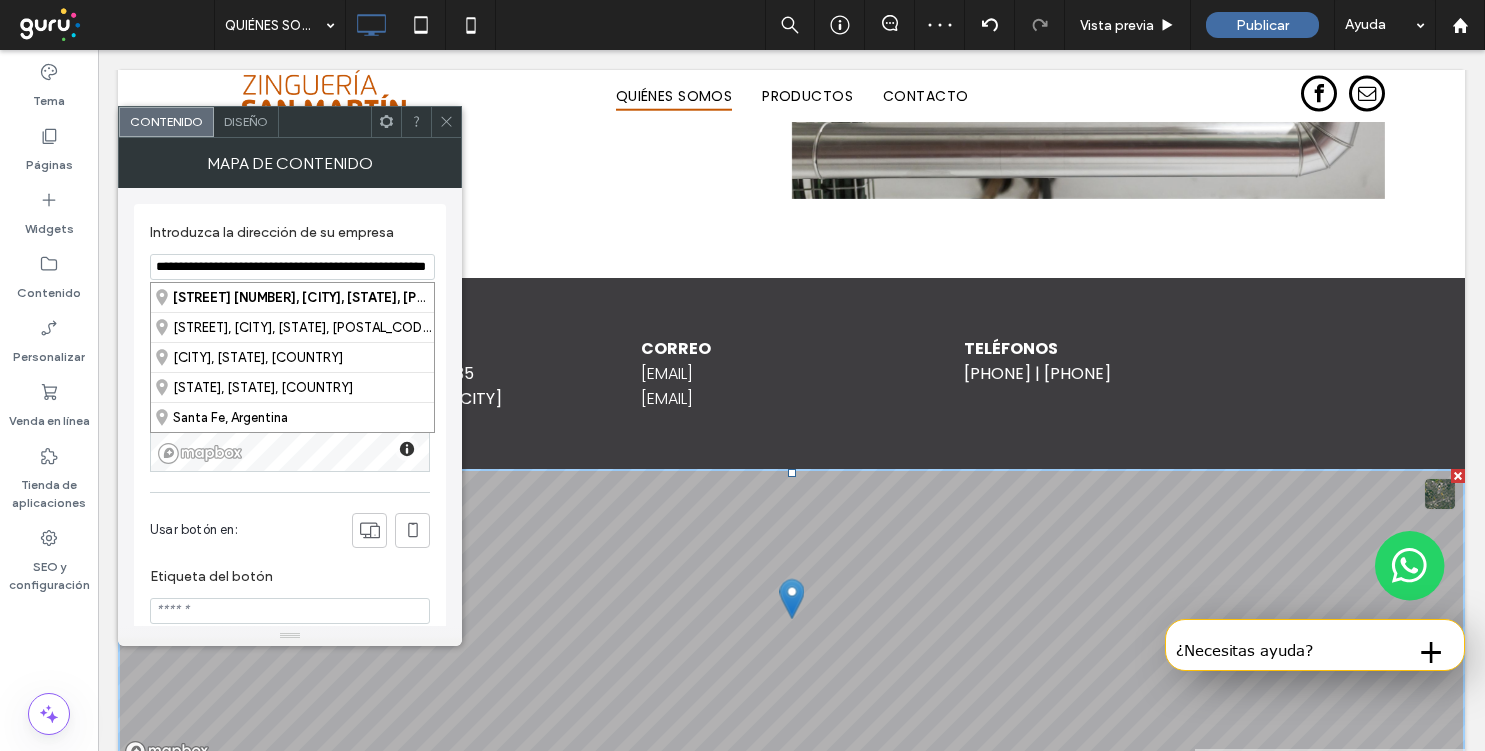 click on "**********" at bounding box center (292, 267) 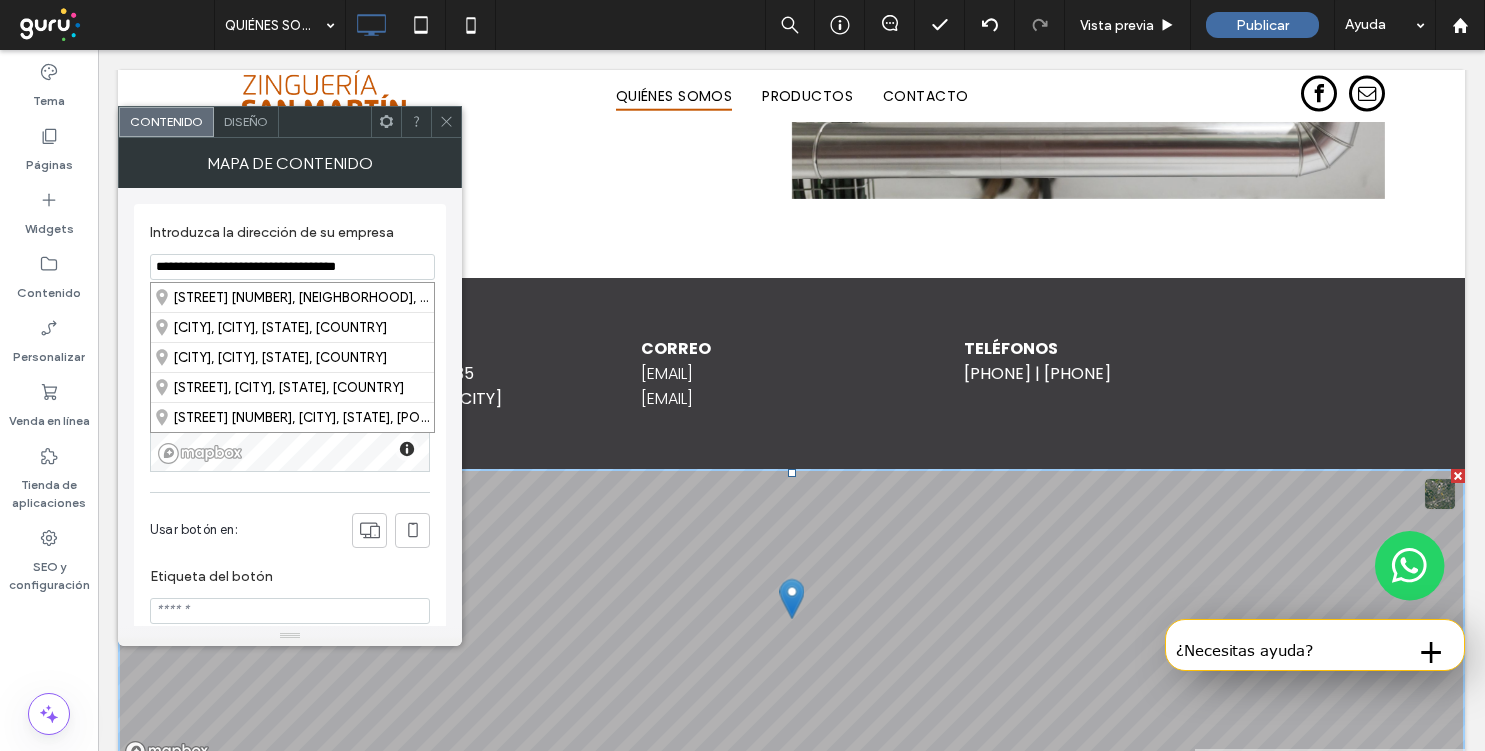 drag, startPoint x: 374, startPoint y: 269, endPoint x: 278, endPoint y: 268, distance: 96.00521 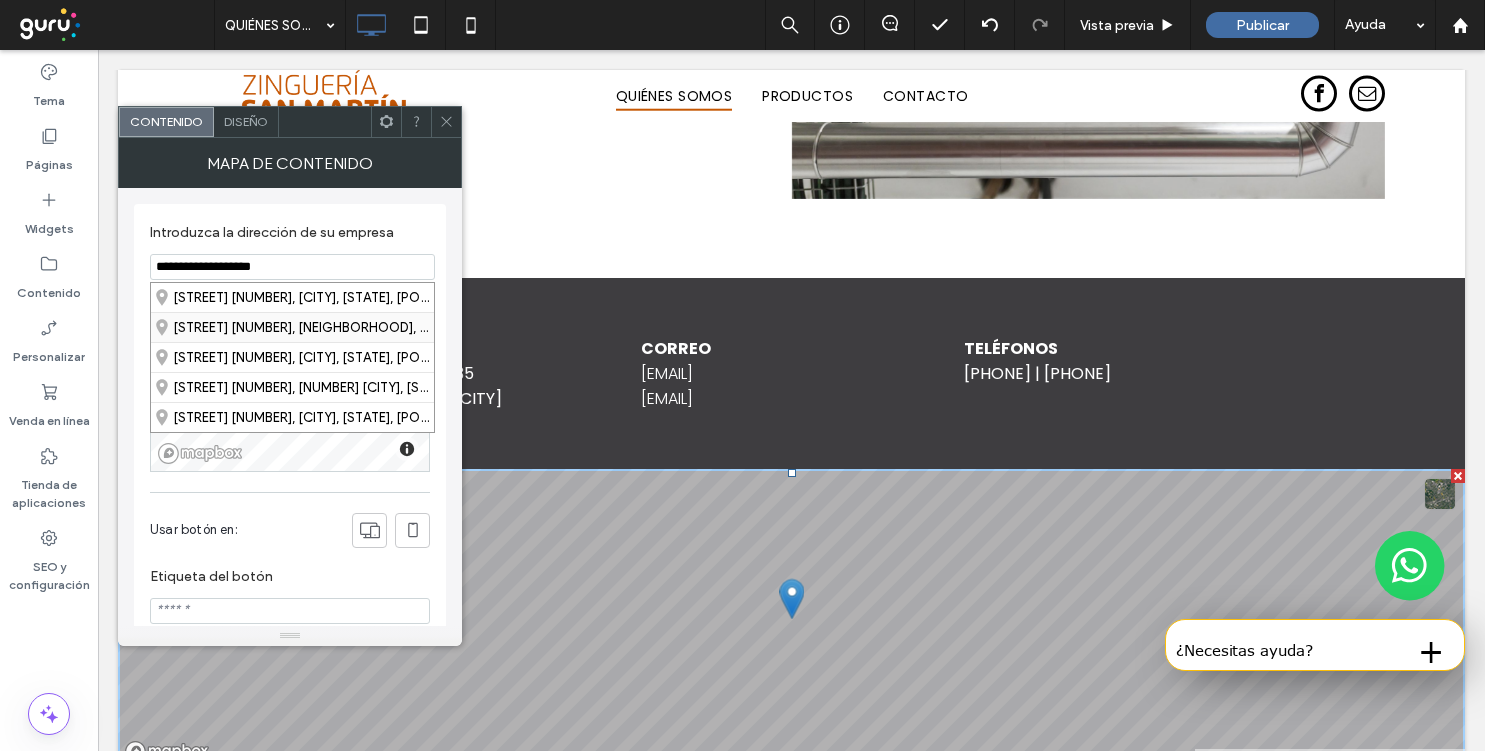 click on "Avenida San Martín 4935, Agronomia, Buenos Aires, C1417, Argentina" at bounding box center [292, 327] 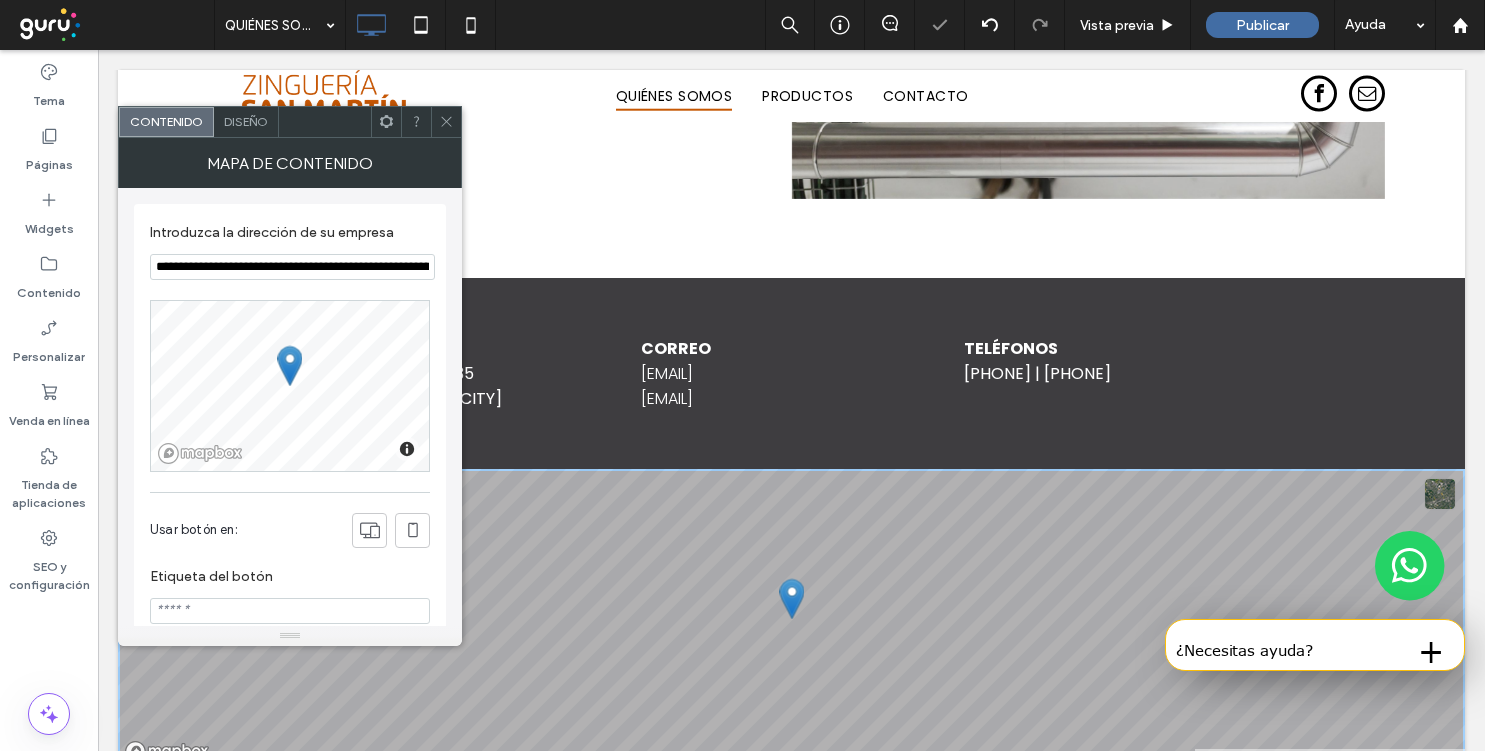 click at bounding box center [446, 122] 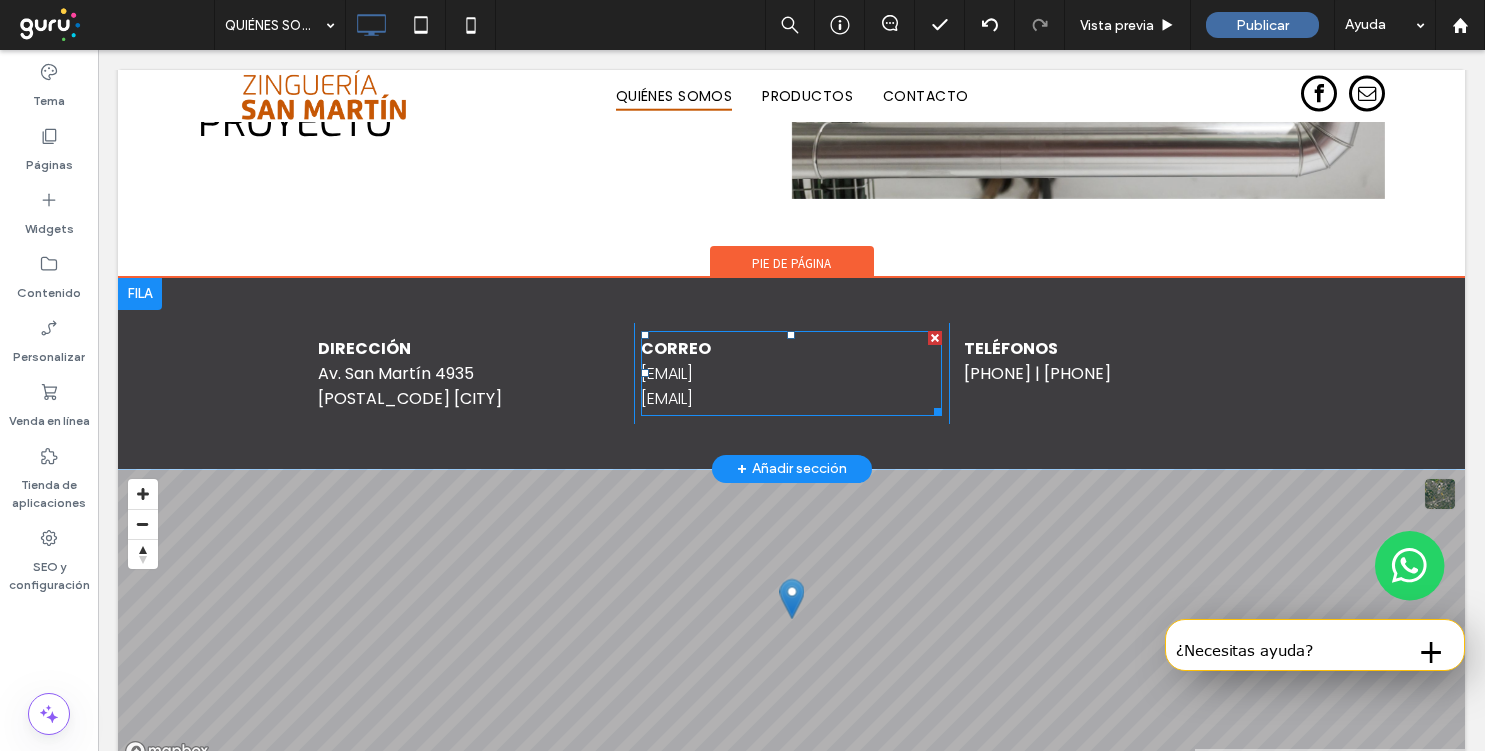 click on "info@agrosimbiosissa.com" at bounding box center [667, 373] 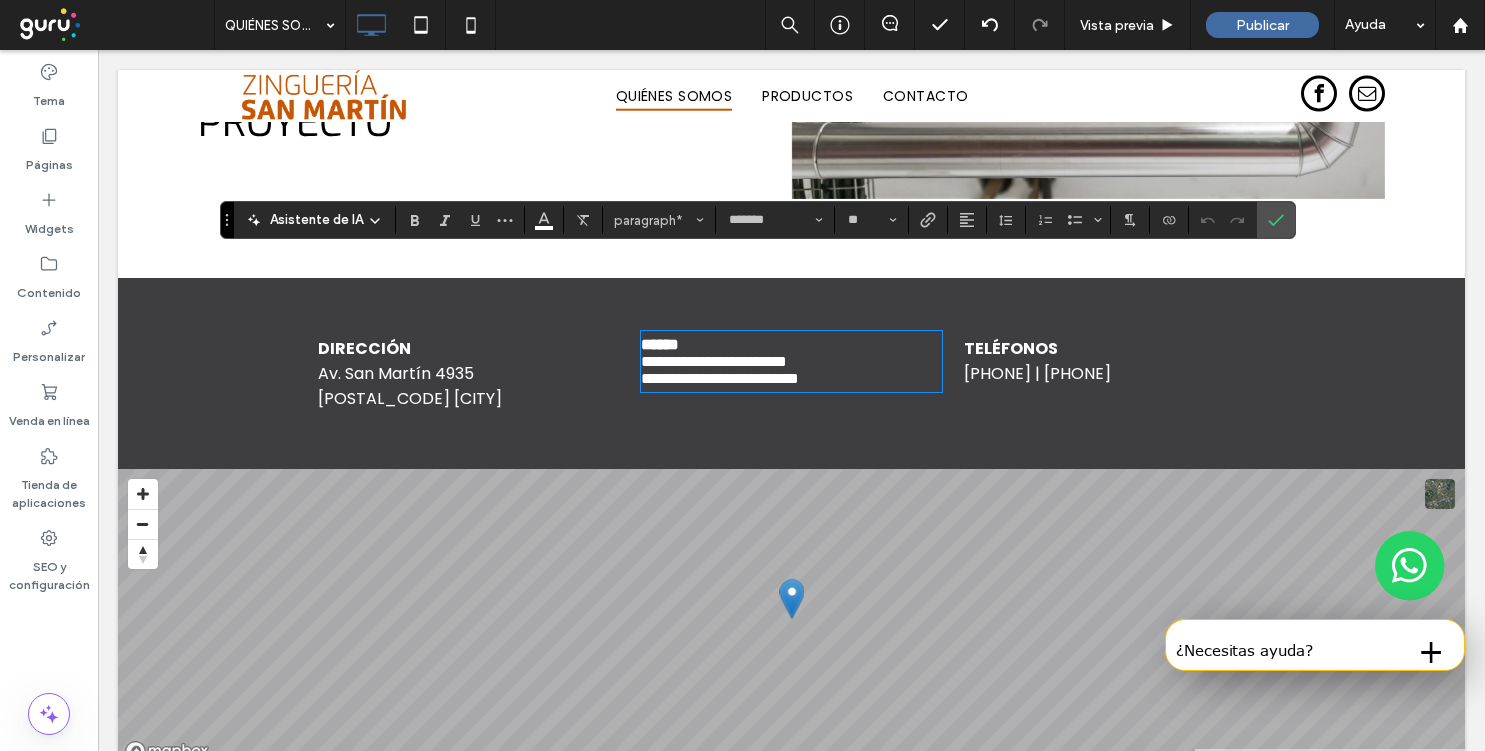 click on "**********" at bounding box center [720, 378] 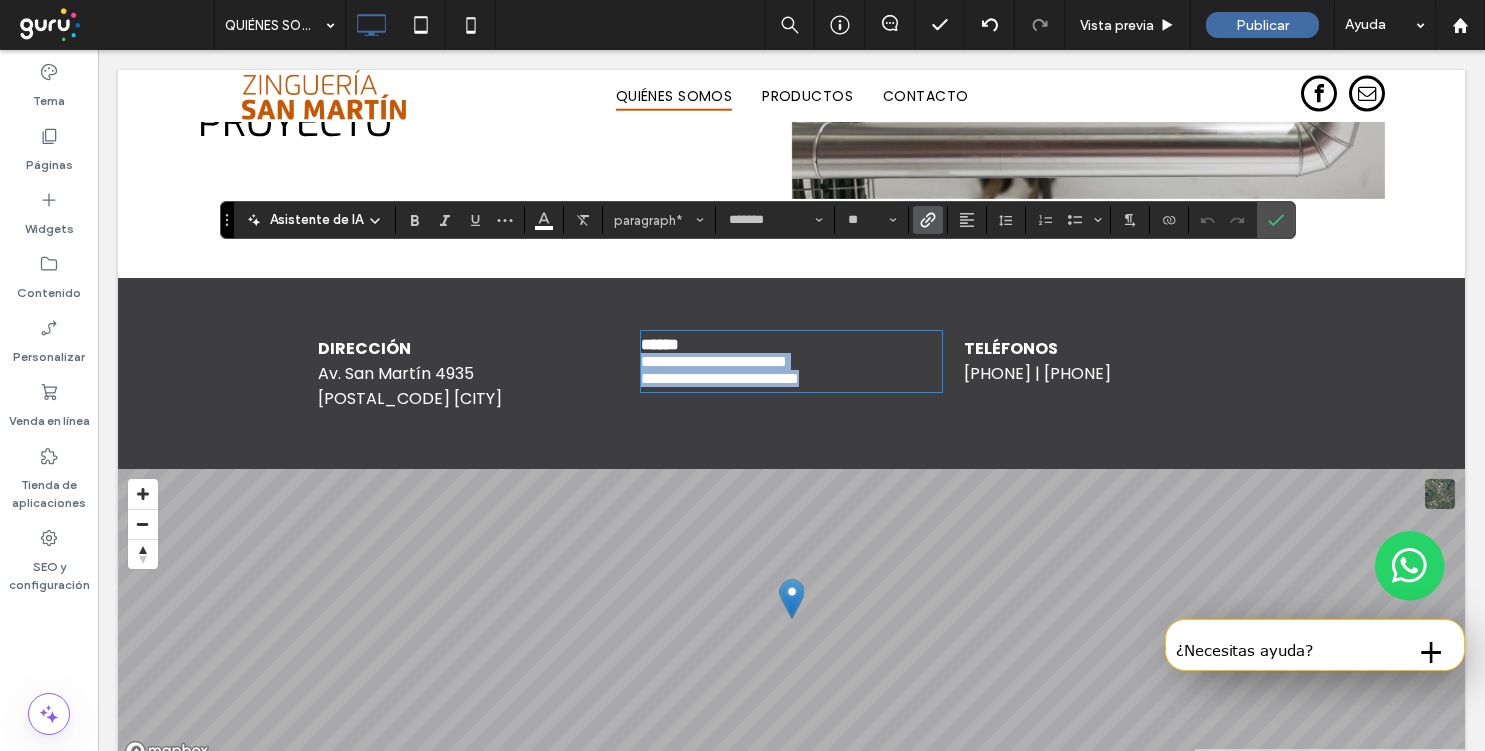 drag, startPoint x: 893, startPoint y: 319, endPoint x: 633, endPoint y: 300, distance: 260.6933 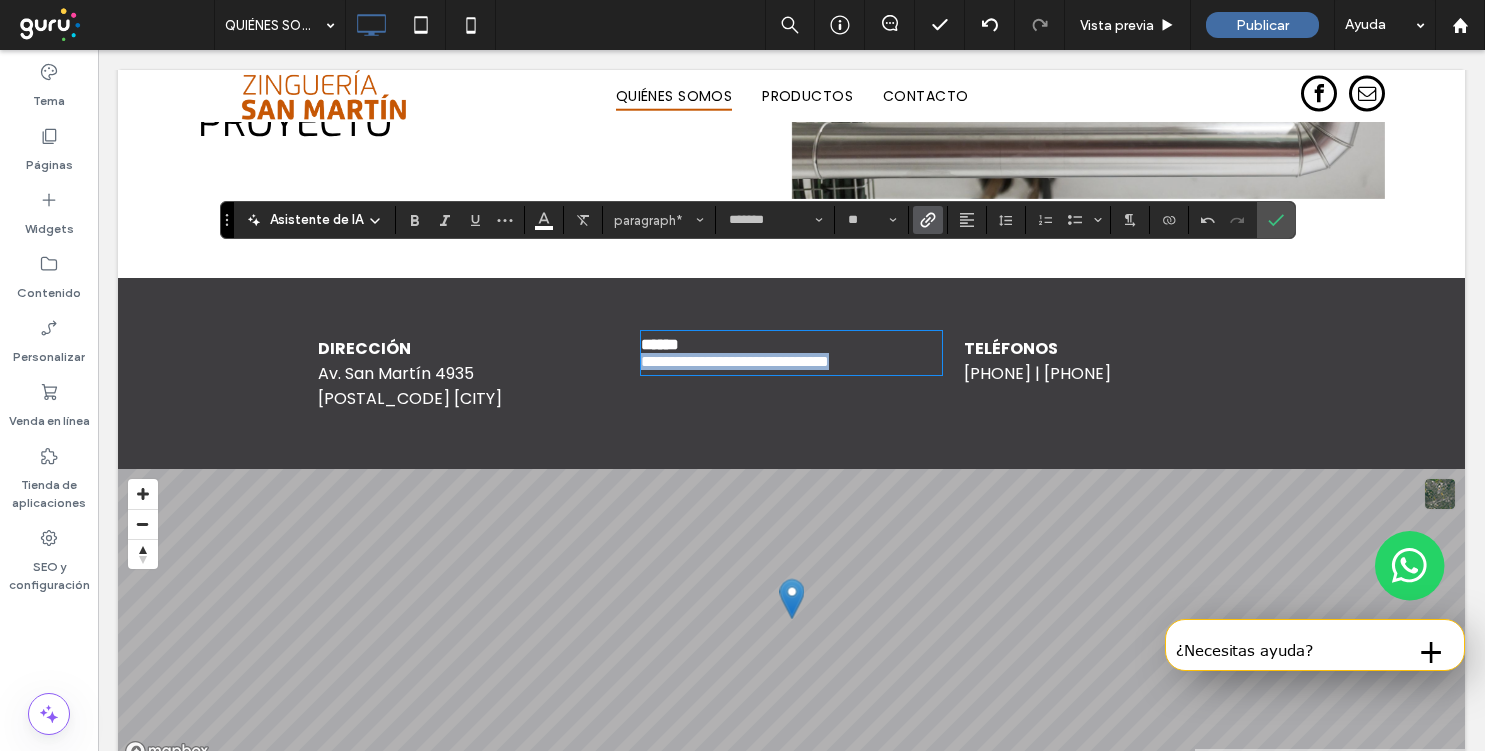 drag, startPoint x: 933, startPoint y: 292, endPoint x: 641, endPoint y: 301, distance: 292.13867 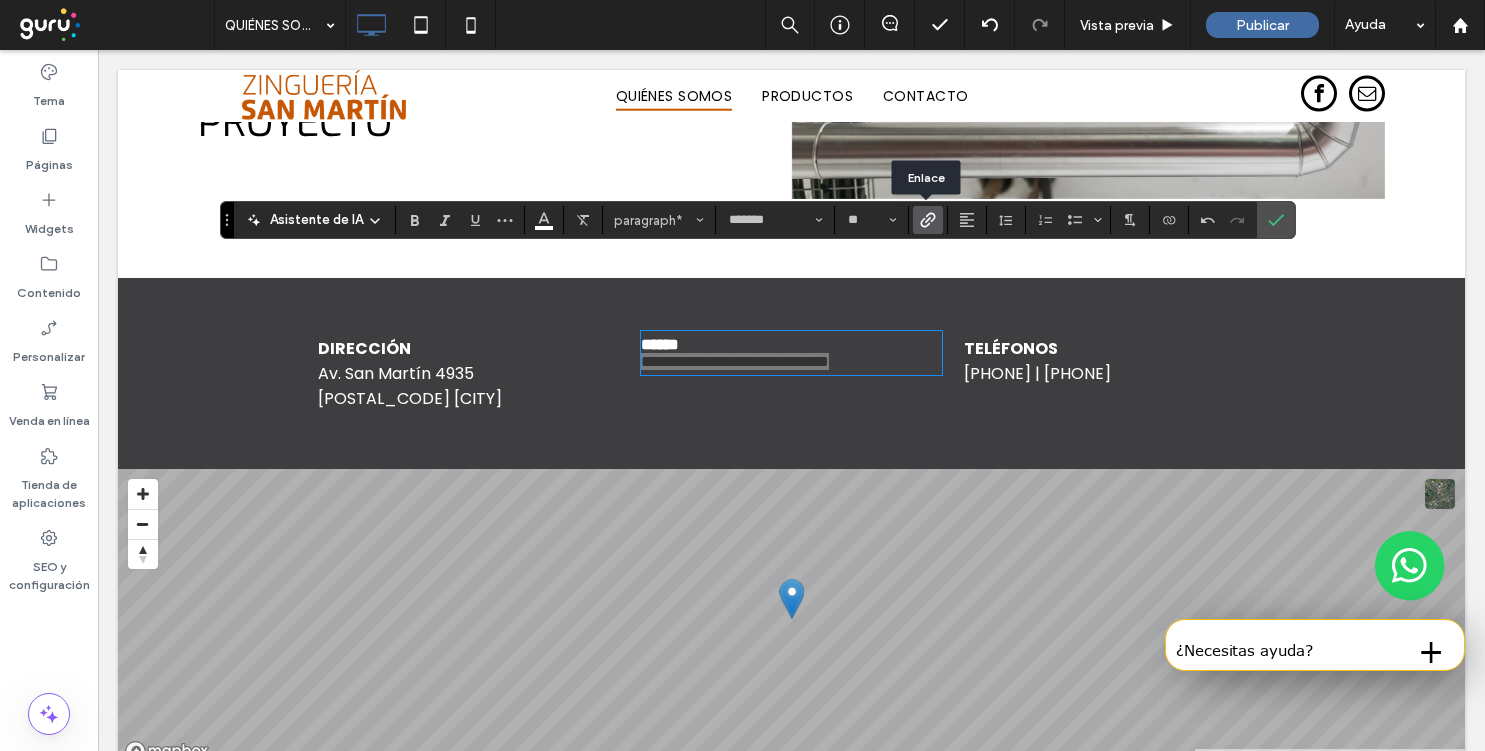 click 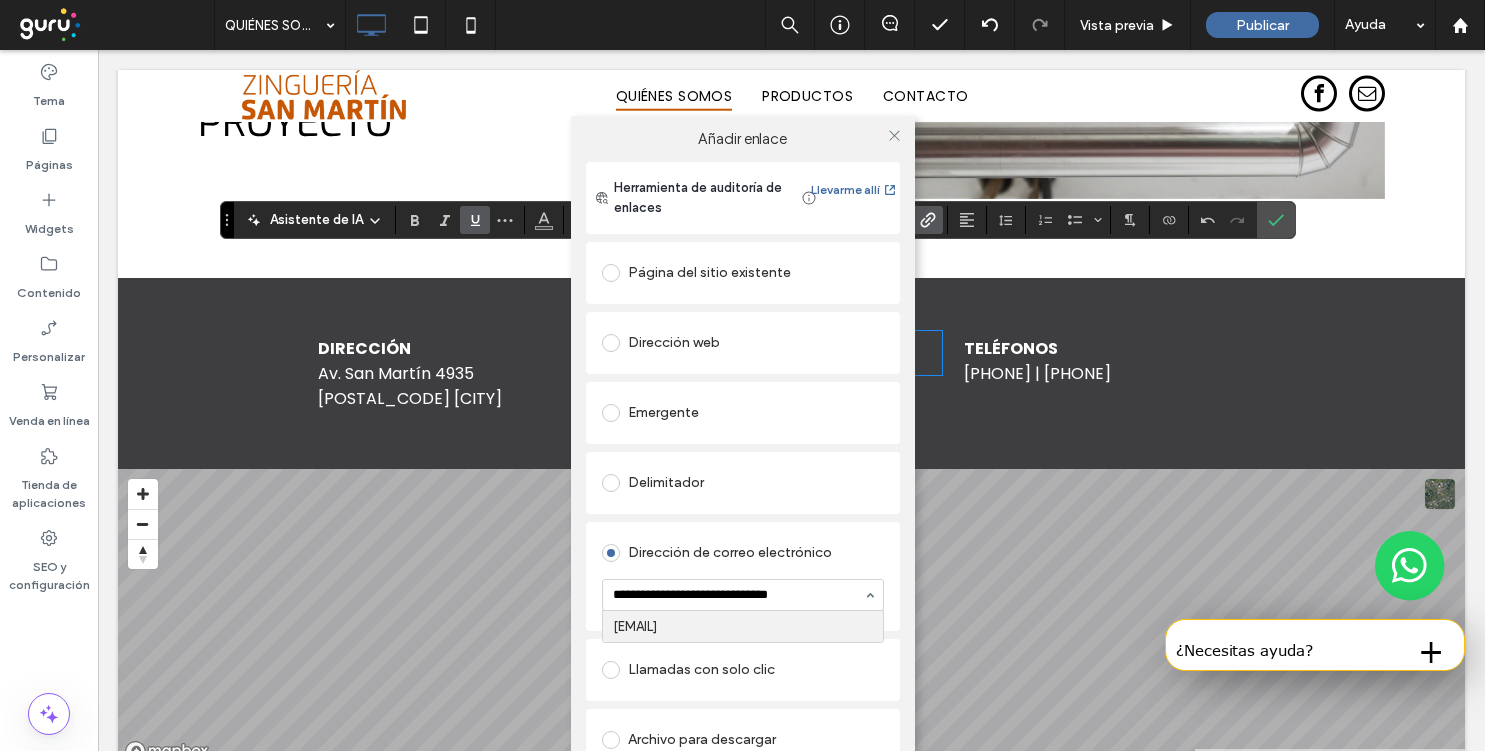 type on "**********" 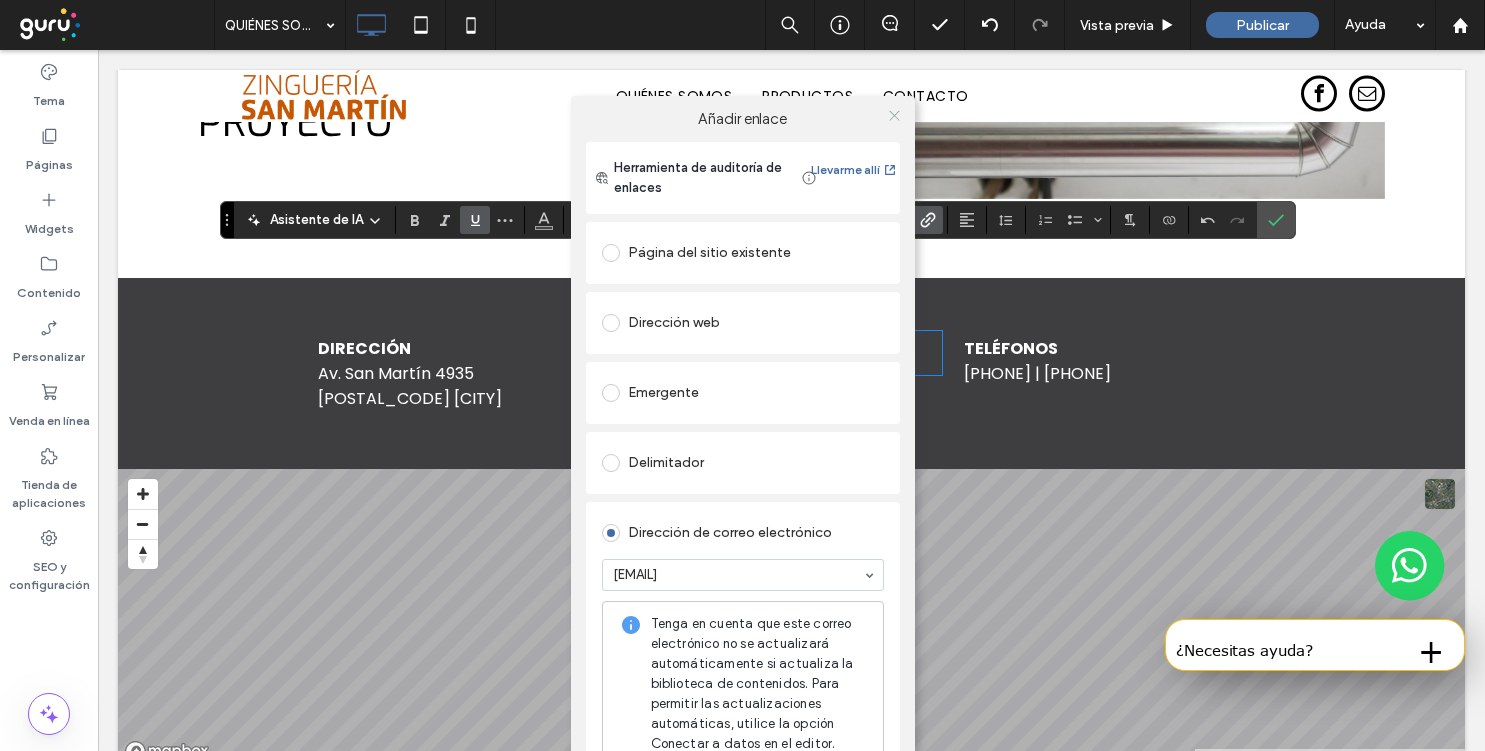 click at bounding box center [894, 116] 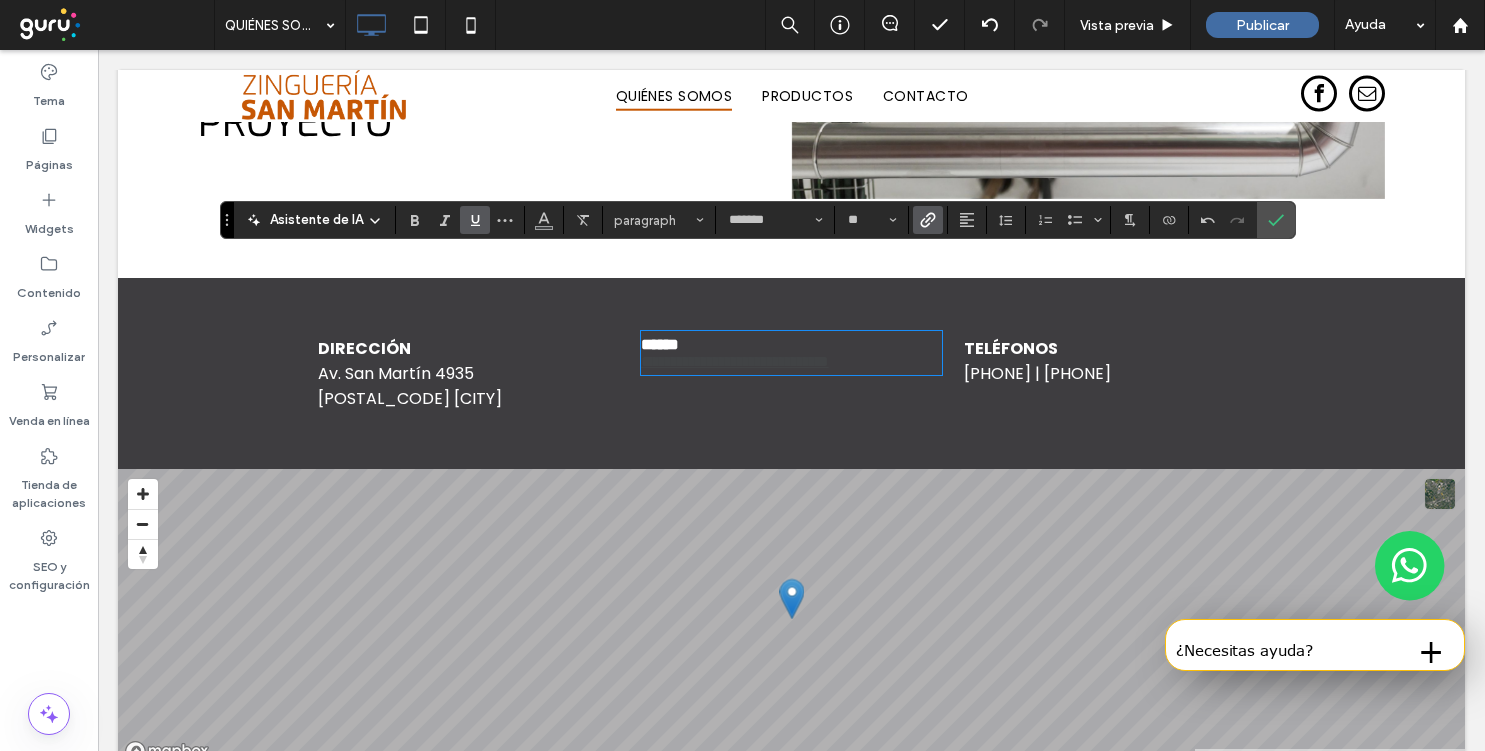 click on "**********" at bounding box center [791, 353] 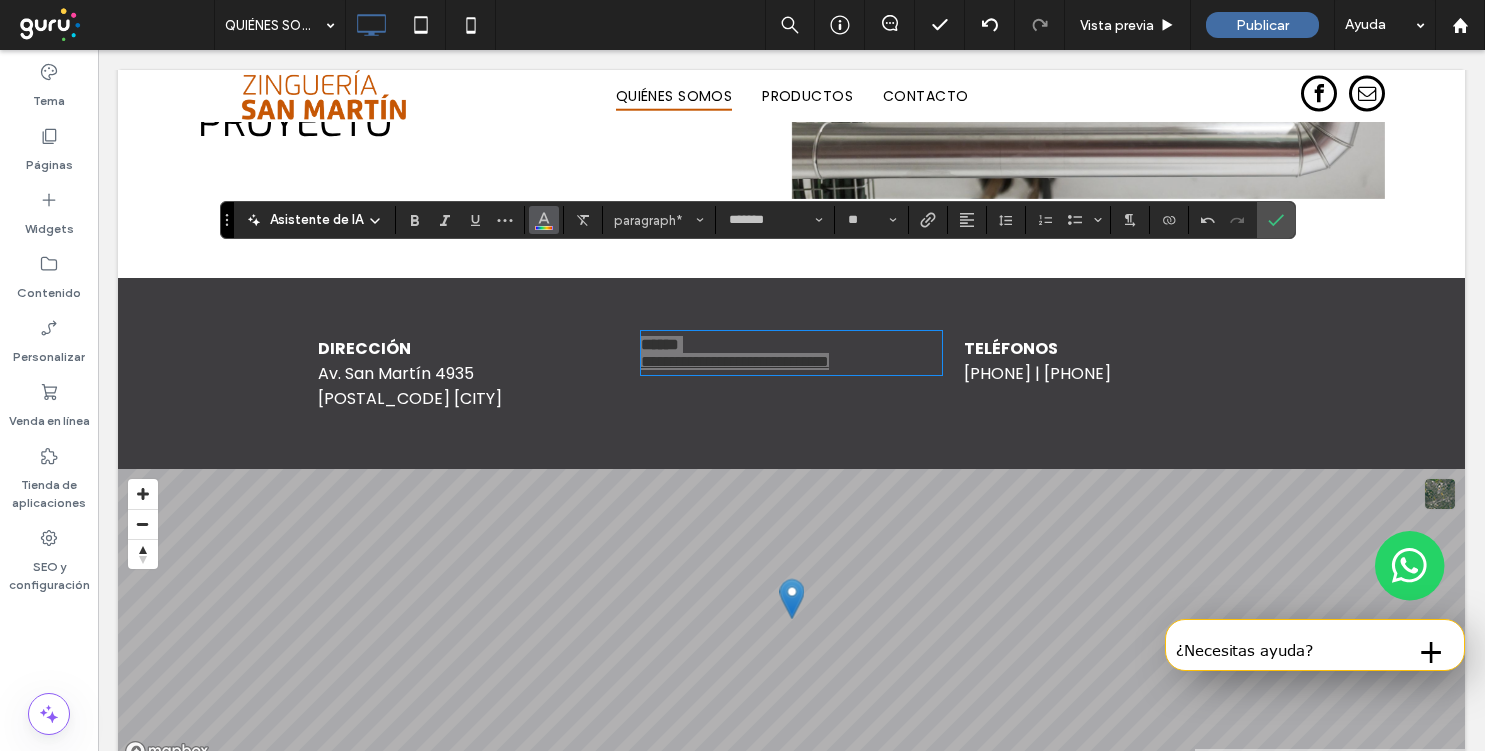 click 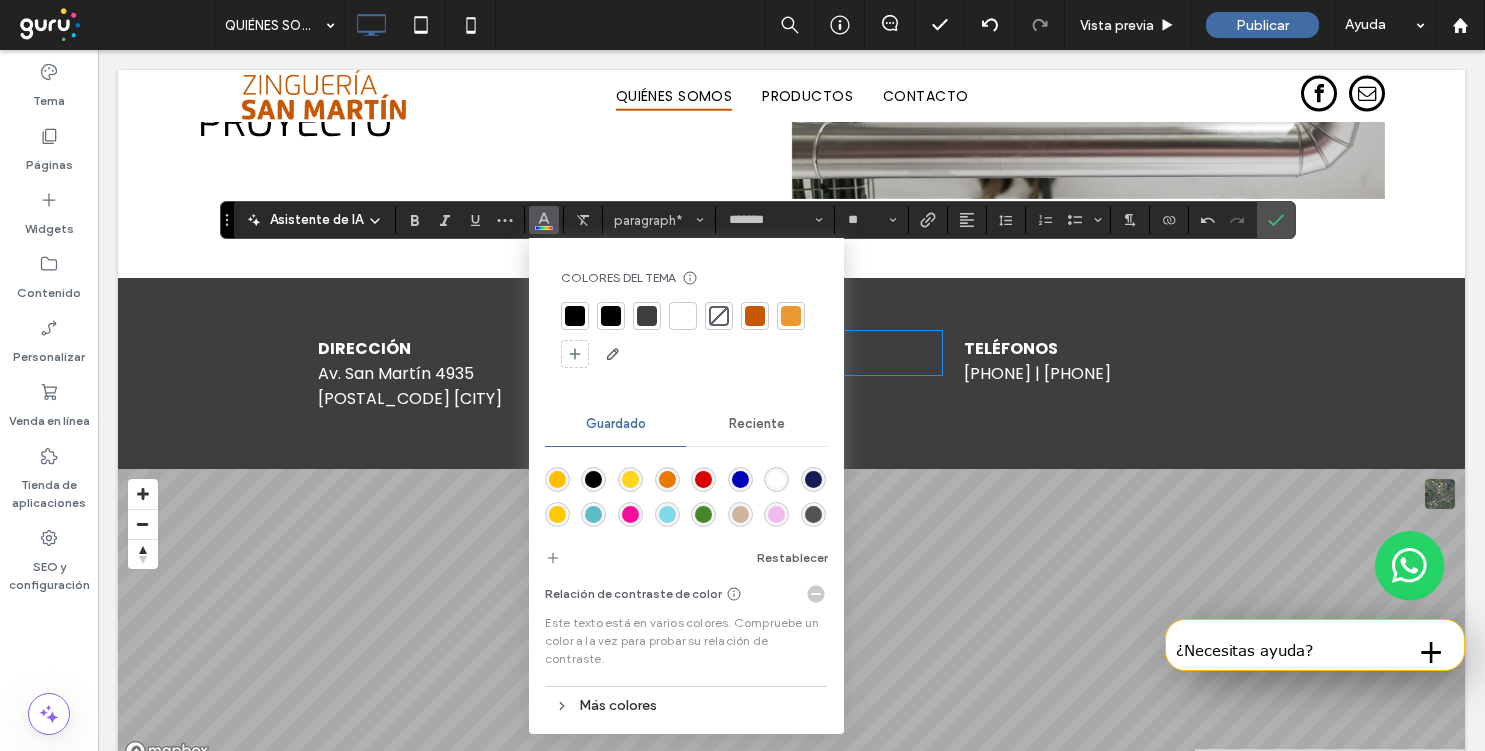 click at bounding box center [683, 316] 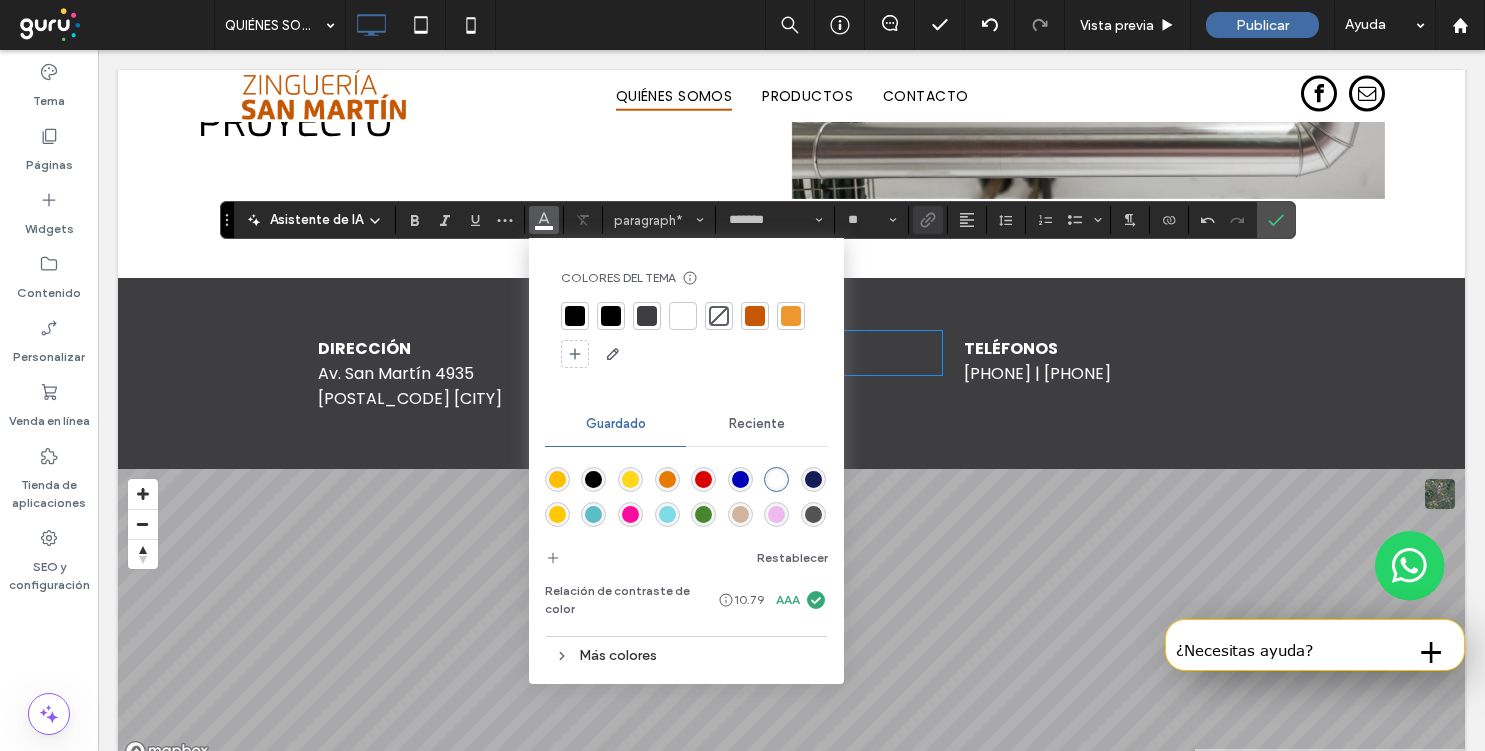 click on "**********" at bounding box center [791, 353] 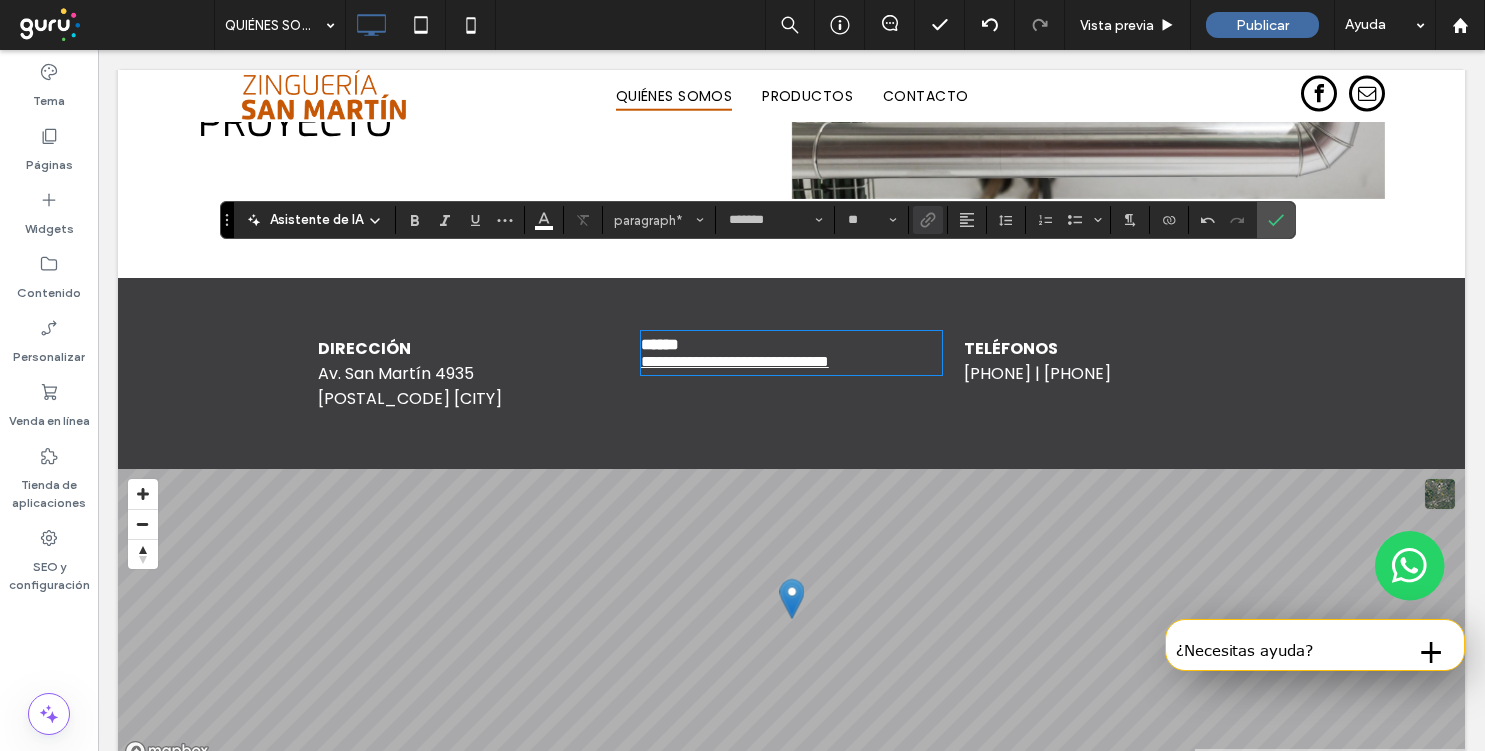 type 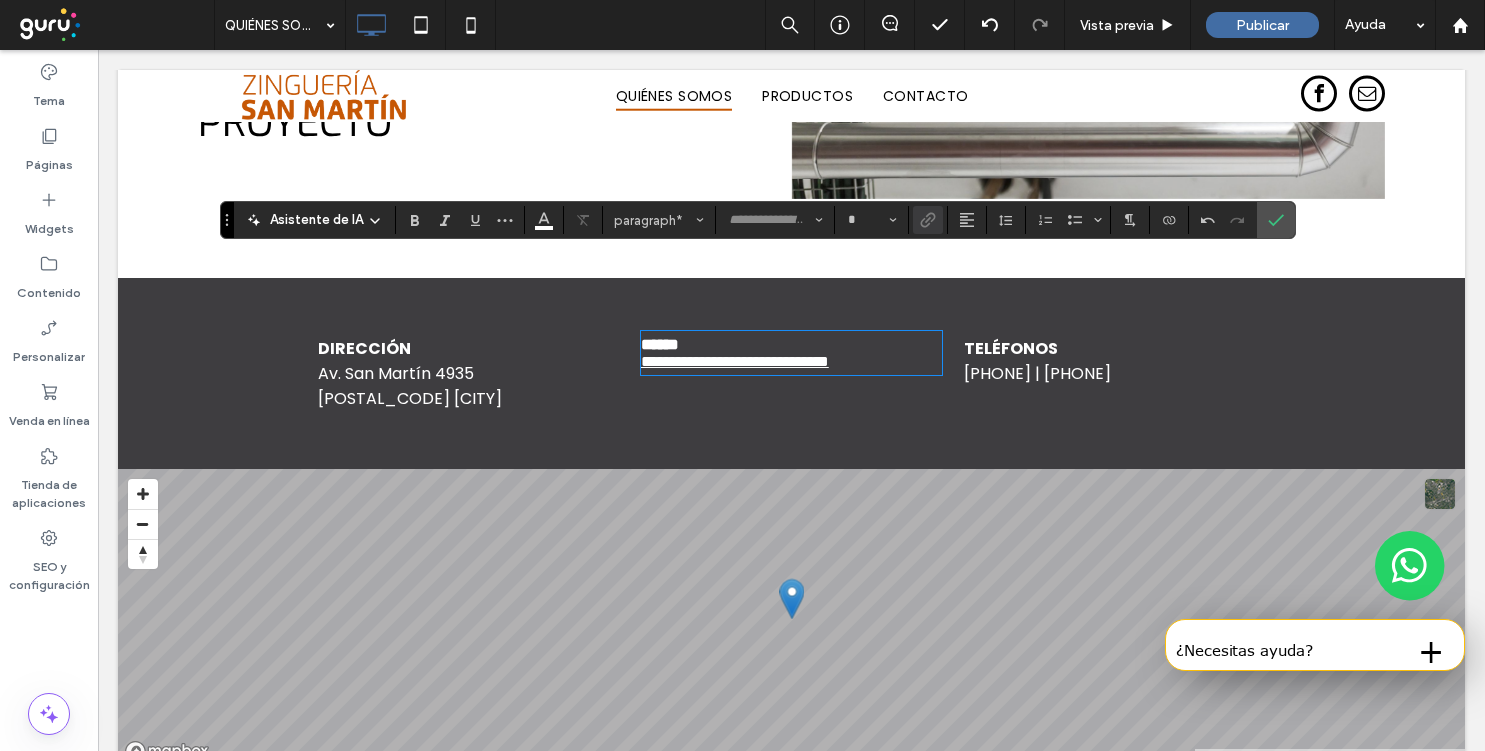 type on "*******" 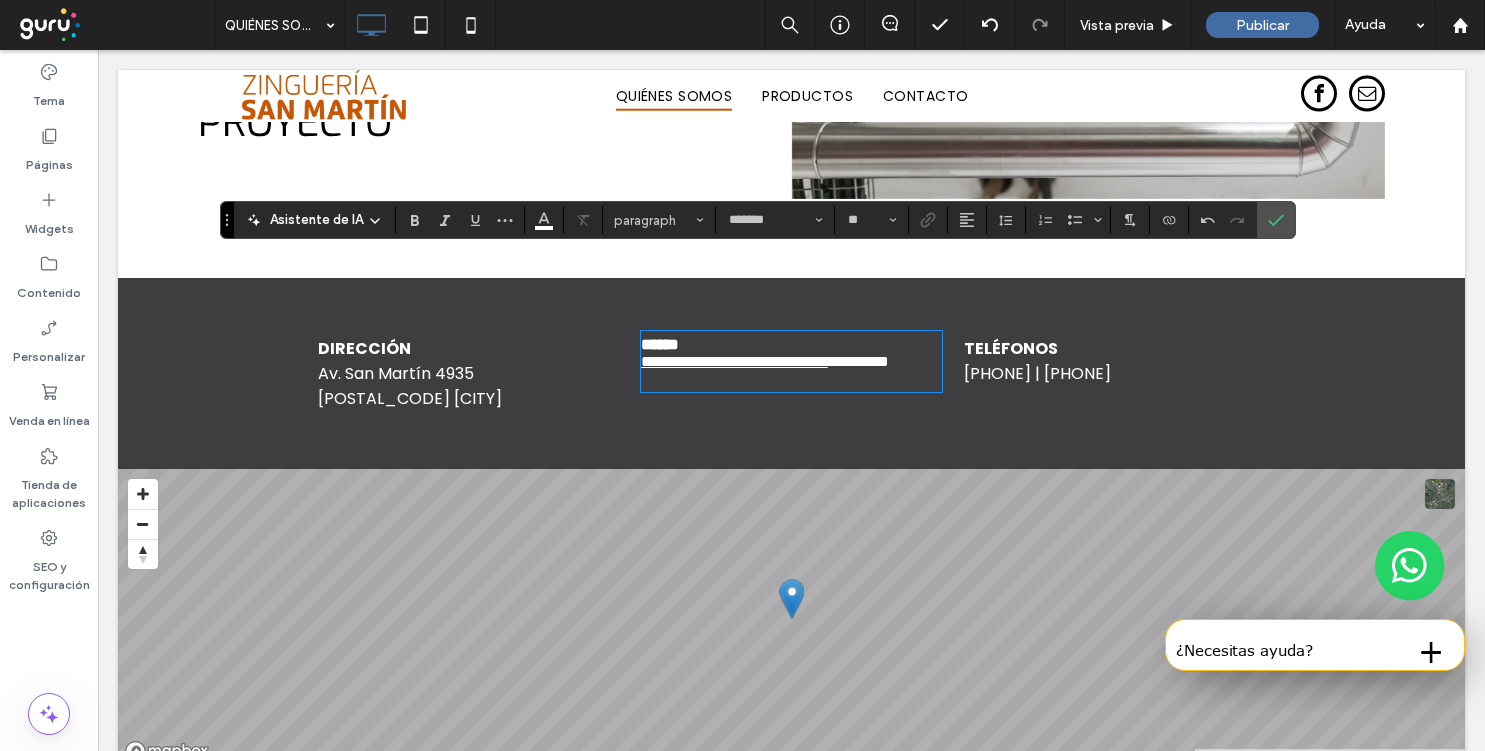 type 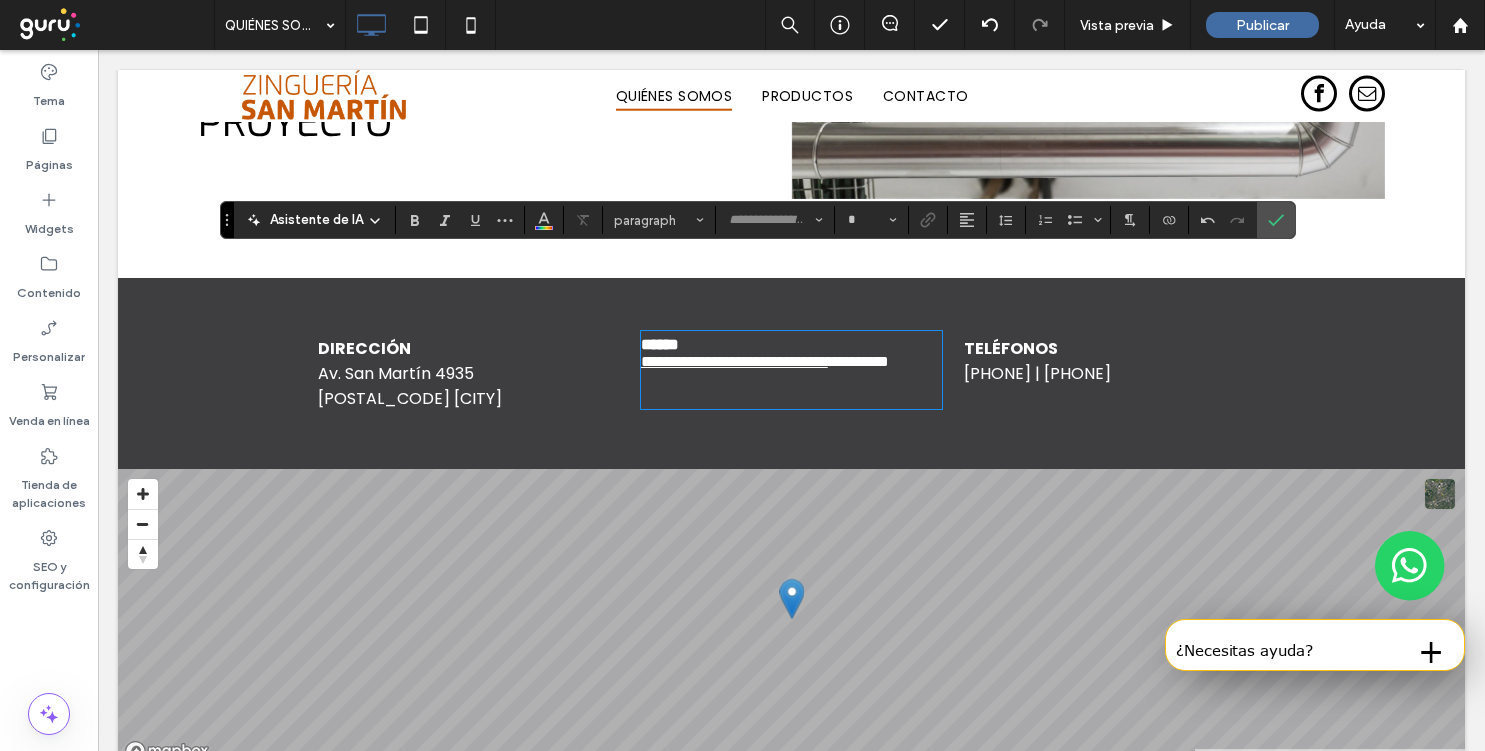 type on "*******" 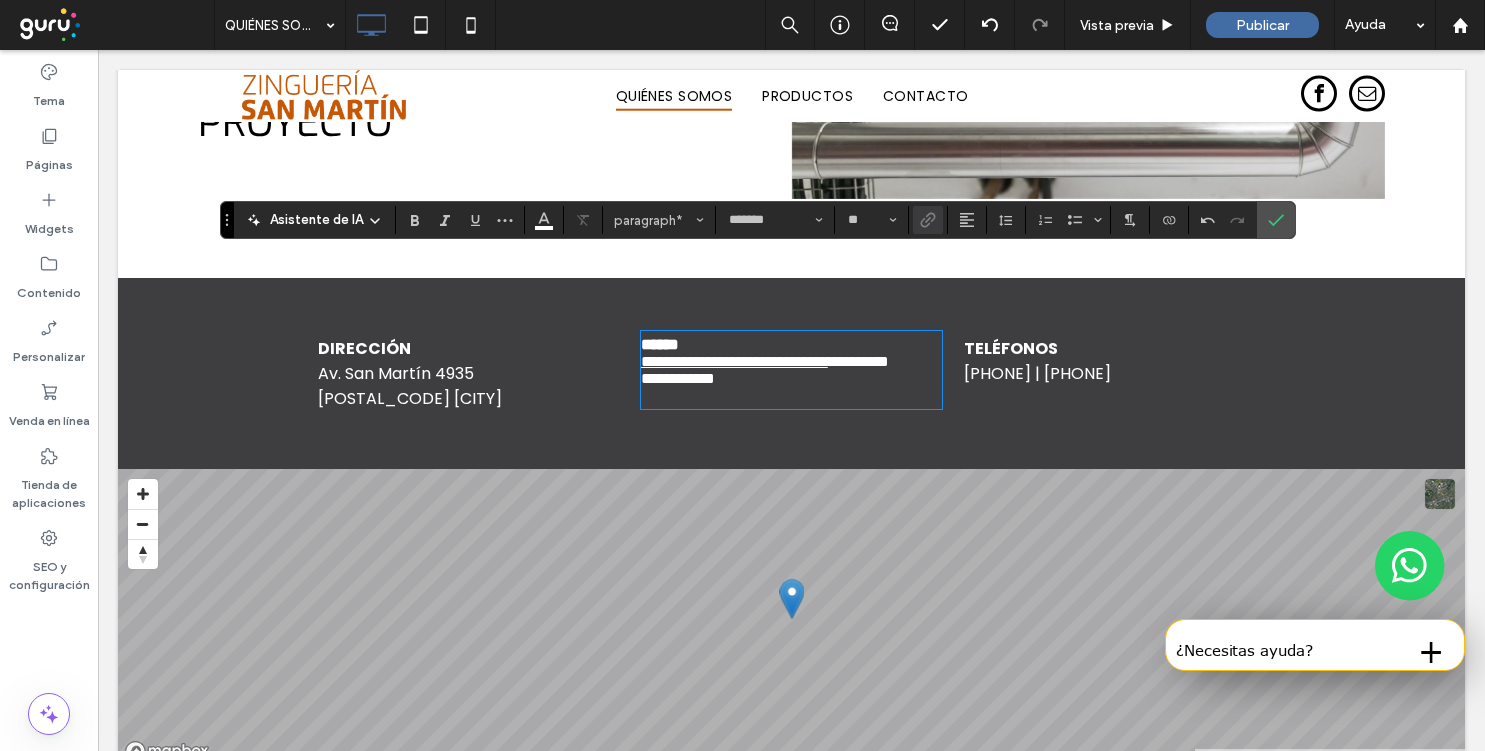 click on "*" at bounding box center (831, 361) 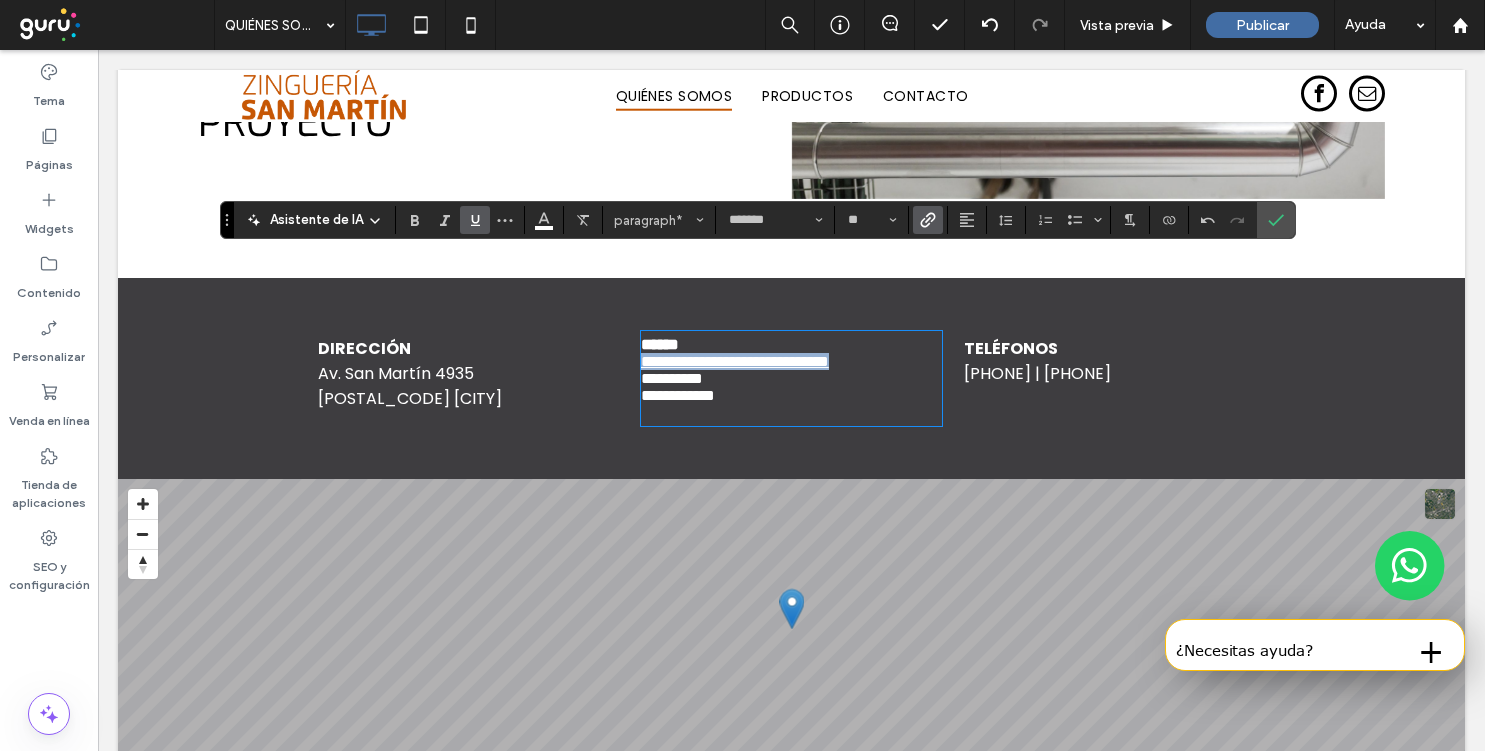 drag, startPoint x: 933, startPoint y: 297, endPoint x: 637, endPoint y: 300, distance: 296.0152 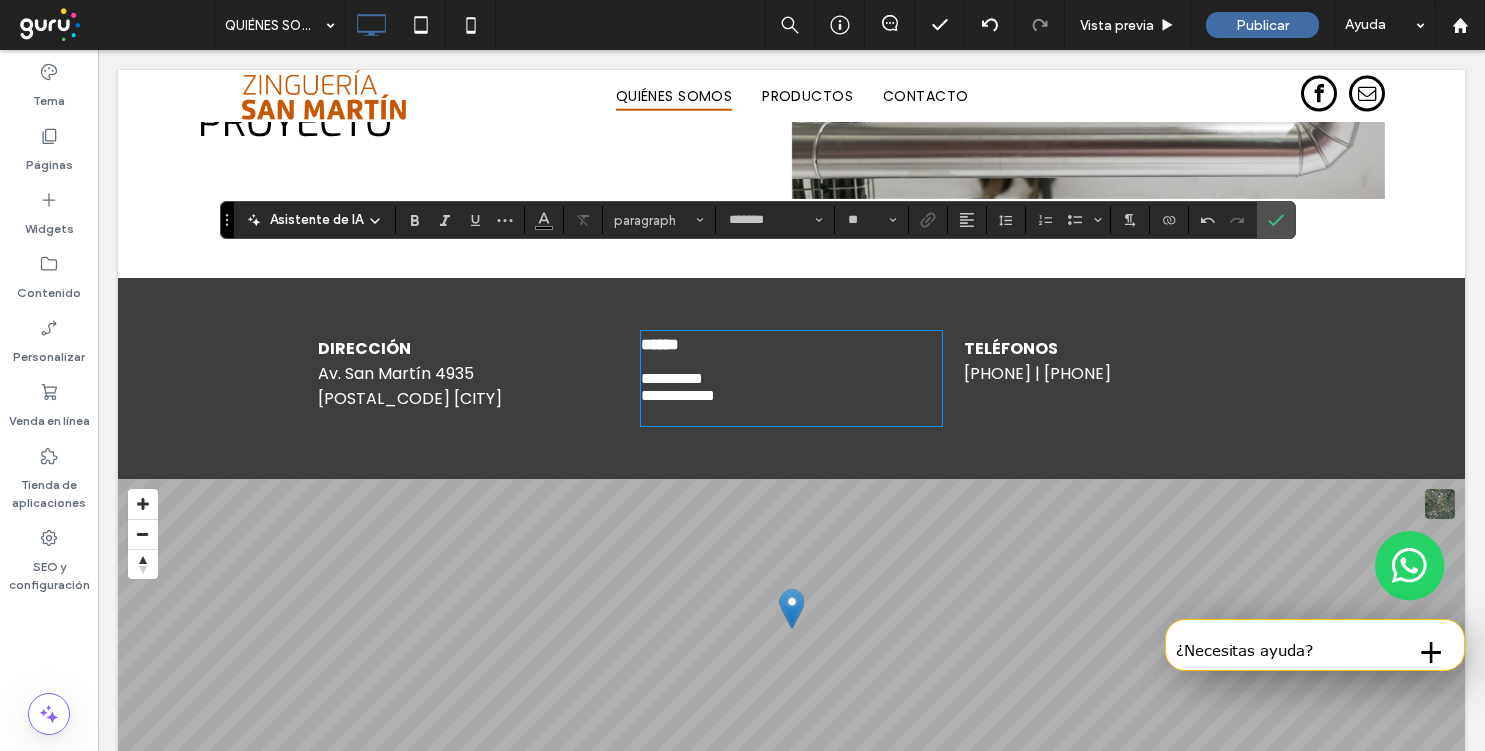 click on "**********" at bounding box center (791, 395) 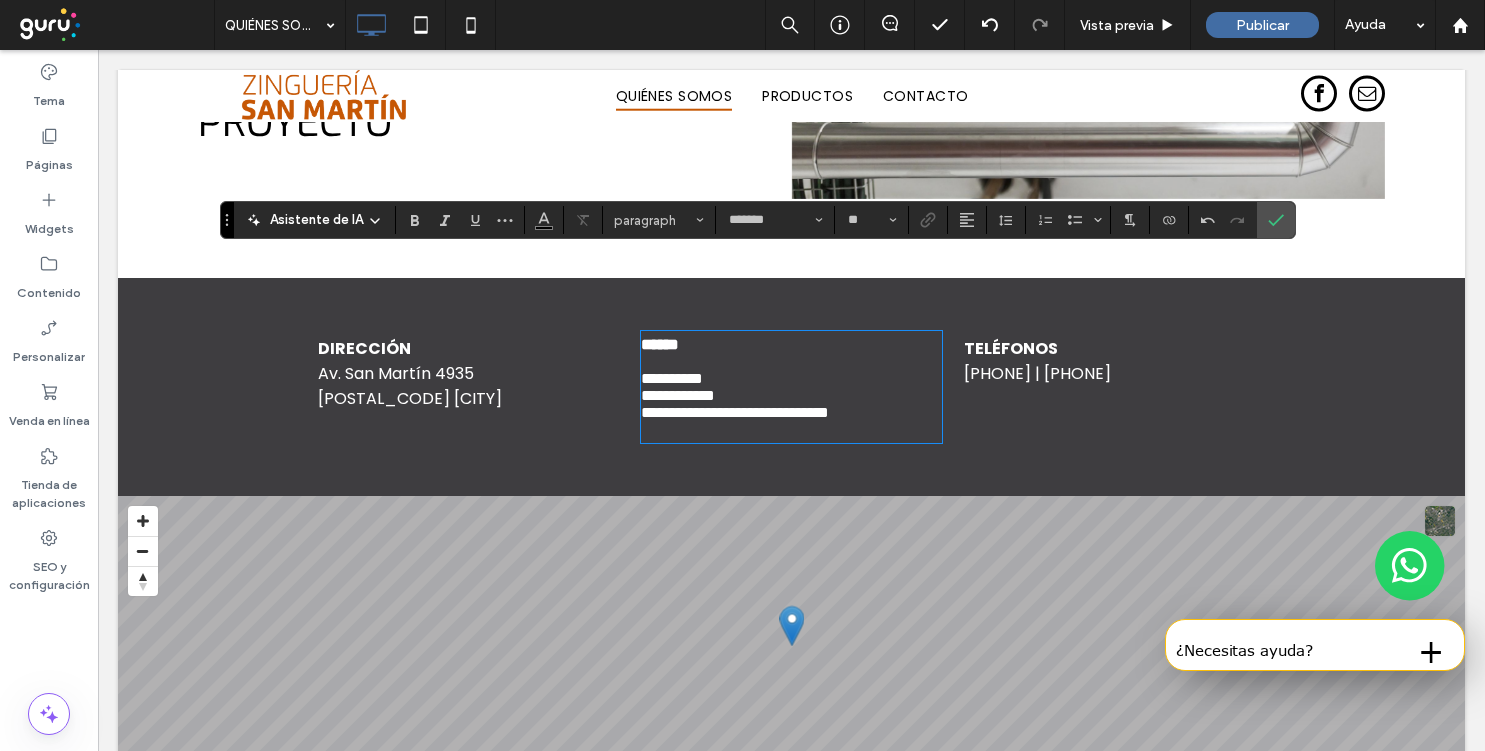 click on "******" at bounding box center (791, 353) 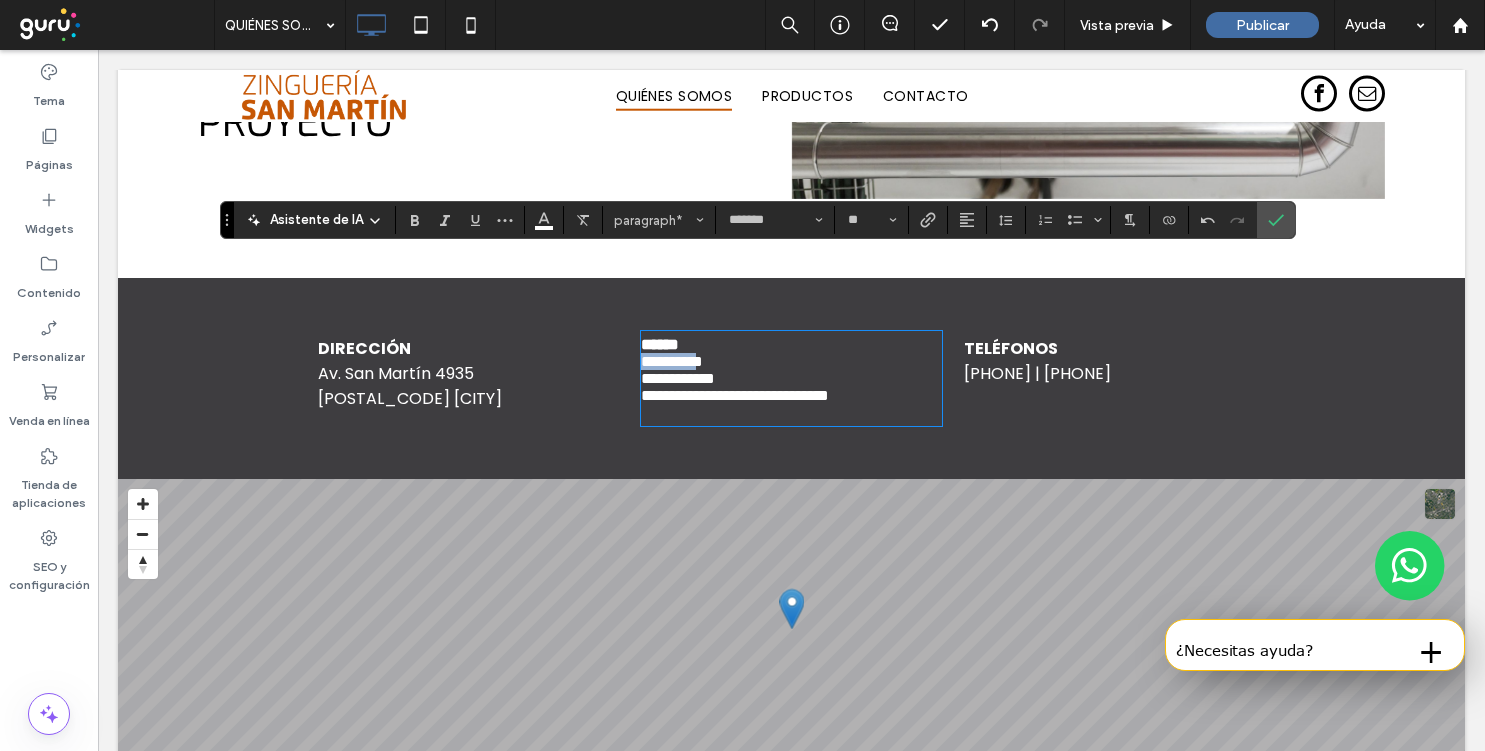 drag, startPoint x: 724, startPoint y: 292, endPoint x: 633, endPoint y: 292, distance: 91 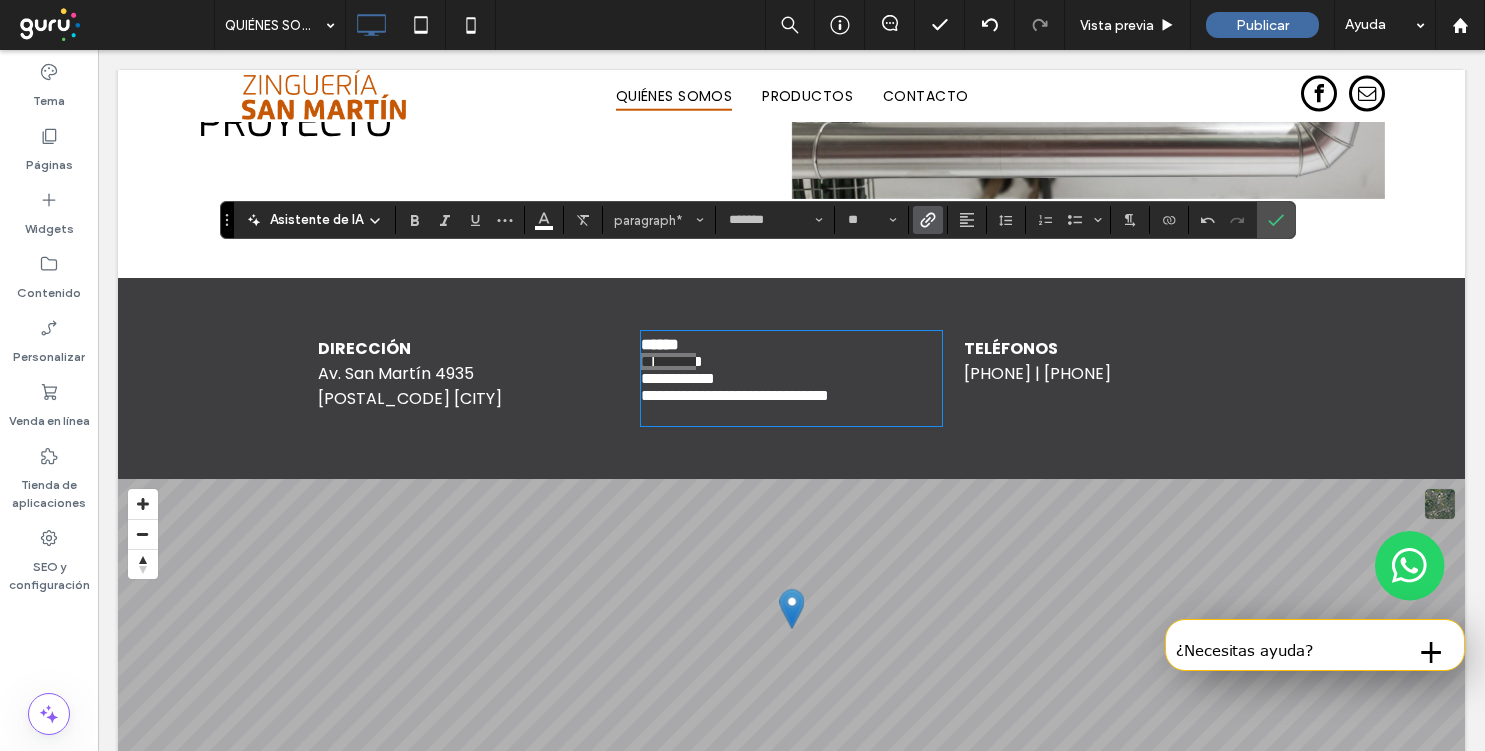 click at bounding box center [928, 220] 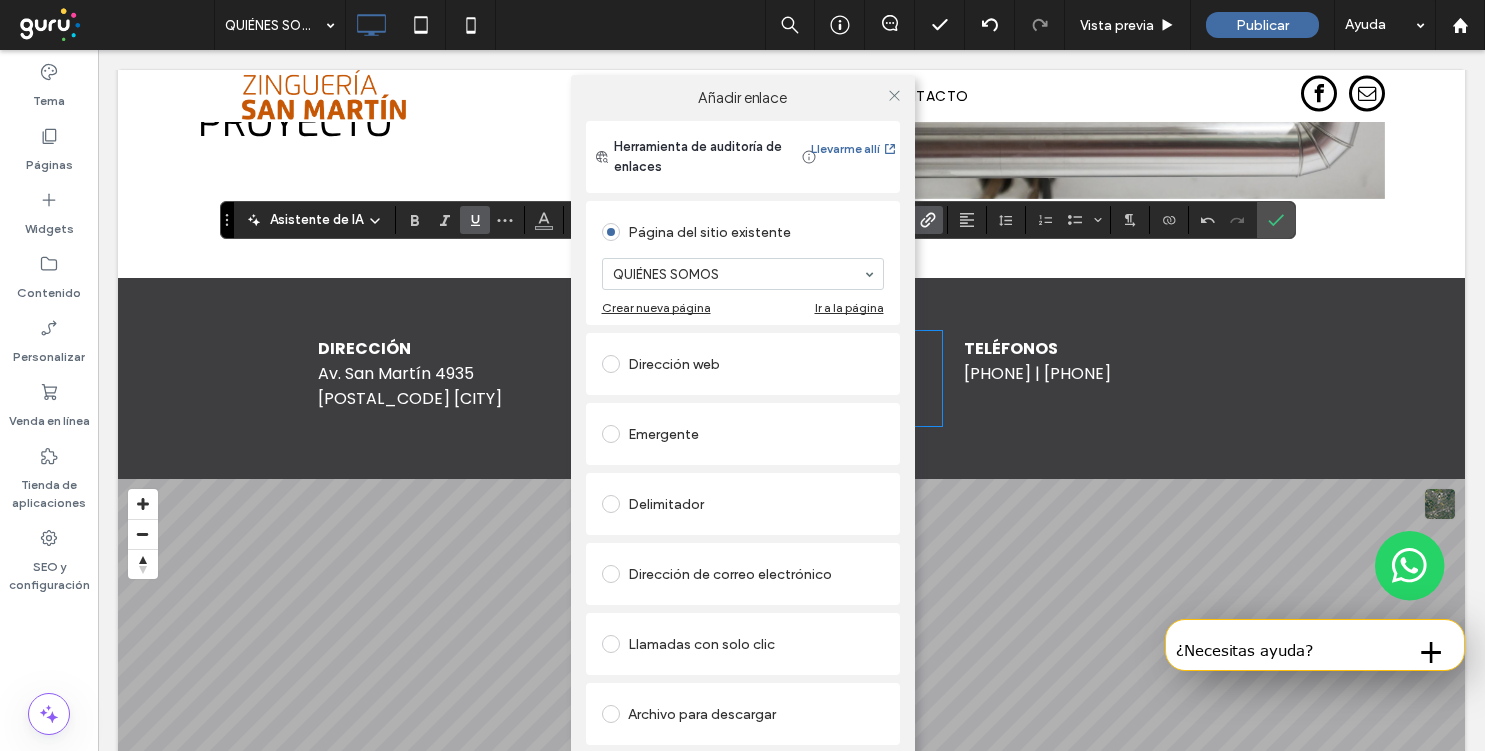 click on "Llamadas con solo clic" at bounding box center (743, 644) 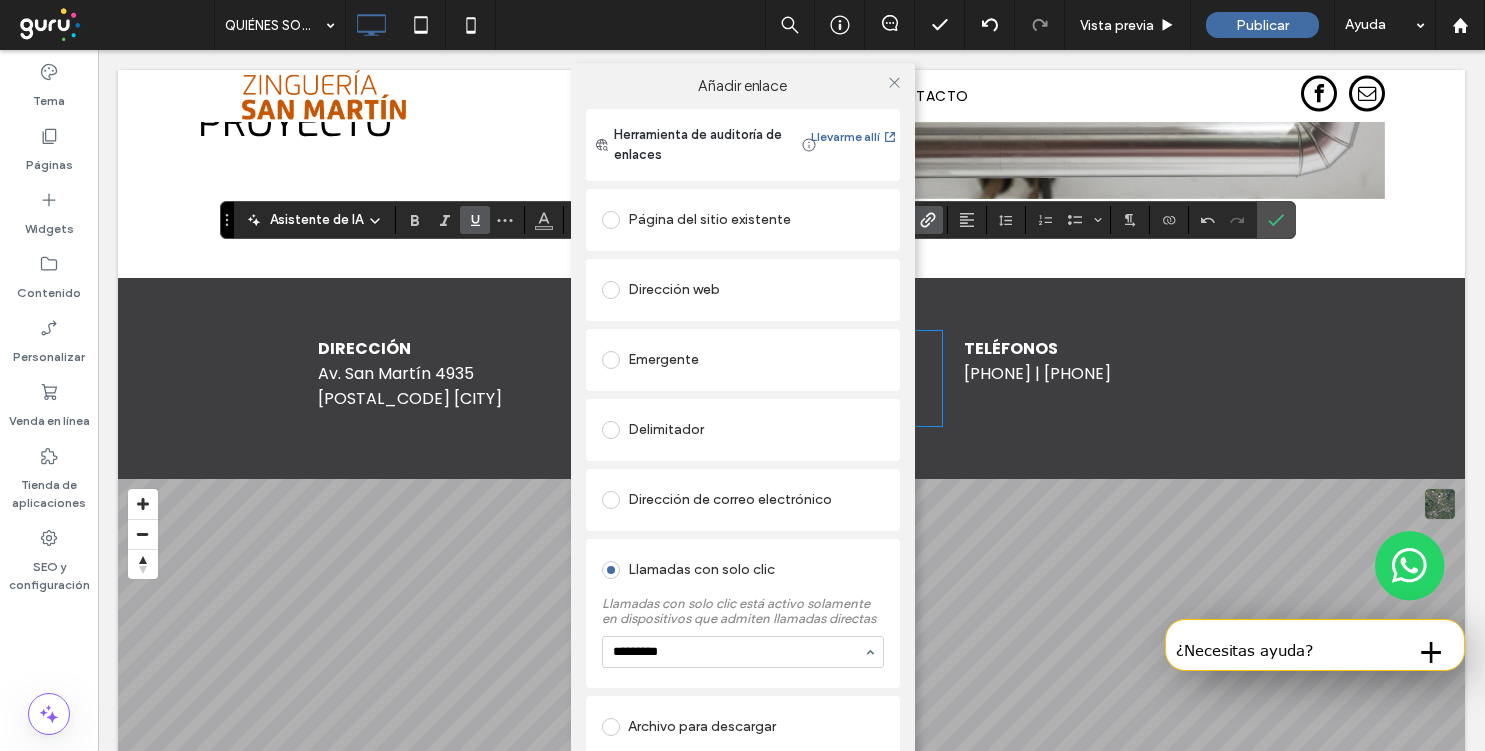 click on "*********" at bounding box center [738, 652] 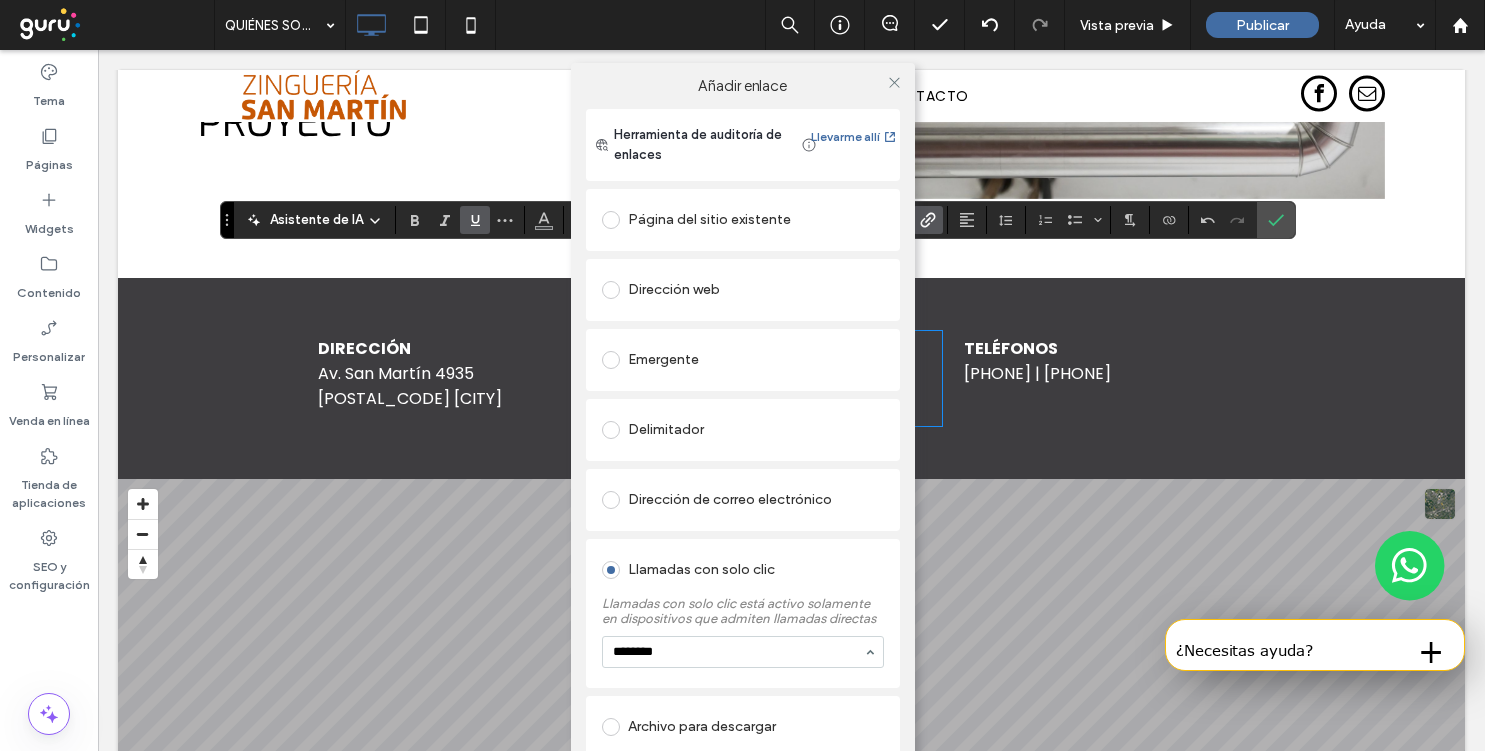 click on "********" at bounding box center (738, 652) 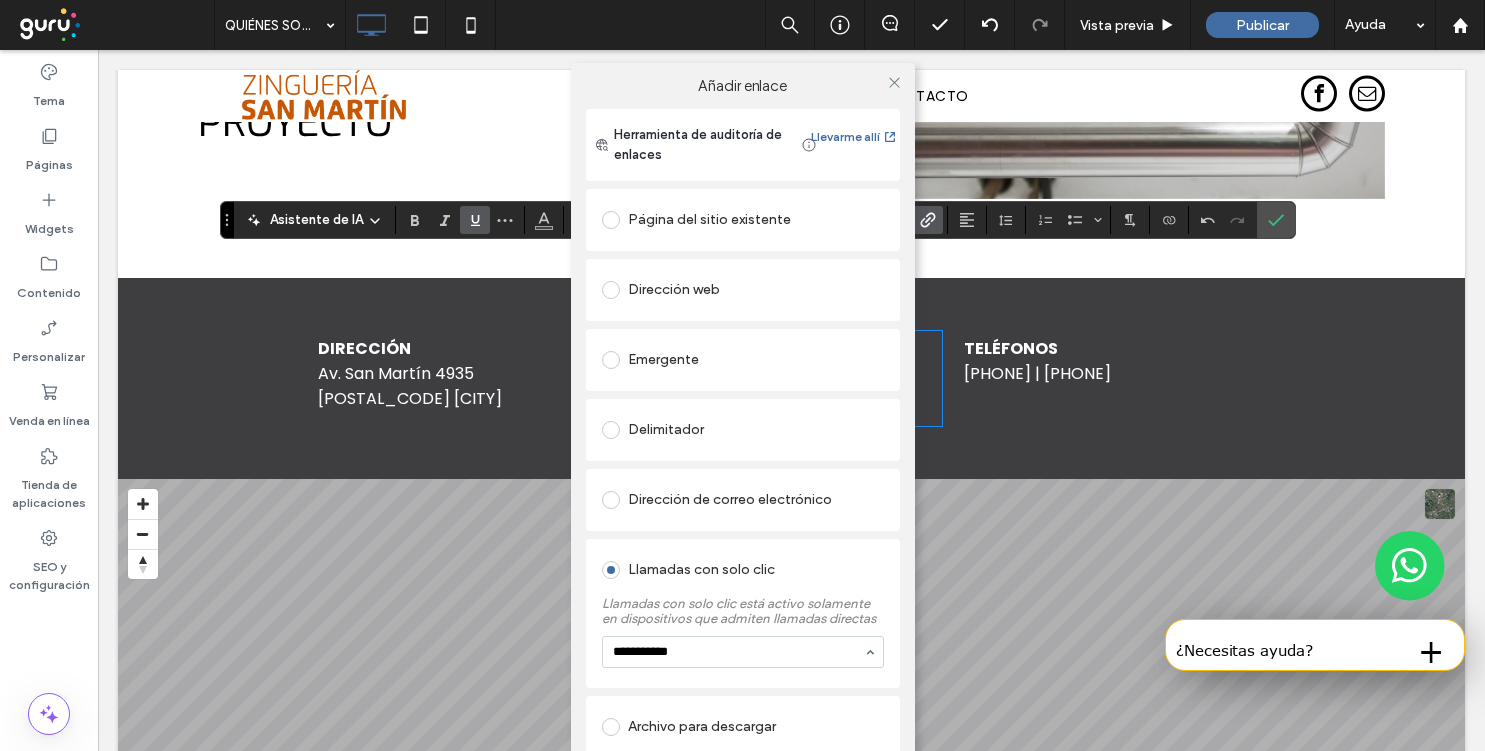 type on "**********" 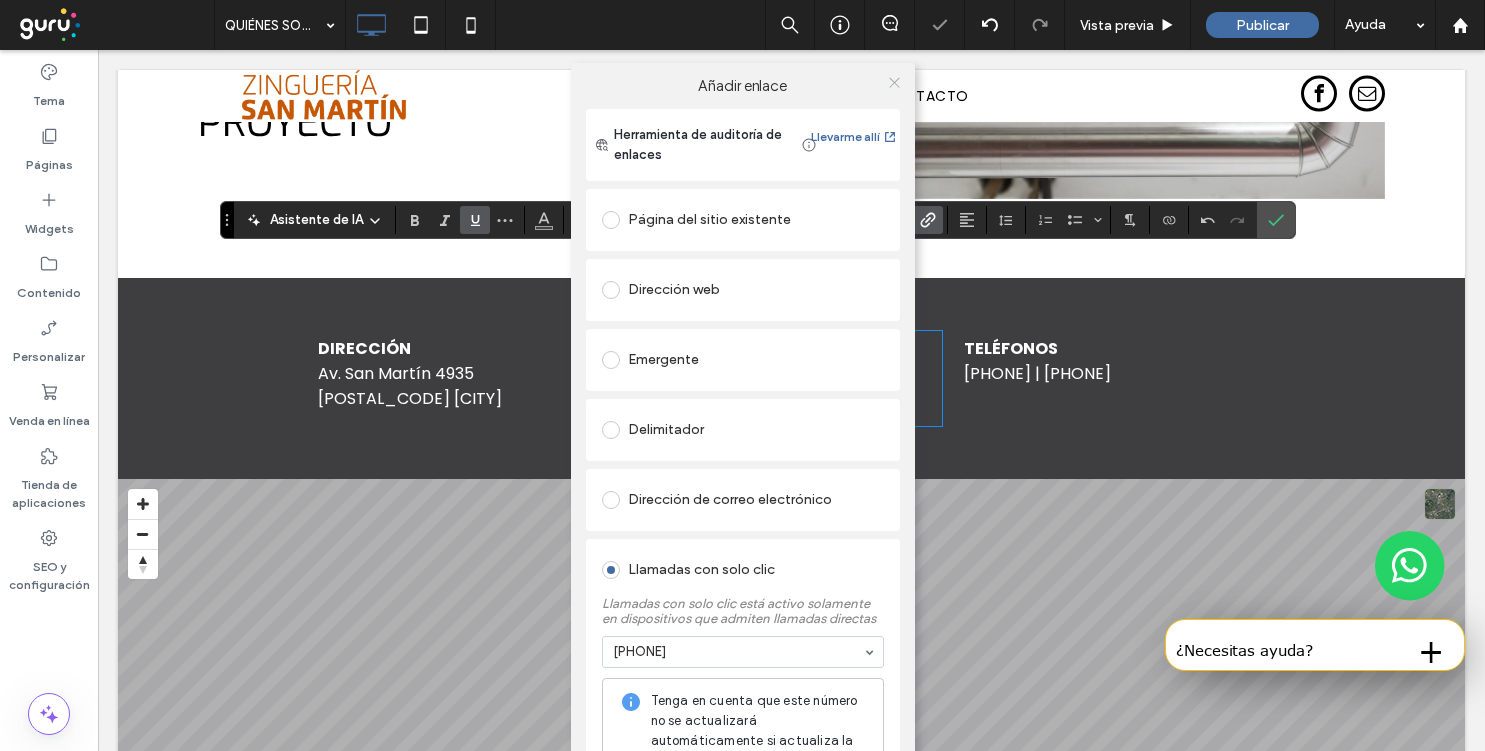 click 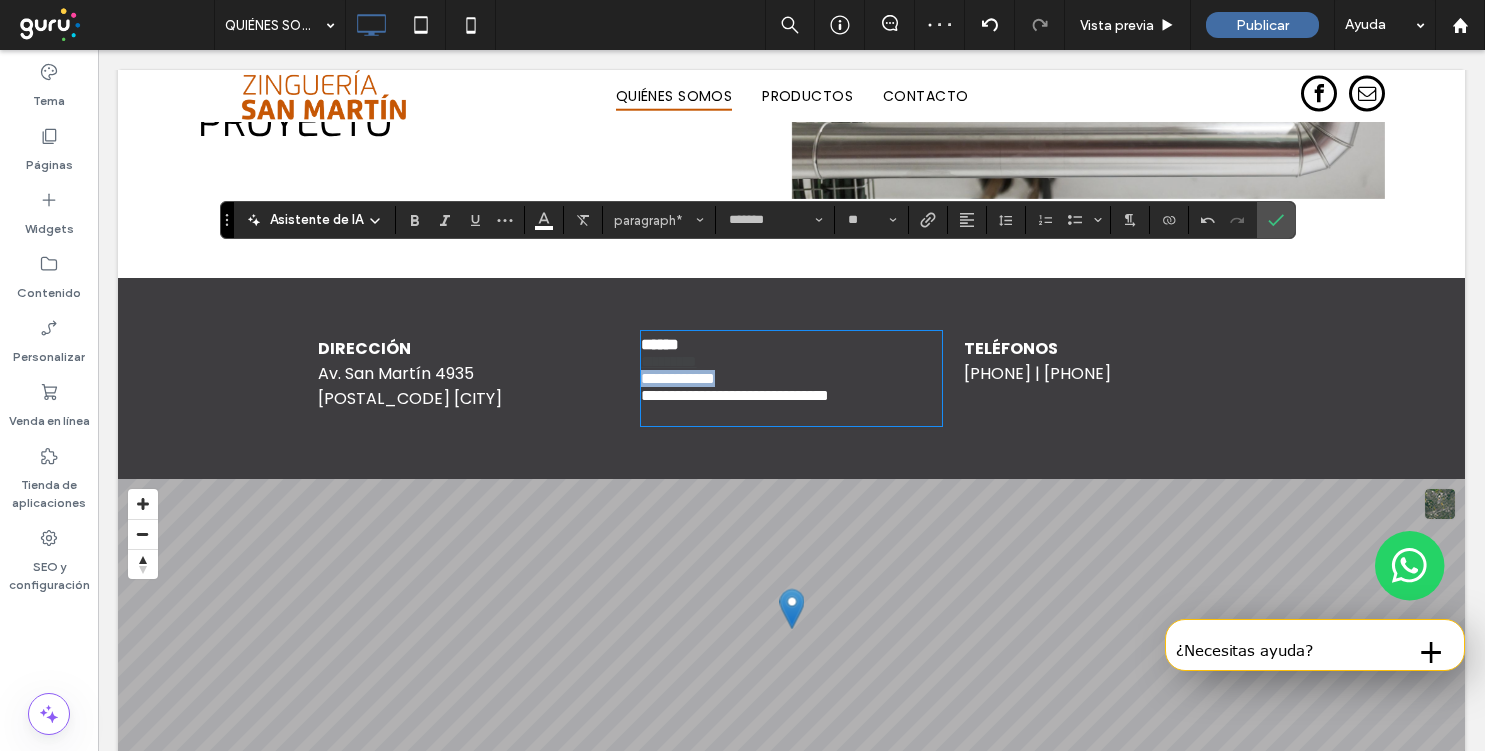 drag, startPoint x: 776, startPoint y: 320, endPoint x: 637, endPoint y: 318, distance: 139.01439 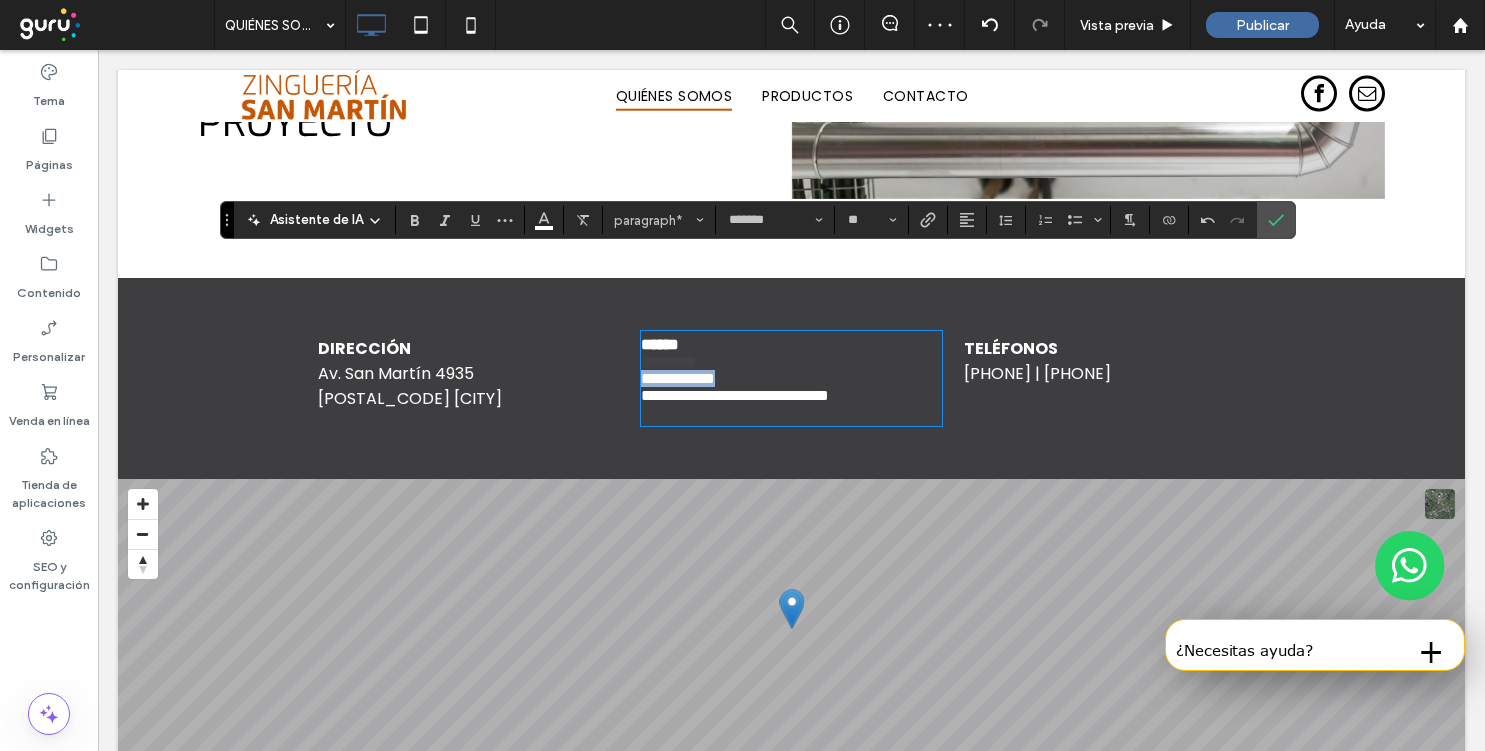 click on "**********" at bounding box center [792, 378] 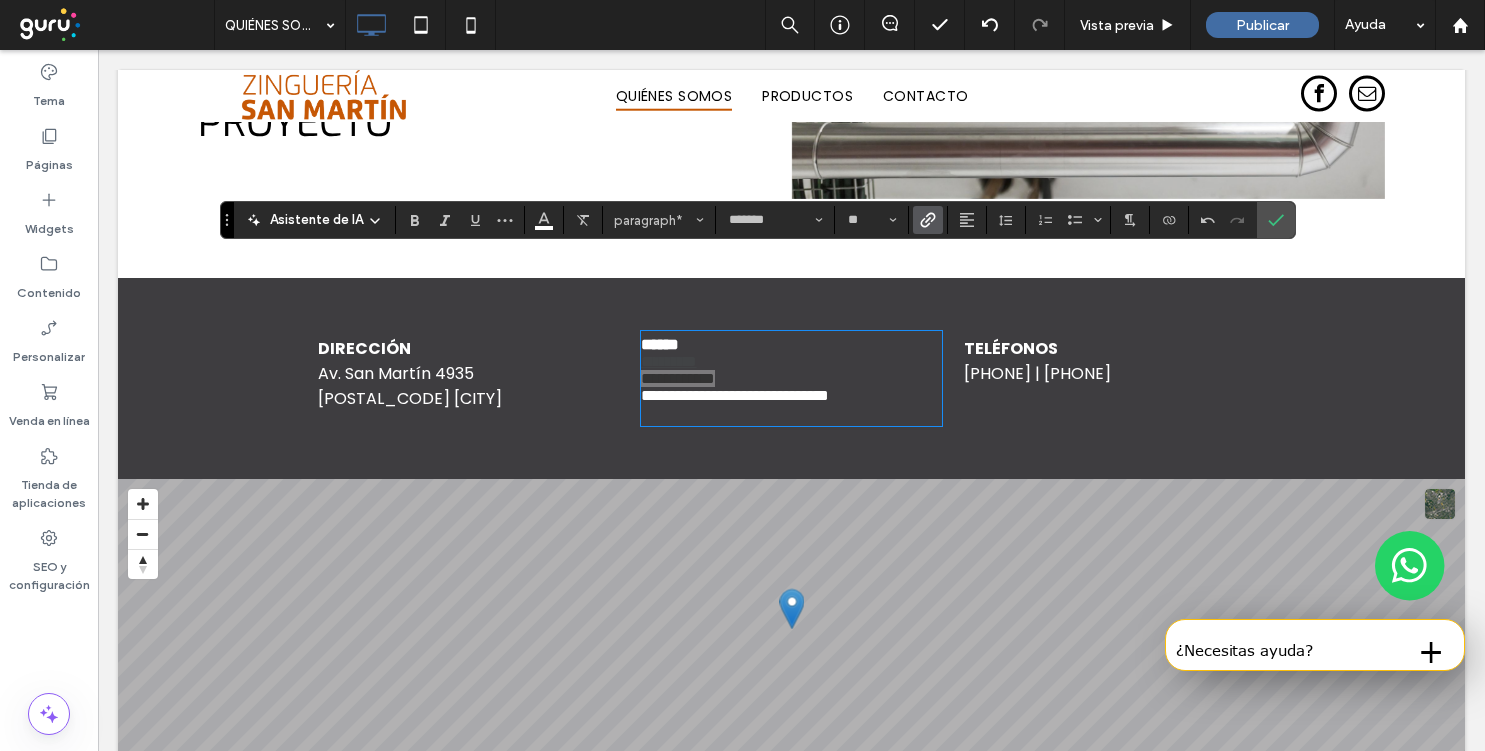click at bounding box center [928, 220] 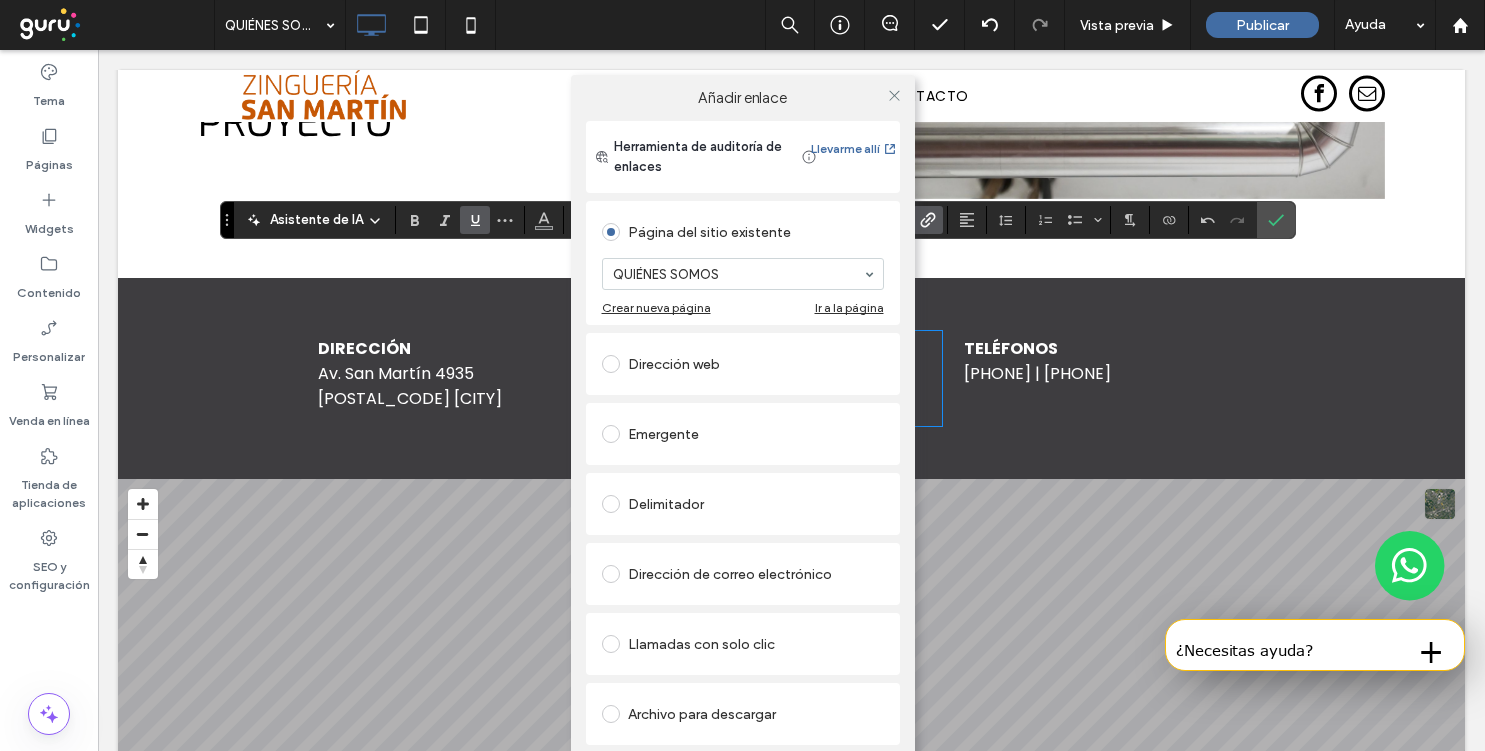 click on "Llamadas con solo clic" at bounding box center [743, 644] 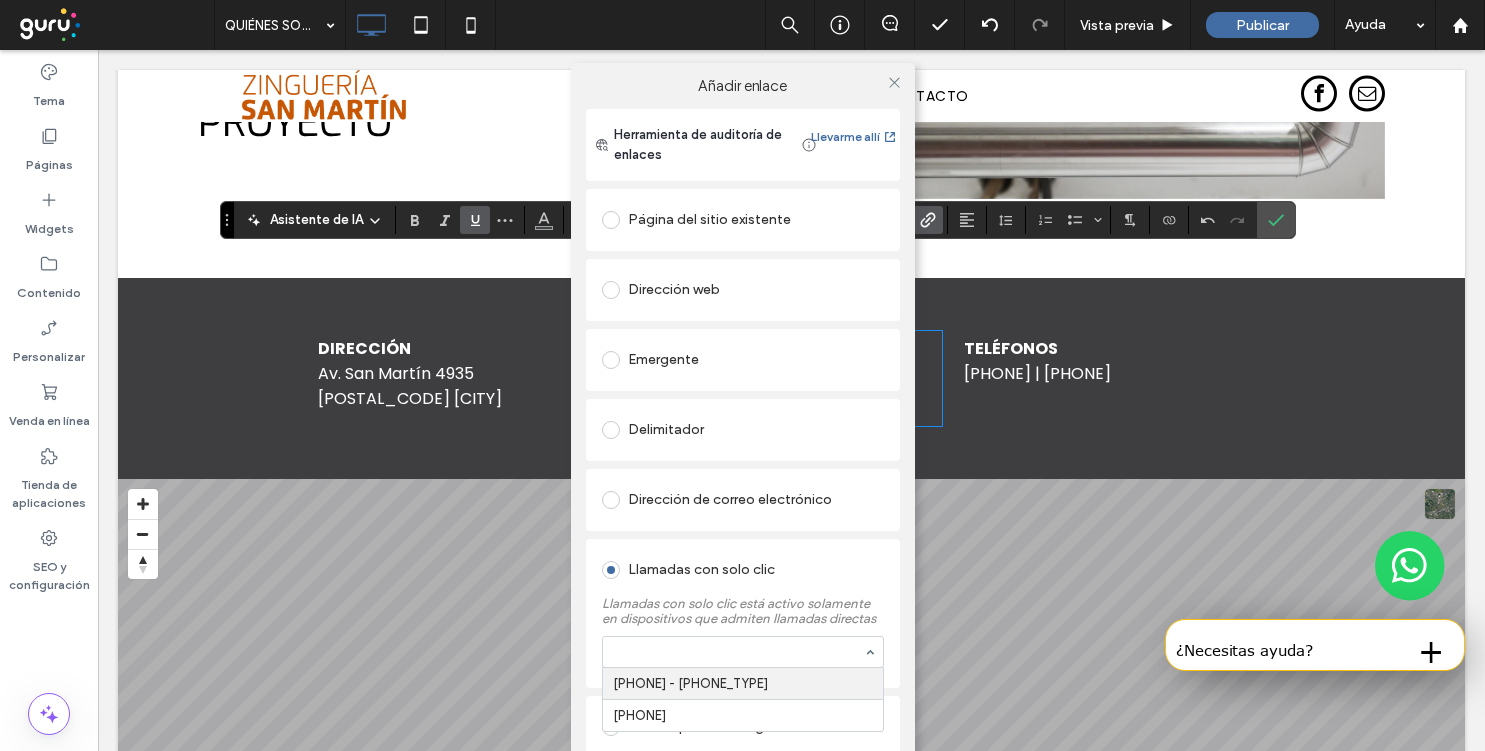 paste on "**********" 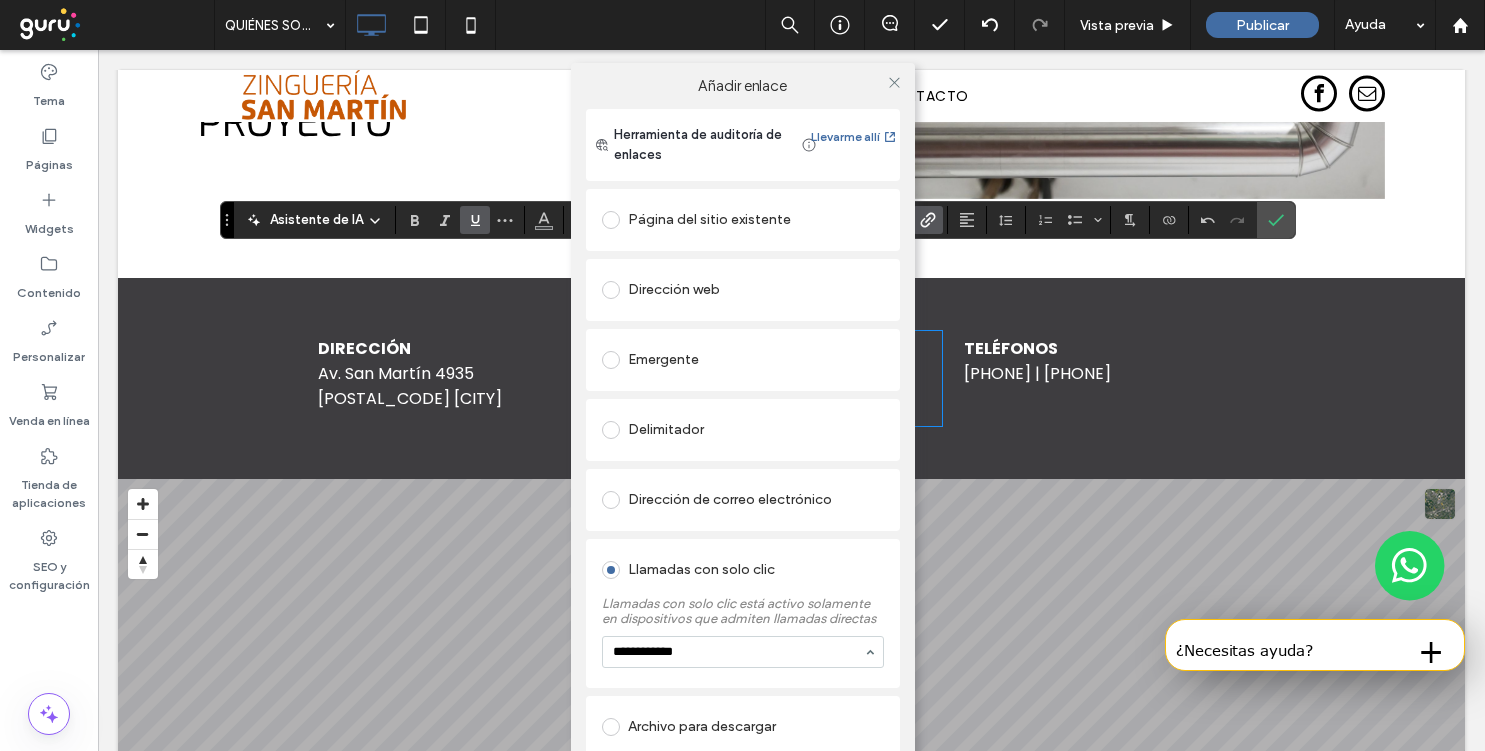 click on "**********" at bounding box center [738, 652] 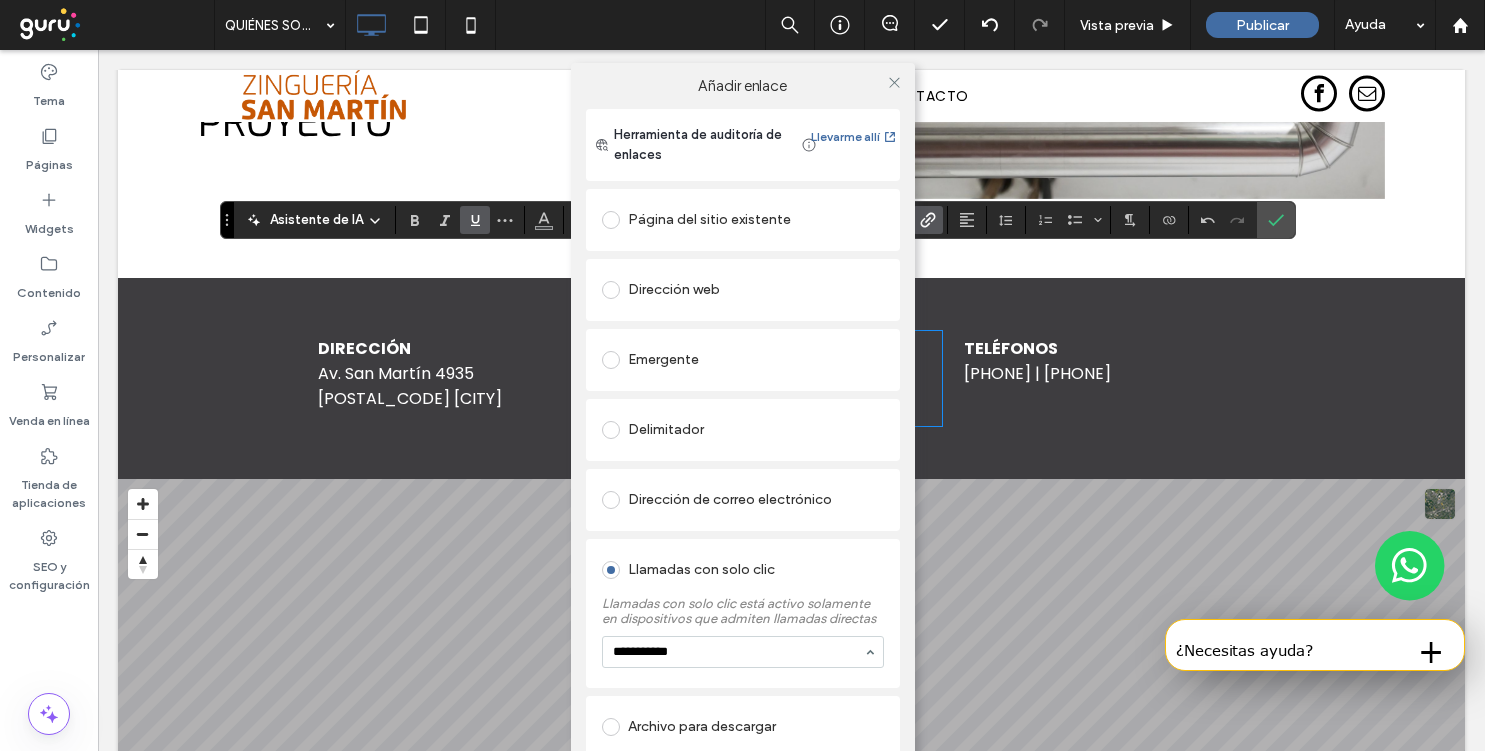 drag, startPoint x: 624, startPoint y: 655, endPoint x: 571, endPoint y: 654, distance: 53.009434 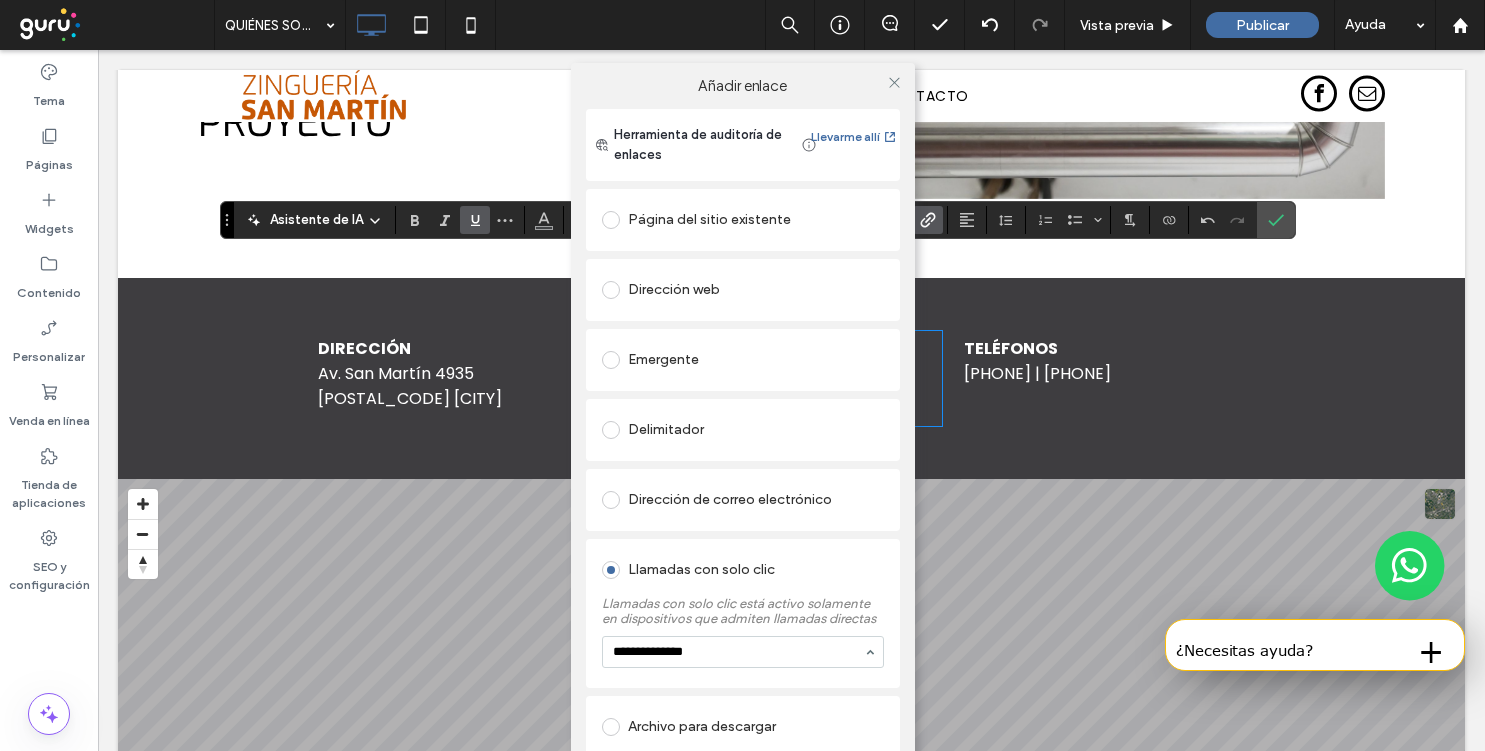 type on "**********" 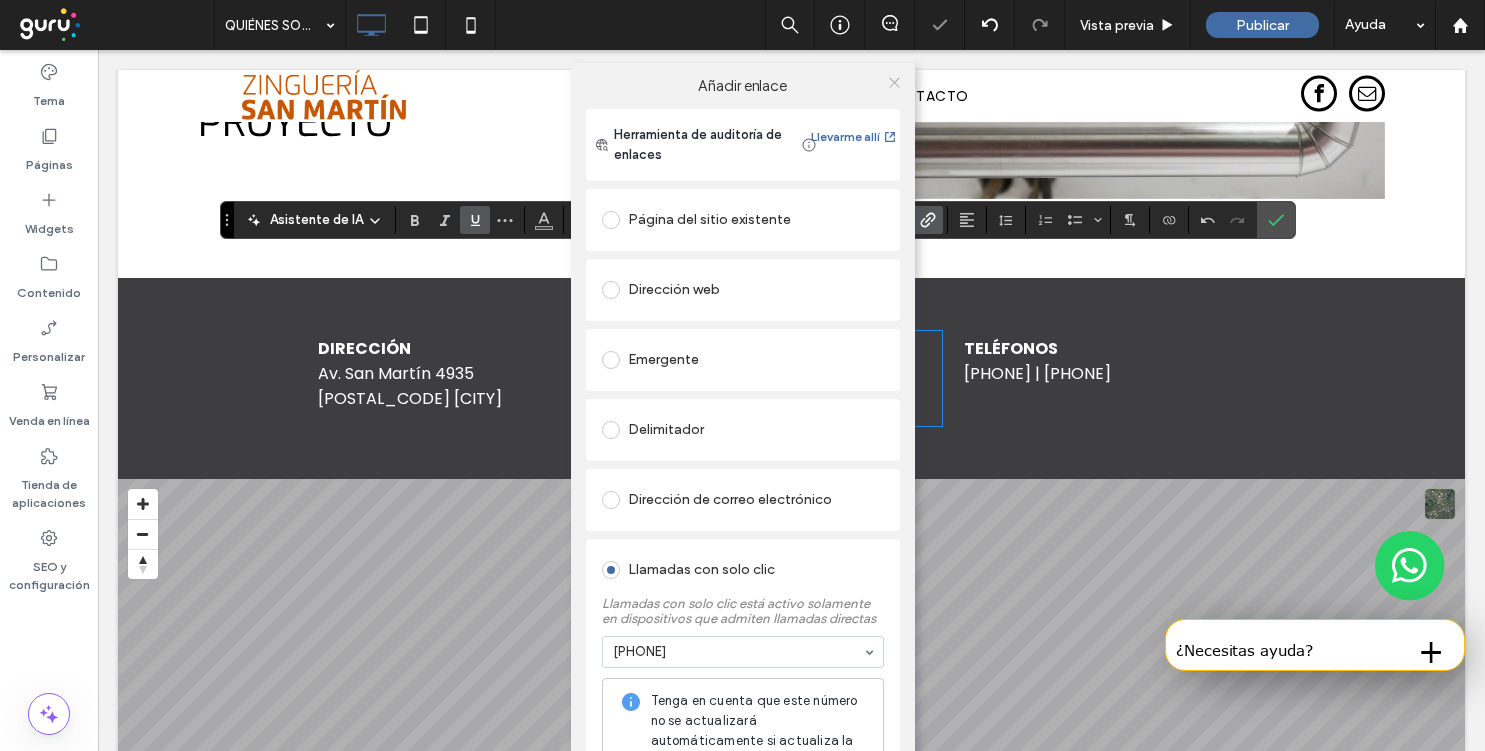 click 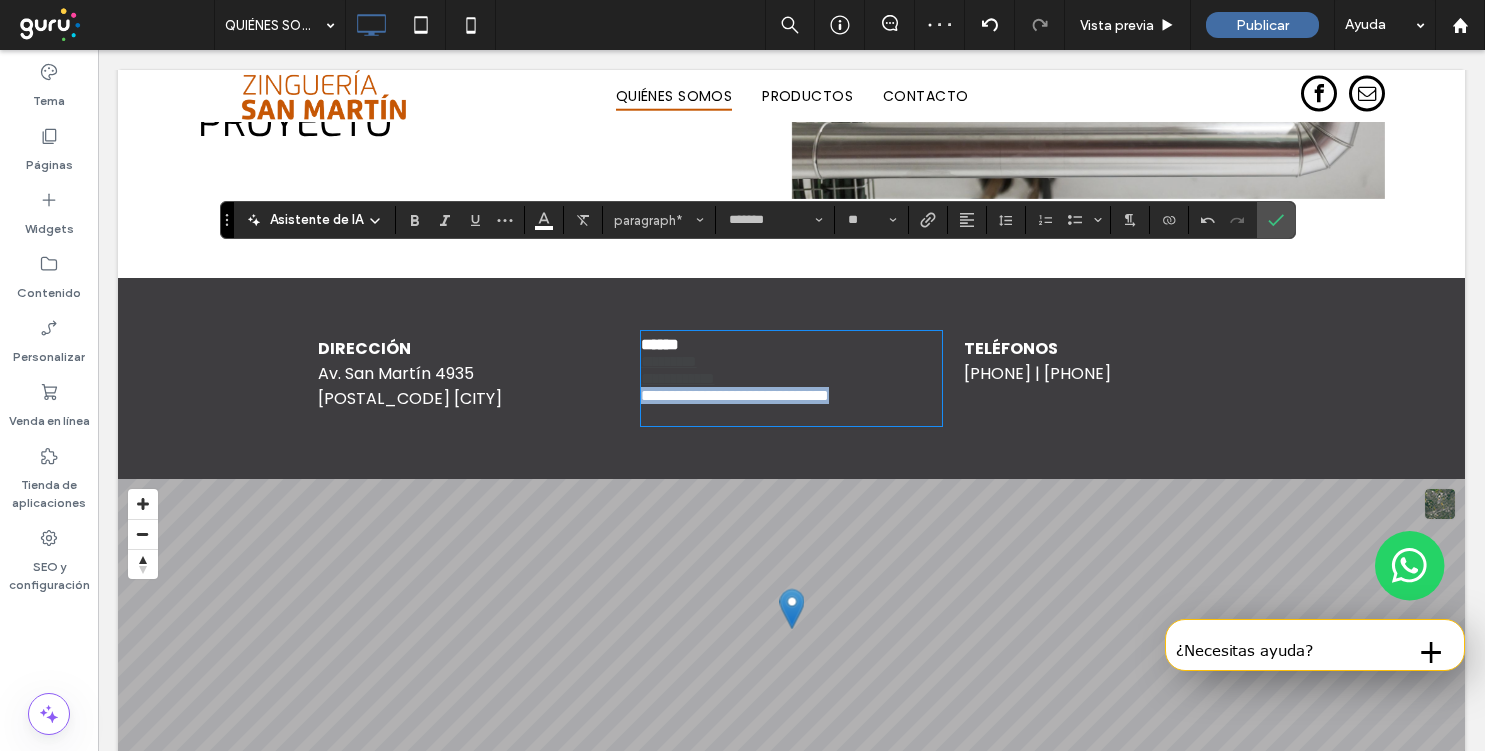 drag, startPoint x: 926, startPoint y: 344, endPoint x: 637, endPoint y: 342, distance: 289.00693 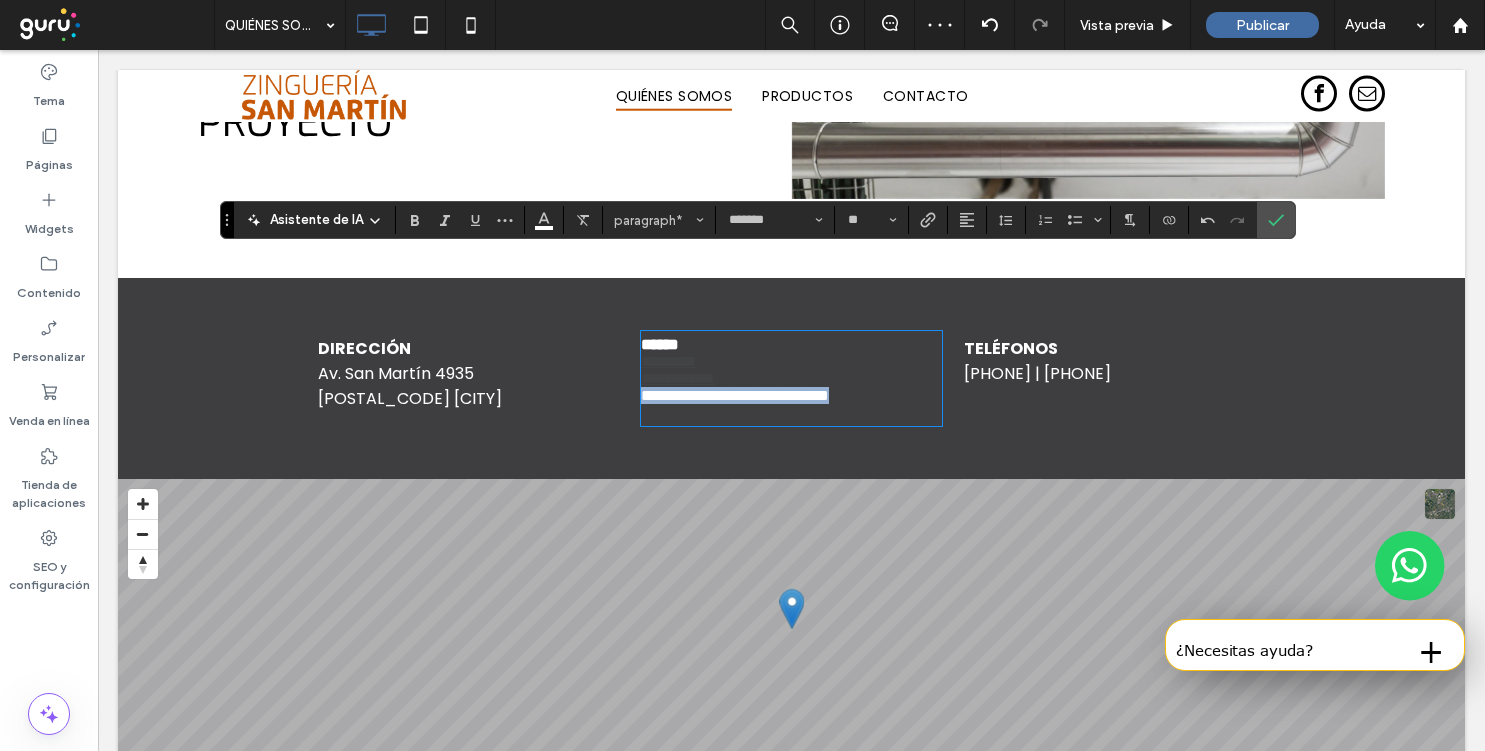 click on "**********" at bounding box center (792, 378) 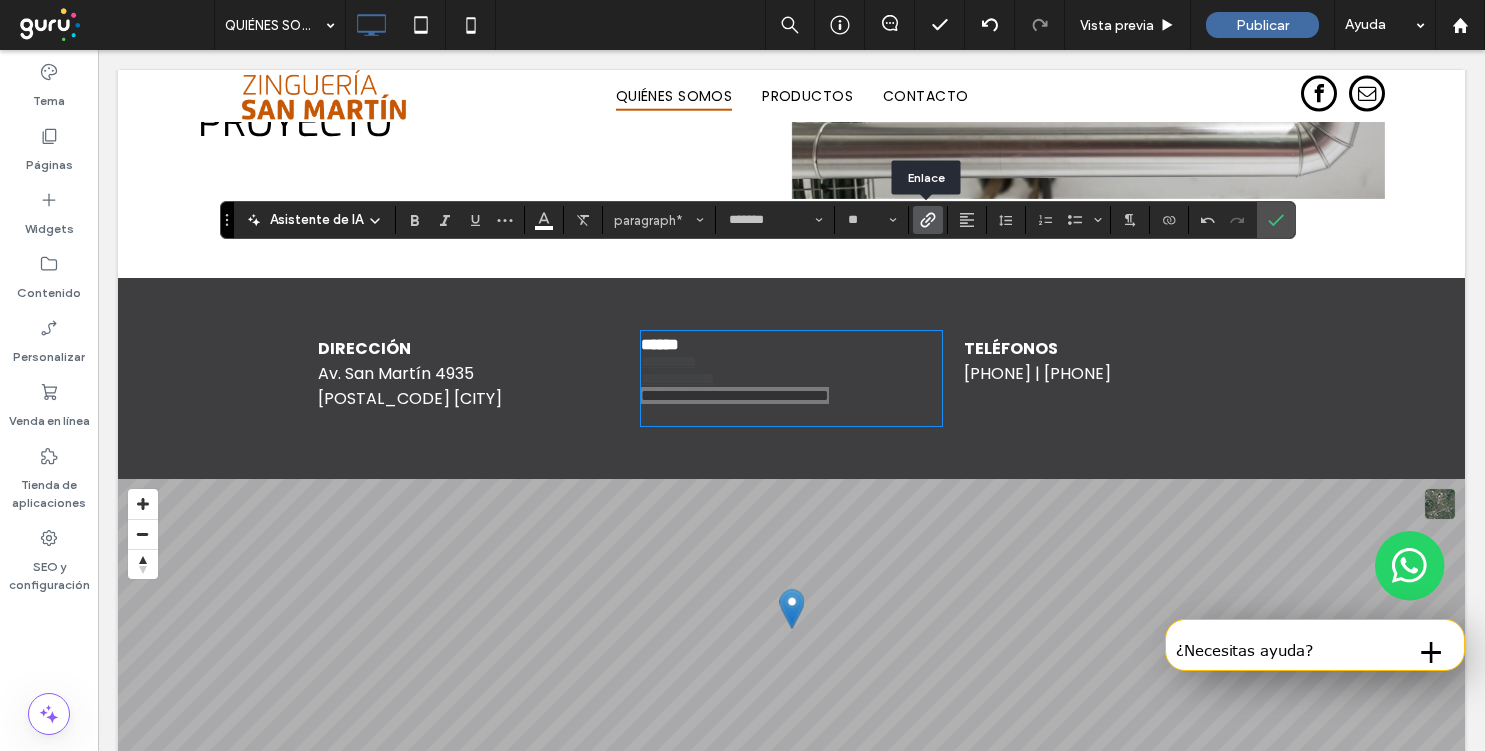 click 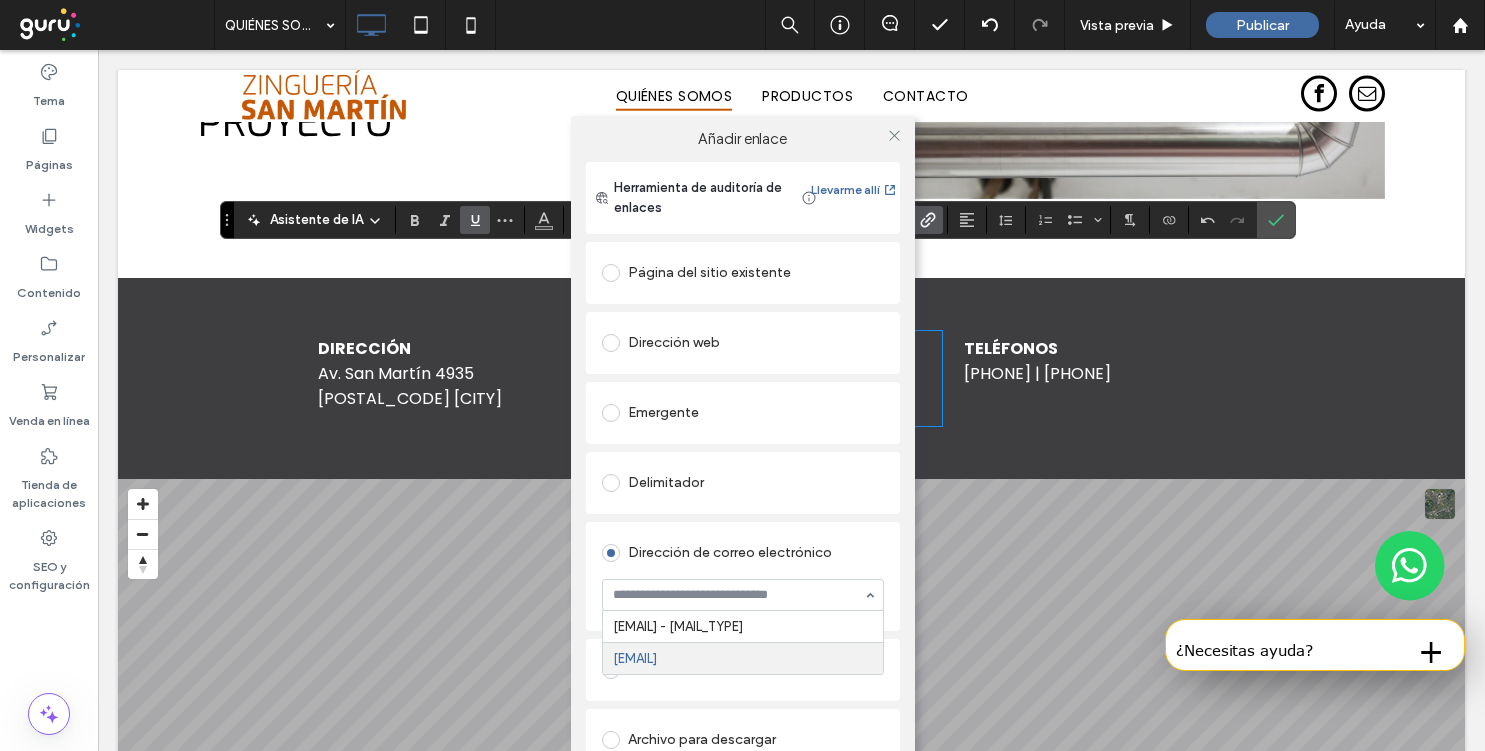 paste on "**********" 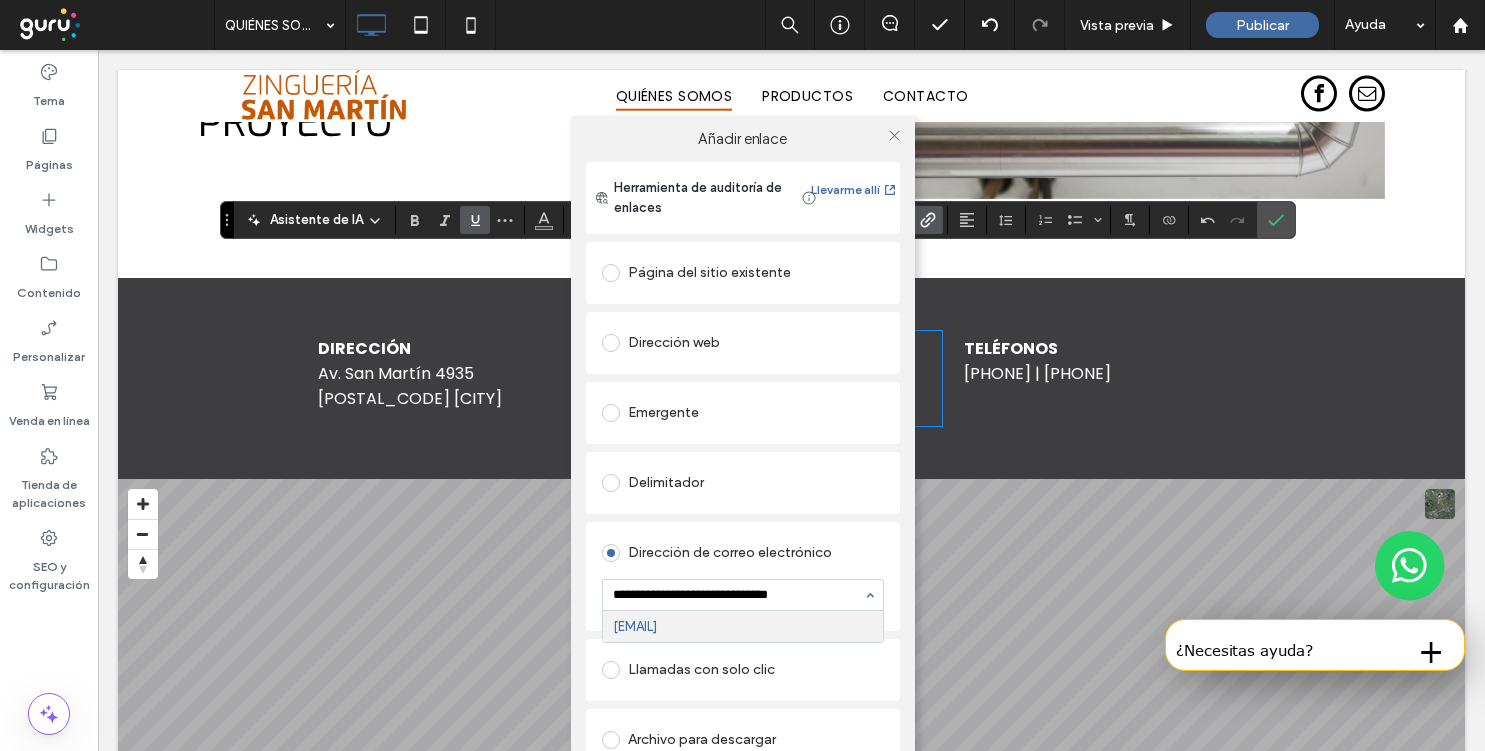 type 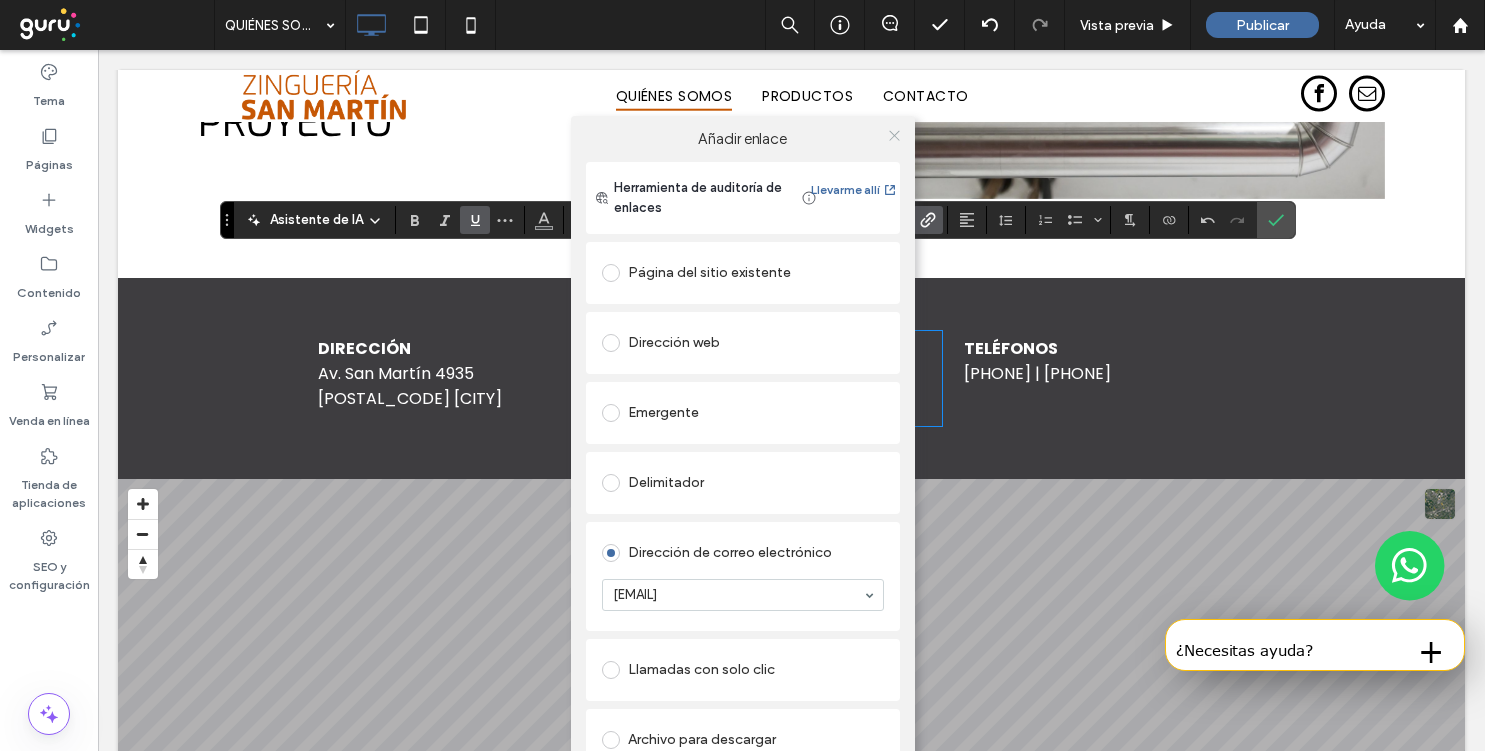 click 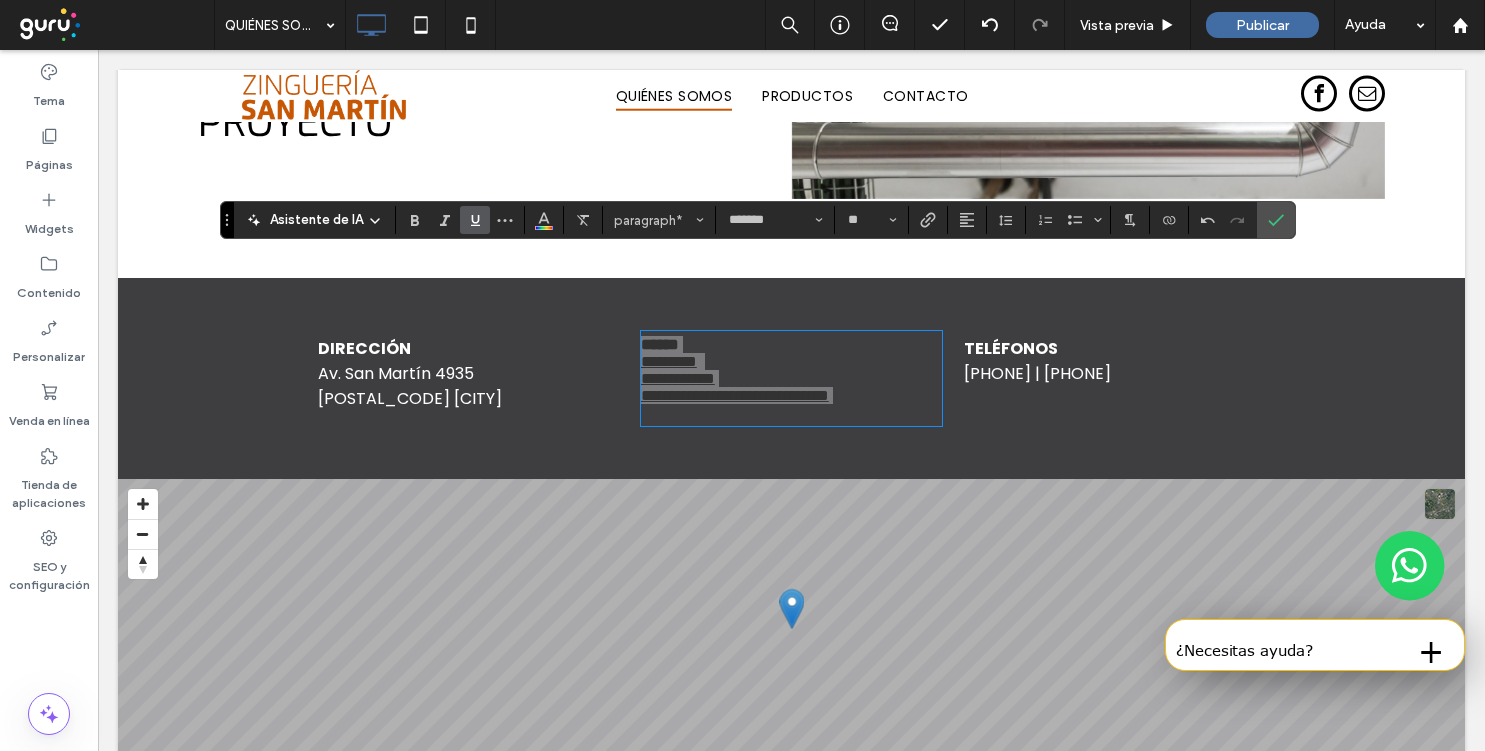 click 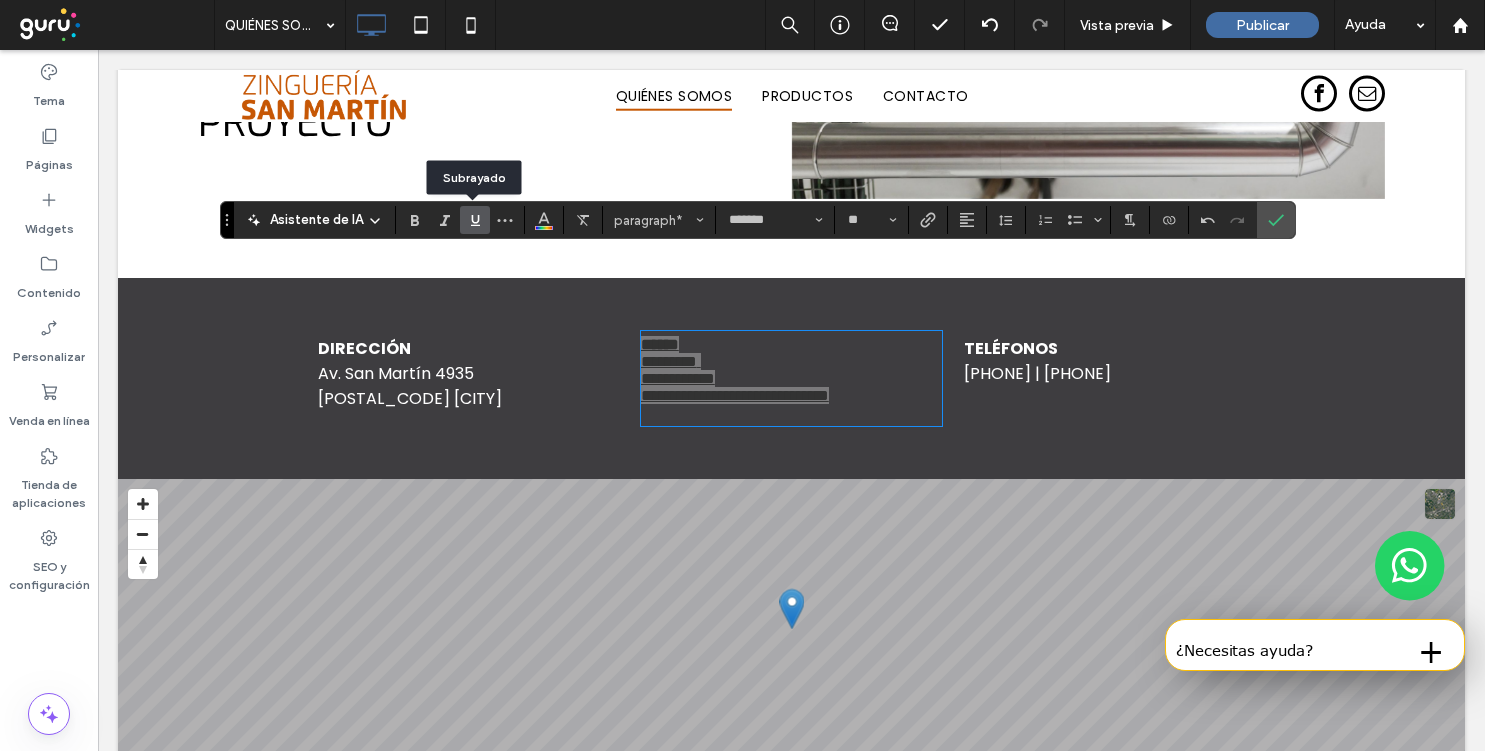 click 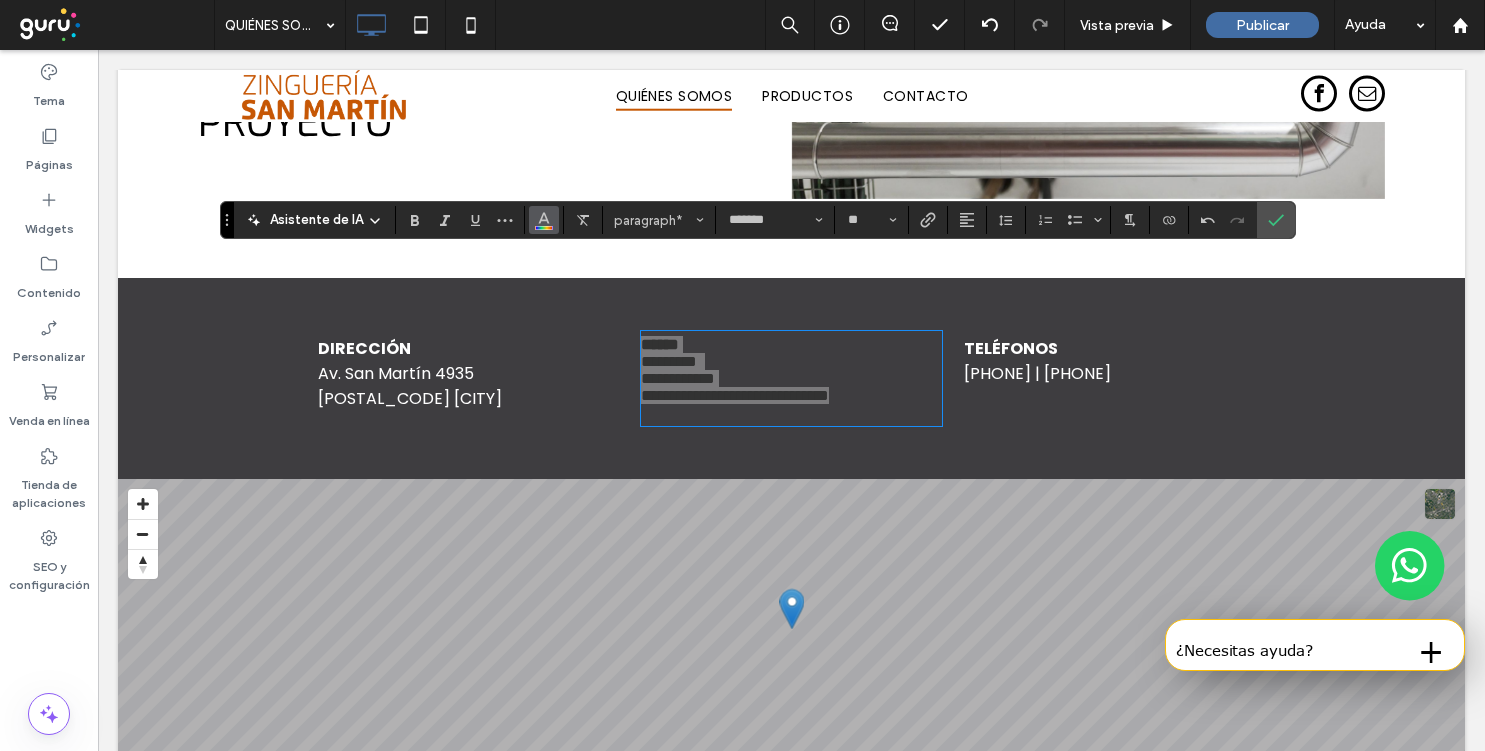 click 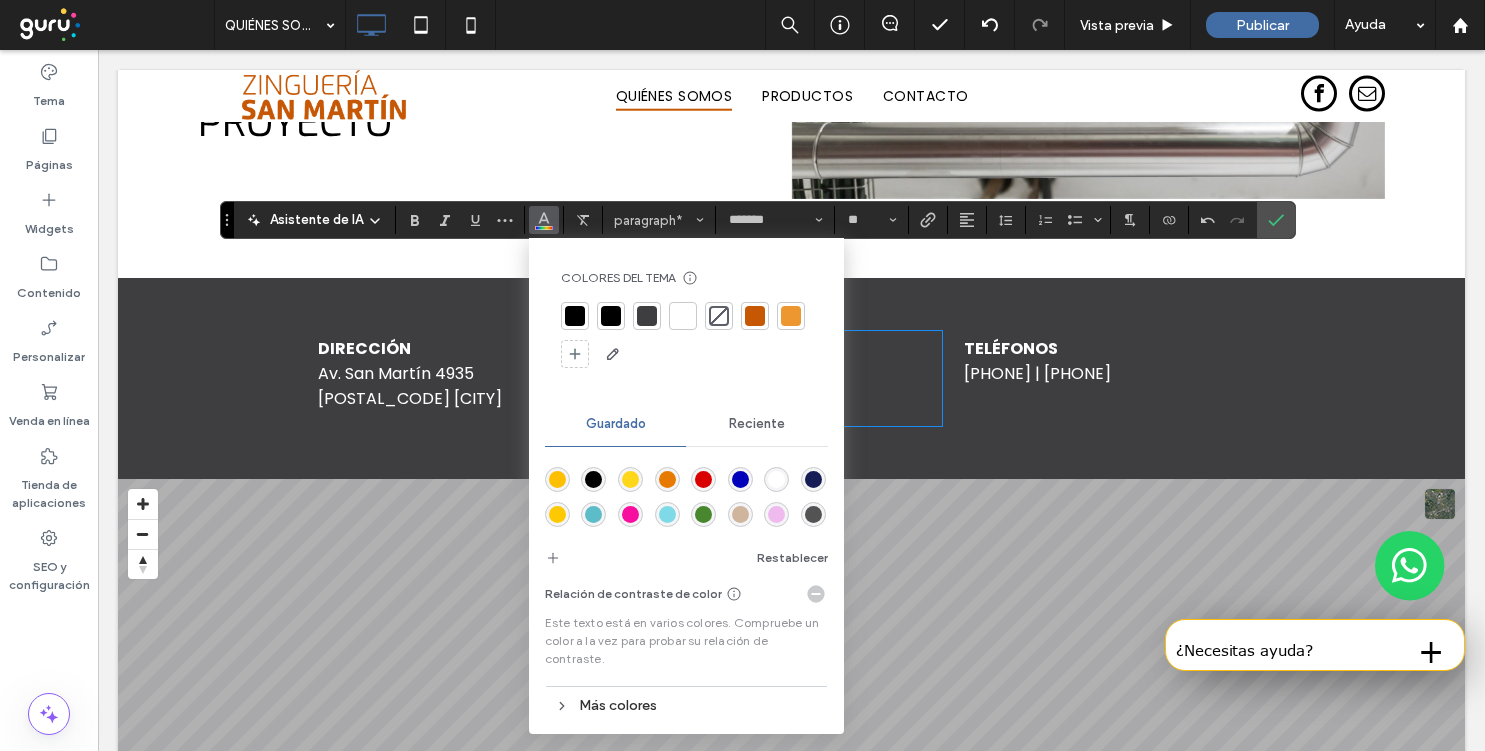 click at bounding box center (683, 316) 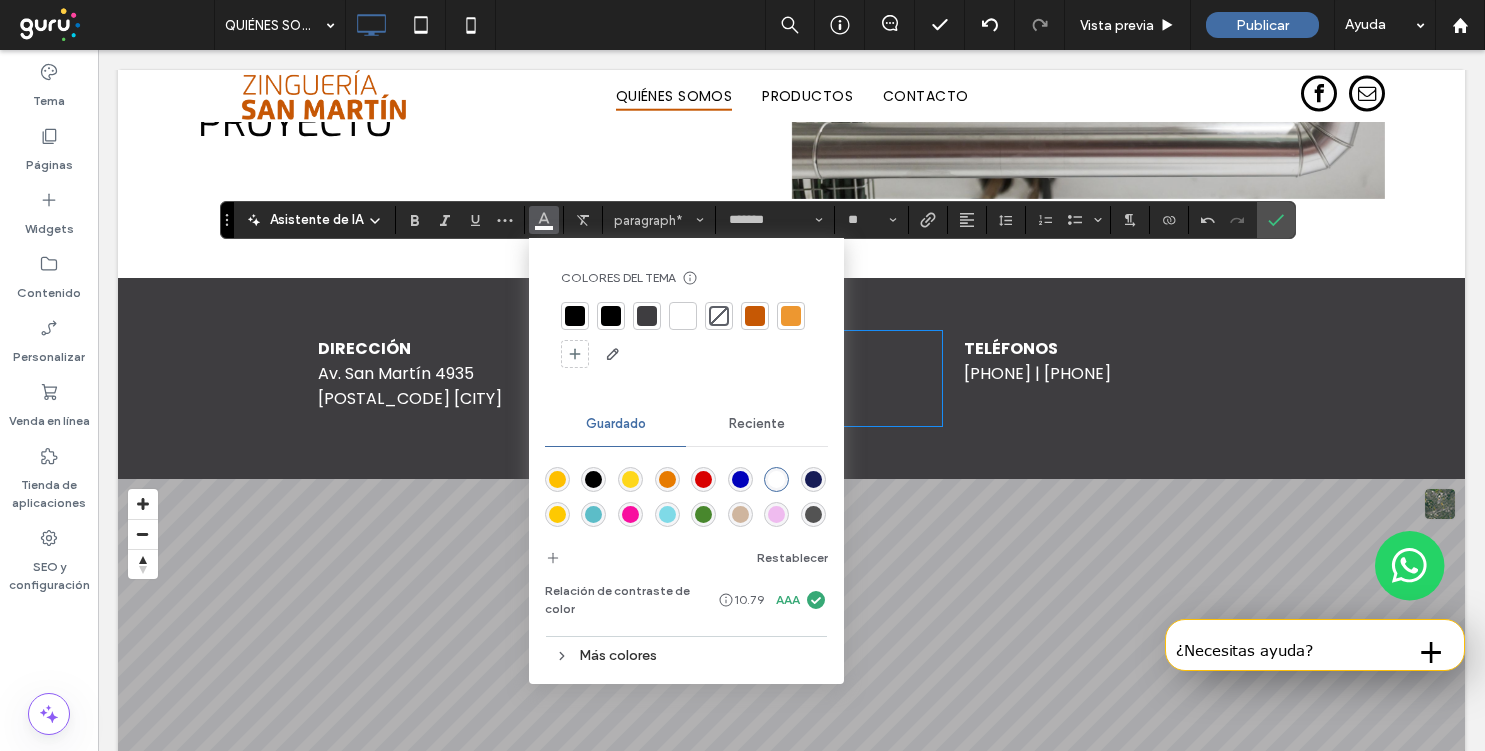 click on "**********" at bounding box center [791, 387] 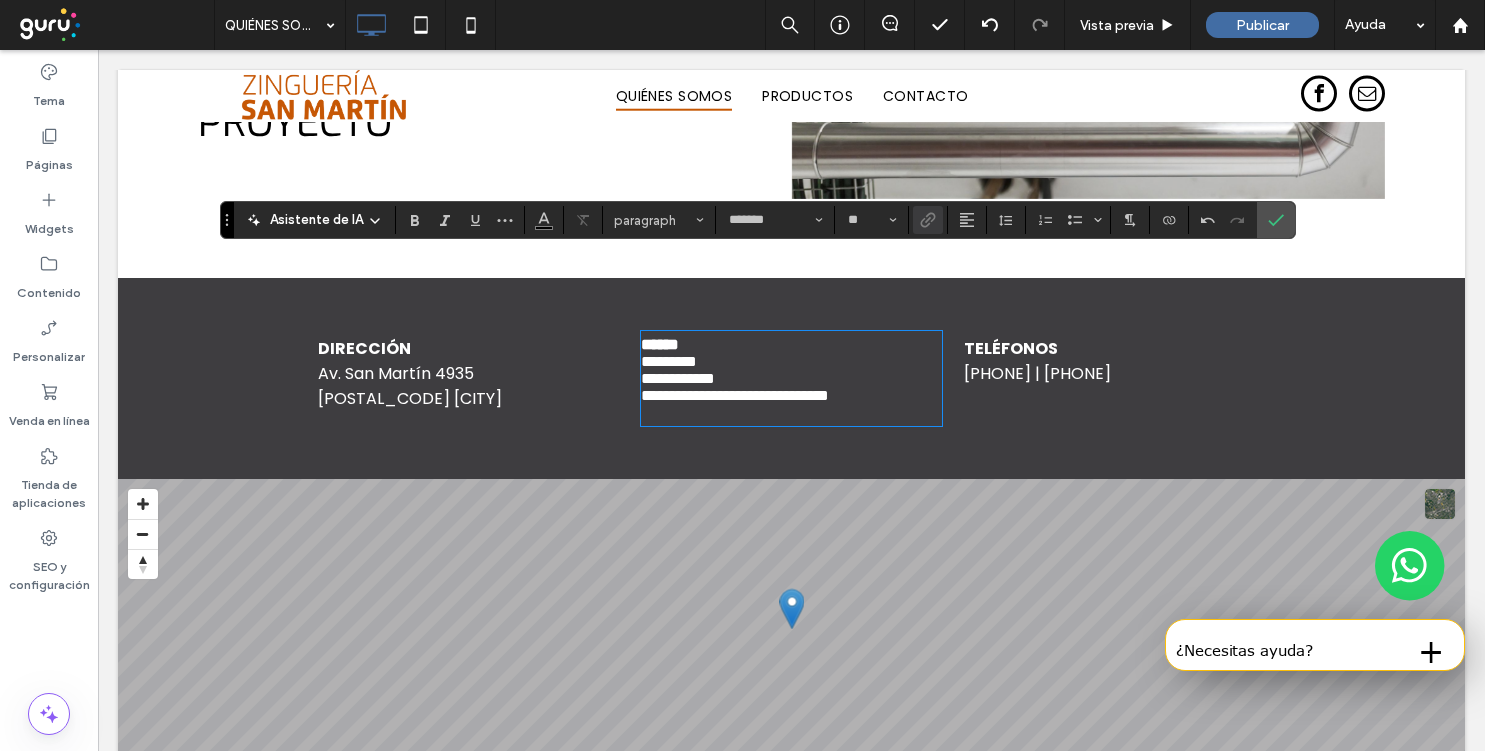 click on "**********" at bounding box center (791, 387) 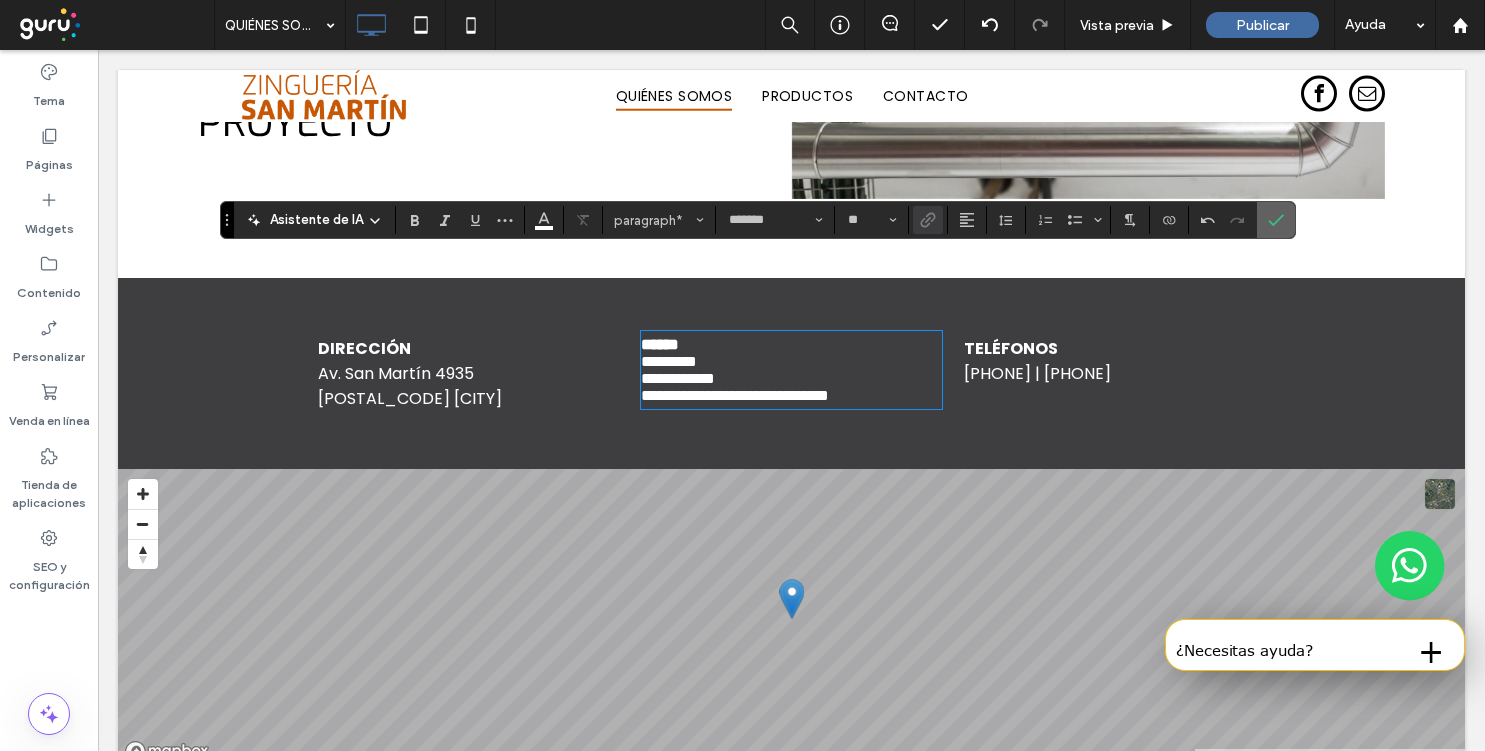 click 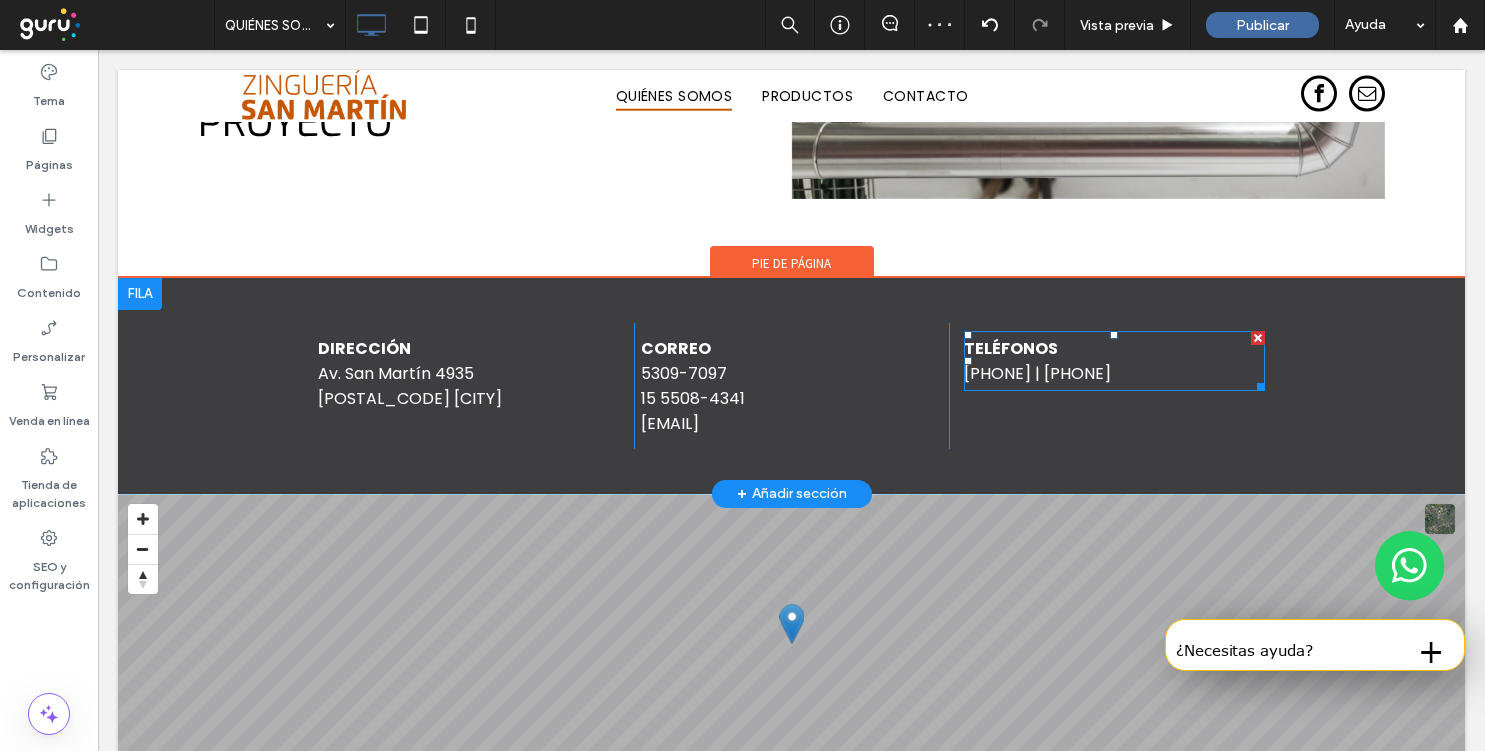 click at bounding box center (1258, 338) 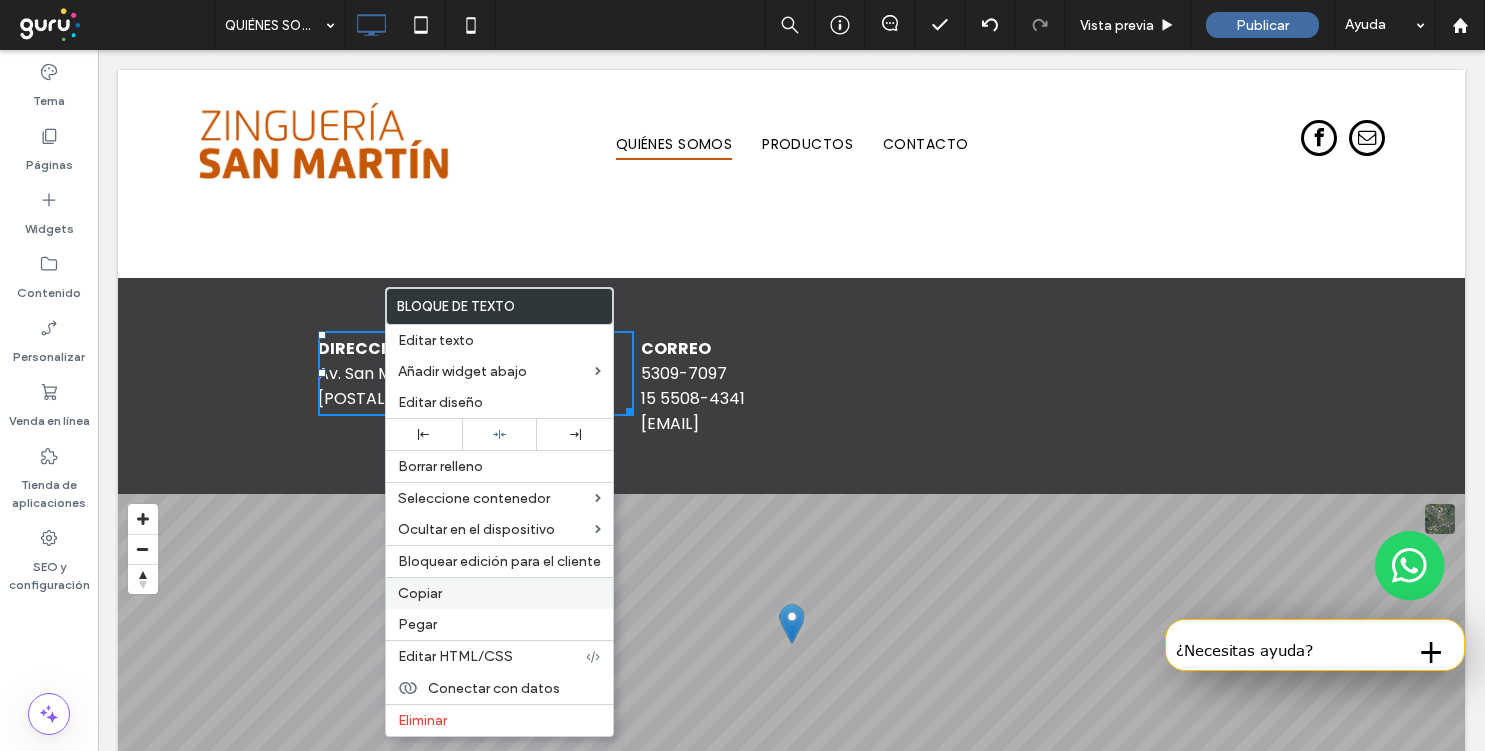 click on "Copiar" at bounding box center [499, 593] 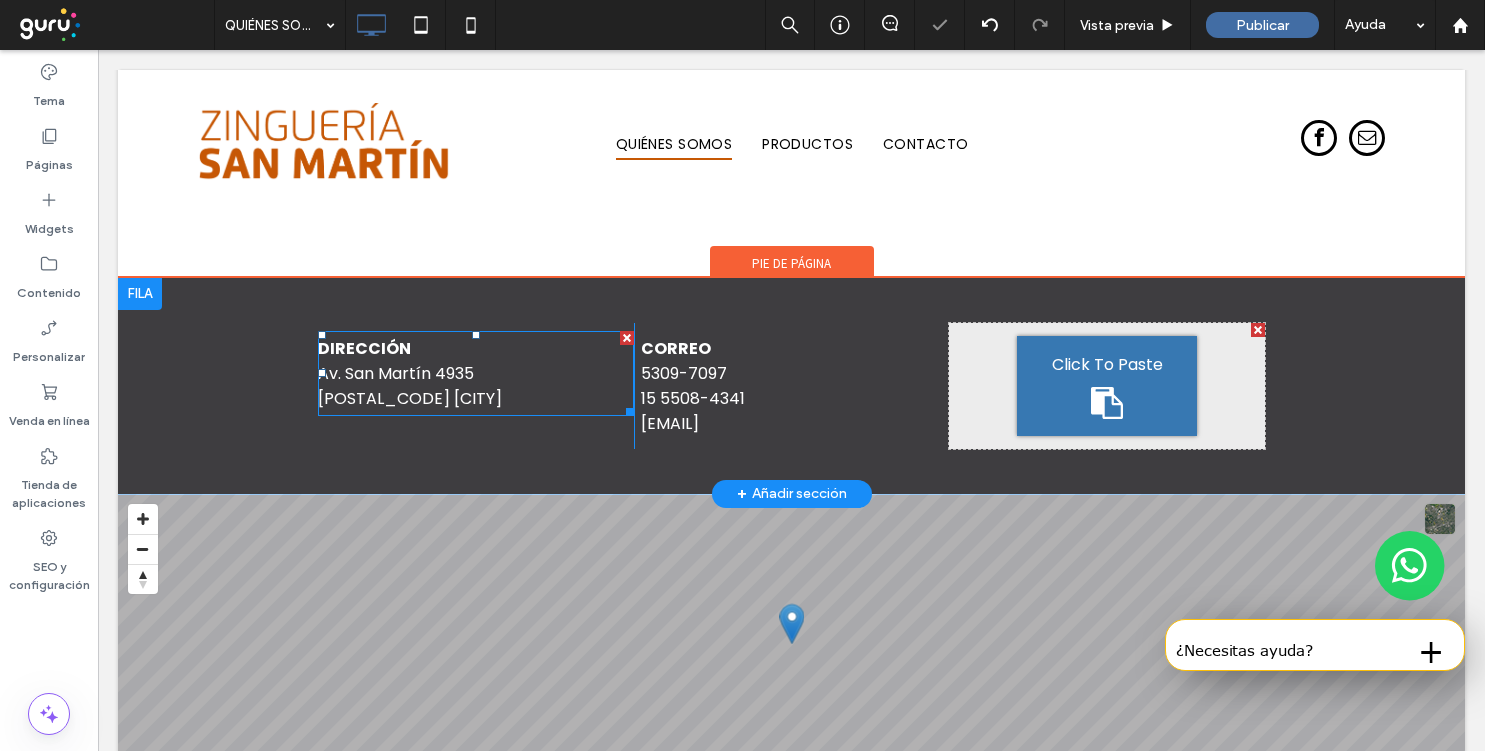 click on "Click To Paste" at bounding box center [1107, 386] 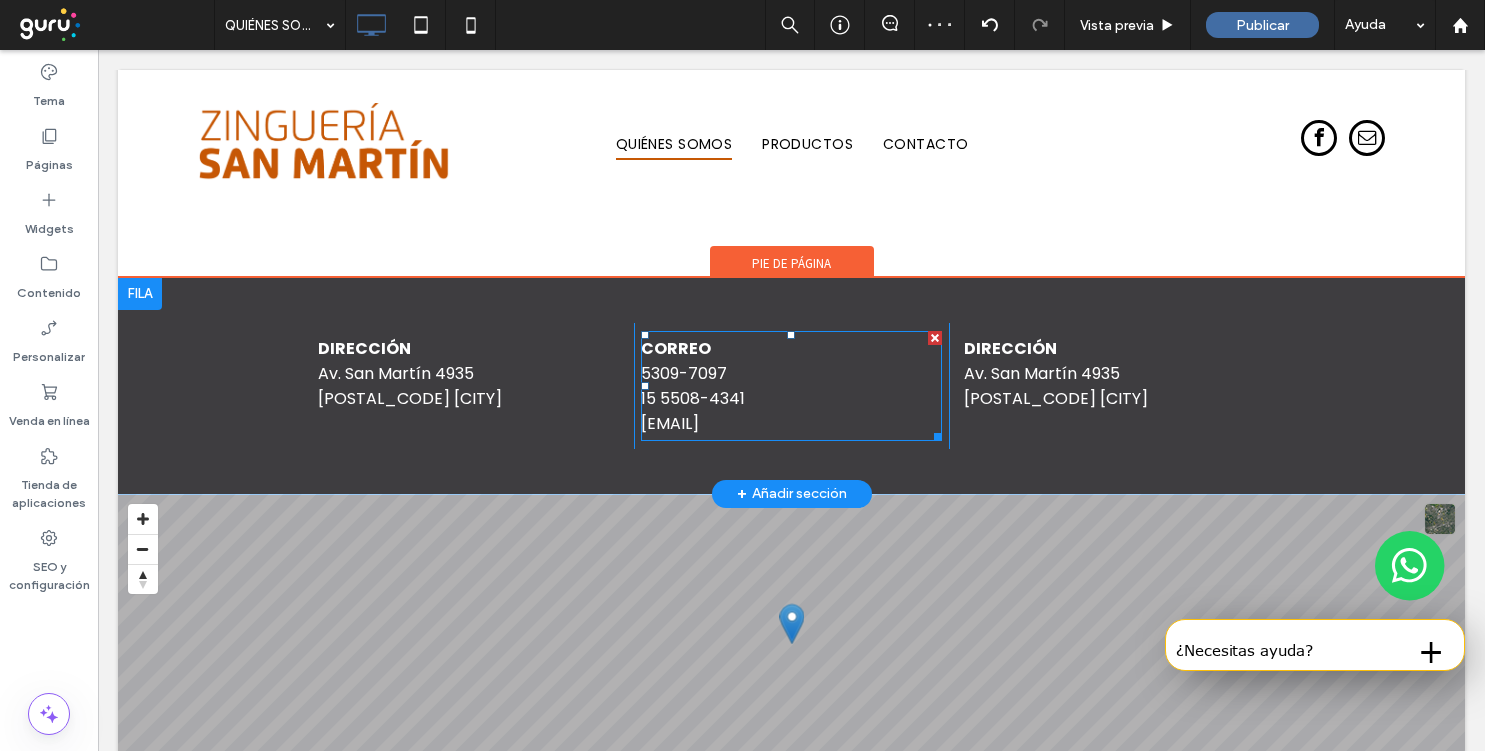 click on "CORREO" at bounding box center [676, 348] 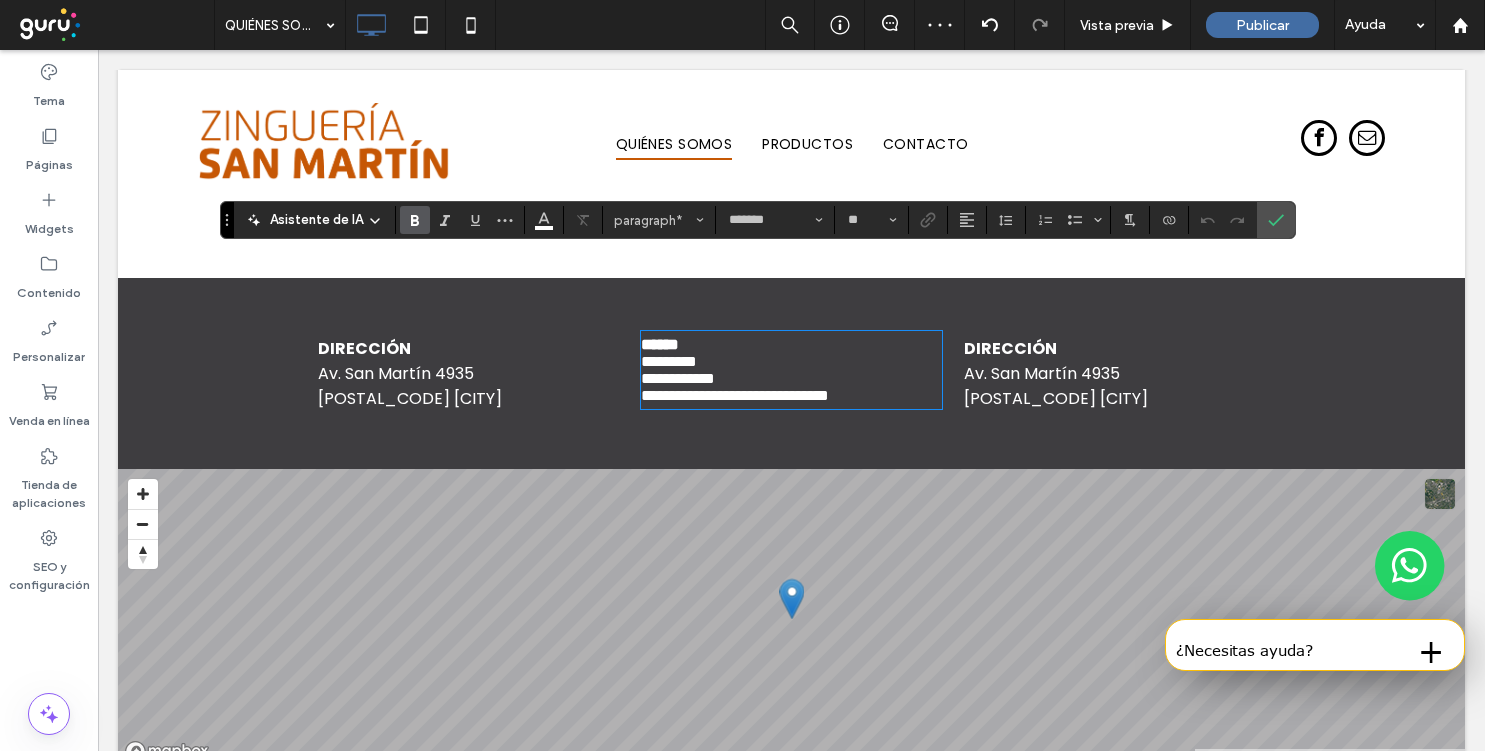 click on "******" at bounding box center [660, 344] 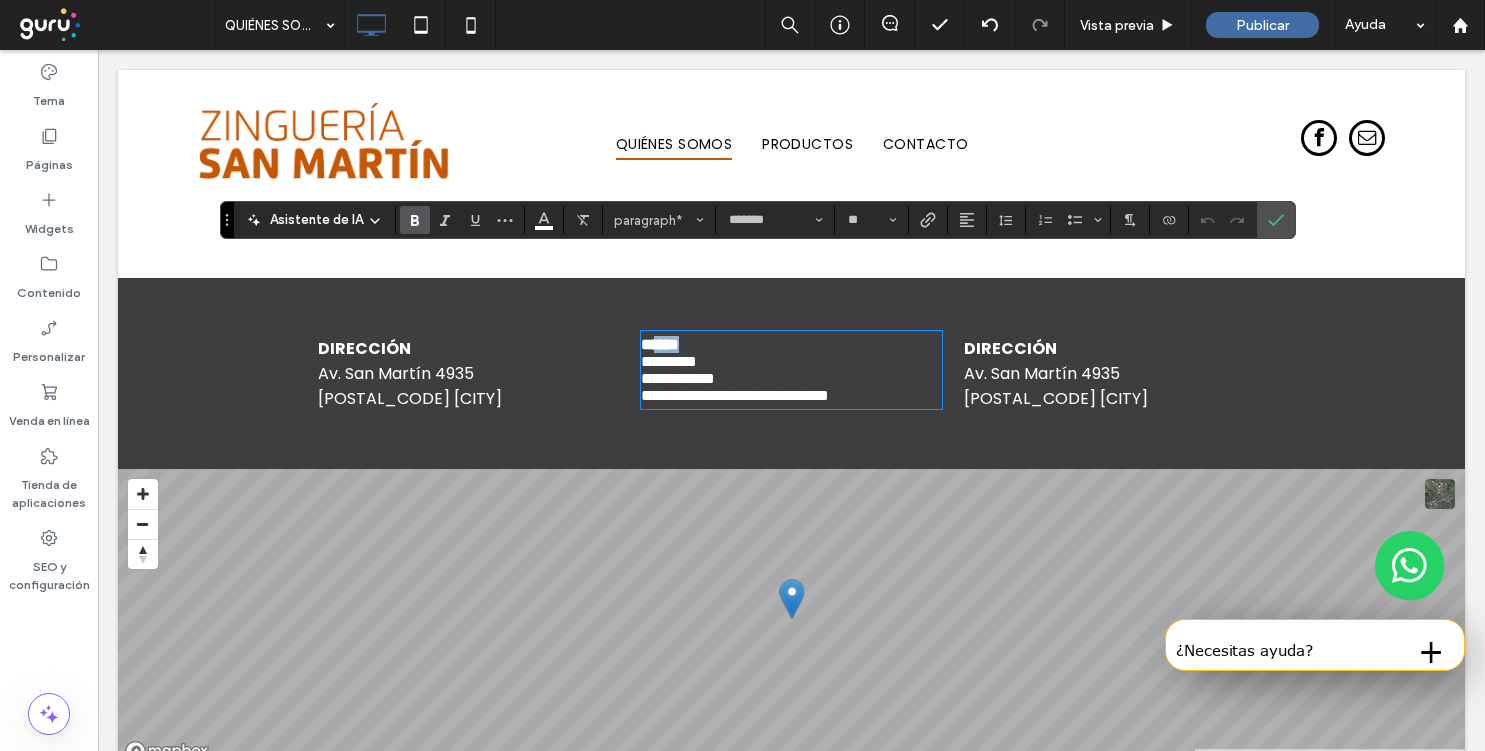 drag, startPoint x: 734, startPoint y: 271, endPoint x: 665, endPoint y: 271, distance: 69 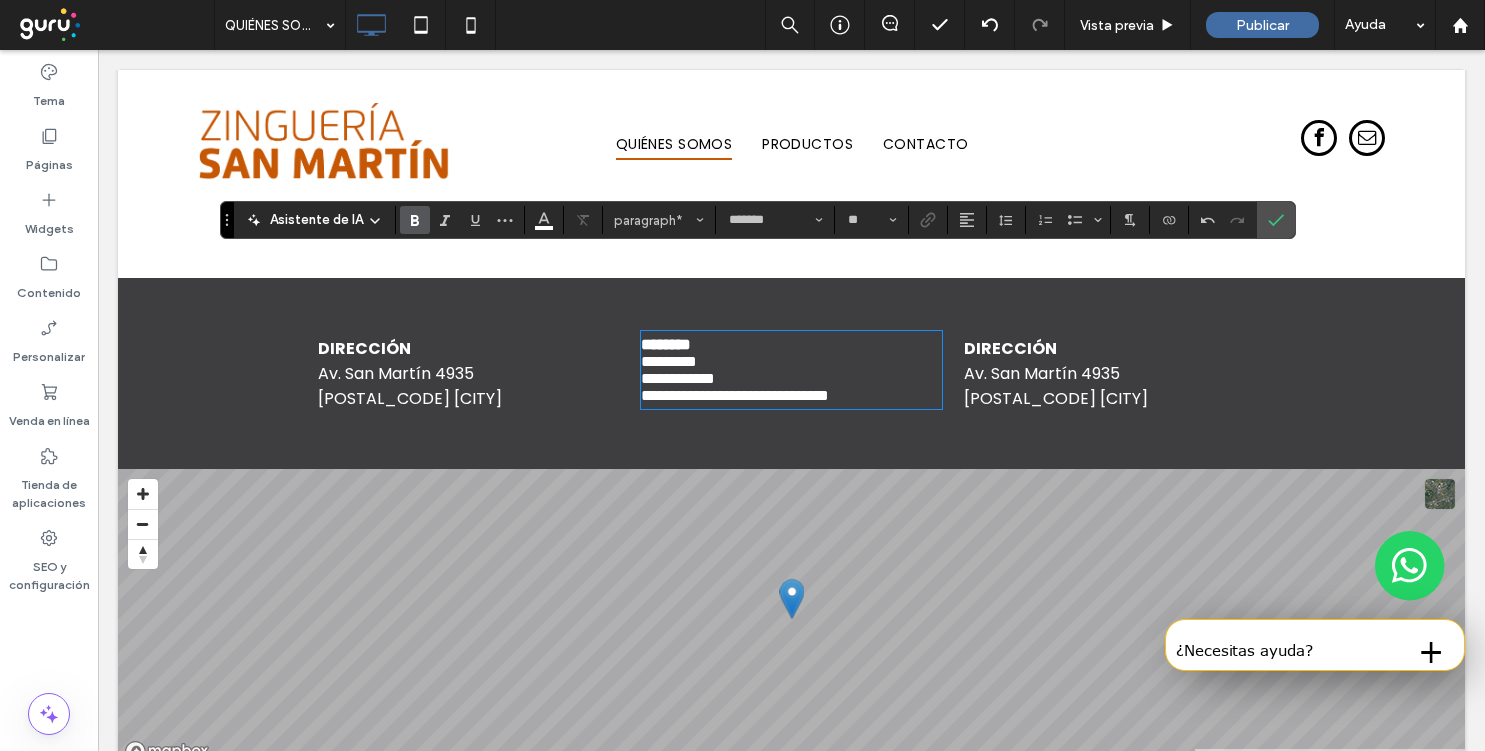 click on "(1417) [CITY]" at bounding box center (1056, 398) 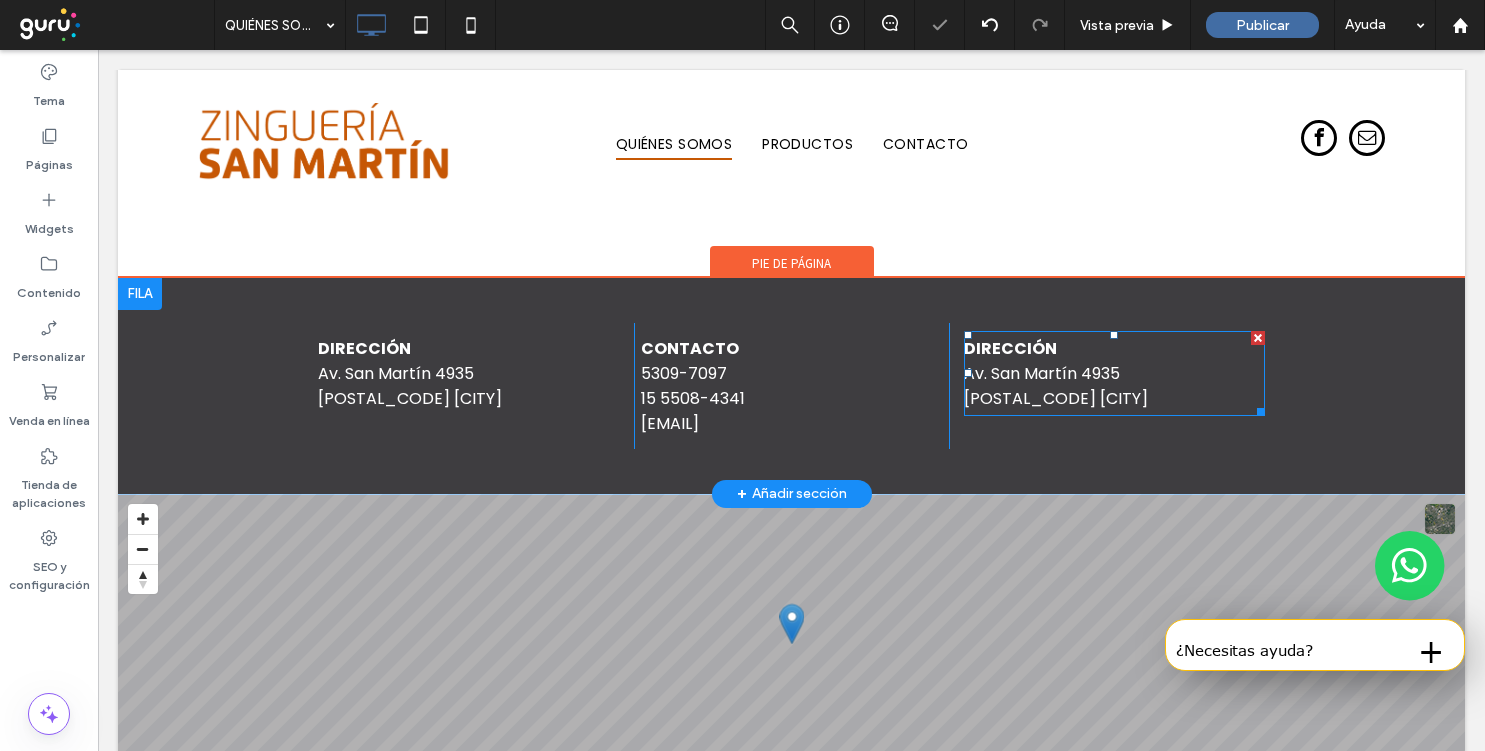 click on "(1417) [CITY]" at bounding box center [1056, 398] 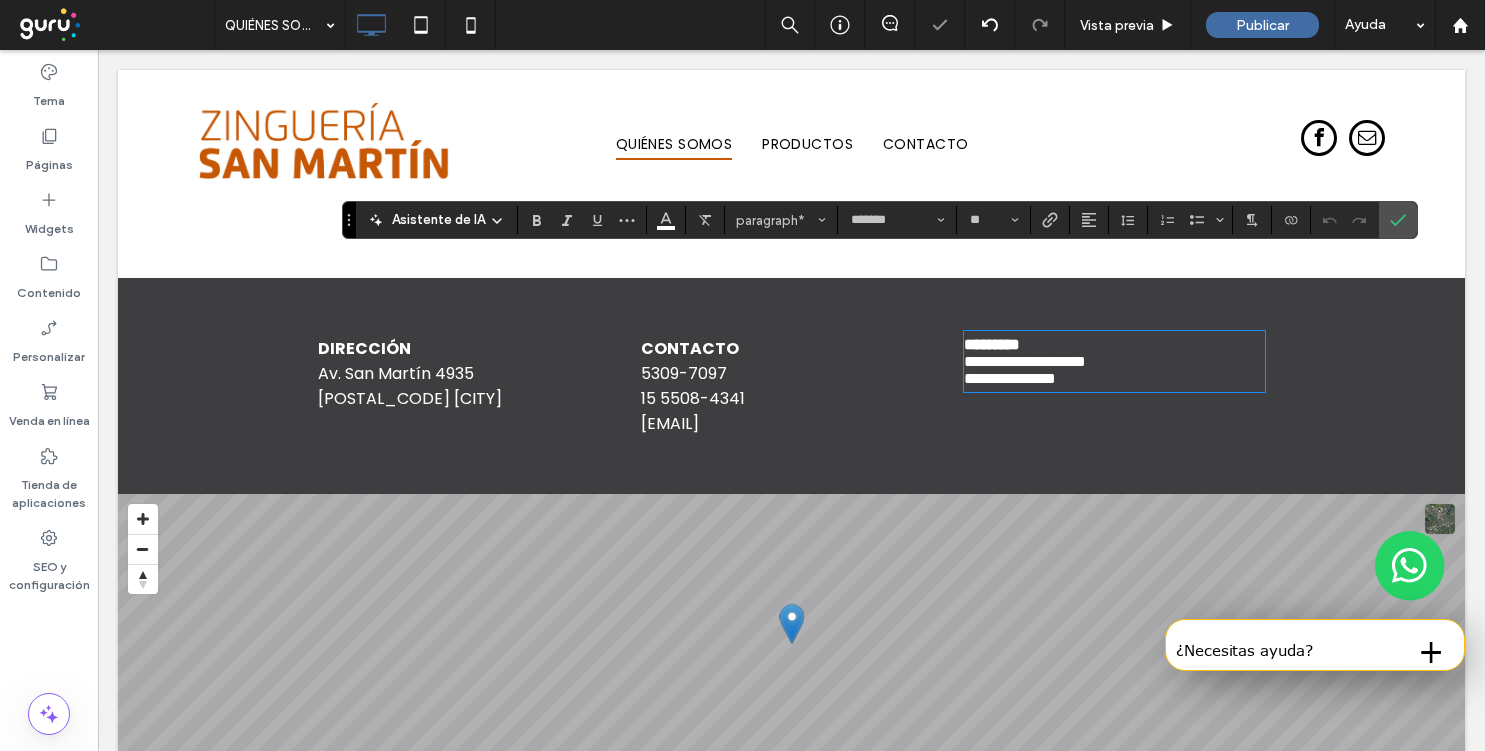 click on "**********" at bounding box center [1114, 378] 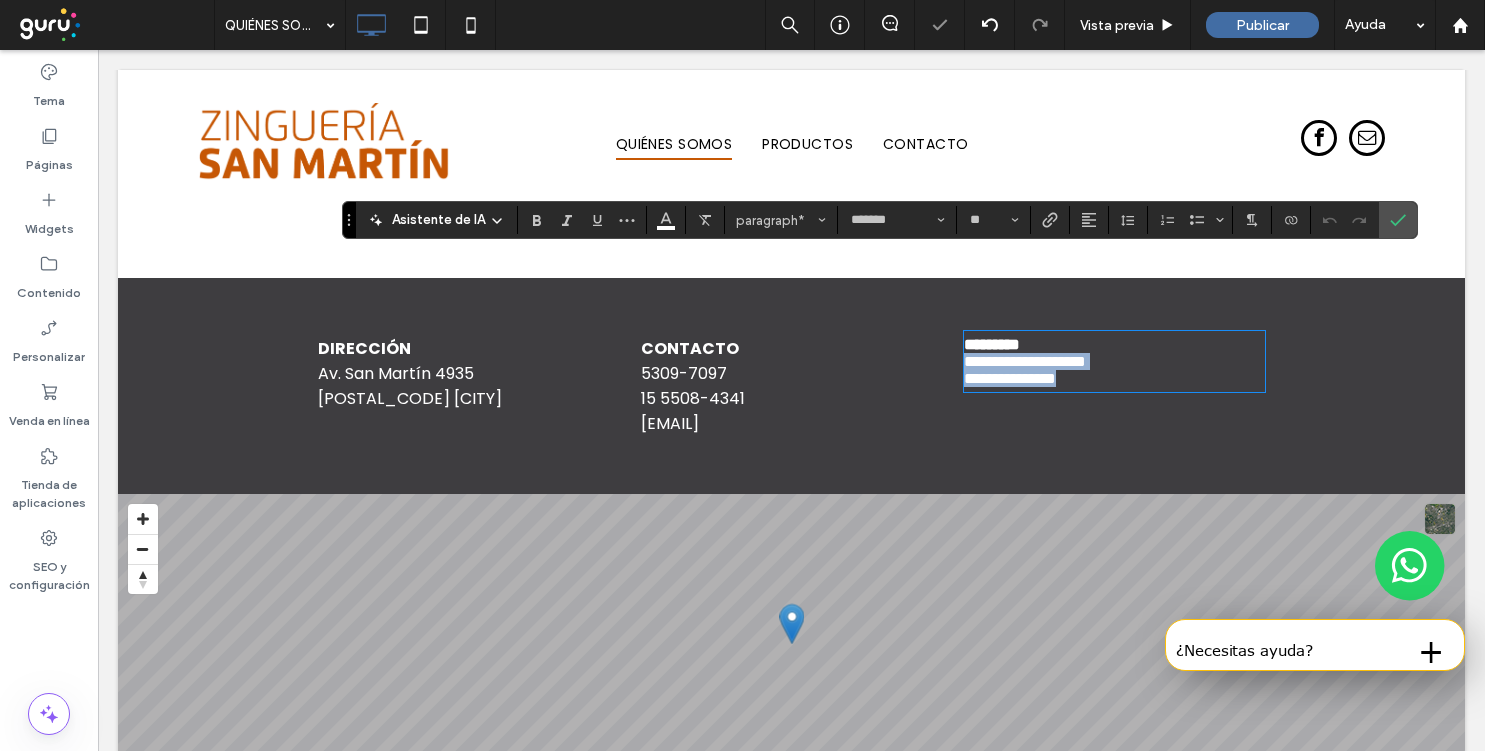 drag, startPoint x: 1121, startPoint y: 318, endPoint x: 956, endPoint y: 300, distance: 165.97891 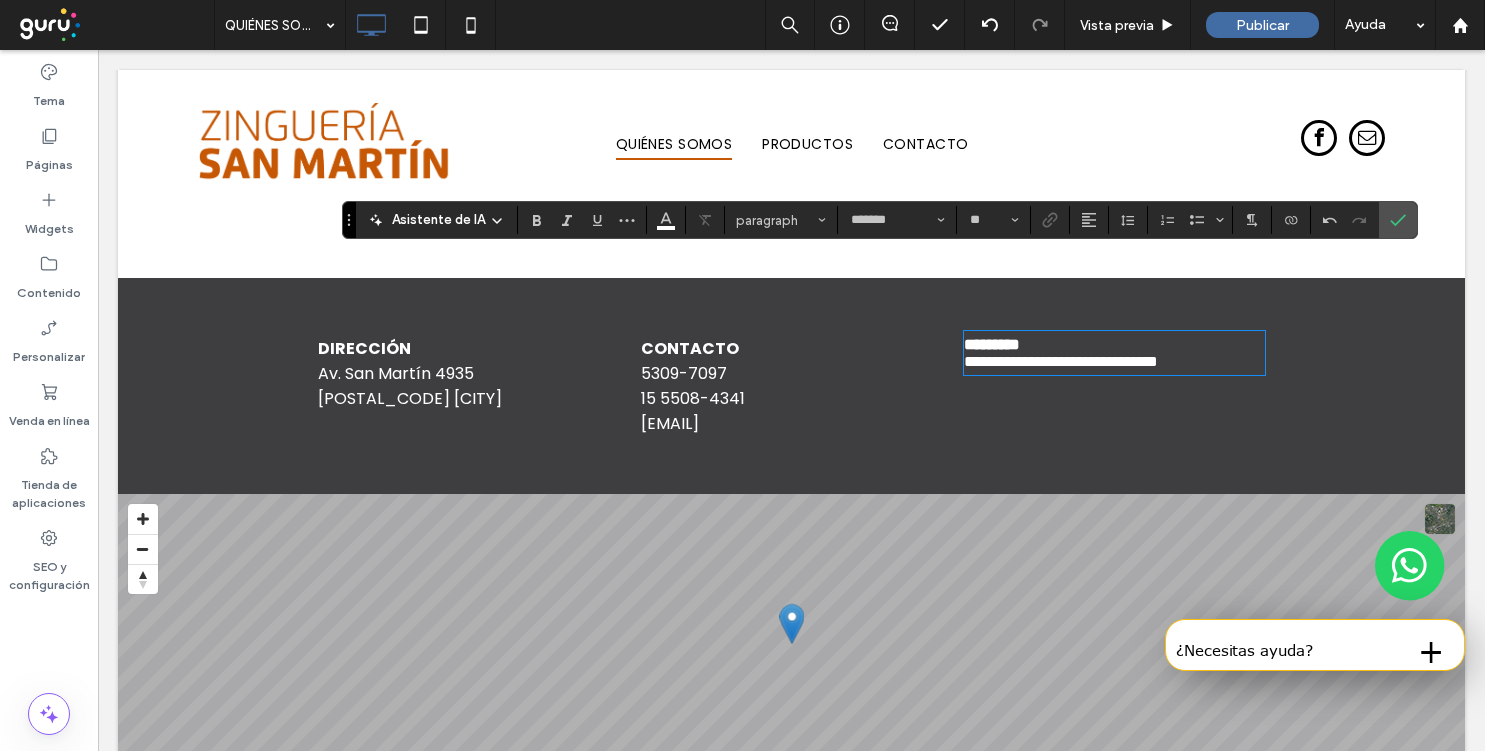 type 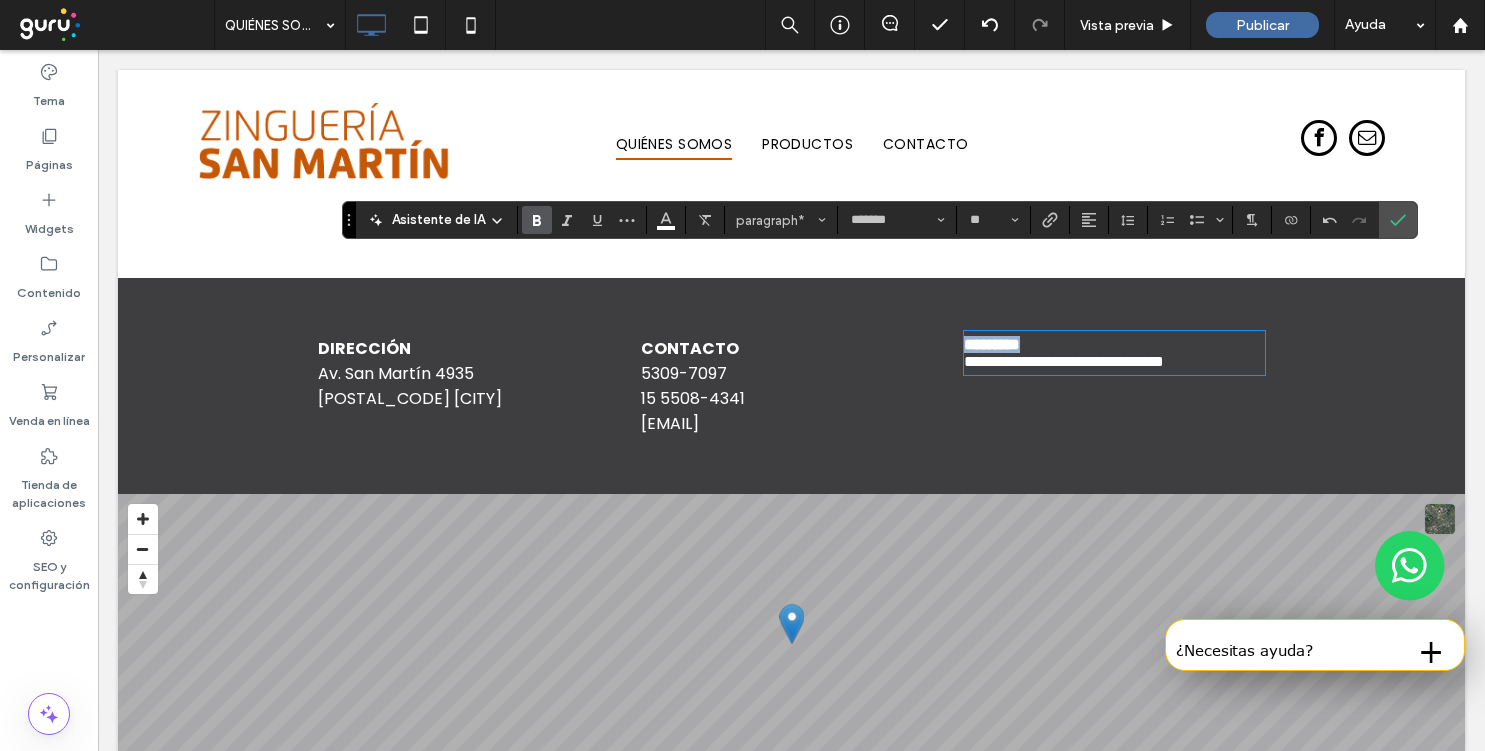 drag, startPoint x: 1094, startPoint y: 261, endPoint x: 961, endPoint y: 271, distance: 133.37541 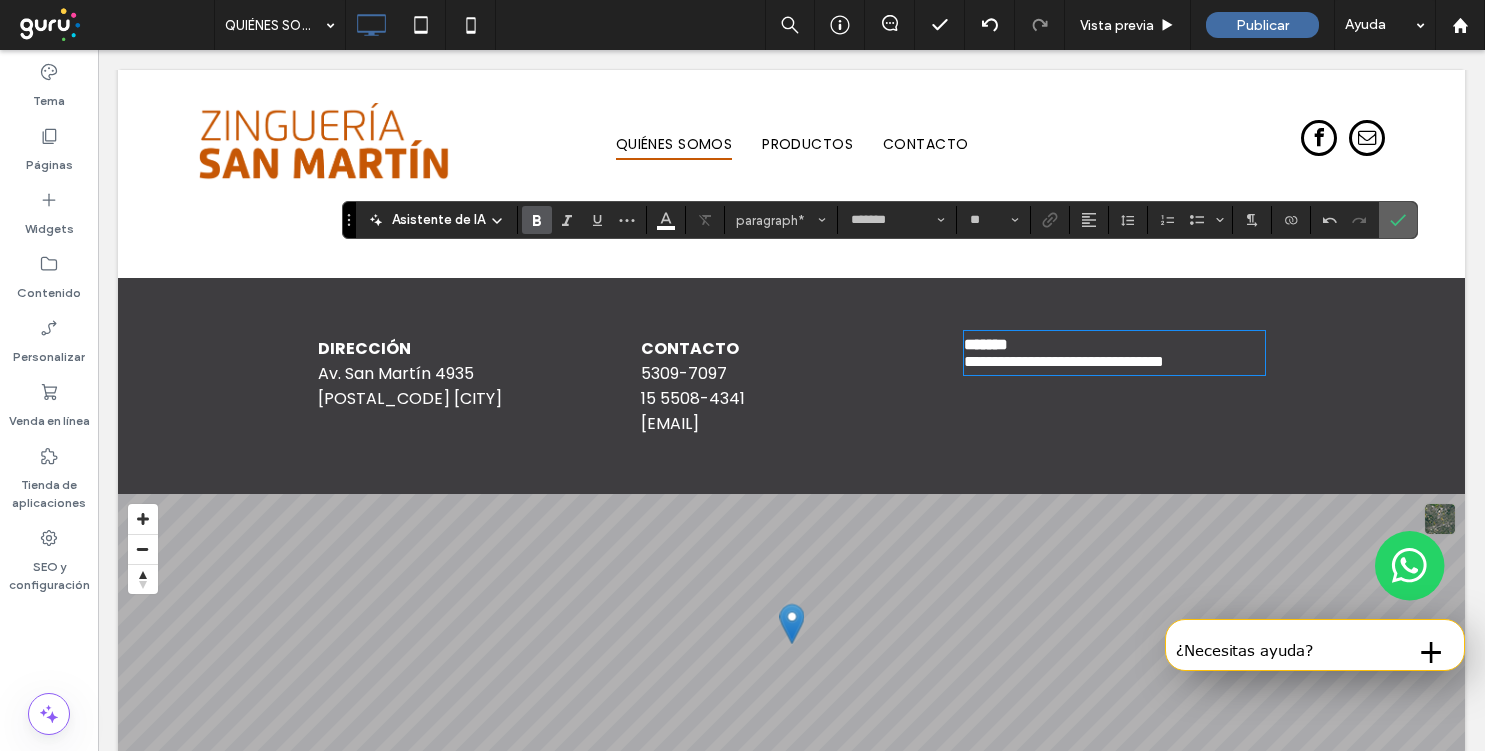 click 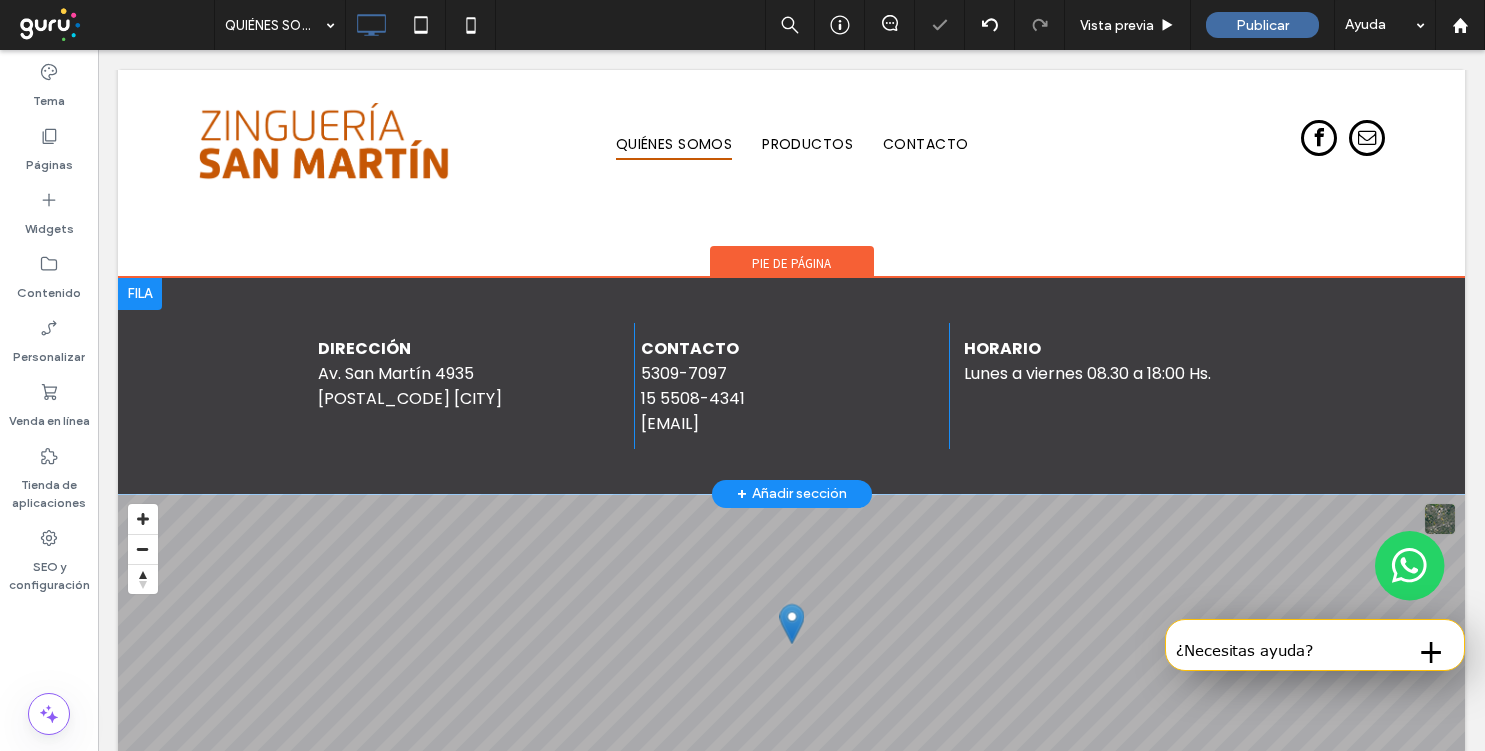 click at bounding box center (140, 294) 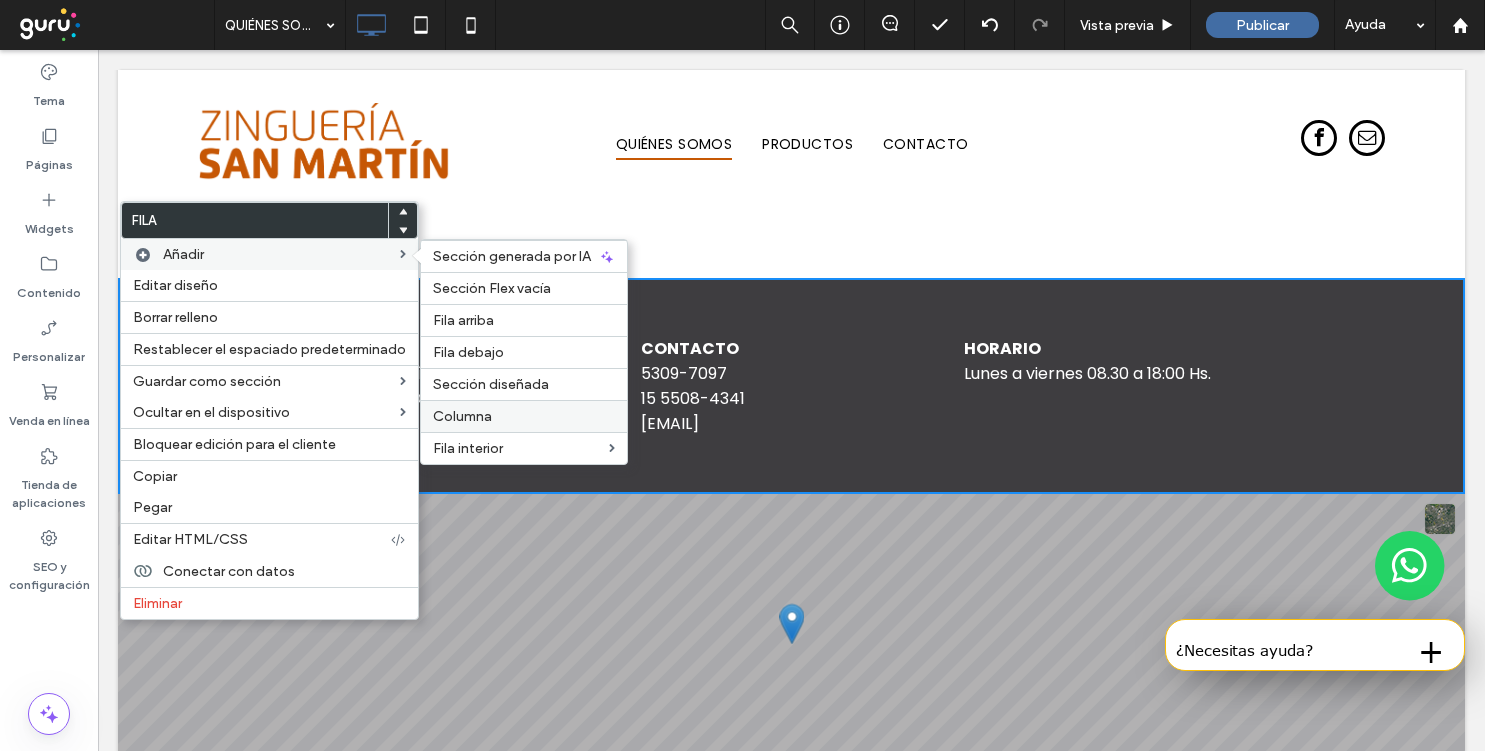 click on "Columna" at bounding box center [462, 416] 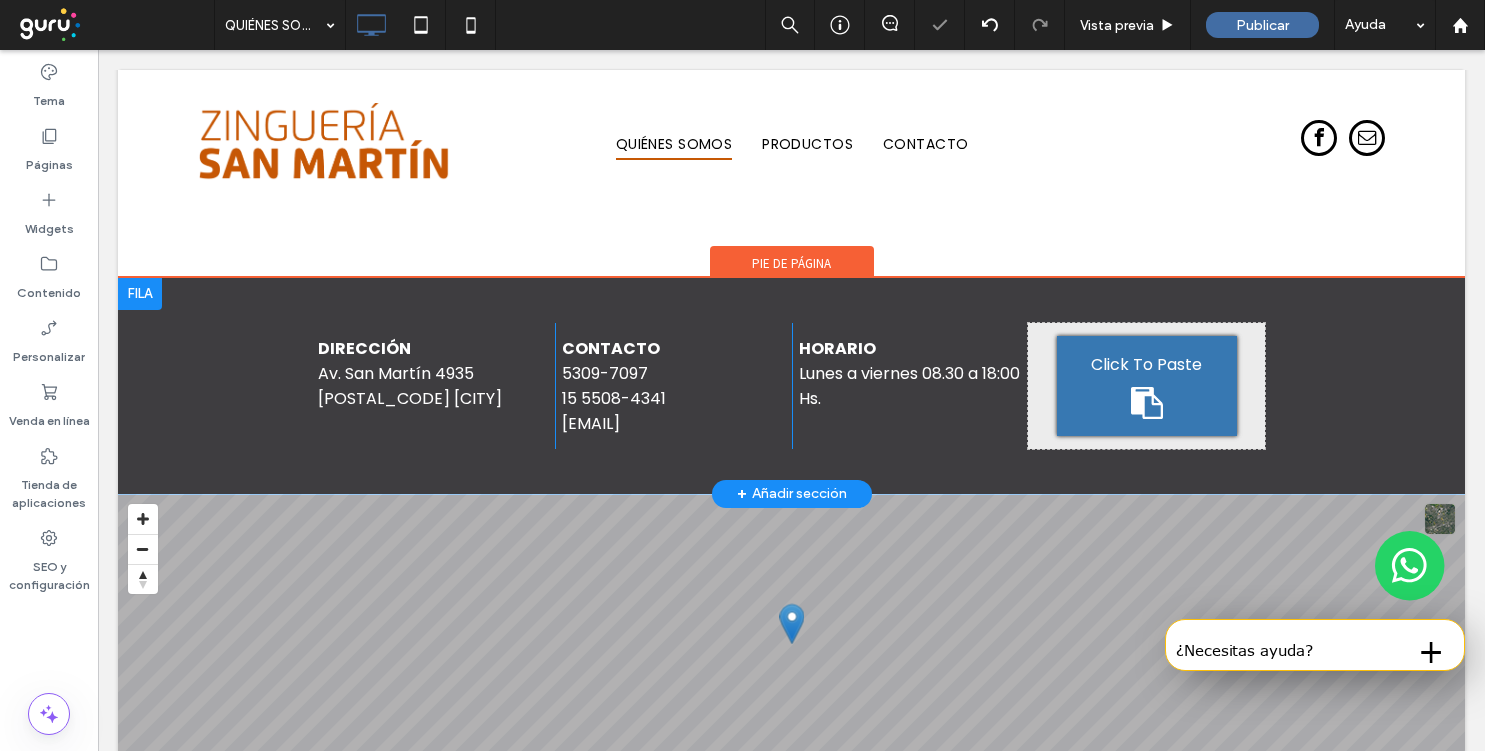 click on "DIRECCIÓN Av. San Martín 4935  (1417) C.A.B.A. Click To Paste
COntacto 5309-7097   15 5508-4341 zingueriasanmartin@yahoo.com.ar Click To Paste
Click To Paste     horario Lunes a viernes 08.30 a 18:00 Hs.
Click To Paste     Click To Paste
+ Añadir sección" at bounding box center (791, 386) 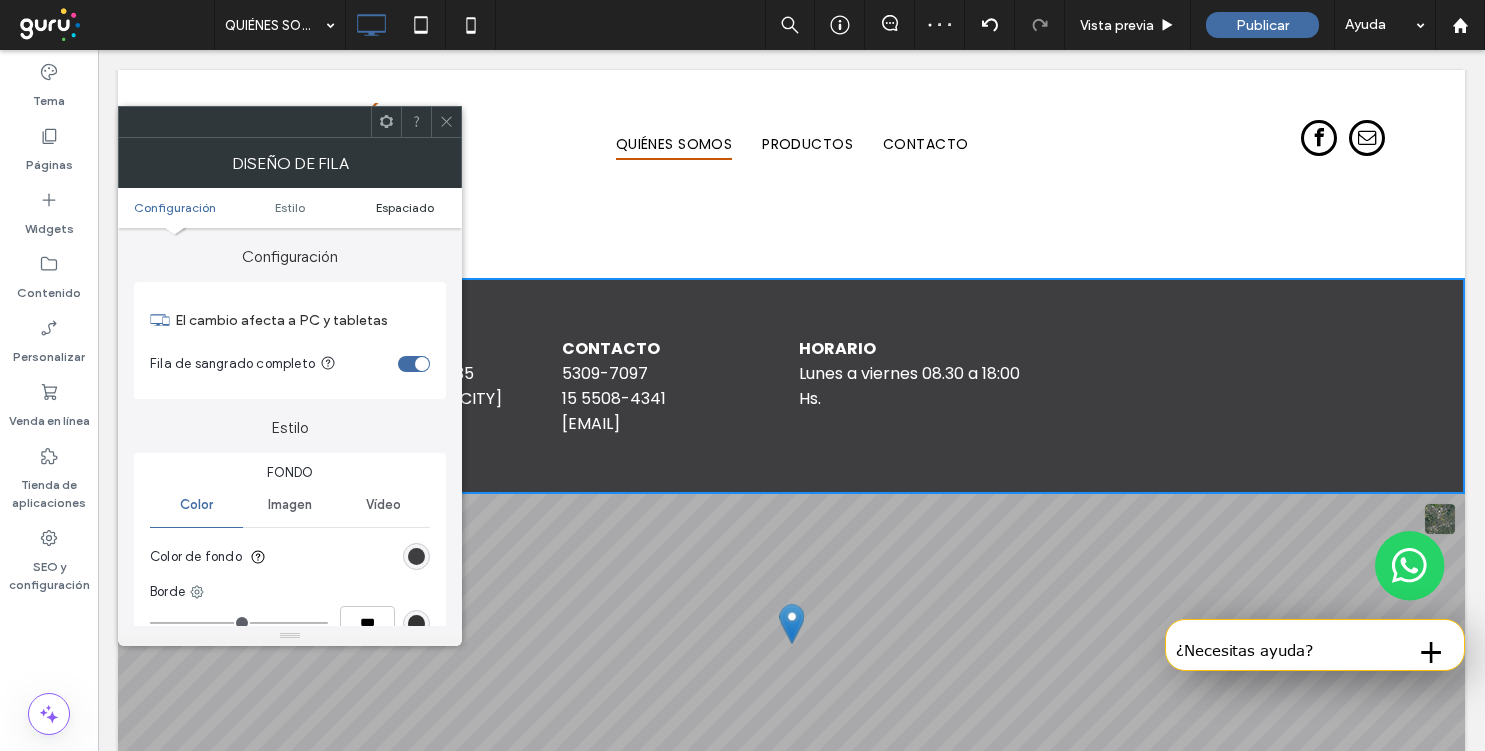 click on "Espaciado" at bounding box center (405, 207) 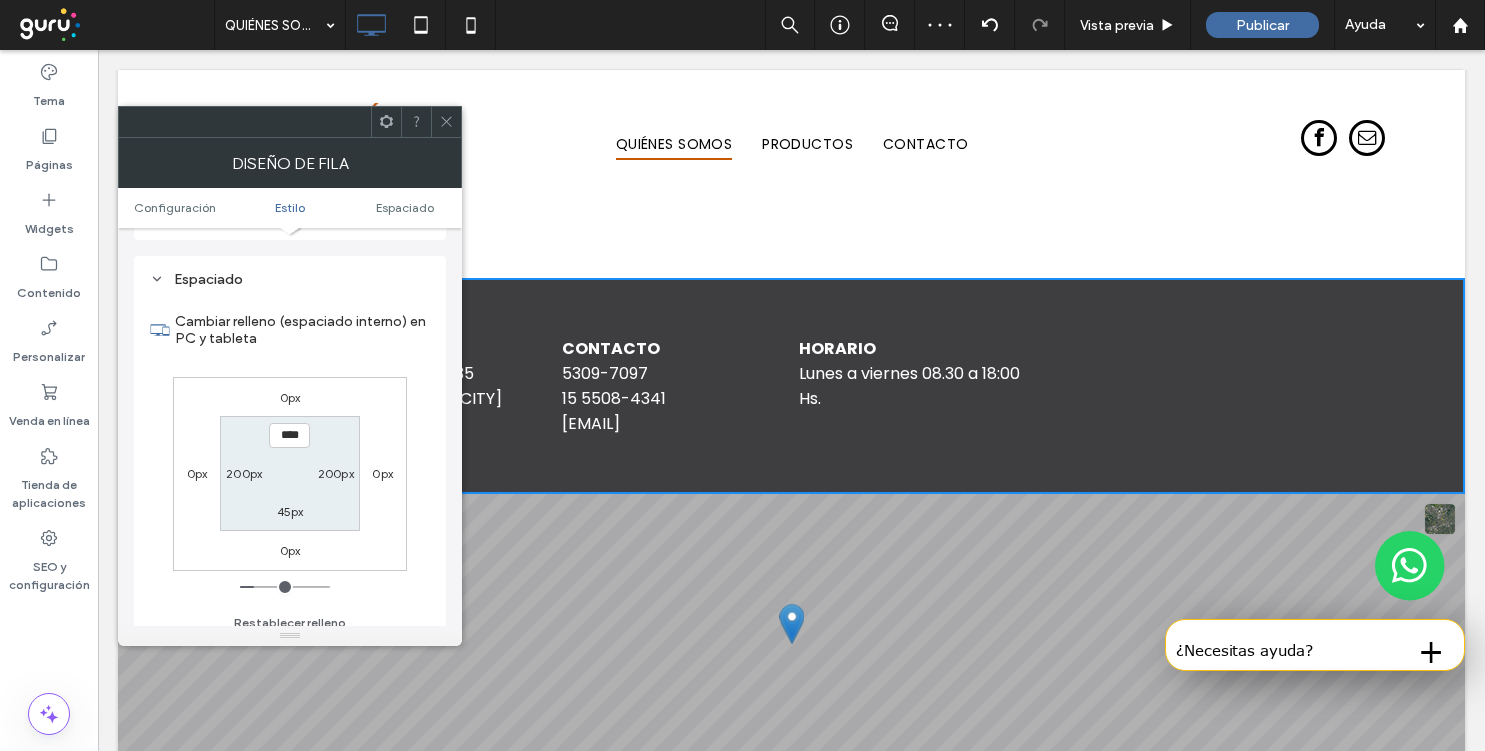 scroll, scrollTop: 503, scrollLeft: 0, axis: vertical 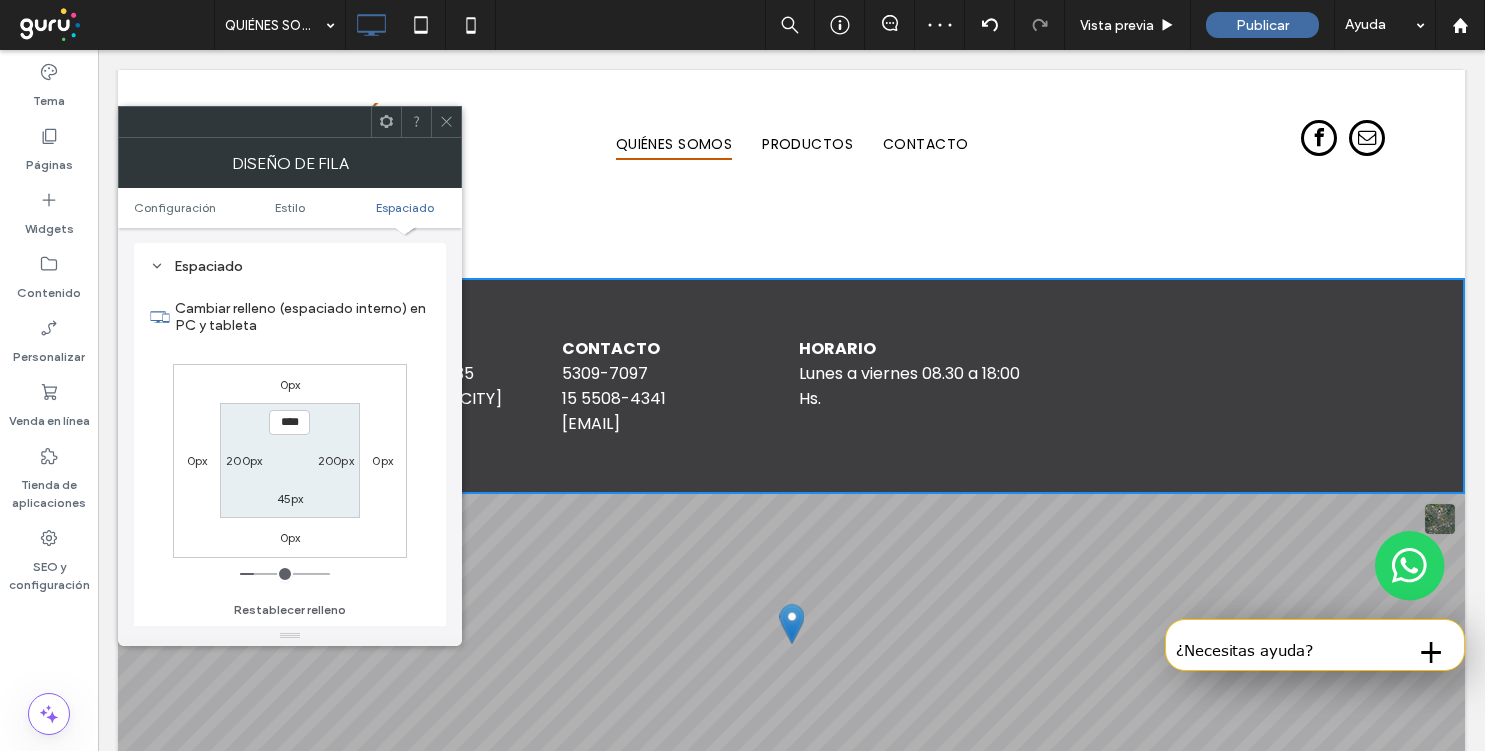 click on "200px" at bounding box center [244, 460] 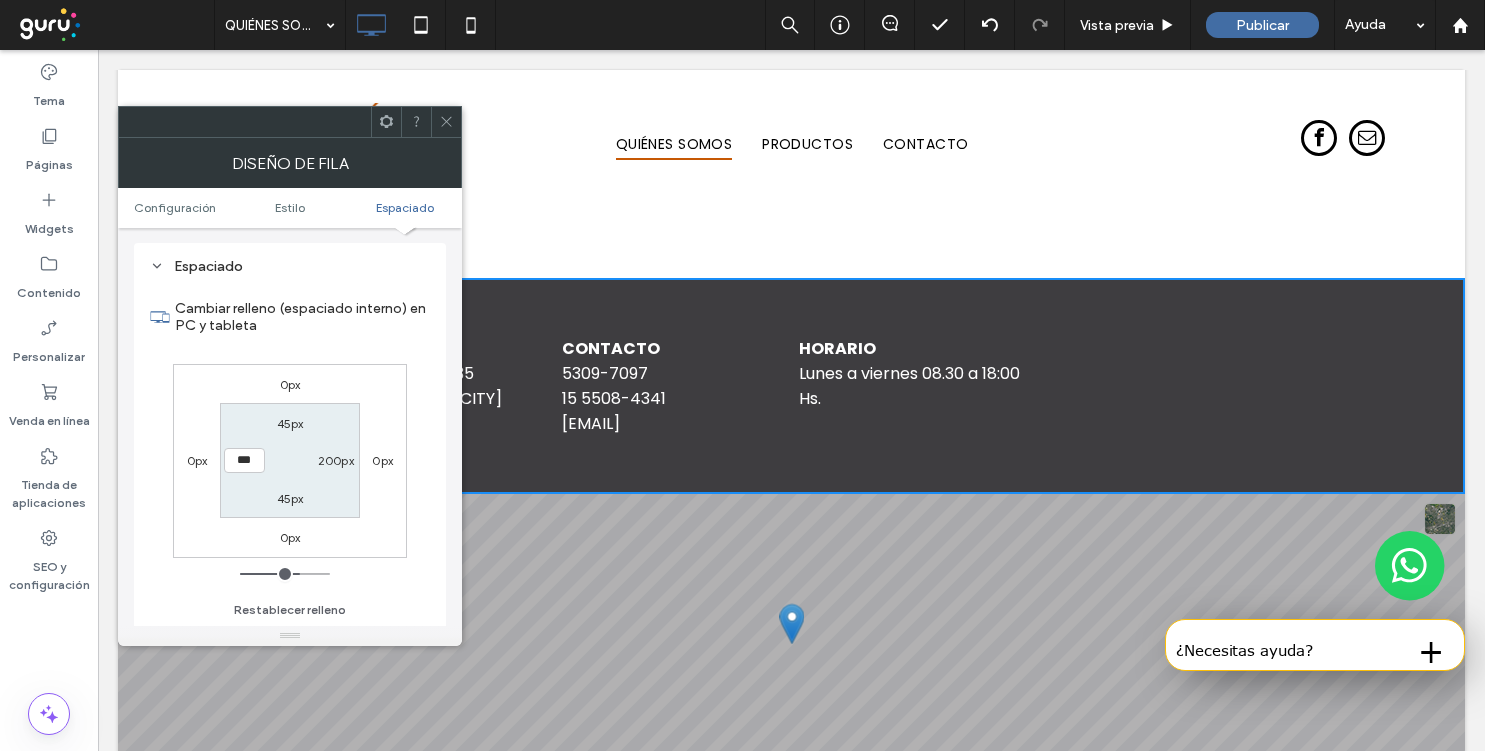 type on "***" 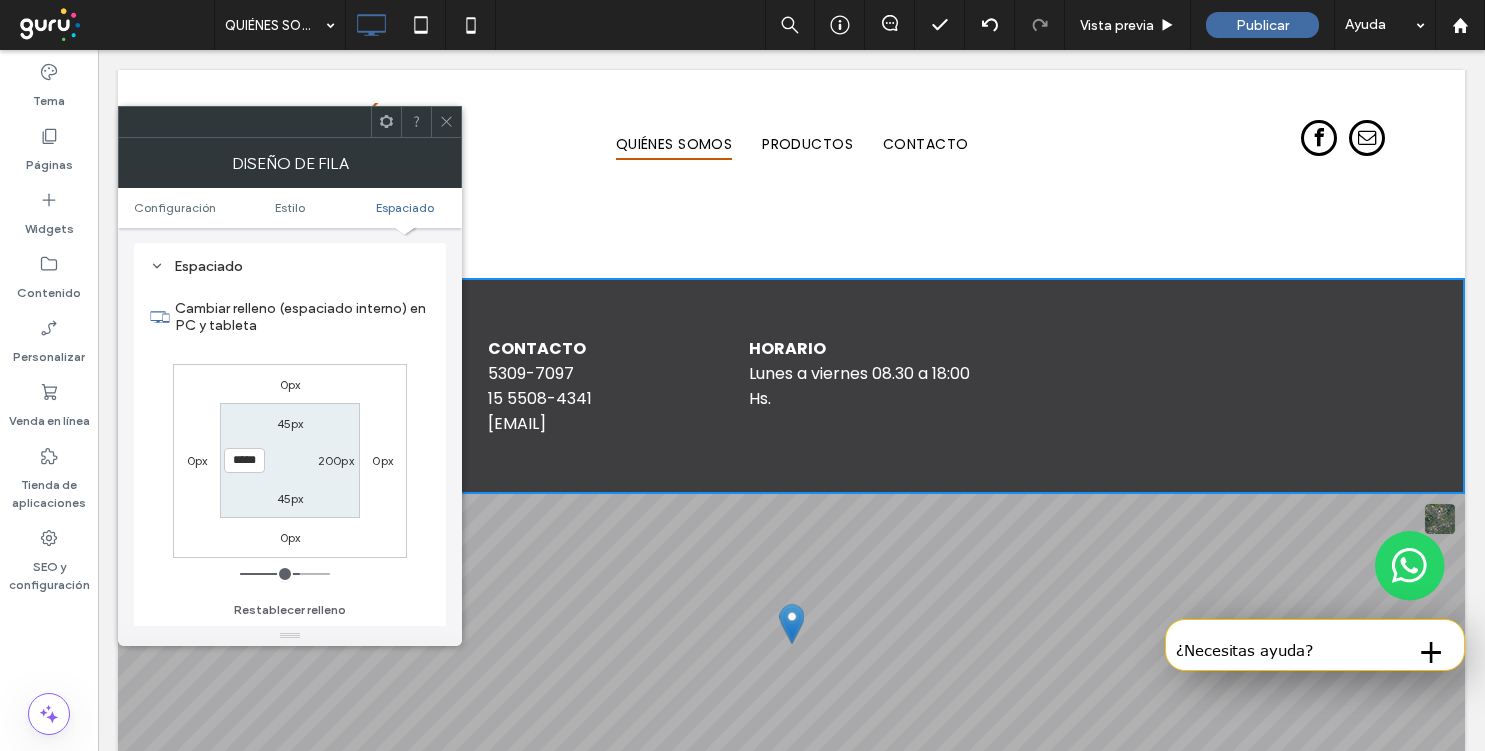 click on "200px" at bounding box center [336, 460] 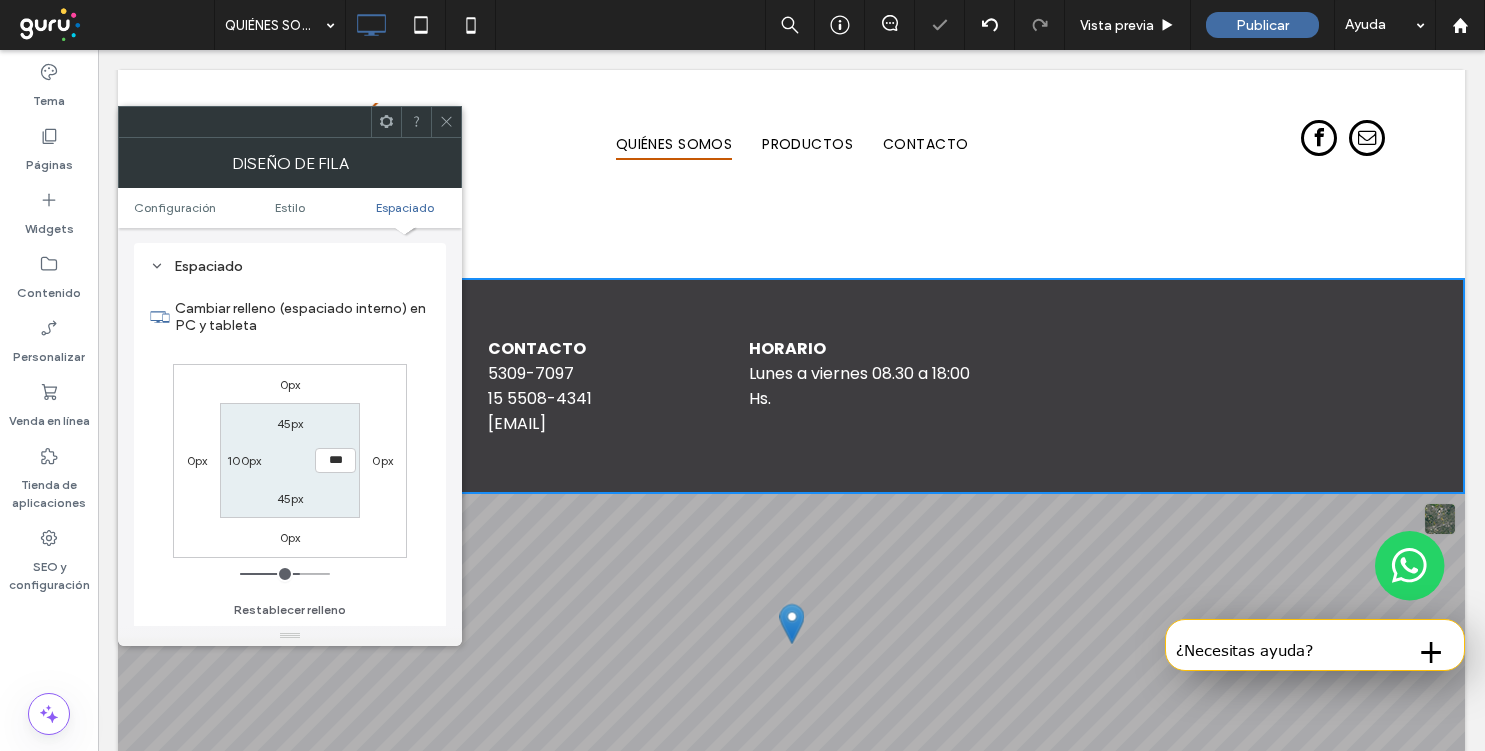 type on "***" 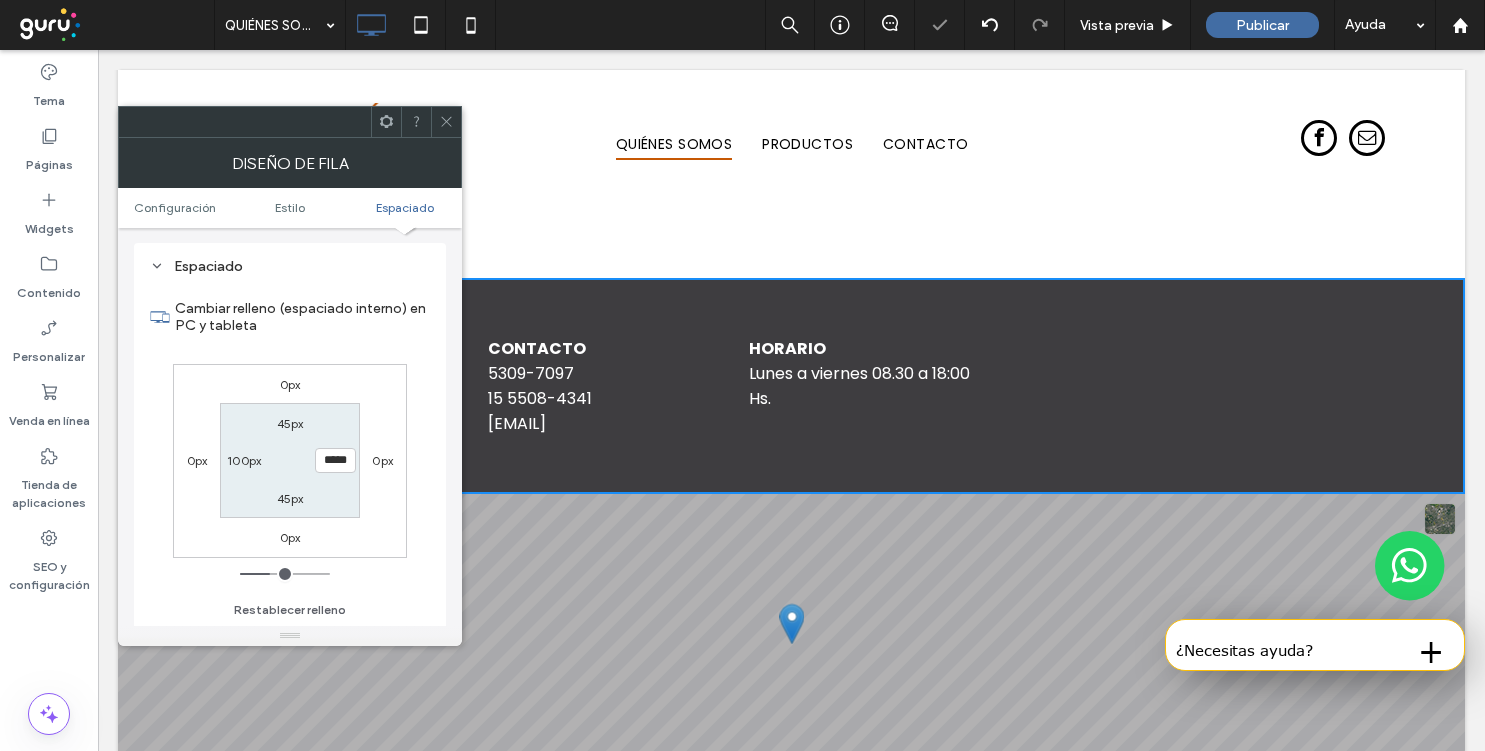 click at bounding box center (446, 122) 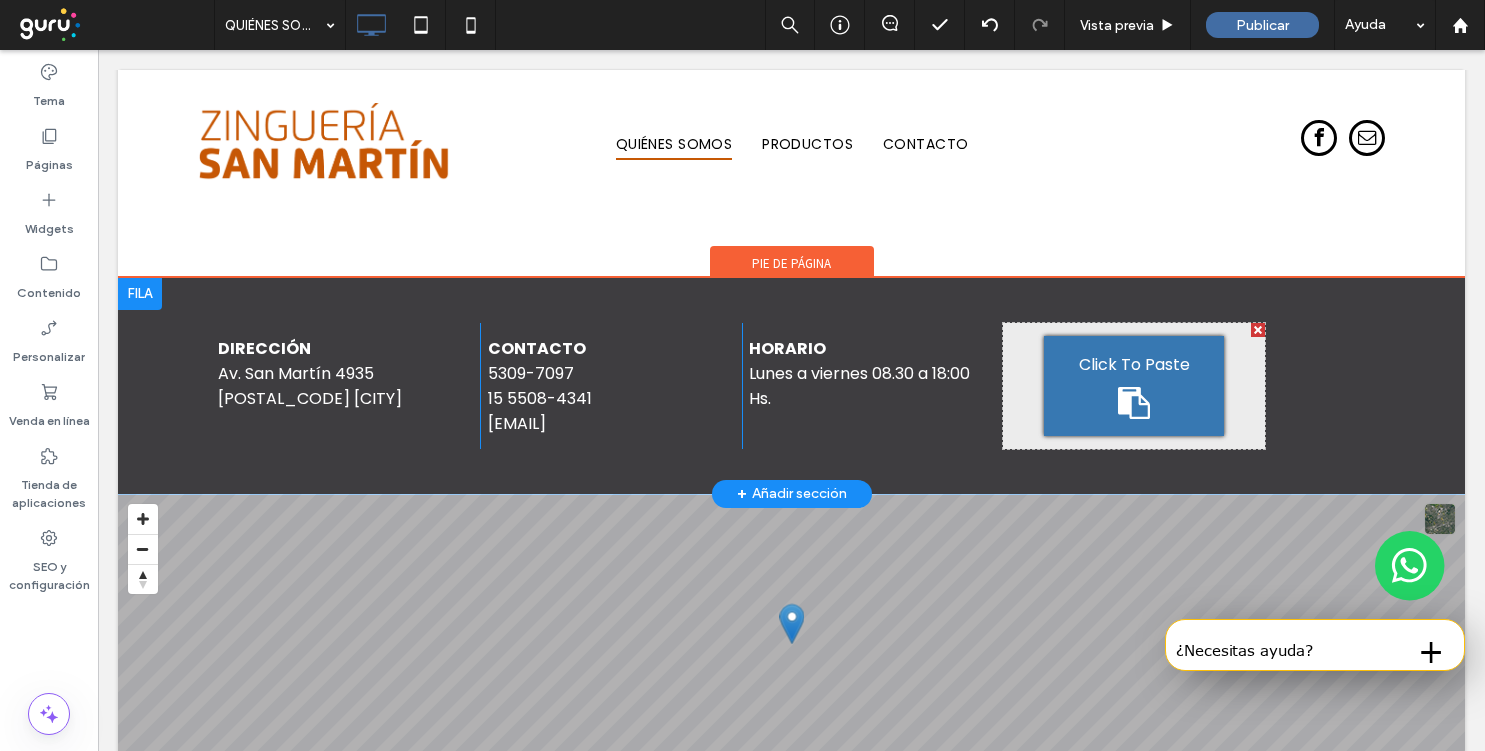 click on "DIRECCIÓN Av. San Martín 4935  (1417) C.A.B.A. Click To Paste
COntacto 5309-7097   15 5508-4341 zingueriasanmartin@yahoo.com.ar Click To Paste
Click To Paste     horario Lunes a viernes 08.30 a 18:00 Hs.
Click To Paste     Click To Paste
+ Añadir sección" at bounding box center [791, 386] 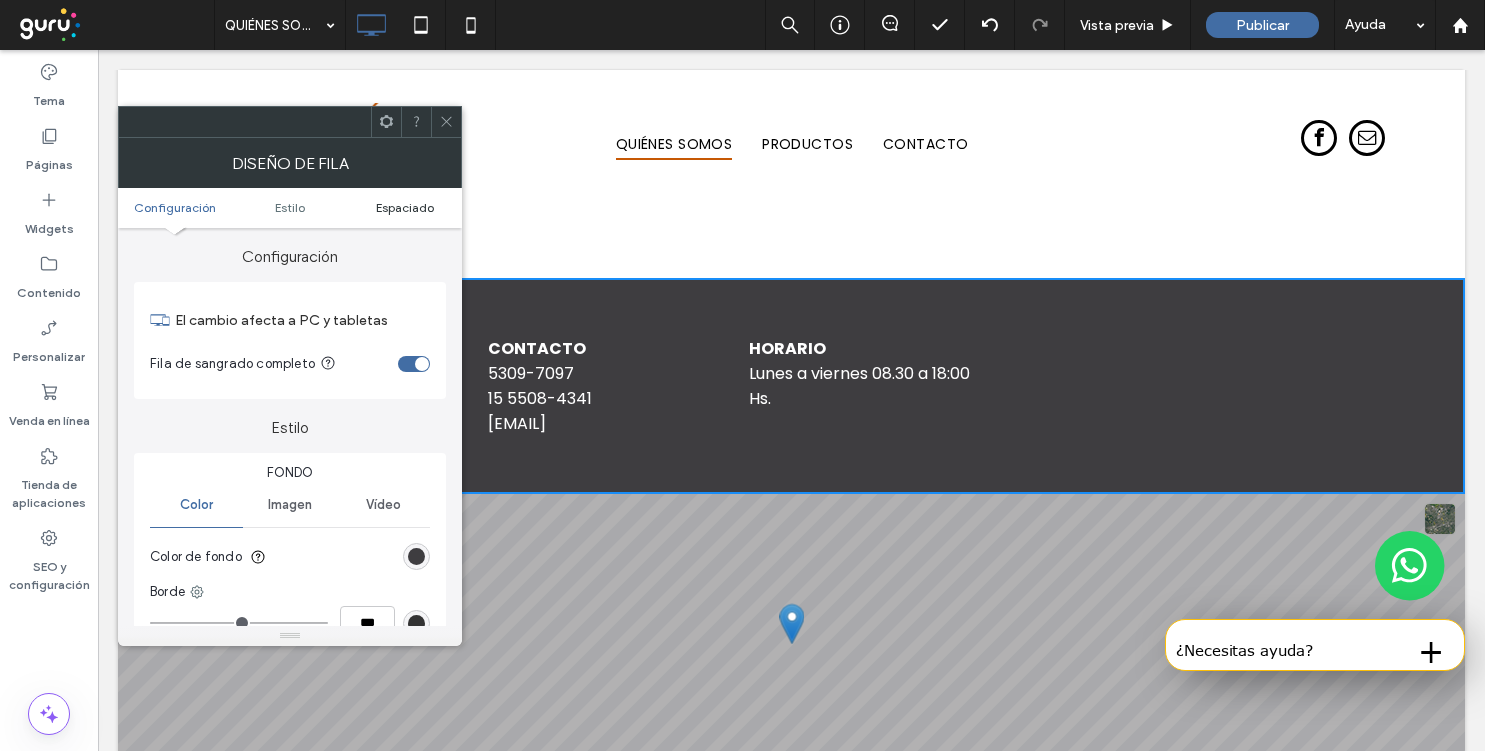 click on "Espaciado" at bounding box center [405, 207] 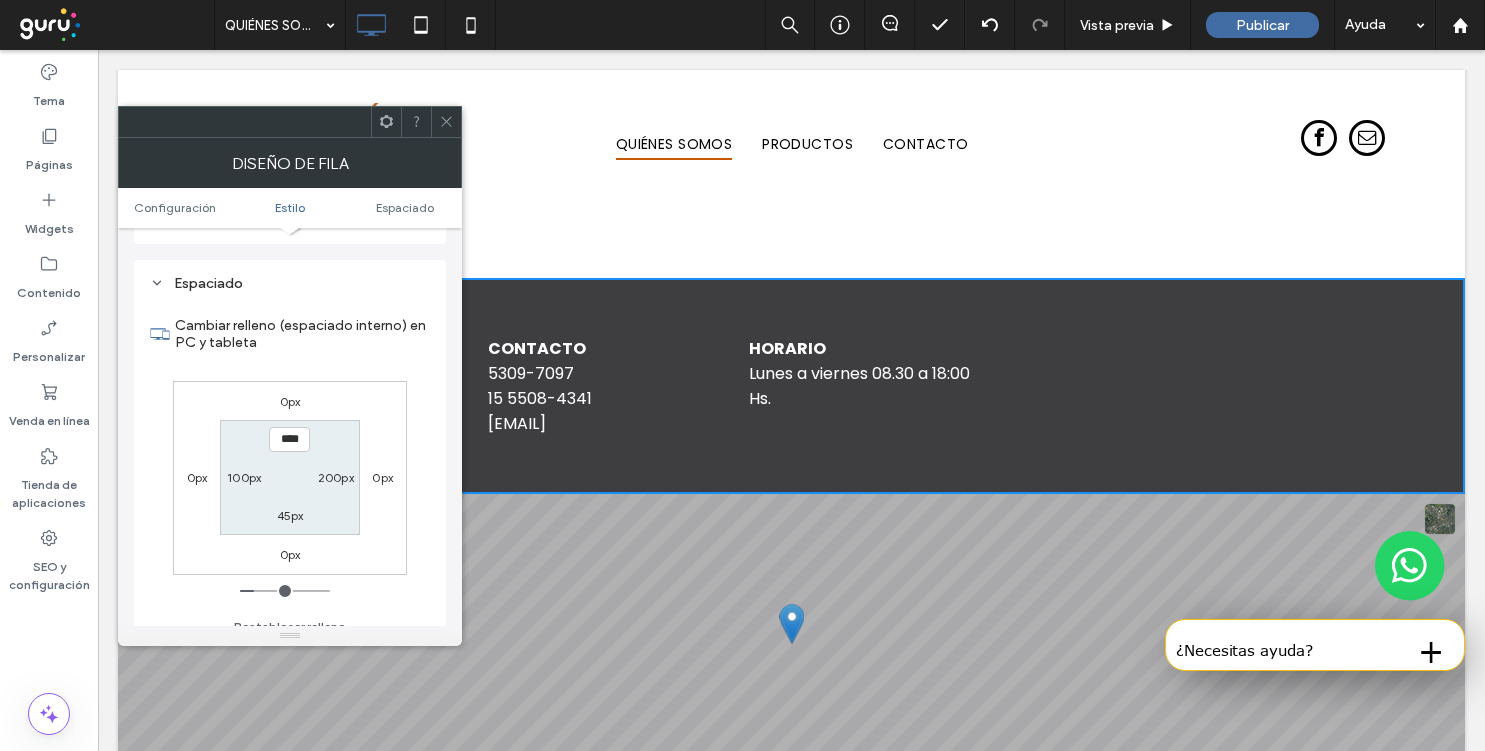 scroll, scrollTop: 503, scrollLeft: 0, axis: vertical 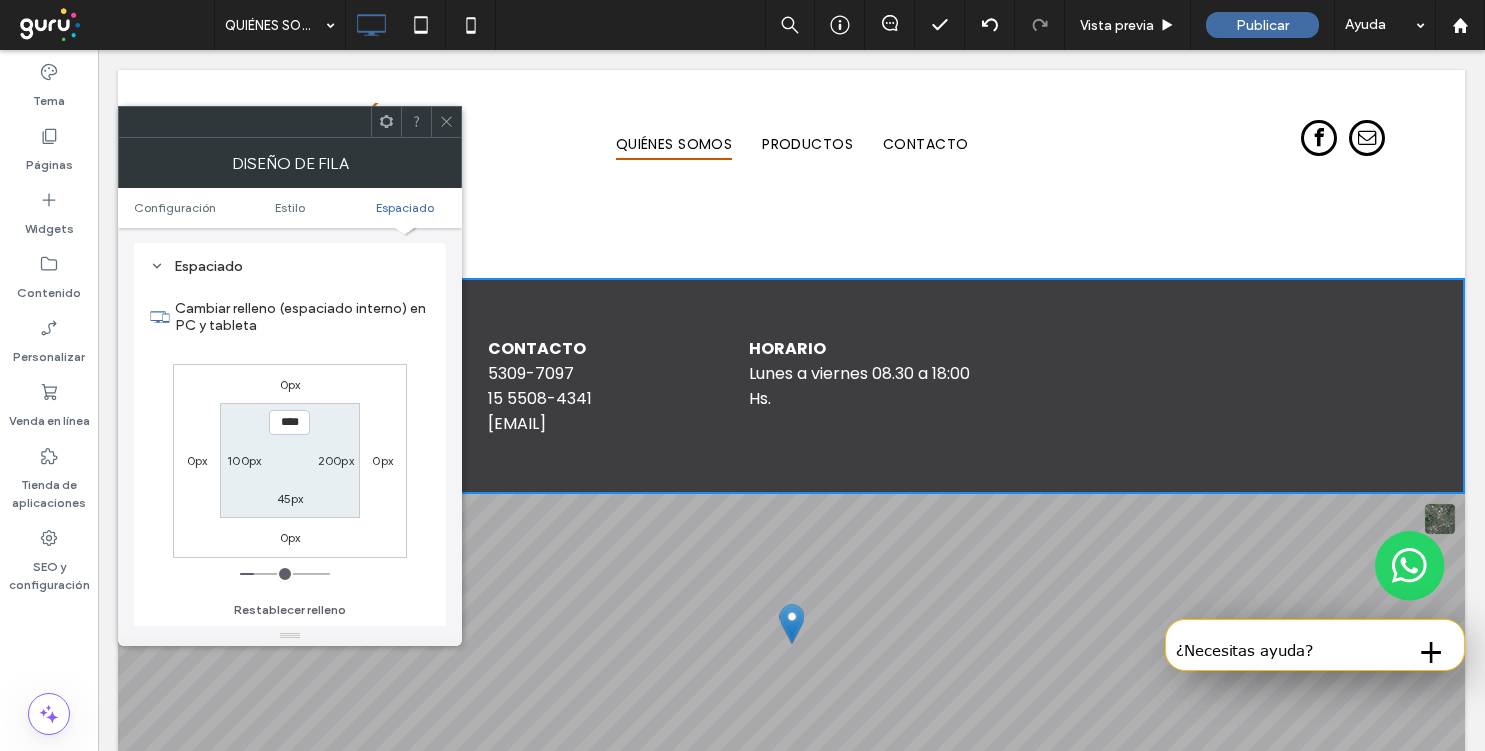 click on "200px" at bounding box center (336, 460) 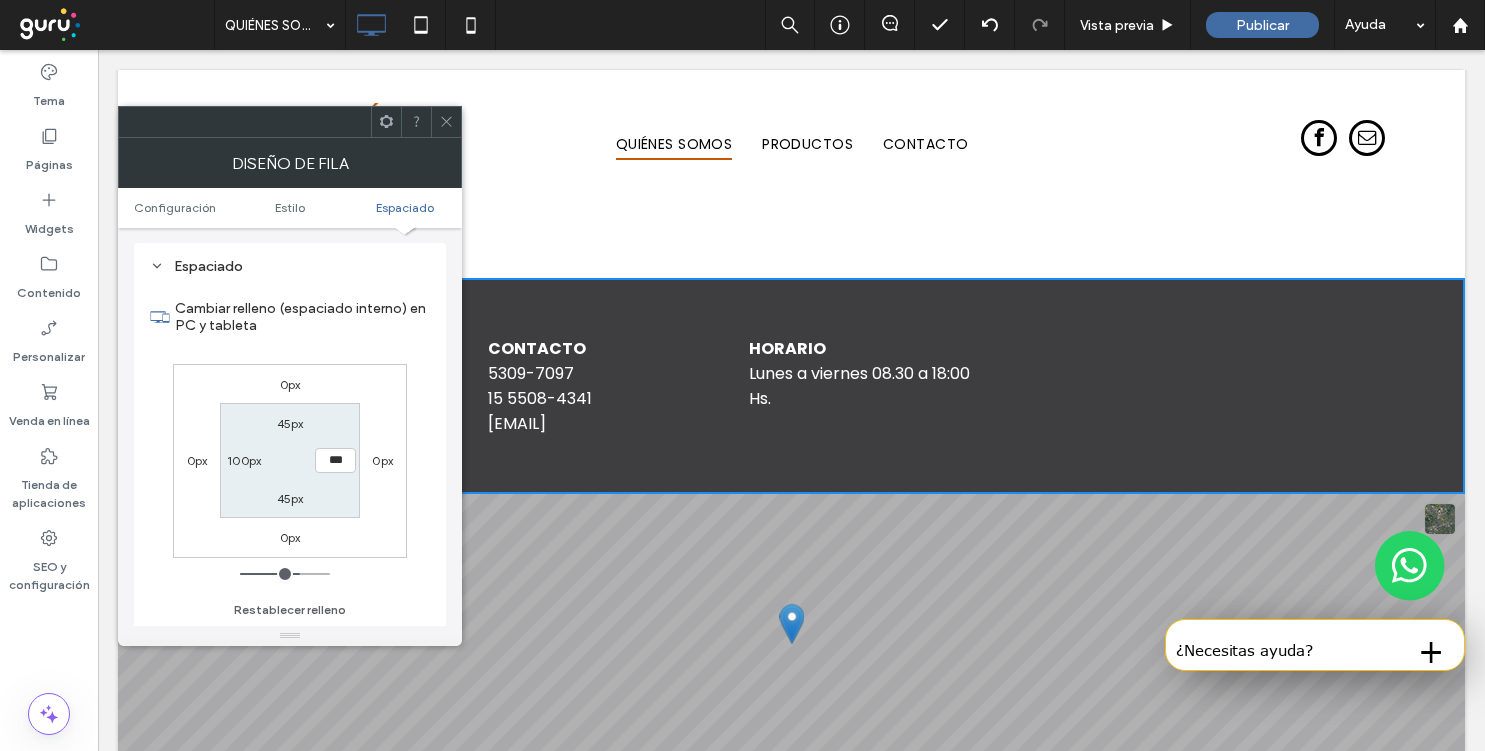 type on "***" 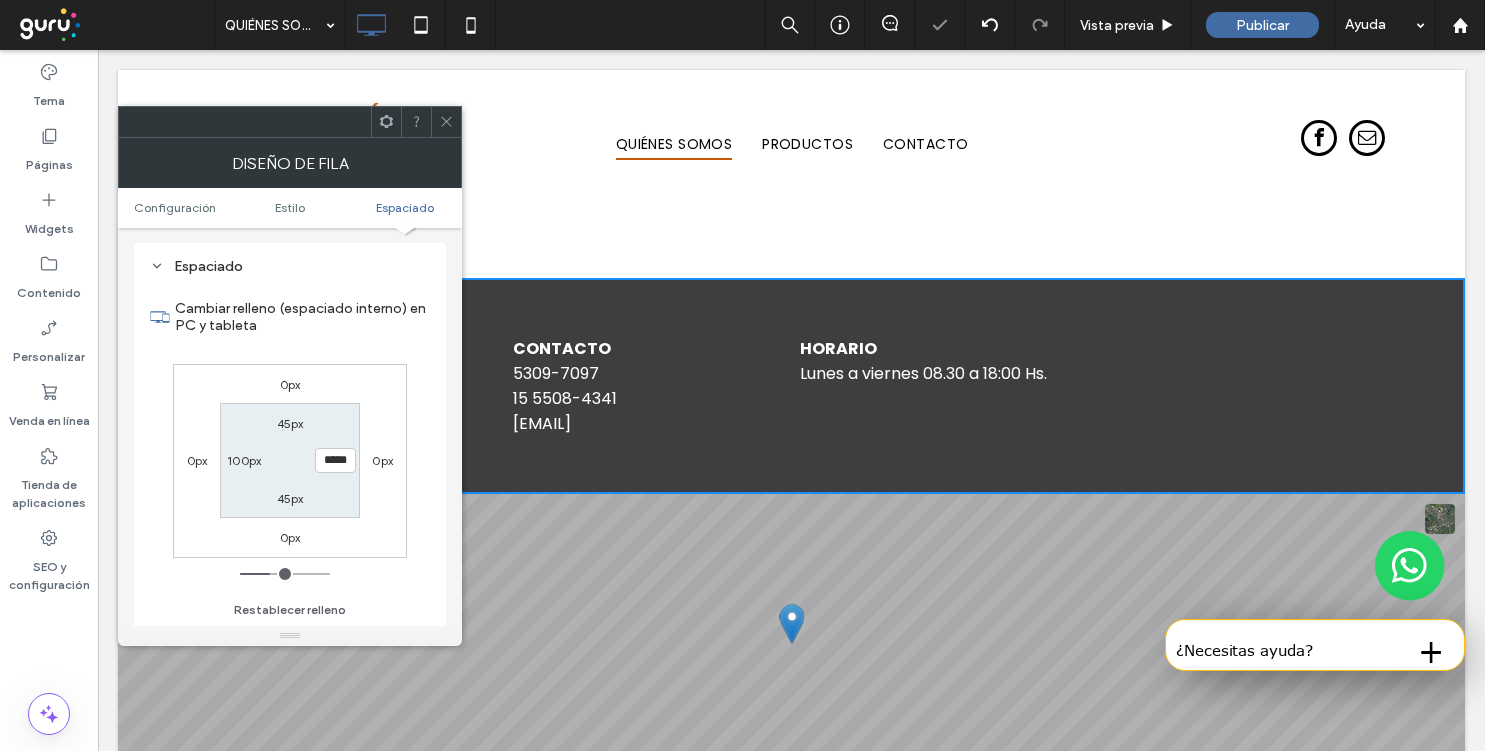 click at bounding box center [446, 122] 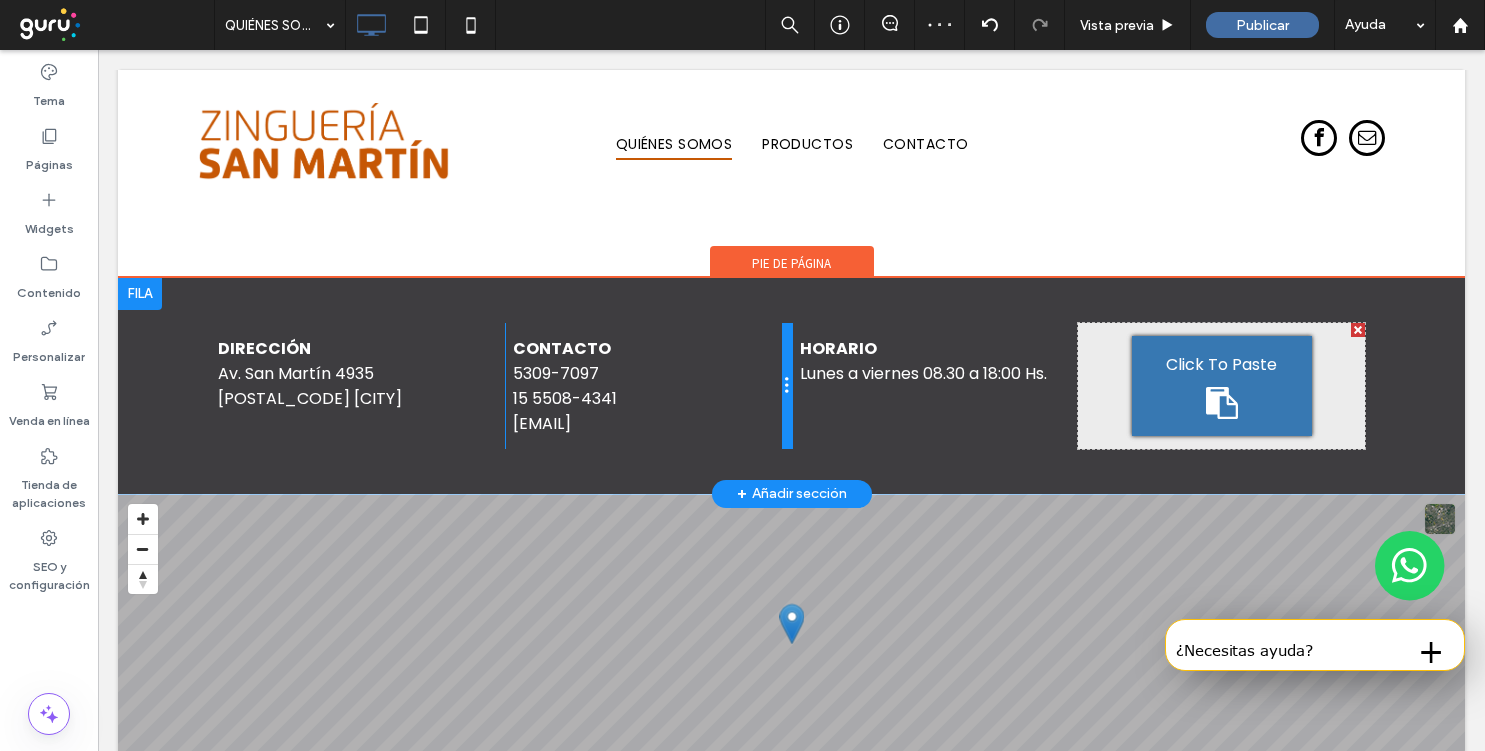 click at bounding box center [787, 386] 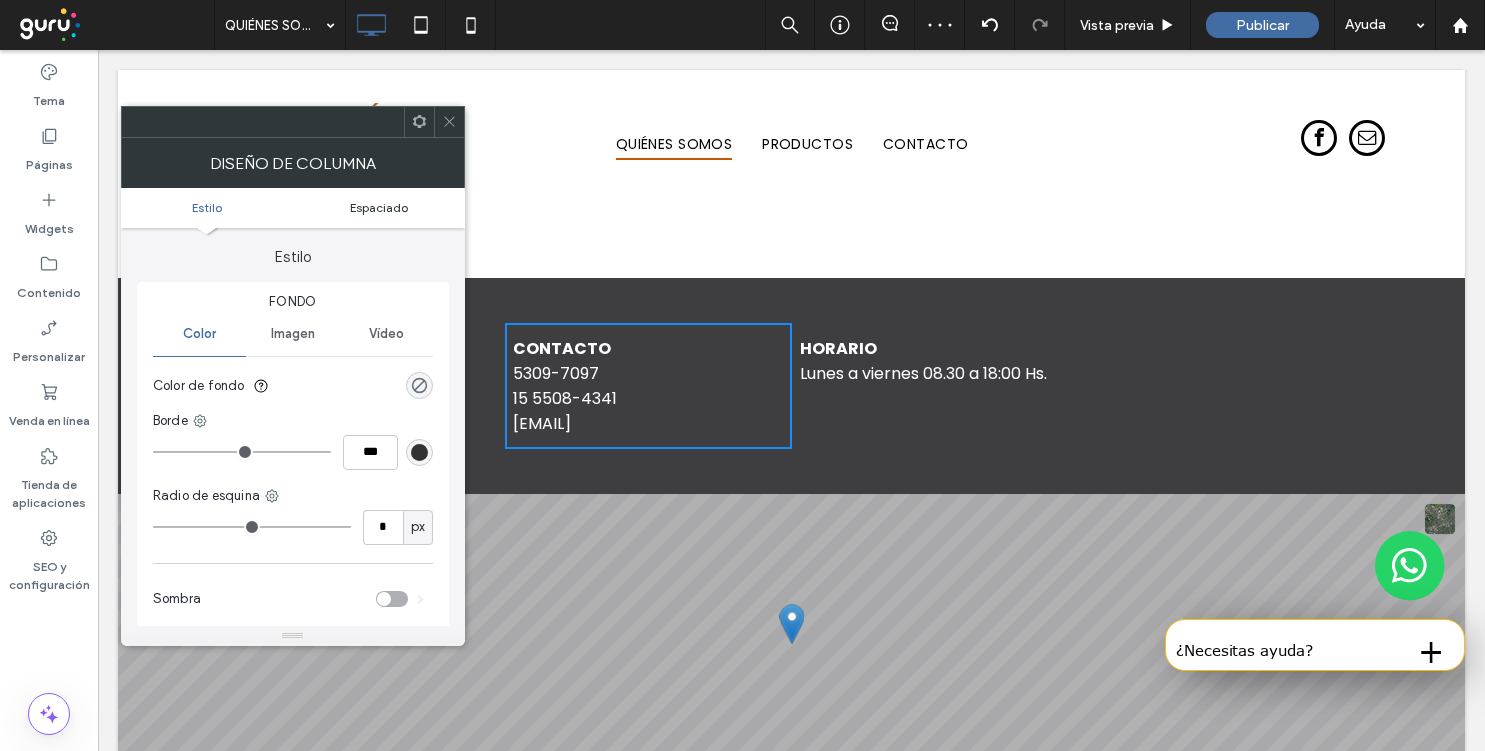 click on "Espaciado" at bounding box center (379, 207) 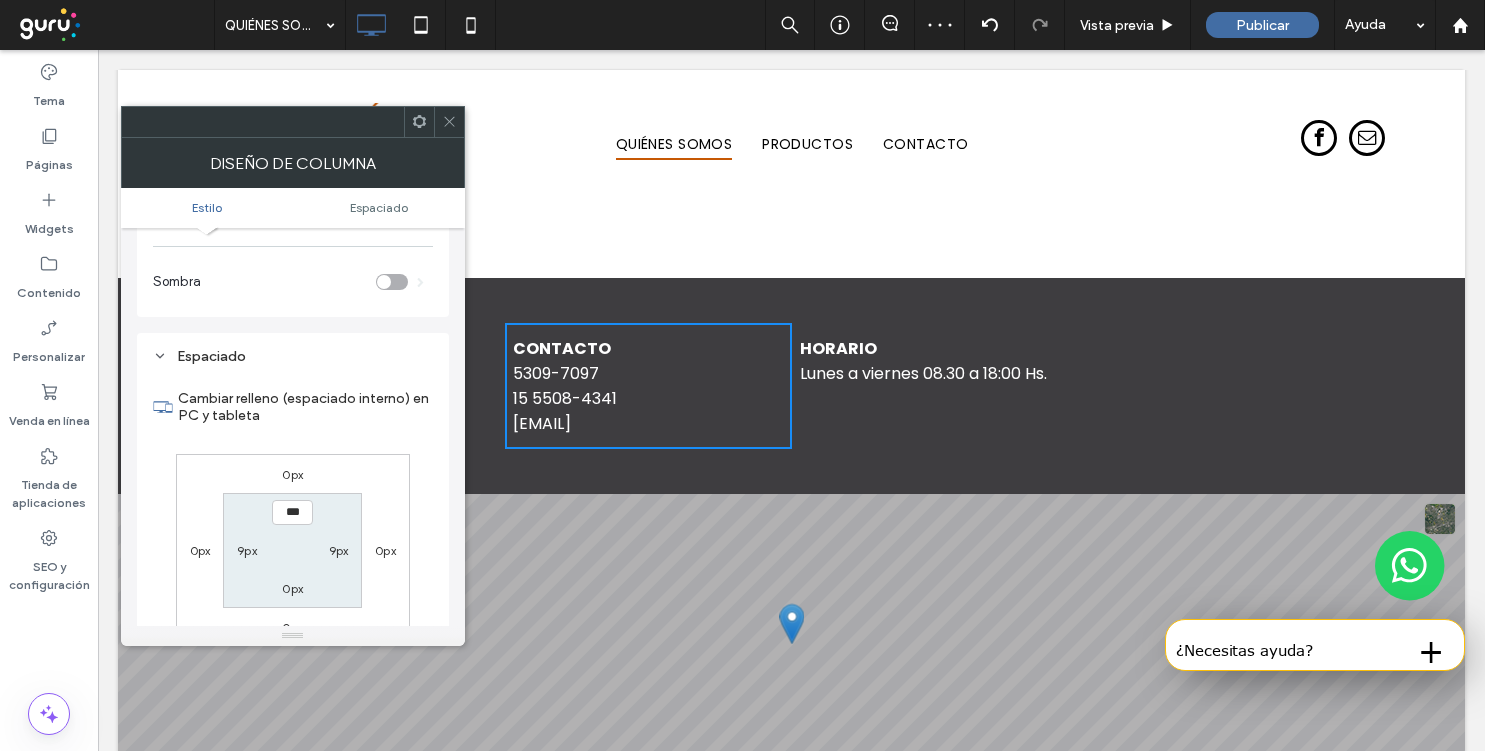 scroll, scrollTop: 407, scrollLeft: 0, axis: vertical 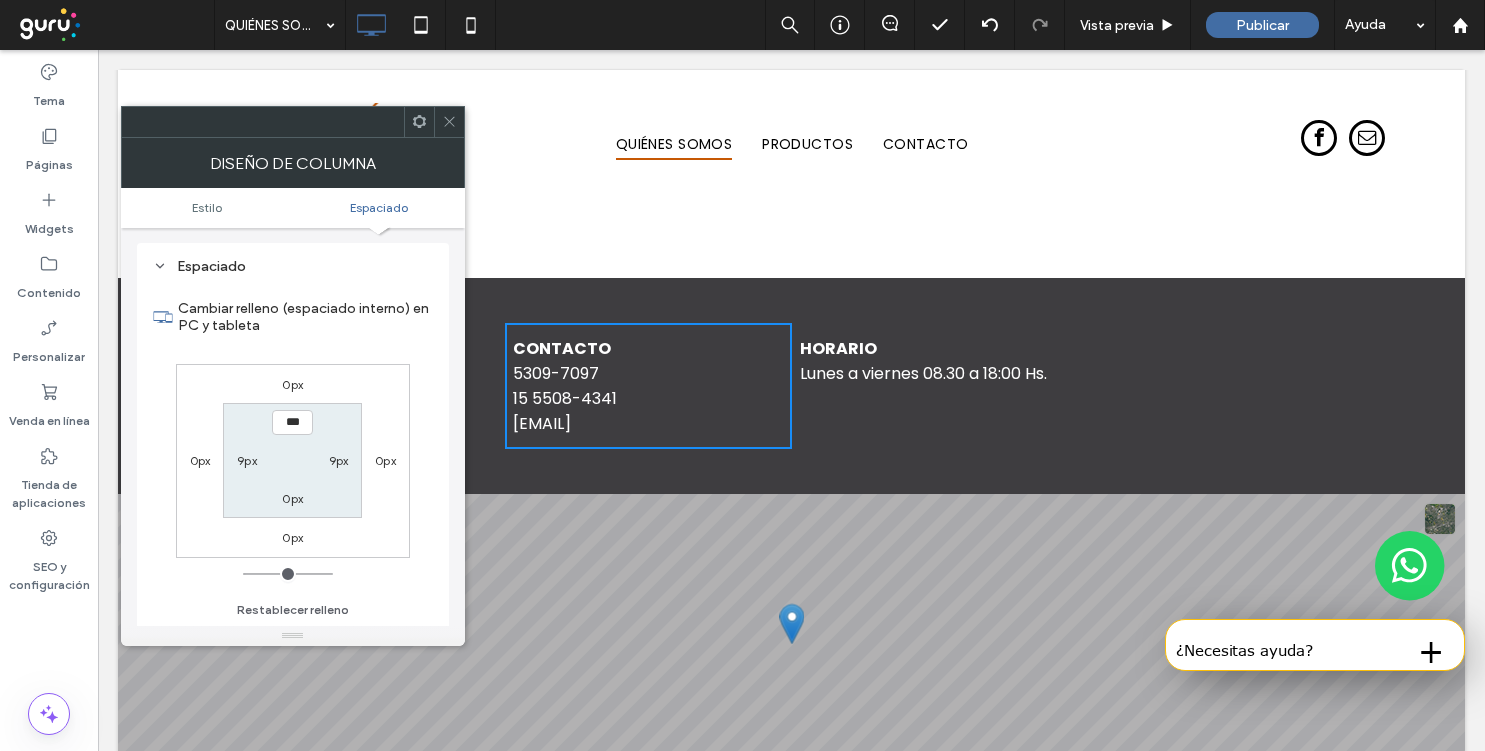 click on "9px" at bounding box center (339, 460) 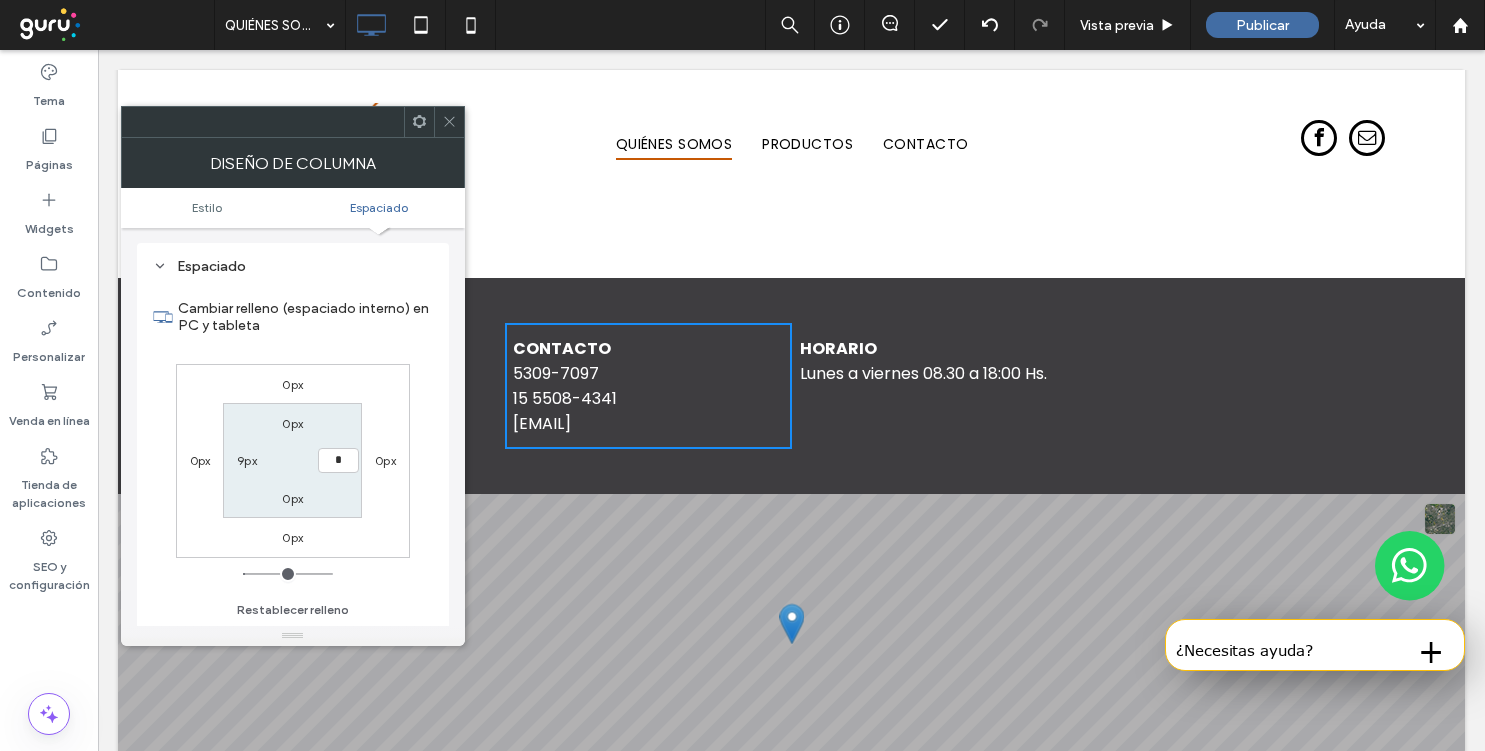 type on "*" 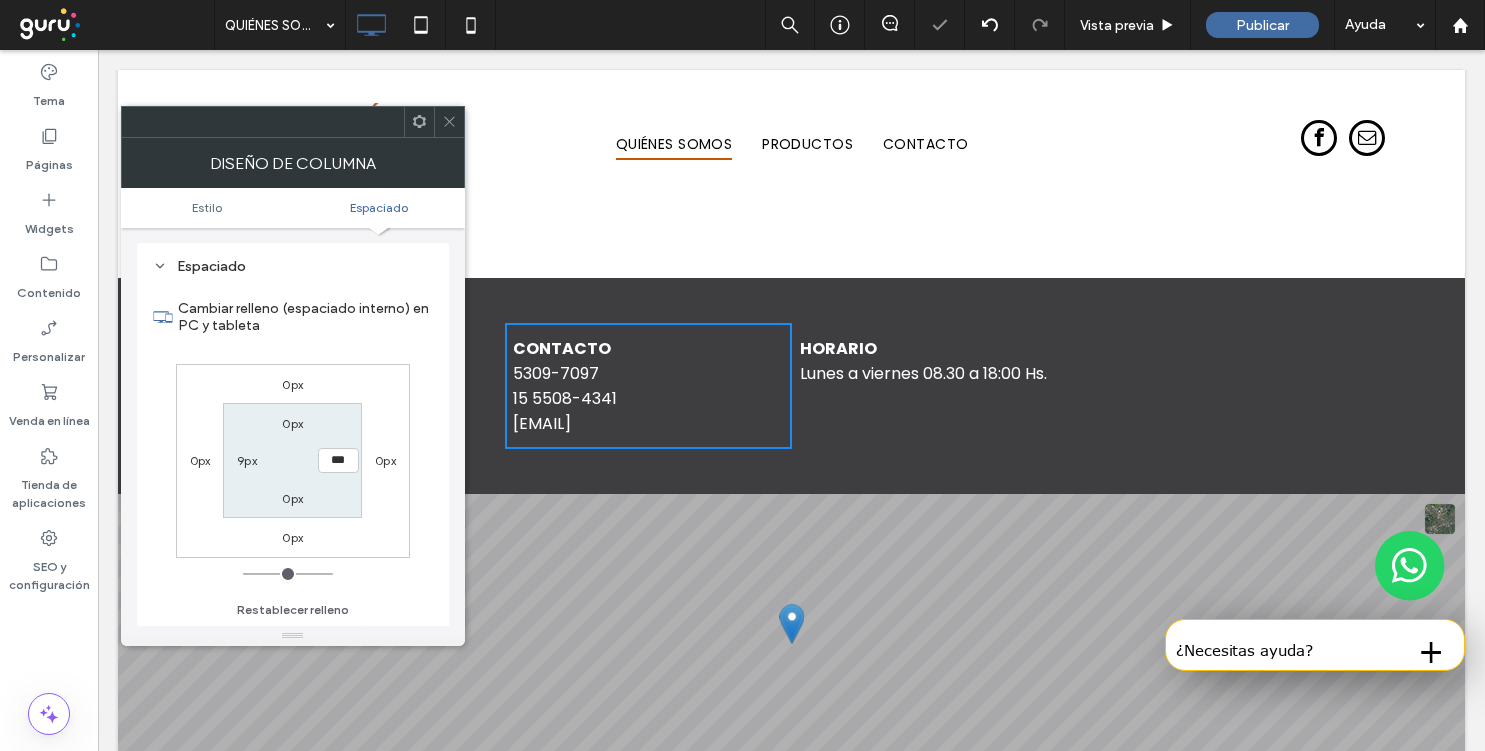 click on "9px" at bounding box center [247, 460] 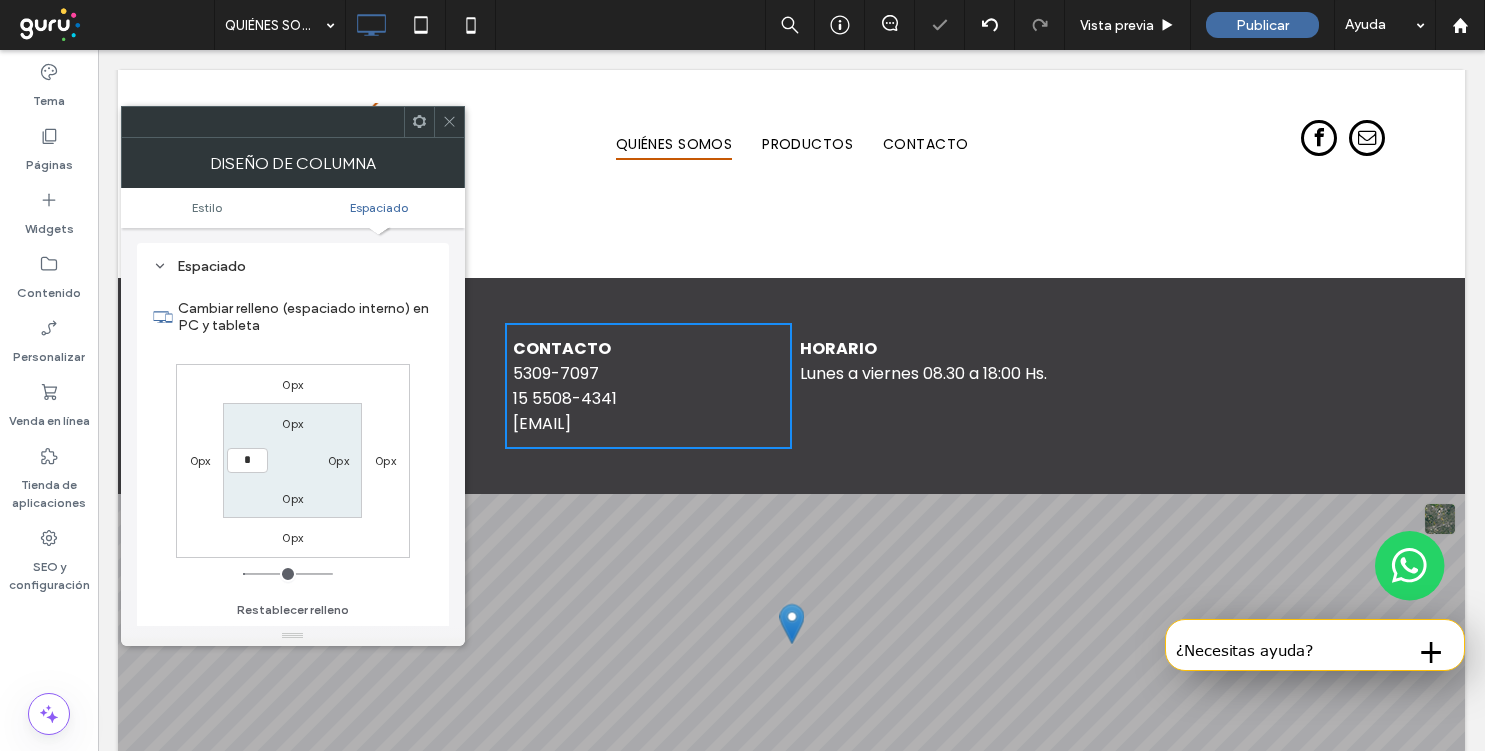 type on "*" 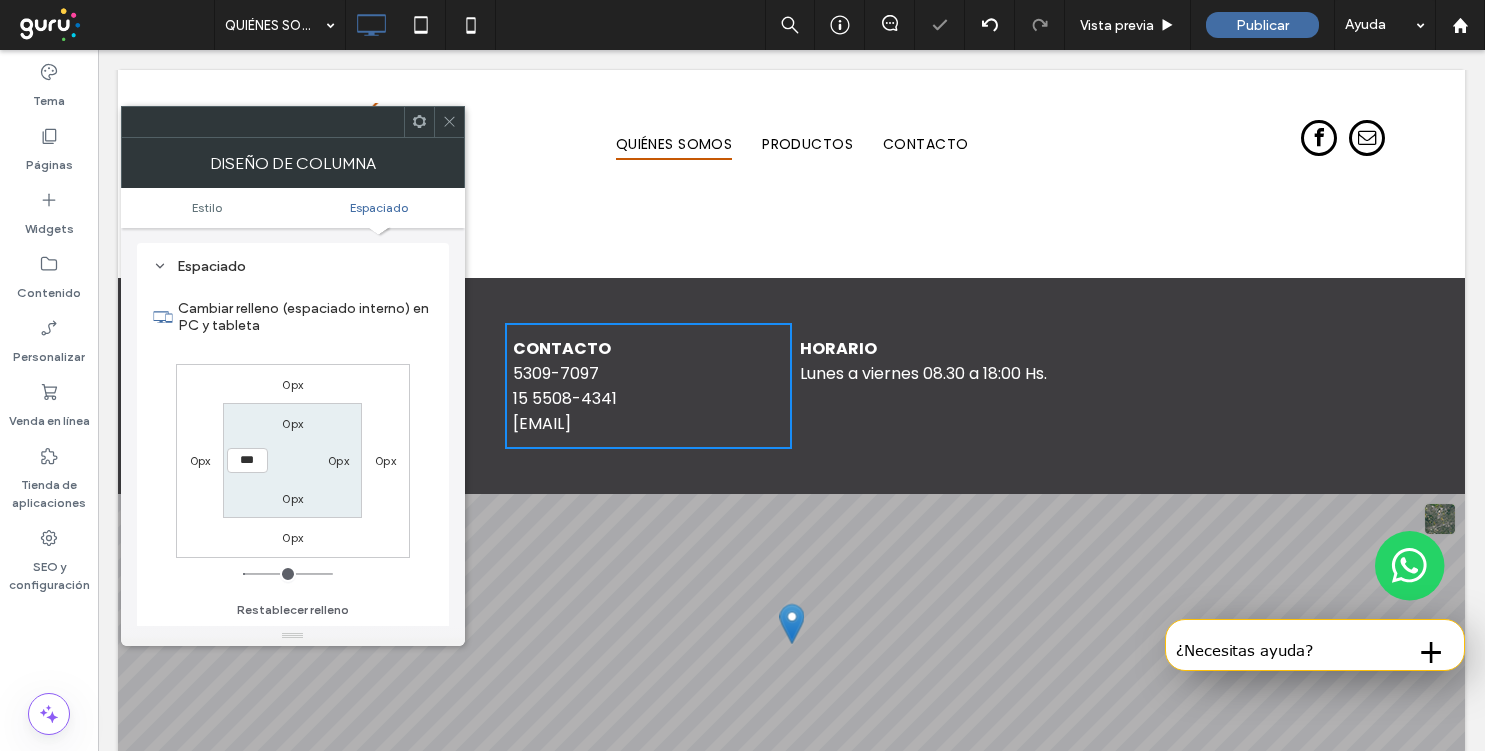 click on "0px 0px 0px 0px 0px 0px 0px ***" at bounding box center (293, 461) 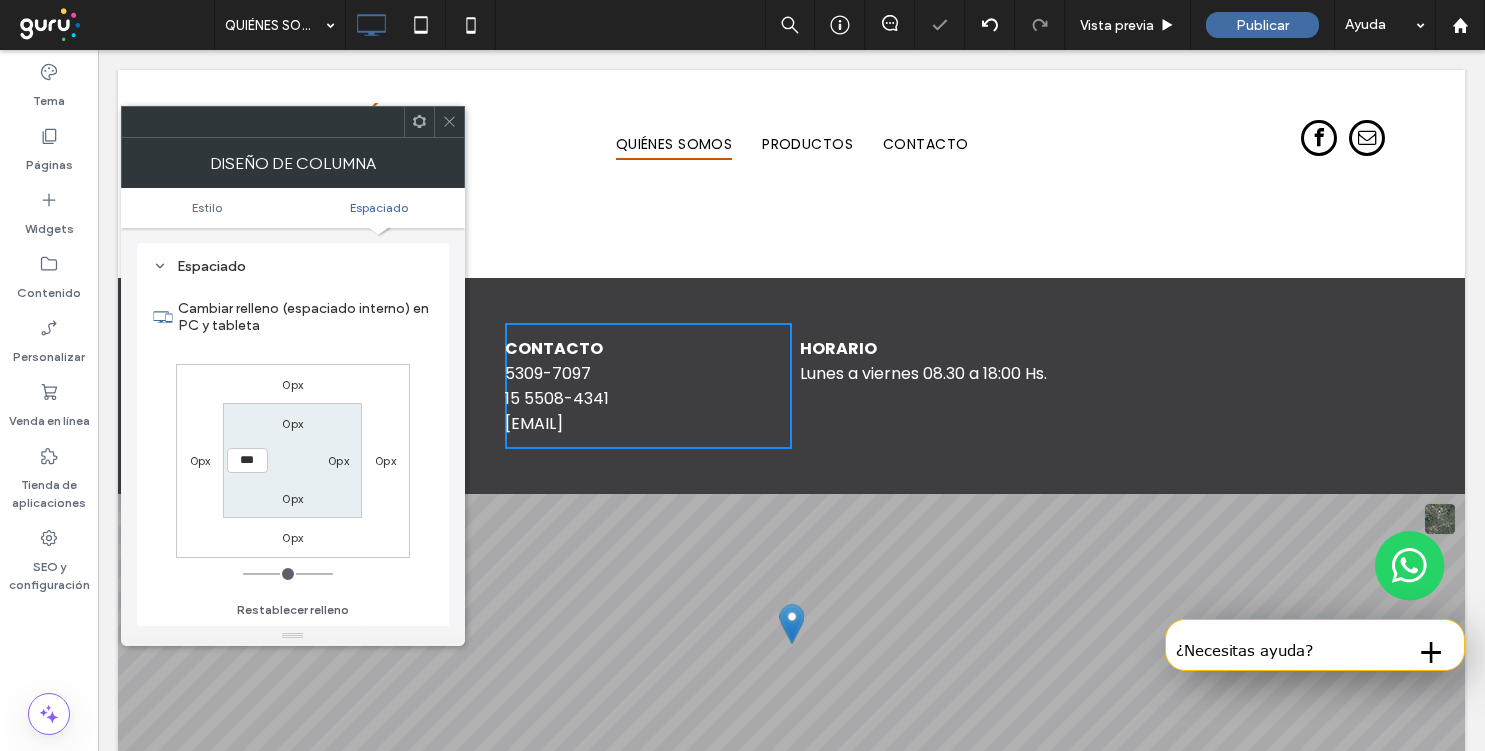 click 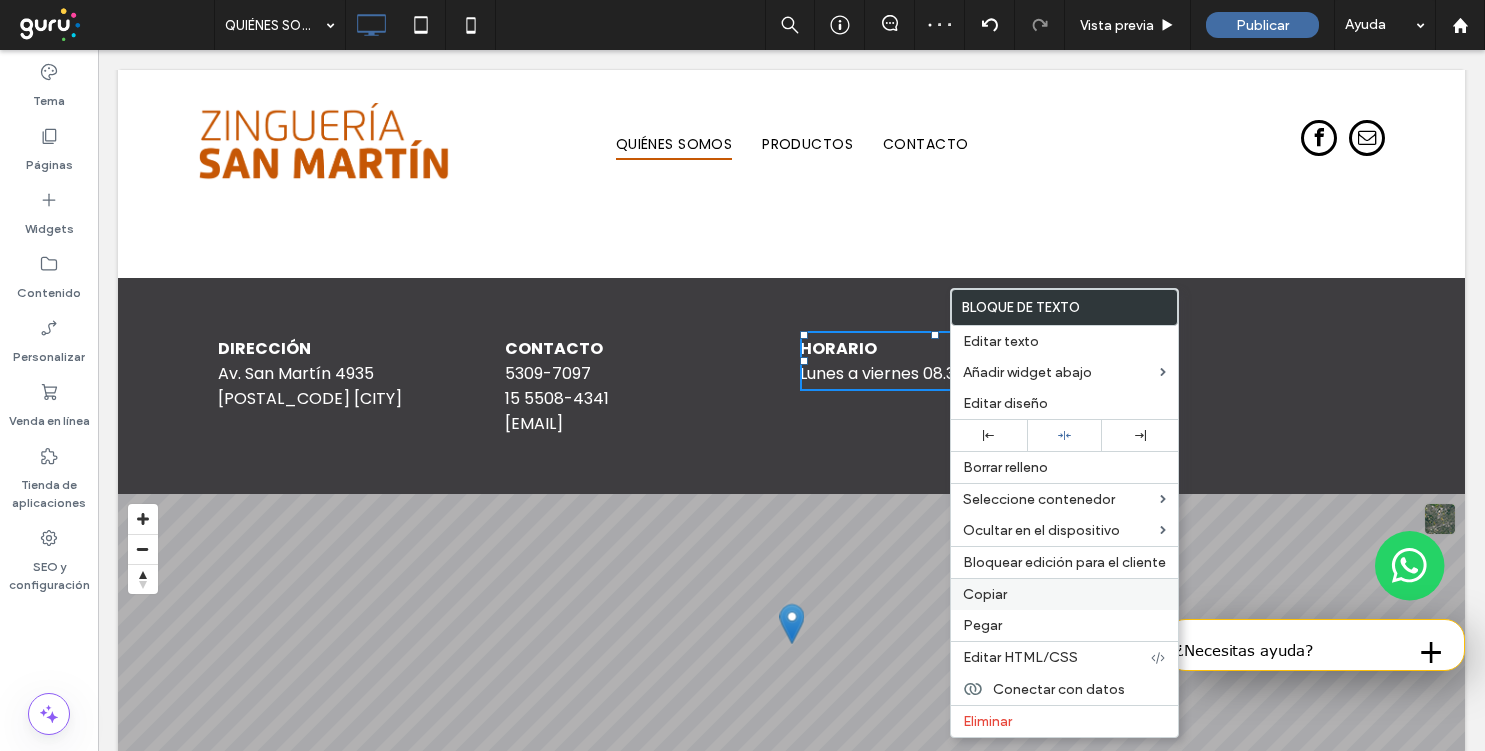 click on "Copiar" at bounding box center (1064, 594) 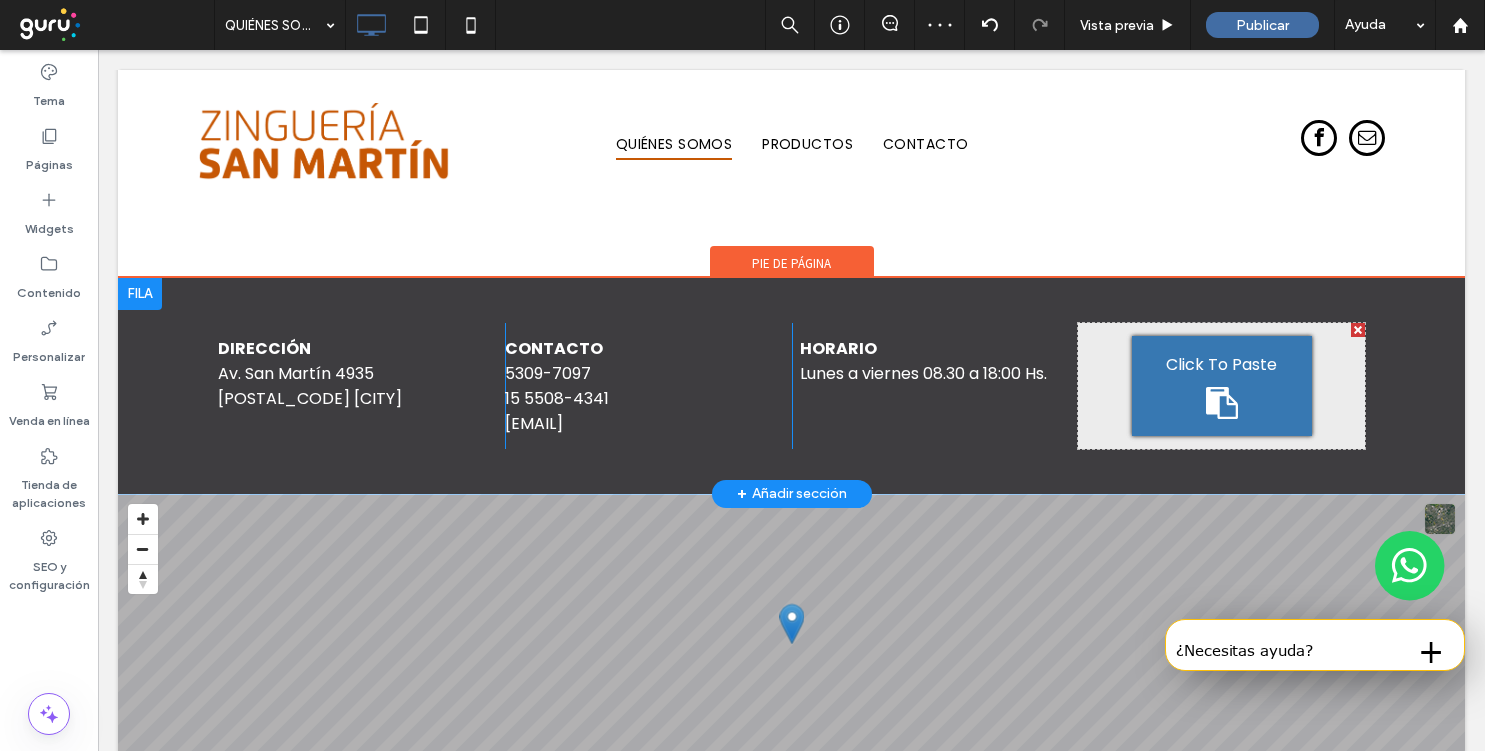 click 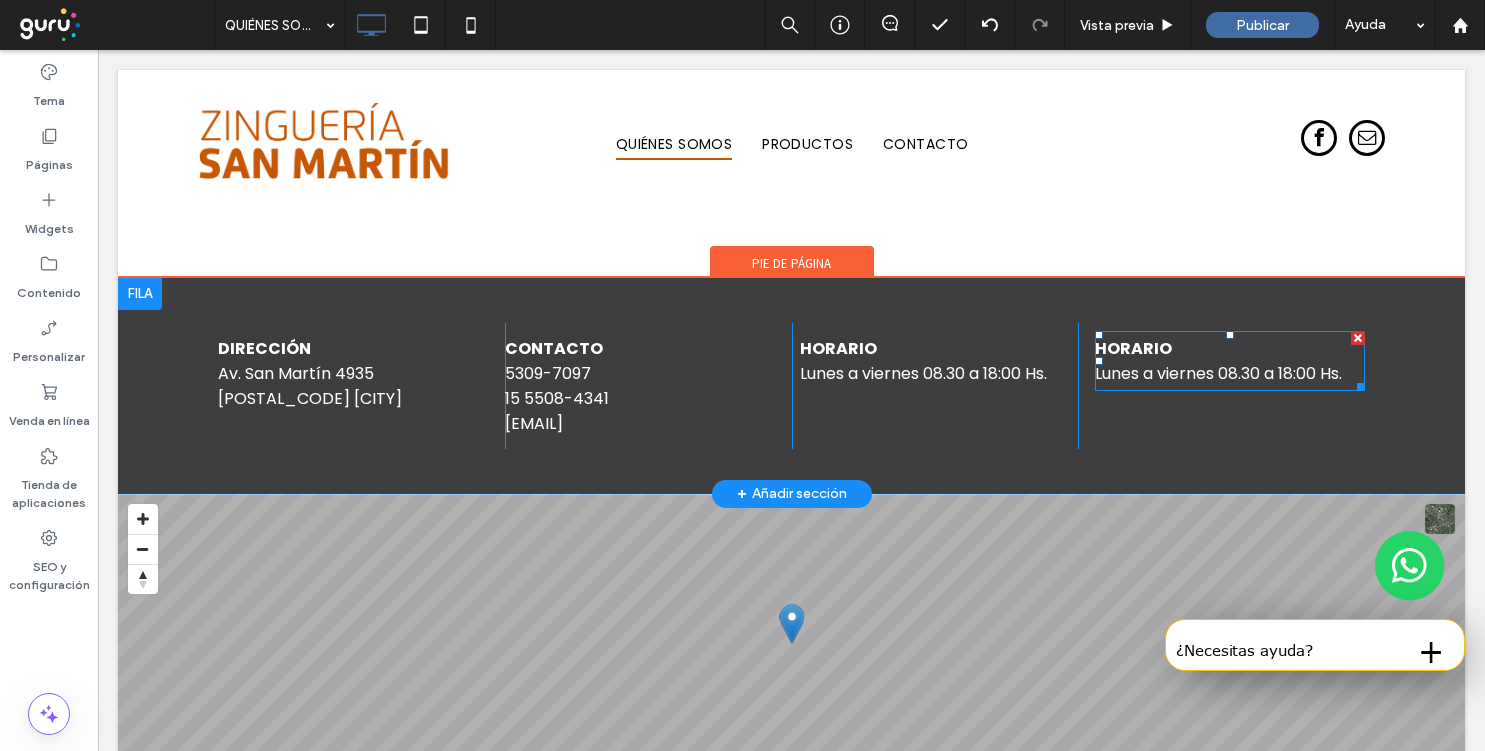 click on "Lunes a viernes 08.30 a 18:00 Hs." at bounding box center (1218, 373) 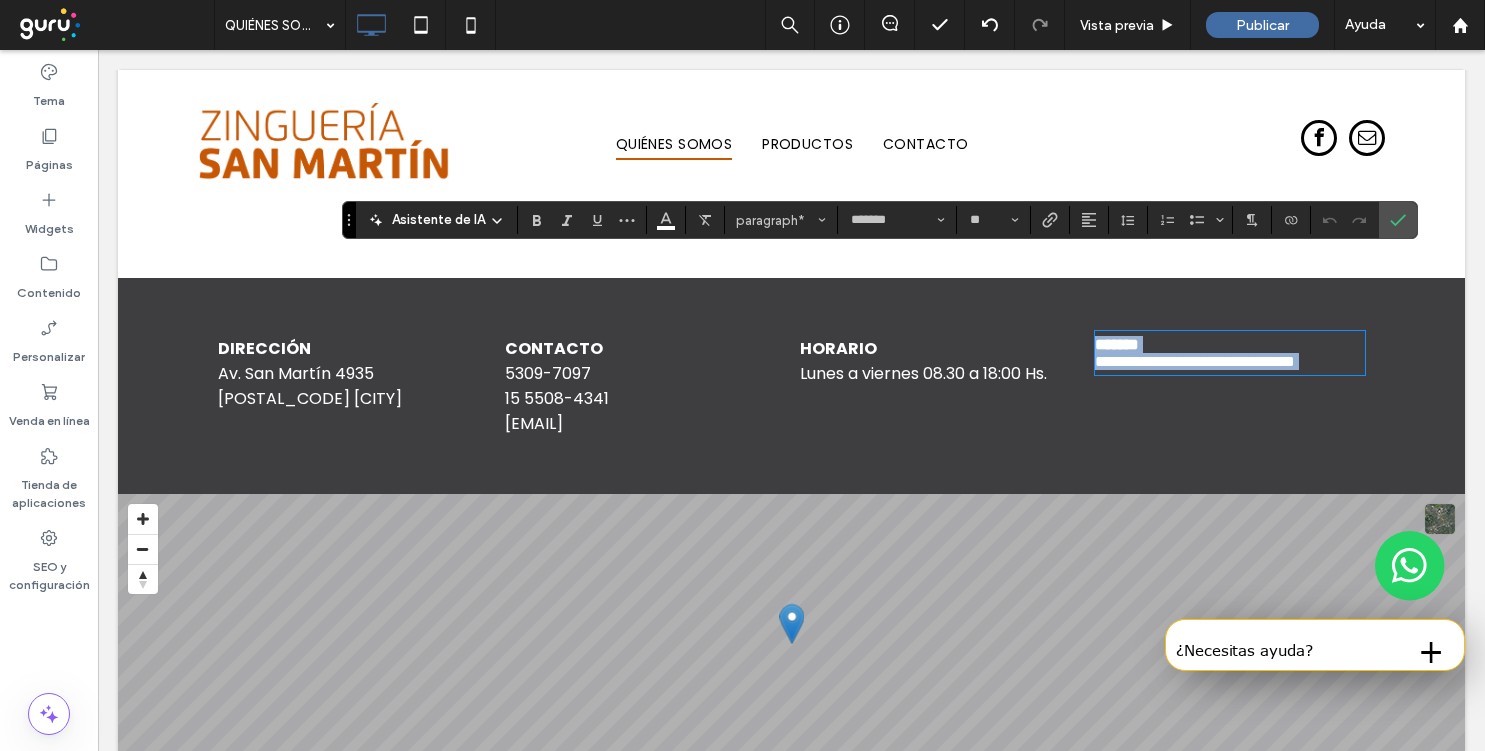 click on "**********" at bounding box center [1195, 361] 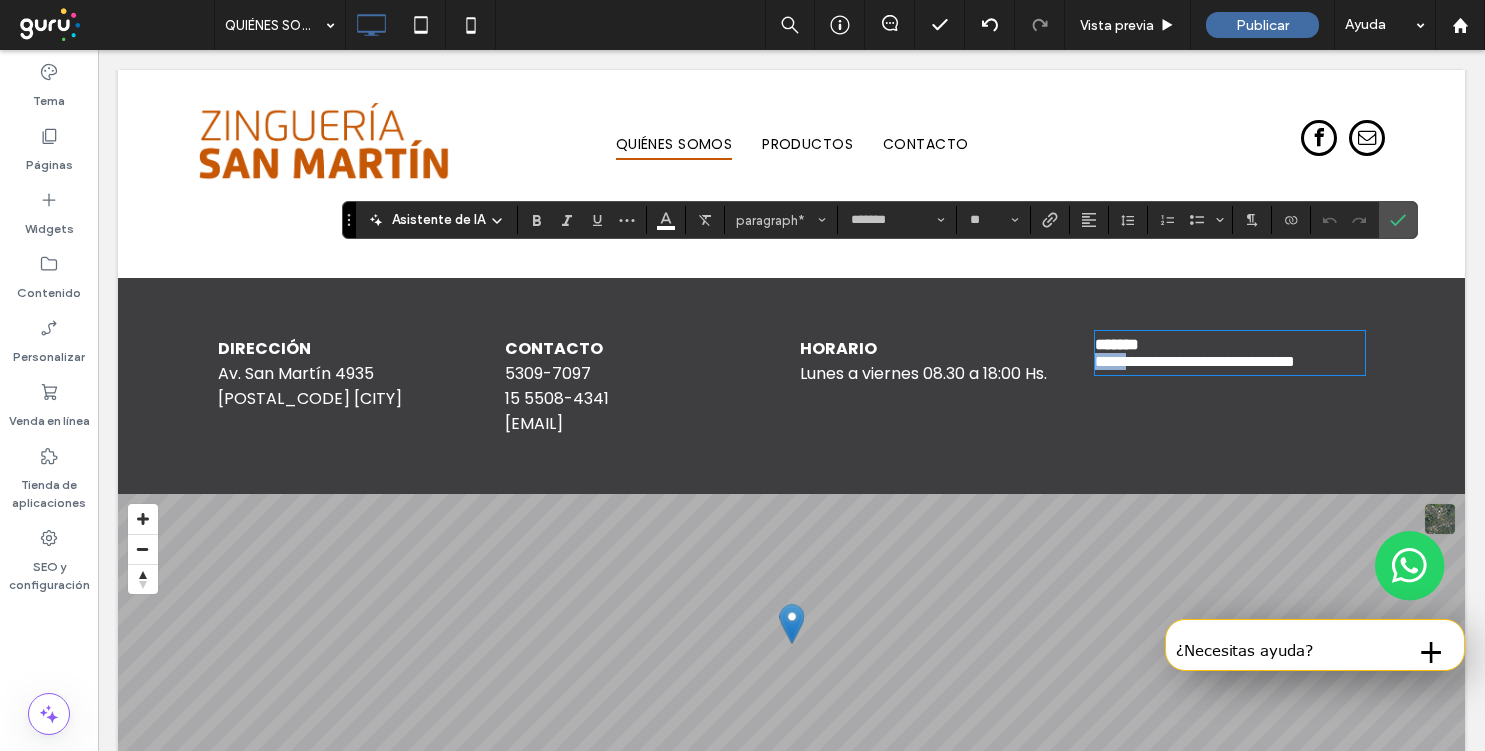 click on "**********" at bounding box center (1195, 361) 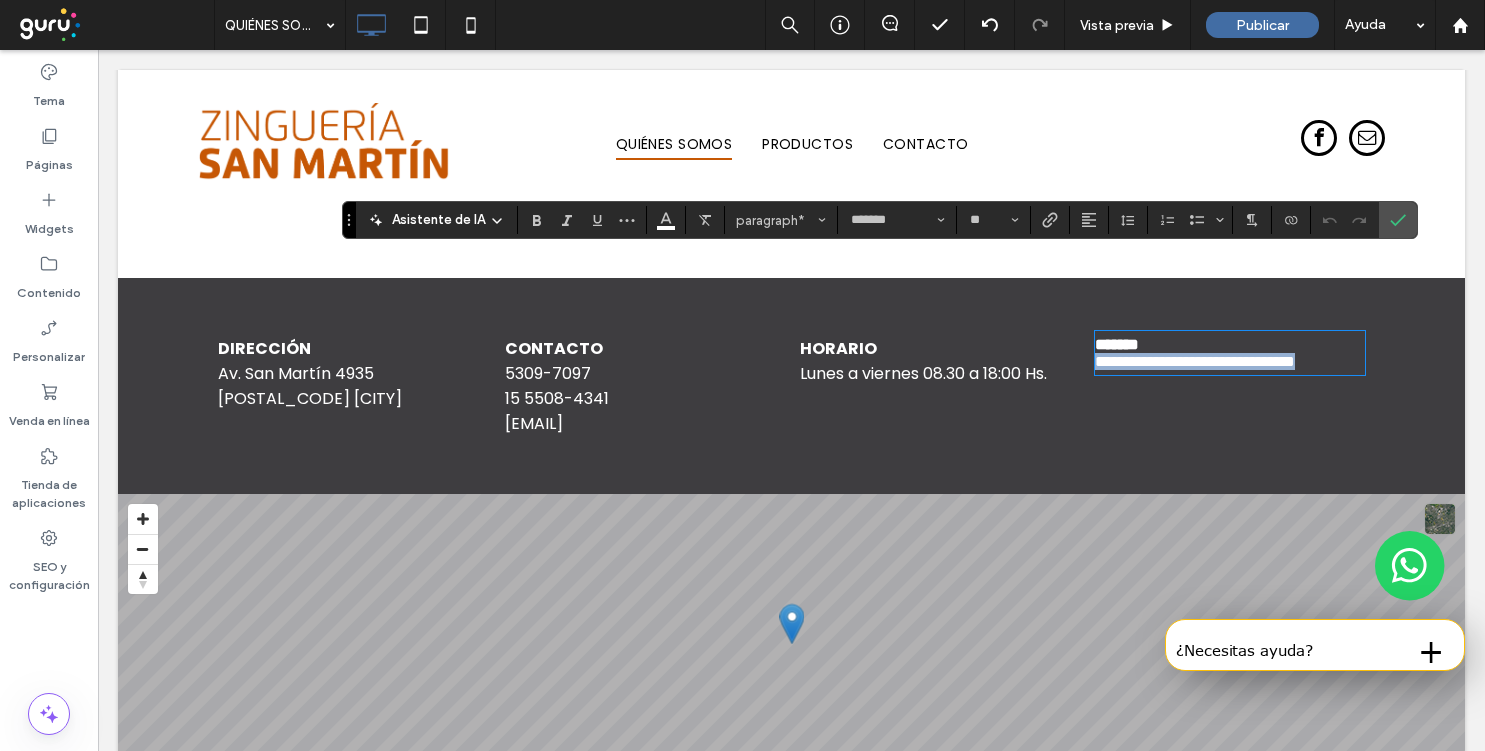 click on "**********" at bounding box center (1195, 361) 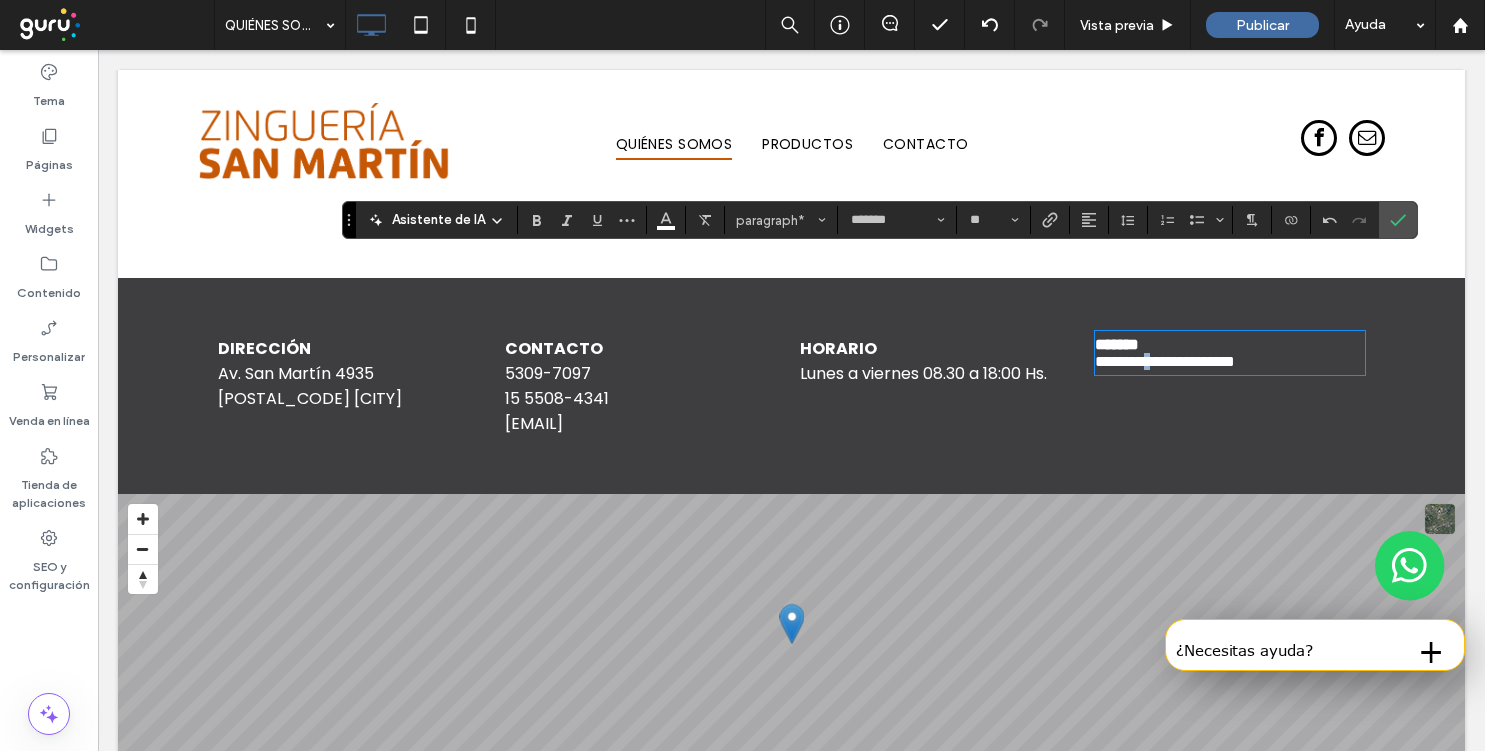 click on "**********" at bounding box center [1165, 361] 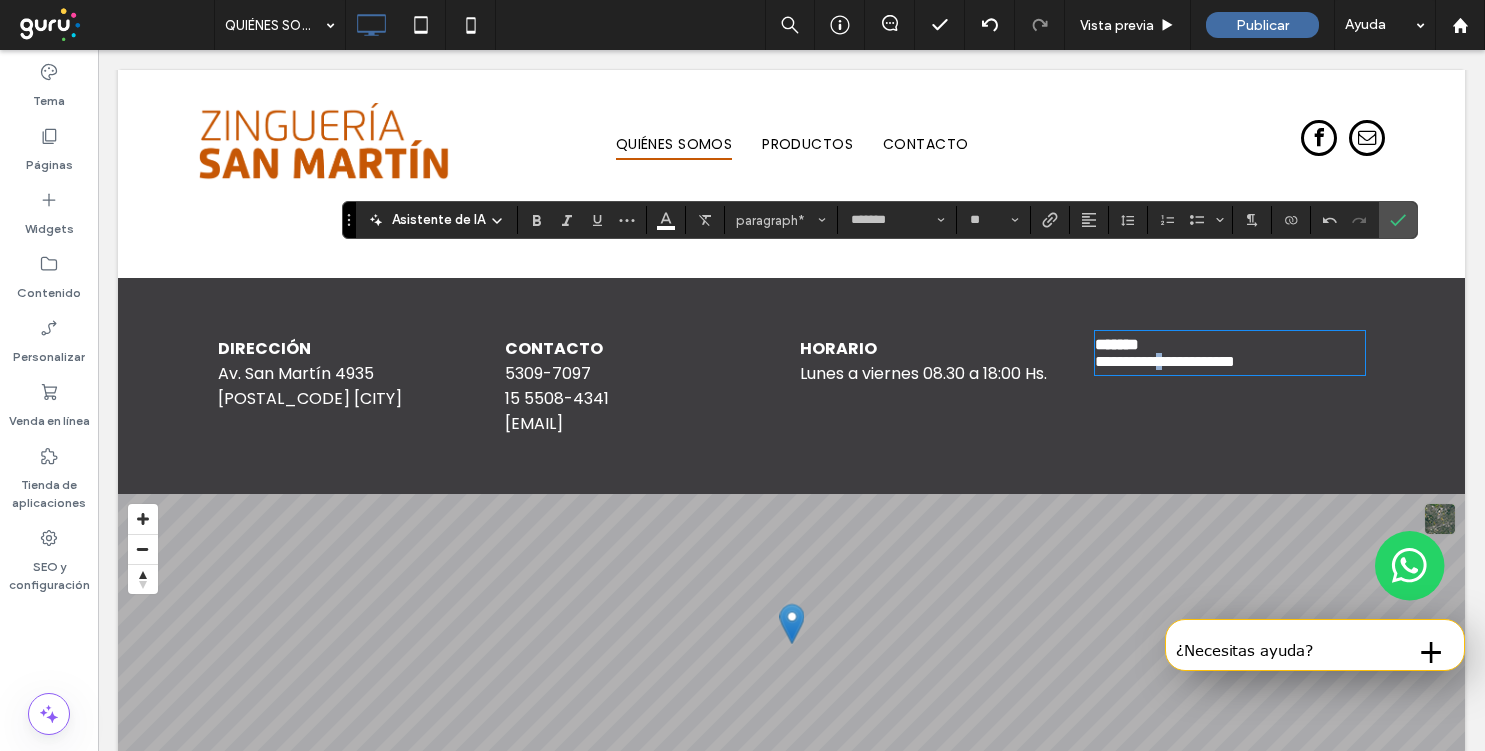 click on "**********" at bounding box center [1165, 361] 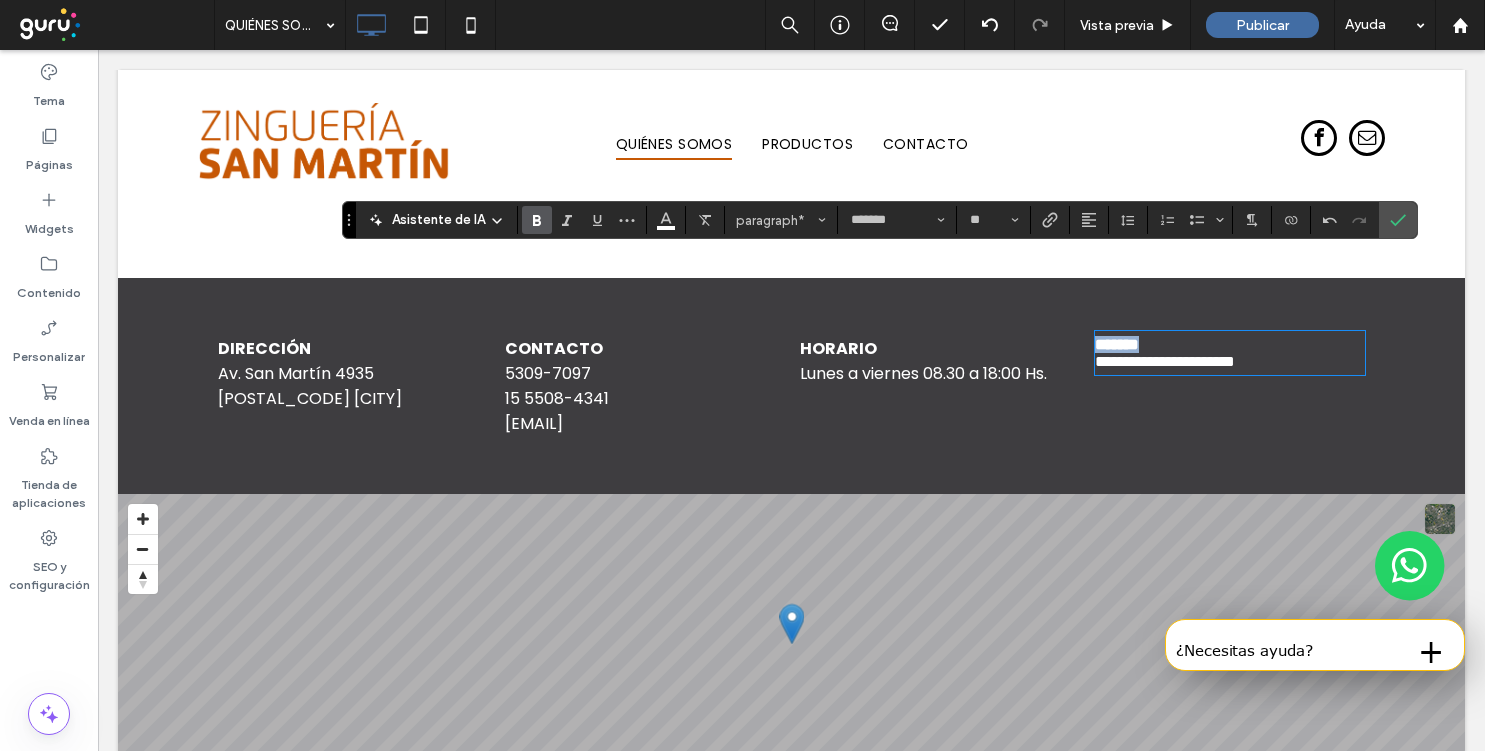 drag, startPoint x: 1174, startPoint y: 269, endPoint x: 1093, endPoint y: 269, distance: 81 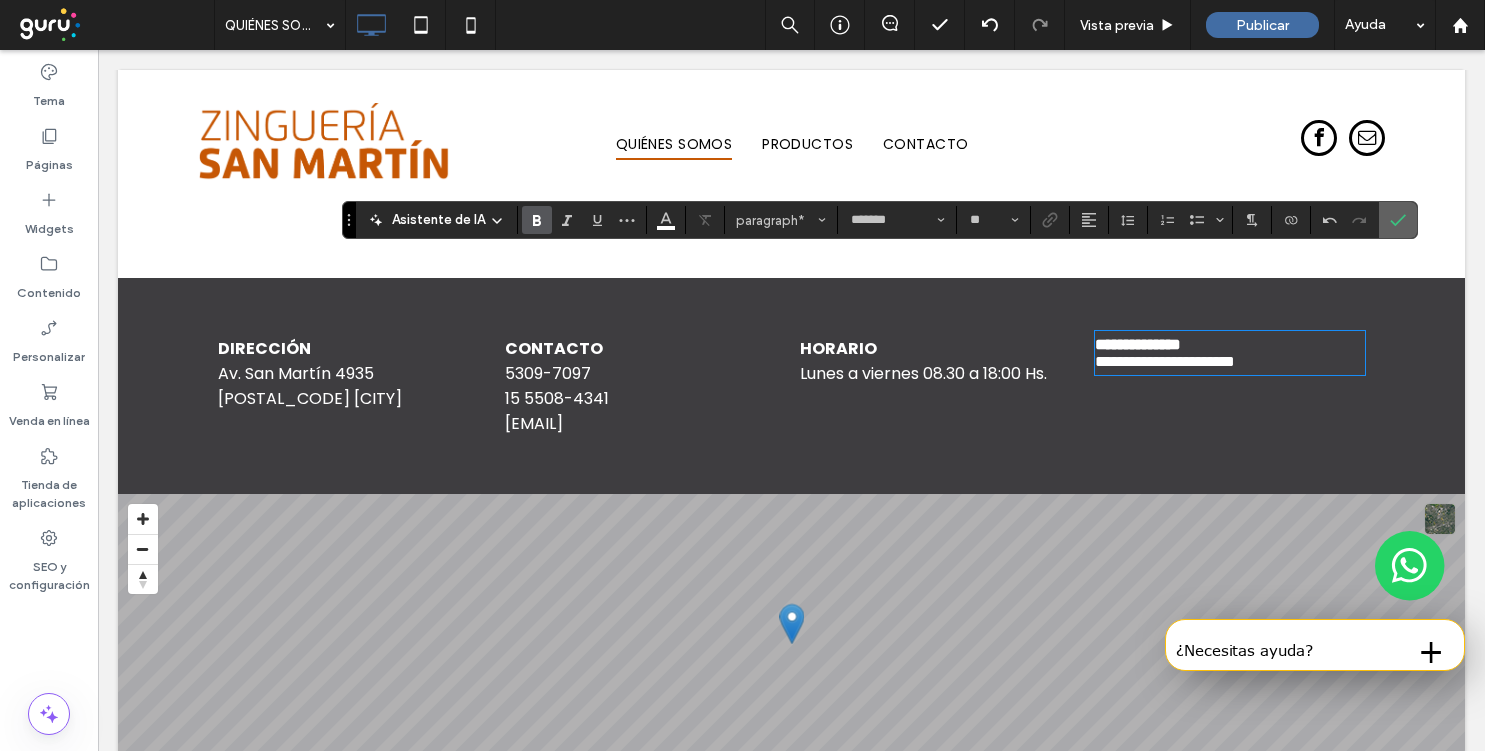 click 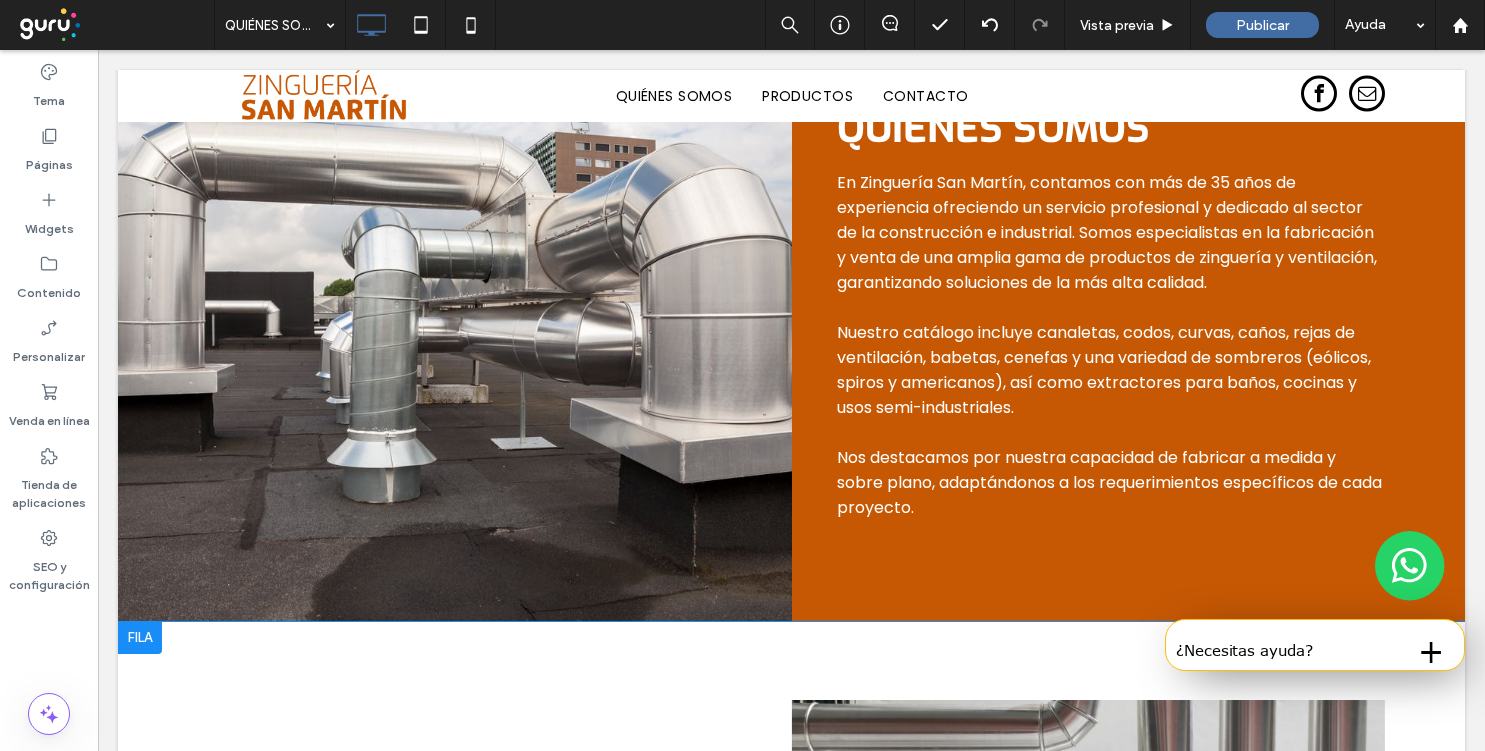 scroll, scrollTop: 965, scrollLeft: 0, axis: vertical 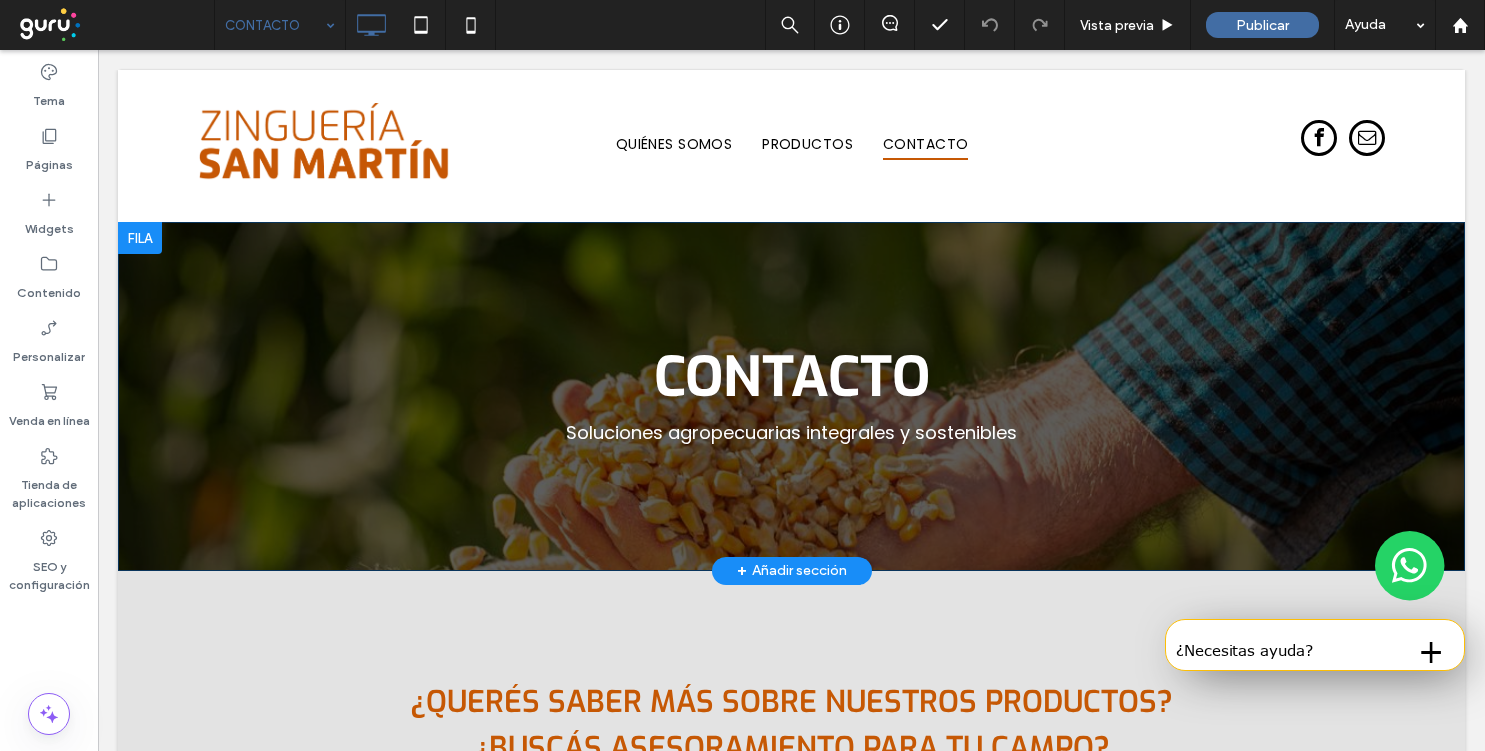 click on "Contacto
Soluciones agropecuarias integrales y sostenibles
Click To Paste
Fila + Añadir sección" at bounding box center (791, 396) 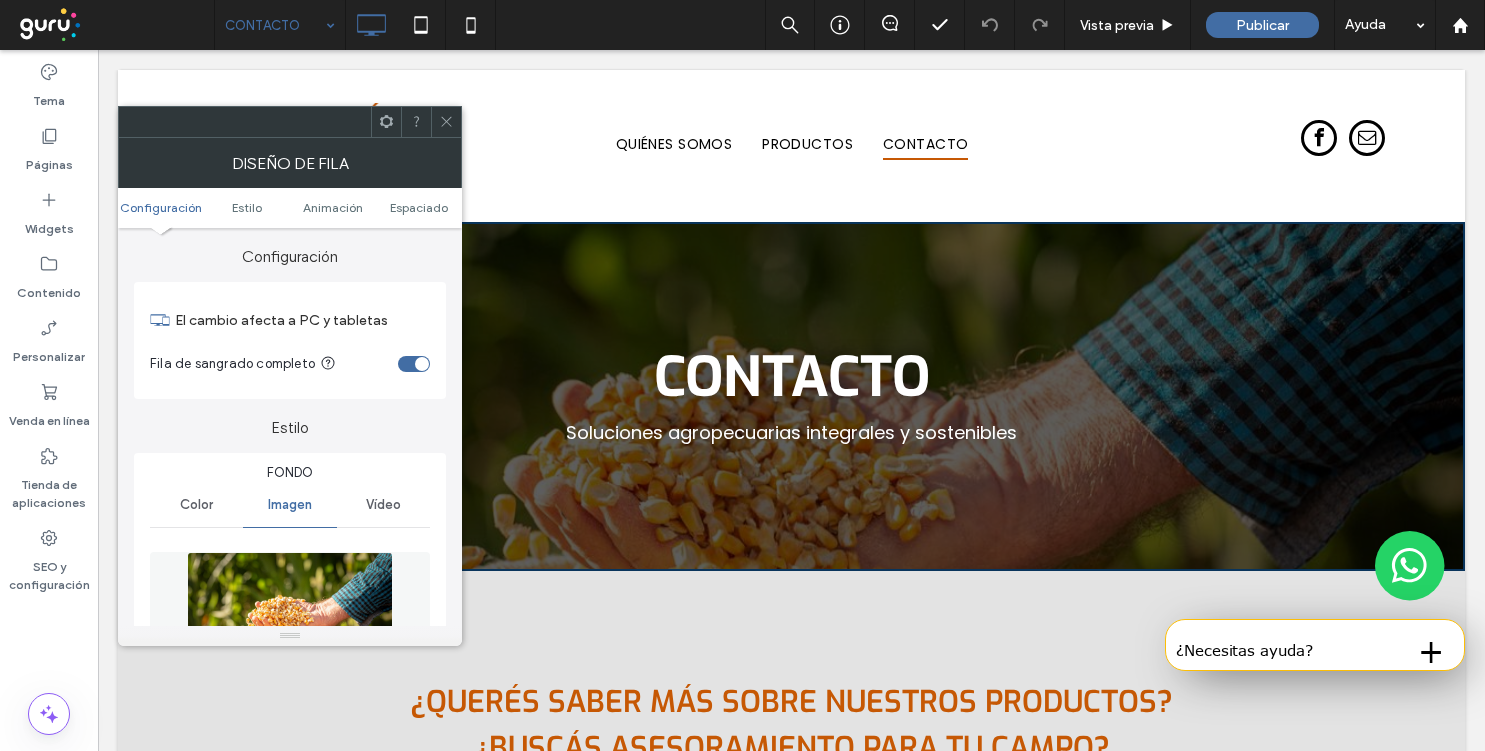 click 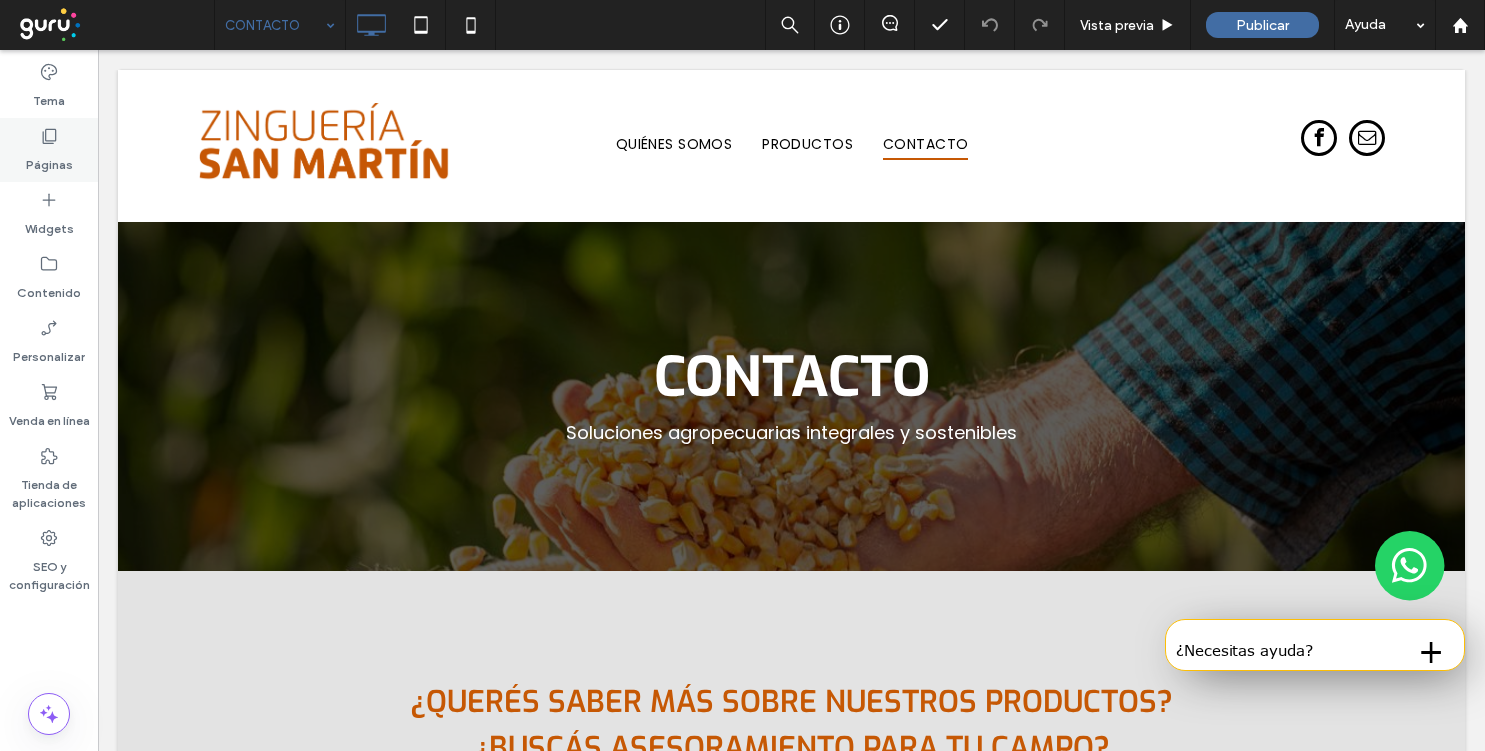click on "Páginas" at bounding box center [49, 160] 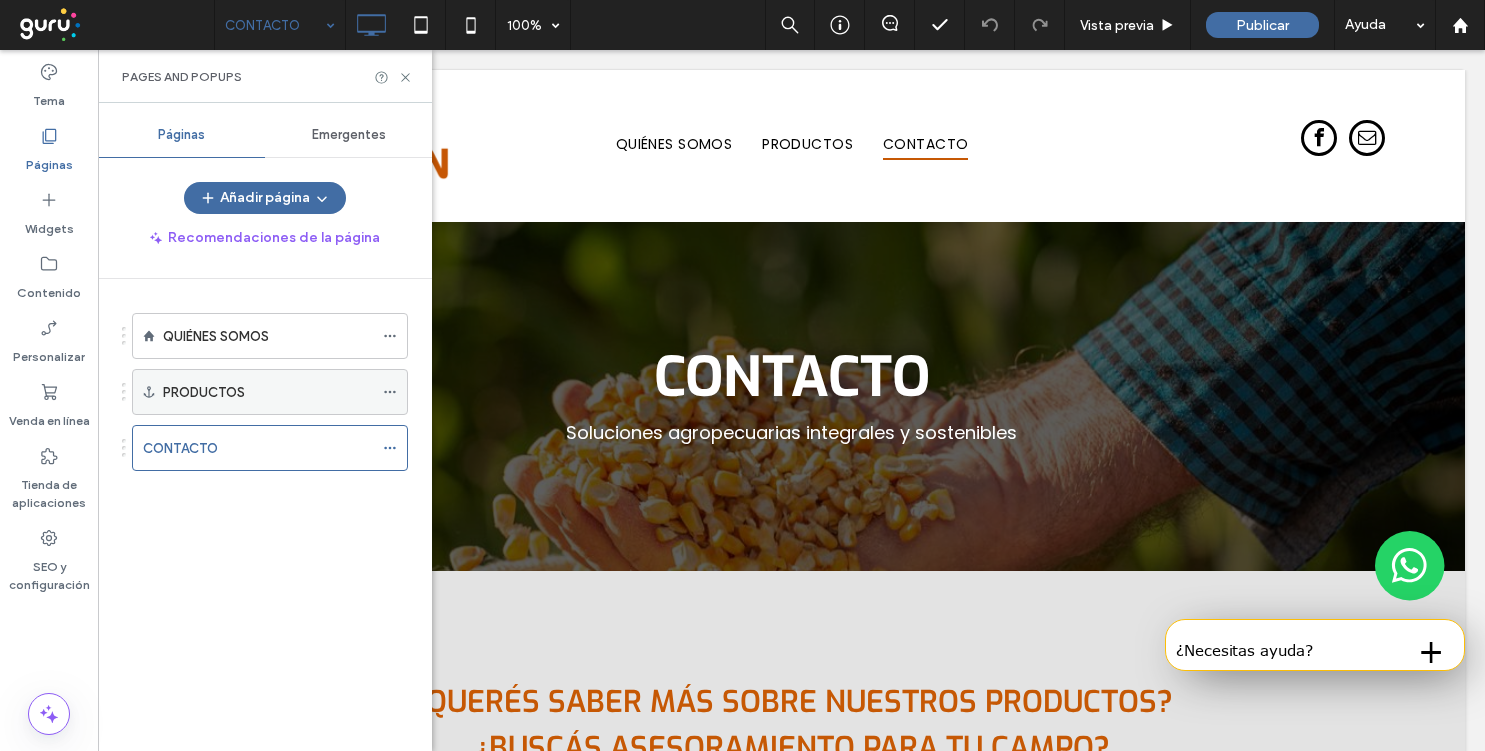 click 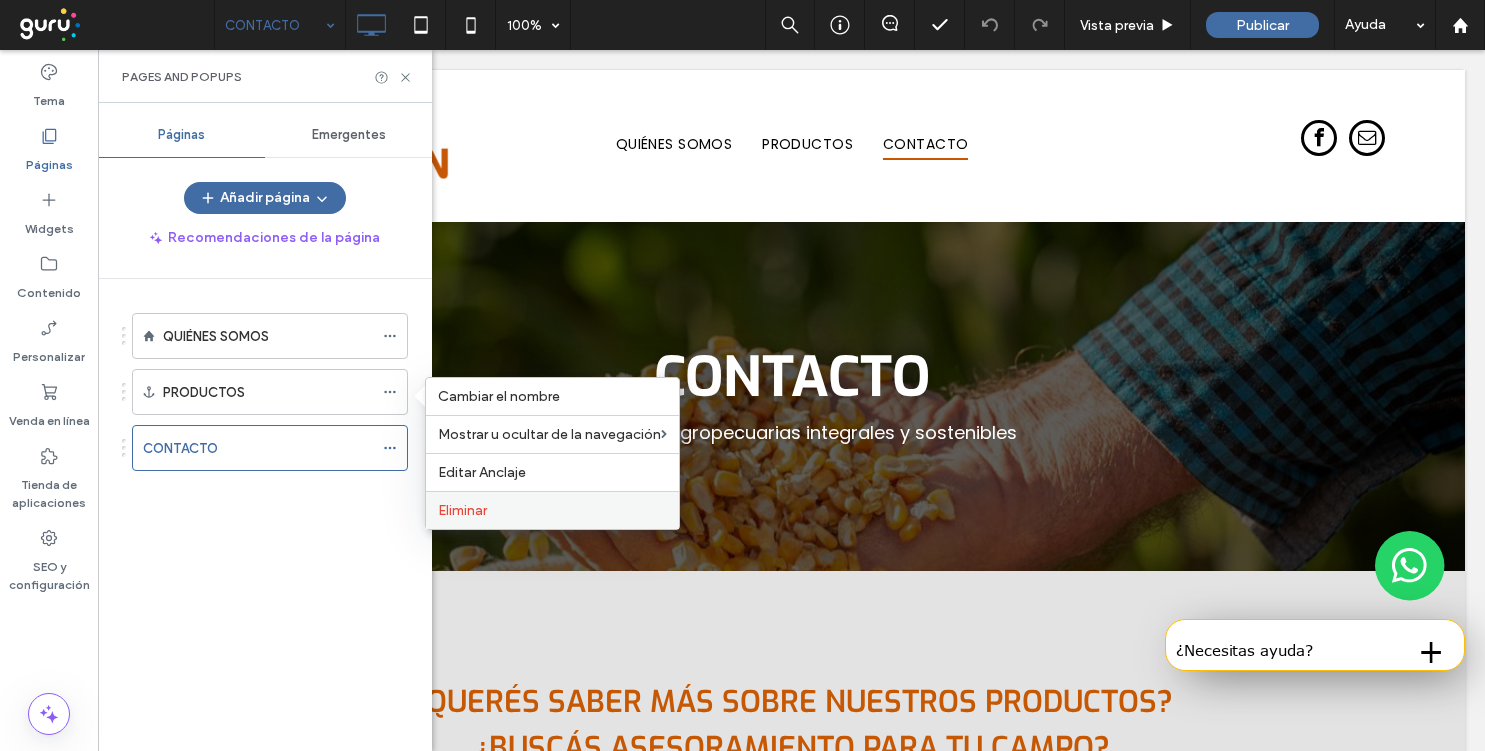 click on "Eliminar" at bounding box center (552, 510) 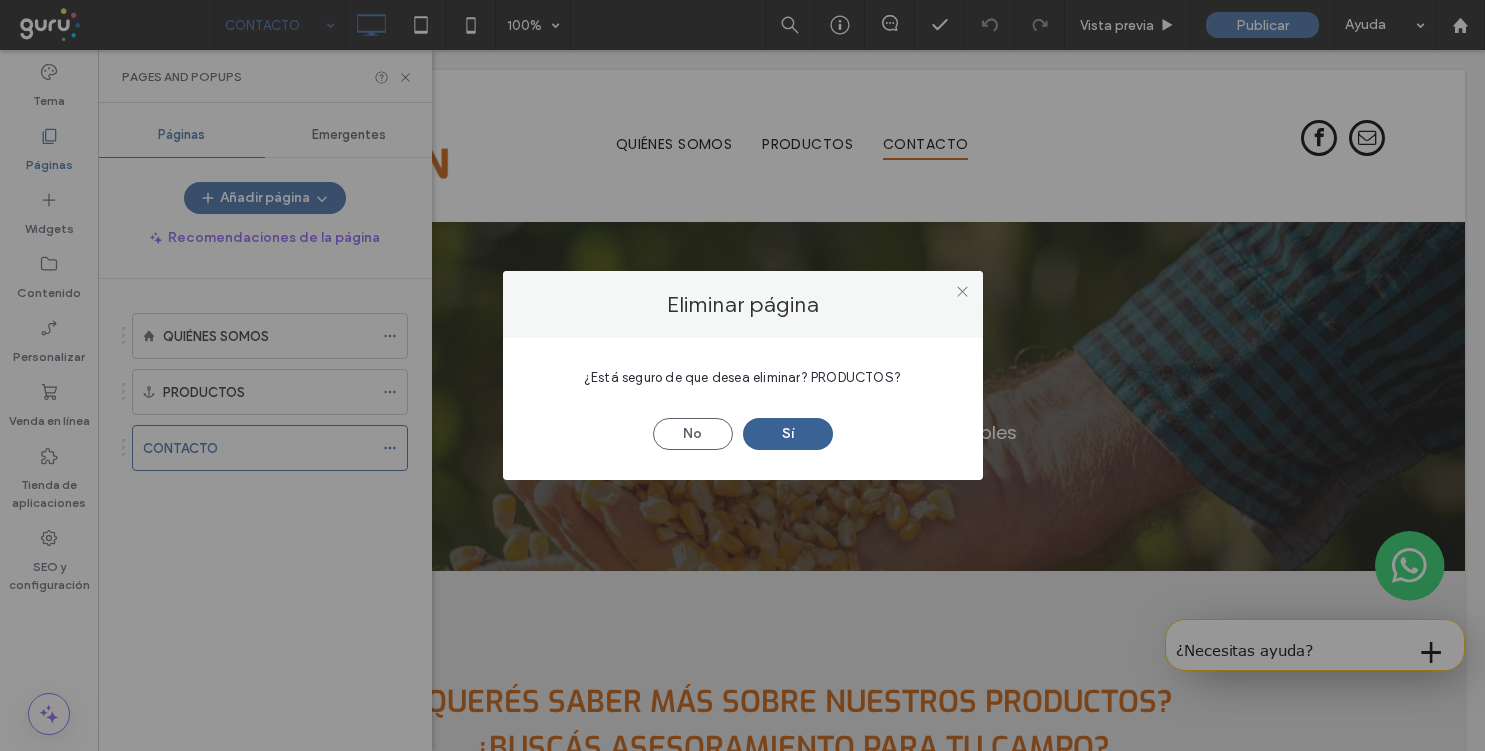 click on "Sí" at bounding box center [788, 434] 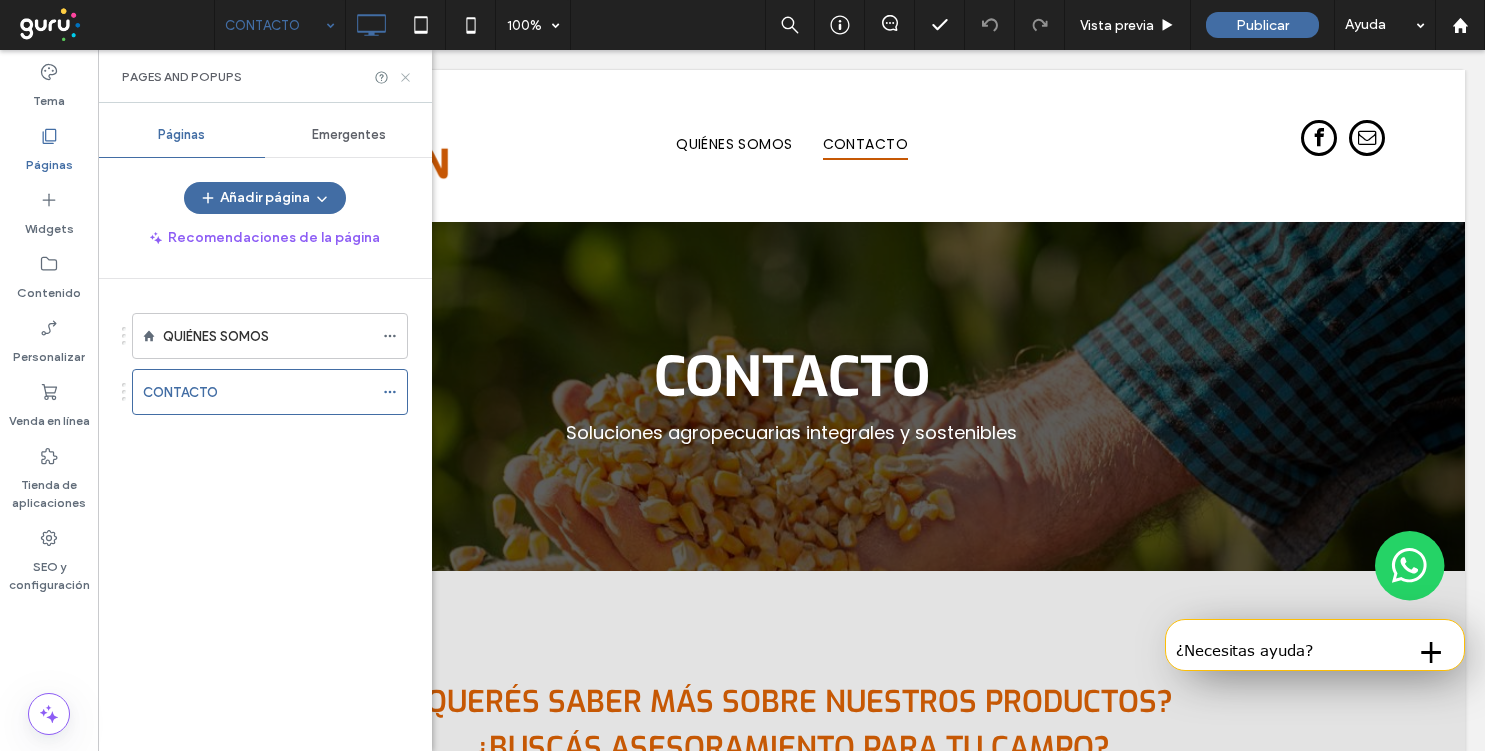 click 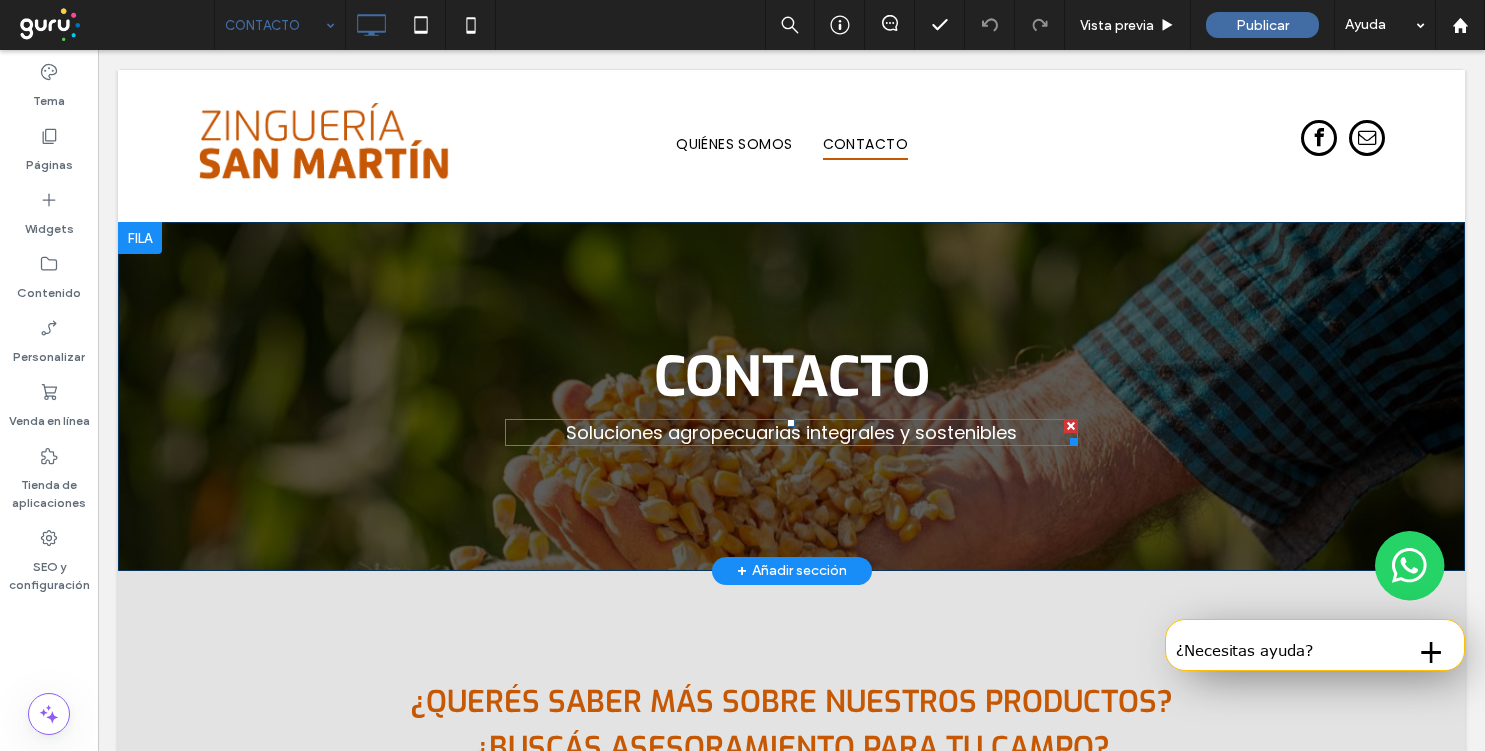 click on "Soluciones agropecuarias integrales y sostenibles" at bounding box center (791, 432) 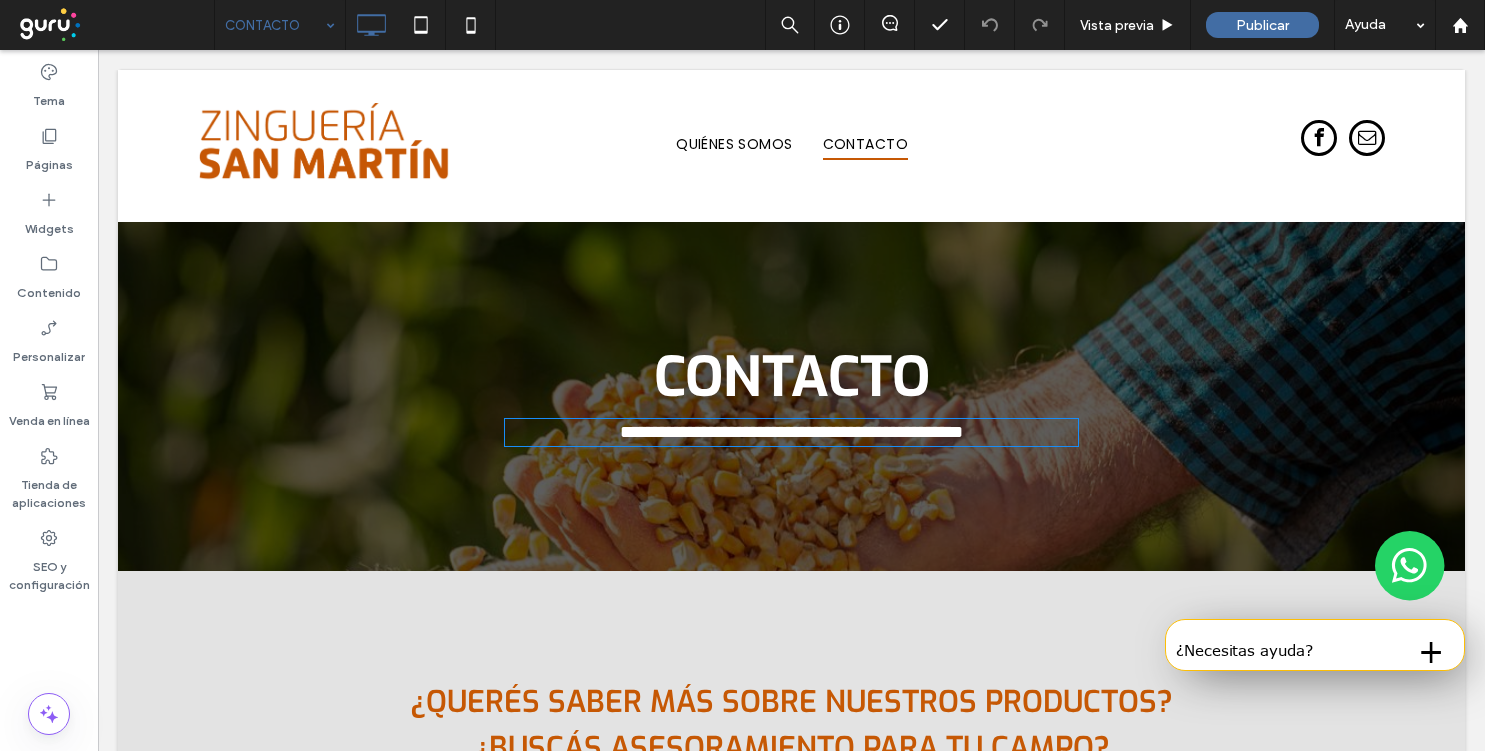 type on "*******" 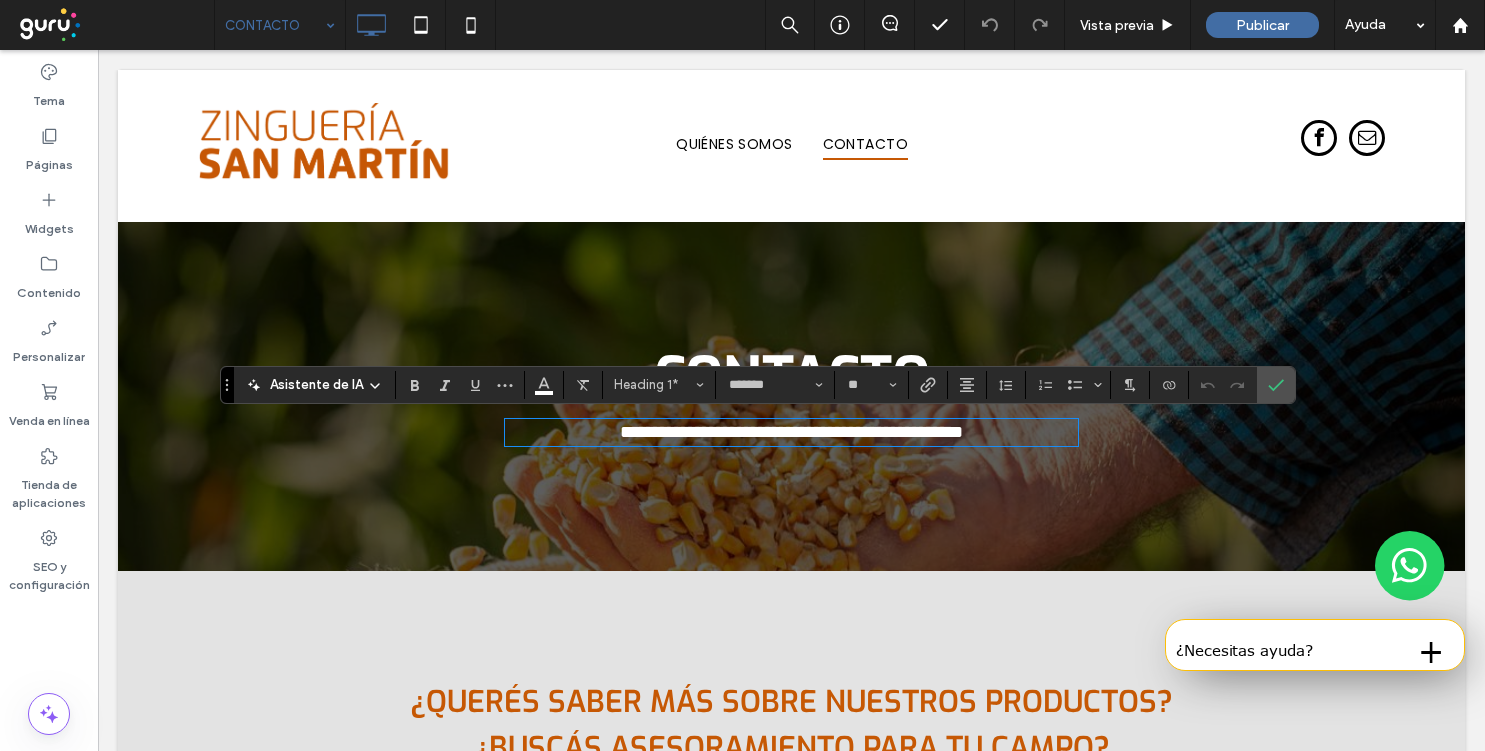 type on "**" 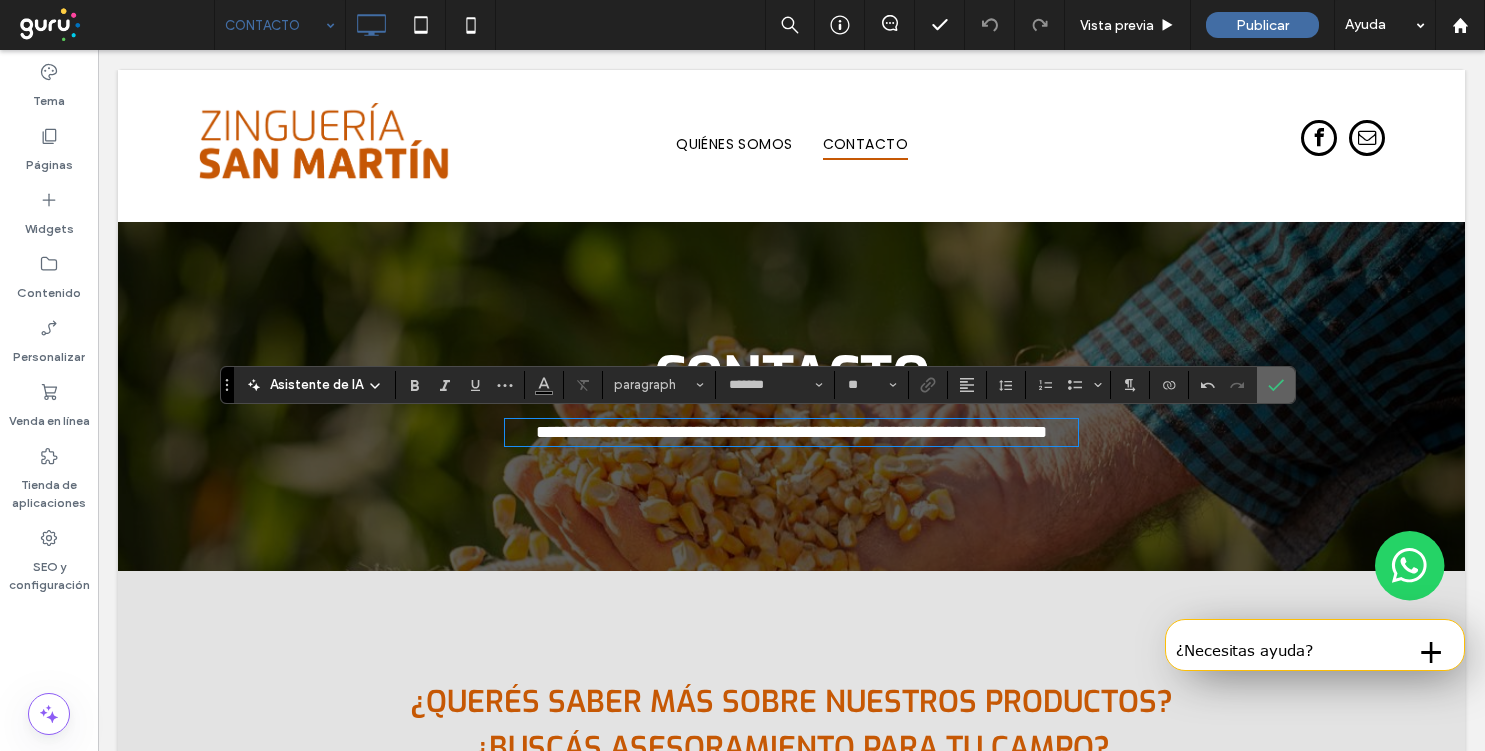 drag, startPoint x: 1200, startPoint y: 342, endPoint x: 1270, endPoint y: 387, distance: 83.21658 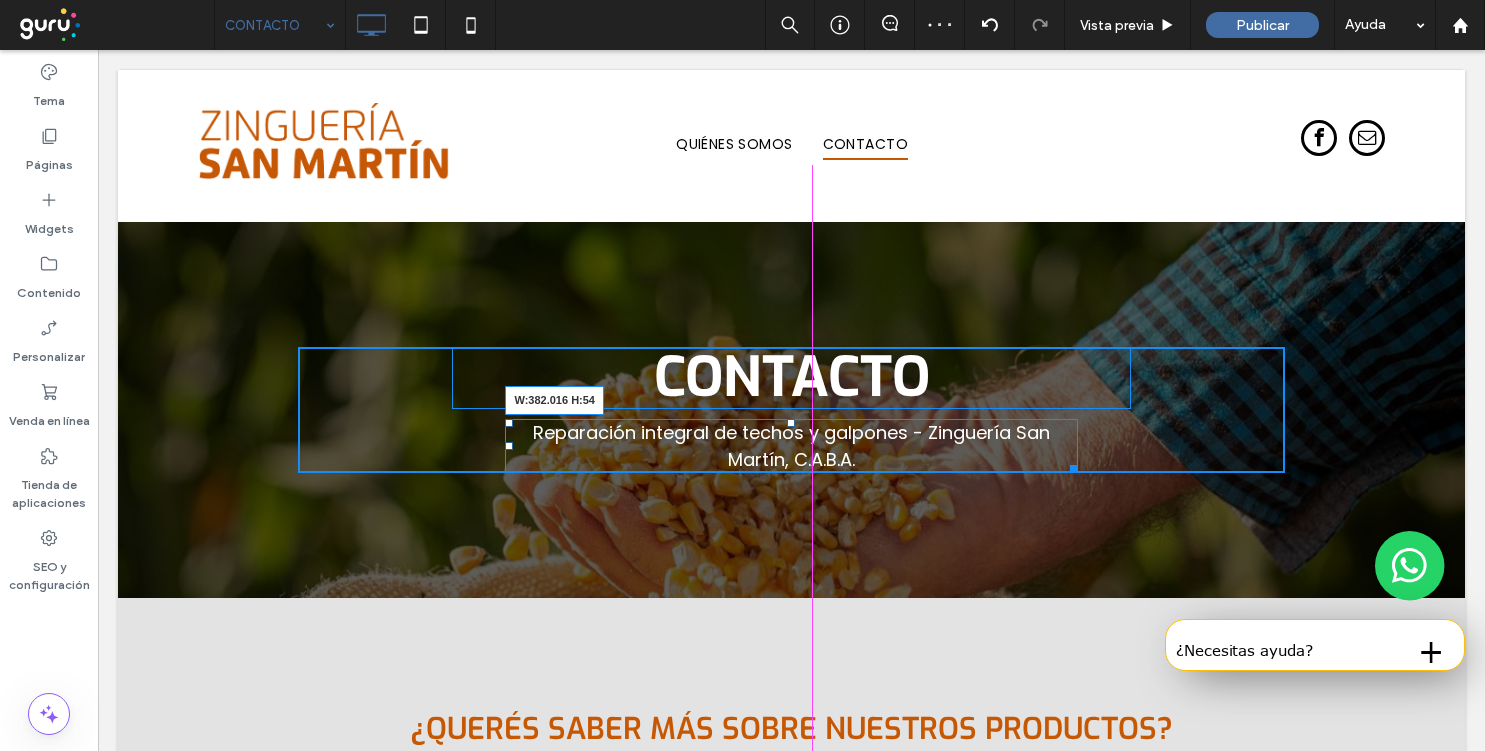 drag, startPoint x: 1070, startPoint y: 467, endPoint x: 975, endPoint y: 459, distance: 95.33625 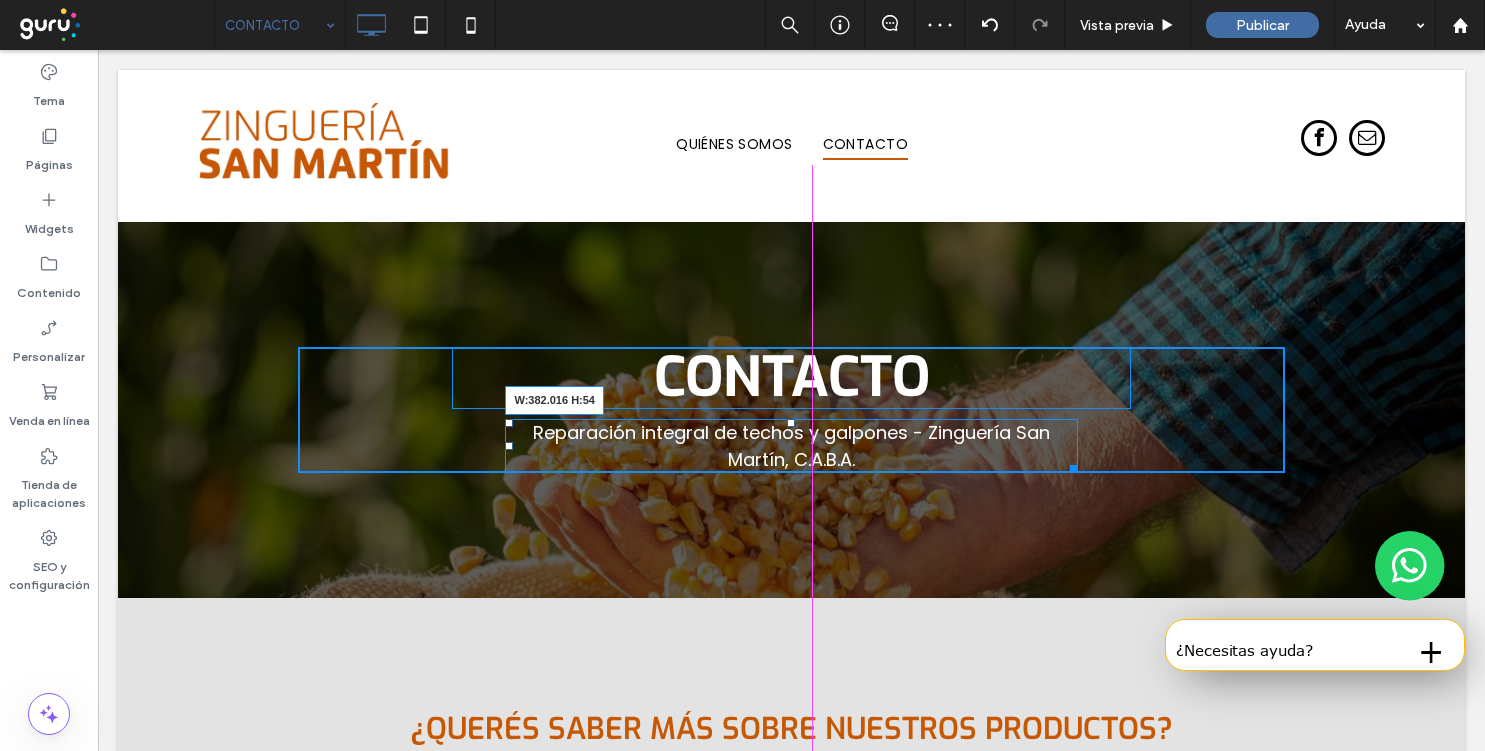 click at bounding box center [1070, 465] 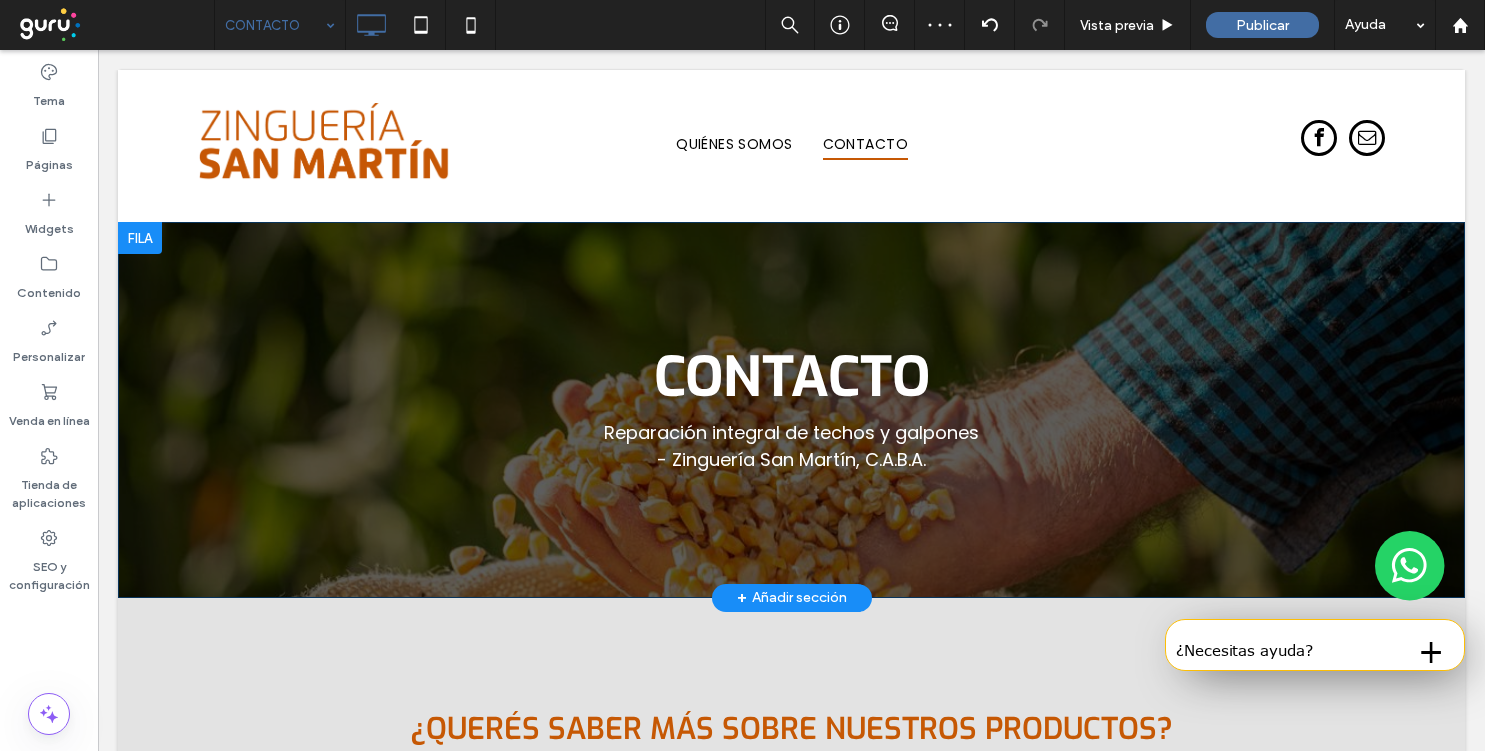 click on "Contacto
Reparación integral de techos y galpones - Zinguería San Martín, C.A.B.A. Click To Paste
Fila + Añadir sección" at bounding box center [791, 410] 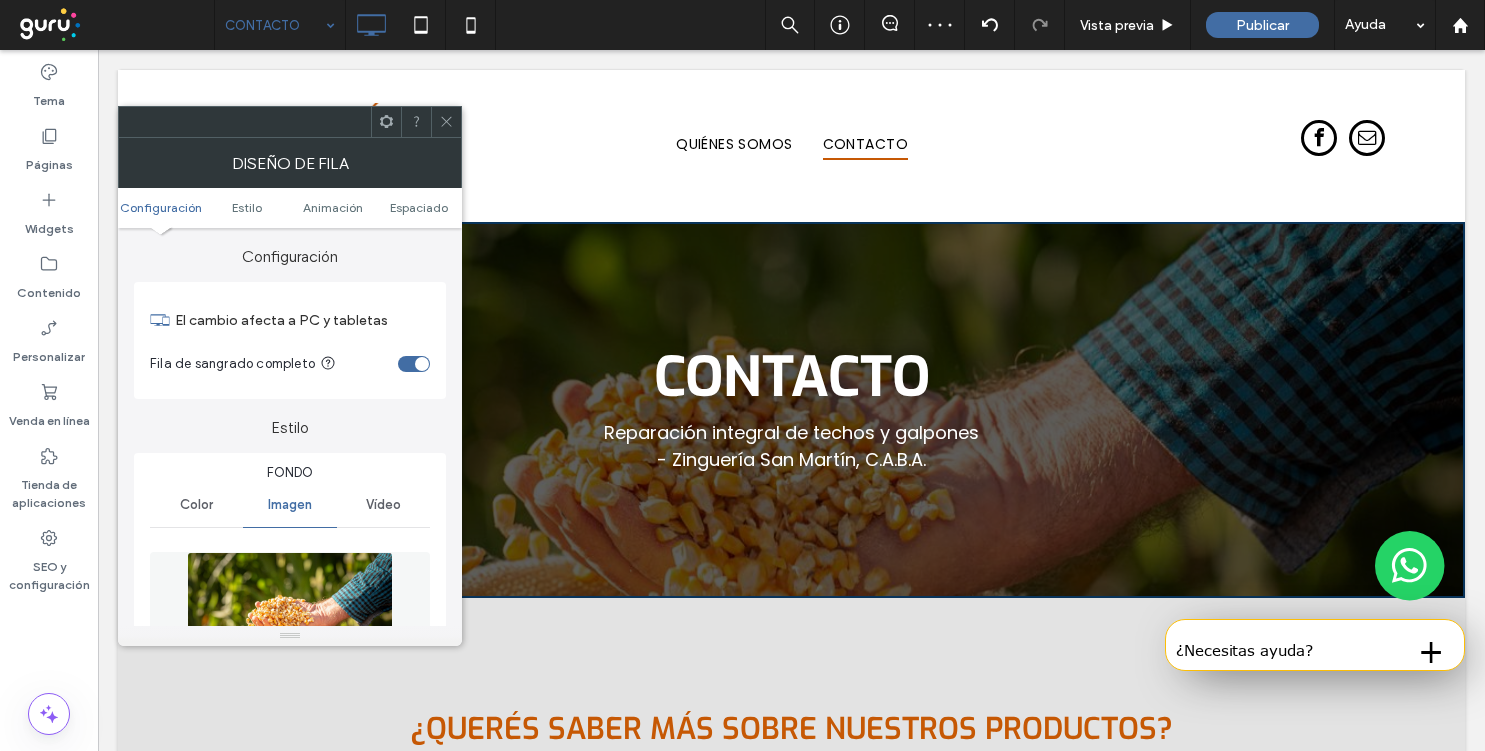 click at bounding box center [290, 621] 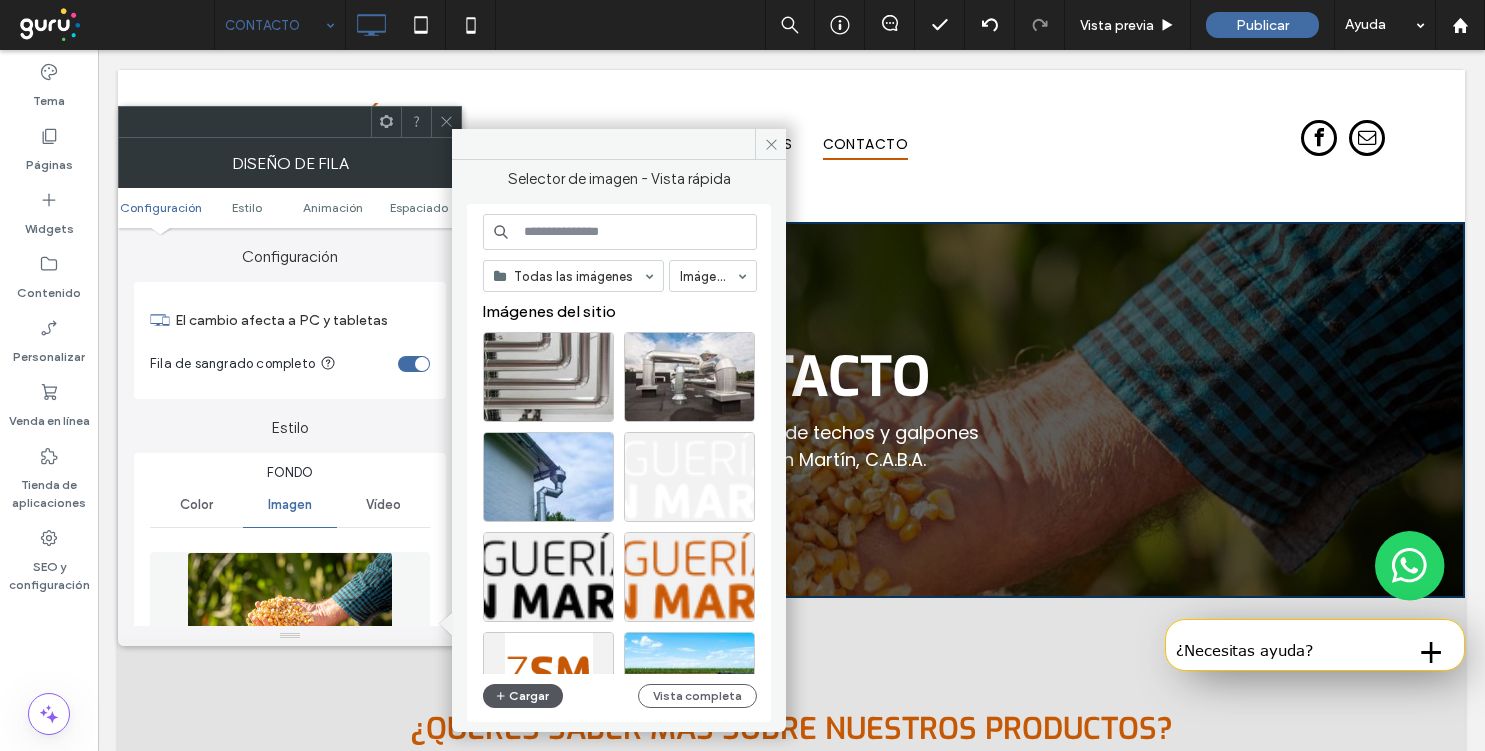 click on "Cargar" at bounding box center [523, 696] 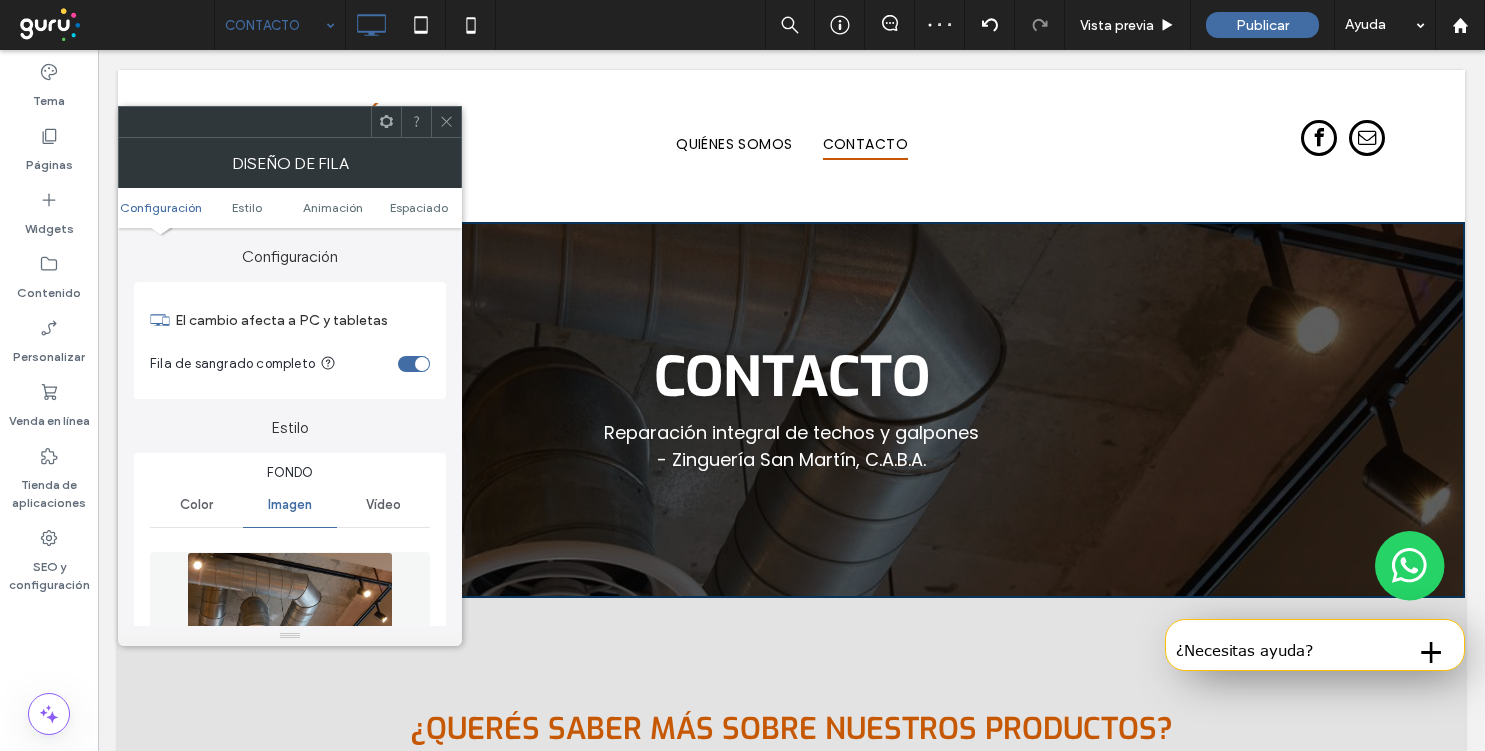 click at bounding box center [446, 122] 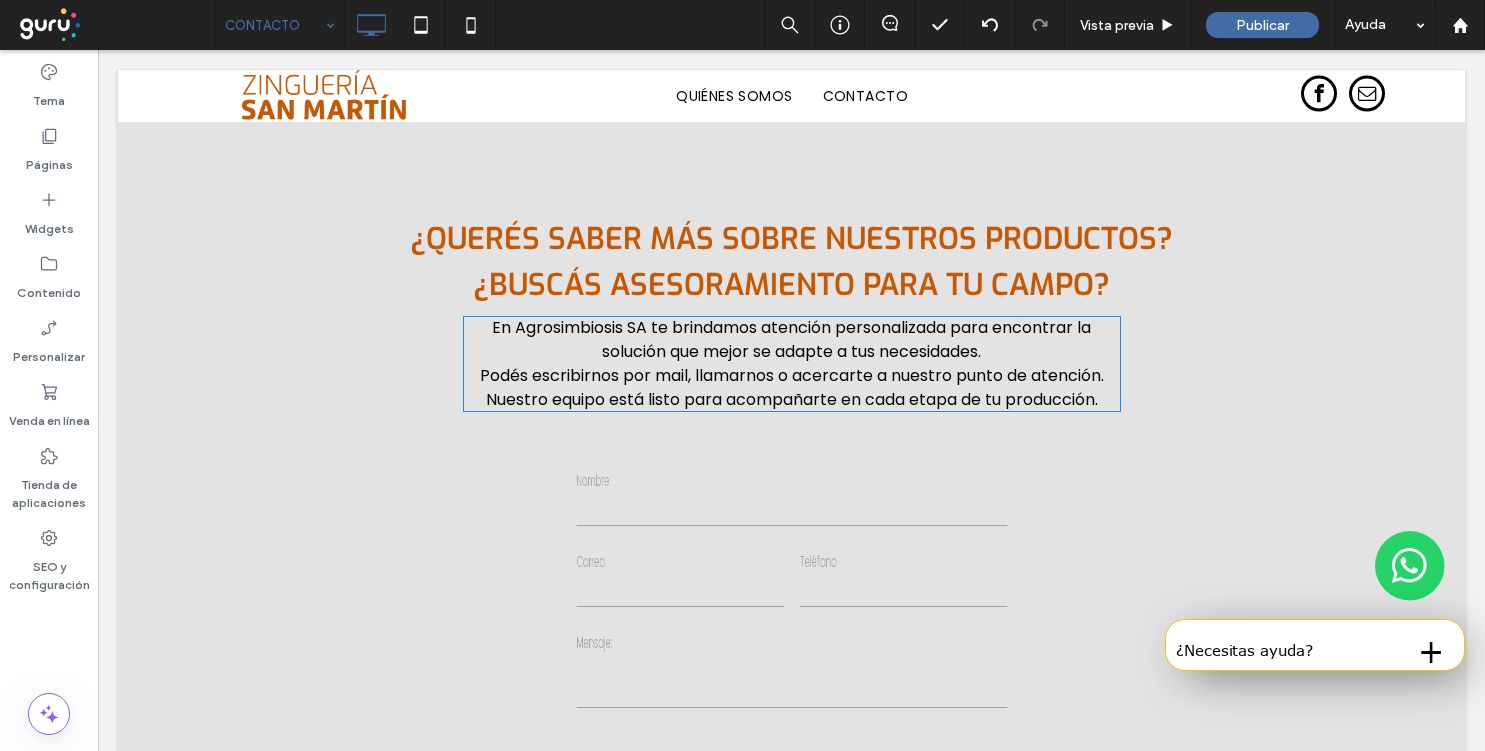 scroll, scrollTop: 512, scrollLeft: 0, axis: vertical 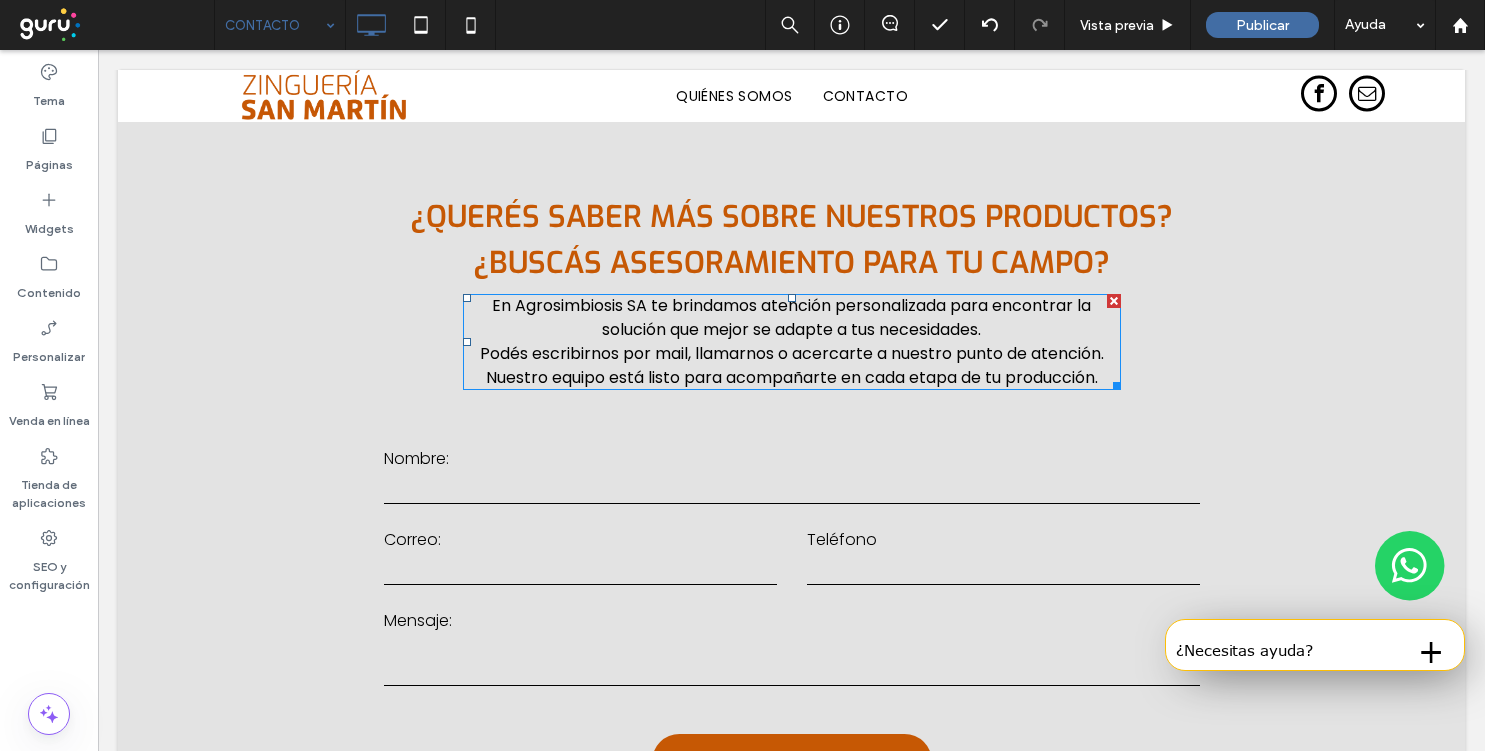 click on "Podés escribirnos por mail, llamarnos o acercarte a nuestro punto de atención. Nuestro equipo está listo para acompañarte en cada etapa de tu producción." at bounding box center [792, 365] 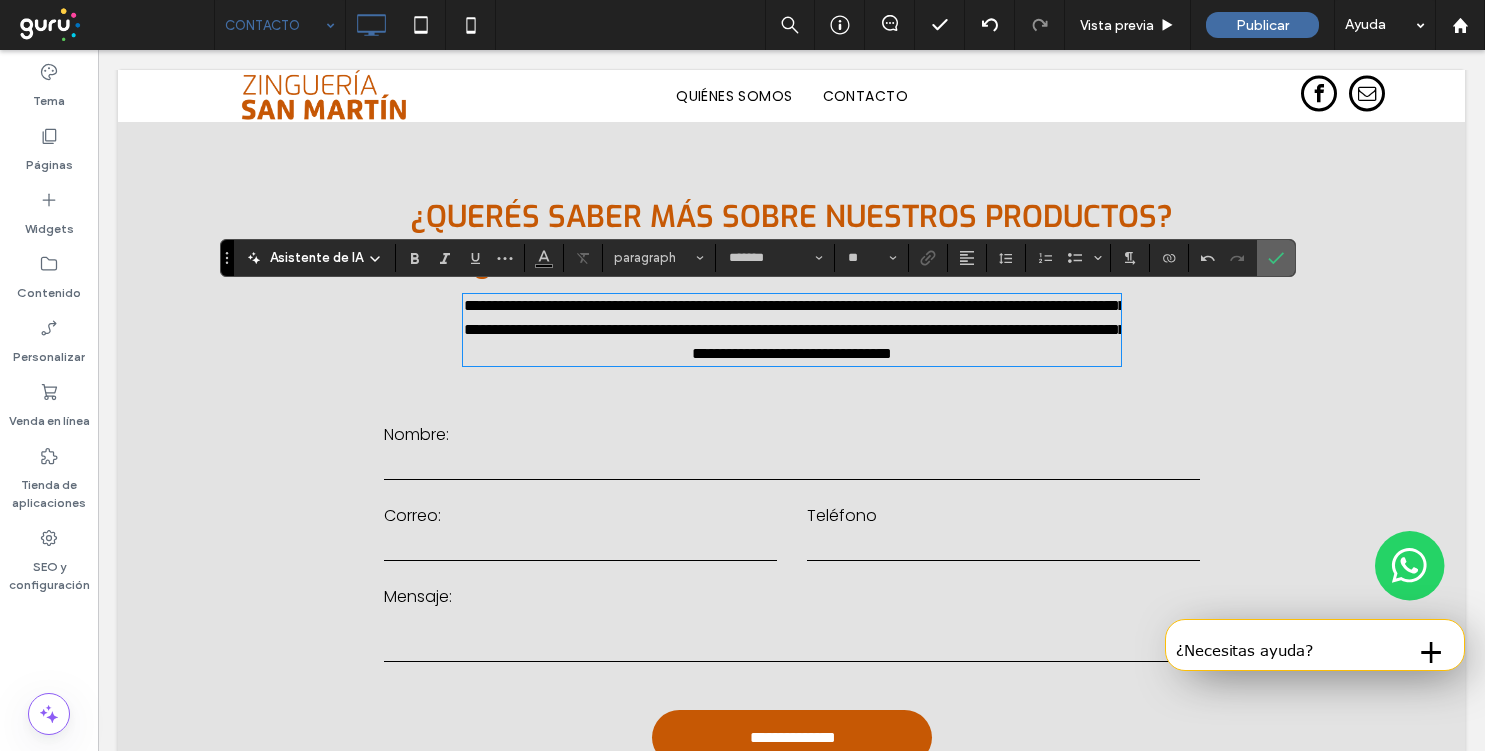 click 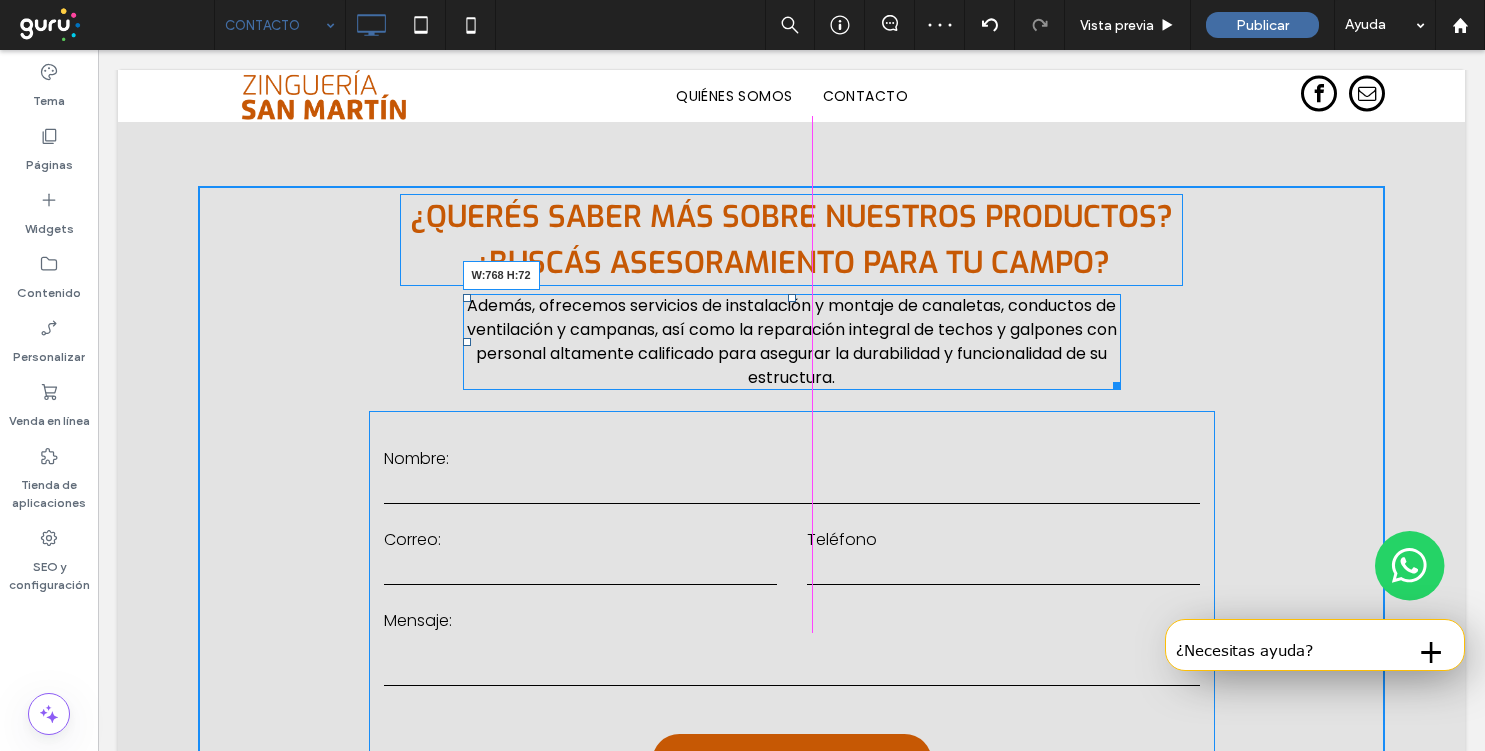 drag, startPoint x: 1116, startPoint y: 375, endPoint x: 1171, endPoint y: 375, distance: 55 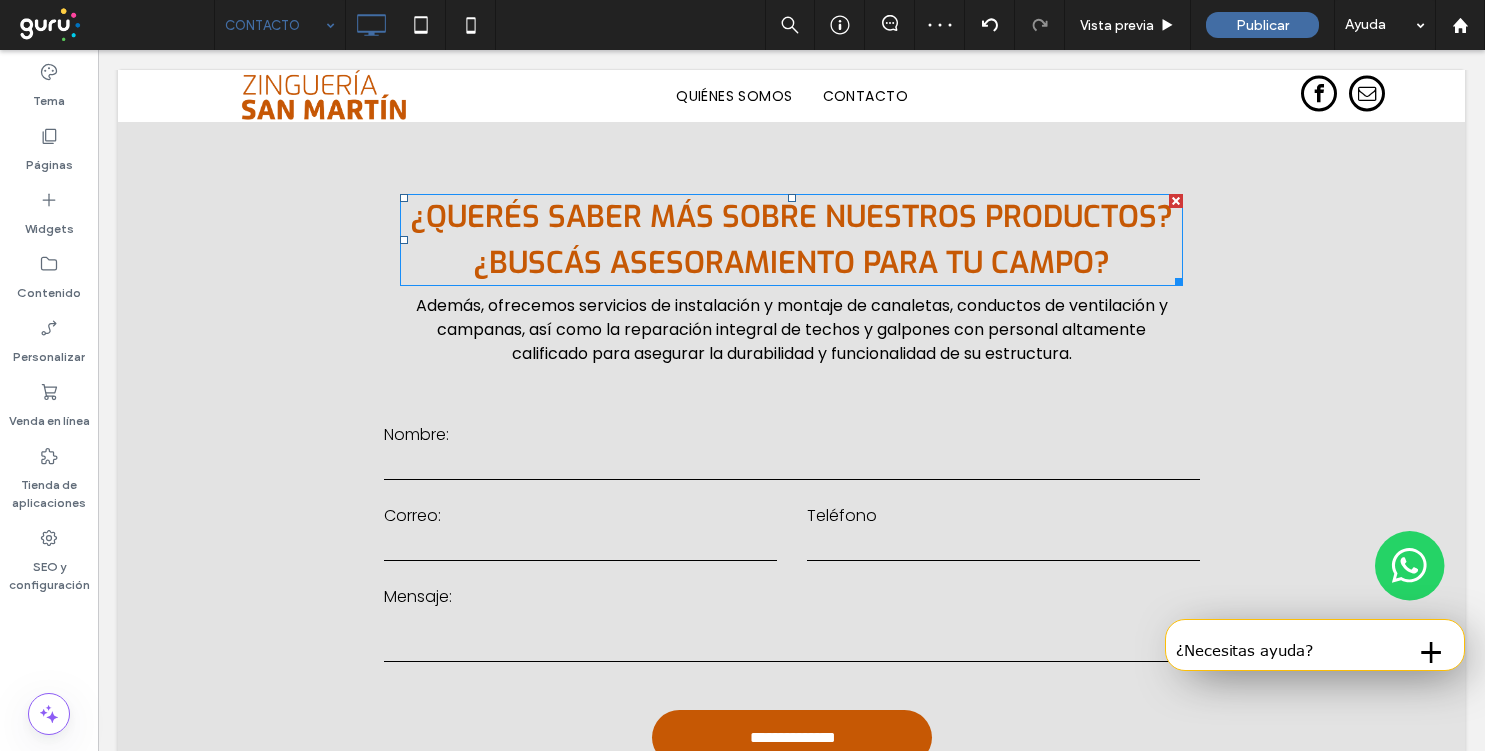click at bounding box center [1176, 201] 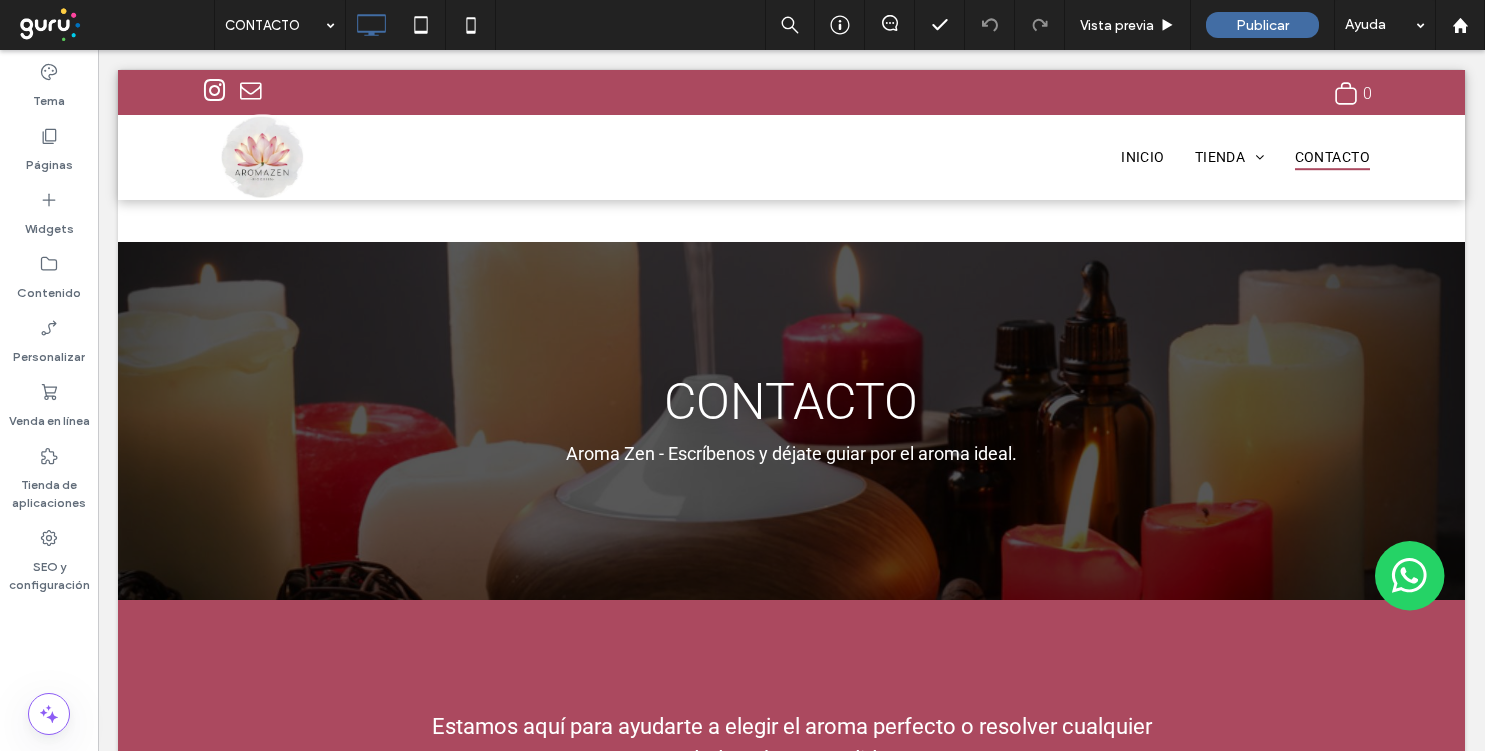 scroll, scrollTop: 644, scrollLeft: 0, axis: vertical 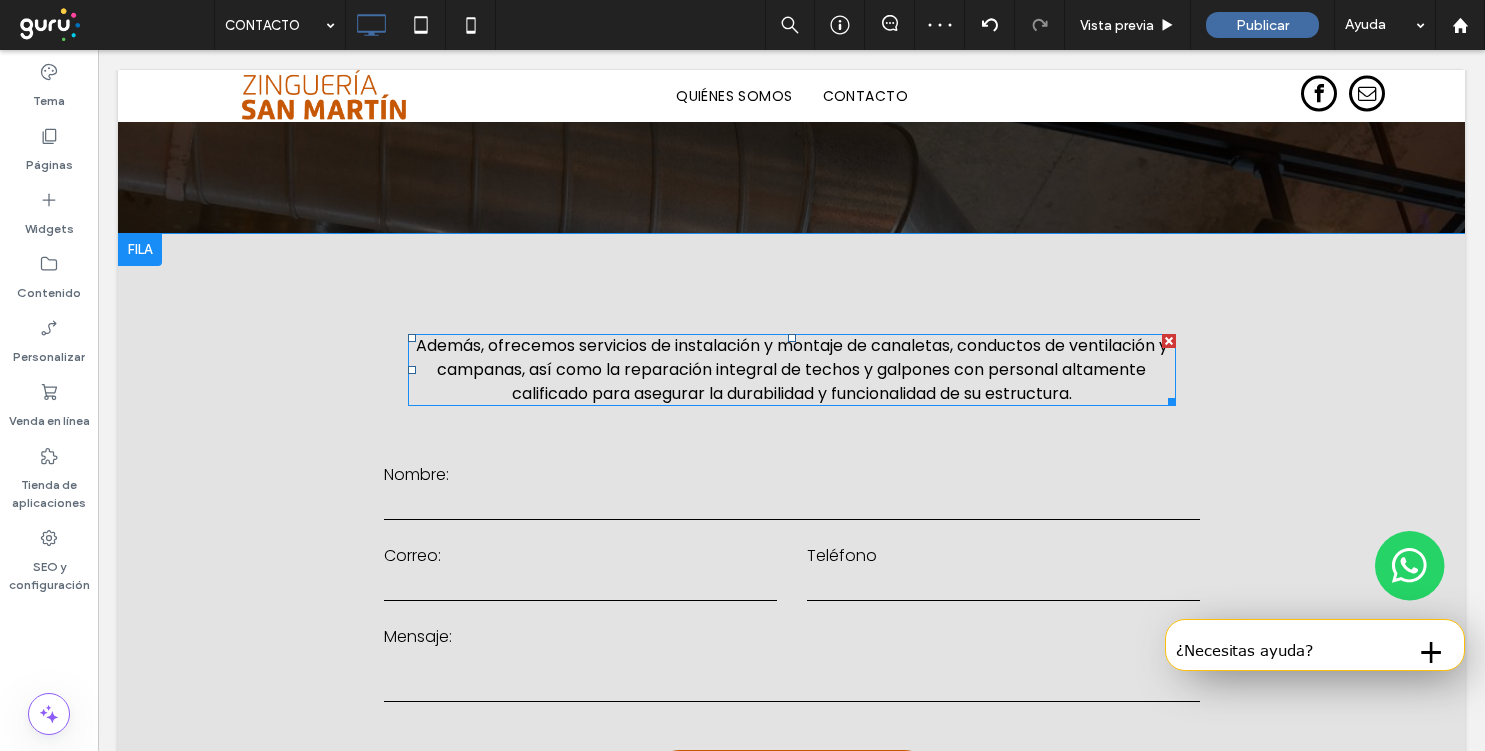 click on "Además, ofrecemos servicios de instalación y montaje de canaletas, conductos de ventilación y campanas, así como la reparación integral de techos y galpones con personal altamente calificado para asegurar la durabilidad y funcionalidad de su estructura." at bounding box center (792, 369) 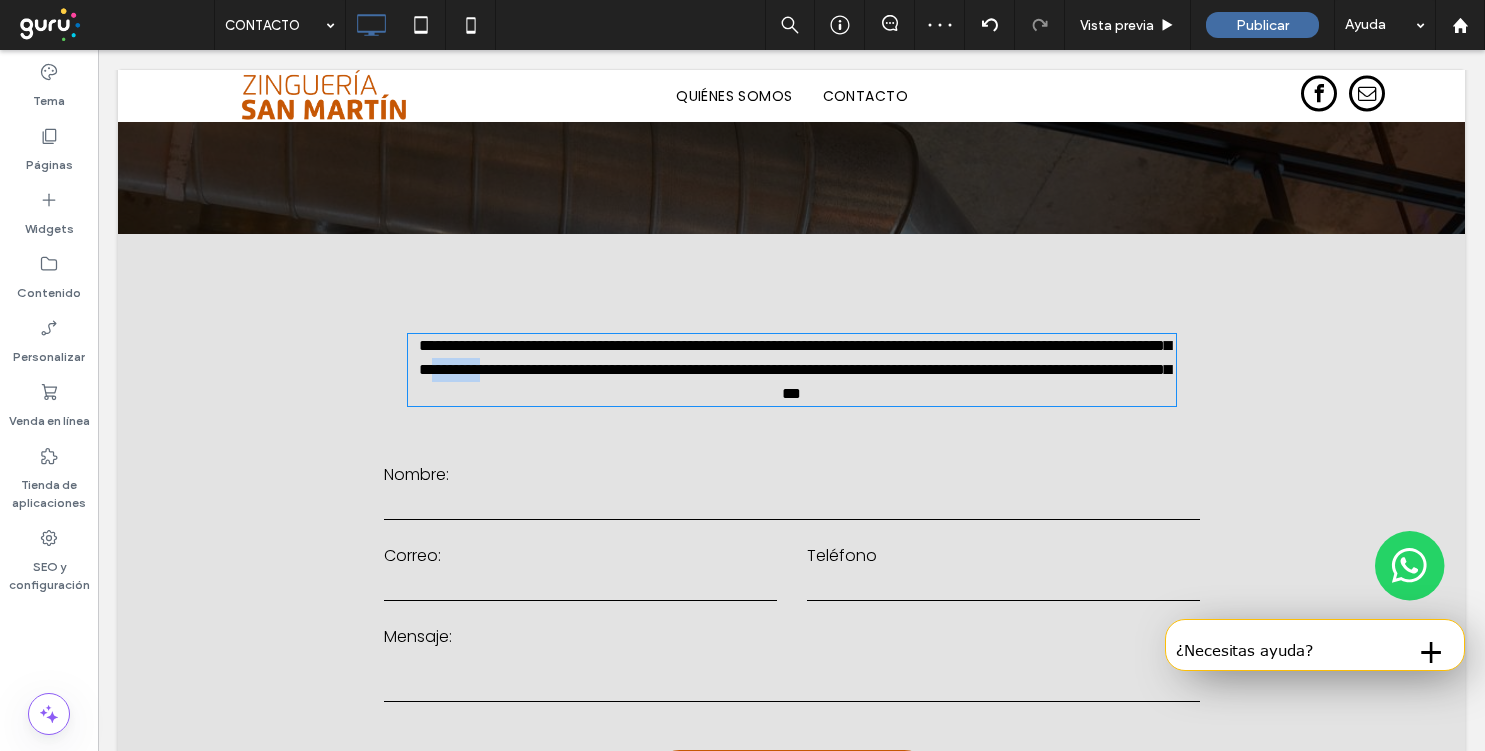 click on "**********" at bounding box center (795, 369) 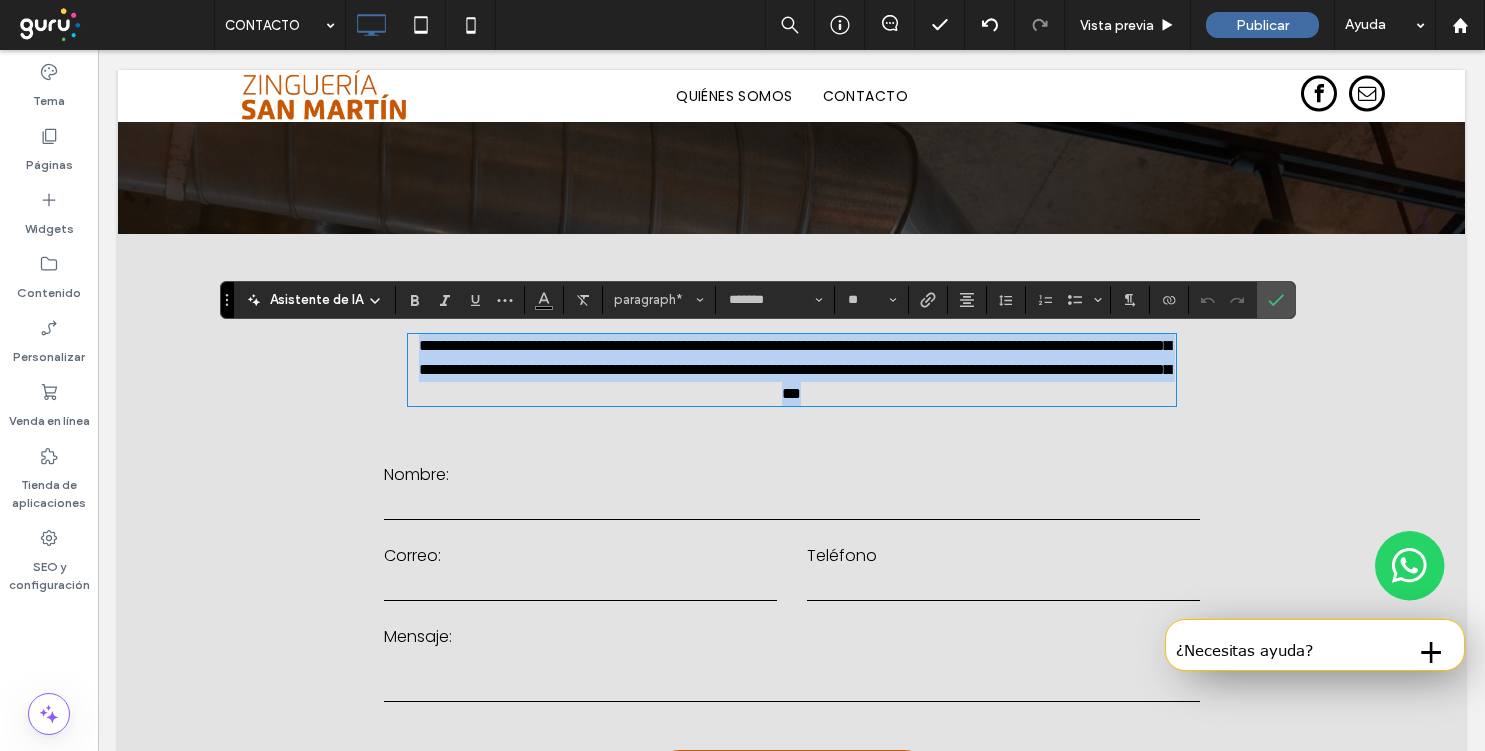 click on "**********" at bounding box center (795, 369) 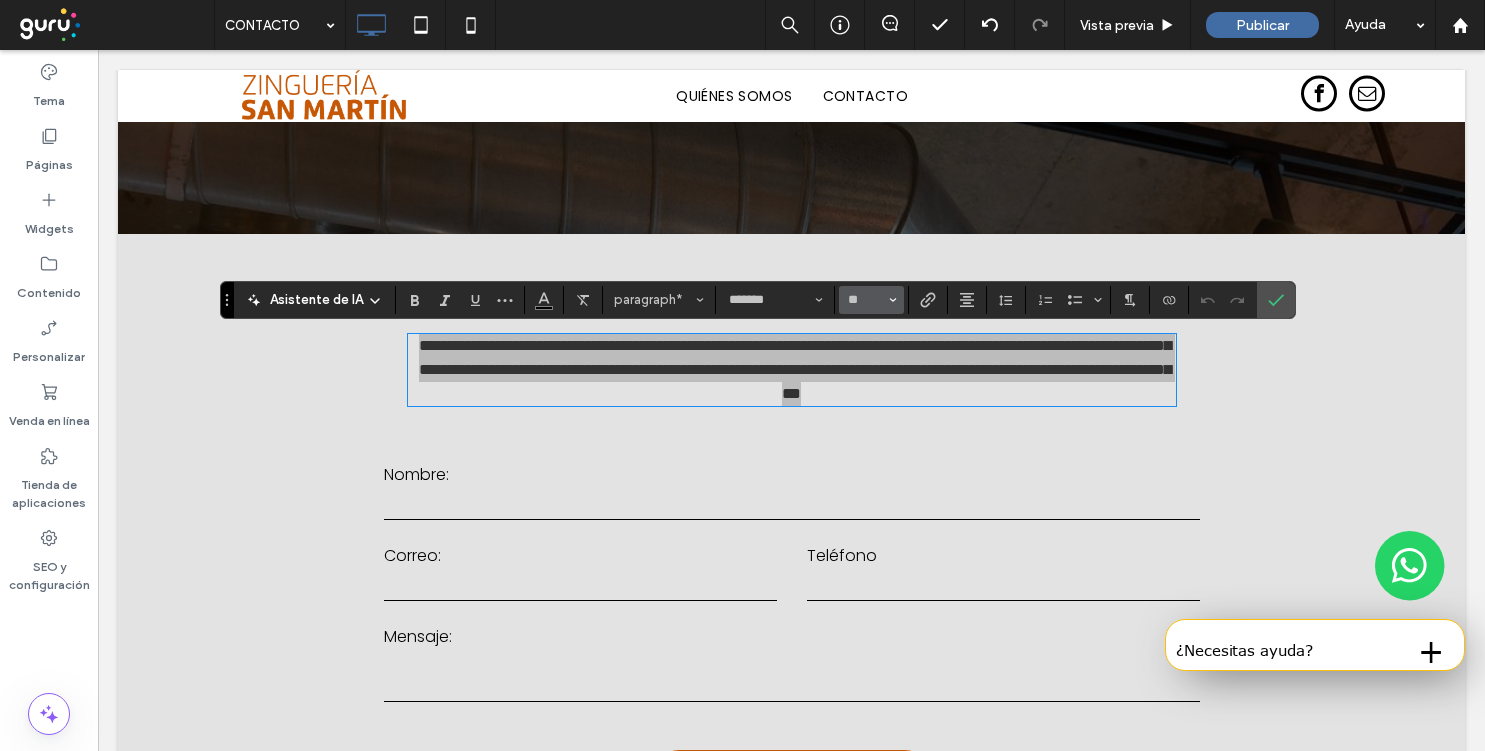 click on "**" at bounding box center (865, 300) 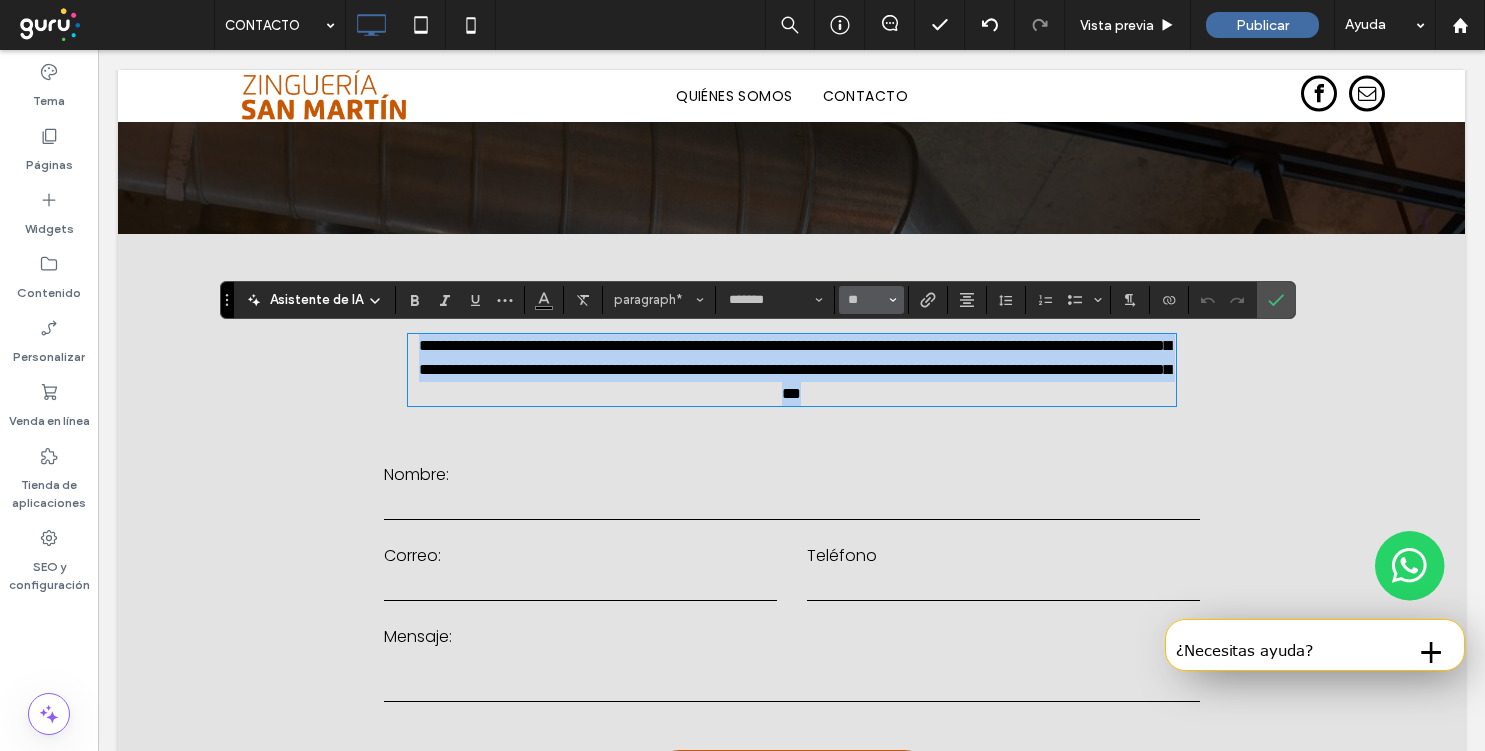 type on "**" 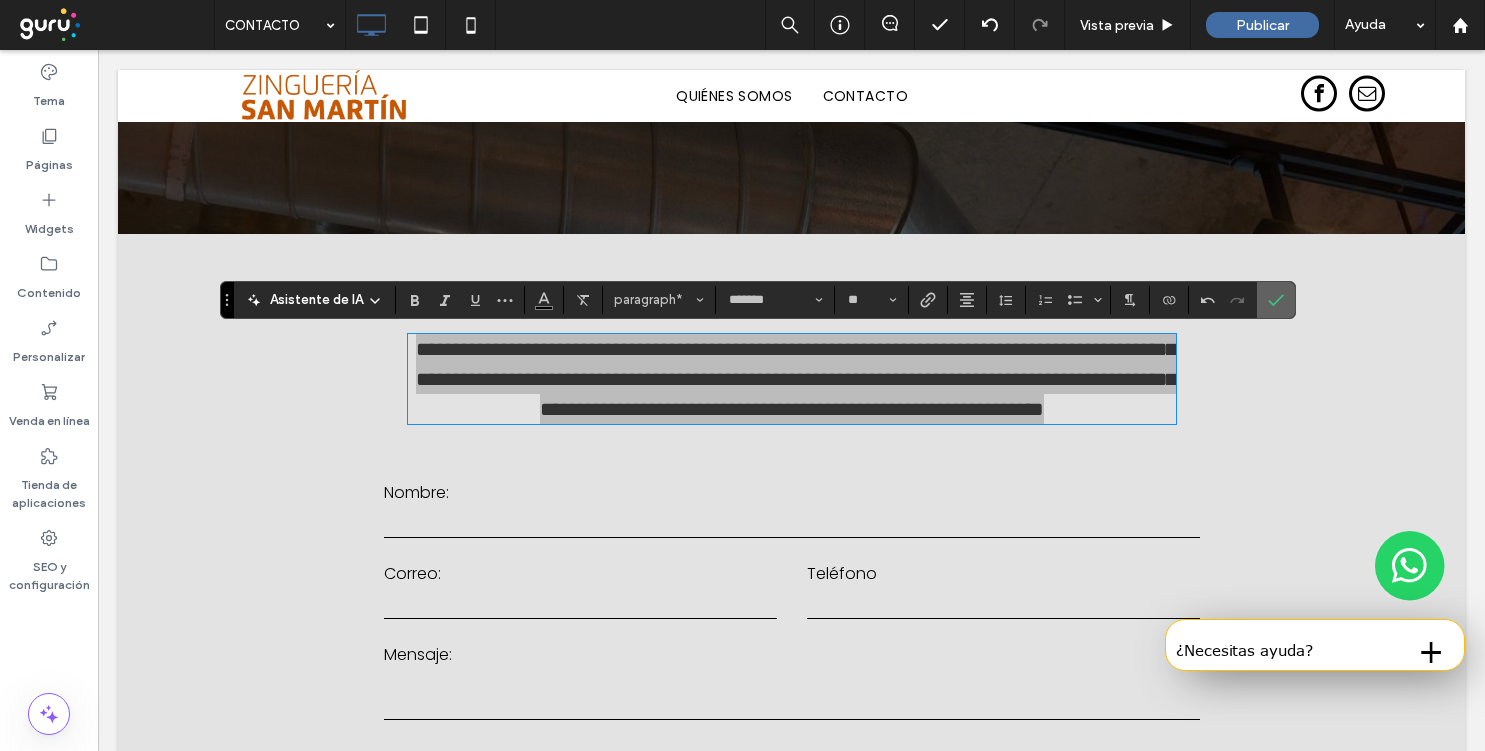 click 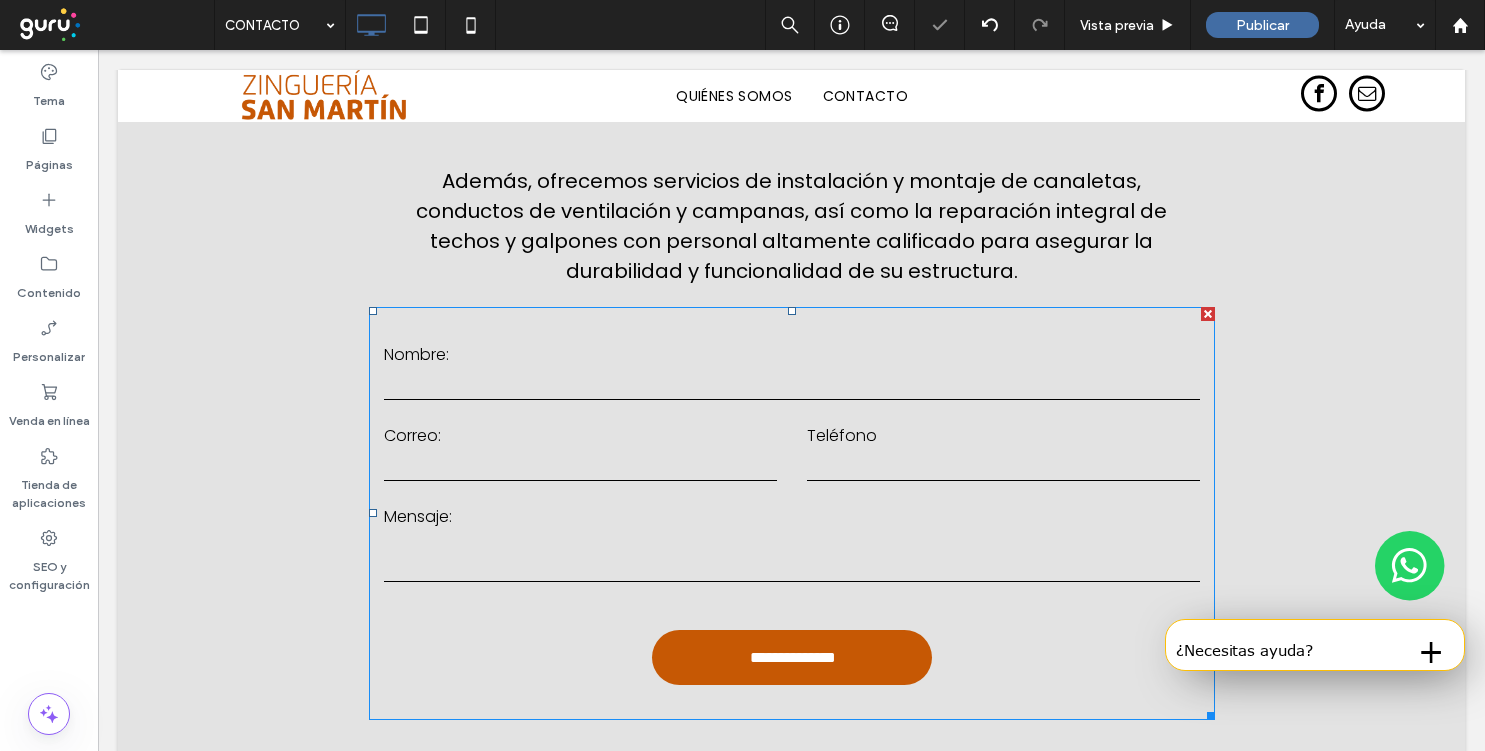 scroll, scrollTop: 562, scrollLeft: 0, axis: vertical 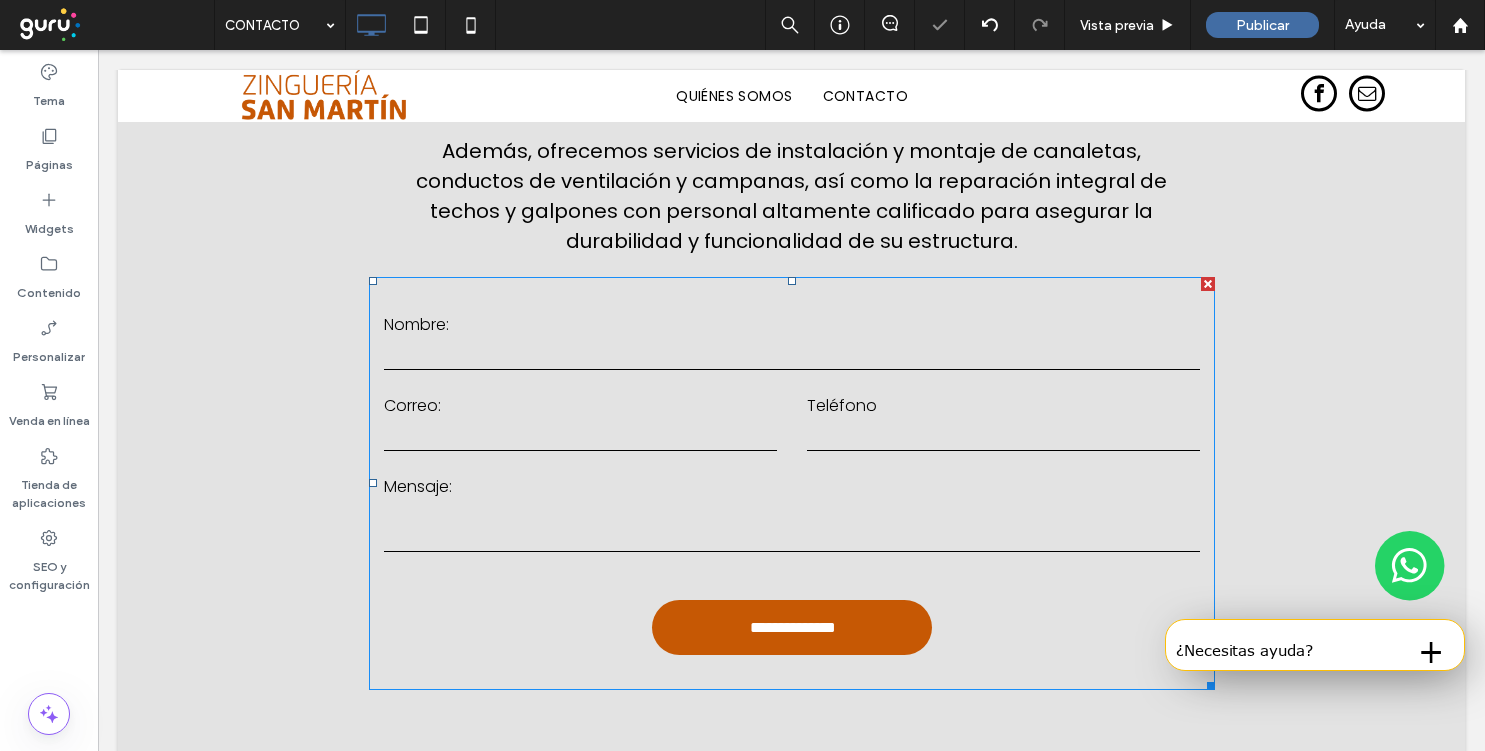 click on "Correo:" at bounding box center [580, 405] 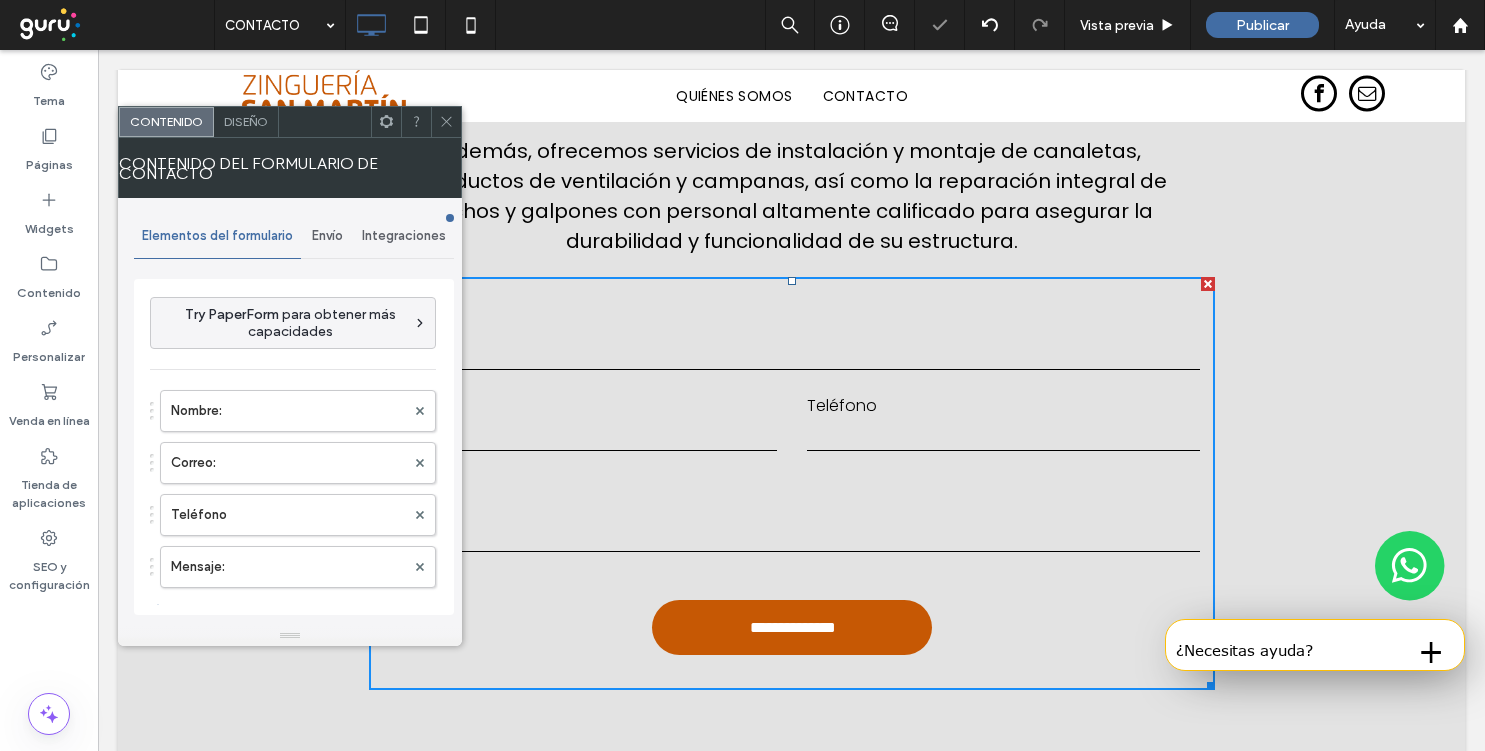 type on "**********" 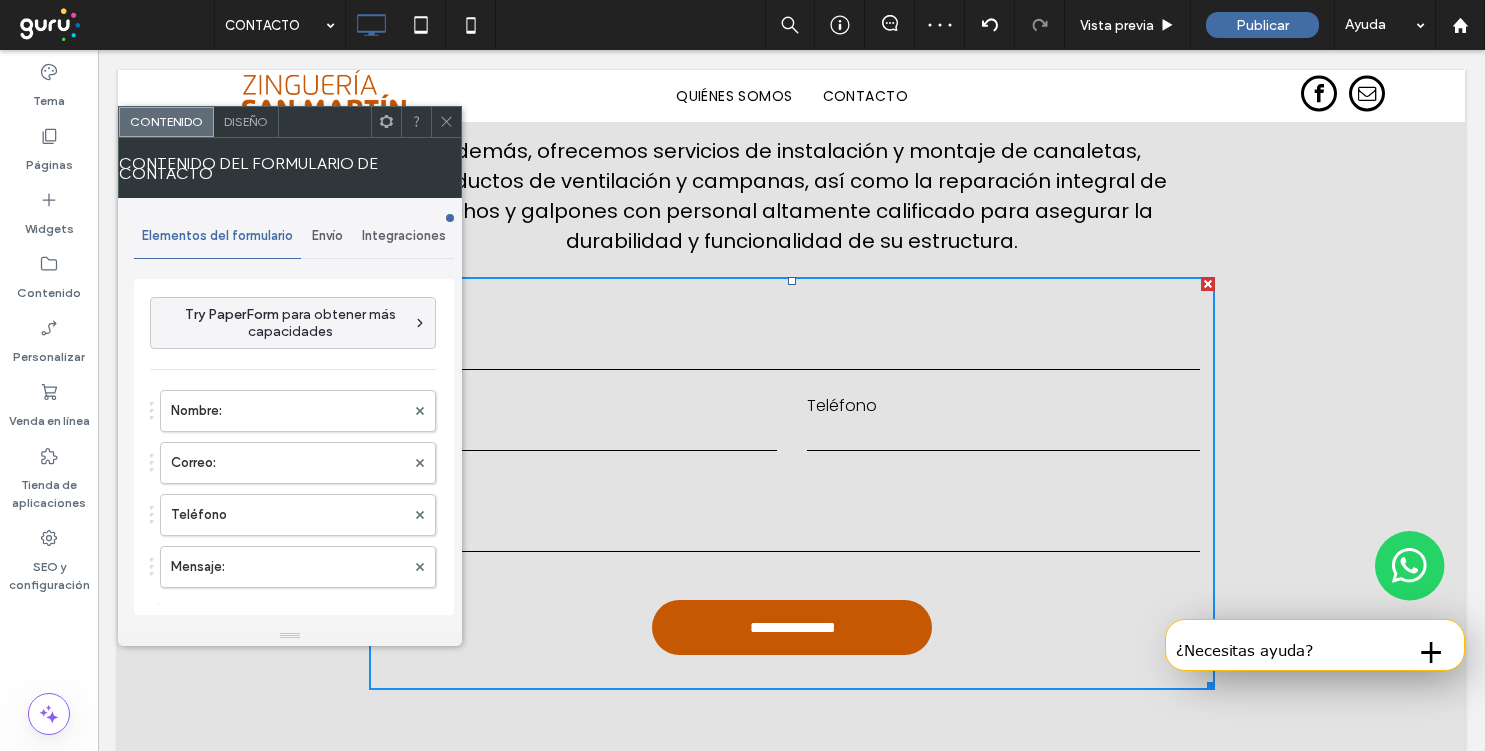 click on "Envío" at bounding box center [327, 236] 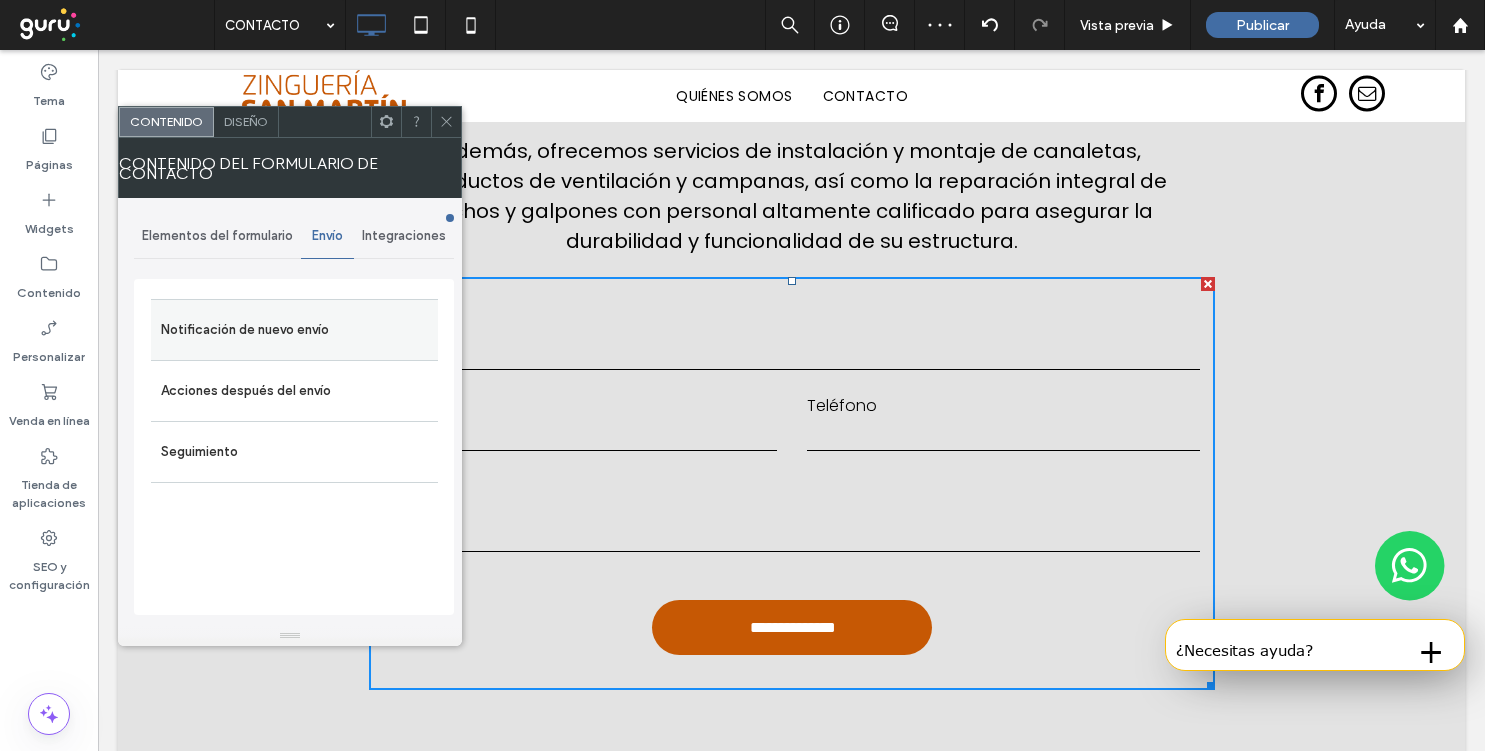 click on "Notificación de nuevo envío" at bounding box center (294, 330) 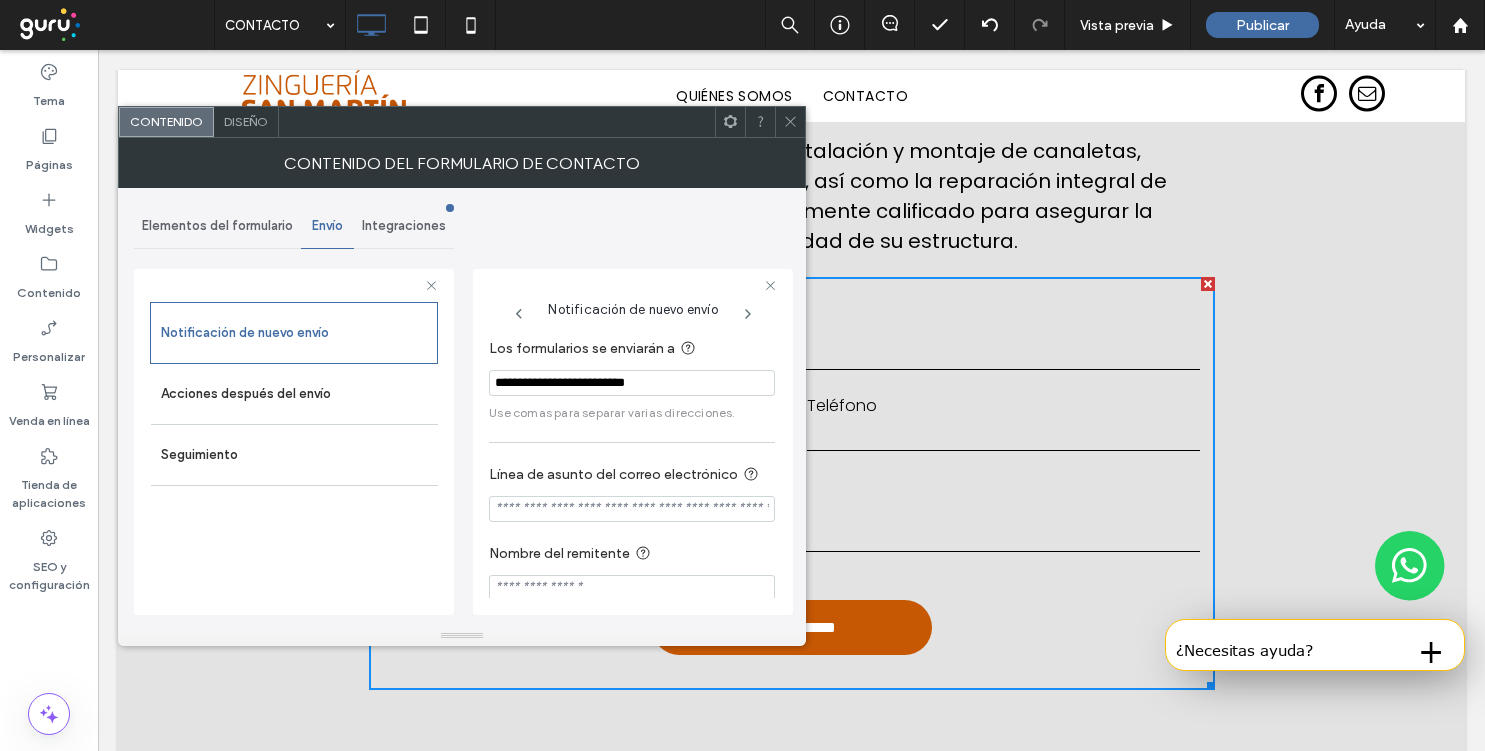 click on "**********" at bounding box center (632, 383) 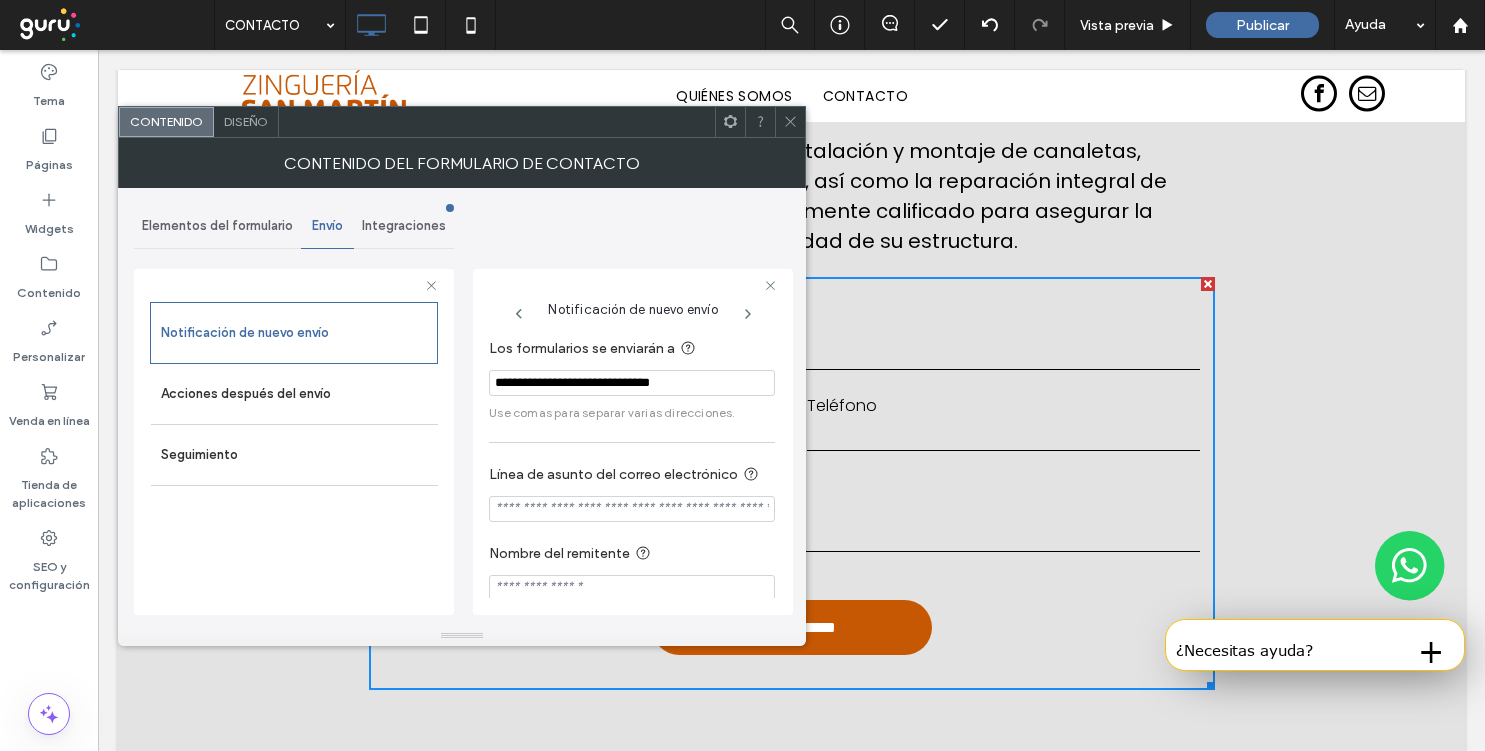 type on "**********" 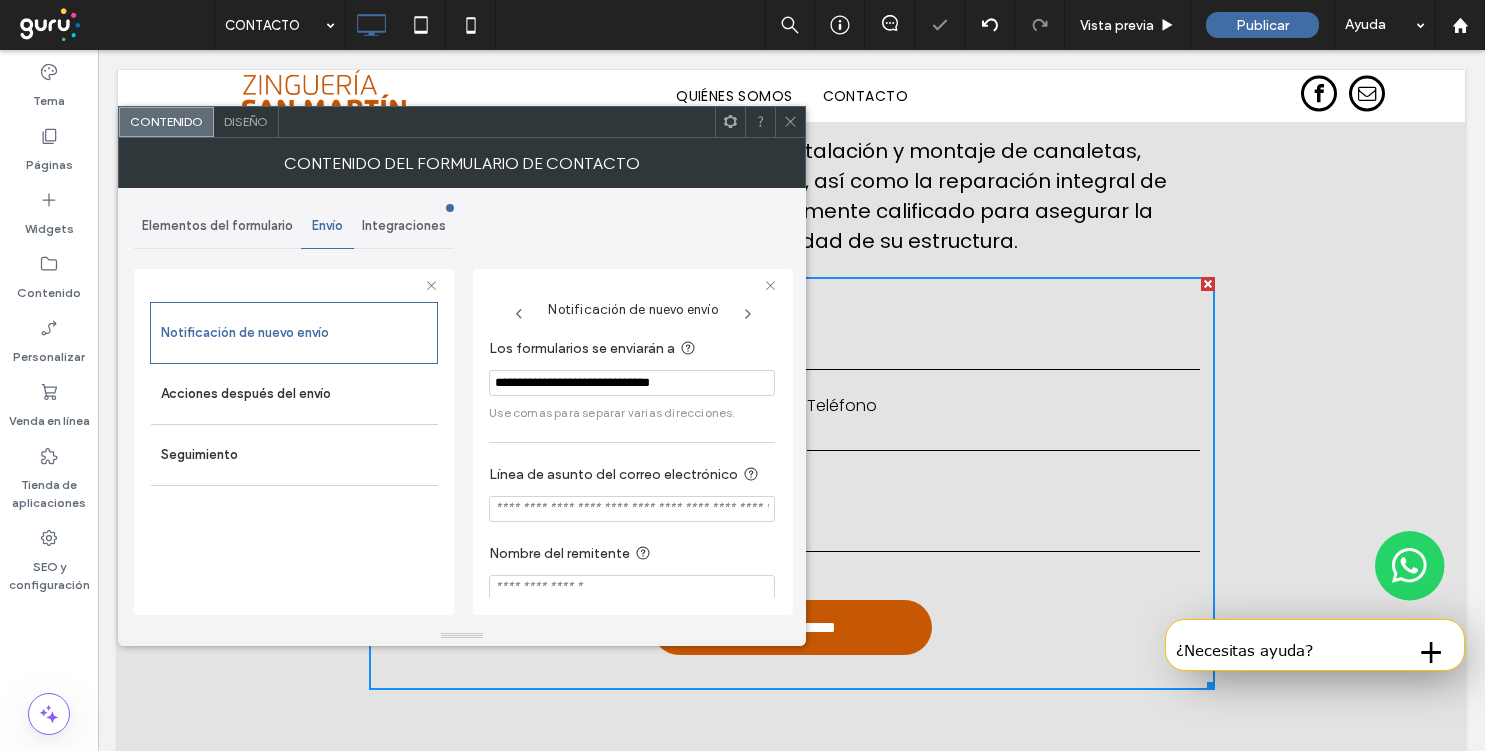 click at bounding box center (790, 122) 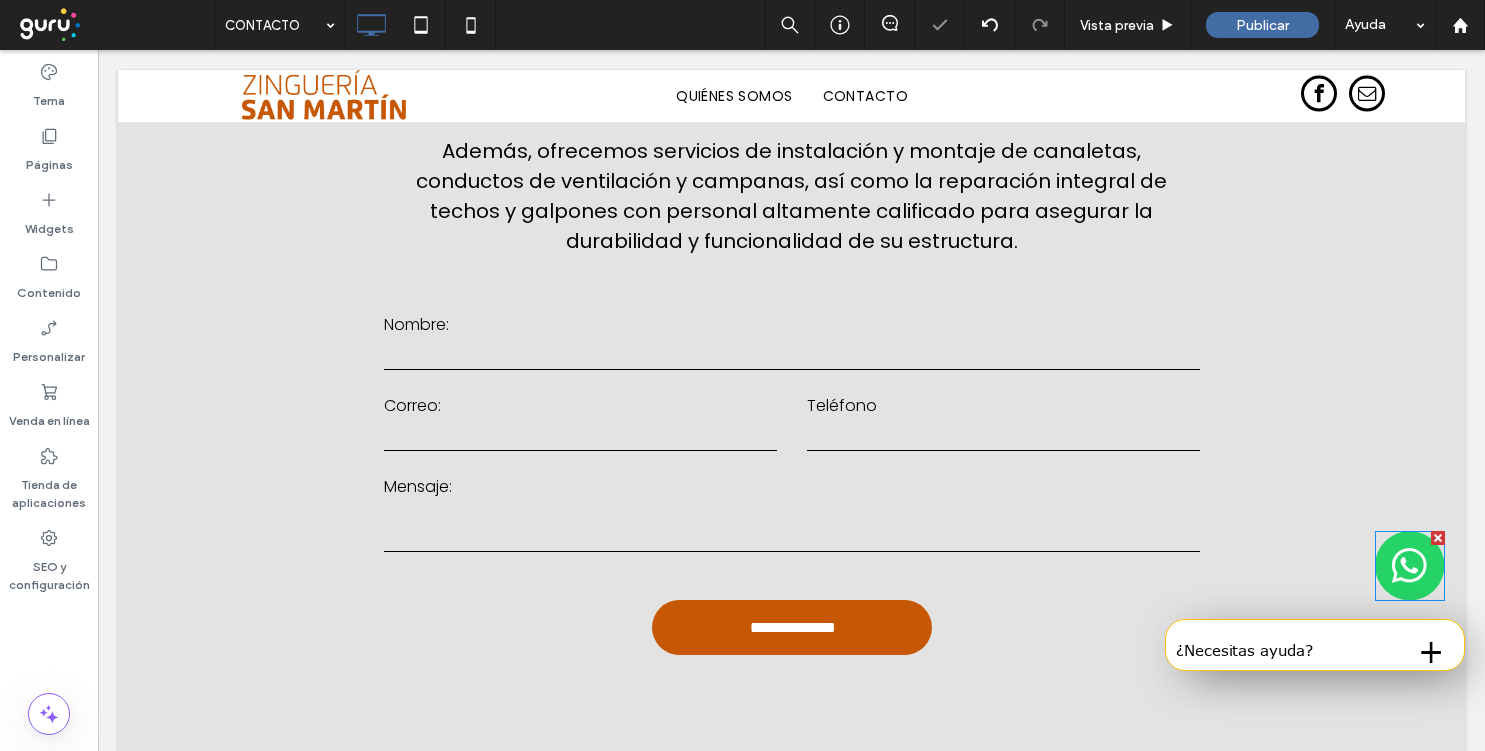 click at bounding box center [1410, 566] 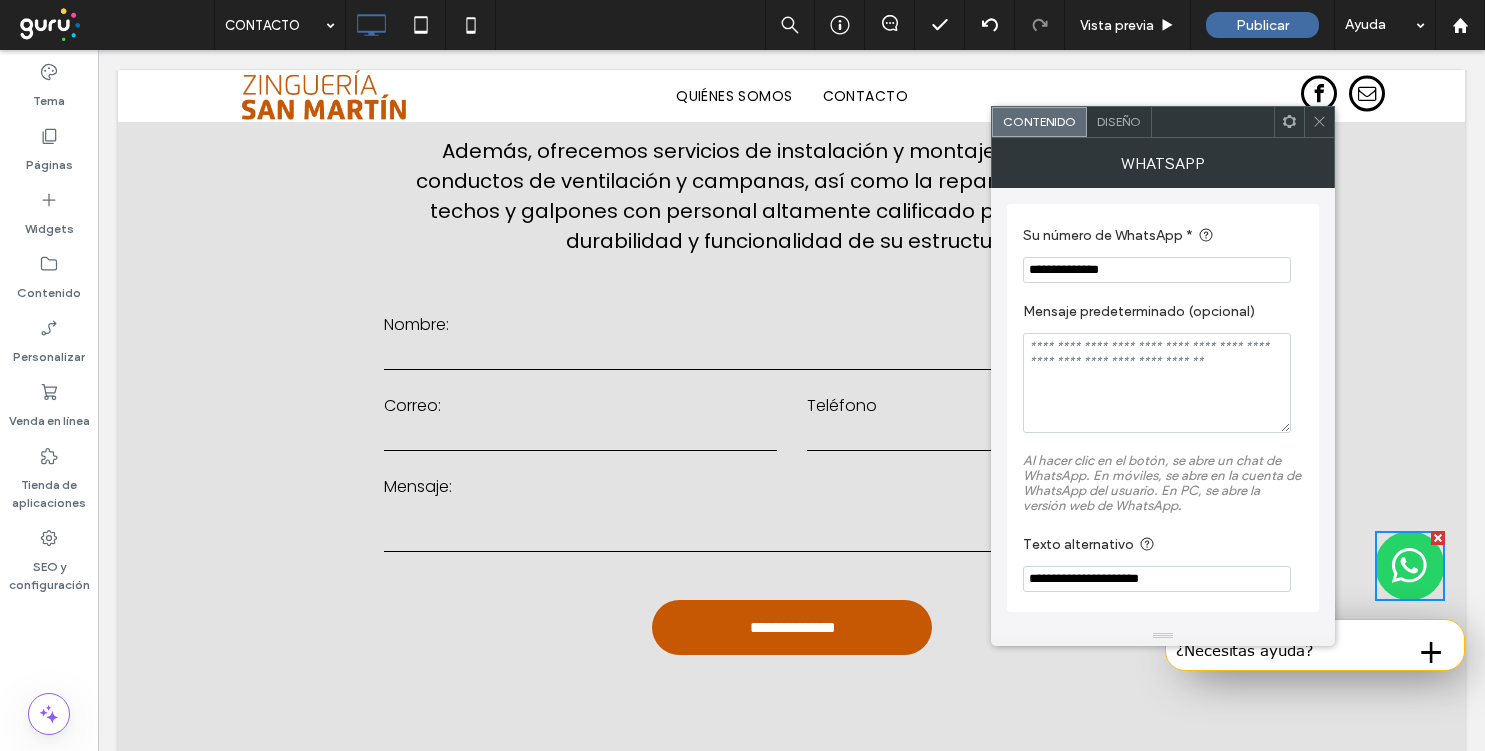 click on "**********" at bounding box center (1157, 270) 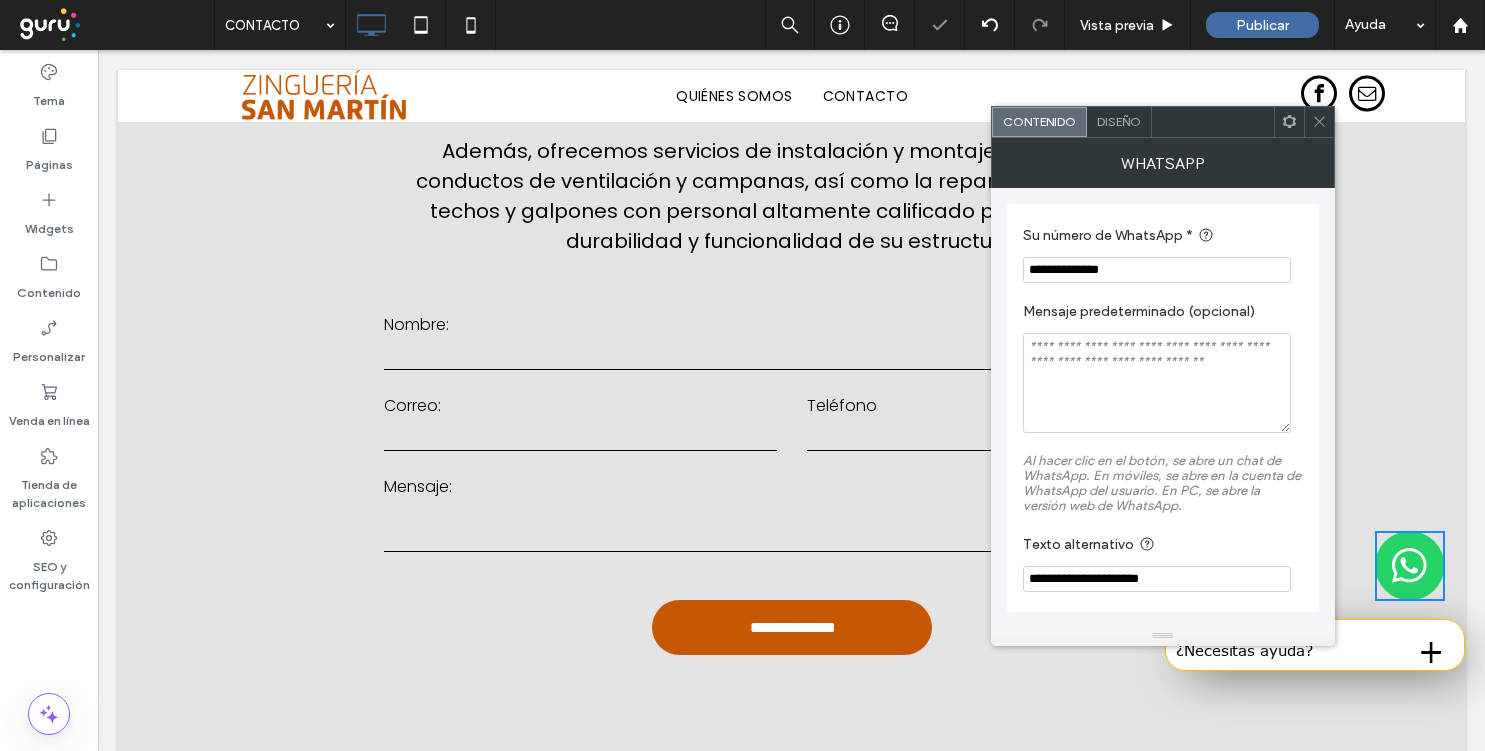 click at bounding box center [1319, 122] 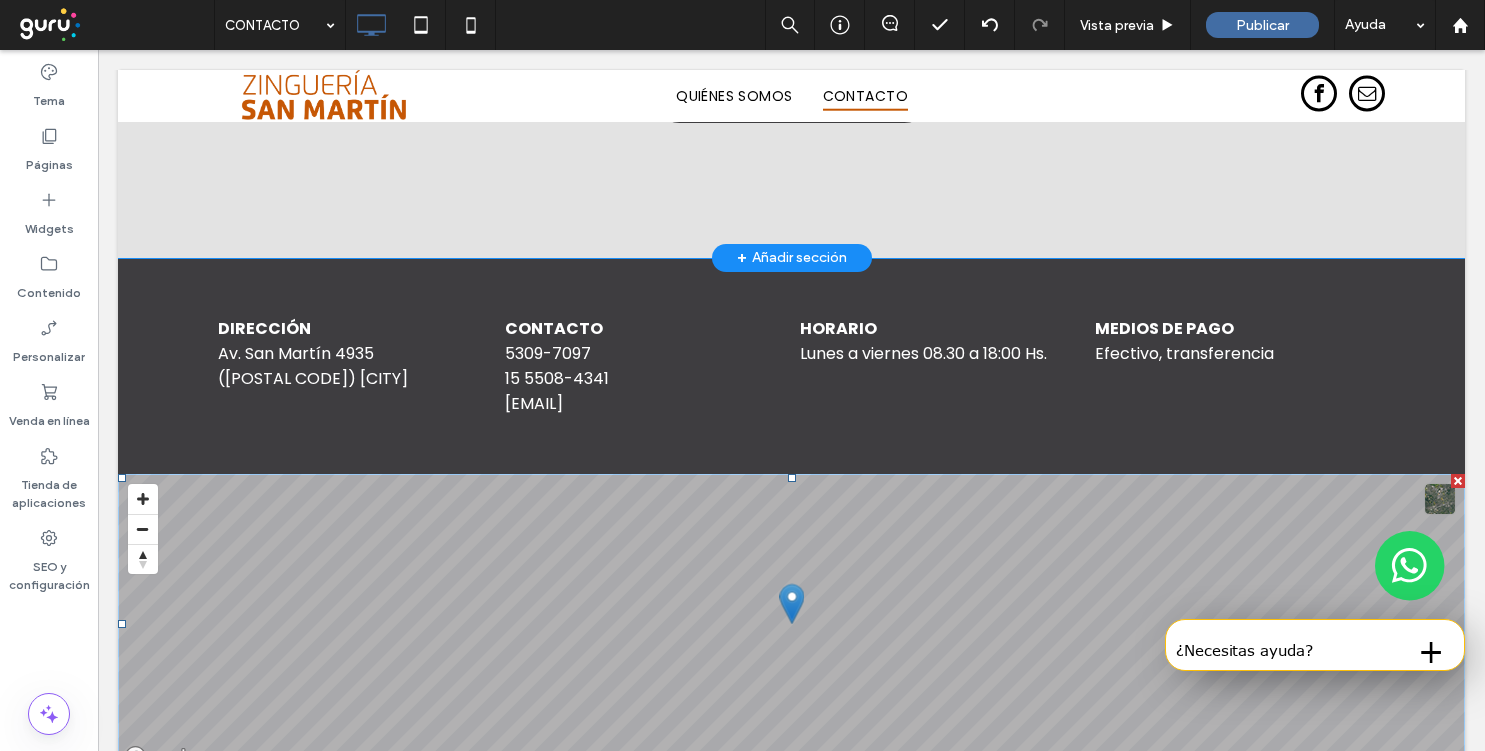 scroll, scrollTop: 1211, scrollLeft: 0, axis: vertical 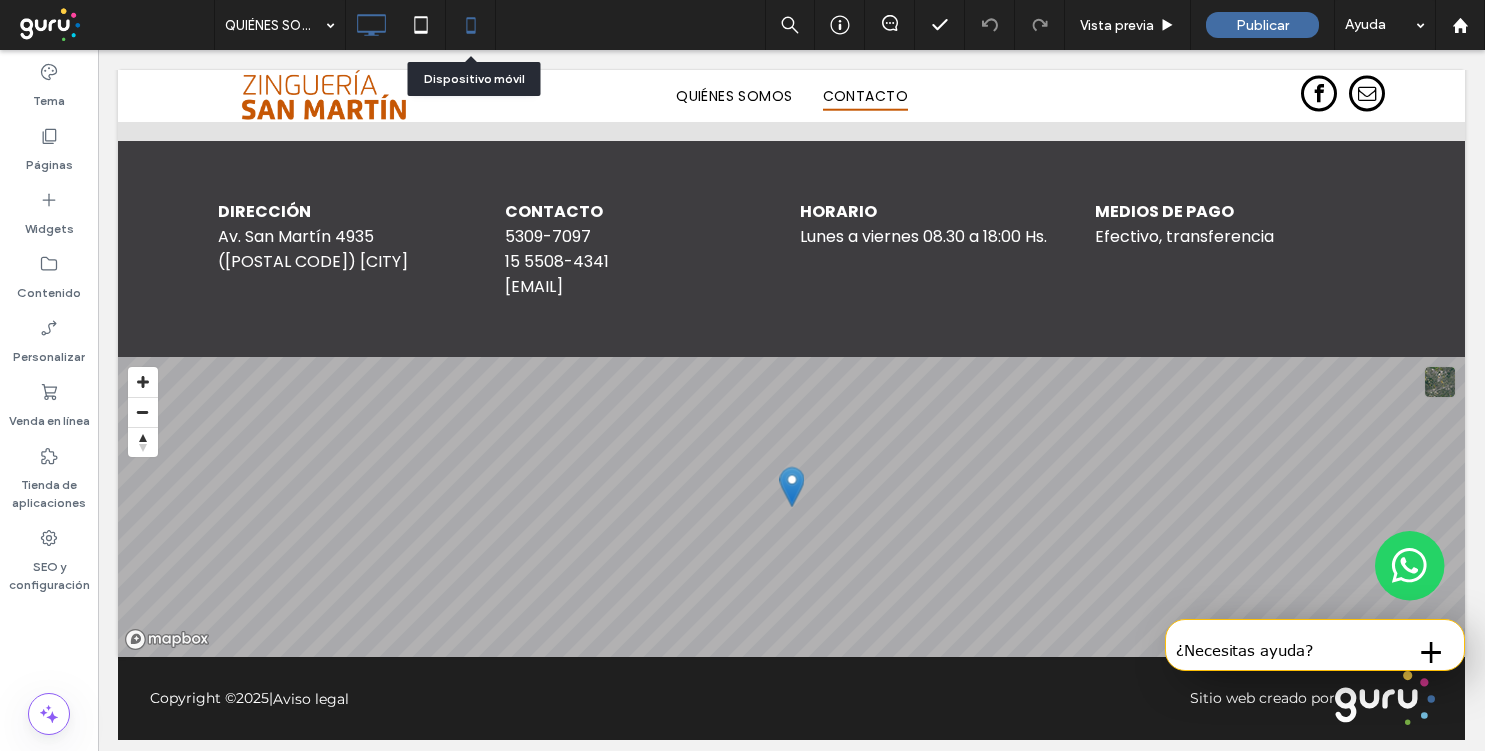 click 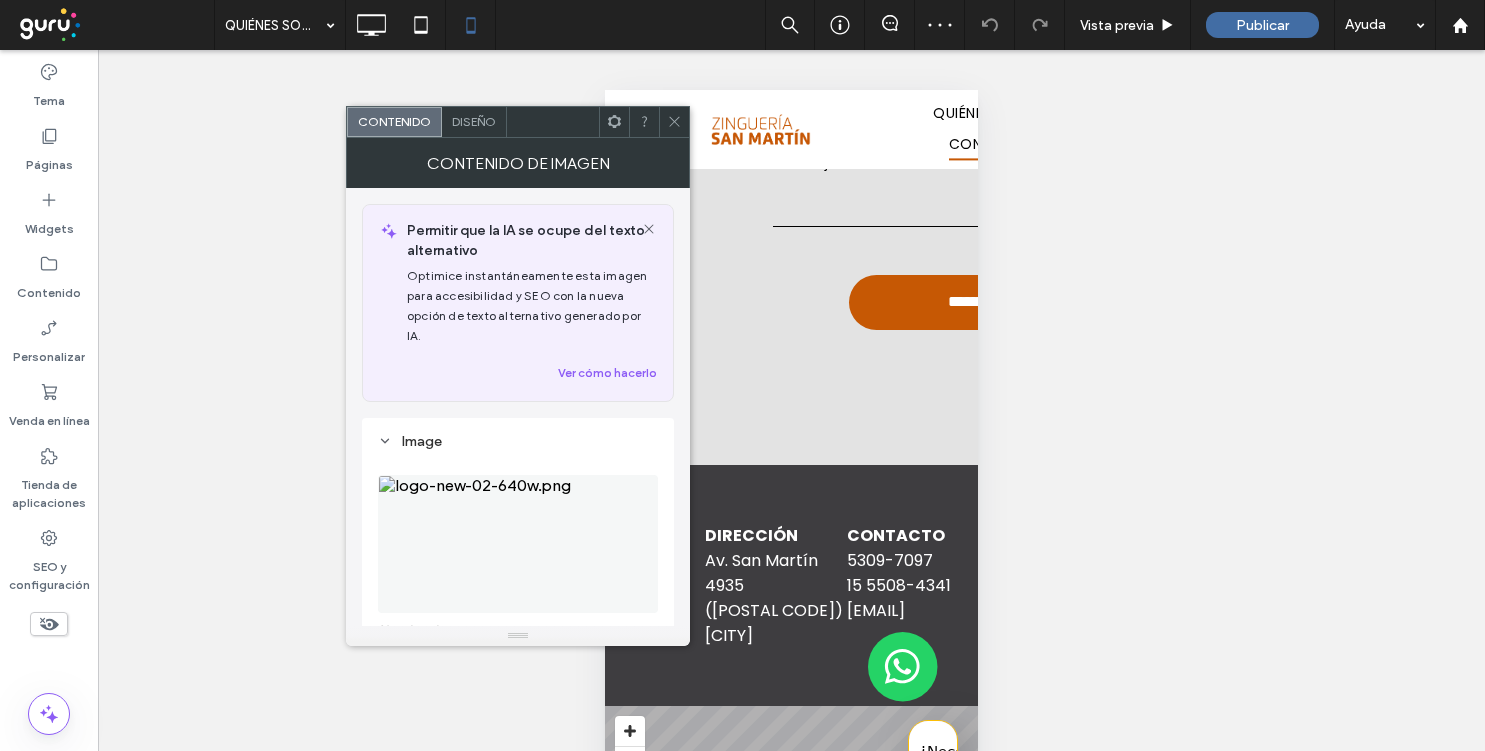 click at bounding box center (518, 544) 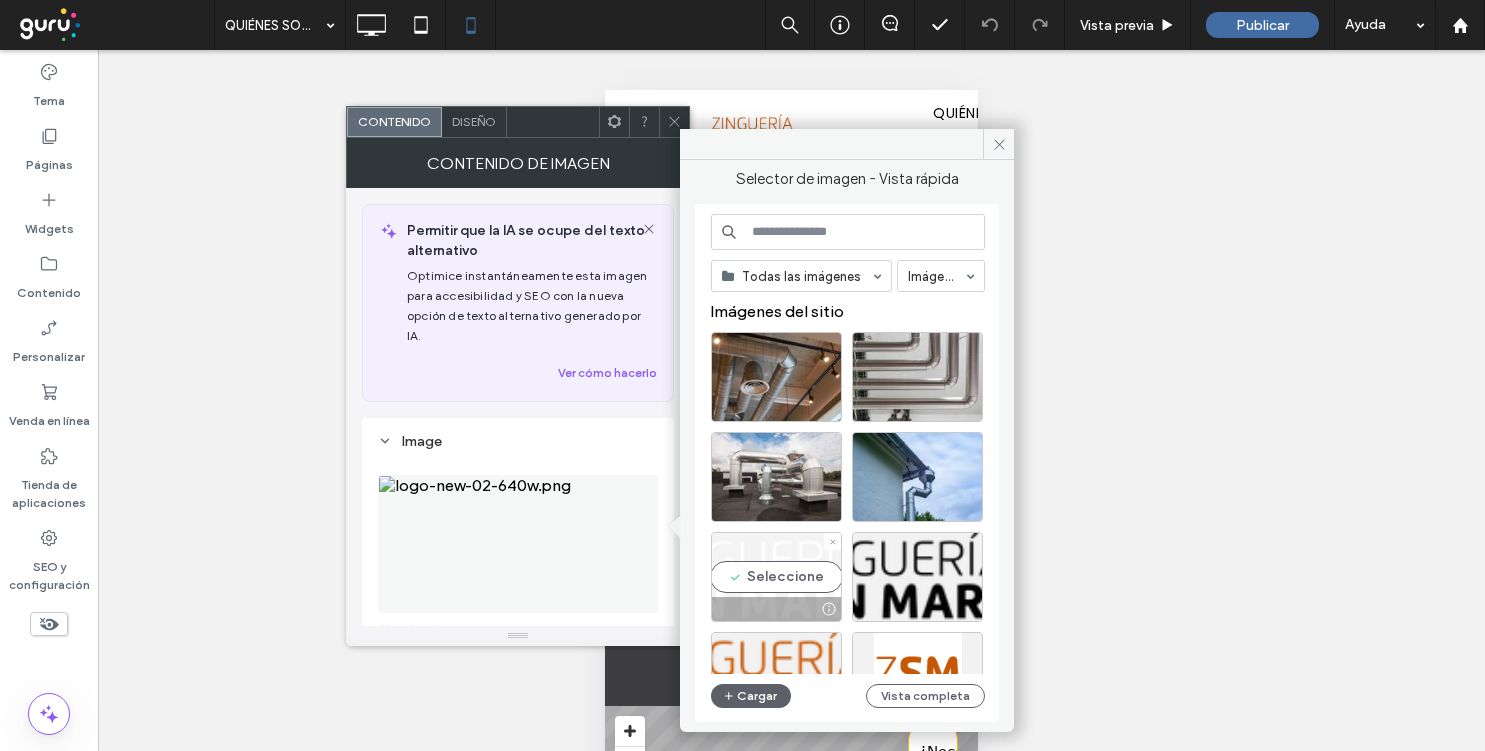 click on "Seleccione" at bounding box center [776, 577] 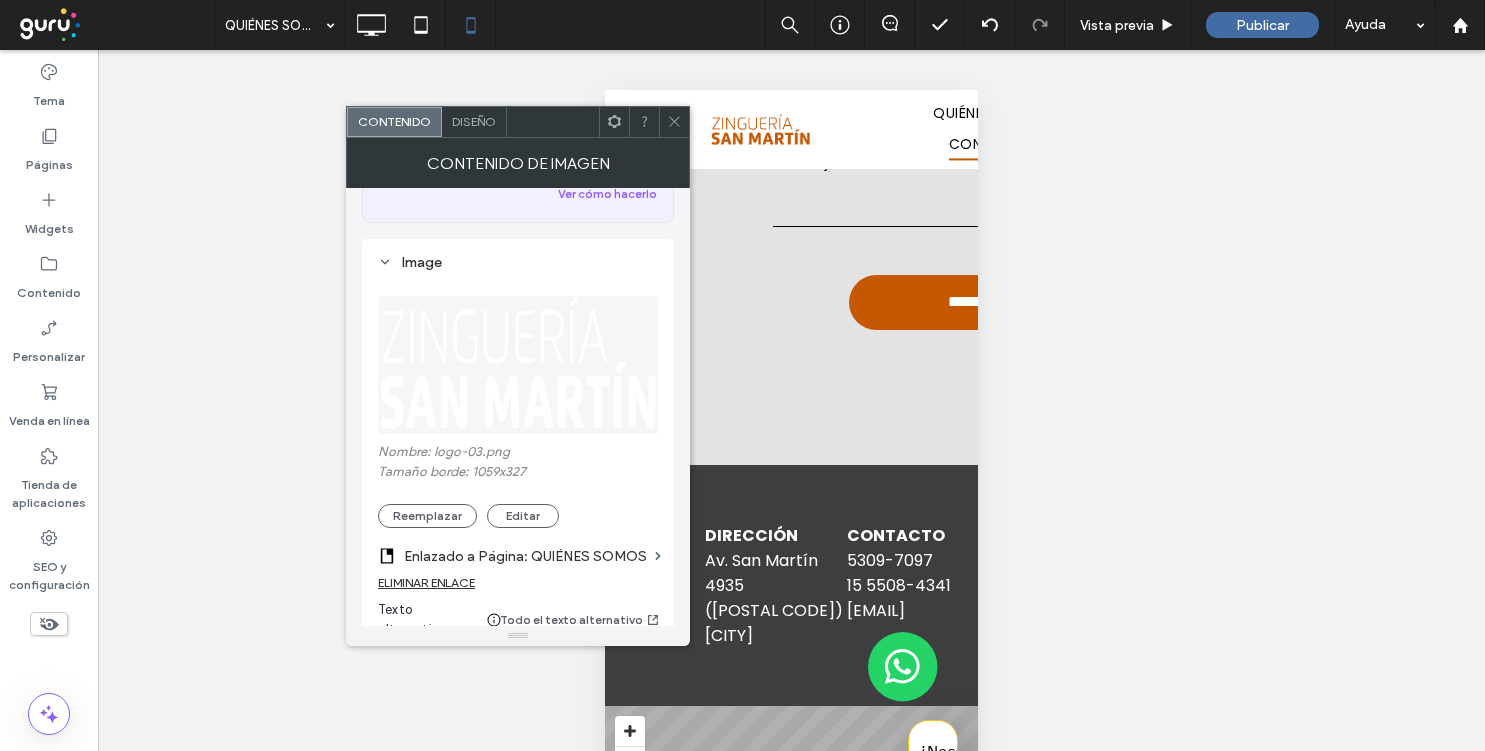 scroll, scrollTop: 284, scrollLeft: 0, axis: vertical 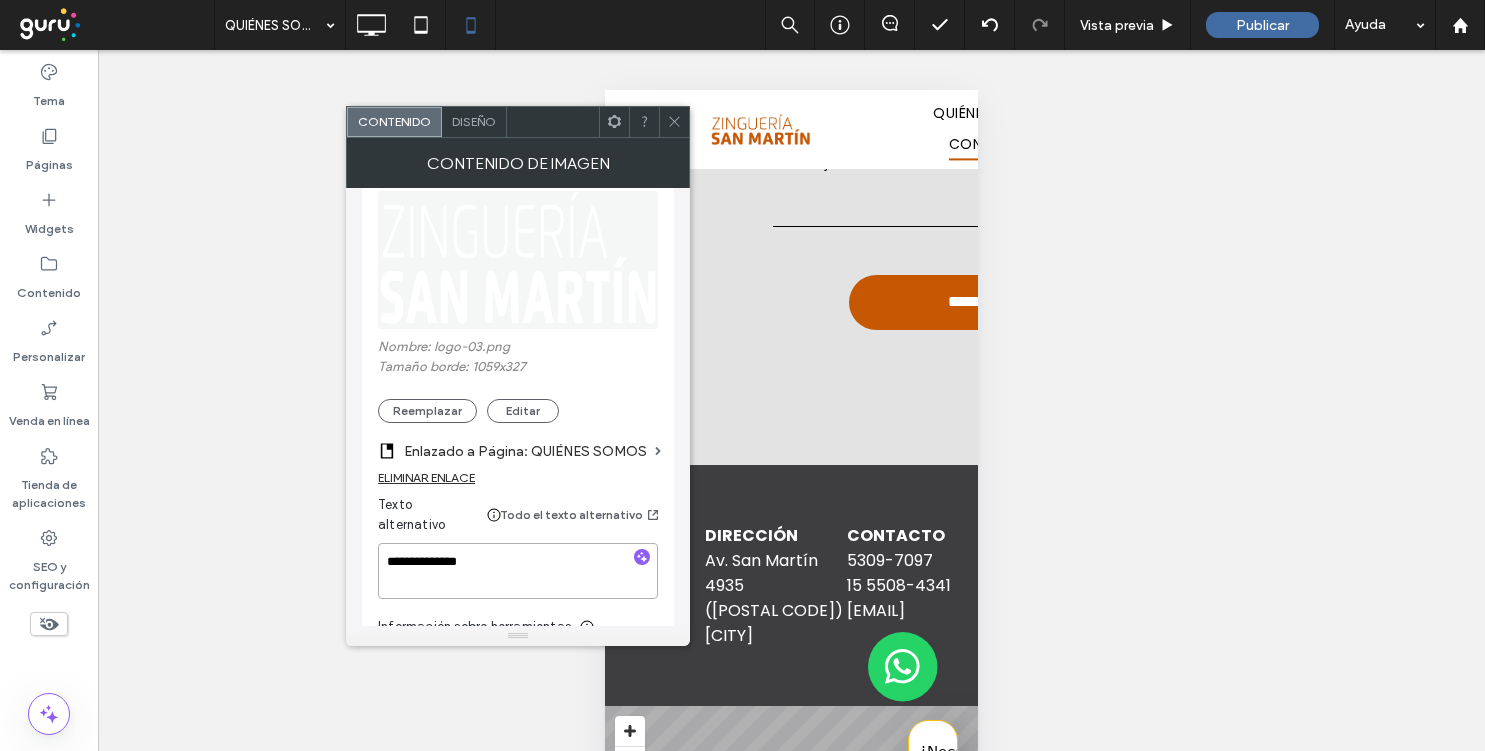 click on "**********" at bounding box center (518, 571) 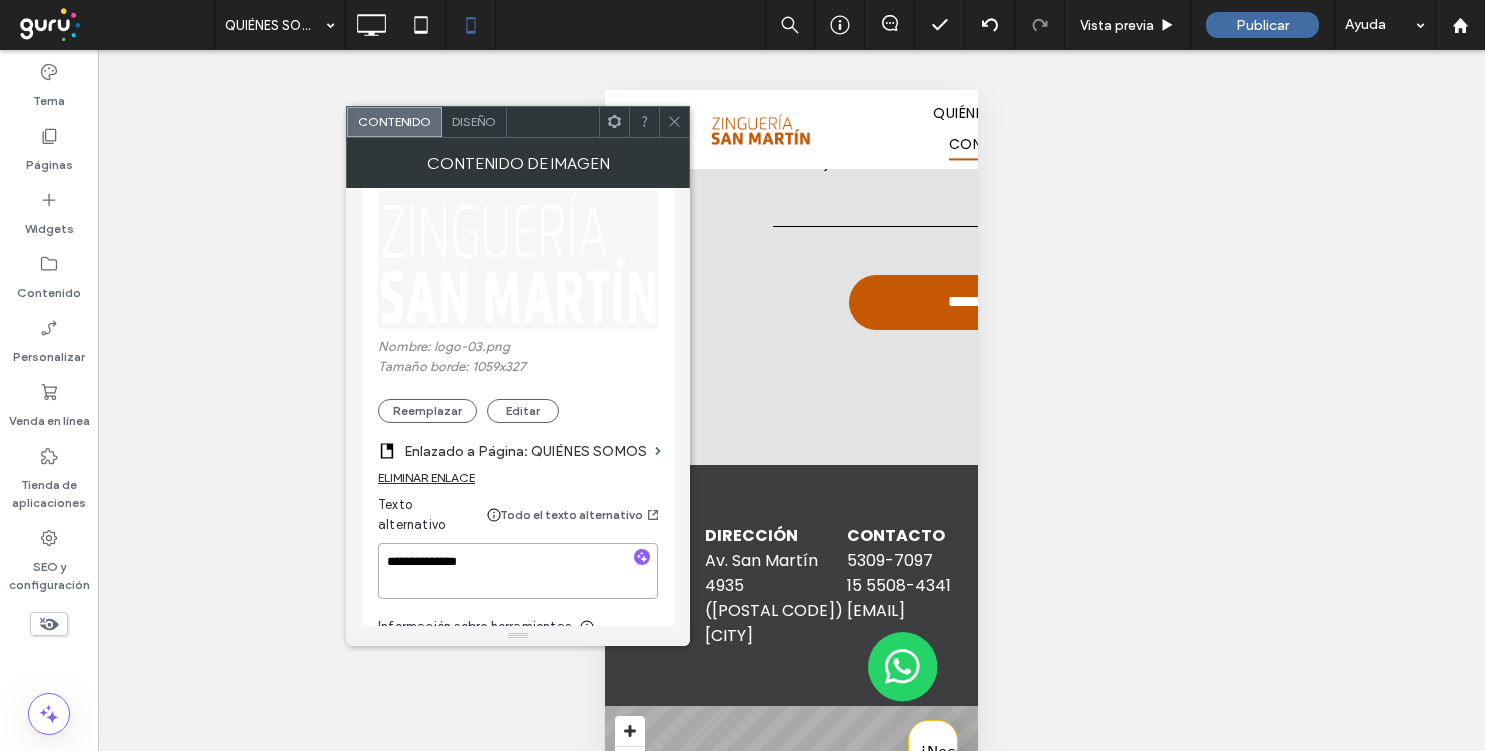click on "**********" at bounding box center (518, 571) 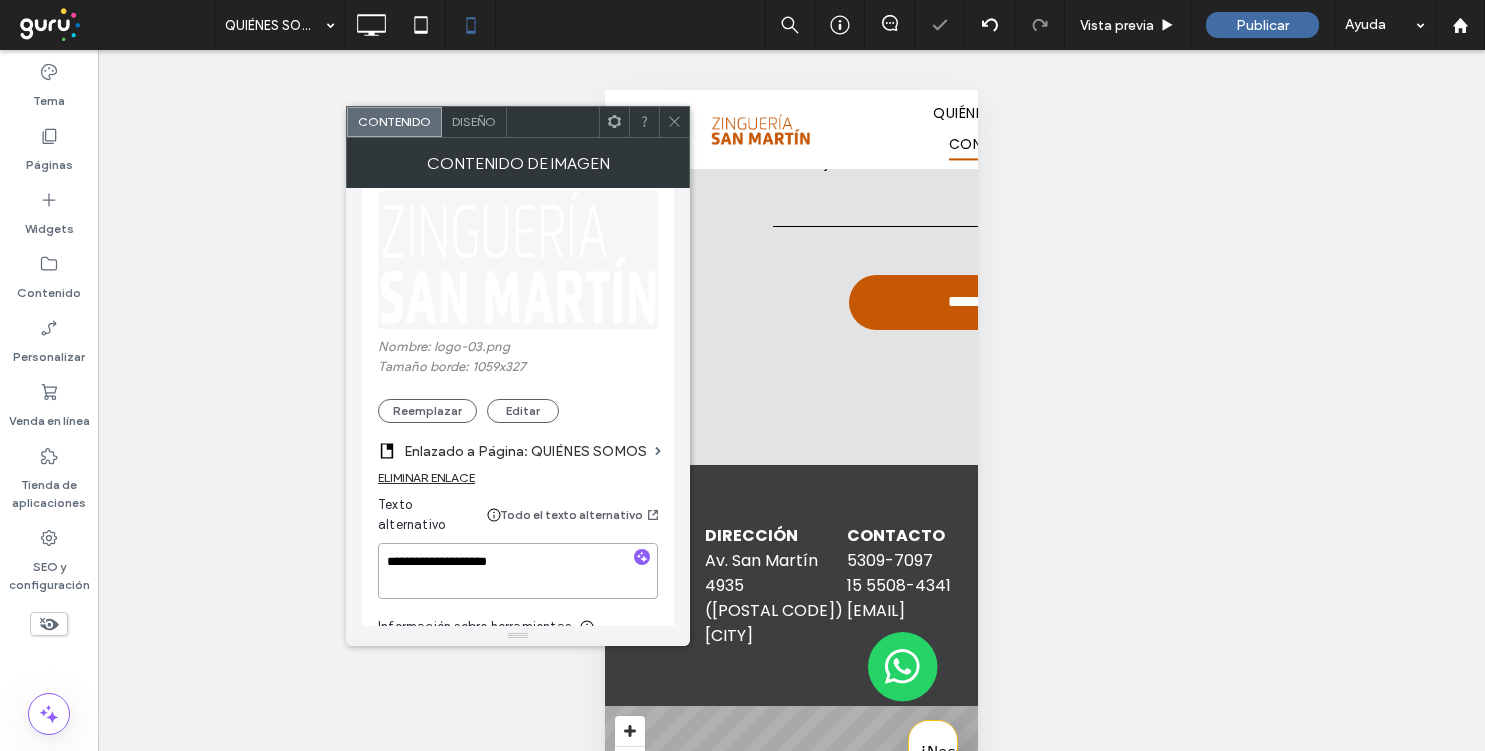 type on "**********" 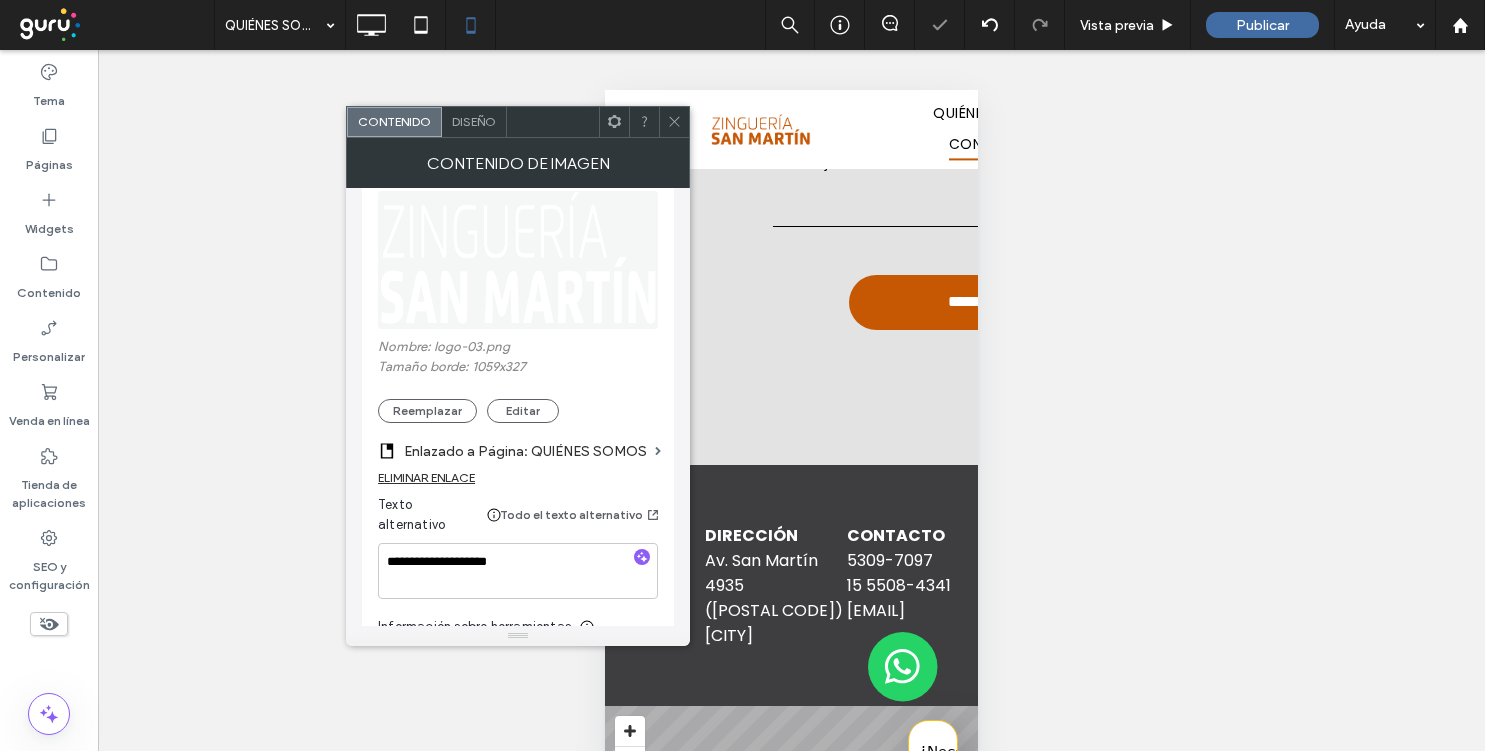 click 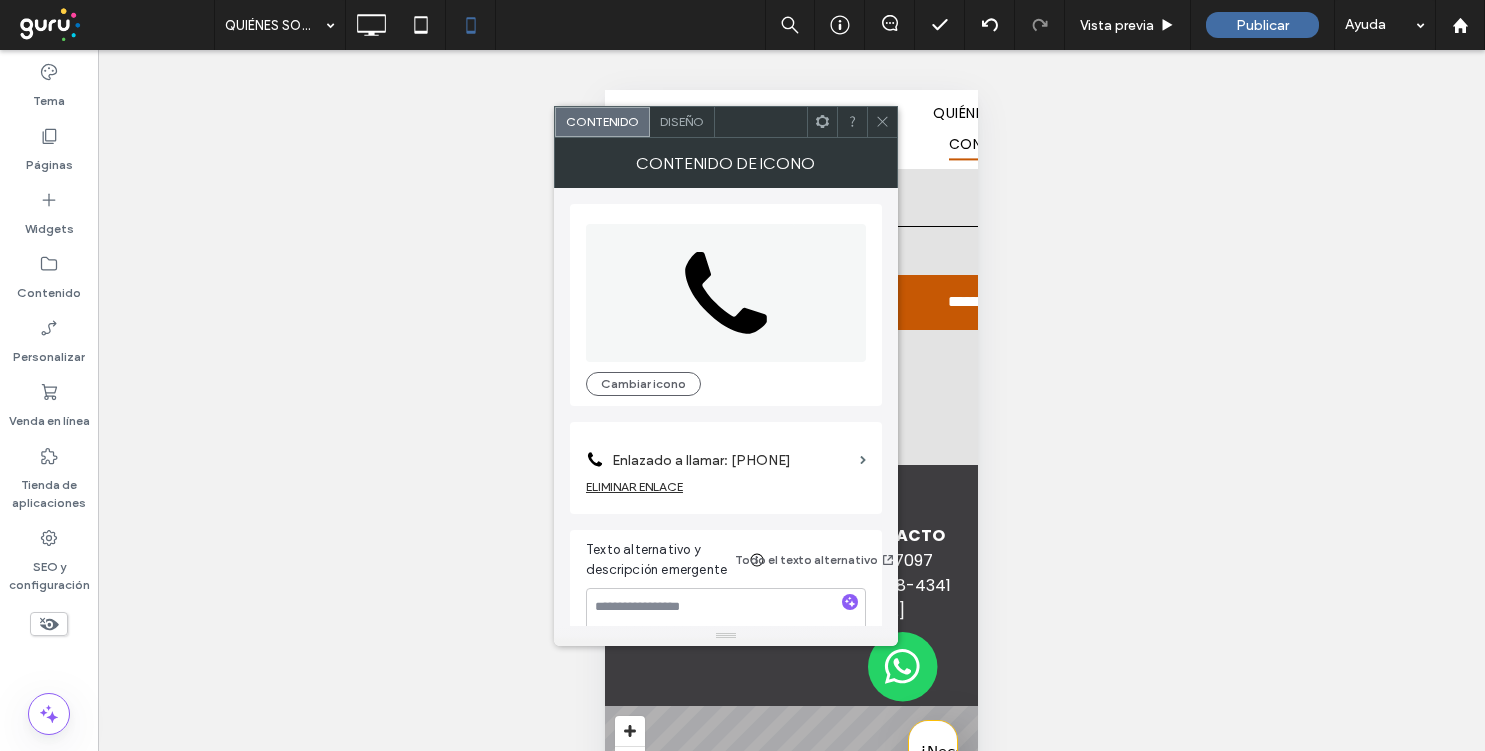 click on "Enlazado a llamar: +549357615474247" at bounding box center [732, 460] 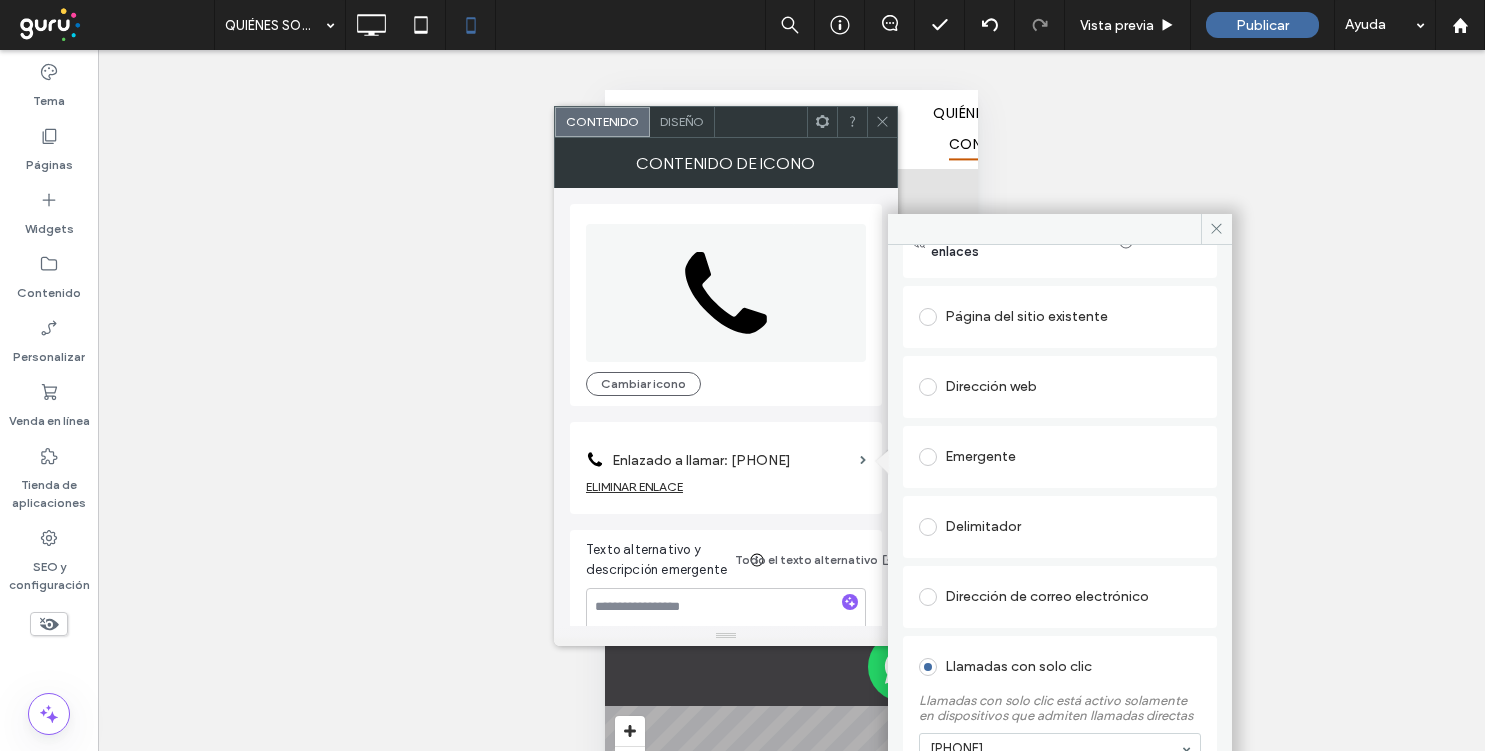 scroll, scrollTop: 189, scrollLeft: 0, axis: vertical 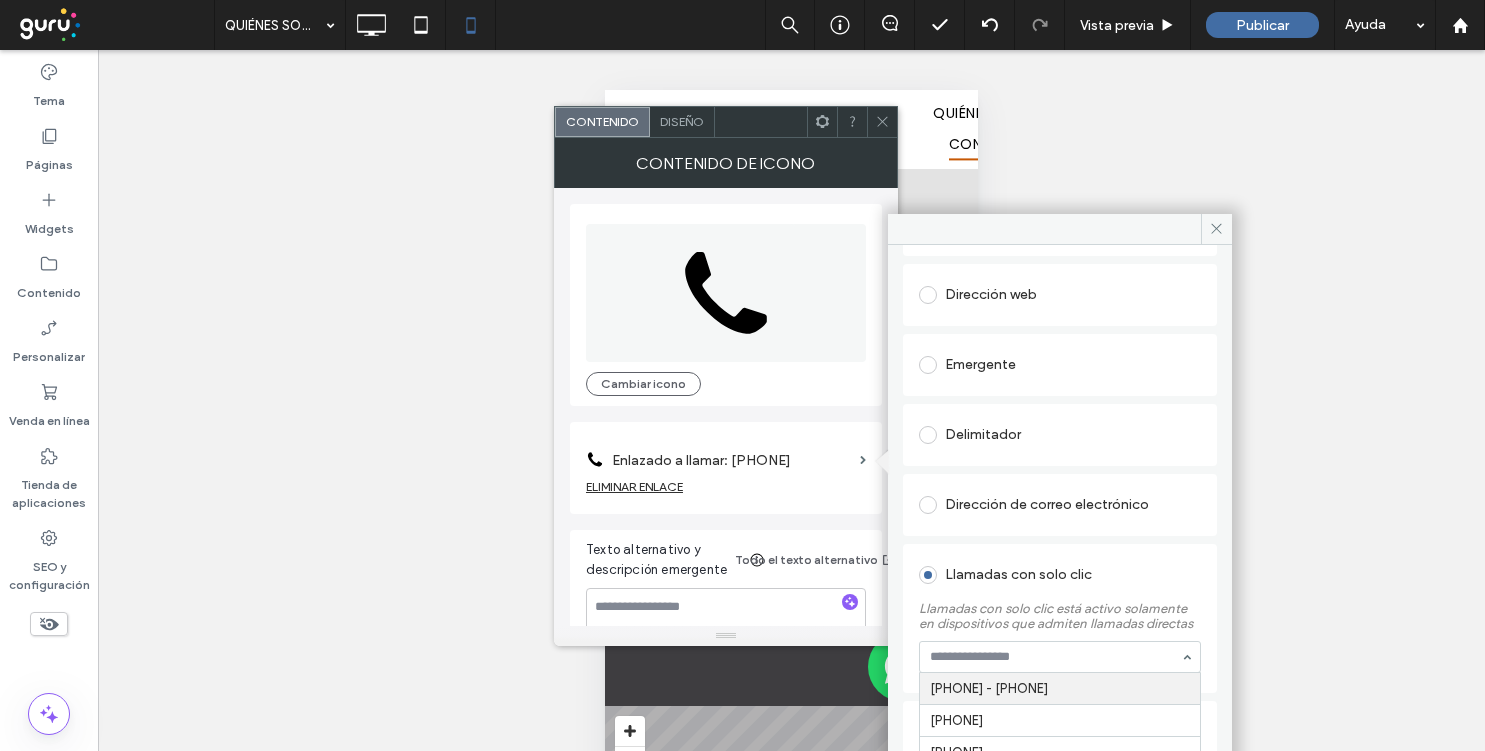 paste on "**********" 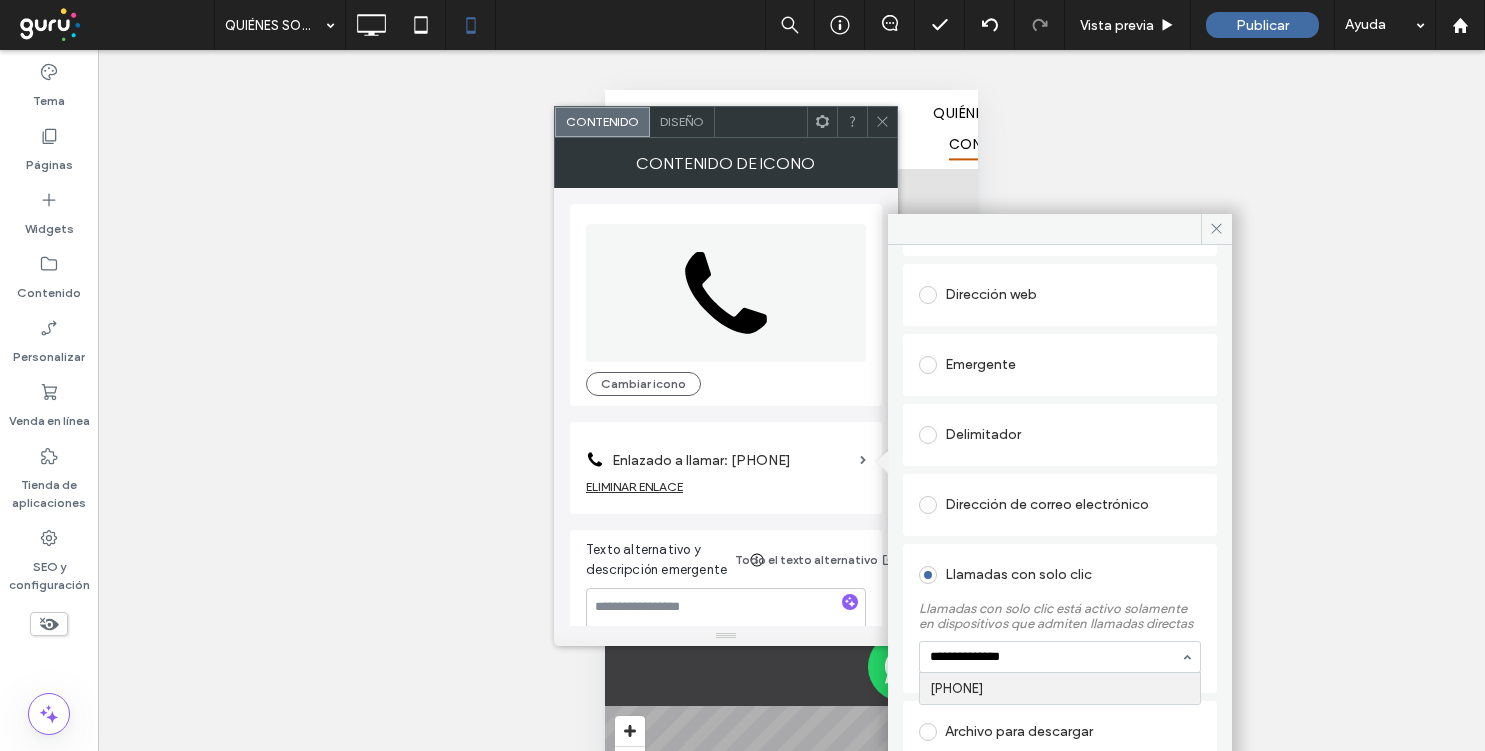 type 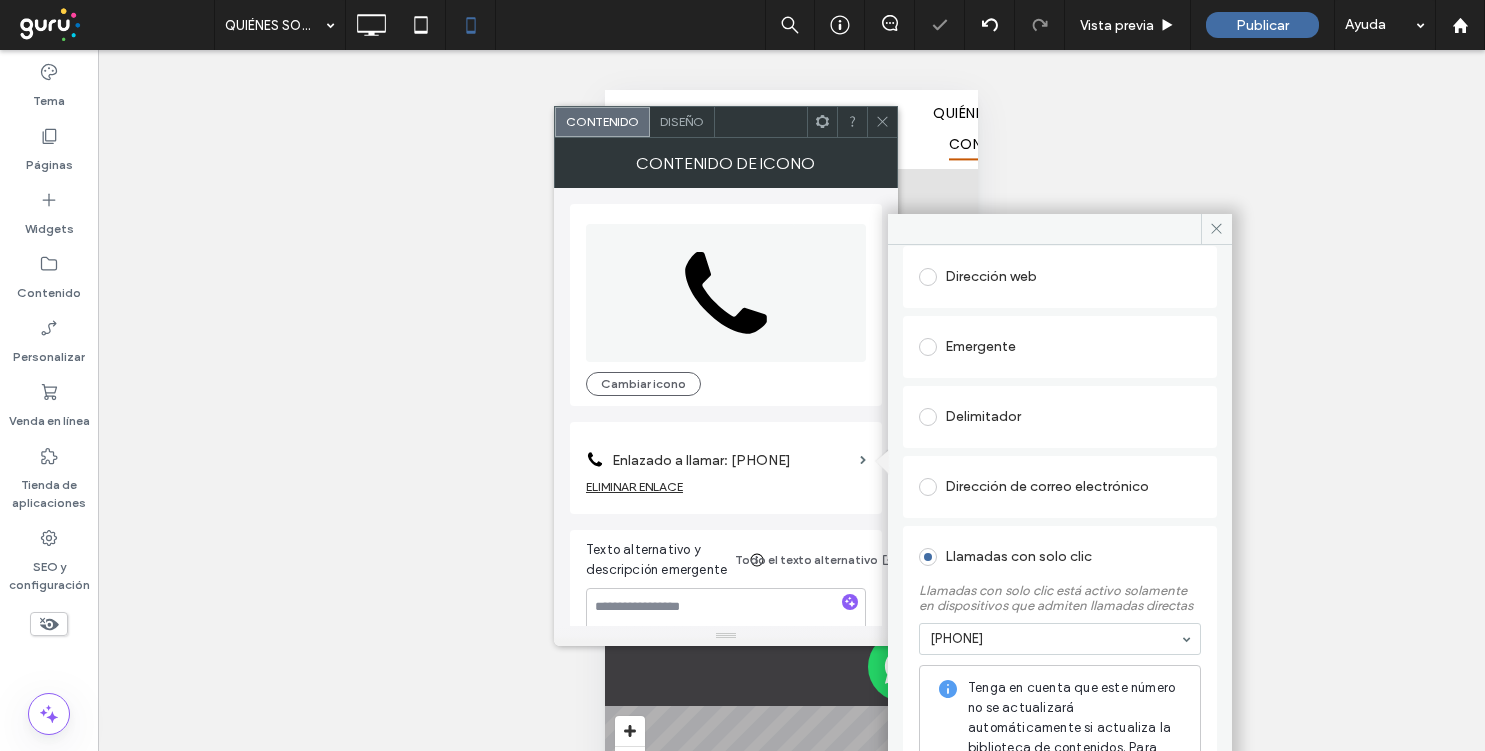click 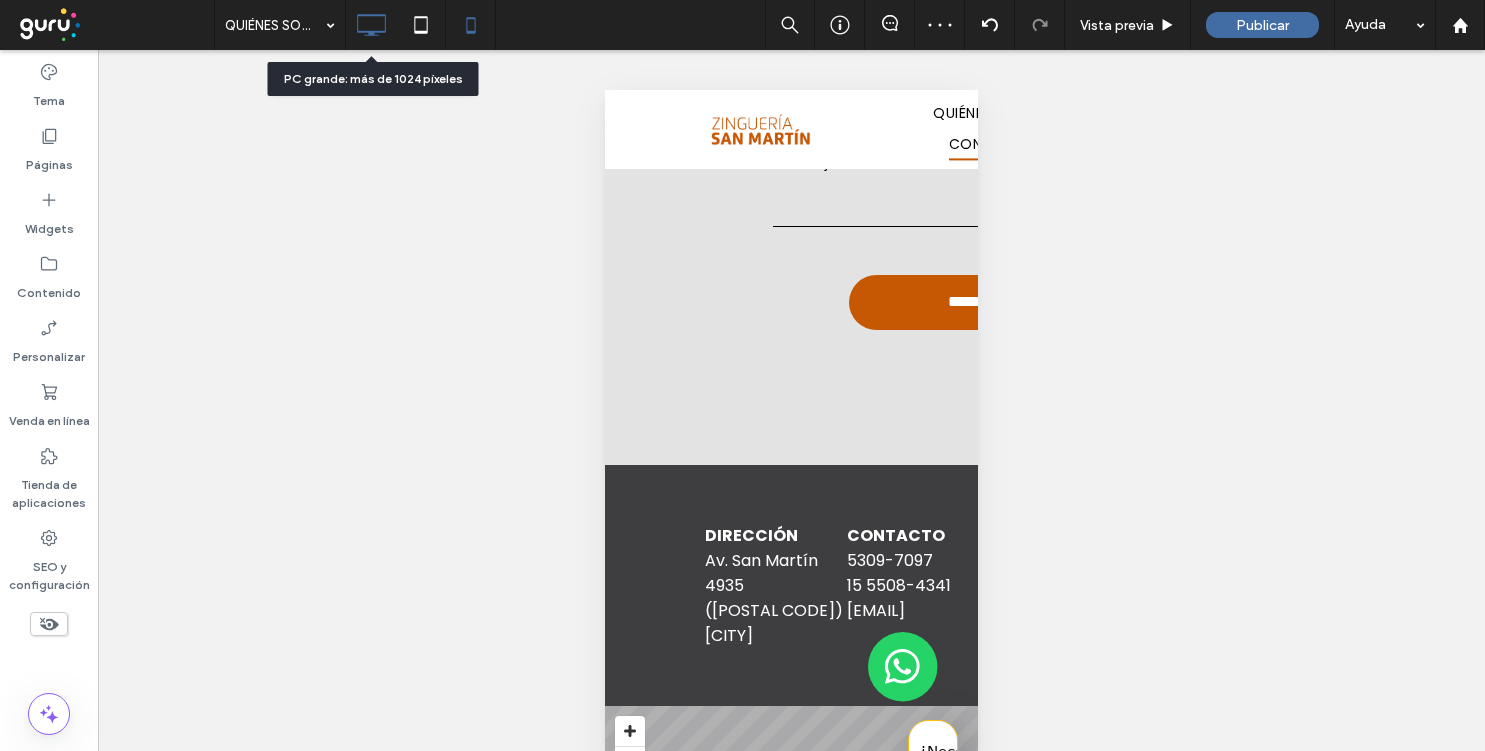 click 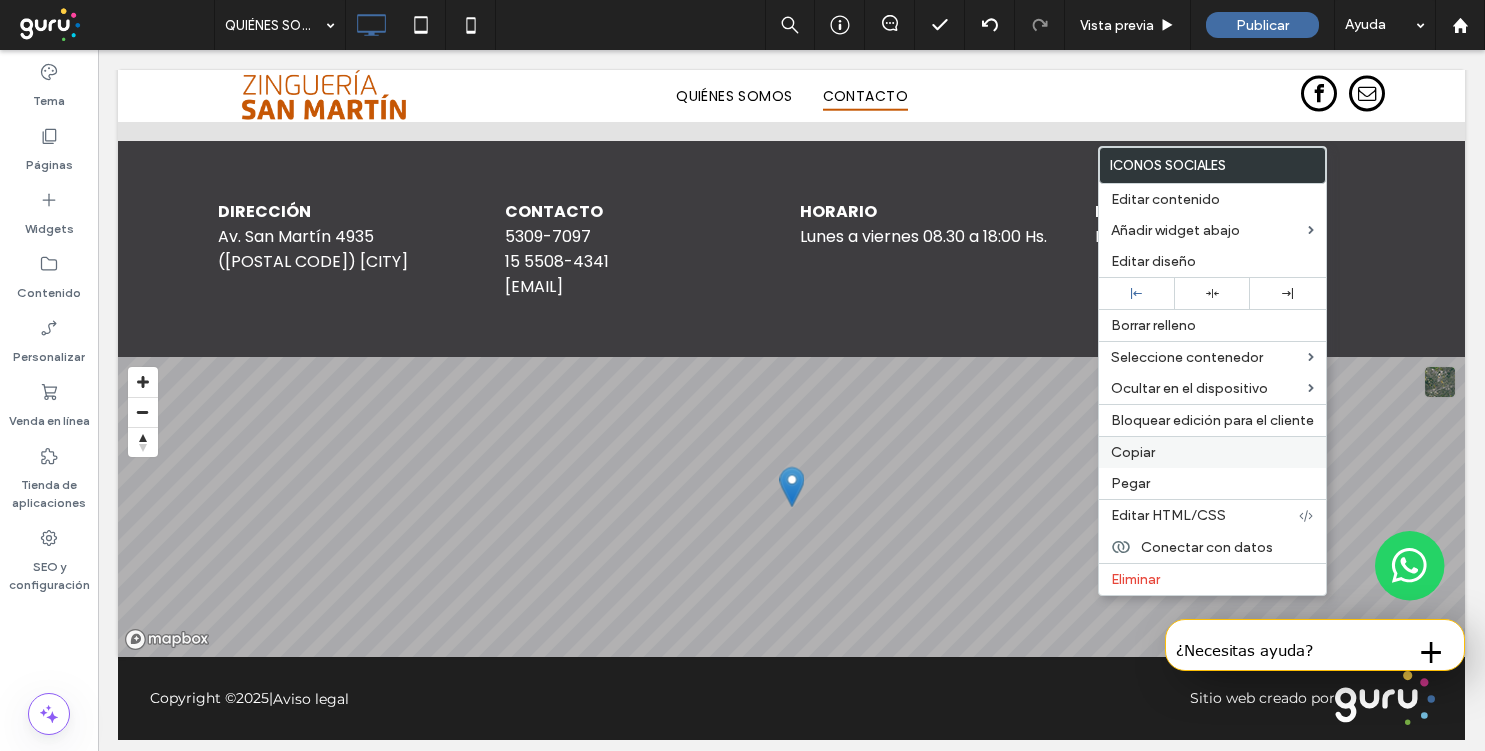 click on "Copiar" at bounding box center (1212, 452) 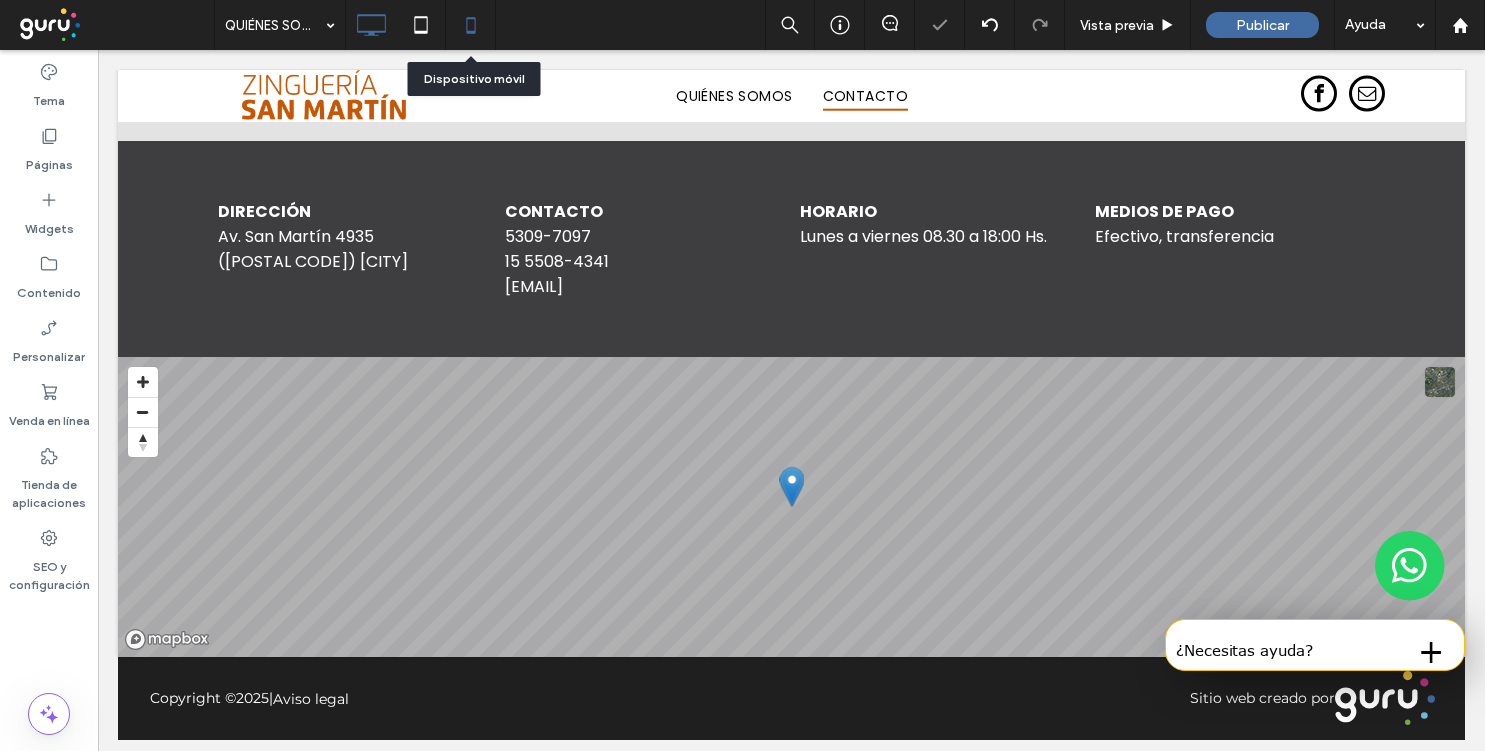 click 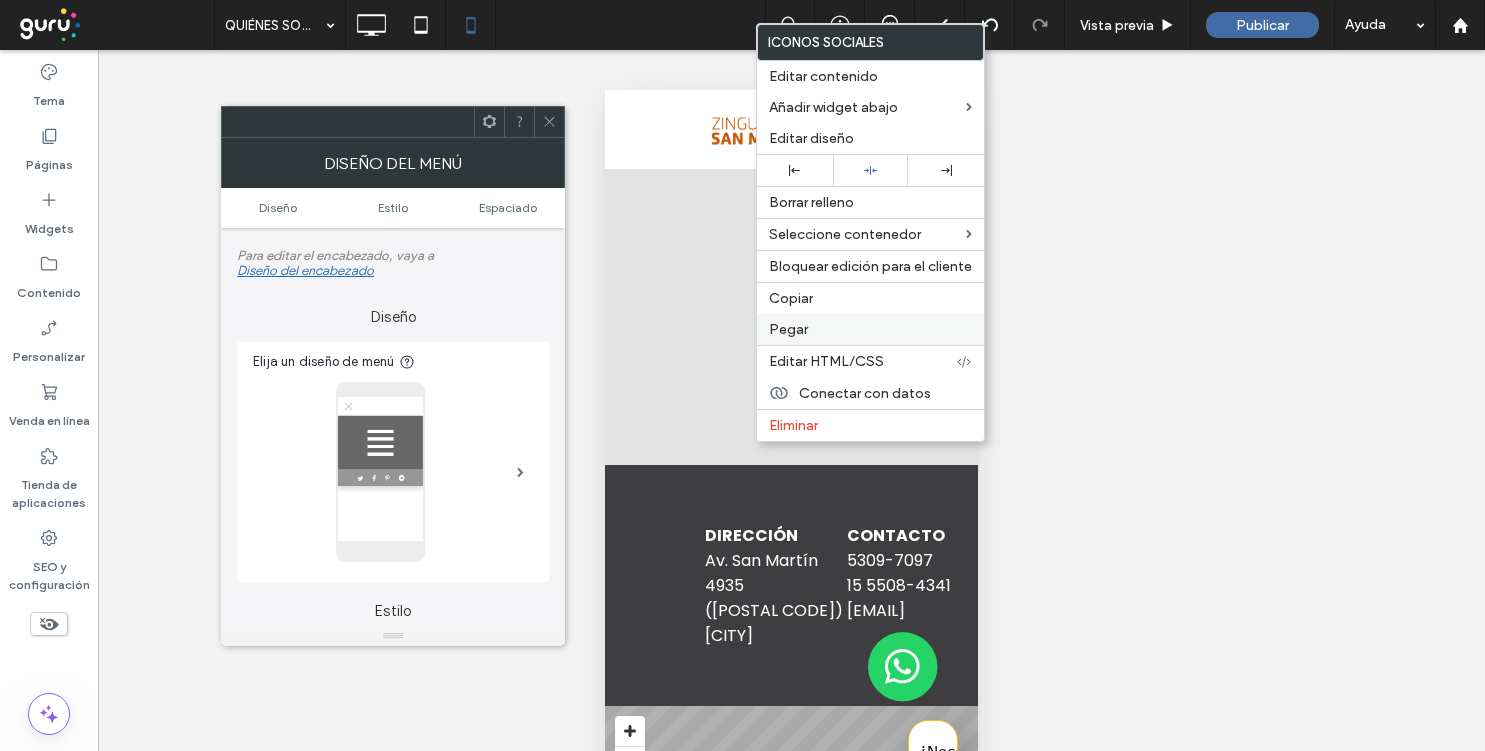 click on "Pegar" at bounding box center [870, 329] 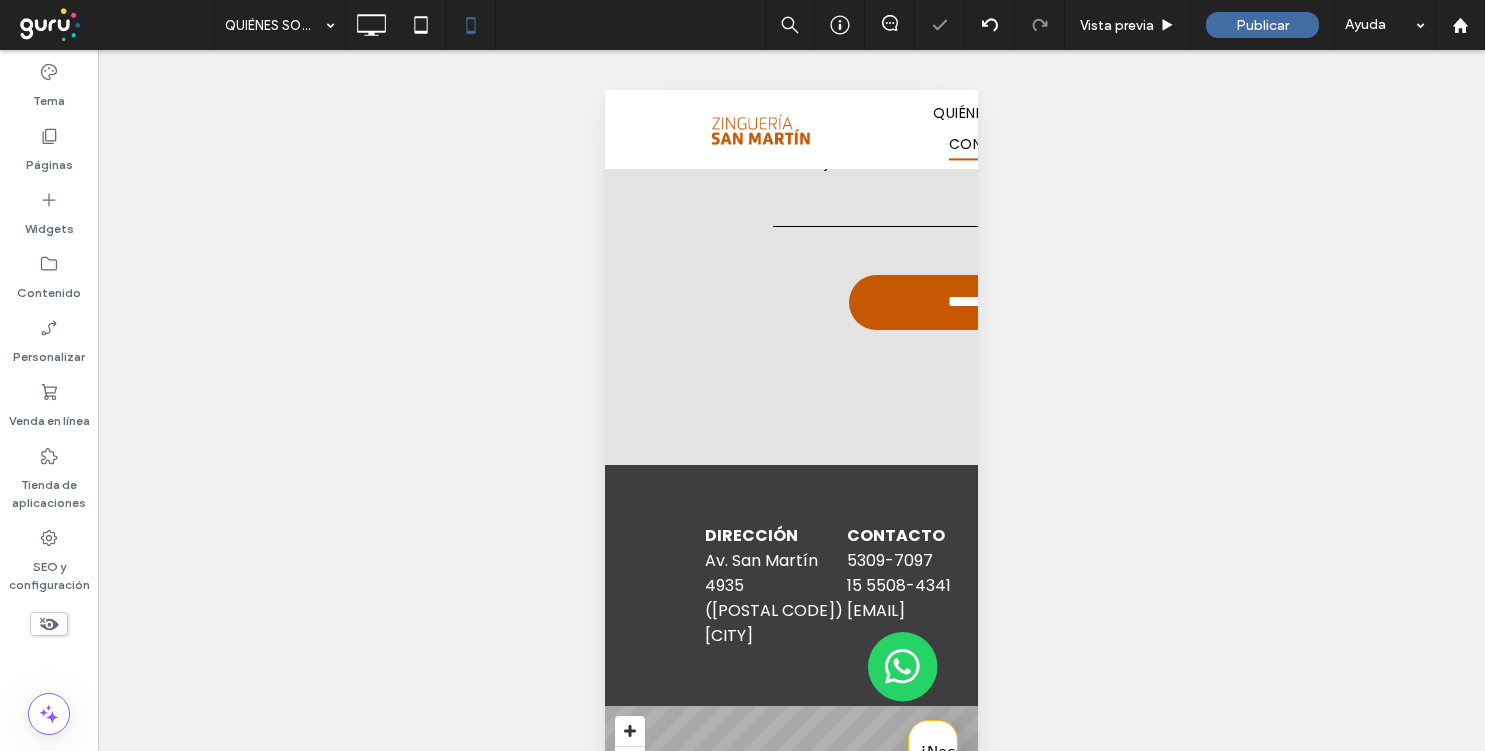 click at bounding box center [742, 375] 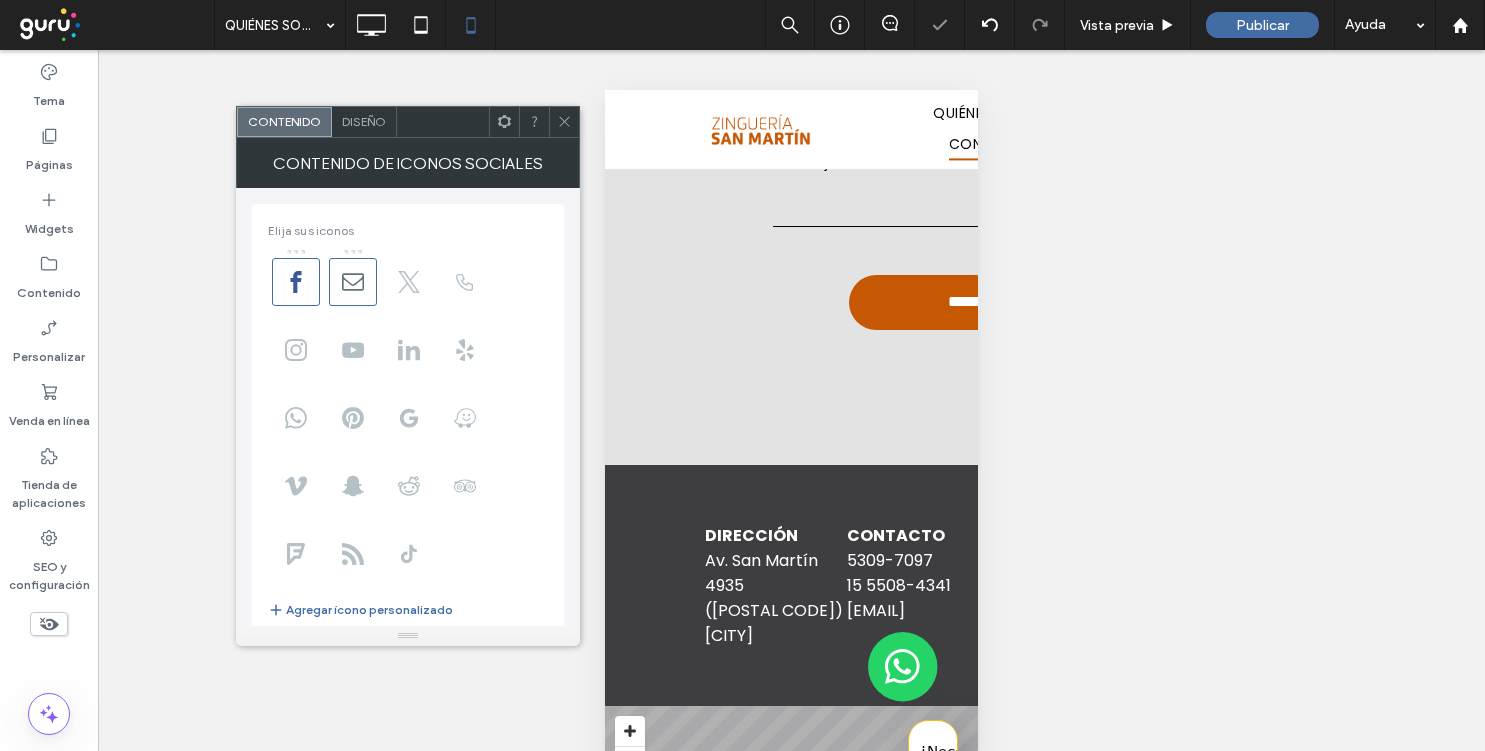 click on "Diseño" at bounding box center (364, 121) 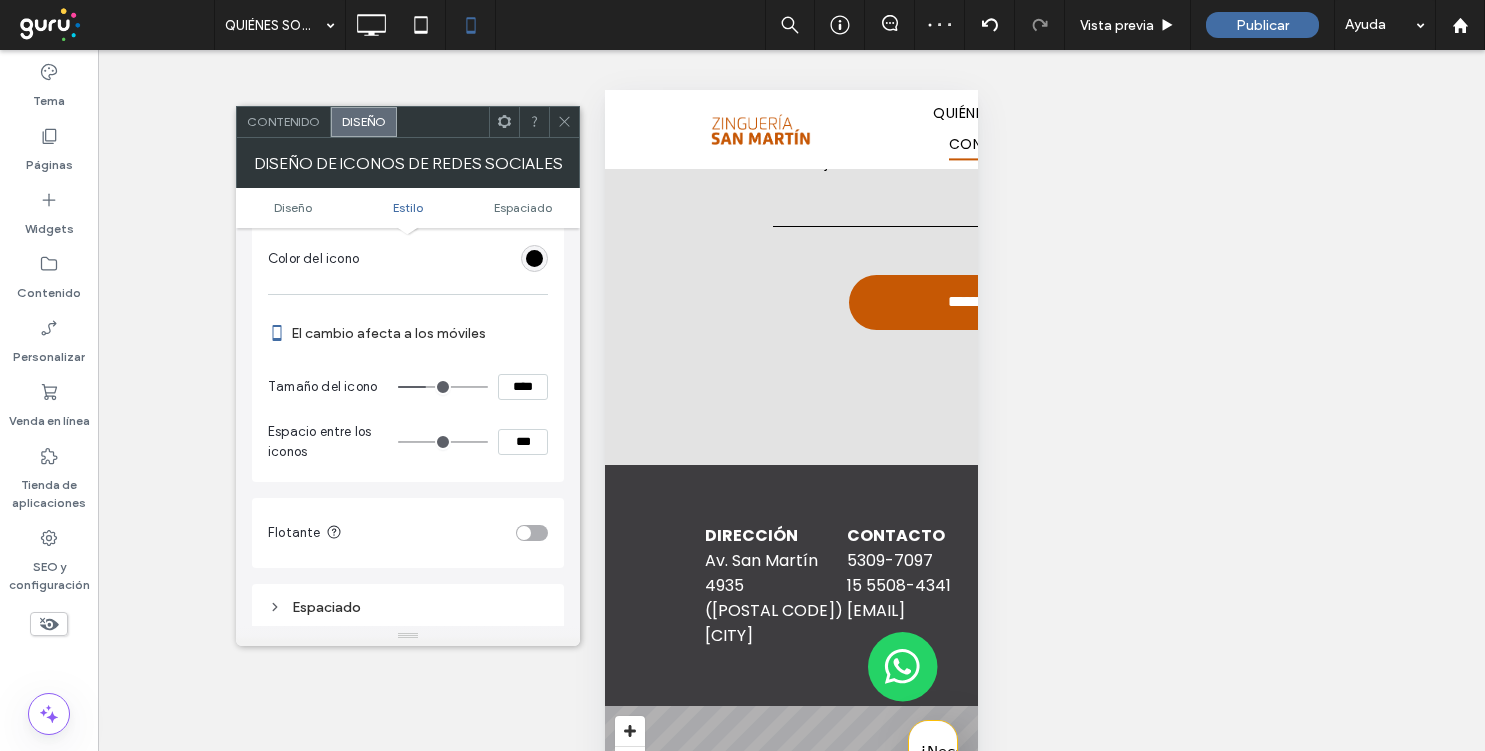 scroll, scrollTop: 270, scrollLeft: 0, axis: vertical 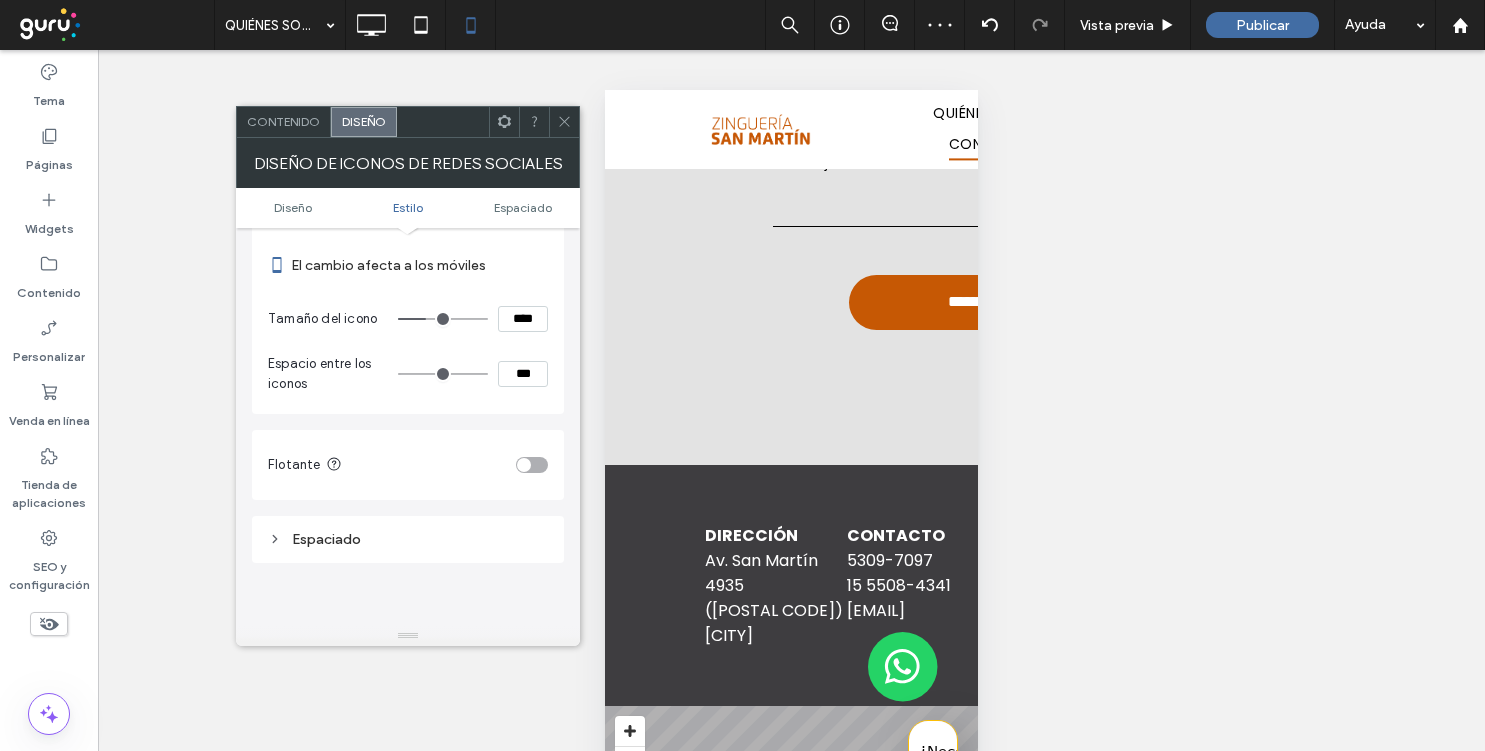 type on "**" 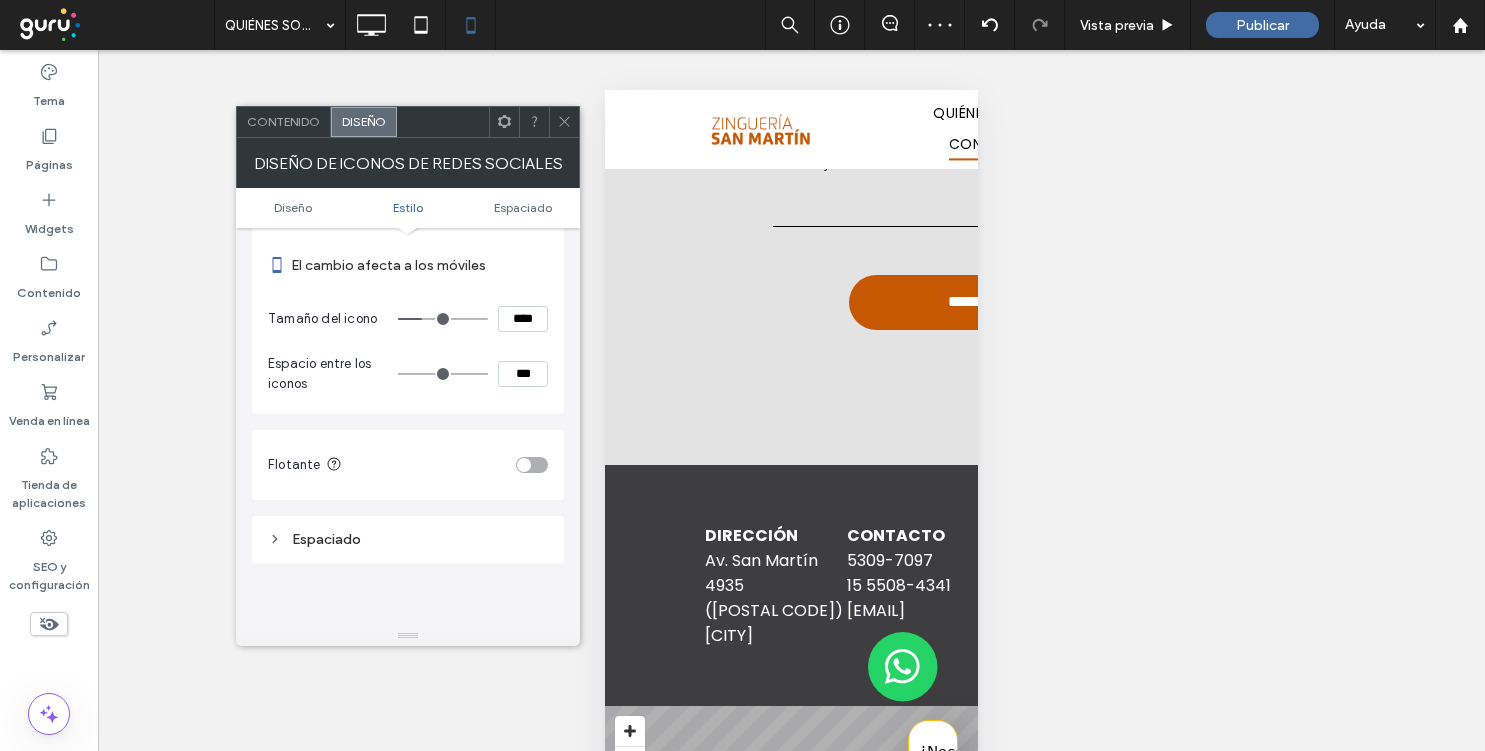 type on "**" 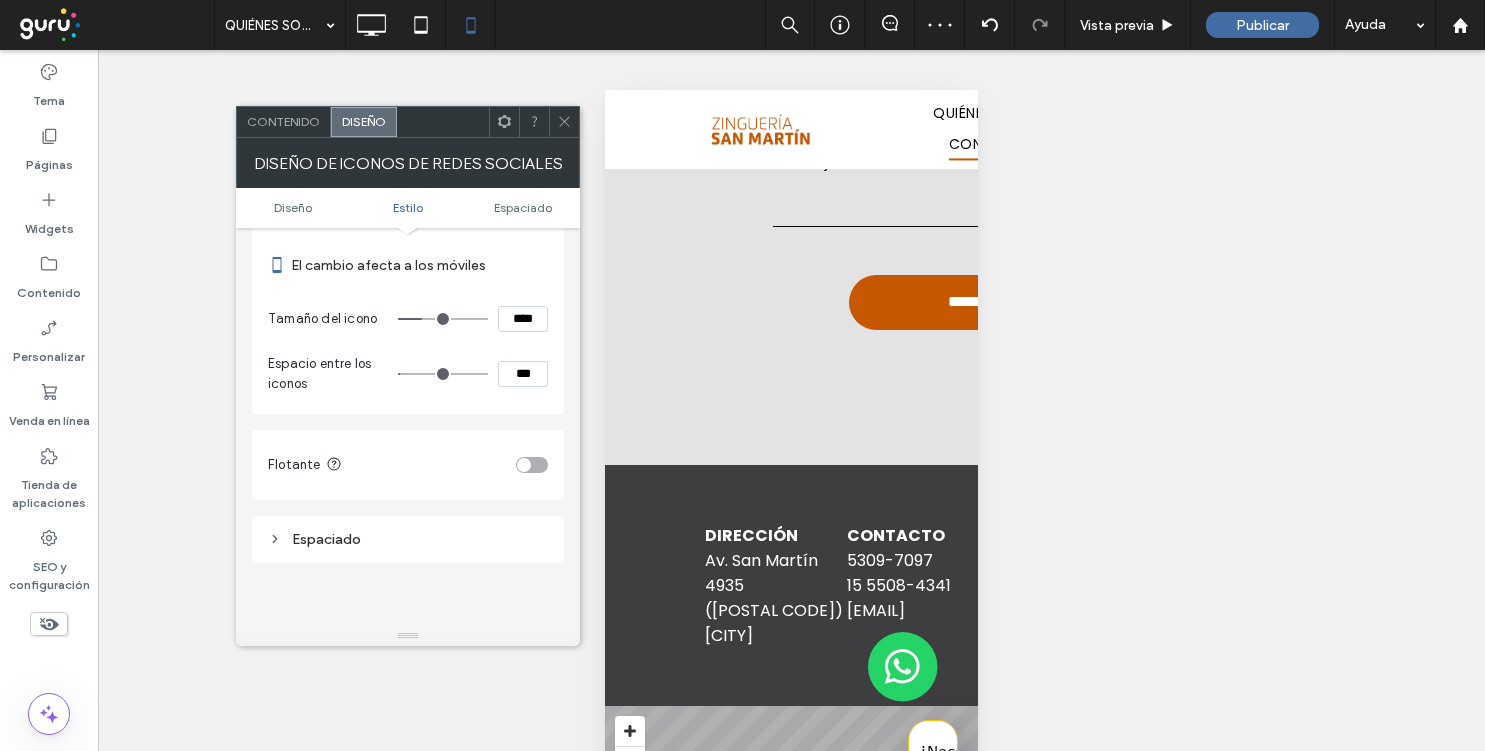 type on "*" 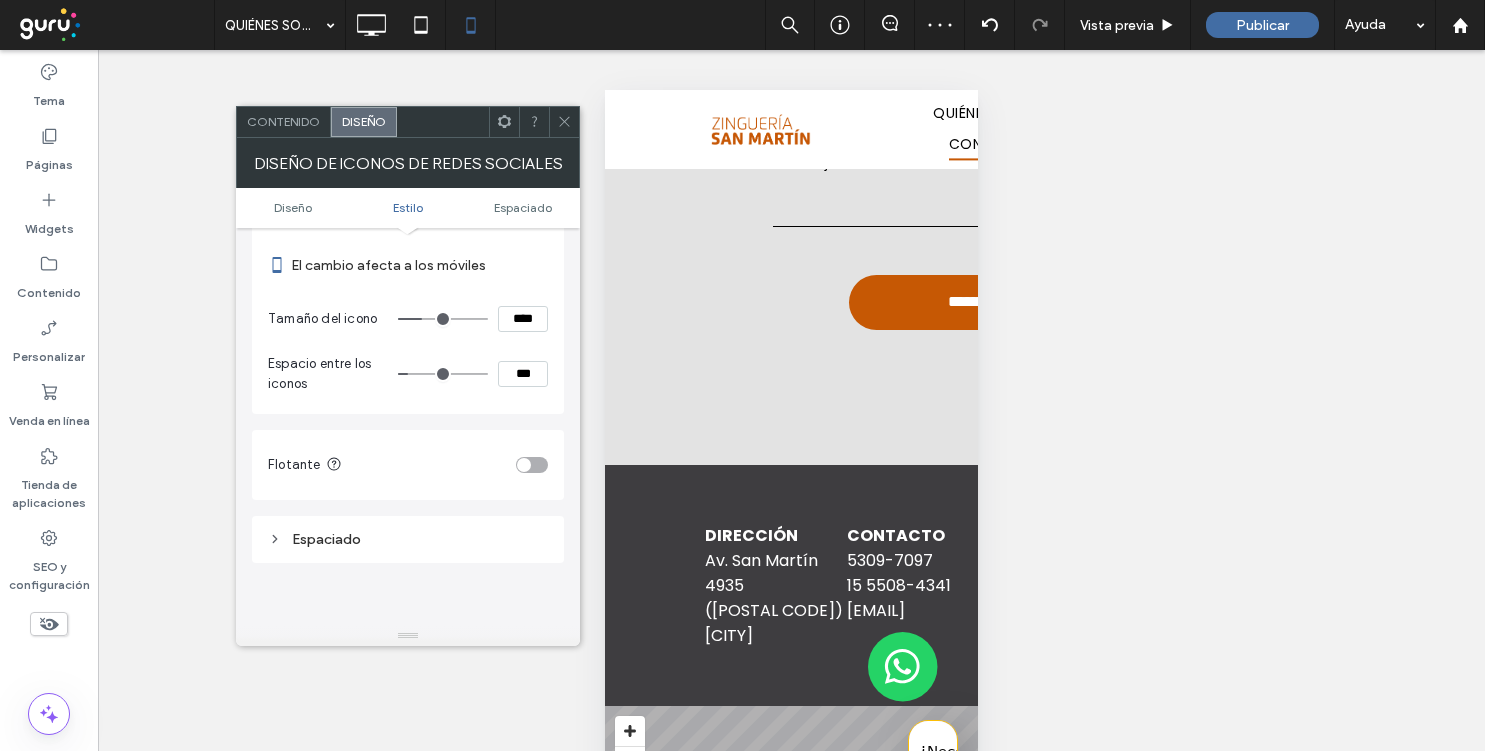 type on "**" 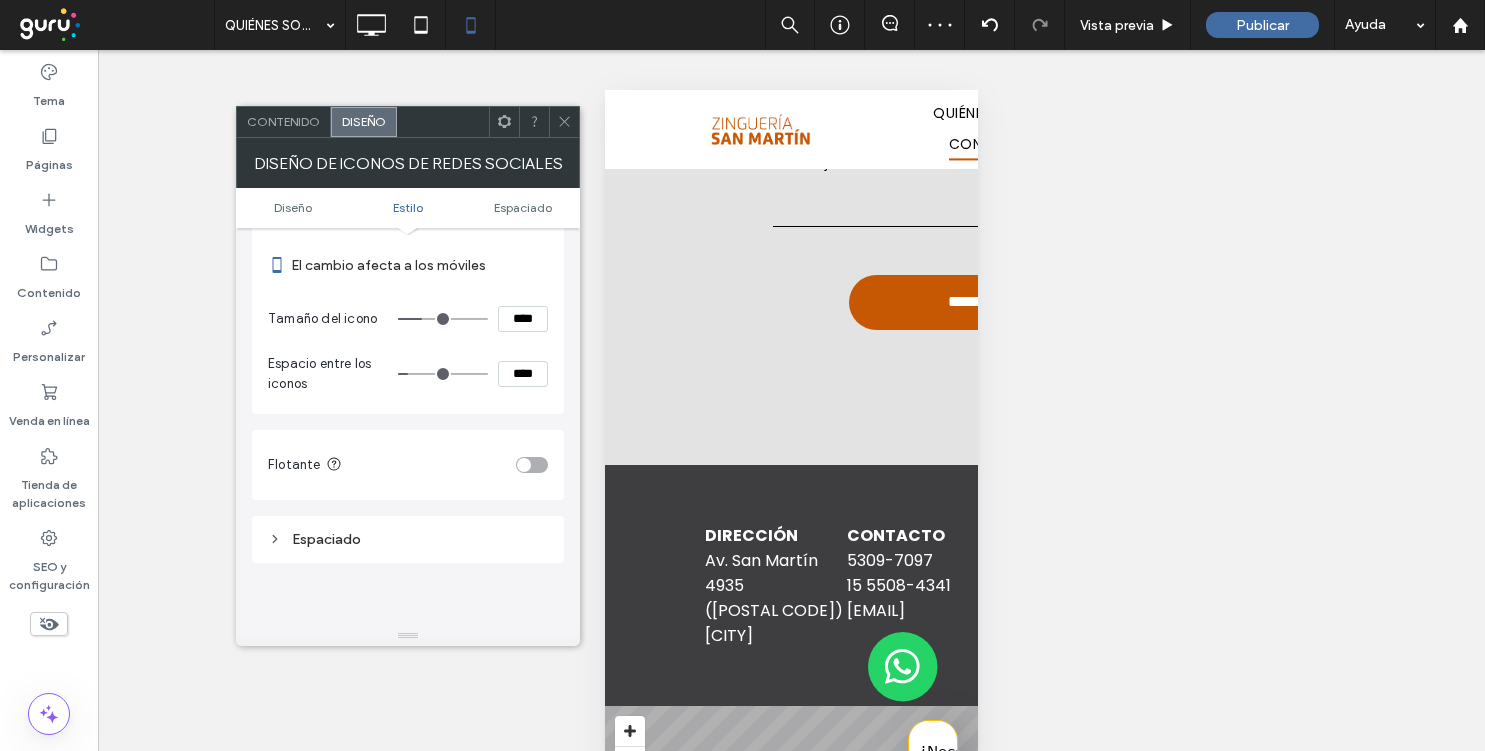 type on "**" 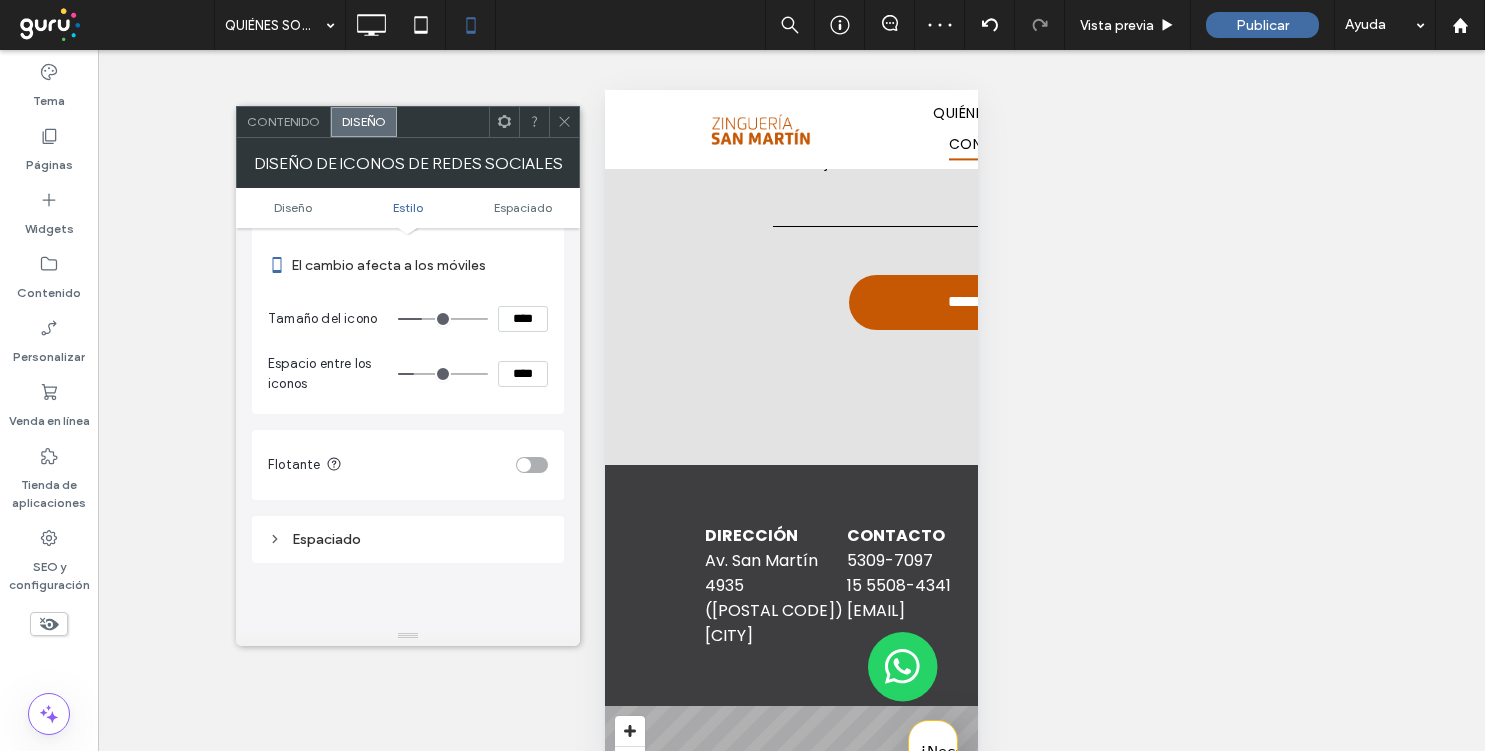 type on "**" 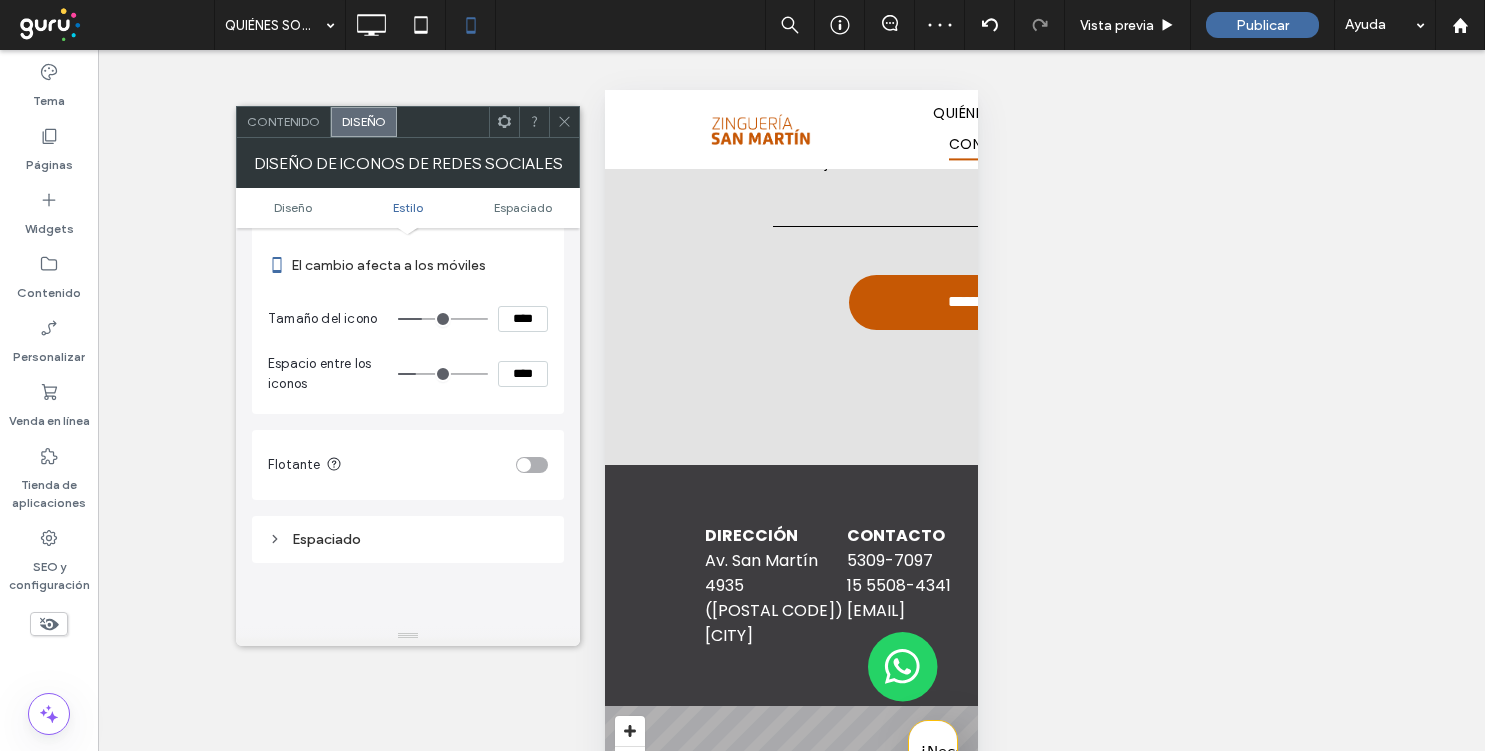 click at bounding box center [564, 122] 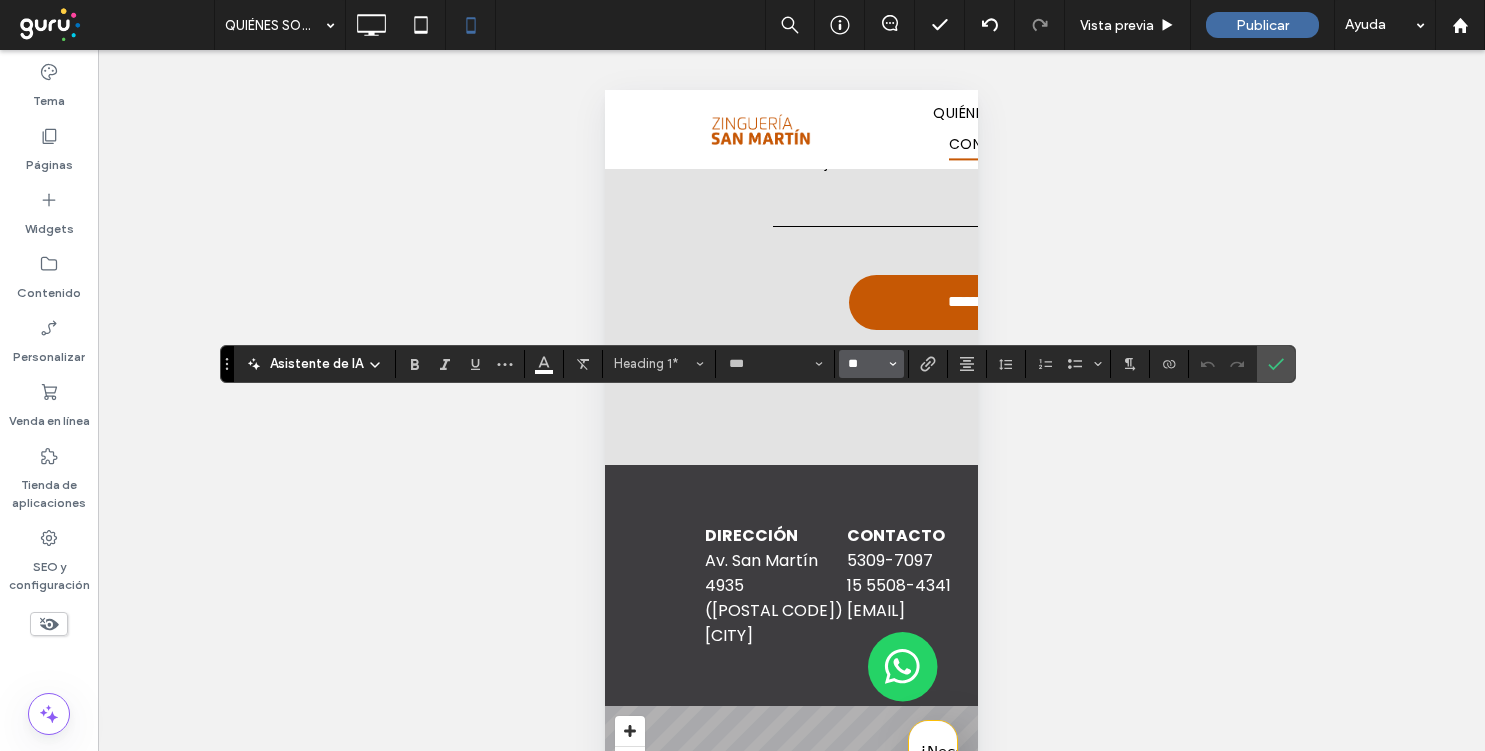click on "**" at bounding box center (865, 364) 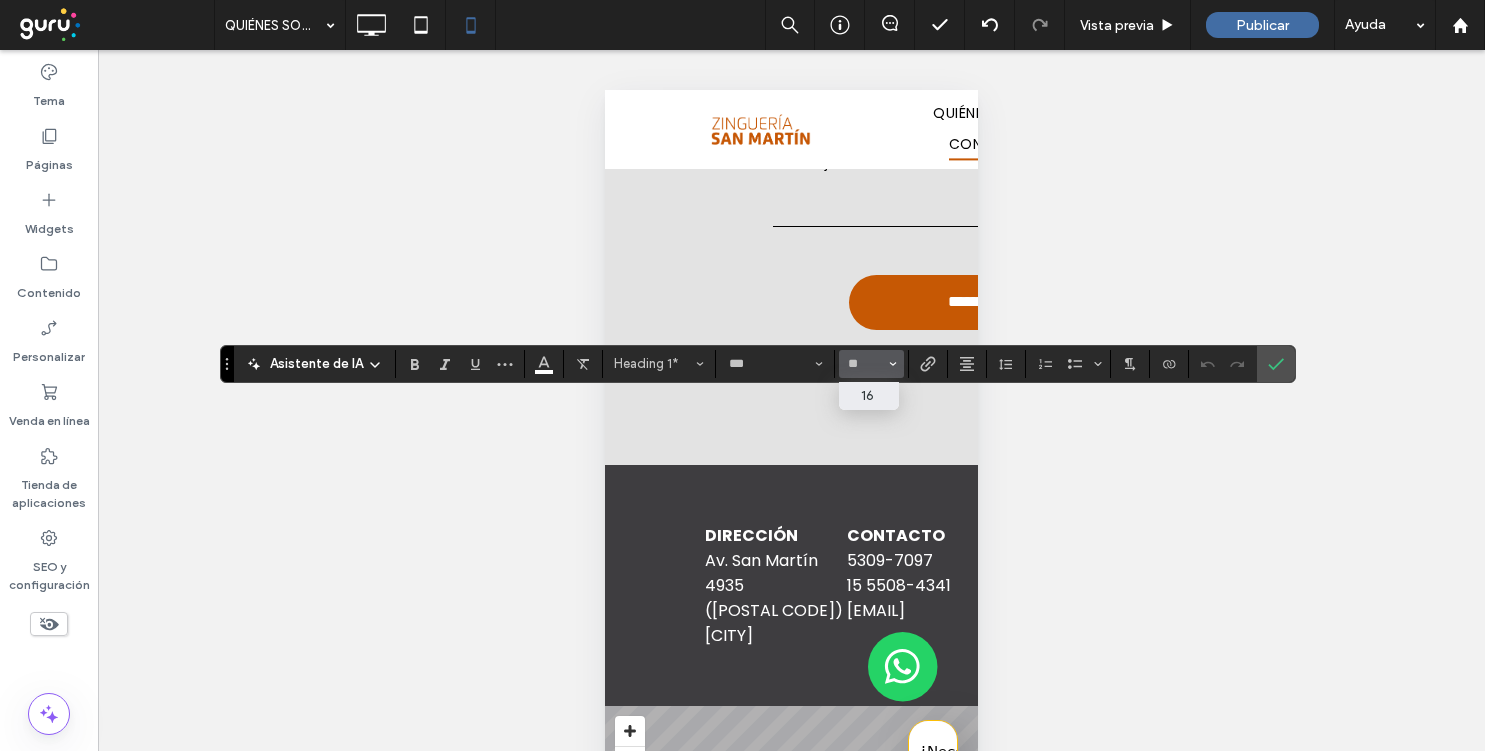 type on "**" 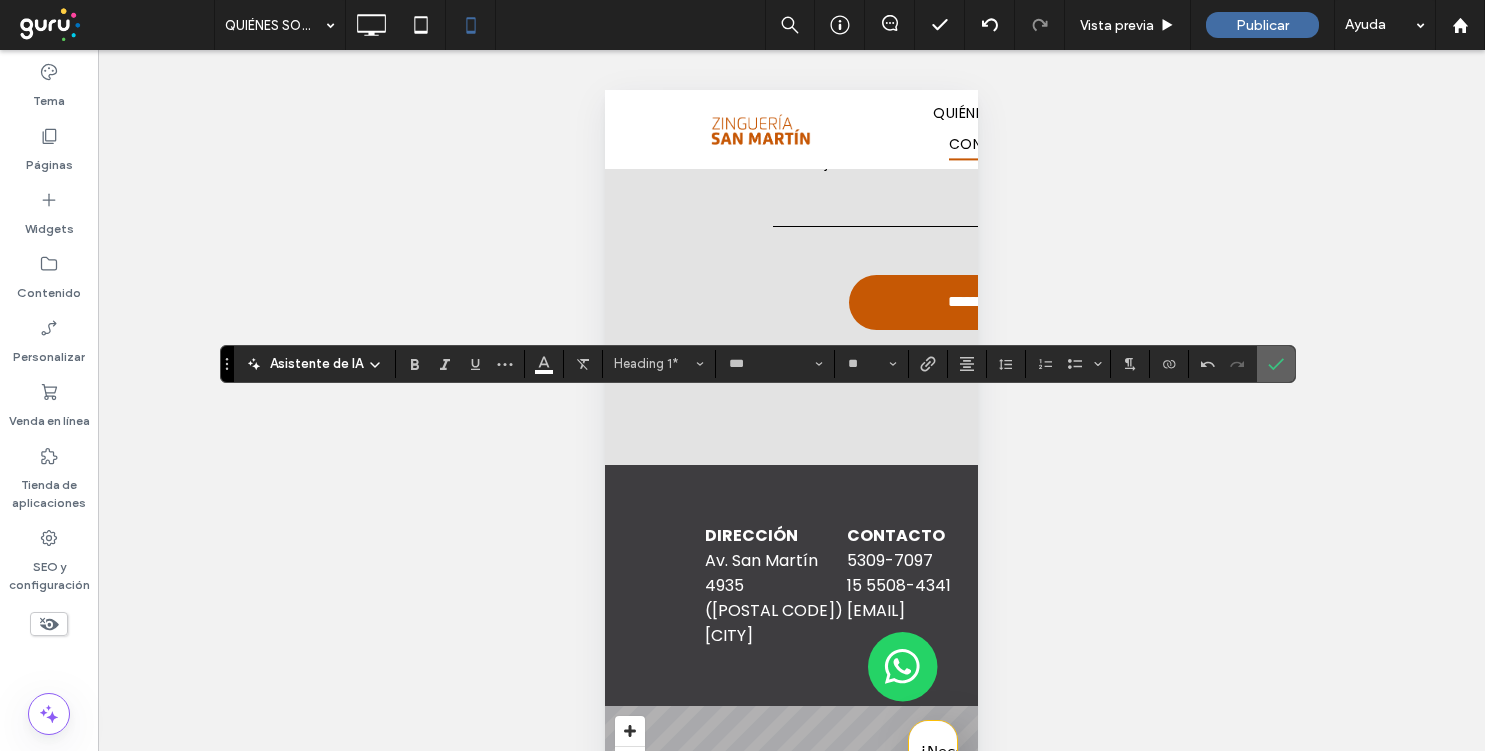 click 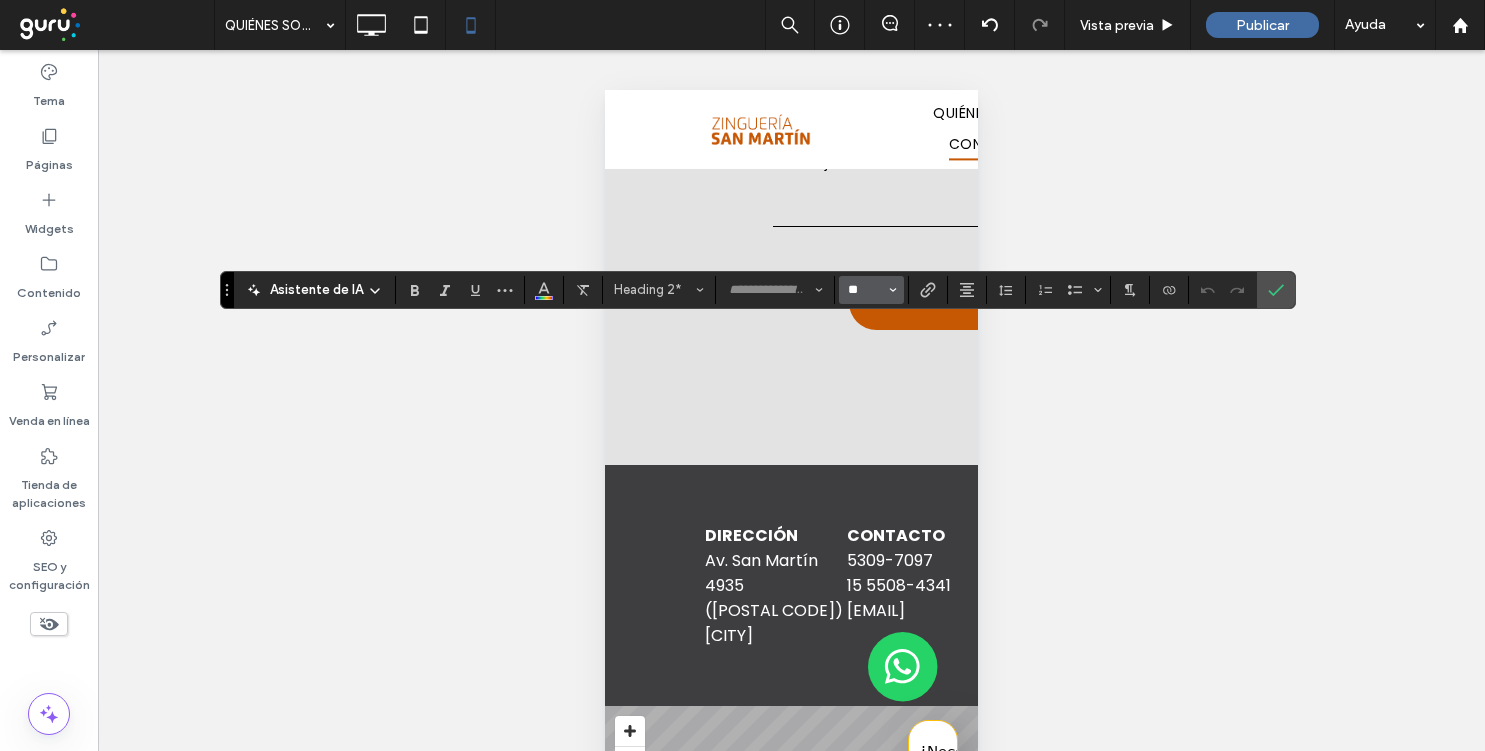click on "**" at bounding box center [865, 290] 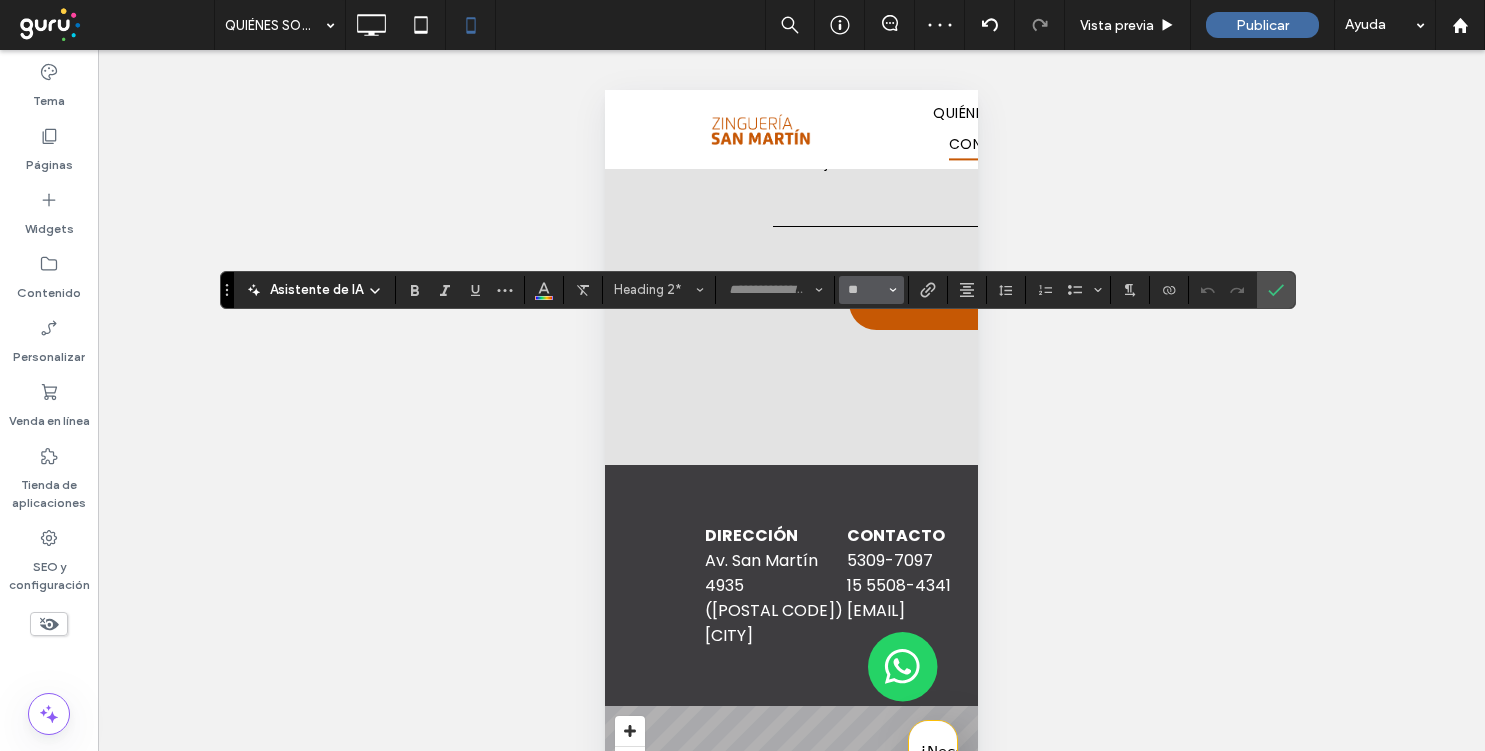 type on "**" 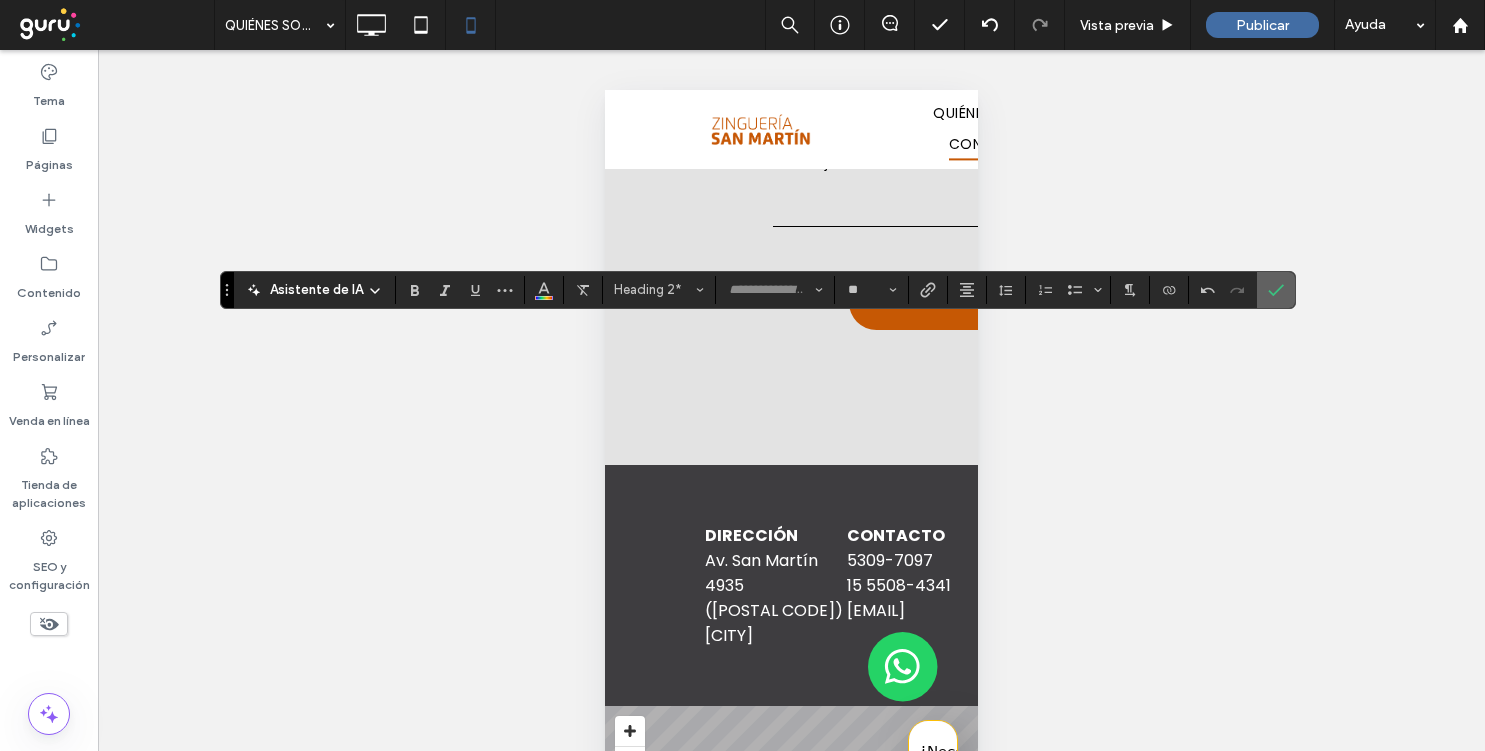 click 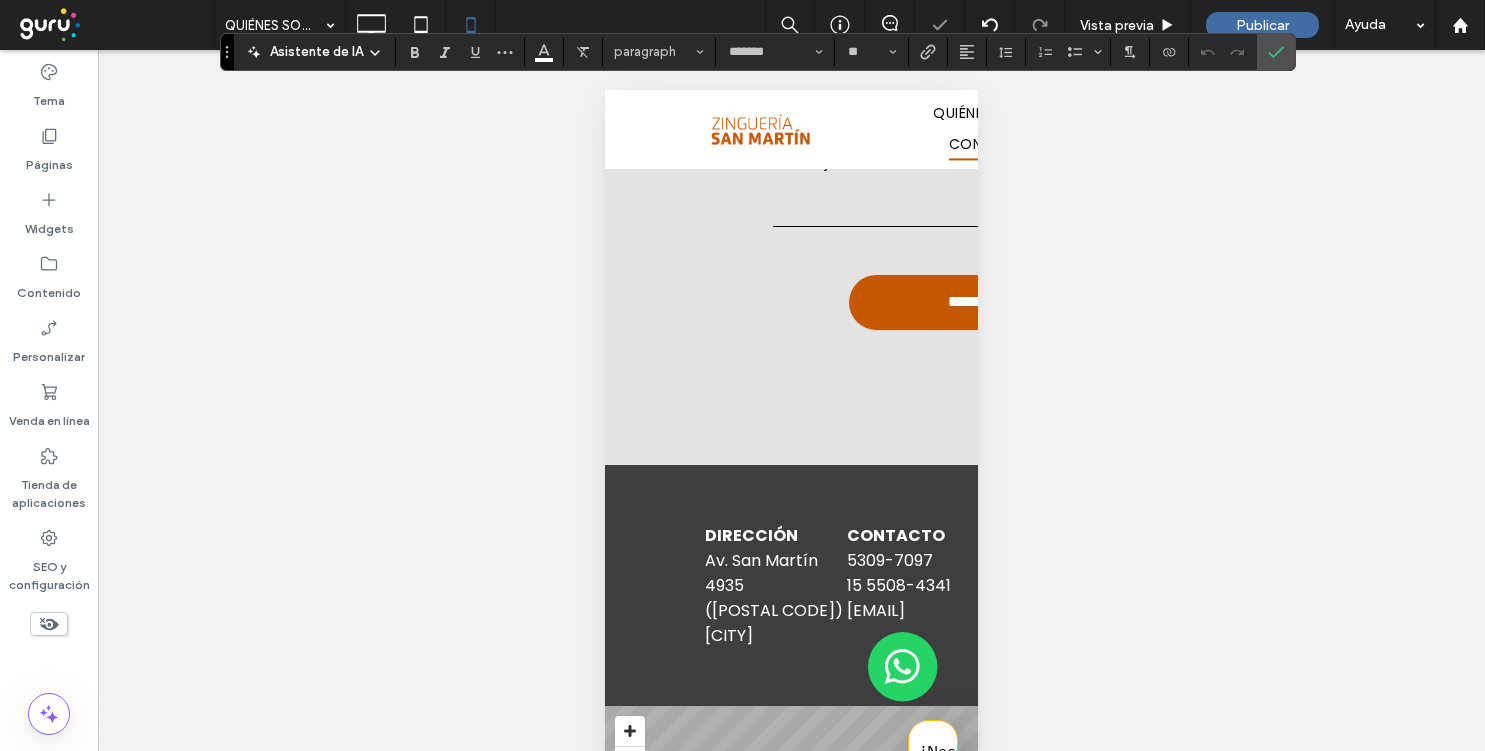 scroll, scrollTop: 45, scrollLeft: 0, axis: vertical 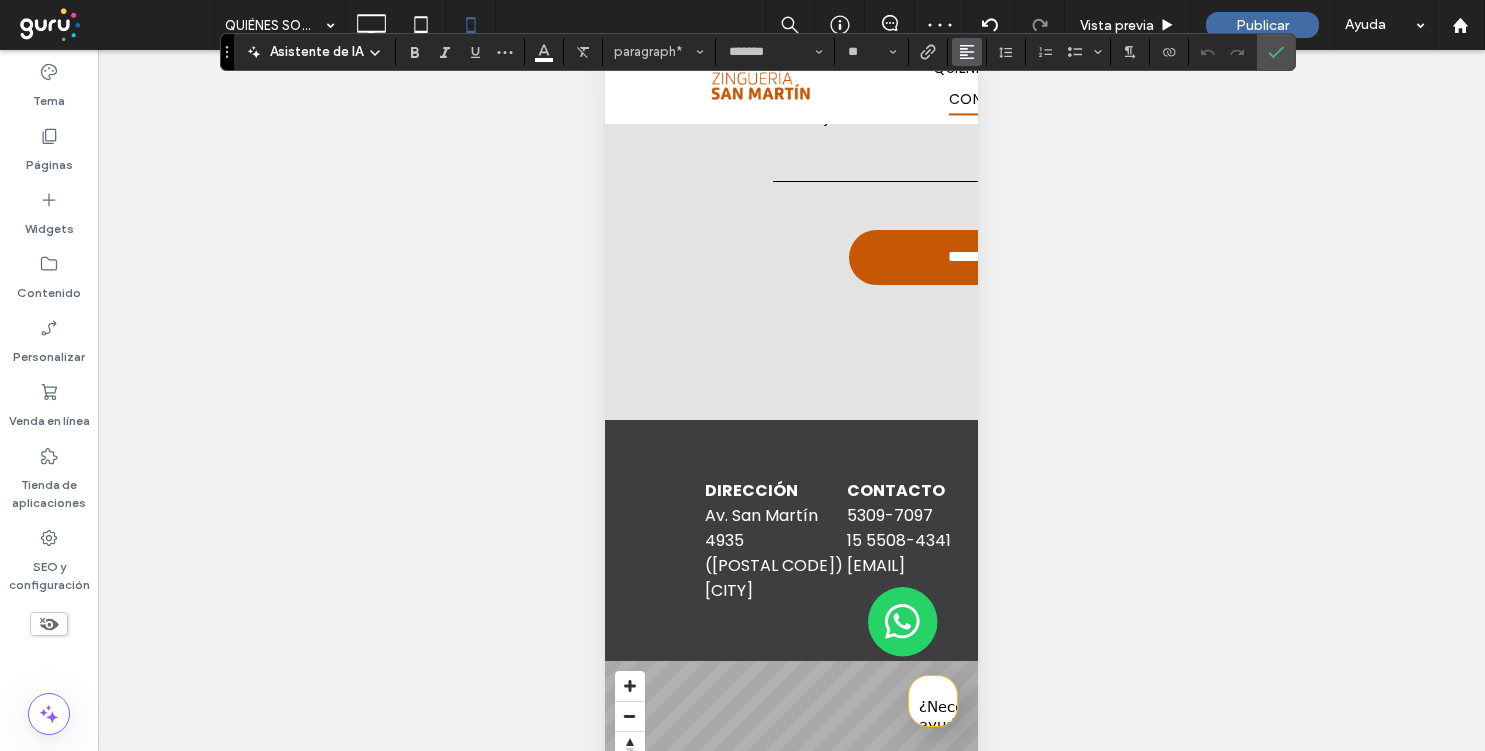 click at bounding box center [967, 52] 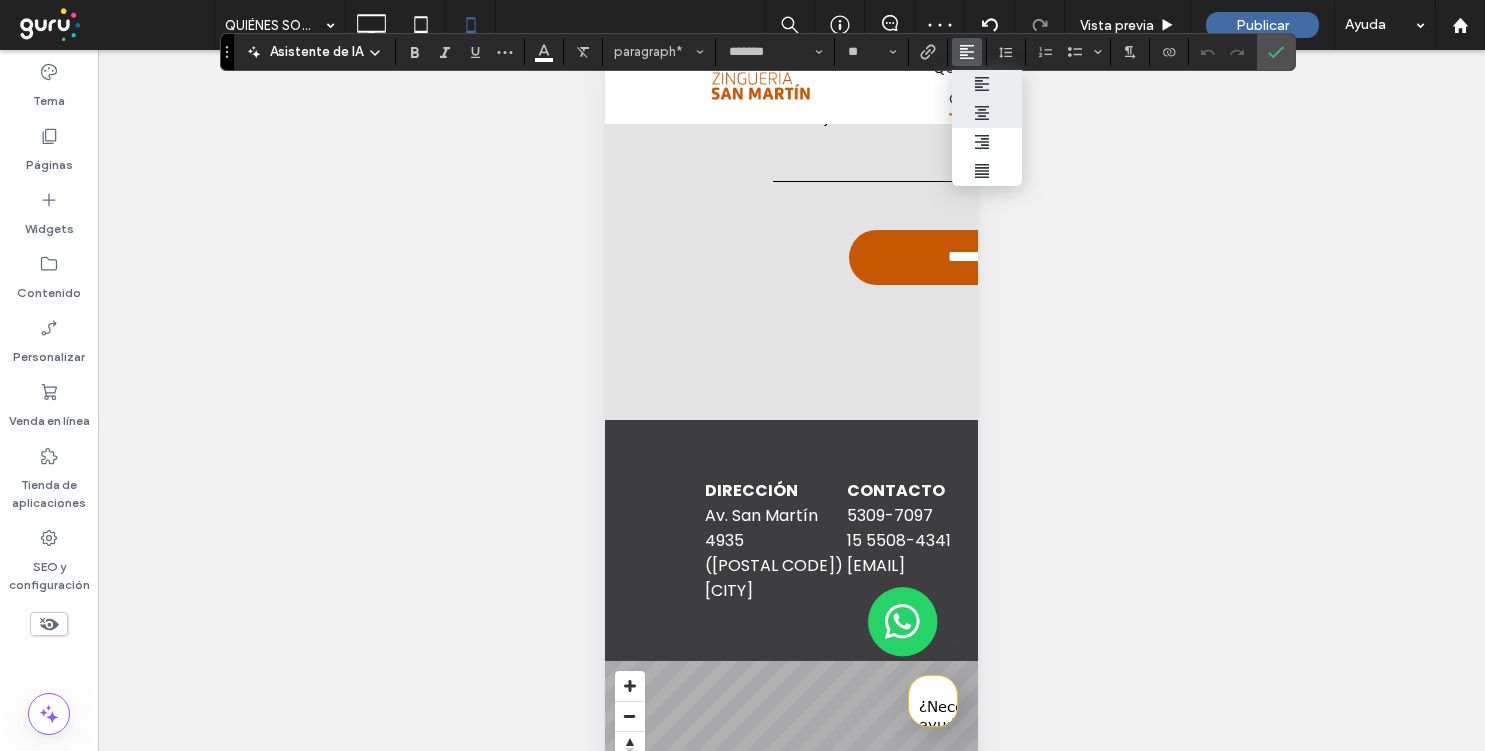 click at bounding box center [987, 113] 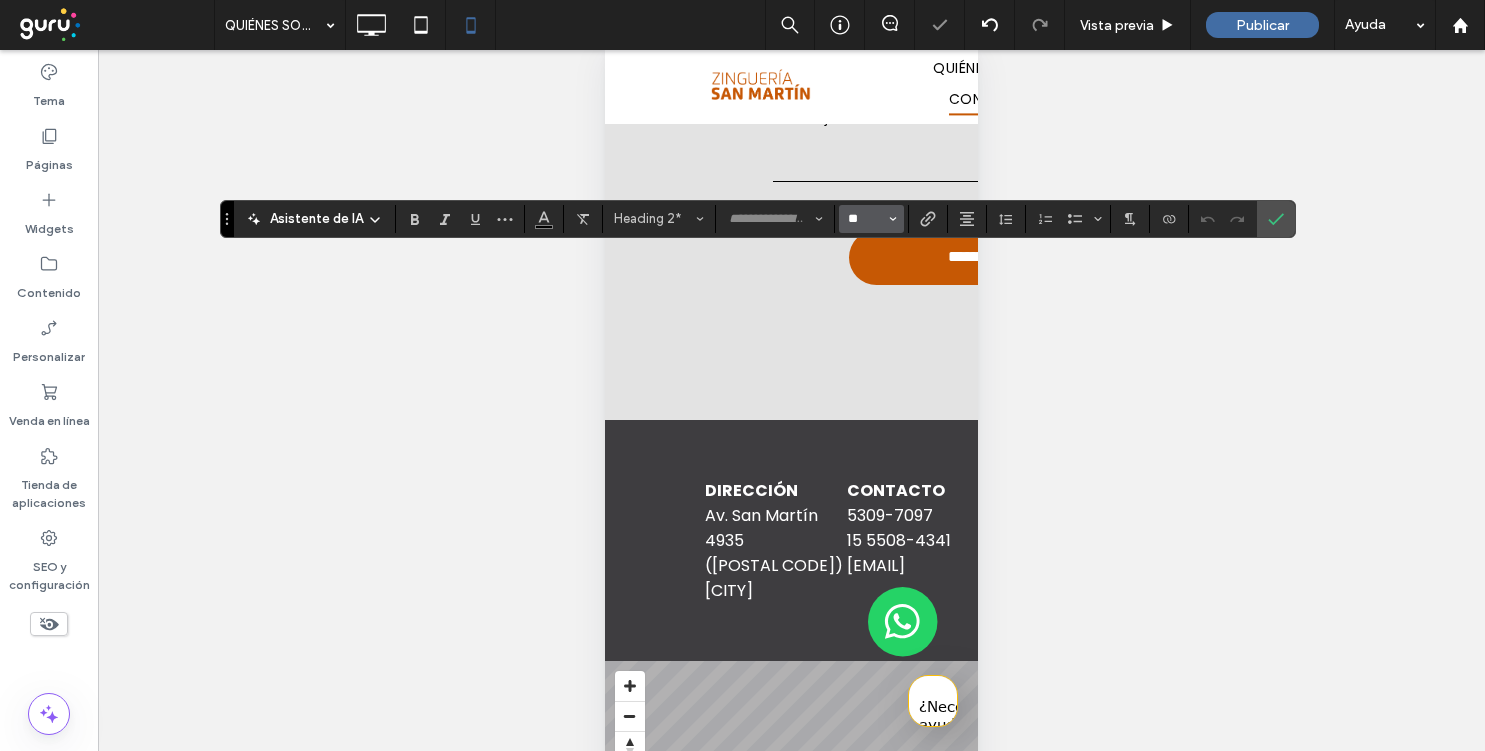 click on "**" at bounding box center (865, 219) 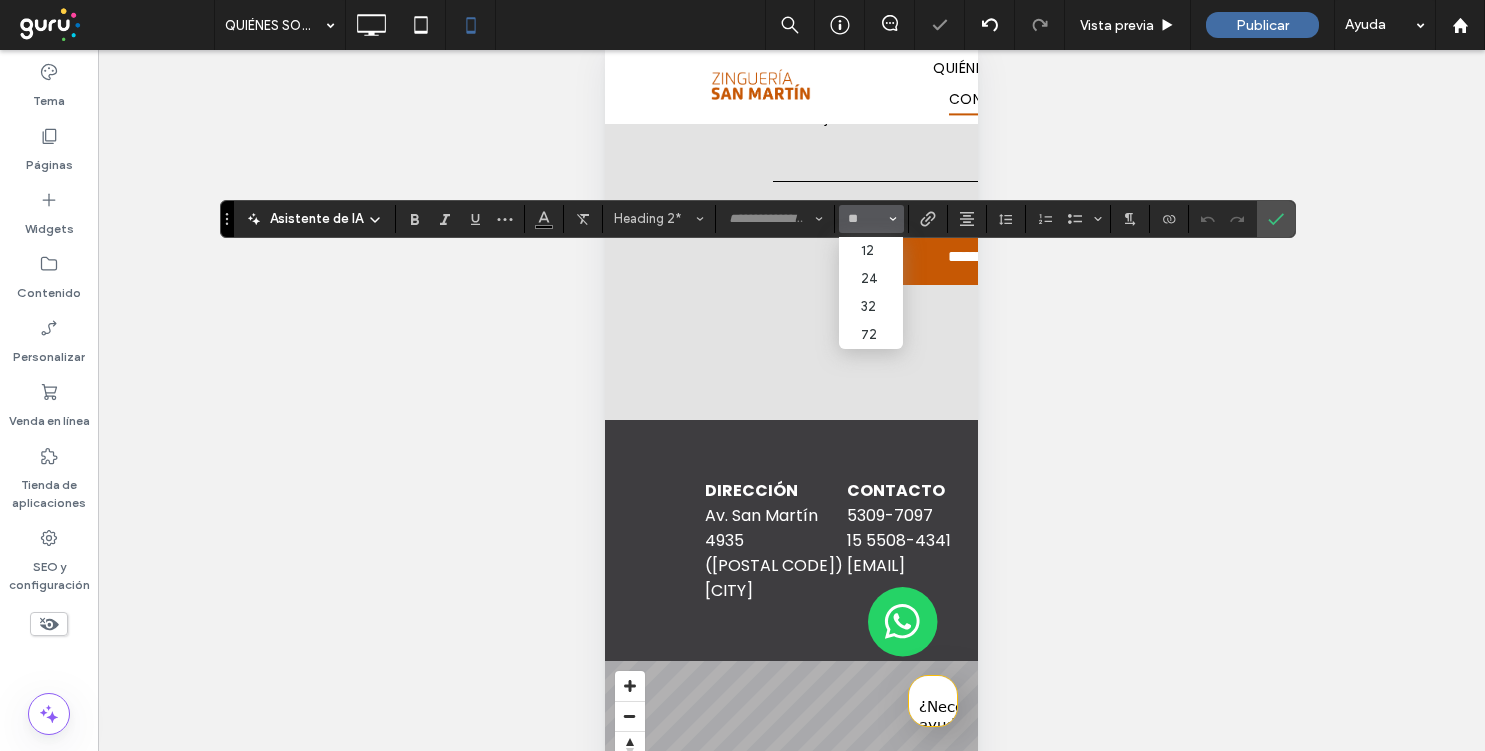 type on "**" 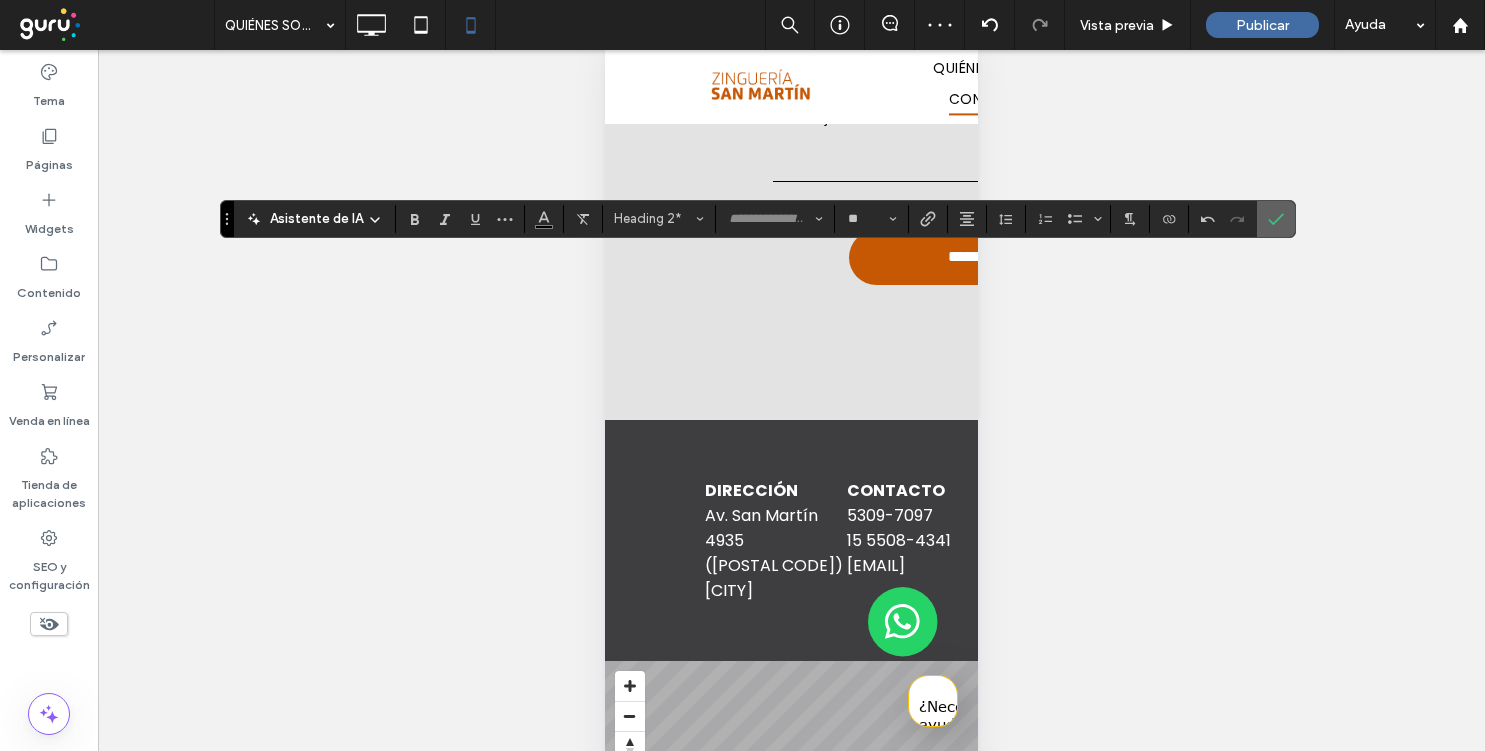 click 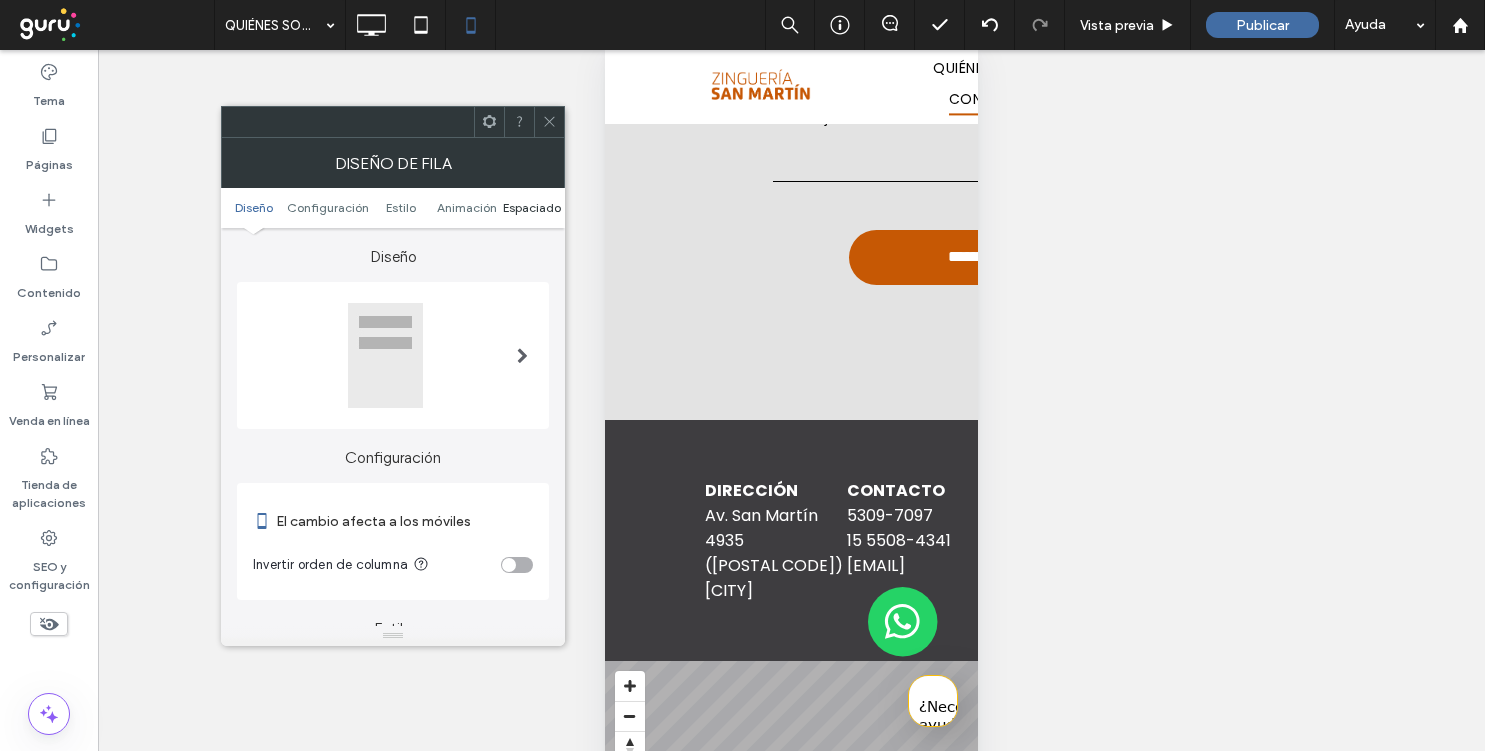 click on "Espaciado" at bounding box center (532, 207) 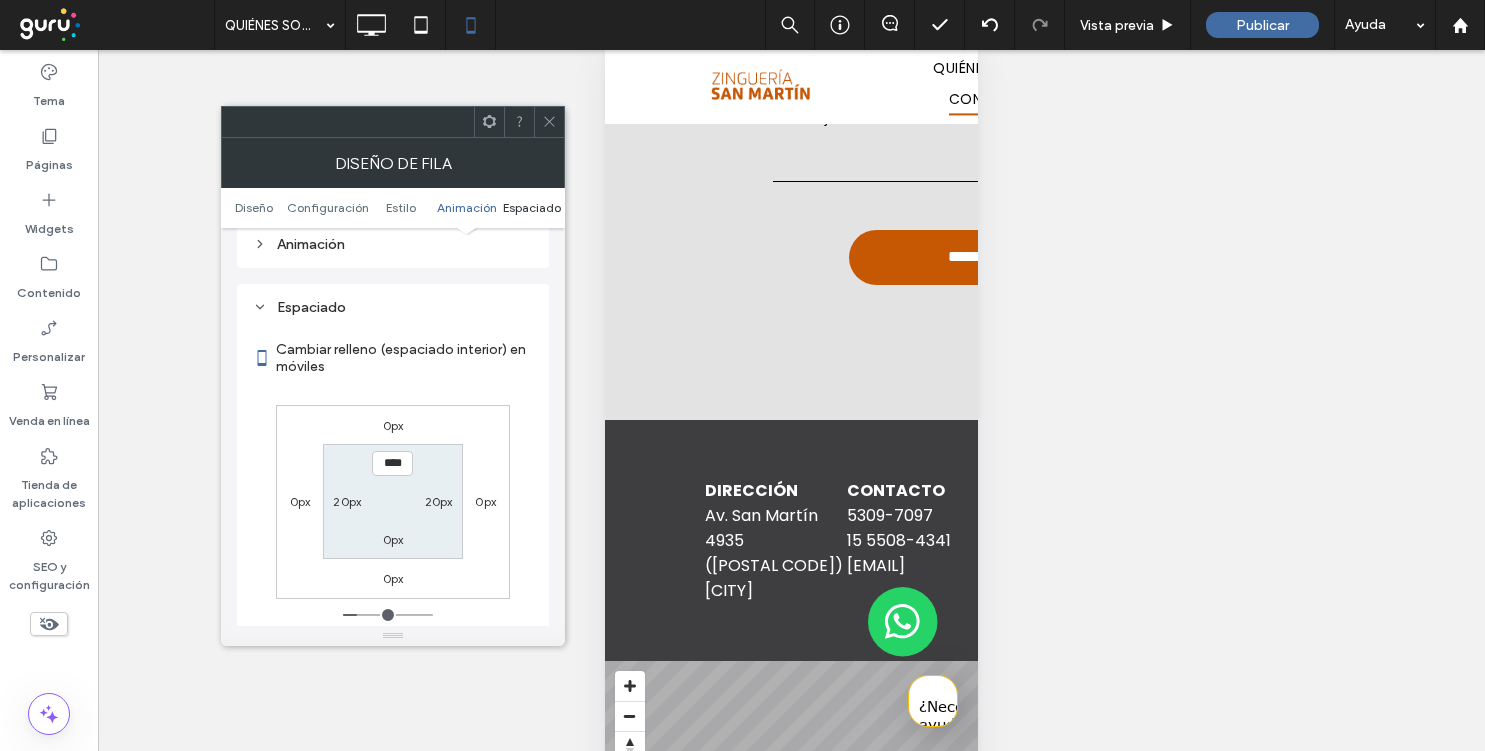 scroll, scrollTop: 768, scrollLeft: 0, axis: vertical 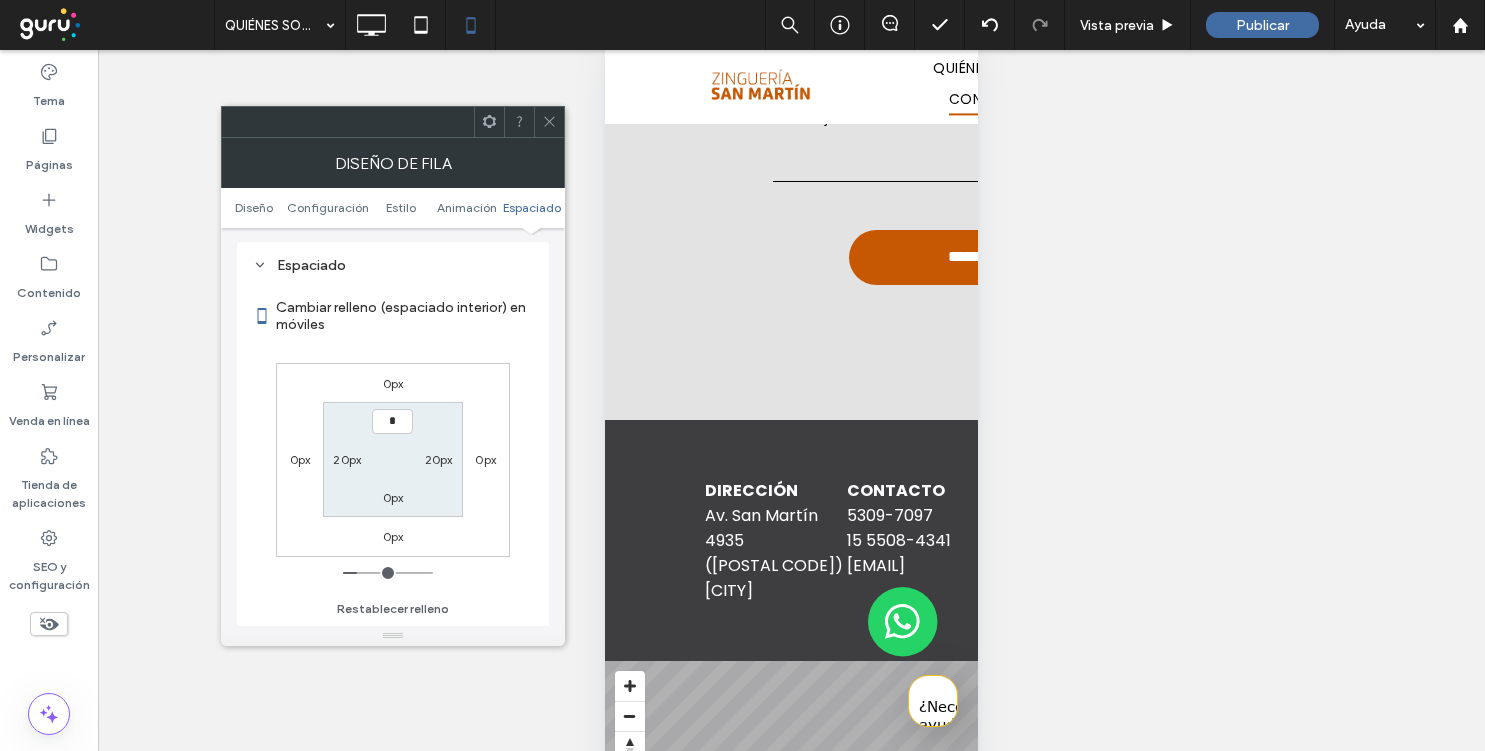 type on "***" 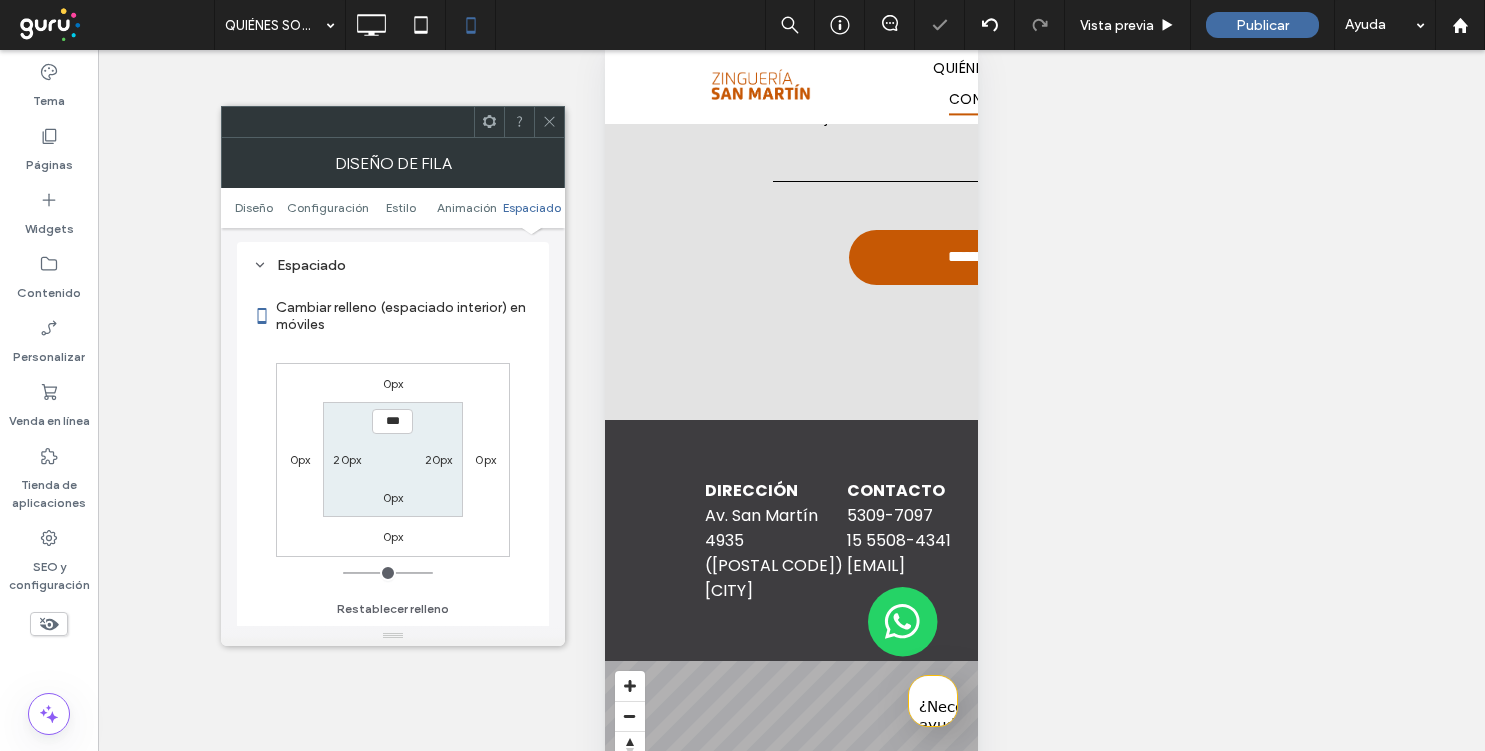 click 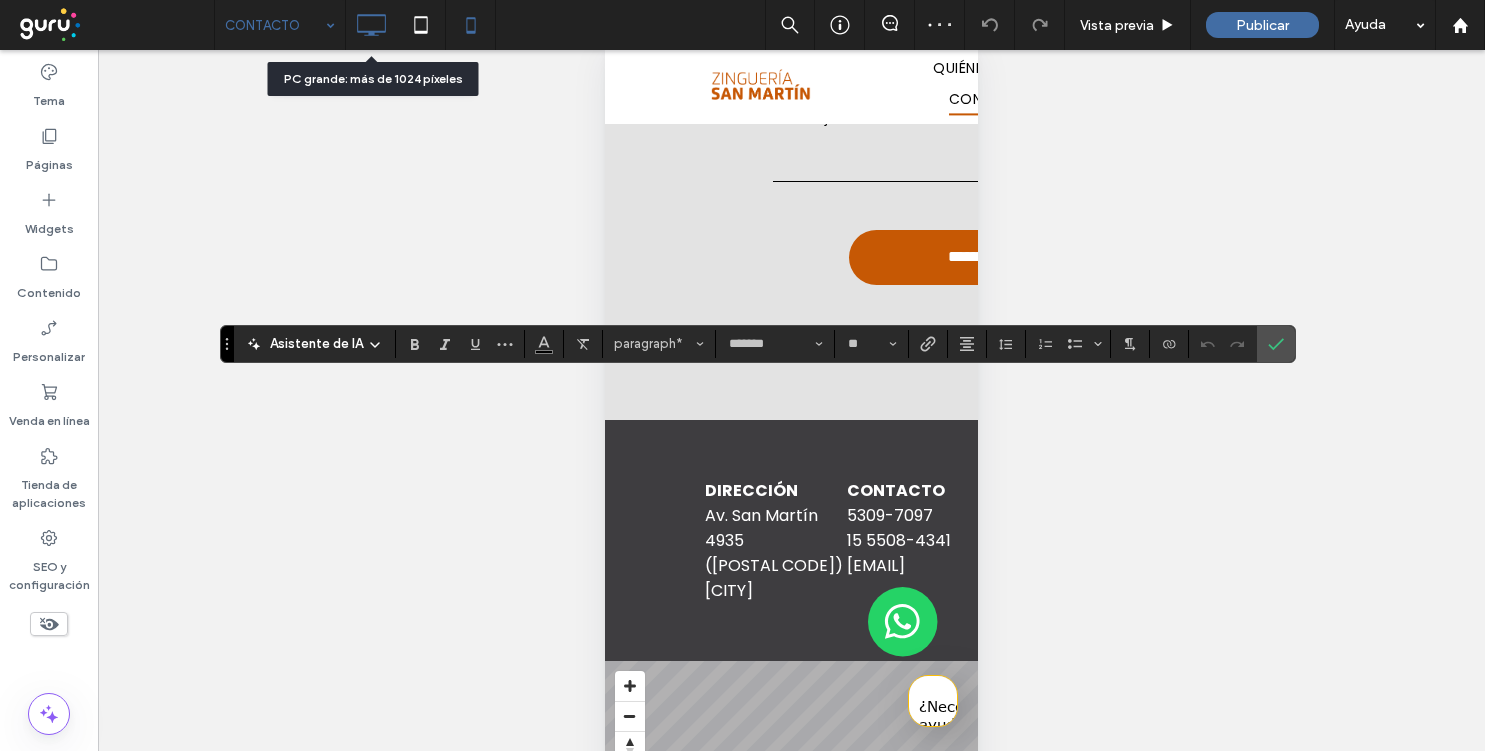 click 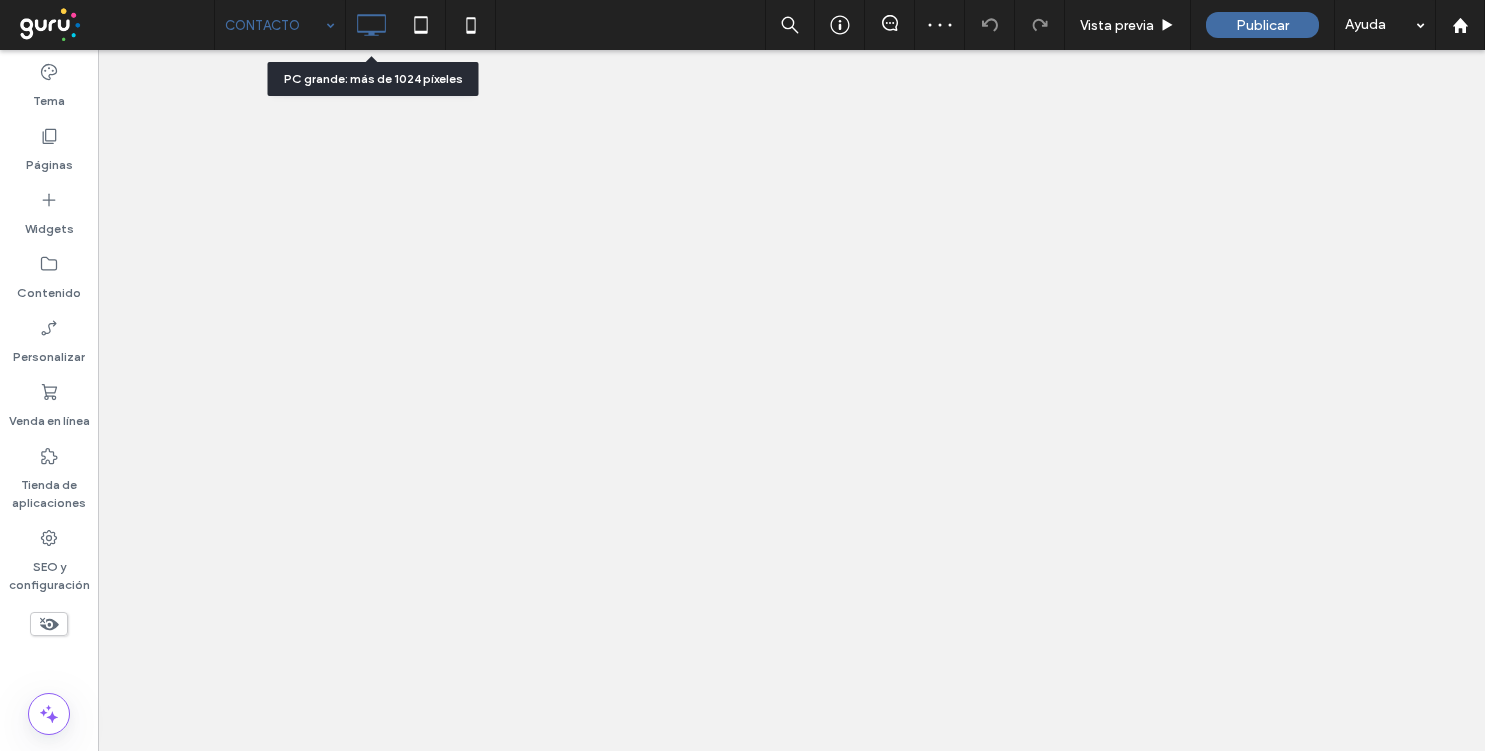 scroll, scrollTop: 0, scrollLeft: 0, axis: both 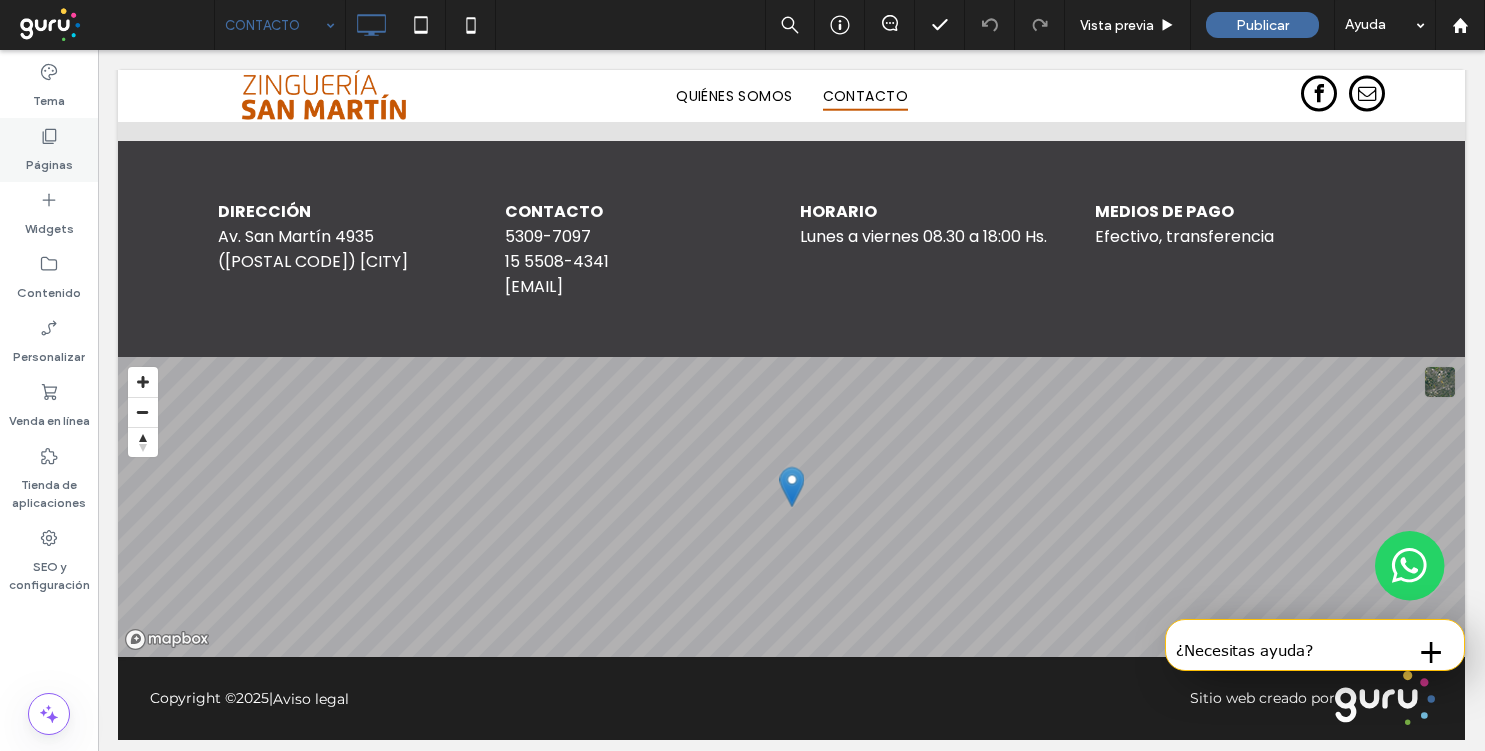 click on "Páginas" at bounding box center (49, 160) 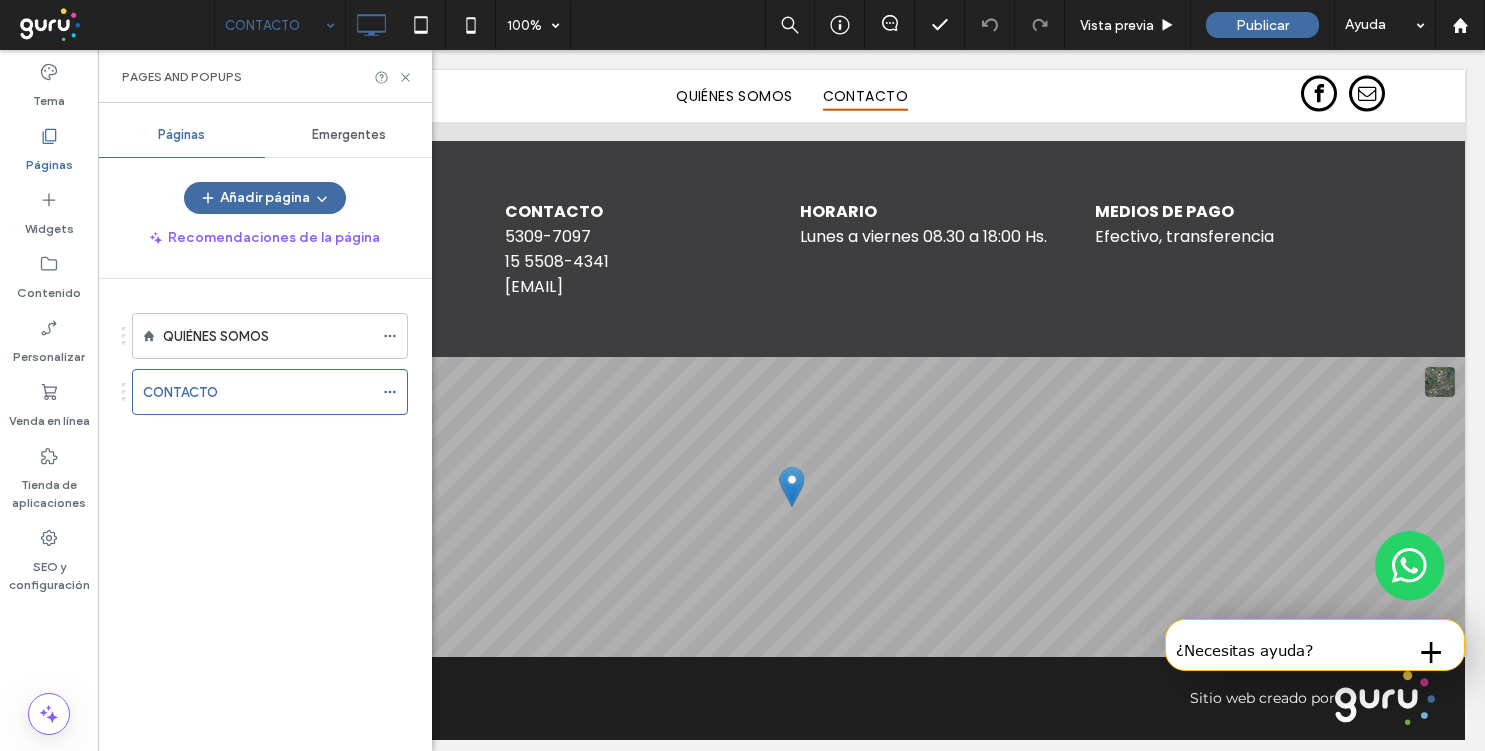click on "Emergentes" at bounding box center (349, 135) 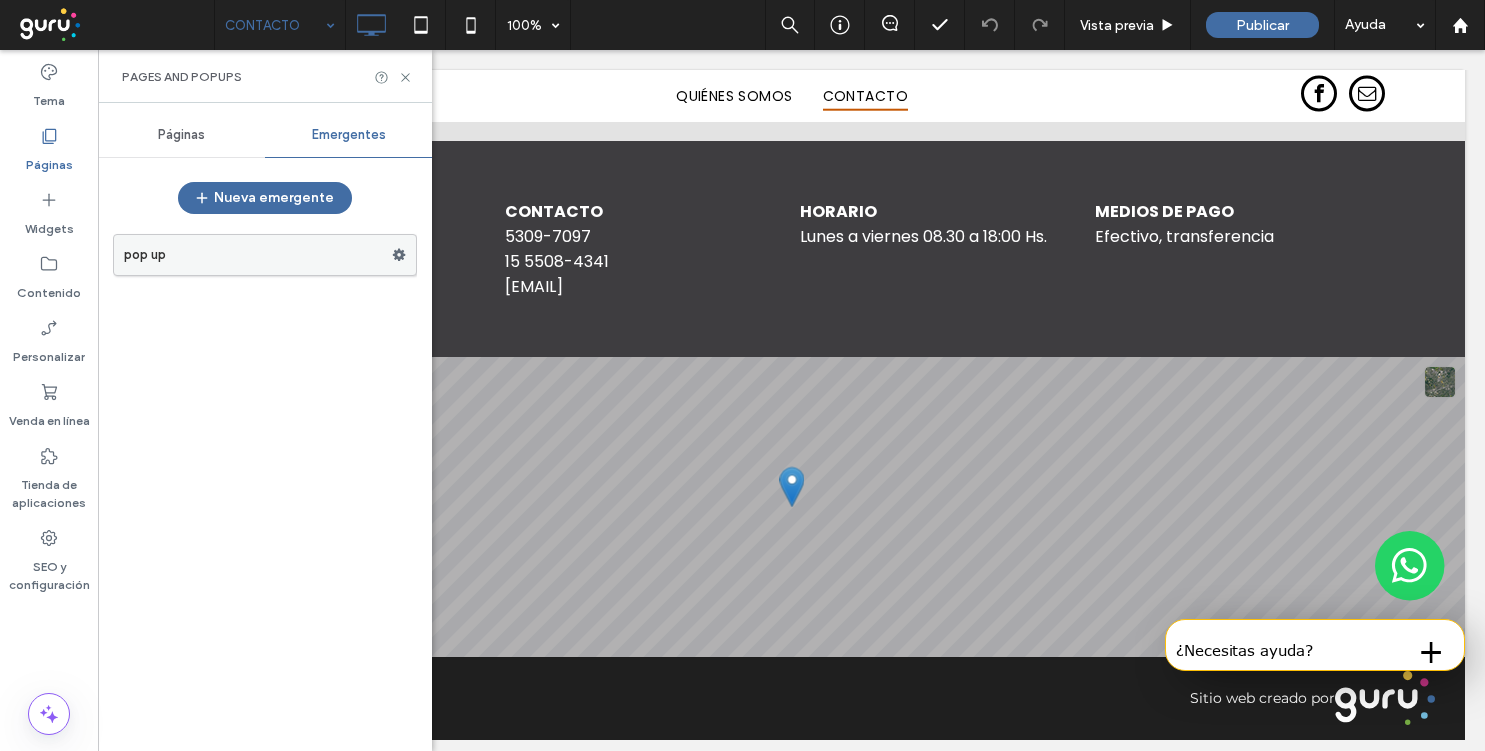 click 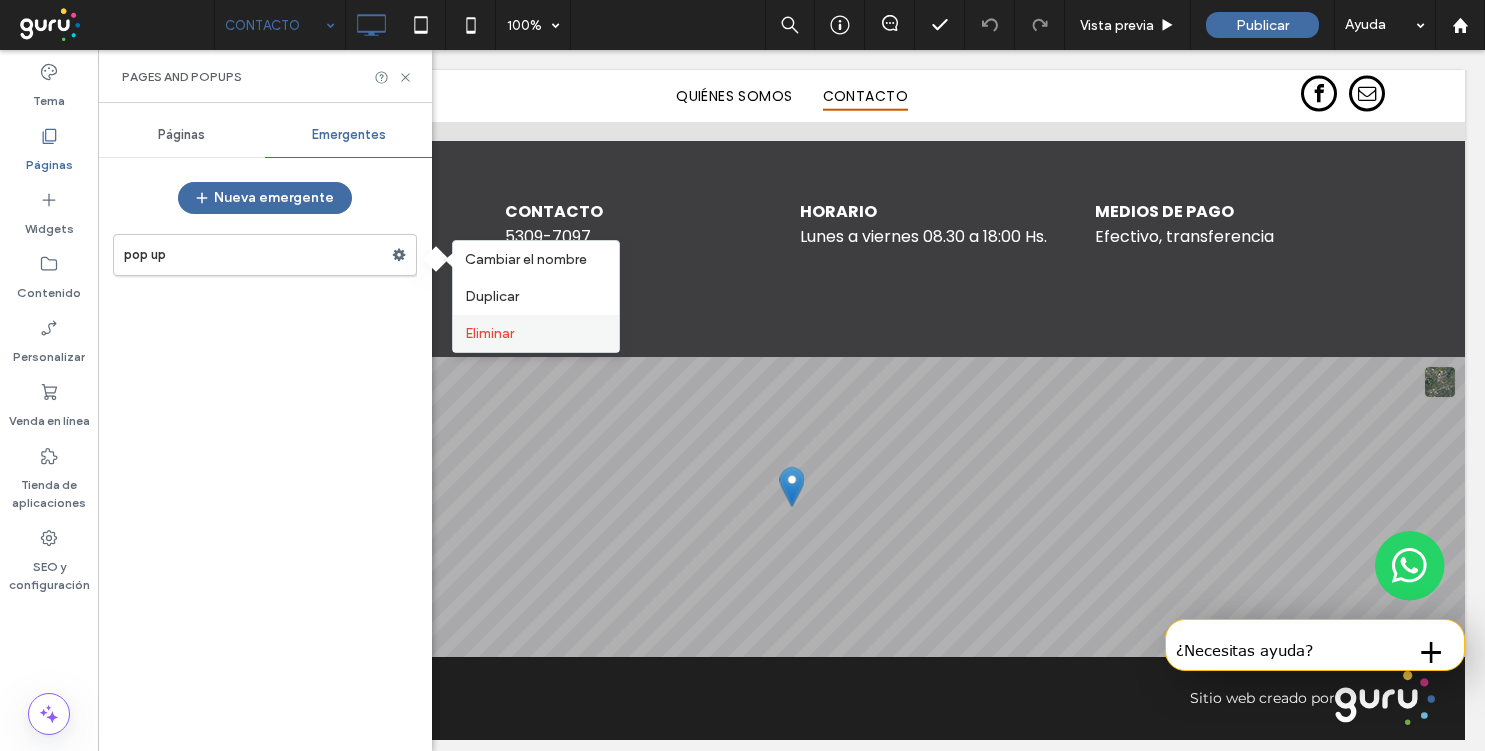 click on "Eliminar" at bounding box center (536, 333) 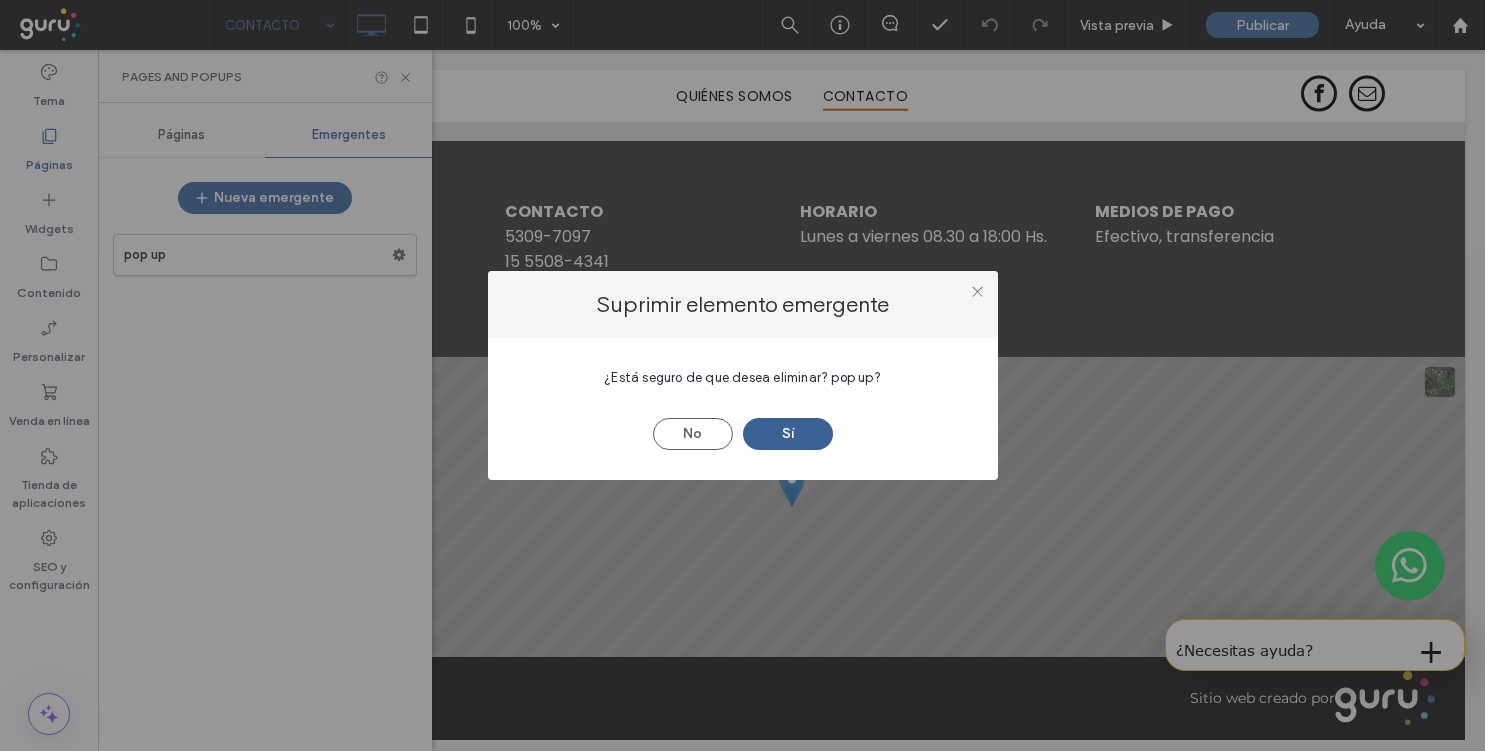 click on "Sí" at bounding box center (788, 434) 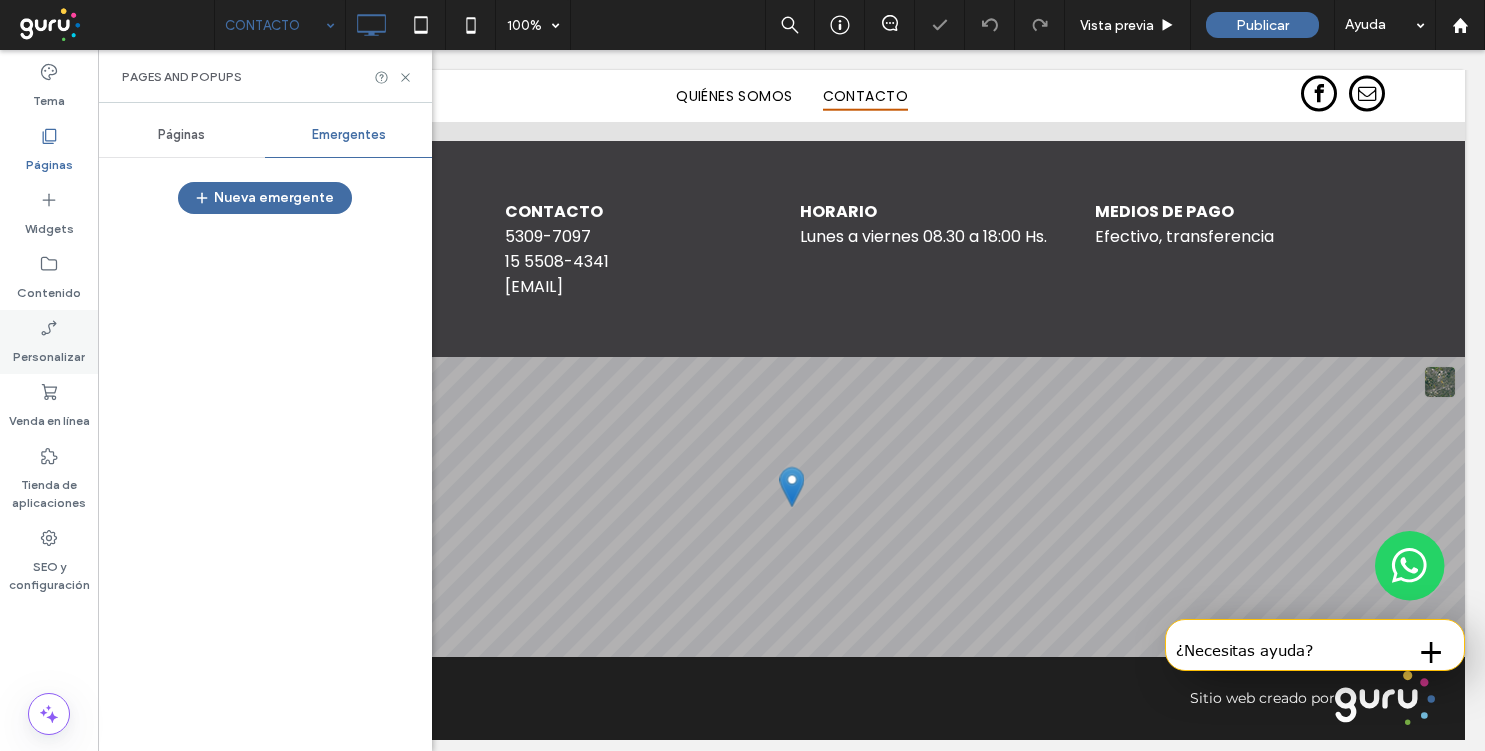 click on "Personalizar" at bounding box center (49, 352) 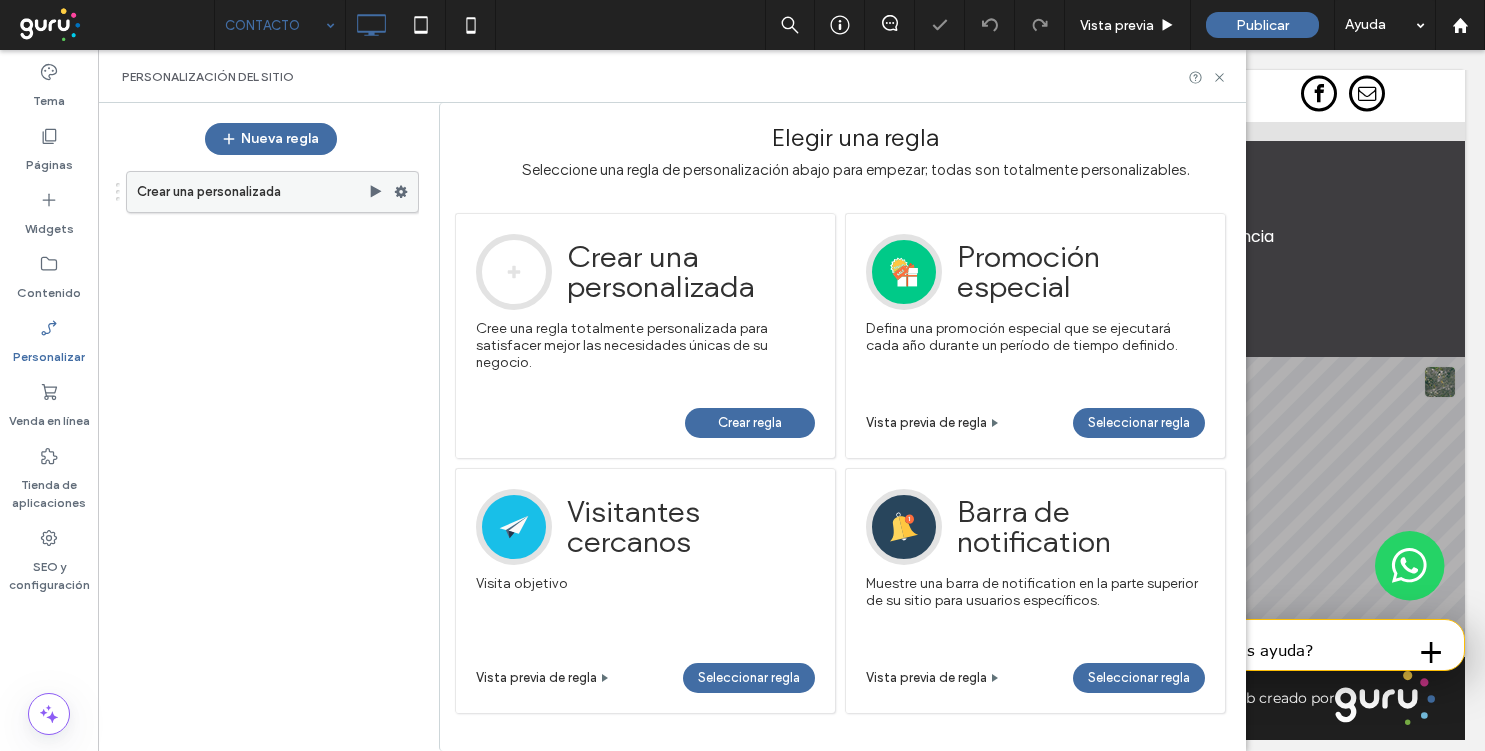 click 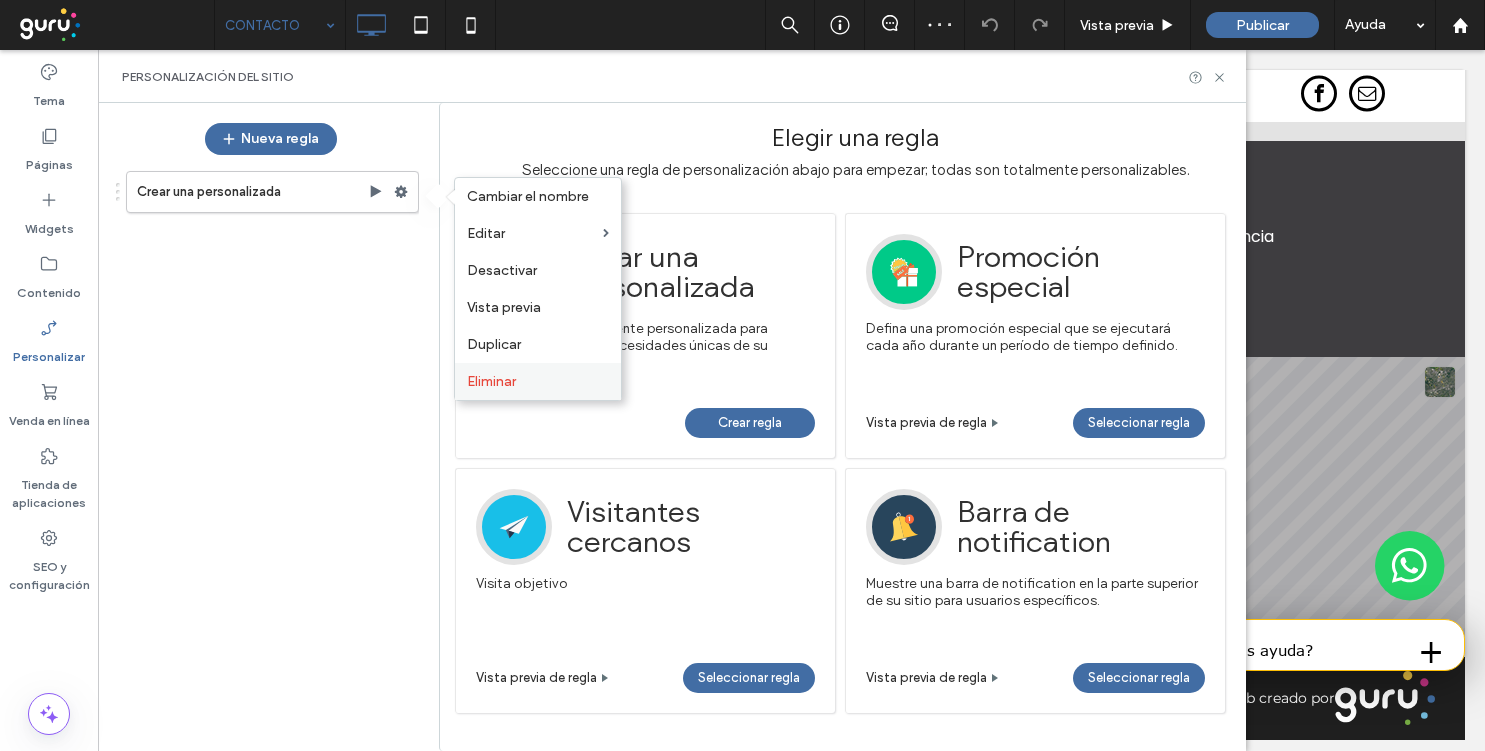 click on "Eliminar" at bounding box center (491, 381) 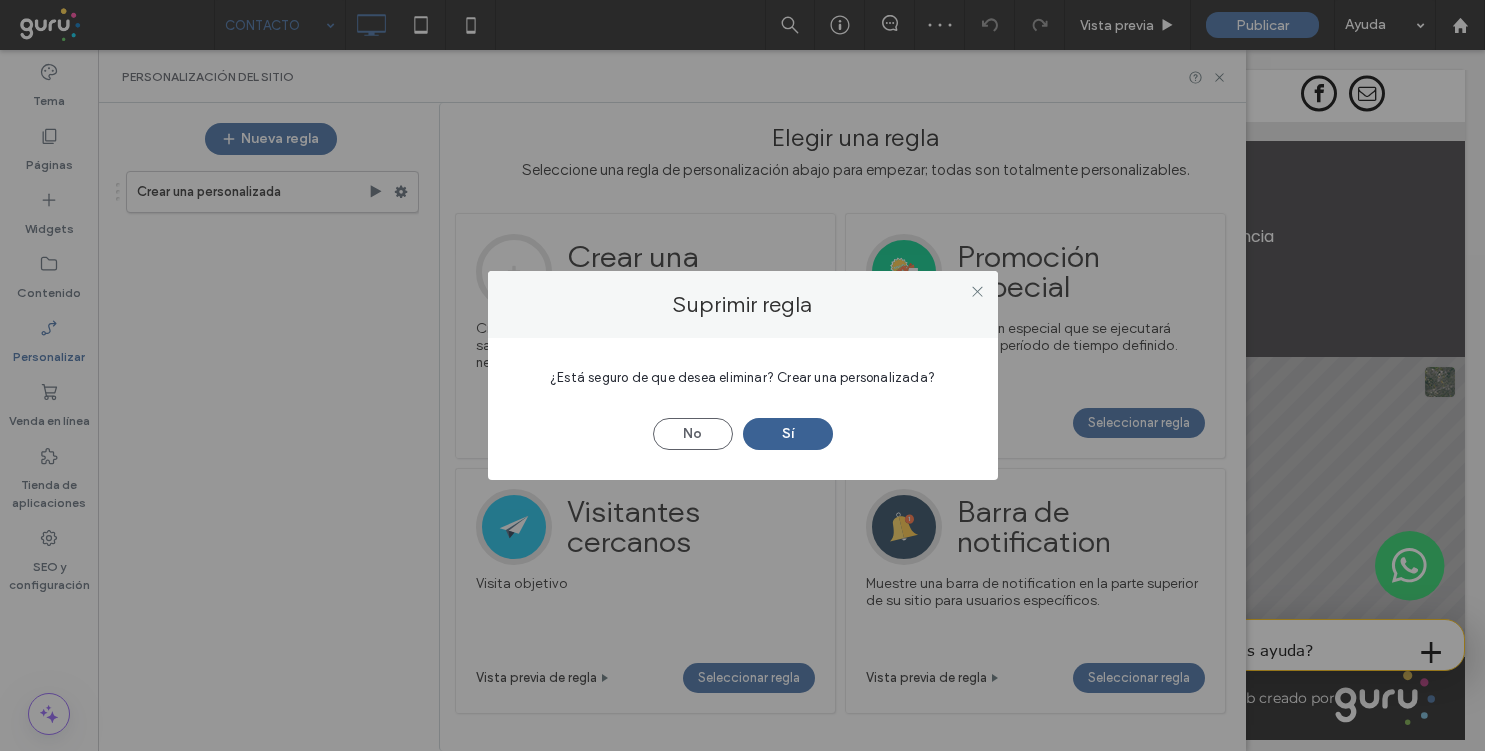 click on "Sí" at bounding box center [788, 434] 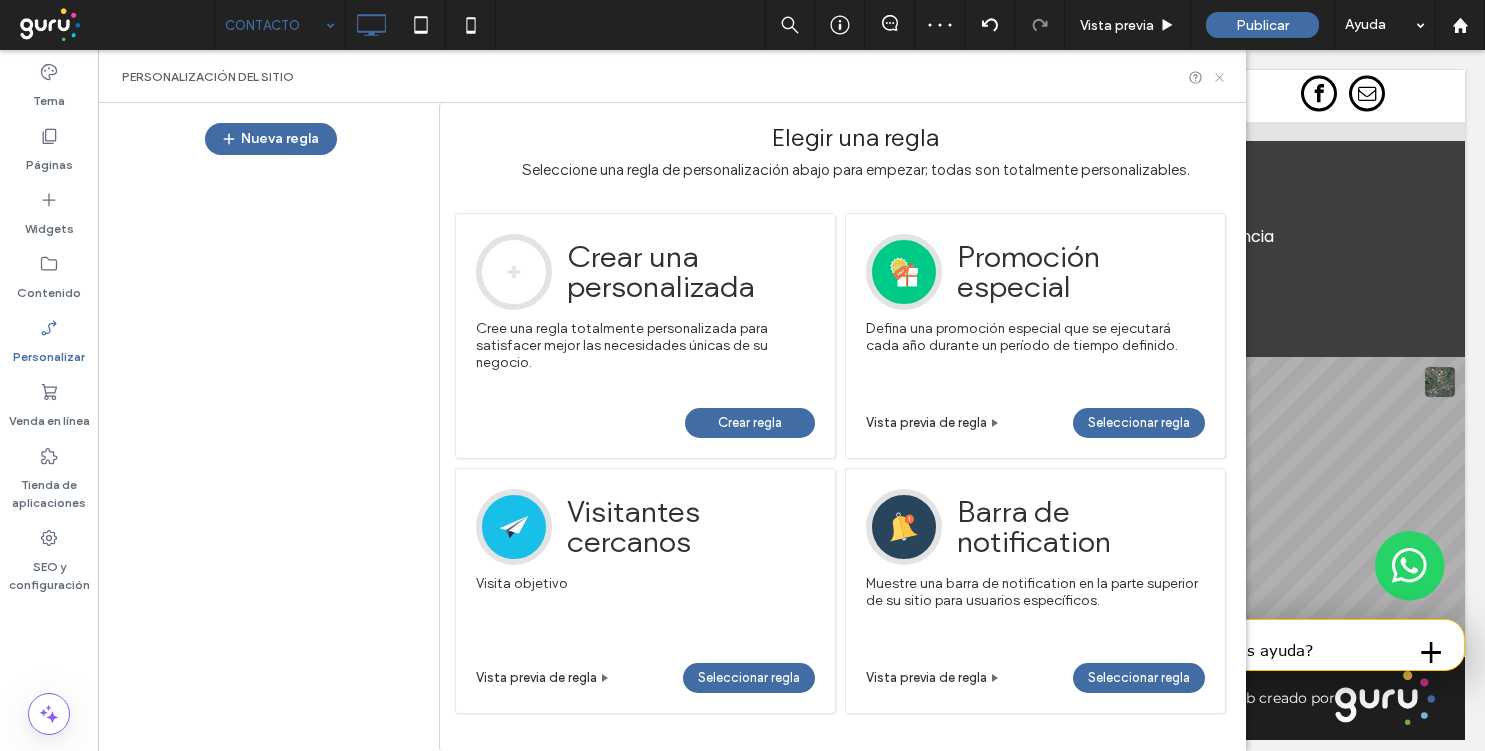 click 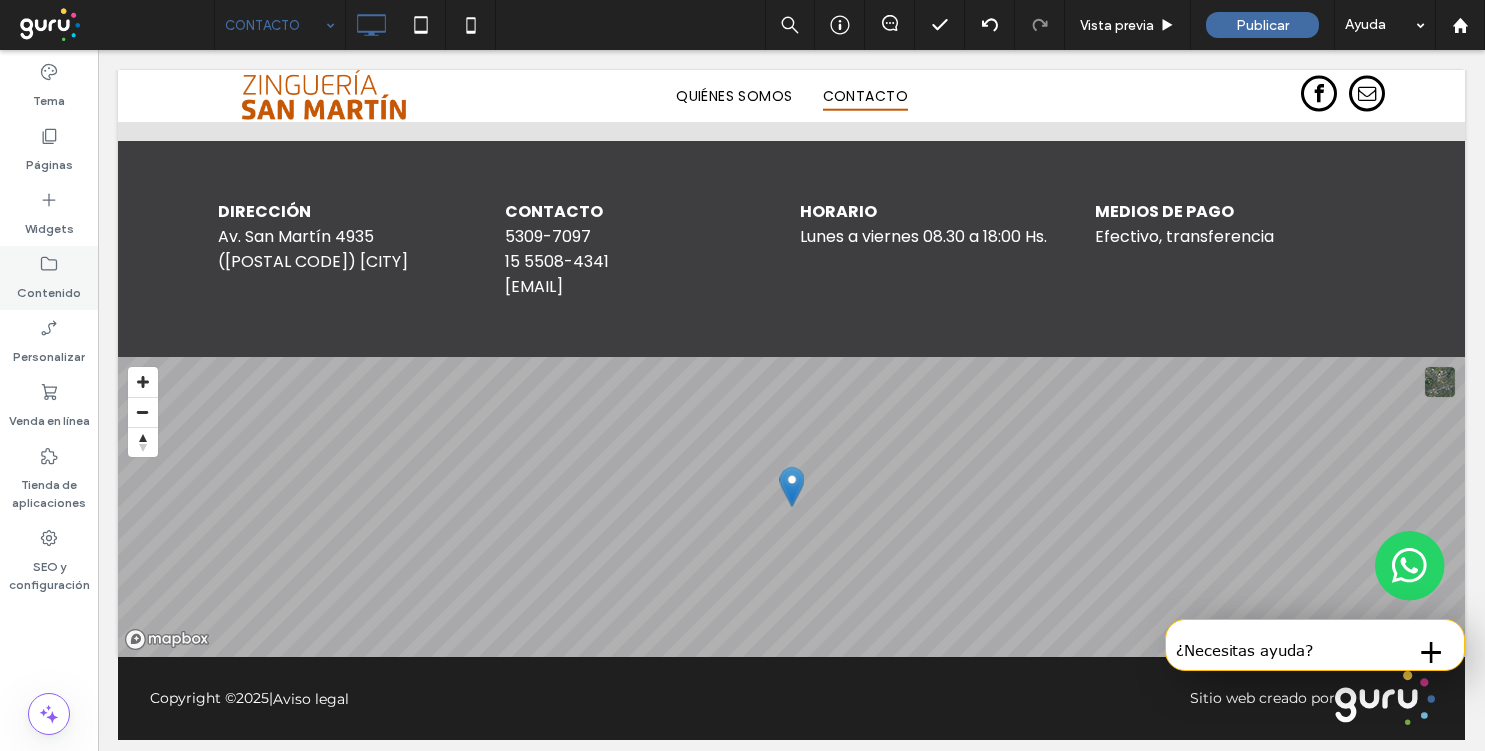 click on "Contenido" at bounding box center [49, 288] 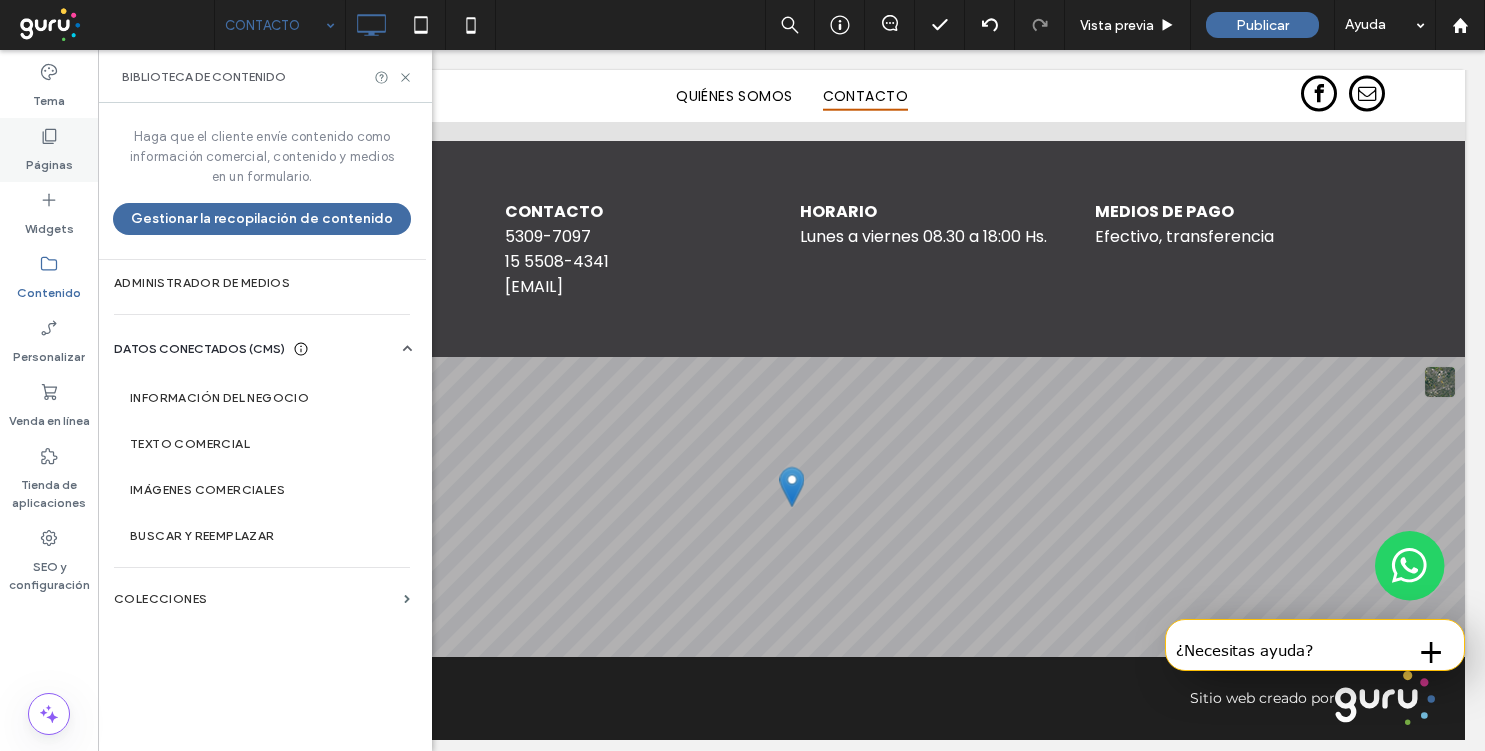 click on "Páginas" at bounding box center [49, 150] 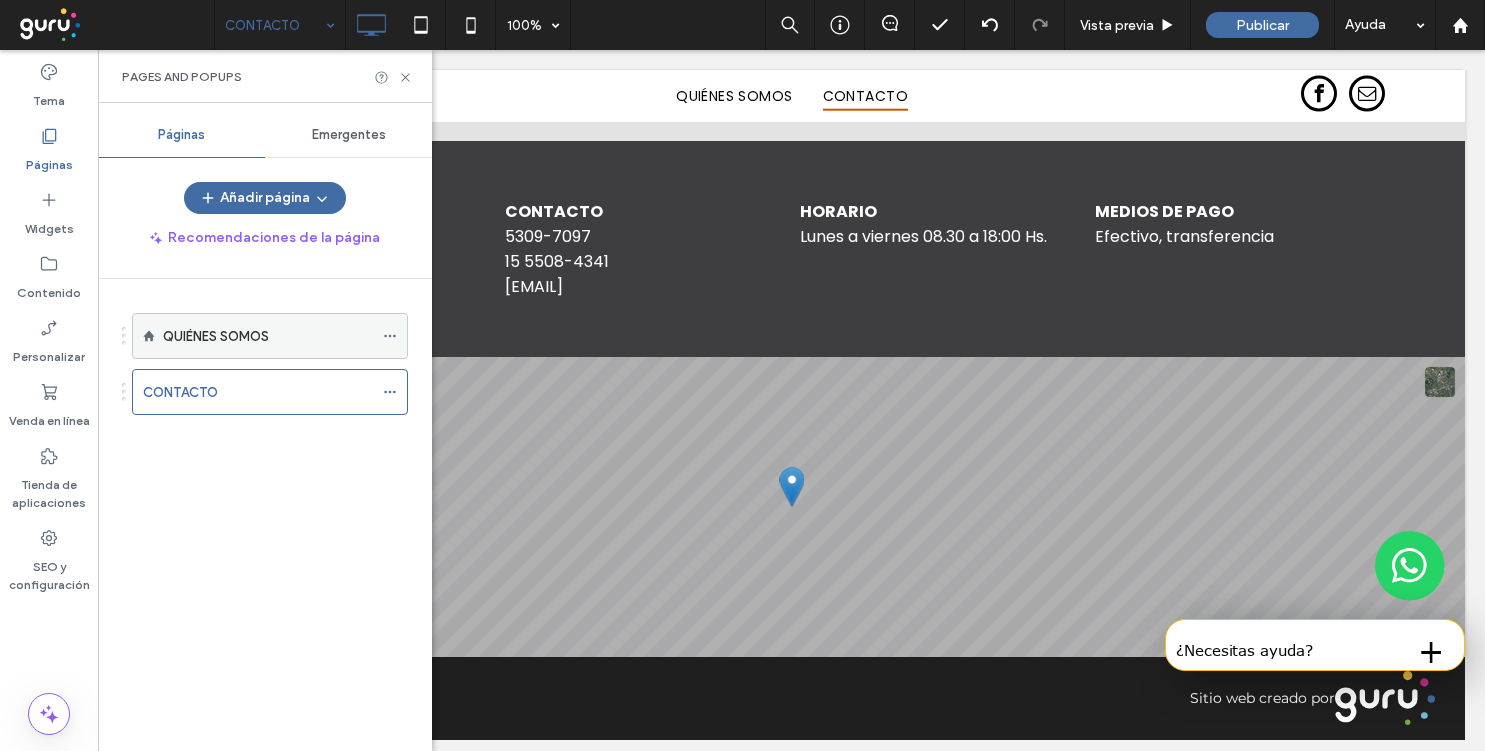 click 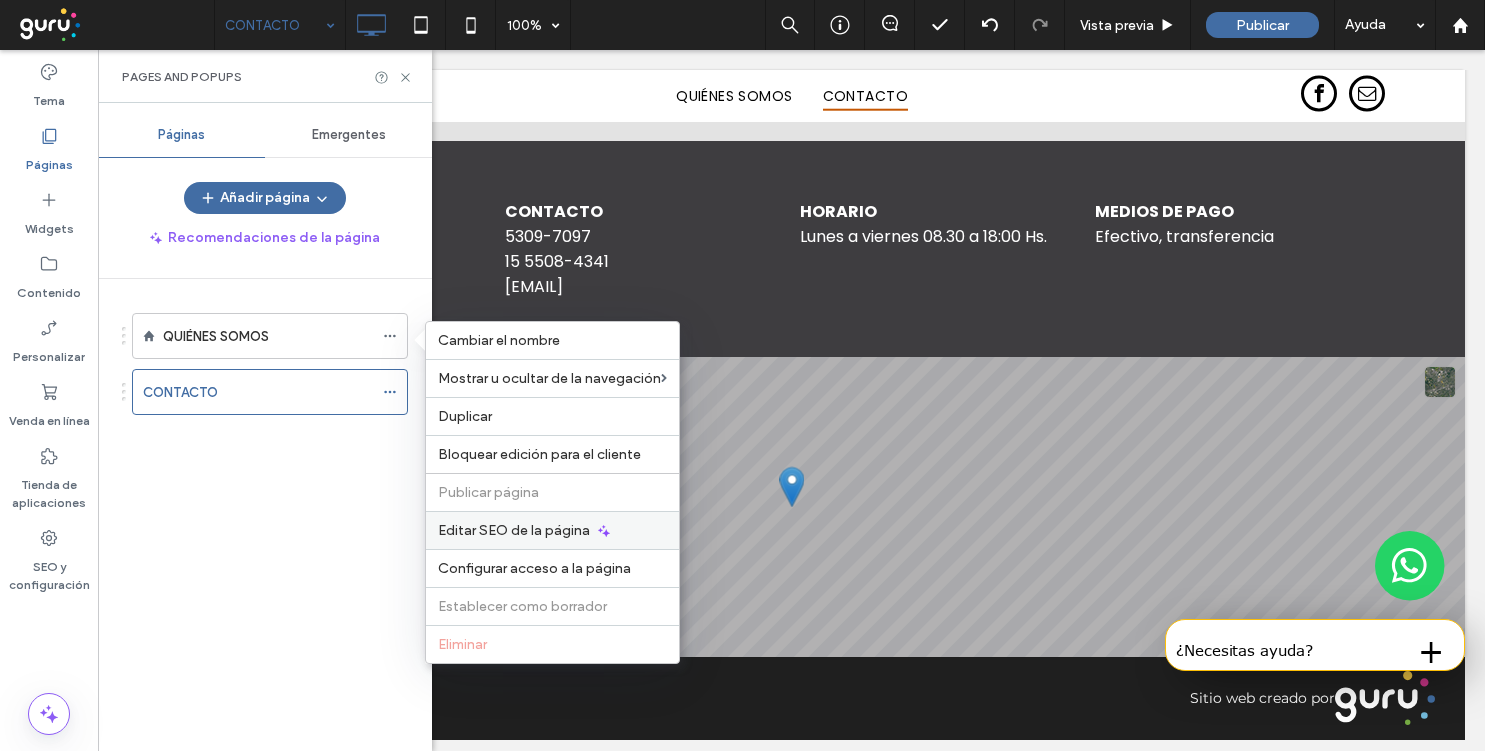 click on "Editar SEO de la página" at bounding box center [552, 530] 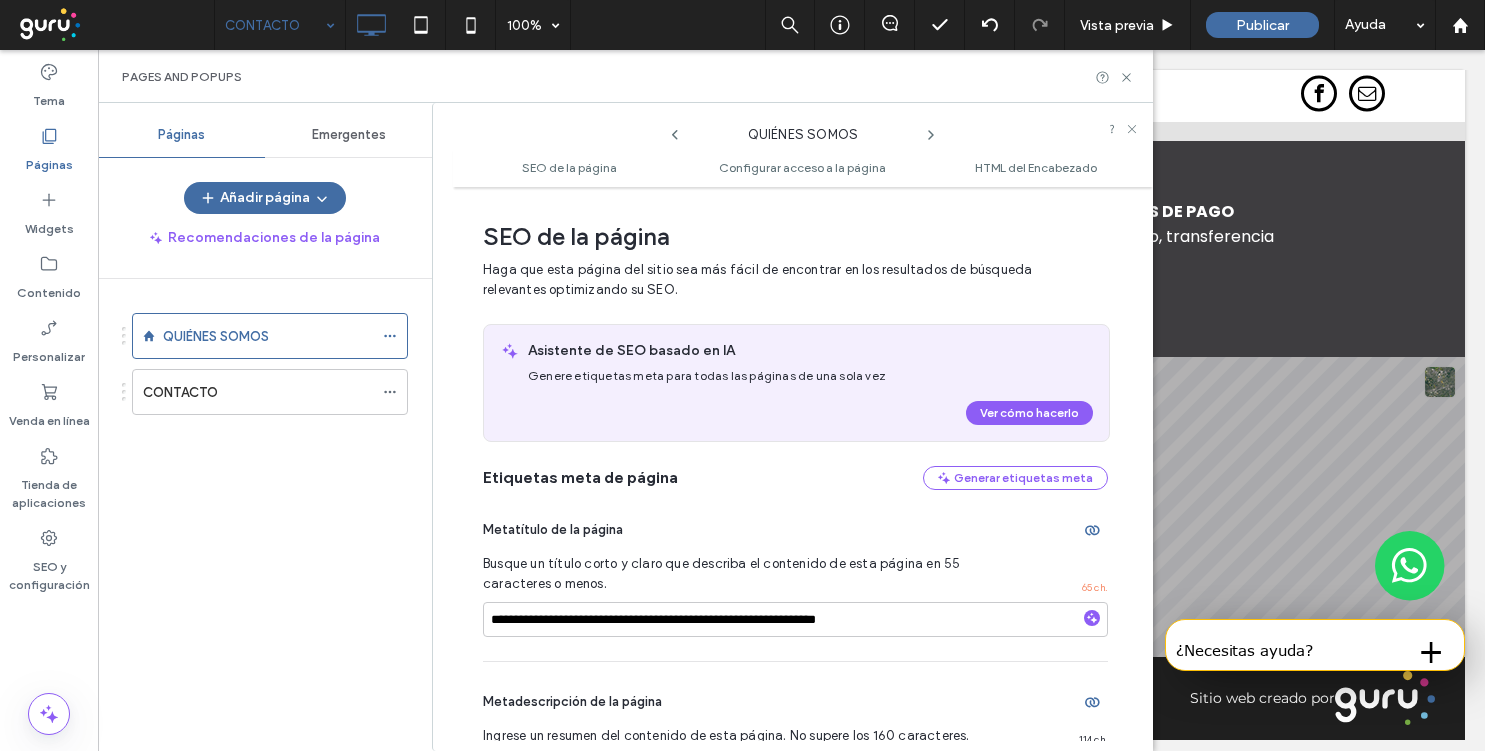 scroll, scrollTop: 10, scrollLeft: 0, axis: vertical 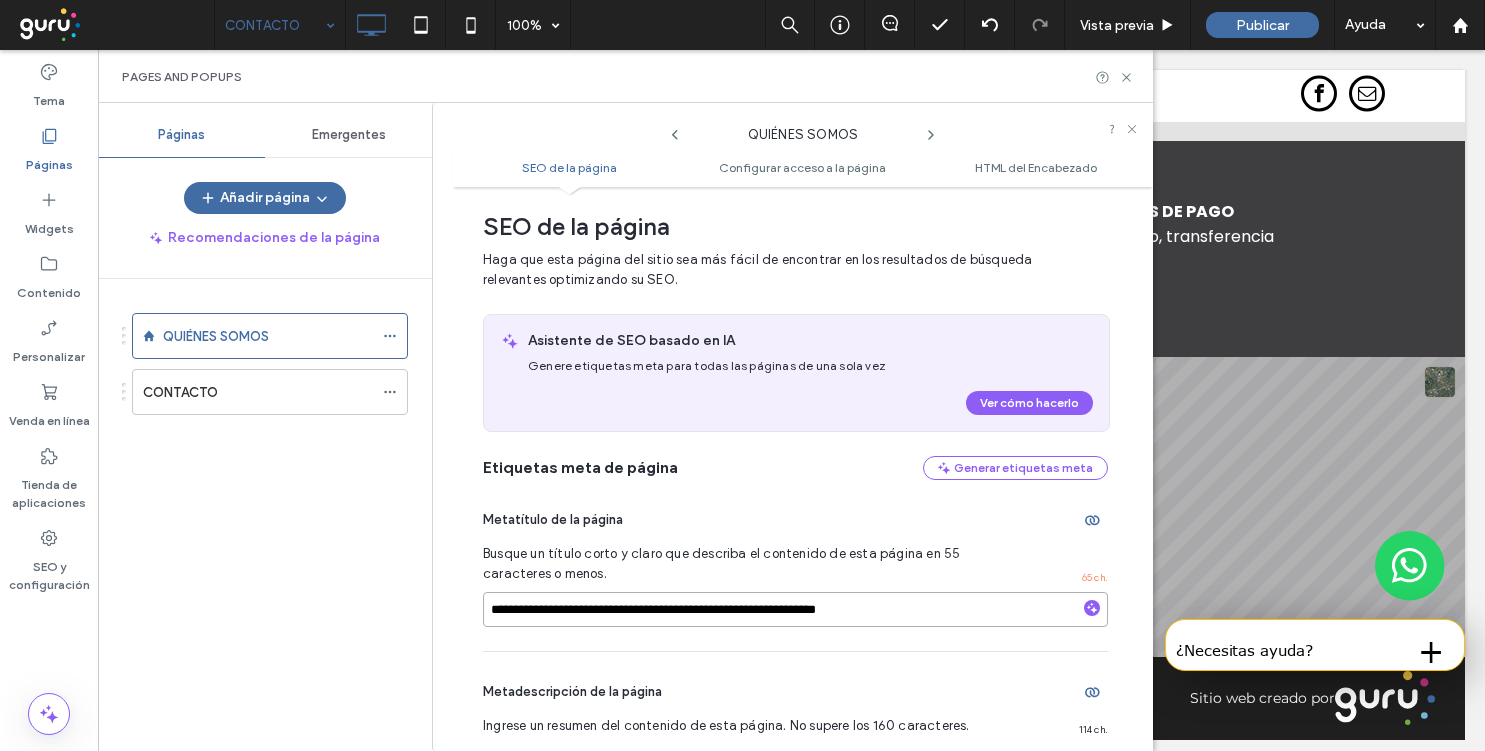 click on "**********" at bounding box center [795, 609] 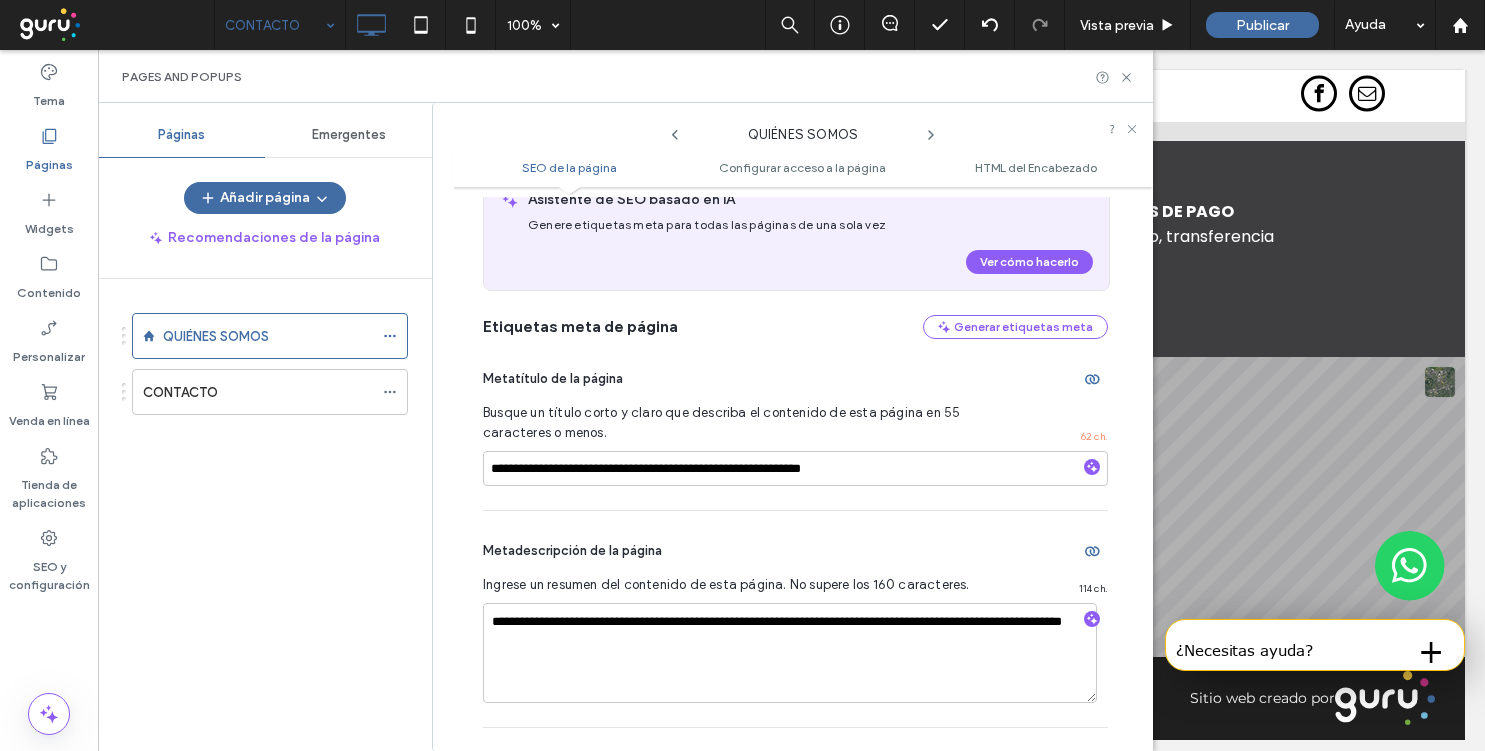 scroll, scrollTop: 284, scrollLeft: 0, axis: vertical 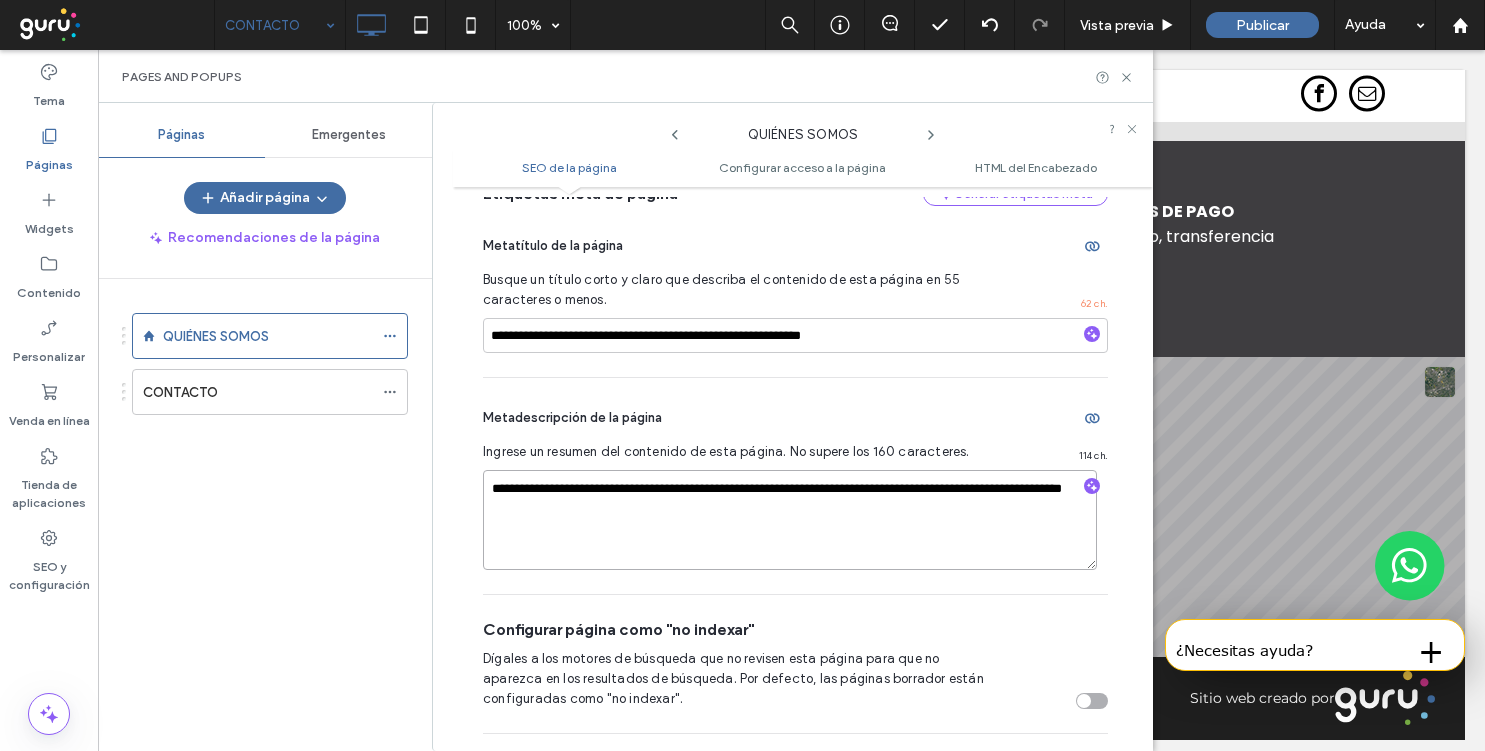 click on "**********" at bounding box center [790, 520] 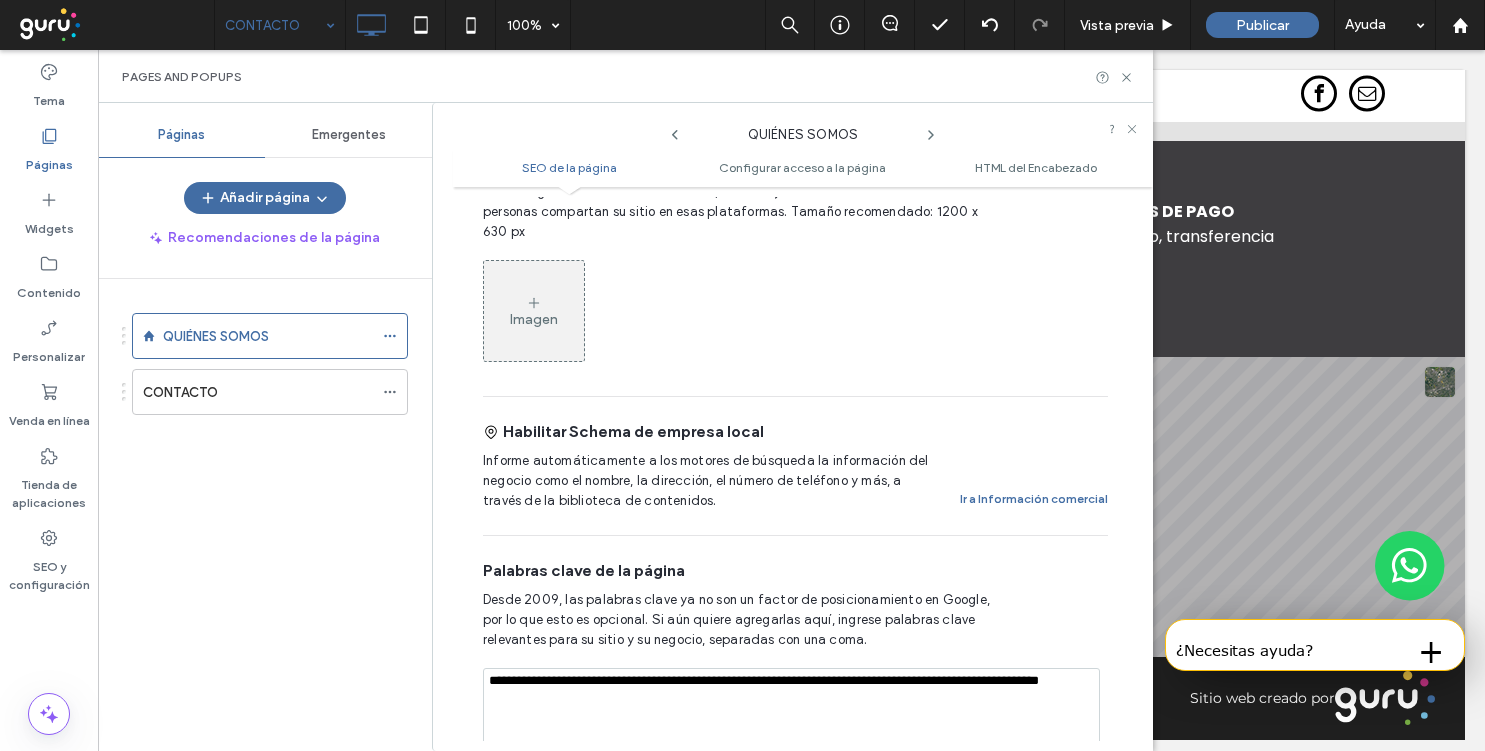 scroll, scrollTop: 1081, scrollLeft: 0, axis: vertical 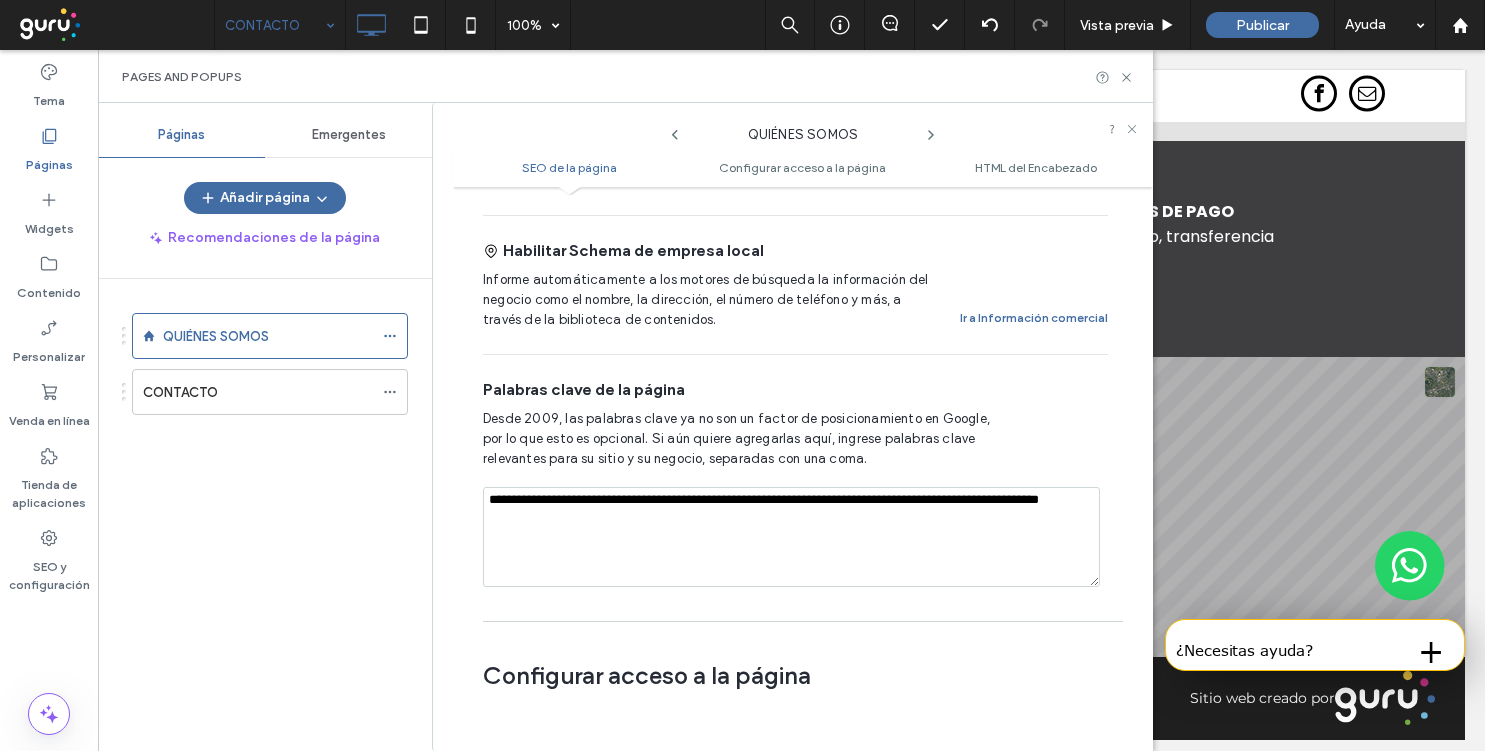click on "**********" at bounding box center (791, 537) 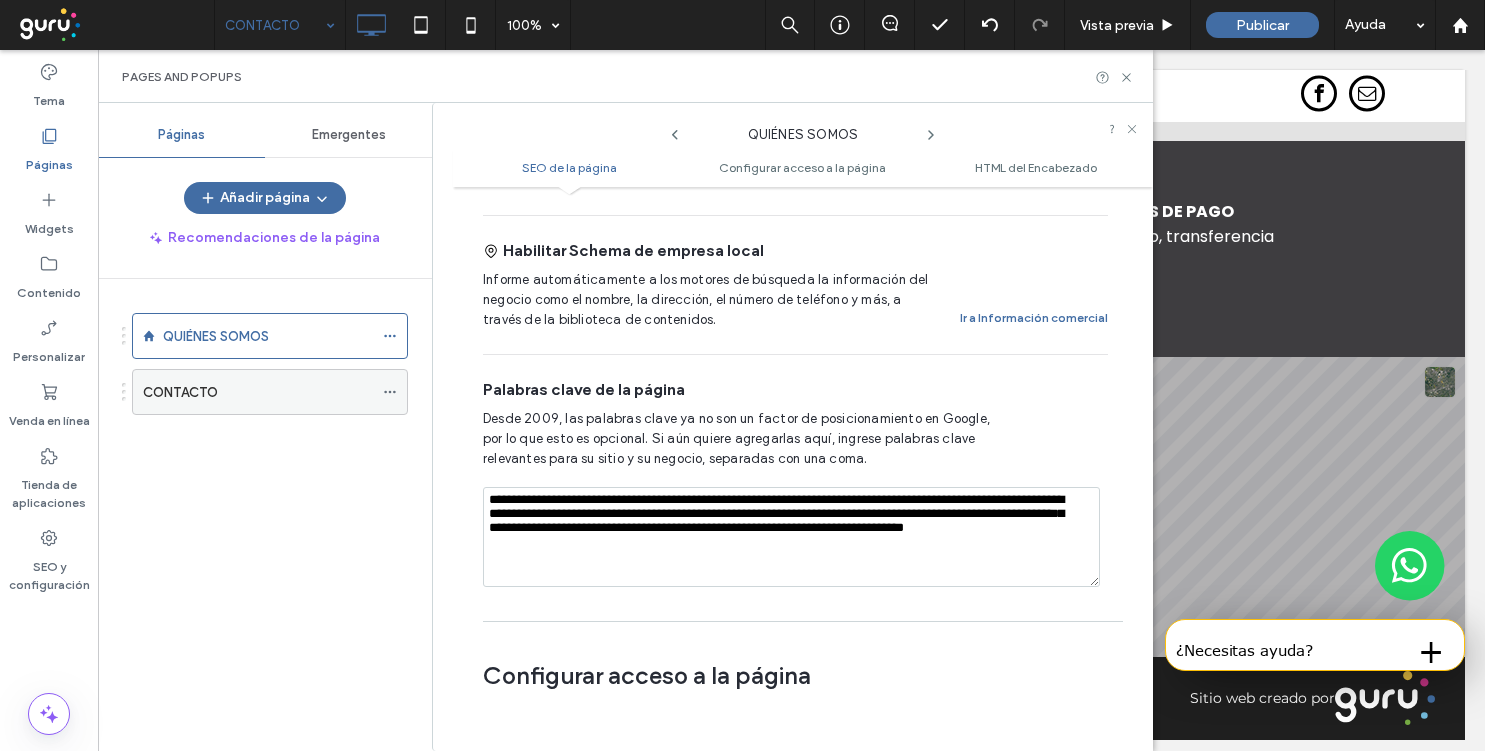 click 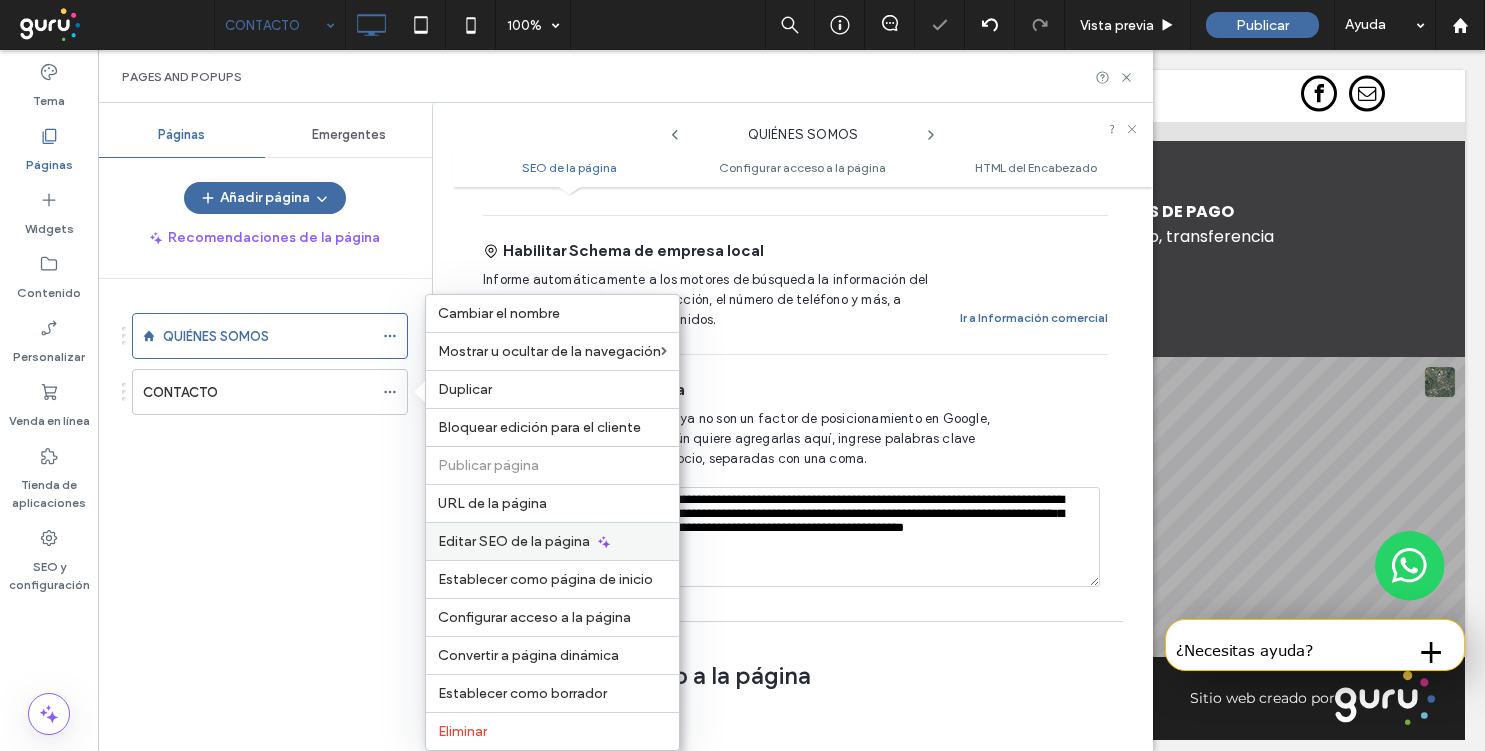 click on "Editar SEO de la página" at bounding box center [552, 541] 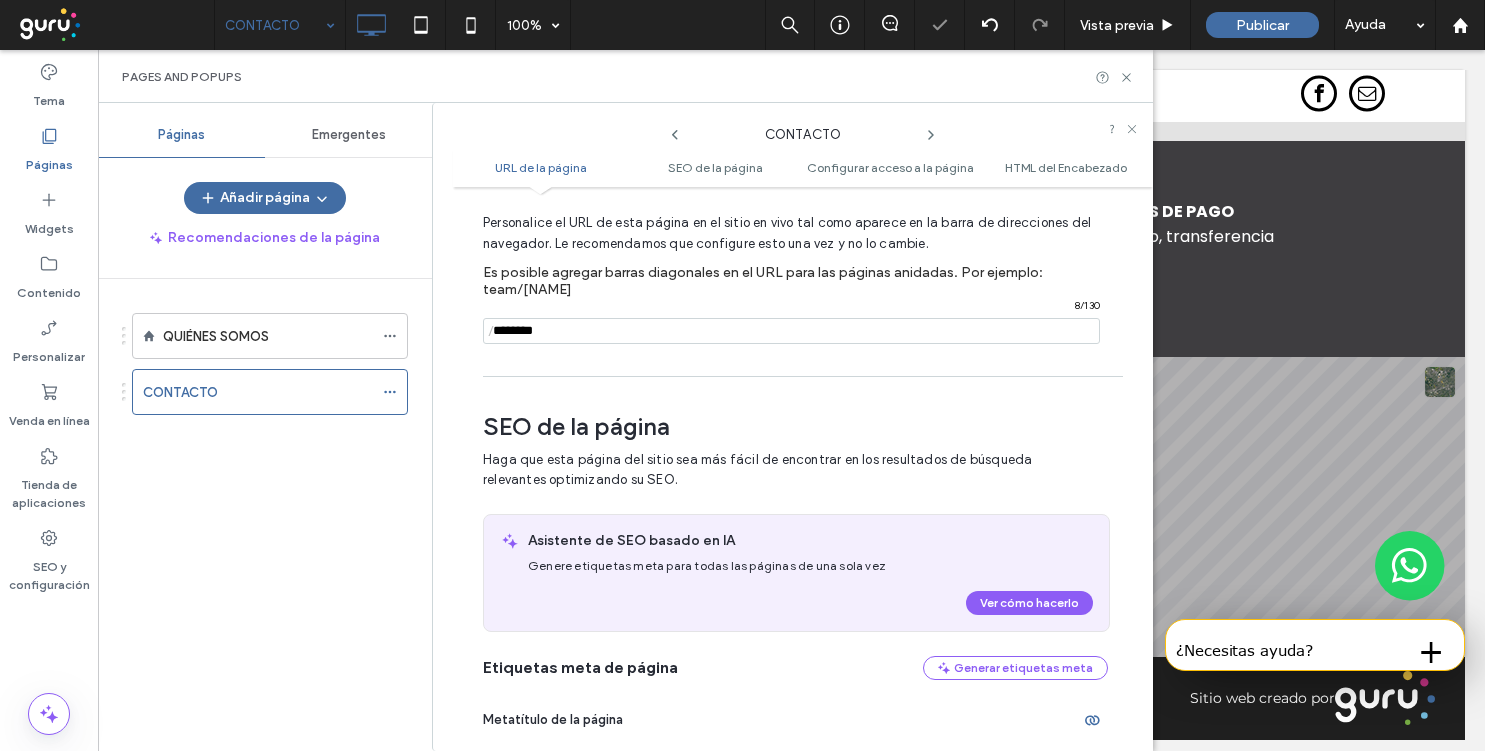 scroll, scrollTop: 292, scrollLeft: 0, axis: vertical 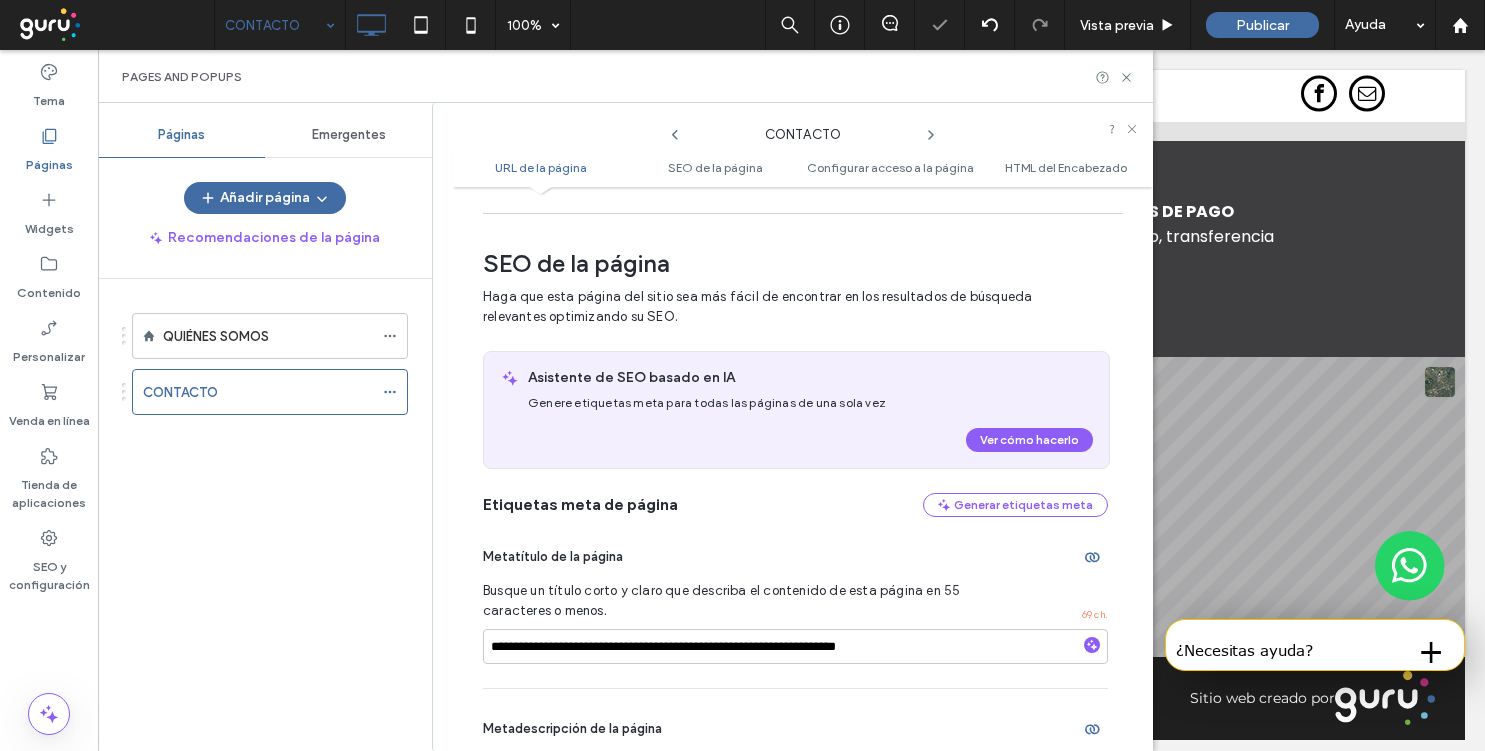click on "**********" at bounding box center (803, 469) 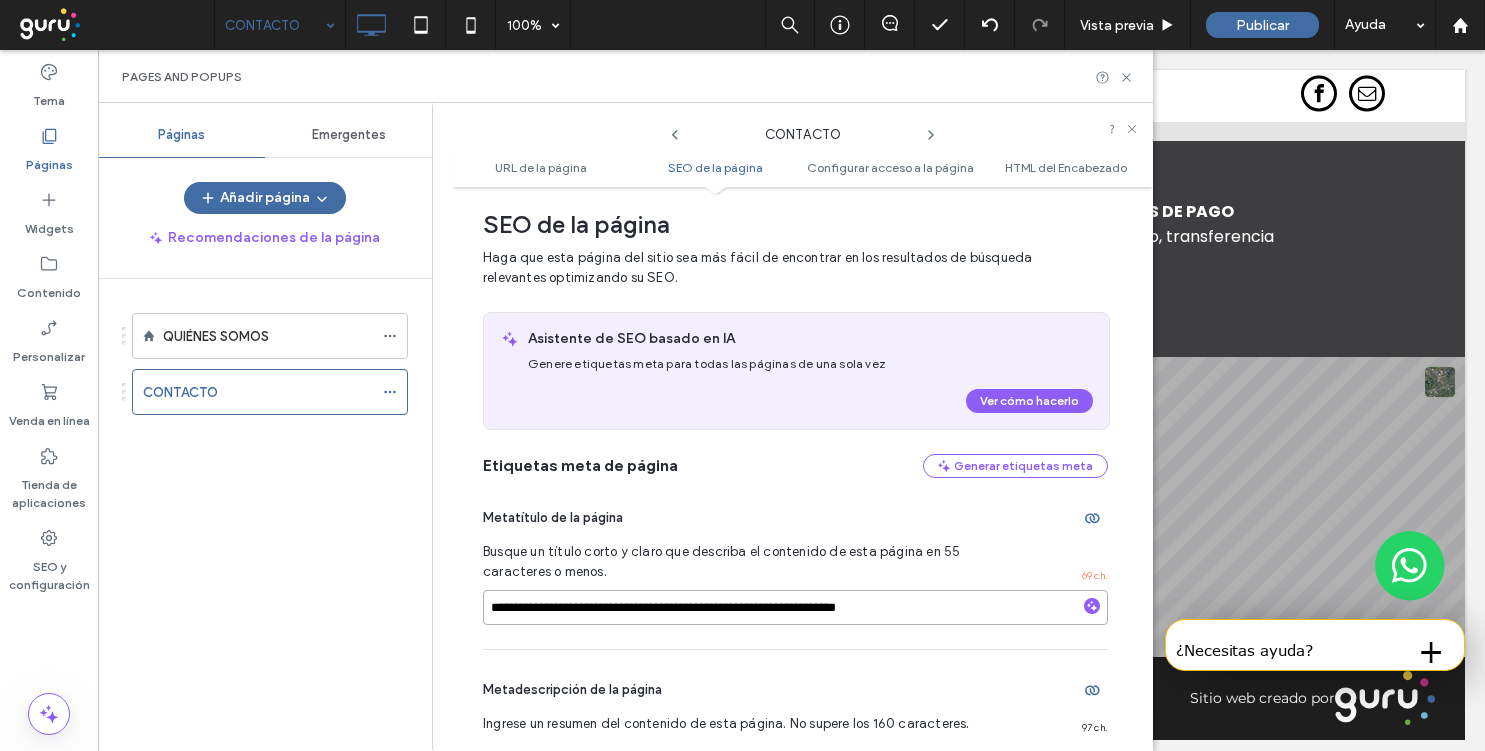click on "**********" at bounding box center (795, 607) 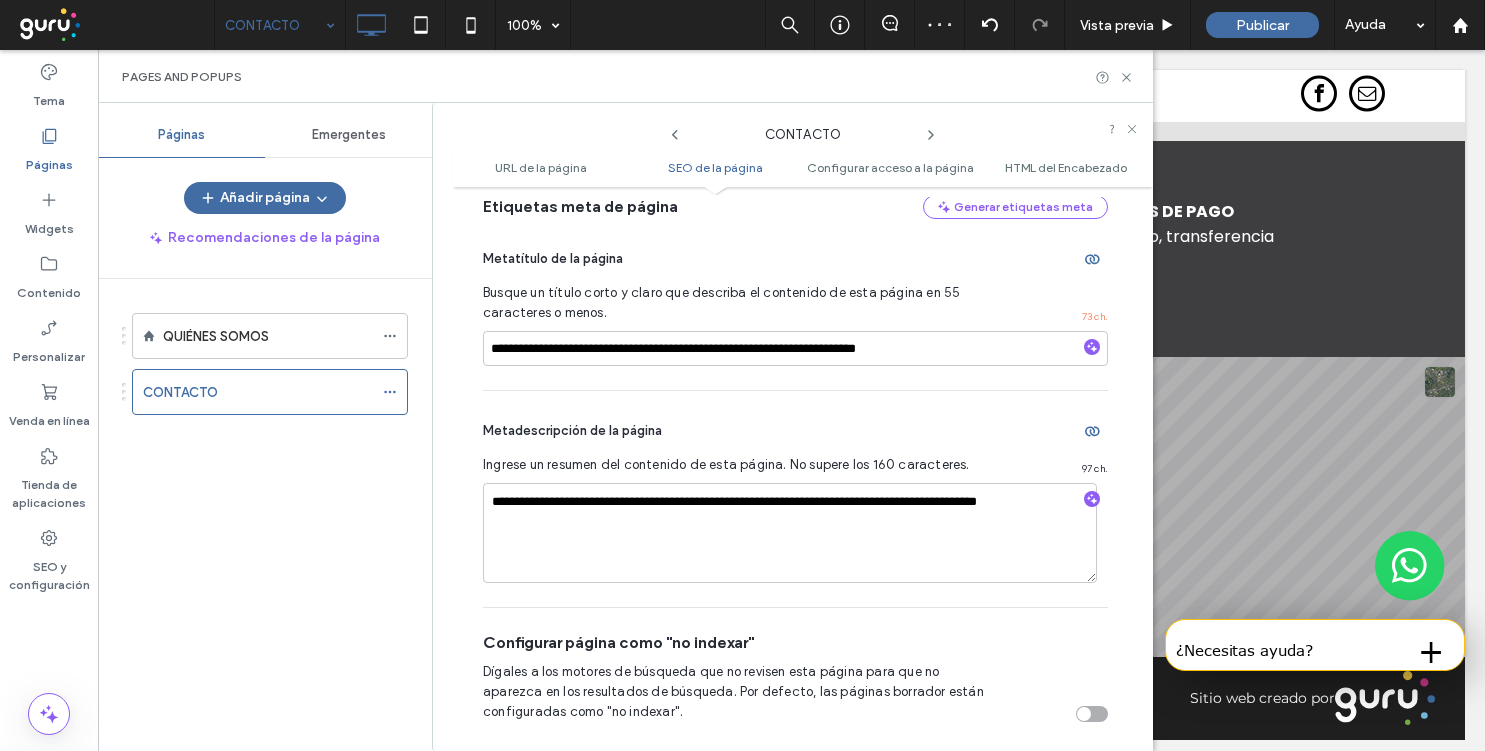 scroll, scrollTop: 686, scrollLeft: 0, axis: vertical 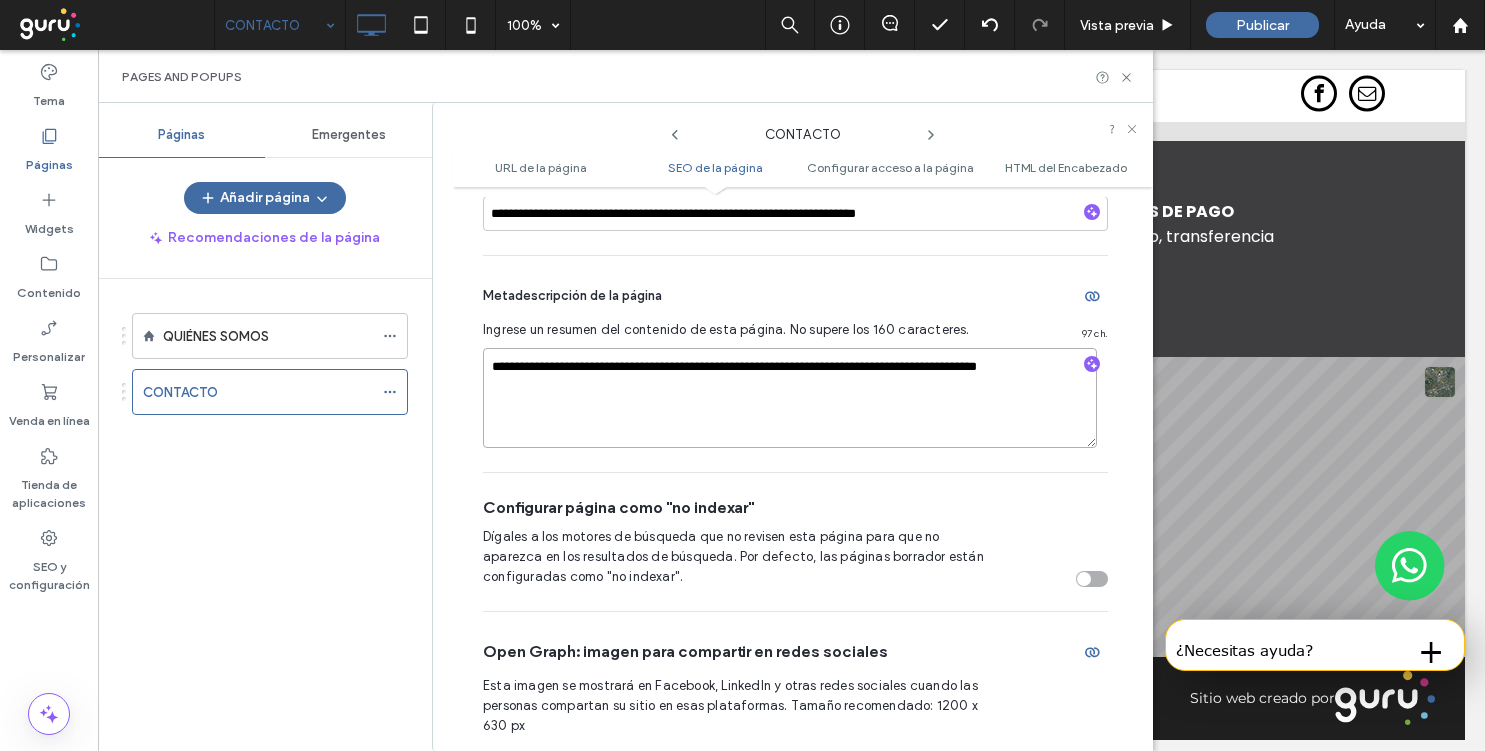click on "**********" at bounding box center [790, 398] 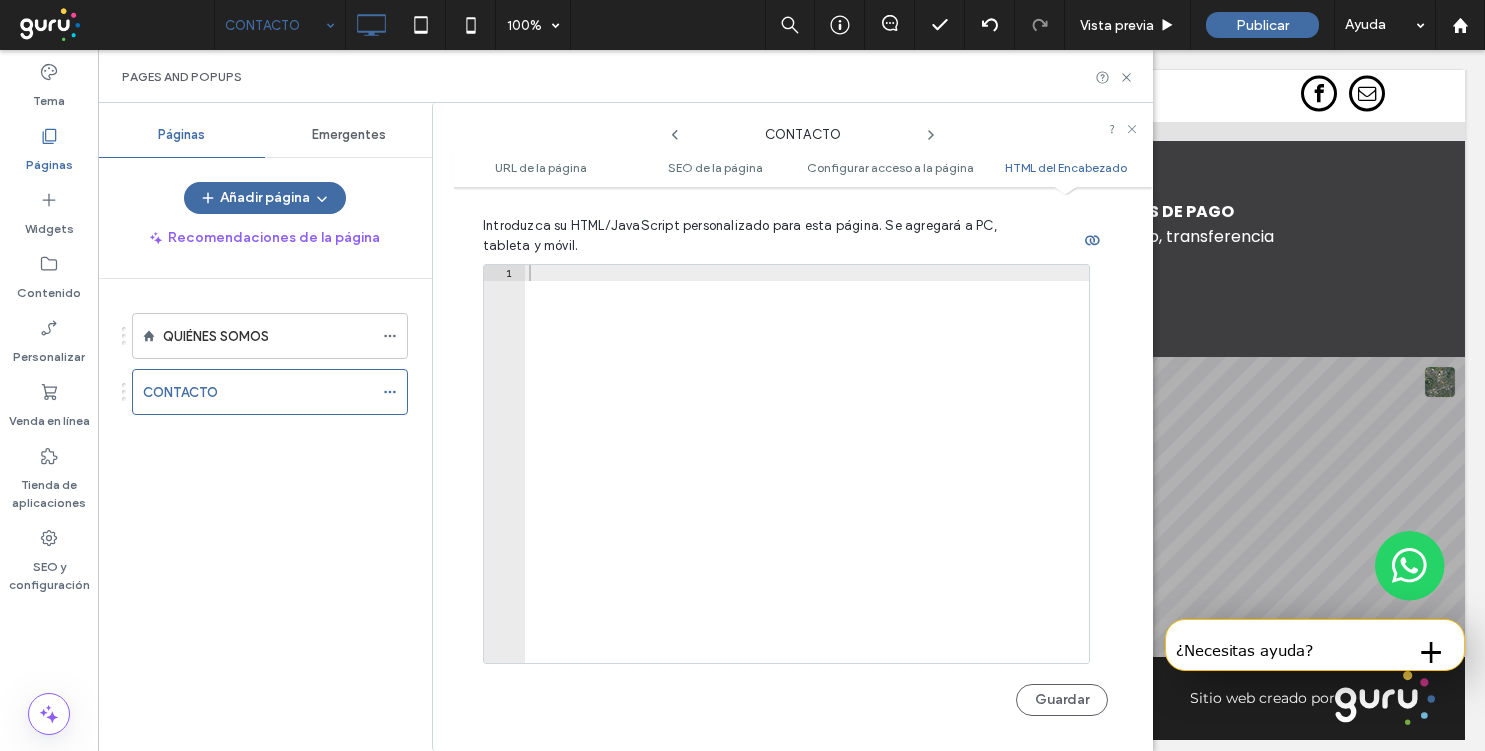scroll, scrollTop: 2097, scrollLeft: 0, axis: vertical 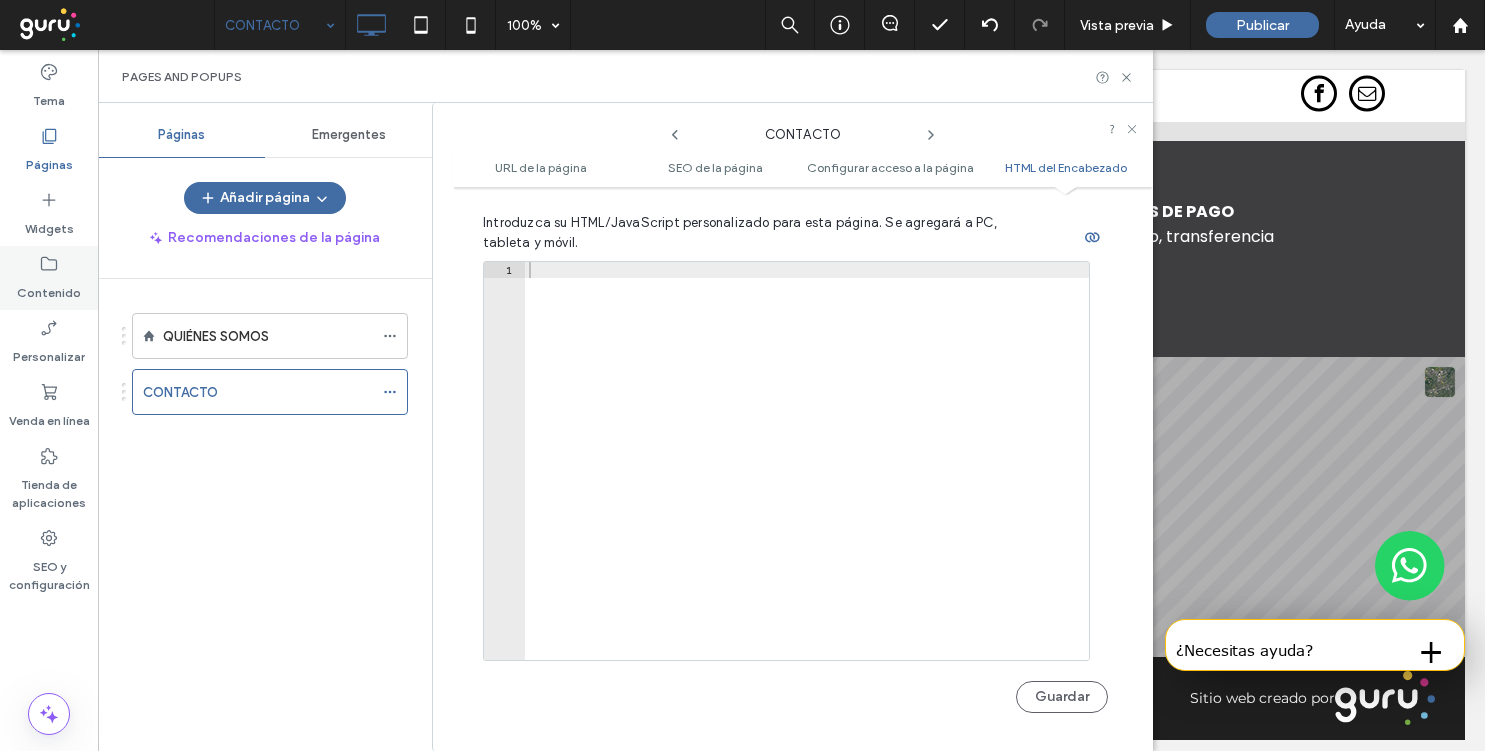 click on "Contenido" at bounding box center [49, 288] 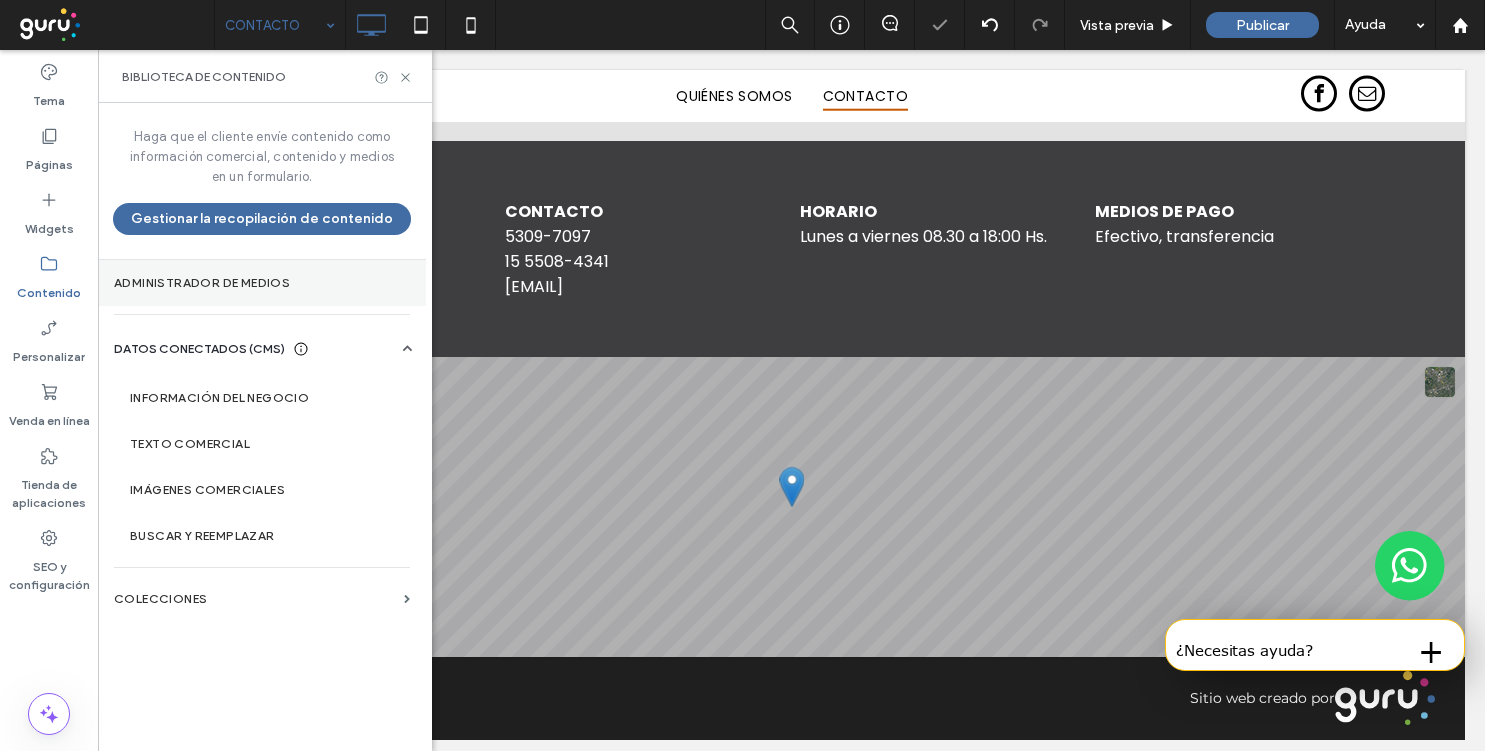 click on "Administrador de medios" at bounding box center (262, 283) 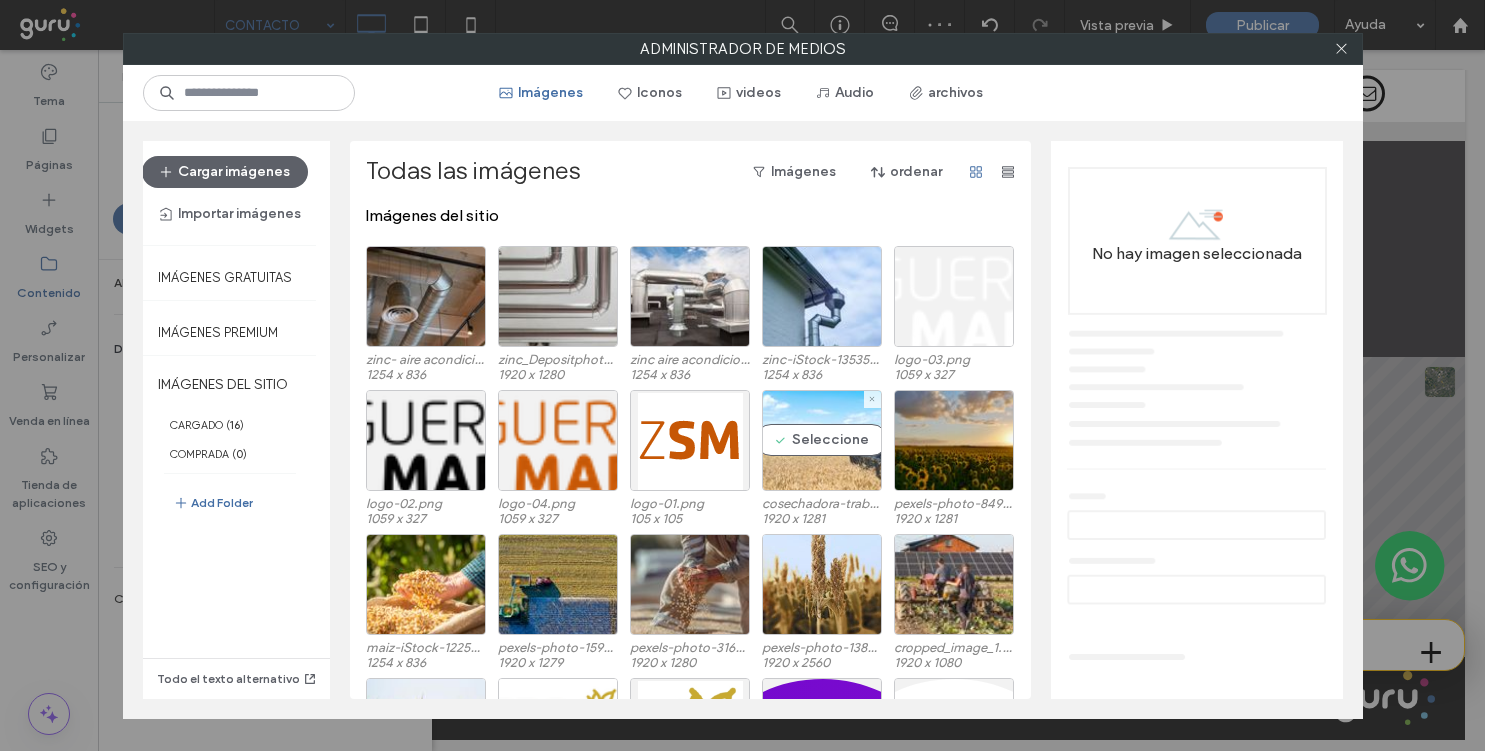 click on "Seleccione" at bounding box center [822, 440] 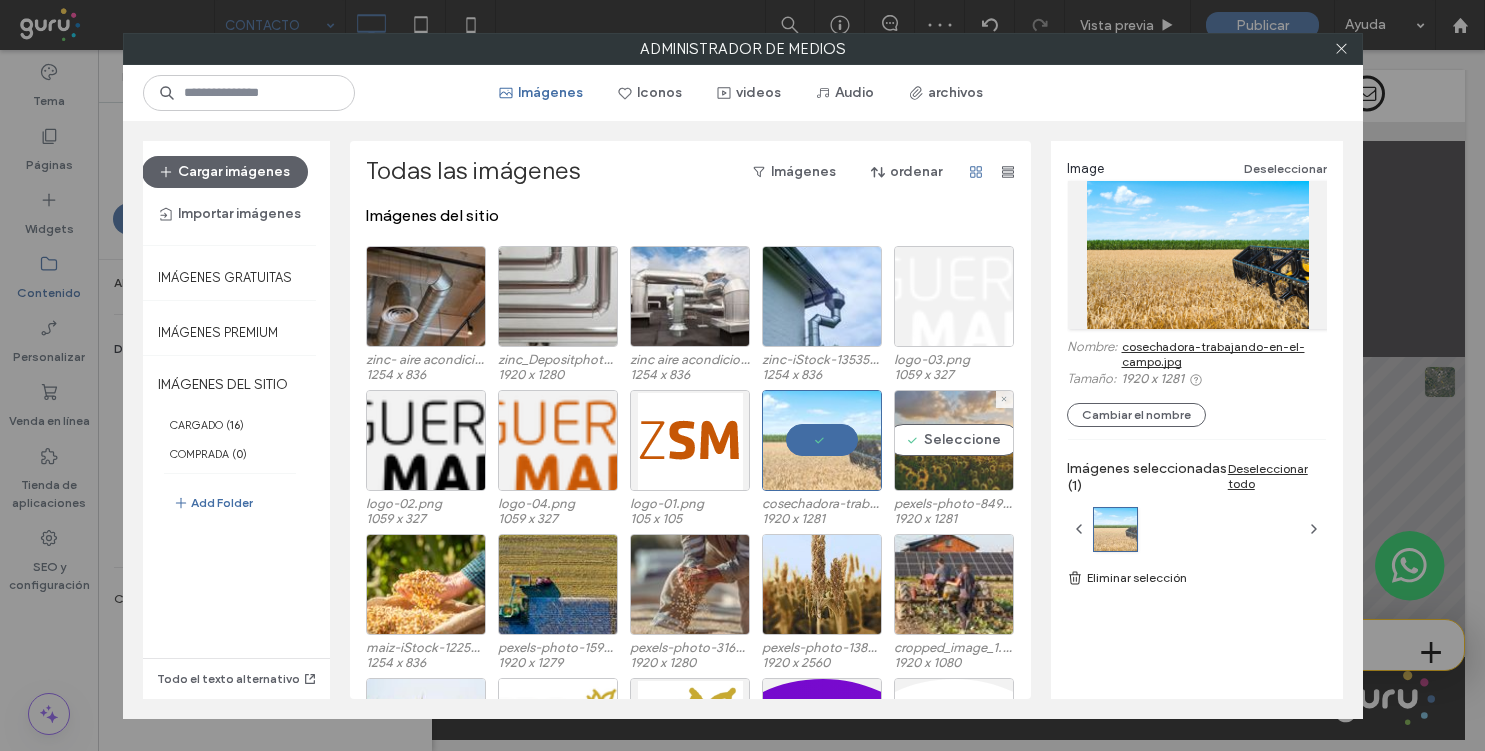 click on "Seleccione" at bounding box center [954, 440] 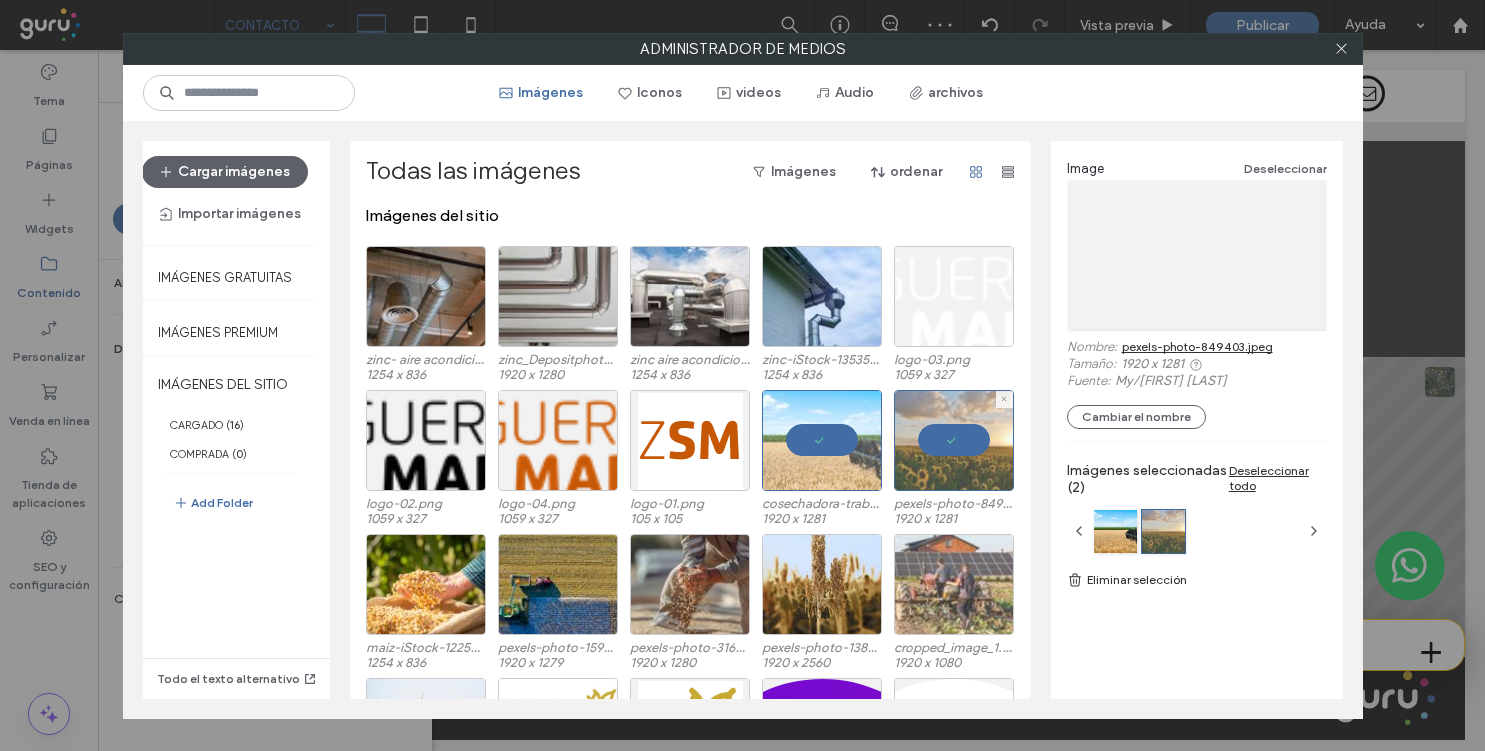 click at bounding box center (954, 584) 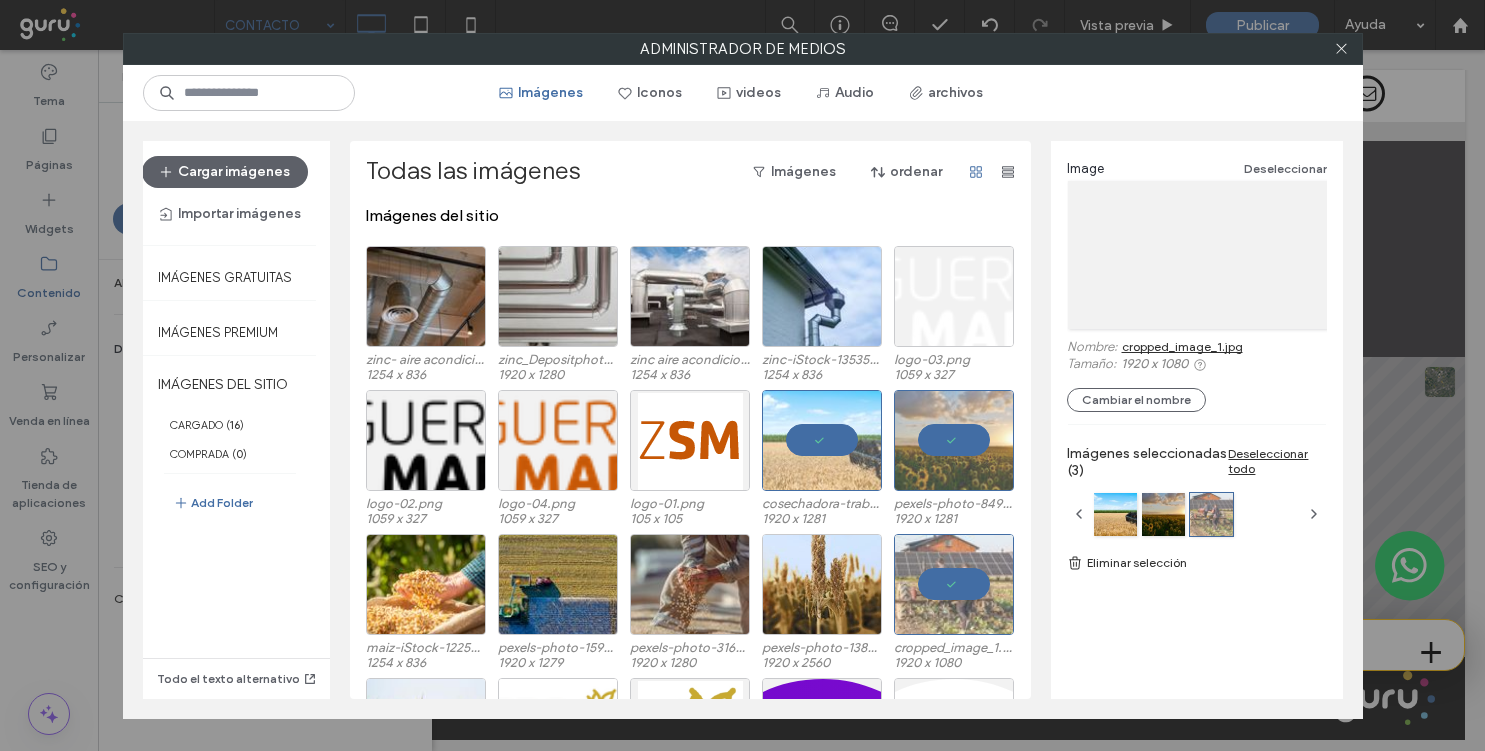 click on "maiz-iStock-1225668668.jpeg 1254 x 836 pexels-photo-1595104.jpeg 1920 x 1279 pexels-photo-31678009.jpeg 1920 x 1280 pexels-photo-13867829.jpeg 1920 x 2560 cropped_image_1.jpg 1920 x 1080" at bounding box center [696, 606] 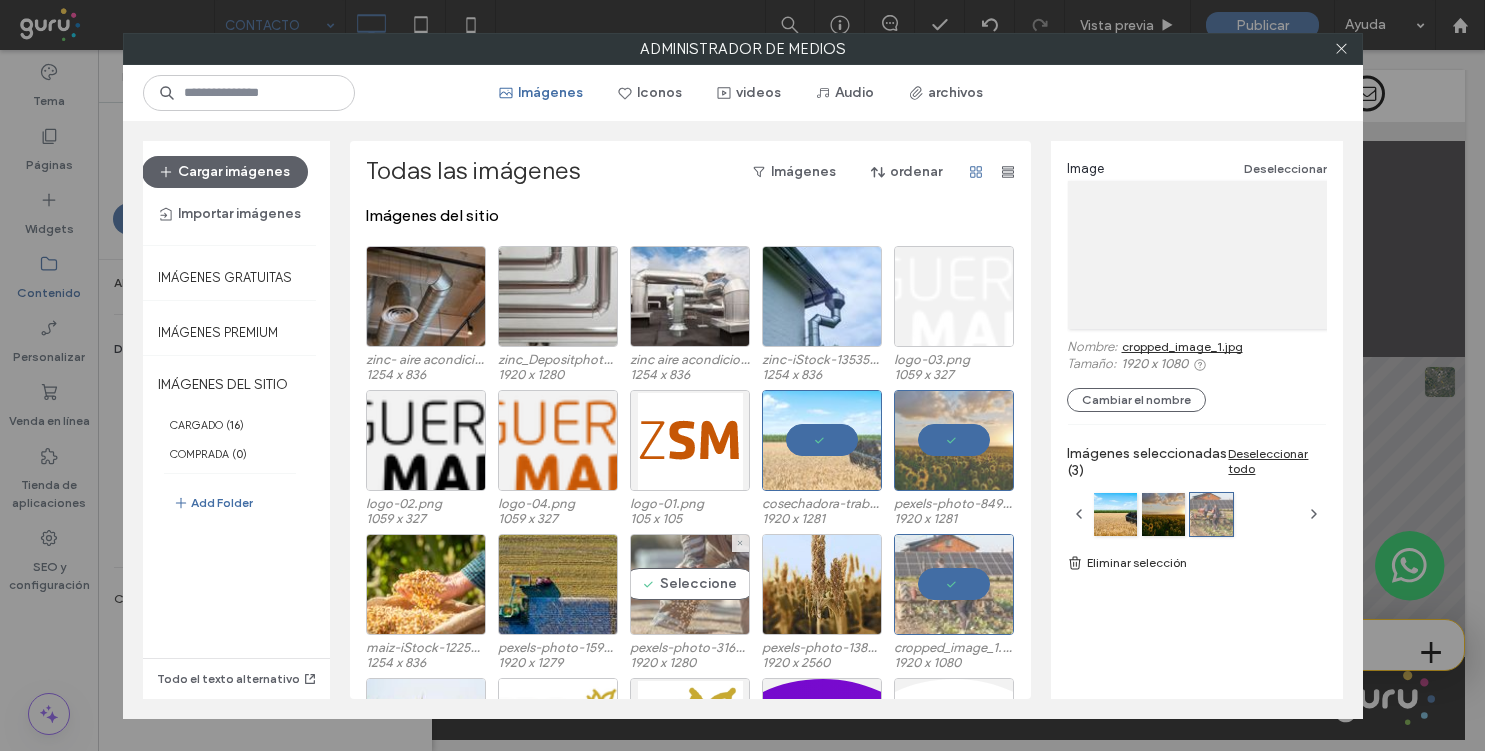 click on "Seleccione" at bounding box center [690, 584] 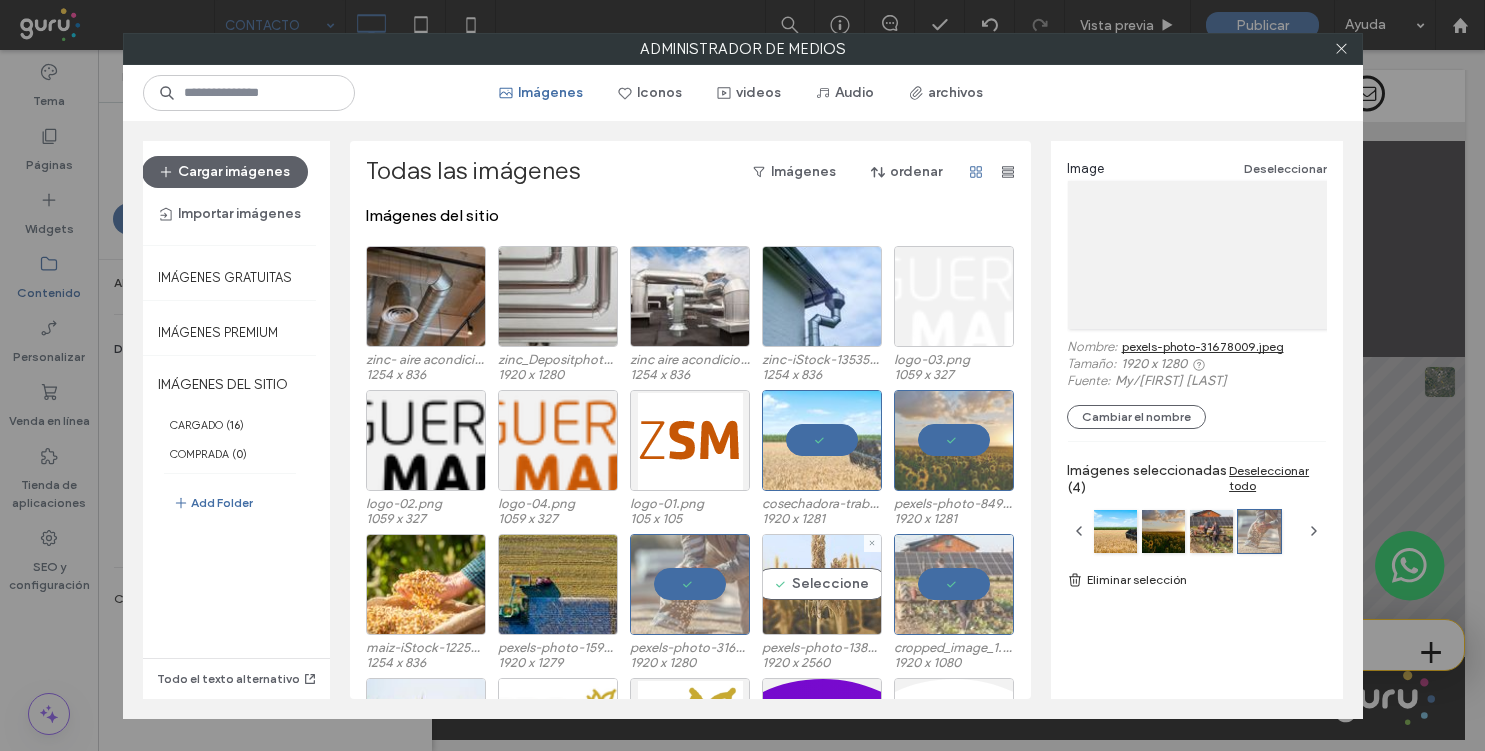 click on "Seleccione" at bounding box center (822, 584) 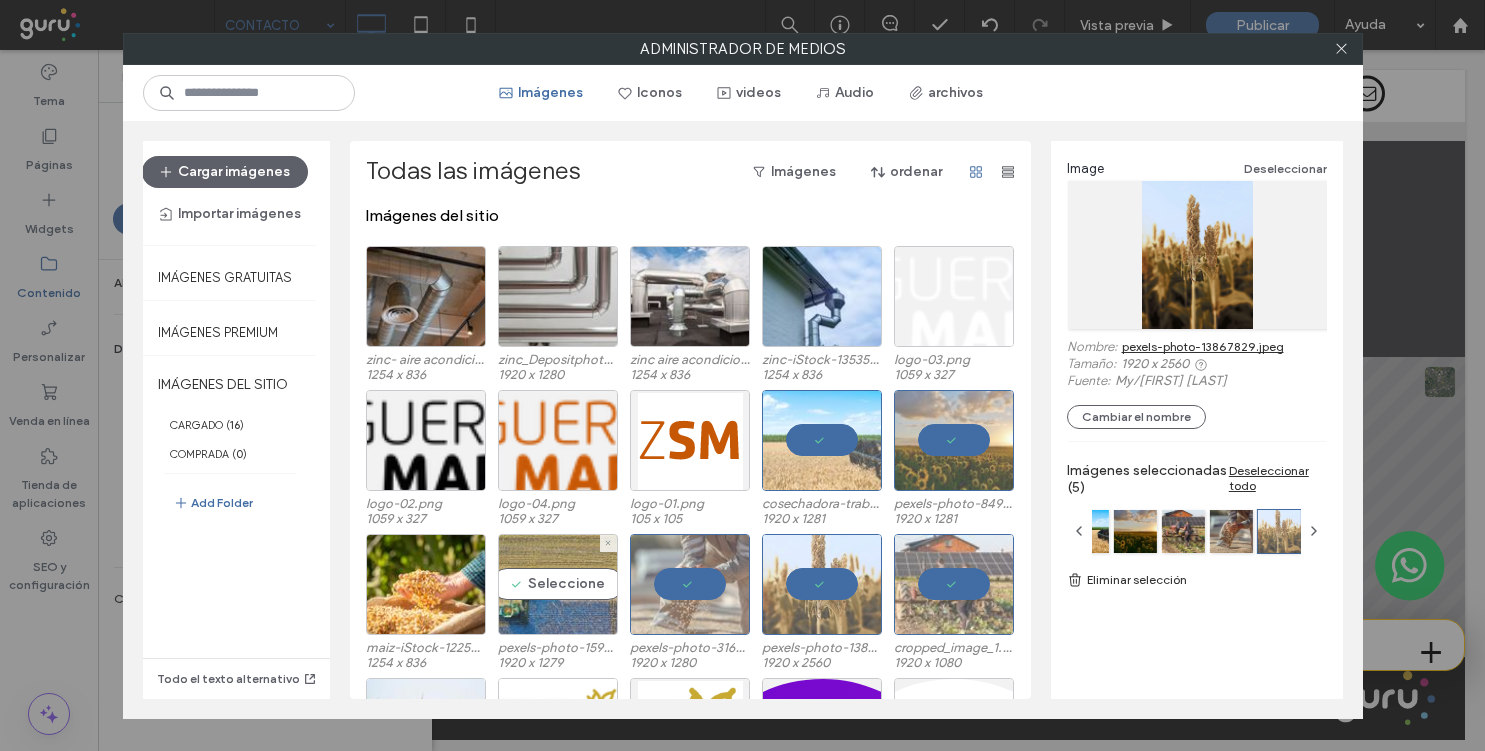click on "Seleccione" at bounding box center (558, 584) 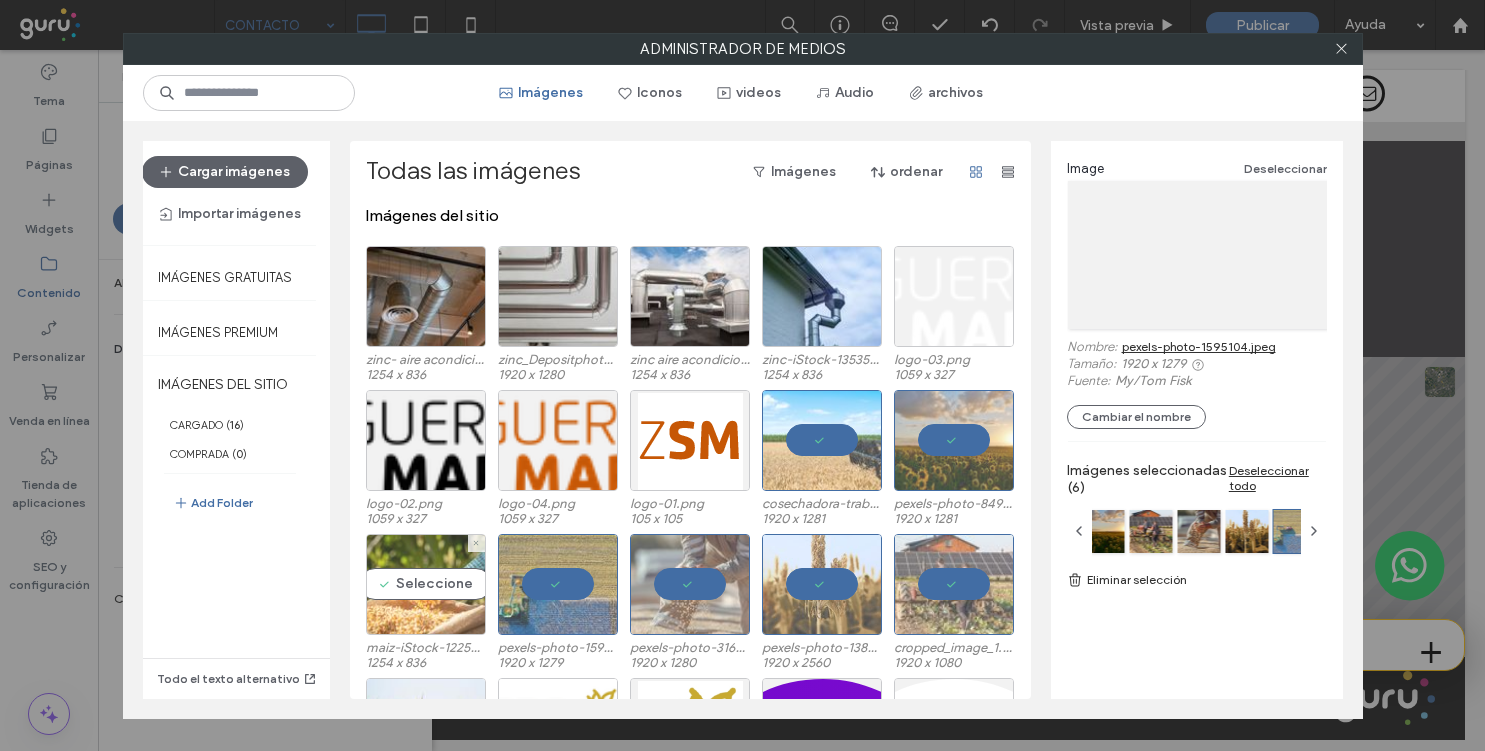 click on "Seleccione" at bounding box center (426, 584) 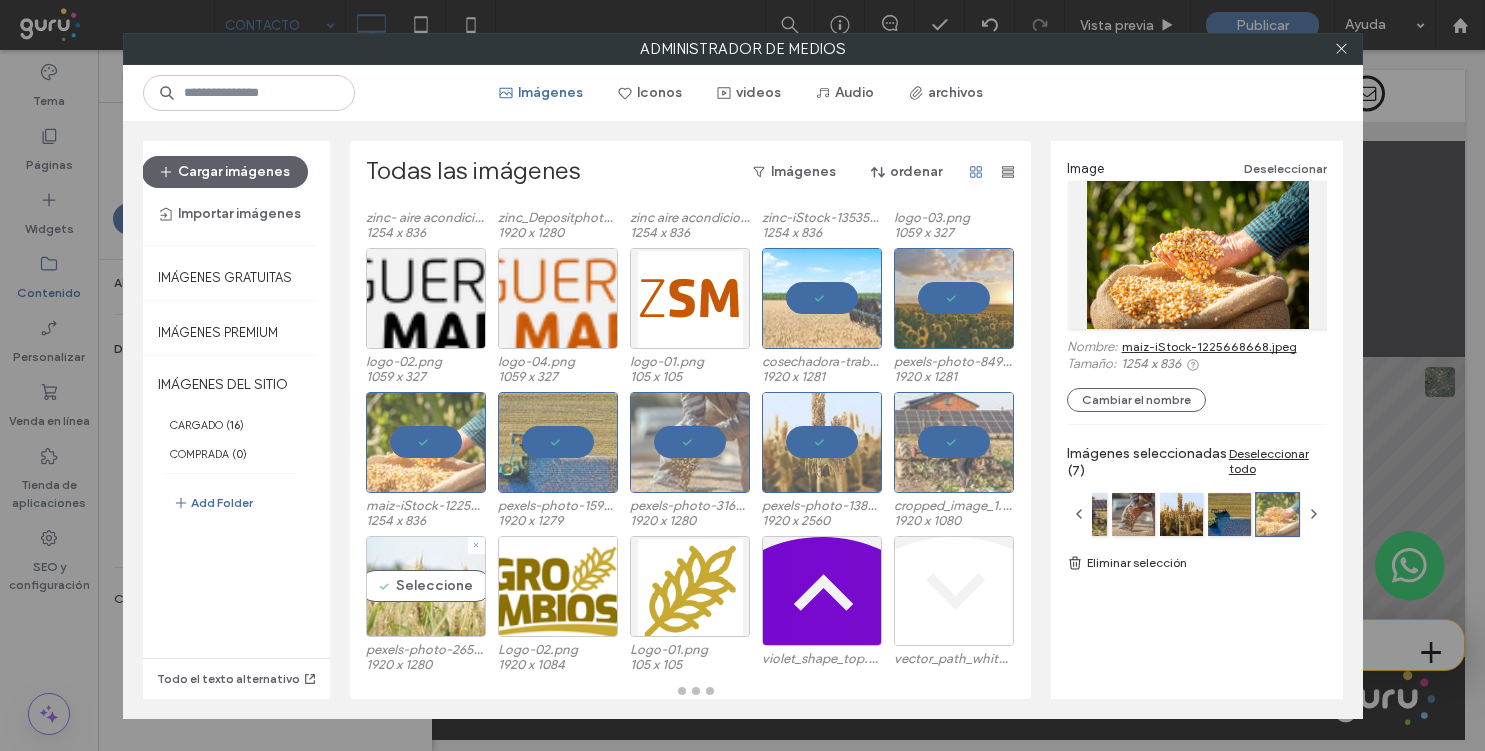 click on "Seleccione" at bounding box center (426, 586) 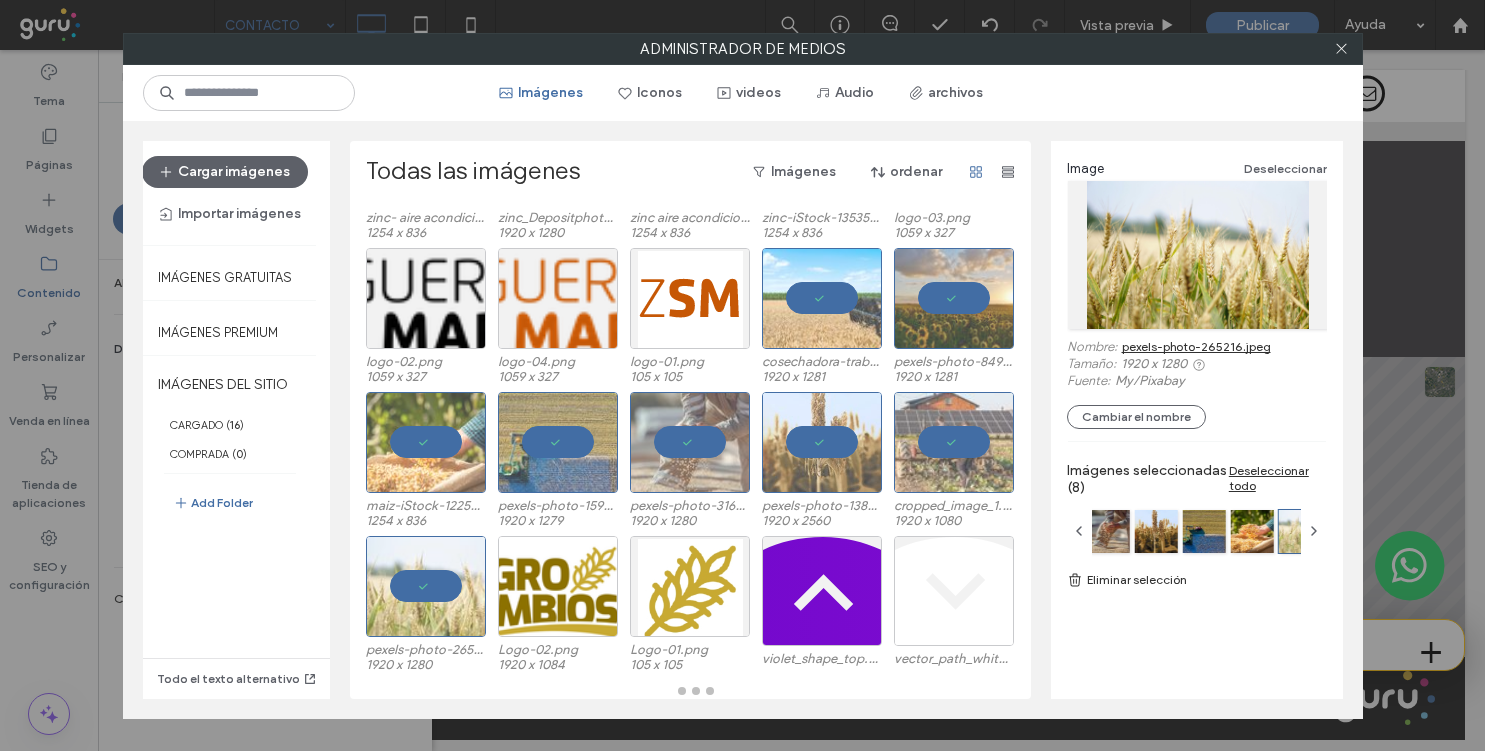 scroll, scrollTop: 142, scrollLeft: 0, axis: vertical 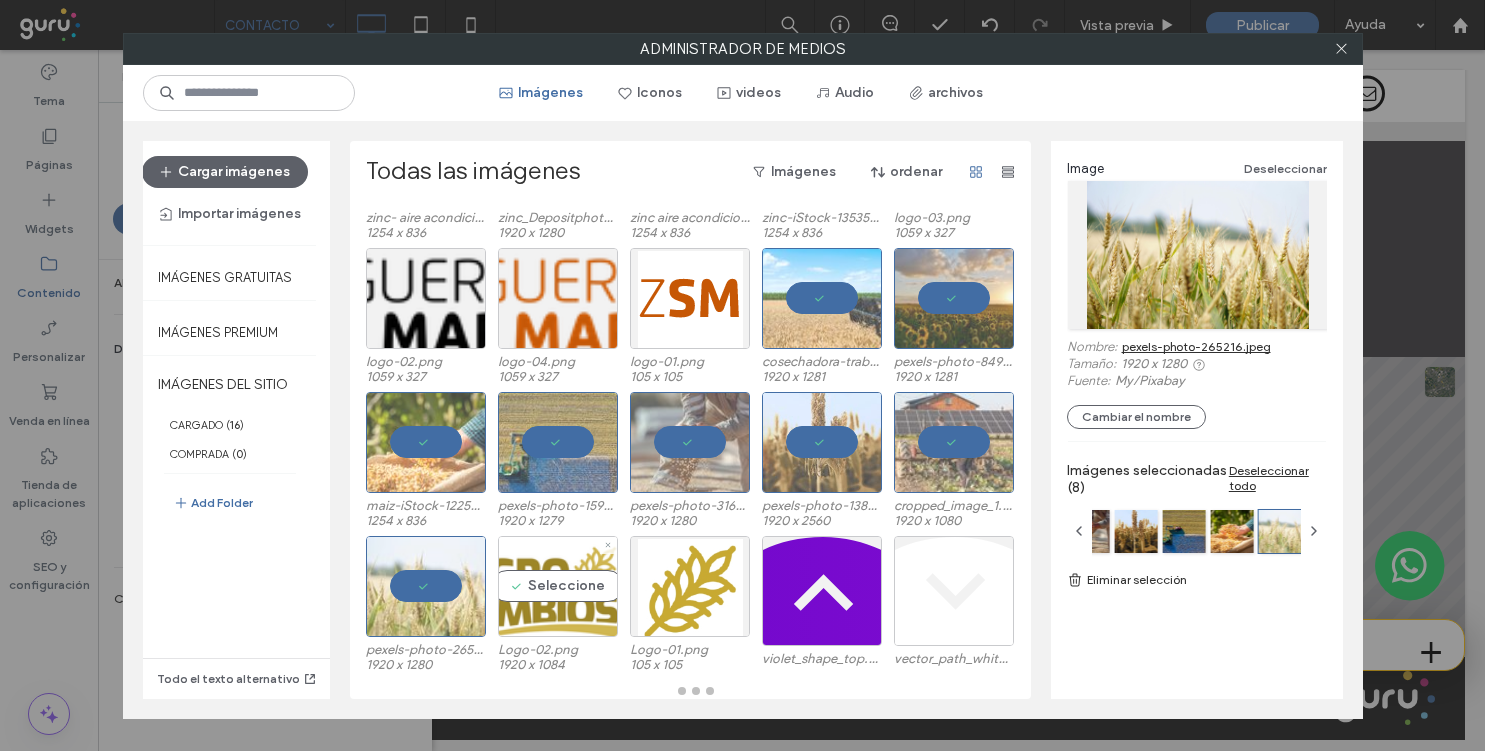 click on "Seleccione" at bounding box center [558, 586] 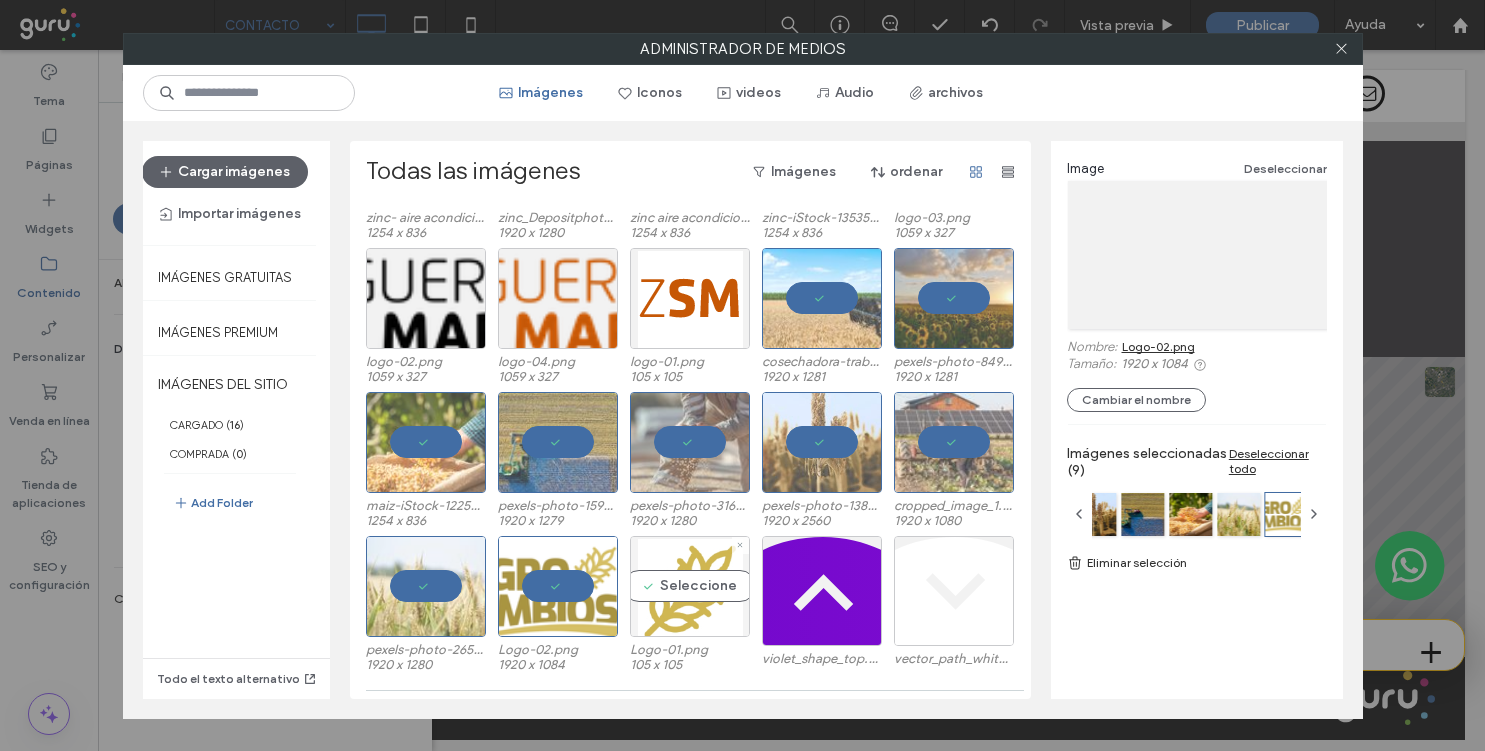 click on "Seleccione" at bounding box center (690, 586) 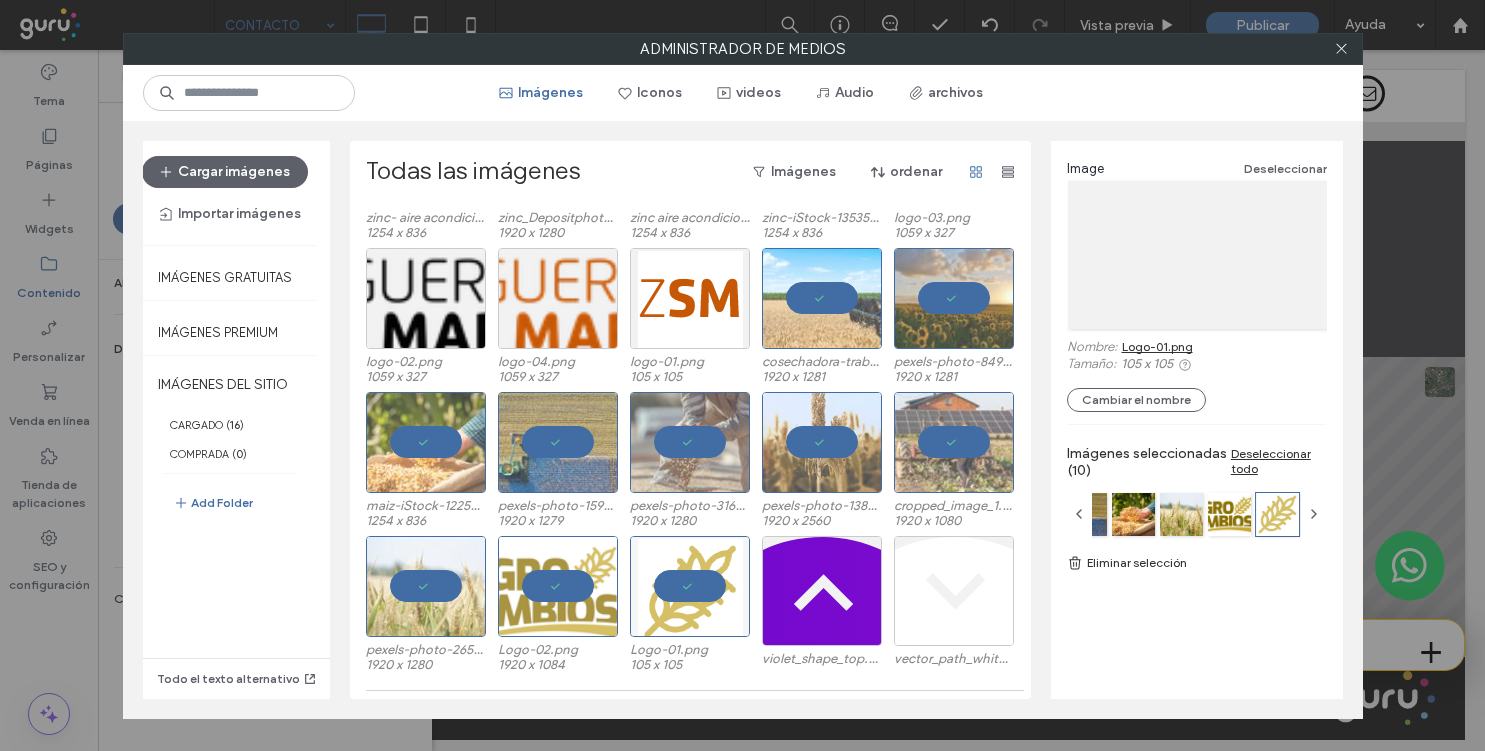 click on "Eliminar selección" at bounding box center (1197, 563) 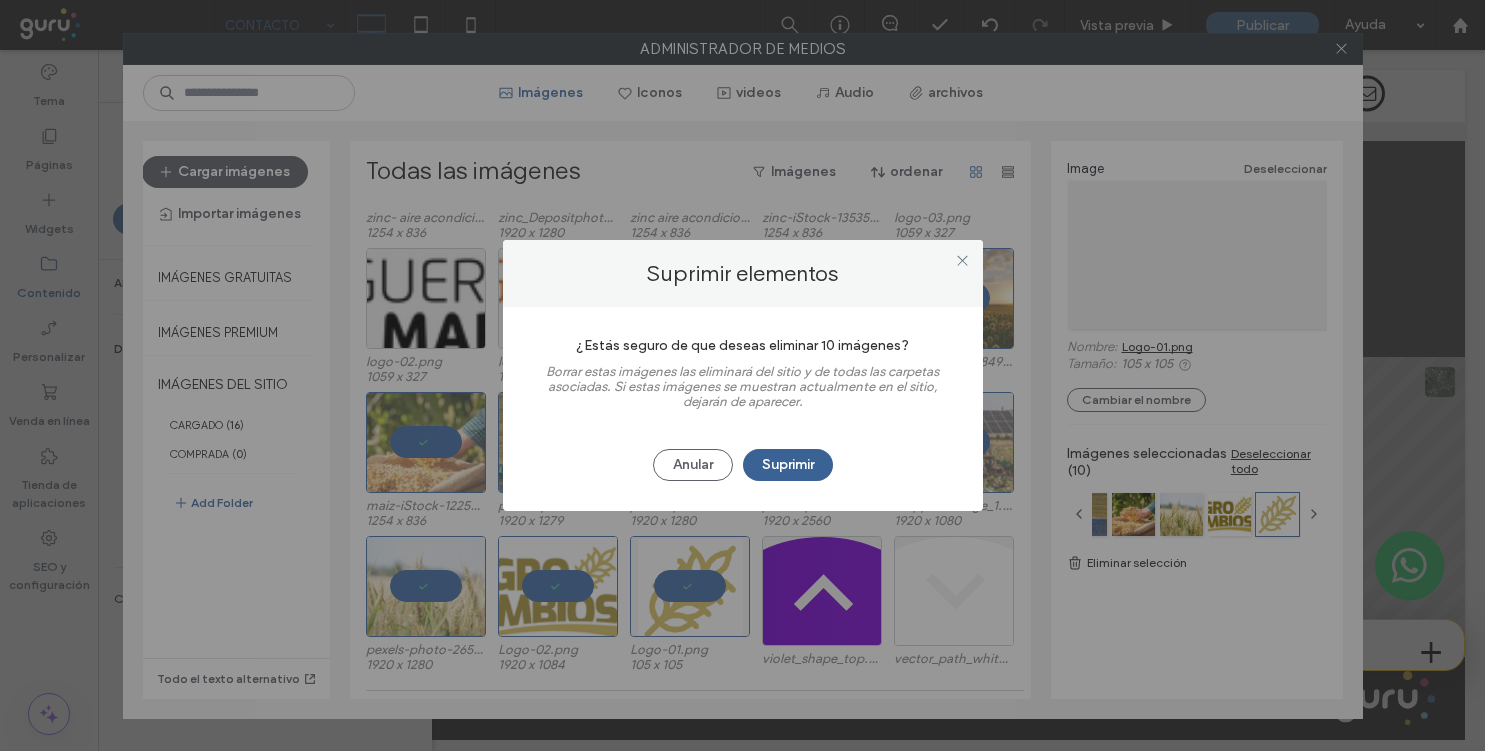 click on "Suprimir" at bounding box center [788, 465] 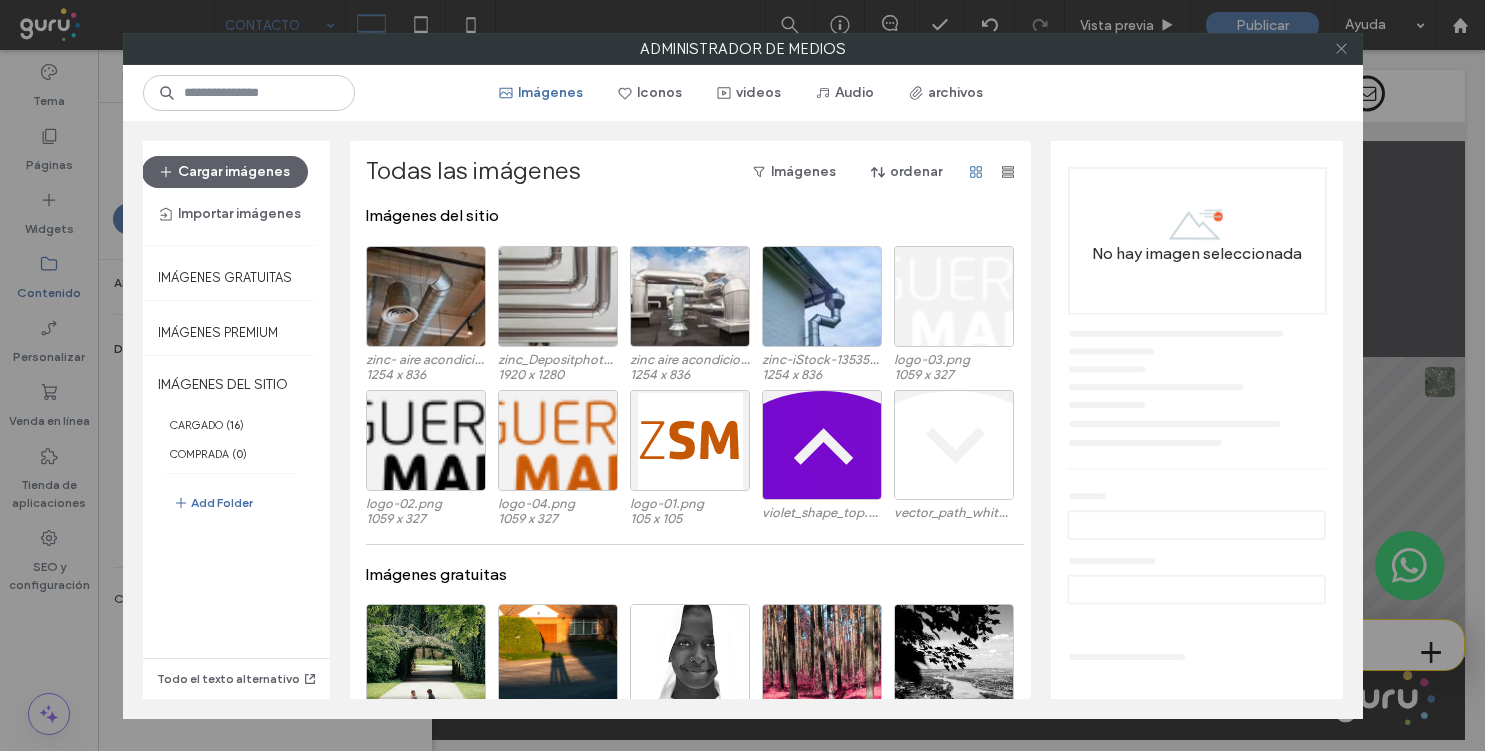 click 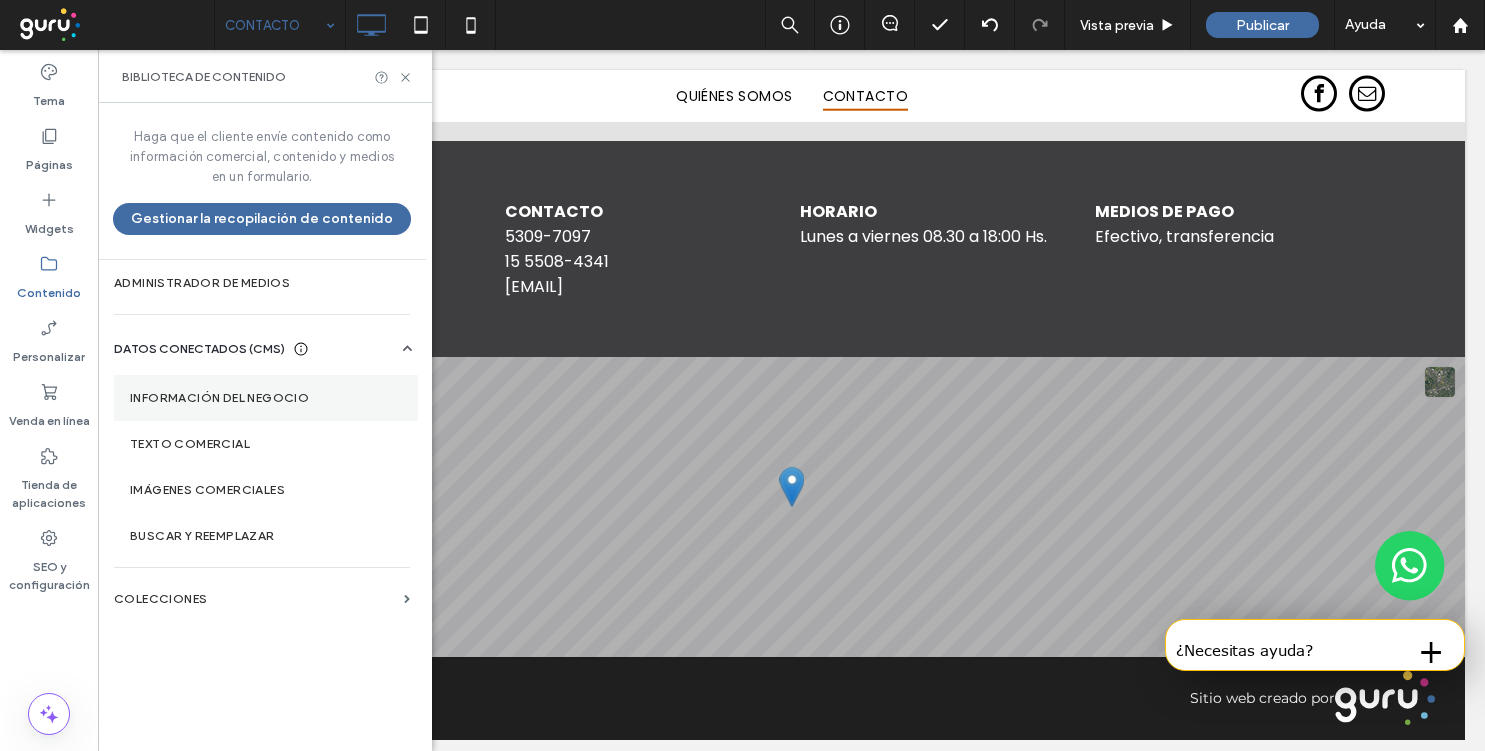 click on "Información del negocio" at bounding box center (266, 398) 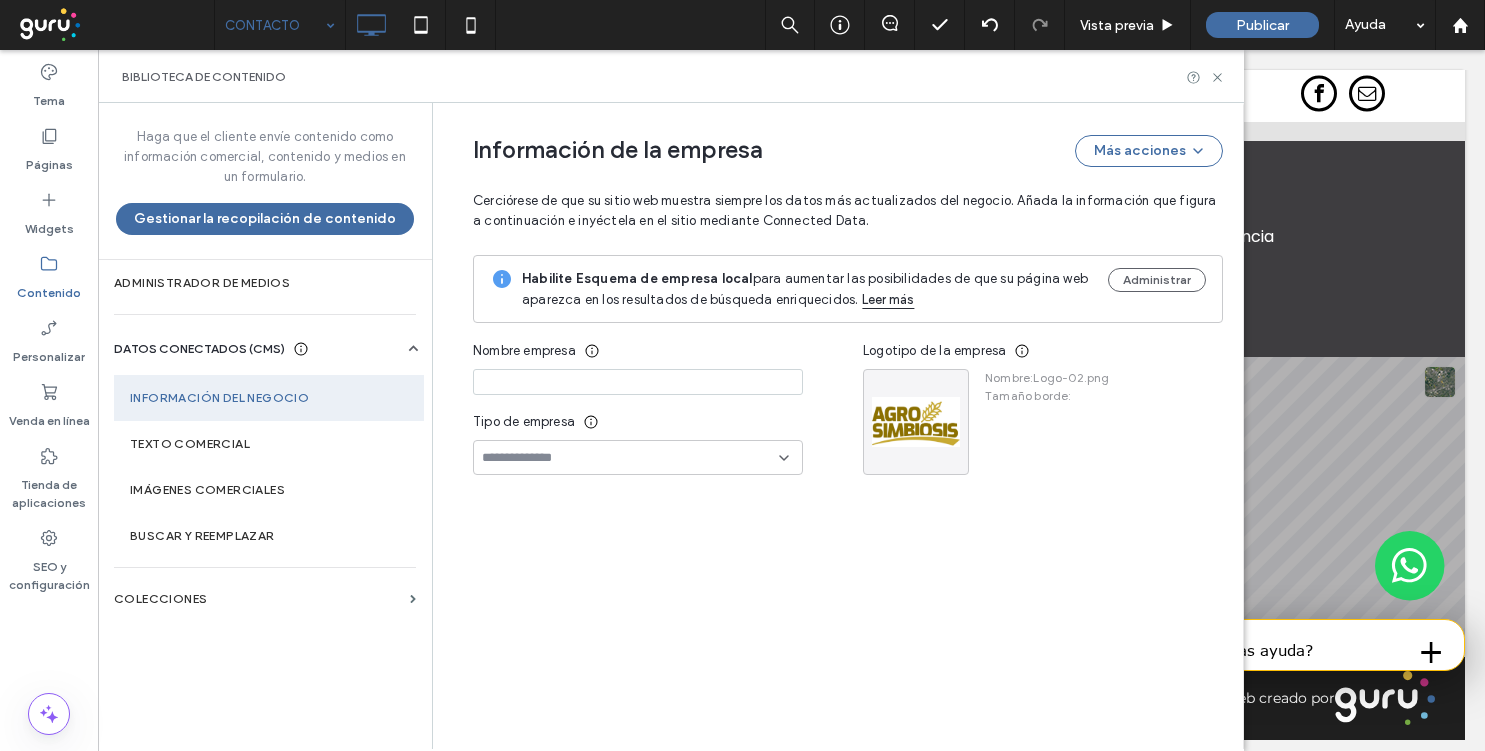 type on "**********" 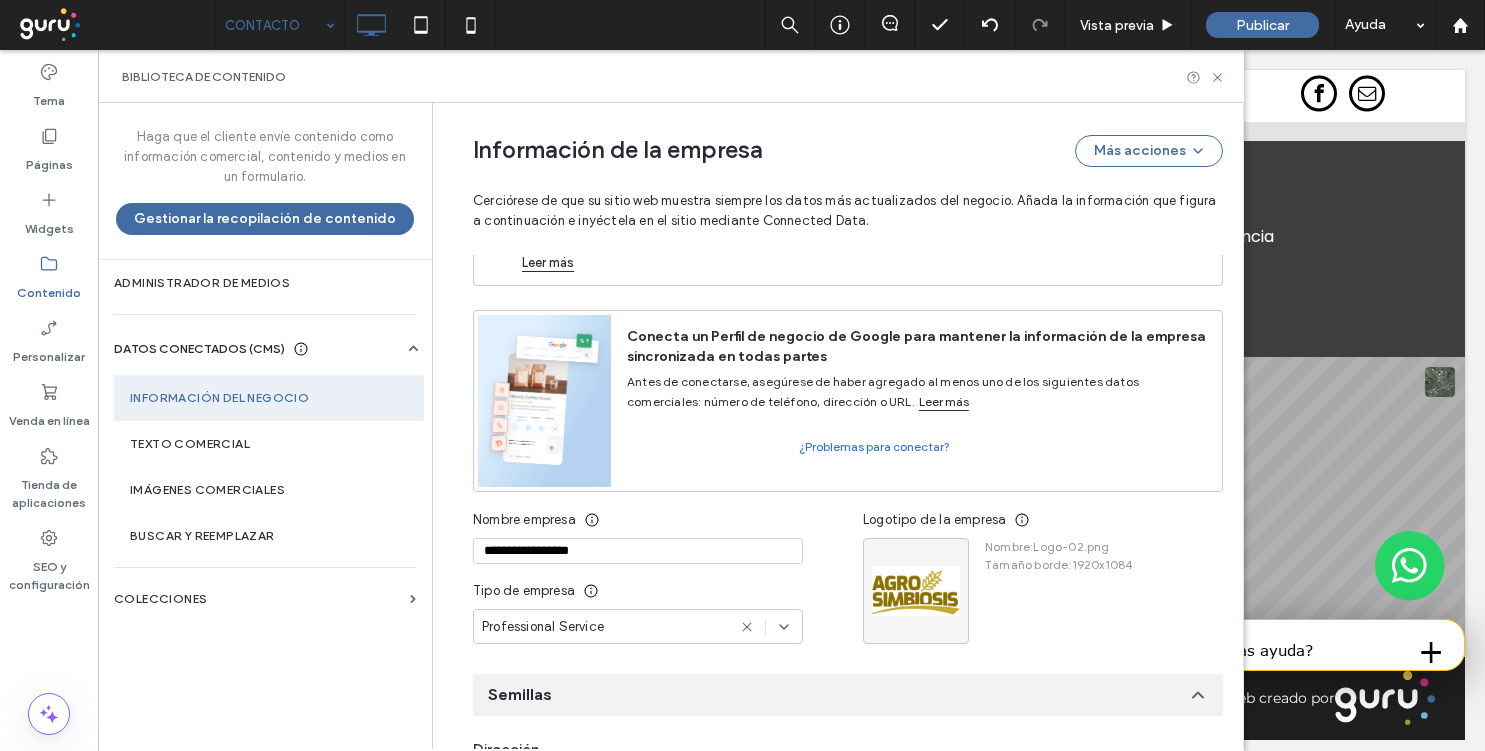 scroll, scrollTop: 42, scrollLeft: 0, axis: vertical 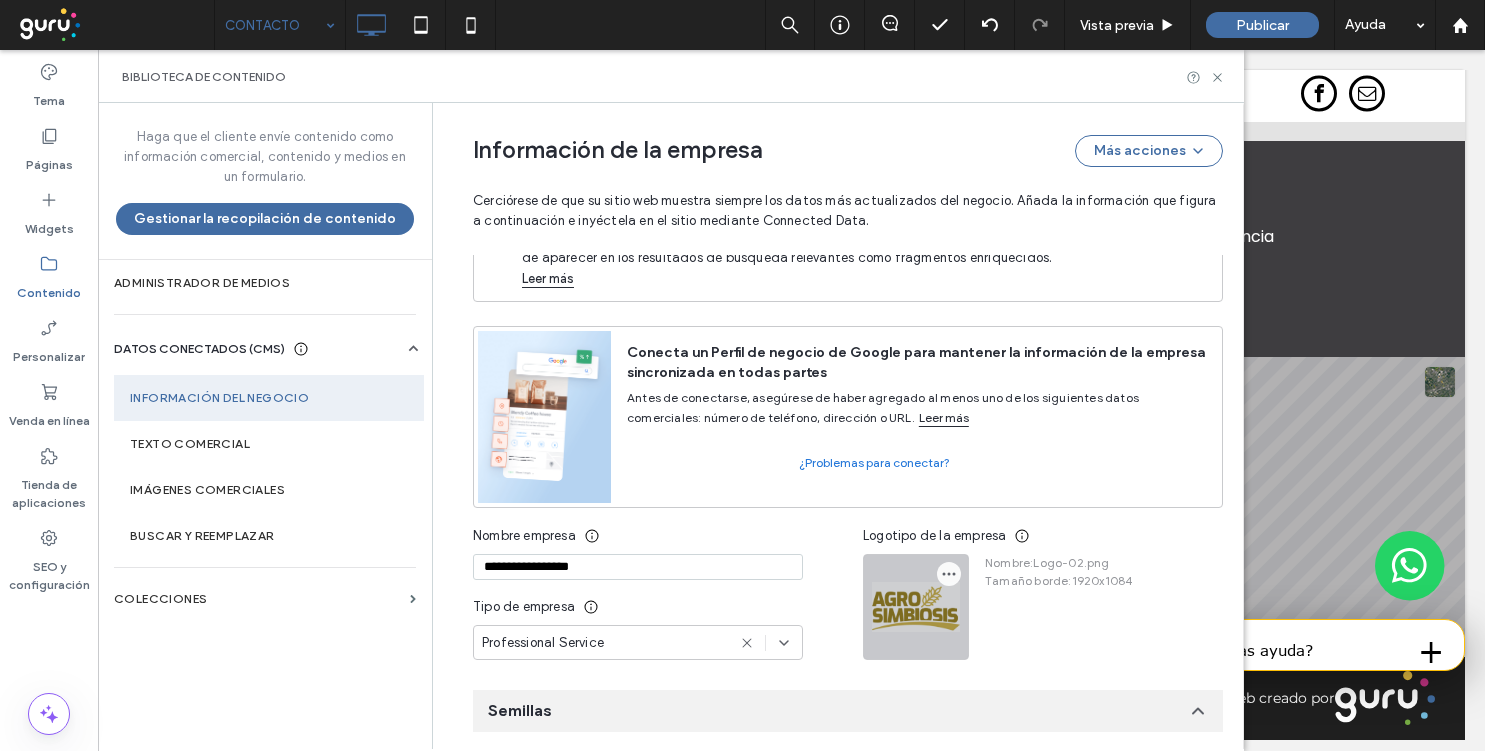 click 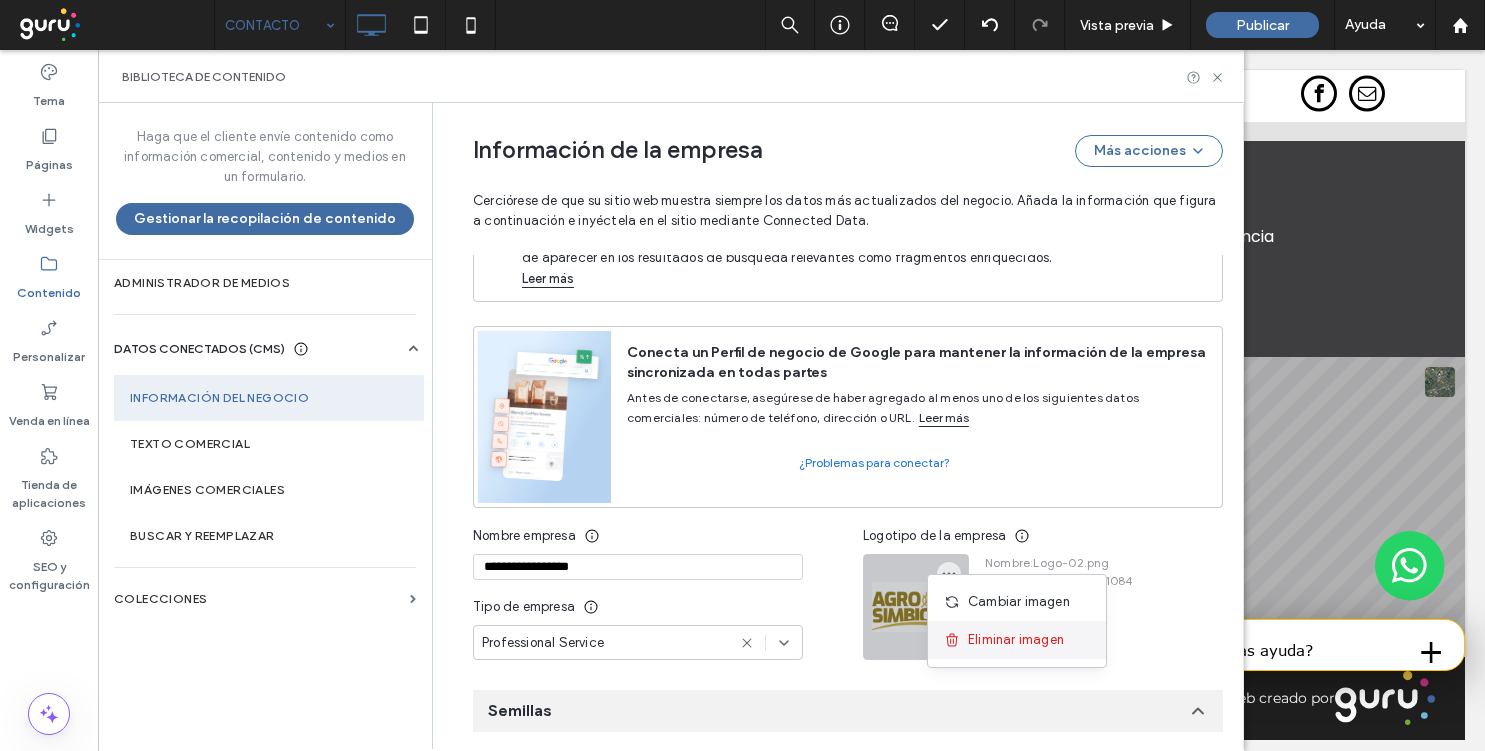 click 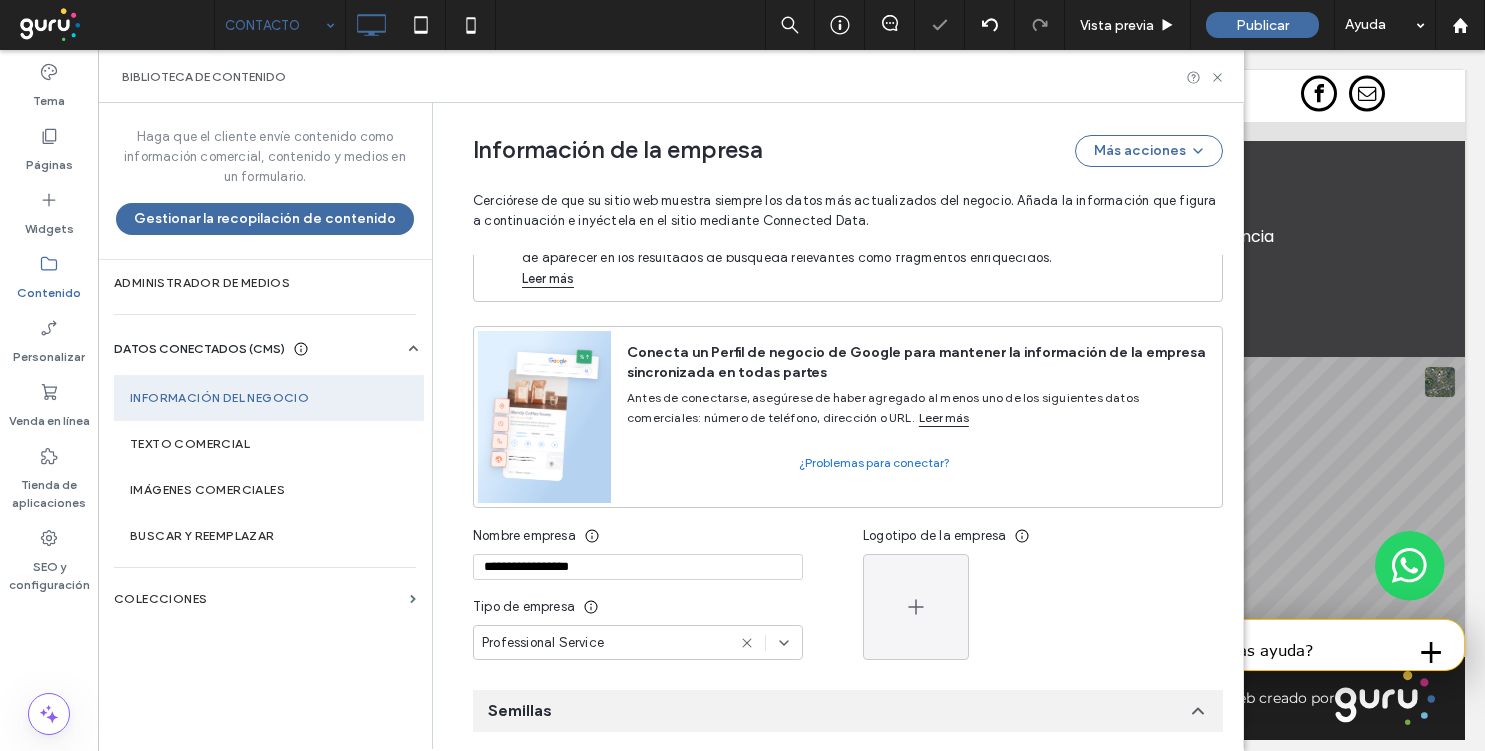 click on "**********" at bounding box center (638, 567) 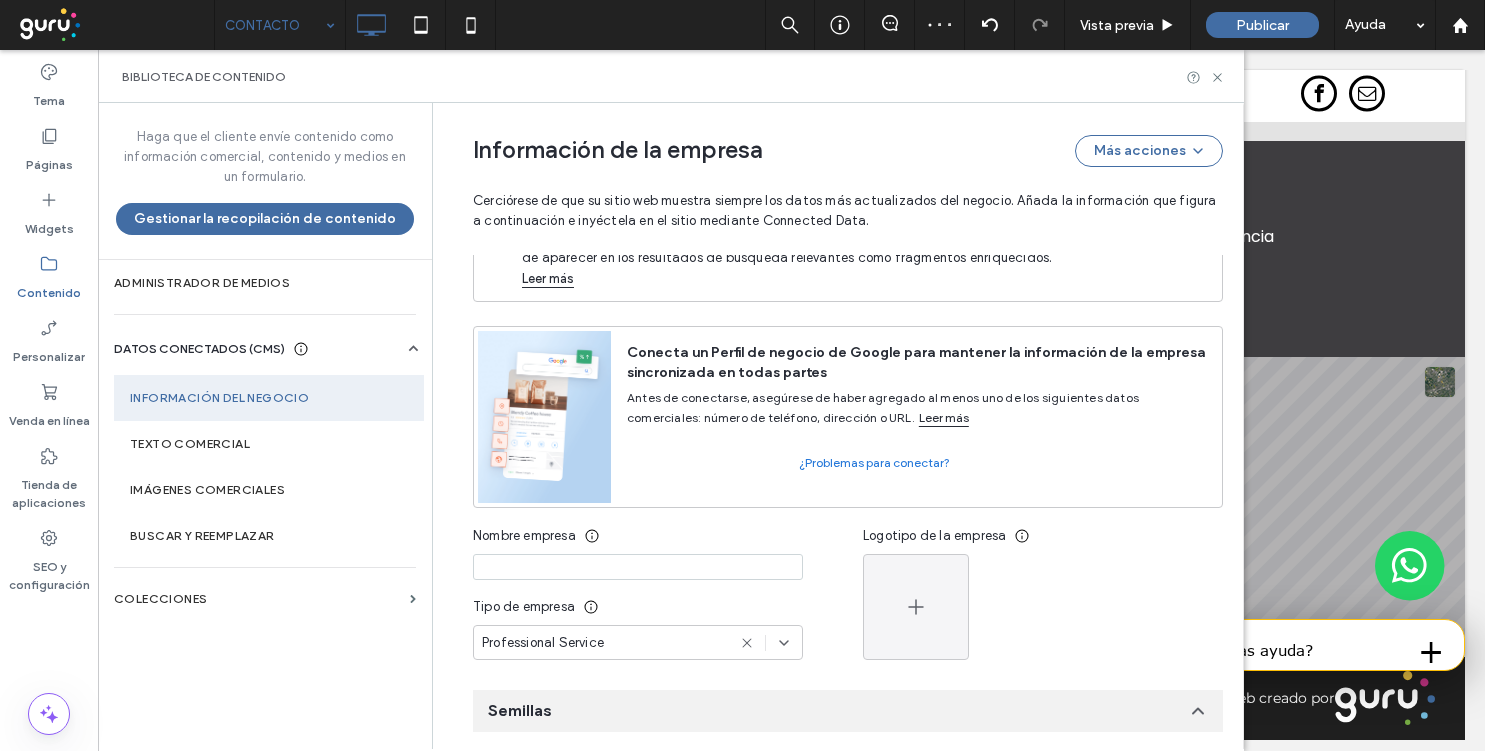 type 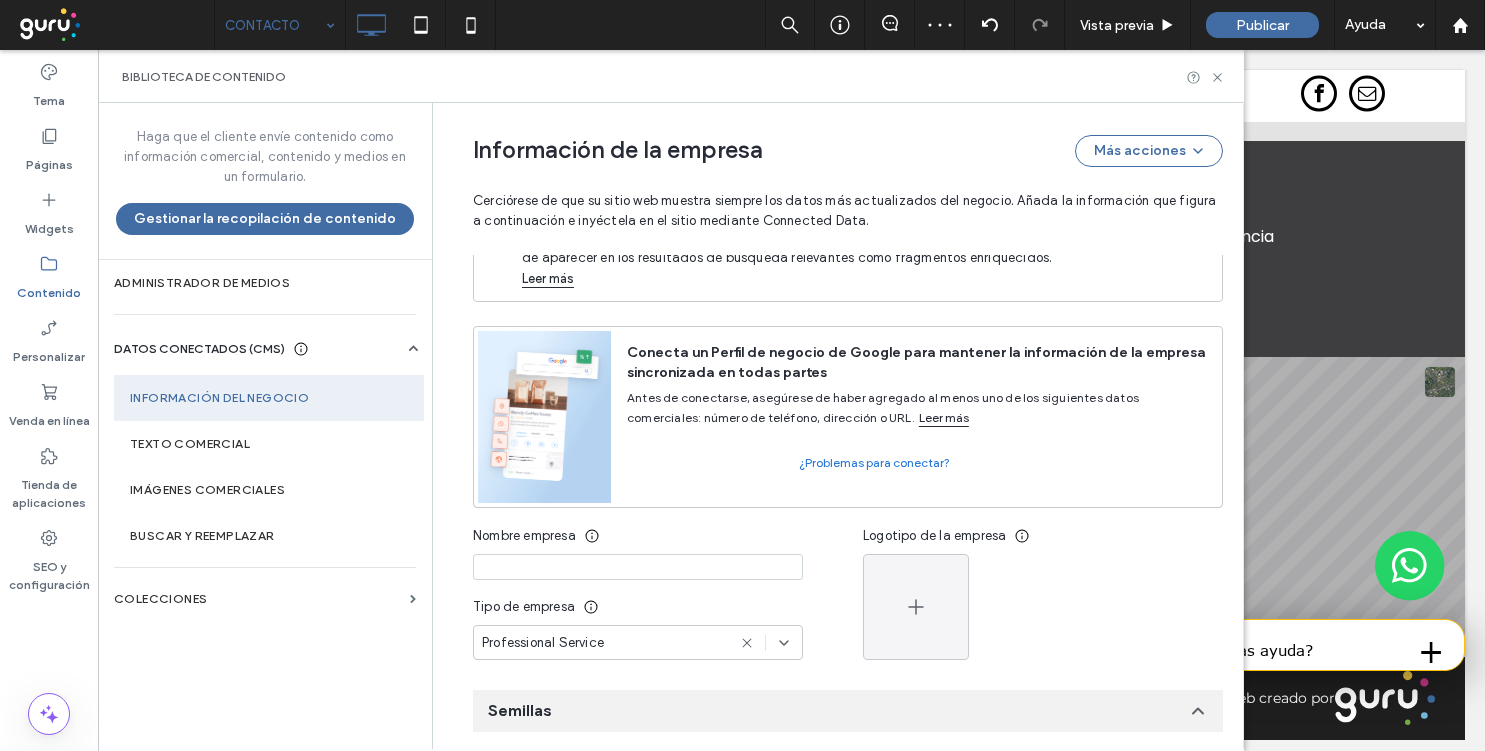 click on "Professional Service" at bounding box center (638, 642) 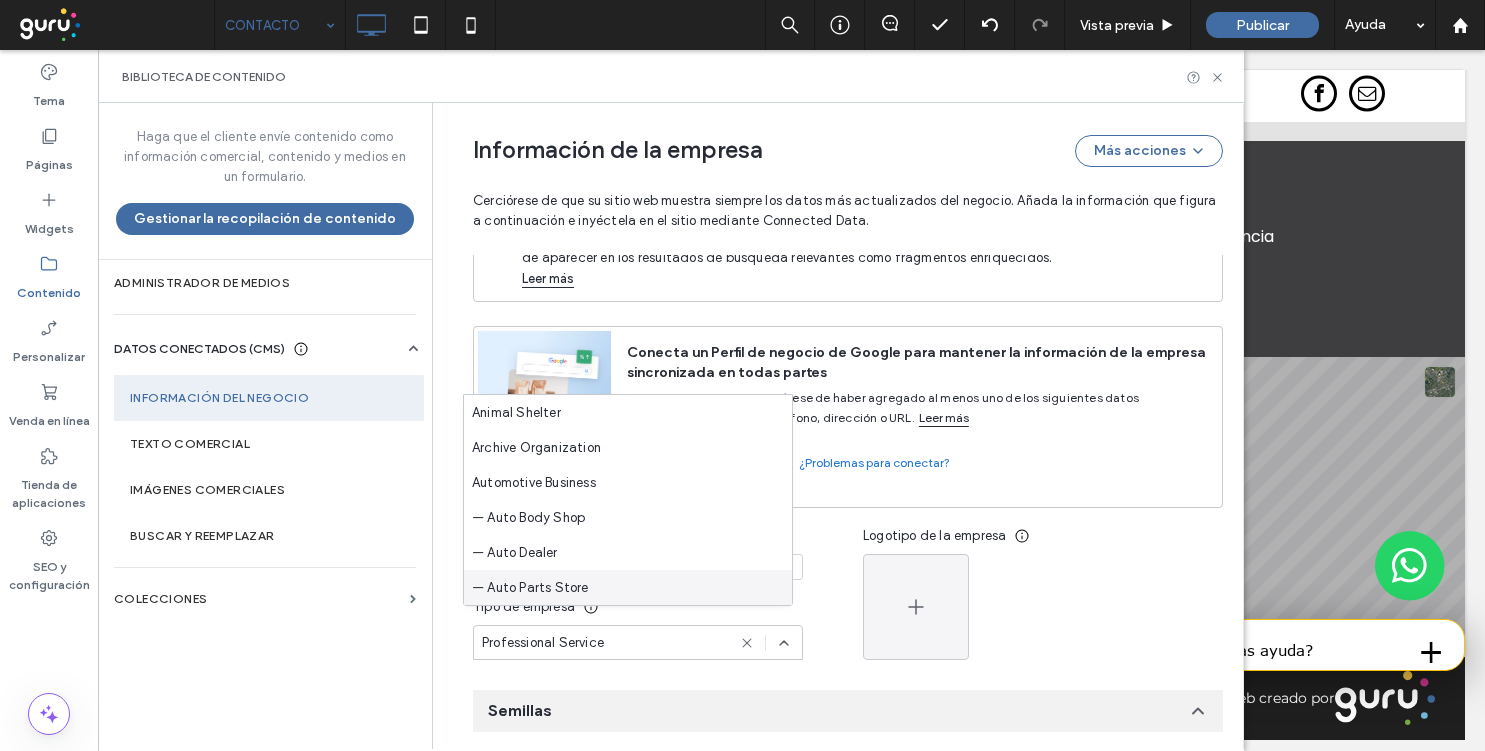click at bounding box center (765, 643) 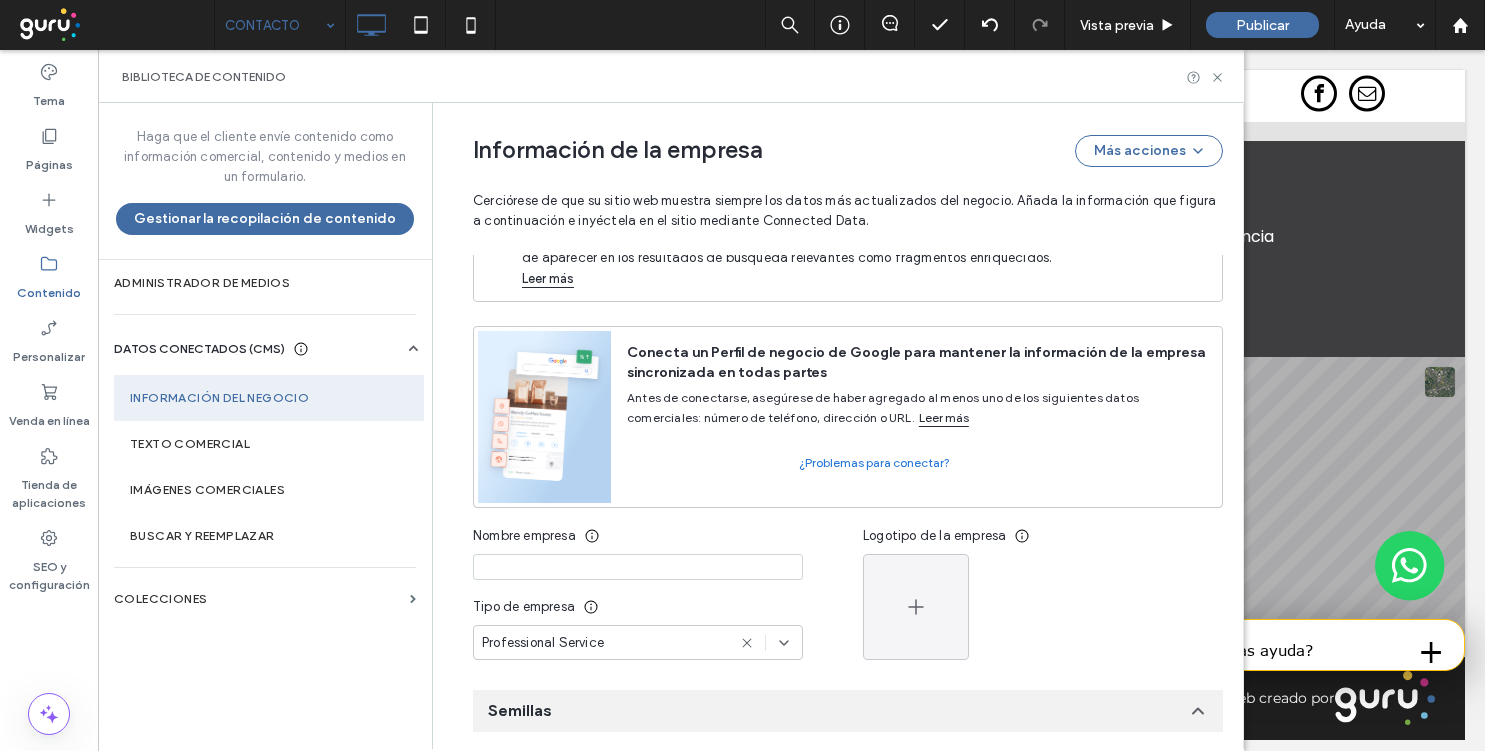 click 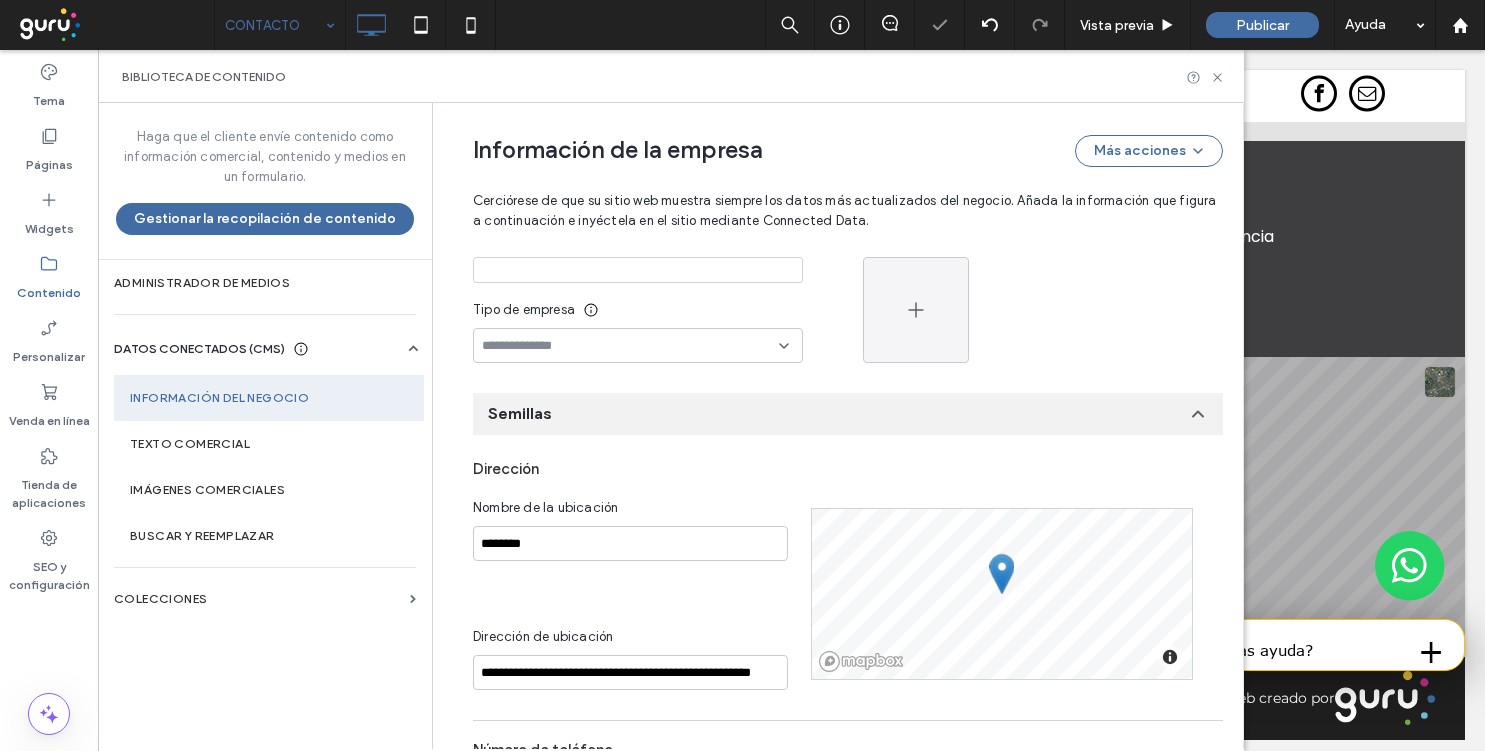 scroll, scrollTop: 349, scrollLeft: 0, axis: vertical 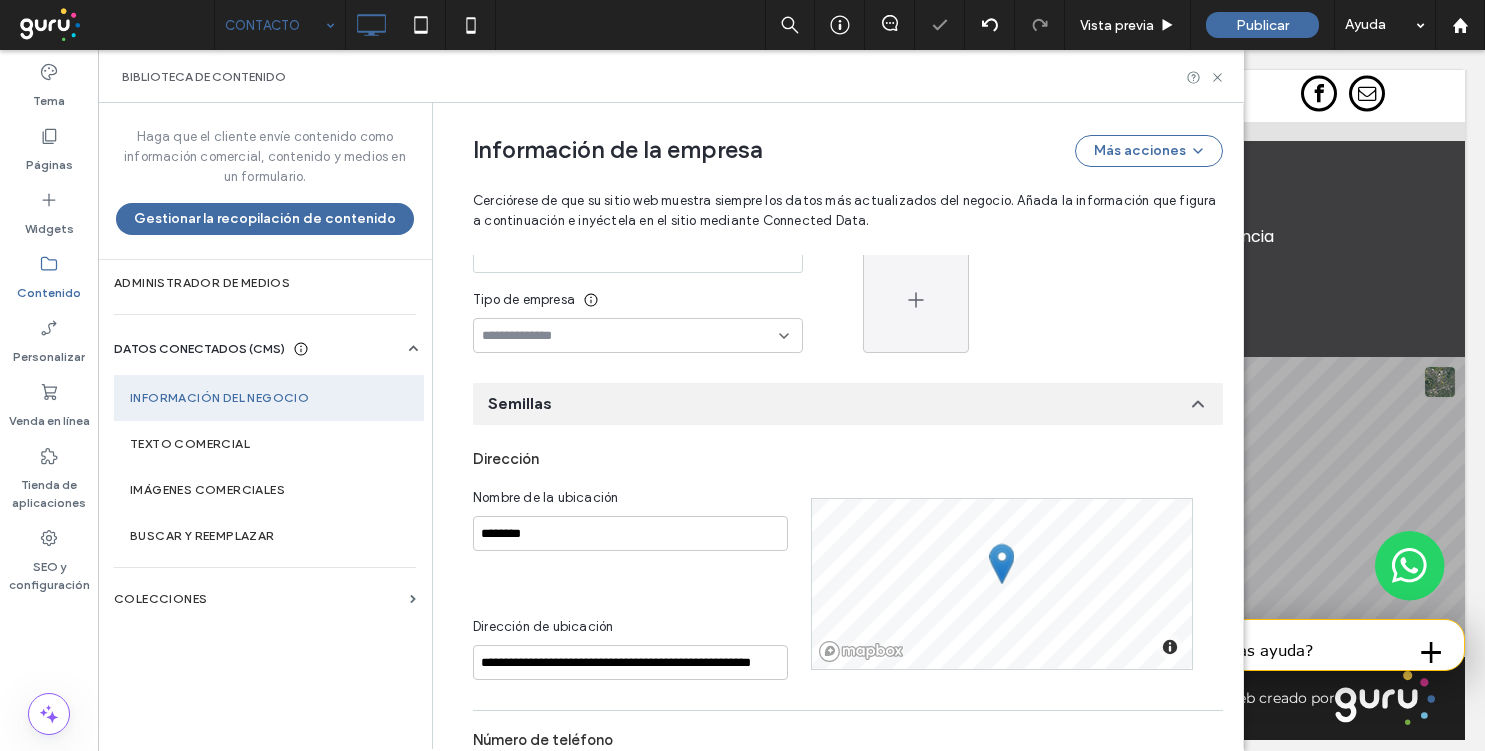 click on "**********" at bounding box center [642, 584] 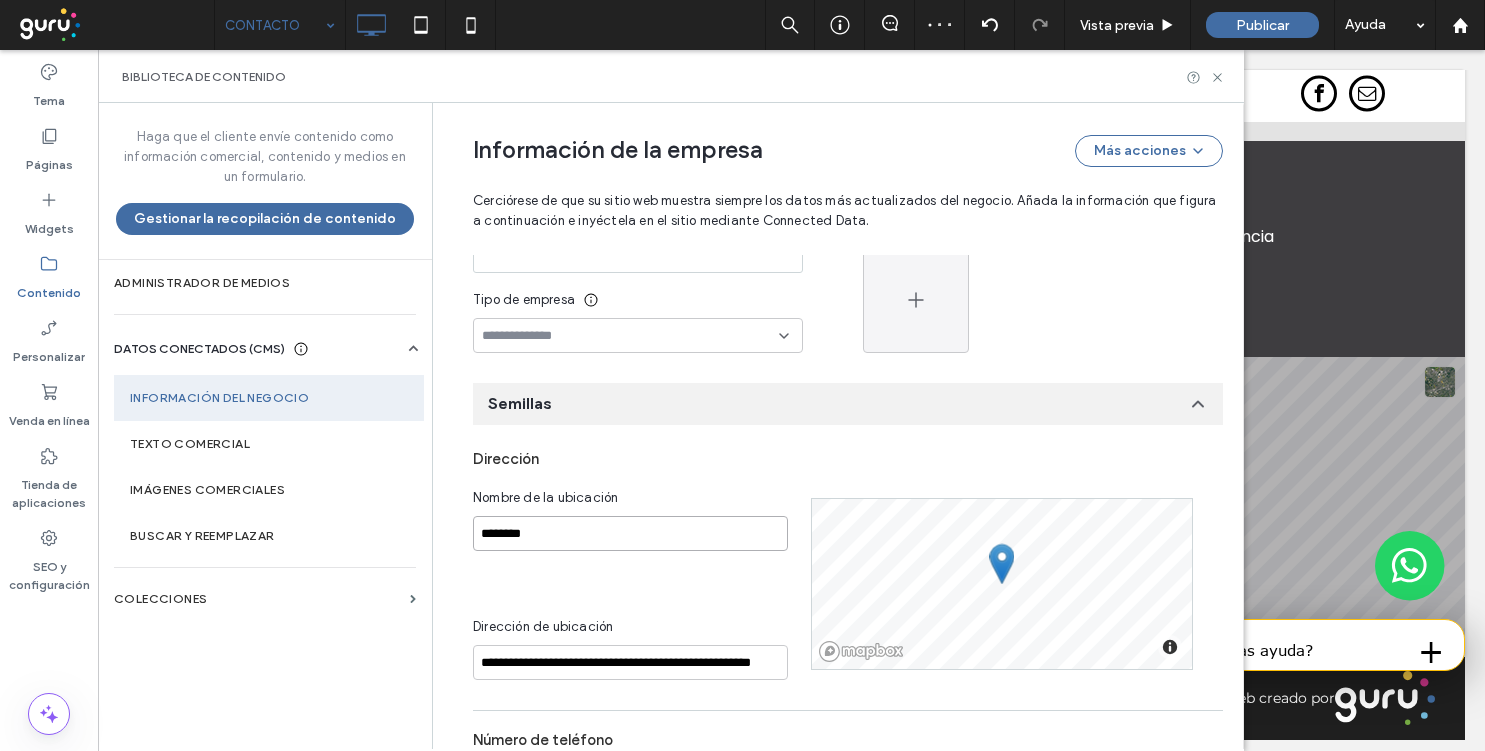 click on "********" at bounding box center [630, 533] 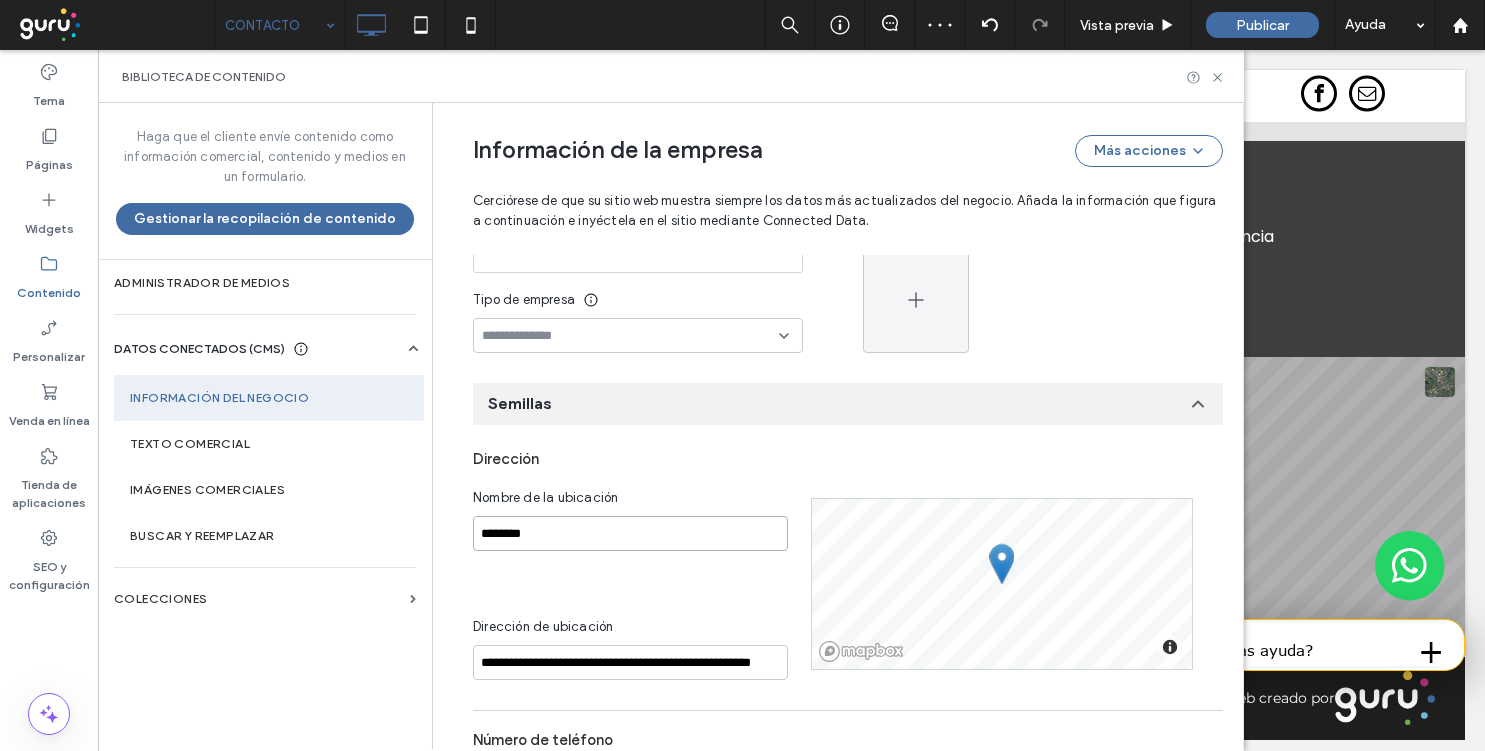 click on "********" at bounding box center [630, 533] 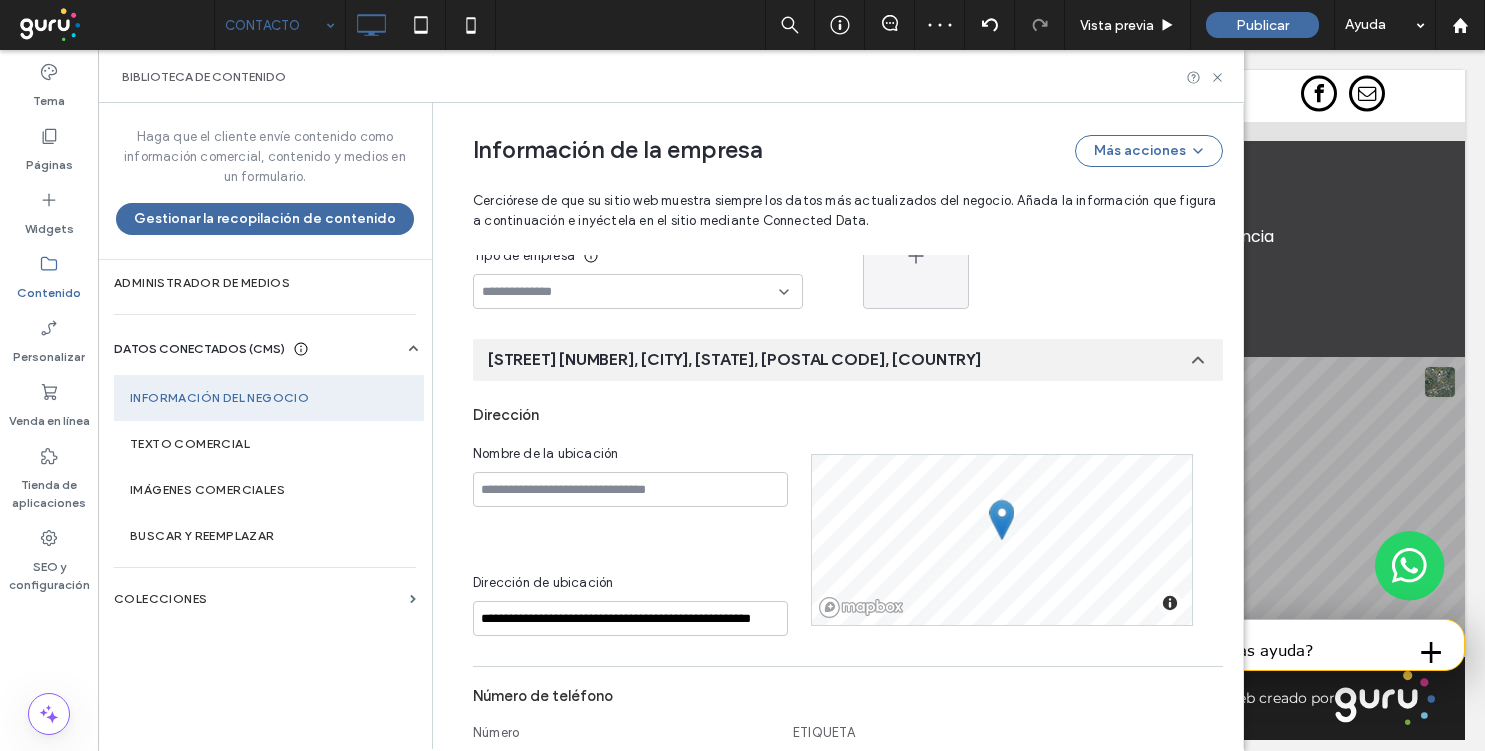 click on "**********" at bounding box center [848, 1011] 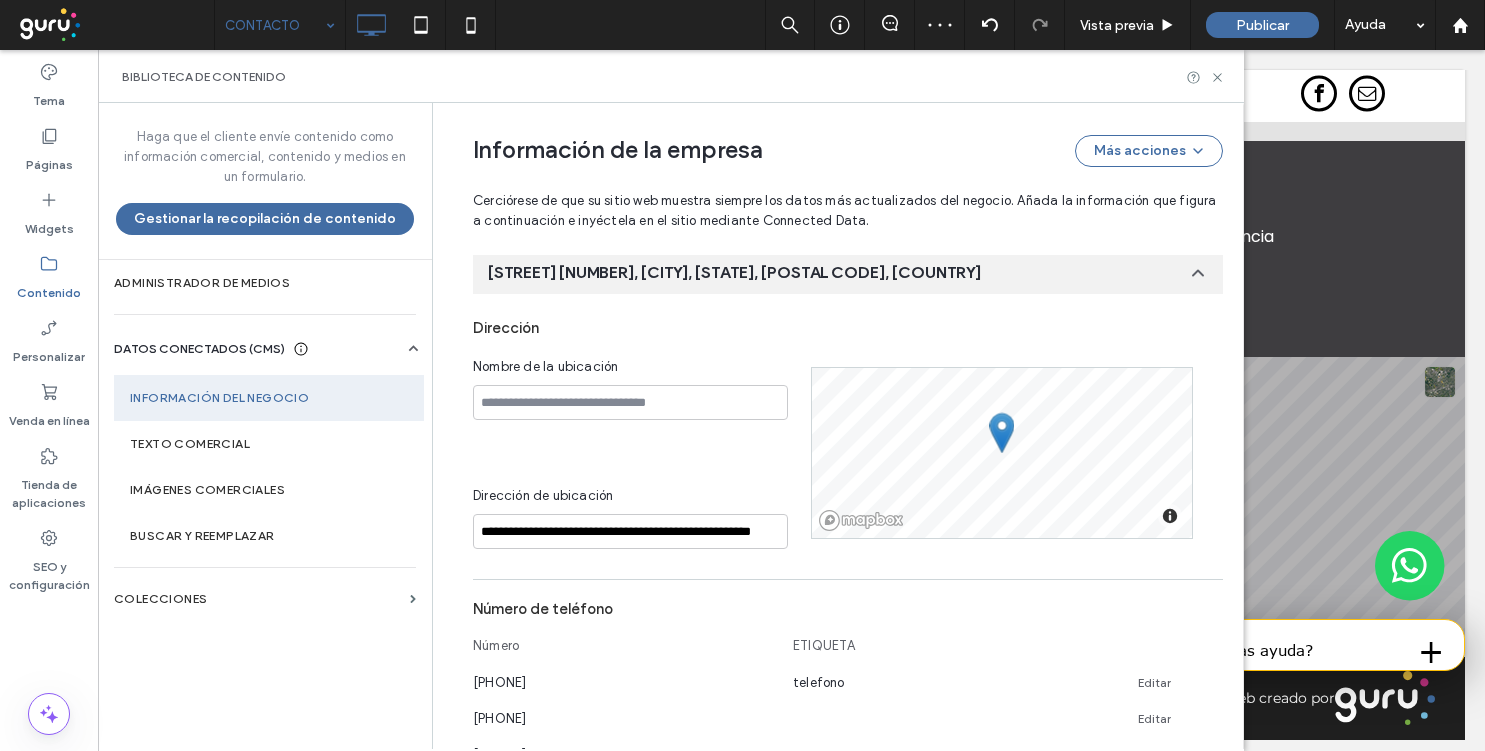 scroll, scrollTop: 500, scrollLeft: 0, axis: vertical 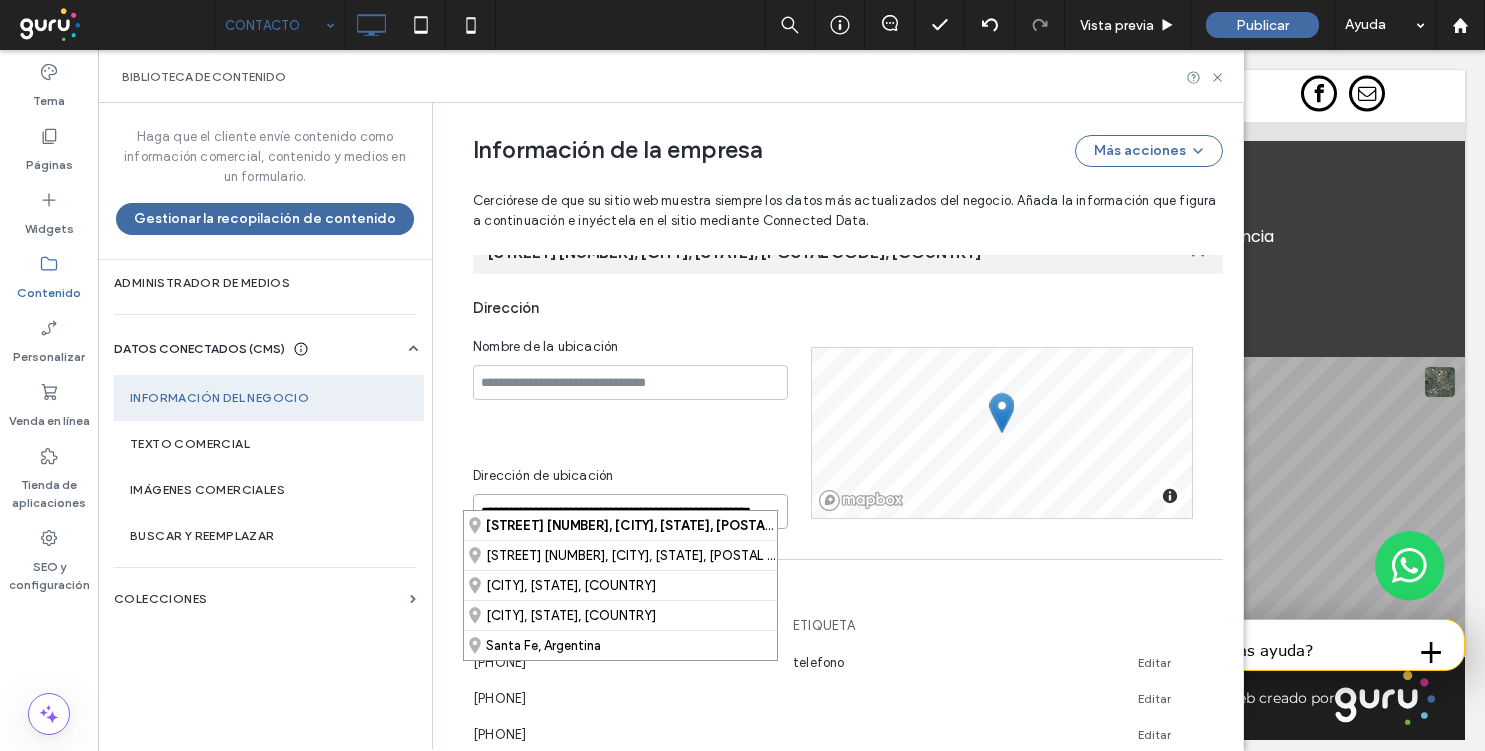 click on "**********" at bounding box center (630, 511) 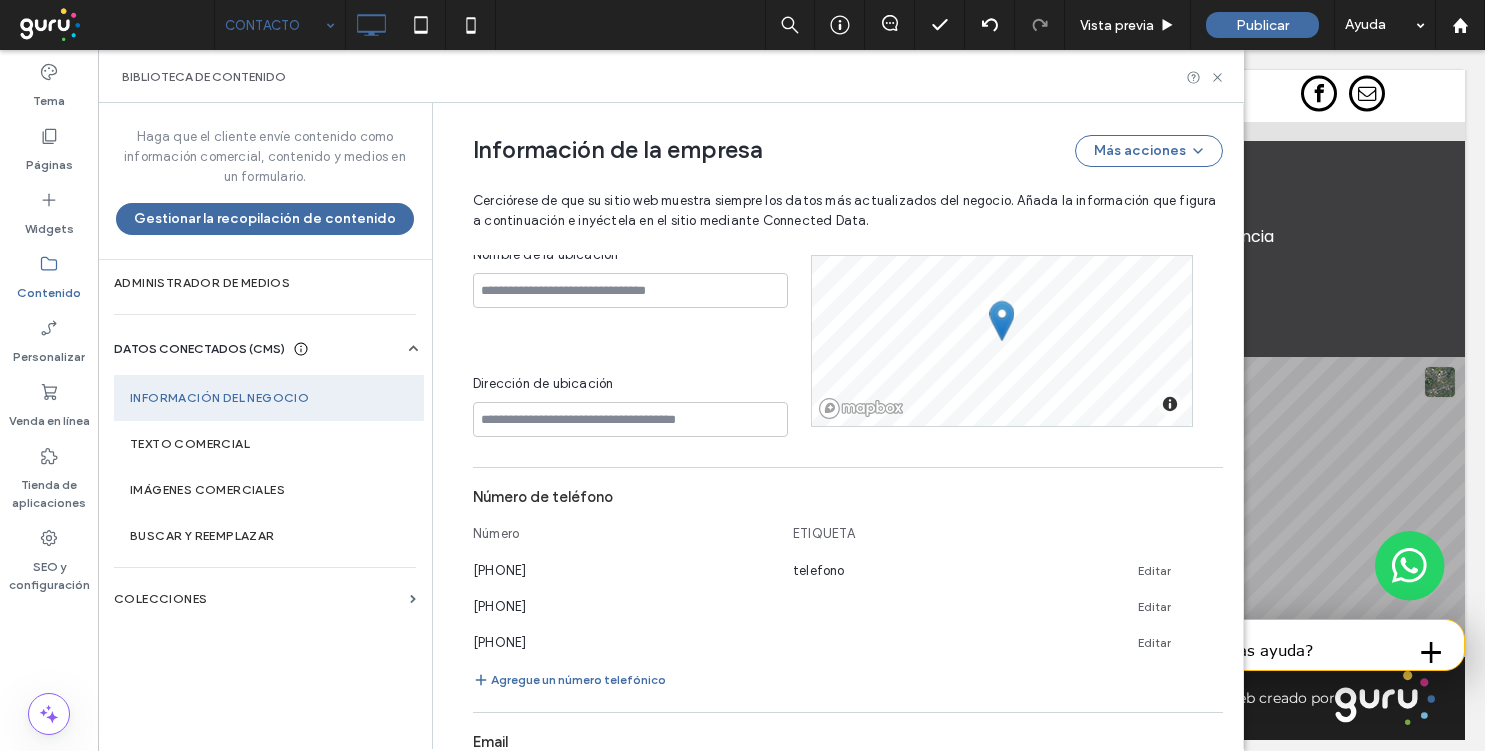 scroll, scrollTop: 708, scrollLeft: 0, axis: vertical 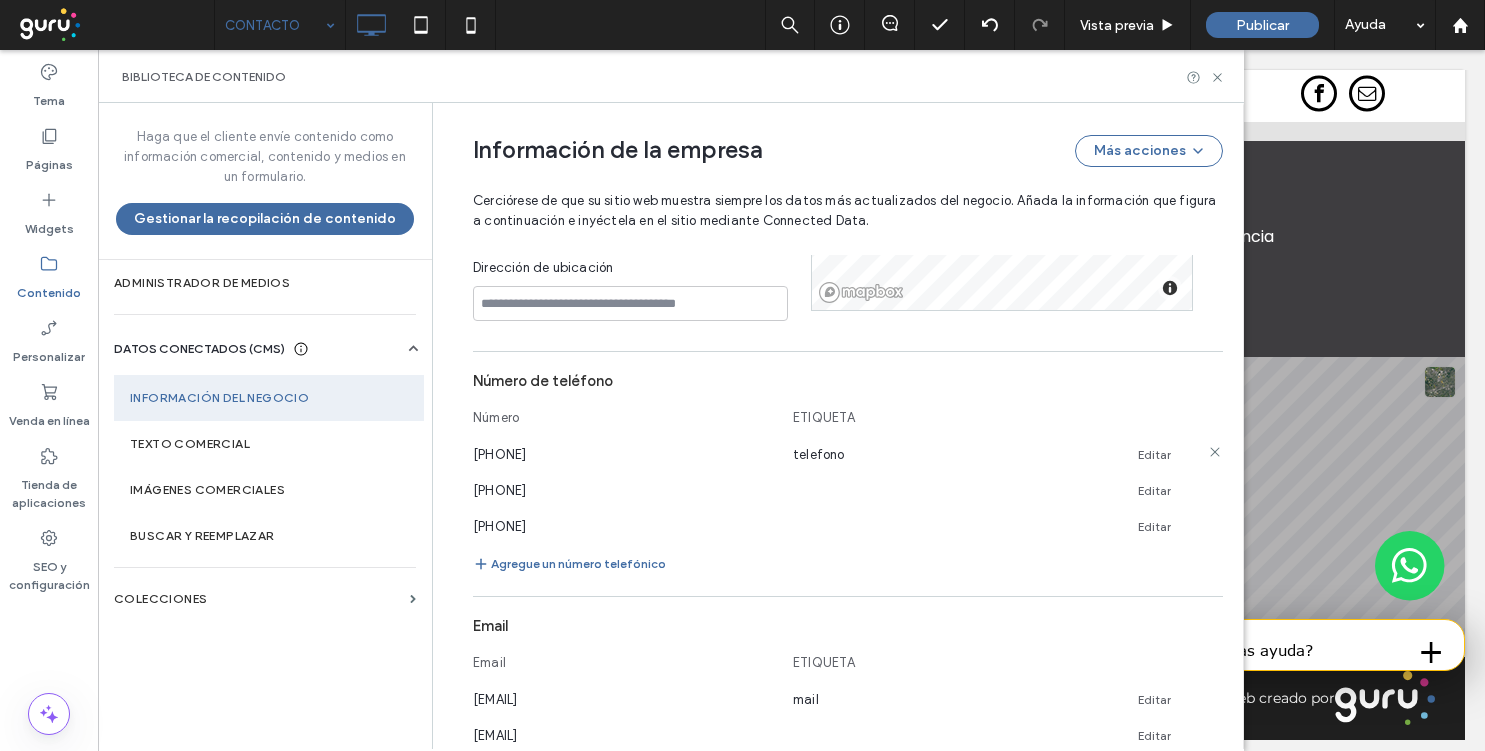 click 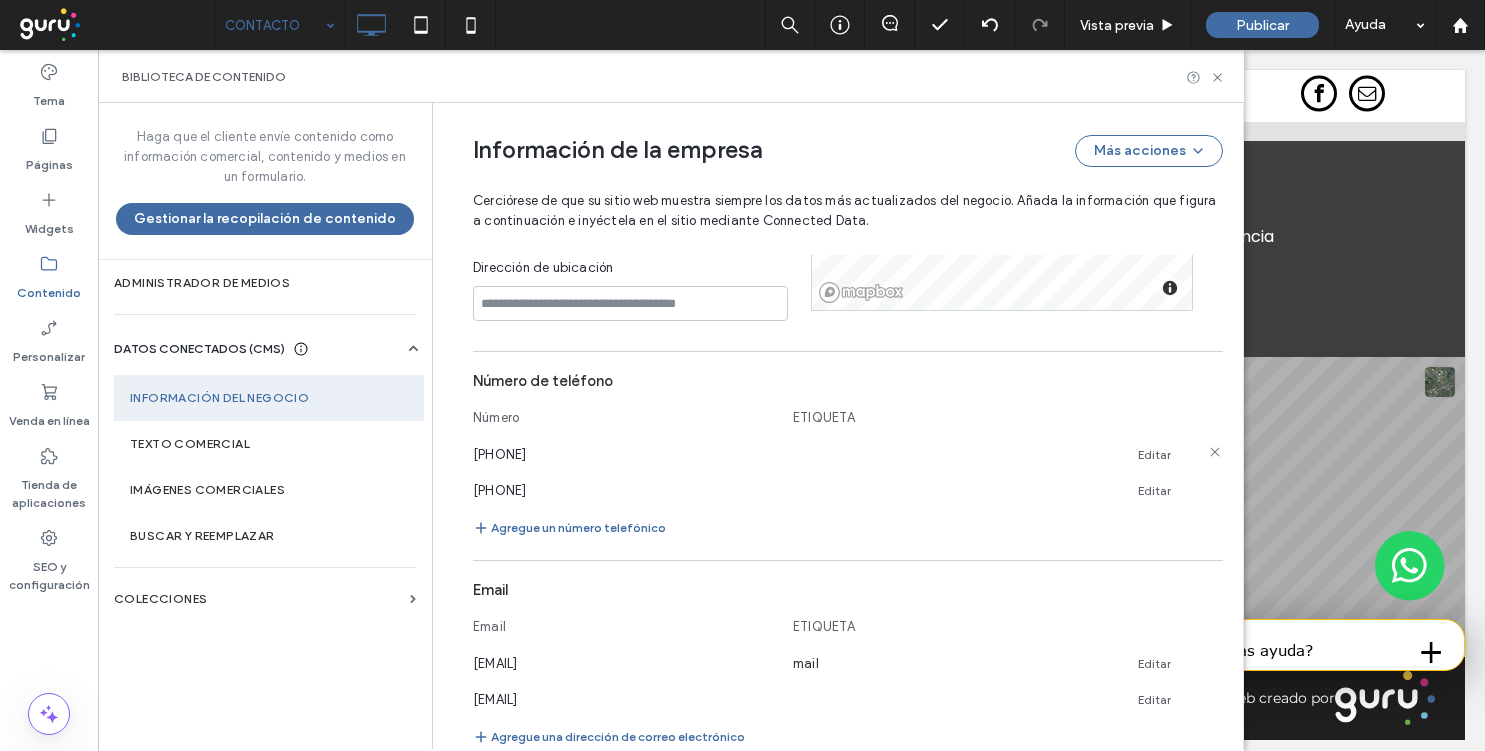 click 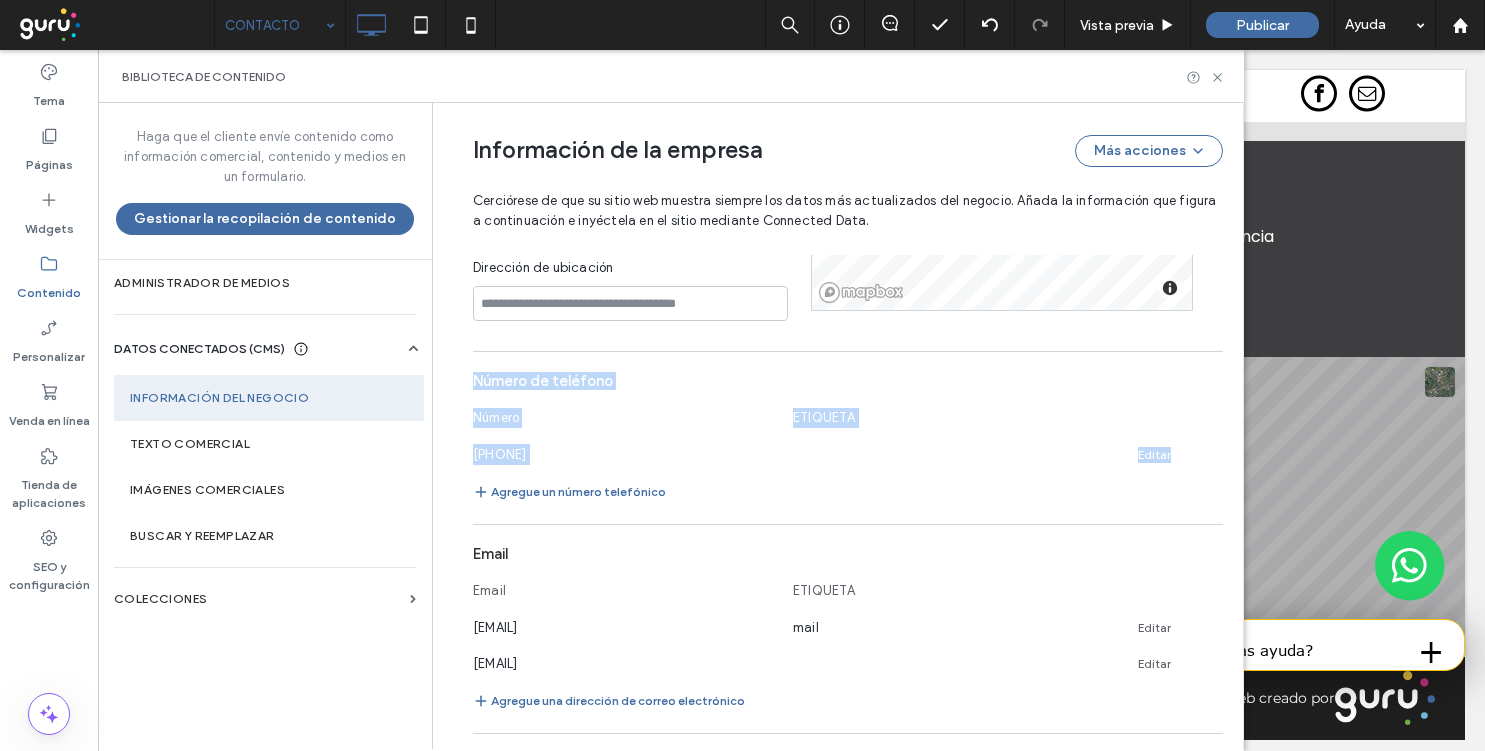 click 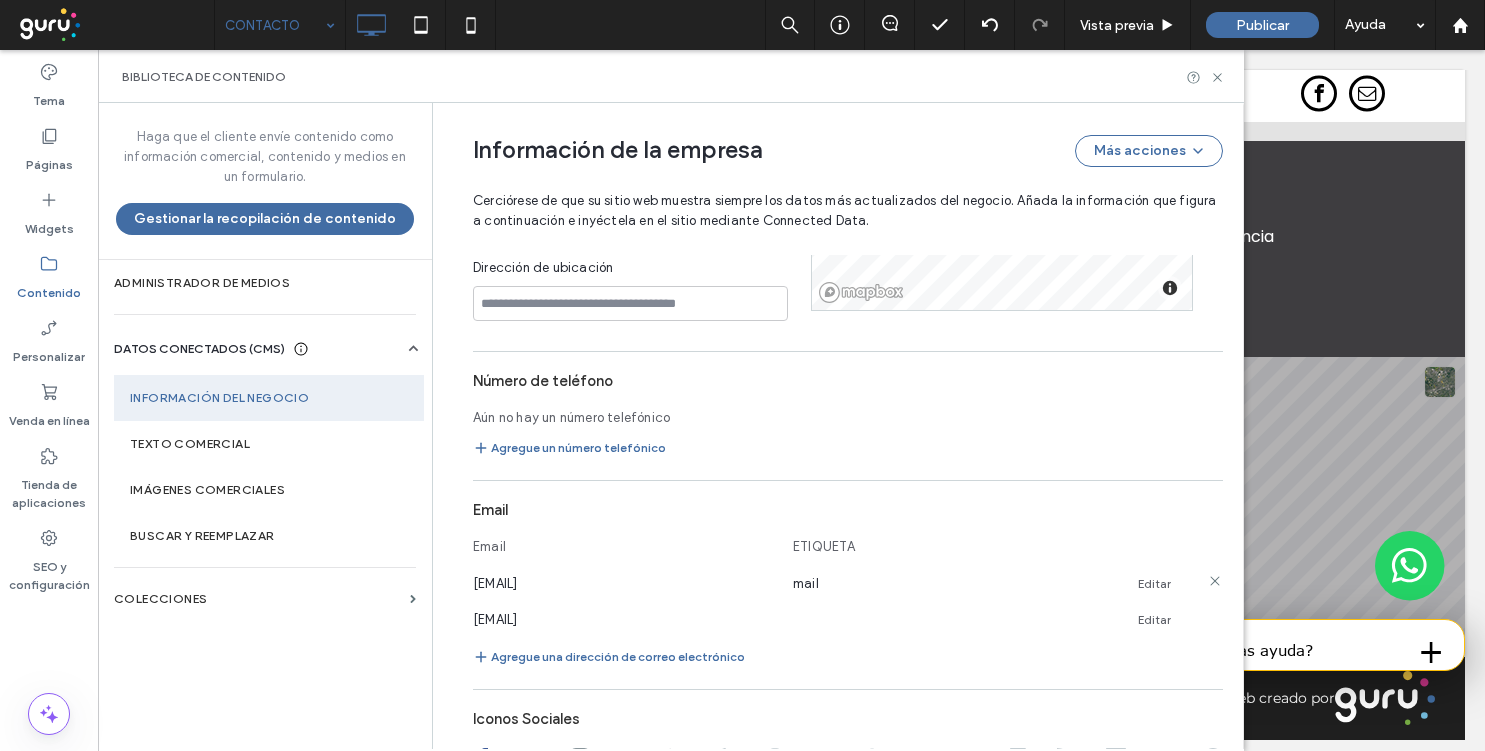 click 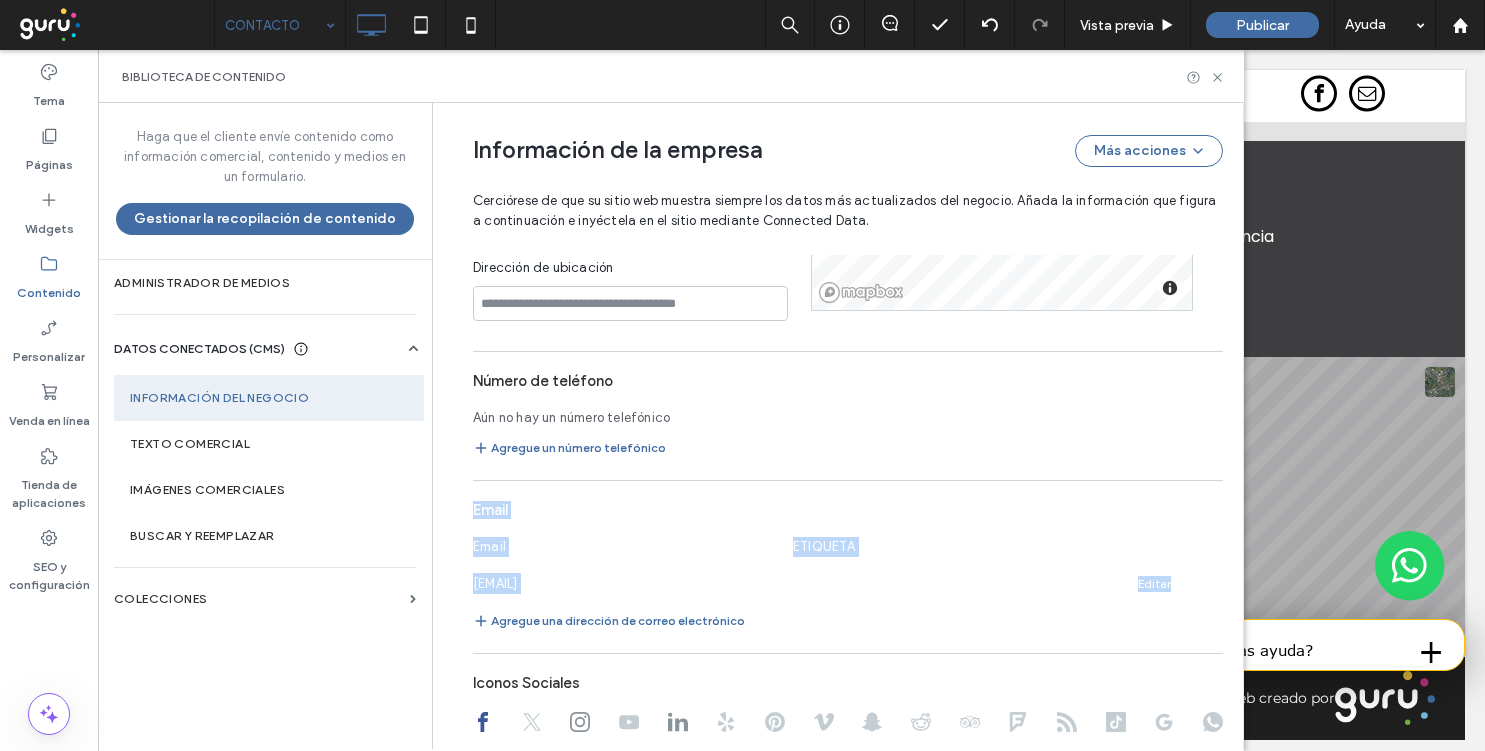 click 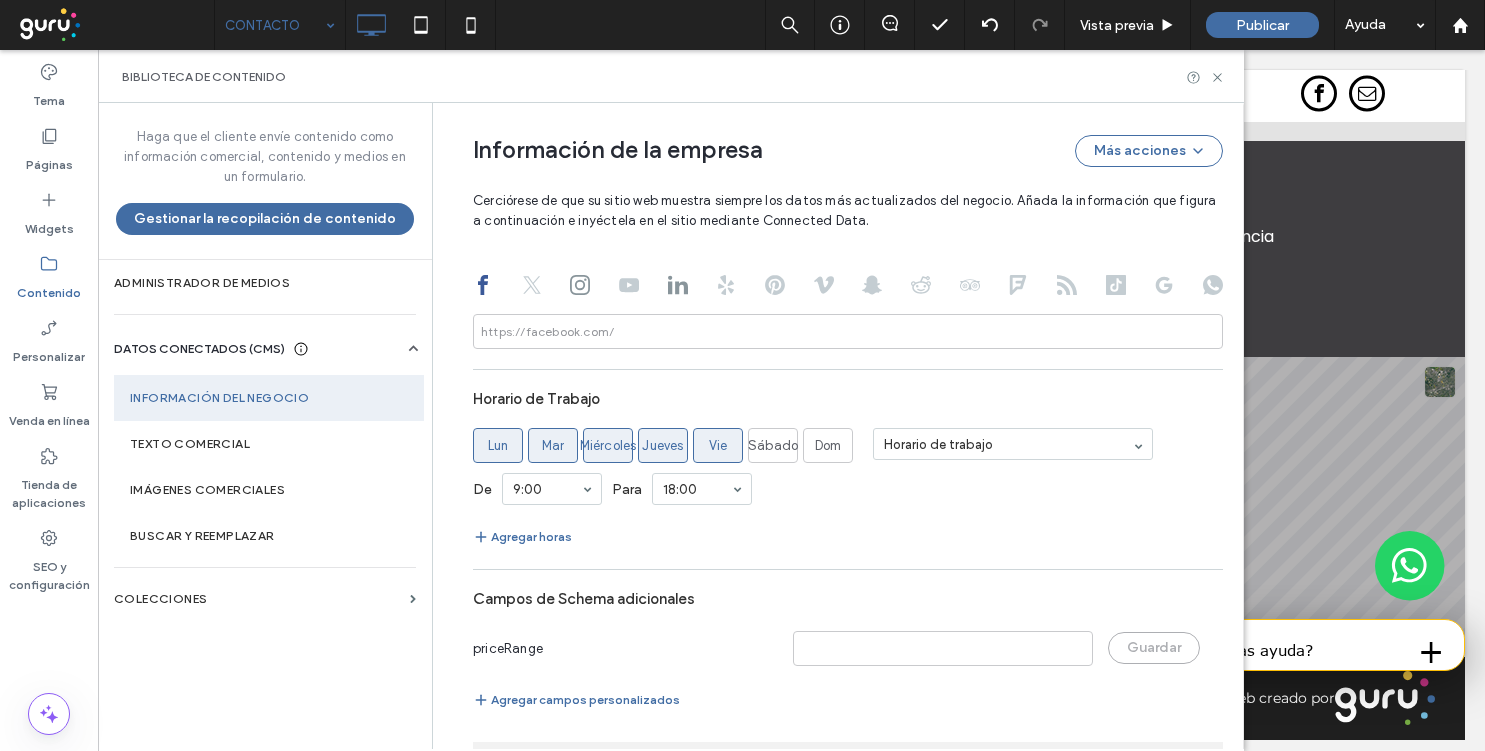 scroll, scrollTop: 1108, scrollLeft: 0, axis: vertical 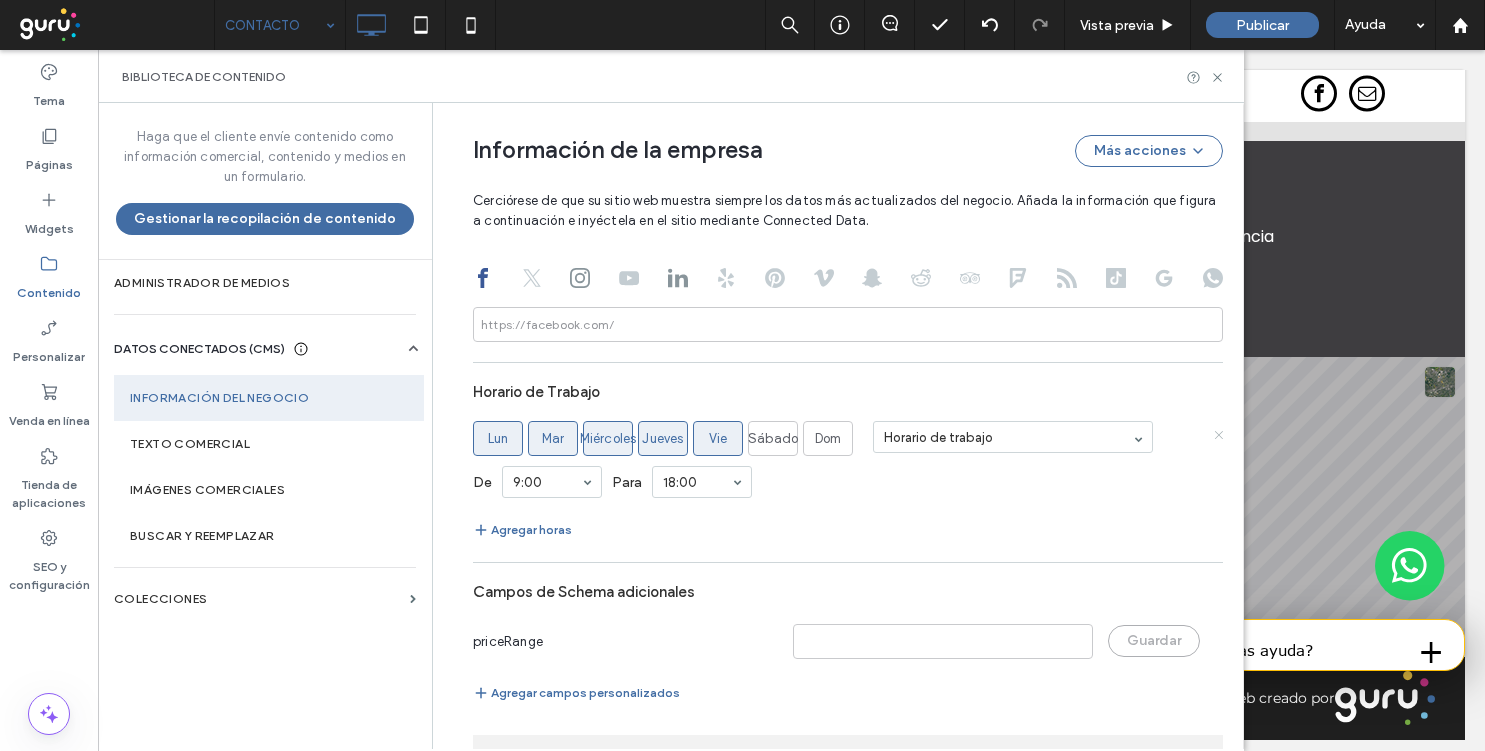 click 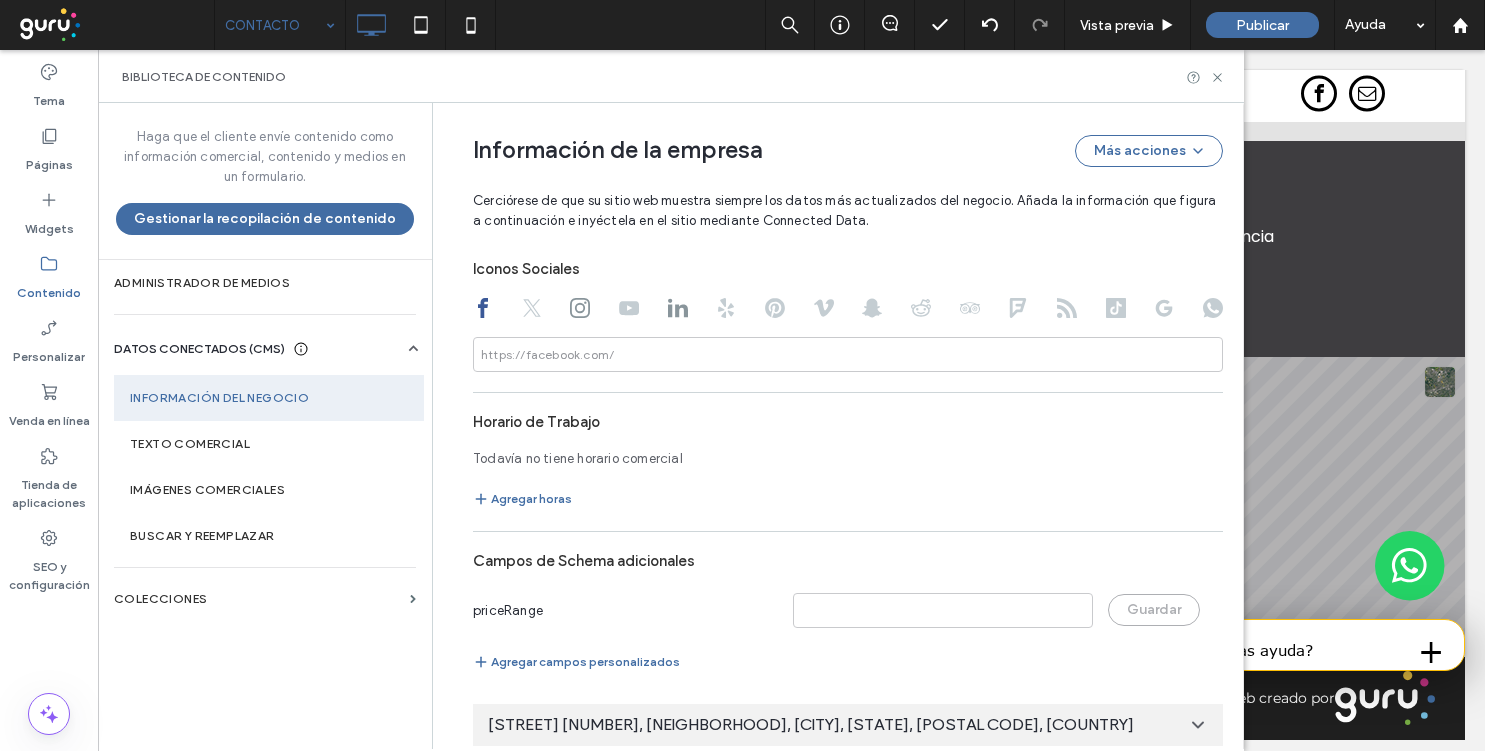 click on "Avenida San Martín 4935, Agronomia, Buenos Aires, C1417, Argentina" at bounding box center [848, 725] 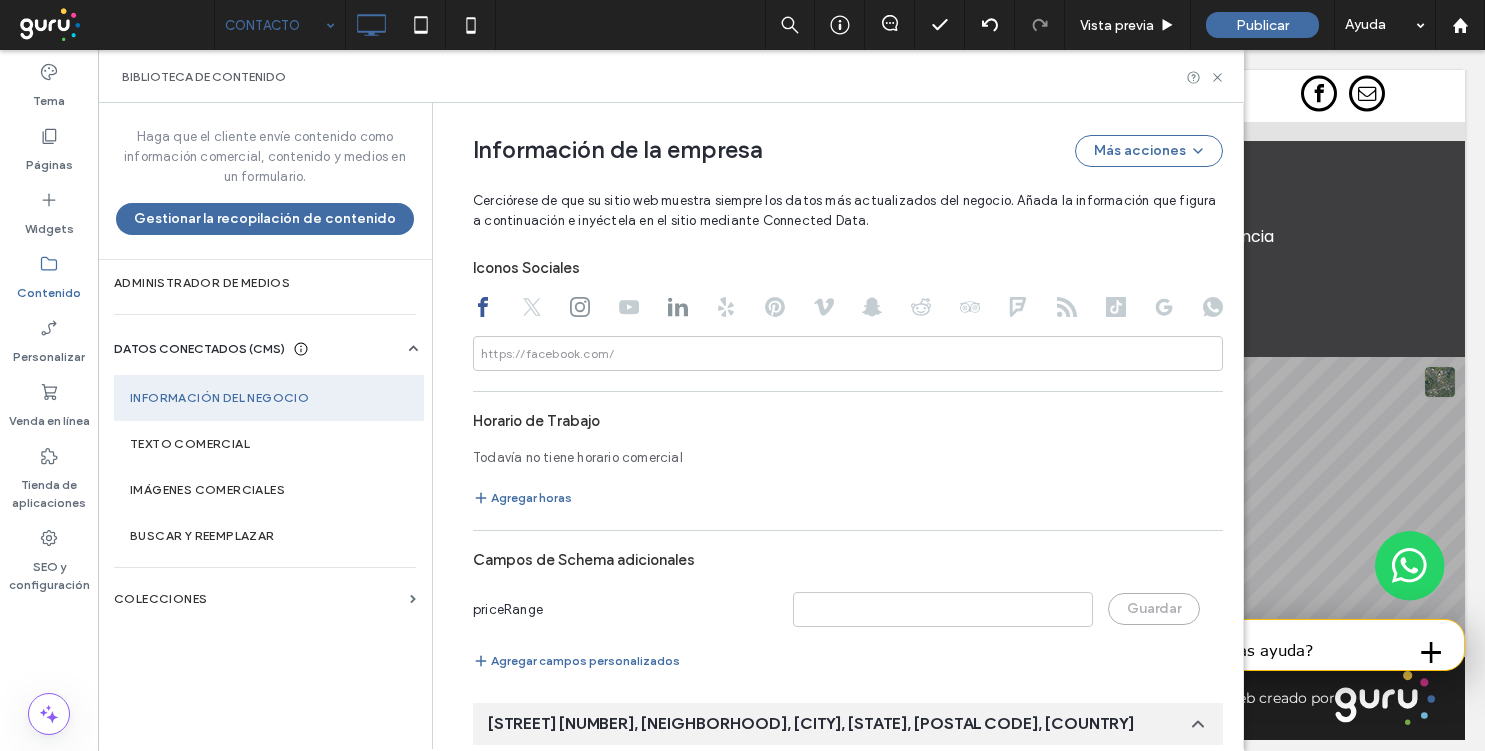 scroll, scrollTop: 0, scrollLeft: 0, axis: both 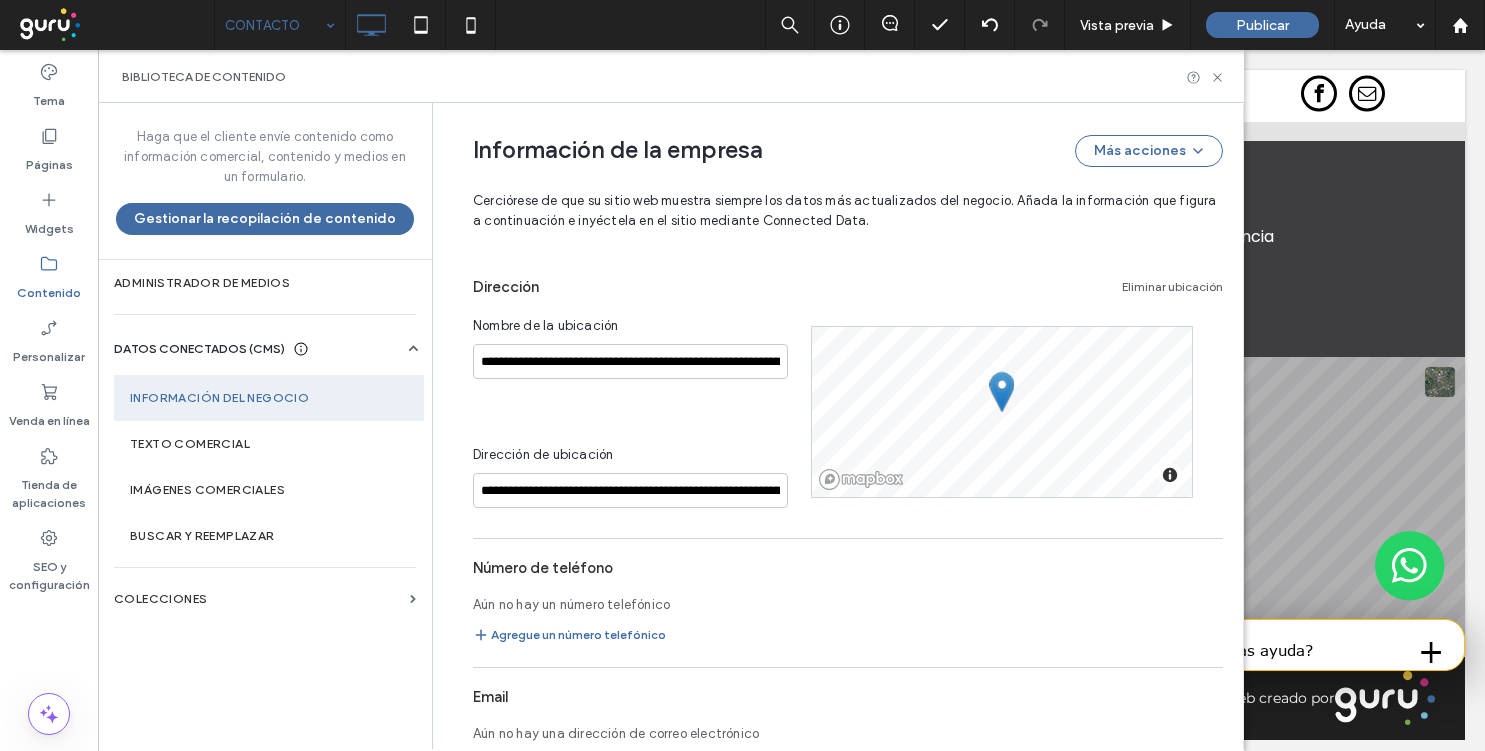 click on "Eliminar ubicación" at bounding box center (1172, 287) 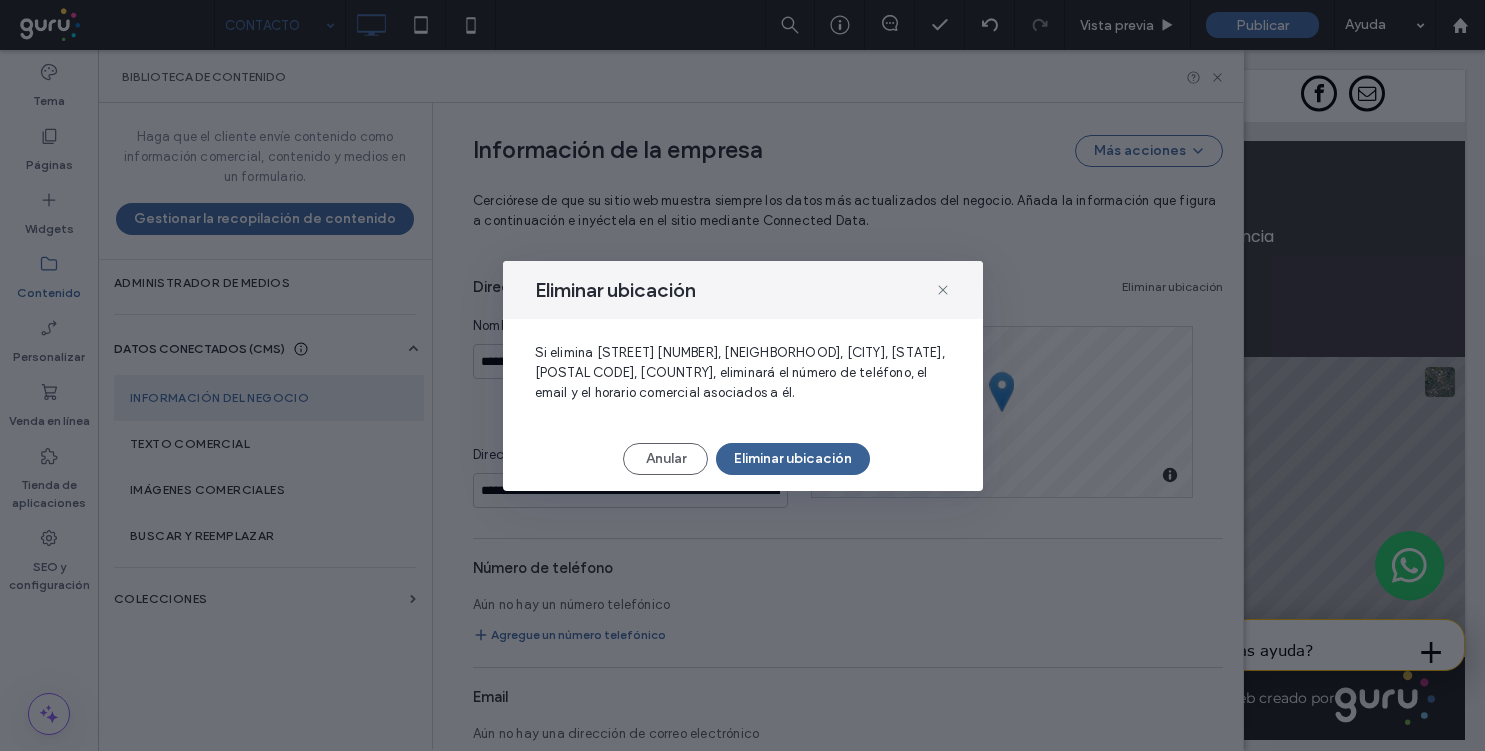 click on "Eliminar ubicación" at bounding box center [793, 459] 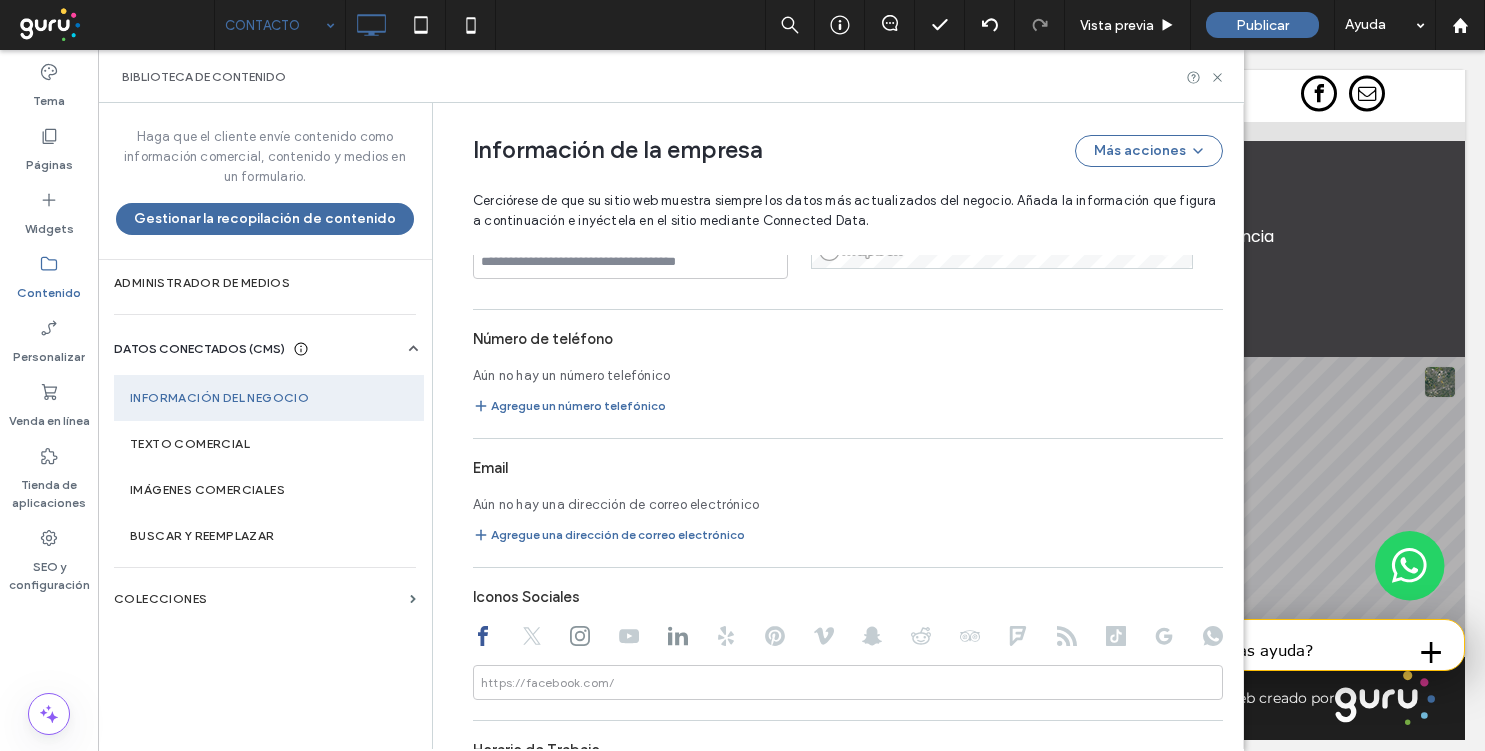 scroll, scrollTop: 1021, scrollLeft: 0, axis: vertical 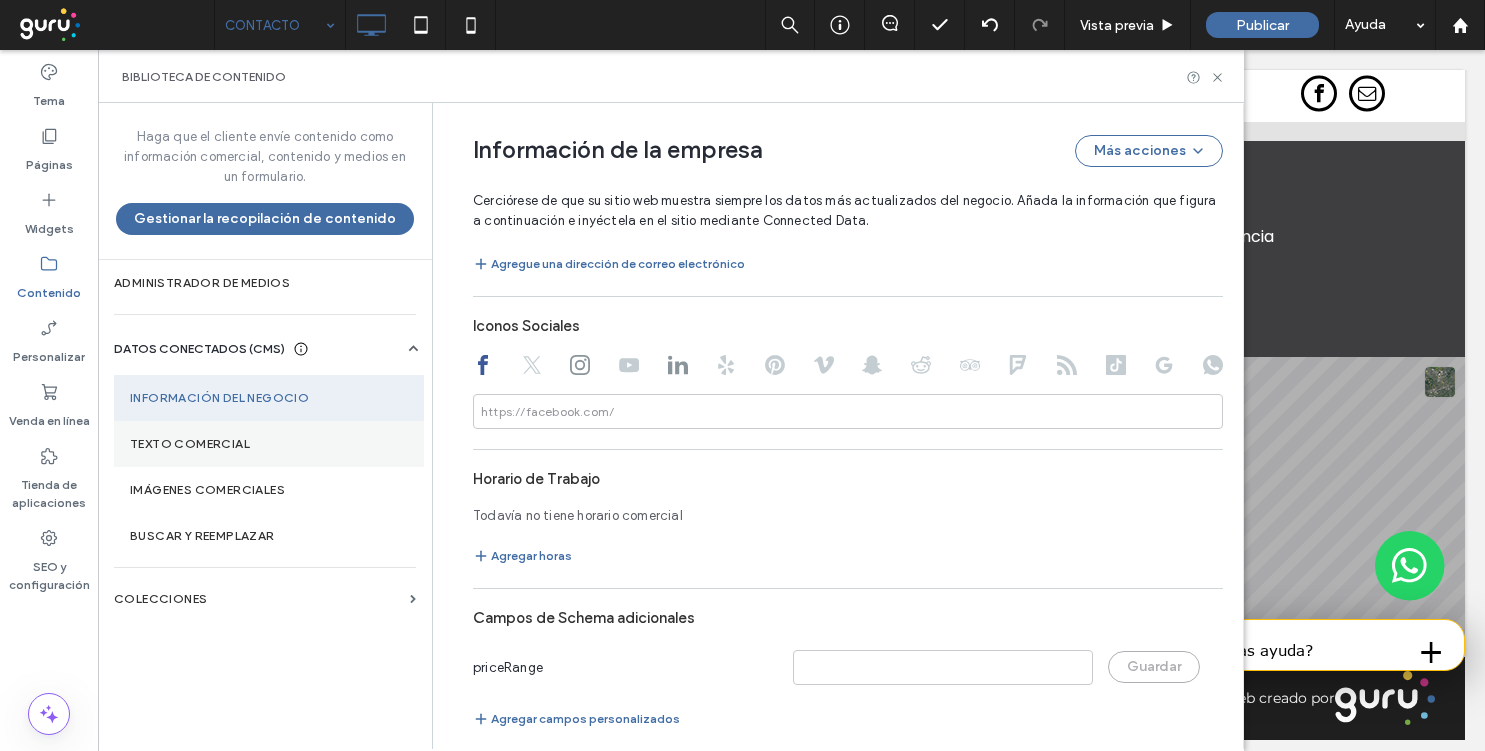 click on "Texto comercial" at bounding box center [269, 444] 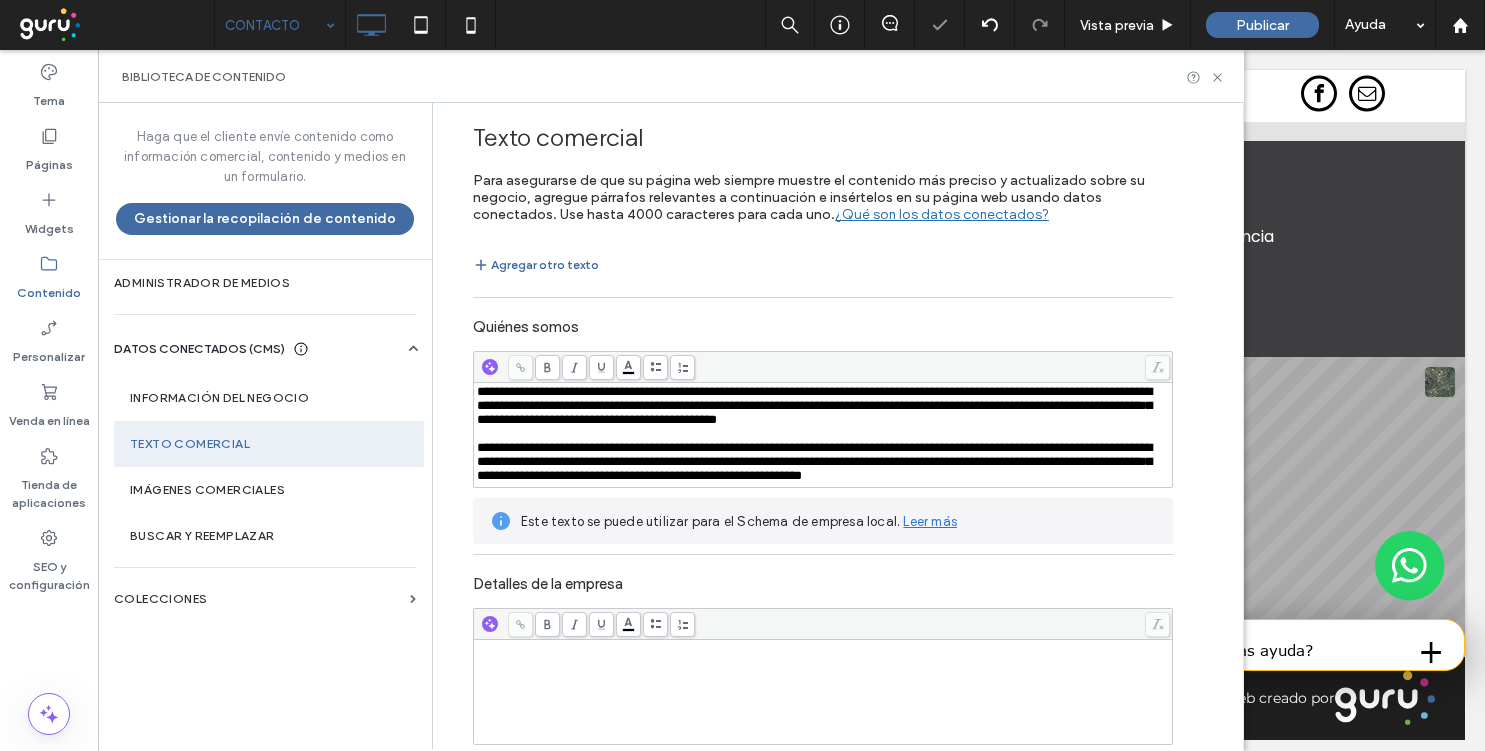 click at bounding box center [823, 434] 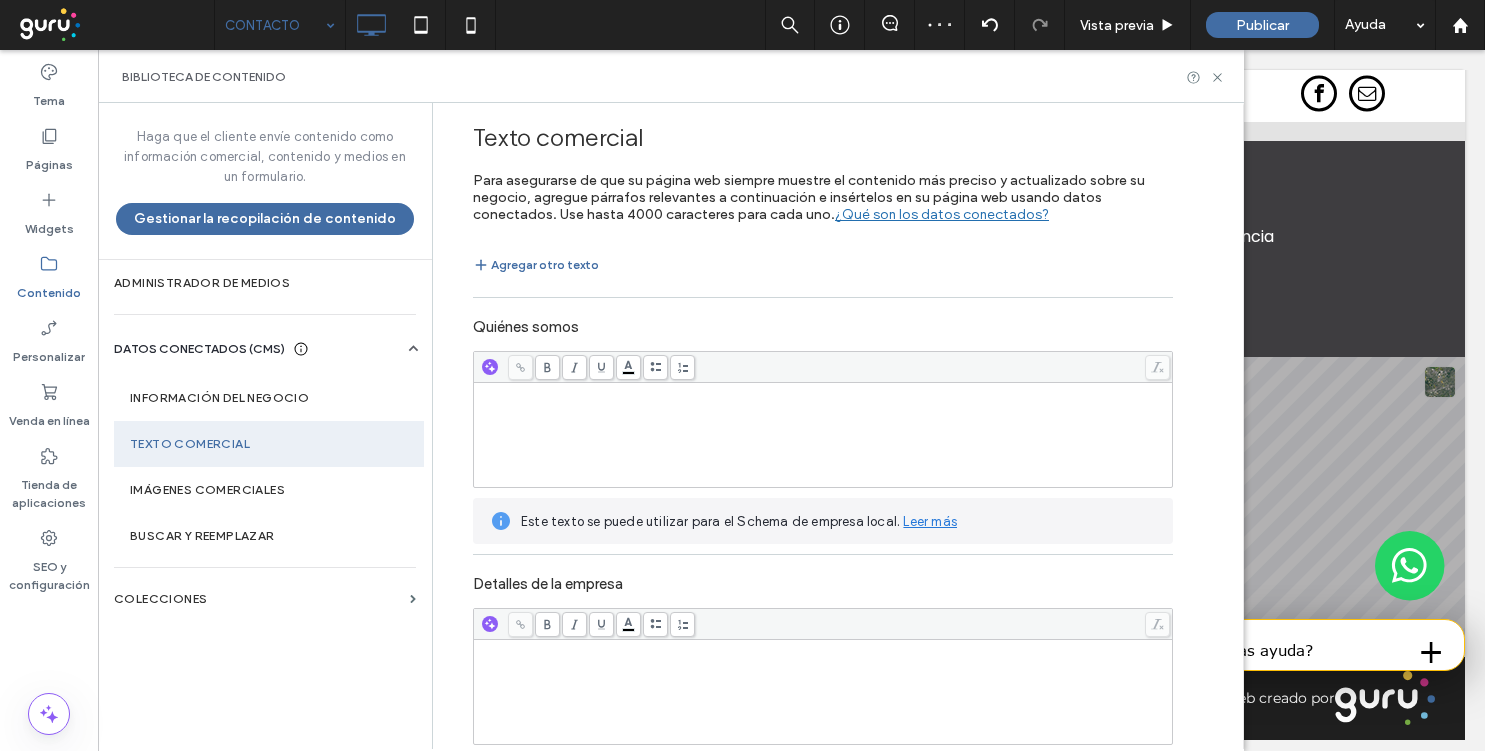scroll, scrollTop: 291, scrollLeft: 0, axis: vertical 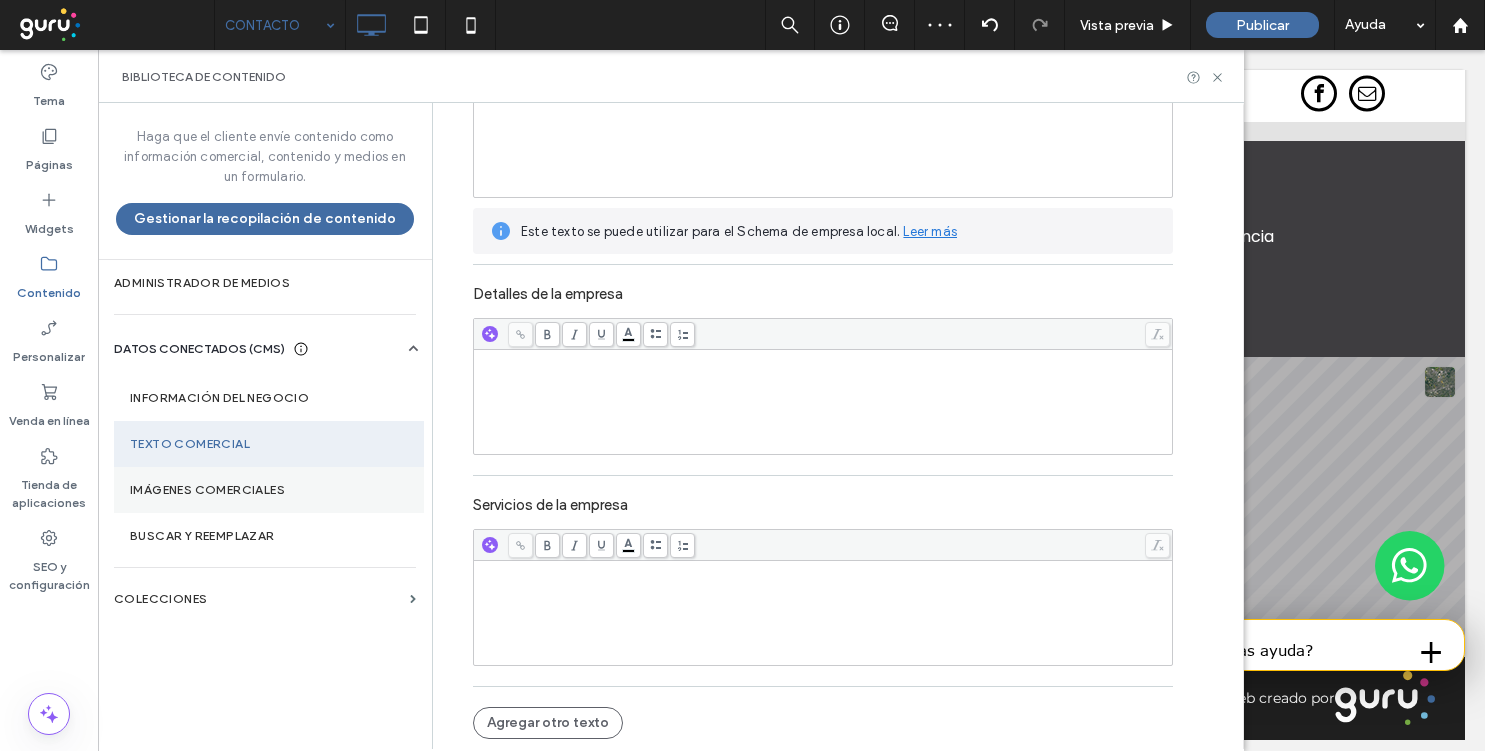 click on "Imágenes comerciales" at bounding box center [269, 490] 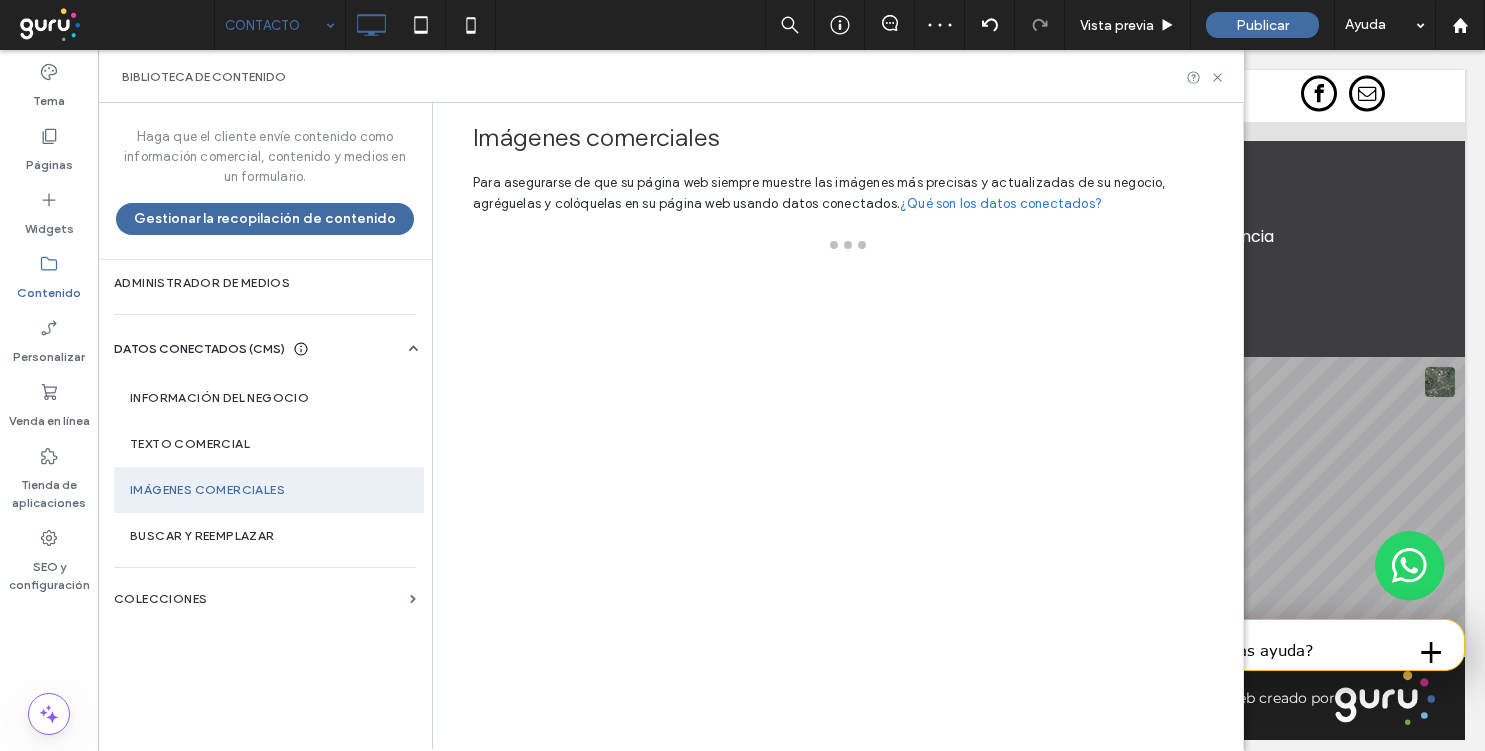 scroll, scrollTop: 0, scrollLeft: 0, axis: both 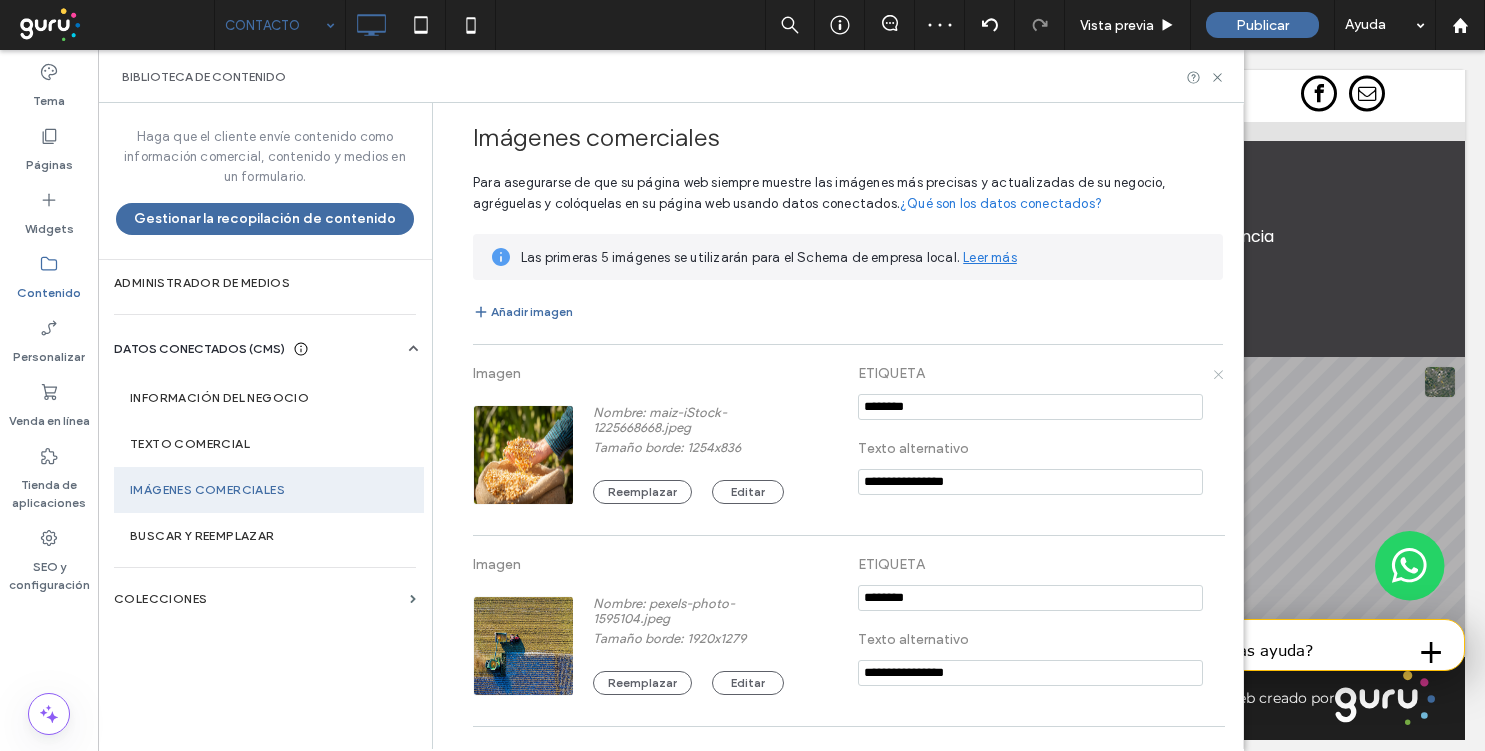 click 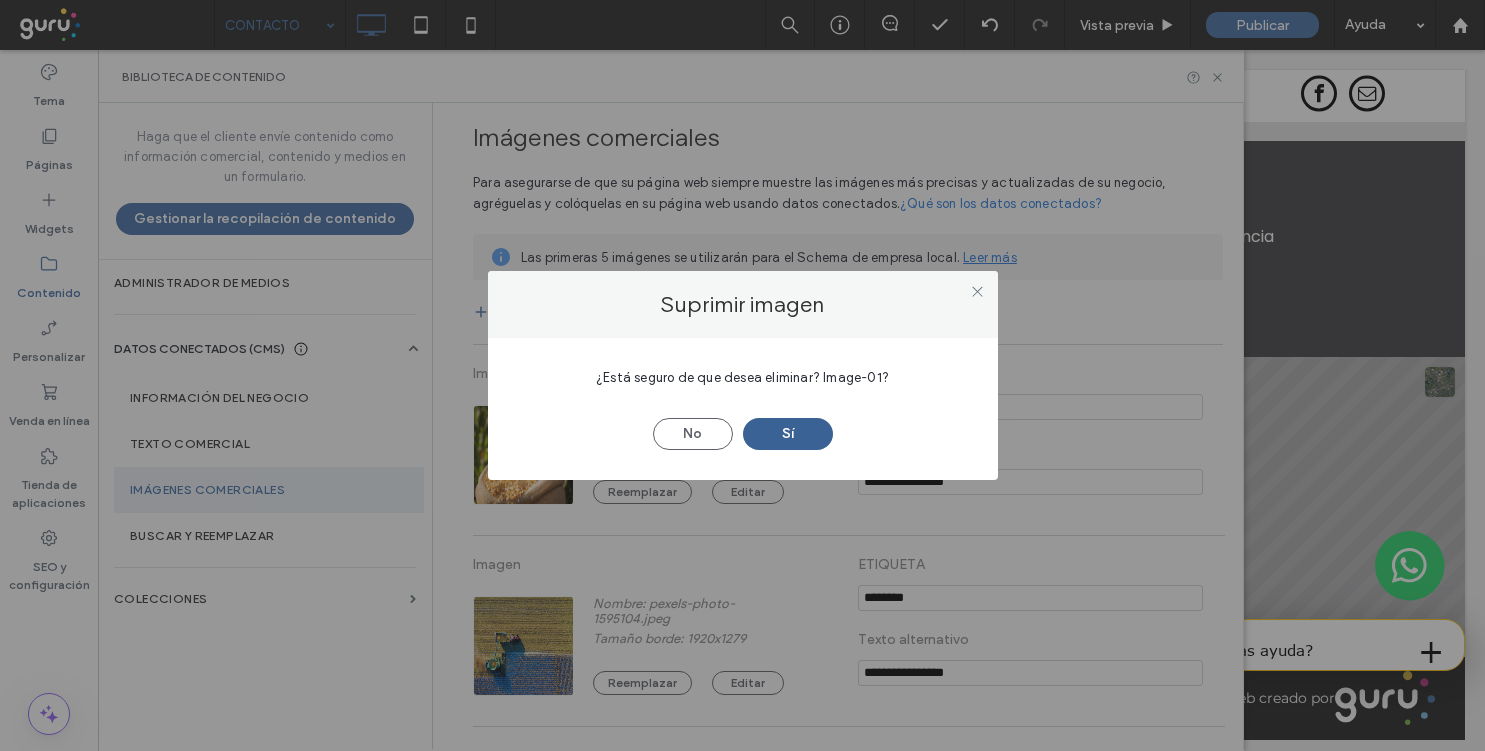 click on "Sí" at bounding box center [788, 434] 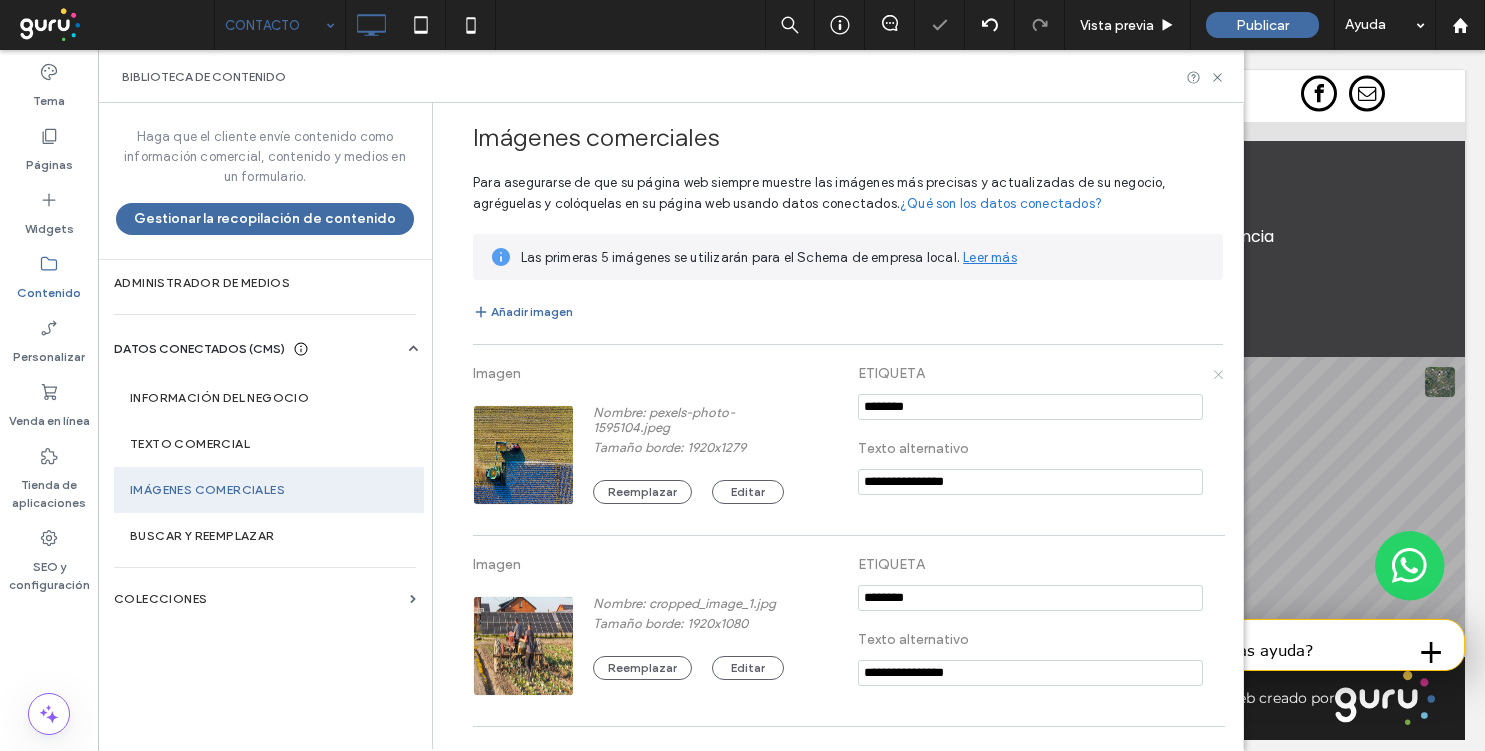 click 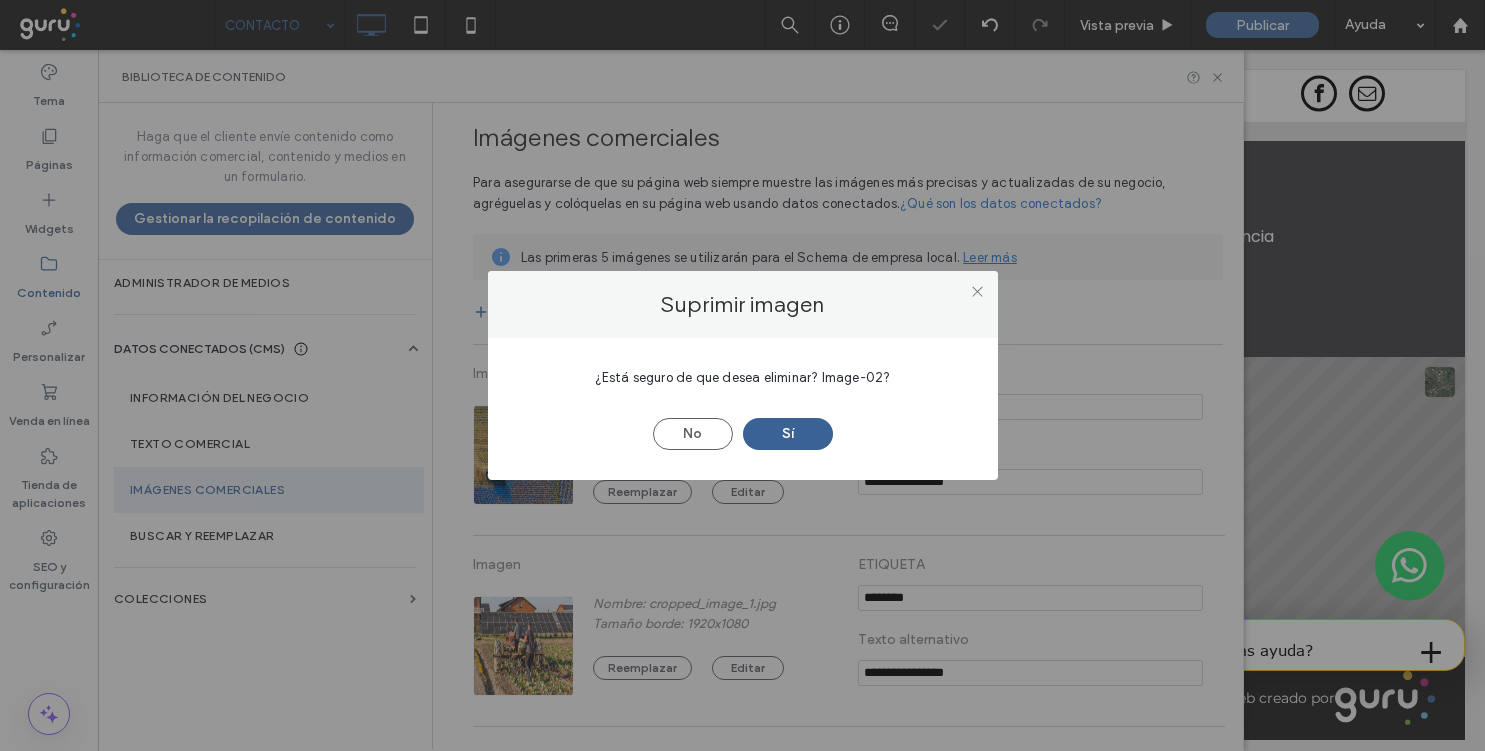 click on "Sí" at bounding box center (788, 434) 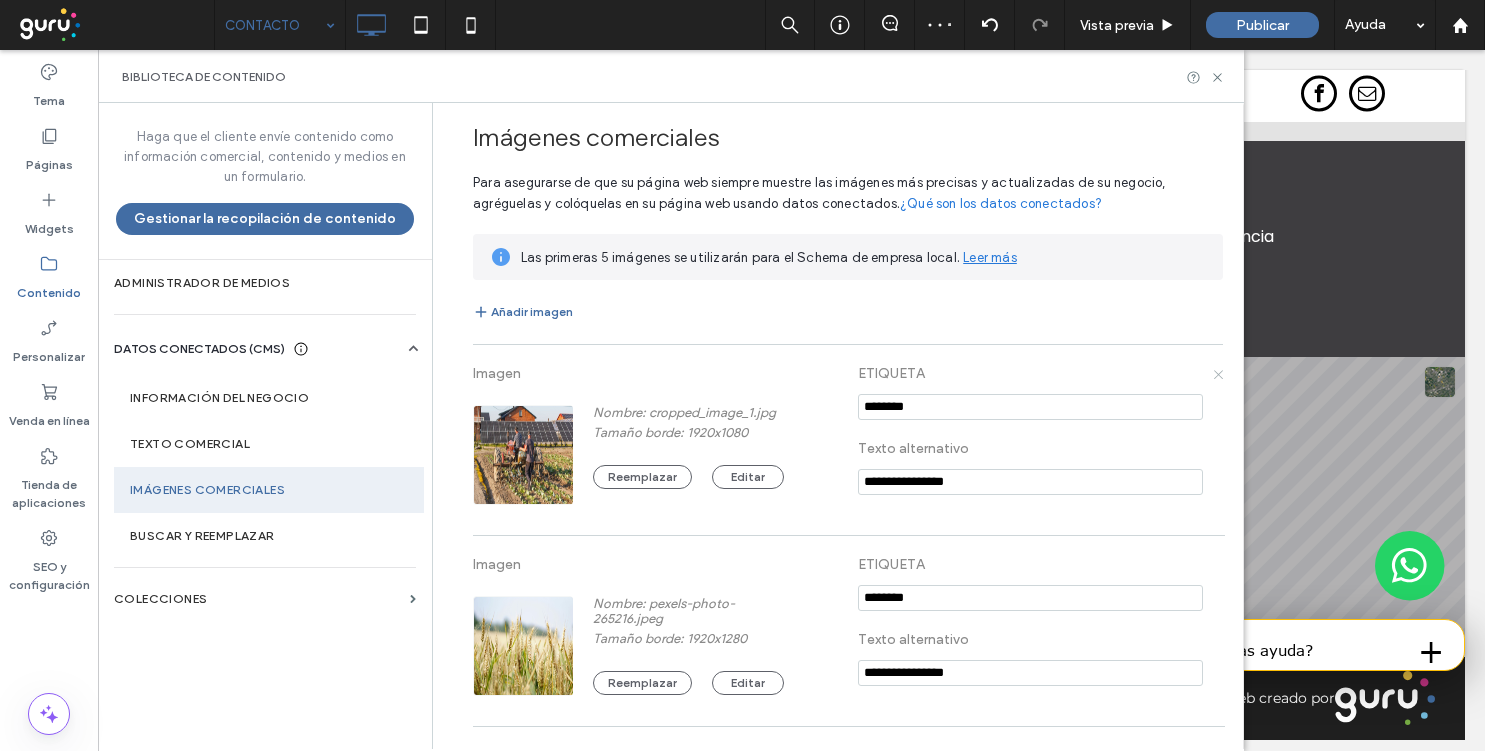 click 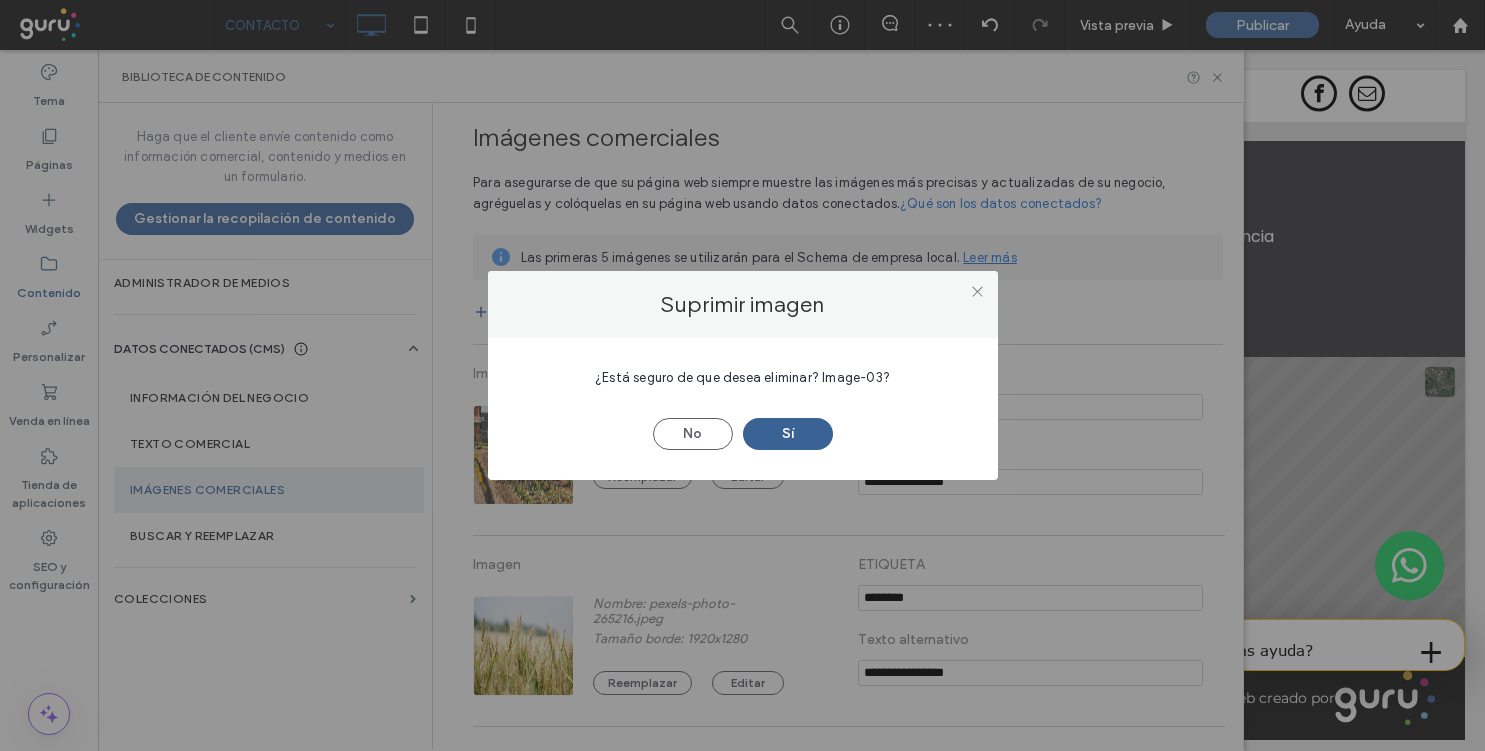 click on "Sí" at bounding box center (788, 434) 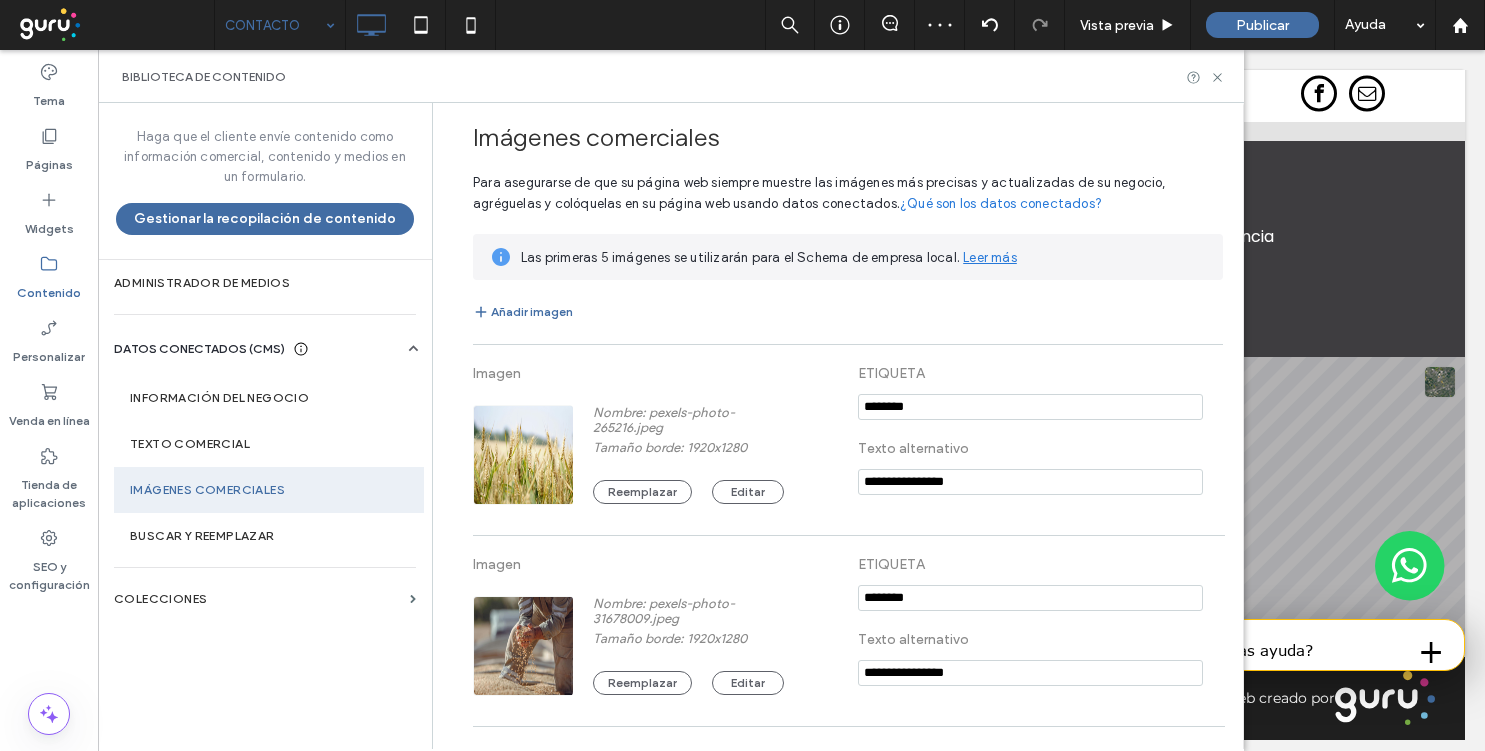 click on "**********" at bounding box center (843, 425) 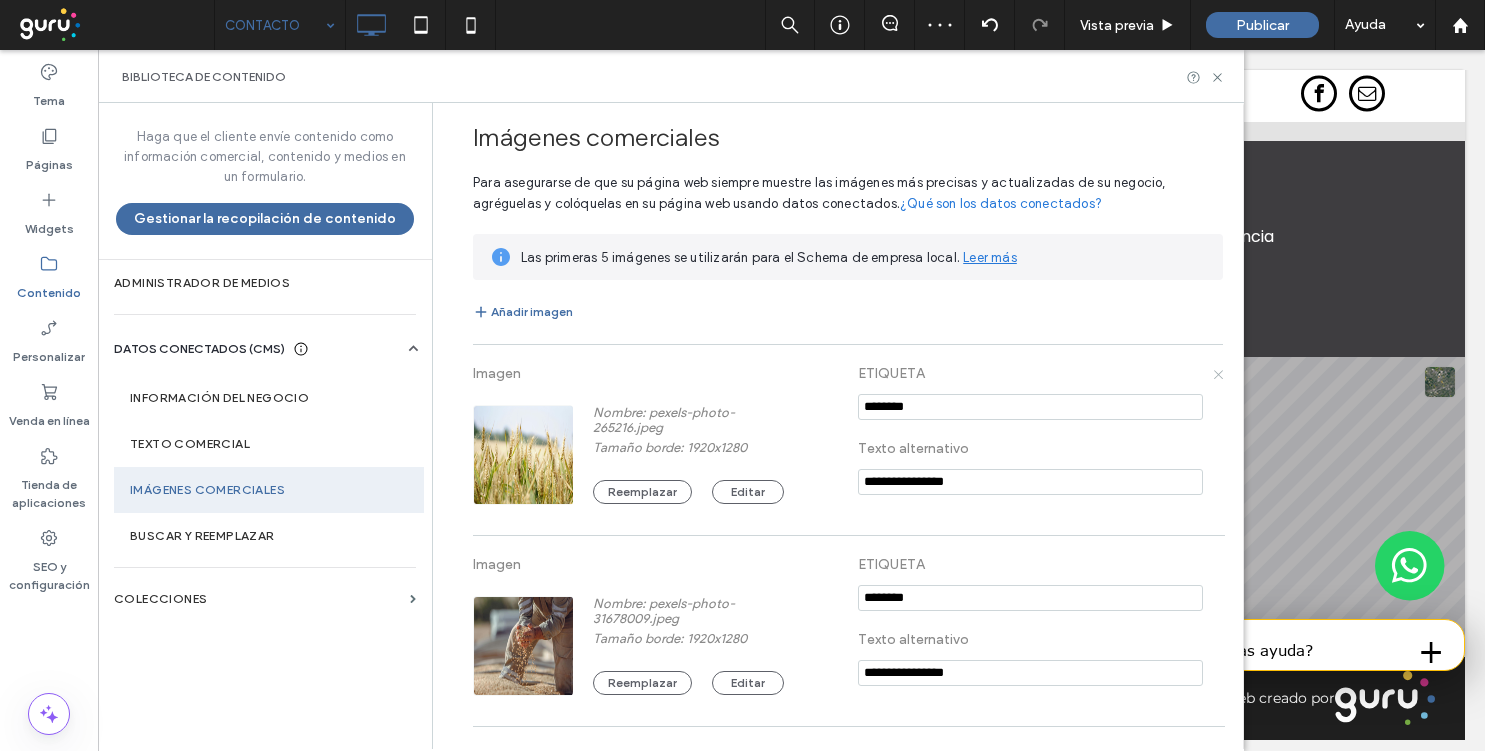 click 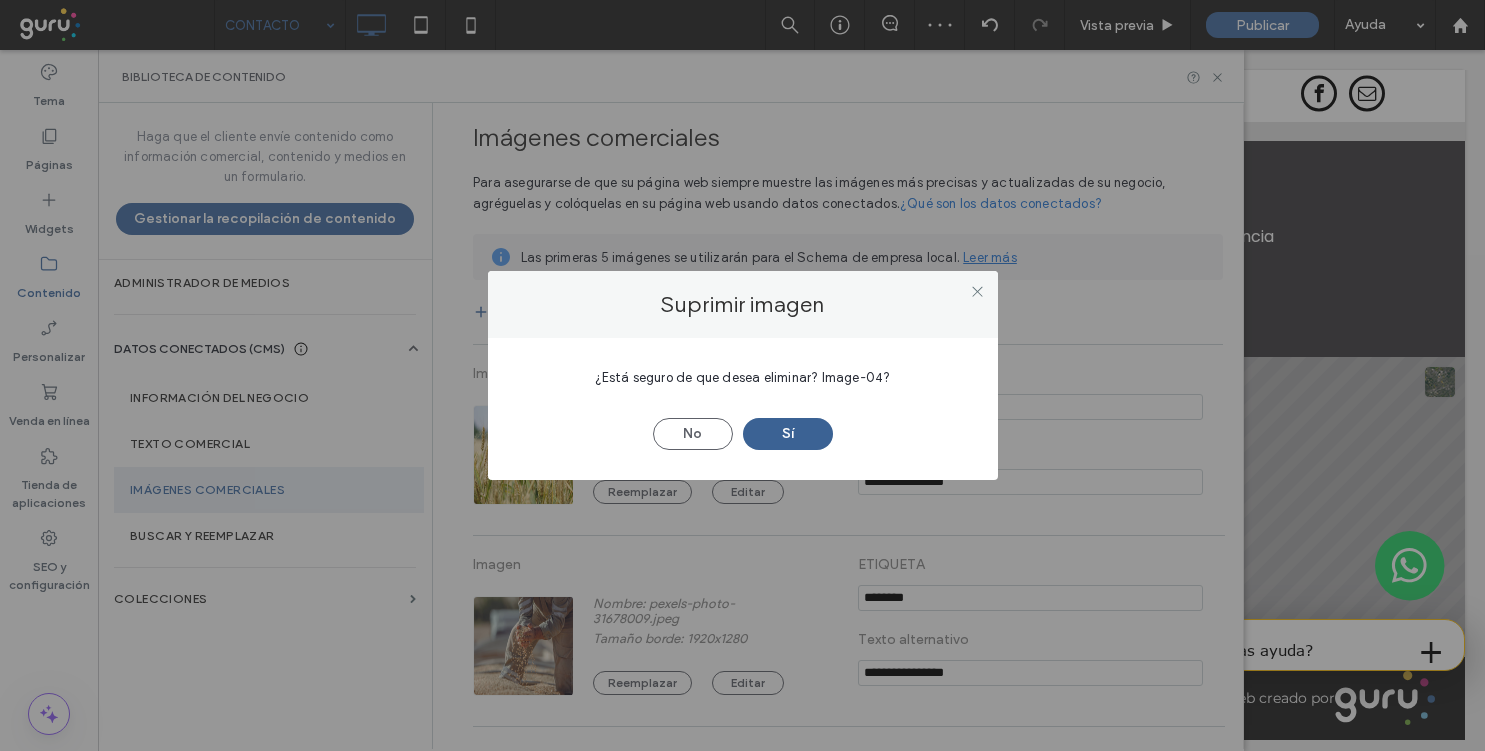 click on "Sí" at bounding box center [788, 434] 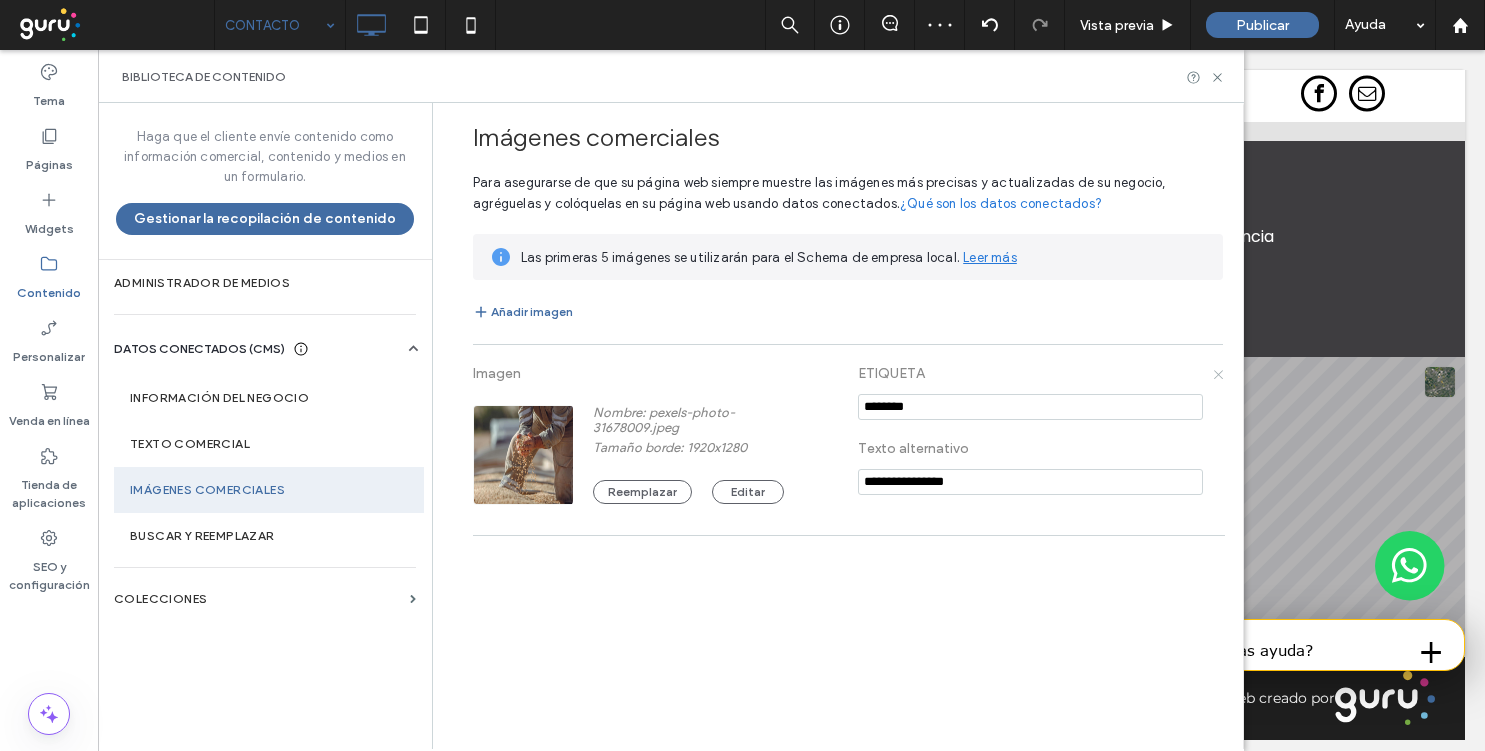 click 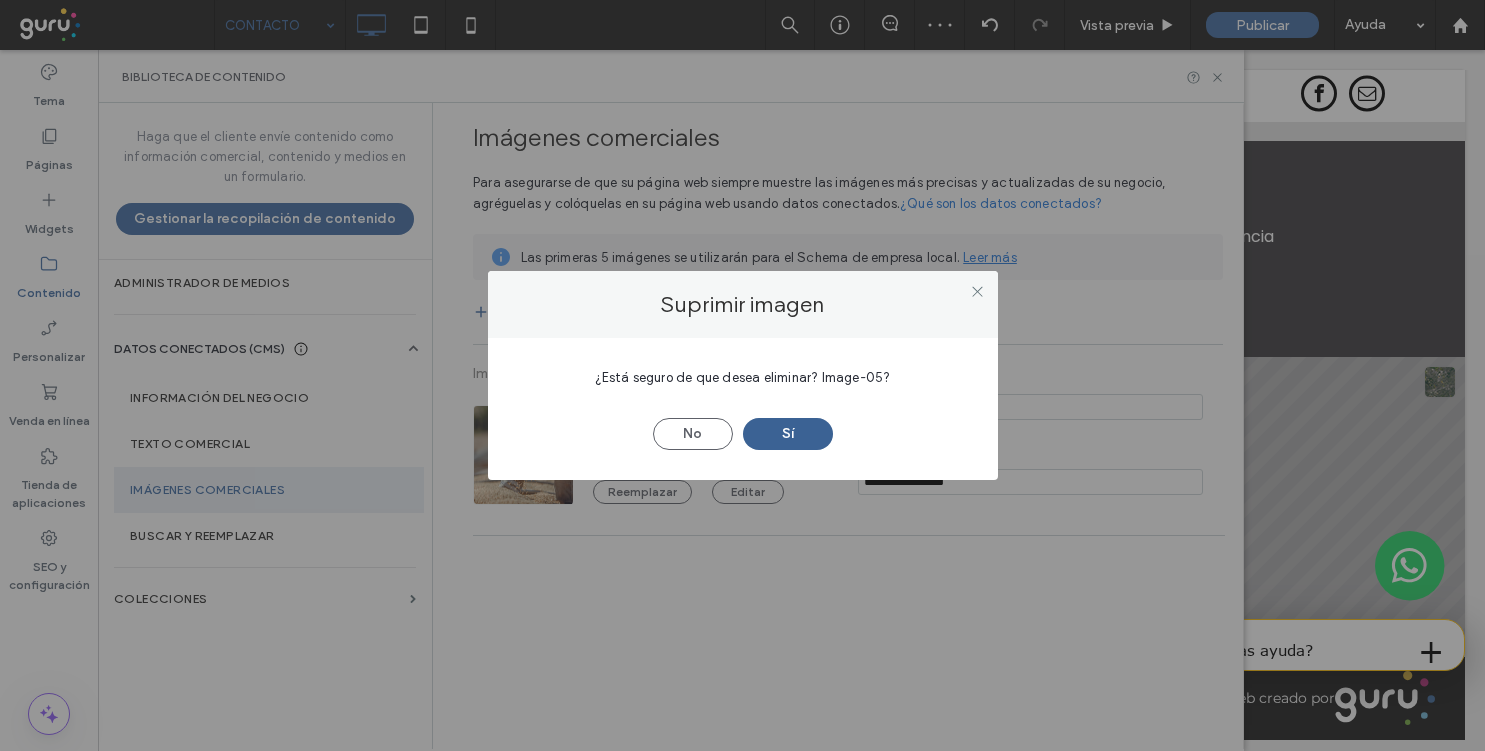 click on "Sí" at bounding box center (788, 434) 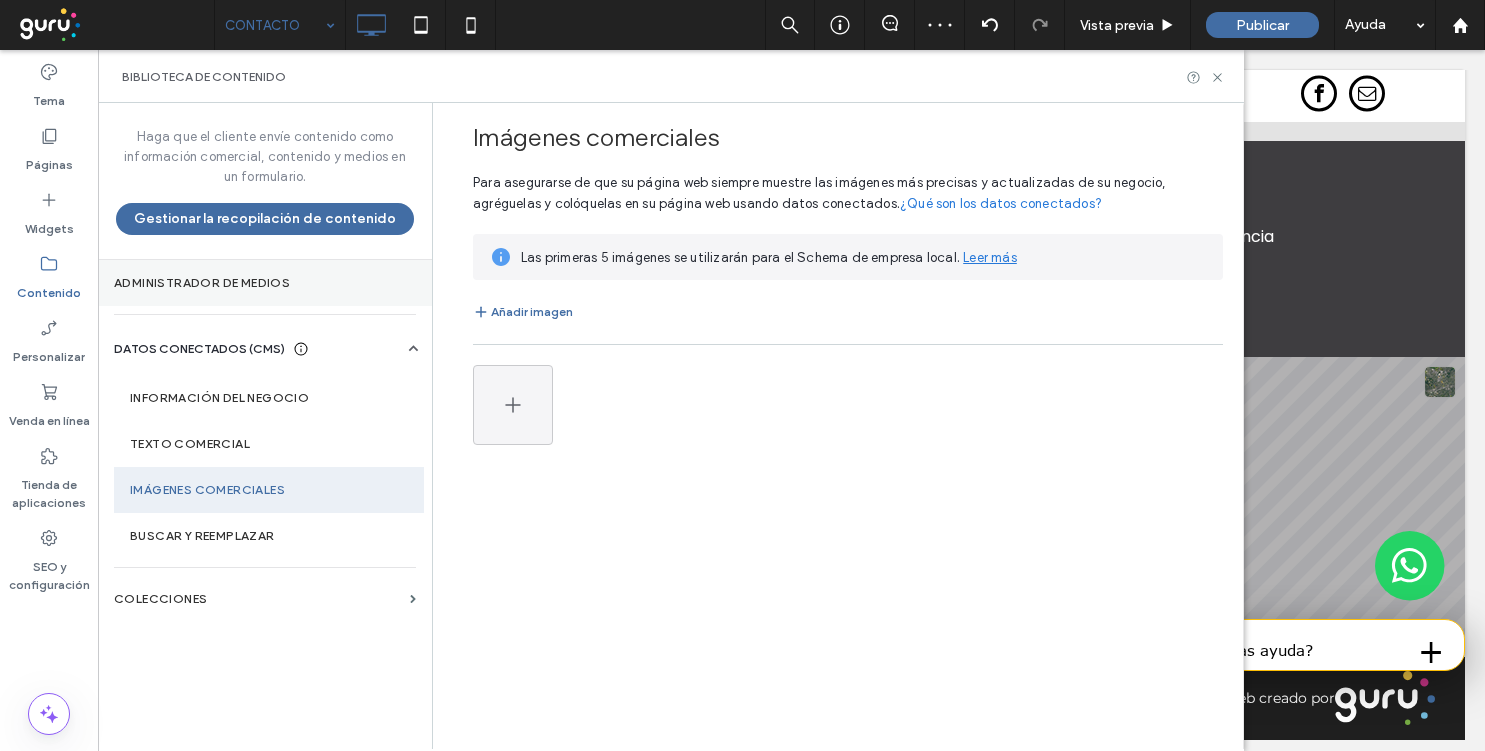 click on "Administrador de medios" at bounding box center (265, 283) 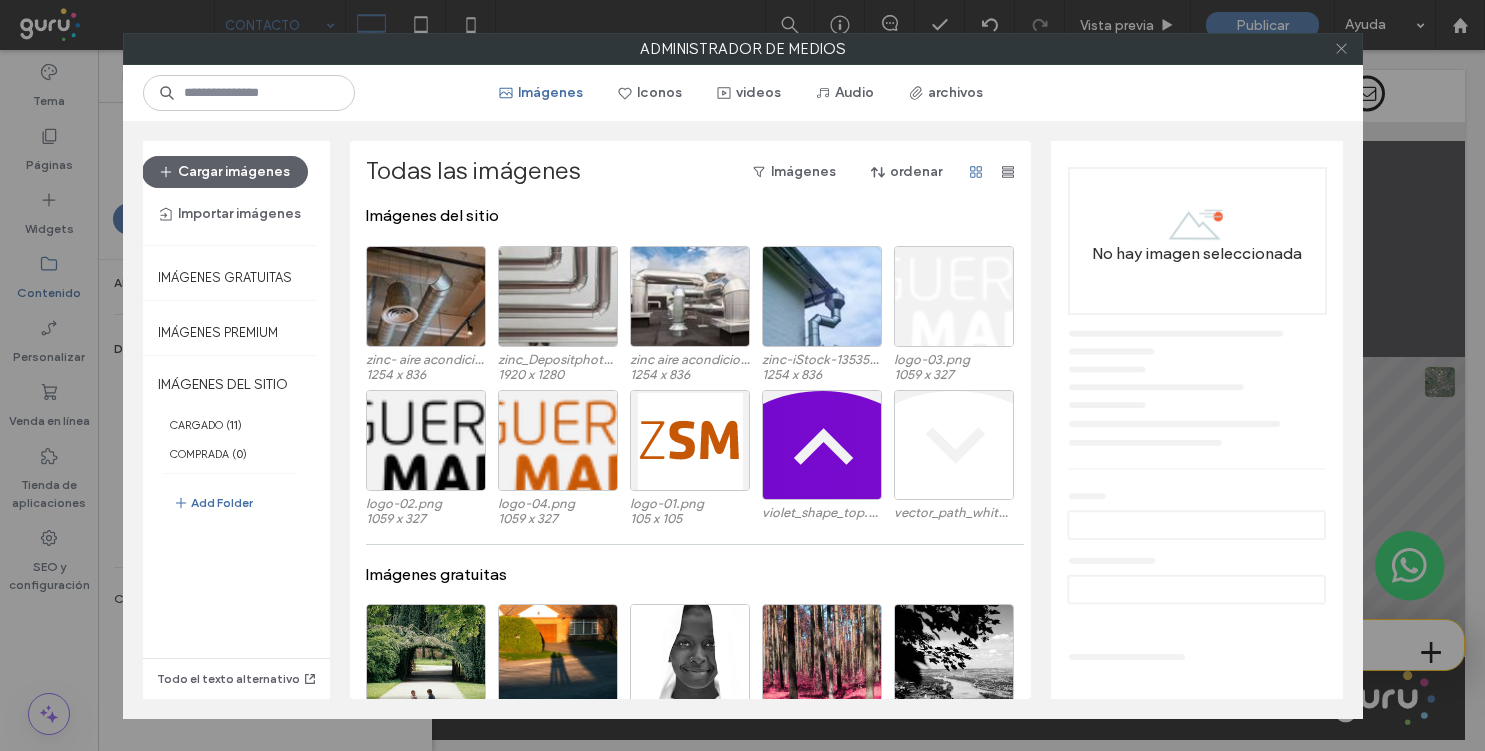 click 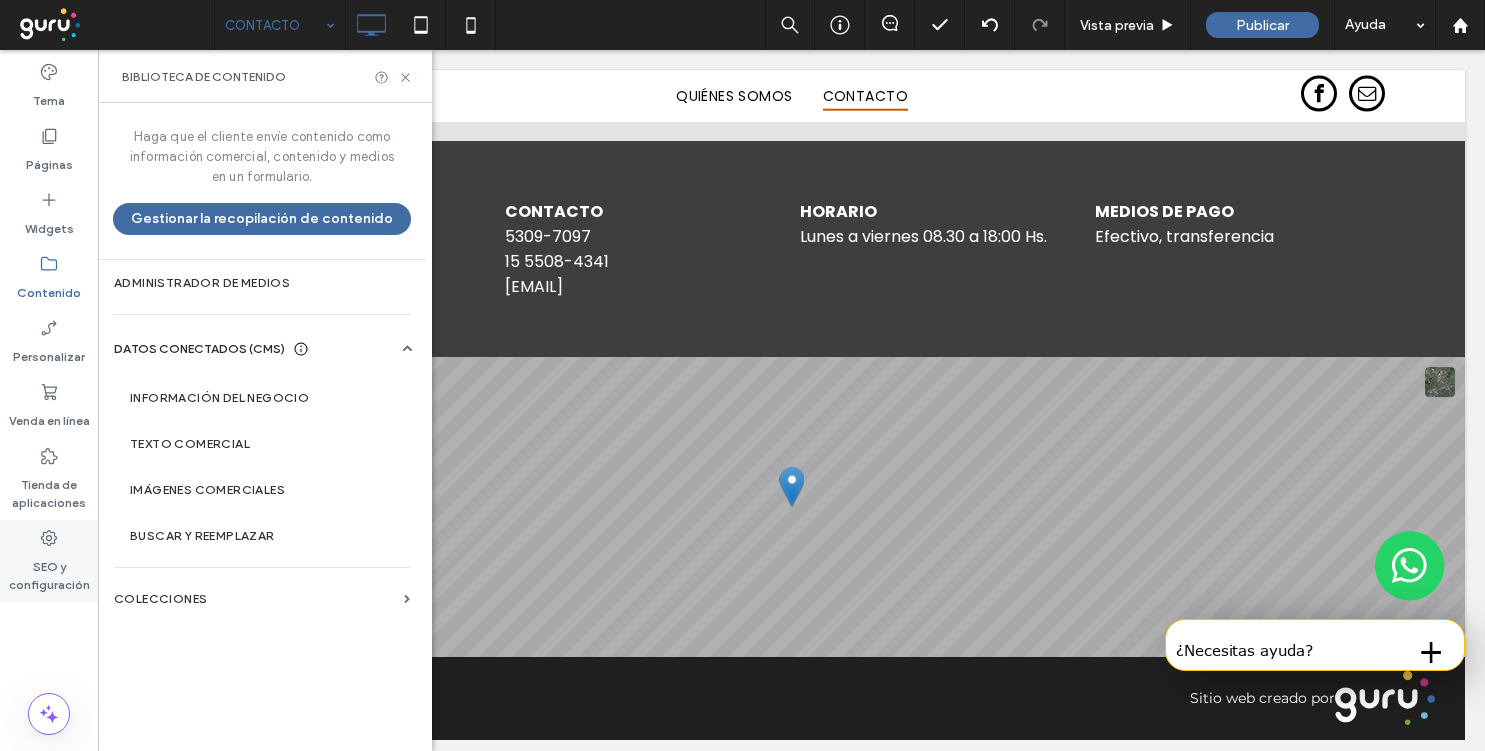 click on "SEO y configuración" at bounding box center [49, 571] 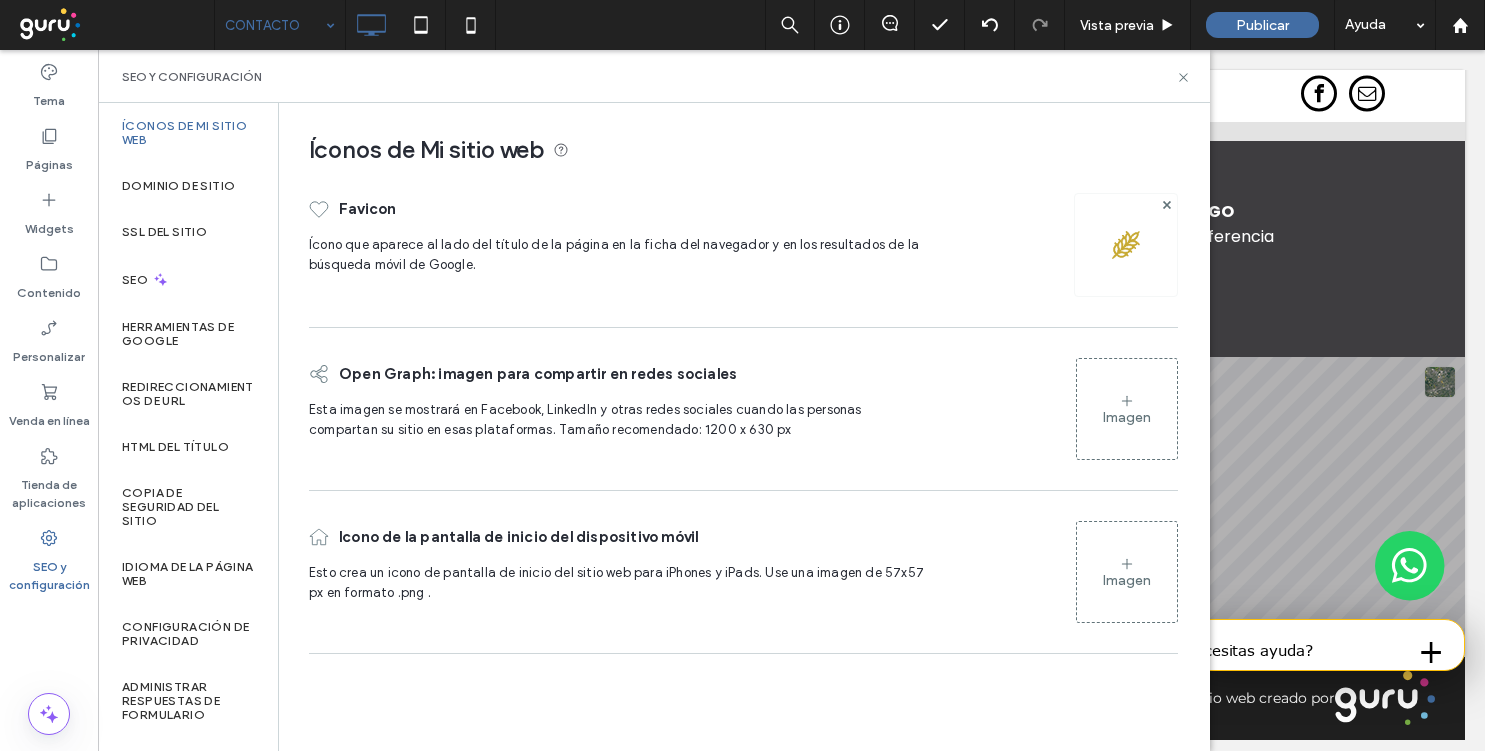 click at bounding box center [1126, 245] 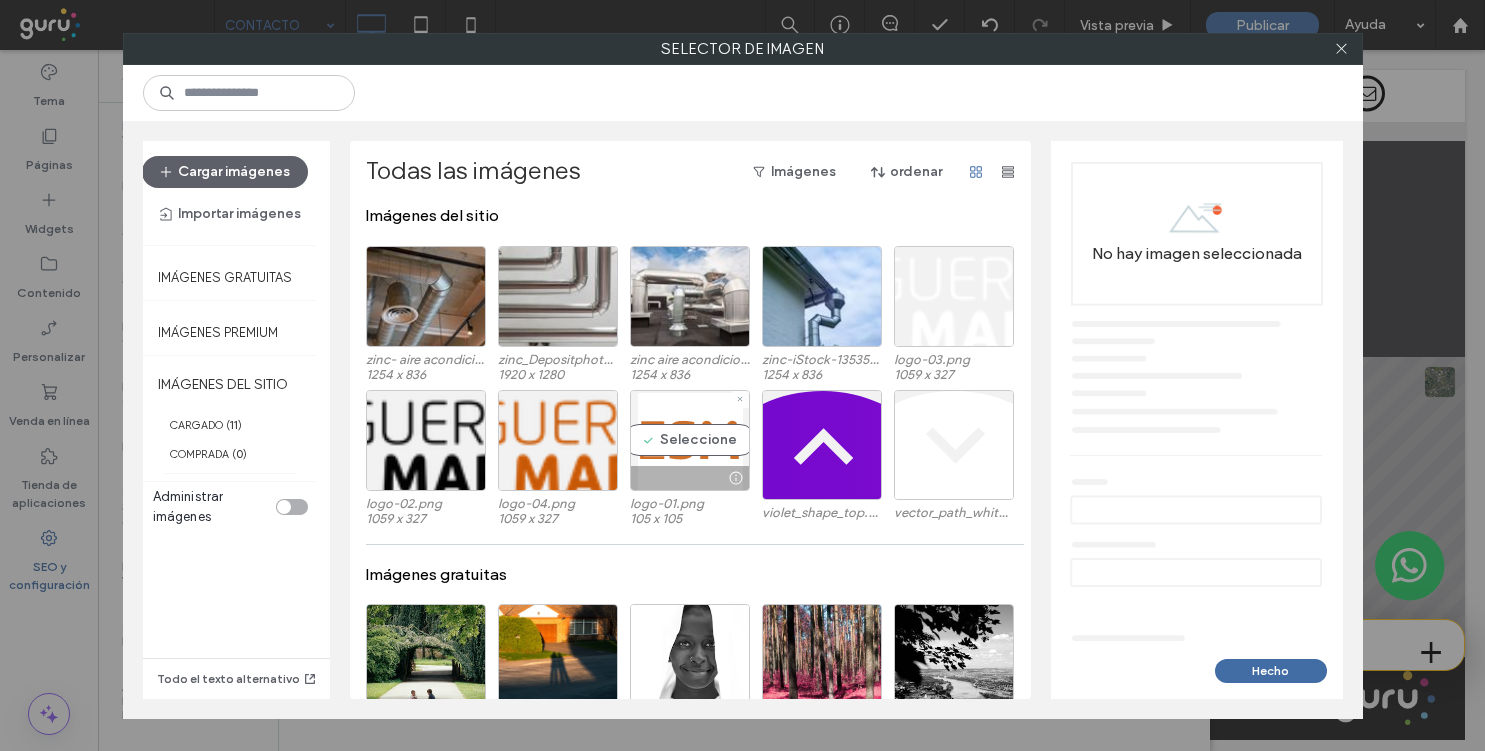 click on "Seleccione" at bounding box center [690, 440] 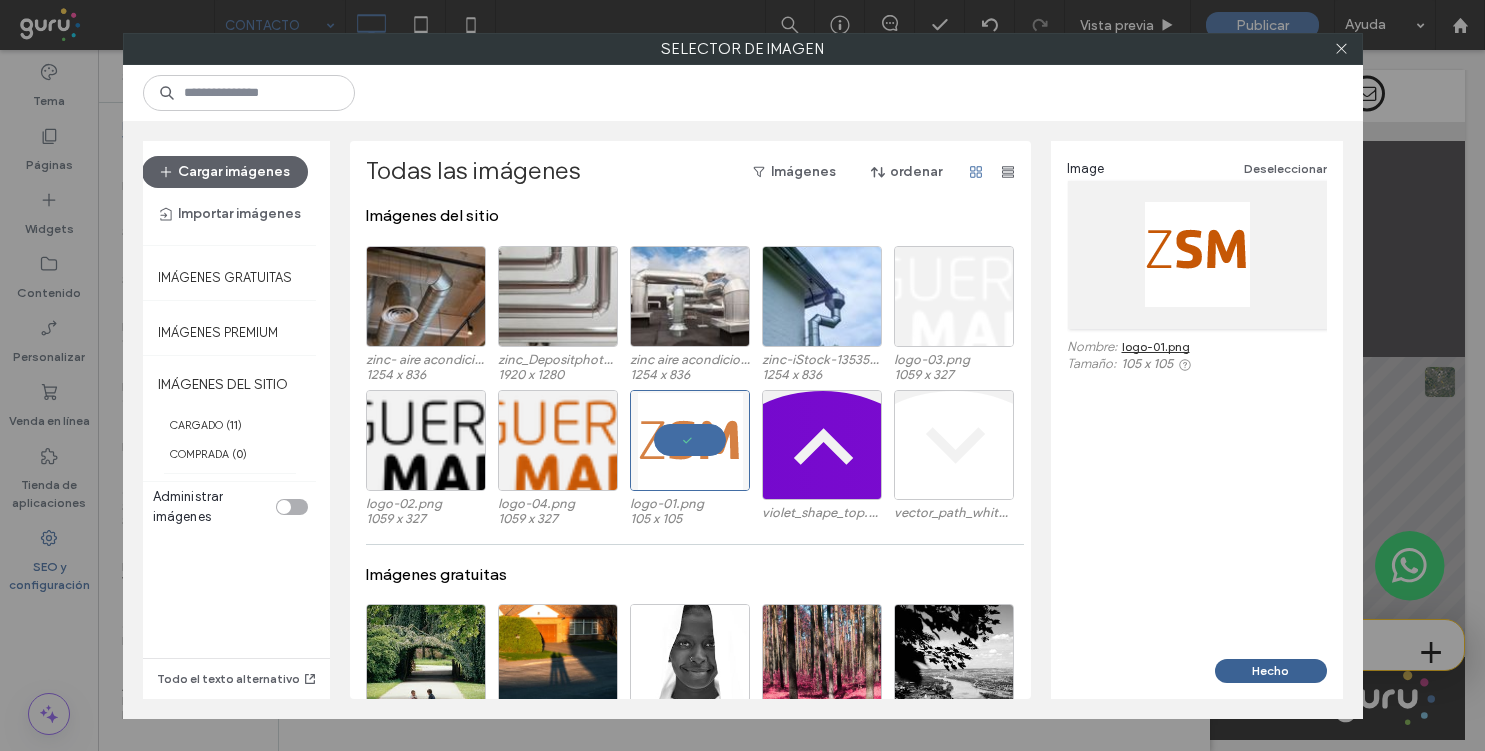 click on "Hecho" at bounding box center (1271, 671) 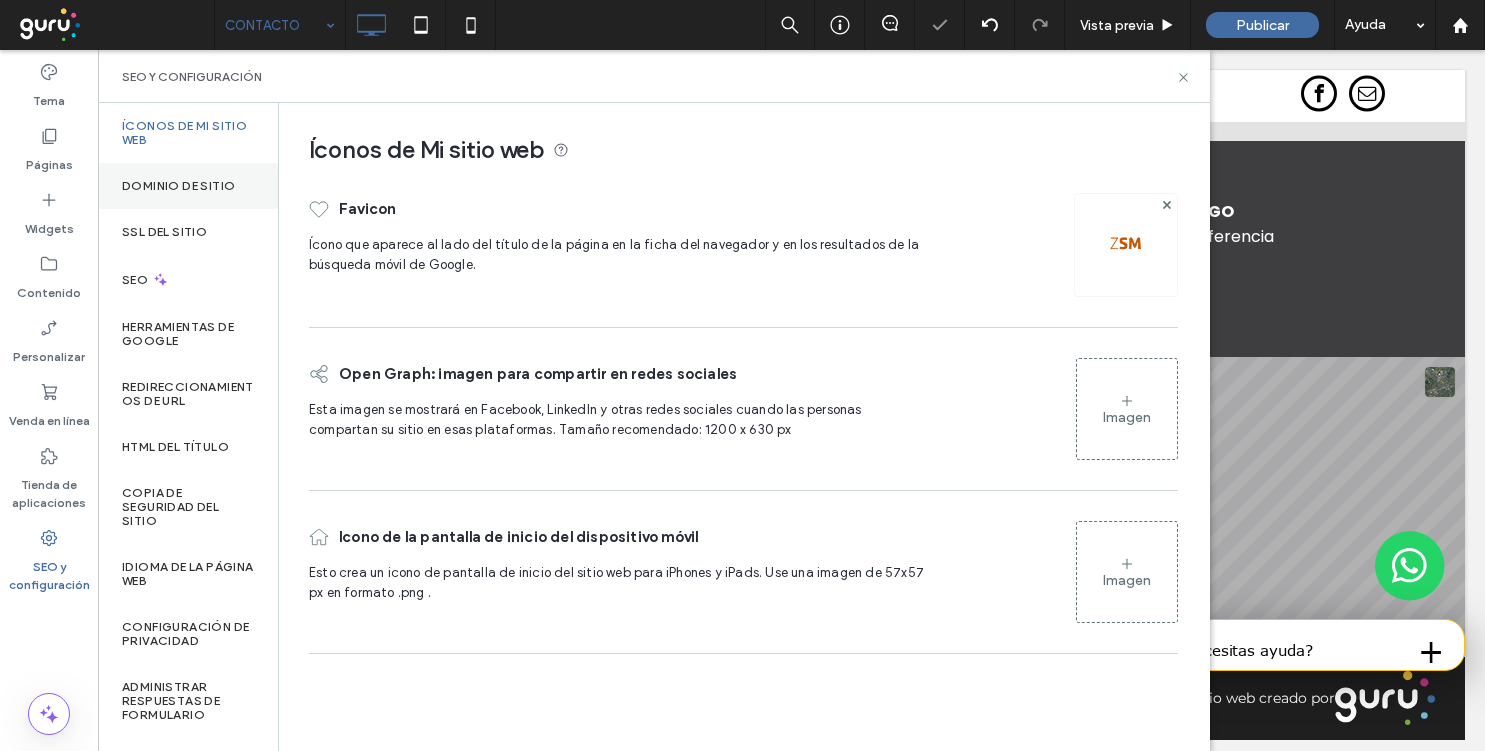 click on "Dominio de sitio" at bounding box center [188, 186] 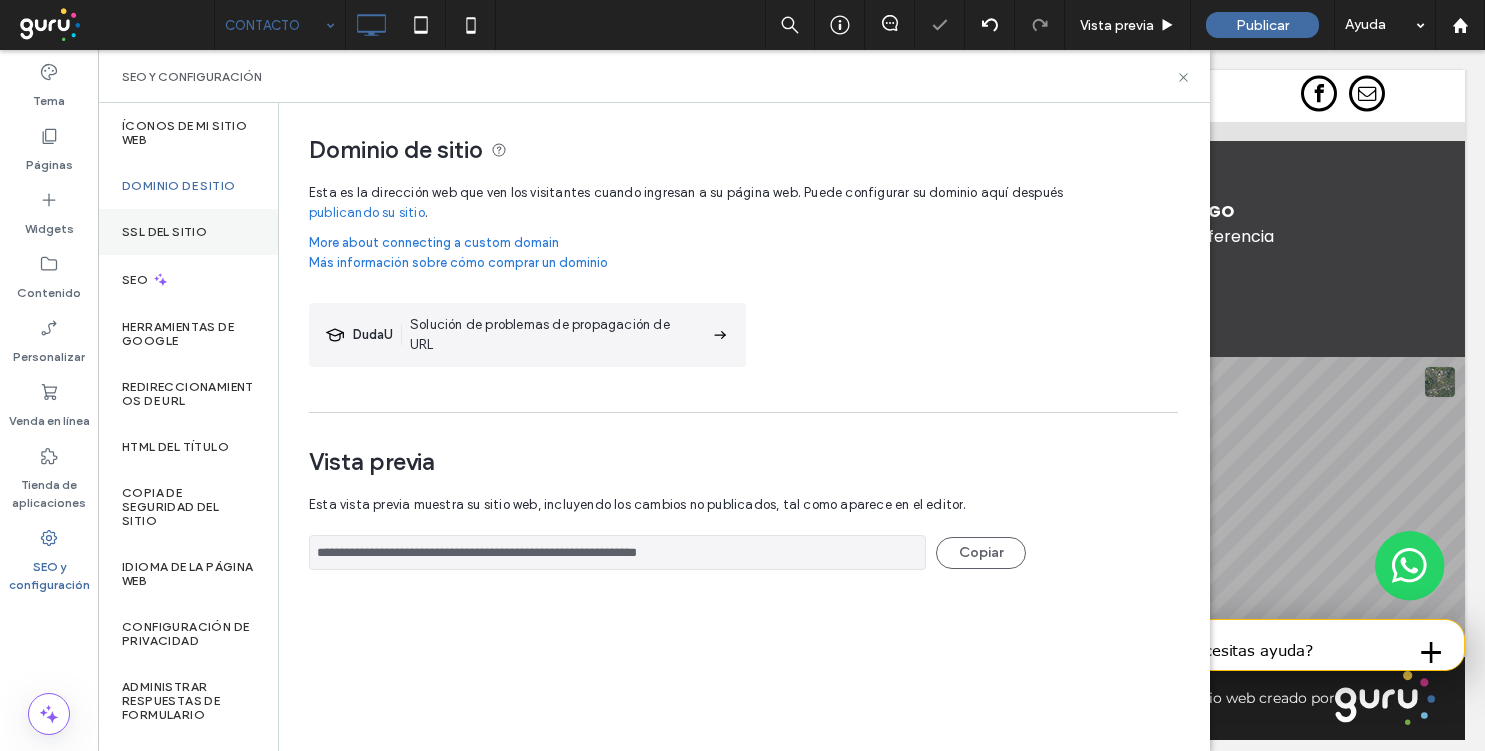 click on "SSL del sitio" at bounding box center [188, 232] 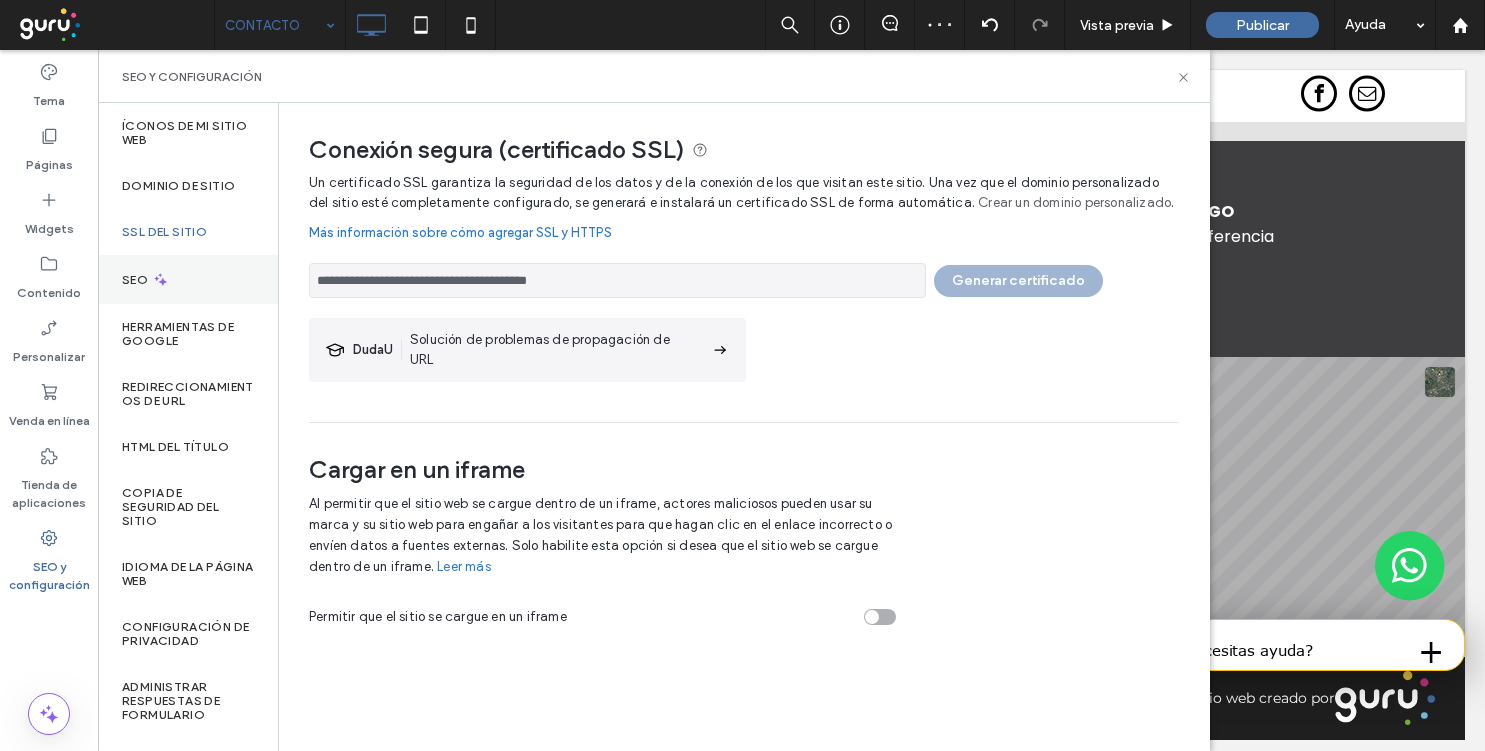 click on "SEO" at bounding box center (188, 279) 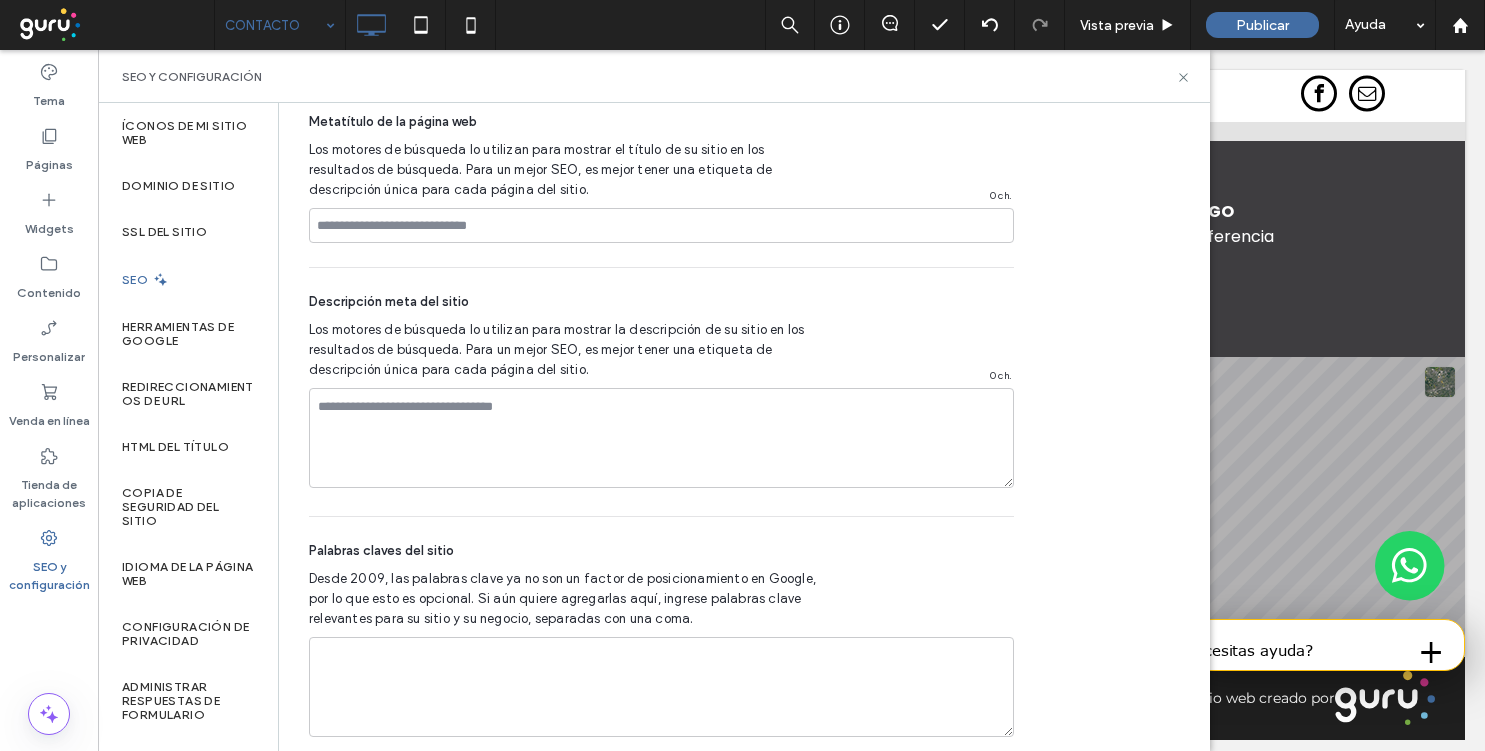 scroll, scrollTop: 1406, scrollLeft: 0, axis: vertical 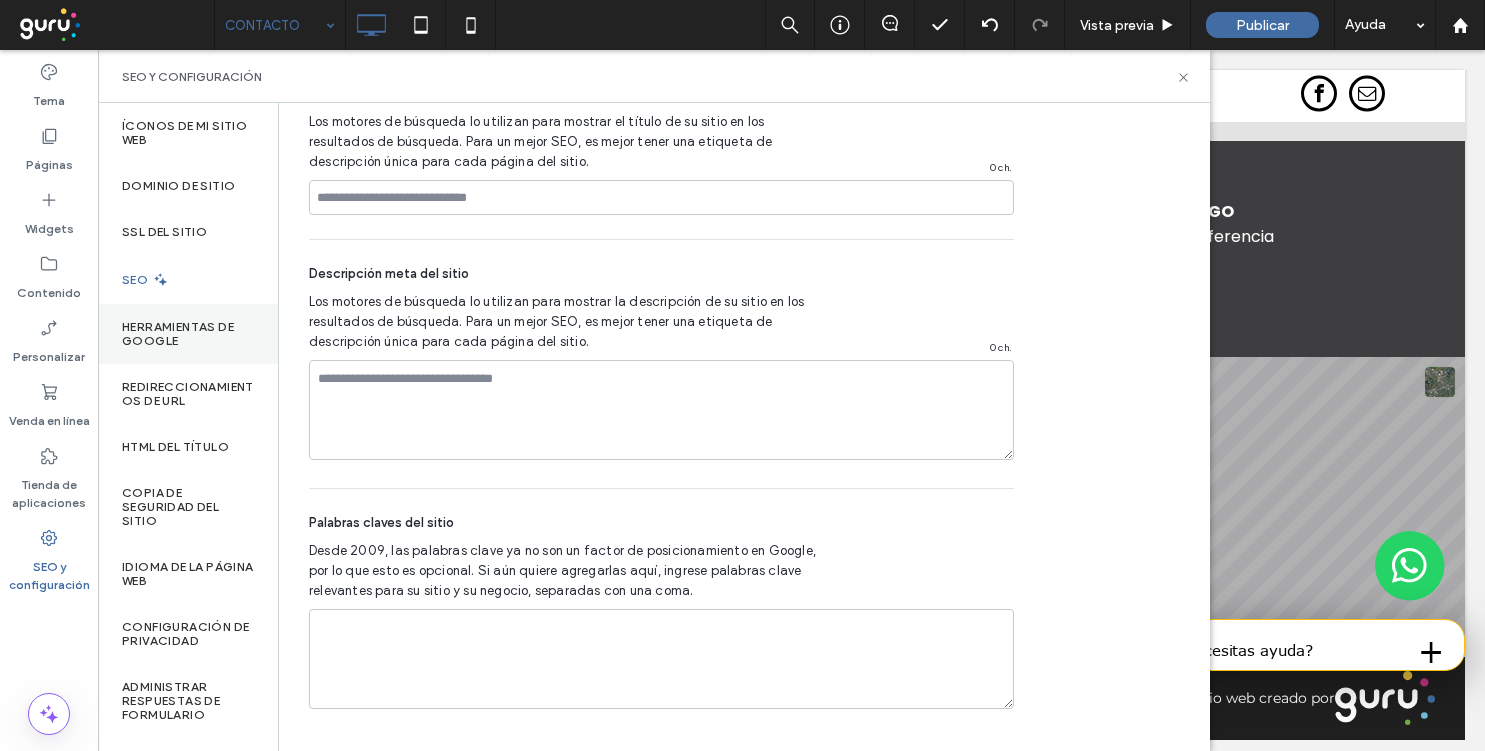 click on "Herramientas de Google" at bounding box center (188, 334) 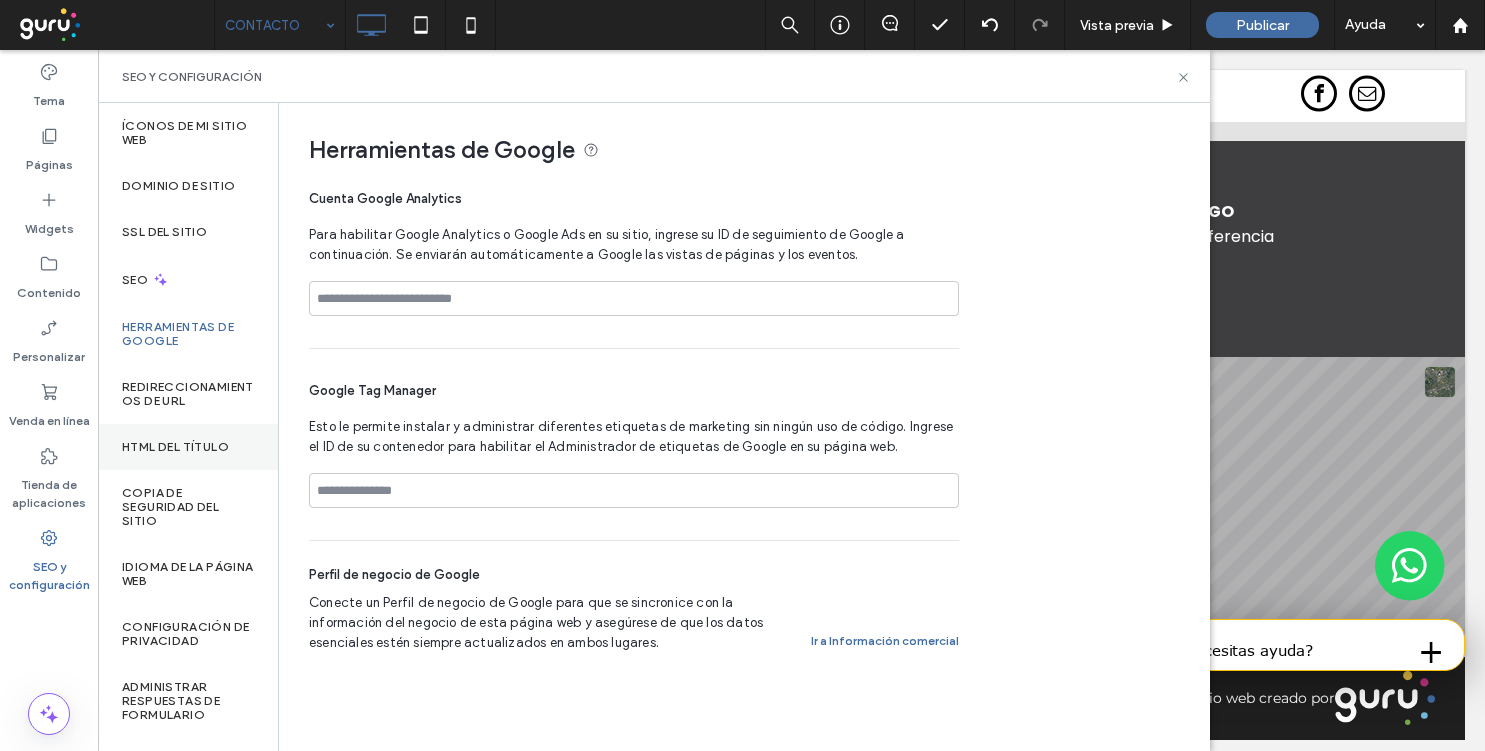 click on "HTML del título" at bounding box center [175, 447] 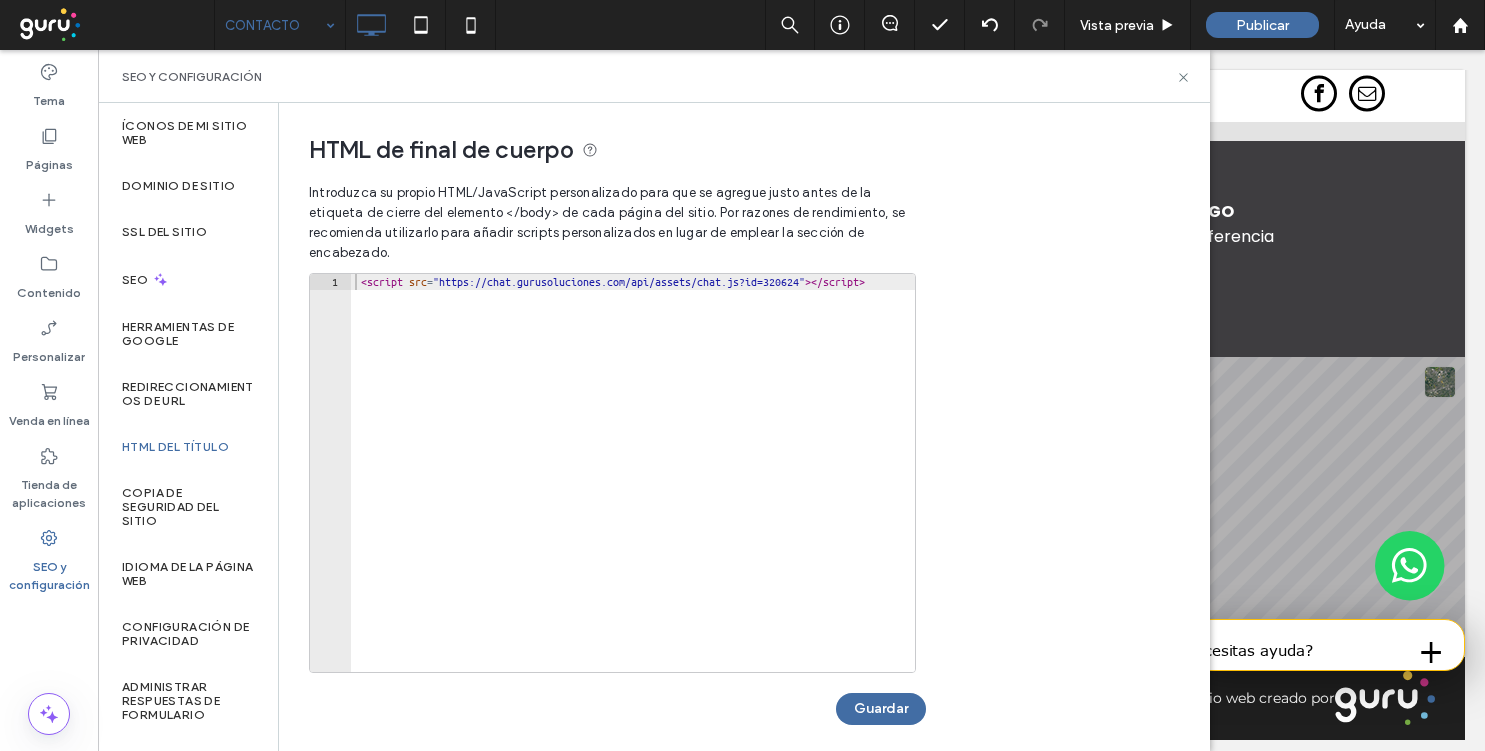 click on "< script   src = "https://chat.gurusoluciones.com/api/assets/chat.js?id=320624" > </ script >" at bounding box center [661, 489] 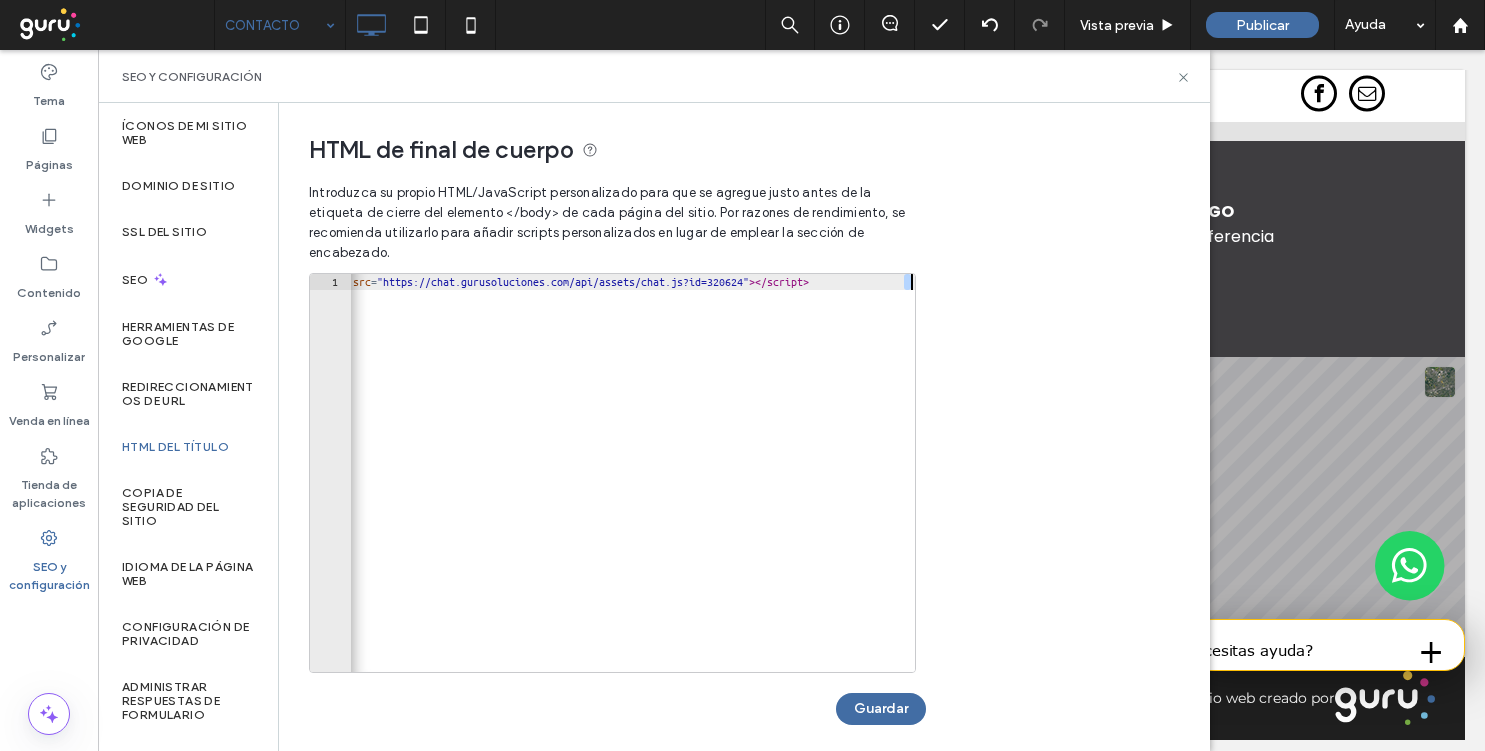 click on "< script   src = "https://chat.gurusoluciones.com/api/assets/chat.js?id=320624" > </ script >" at bounding box center [605, 489] 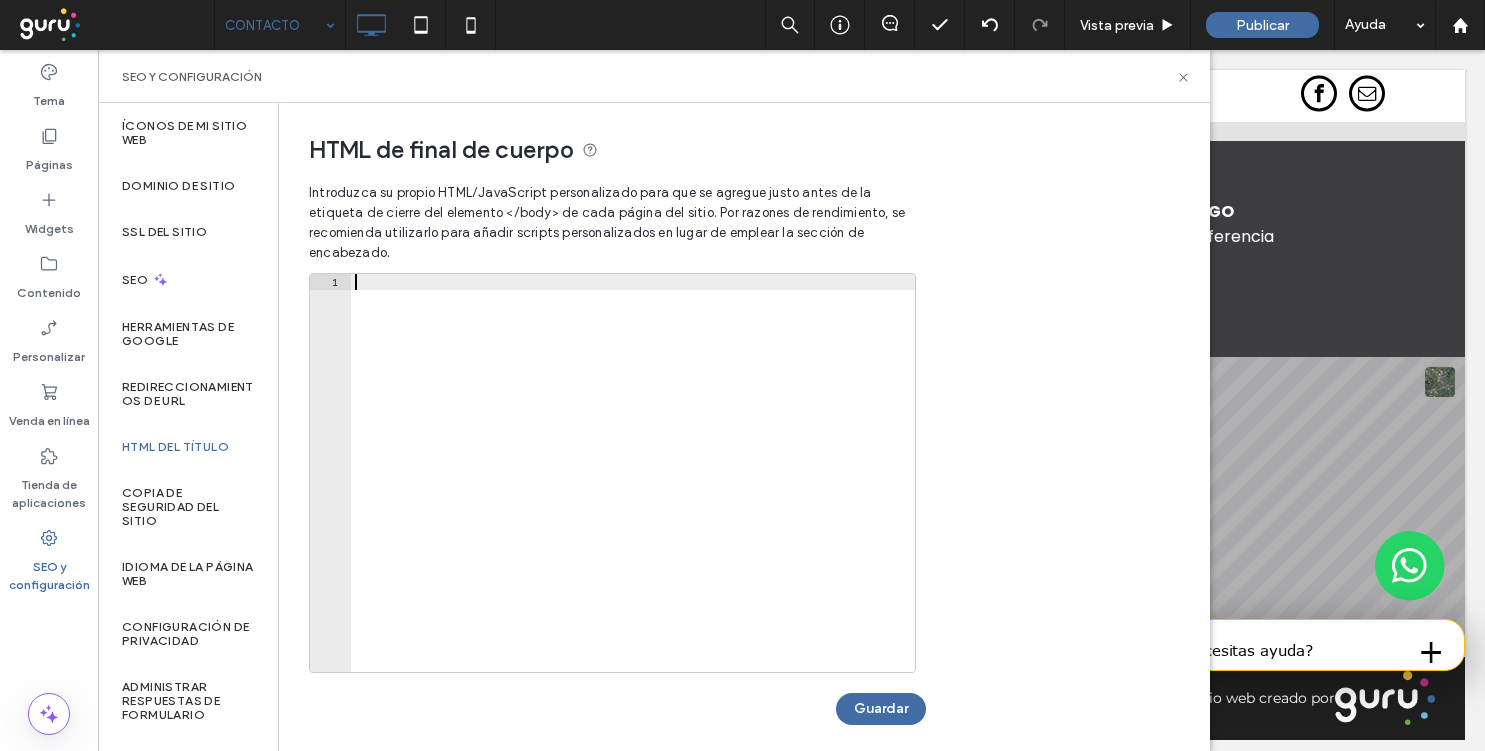 paste on "**********" 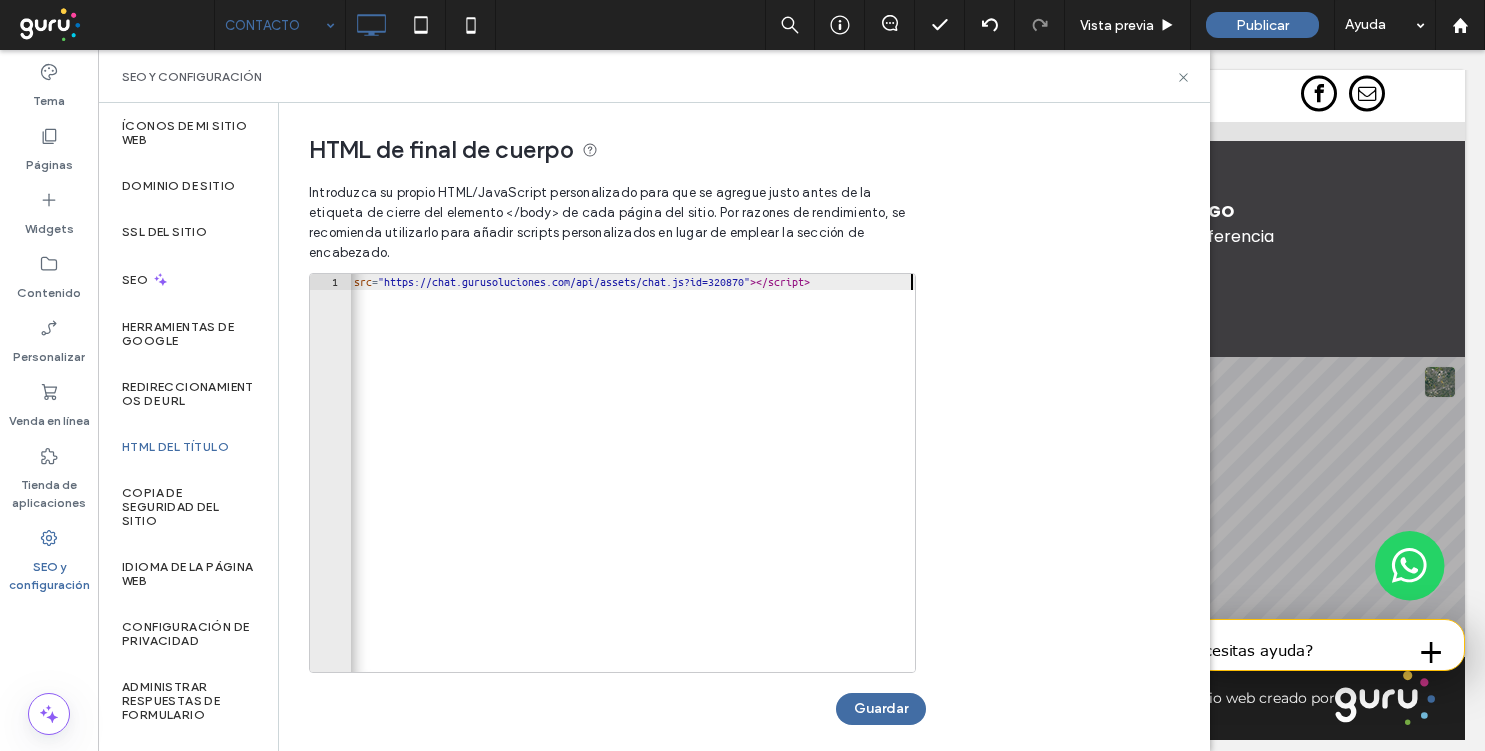 scroll, scrollTop: 0, scrollLeft: 49, axis: horizontal 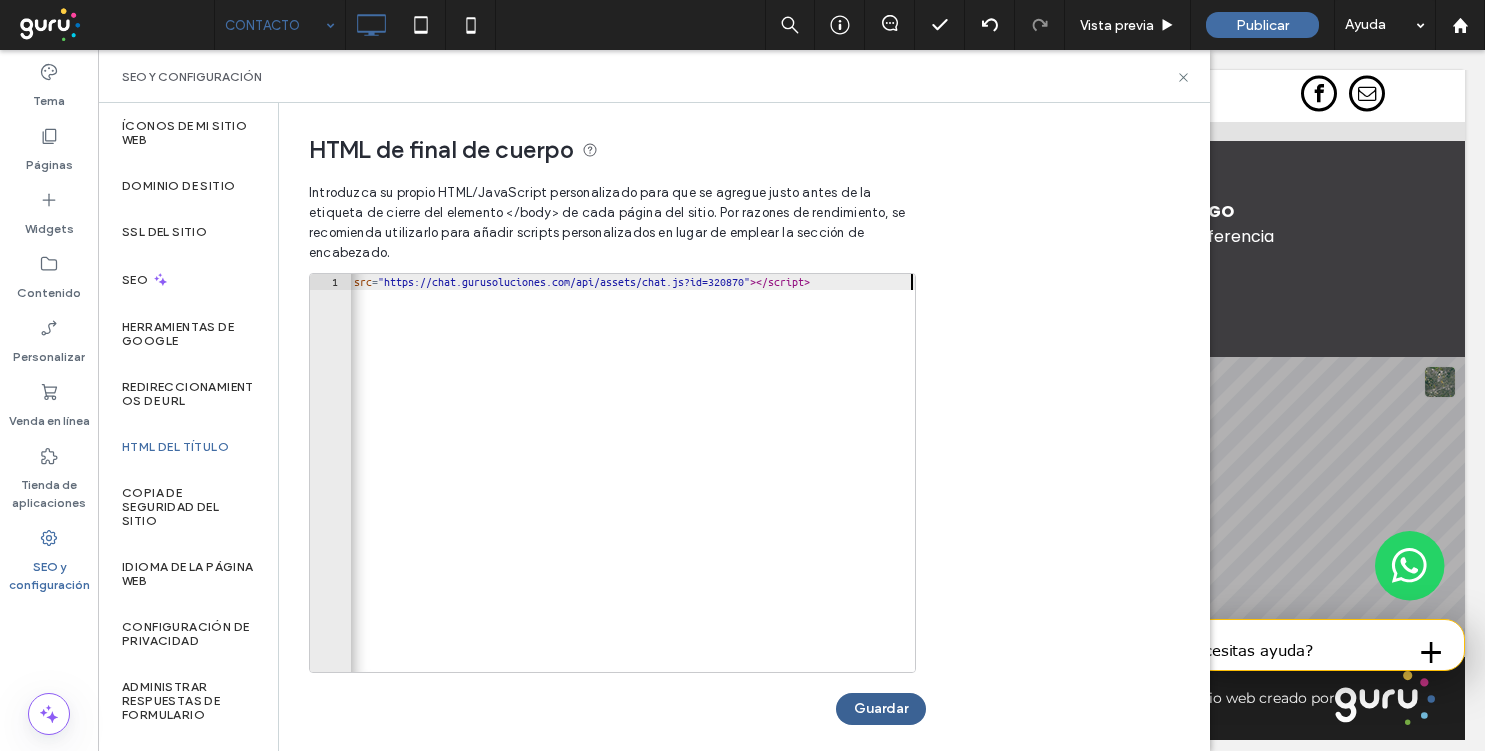 click on "Guardar" at bounding box center [881, 709] 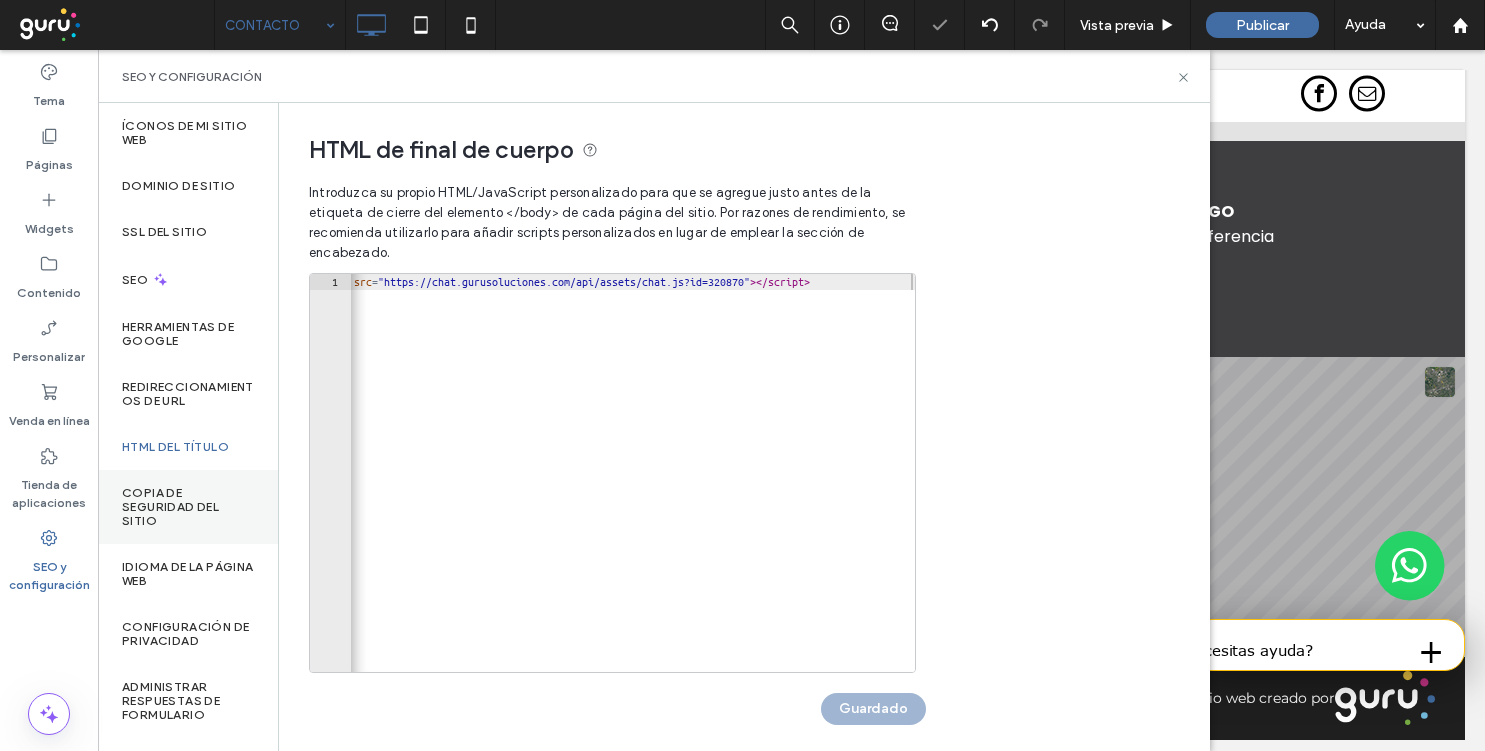 click on "Copia de seguridad del sitio" at bounding box center (188, 507) 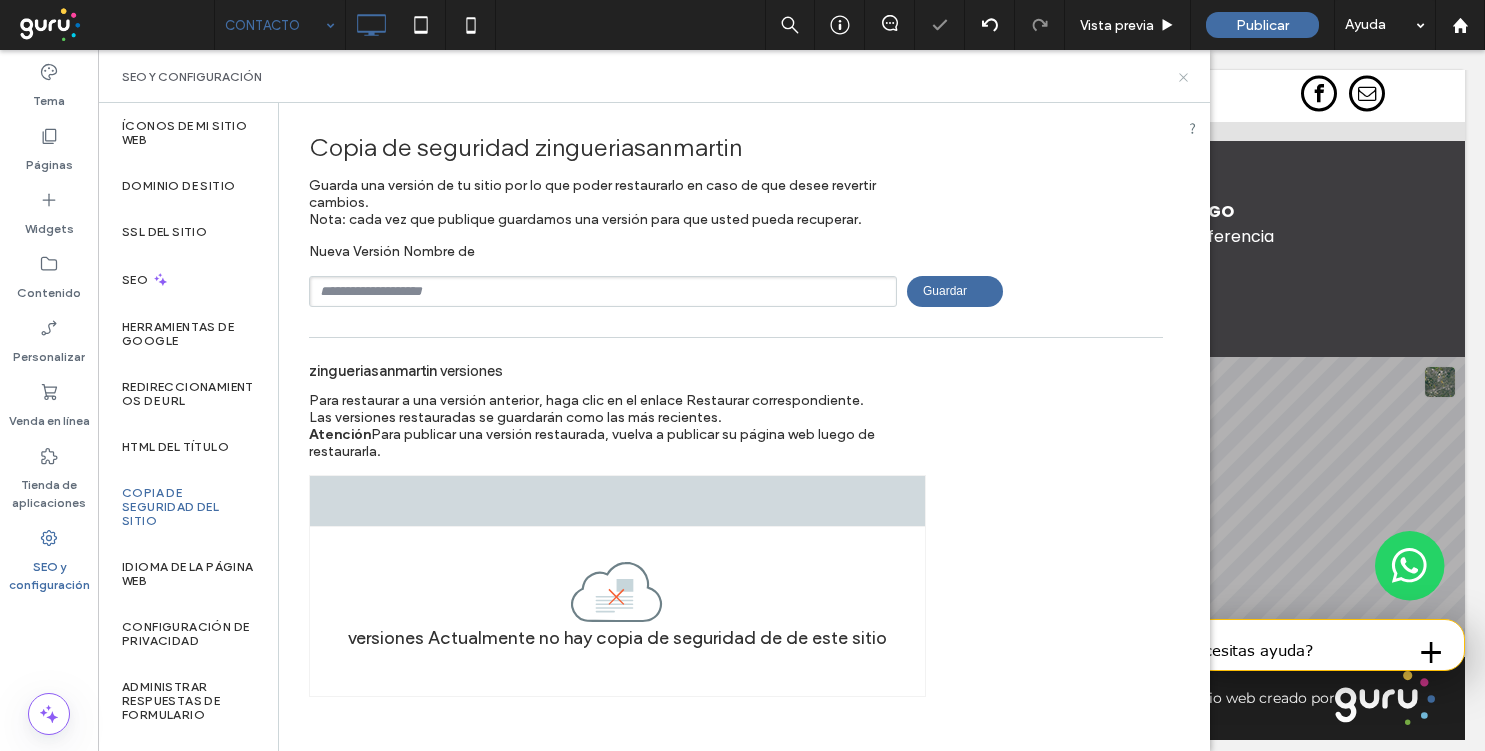 click 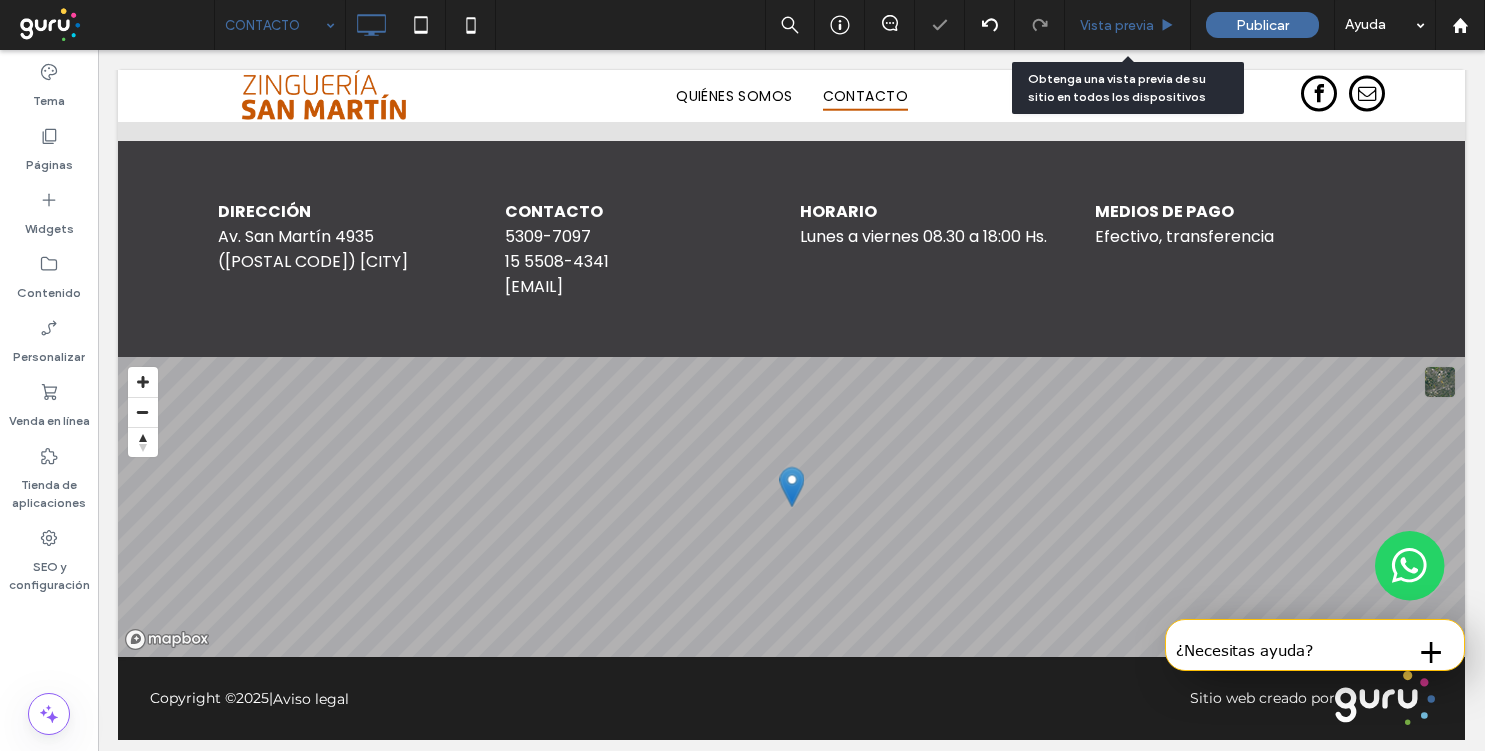 click on "Vista previa" at bounding box center [1117, 25] 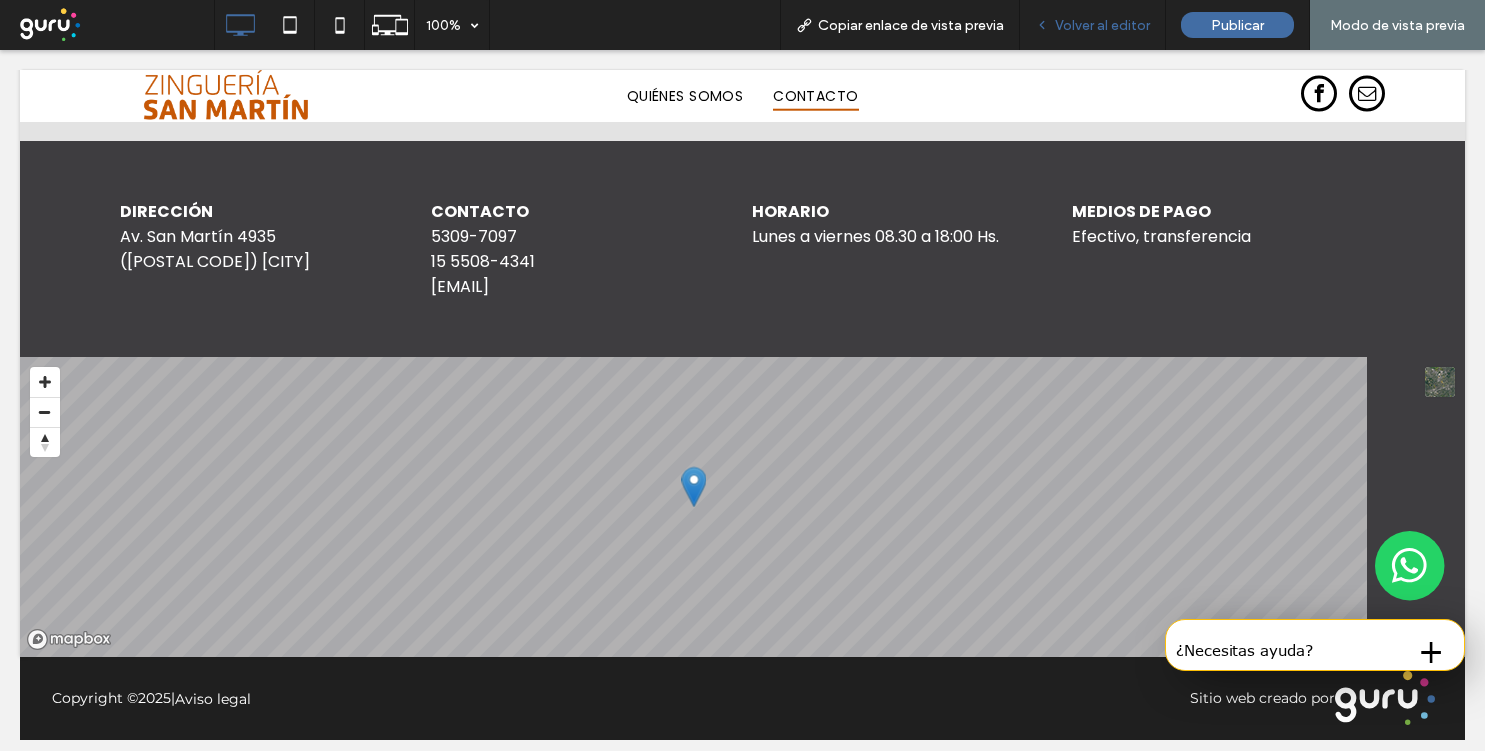 click on "Volver al editor" at bounding box center (1102, 25) 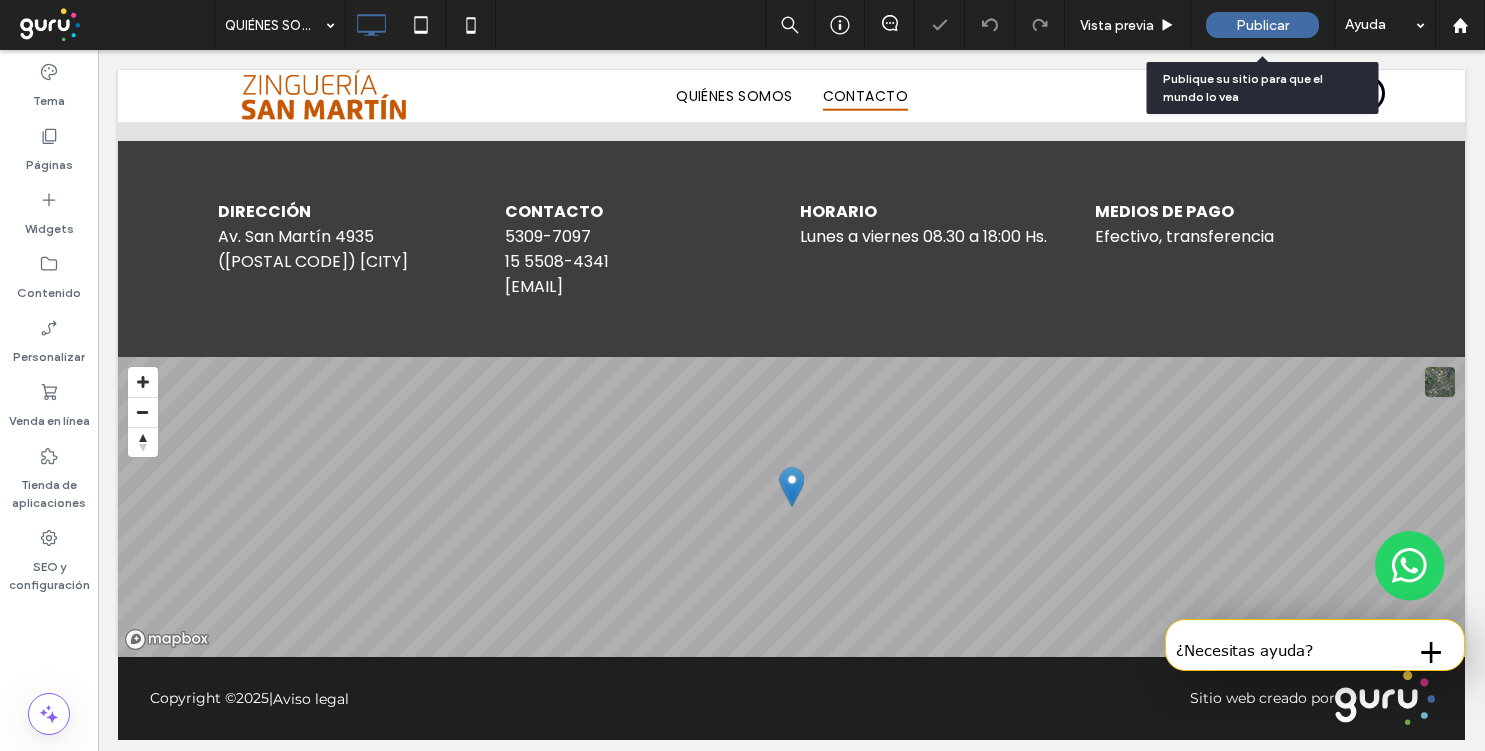 click on "Publicar" at bounding box center (1262, 25) 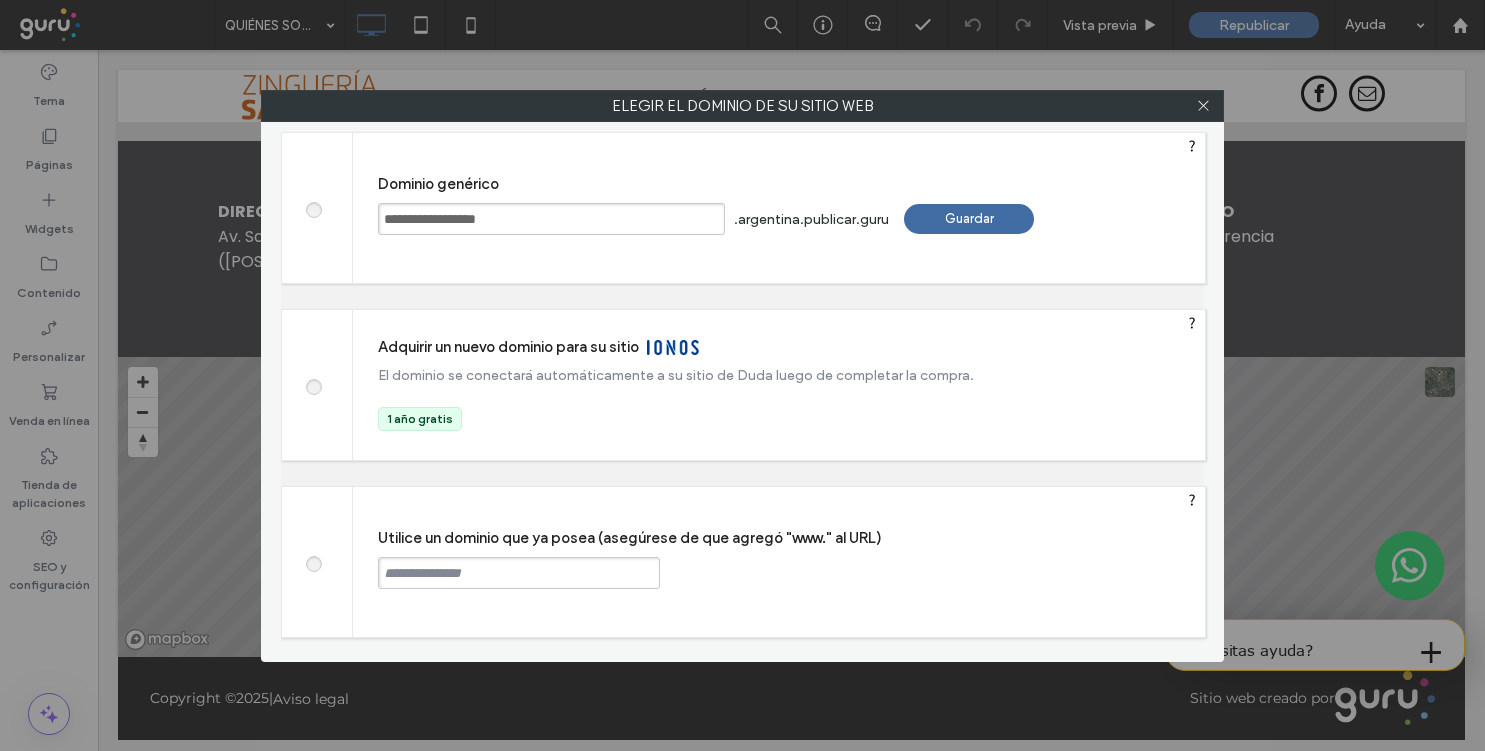 click on "Guardar" at bounding box center [969, 219] 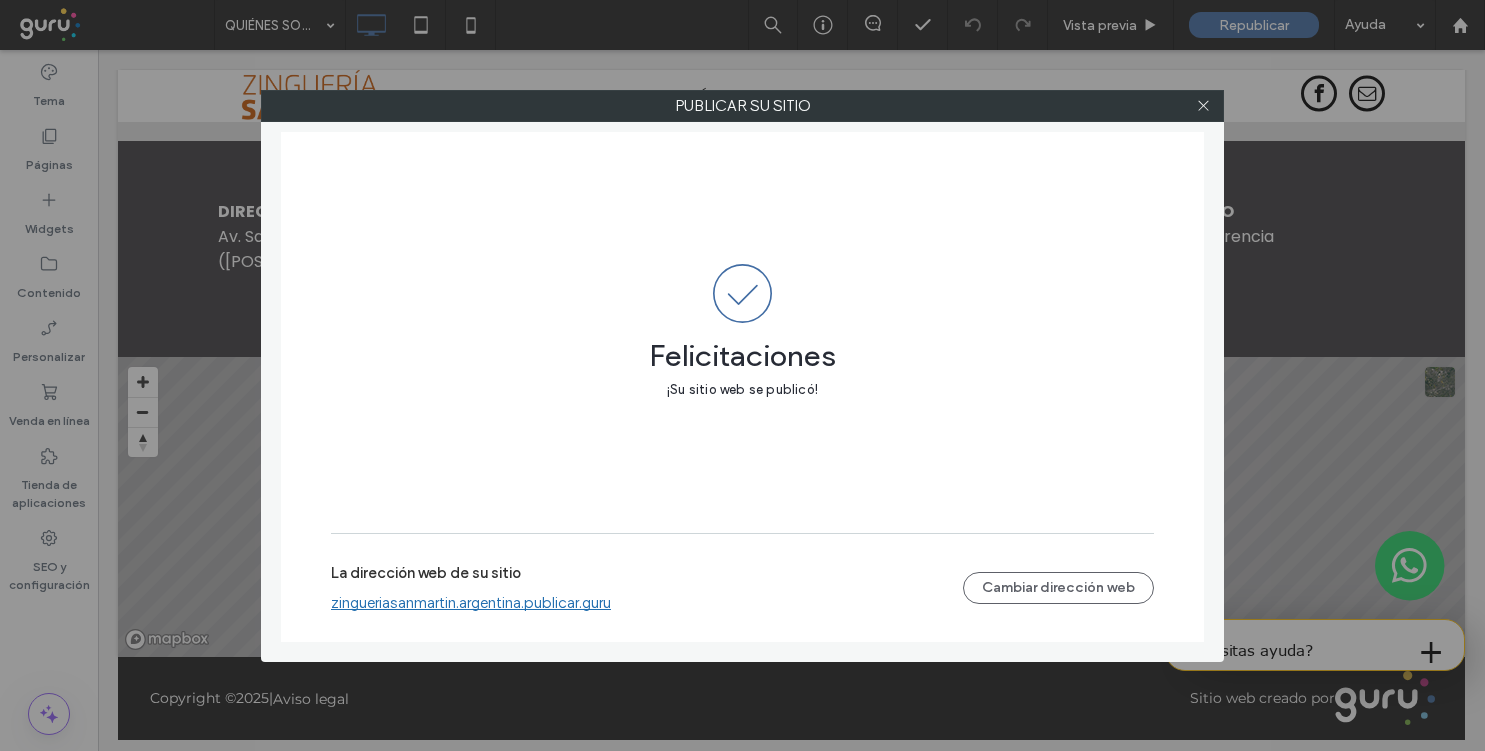 click on "zingueriasanmartin.argentina.publicar.guru" at bounding box center [471, 603] 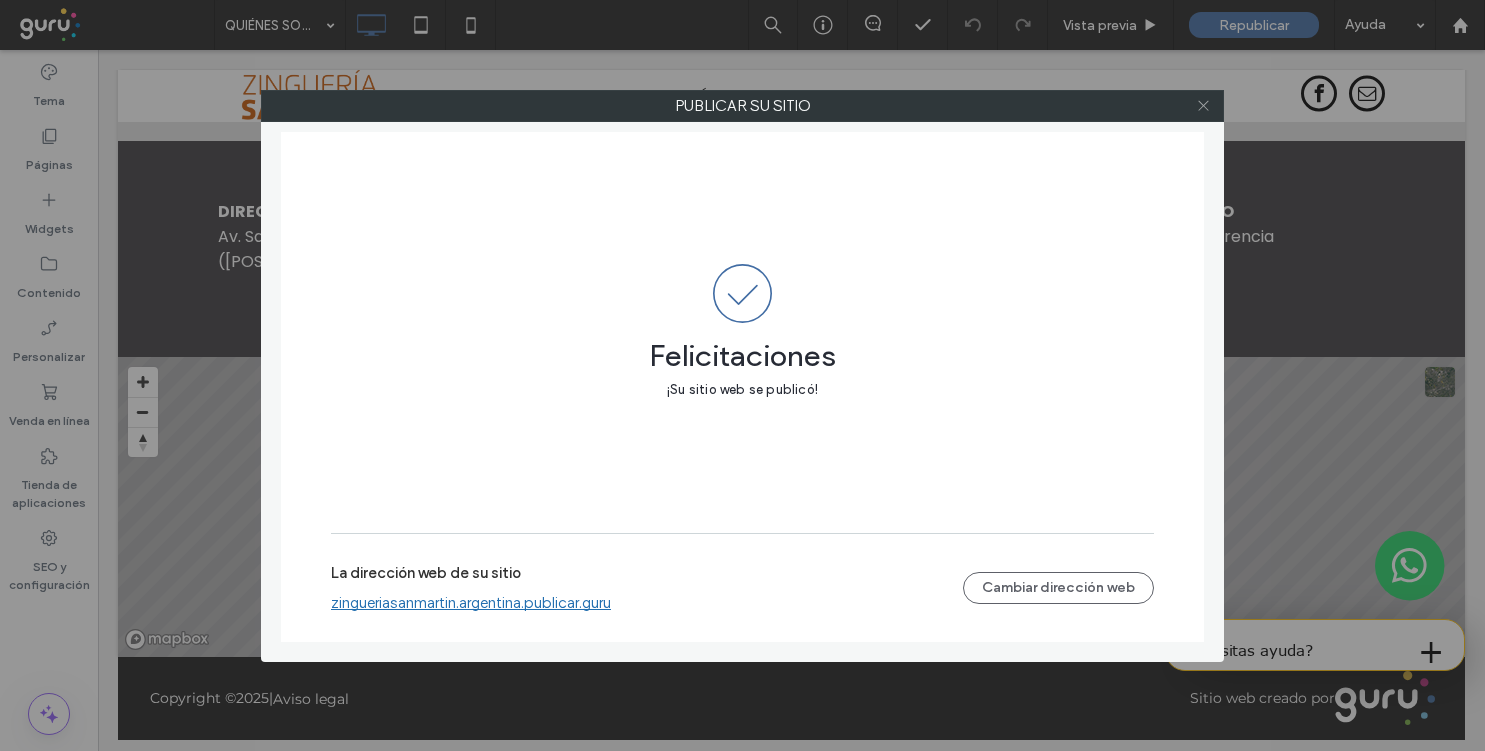 click 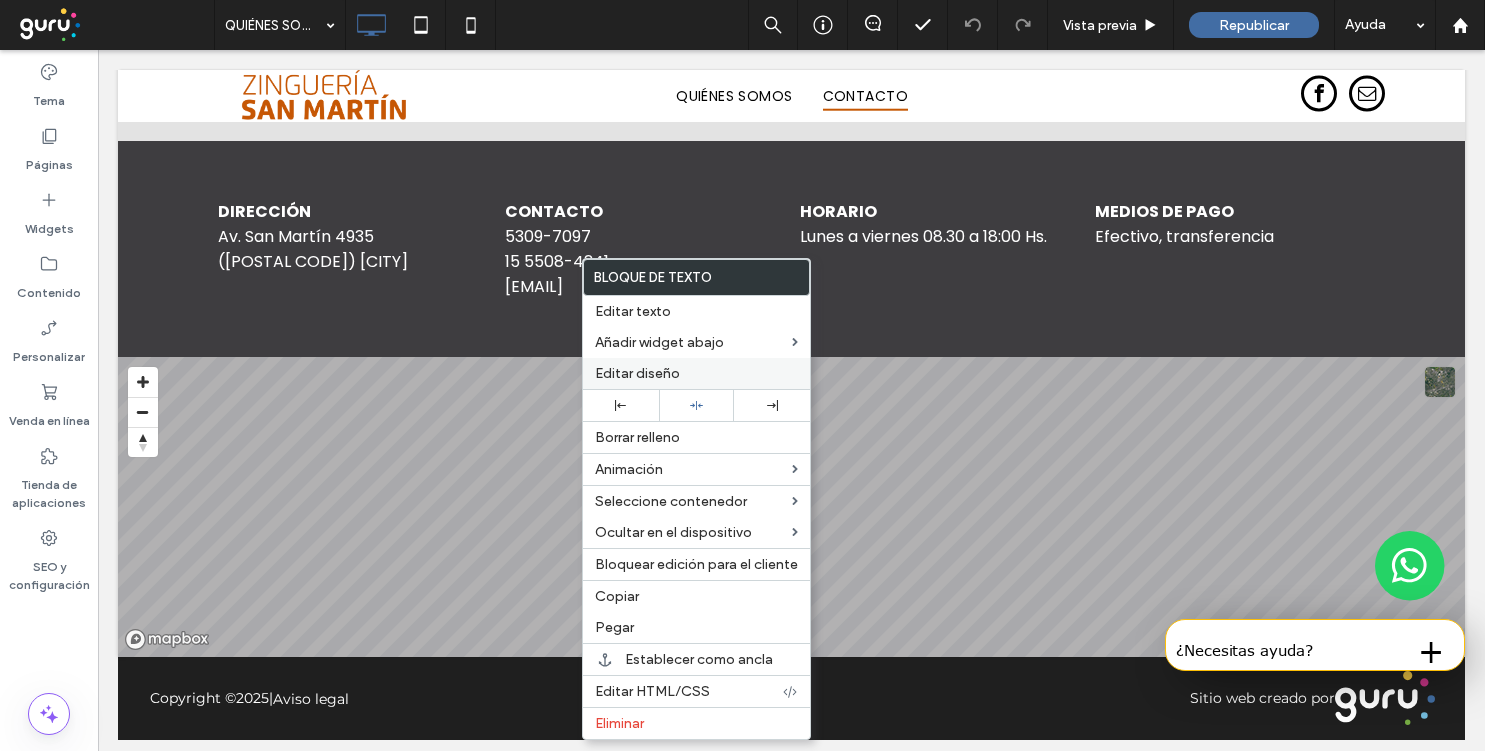 click on "Editar diseño" at bounding box center [637, 373] 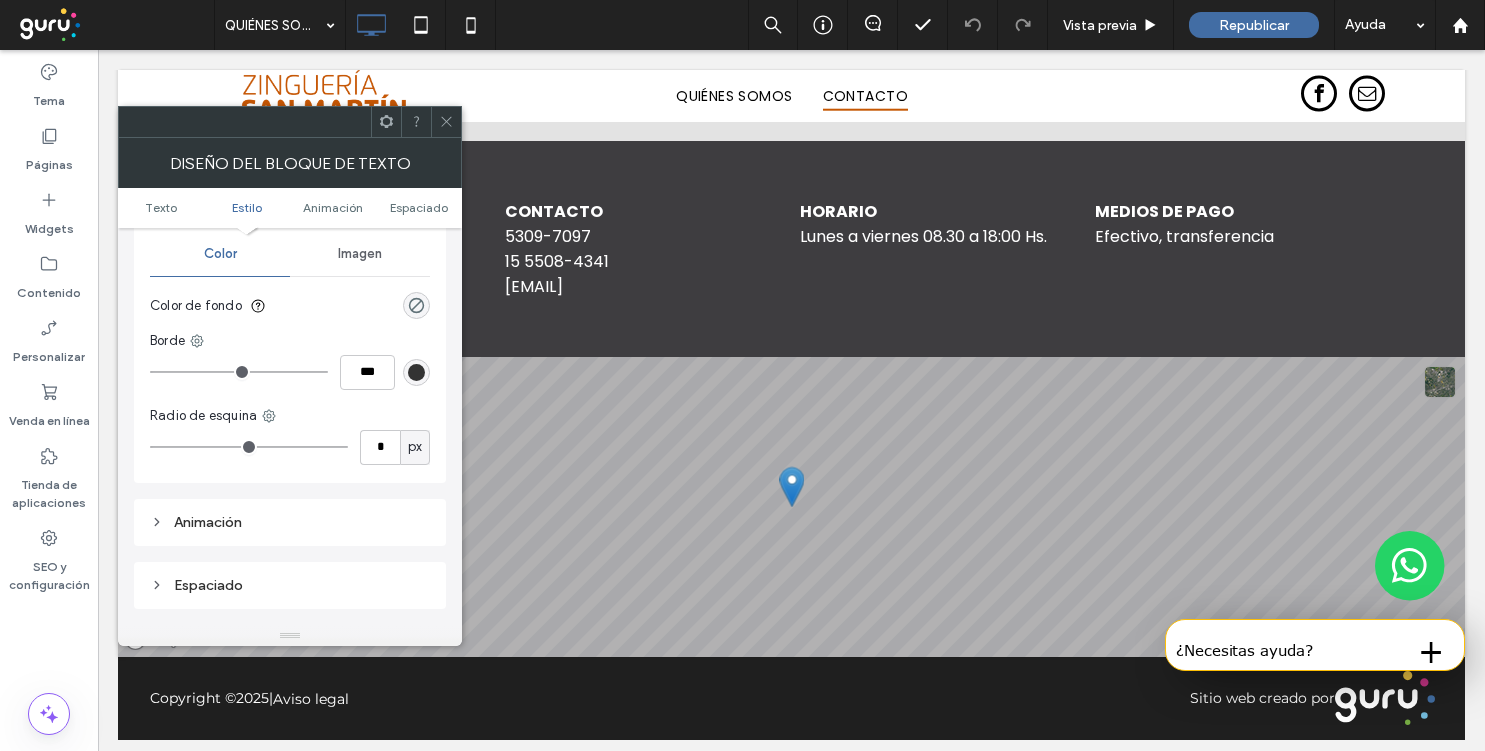 scroll, scrollTop: 248, scrollLeft: 0, axis: vertical 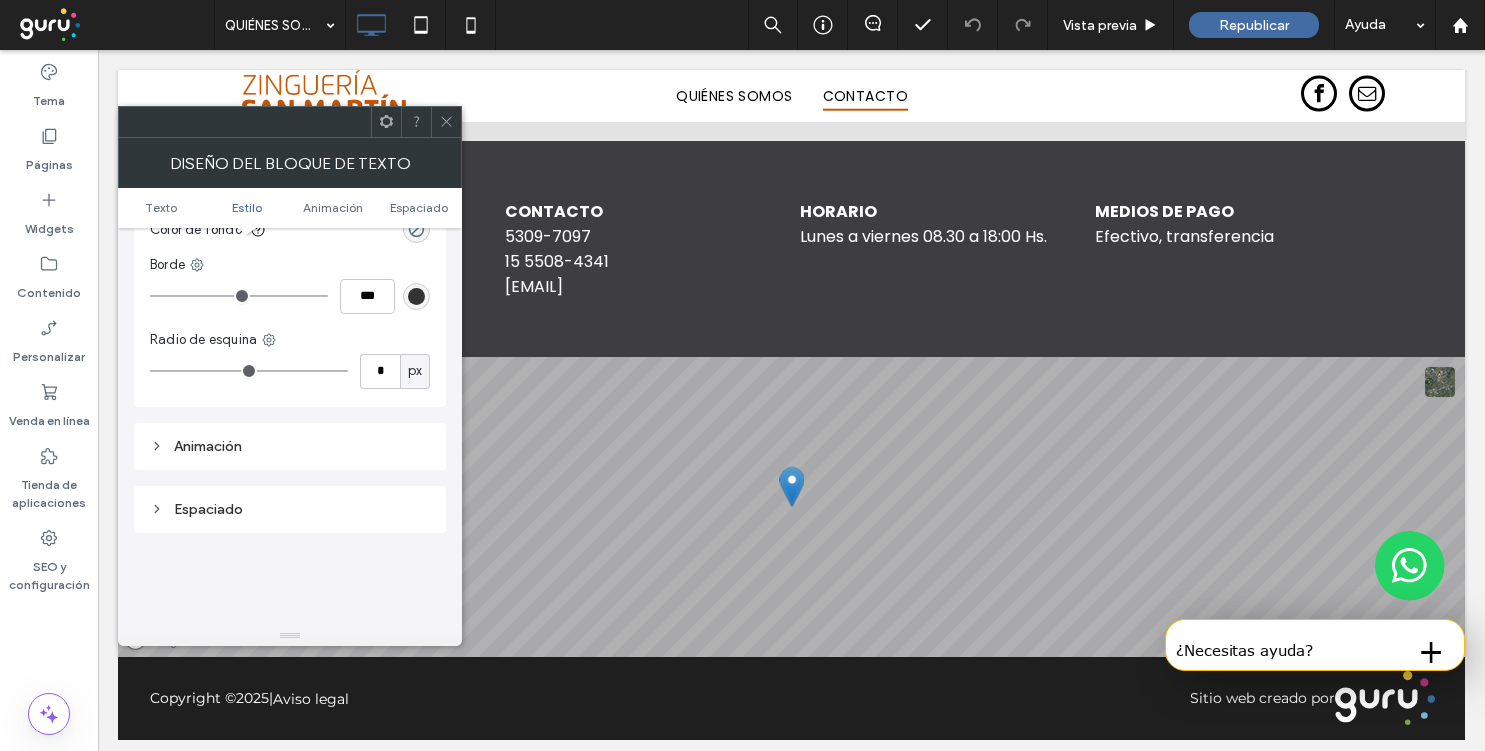 click on "Animación" at bounding box center (290, 446) 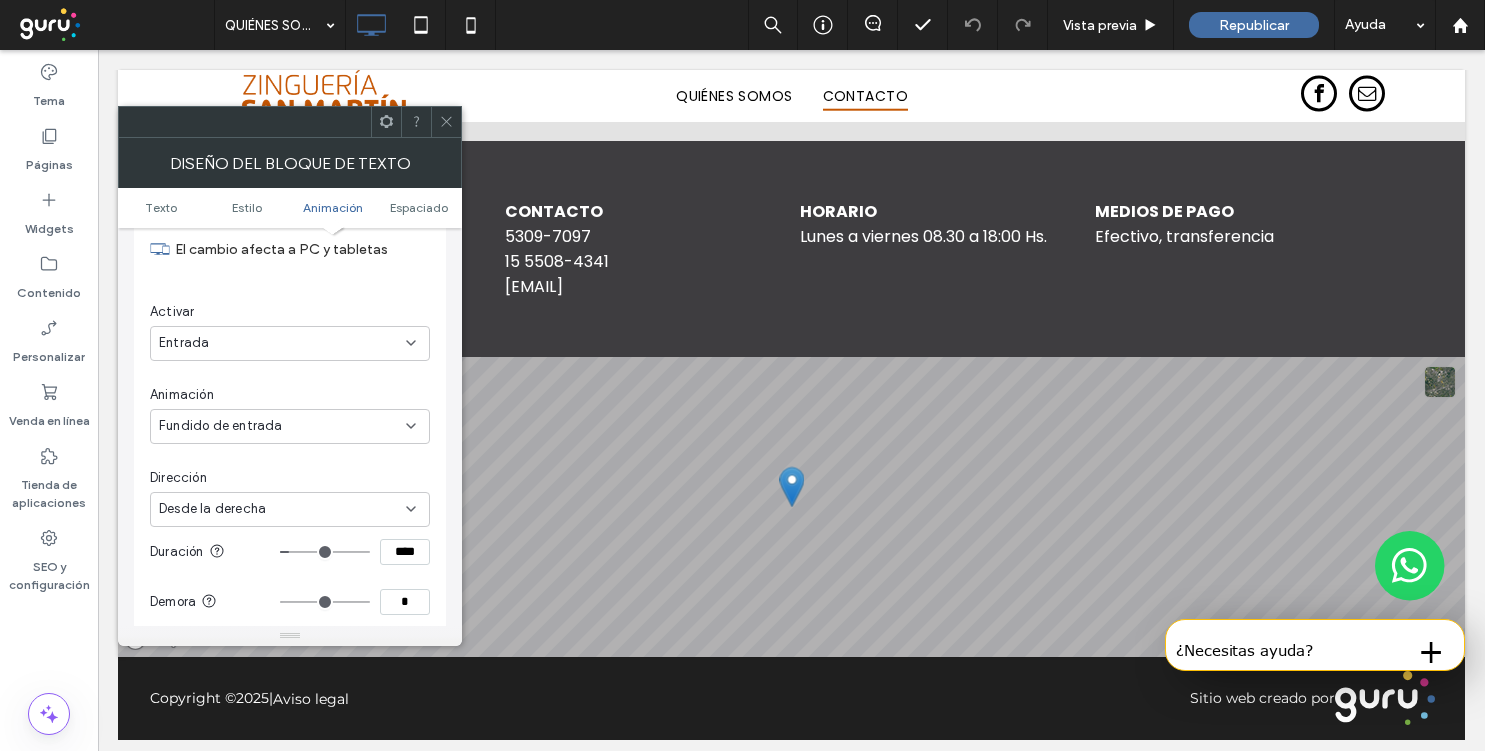 scroll, scrollTop: 579, scrollLeft: 0, axis: vertical 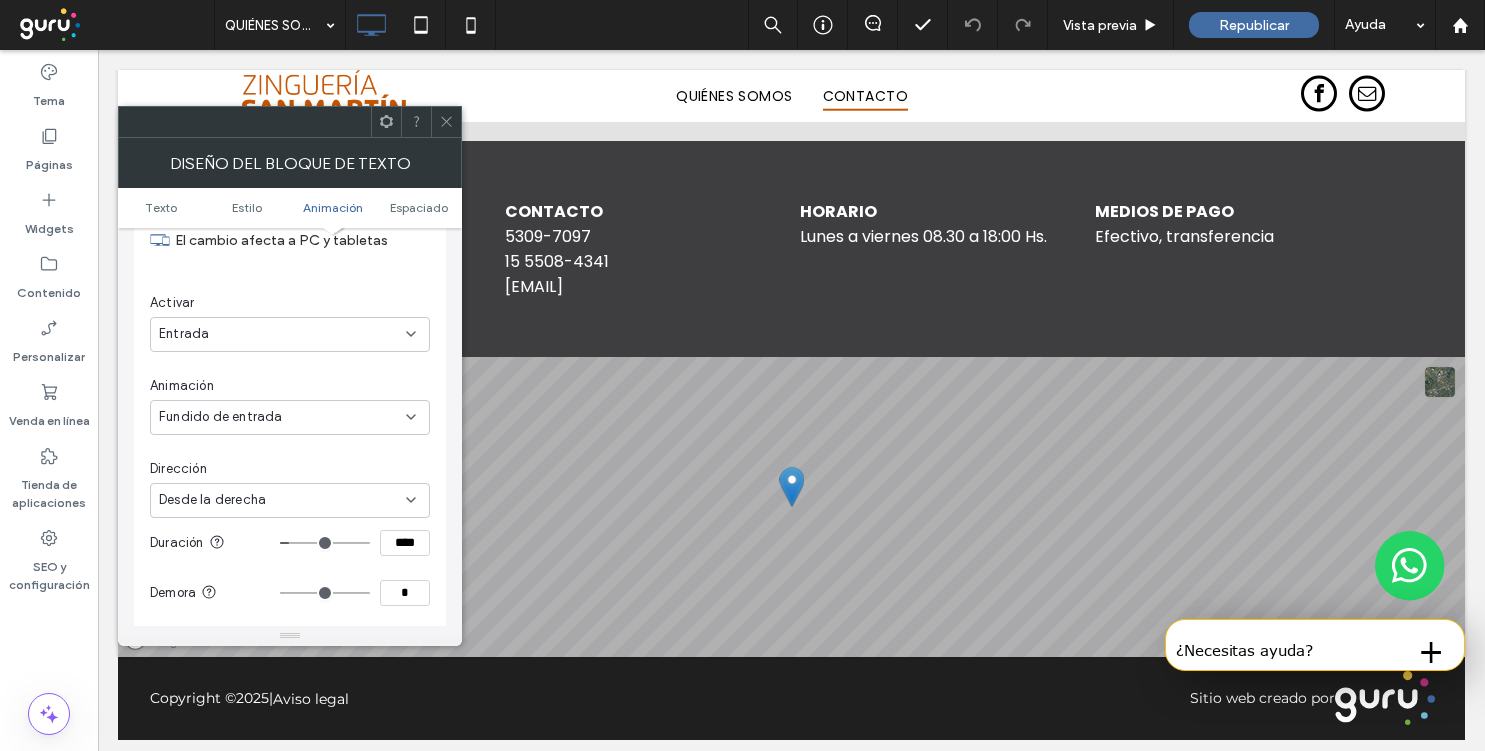 click on "Fundido de entrada" at bounding box center (290, 417) 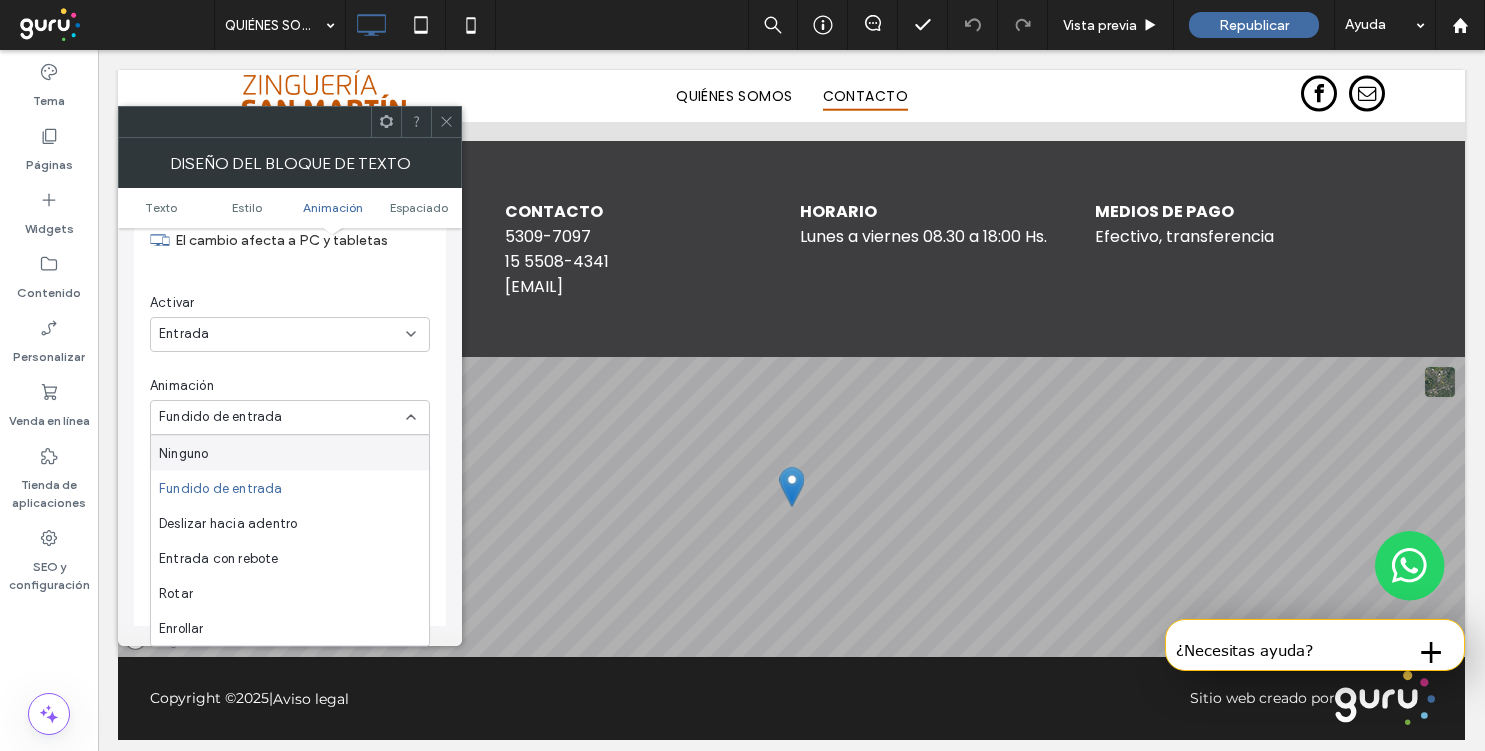 click on "Animación Fundido de entrada" at bounding box center (290, 405) 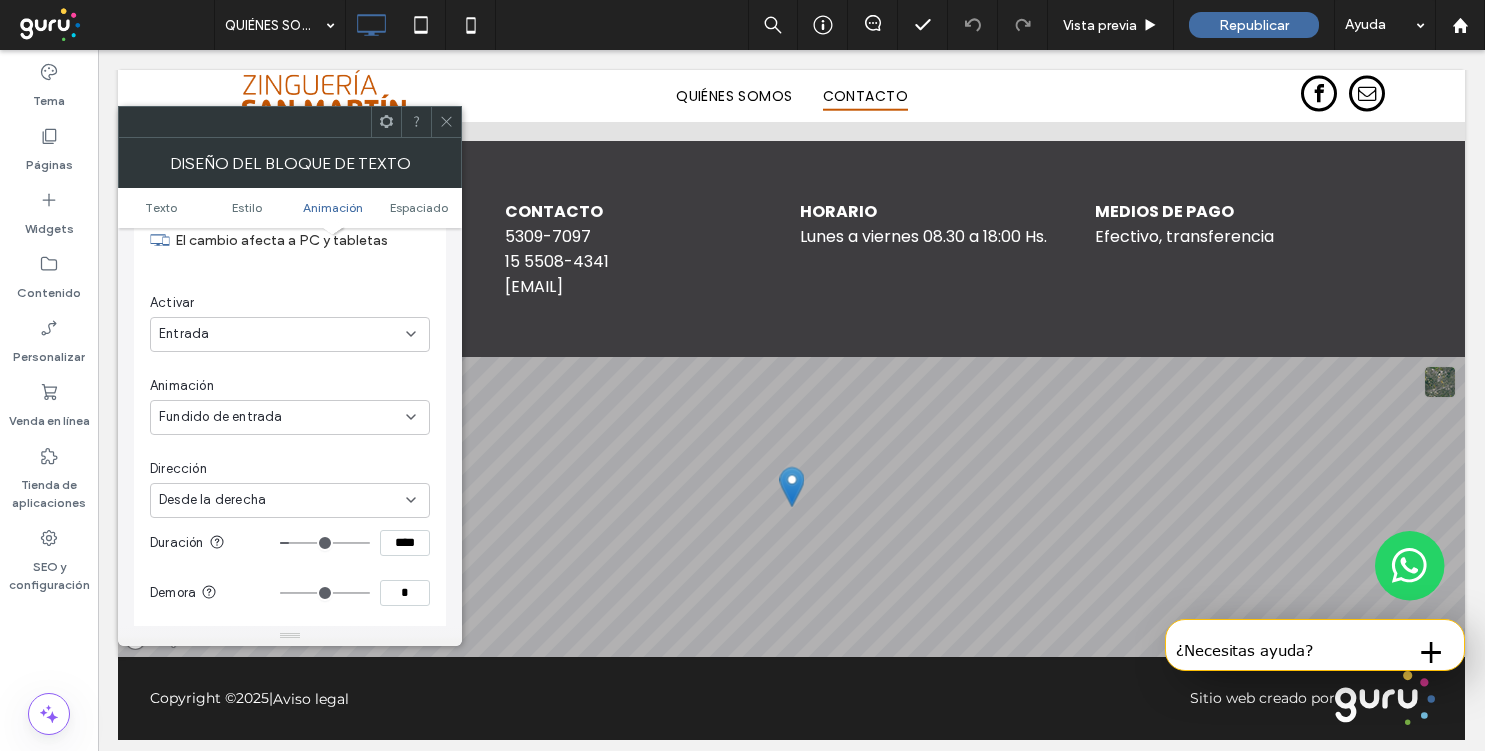 click on "Desde la derecha" at bounding box center [282, 500] 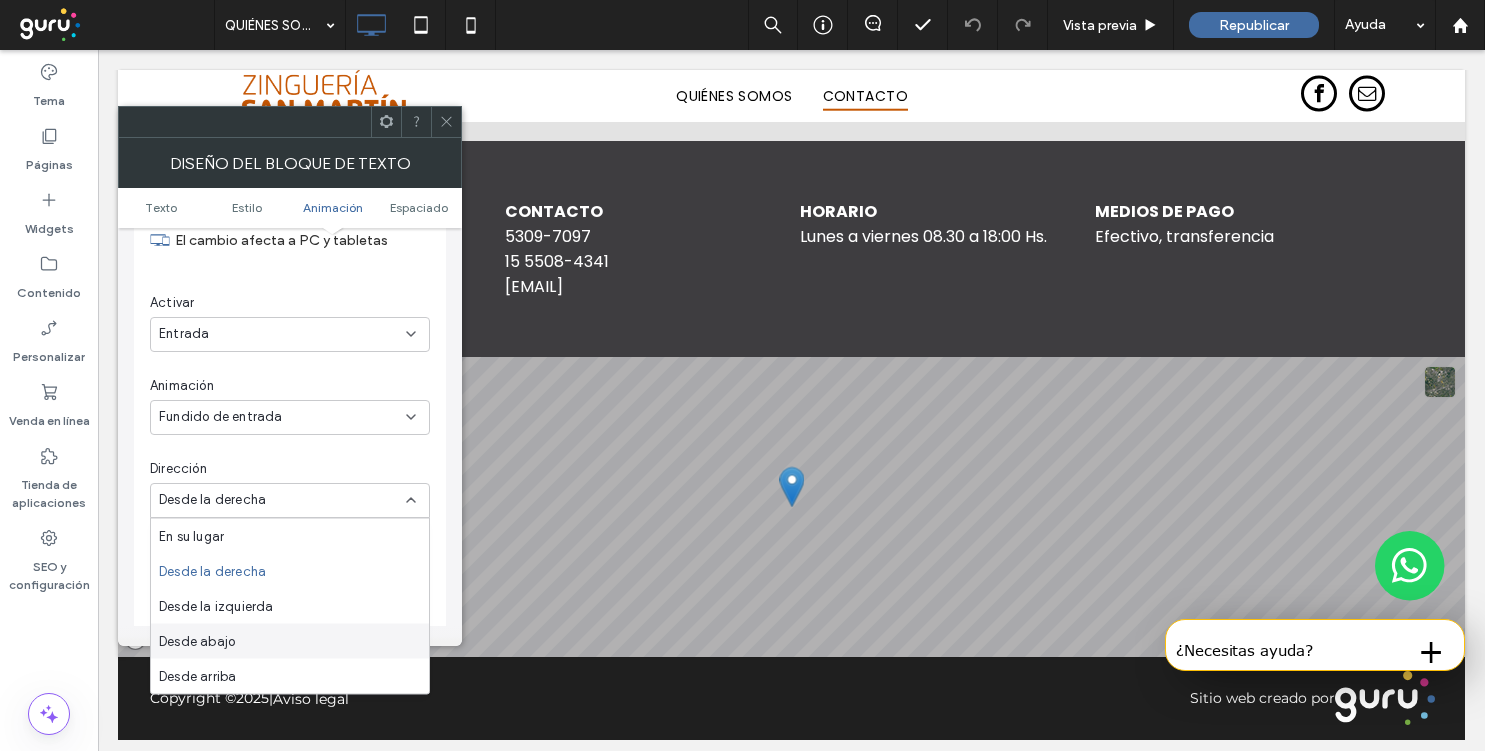 click on "Desde abajo" at bounding box center (290, 641) 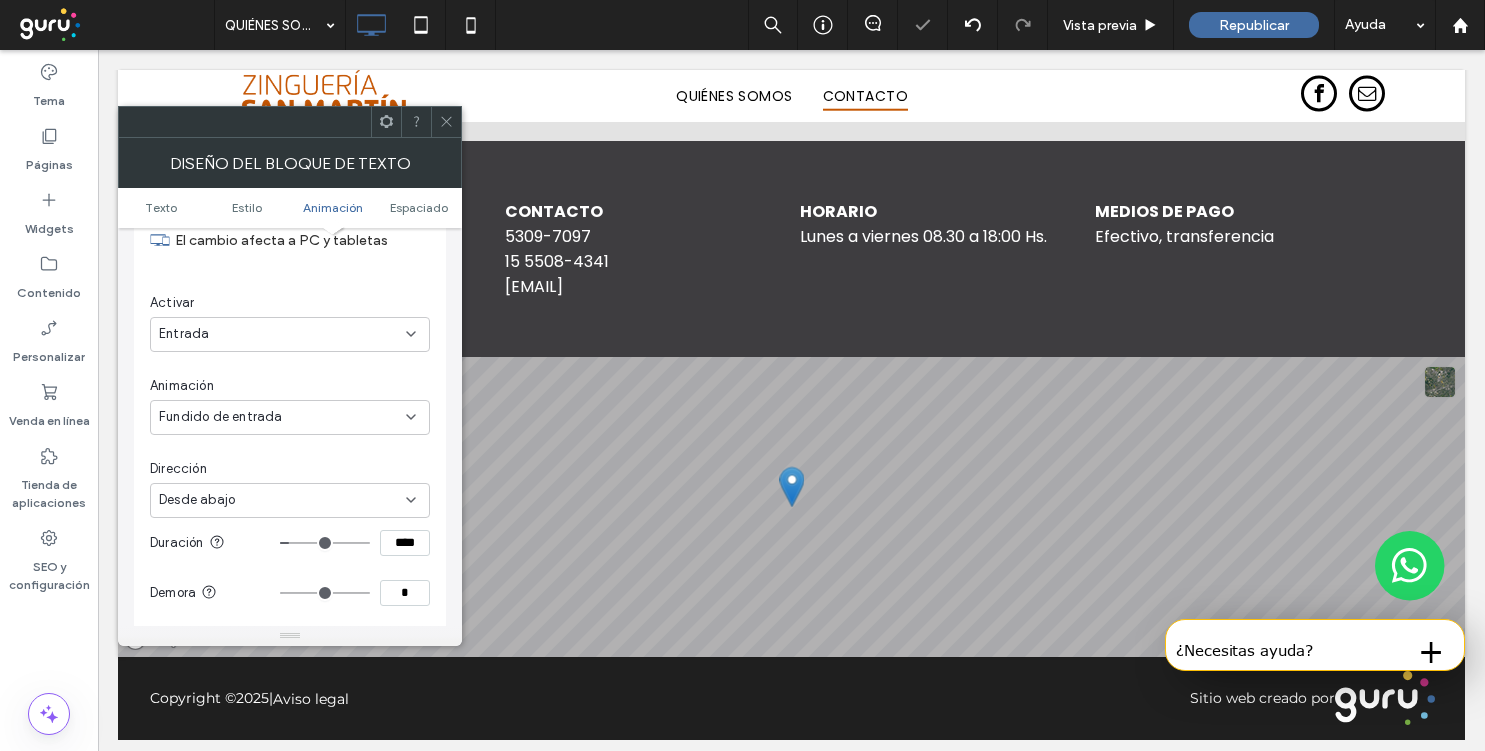 click on "Desde abajo" at bounding box center (282, 500) 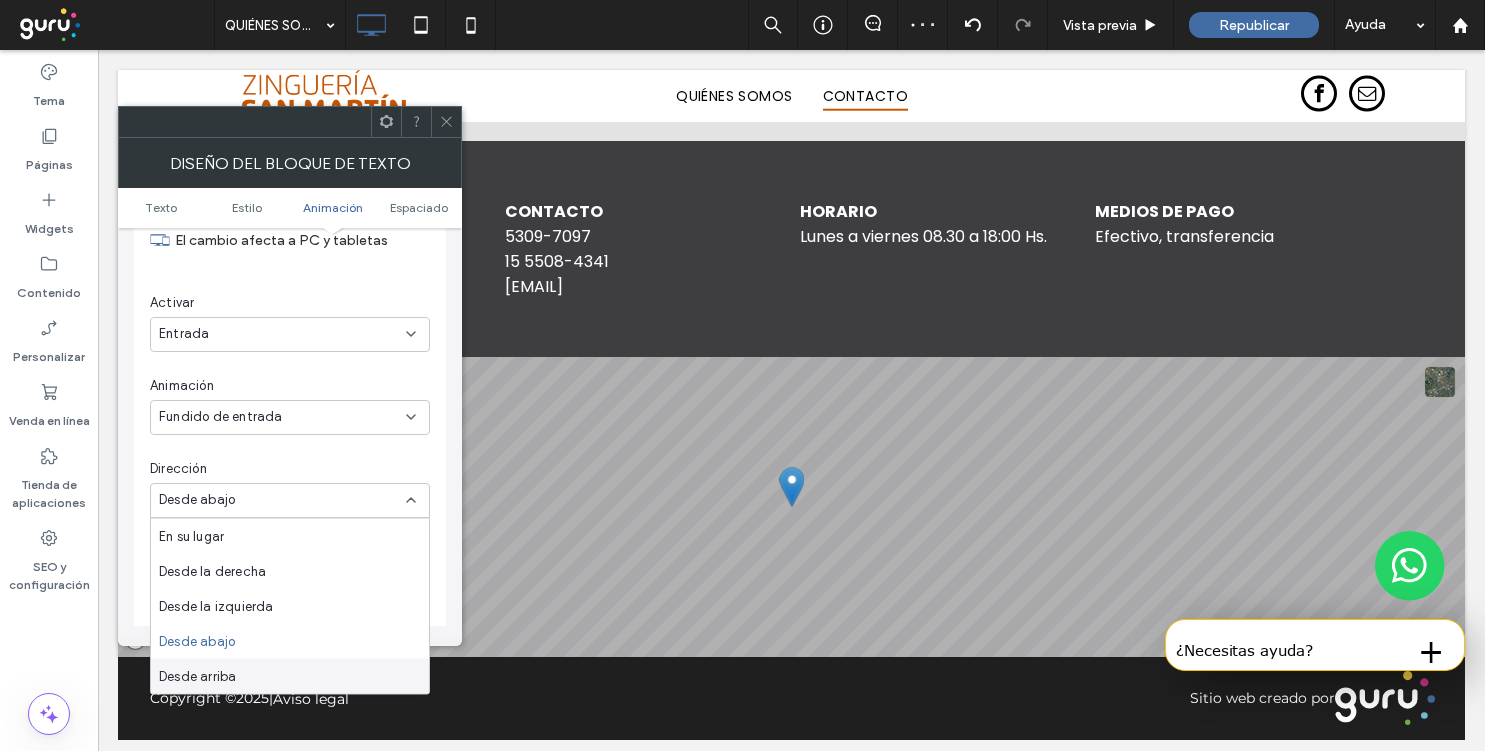 click on "Desde arriba" at bounding box center [290, 676] 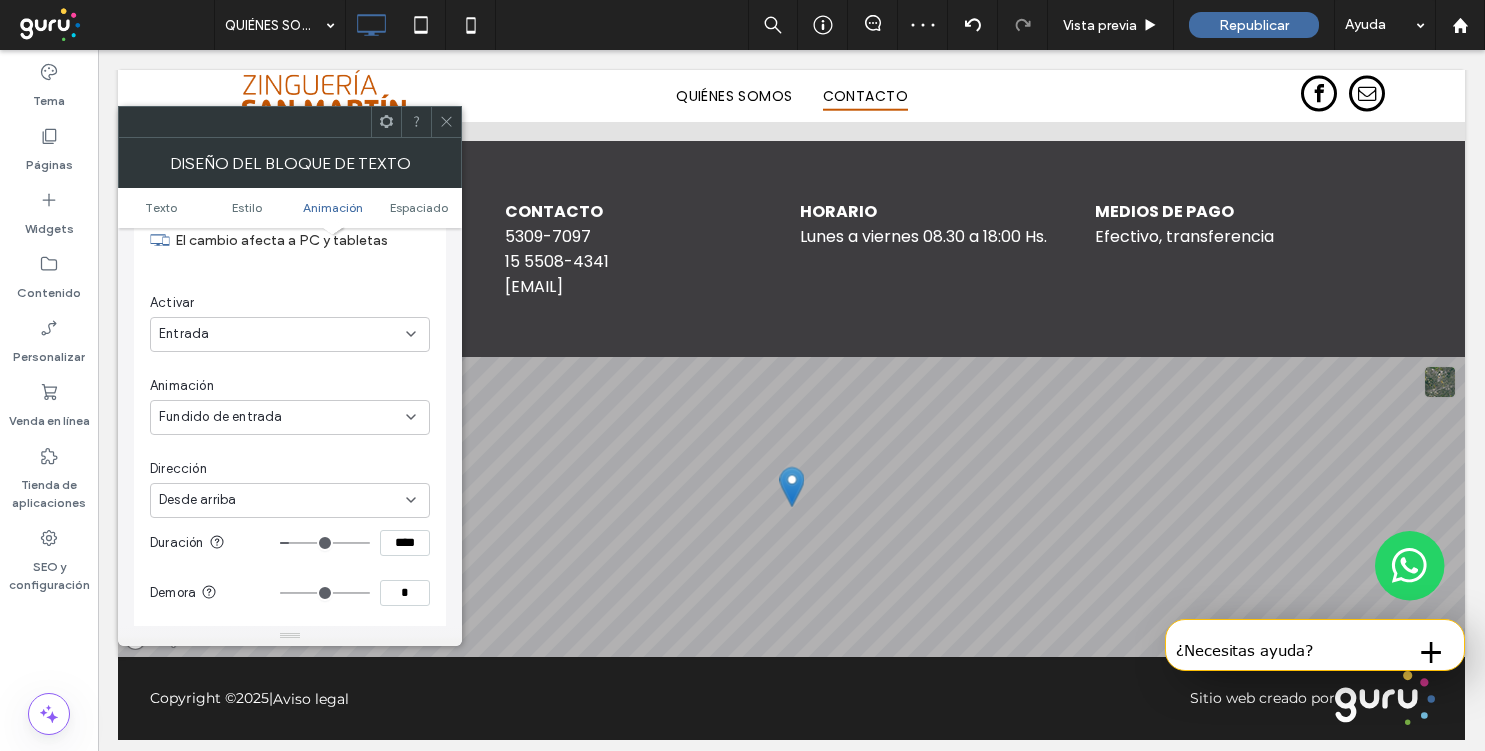 click 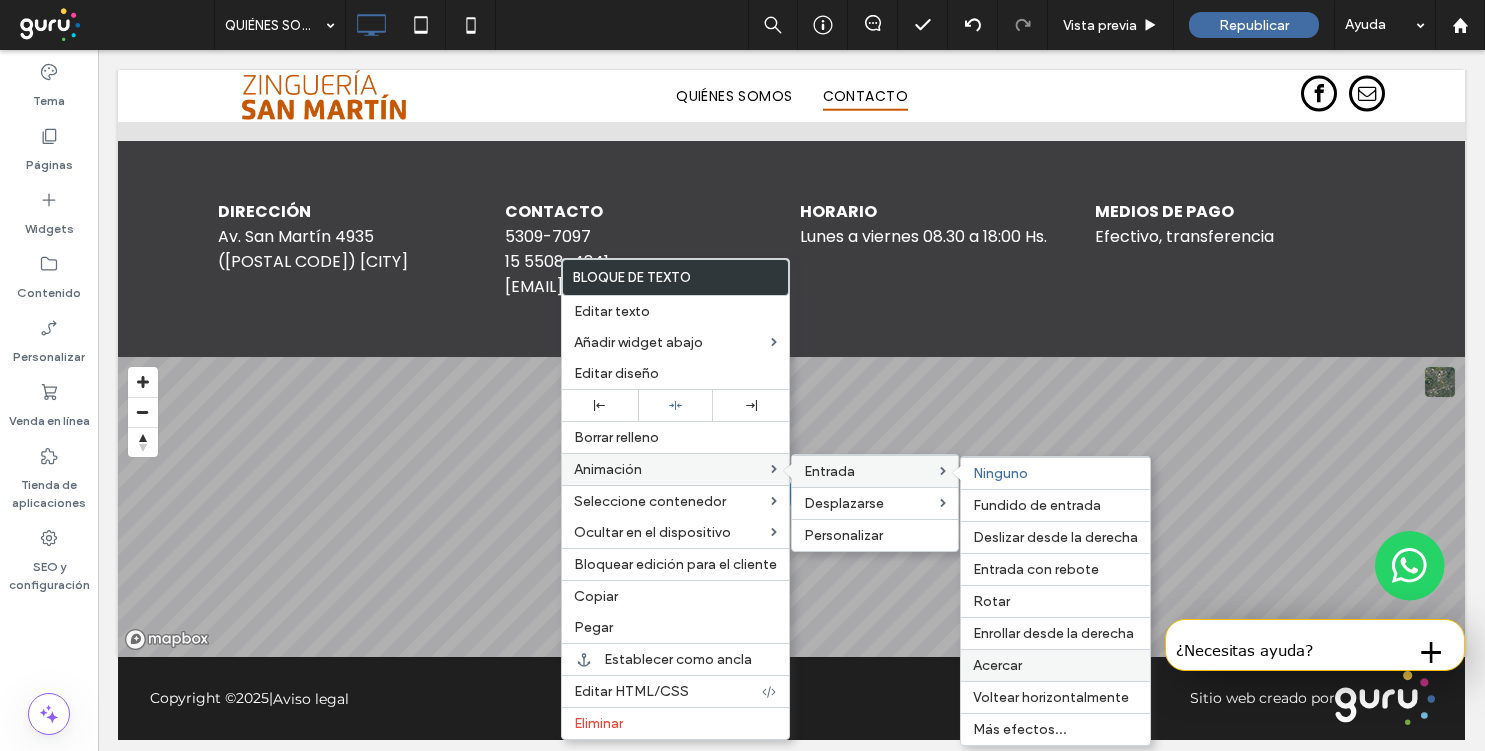 click on "Acercar" at bounding box center [1055, 665] 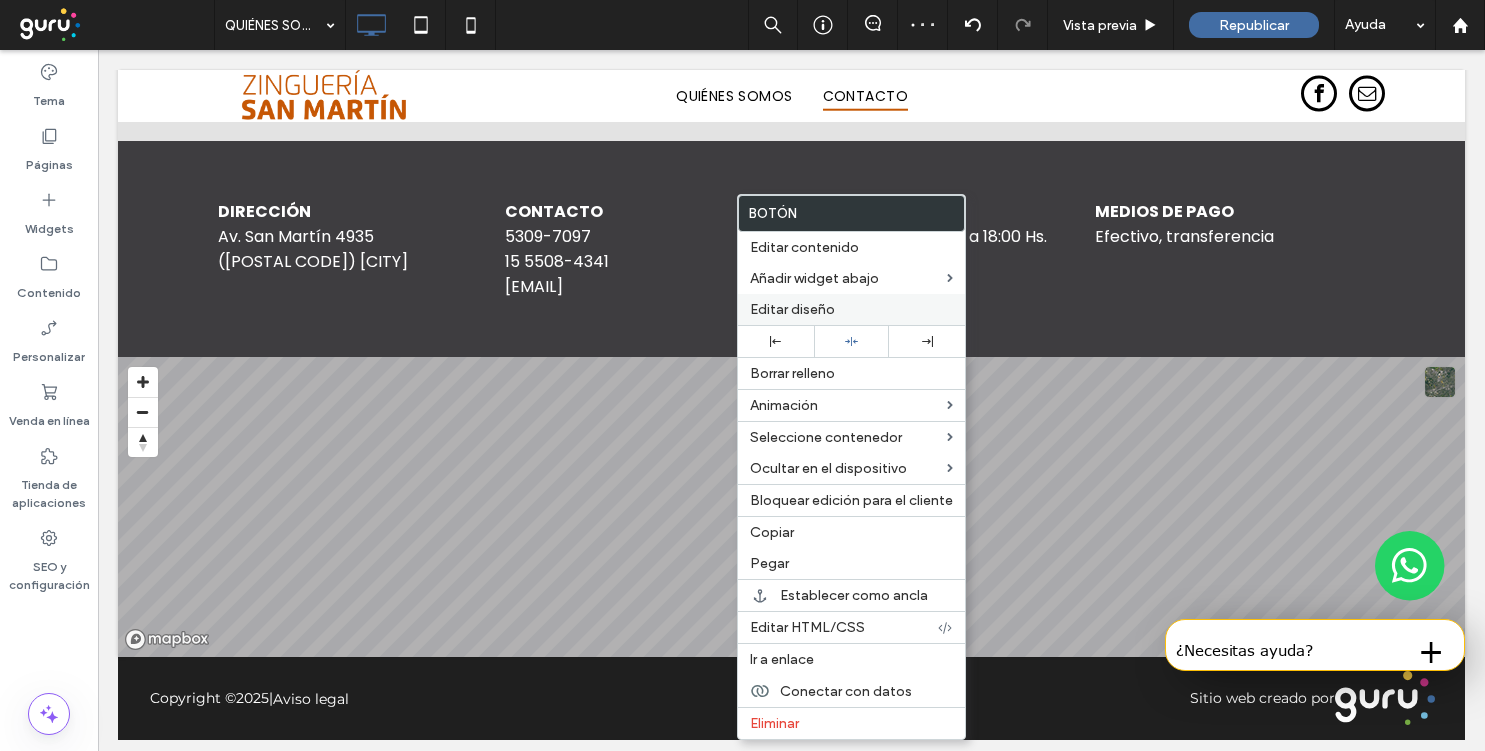 click on "Editar diseño" at bounding box center (851, 309) 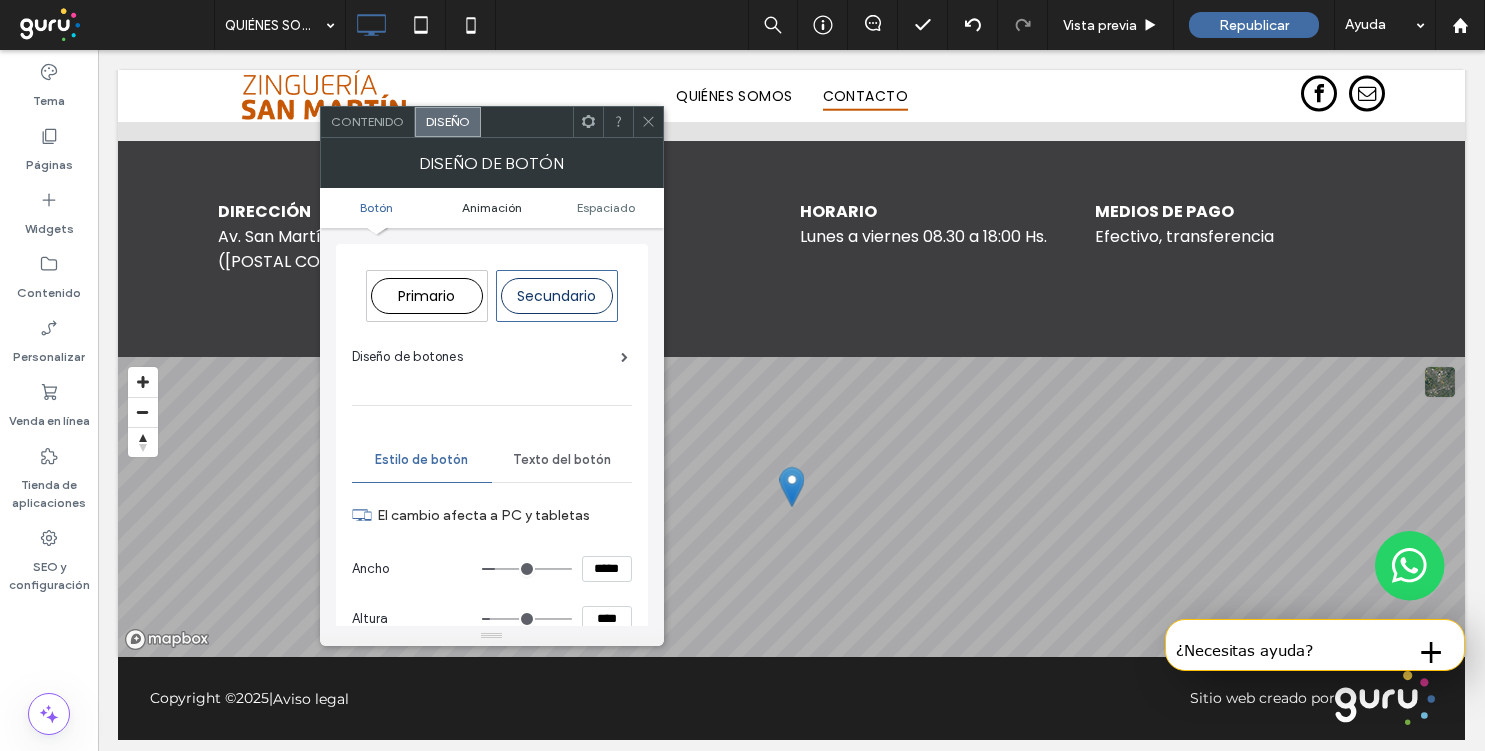click on "Animación" at bounding box center (492, 207) 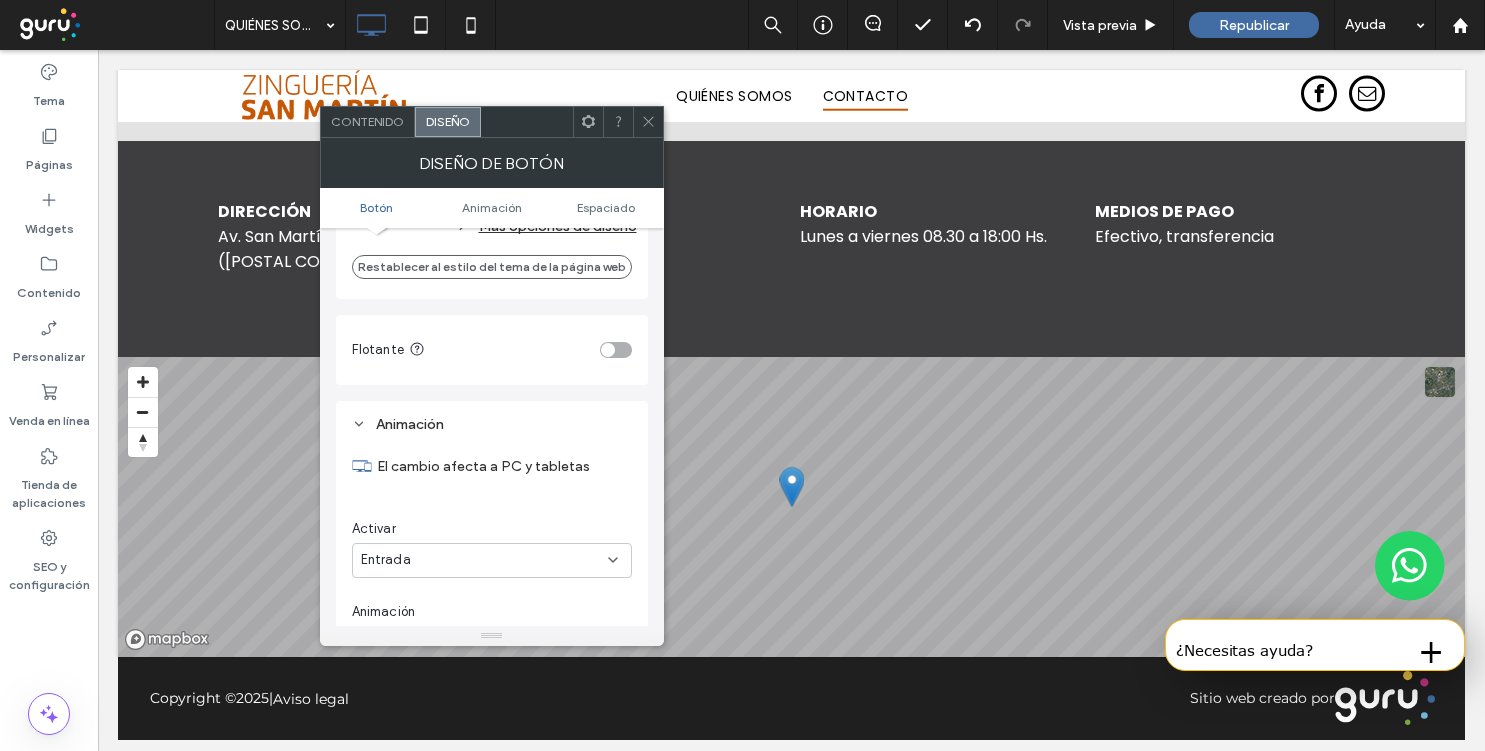 scroll, scrollTop: 876, scrollLeft: 0, axis: vertical 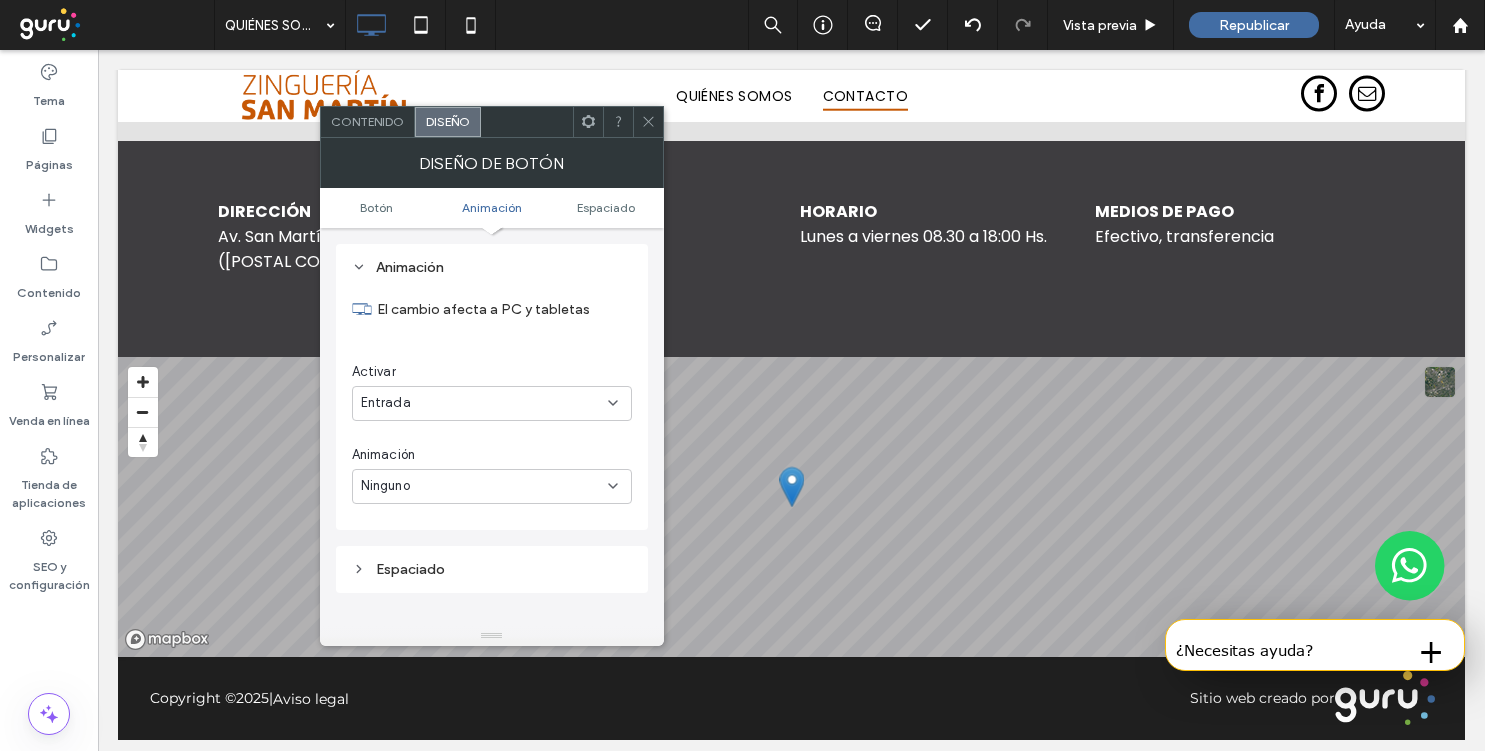 click on "Ninguno" at bounding box center (484, 486) 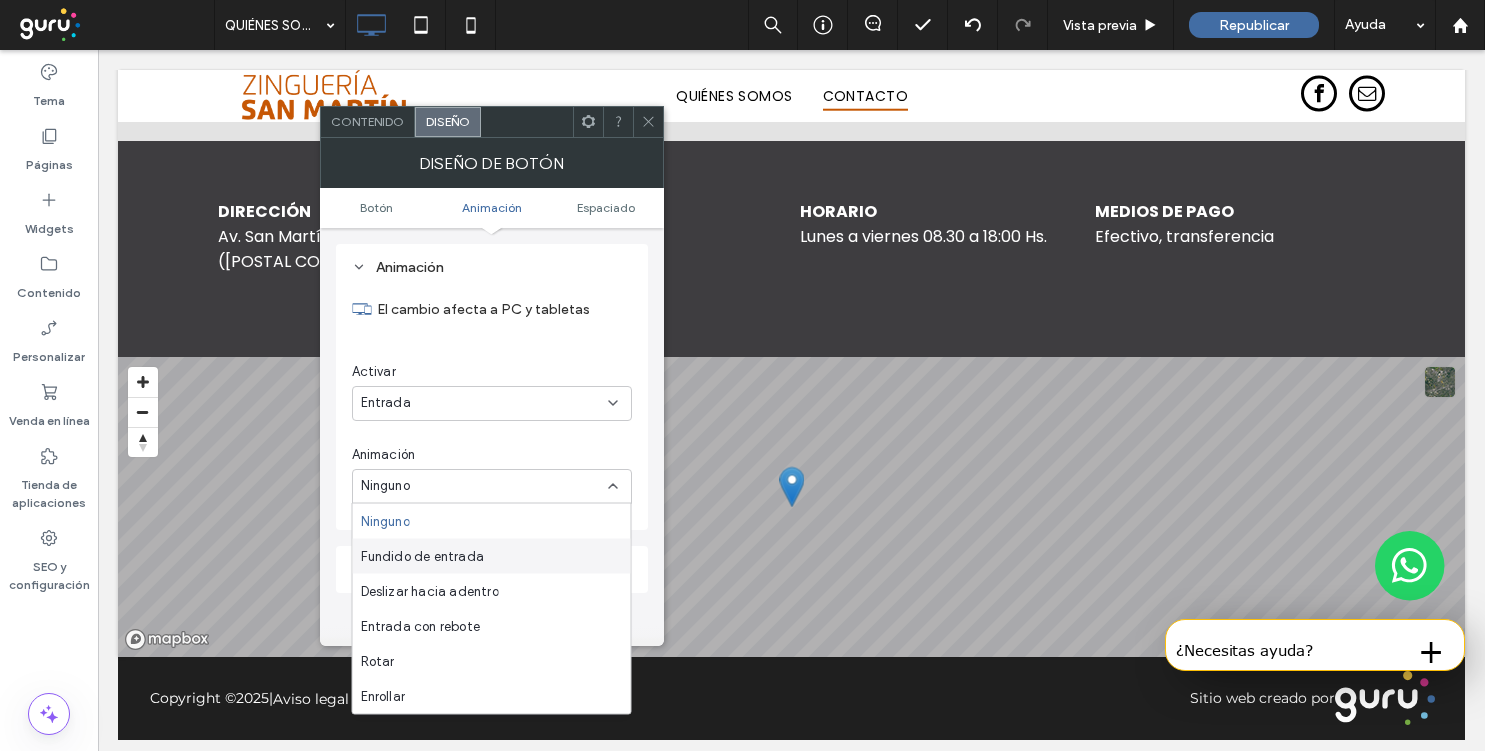 click on "Fundido de entrada" at bounding box center (492, 556) 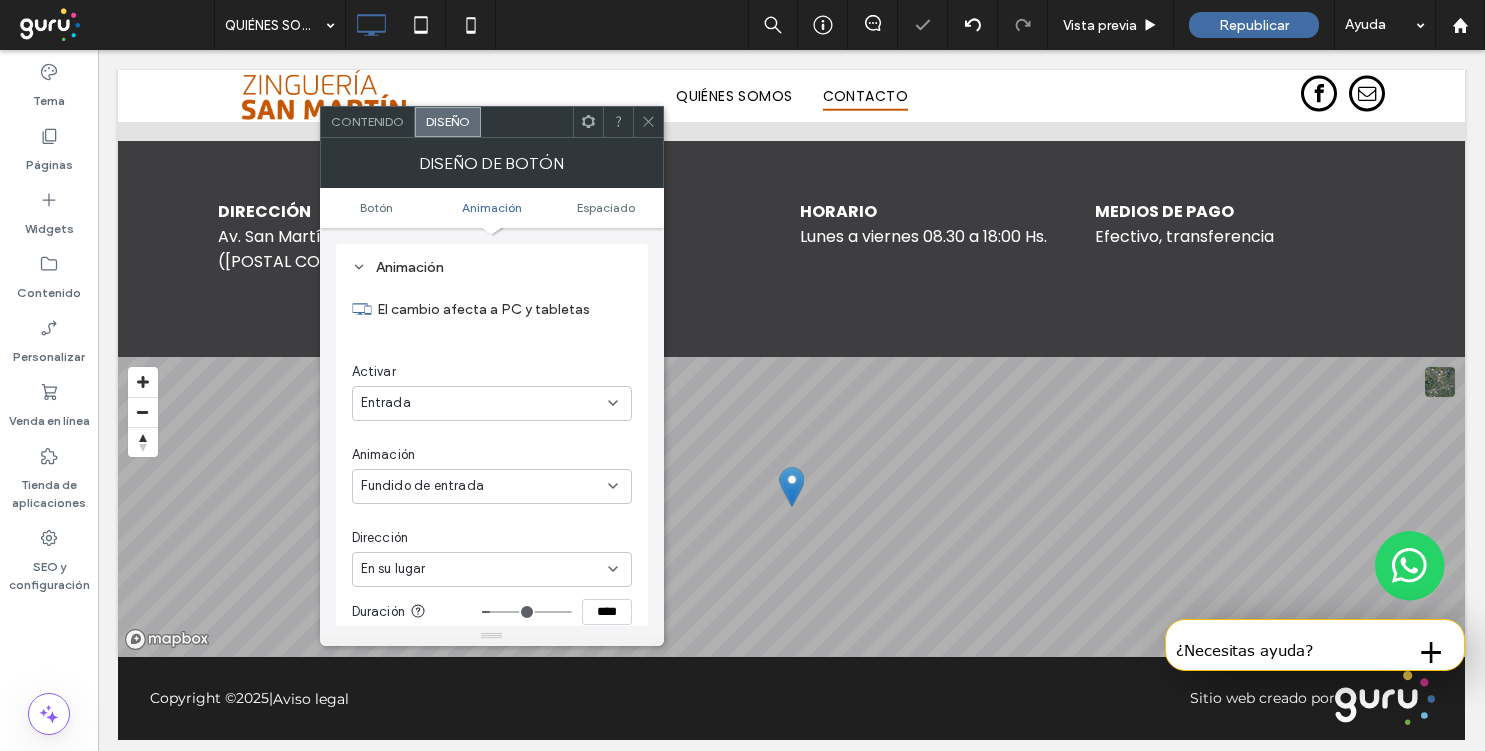click on "En su lugar" at bounding box center (484, 569) 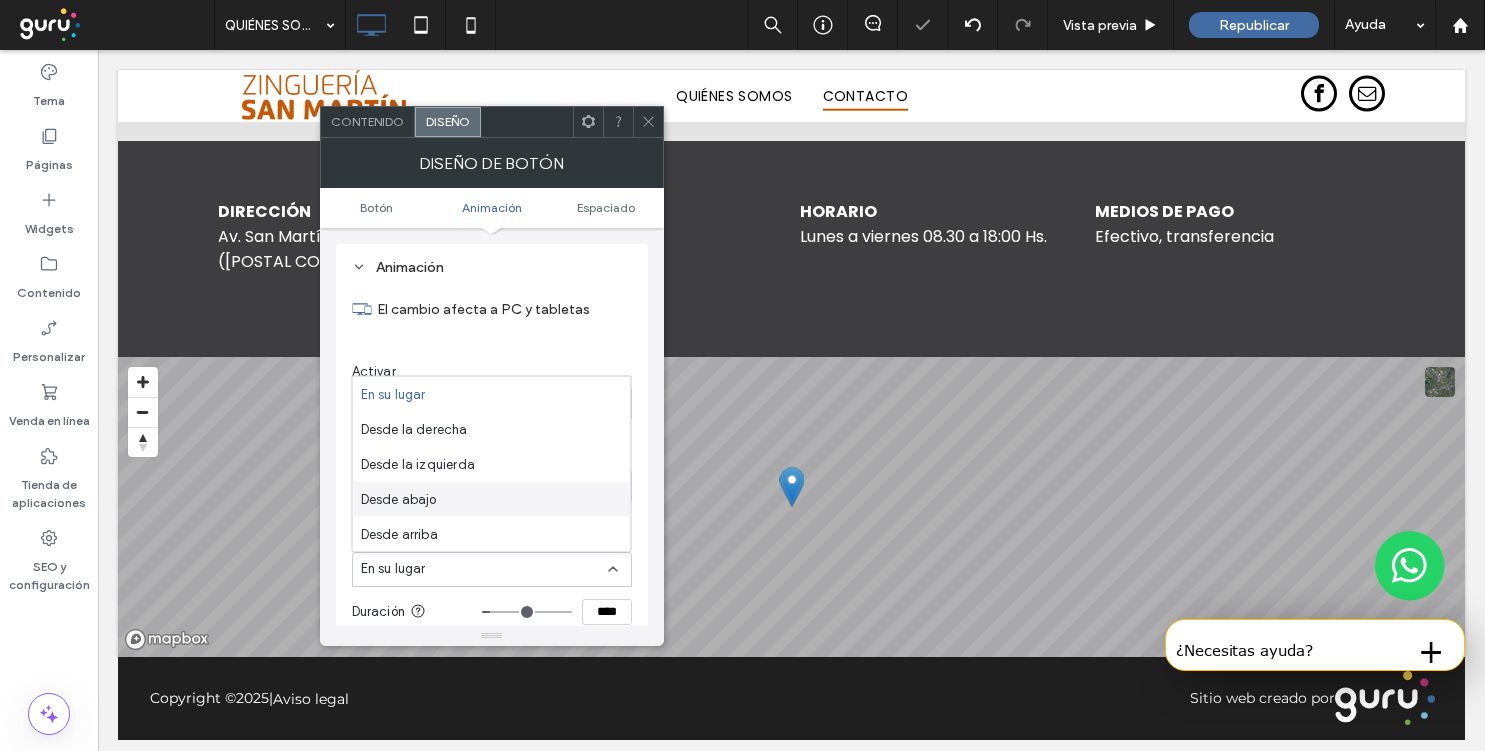 click on "Desde abajo" at bounding box center (492, 499) 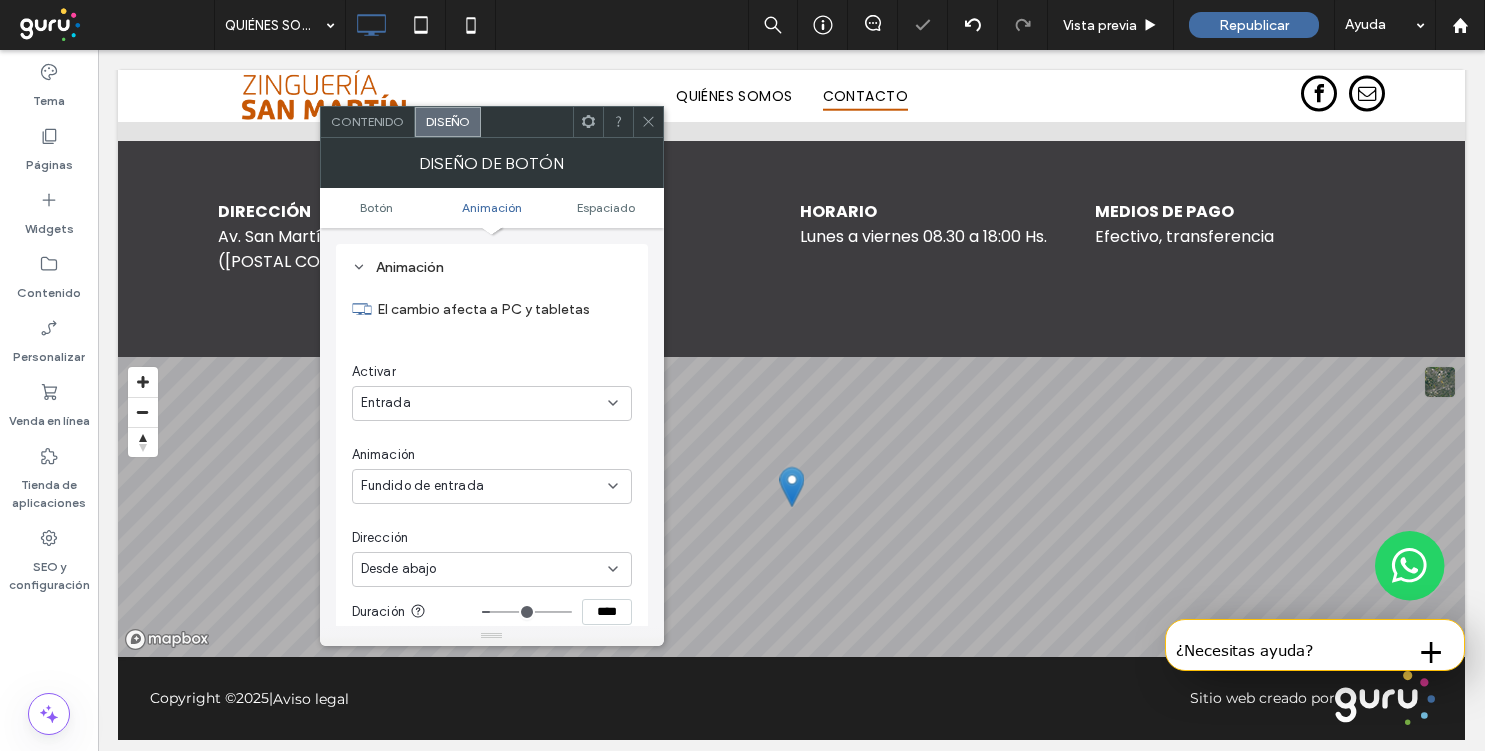 click 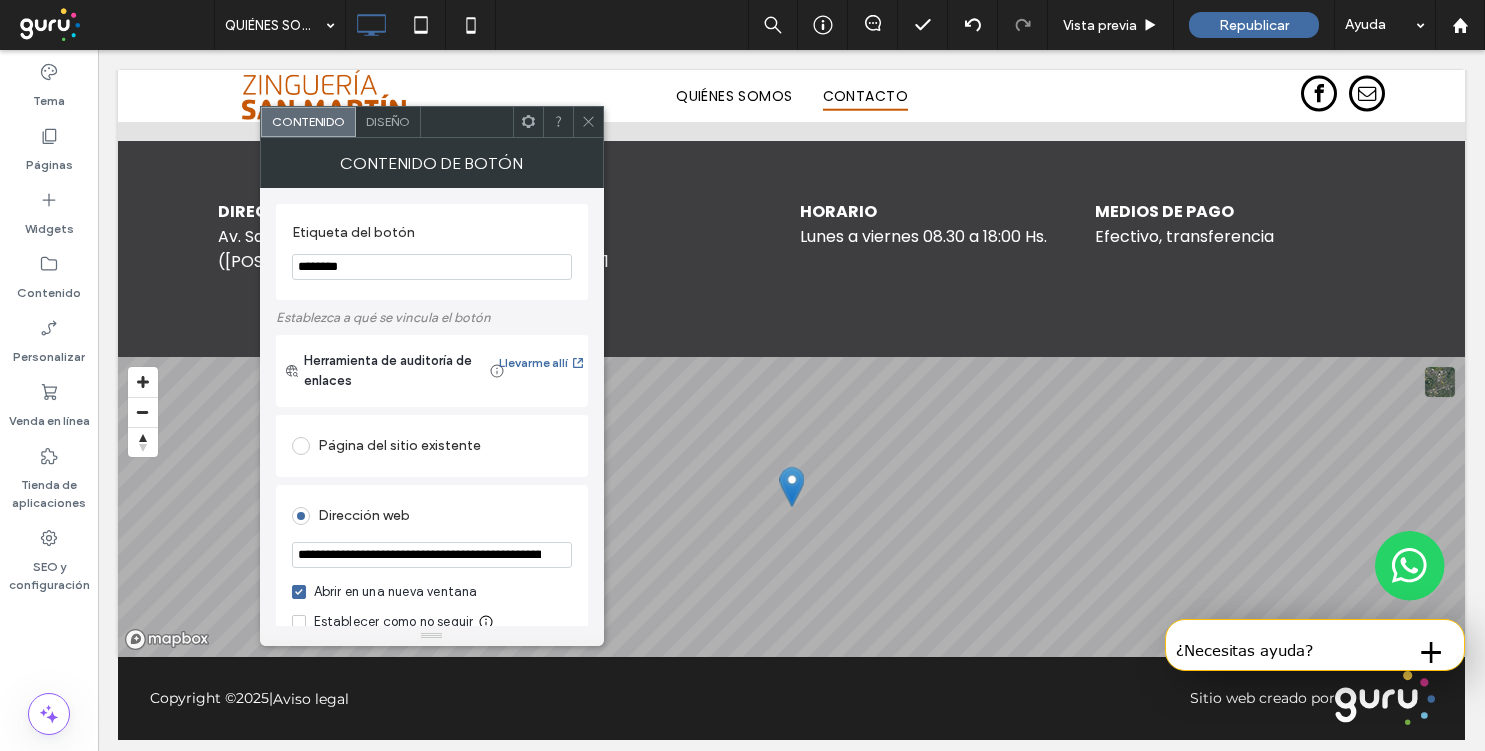 click on "Diseño" at bounding box center [388, 121] 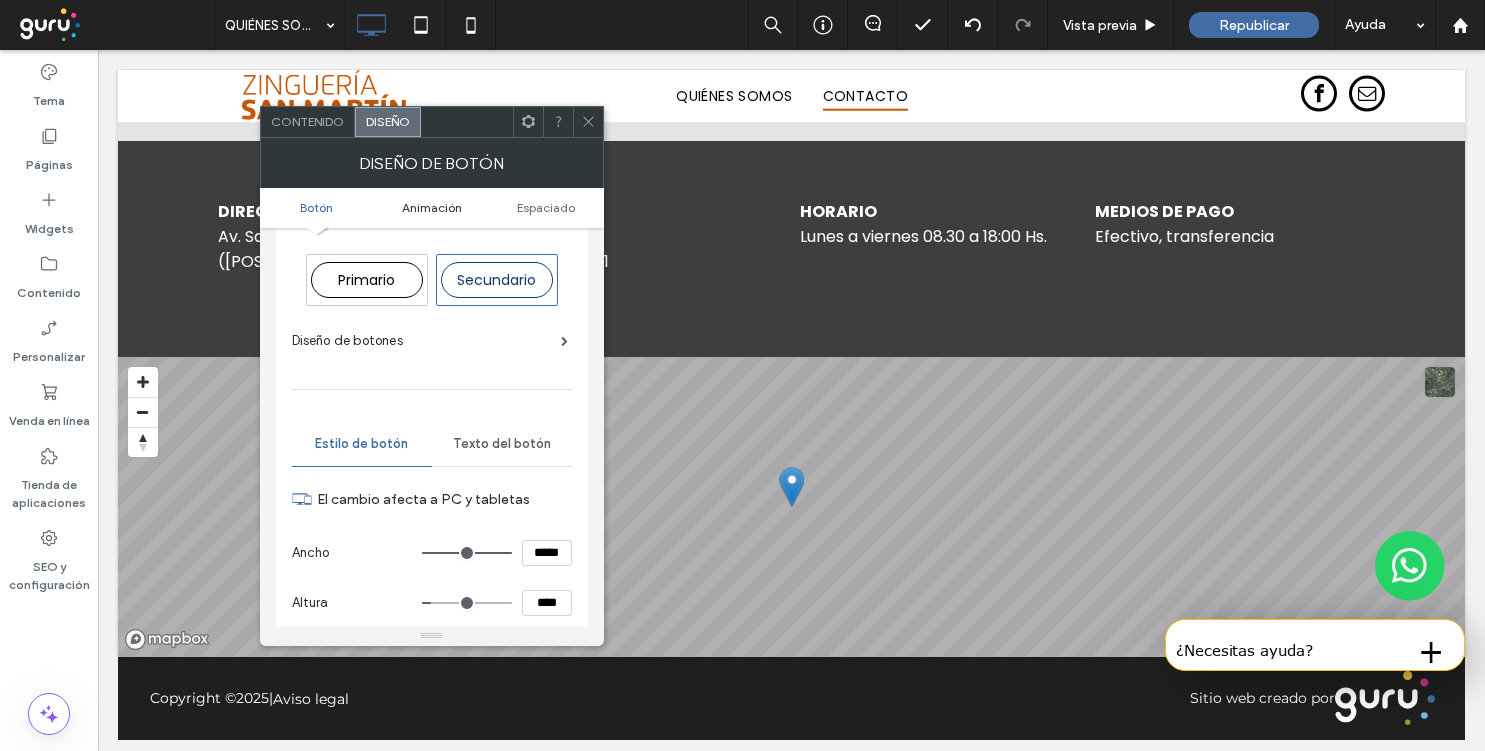 click on "Animación" at bounding box center [432, 207] 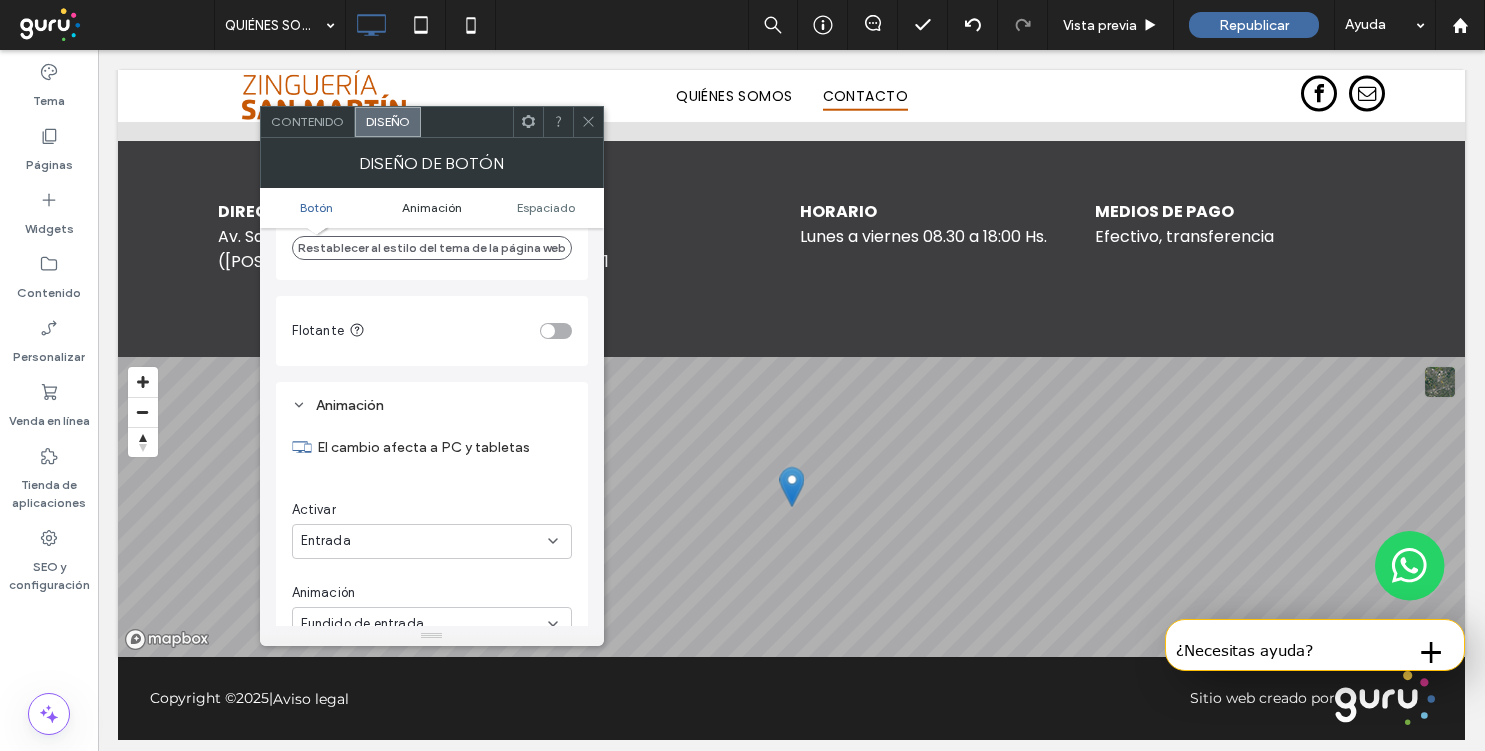 scroll, scrollTop: 876, scrollLeft: 0, axis: vertical 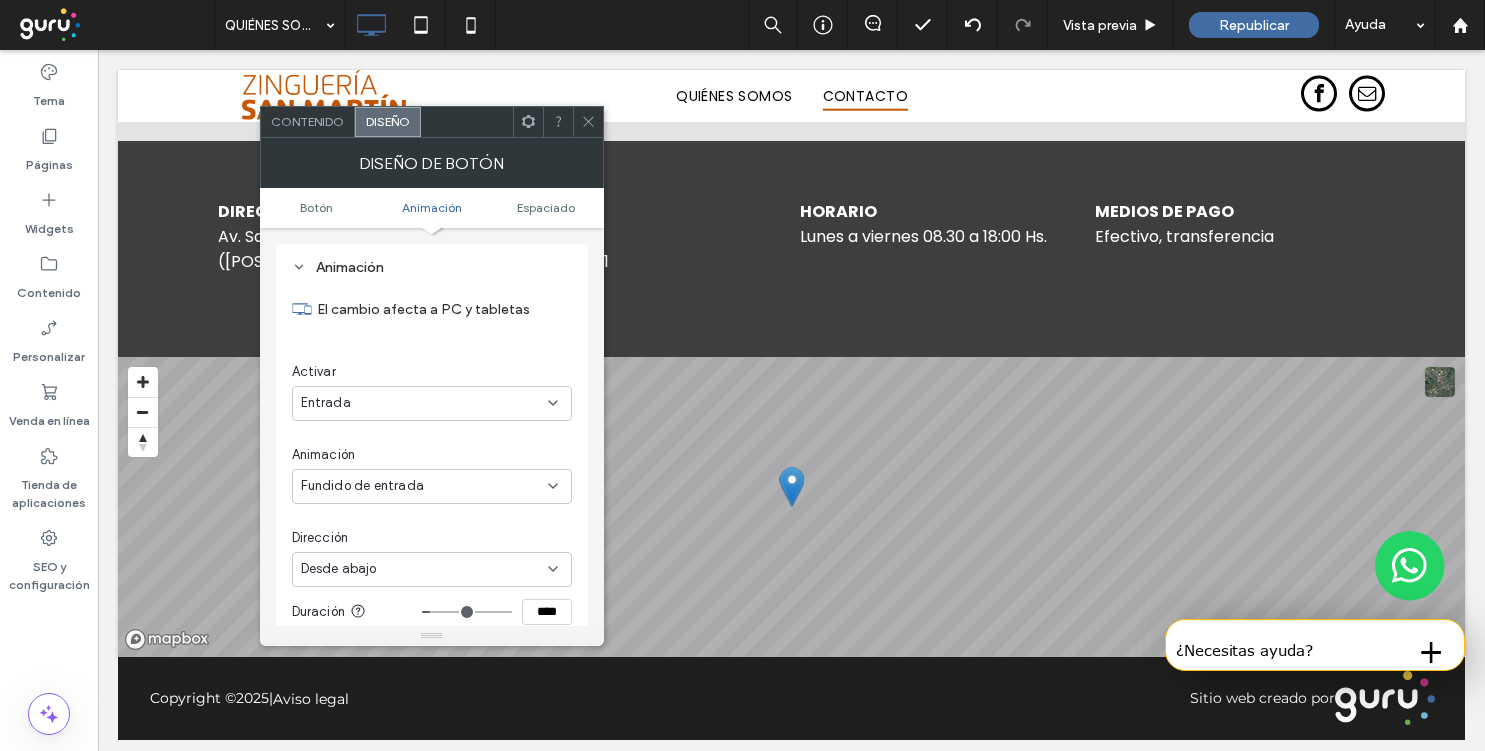 click on "Entrada" at bounding box center [432, 403] 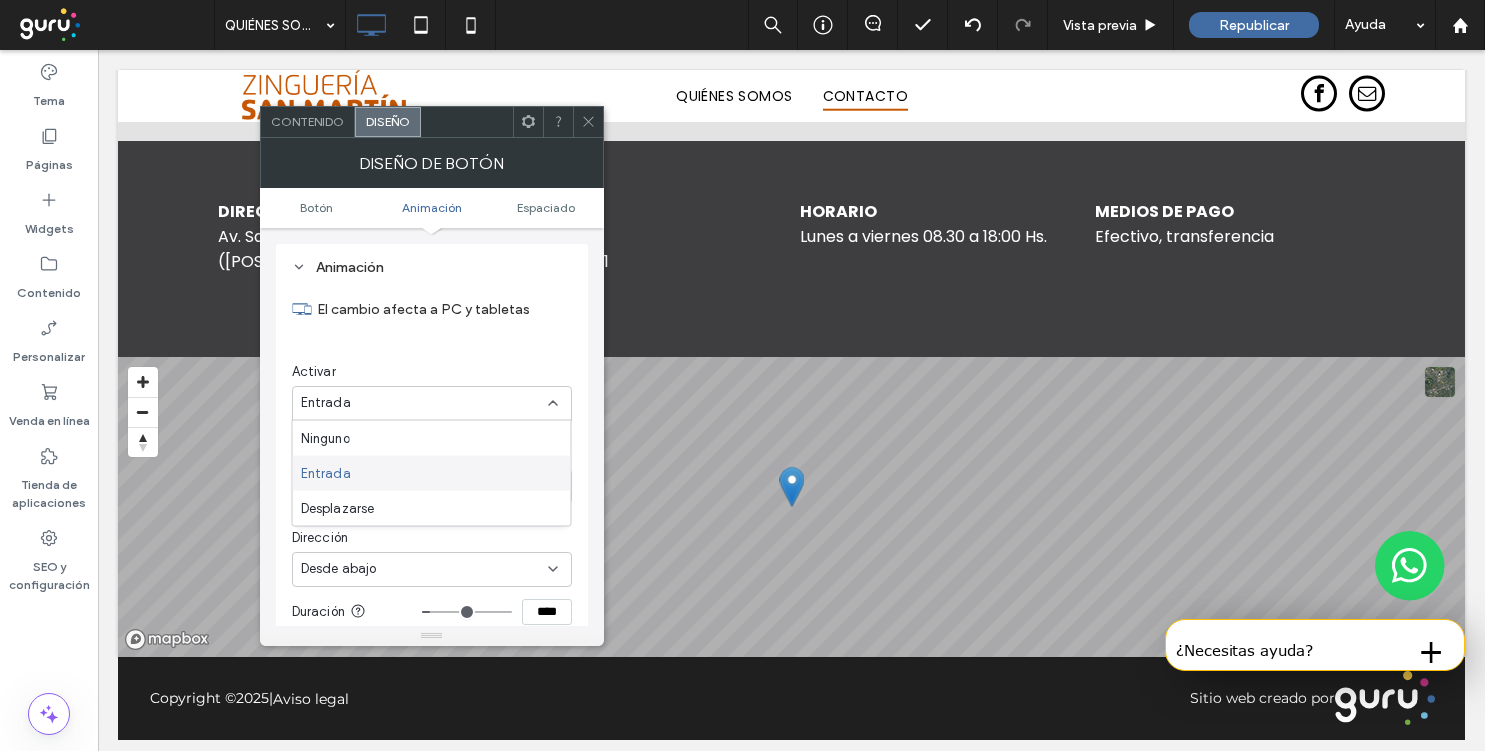 click on "Entrada" at bounding box center [432, 473] 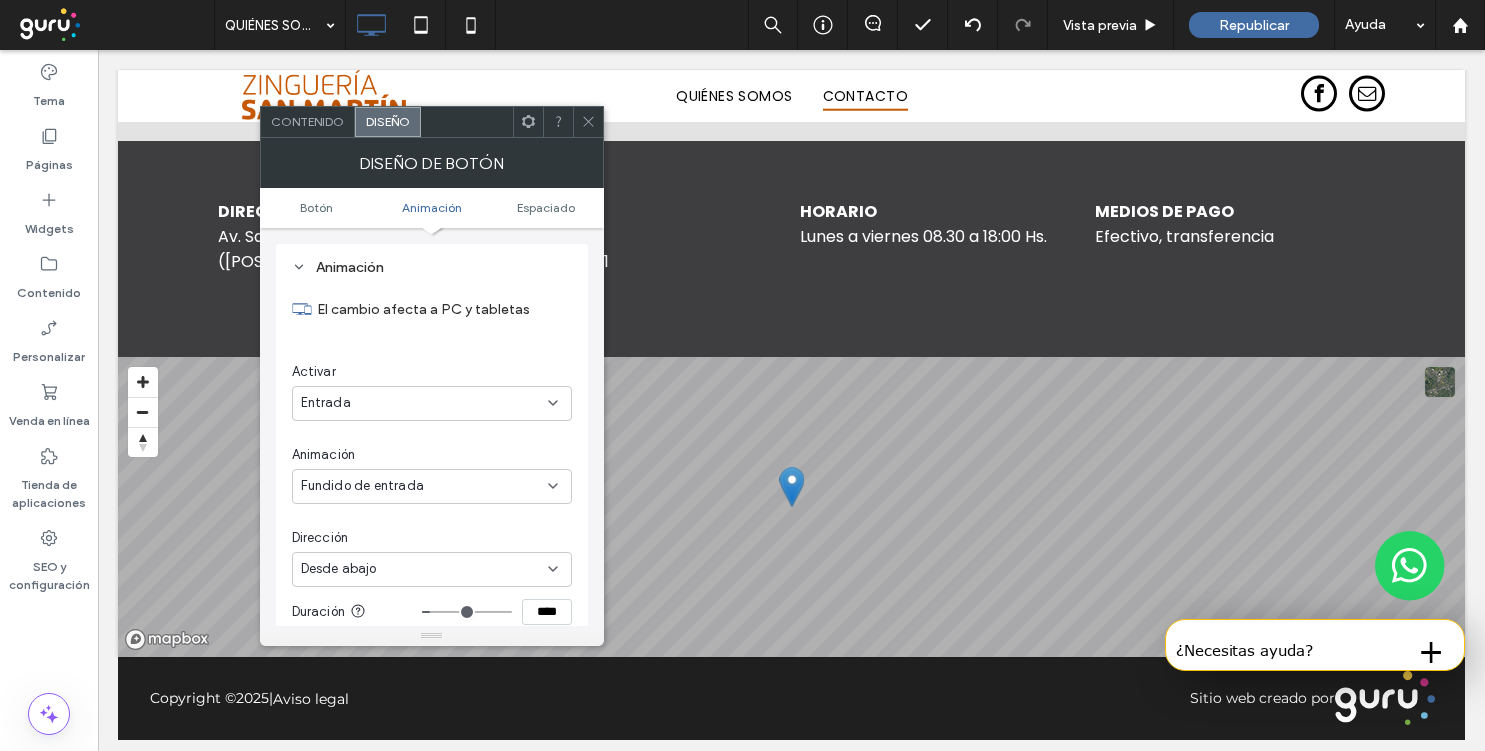 click on "Contenido" at bounding box center (307, 121) 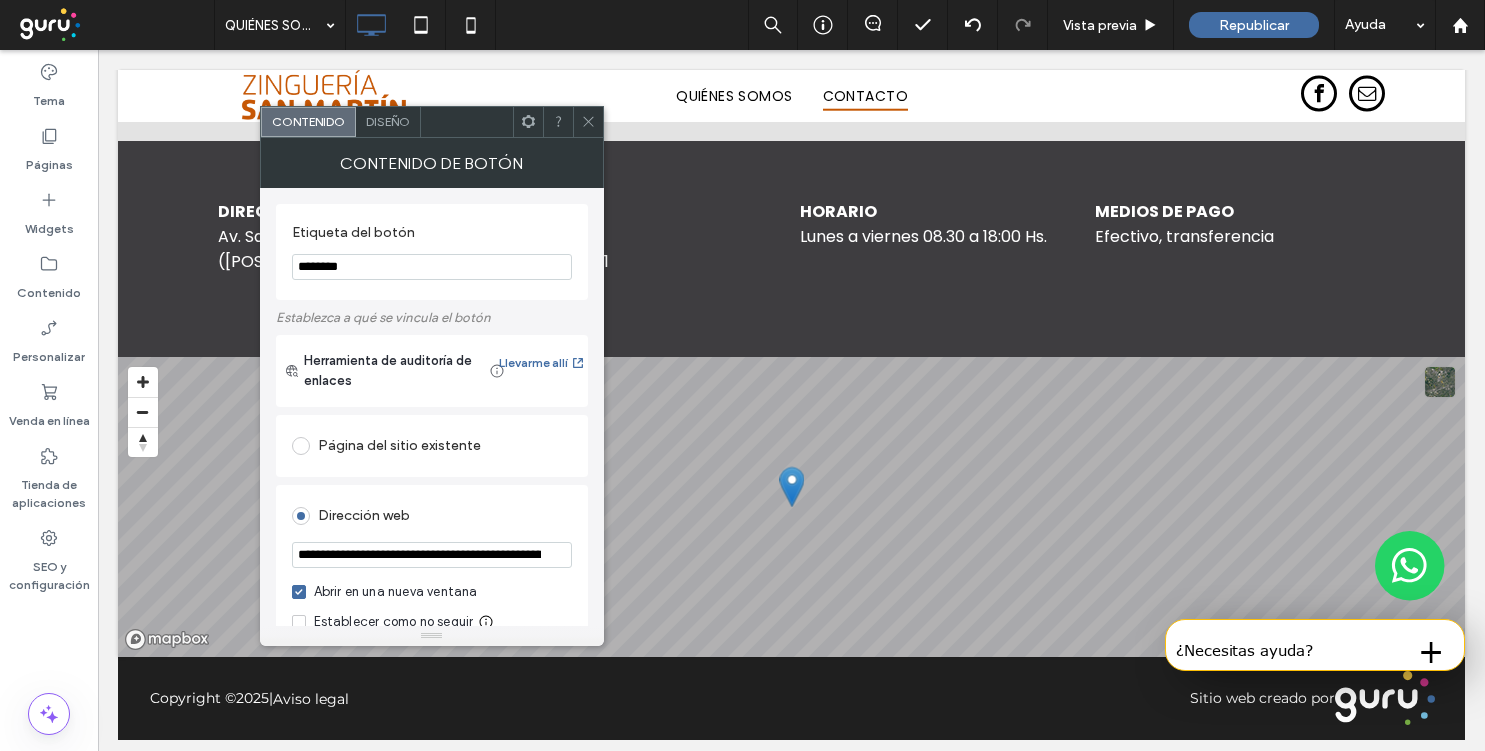 click on "Diseño" at bounding box center (388, 121) 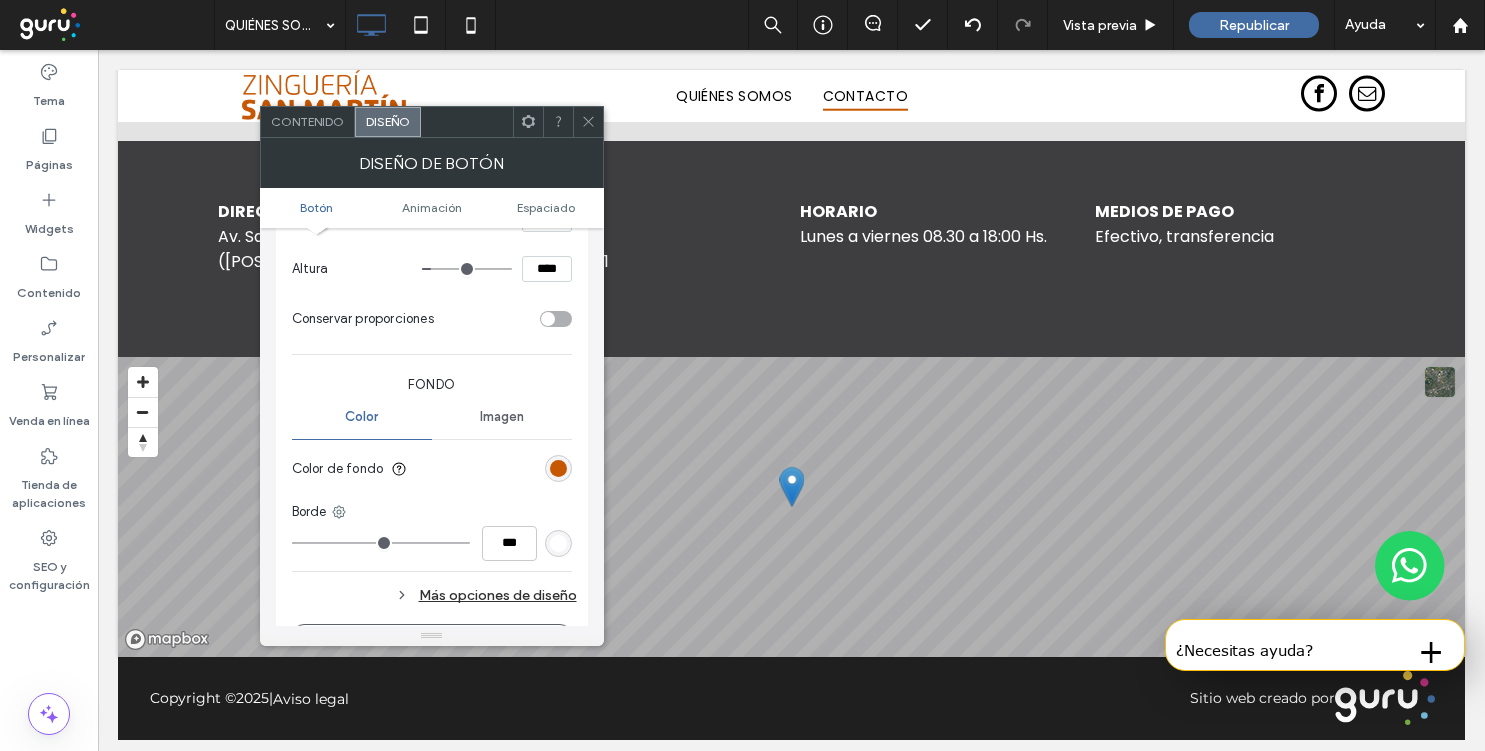 scroll, scrollTop: 423, scrollLeft: 0, axis: vertical 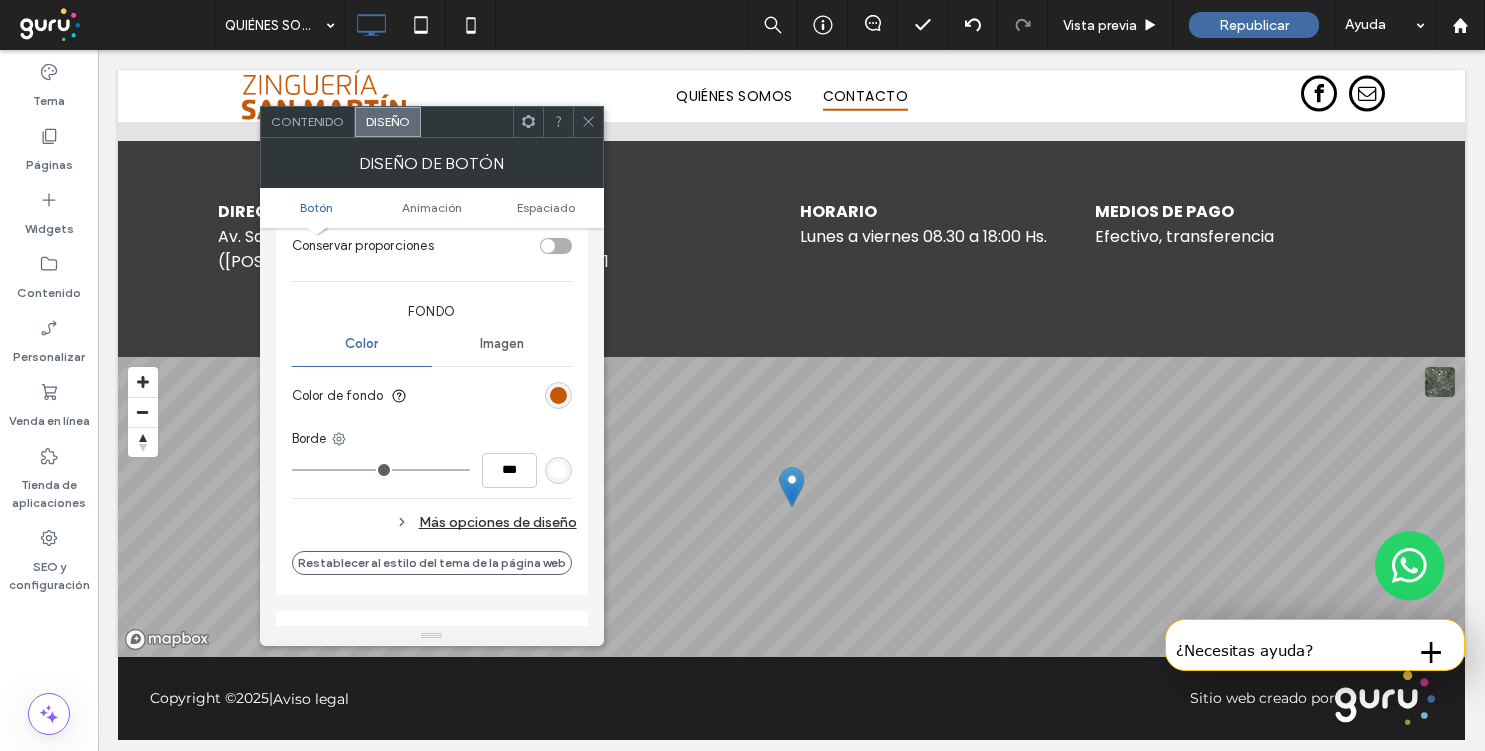 click at bounding box center [558, 395] 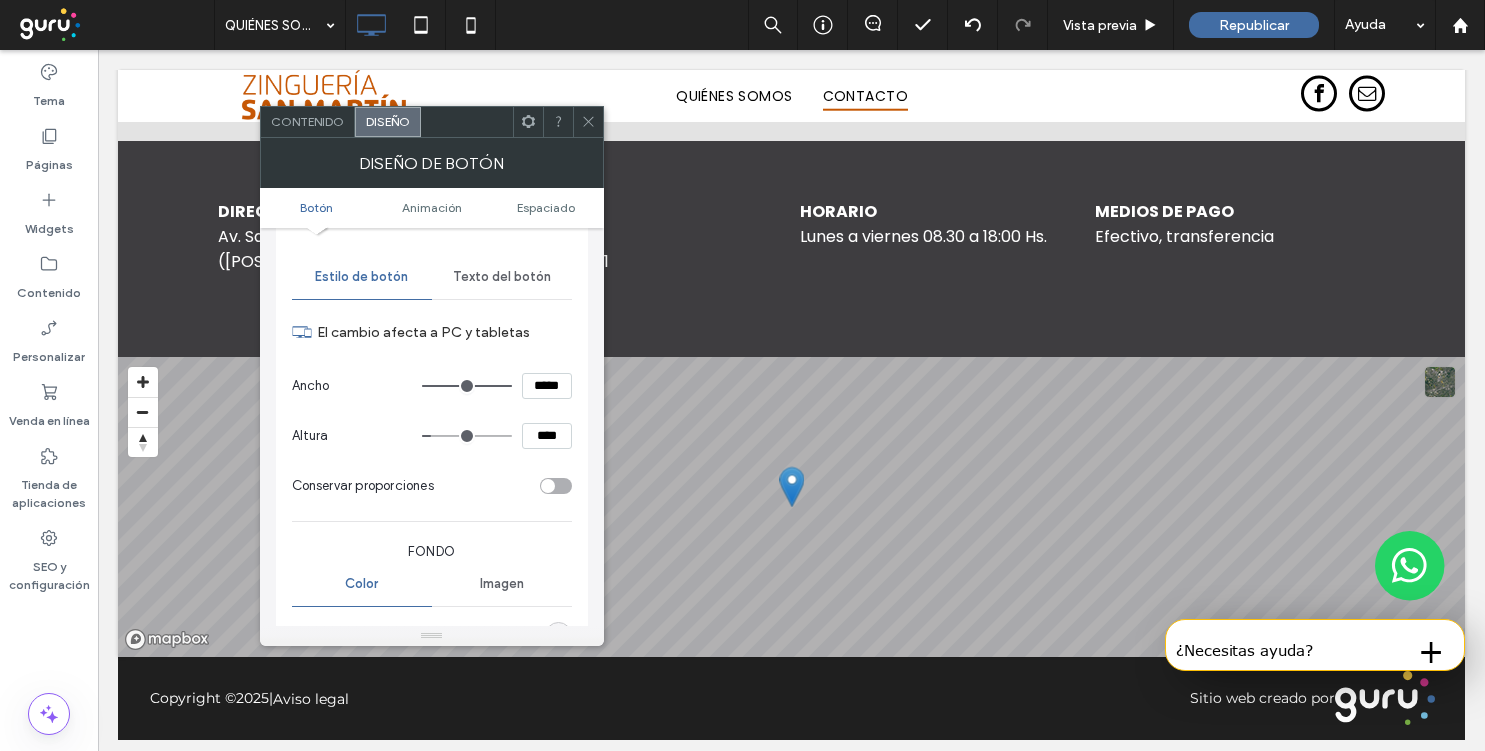 scroll, scrollTop: 145, scrollLeft: 0, axis: vertical 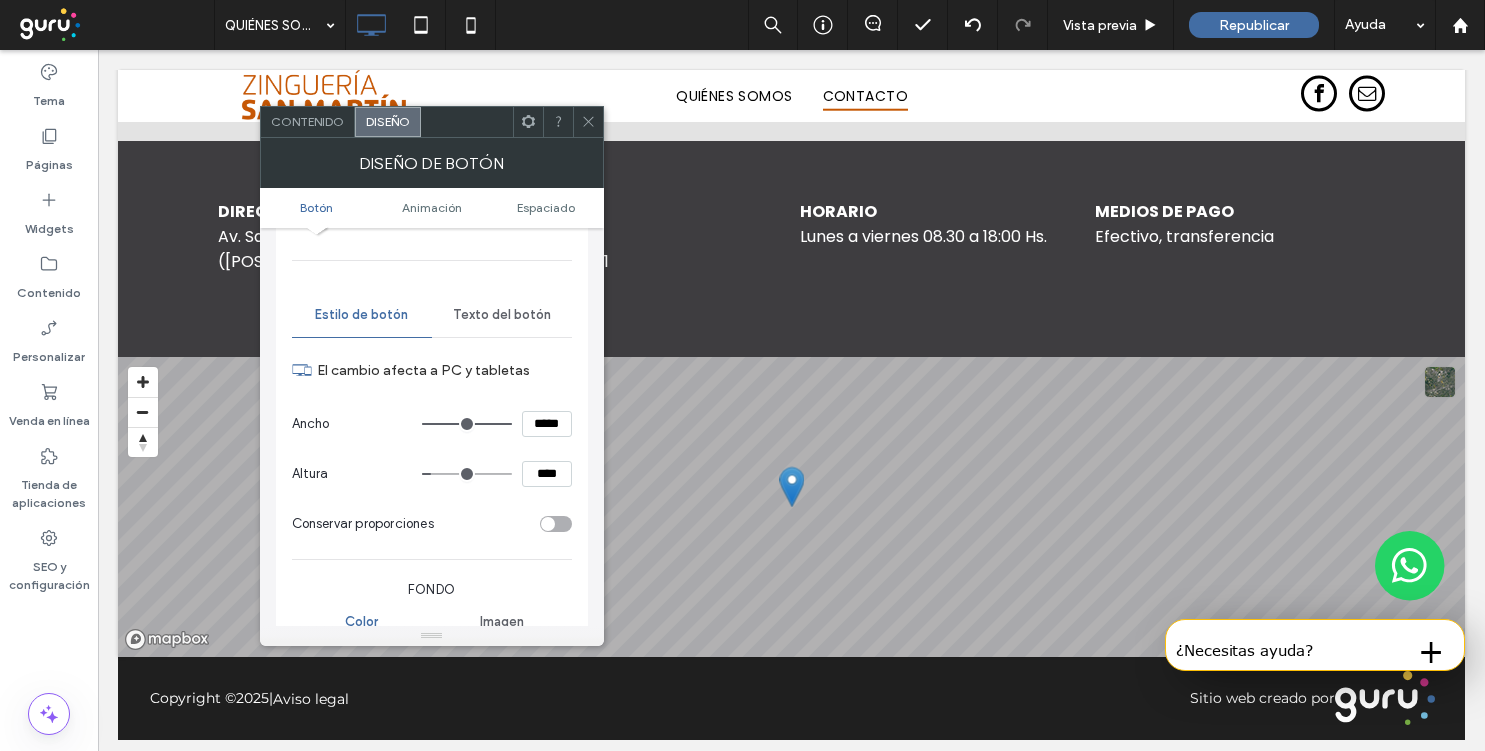 click at bounding box center [588, 122] 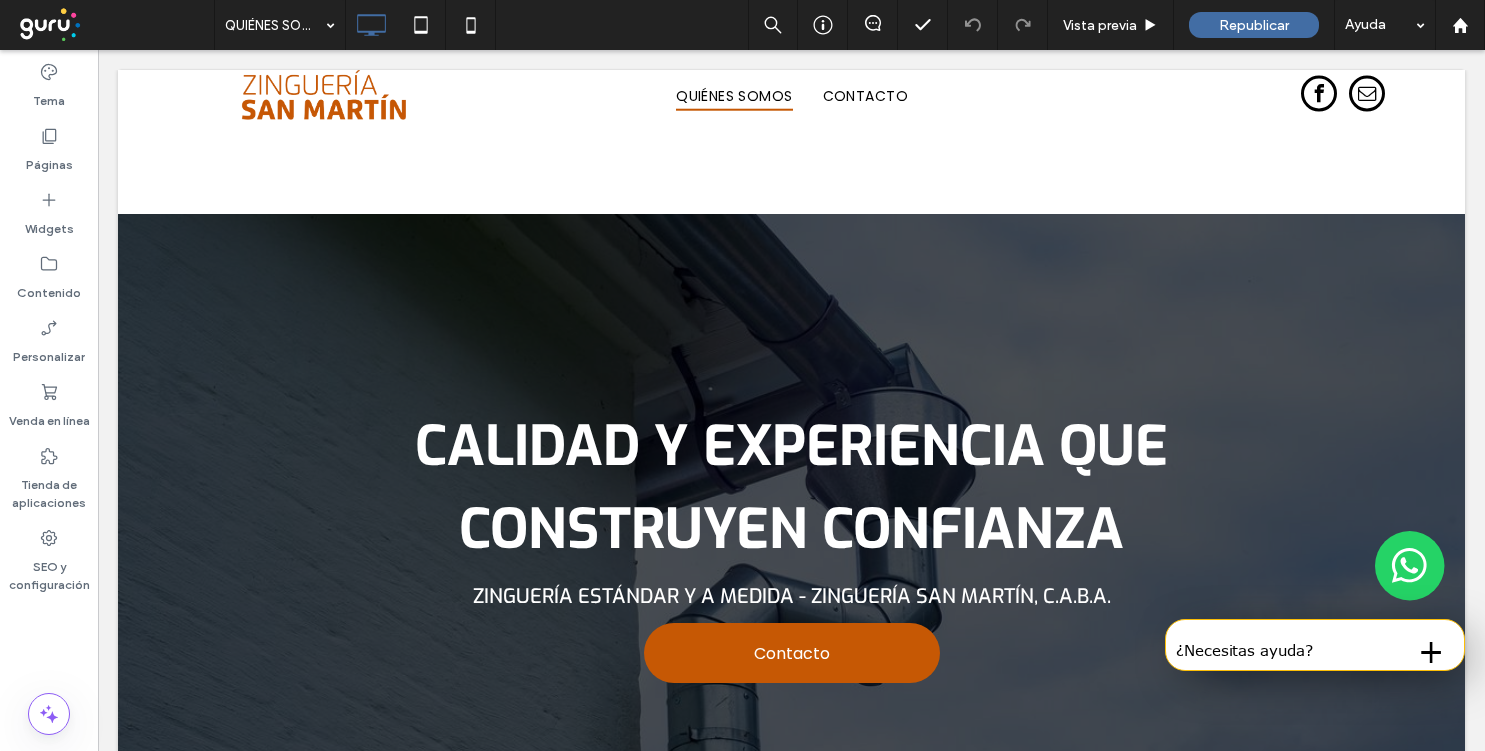 scroll, scrollTop: 541, scrollLeft: 0, axis: vertical 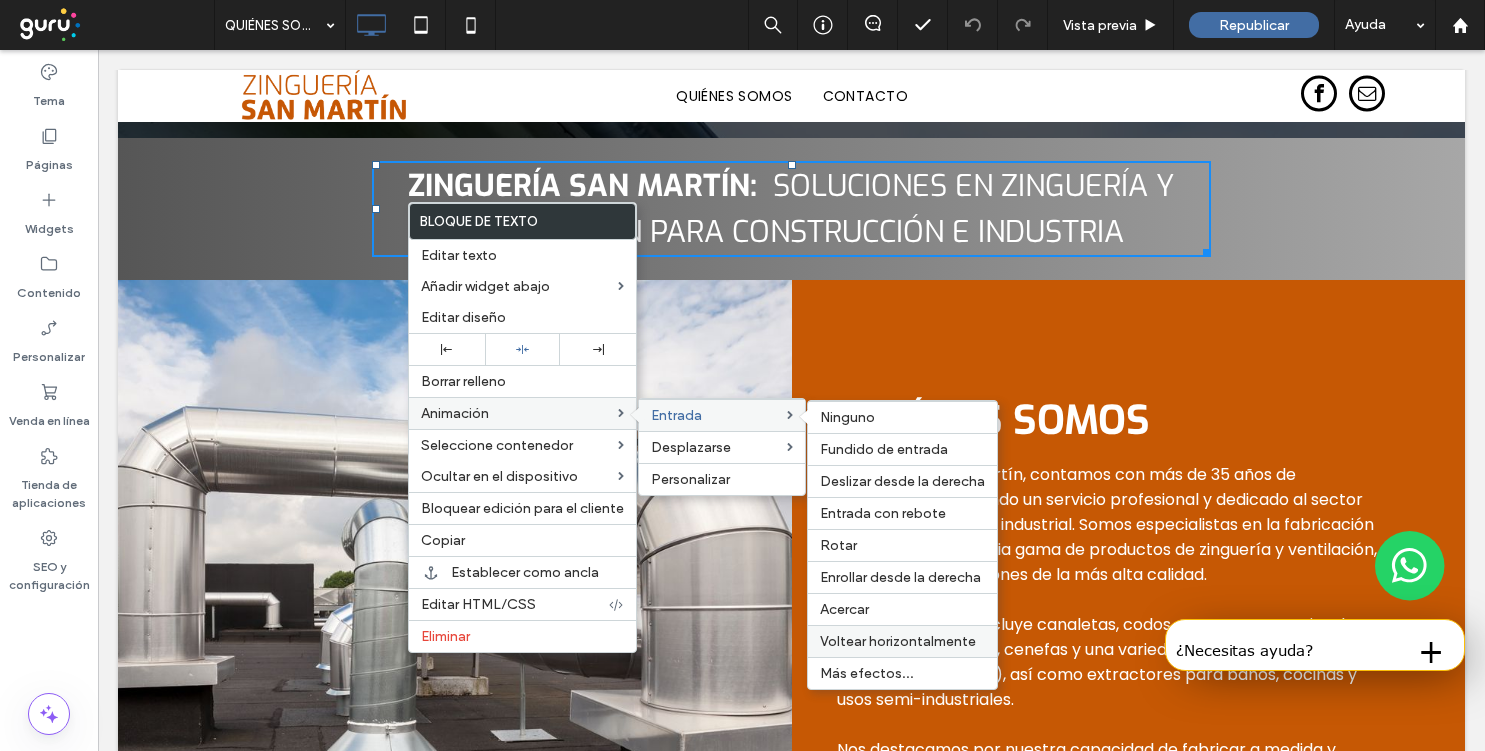 click on "Voltear horizontalmente" at bounding box center [898, 641] 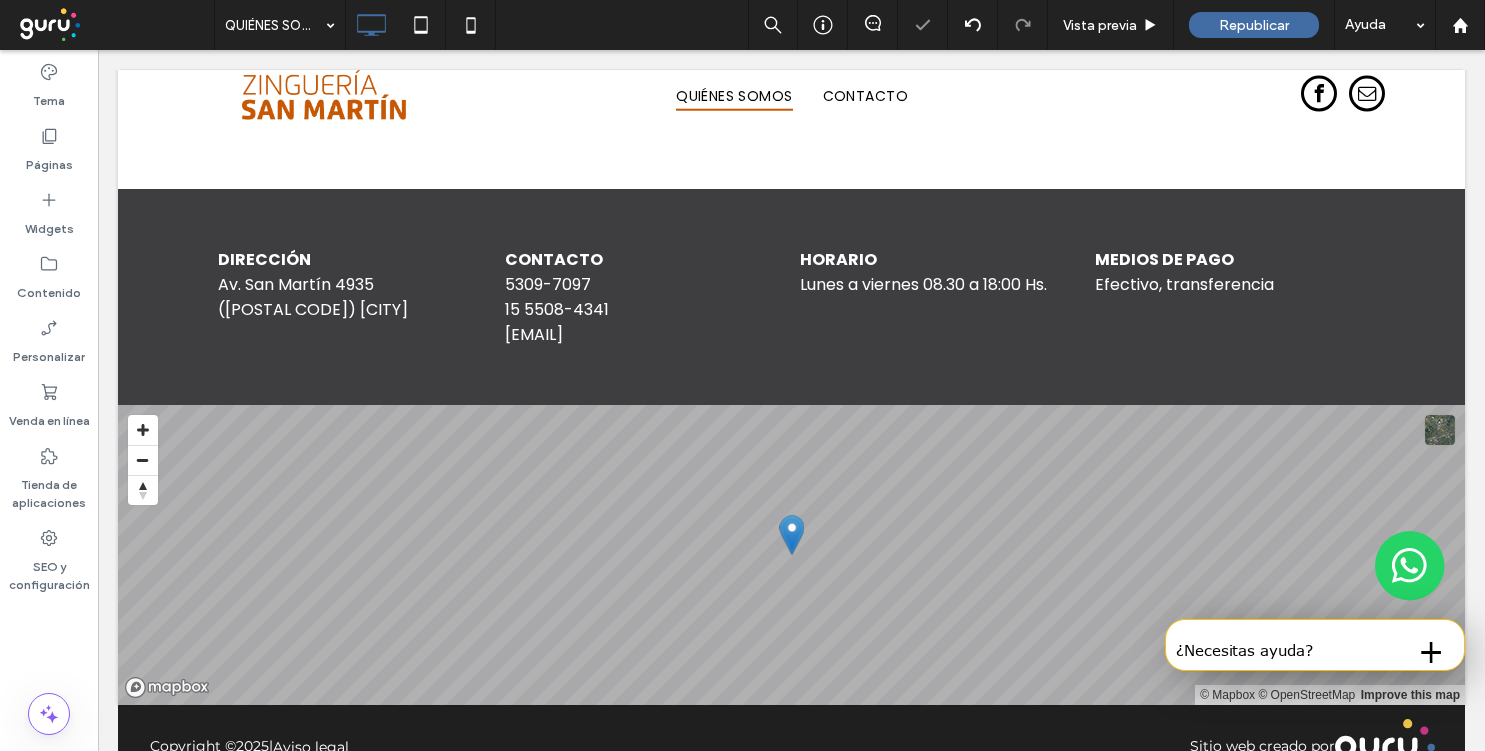scroll, scrollTop: 1927, scrollLeft: 0, axis: vertical 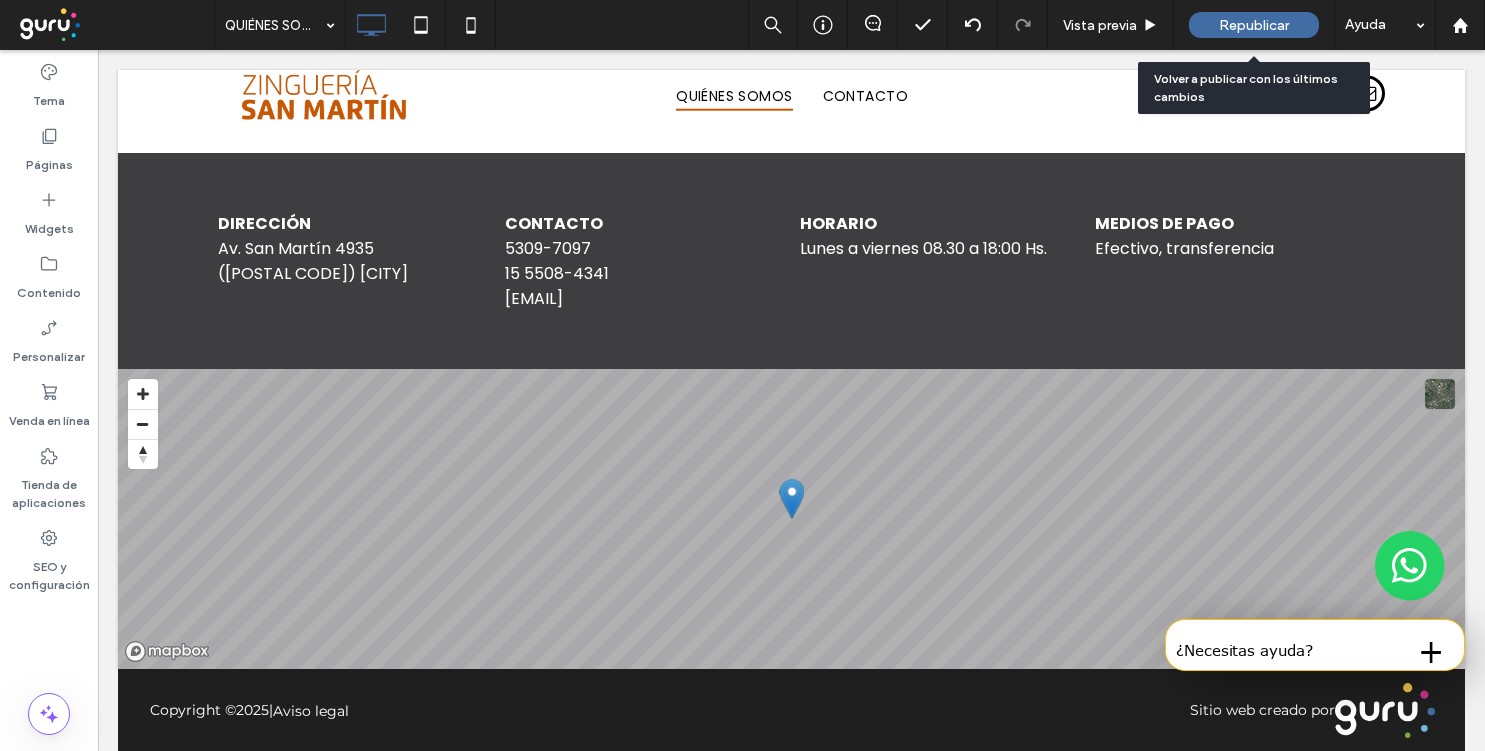 click on "Republicar" at bounding box center (1254, 25) 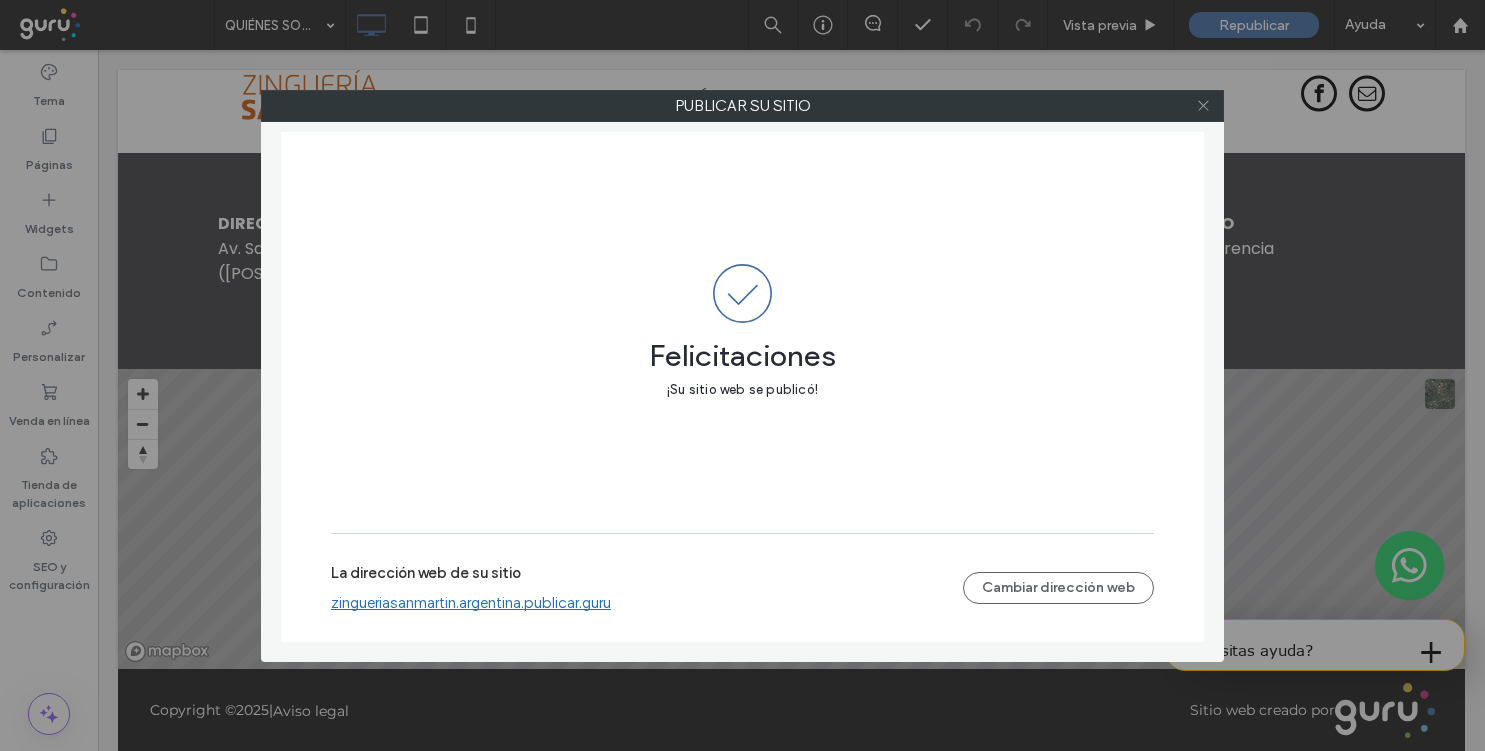 click 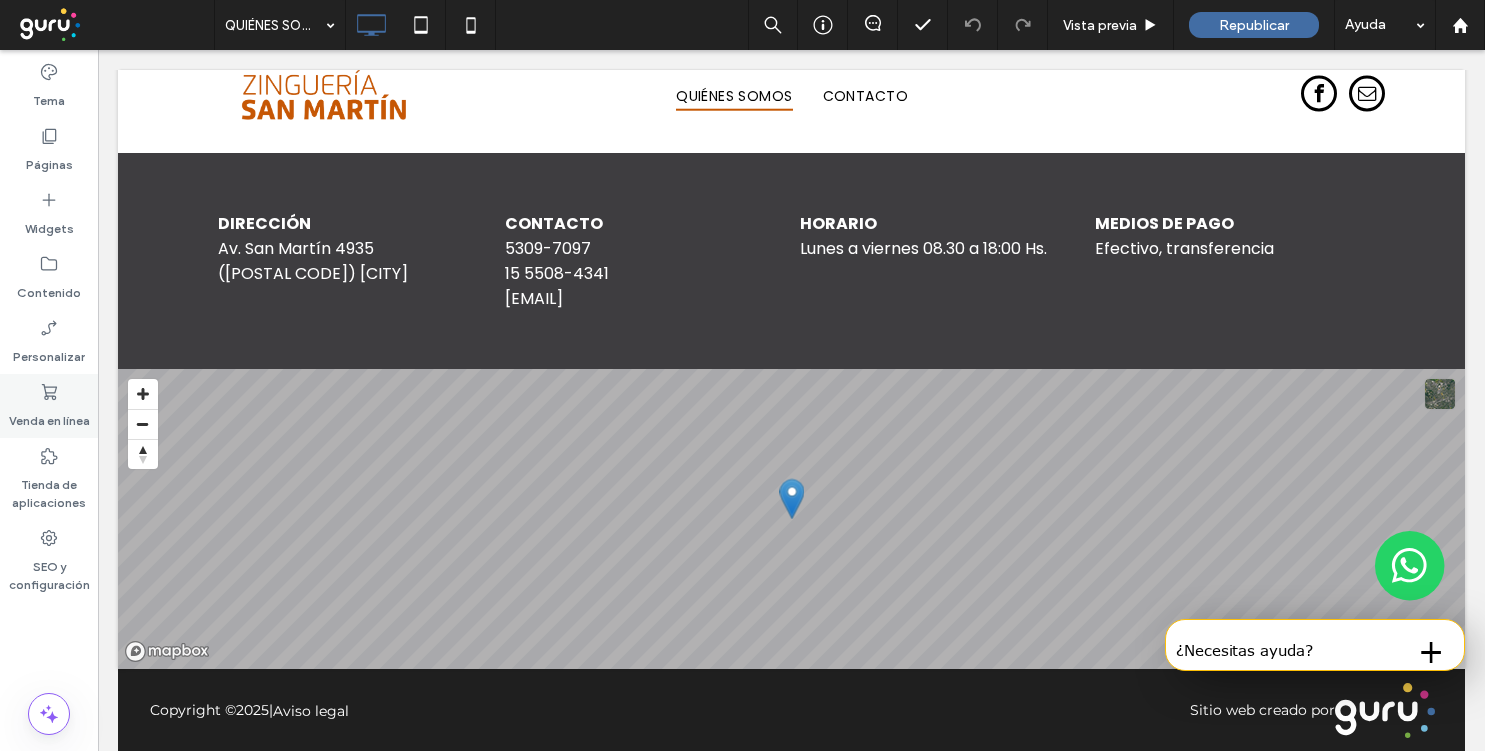 click on "Venda en línea" at bounding box center (49, 416) 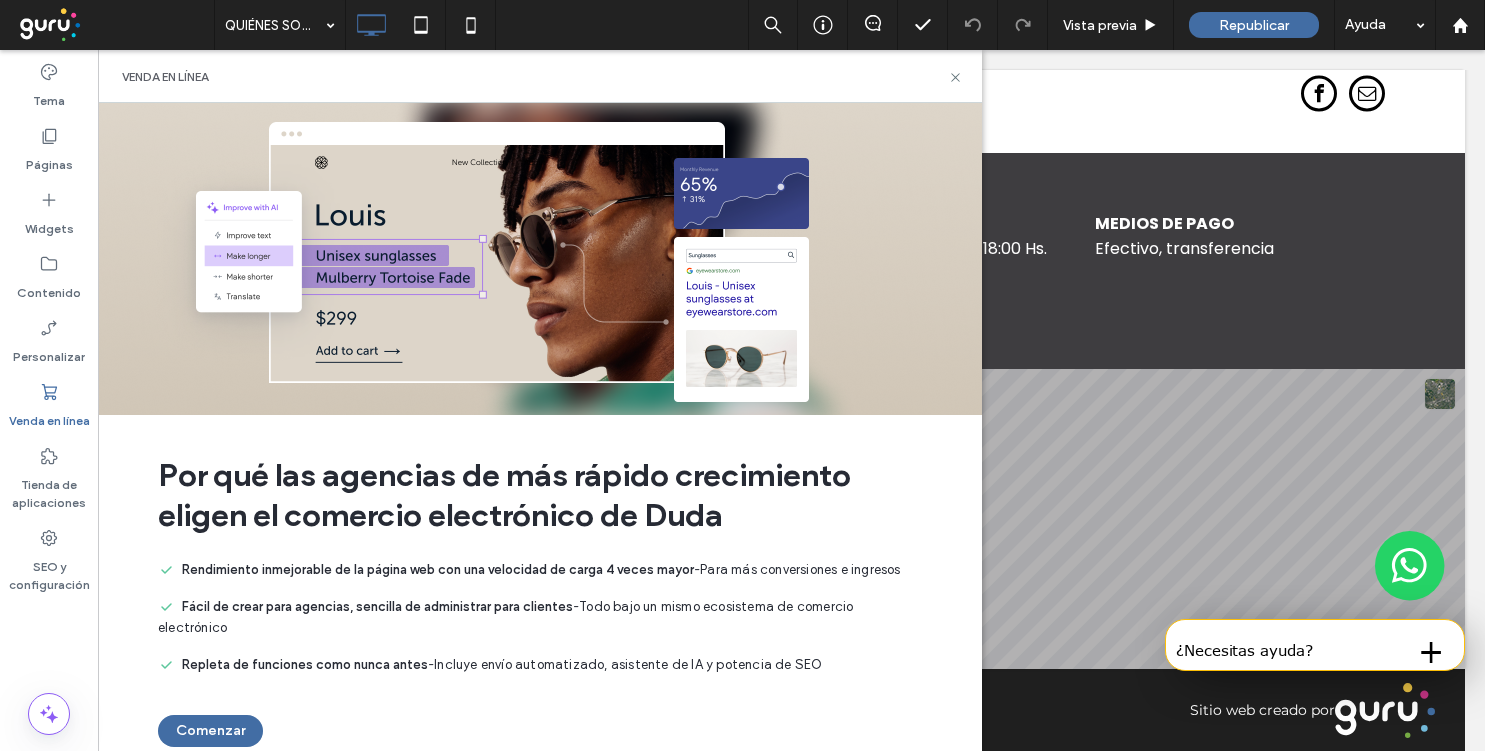 scroll, scrollTop: 57, scrollLeft: 0, axis: vertical 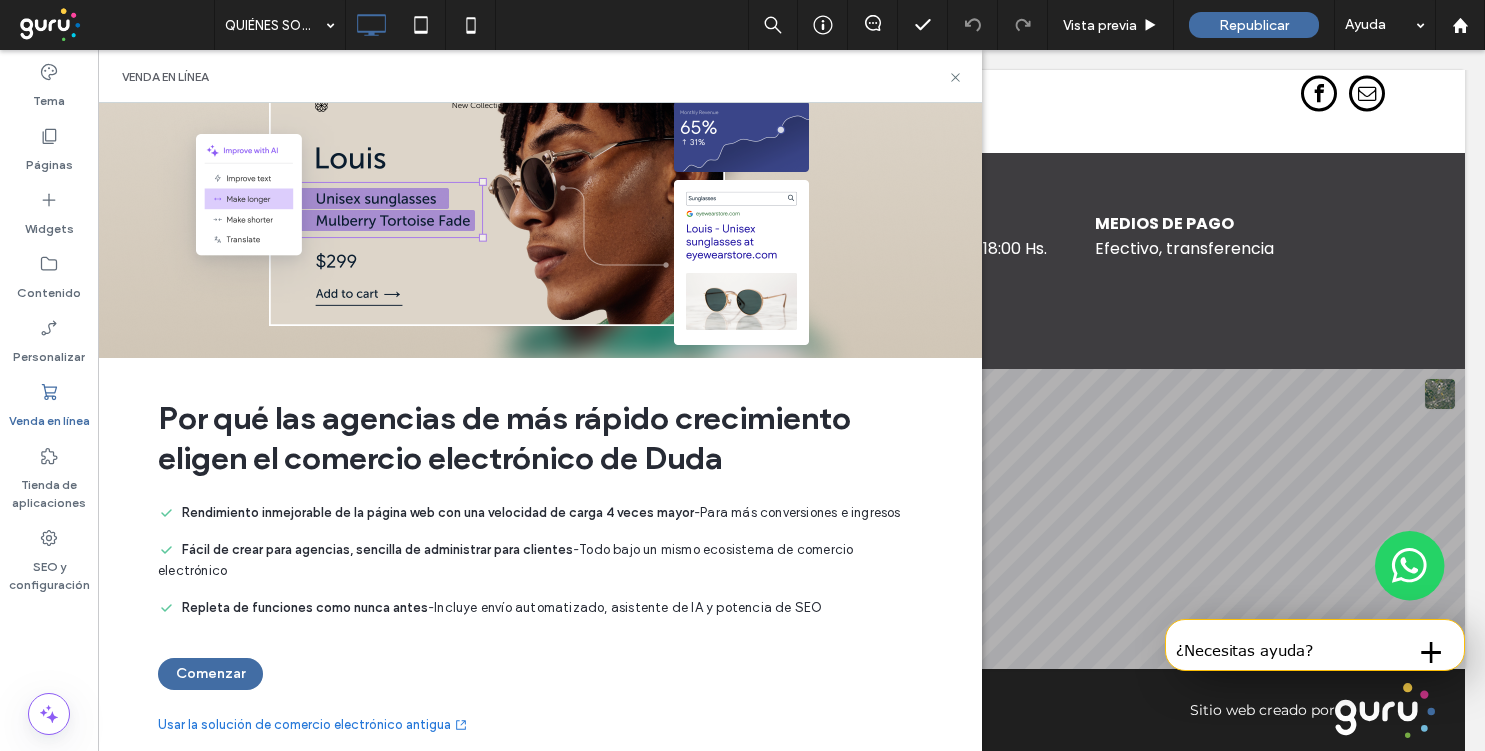 click on "Usar la solución de comercio electrónico antigua" at bounding box center (313, 725) 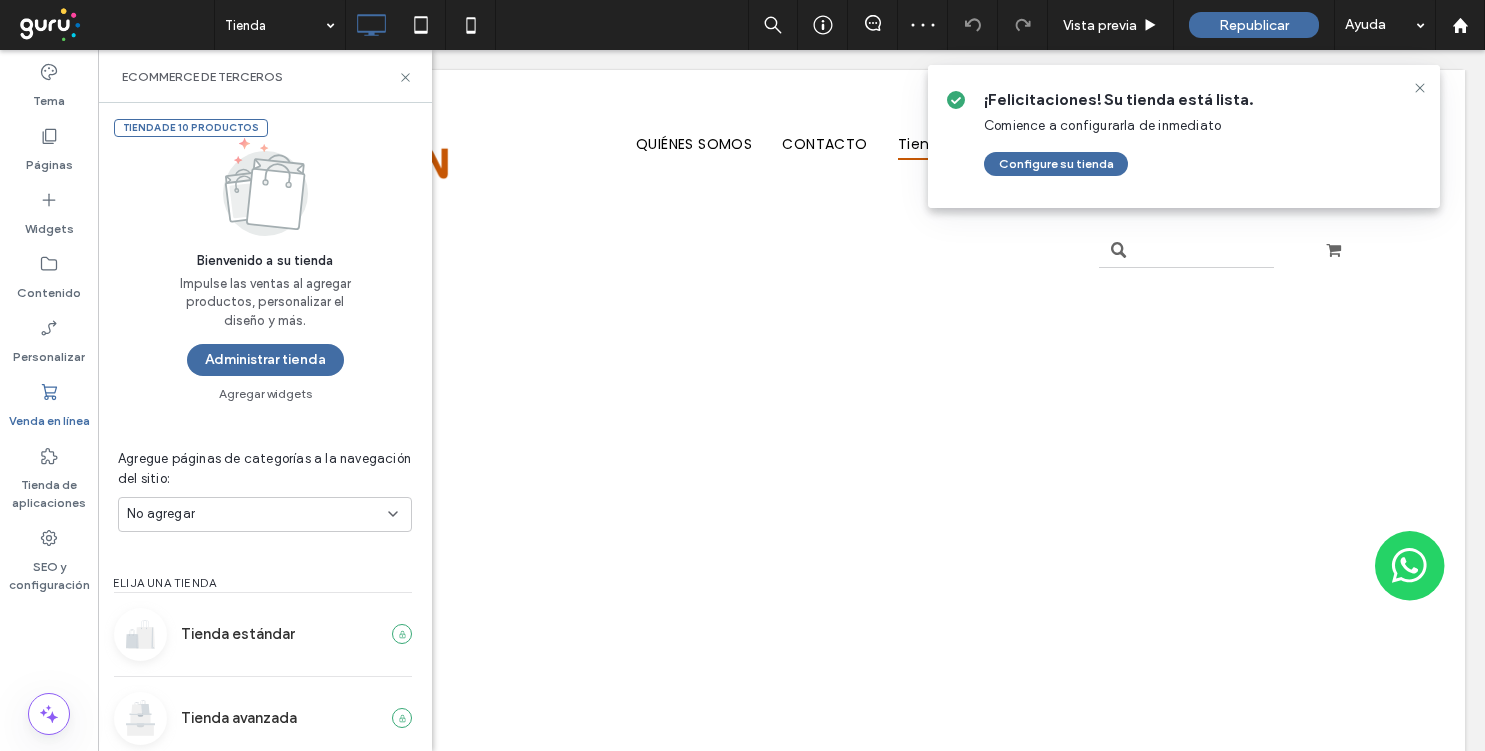 scroll, scrollTop: 0, scrollLeft: 0, axis: both 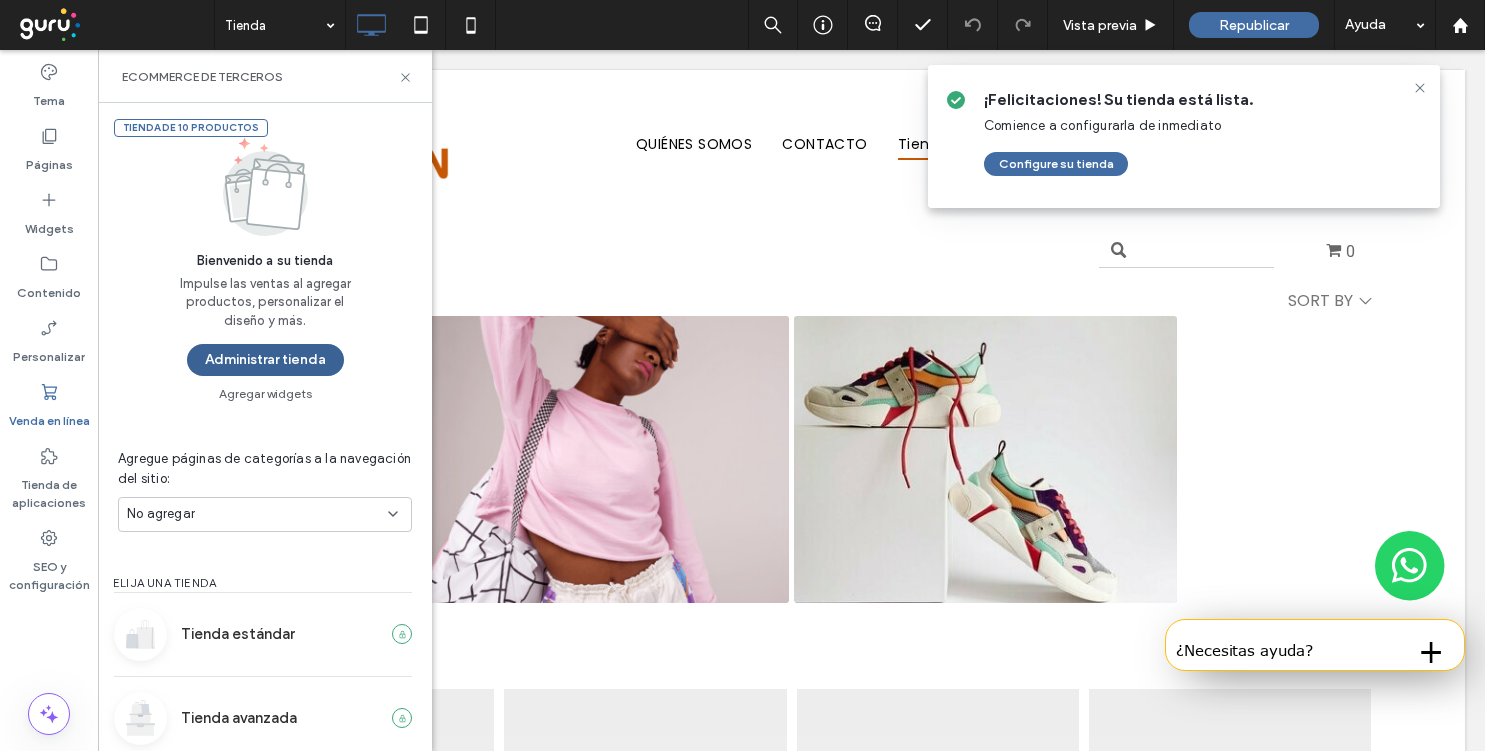 click on "Administrar tienda" at bounding box center (265, 360) 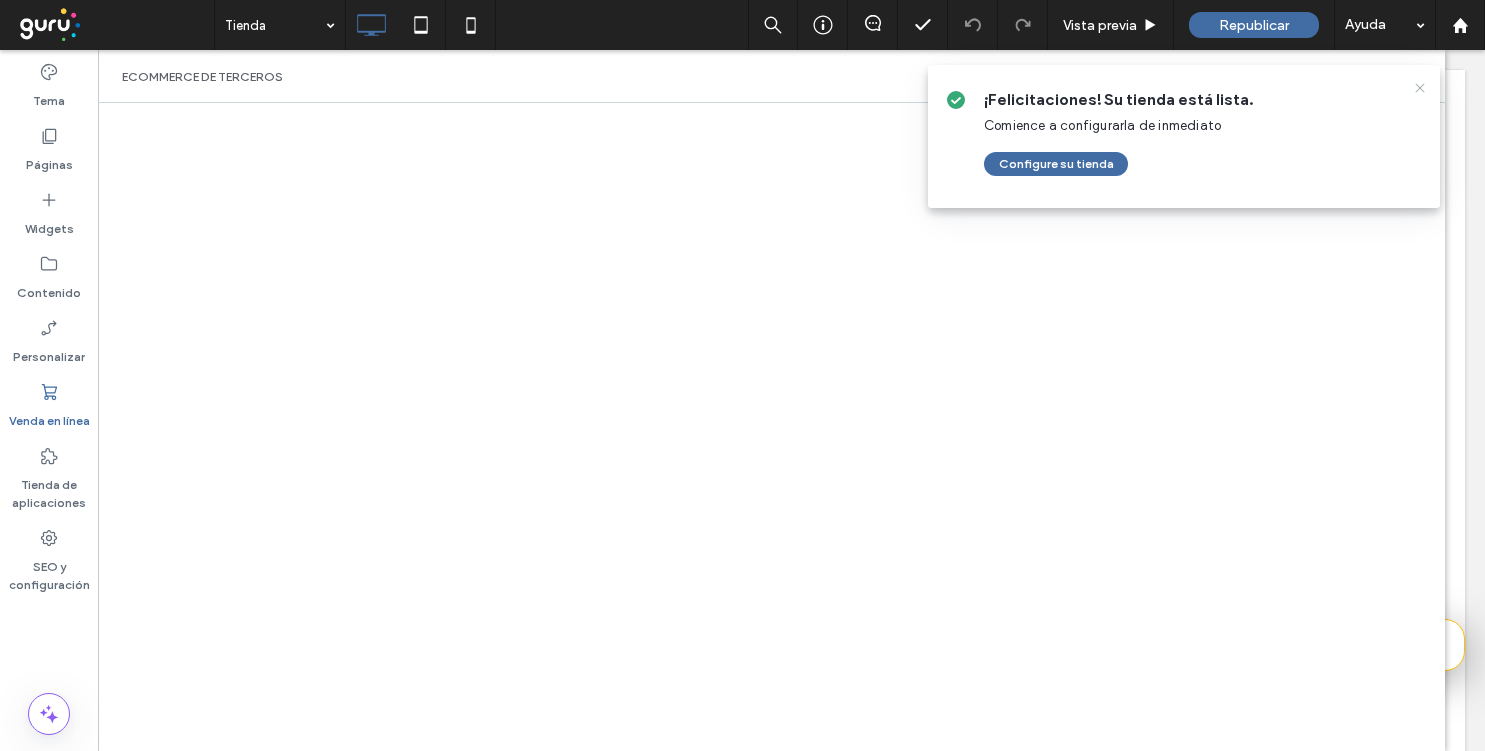 click 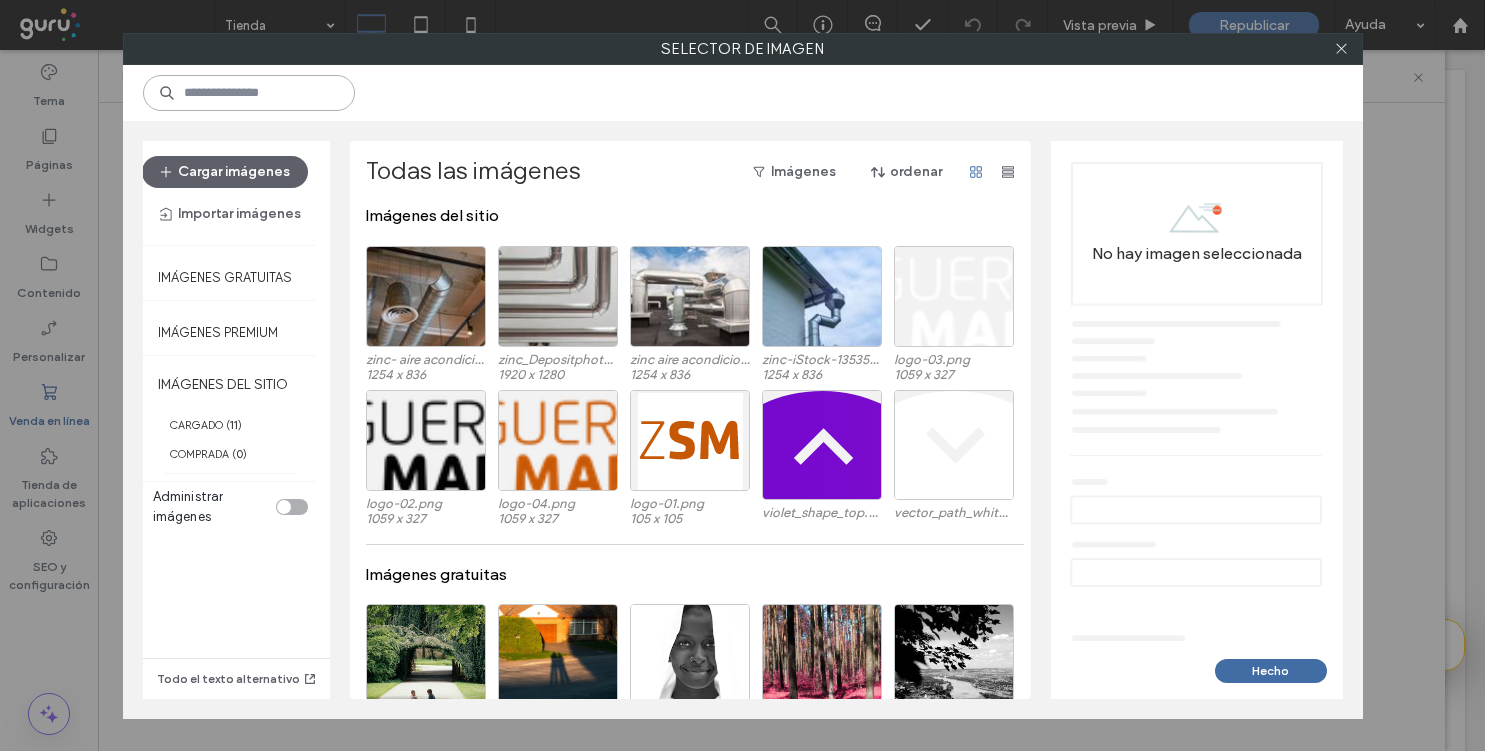click at bounding box center (249, 93) 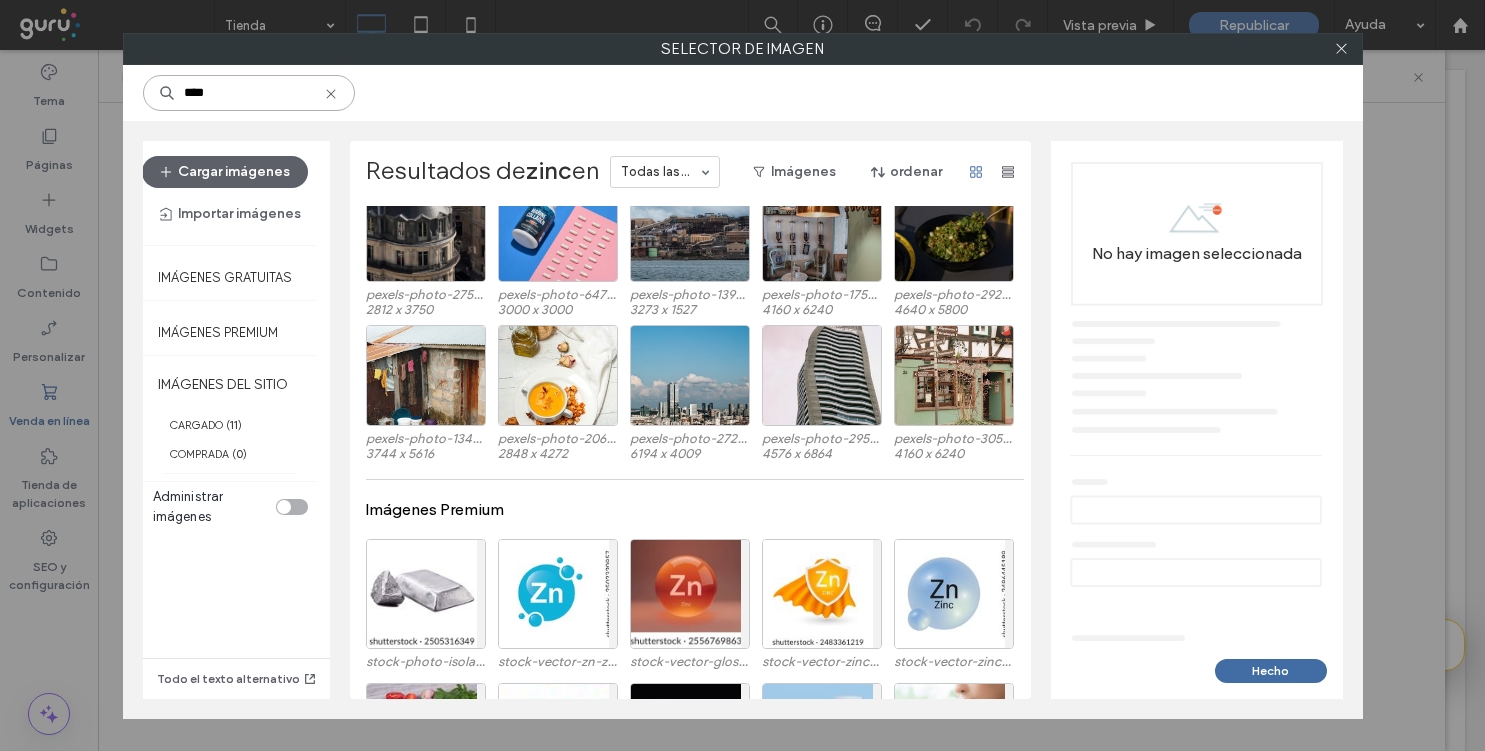 scroll, scrollTop: 3162, scrollLeft: 0, axis: vertical 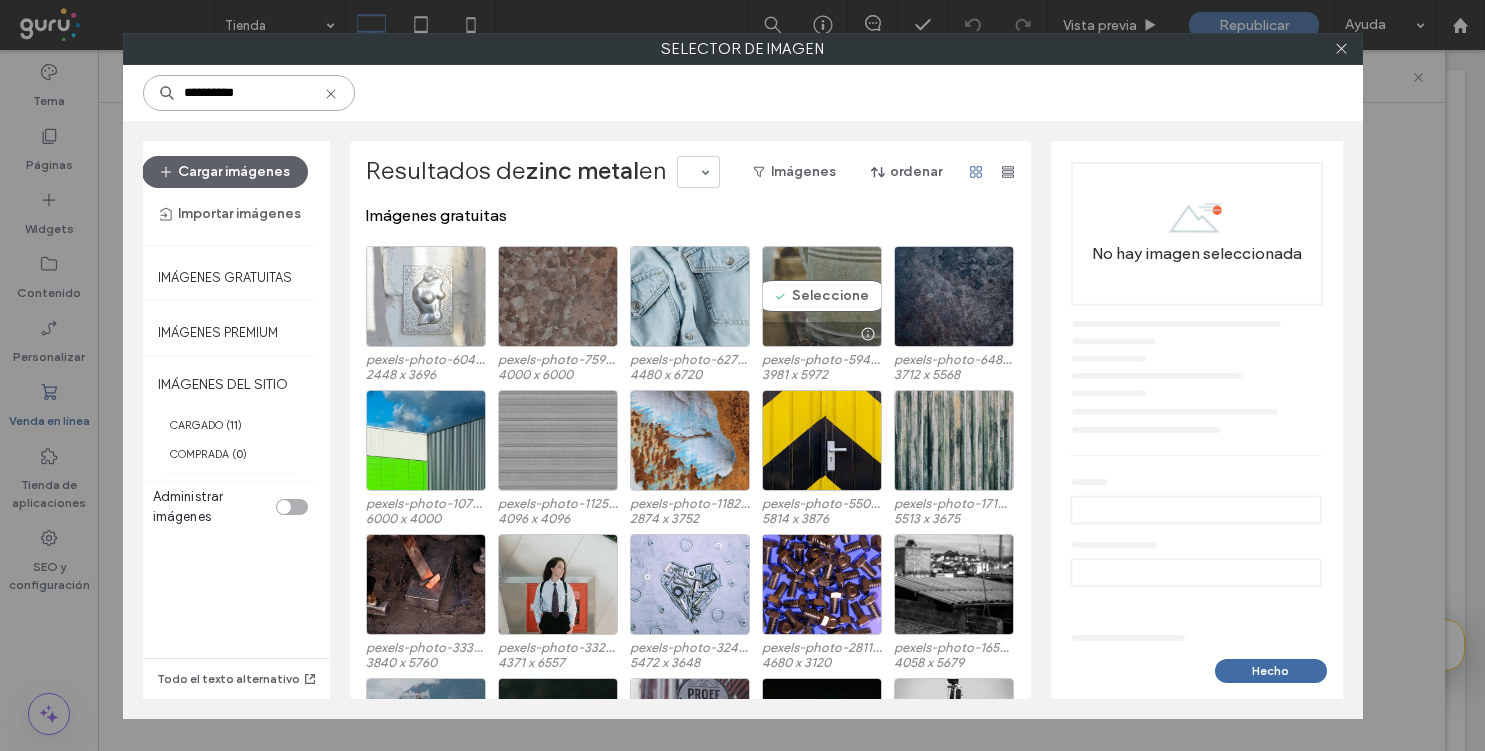 type on "**********" 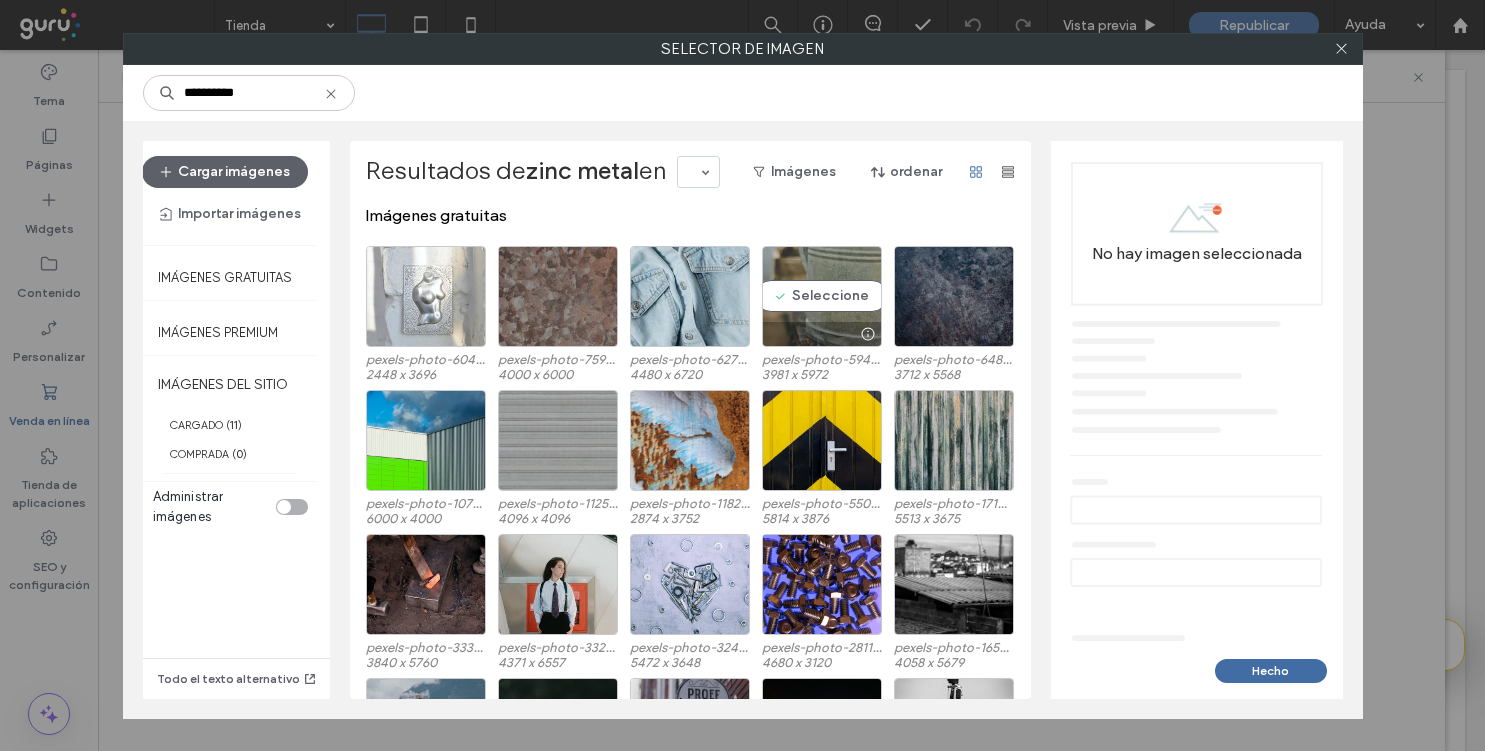 click on "Seleccione" at bounding box center [822, 296] 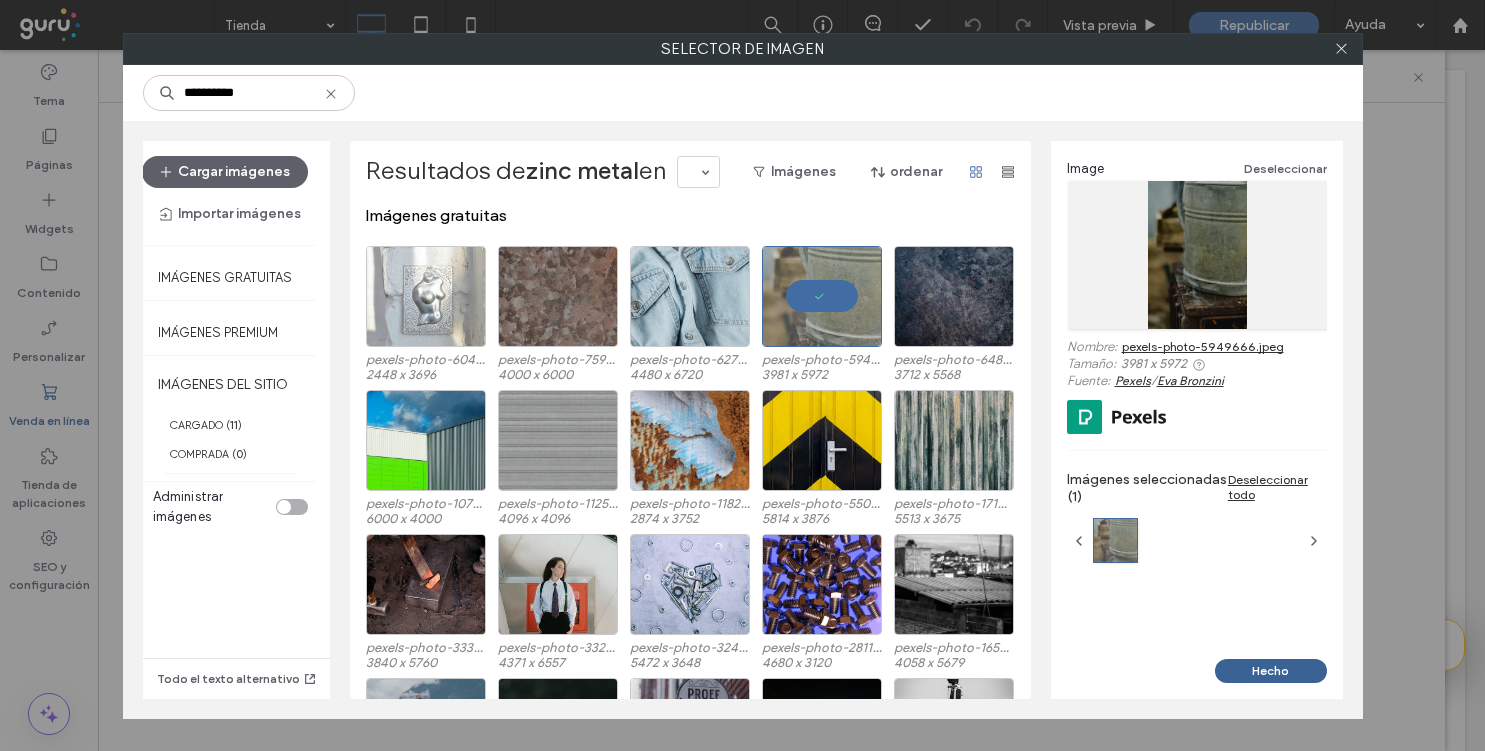 click on "Hecho" at bounding box center [1271, 671] 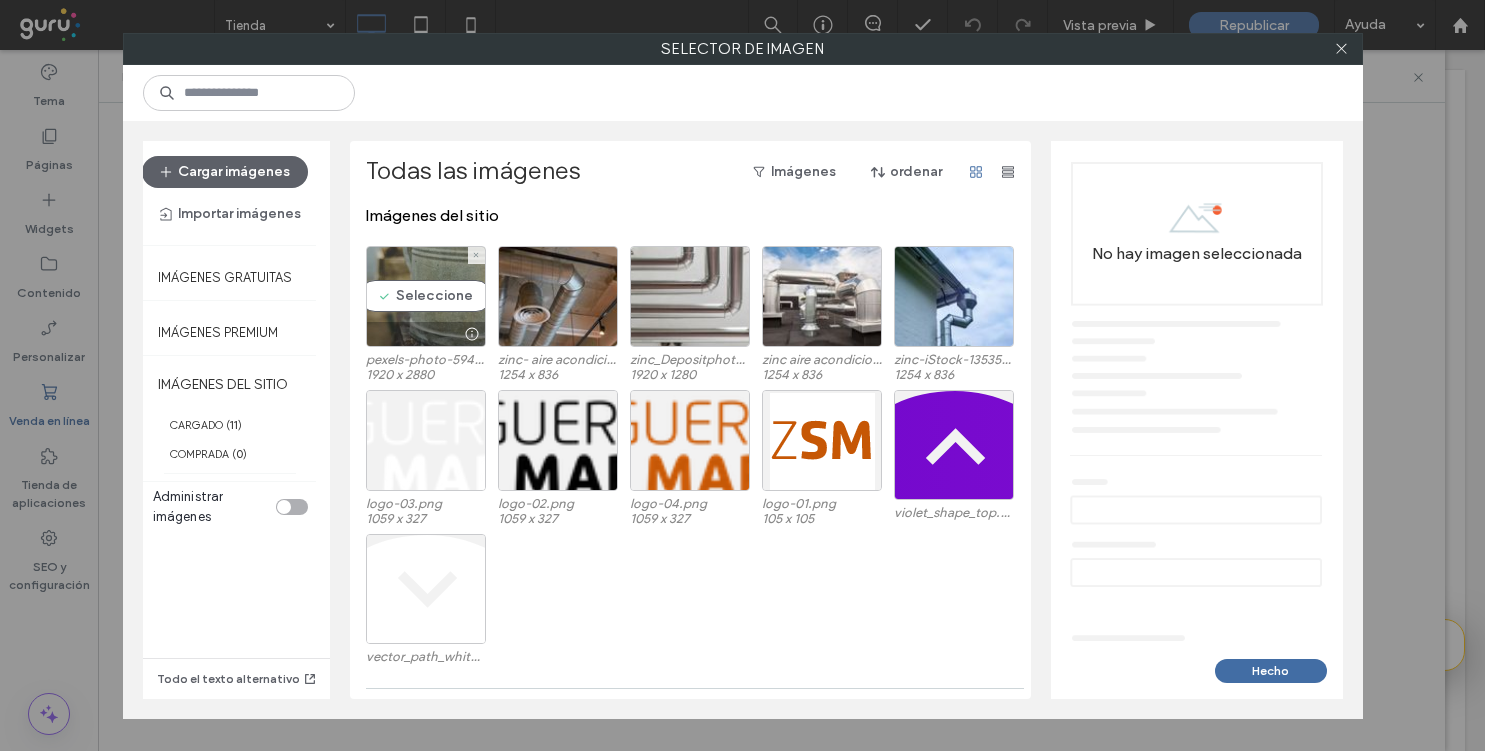click on "Seleccione" at bounding box center (426, 296) 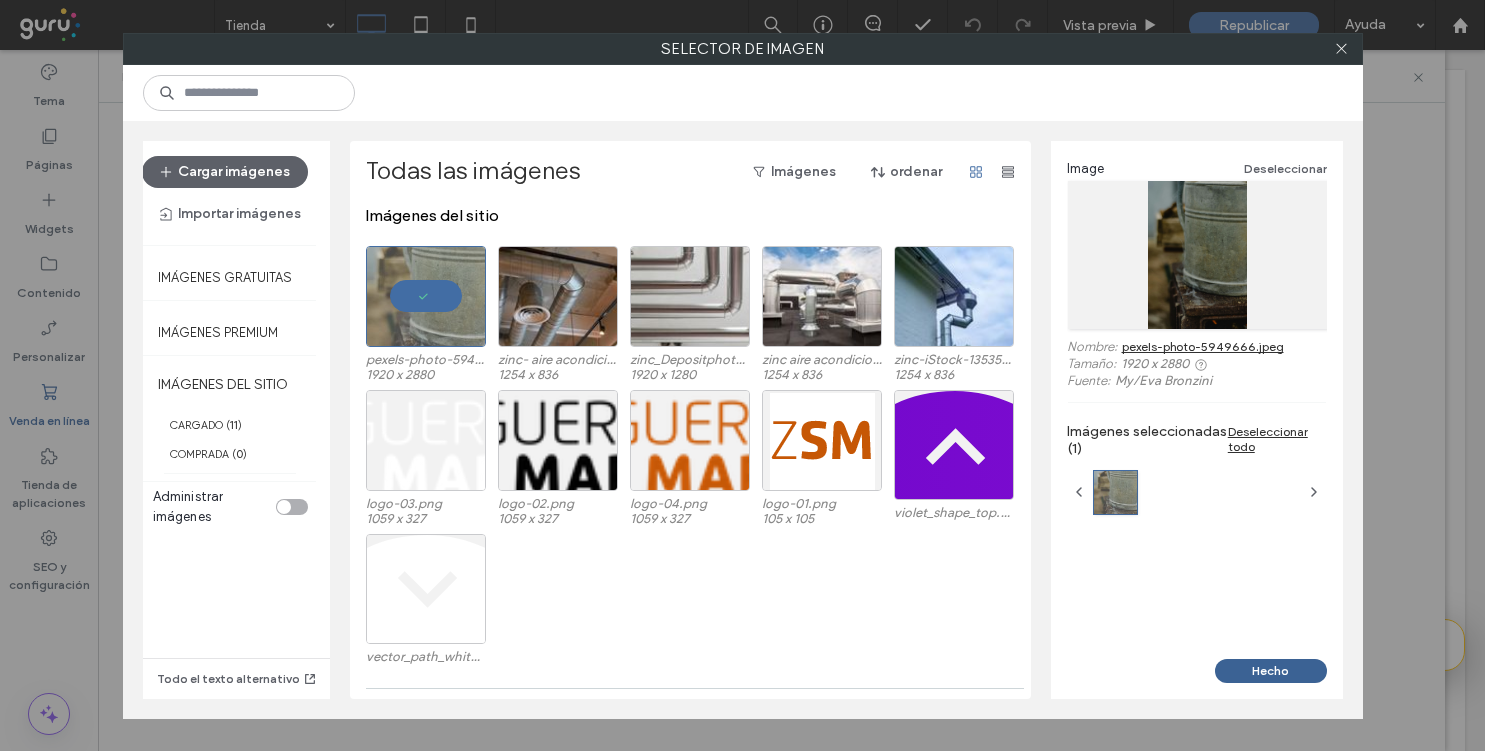 click on "Hecho" at bounding box center (1271, 671) 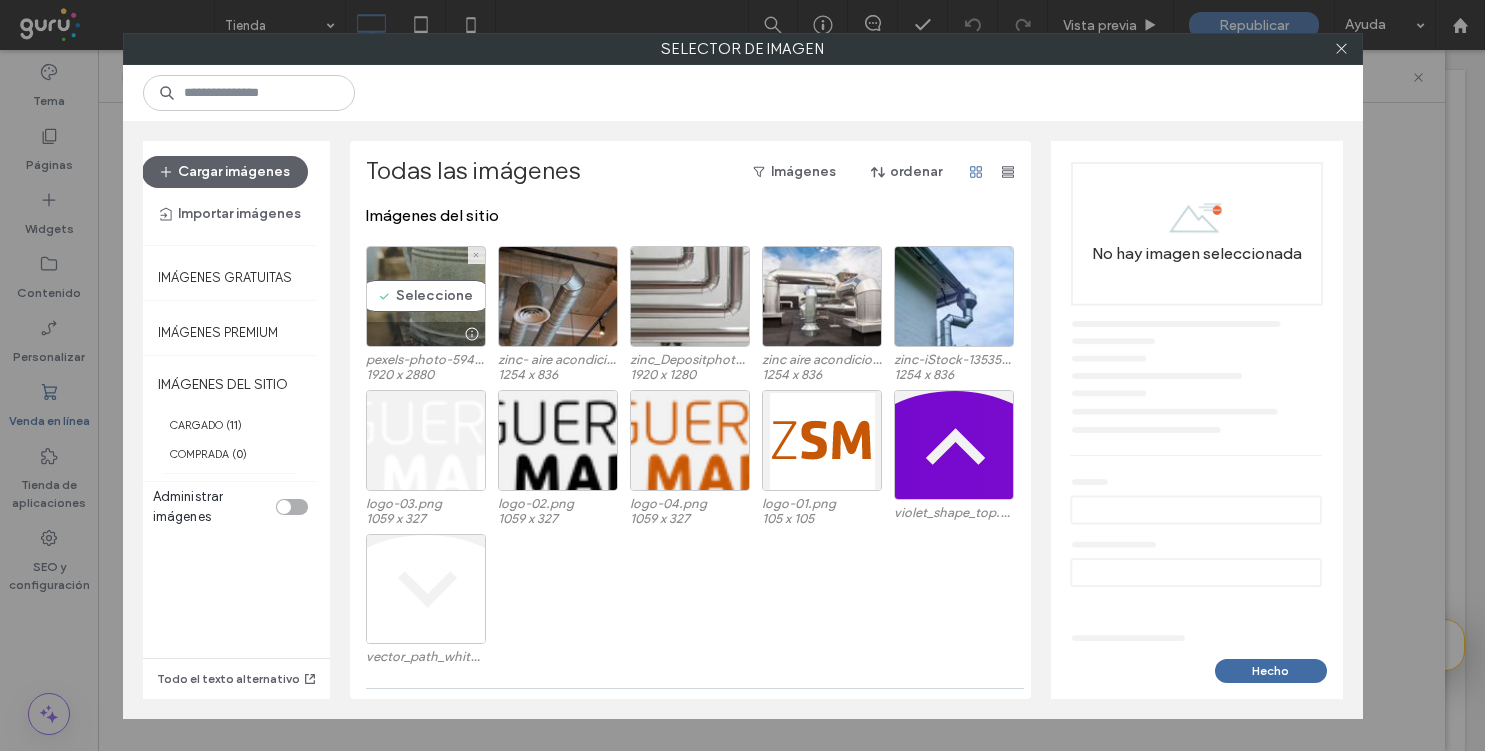 click on "Seleccione" at bounding box center [426, 296] 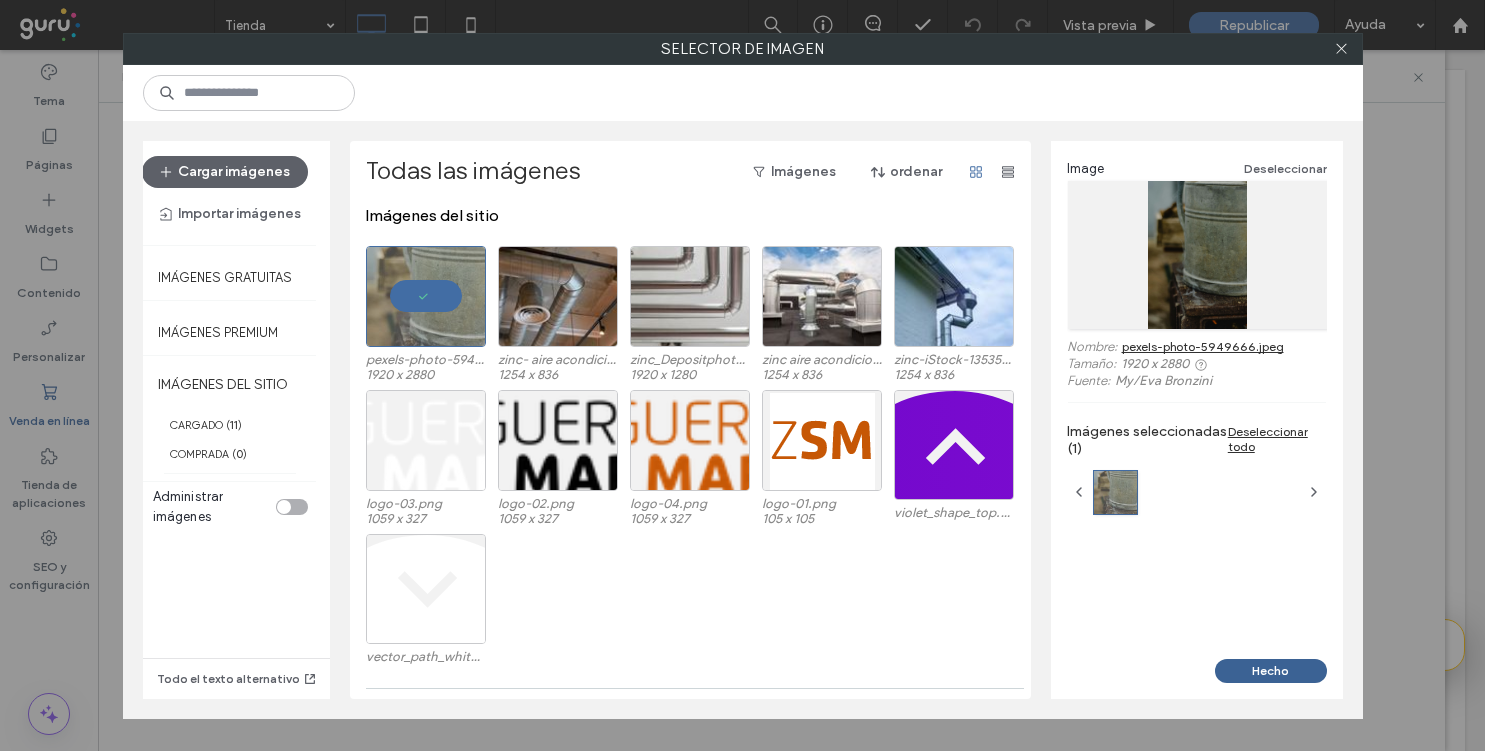 click on "Hecho" at bounding box center (1271, 671) 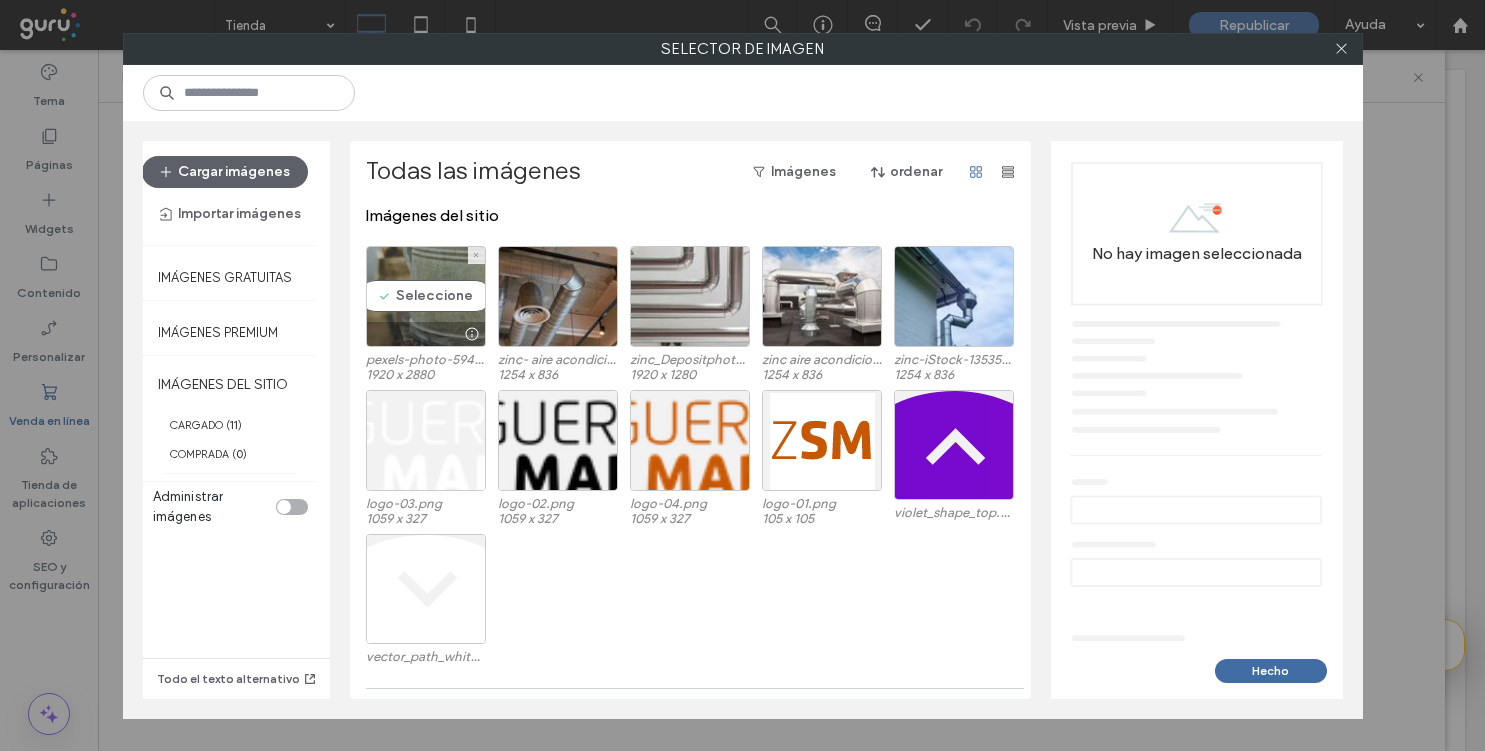 click on "Seleccione" at bounding box center [426, 296] 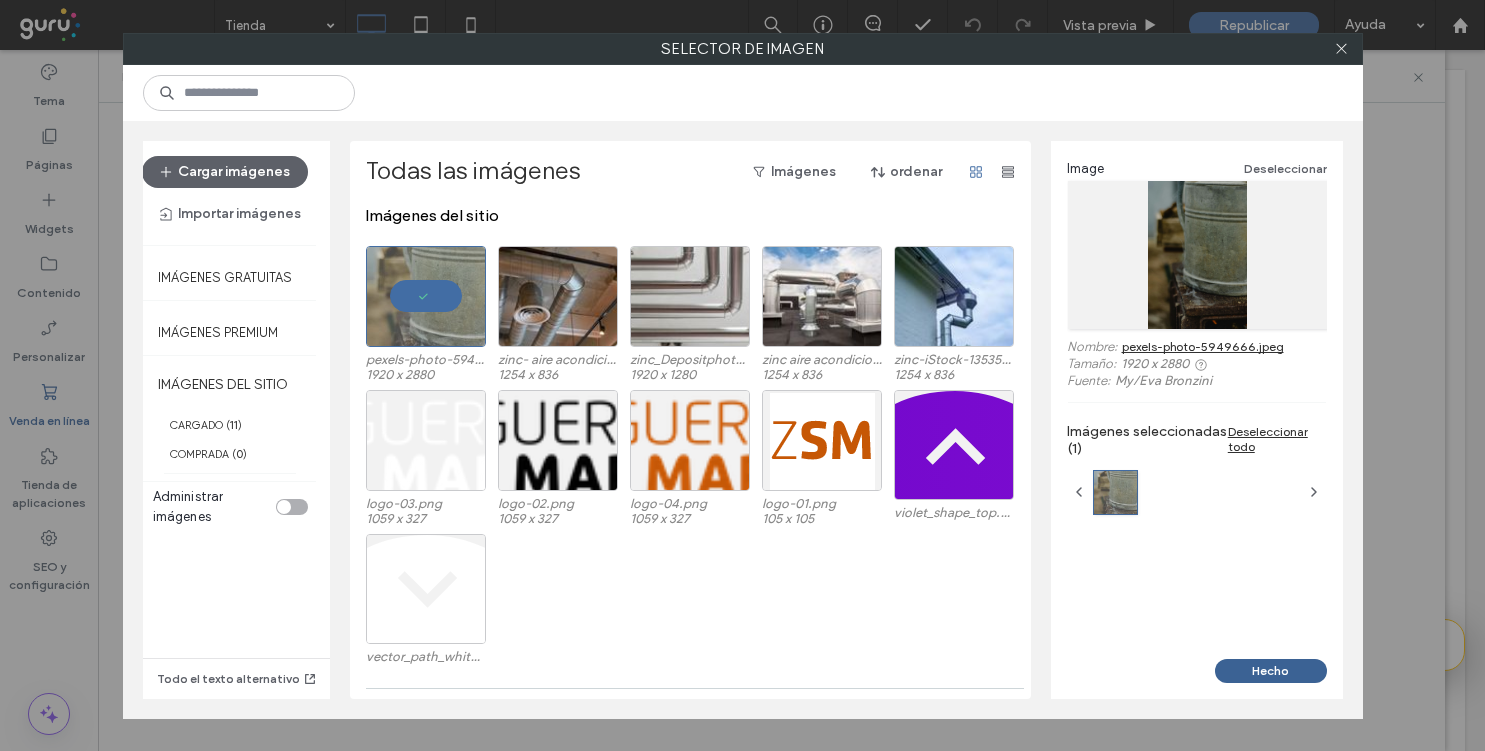 click on "Hecho" at bounding box center [1271, 671] 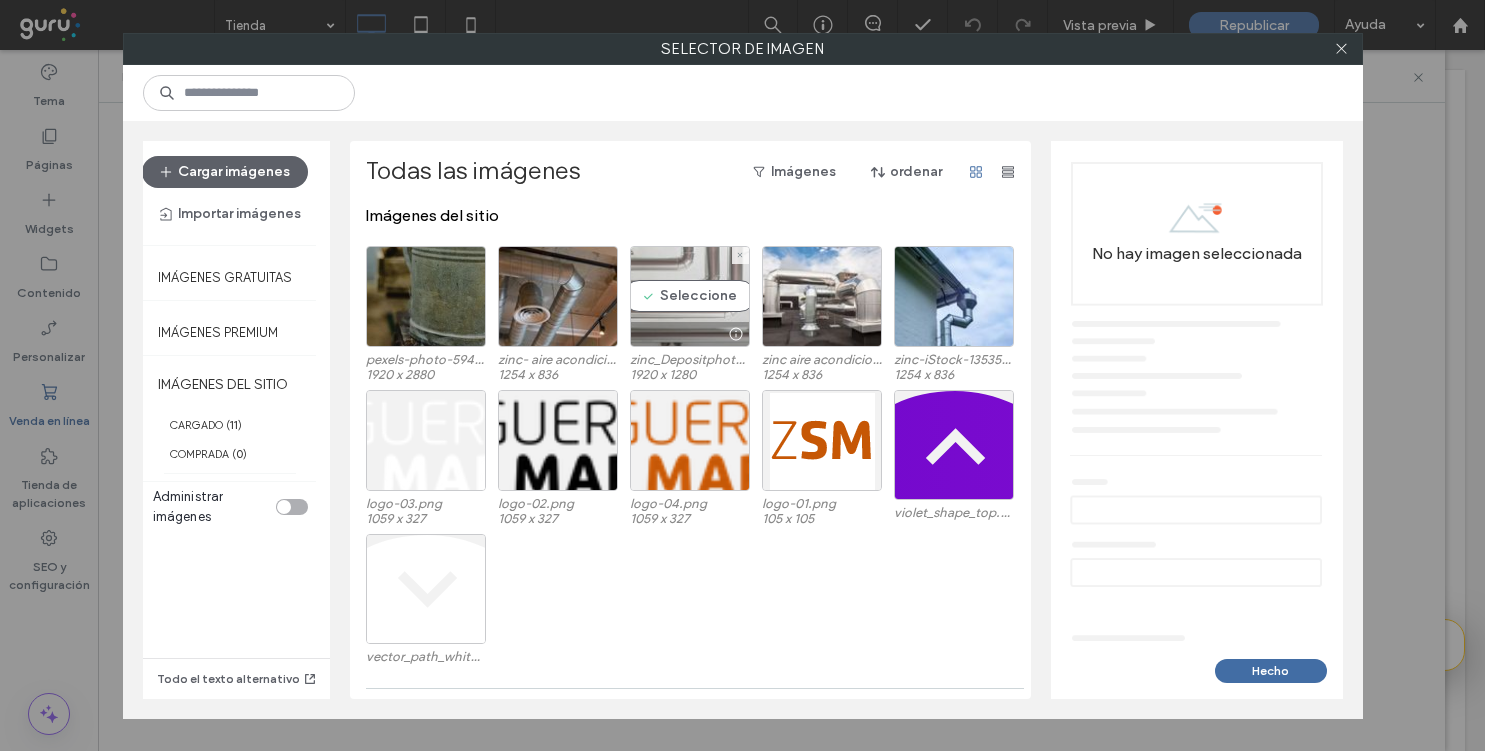 click on "Seleccione" at bounding box center [690, 296] 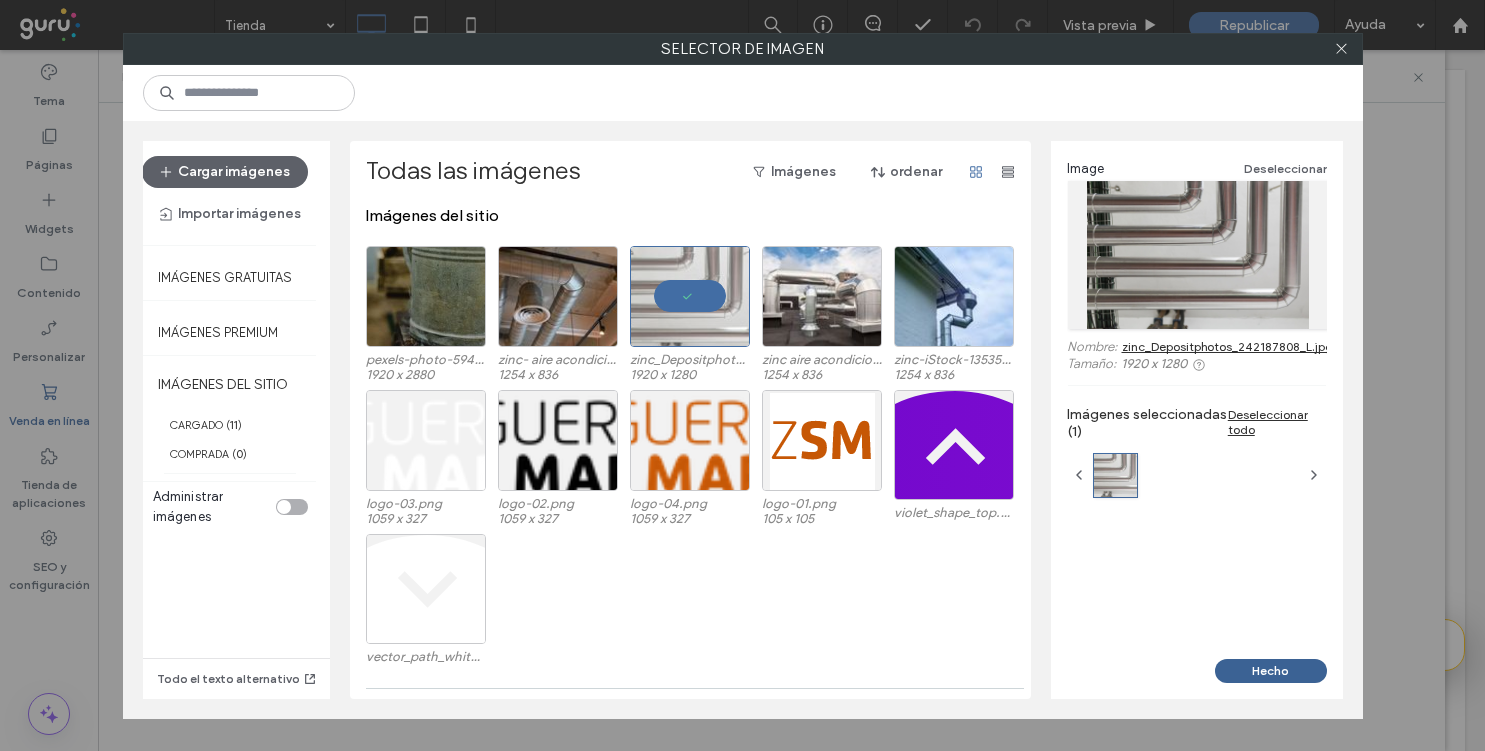 click on "Hecho" at bounding box center (1271, 671) 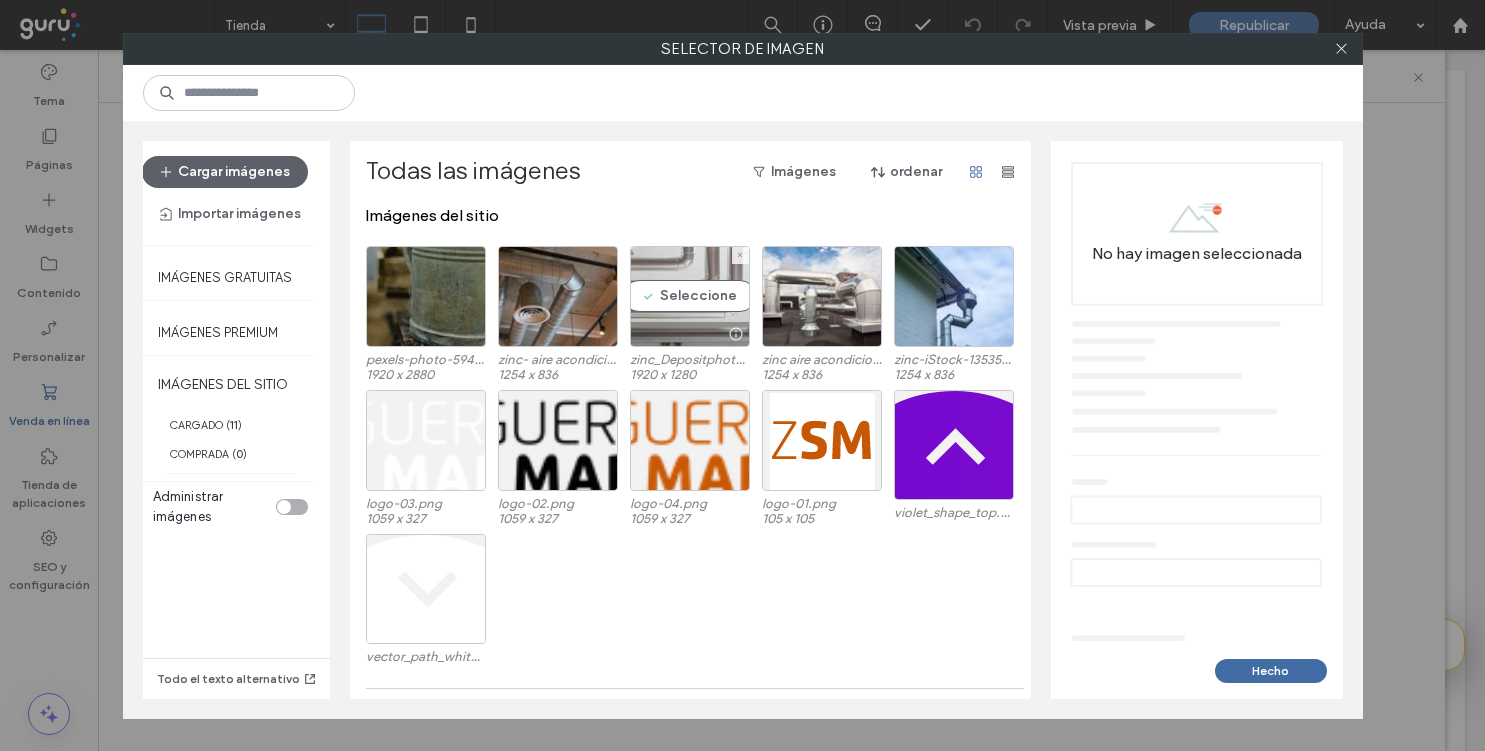 click on "Seleccione" at bounding box center (690, 296) 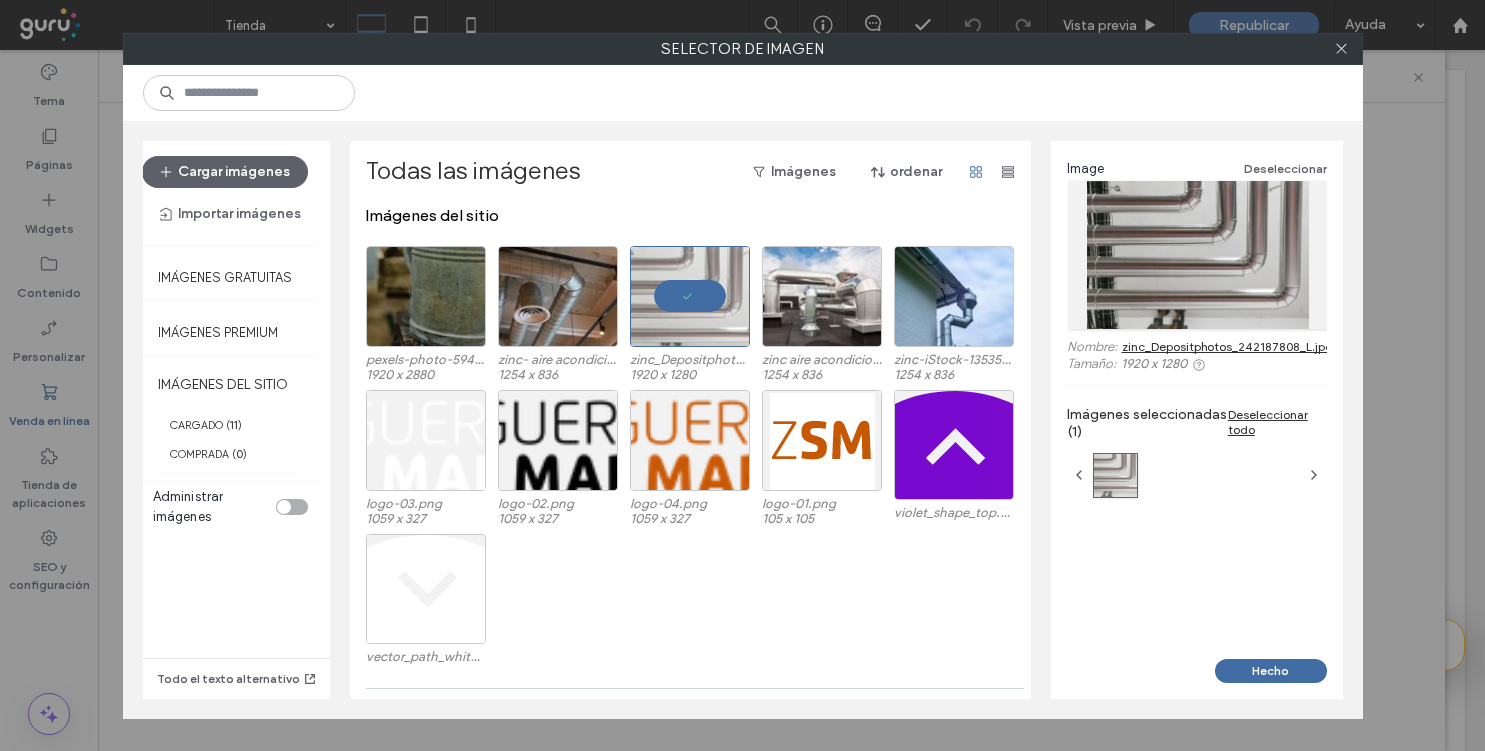click on "Image Deseleccionar Nombre: zinc_Depositphotos_242187808_L.jpg Tamaño: 1920 x 1280 Imágenes seleccionadas (1) Deseleccionar todo" at bounding box center (1197, 400) 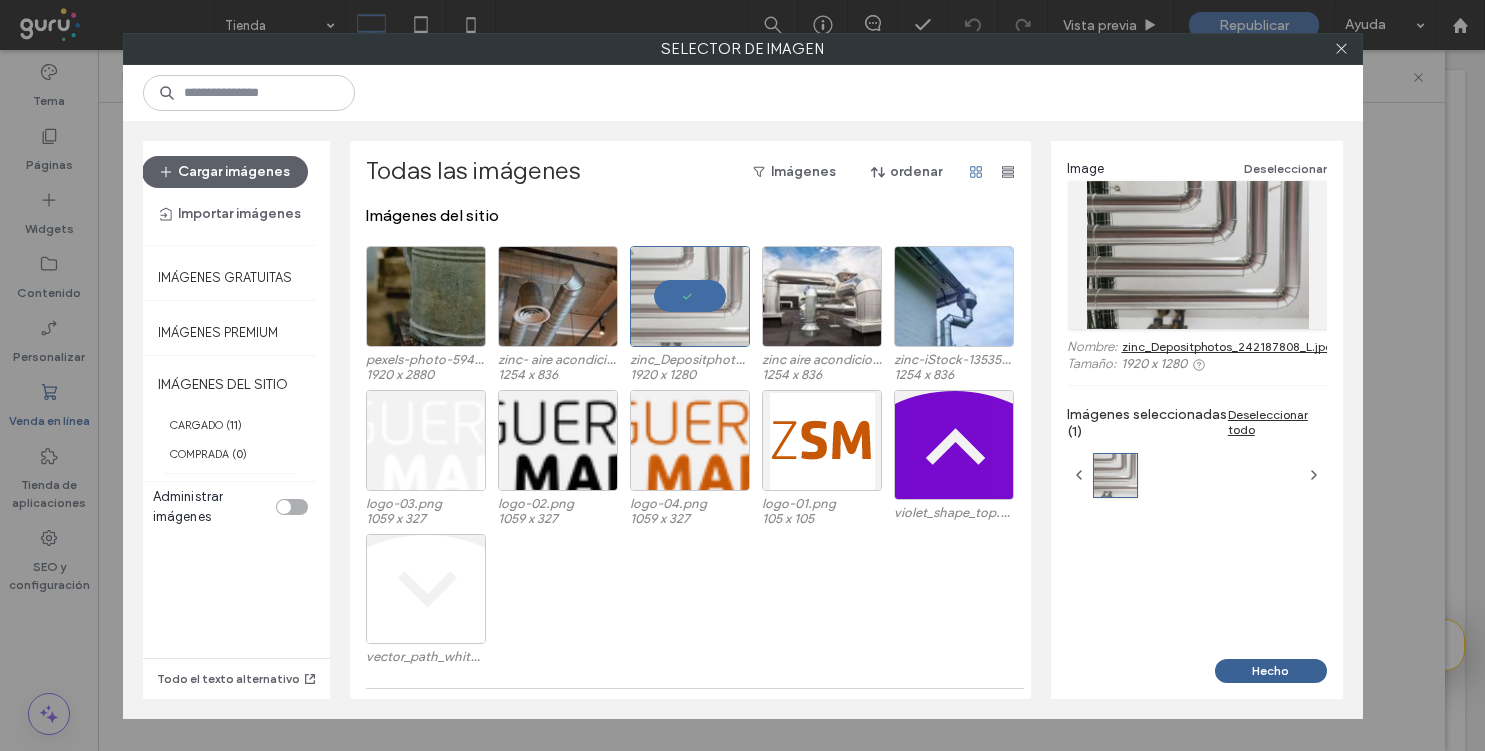 click on "Hecho" at bounding box center (1271, 671) 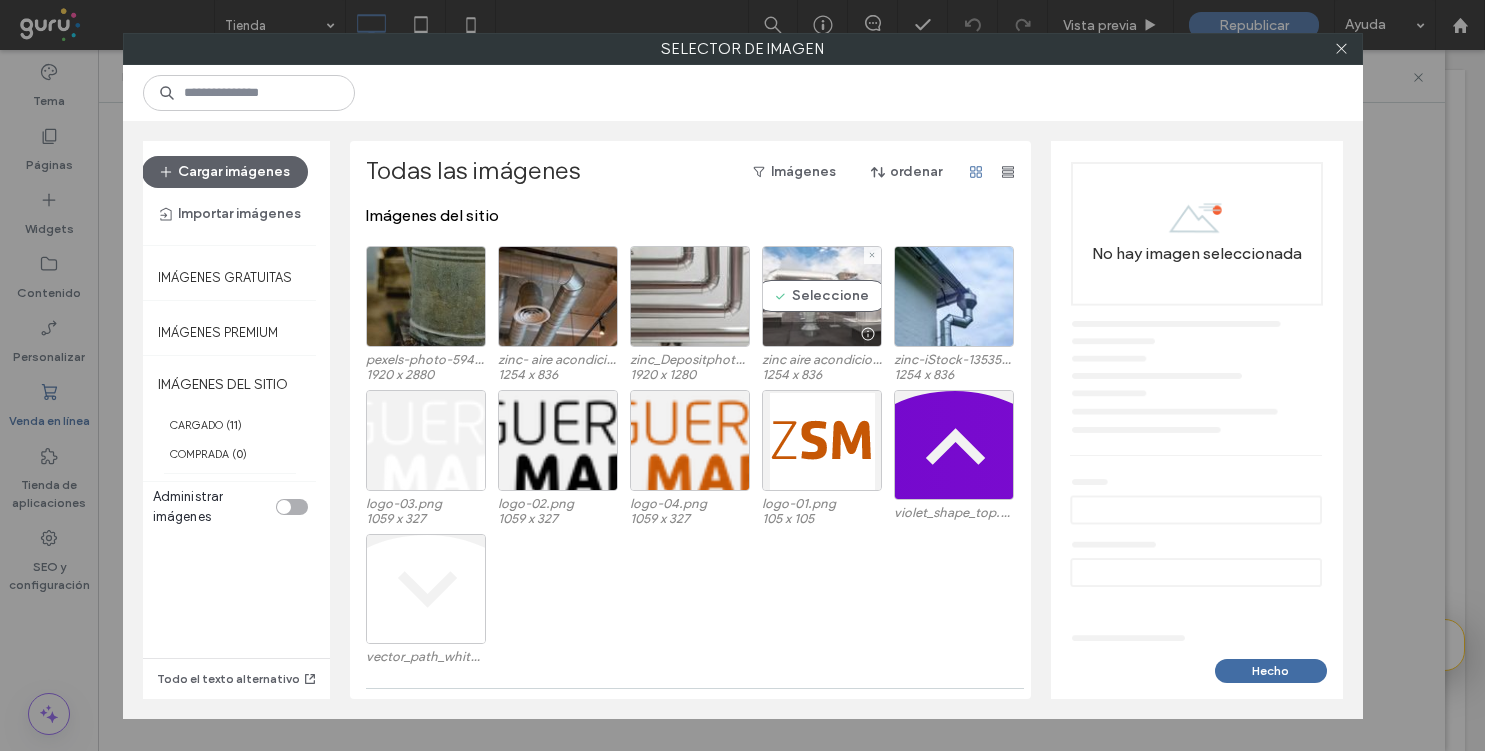 click on "Seleccione" at bounding box center [822, 296] 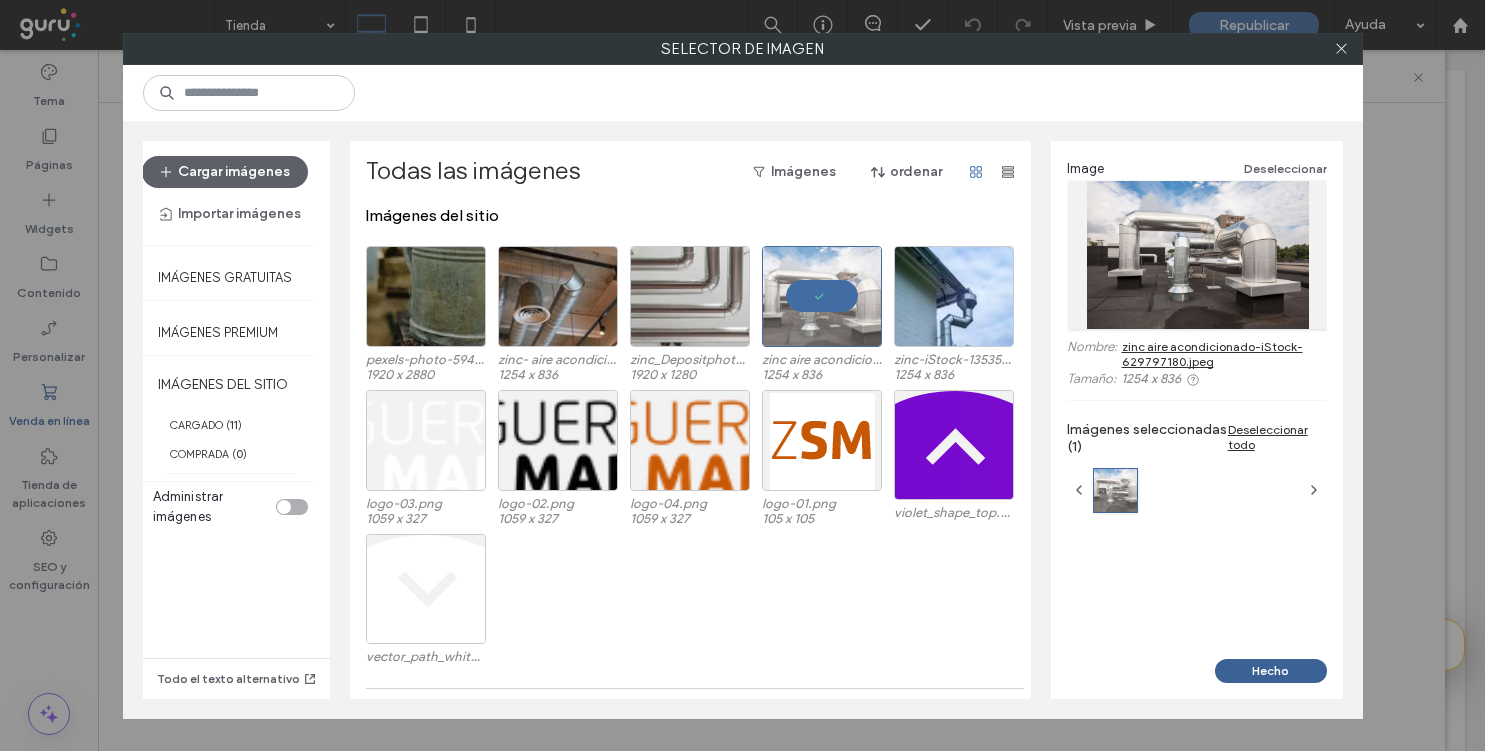 click on "Hecho" at bounding box center (1271, 671) 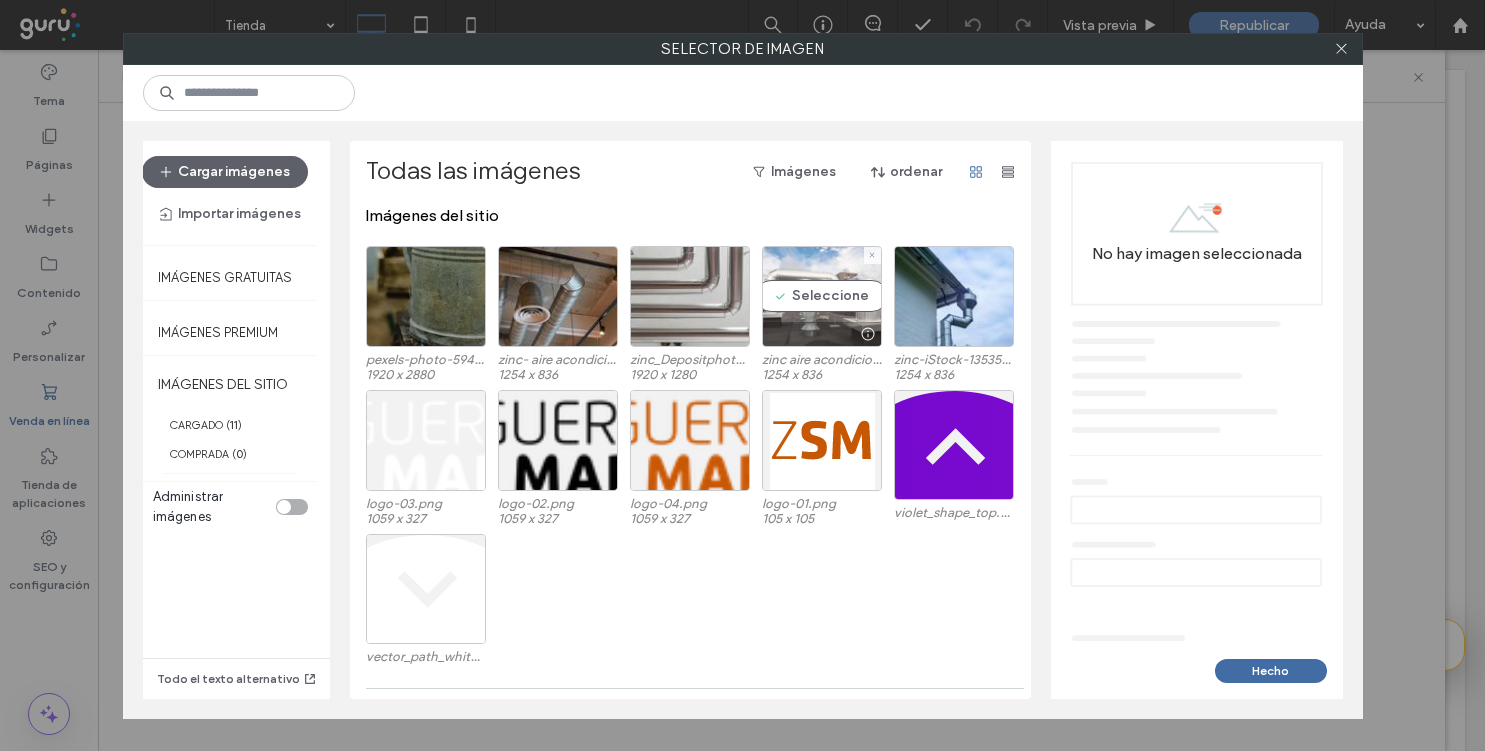 click at bounding box center [822, 334] 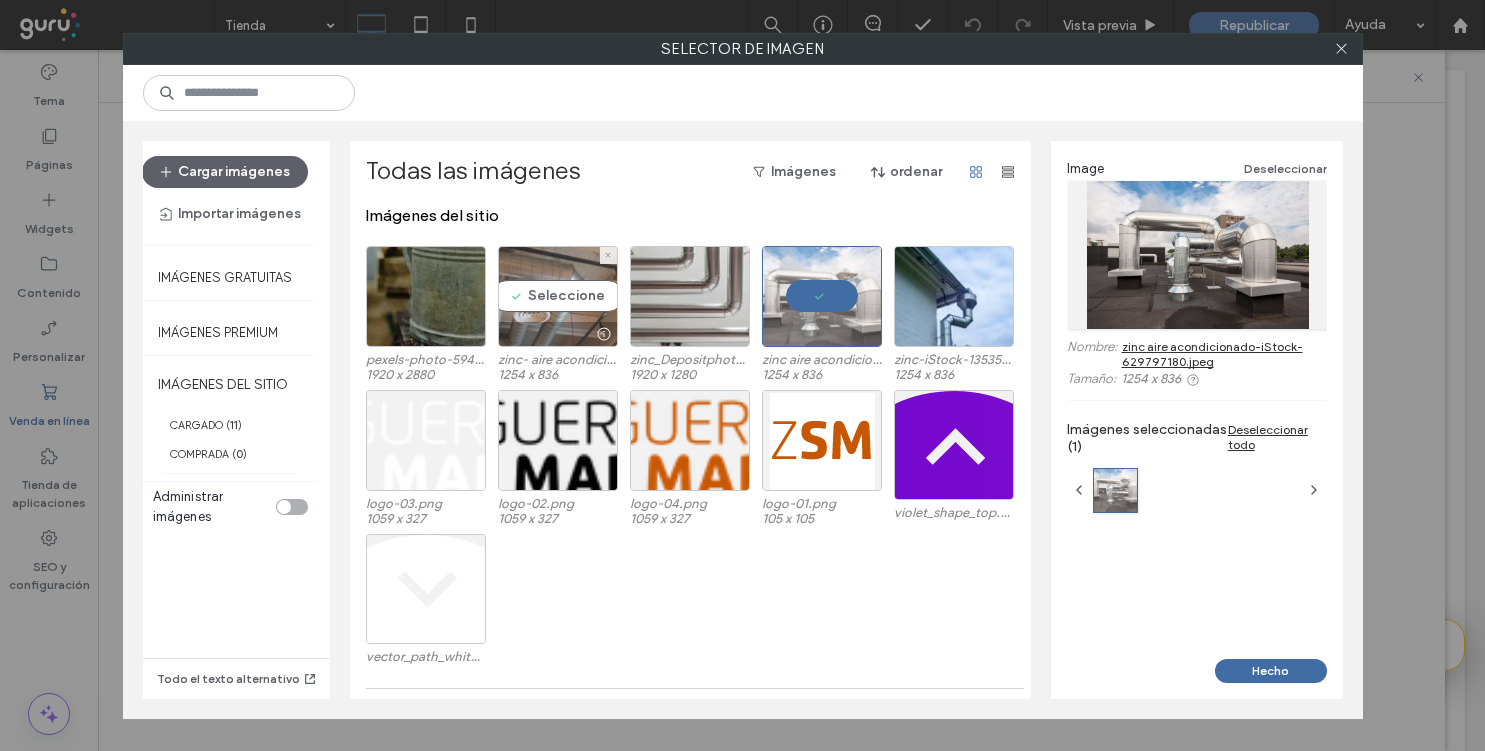 click on "Seleccione" at bounding box center [558, 296] 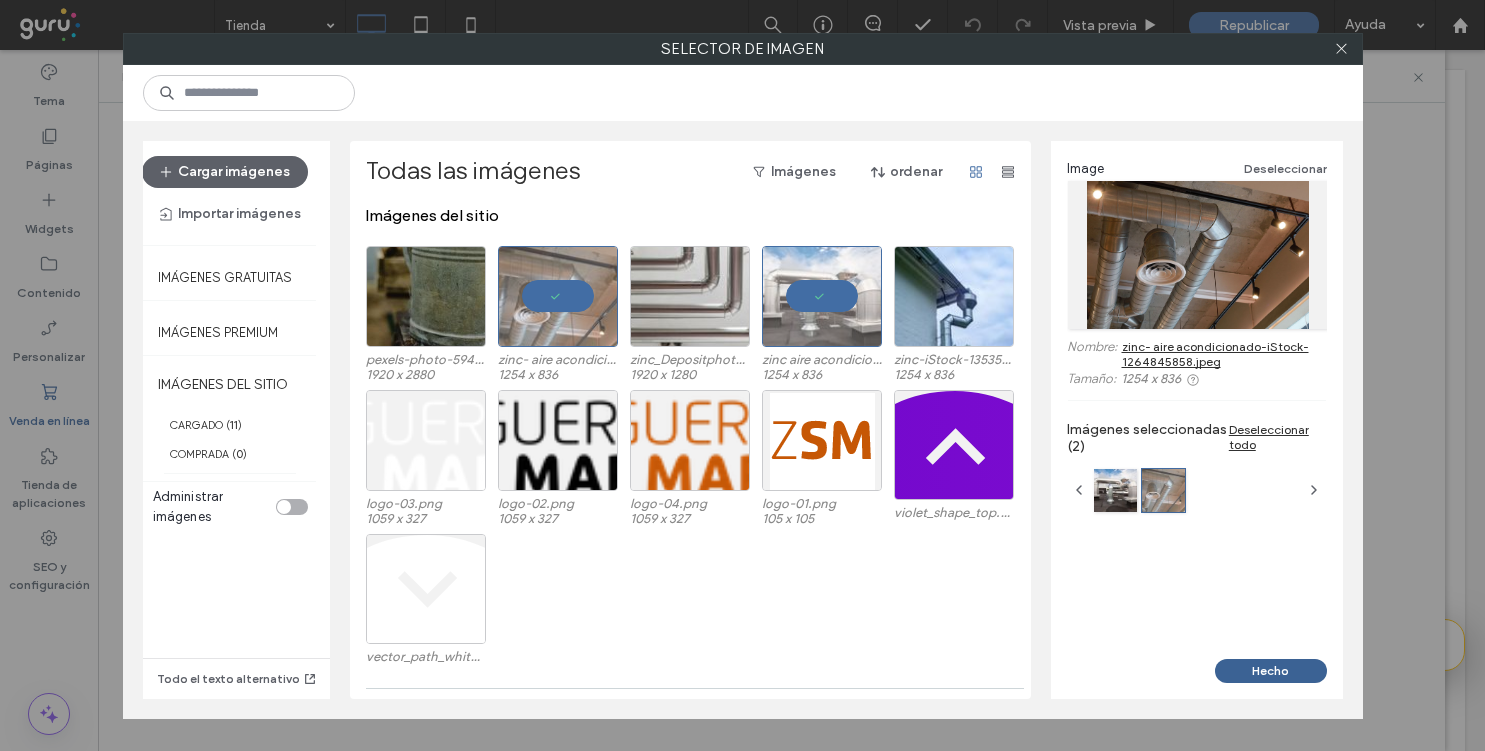 click on "Hecho" at bounding box center (1271, 671) 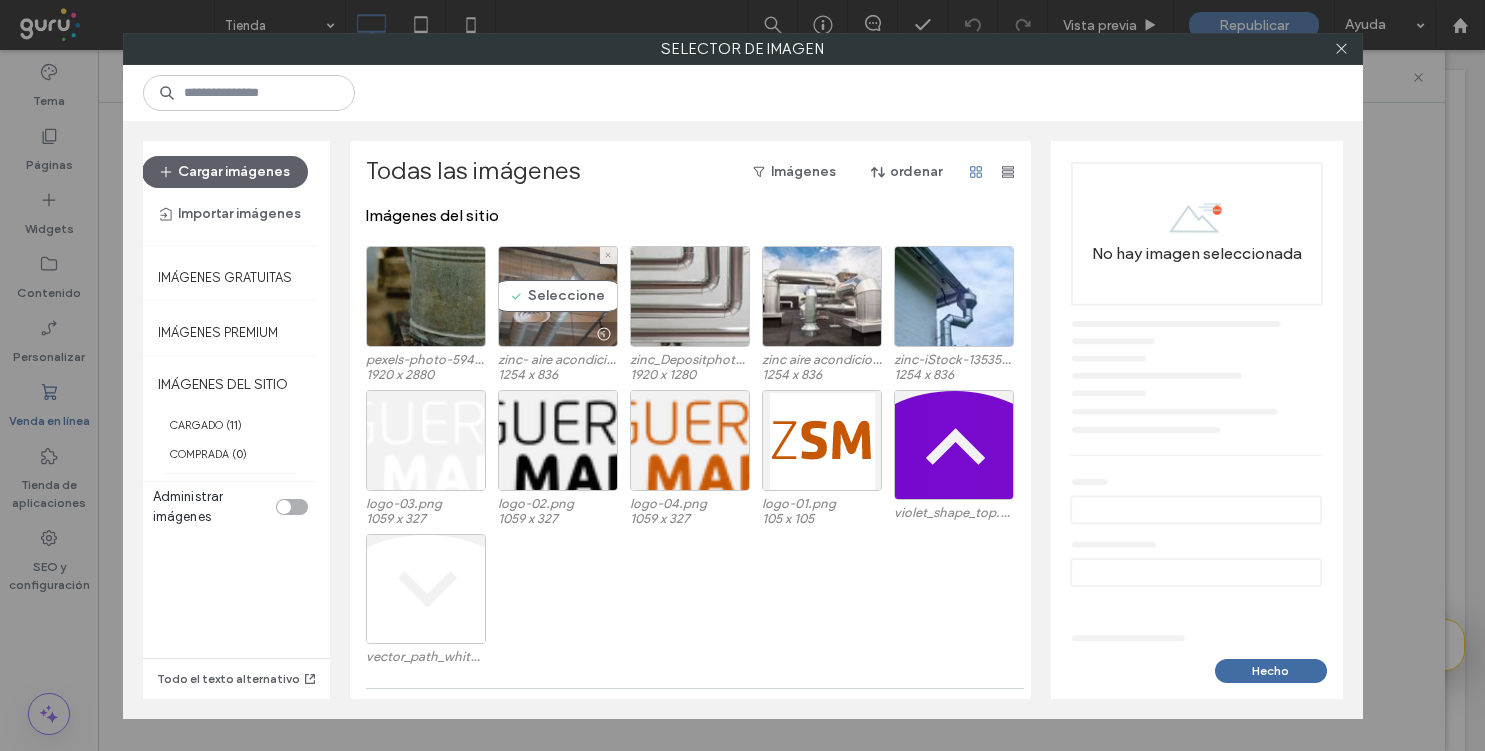click at bounding box center [558, 334] 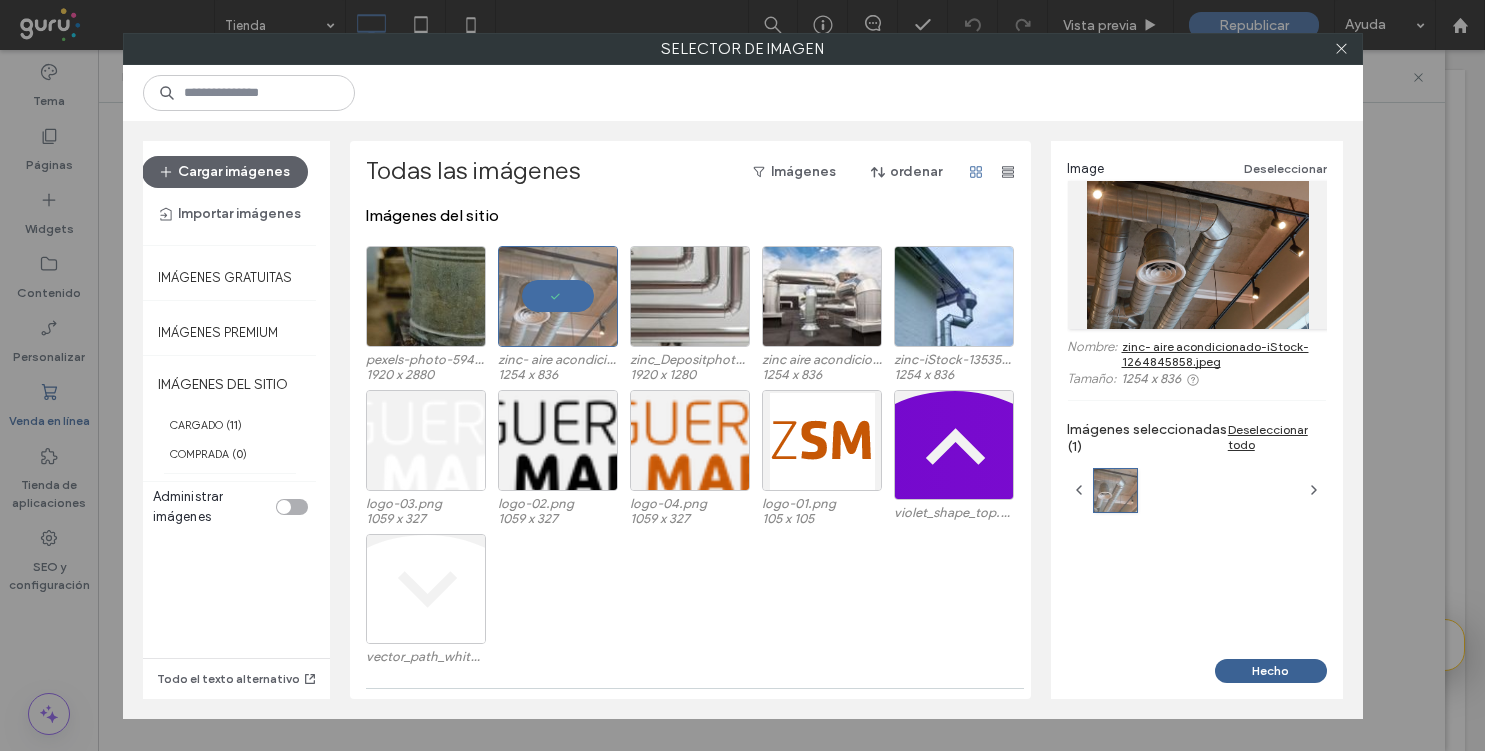 click on "Hecho" at bounding box center [1271, 671] 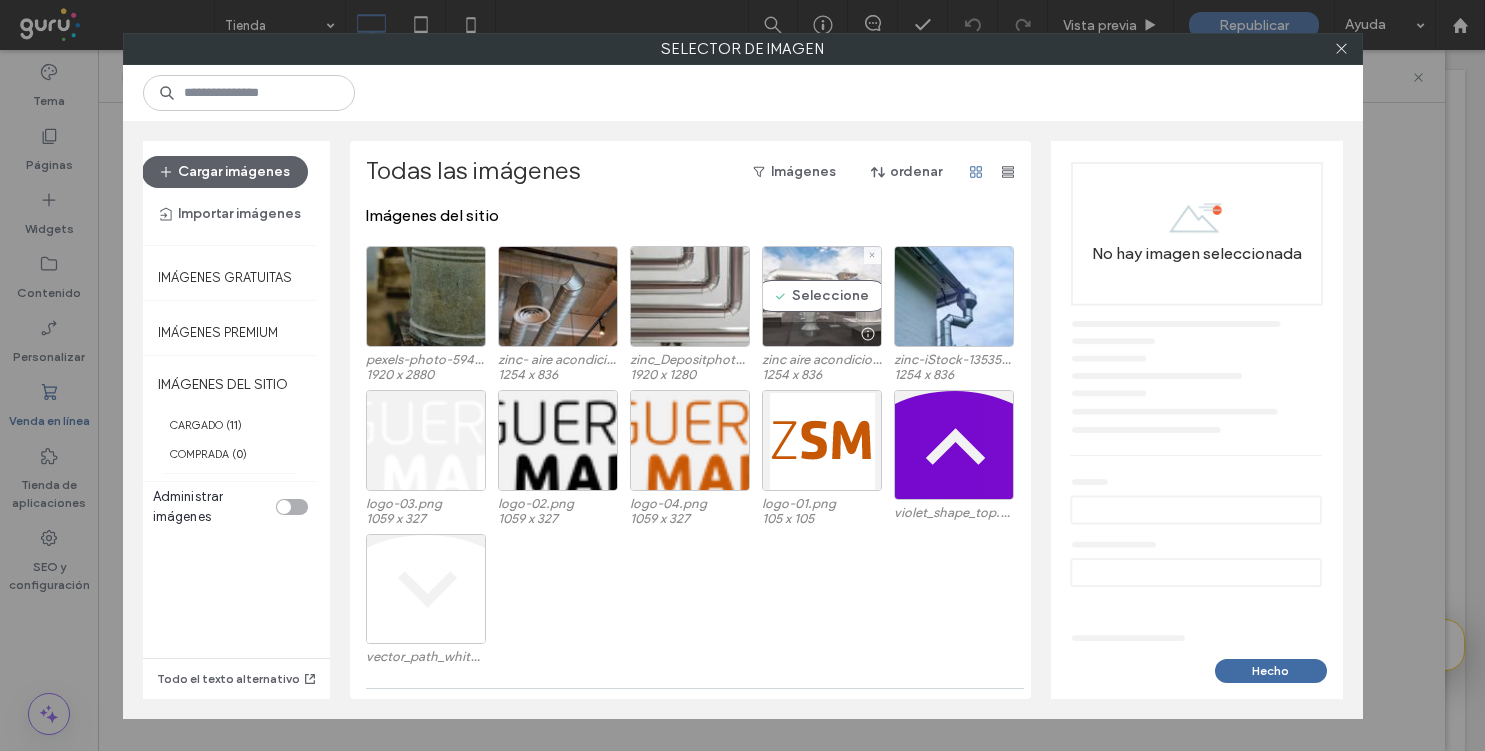 click on "Seleccione" at bounding box center [822, 296] 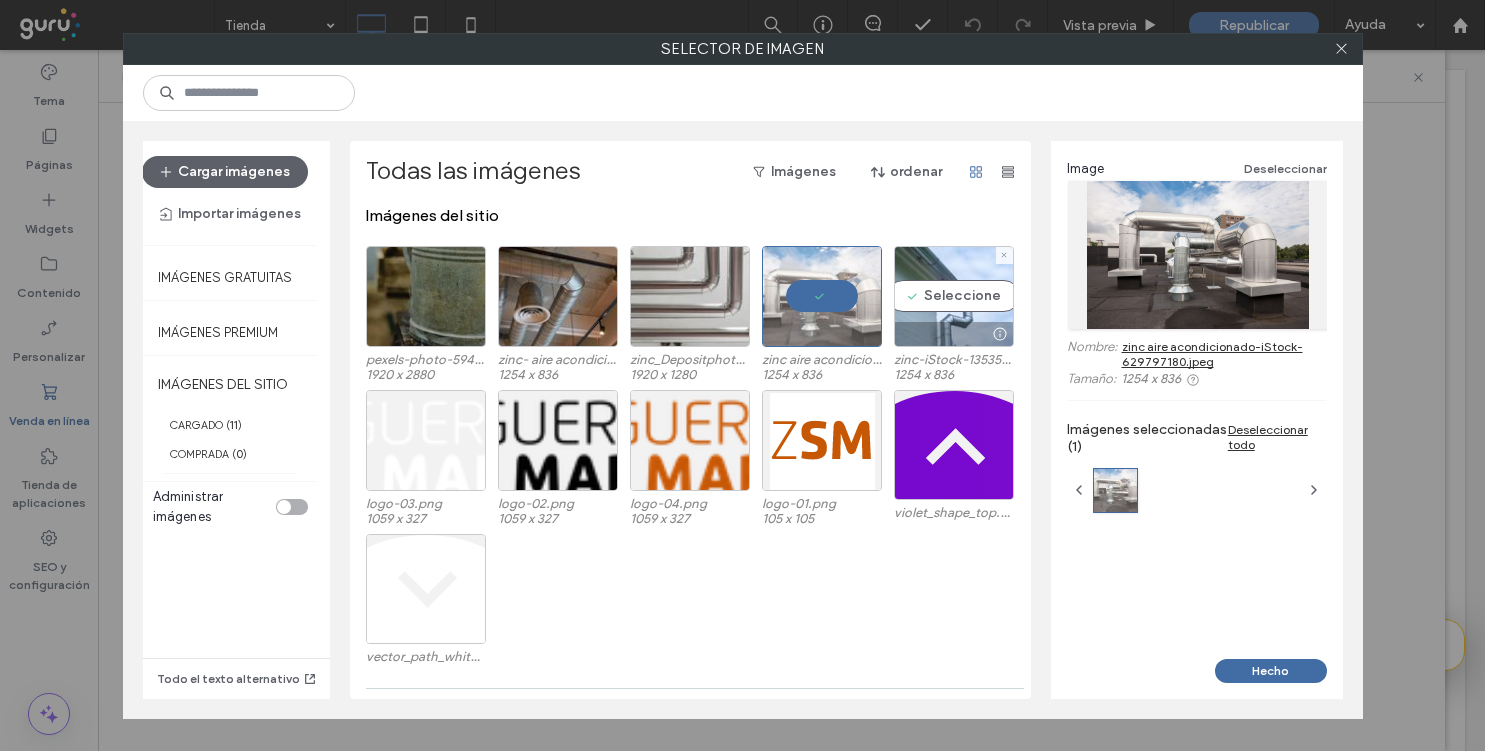 click on "Seleccione" at bounding box center [954, 296] 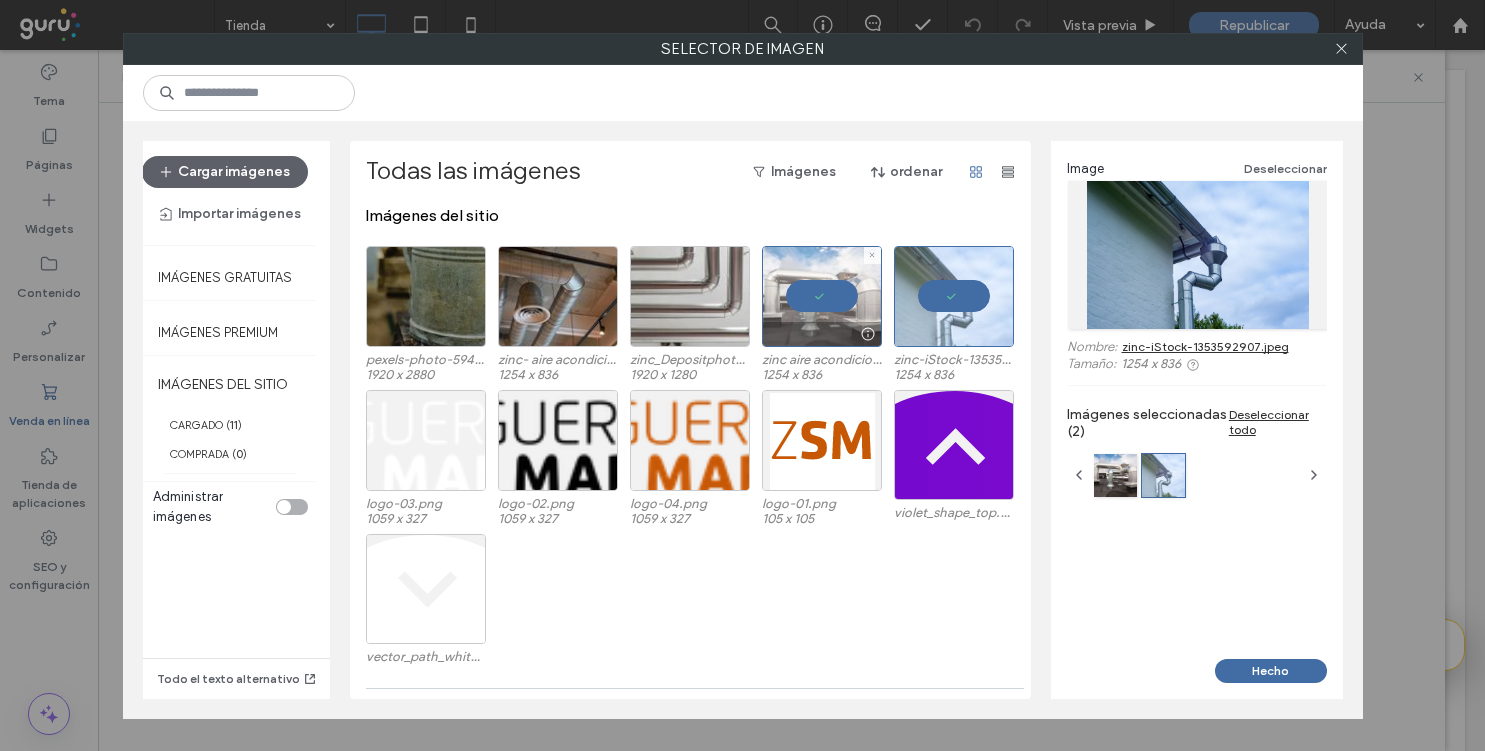click at bounding box center (822, 296) 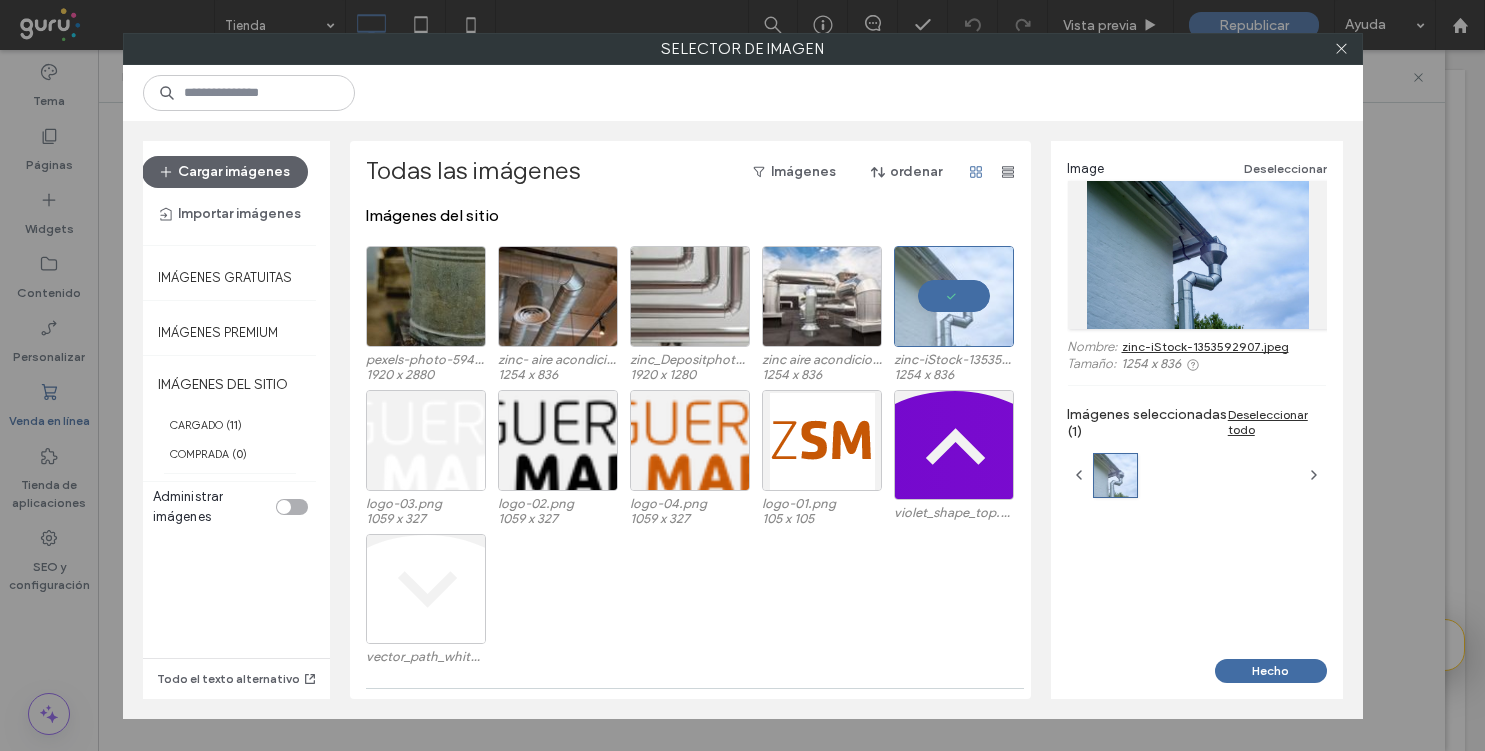 click on "Image Deseleccionar Nombre: zinc-iStock-1353592907.jpeg Tamaño: 1254 x 836 Imágenes seleccionadas (1) Deseleccionar todo" at bounding box center [1197, 400] 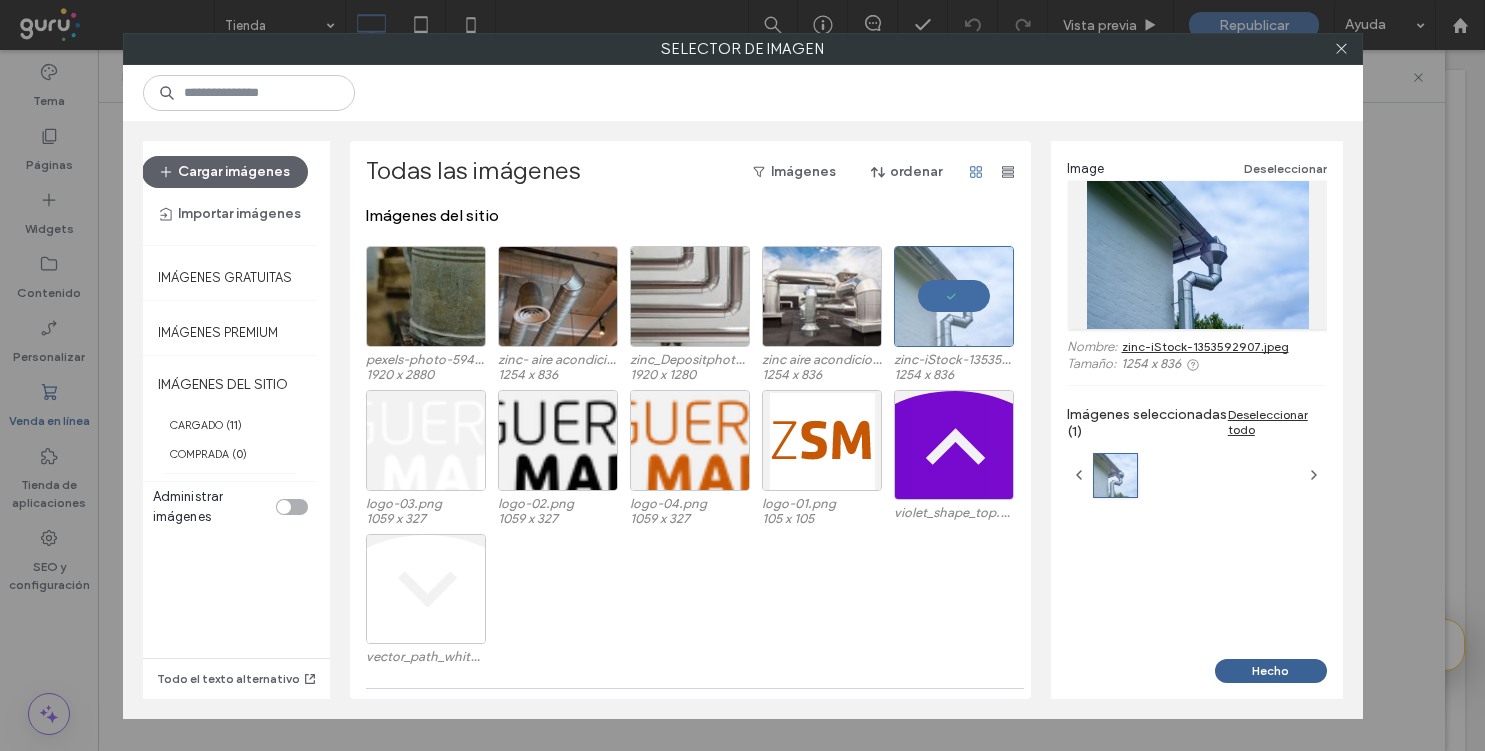 click on "Hecho" at bounding box center (1271, 671) 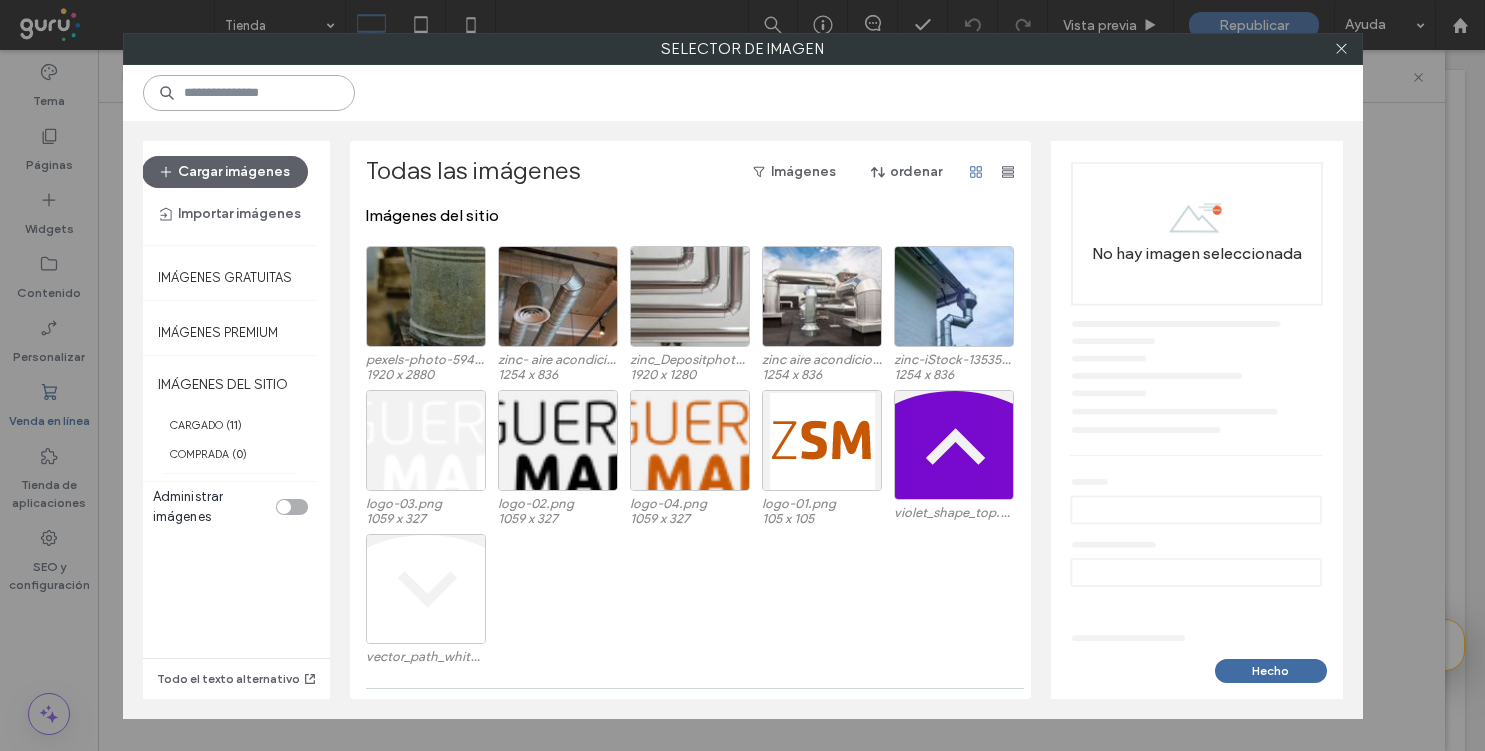 click at bounding box center [249, 93] 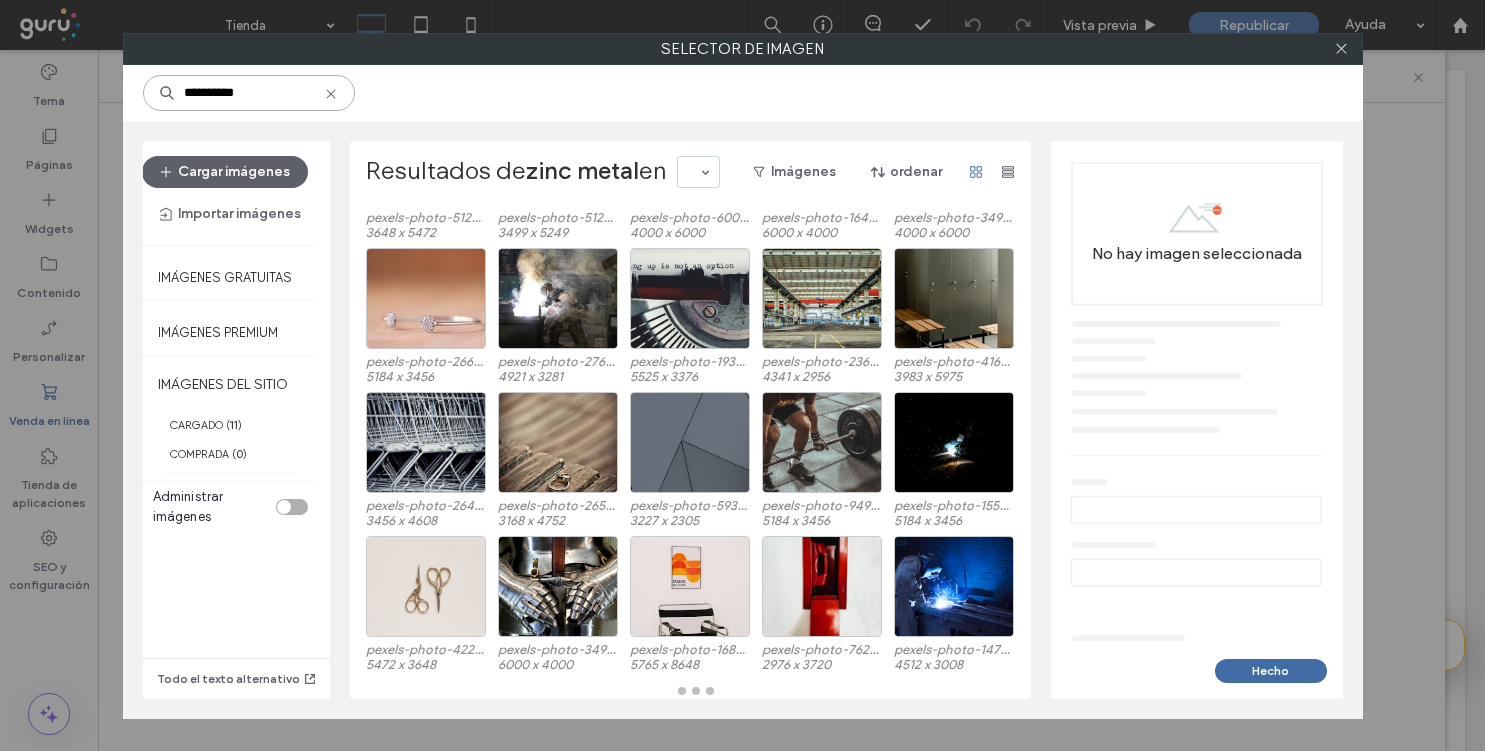 scroll, scrollTop: 7064, scrollLeft: 0, axis: vertical 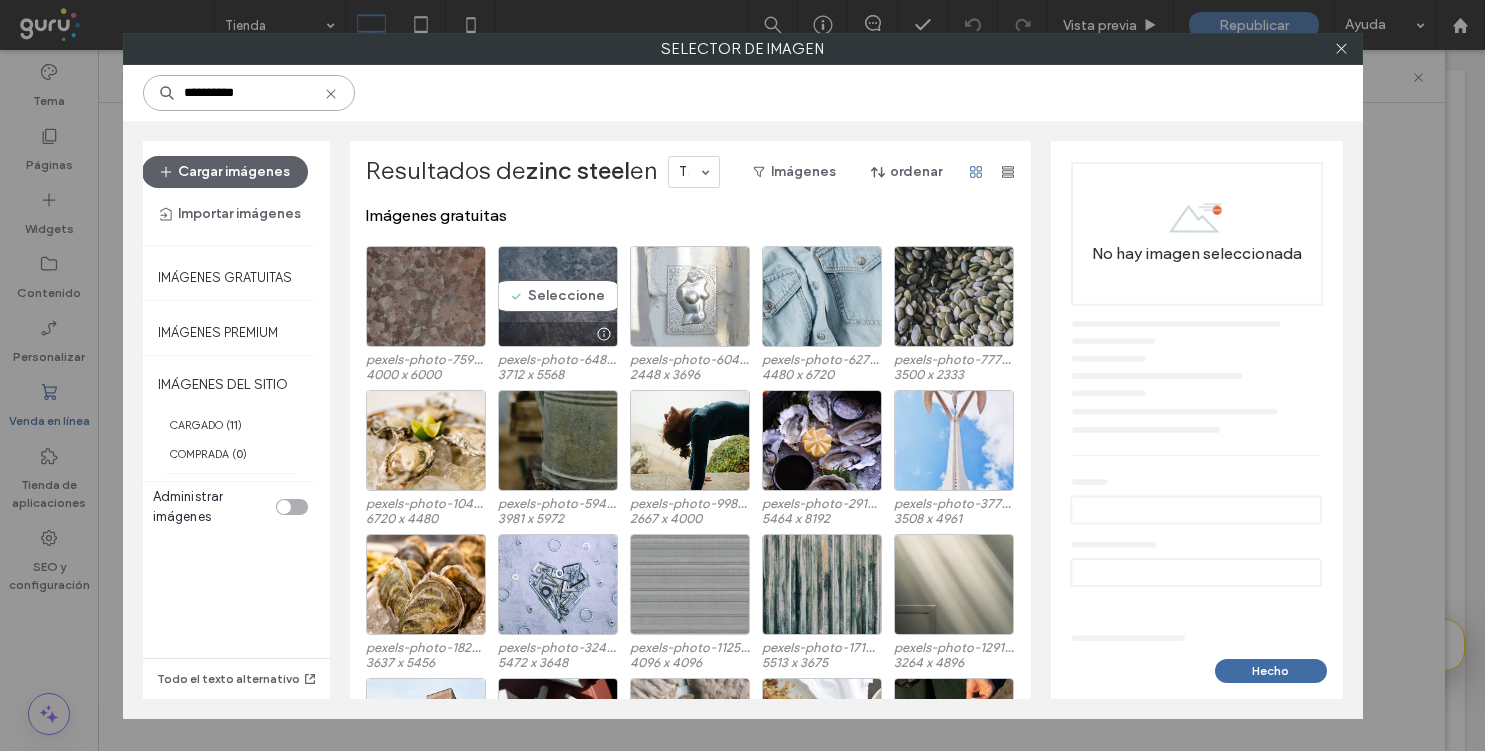 type on "**********" 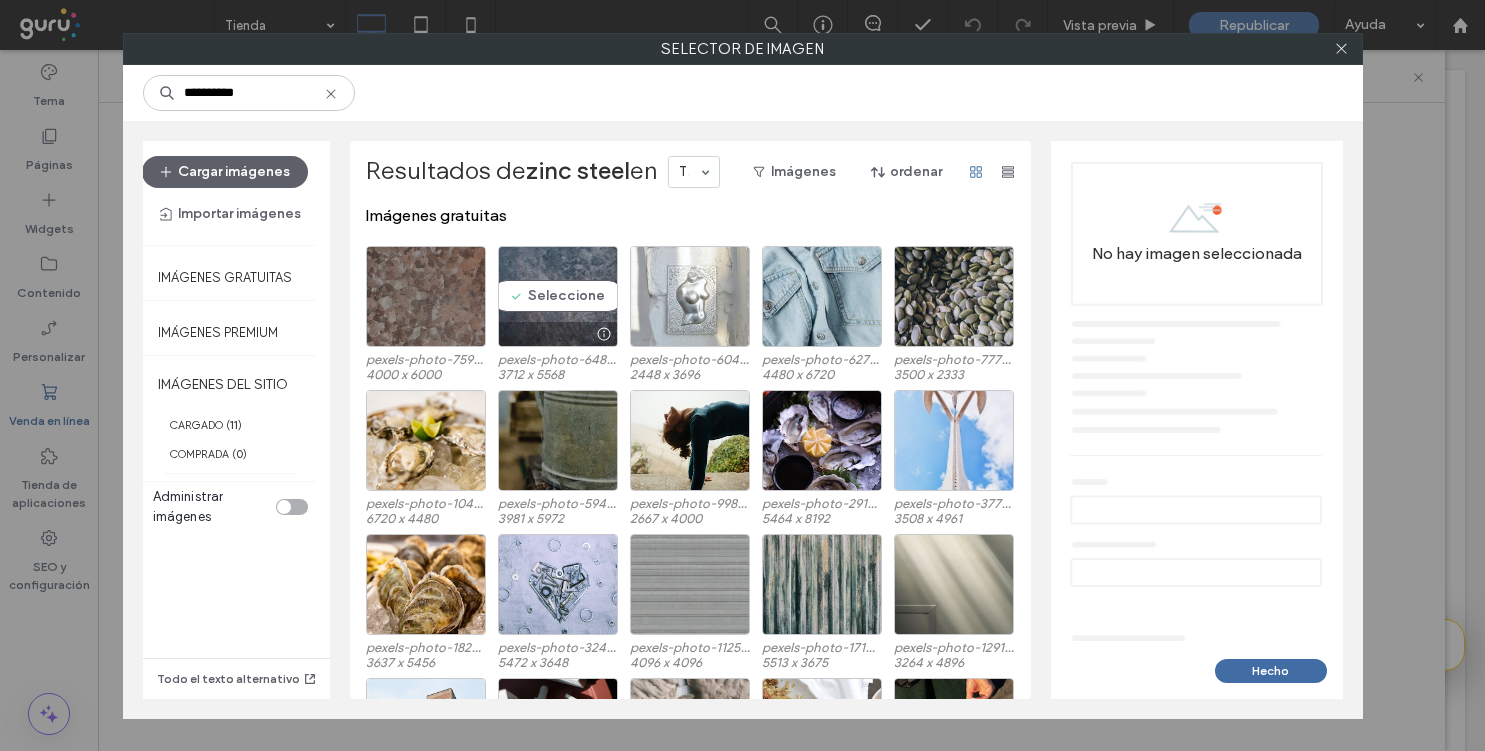 click on "Seleccione" at bounding box center (558, 296) 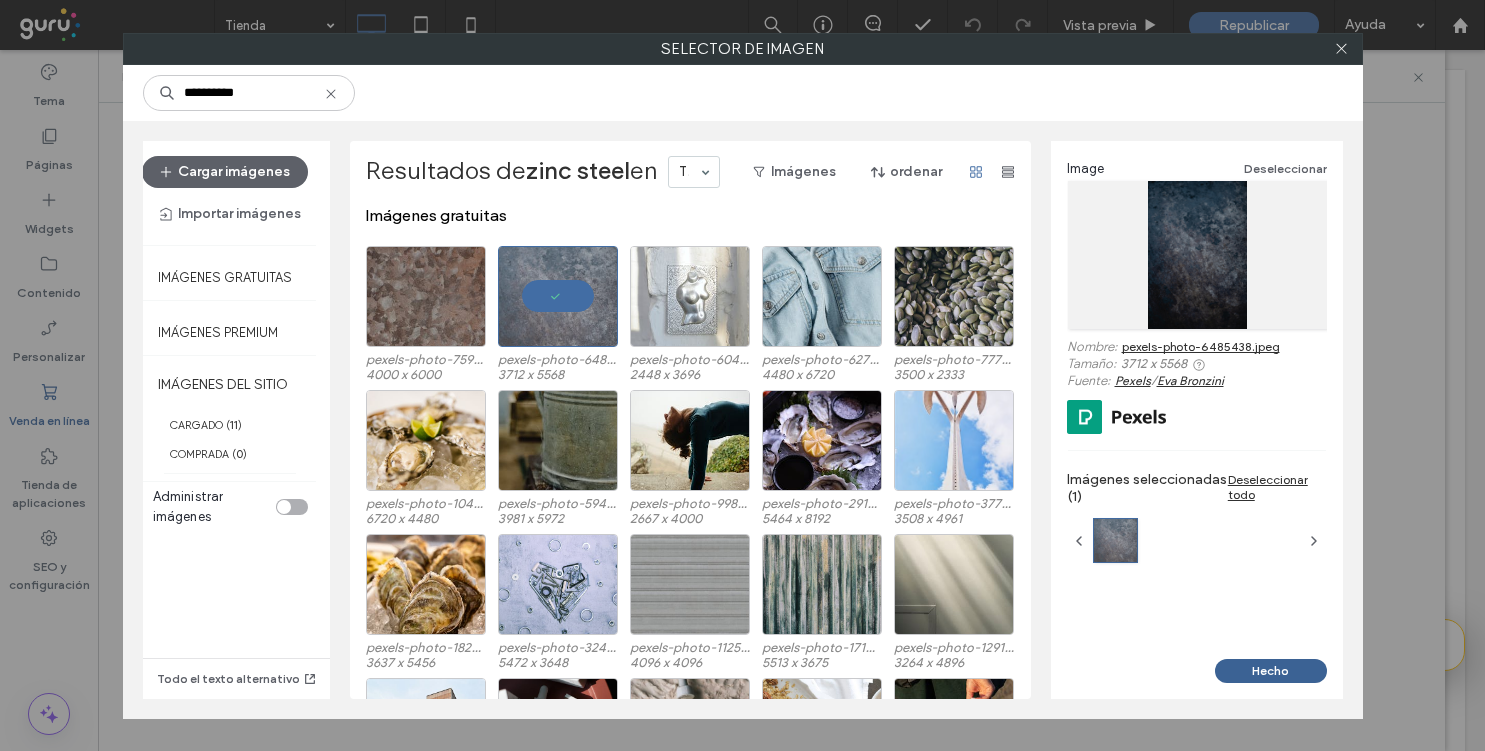 click on "Hecho" at bounding box center (1271, 671) 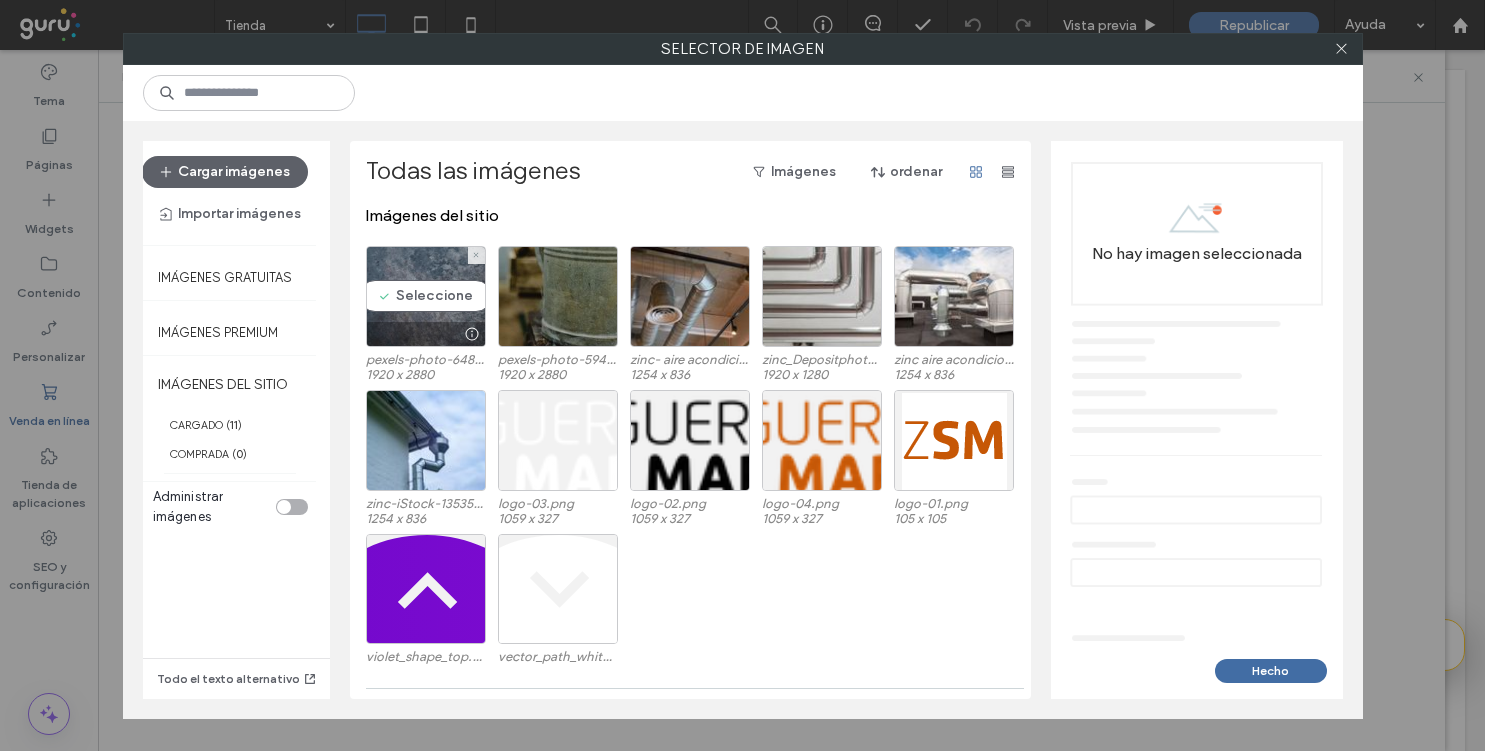 click on "Seleccione" at bounding box center [426, 296] 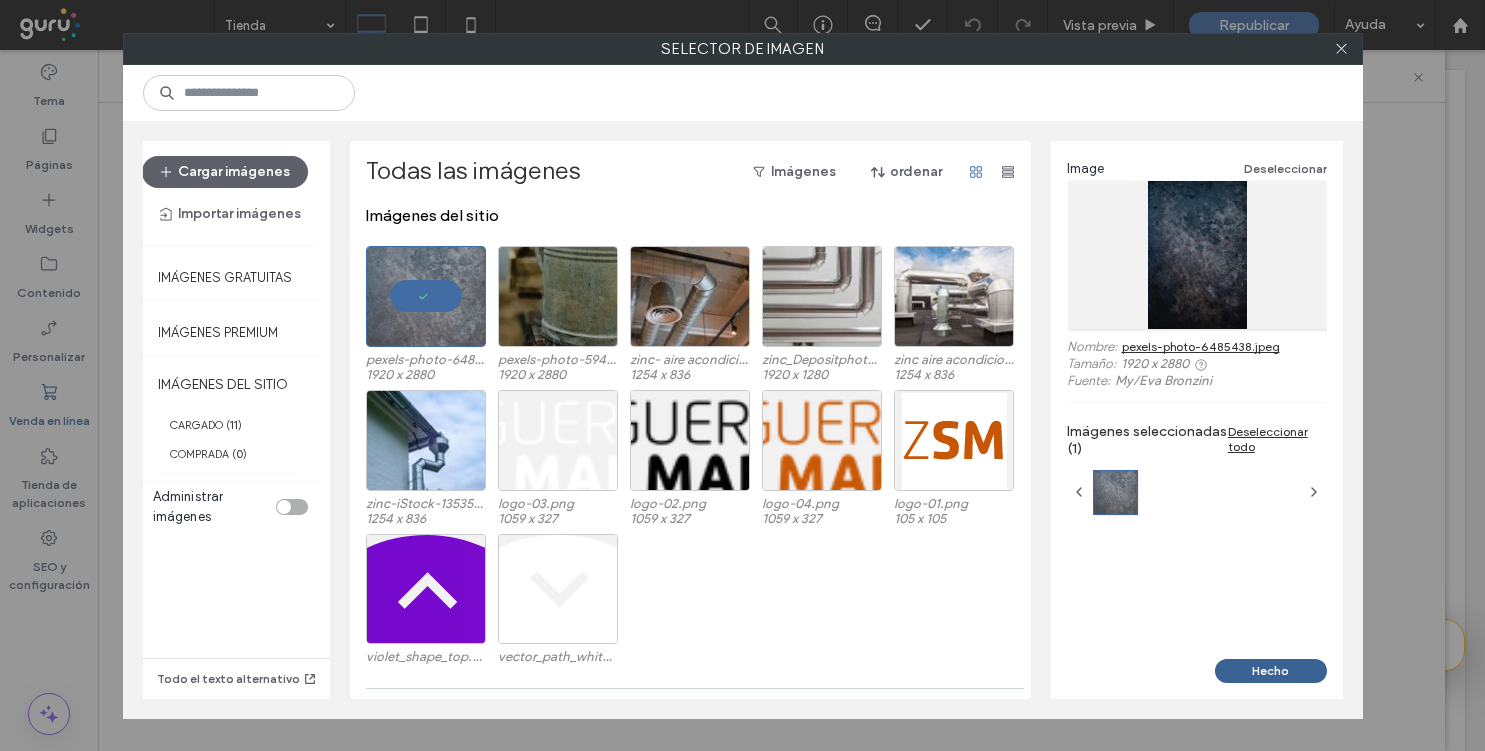 click on "Hecho" at bounding box center [1271, 671] 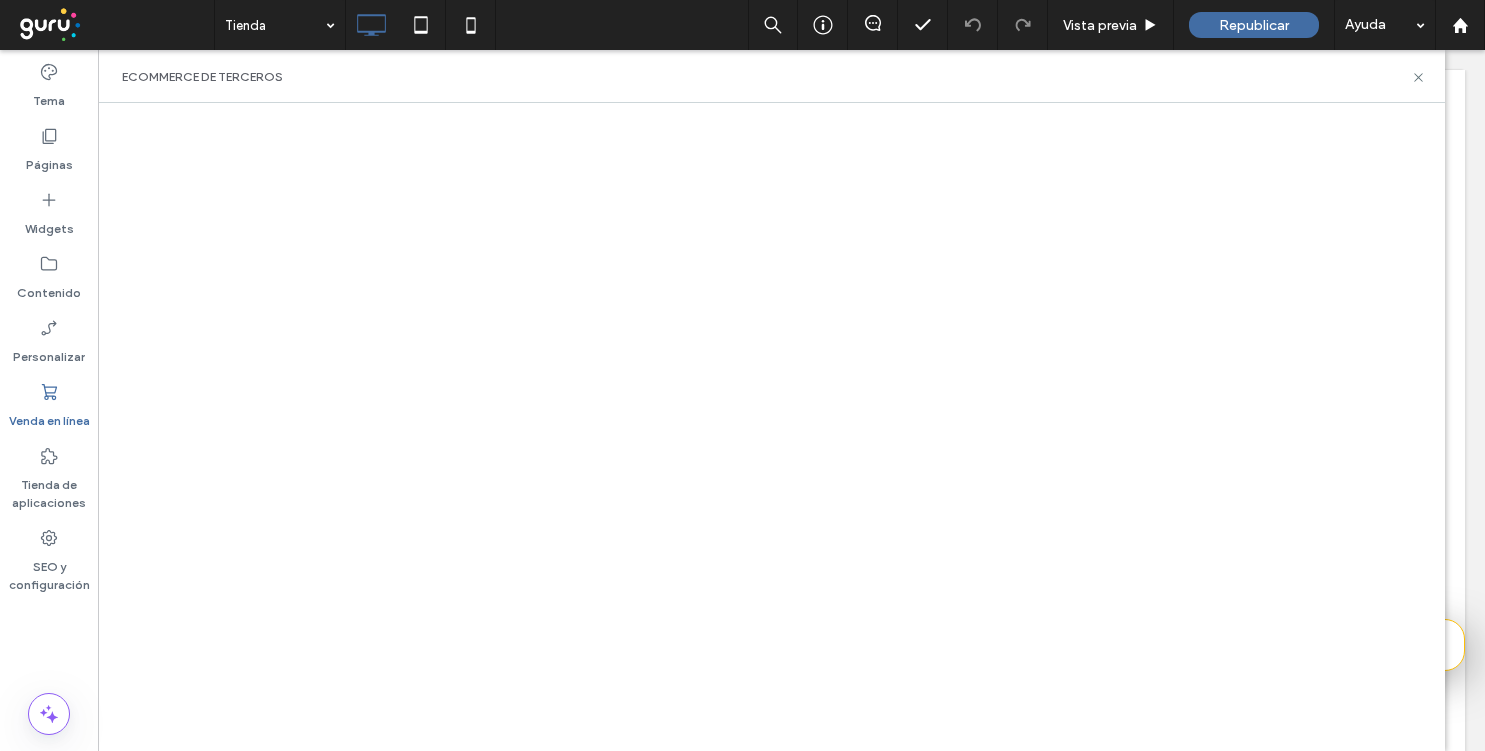 click on "eCommerce de terceros" at bounding box center [771, 76] 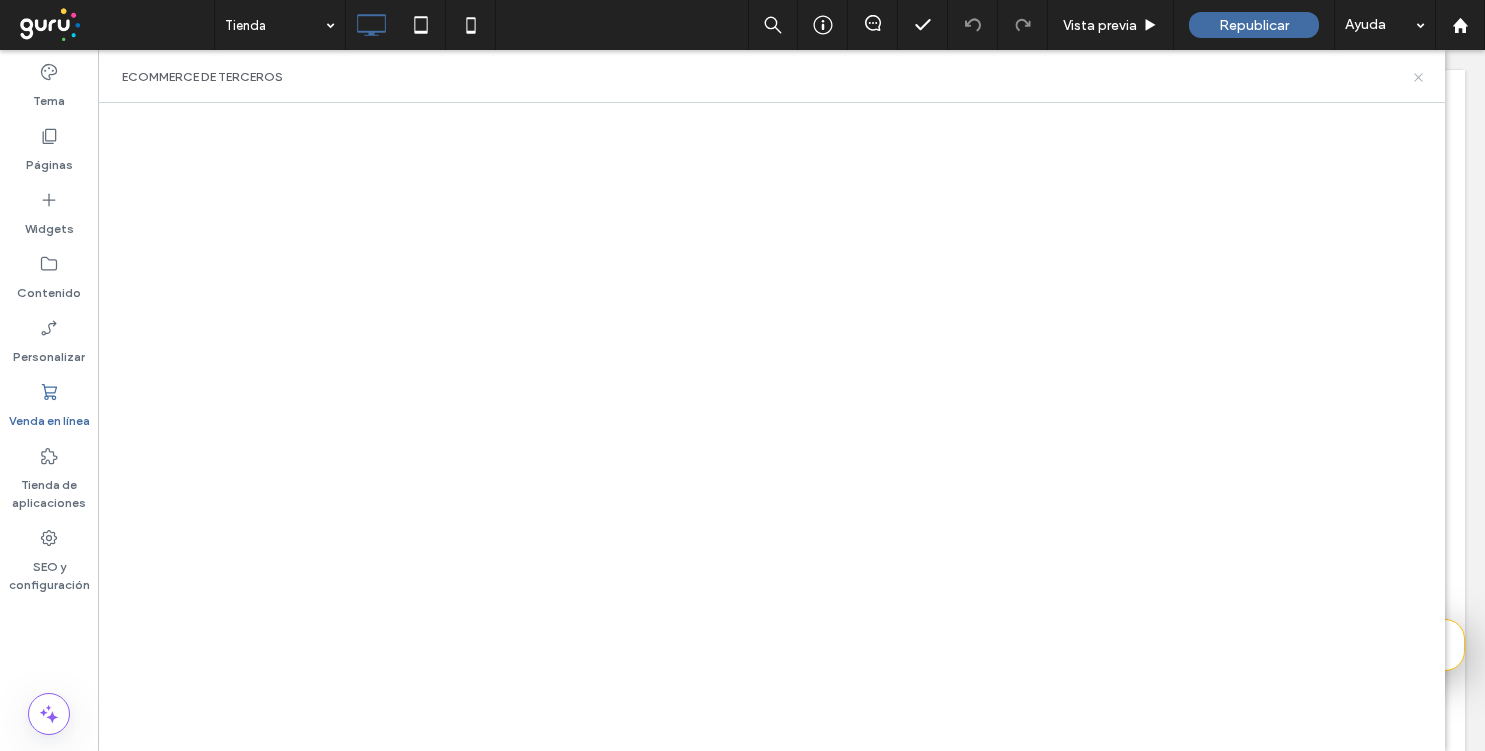 click 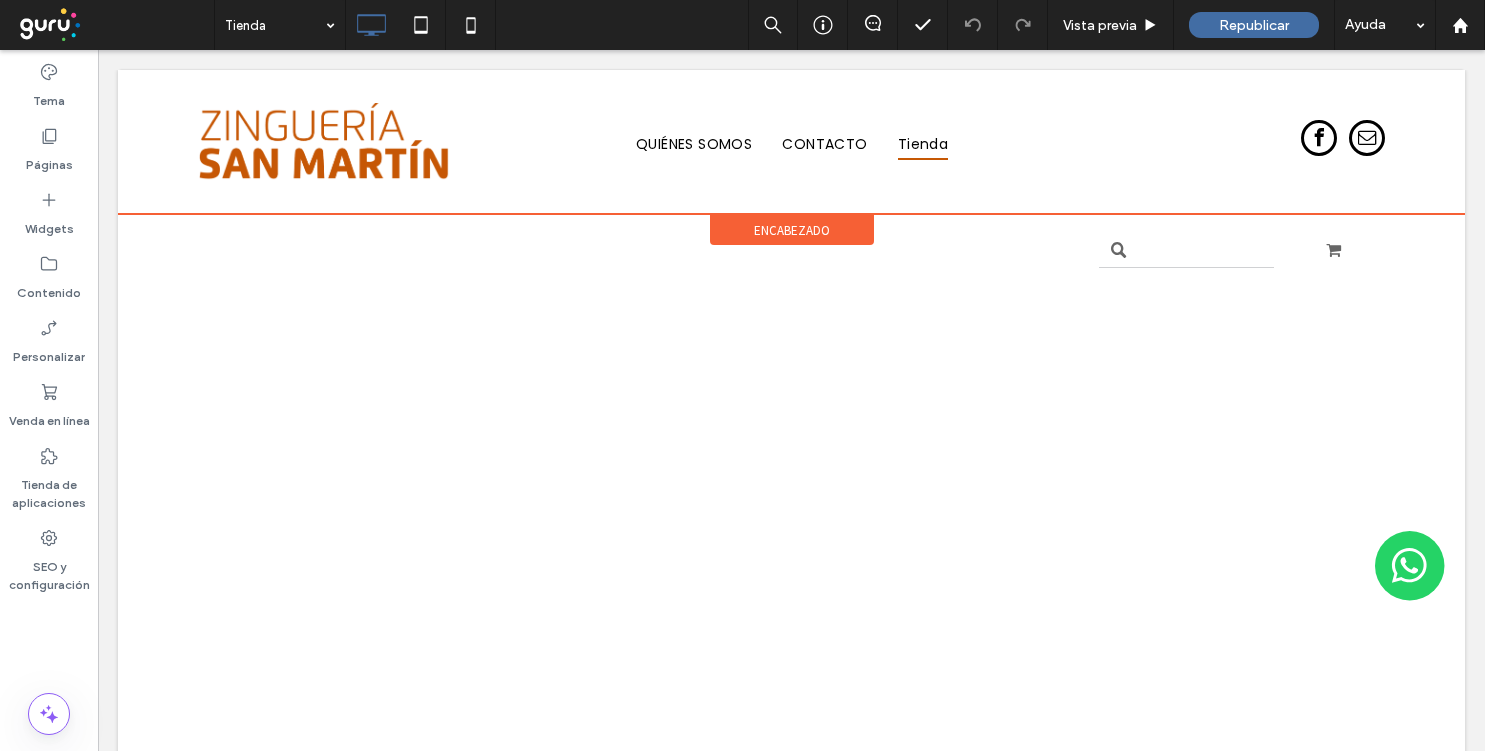 scroll, scrollTop: 0, scrollLeft: 0, axis: both 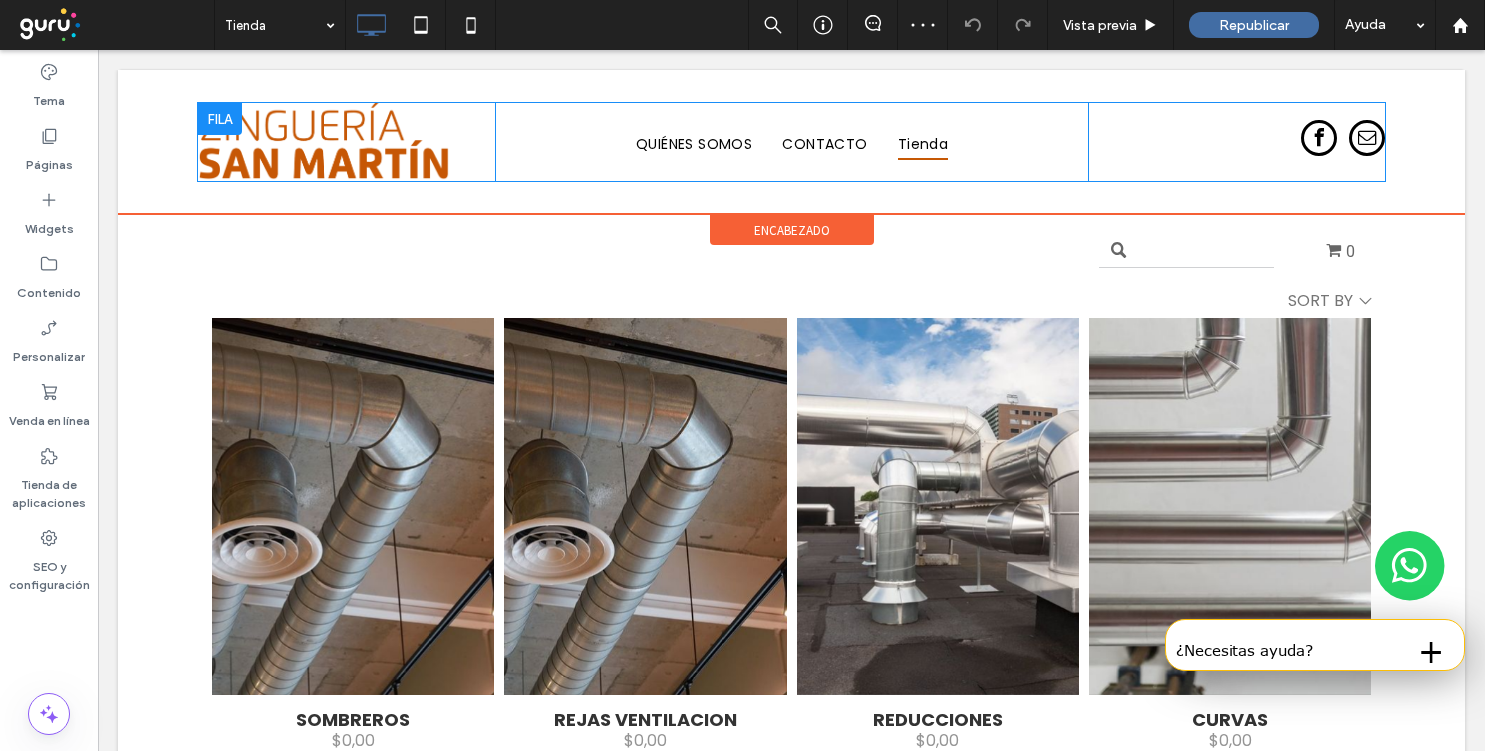 click at bounding box center (220, 119) 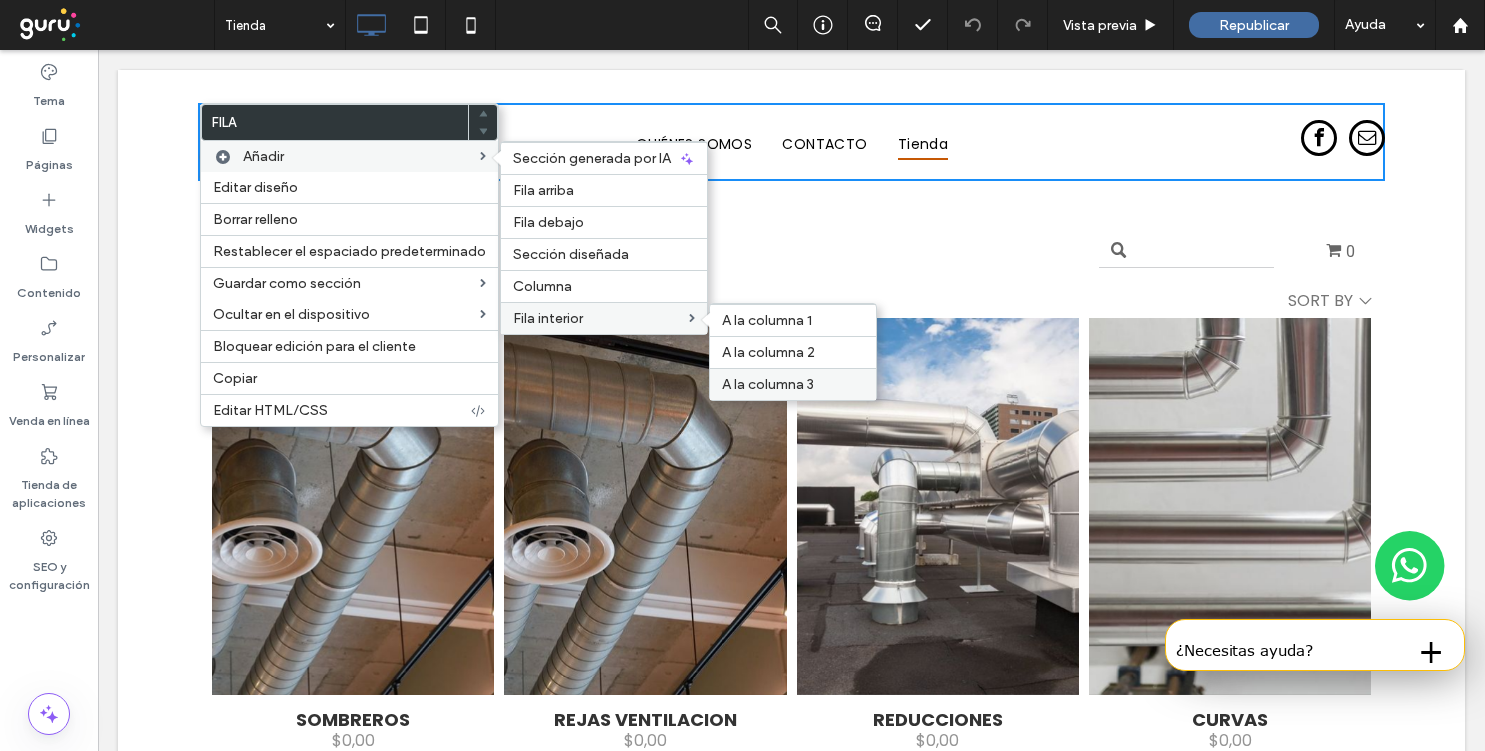 click on "A la columna 3" at bounding box center [768, 384] 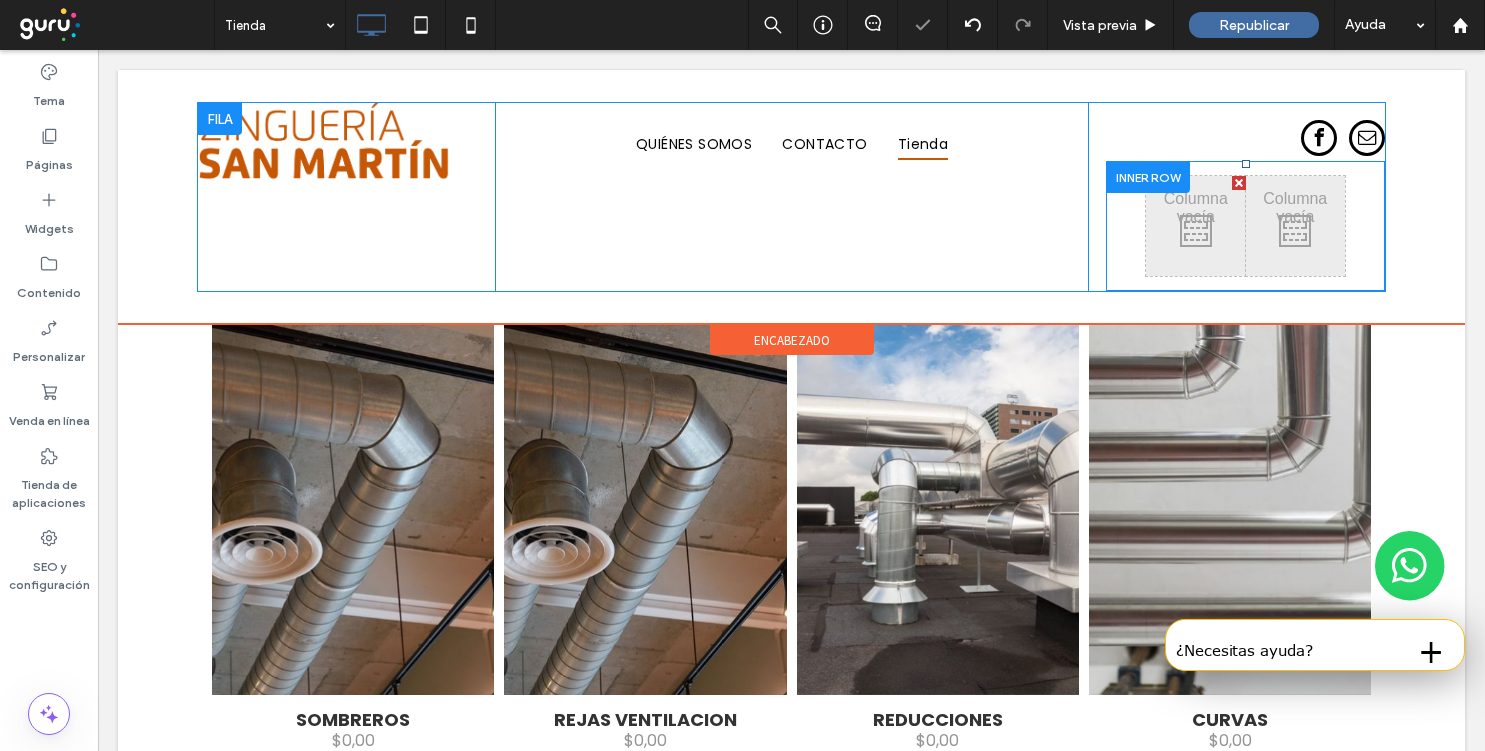 click on "Click To Paste     Click To Paste
Click To Paste     Click To Paste" at bounding box center [1245, 226] 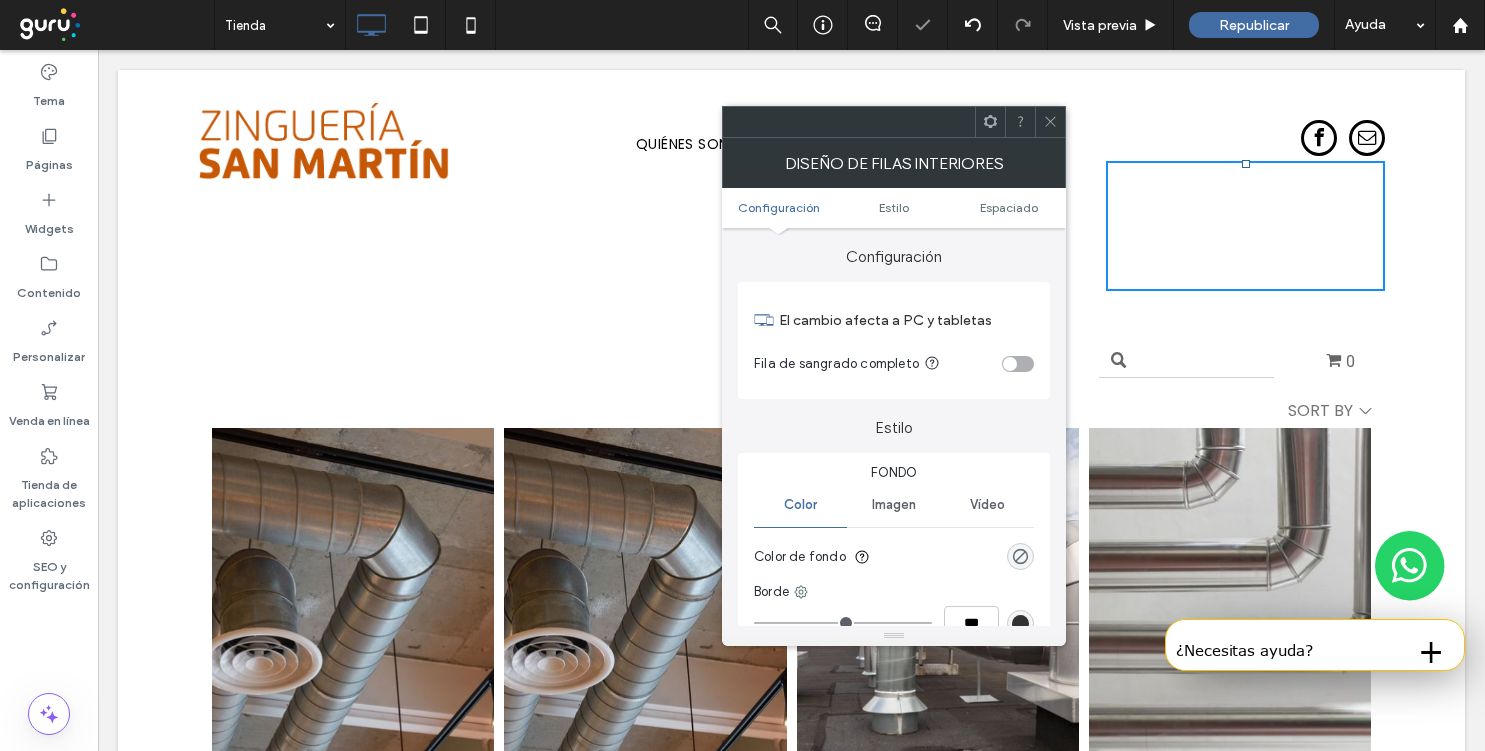 click at bounding box center [1018, 364] 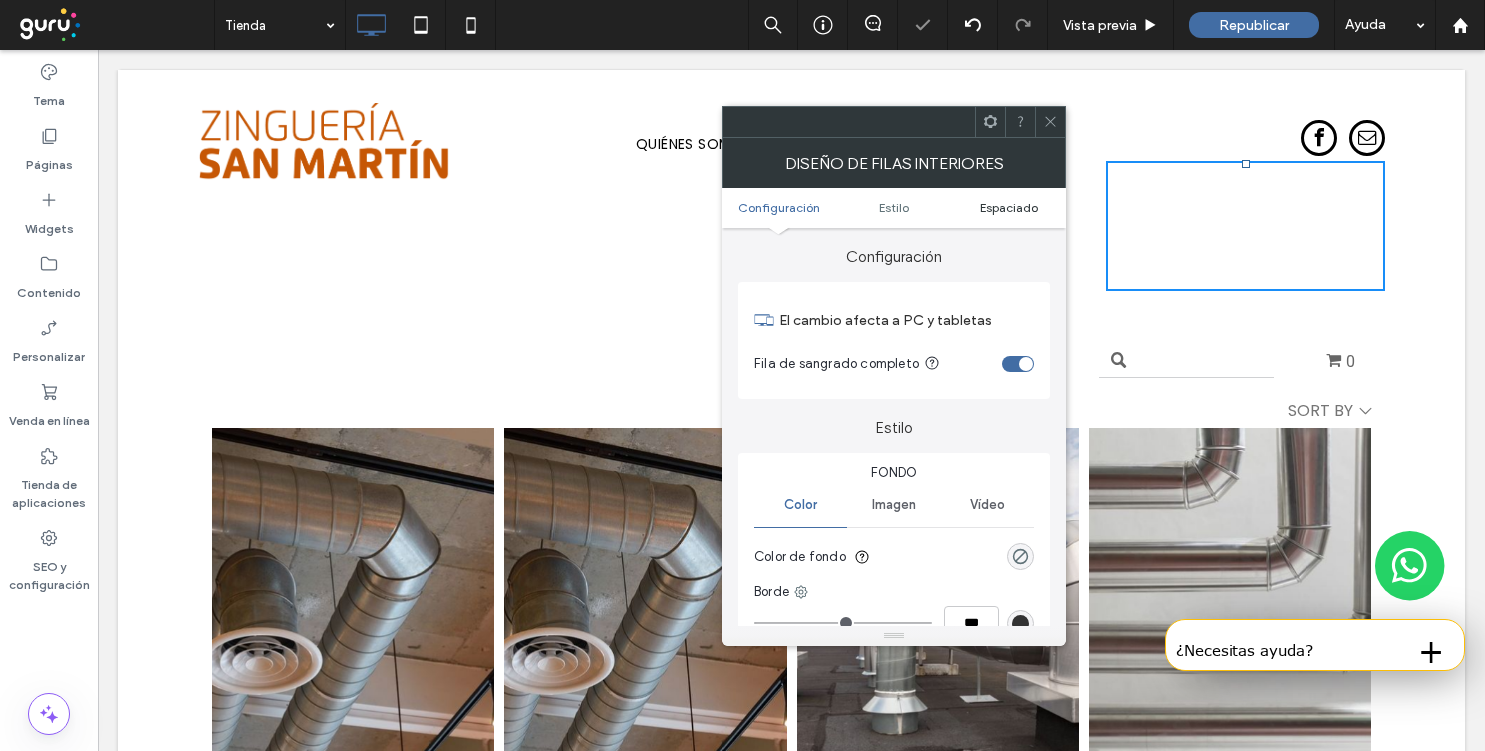 click on "Espaciado" at bounding box center [1009, 207] 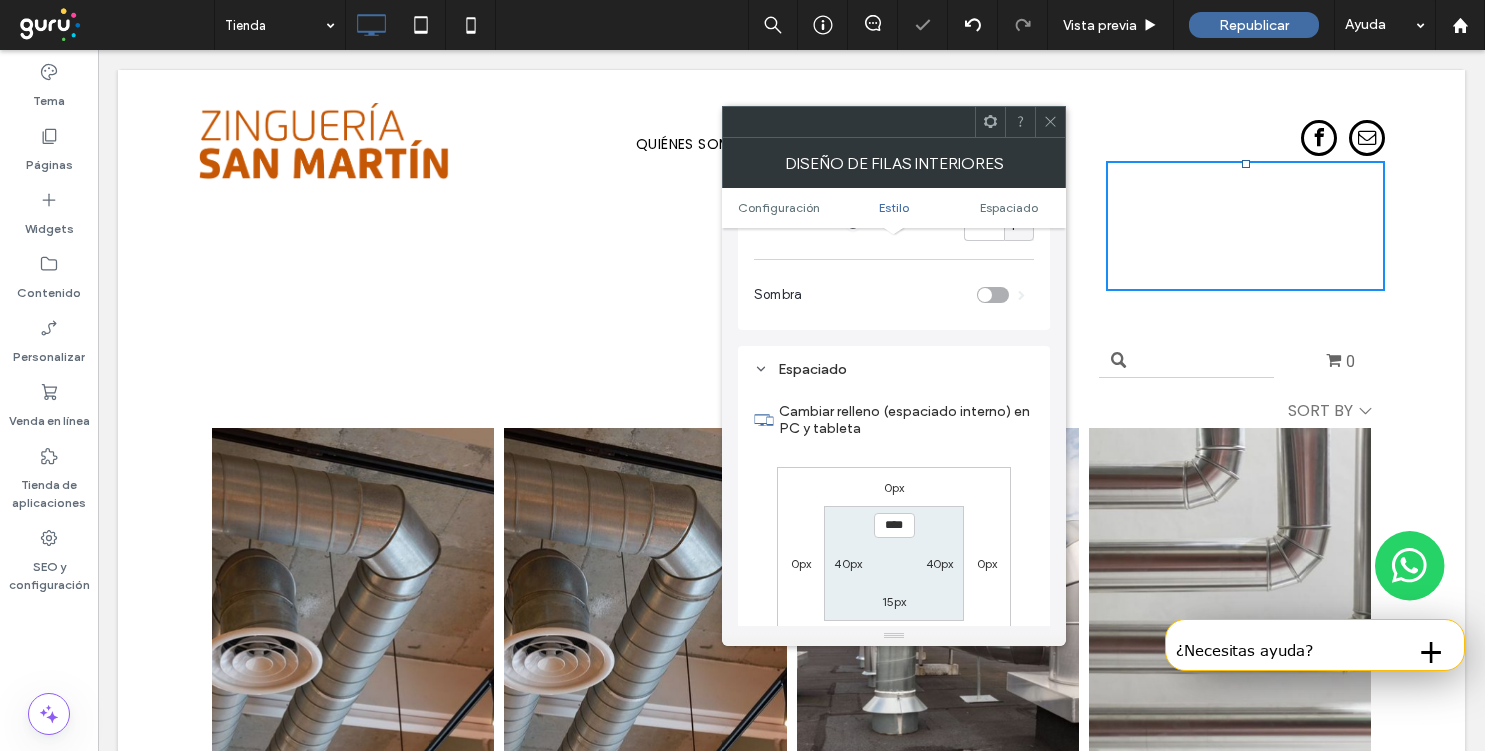 scroll, scrollTop: 578, scrollLeft: 0, axis: vertical 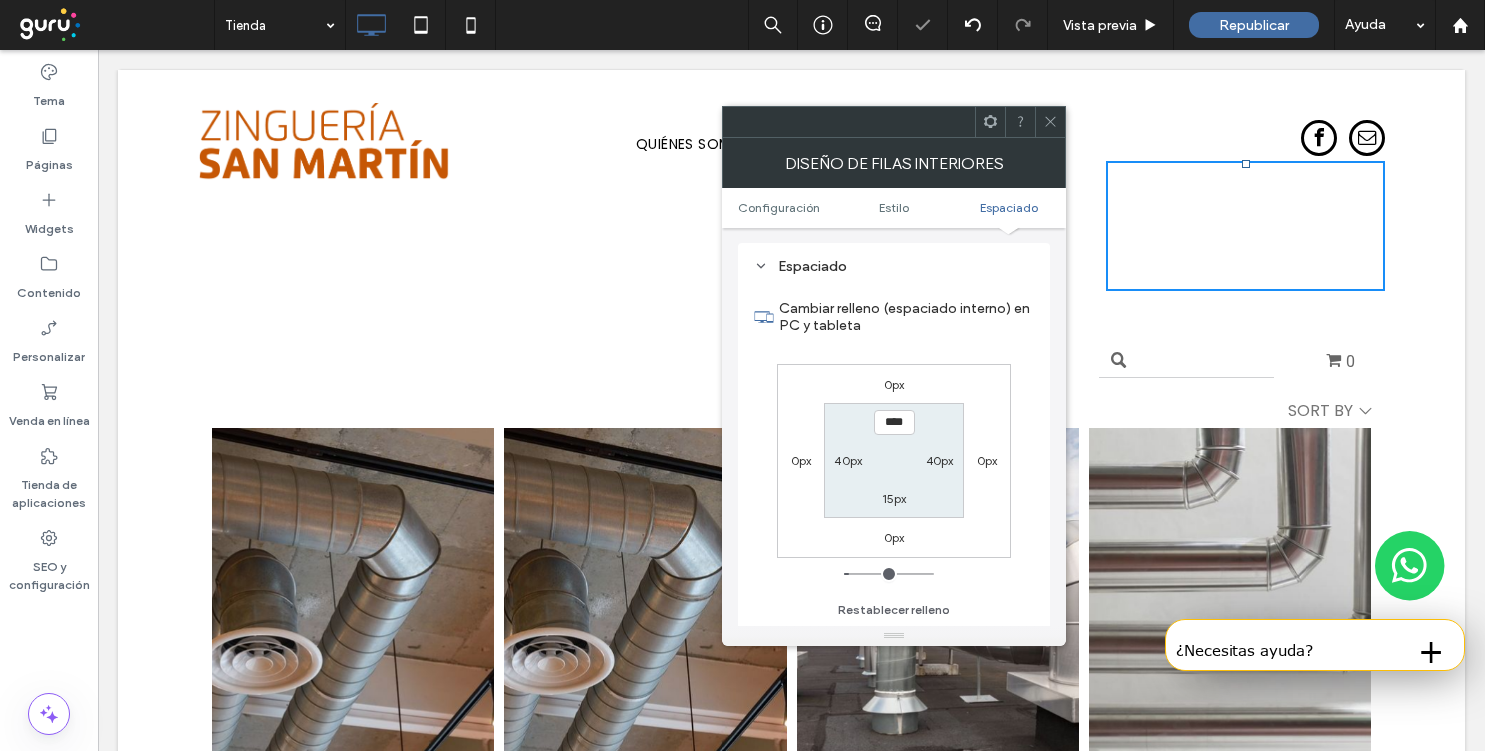 click on "40px" at bounding box center (940, 460) 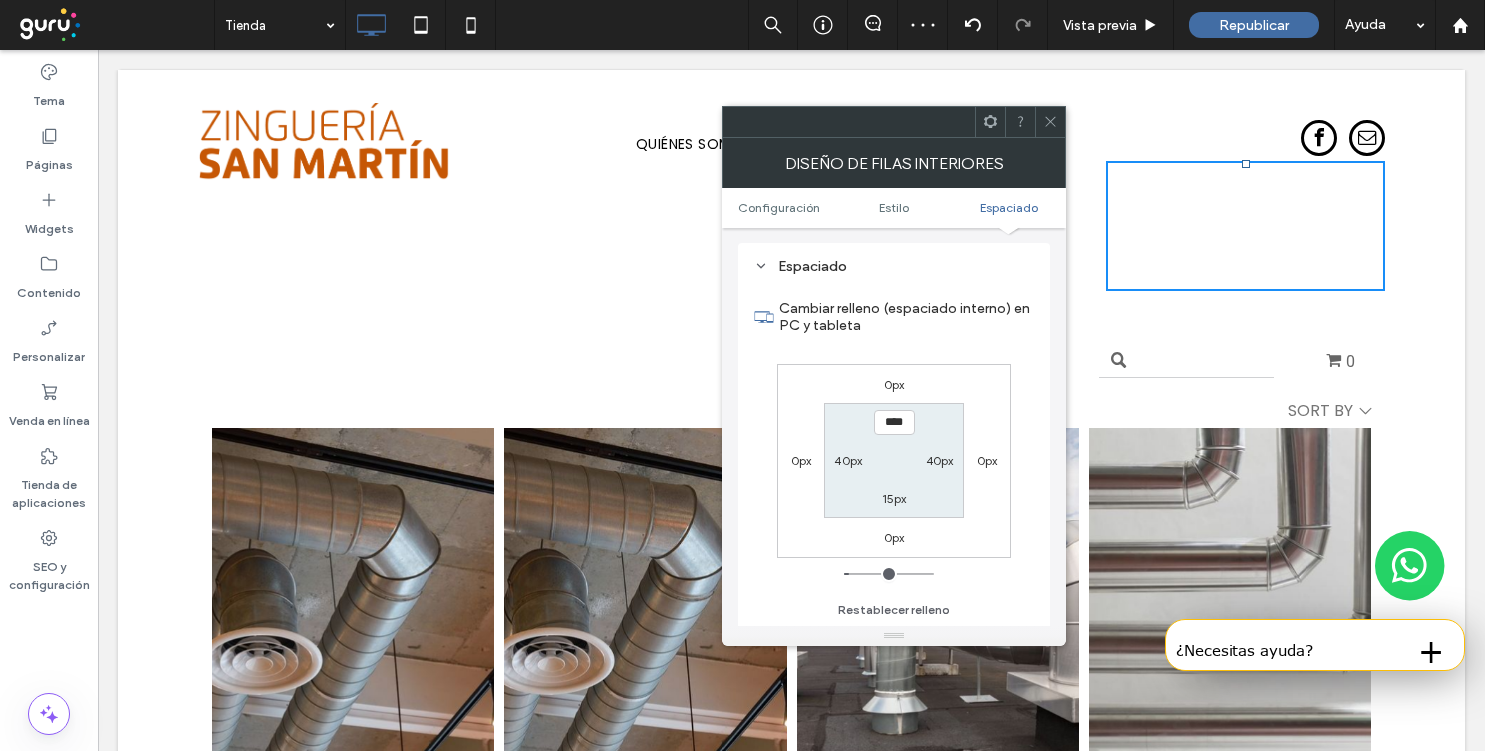 click on "40px" at bounding box center (940, 460) 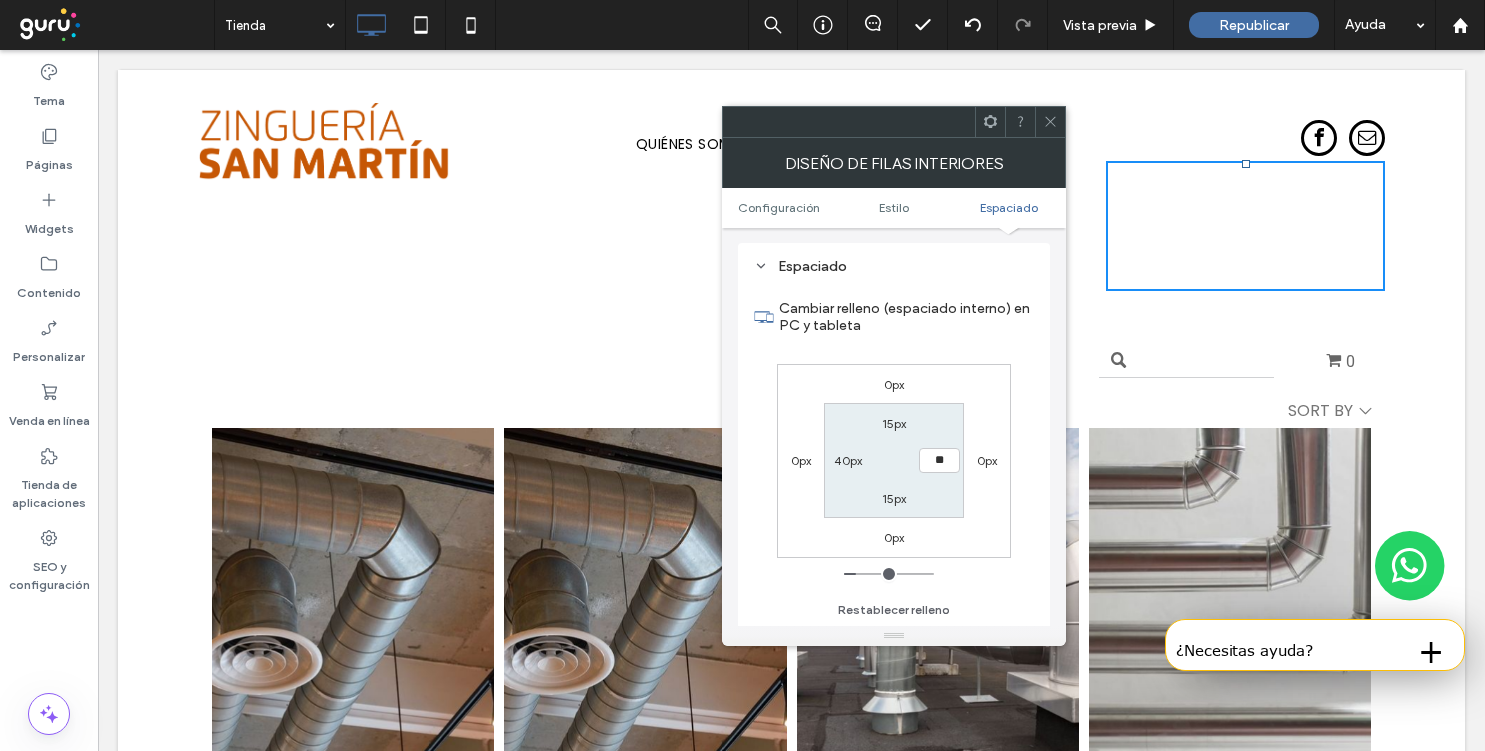 type on "*" 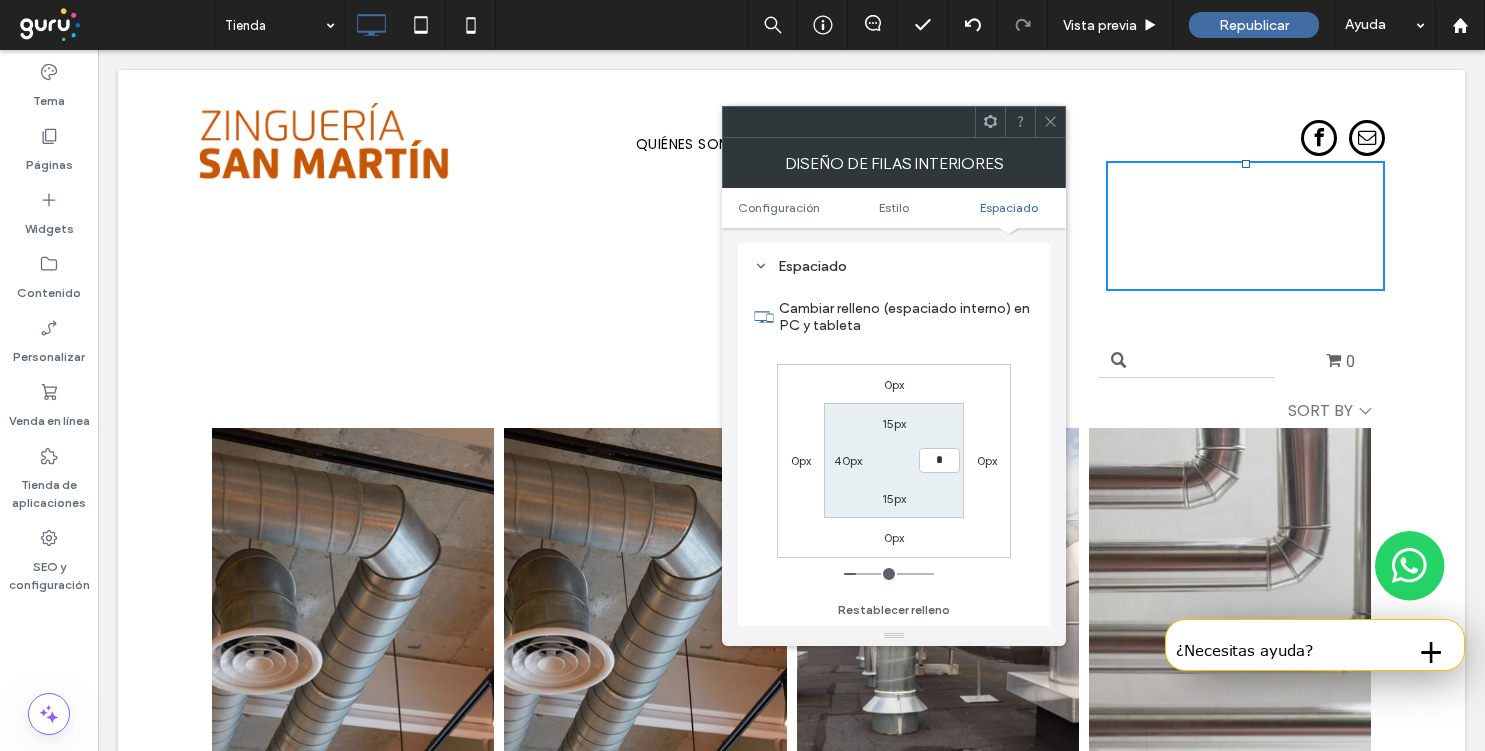 type on "*" 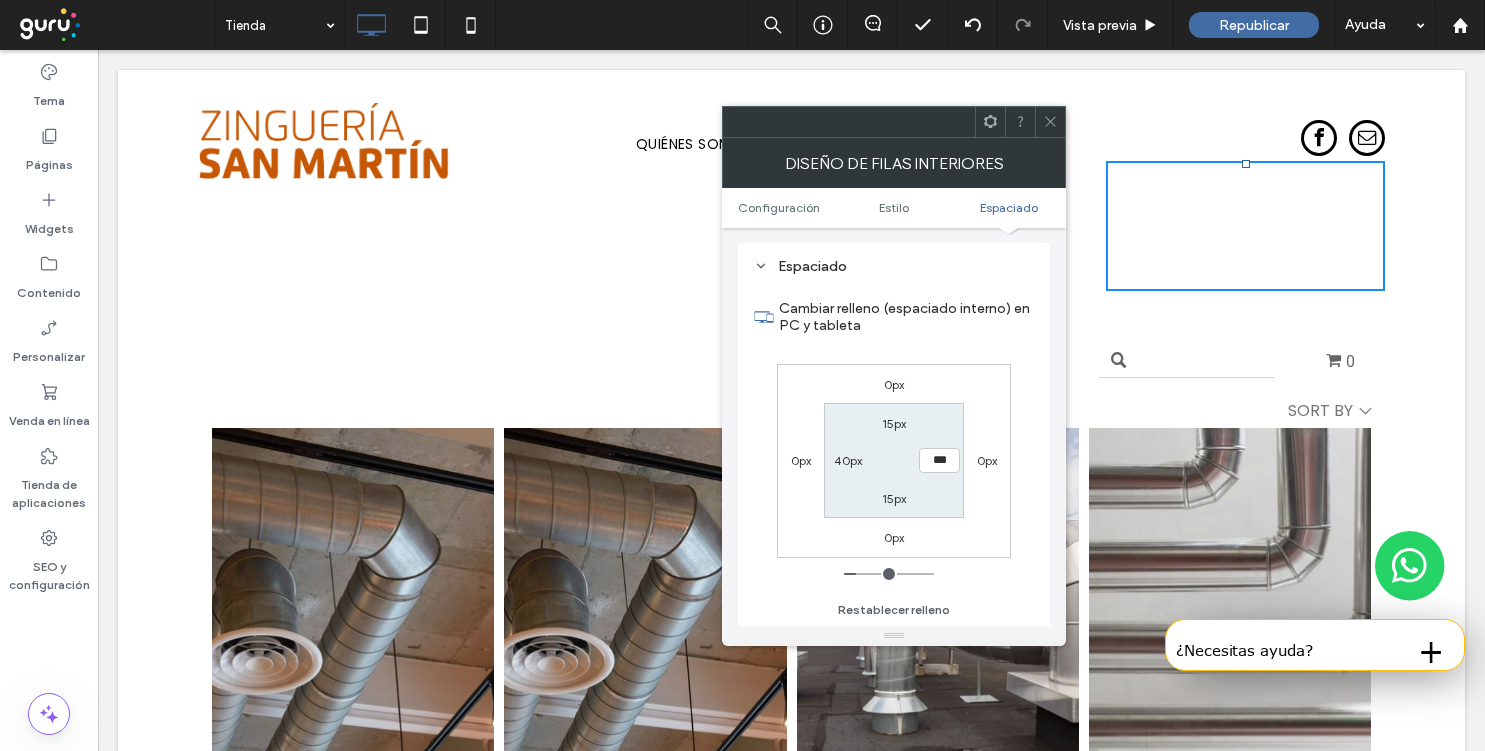 click on "40px" at bounding box center [848, 460] 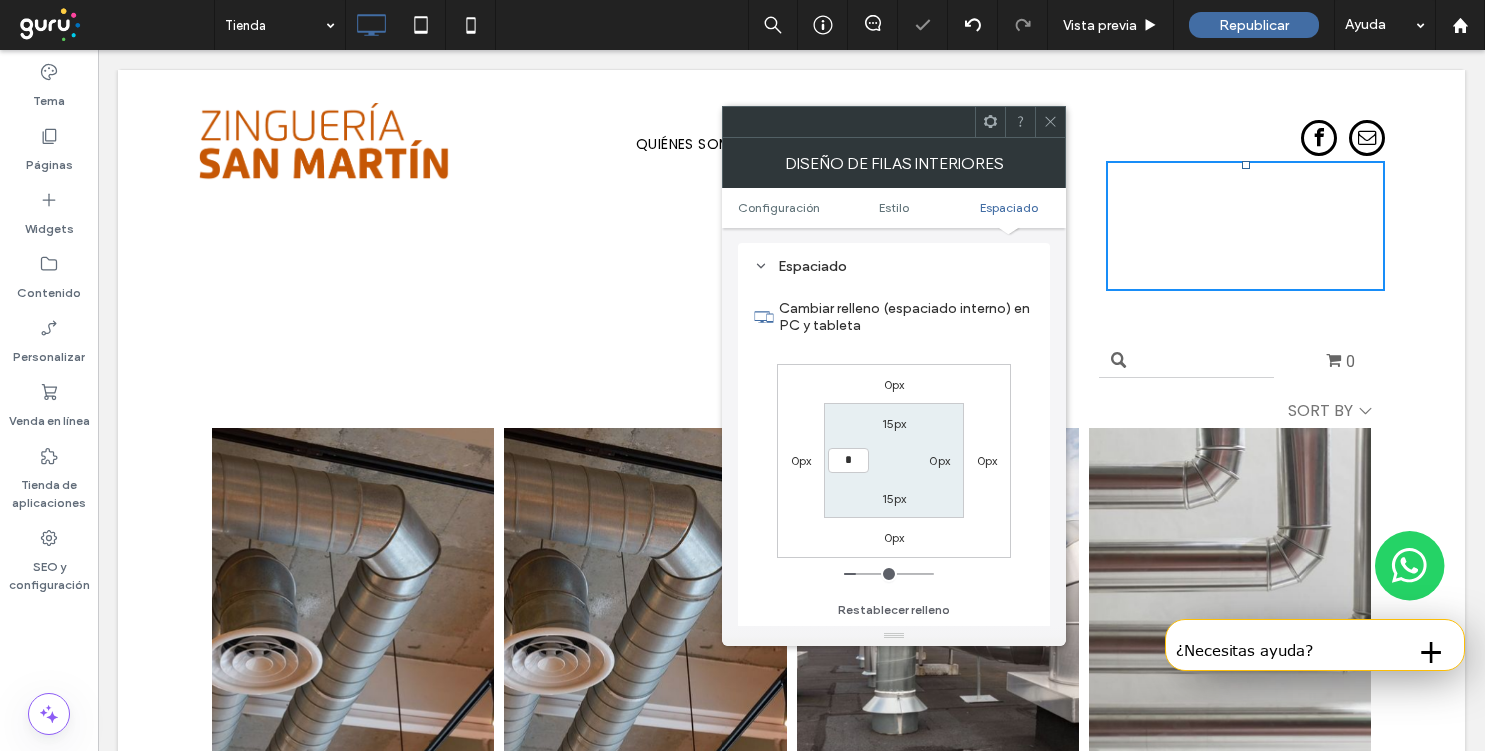 type on "*" 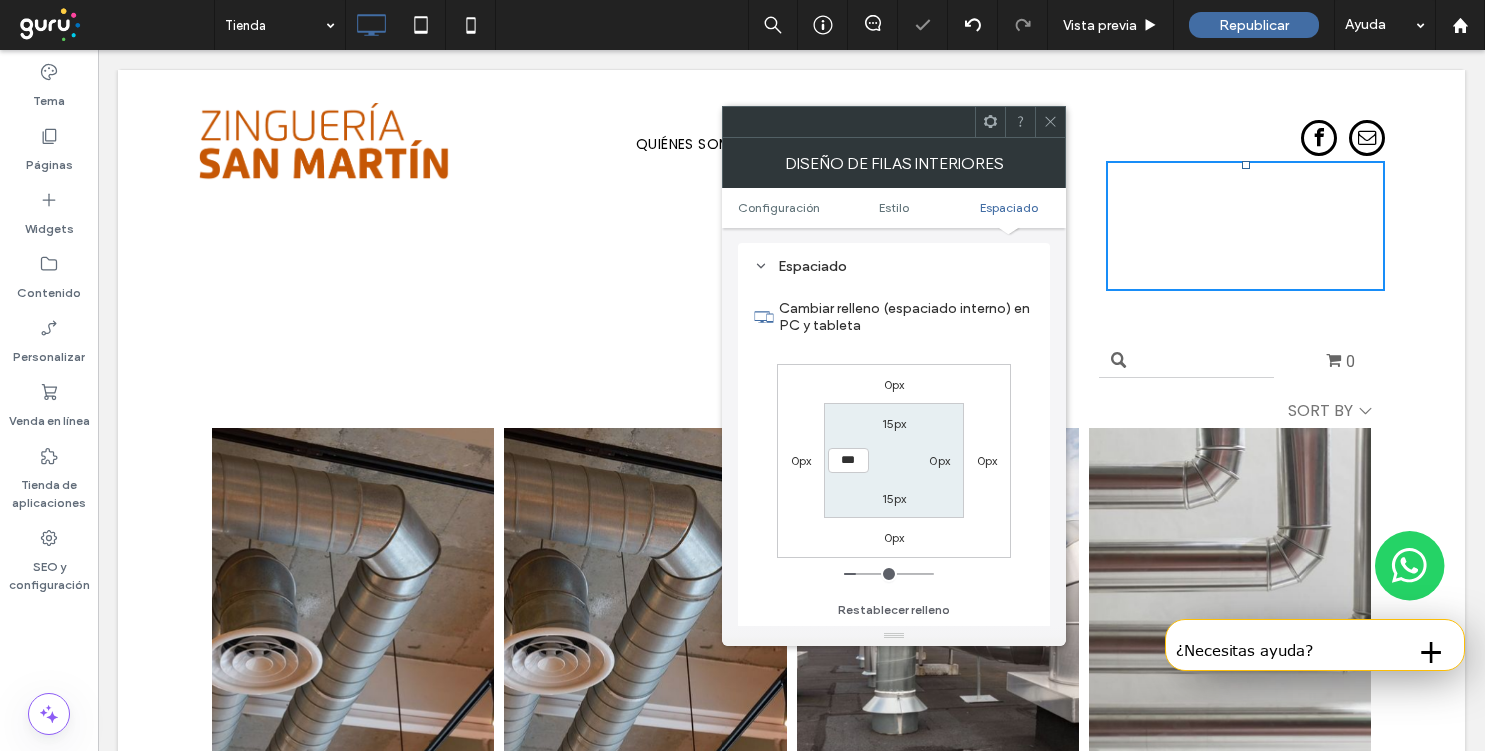 click on "15px 0px 15px ***" at bounding box center [893, 460] 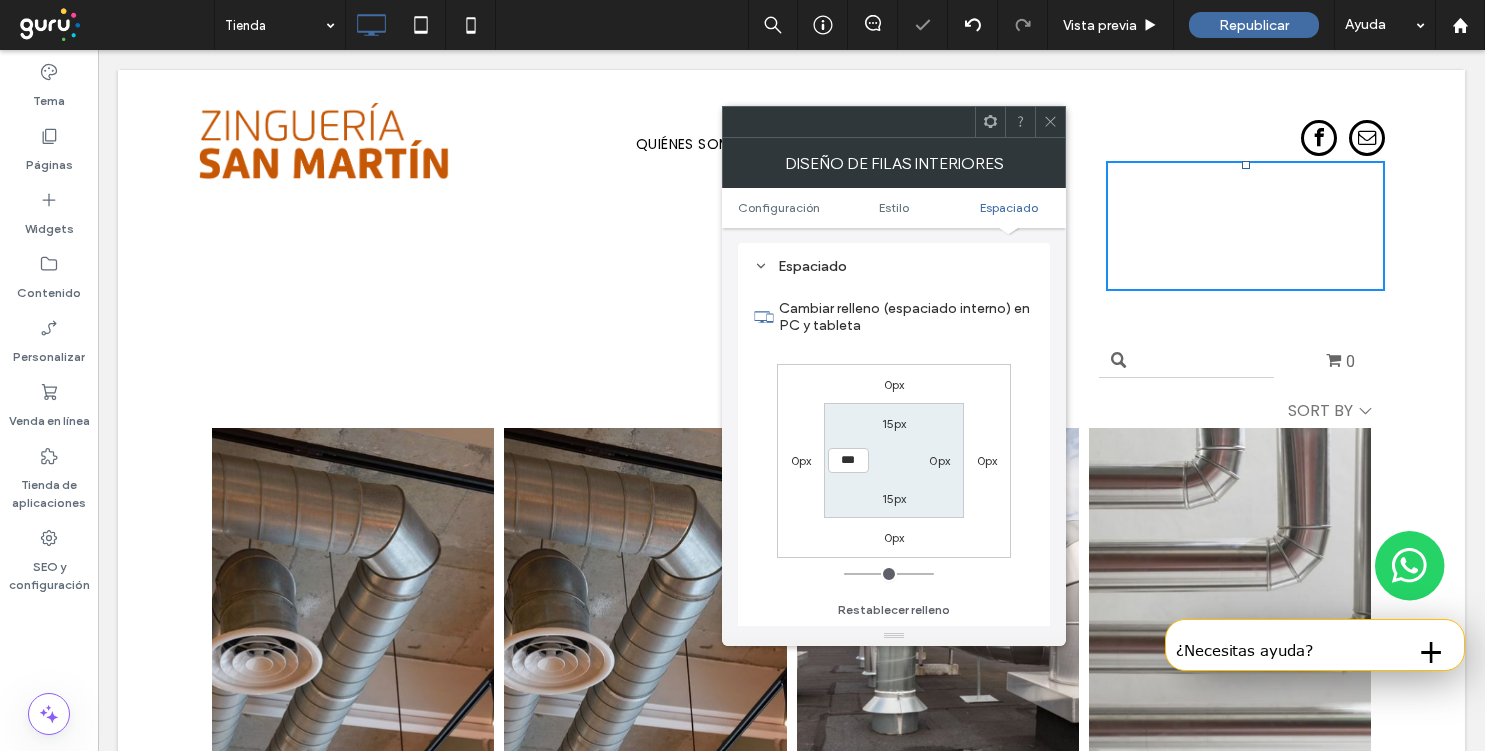 click on "15px" at bounding box center (894, 423) 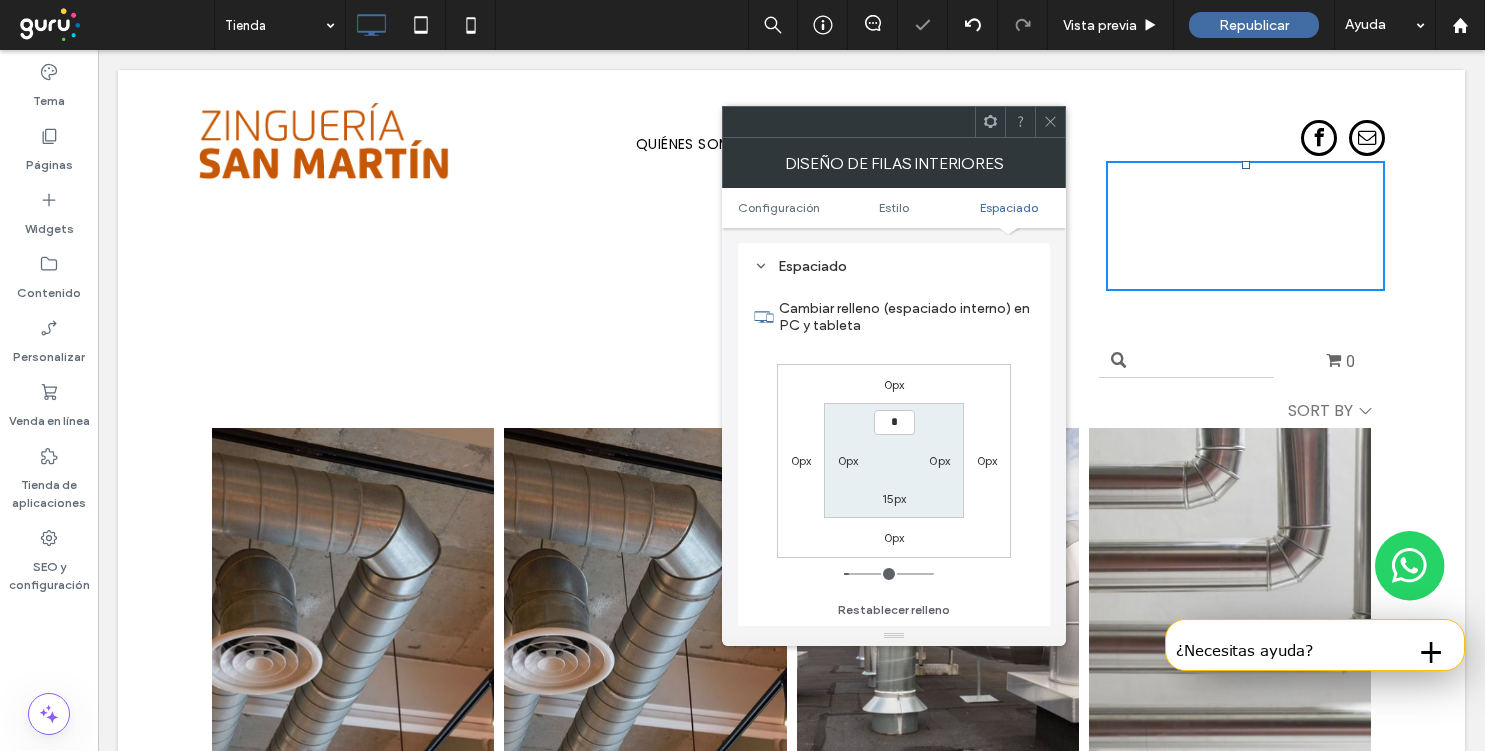 type on "*" 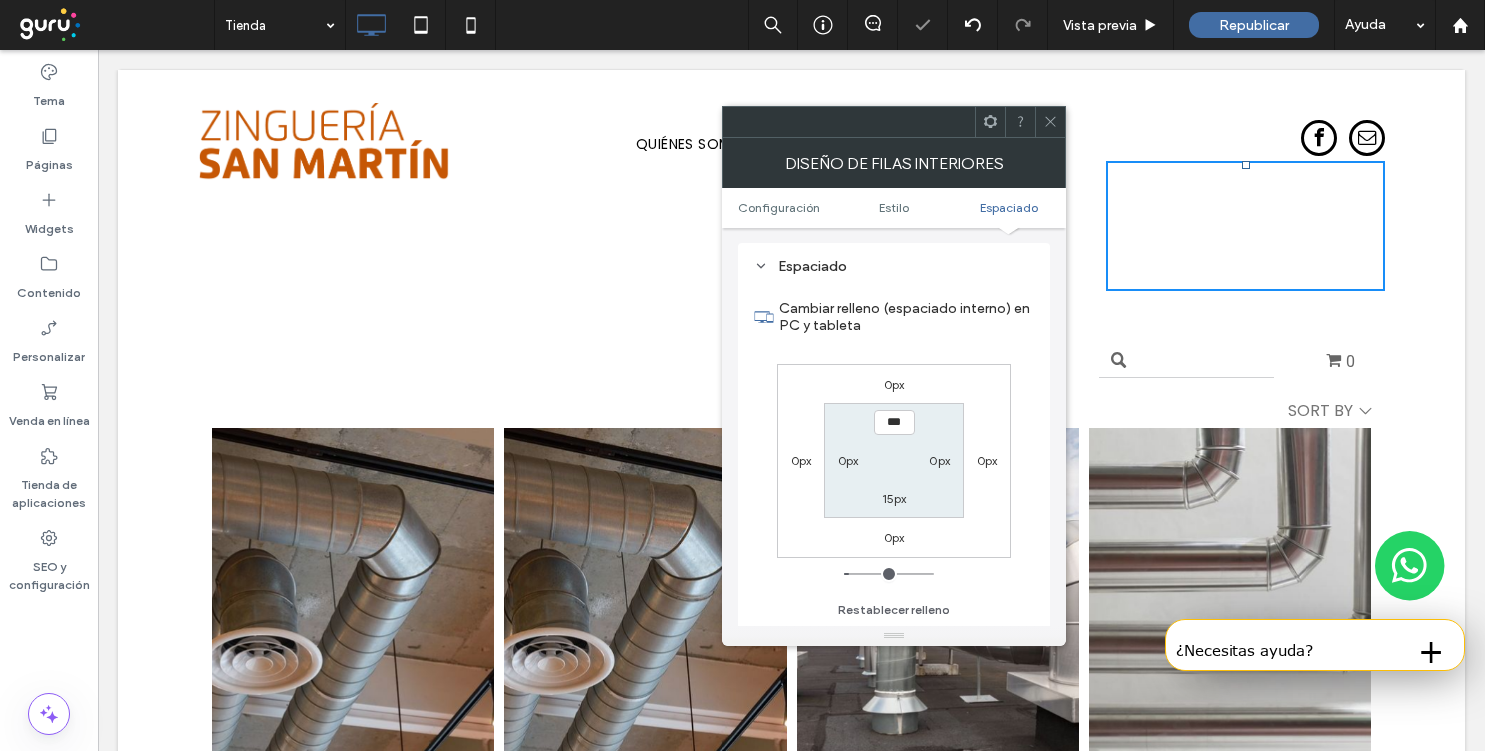 click on "15px" at bounding box center (894, 498) 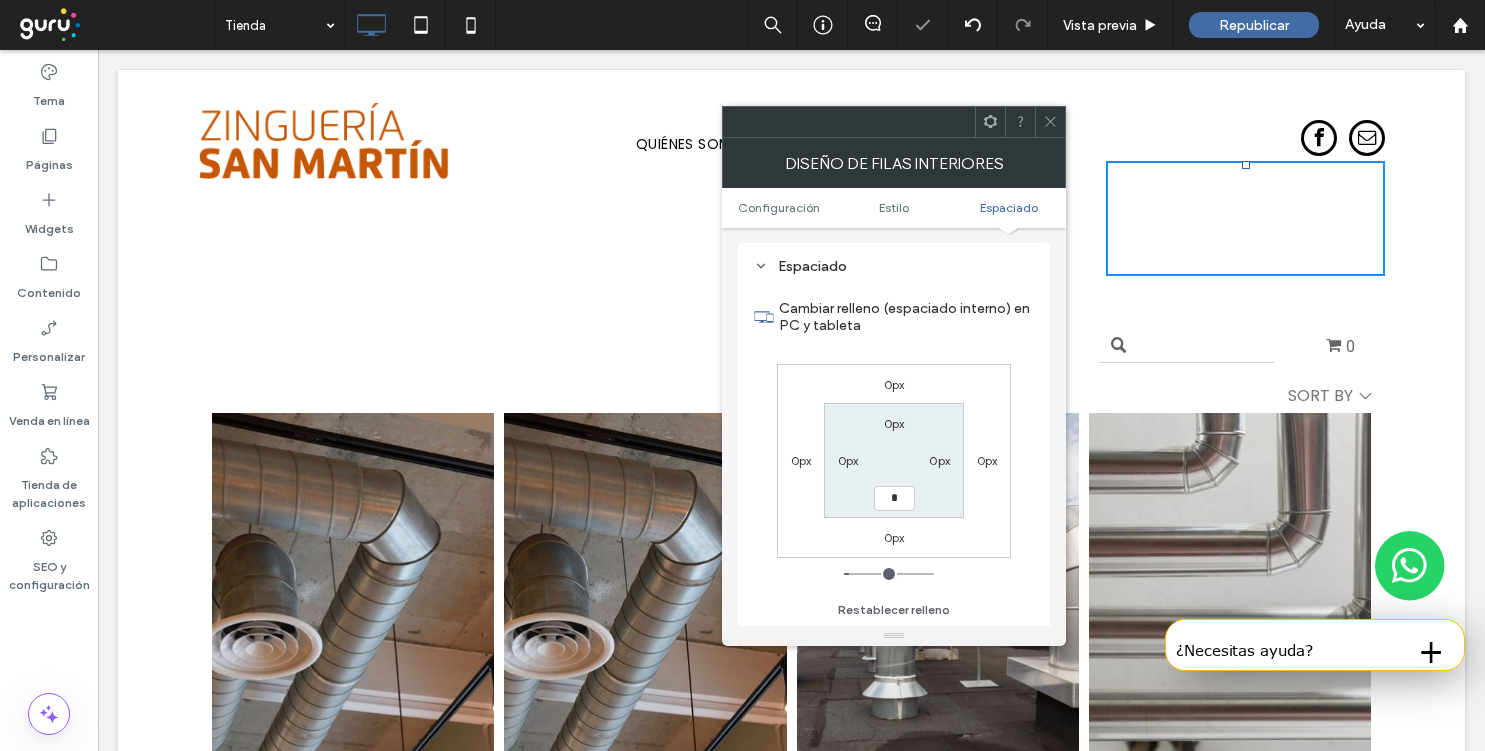 type on "*" 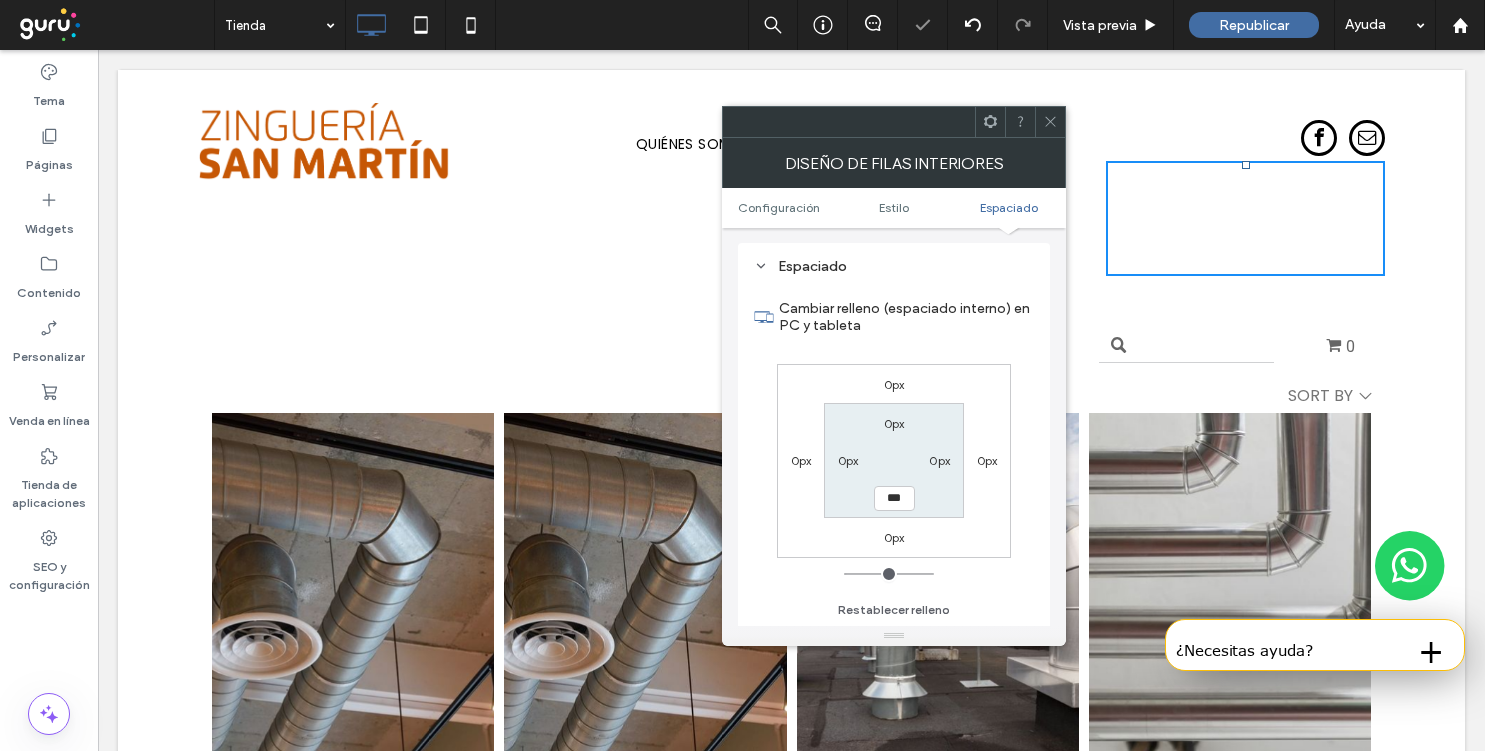 click on "0px" at bounding box center [939, 460] 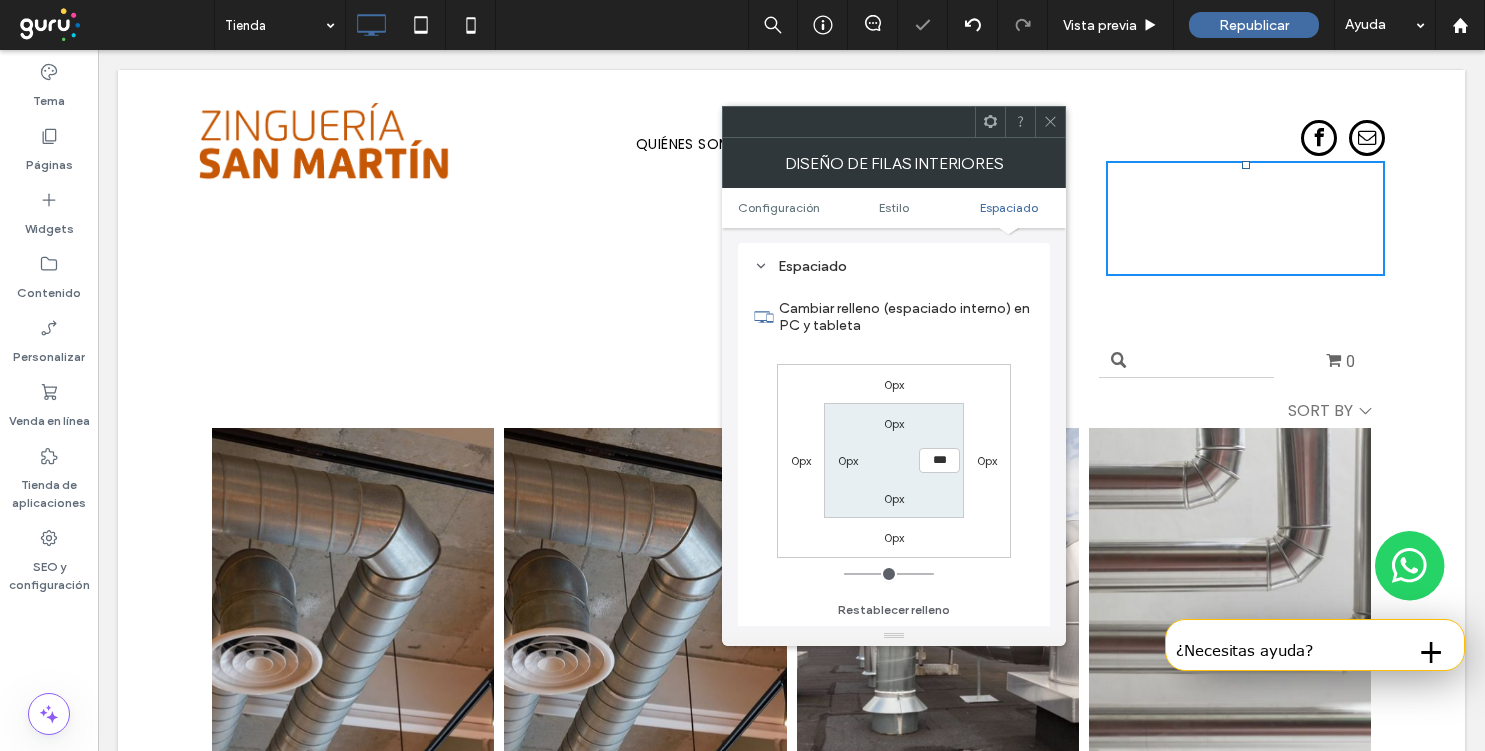 click on "0px 0px 0px 0px 0px *** 0px 0px" at bounding box center (894, 461) 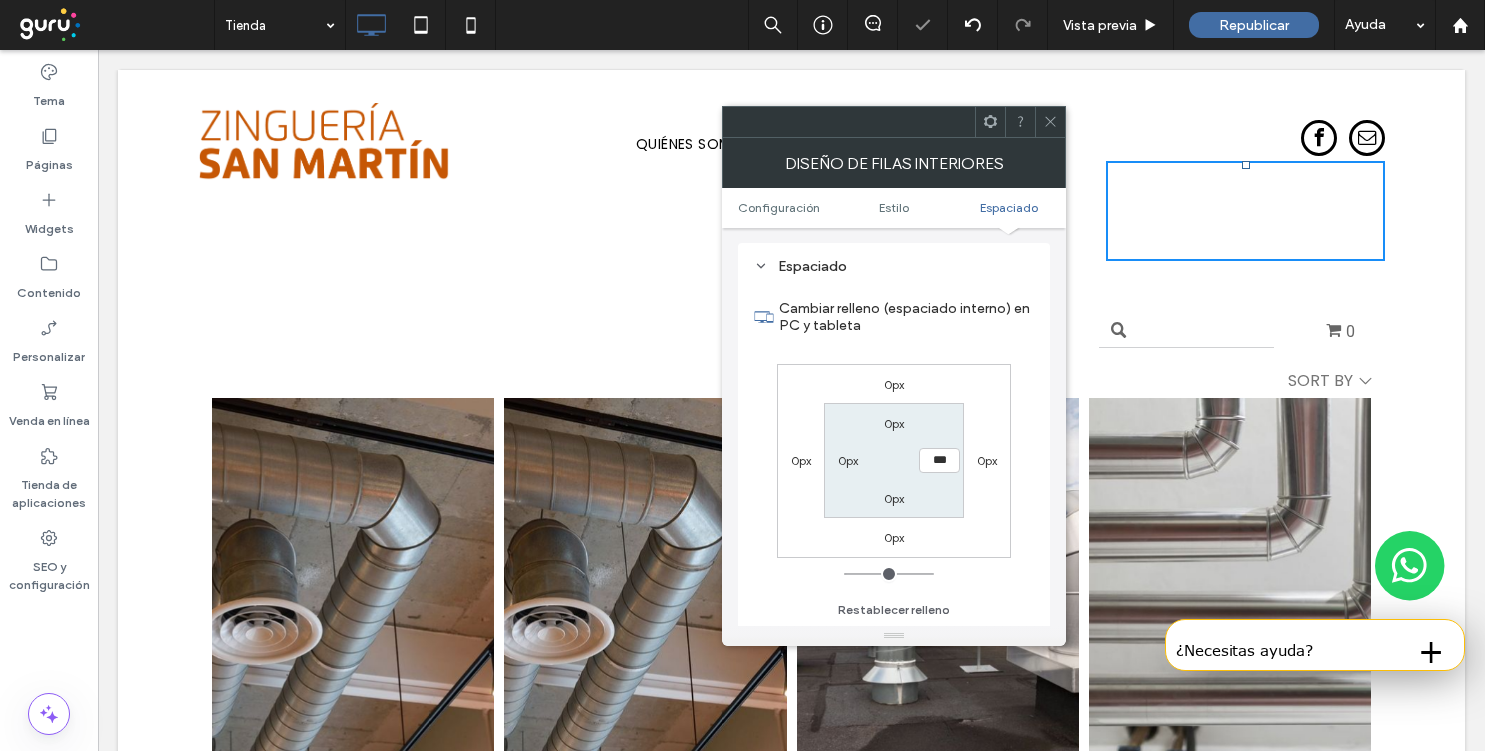click 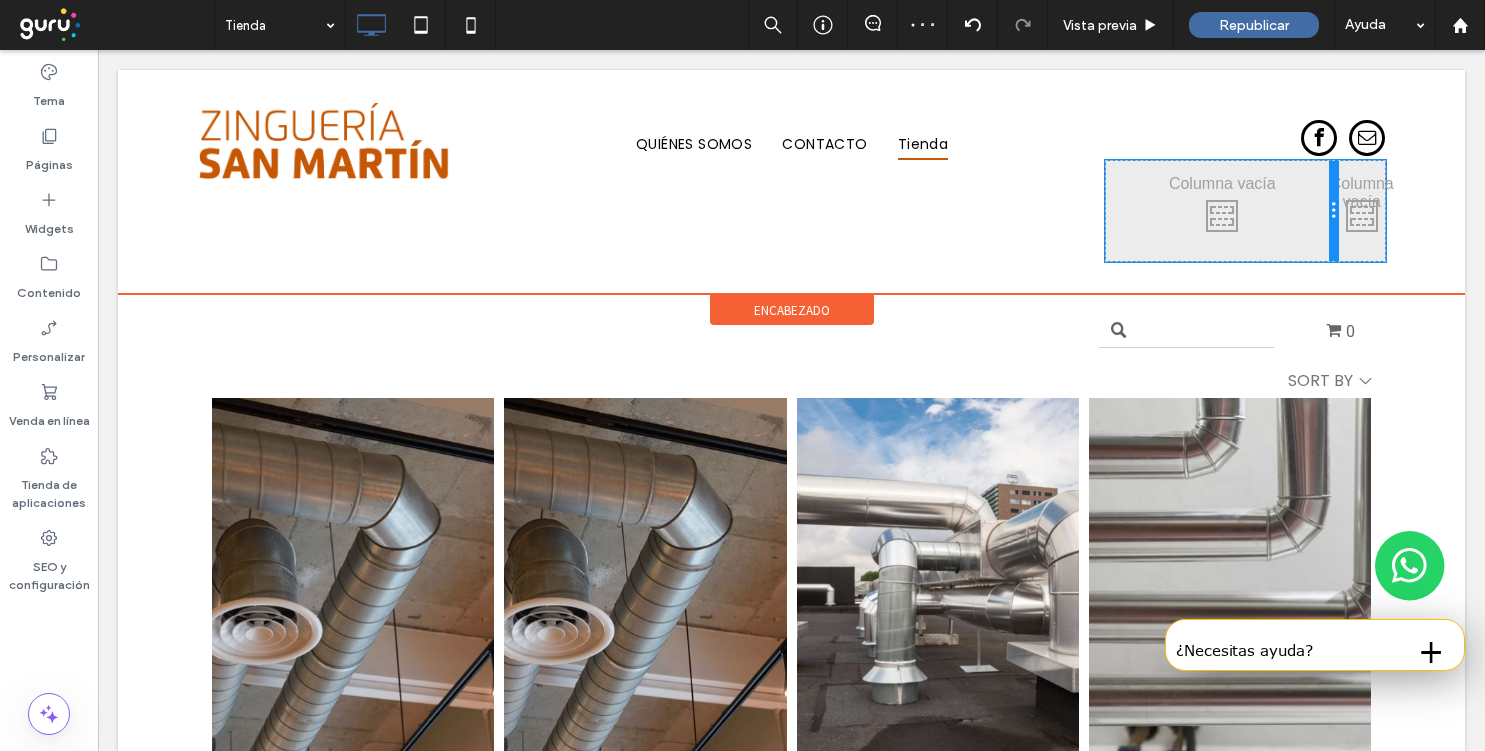 drag, startPoint x: 1237, startPoint y: 216, endPoint x: 1322, endPoint y: 215, distance: 85.00588 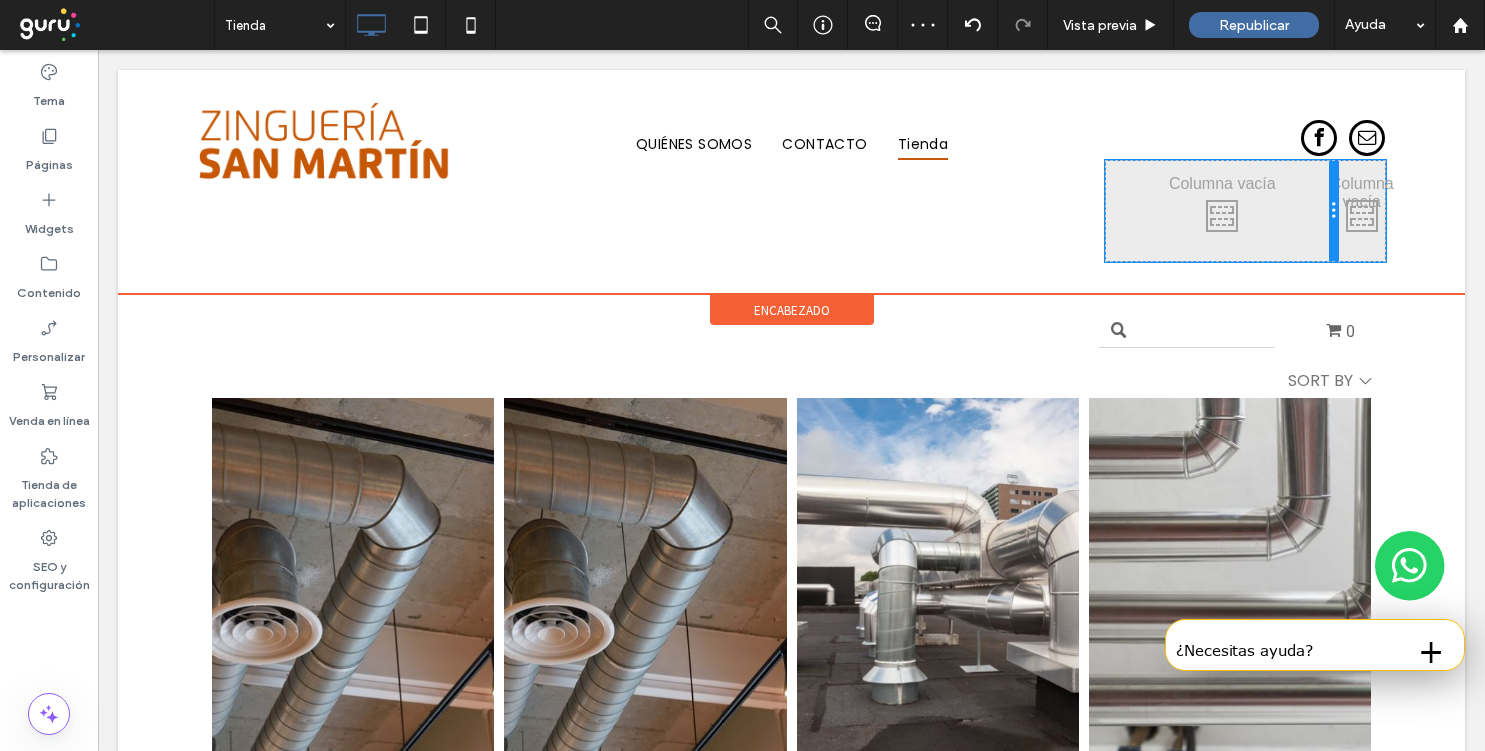 click on "Click To Paste     Click To Paste" at bounding box center [1222, 211] 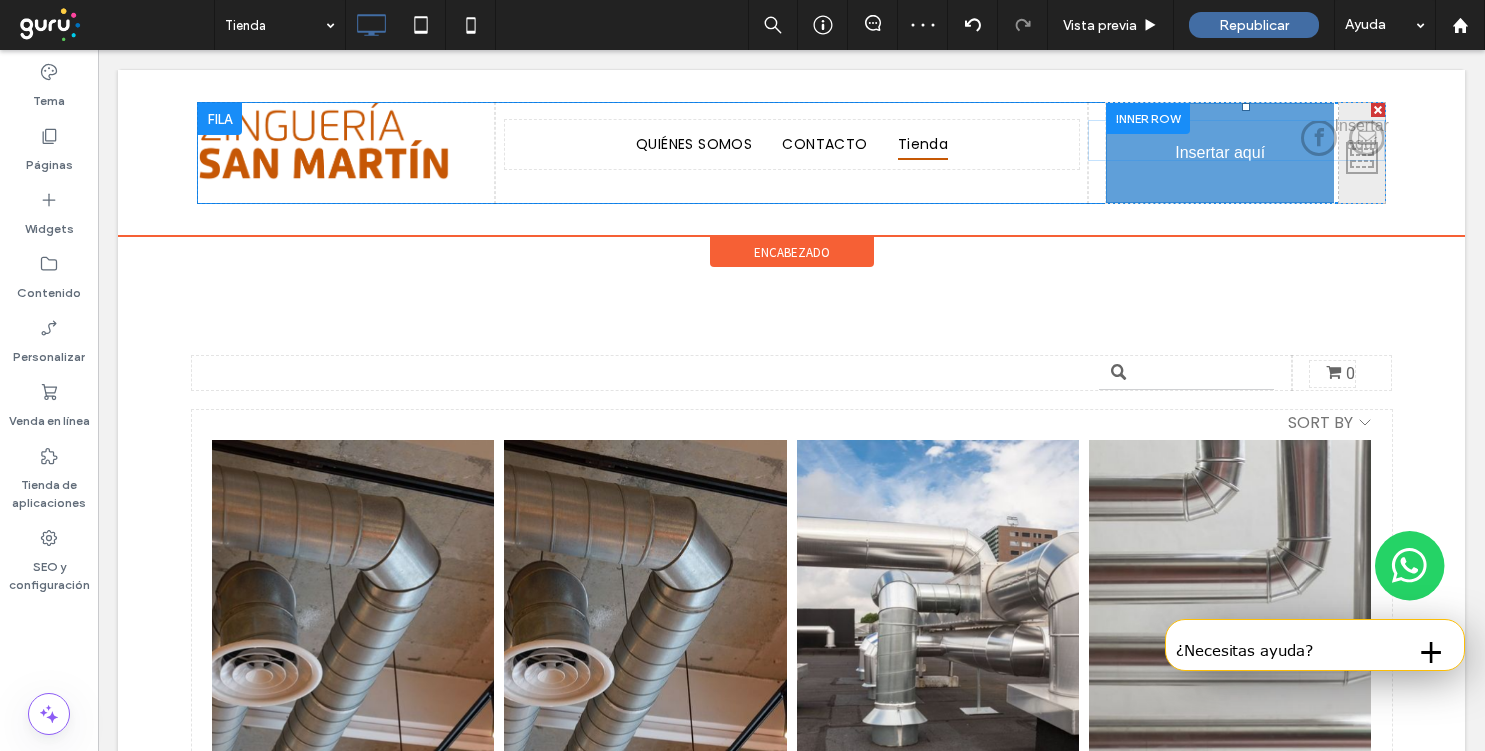 drag, startPoint x: 1361, startPoint y: 123, endPoint x: 1234, endPoint y: 168, distance: 134.73679 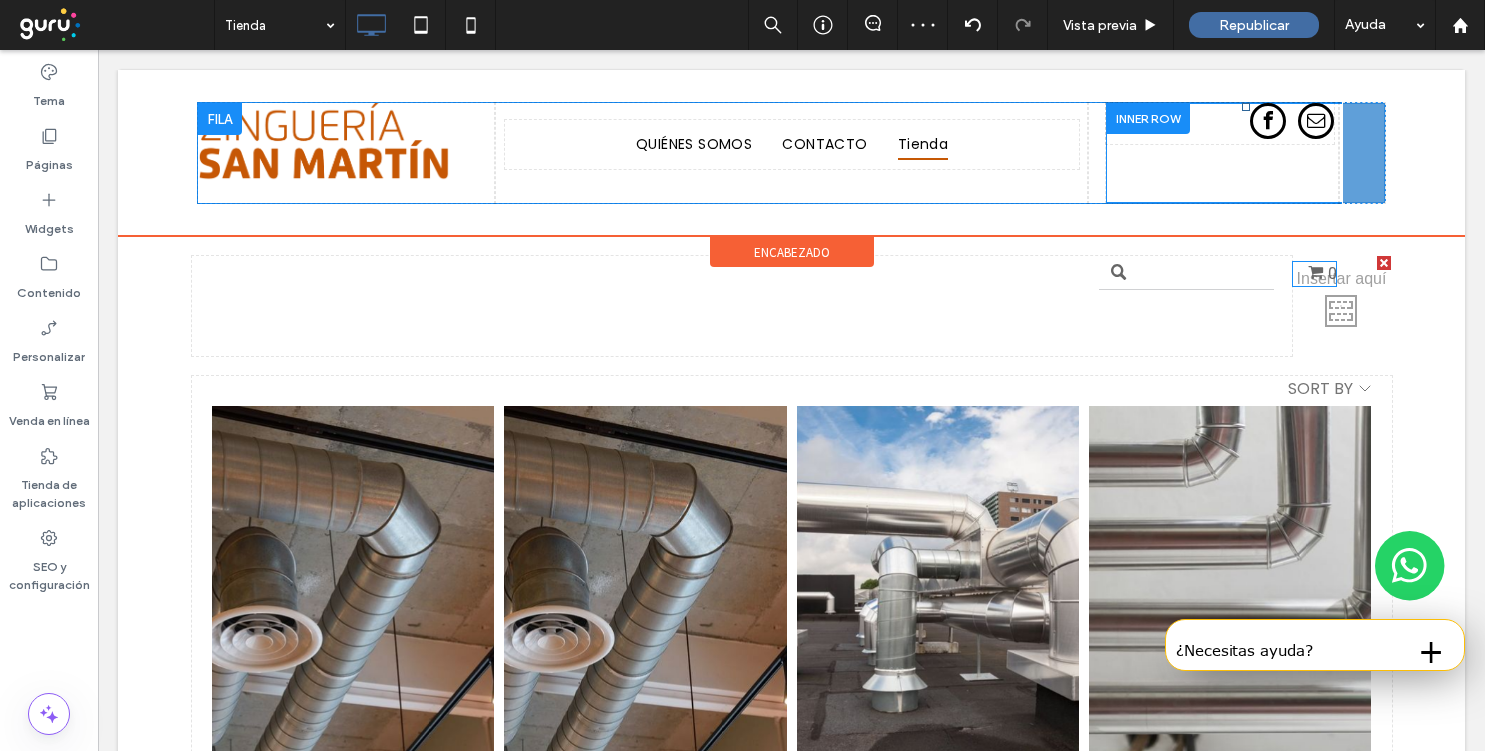 drag, startPoint x: 1336, startPoint y: 377, endPoint x: 1352, endPoint y: 136, distance: 241.53053 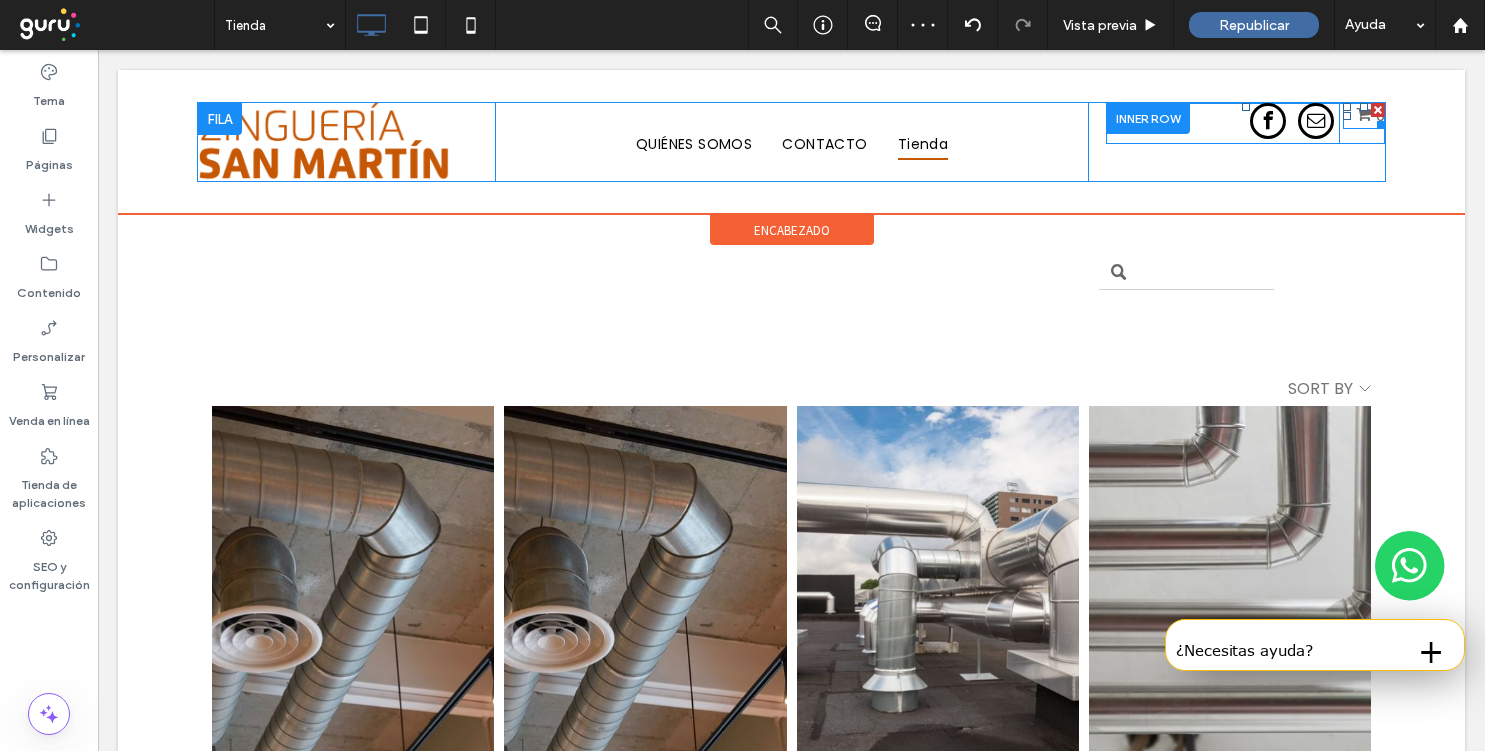 click at bounding box center (1377, 121) 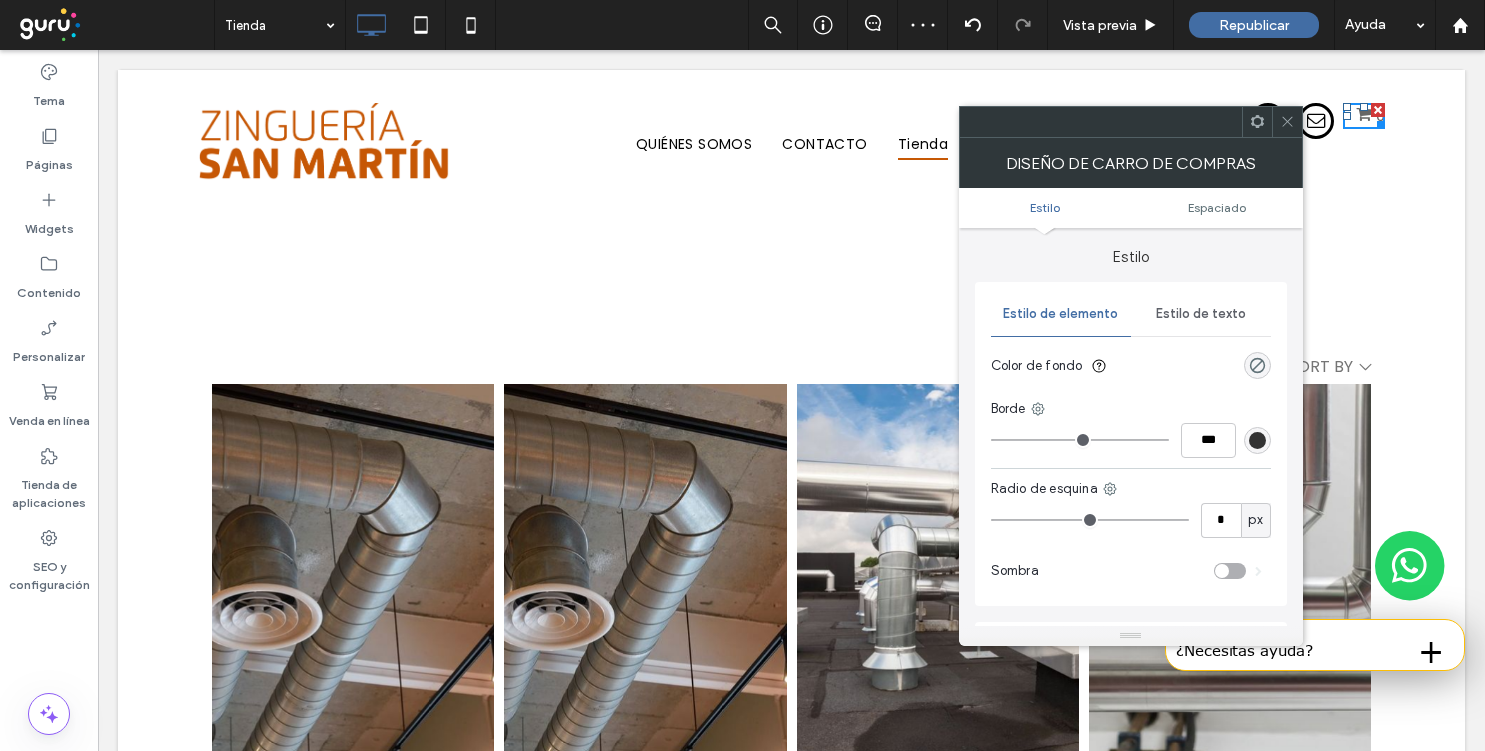 click on "Estilo de texto" at bounding box center (1201, 314) 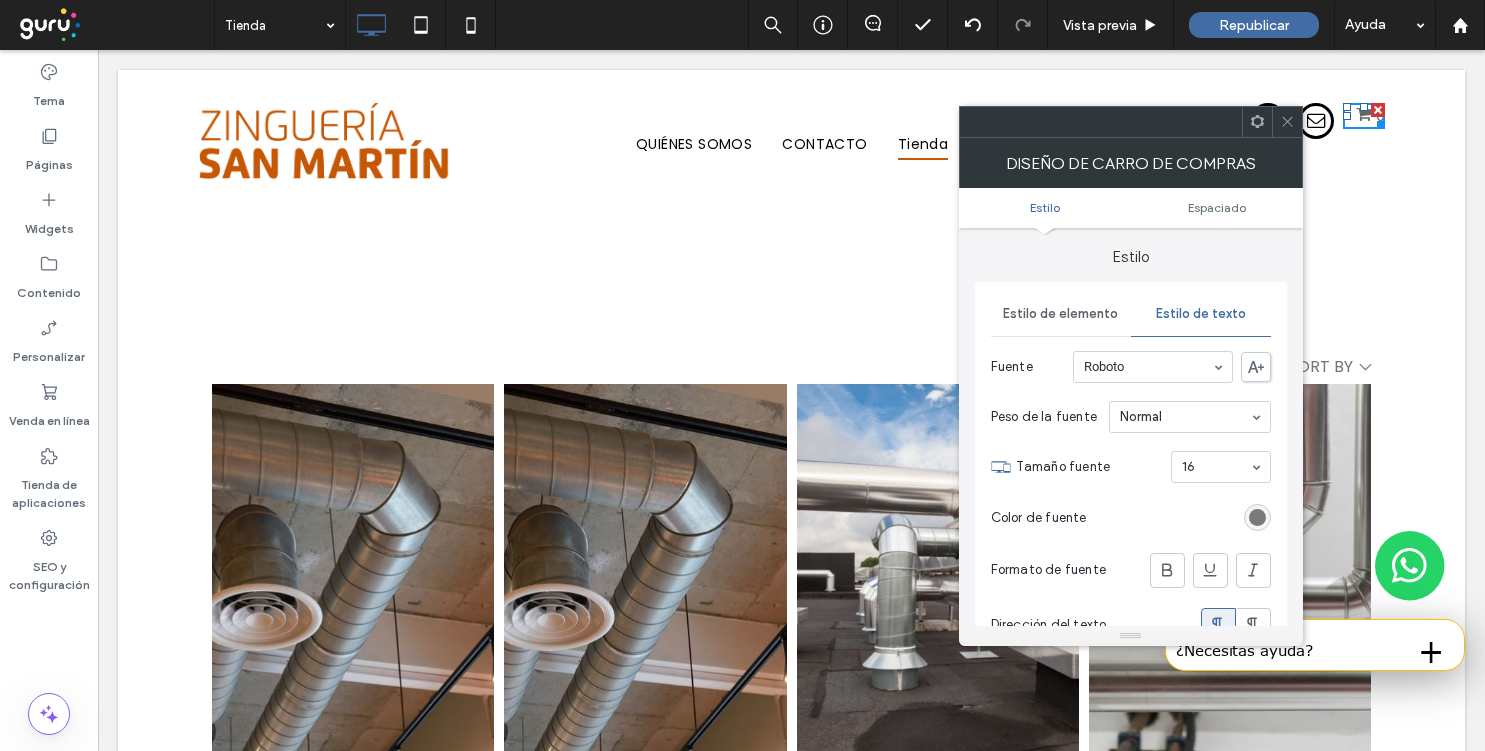 click at bounding box center [1257, 517] 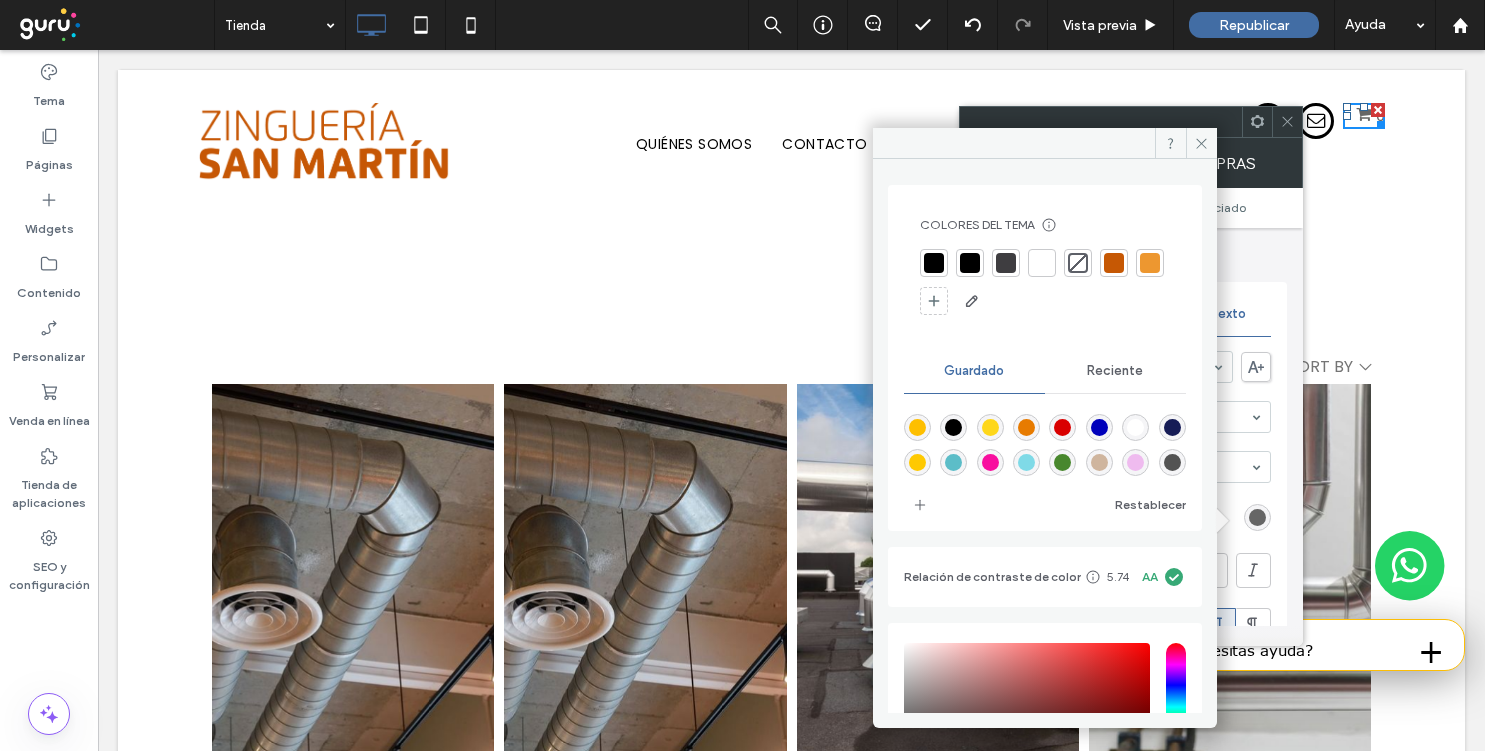 click at bounding box center (934, 263) 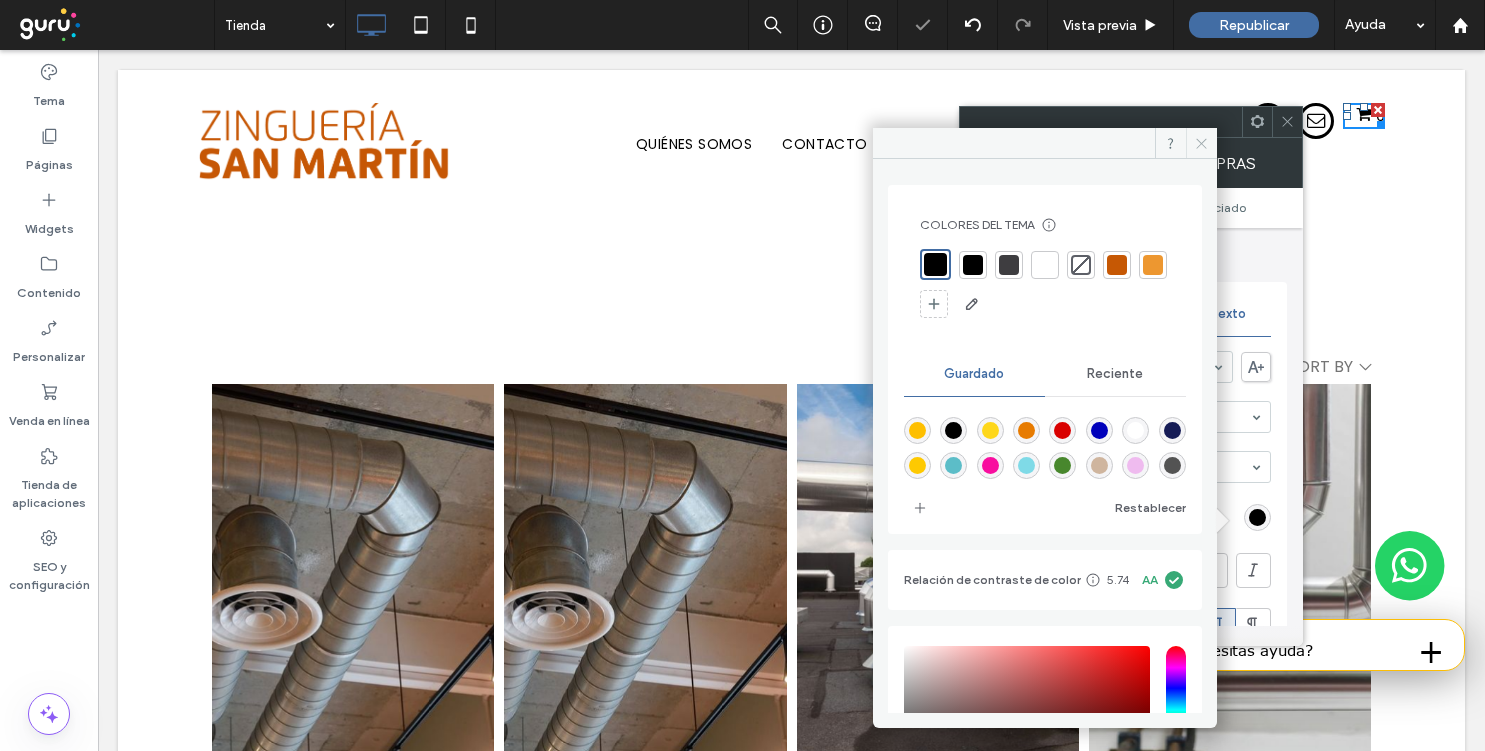 click 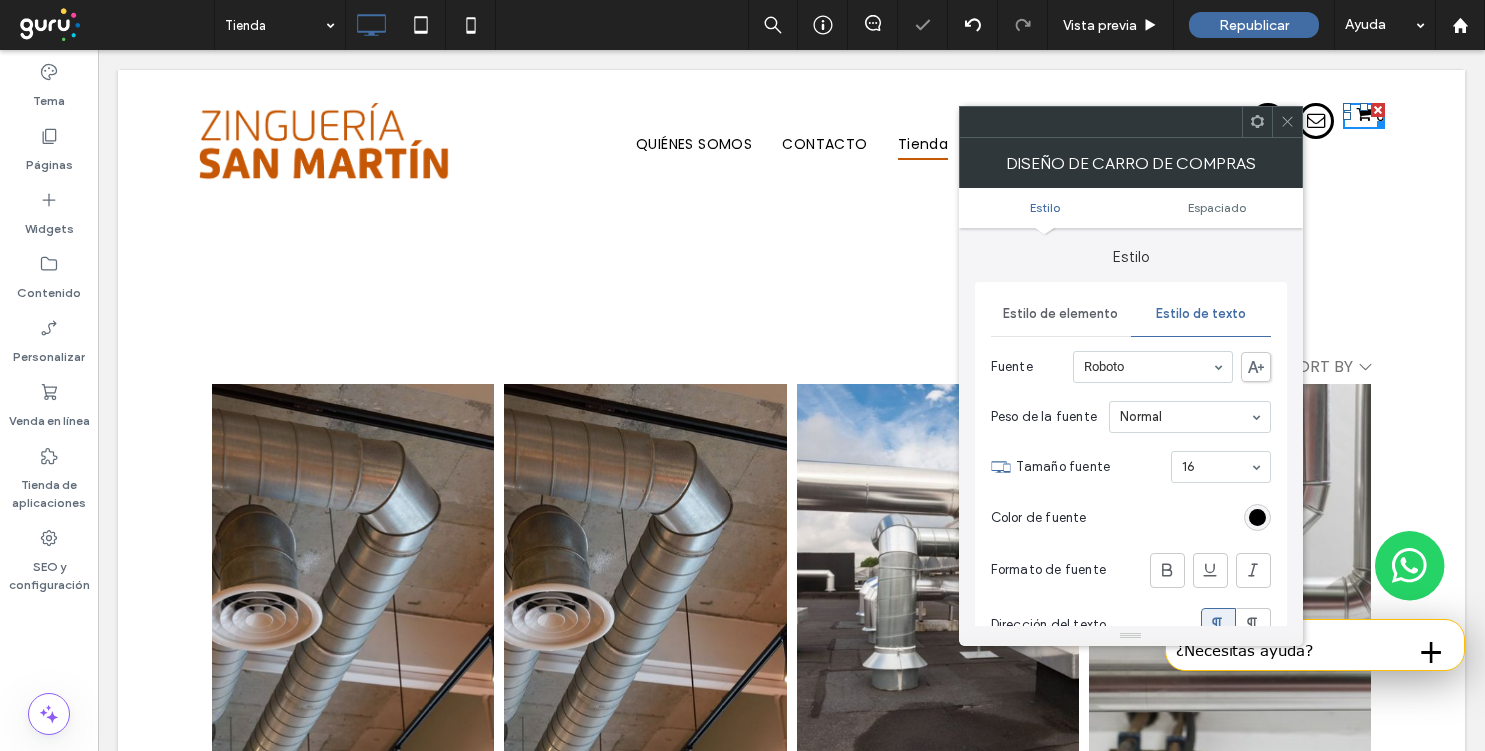 click on "Estilo de elemento" at bounding box center [1060, 314] 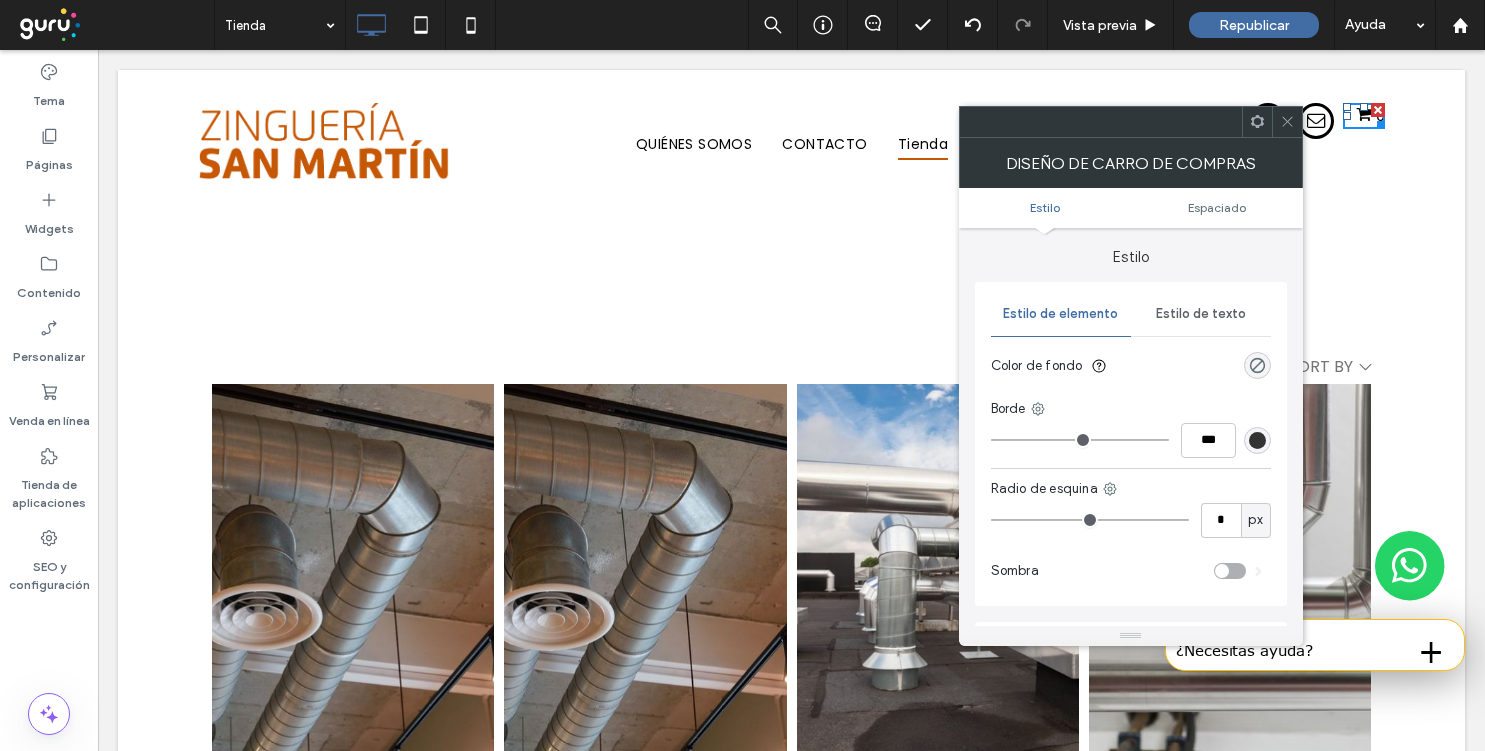 click 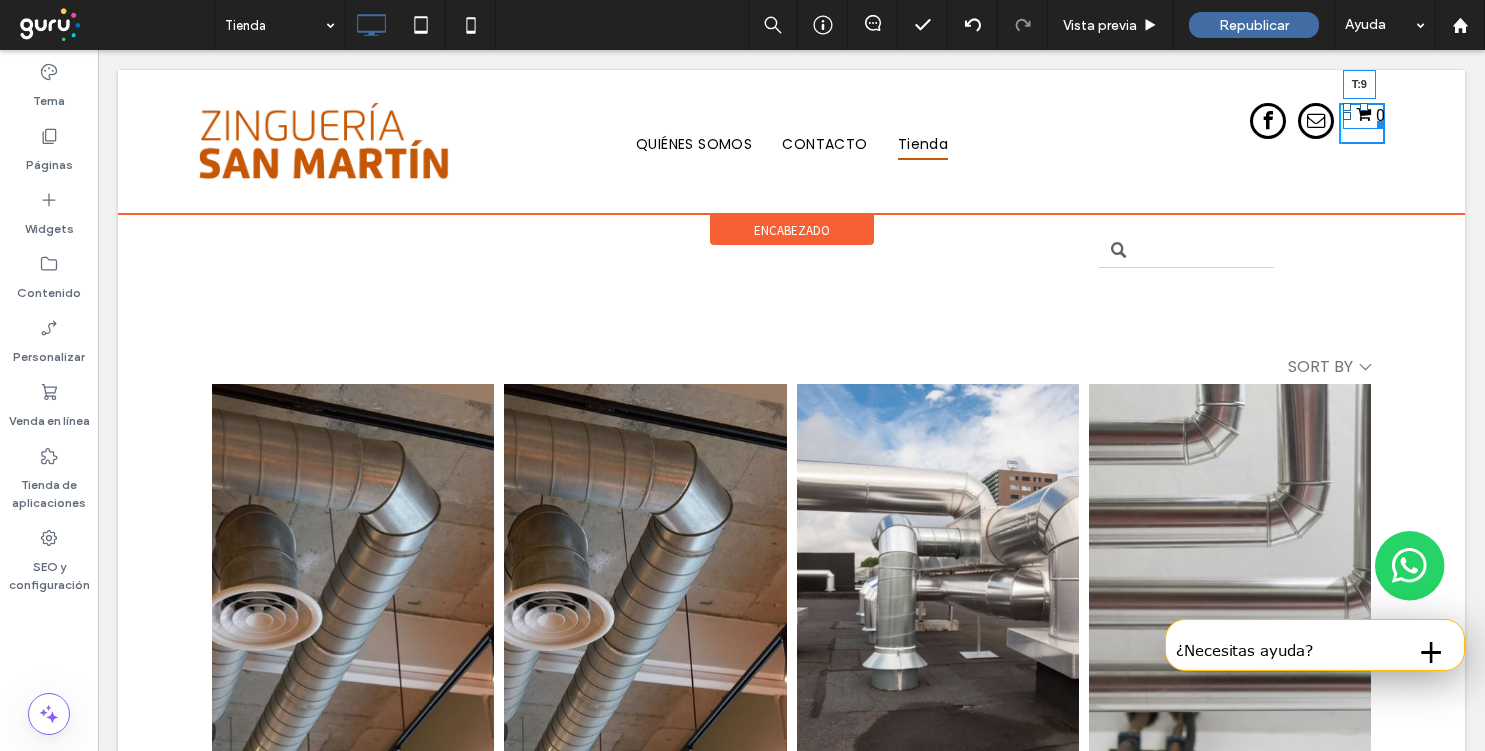 drag, startPoint x: 1363, startPoint y: 106, endPoint x: 1461, endPoint y: 164, distance: 113.87713 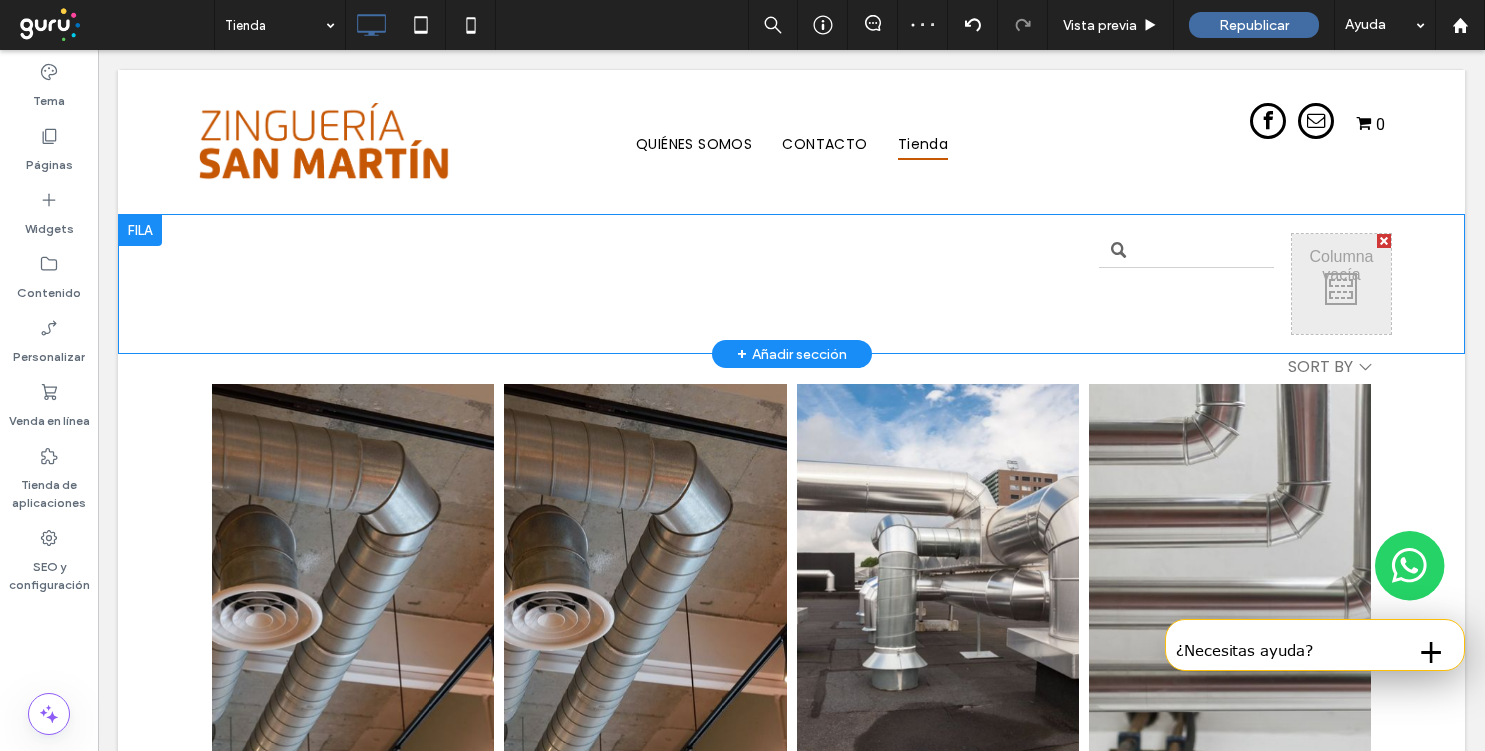 click at bounding box center (140, 230) 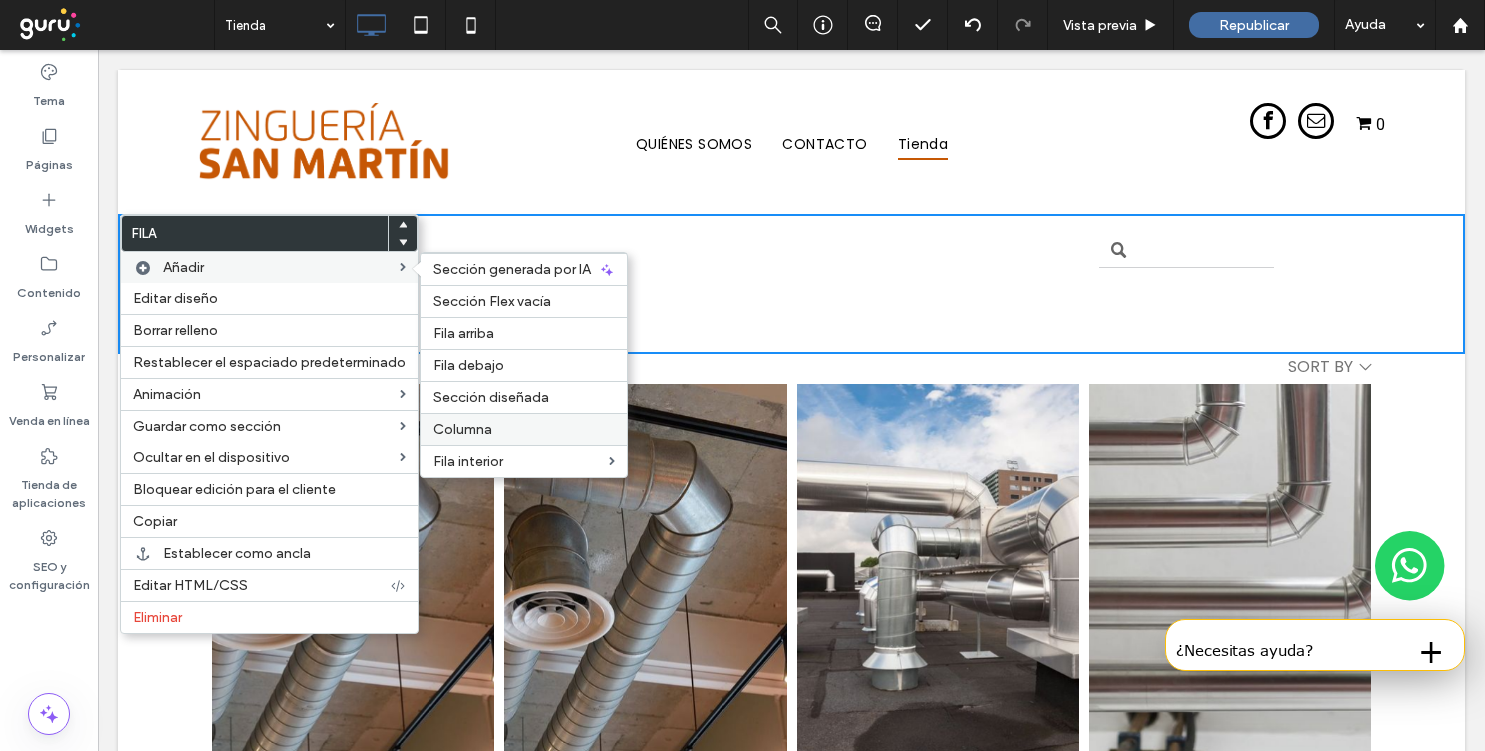 click on "Columna" at bounding box center (524, 429) 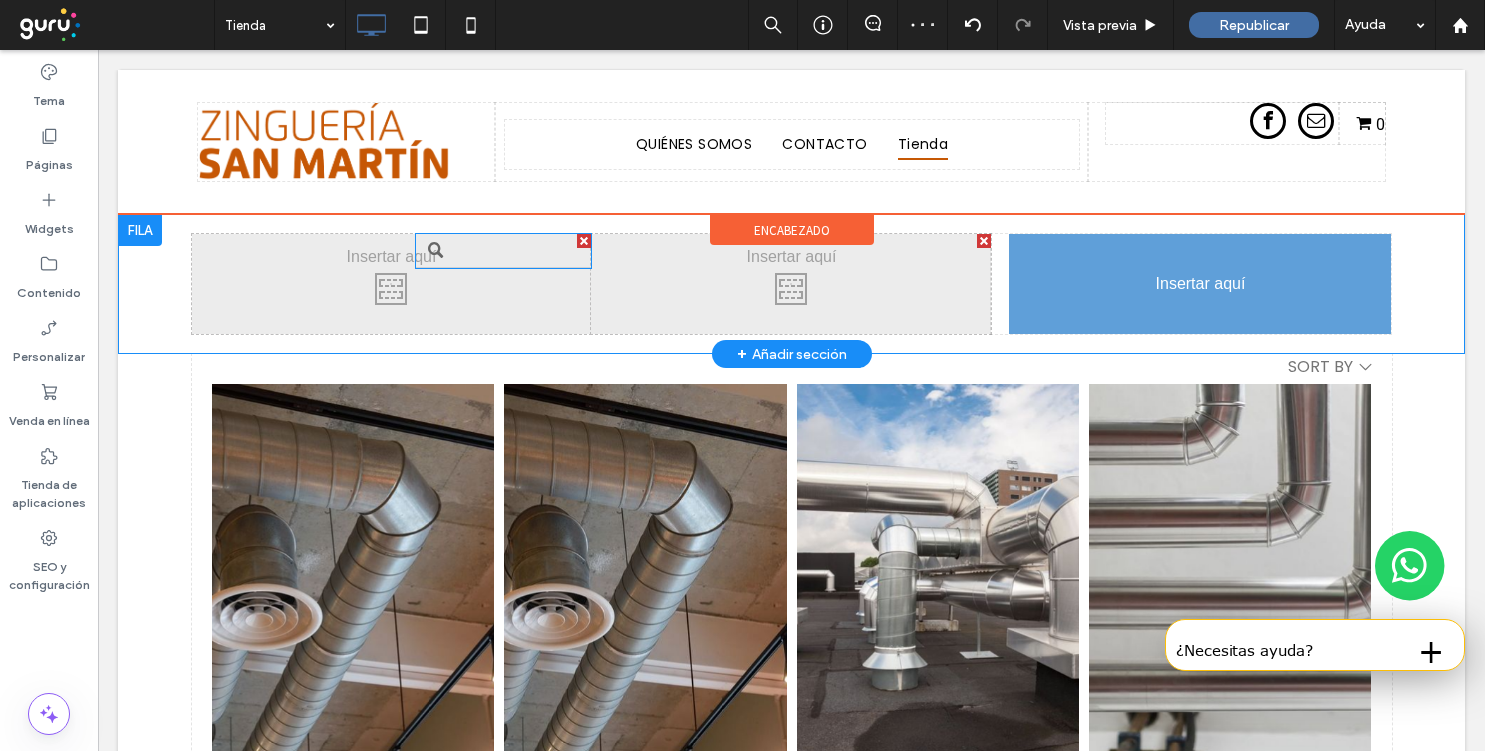 drag, startPoint x: 424, startPoint y: 255, endPoint x: 1133, endPoint y: 304, distance: 710.6912 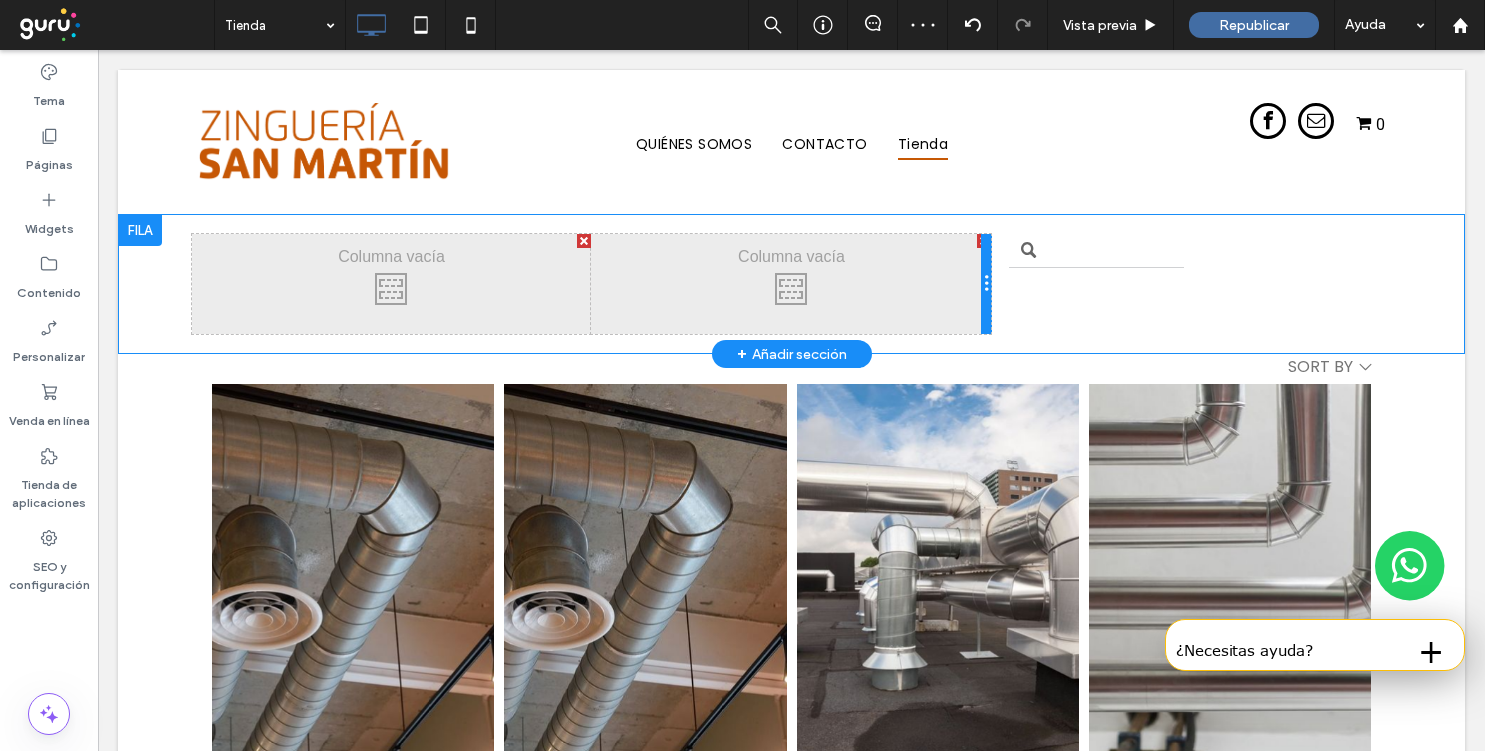 click at bounding box center [986, 284] 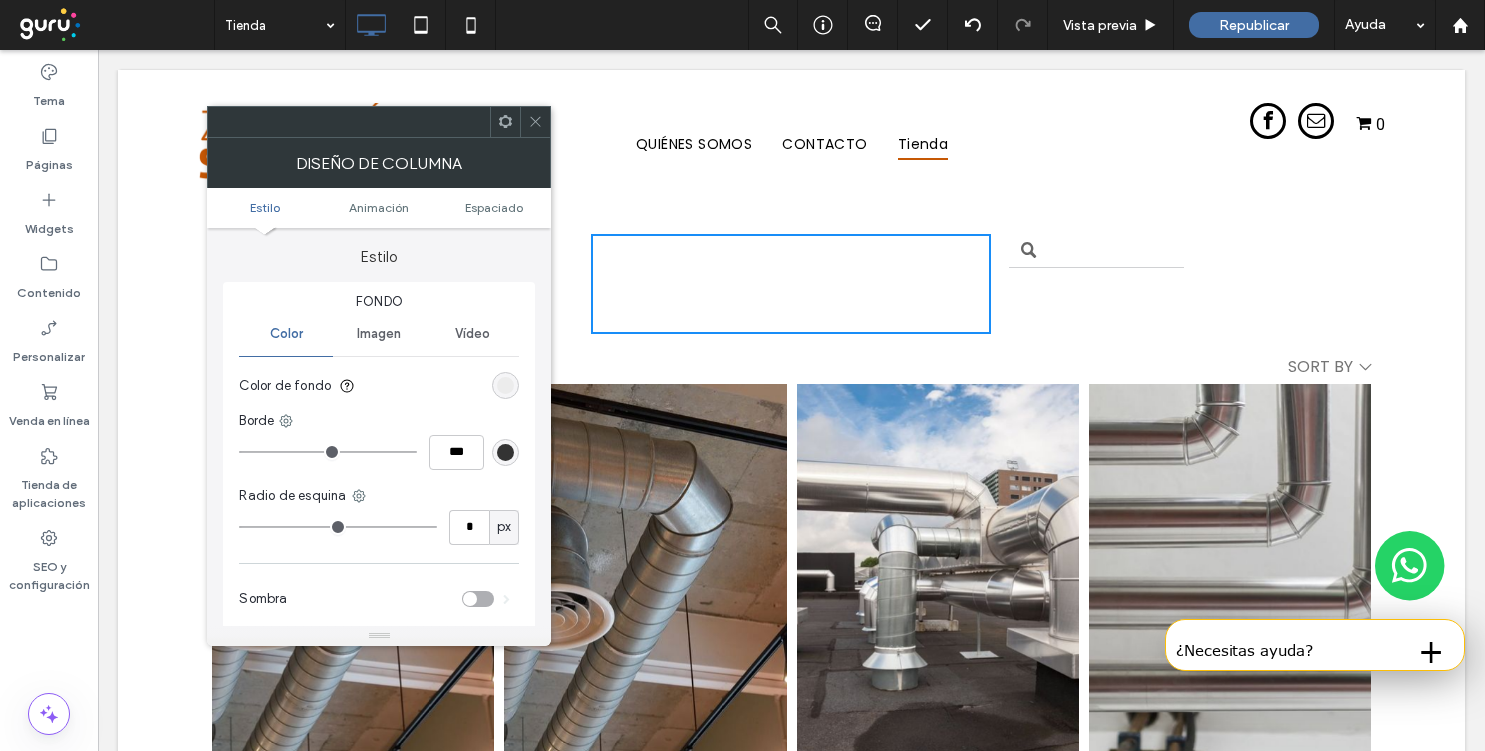 click 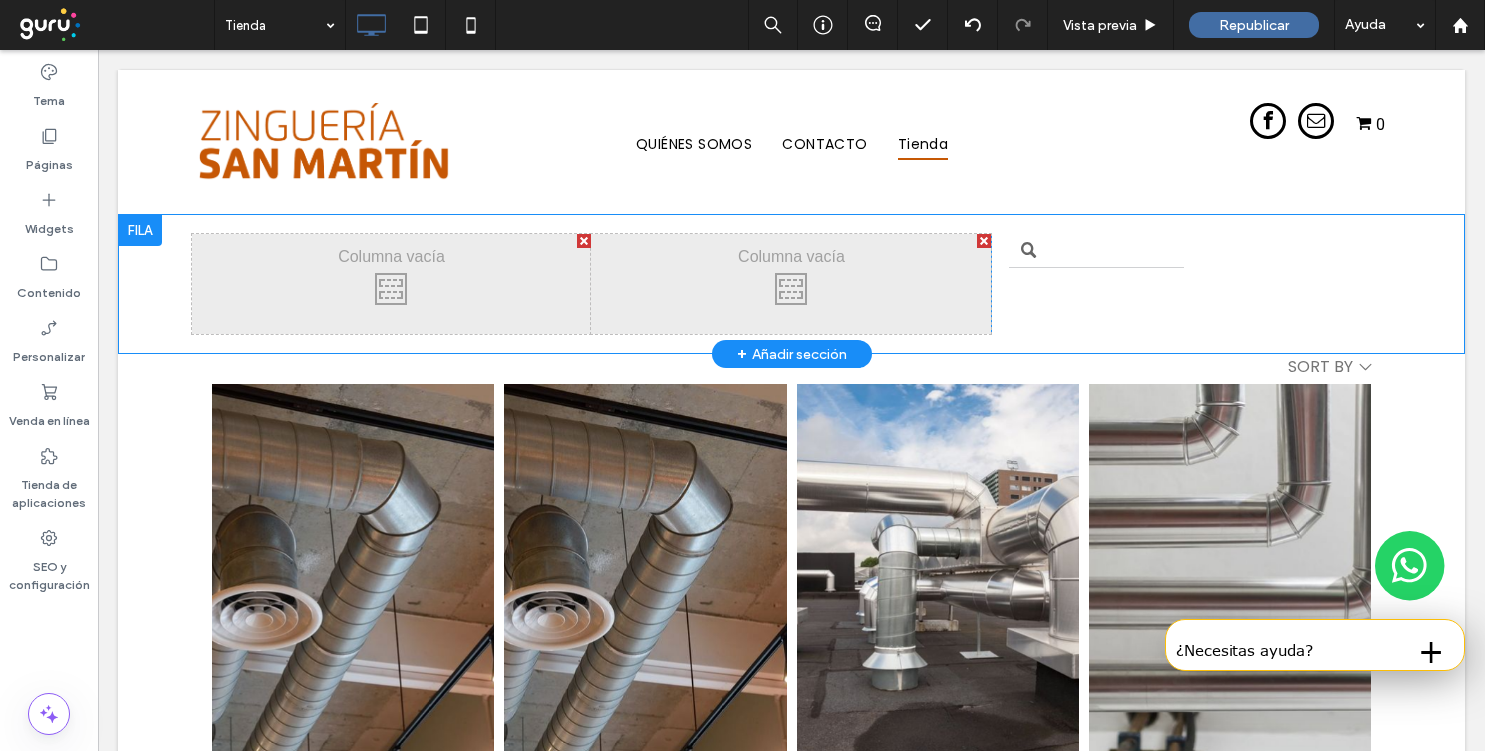 click at bounding box center [984, 241] 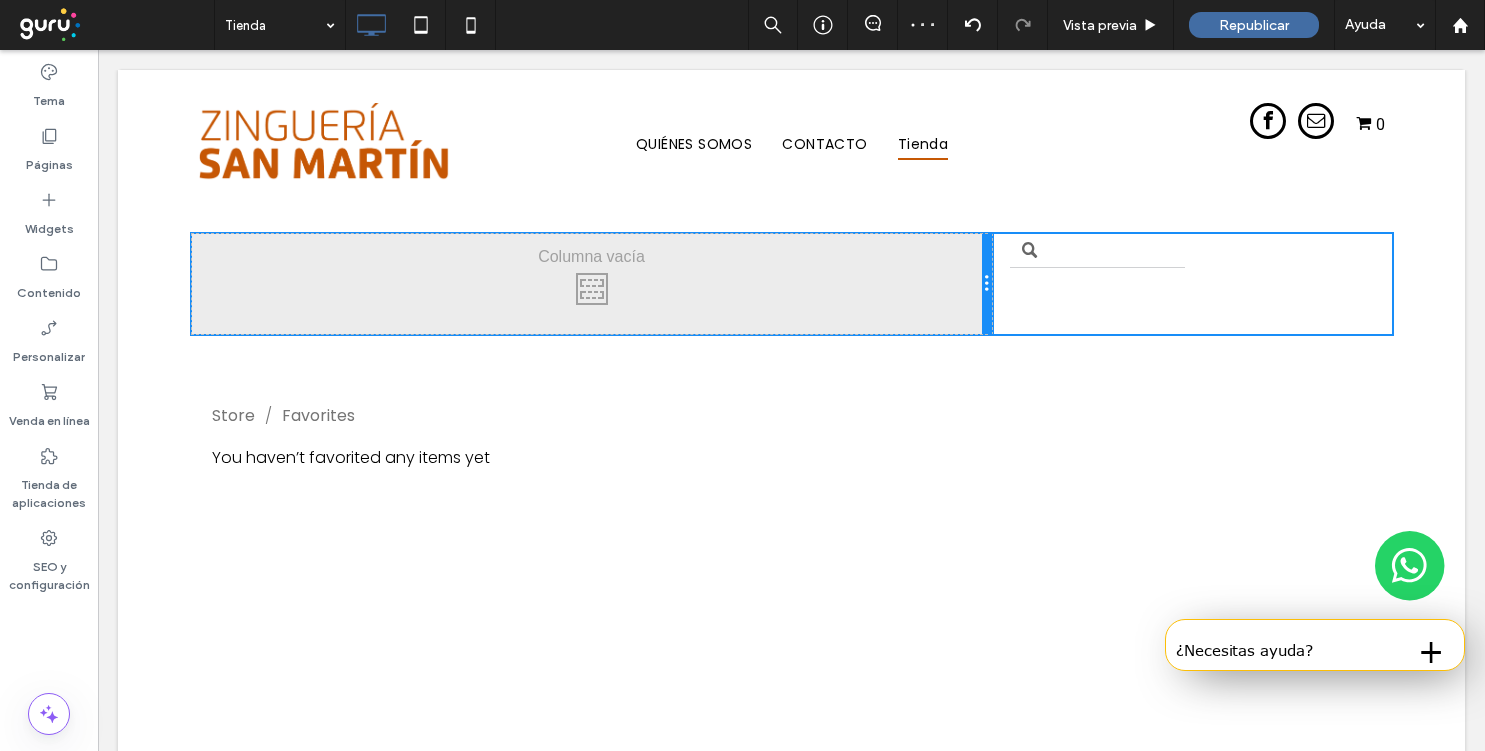 drag, startPoint x: 788, startPoint y: 272, endPoint x: 986, endPoint y: 272, distance: 198 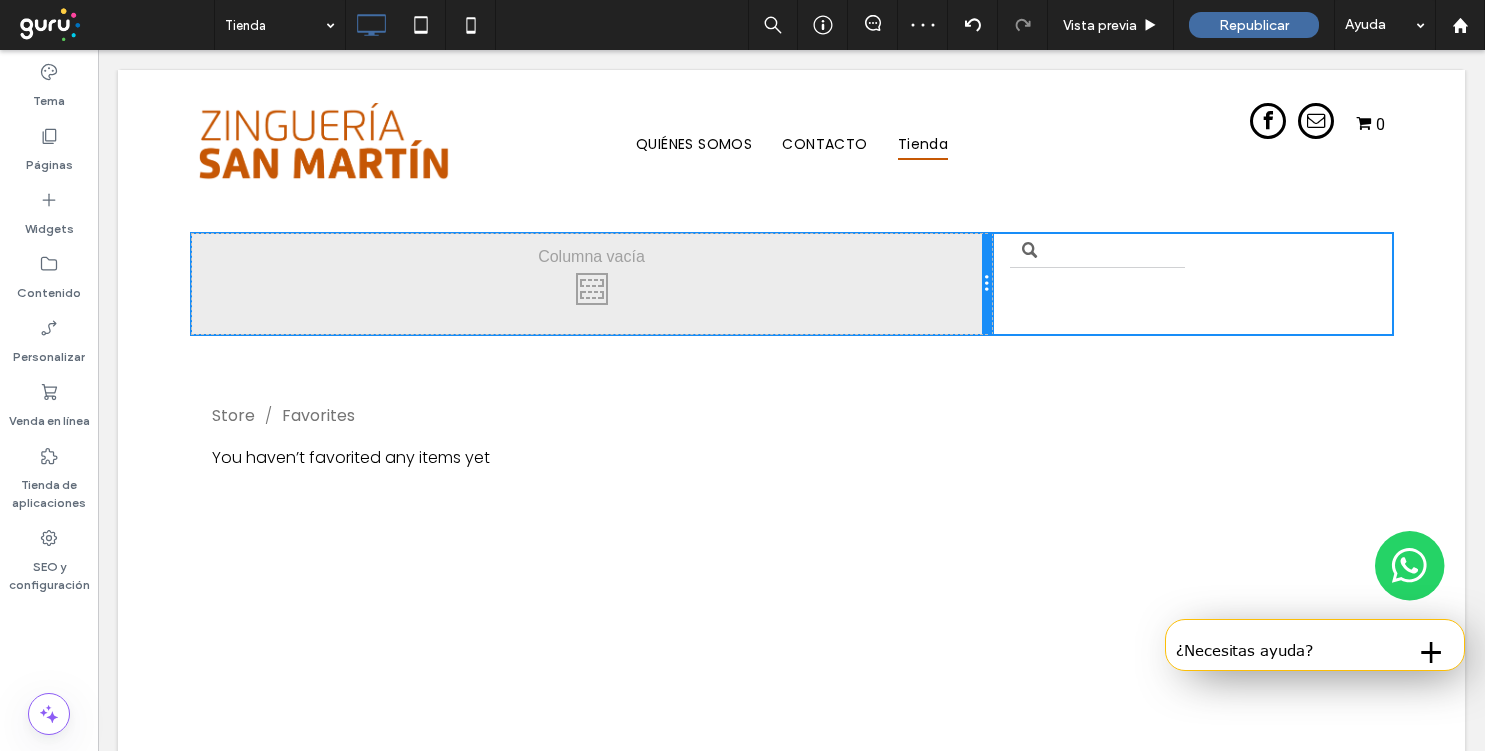 click at bounding box center [987, 284] 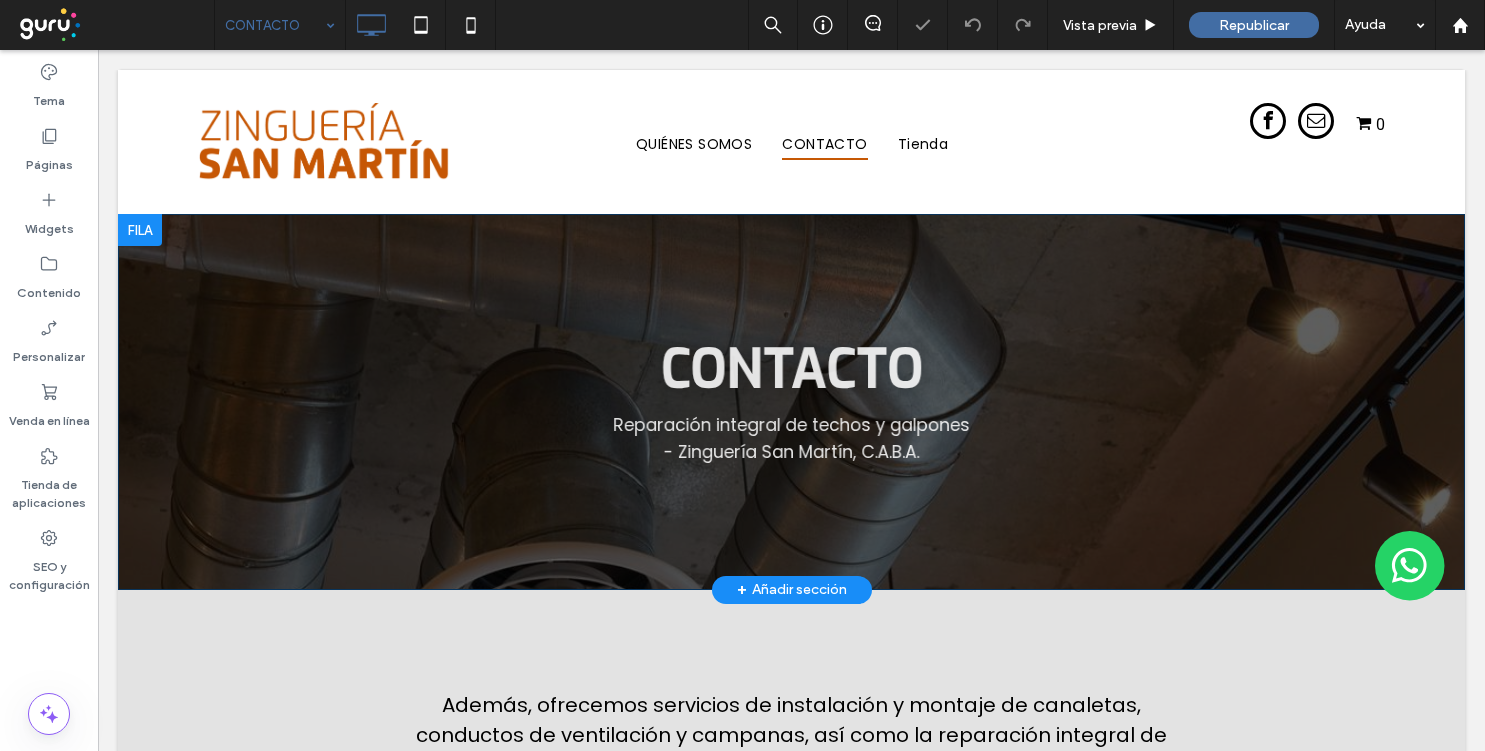 scroll, scrollTop: 0, scrollLeft: 0, axis: both 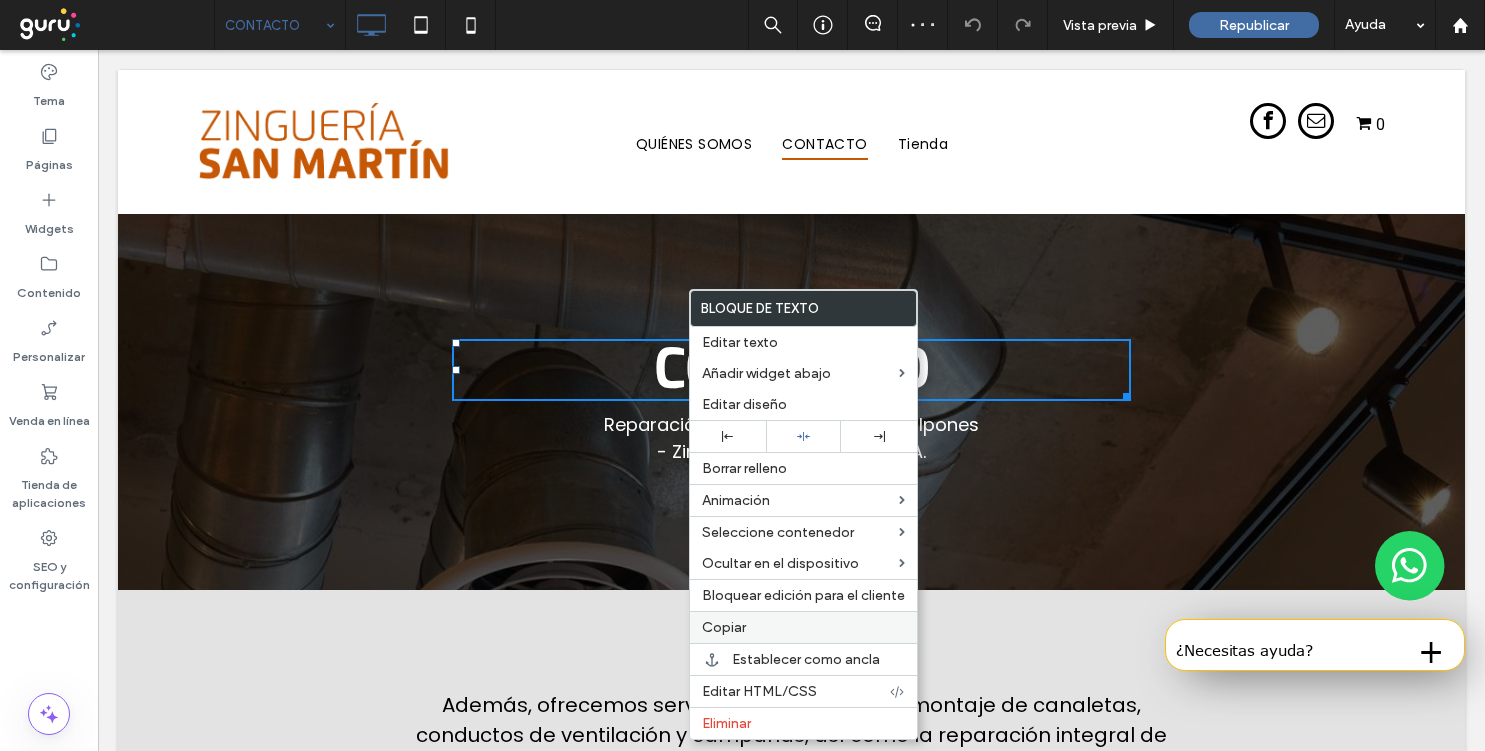 click on "Copiar" at bounding box center (724, 627) 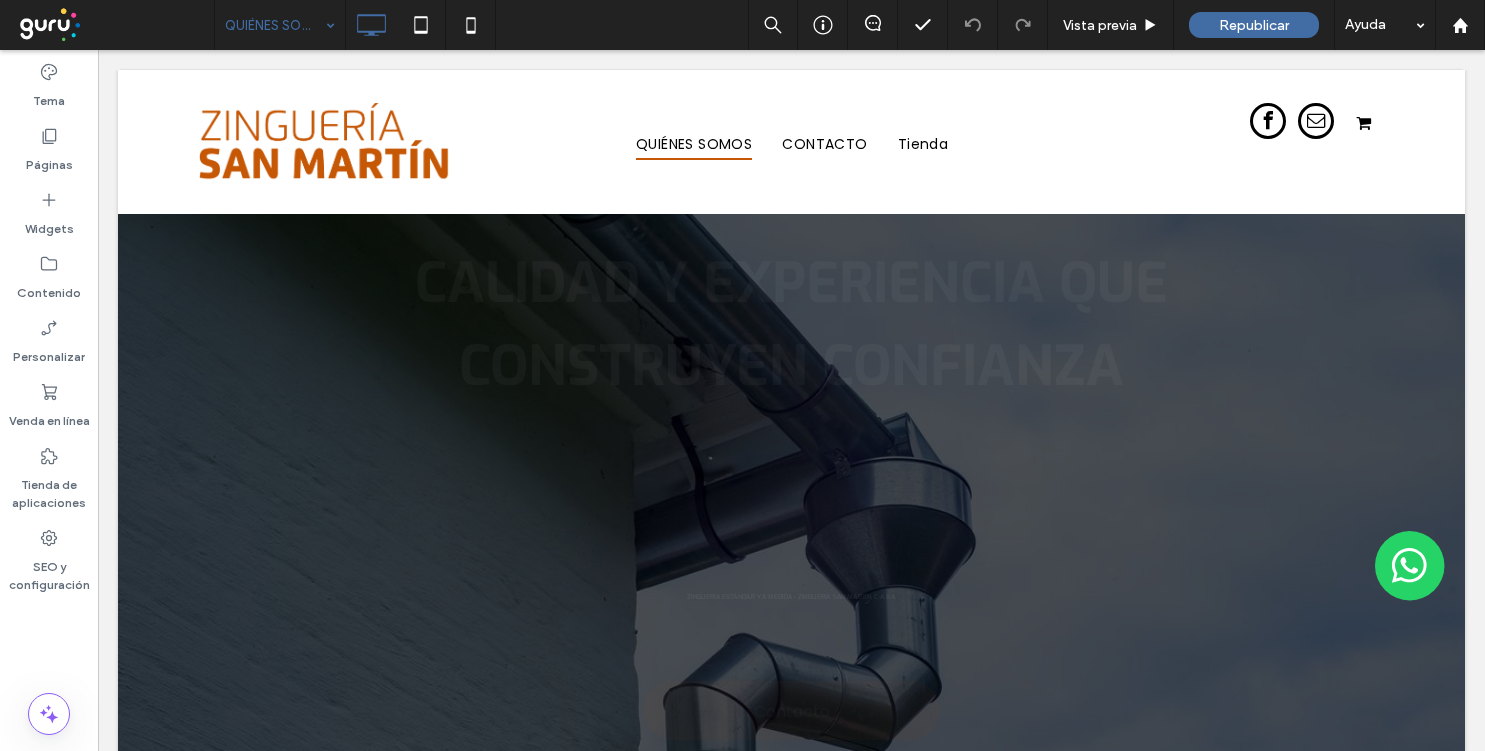 scroll, scrollTop: 0, scrollLeft: 0, axis: both 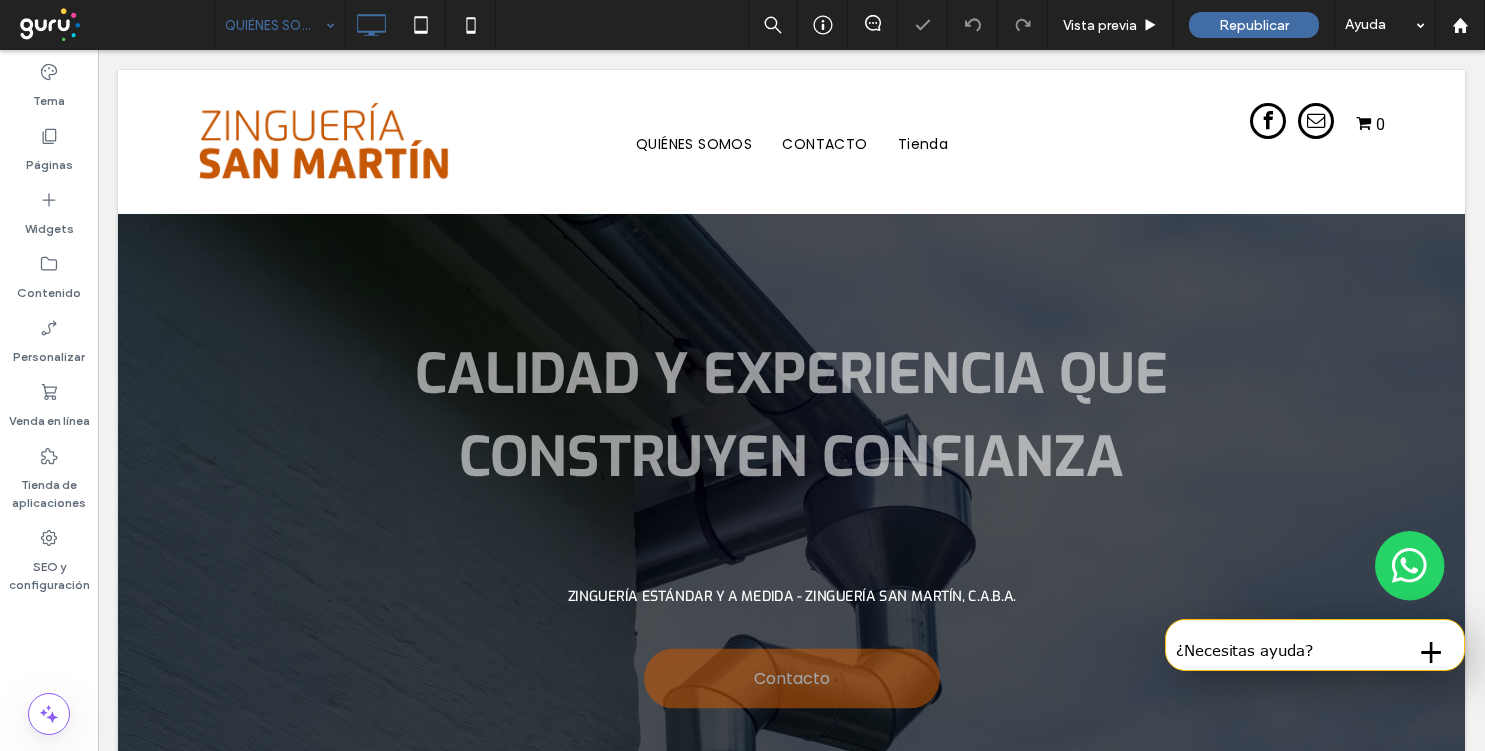click at bounding box center [275, 25] 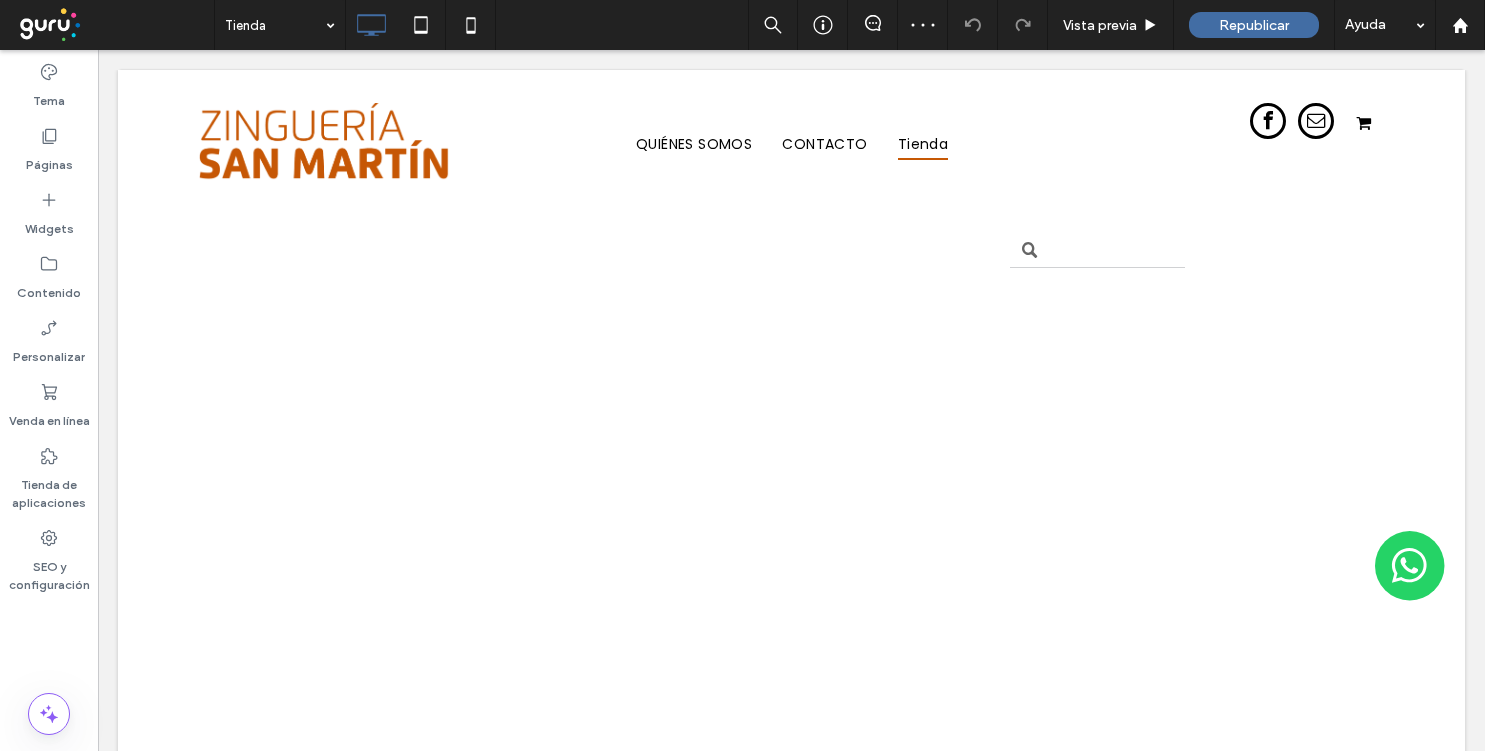 scroll, scrollTop: 0, scrollLeft: 0, axis: both 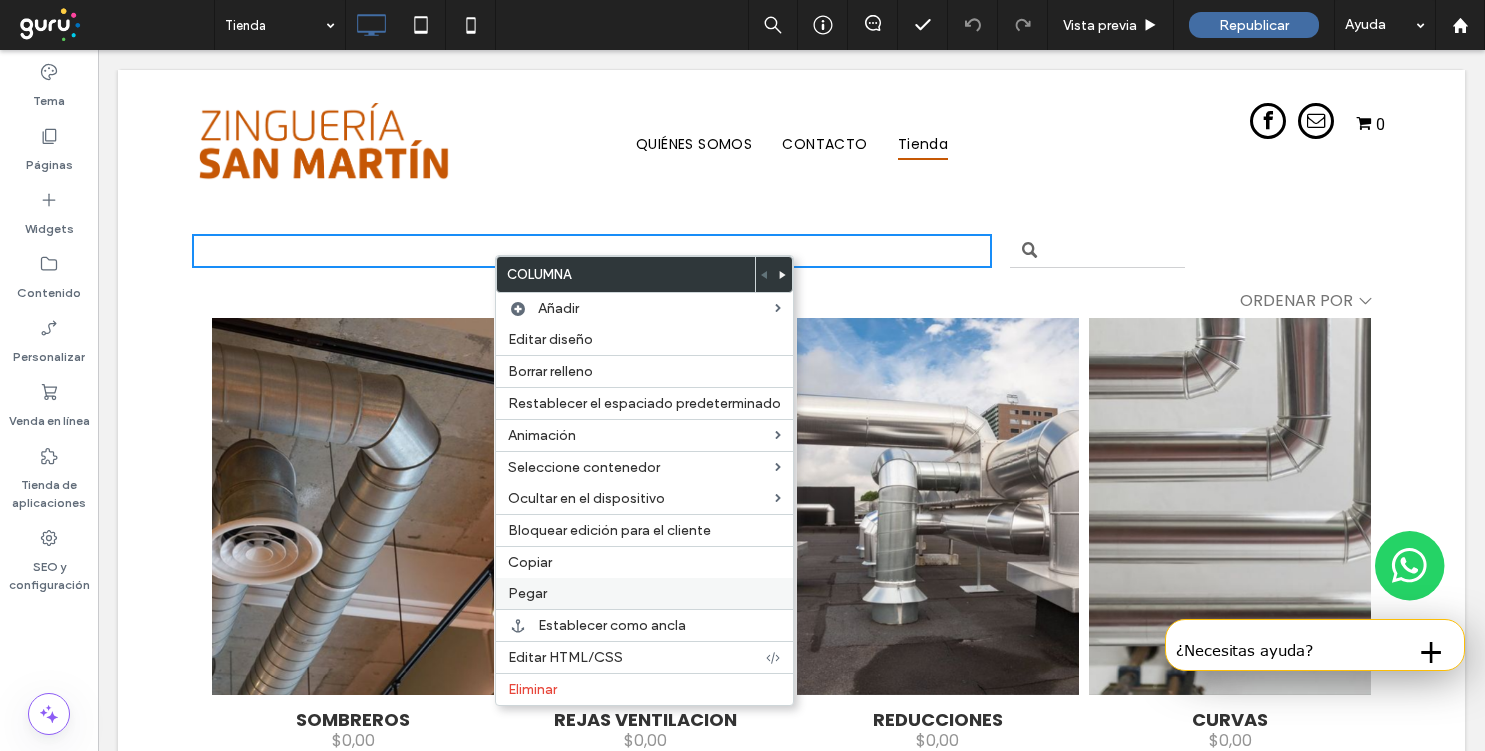 click on "Pegar" at bounding box center (527, 593) 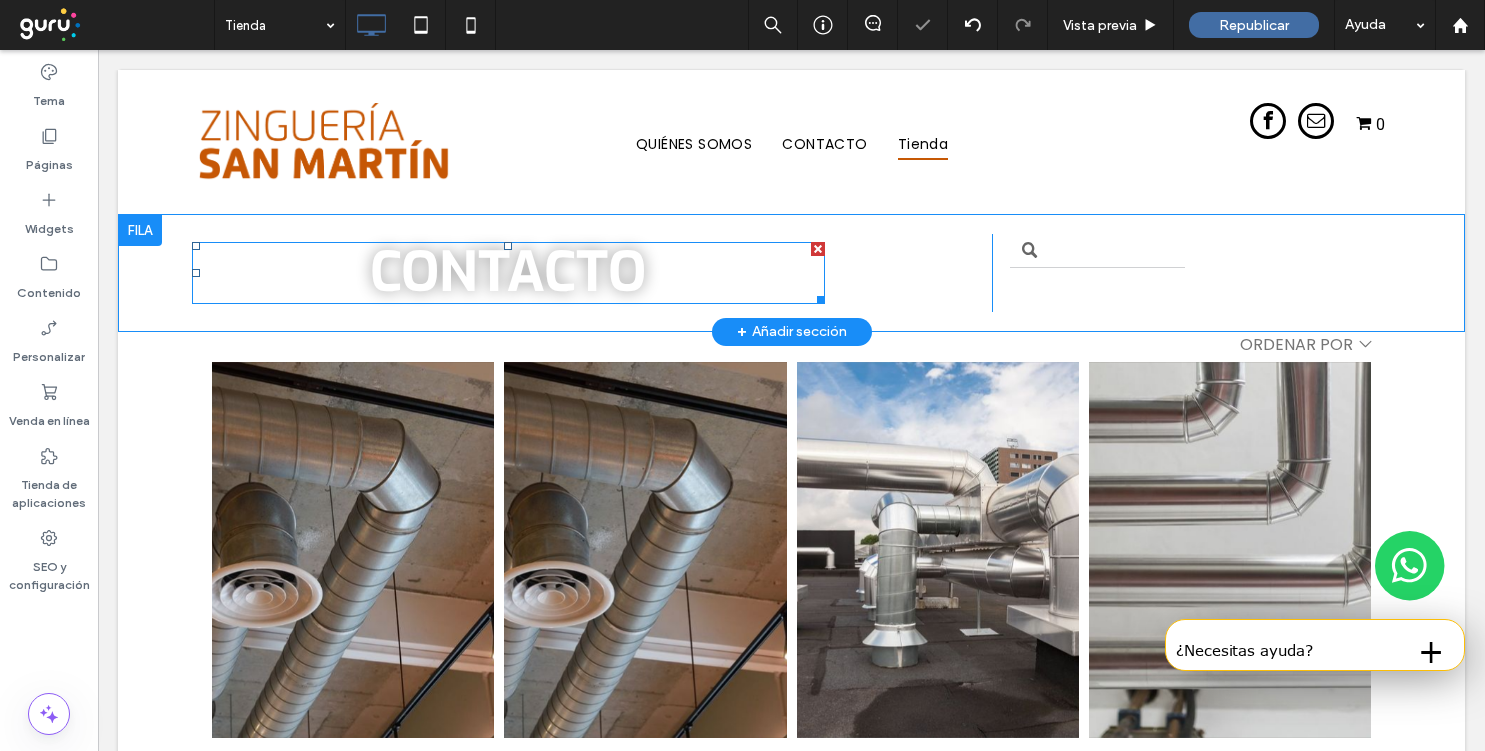 click on "Contacto" at bounding box center [508, 272] 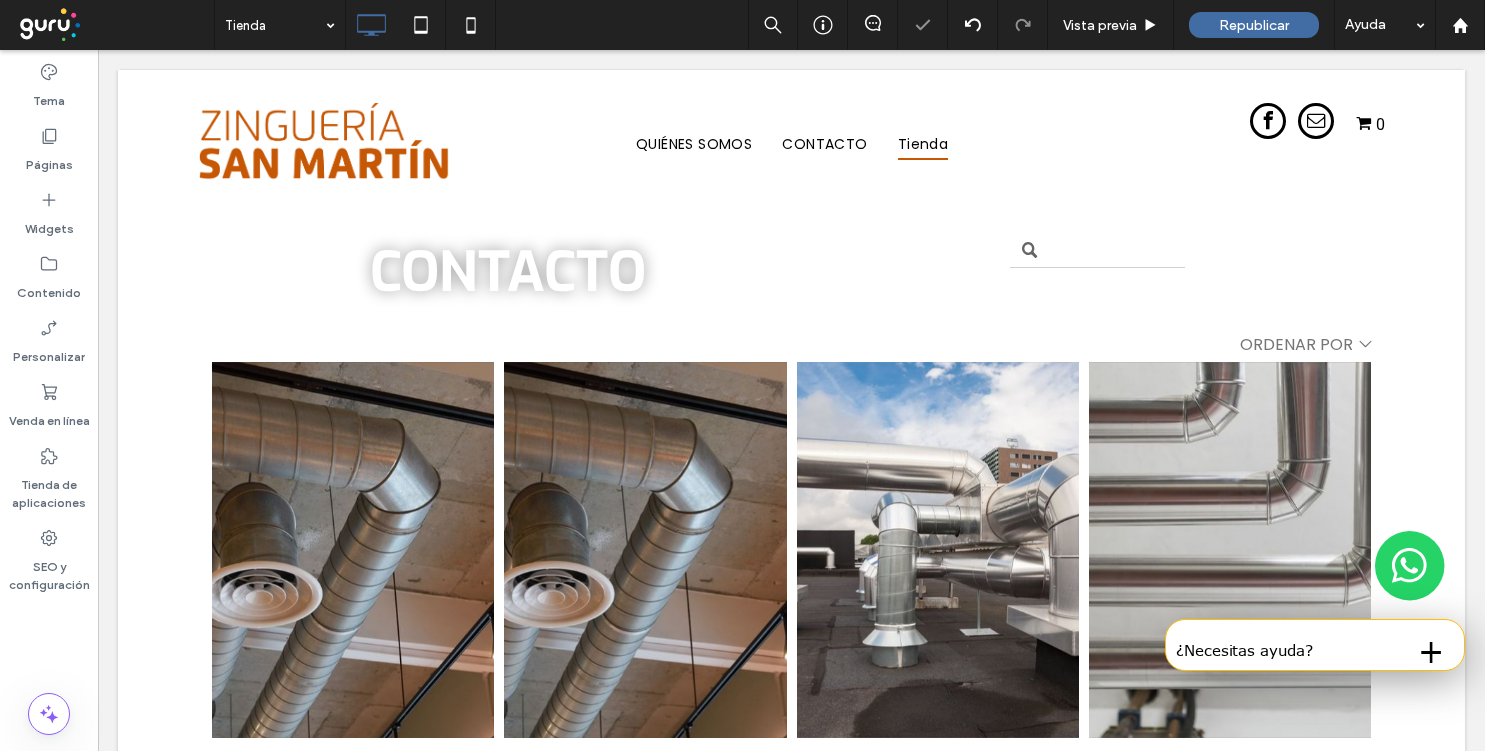 click on "Contacto" at bounding box center (508, 272) 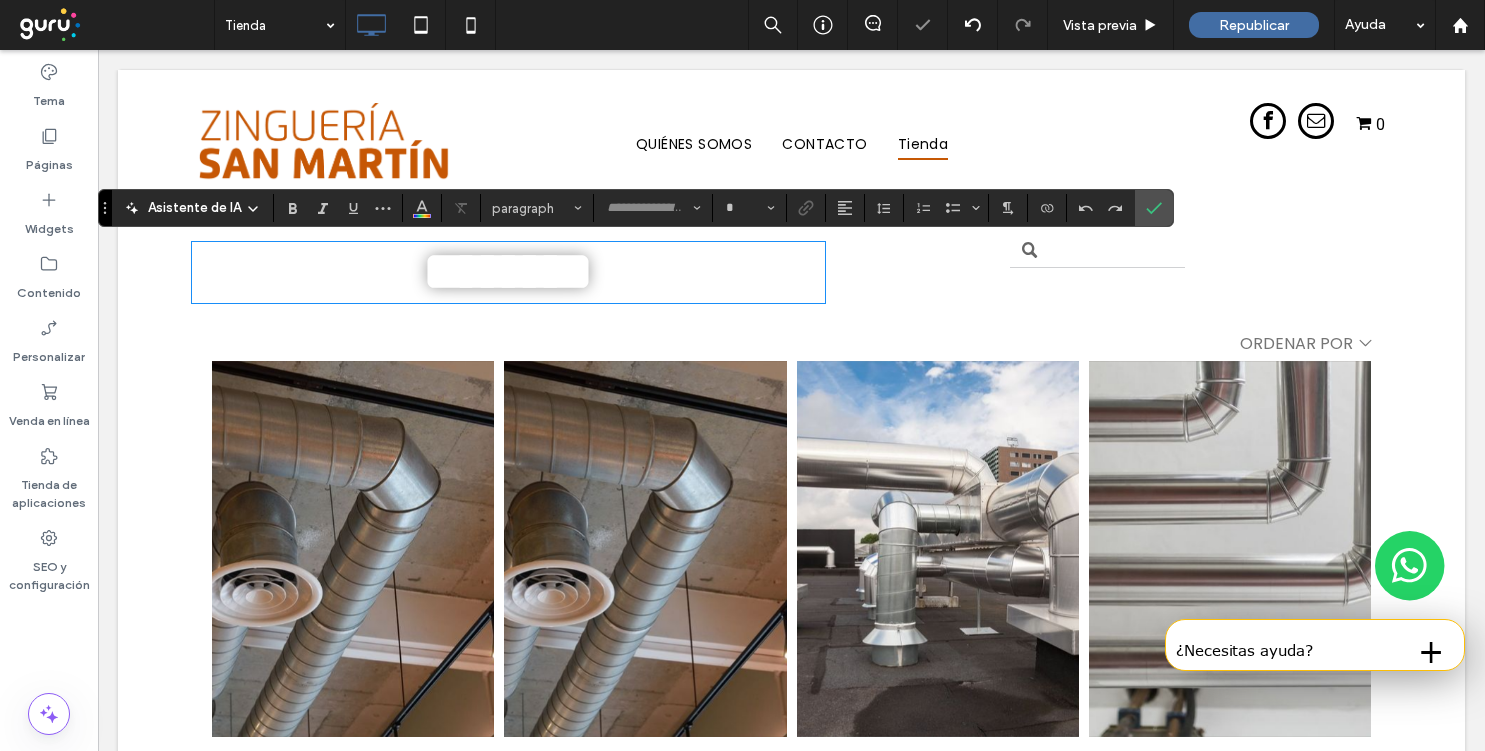 type on "***" 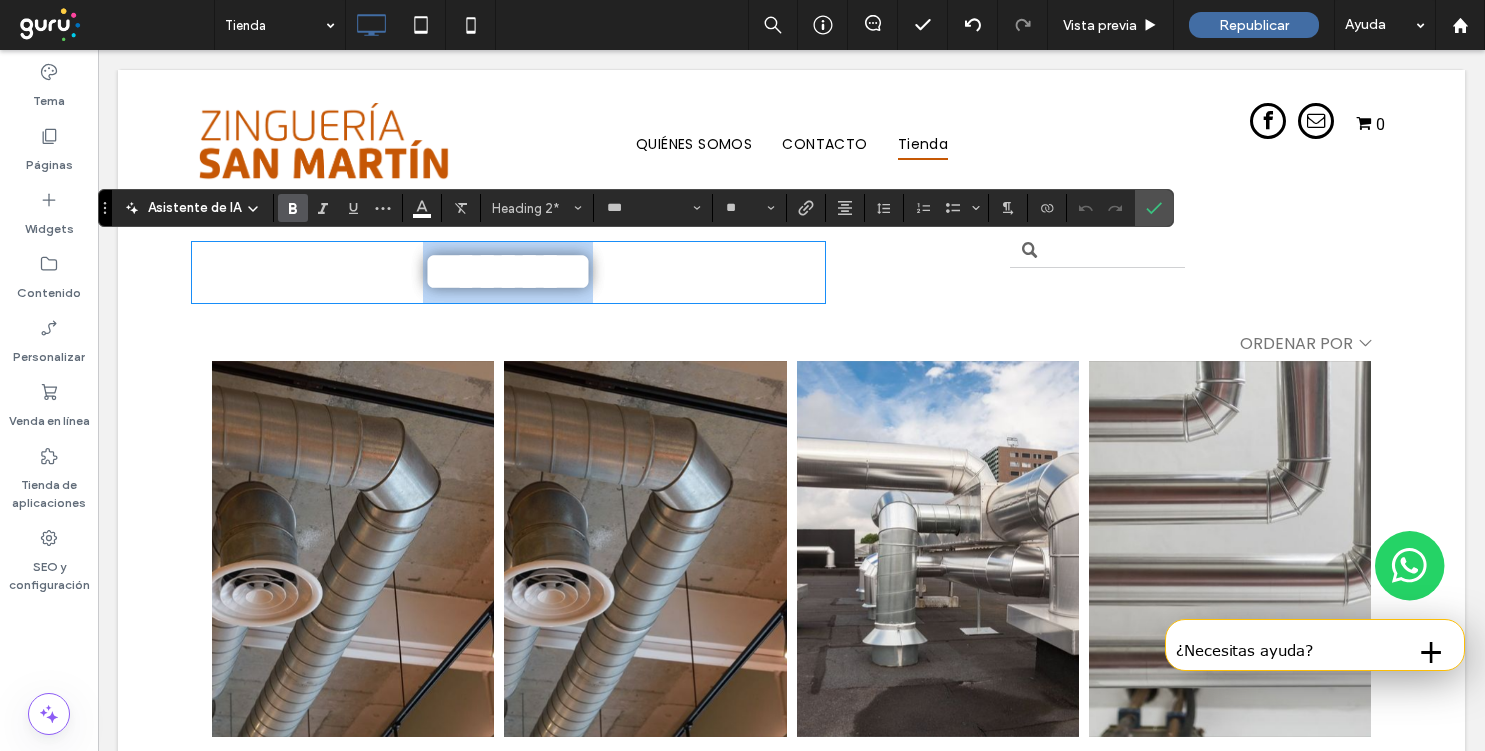 type 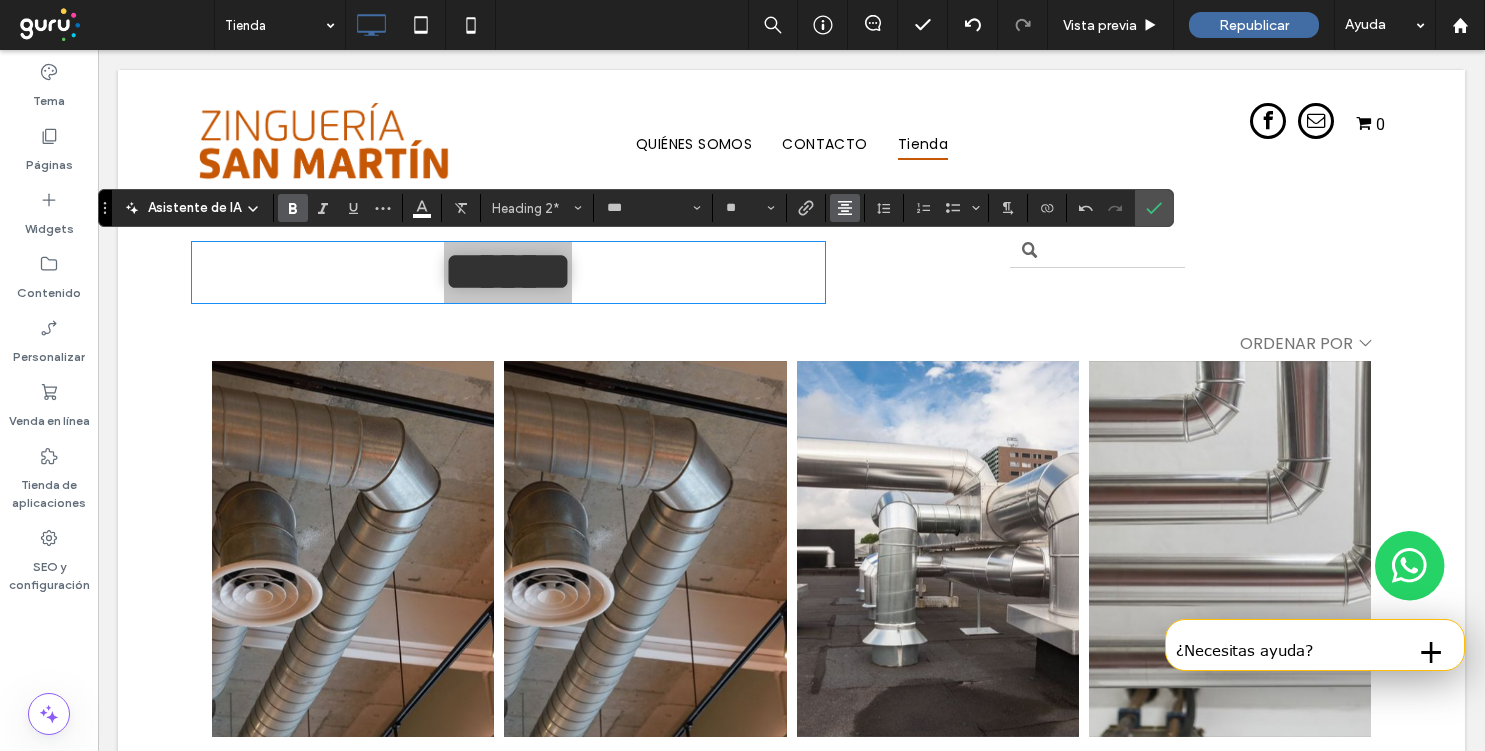 click at bounding box center [845, 208] 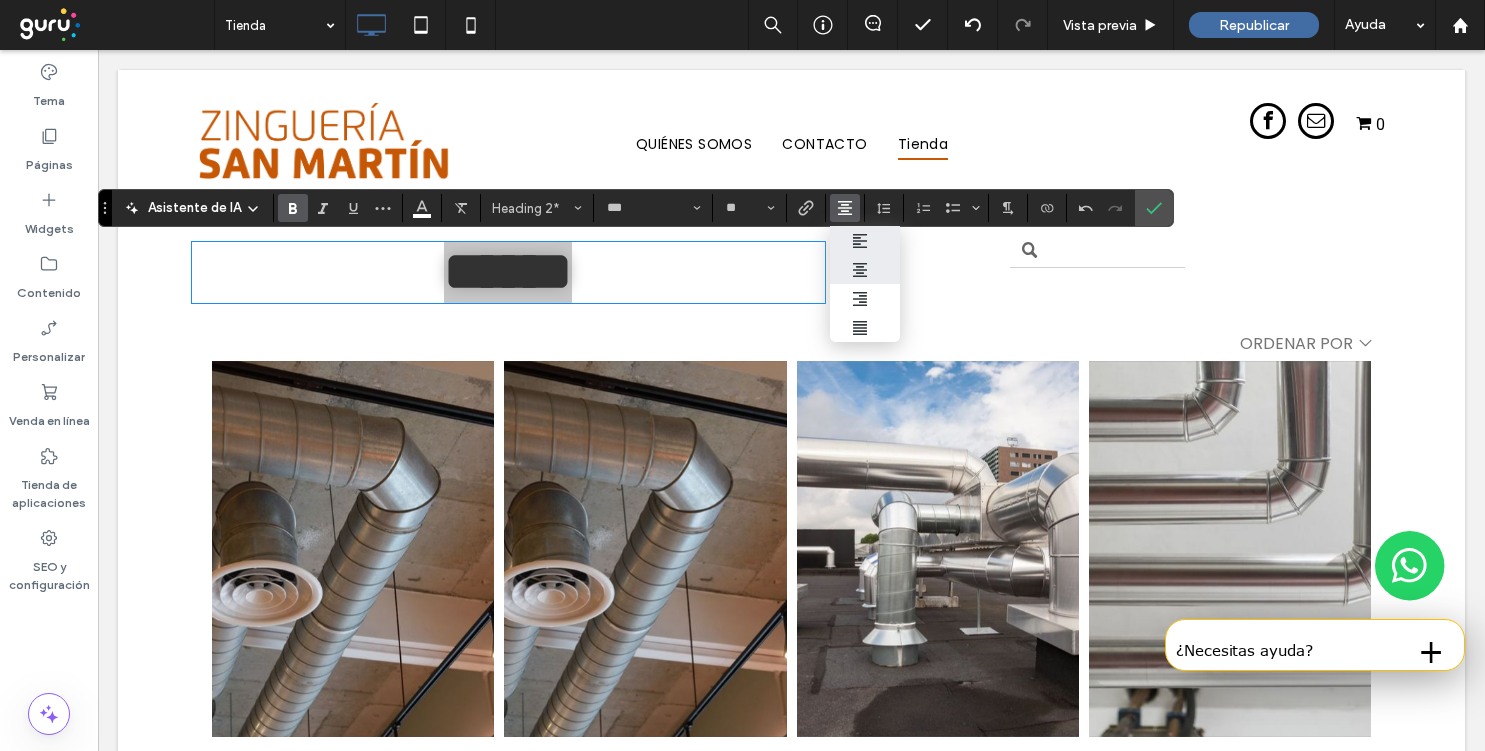 click at bounding box center (865, 240) 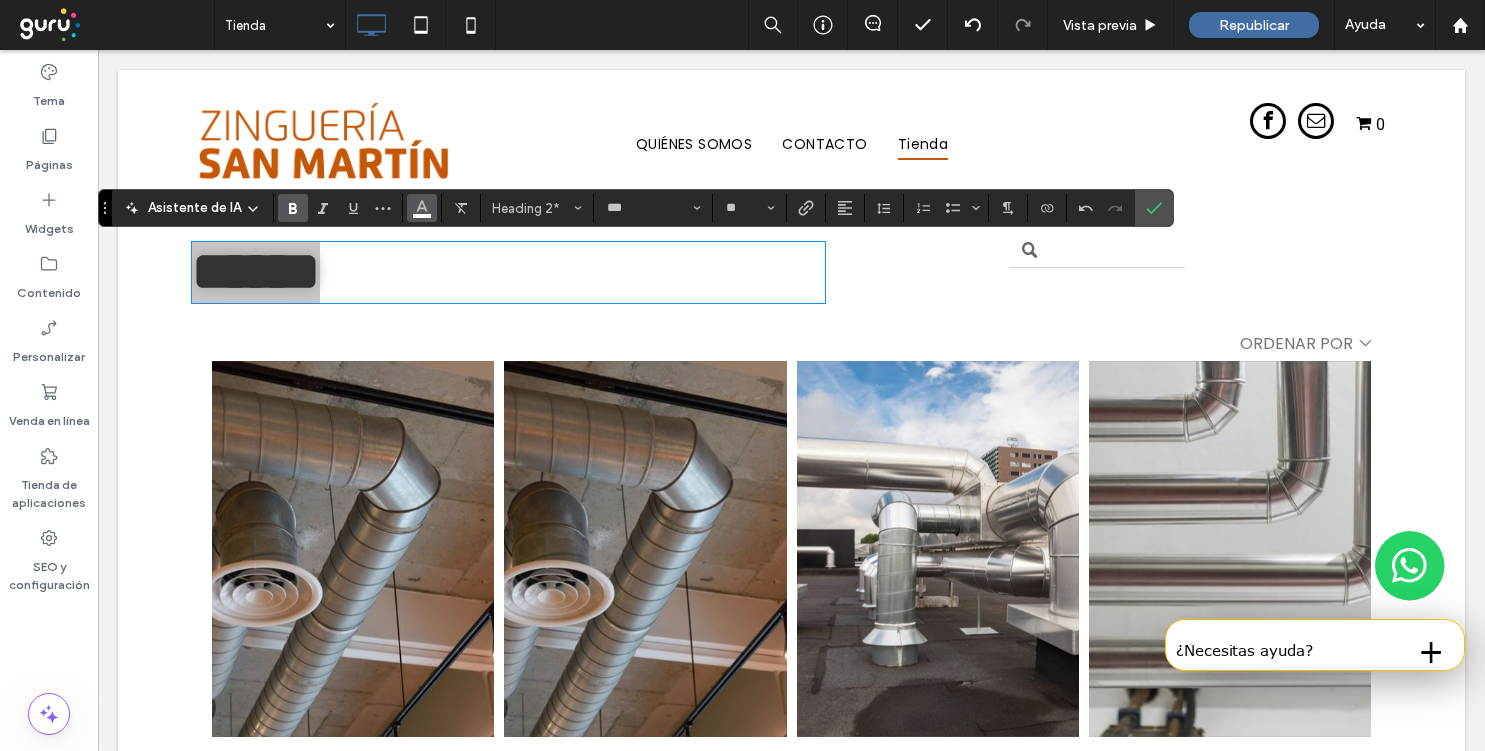 click 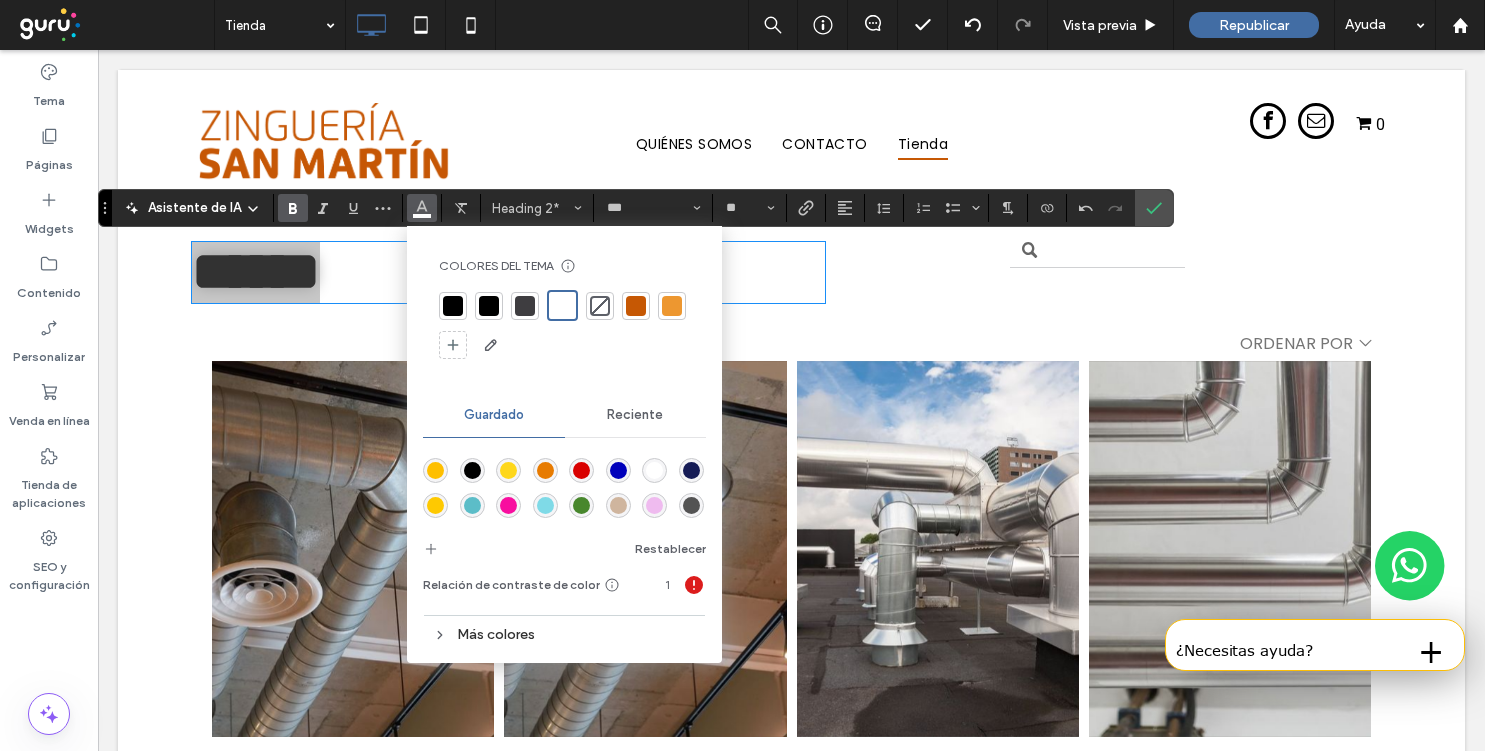 click at bounding box center [636, 306] 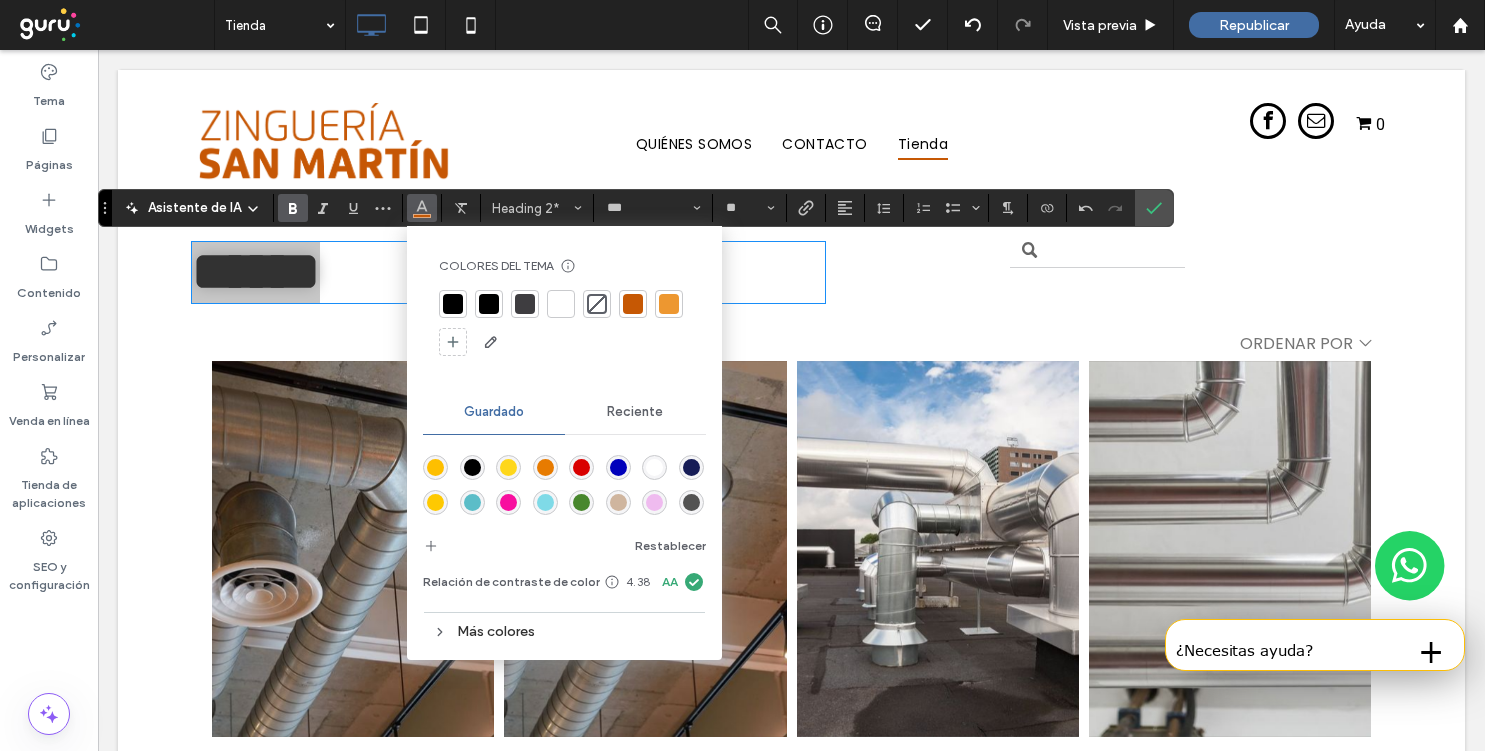 click on "Asistente de IA Colores del tema Ahorre tiempo con los colores del tema Cree una paleta de colores para agregar o cambiar instantáneamente los colores de los elementos de la página web conectados.    Leer más Guardado Reciente Restablecer Relación de contraste de color 4.38 AA Más colores Heading 2* *** **" at bounding box center [636, 208] 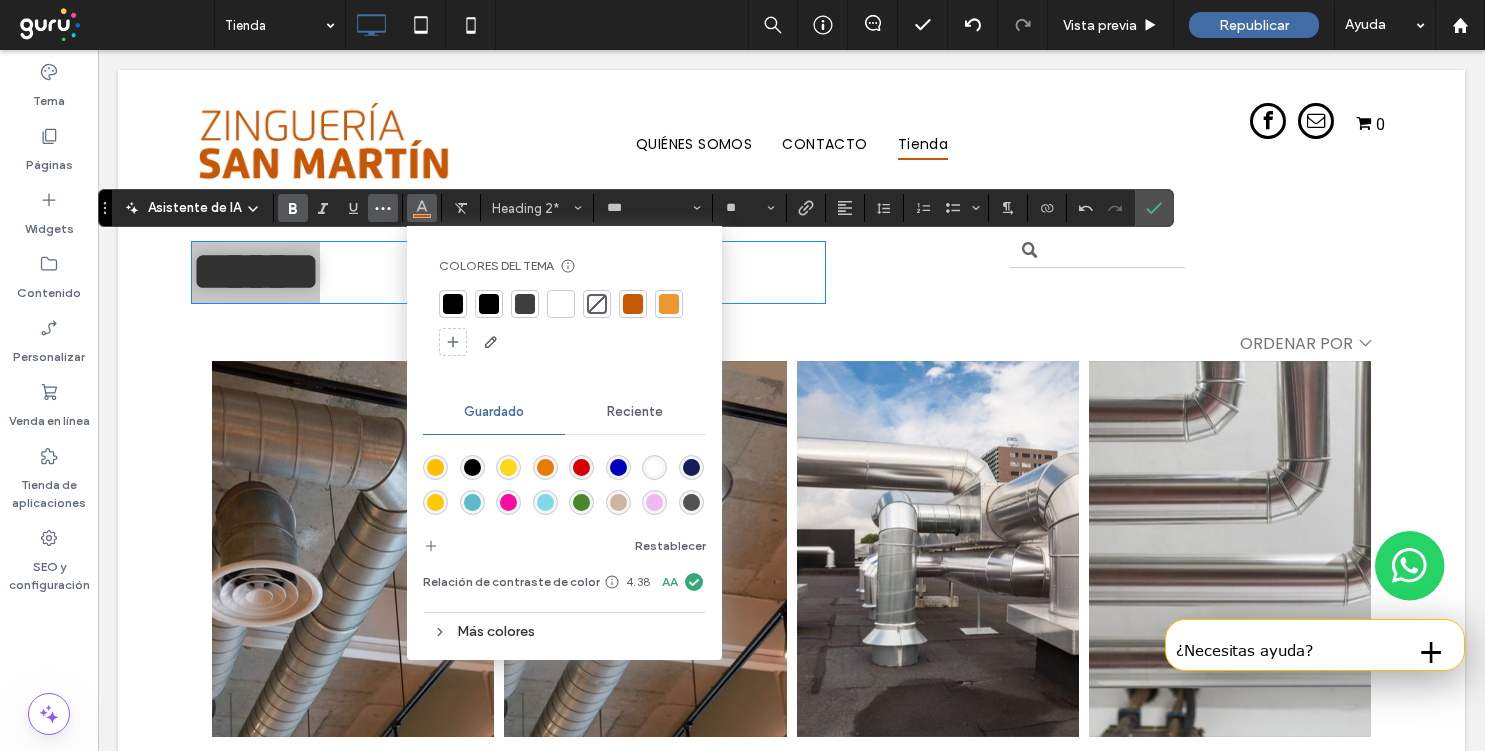 click 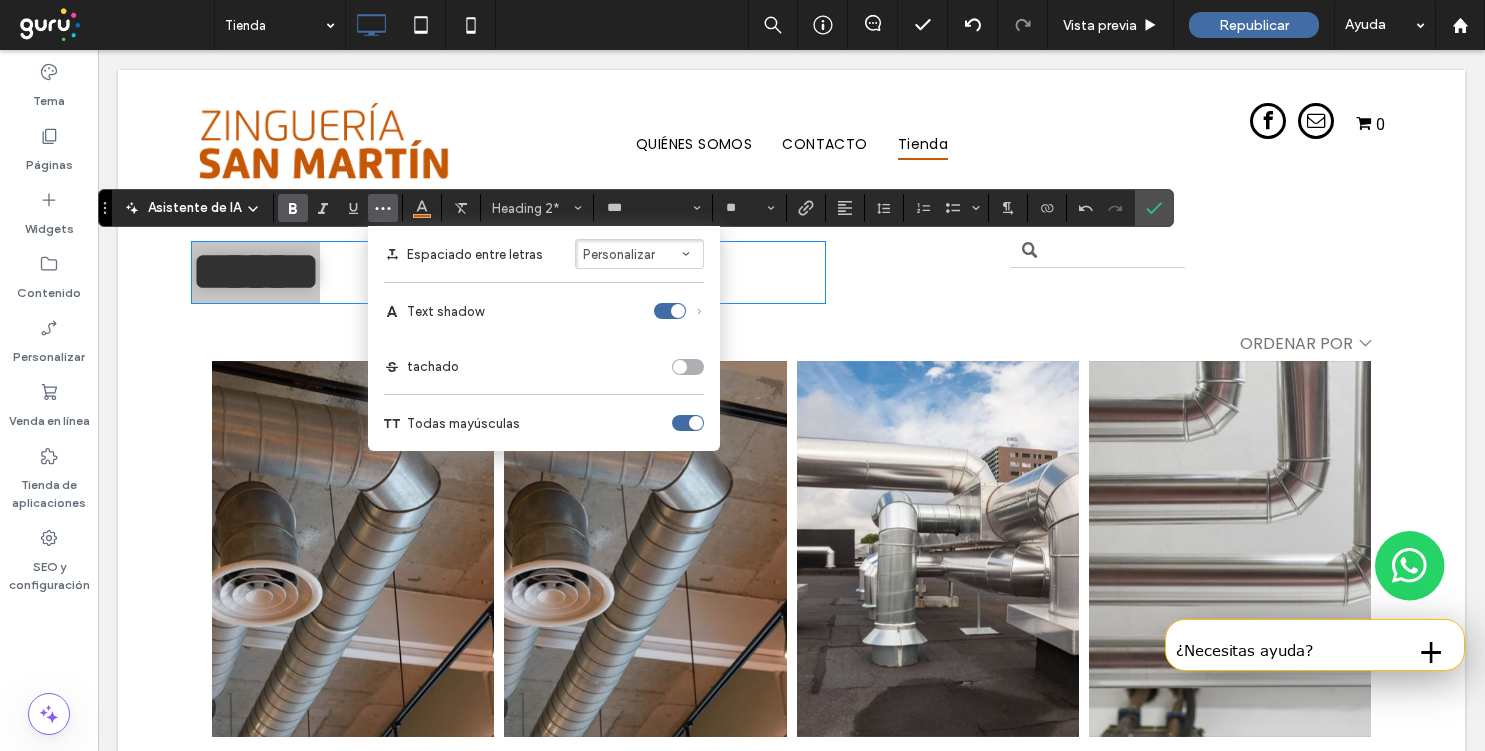click at bounding box center (678, 311) 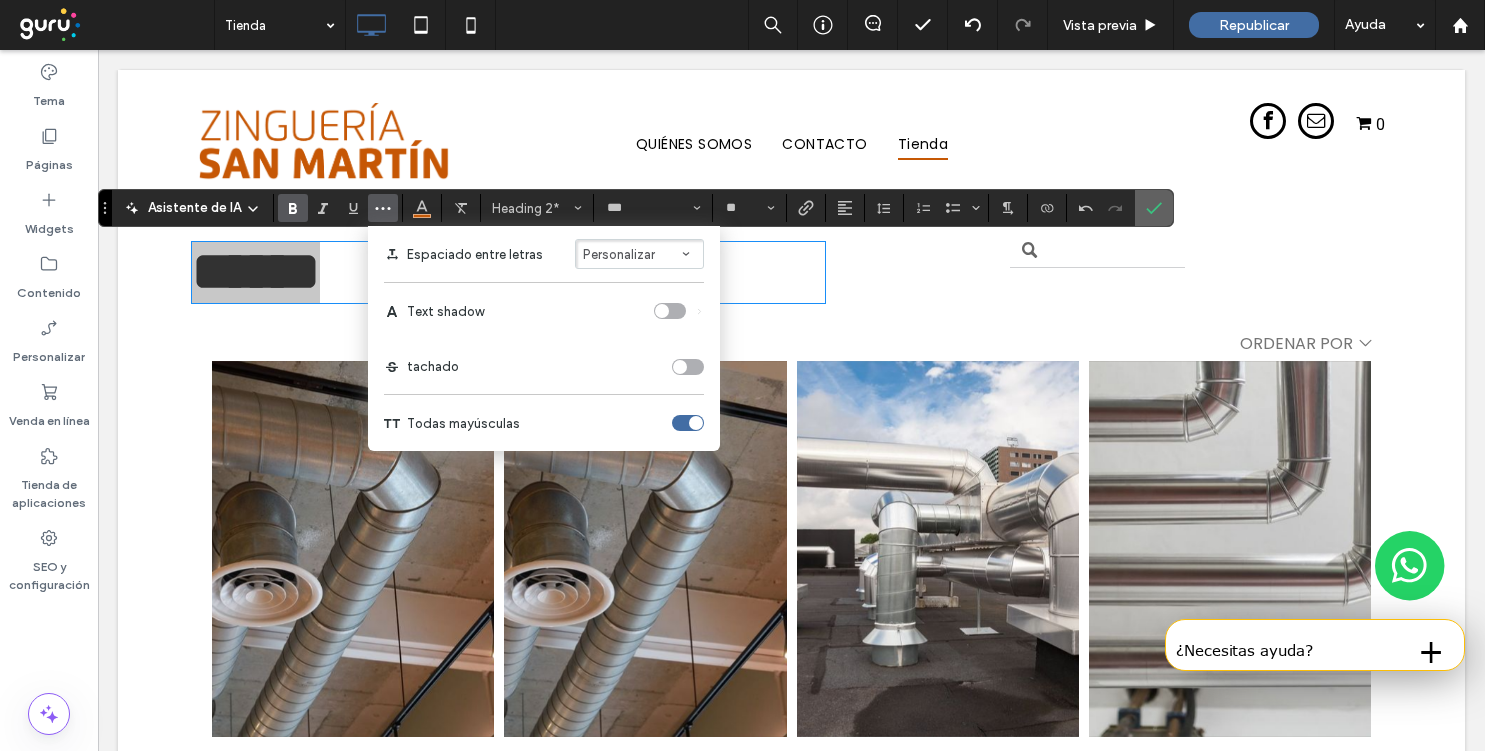 click at bounding box center [1154, 208] 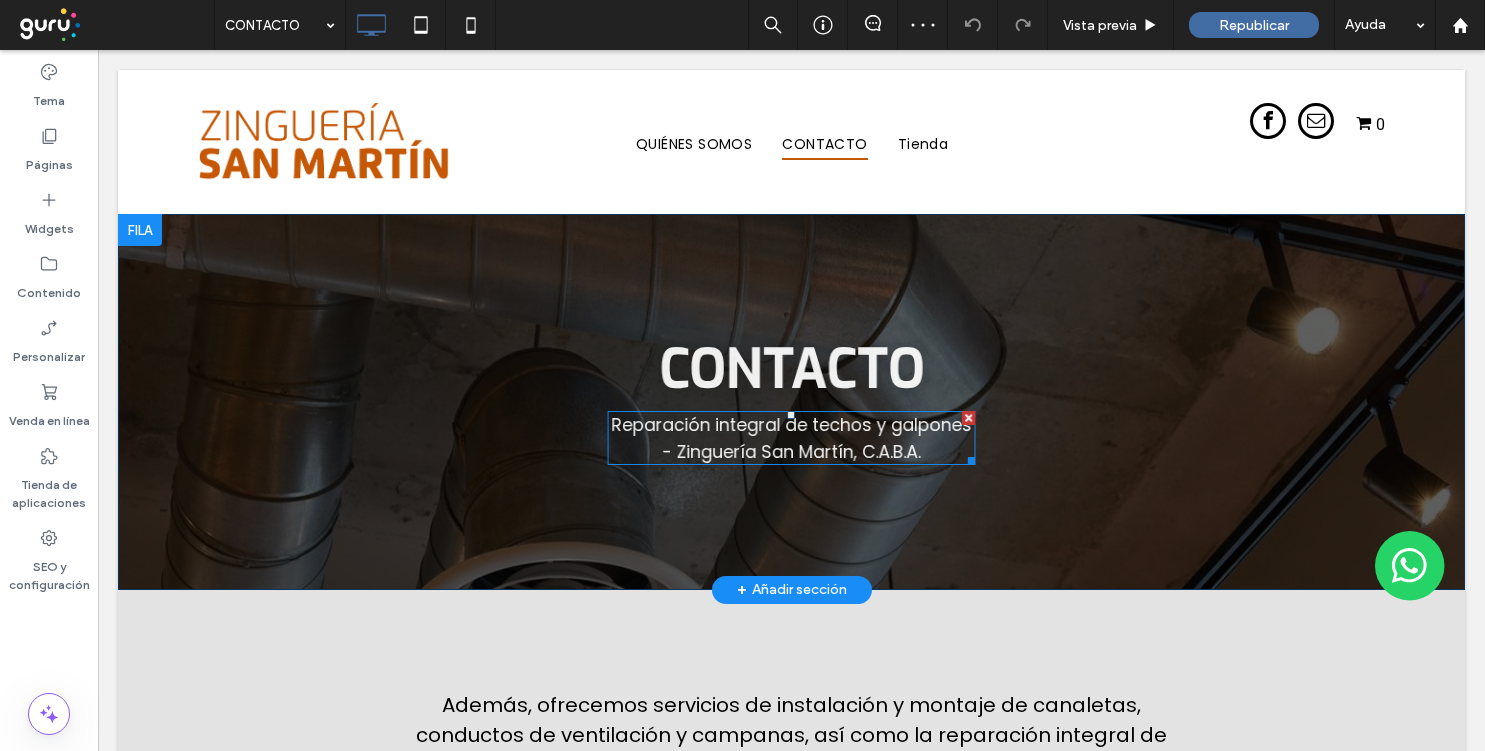scroll, scrollTop: 0, scrollLeft: 0, axis: both 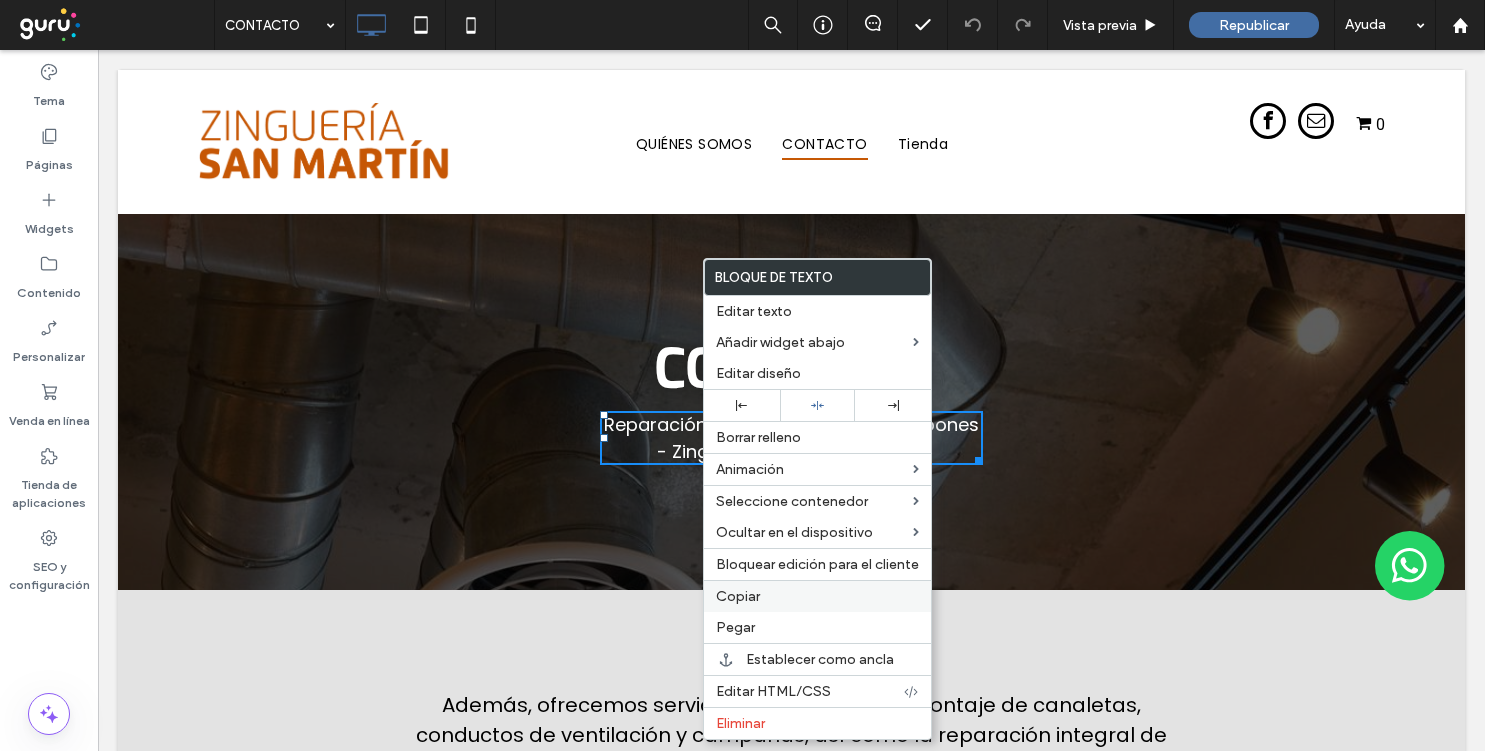 click on "Copiar" at bounding box center (738, 596) 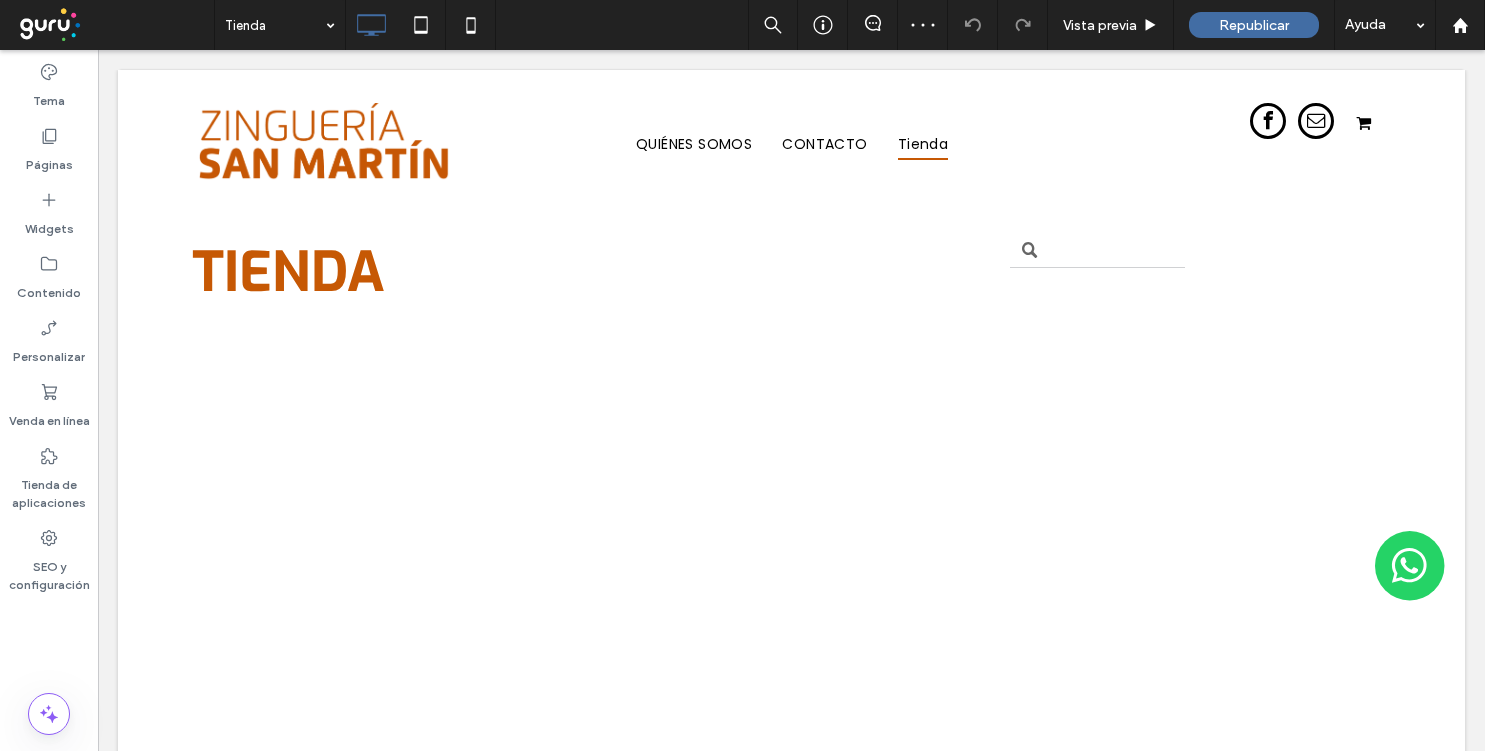 scroll, scrollTop: 0, scrollLeft: 0, axis: both 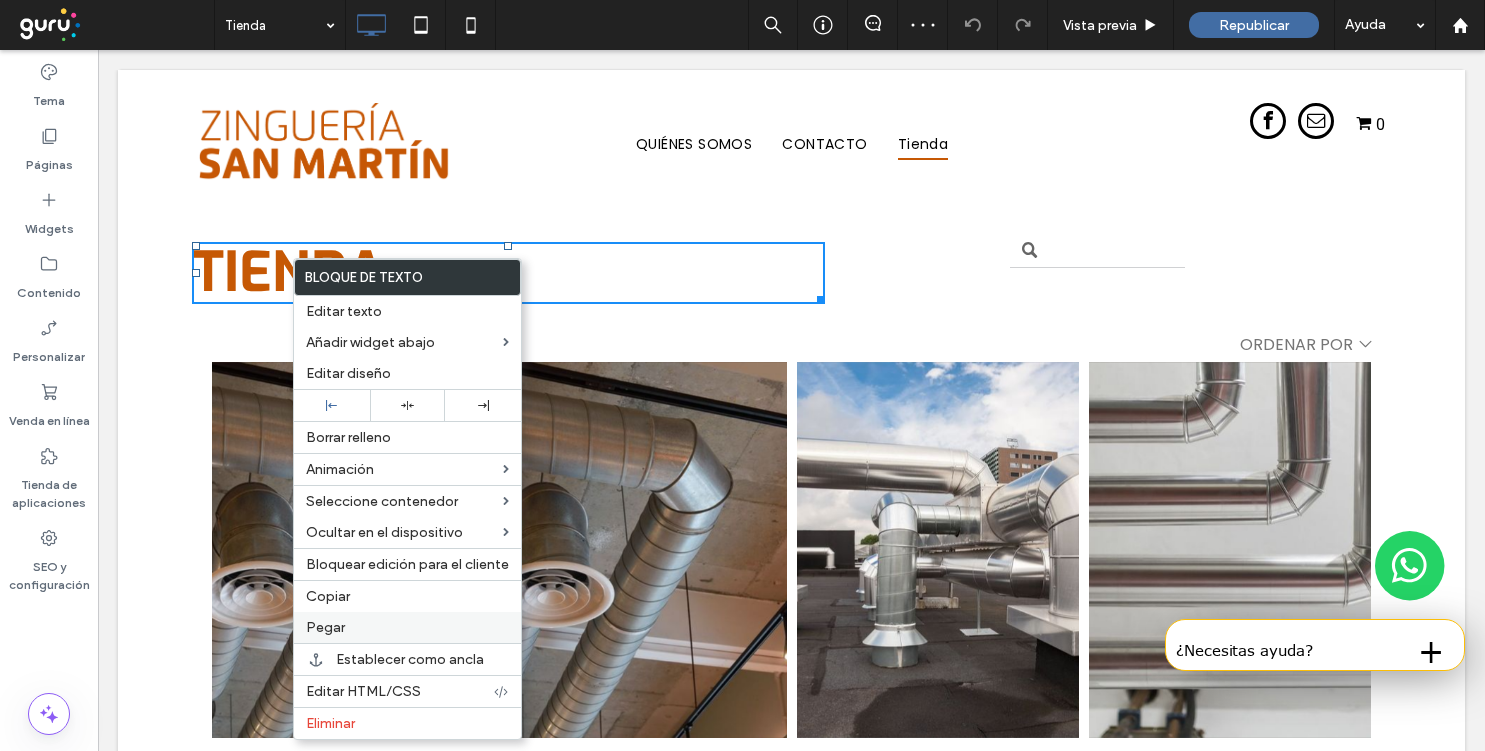 click on "Pegar" at bounding box center [325, 627] 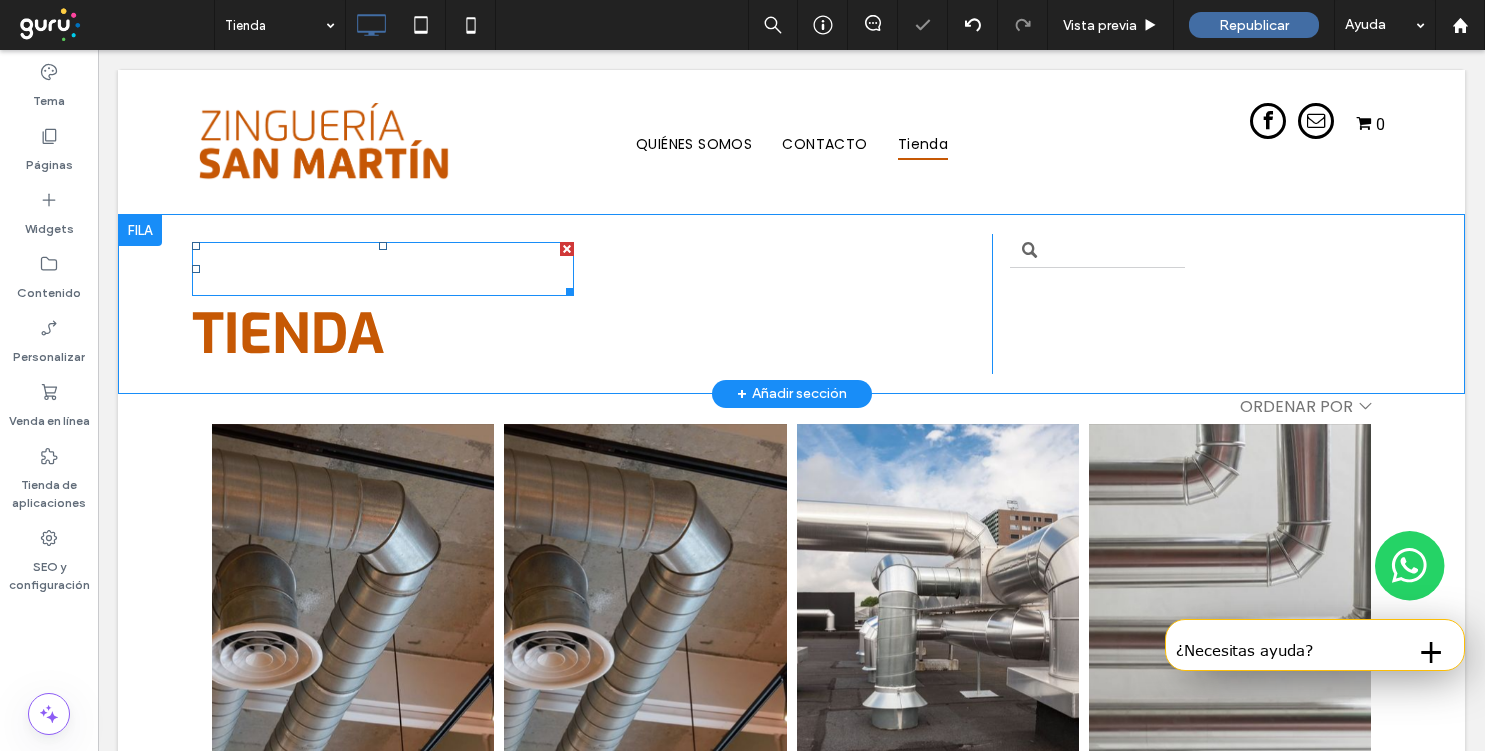 click on "Reparación integral de techos y galpones - Zinguería San Martín, C.A.B.A." at bounding box center (382, 269) 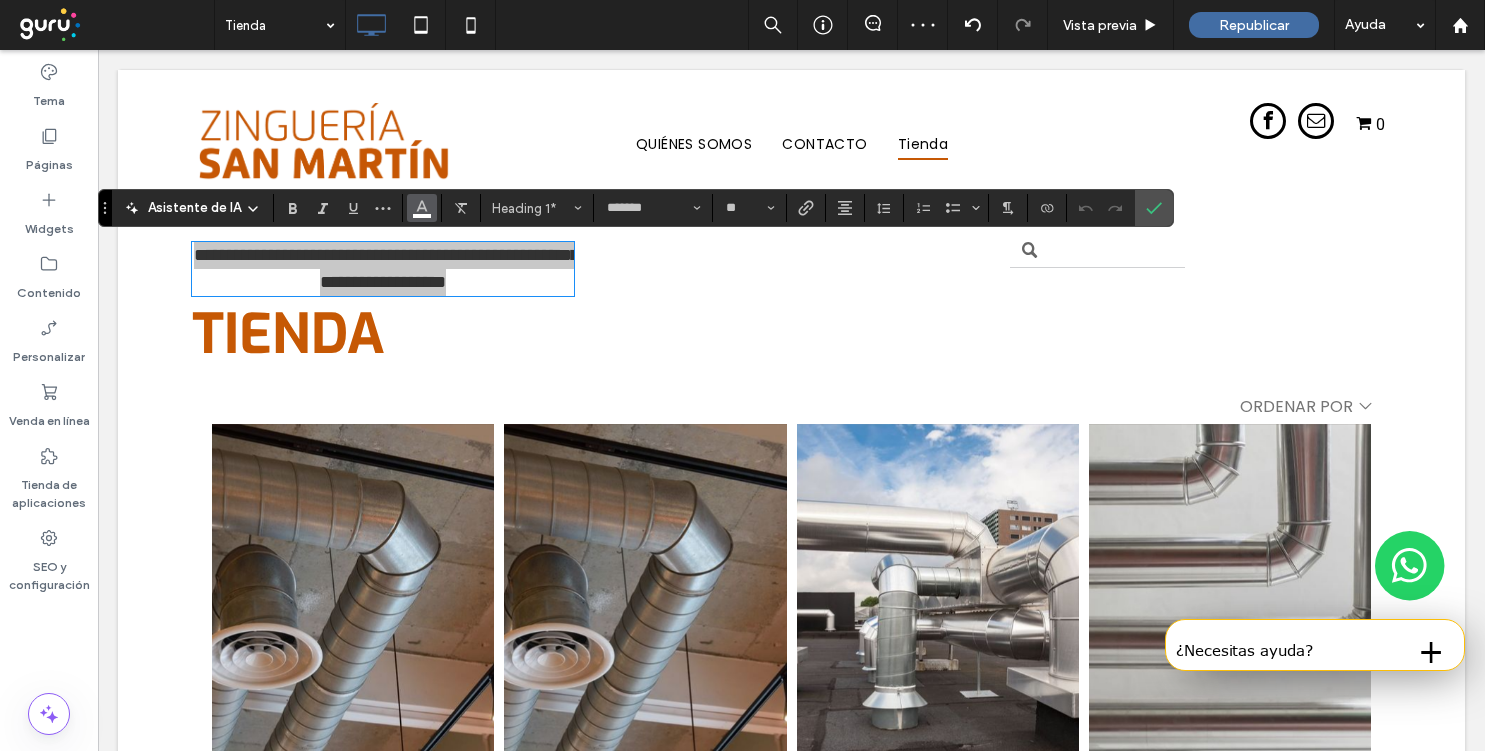 click 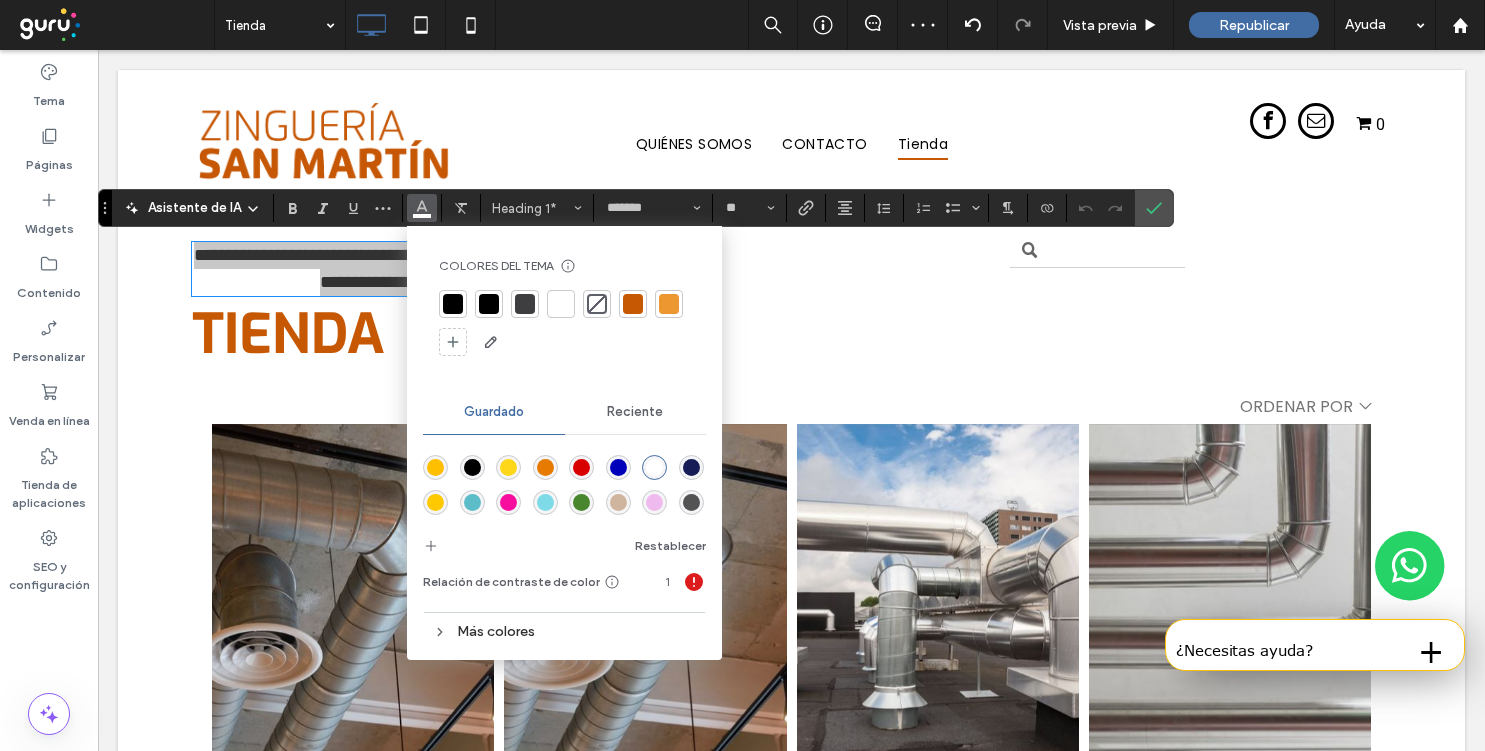 click at bounding box center (453, 304) 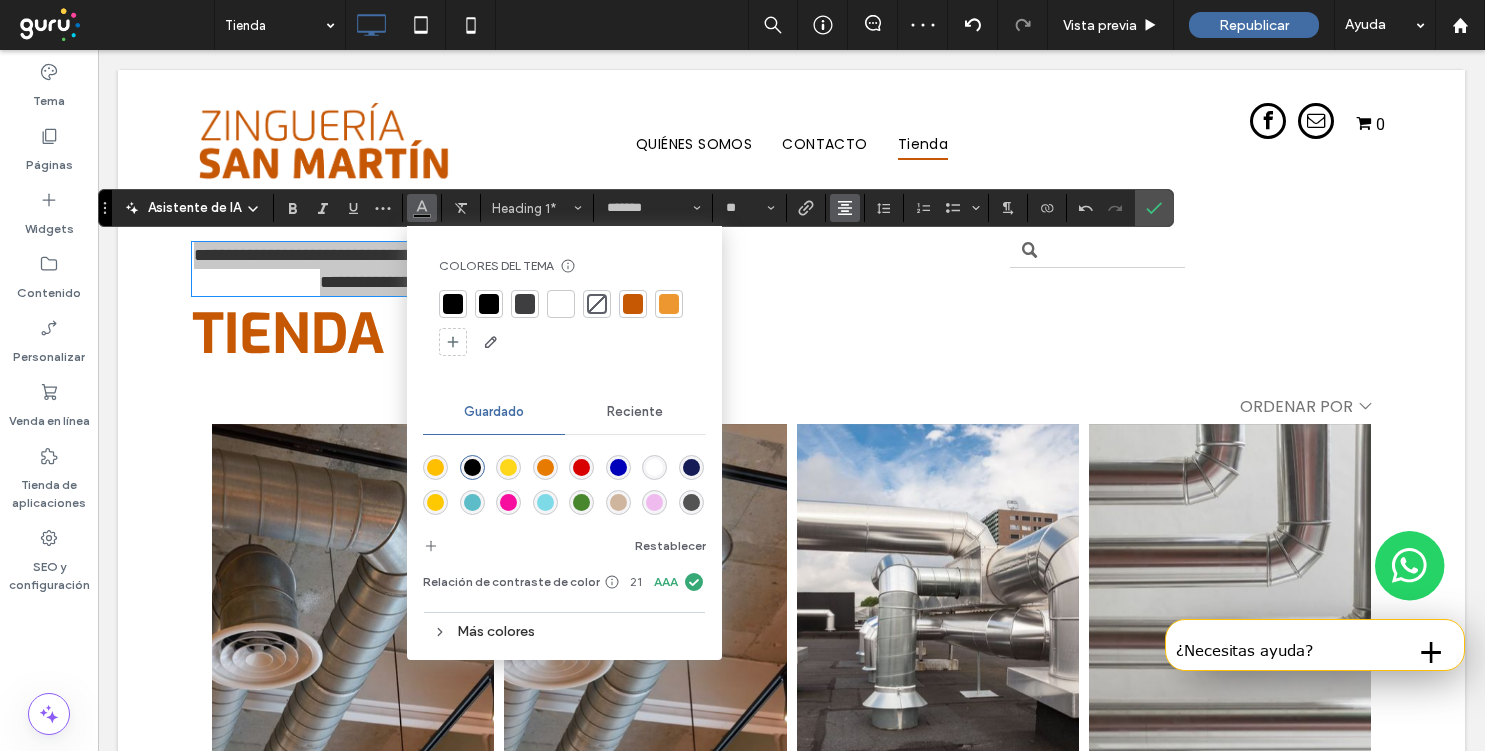 click 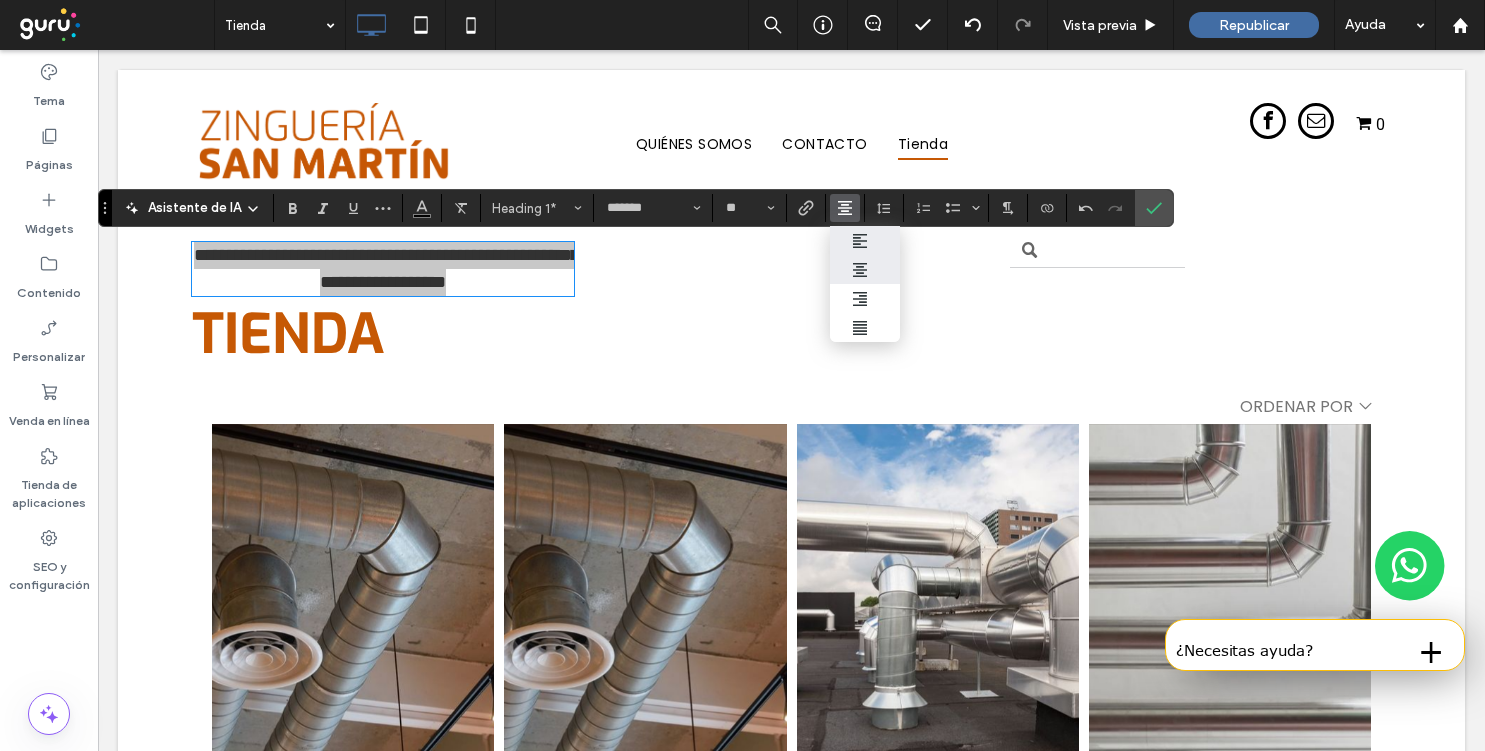 click 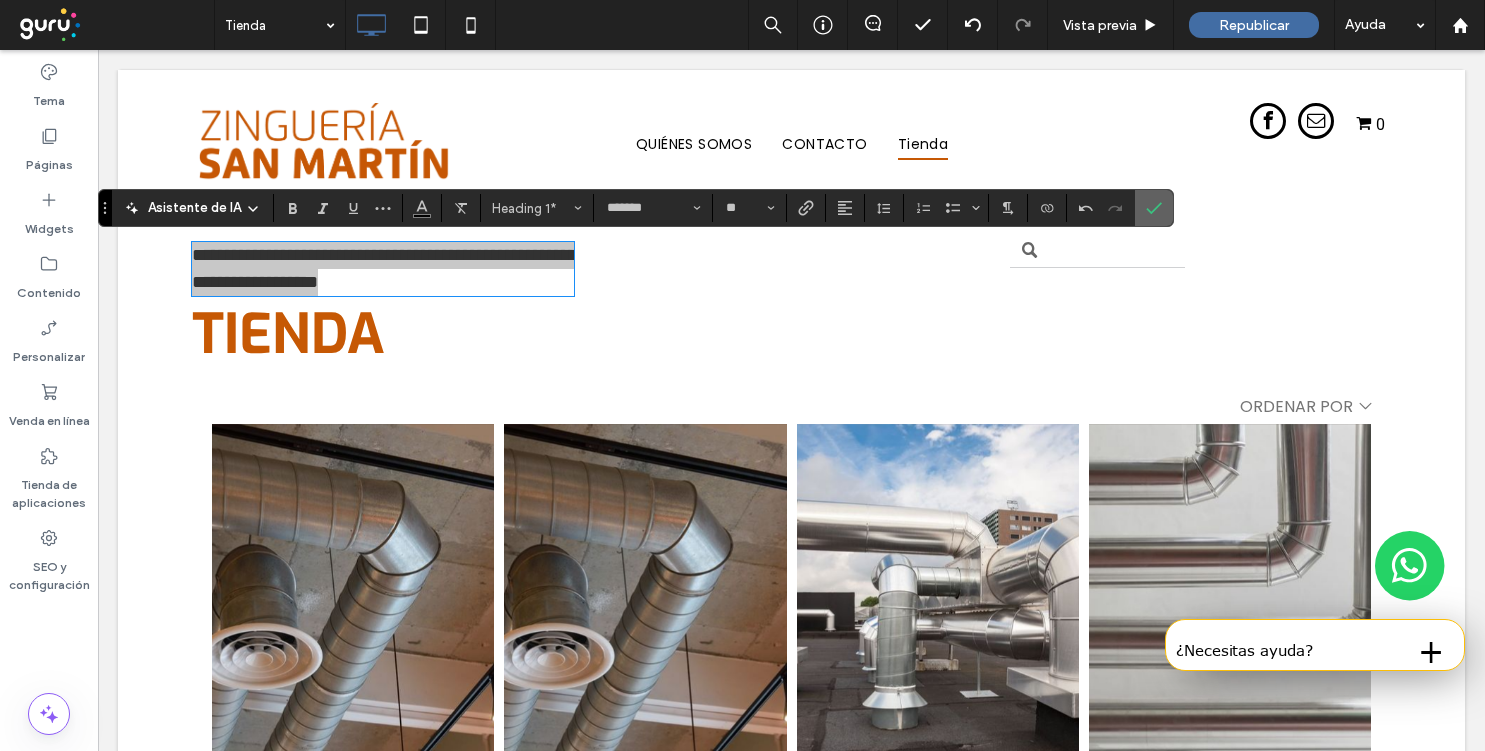 click 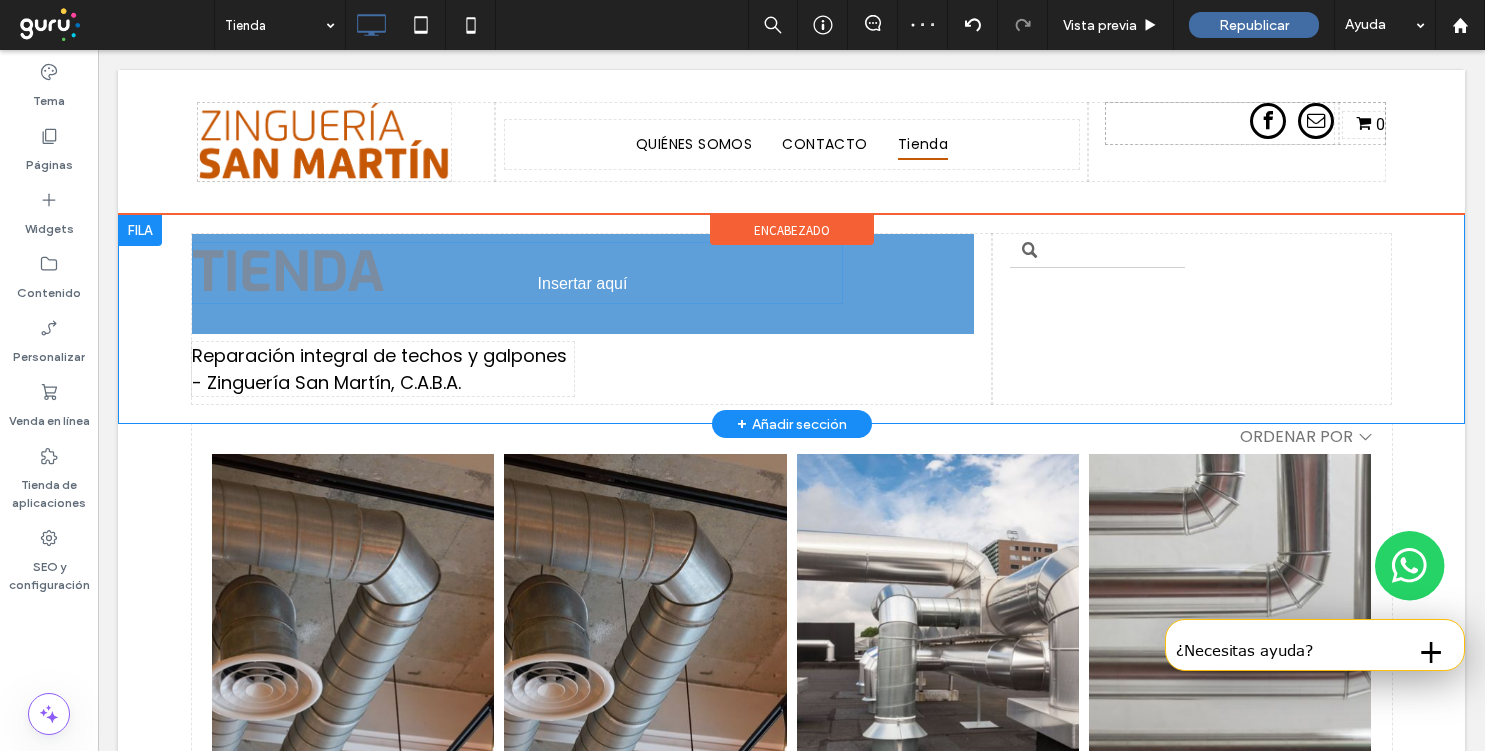 drag, startPoint x: 332, startPoint y: 334, endPoint x: 332, endPoint y: 268, distance: 66 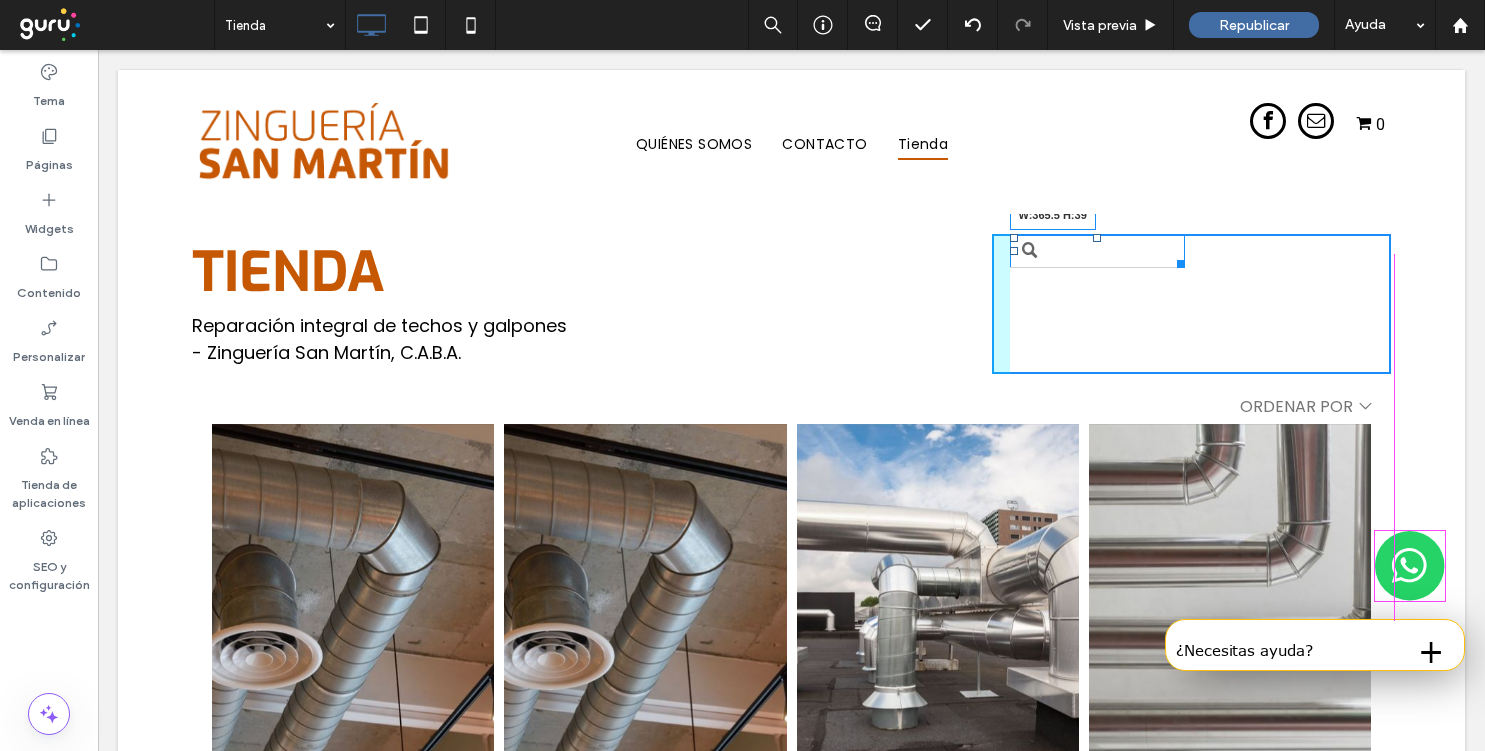 drag, startPoint x: 1181, startPoint y: 264, endPoint x: 1372, endPoint y: 267, distance: 191.02356 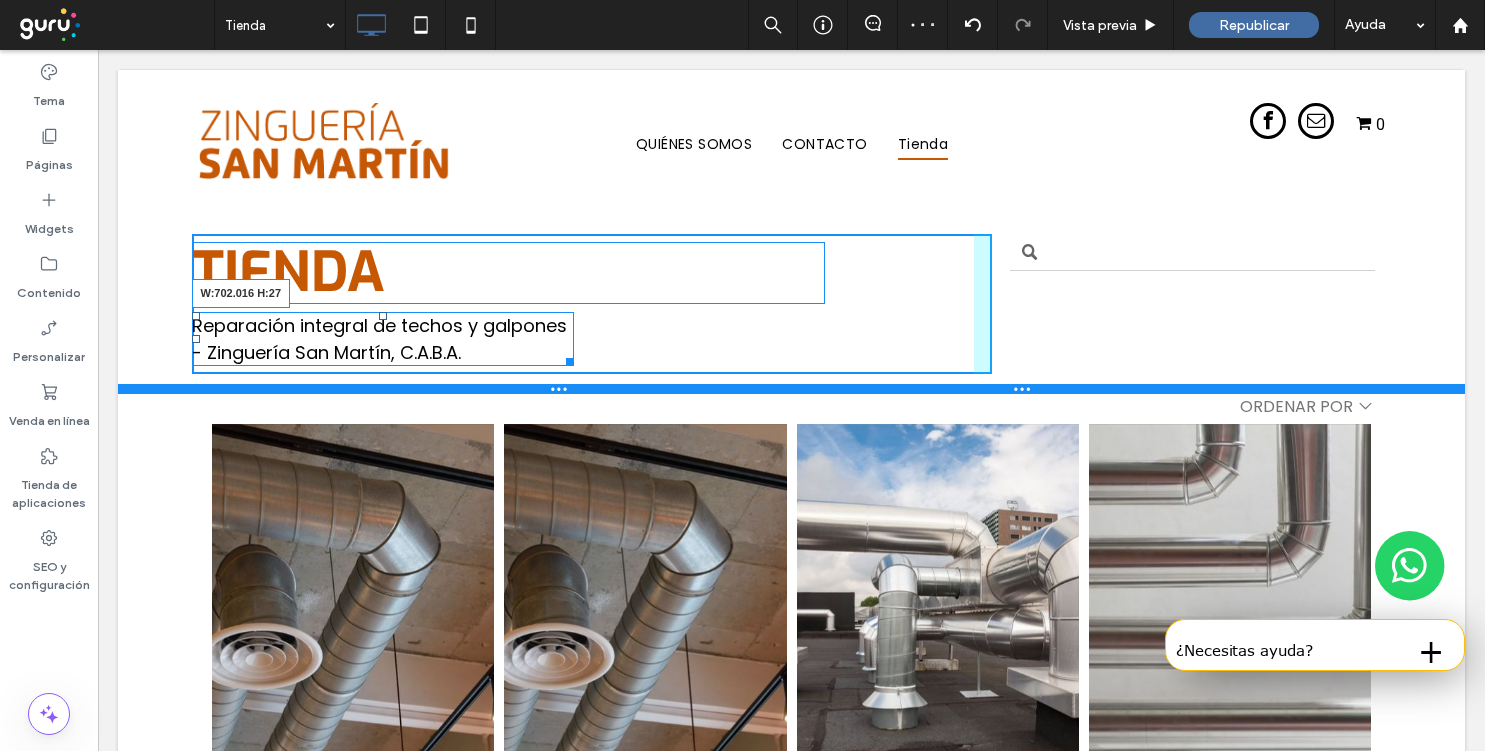 drag, startPoint x: 566, startPoint y: 361, endPoint x: 886, endPoint y: 359, distance: 320.00626 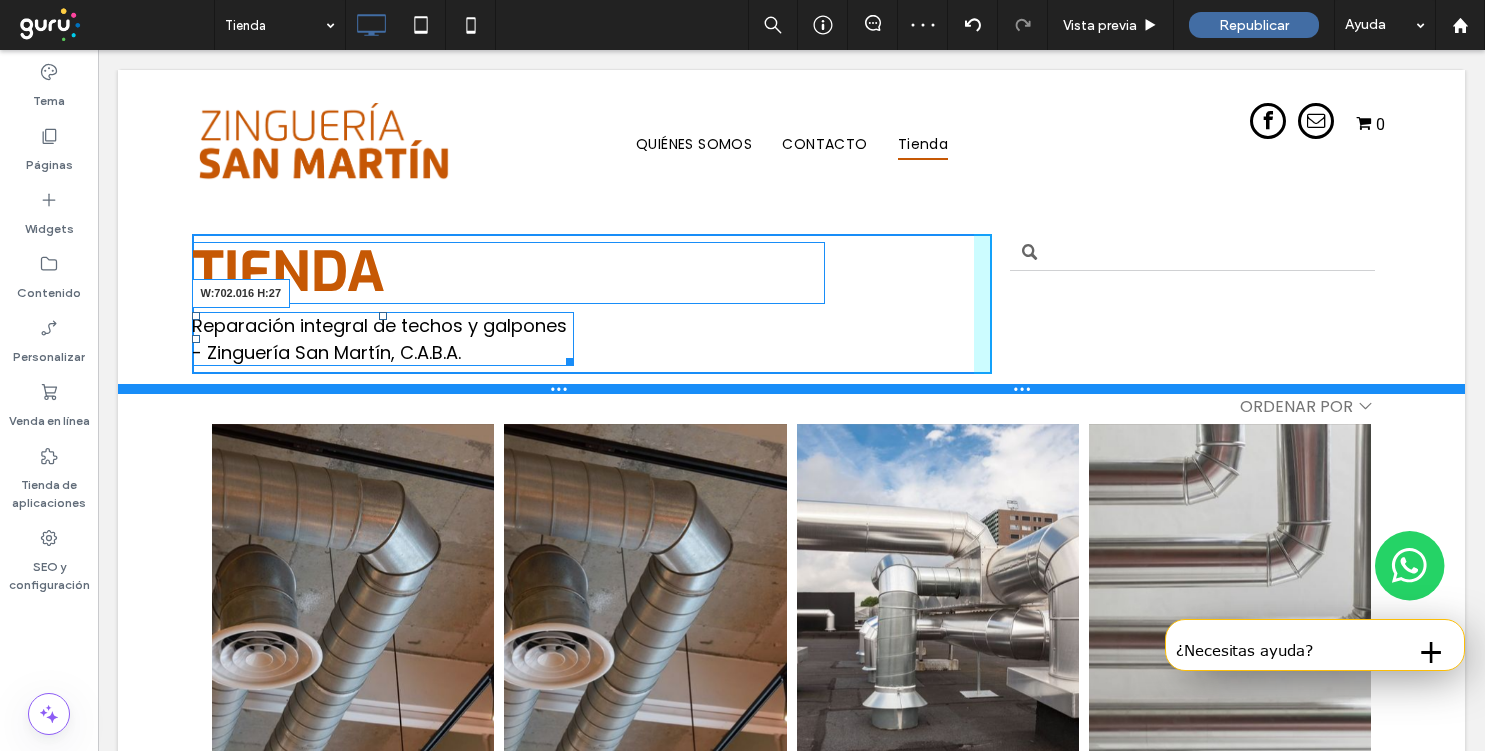 click on "TIENDA
Reparación integral de techos y galpones - Zinguería San Martín, C.A.B.A. W:702.016 H:27 Click To Paste
Click To Paste
Fila + Añadir sección" at bounding box center (791, 304) 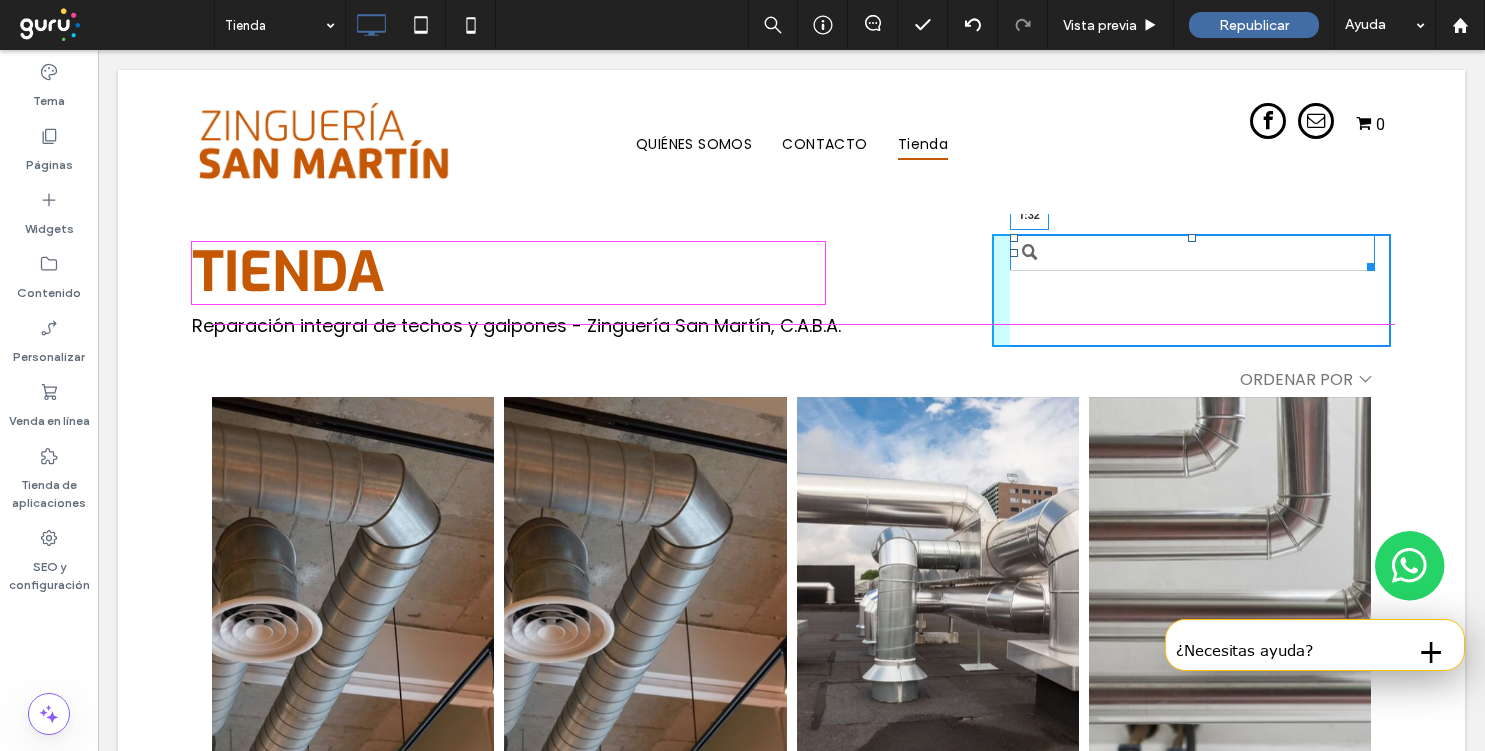 drag, startPoint x: 1191, startPoint y: 239, endPoint x: 1193, endPoint y: 275, distance: 36.05551 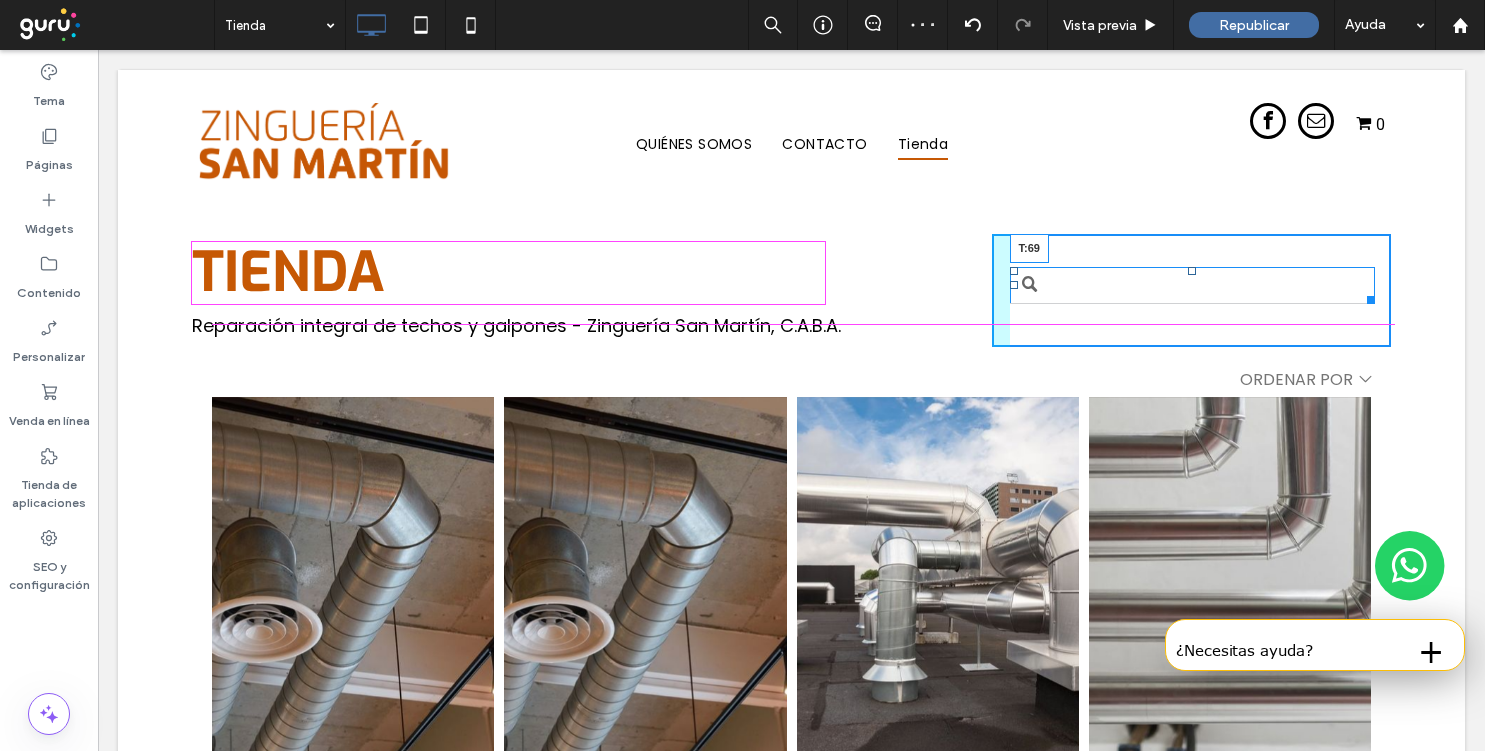 drag, startPoint x: 1194, startPoint y: 273, endPoint x: 1197, endPoint y: 313, distance: 40.112343 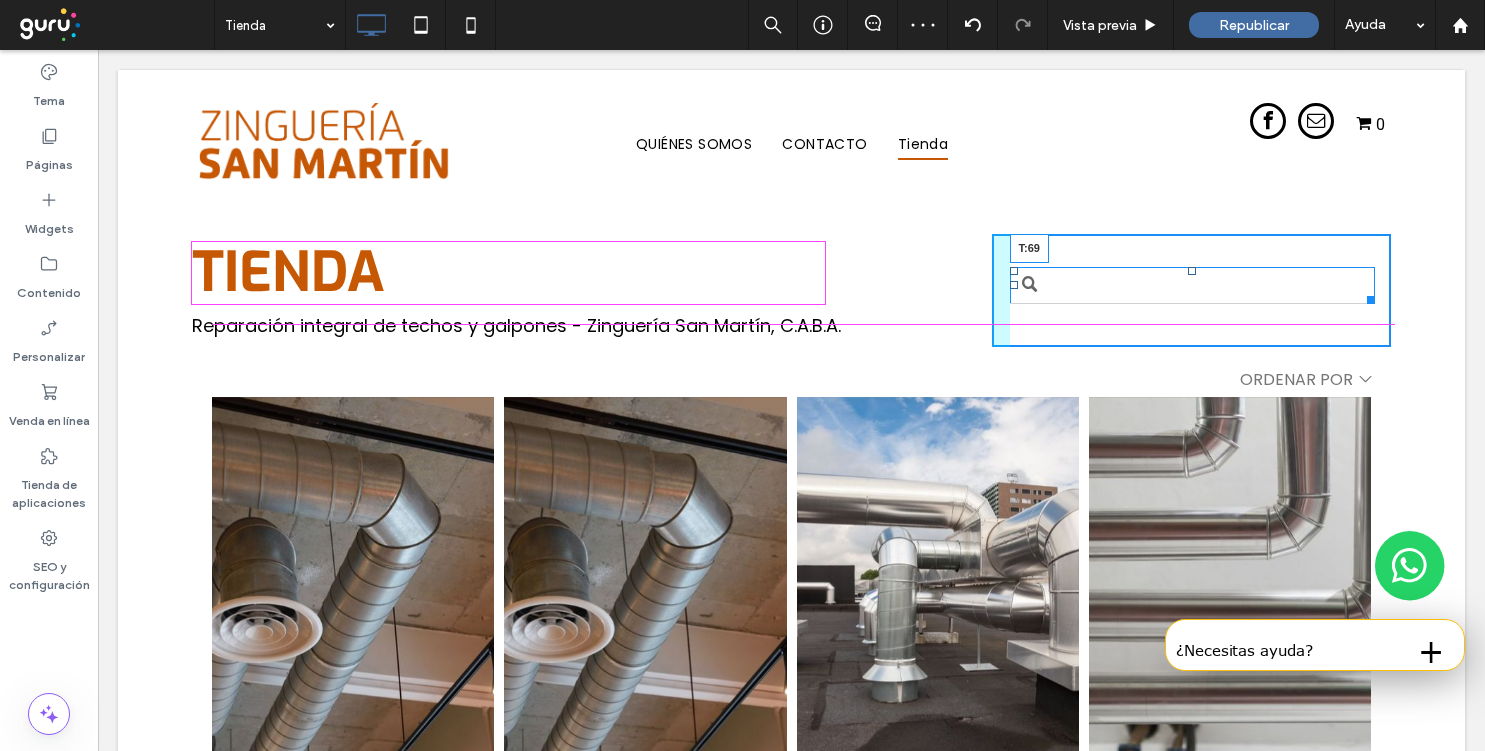 click on "T:69" at bounding box center [1193, 285] 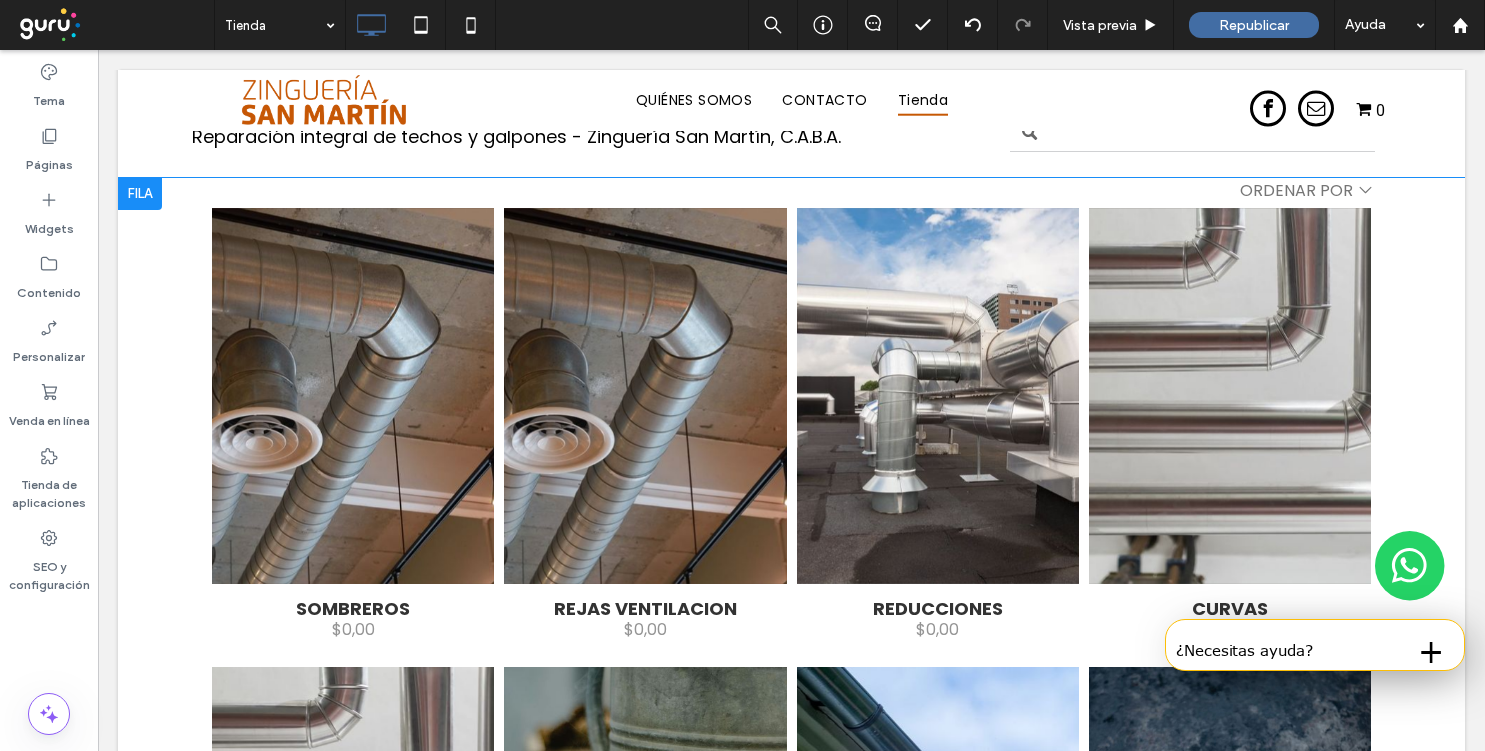 scroll, scrollTop: 0, scrollLeft: 0, axis: both 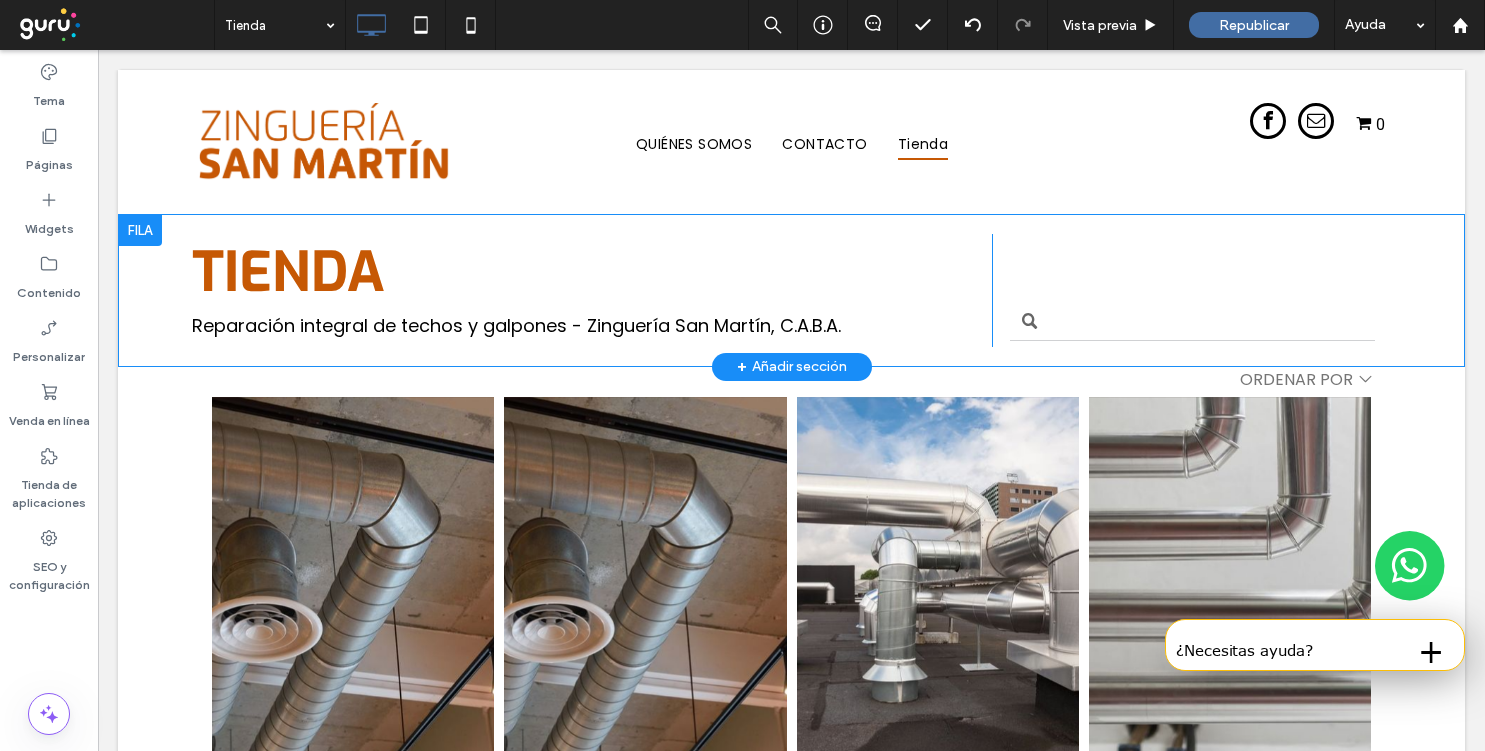 click on "TIENDA
Reparación integral de techos y galpones - Zinguería San Martín, C.A.B.A. Click To Paste
Click To Paste
Fila + Añadir sección" at bounding box center (791, 290) 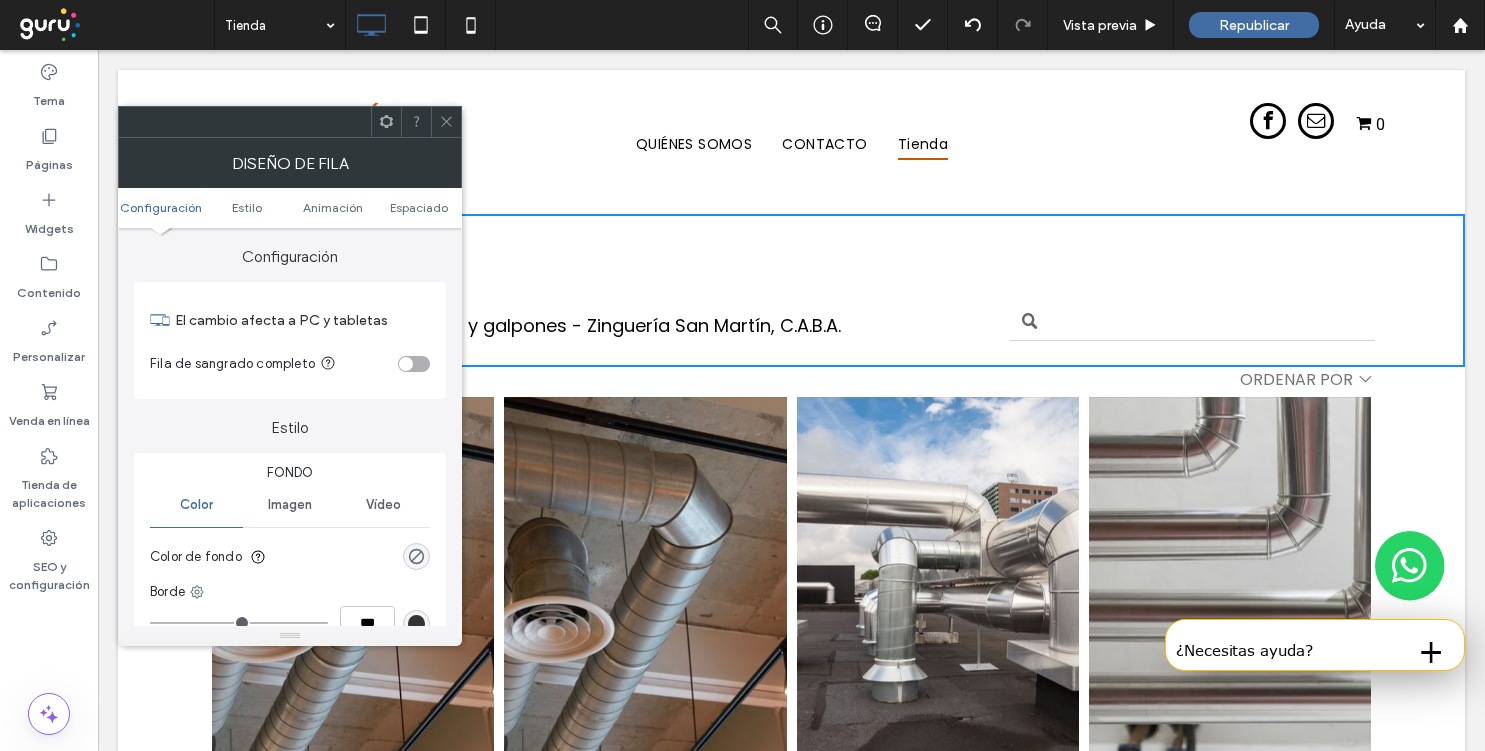 click at bounding box center (414, 364) 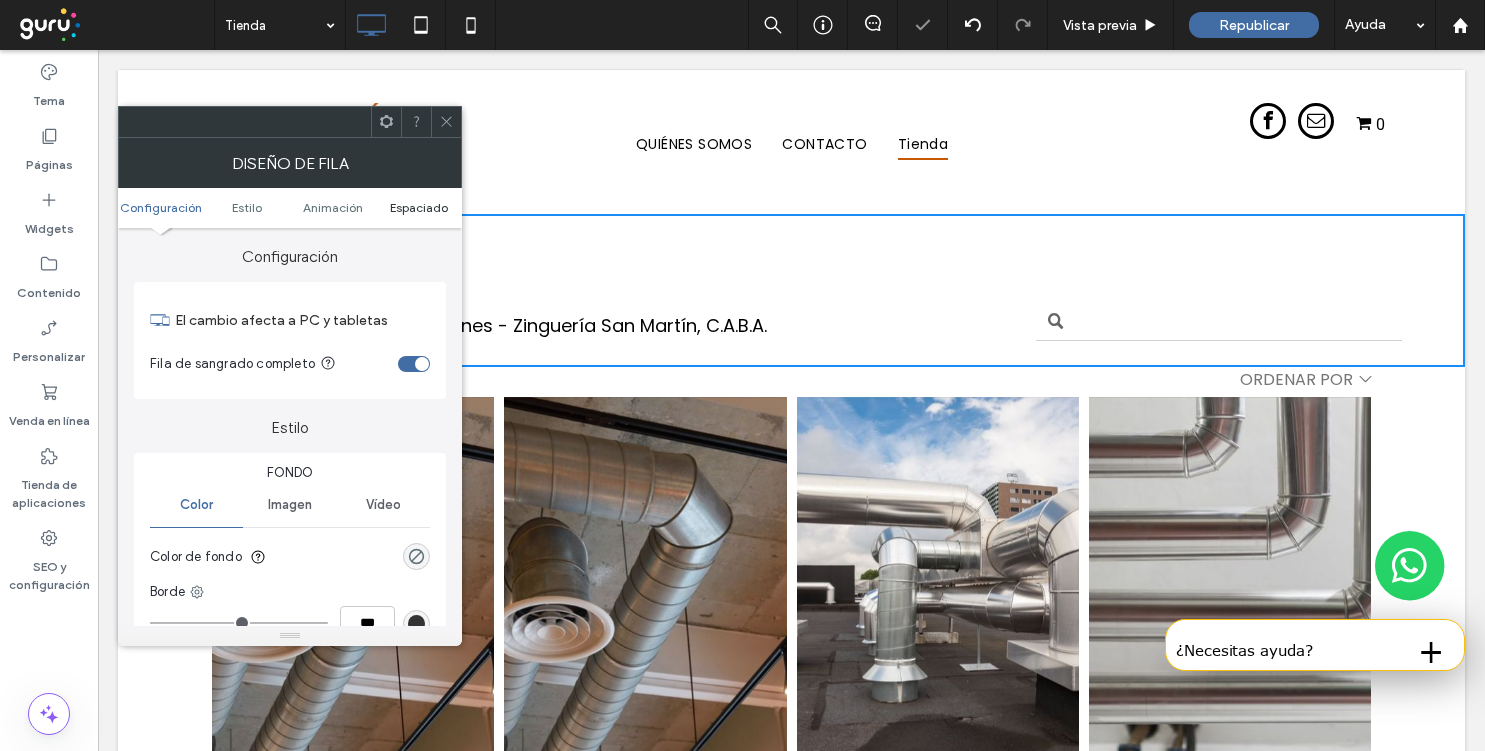click on "Espaciado" at bounding box center [419, 207] 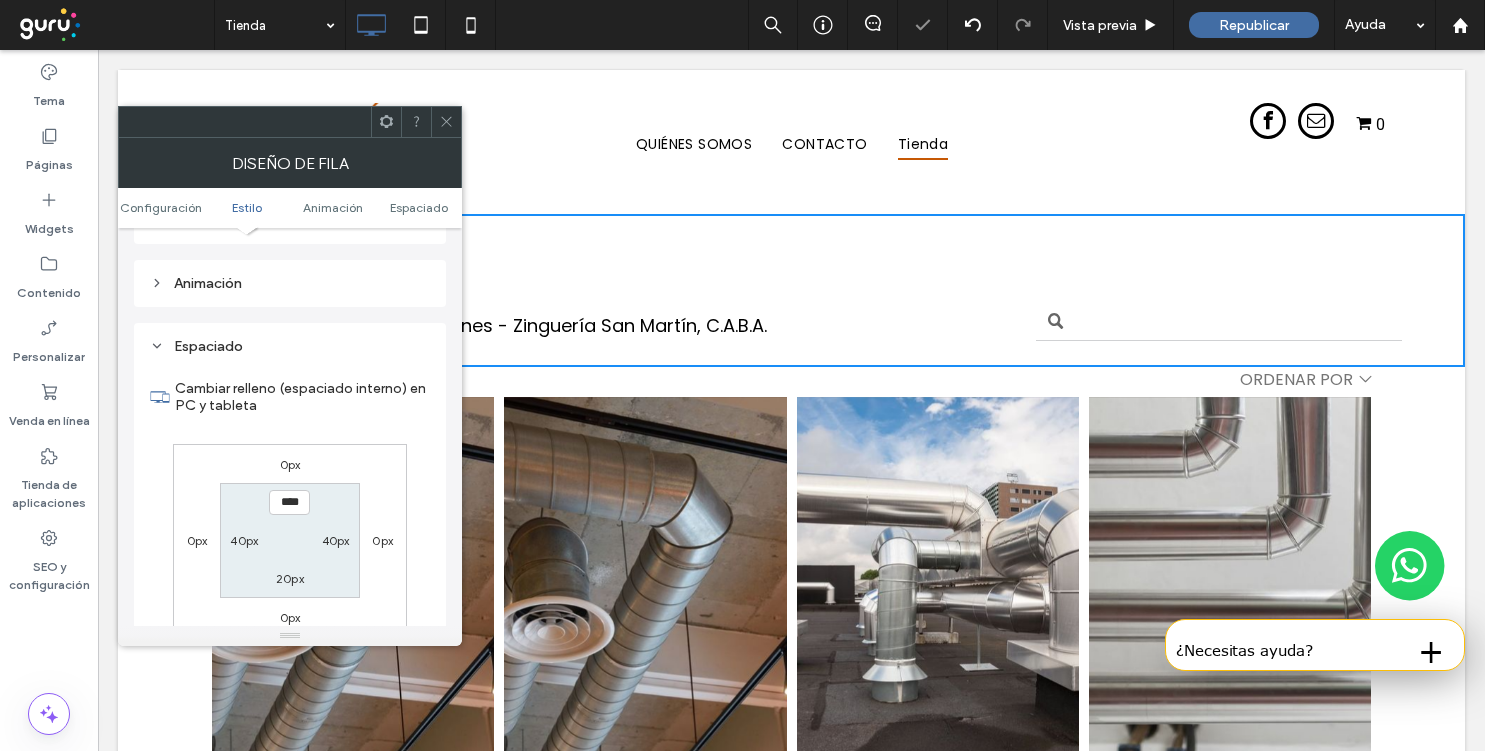 scroll, scrollTop: 566, scrollLeft: 0, axis: vertical 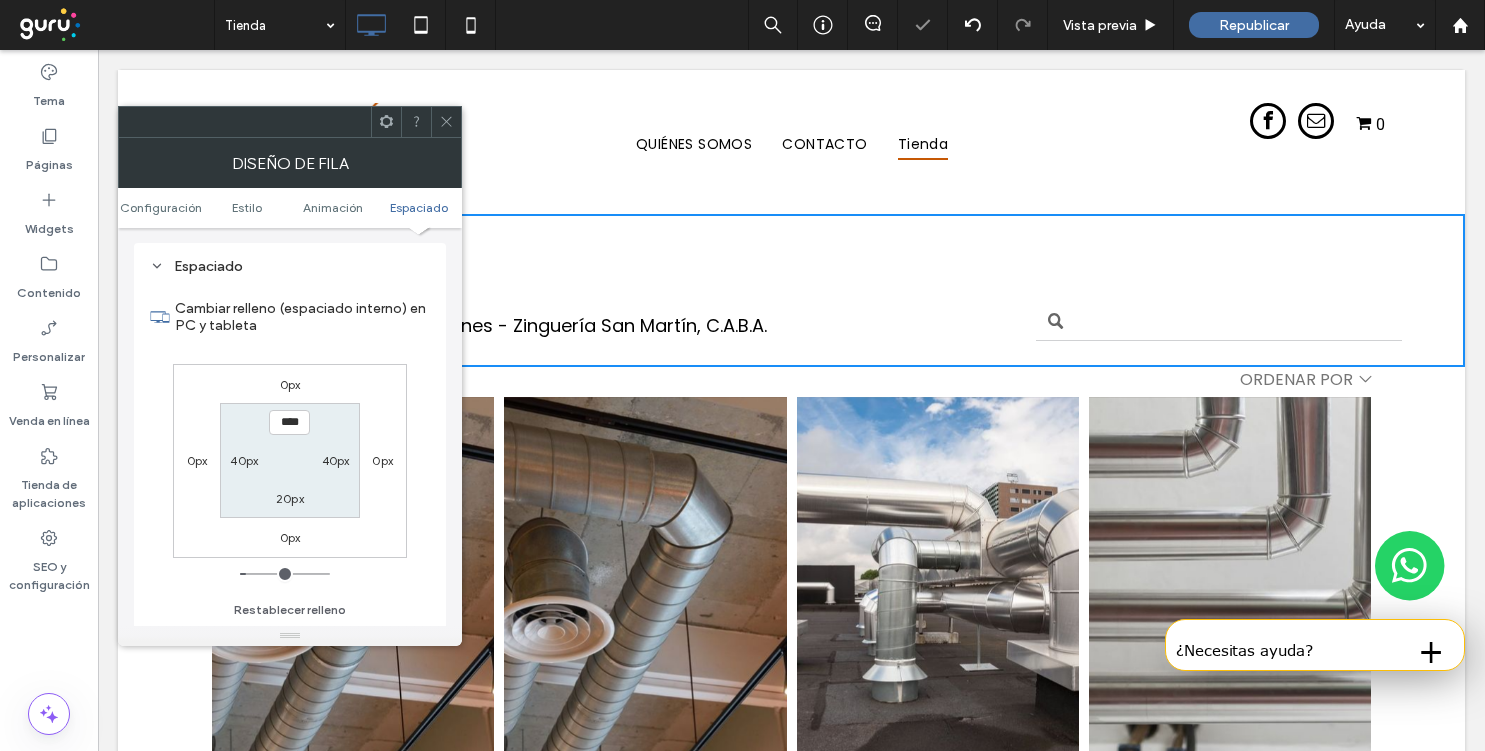 click on "40px" at bounding box center [244, 460] 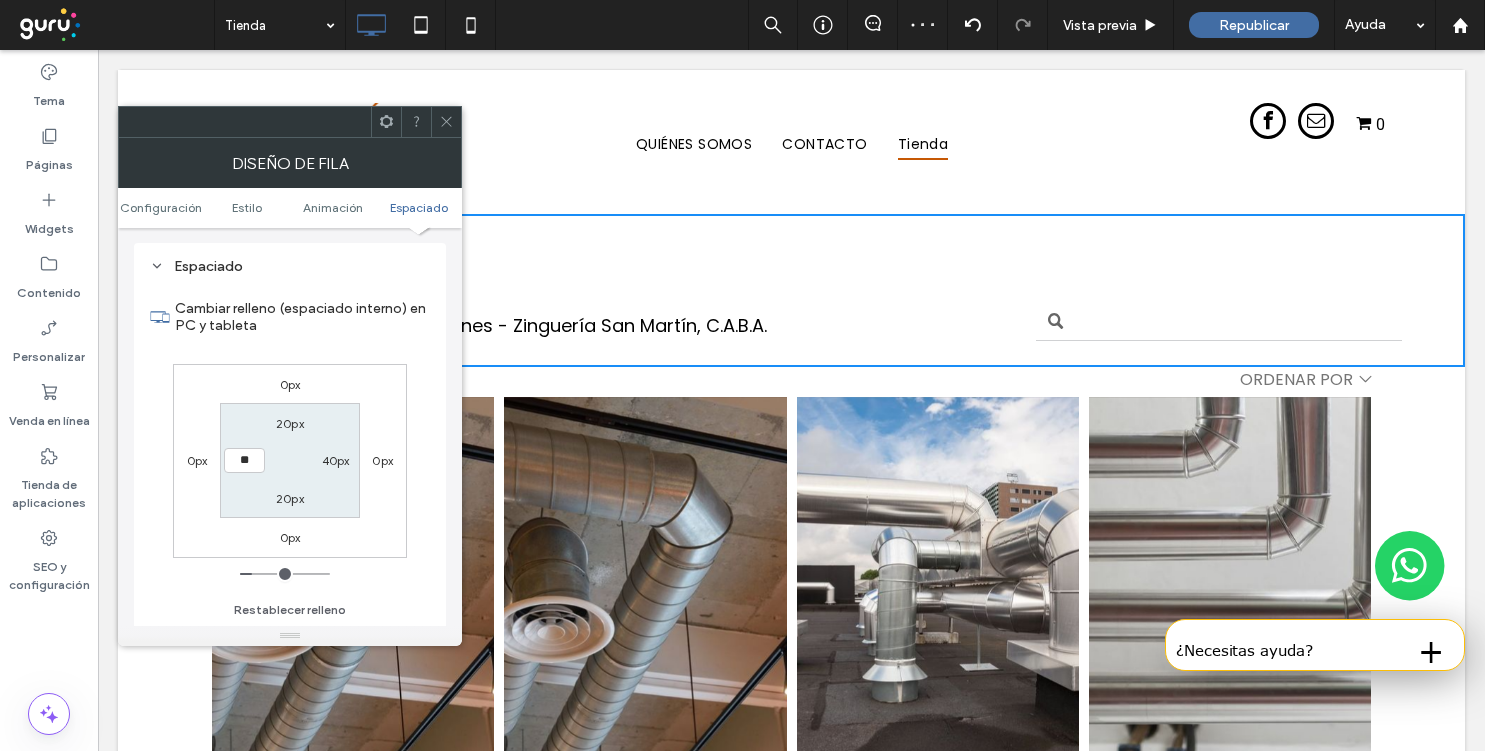 type on "**" 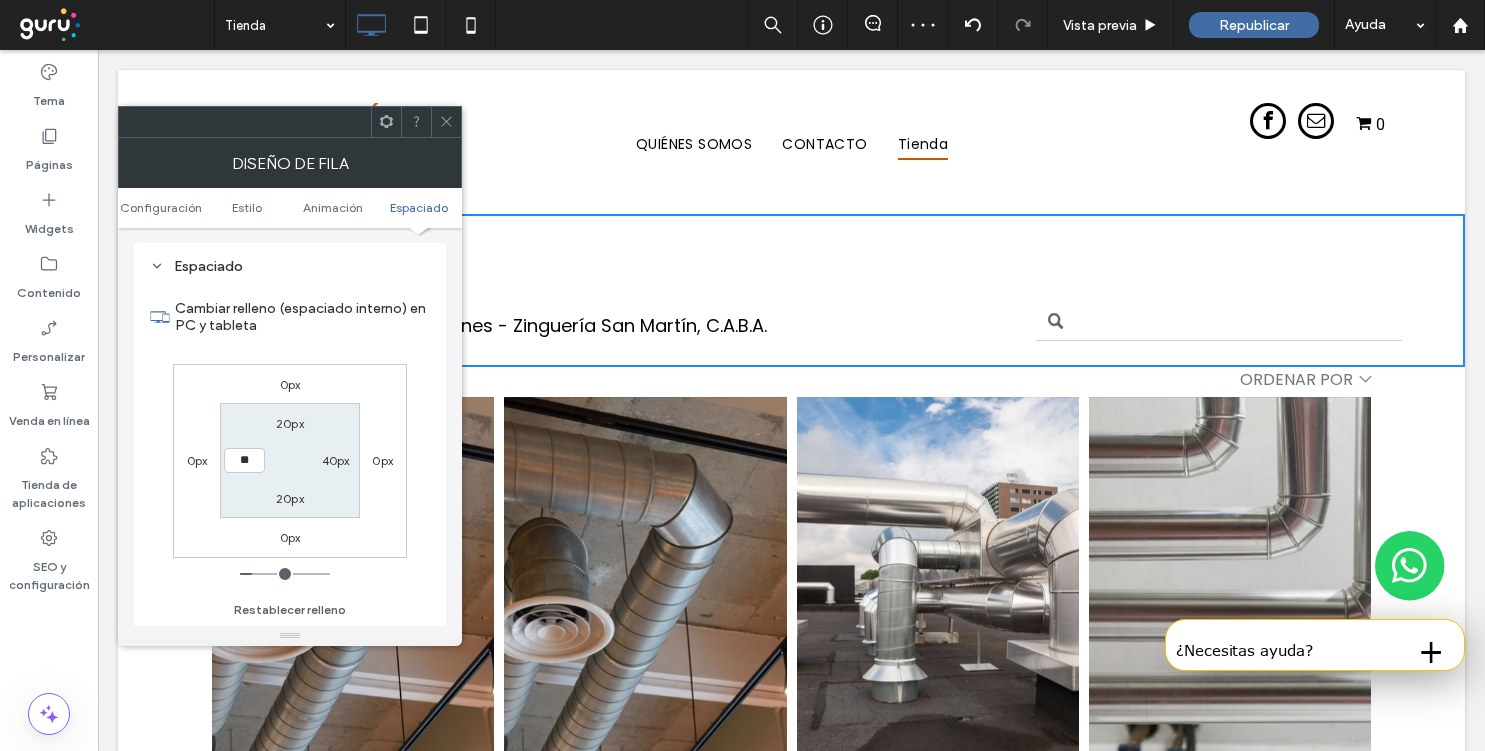 type on "**" 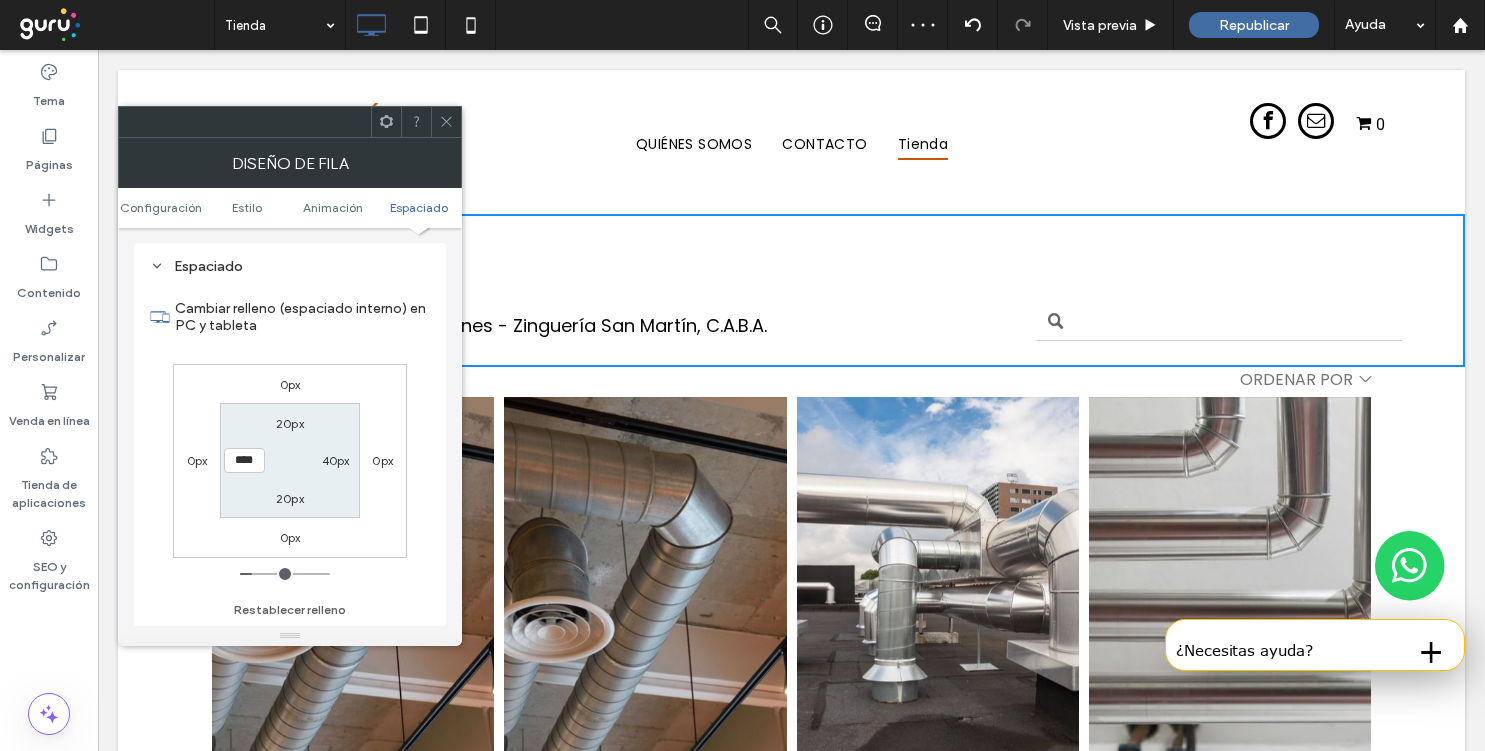 click on "40px" at bounding box center (336, 460) 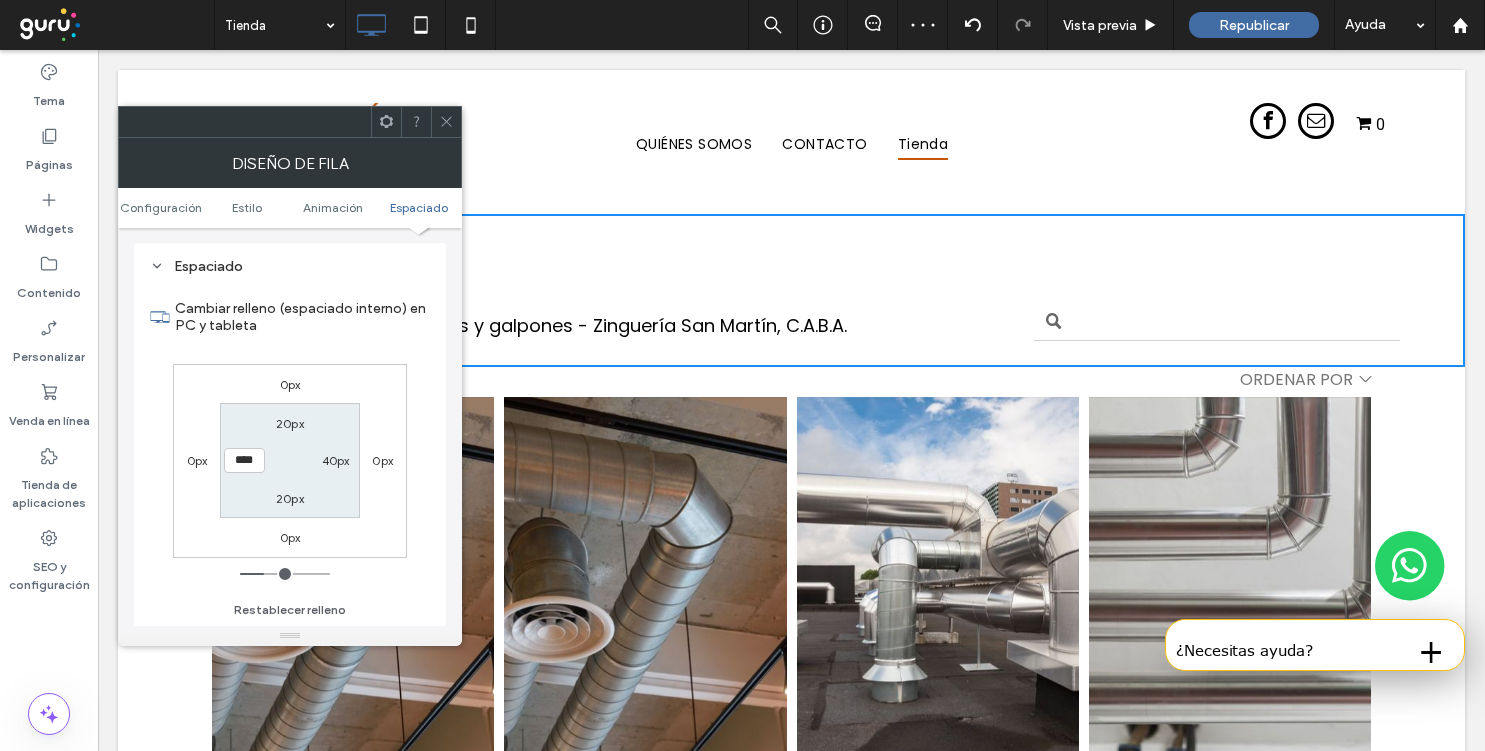 click on "40px" at bounding box center (336, 460) 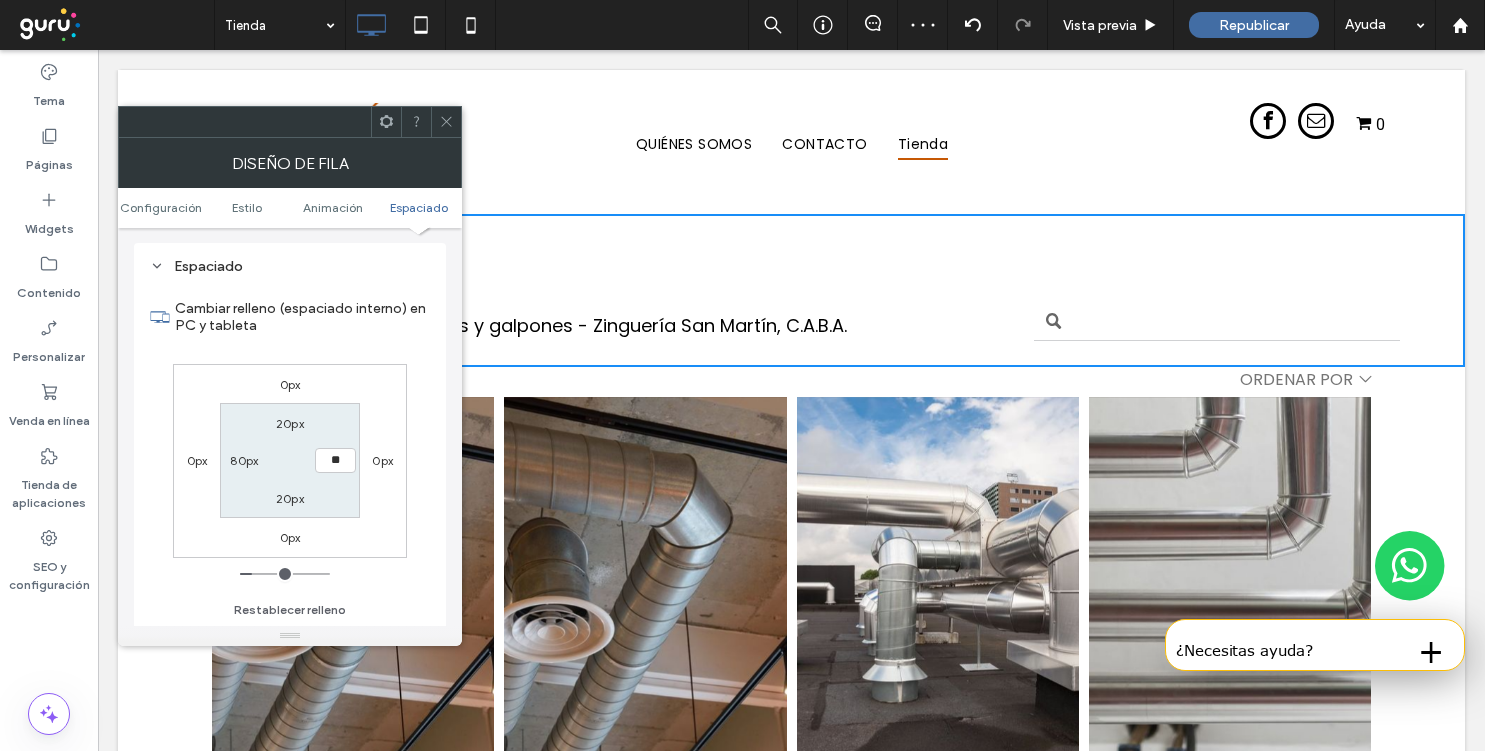 type on "**" 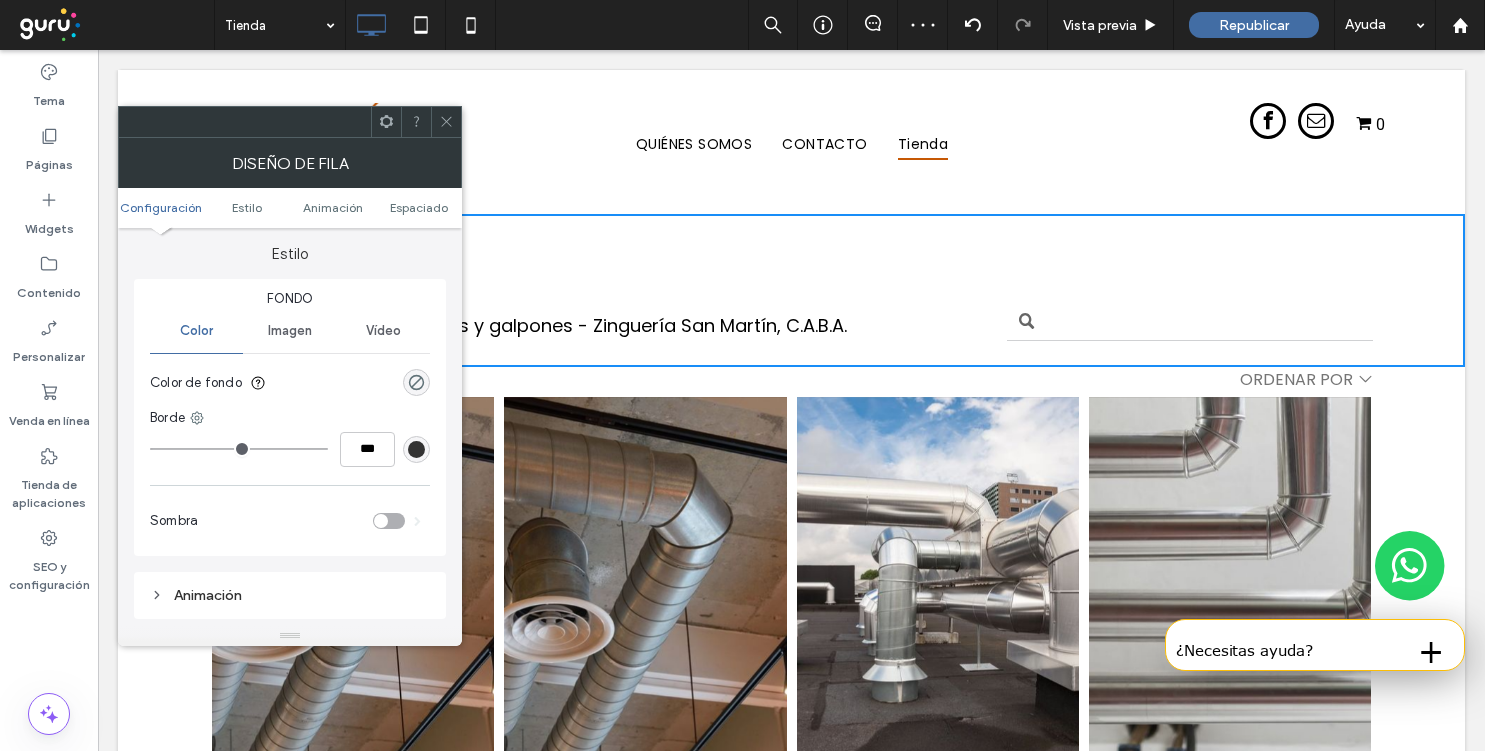 scroll, scrollTop: 133, scrollLeft: 0, axis: vertical 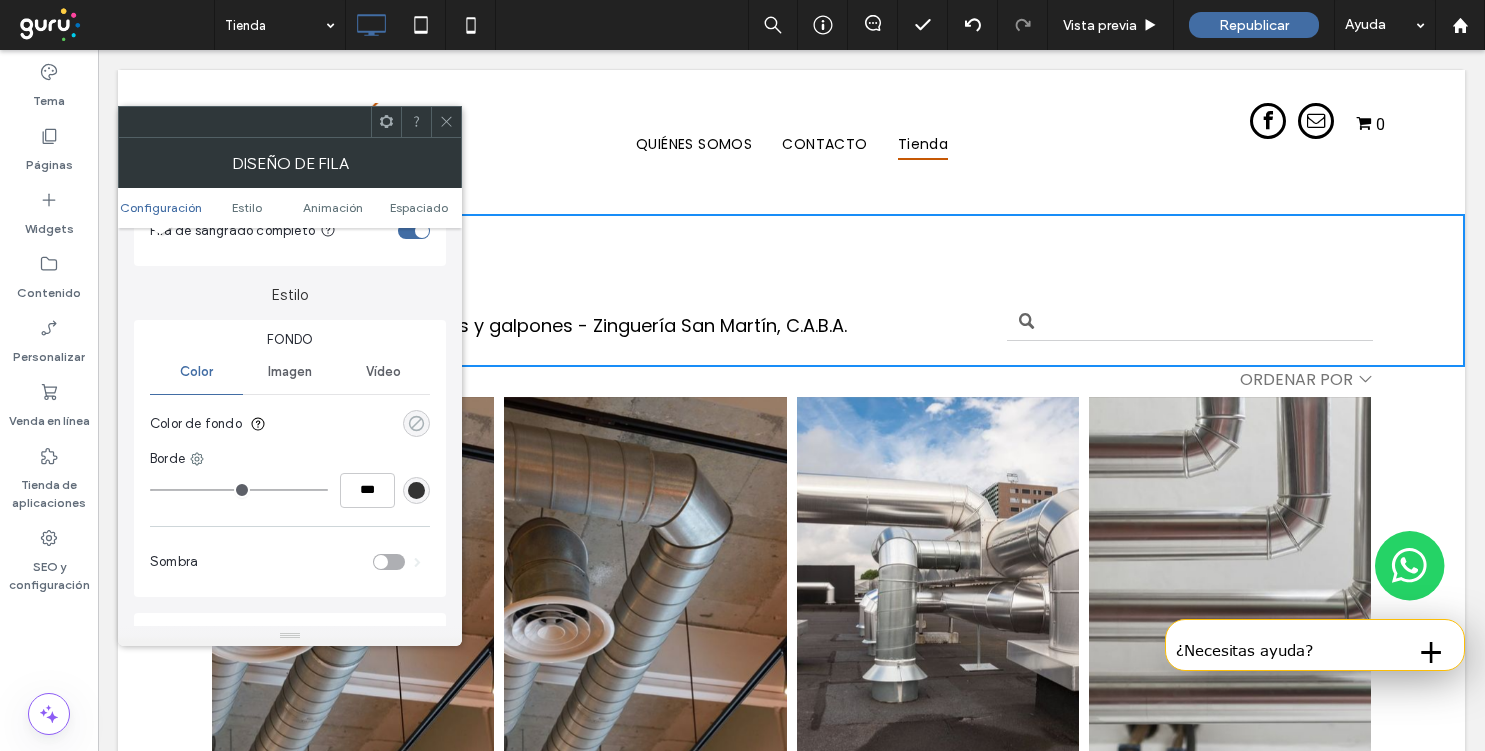 click at bounding box center [416, 423] 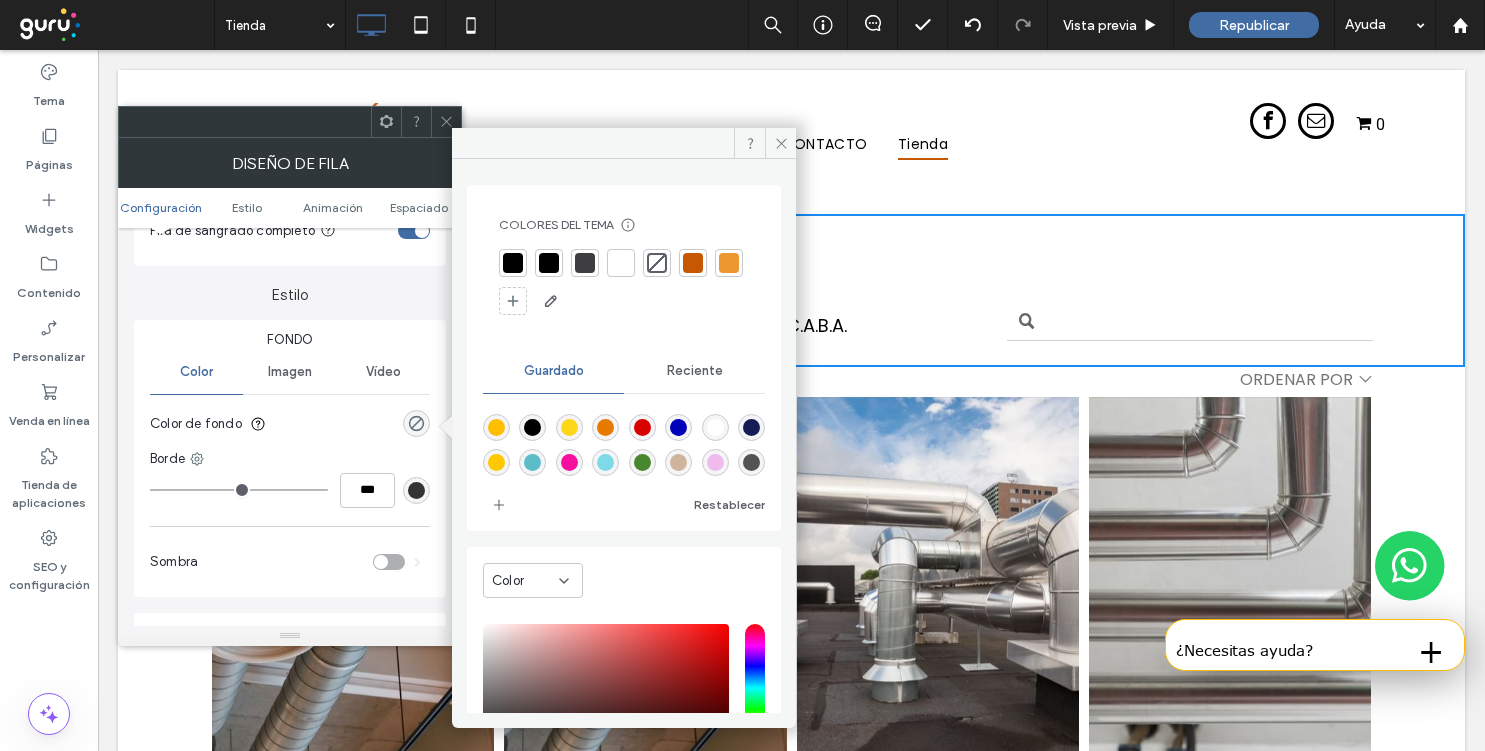 type on "*******" 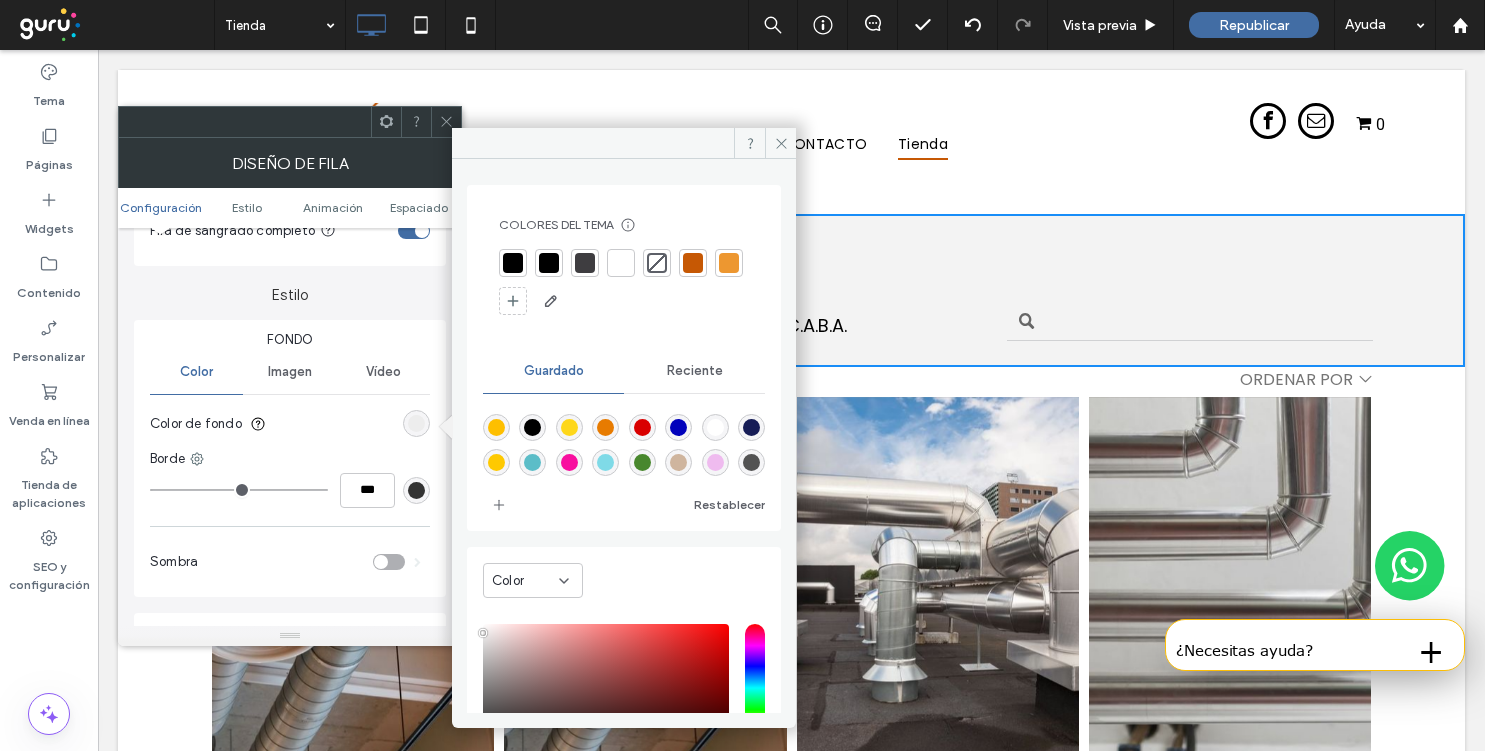 type on "*******" 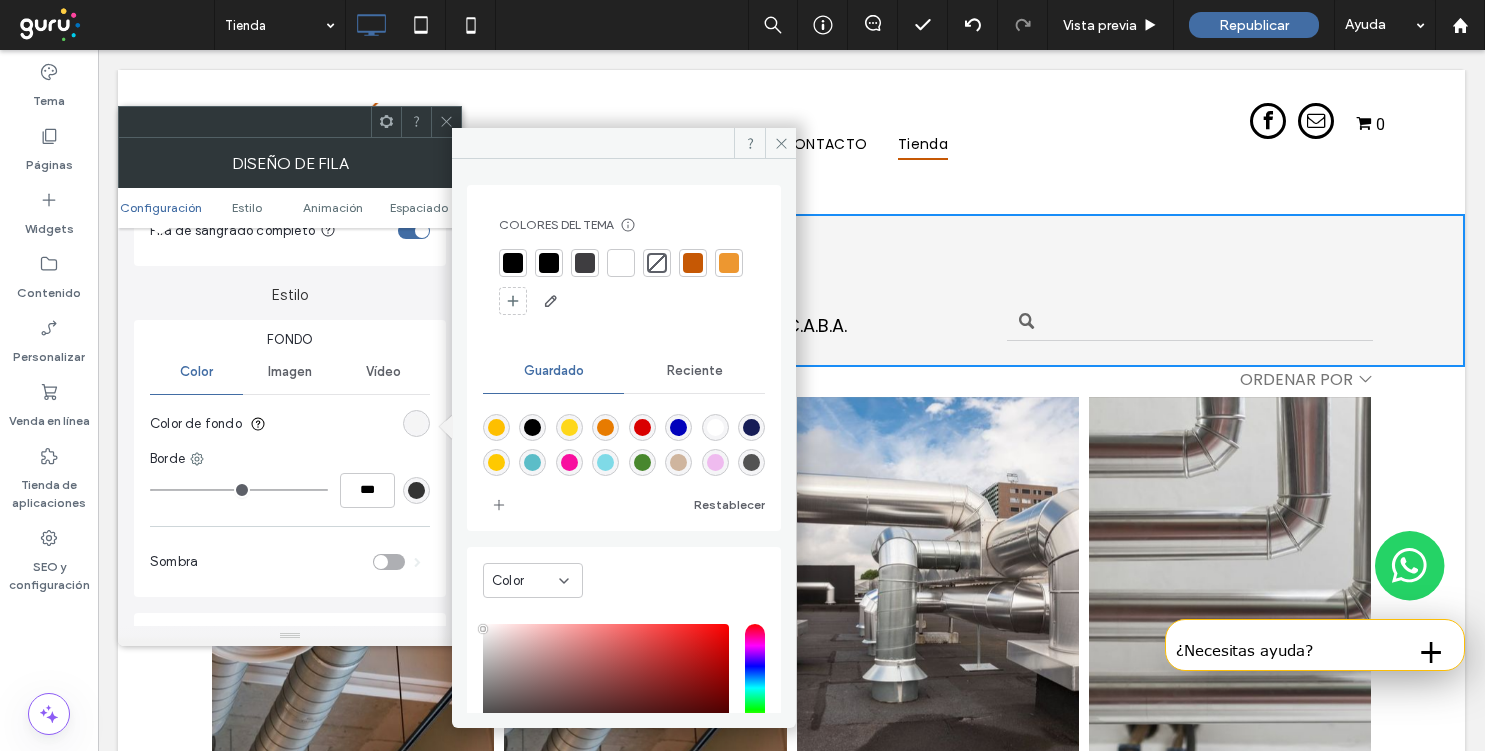 drag, startPoint x: 492, startPoint y: 634, endPoint x: 462, endPoint y: 629, distance: 30.413813 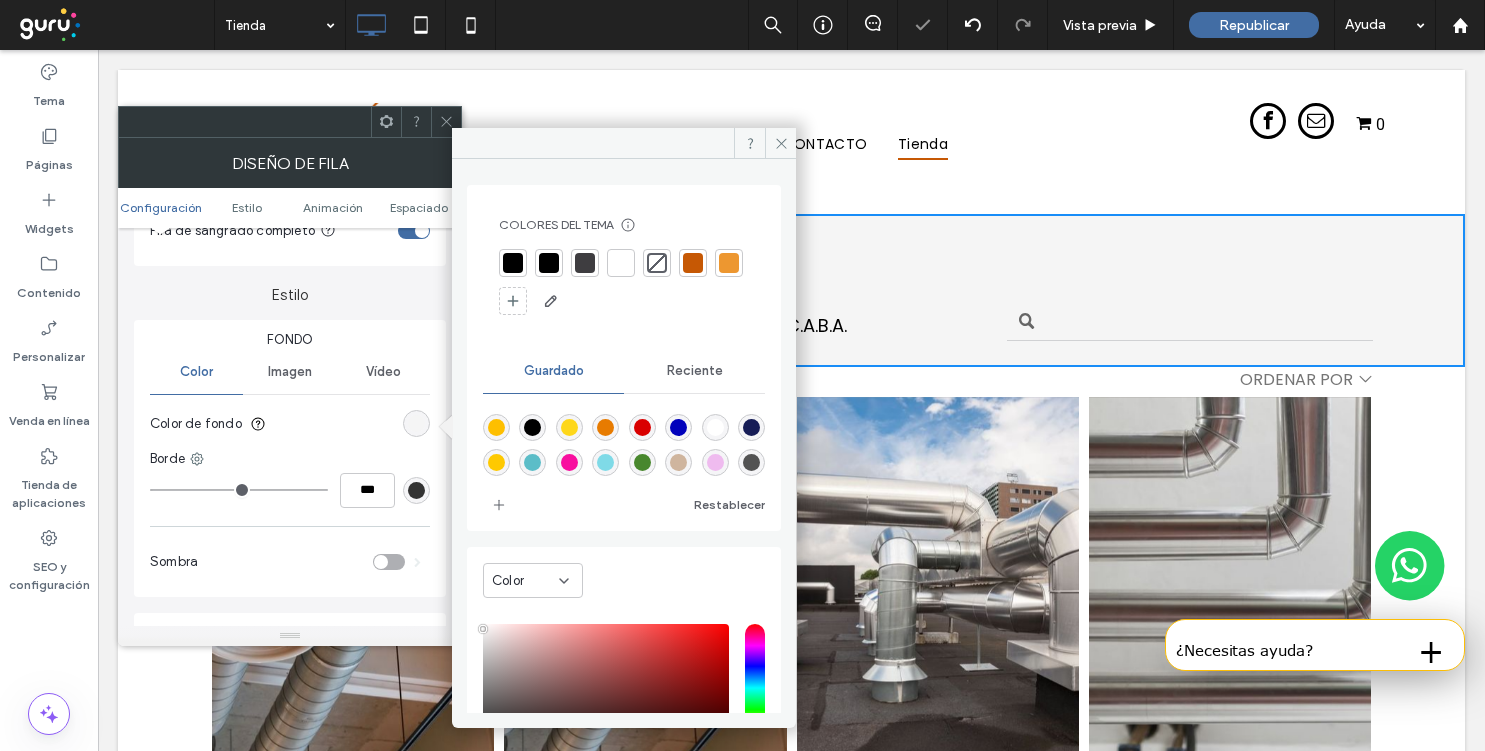 click 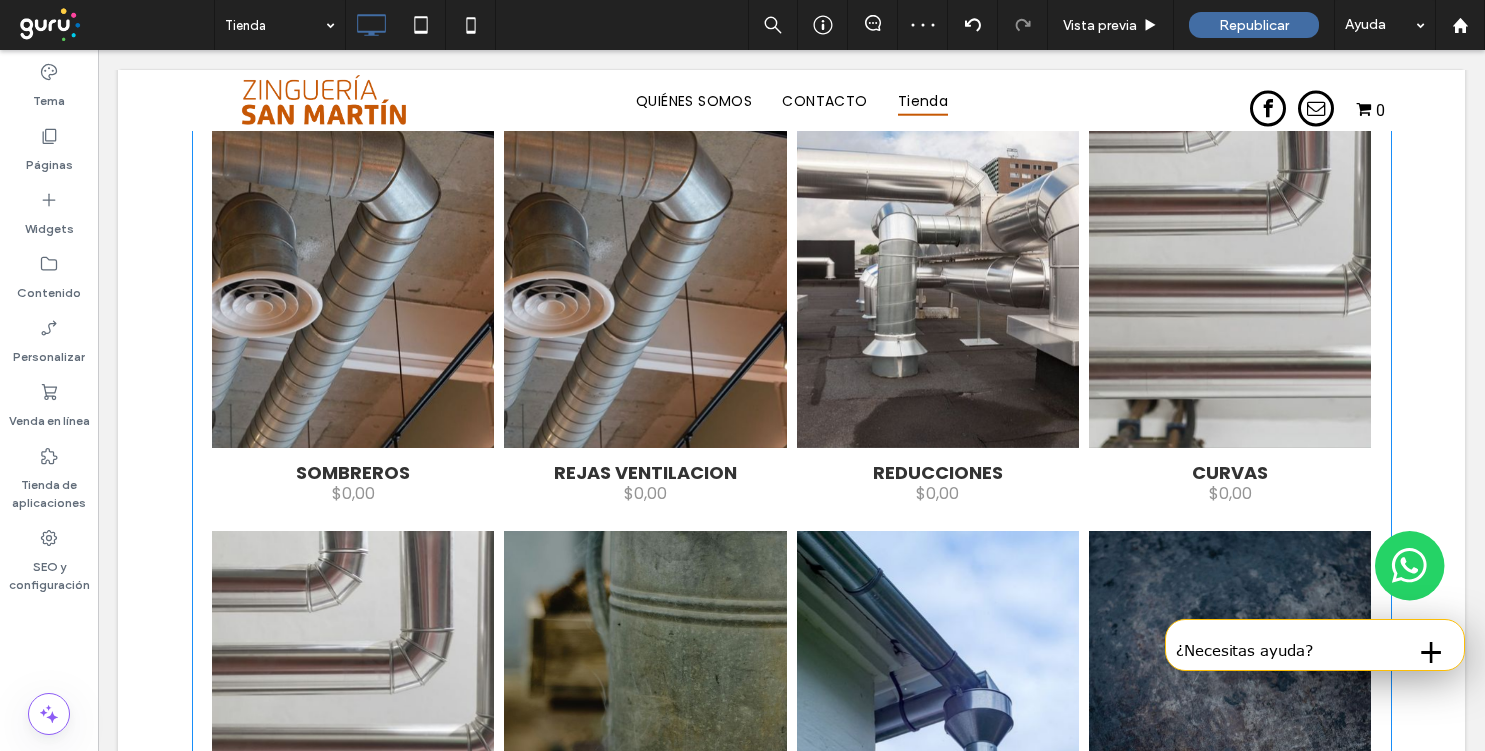 scroll, scrollTop: 192, scrollLeft: 0, axis: vertical 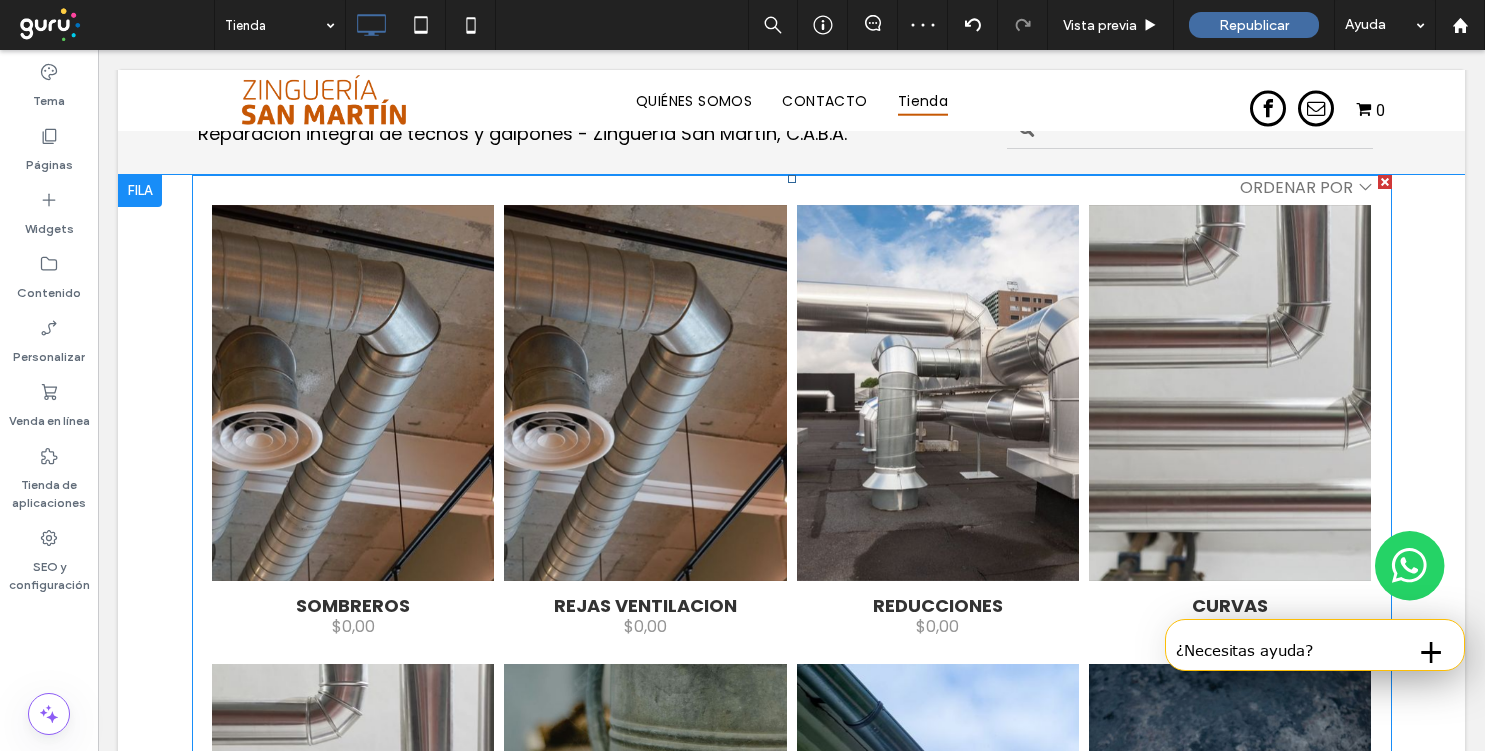 click at bounding box center [792, 887] 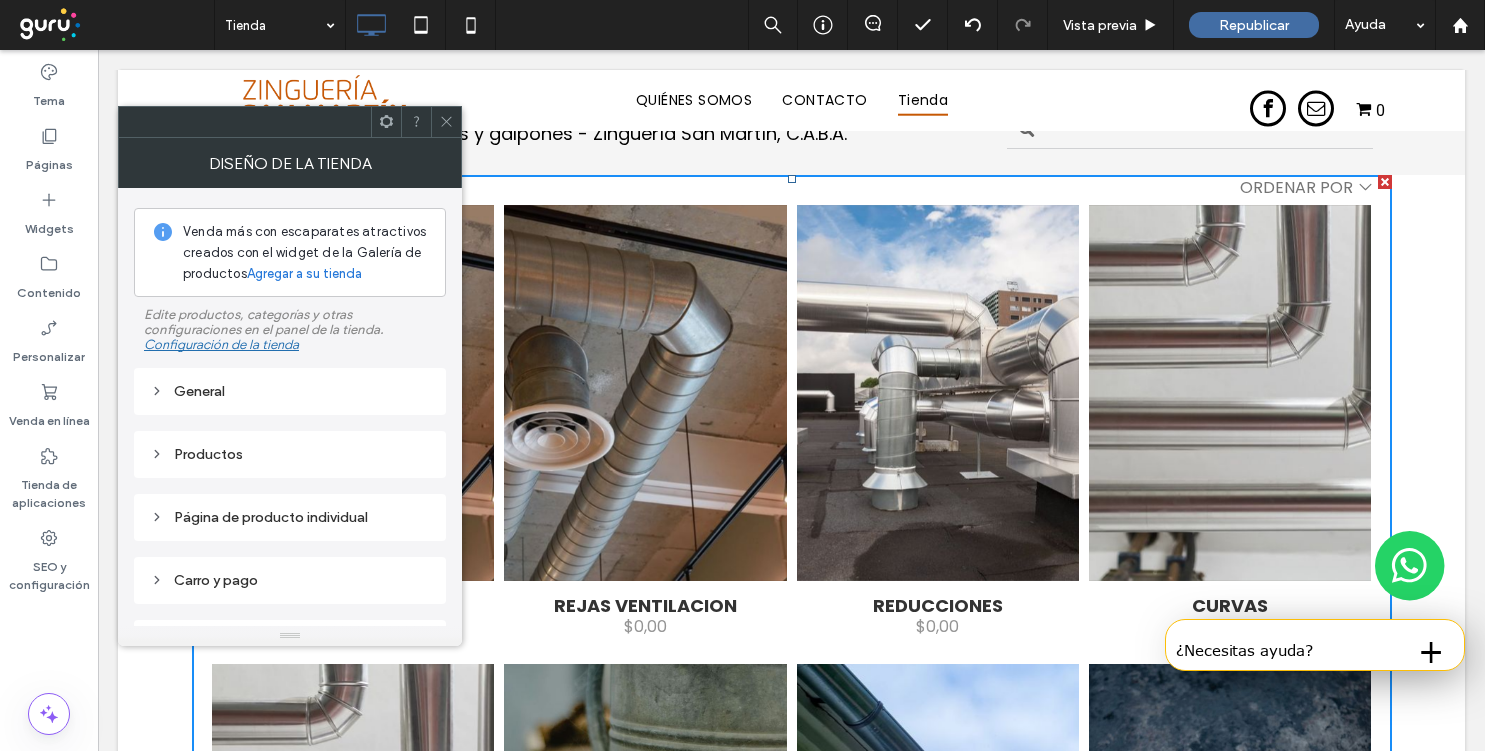 click on "General" at bounding box center (290, 391) 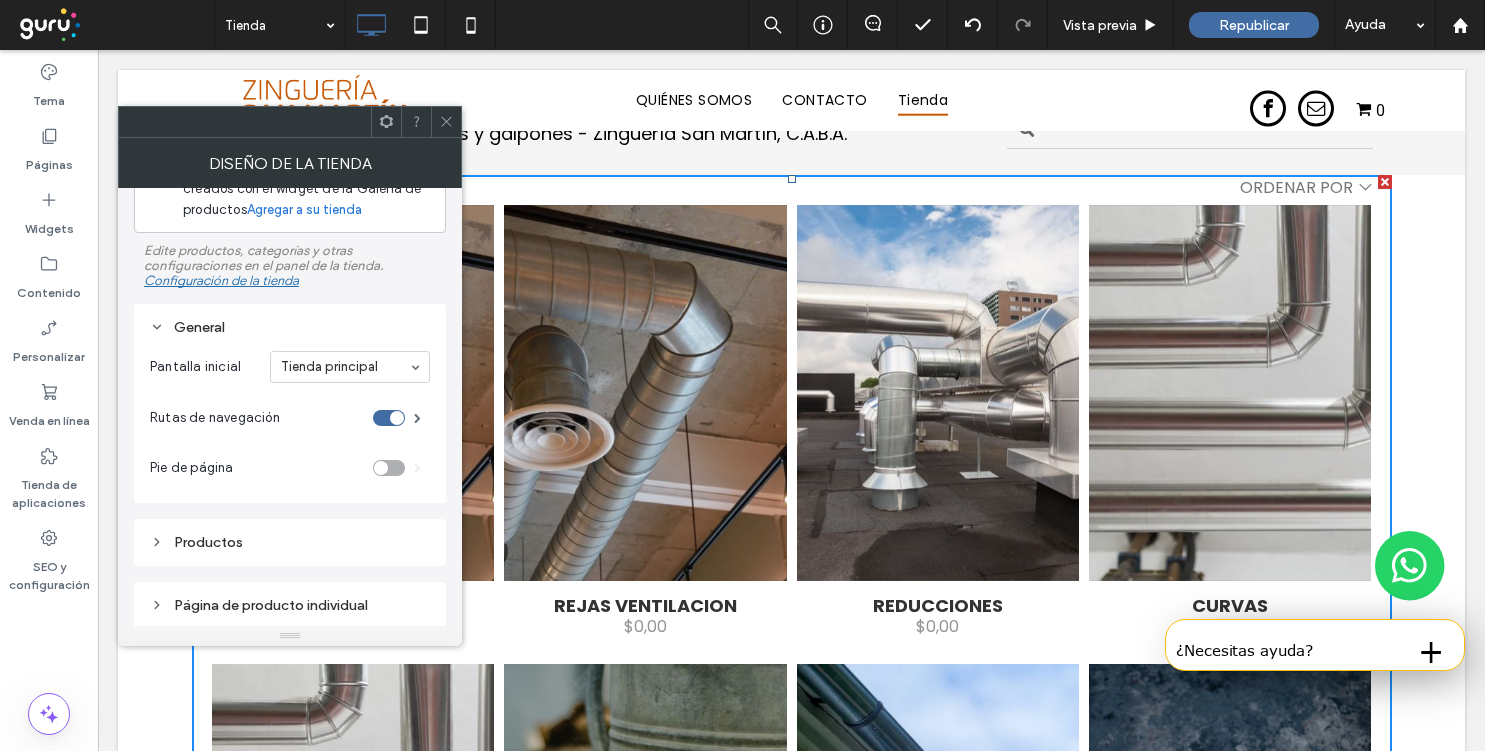 scroll, scrollTop: 85, scrollLeft: 0, axis: vertical 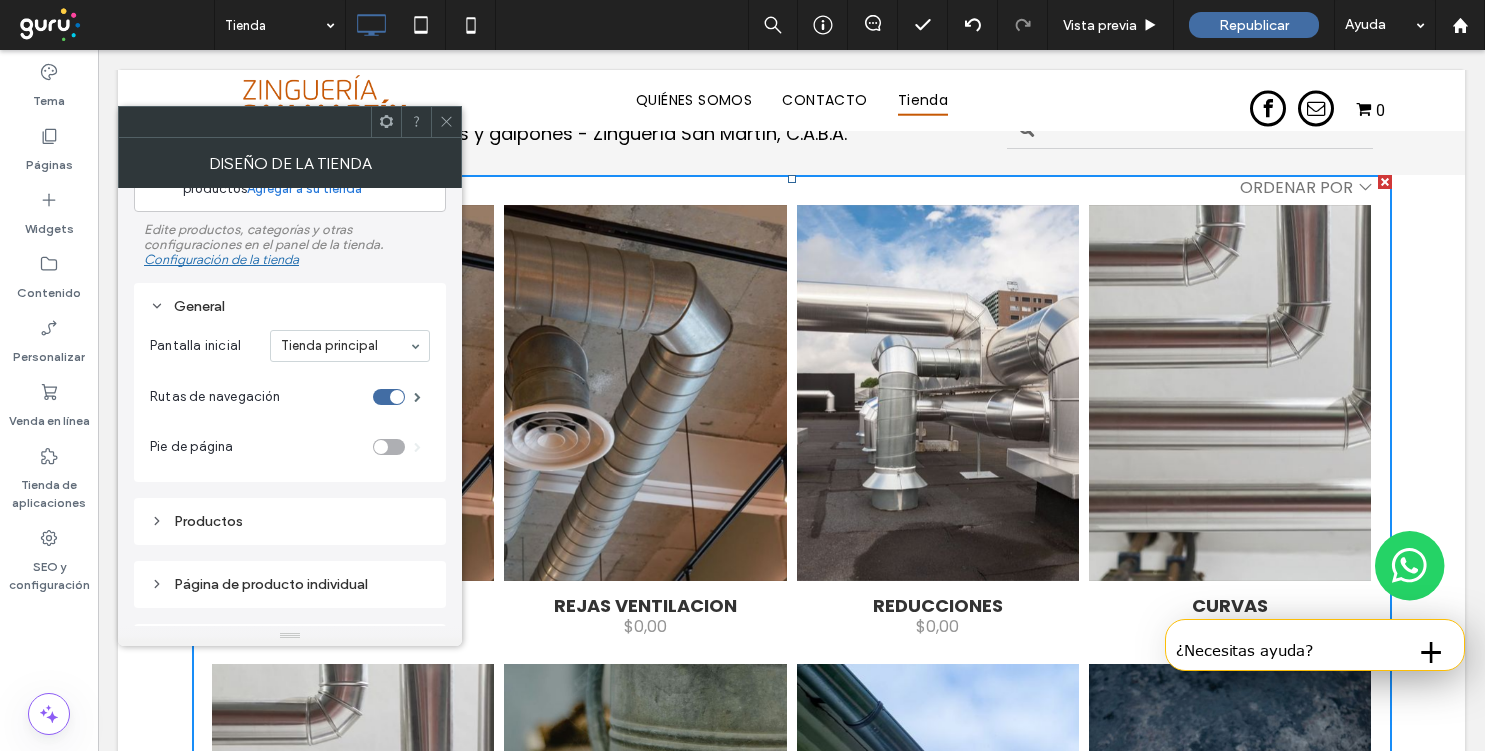 click at bounding box center [389, 447] 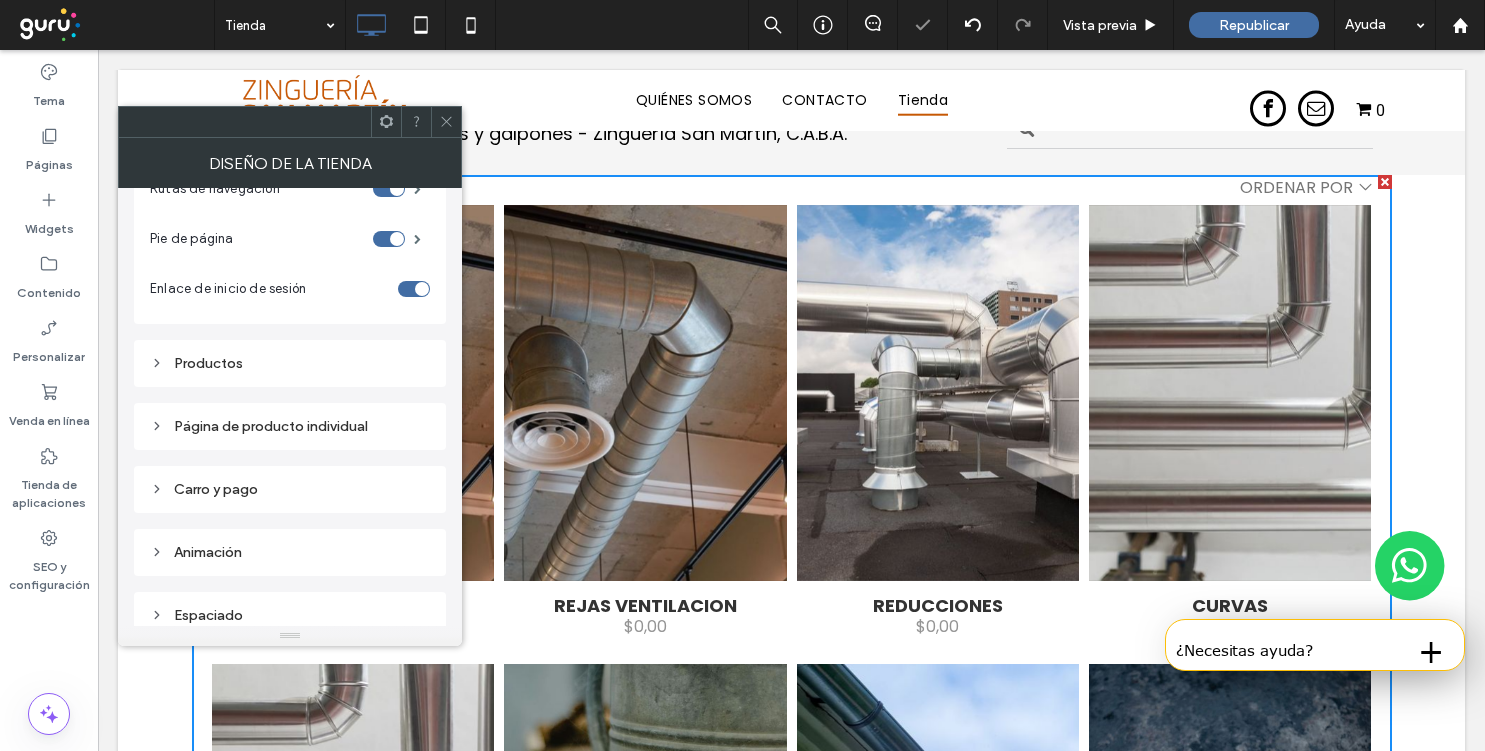 click on "Productos" at bounding box center (290, 363) 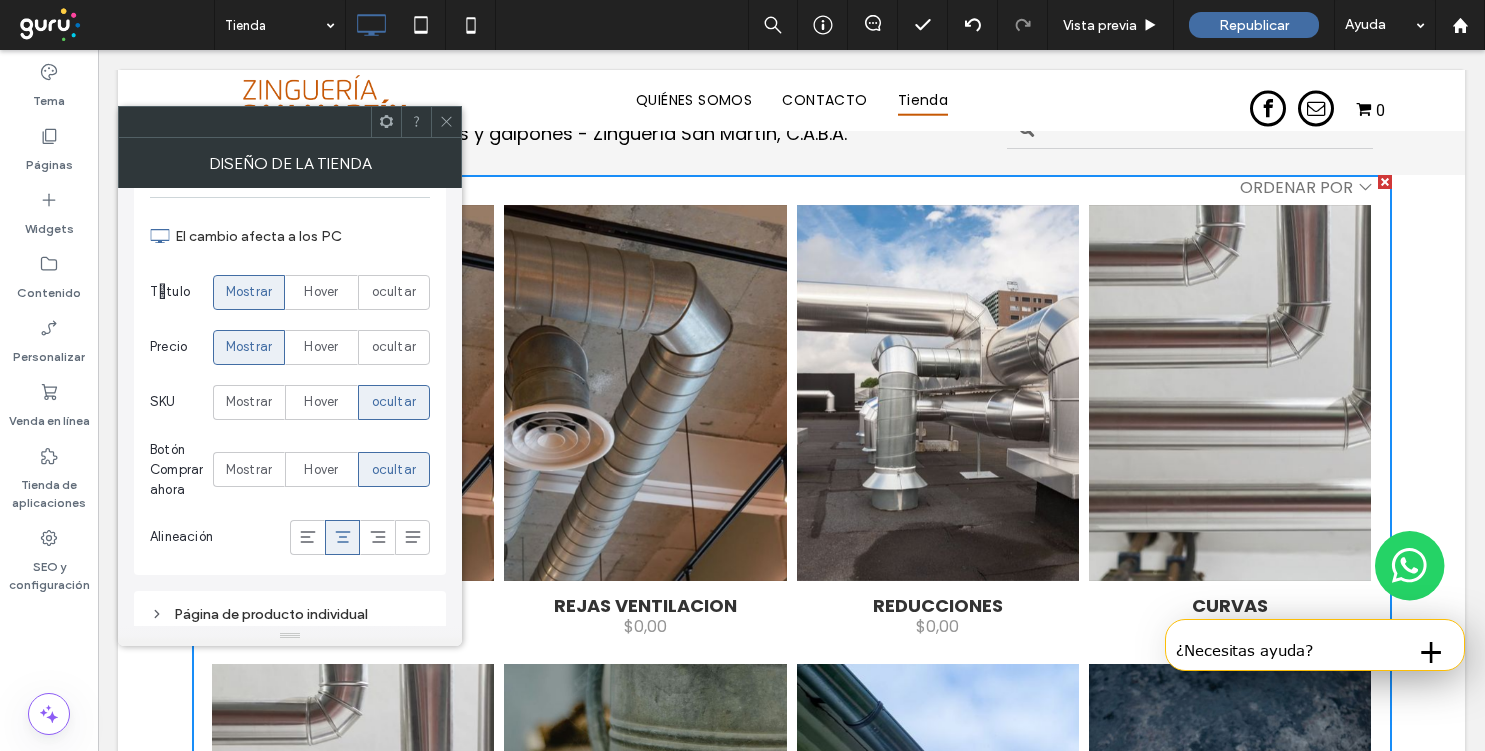 scroll, scrollTop: 987, scrollLeft: 0, axis: vertical 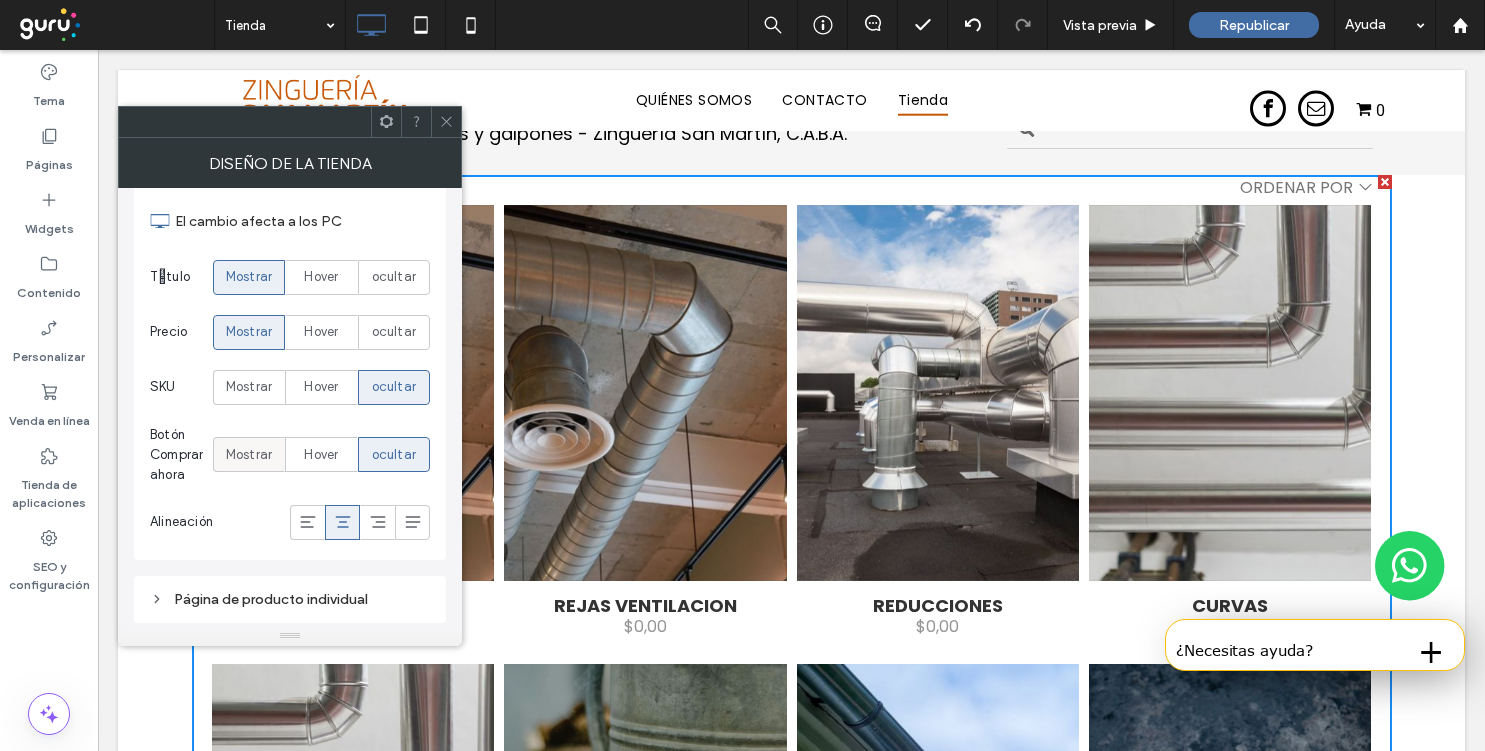 click on "Mostrar" at bounding box center [249, 455] 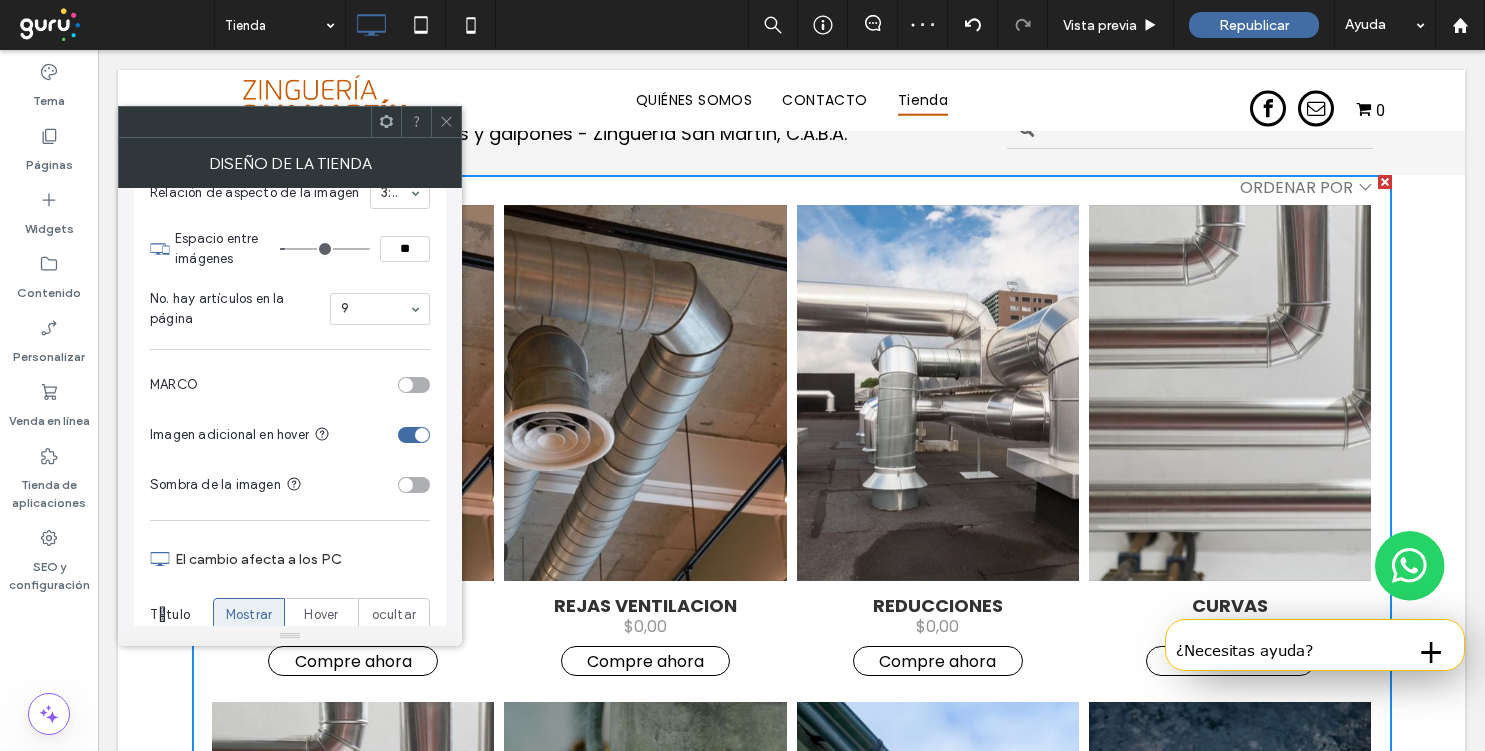 scroll, scrollTop: 612, scrollLeft: 0, axis: vertical 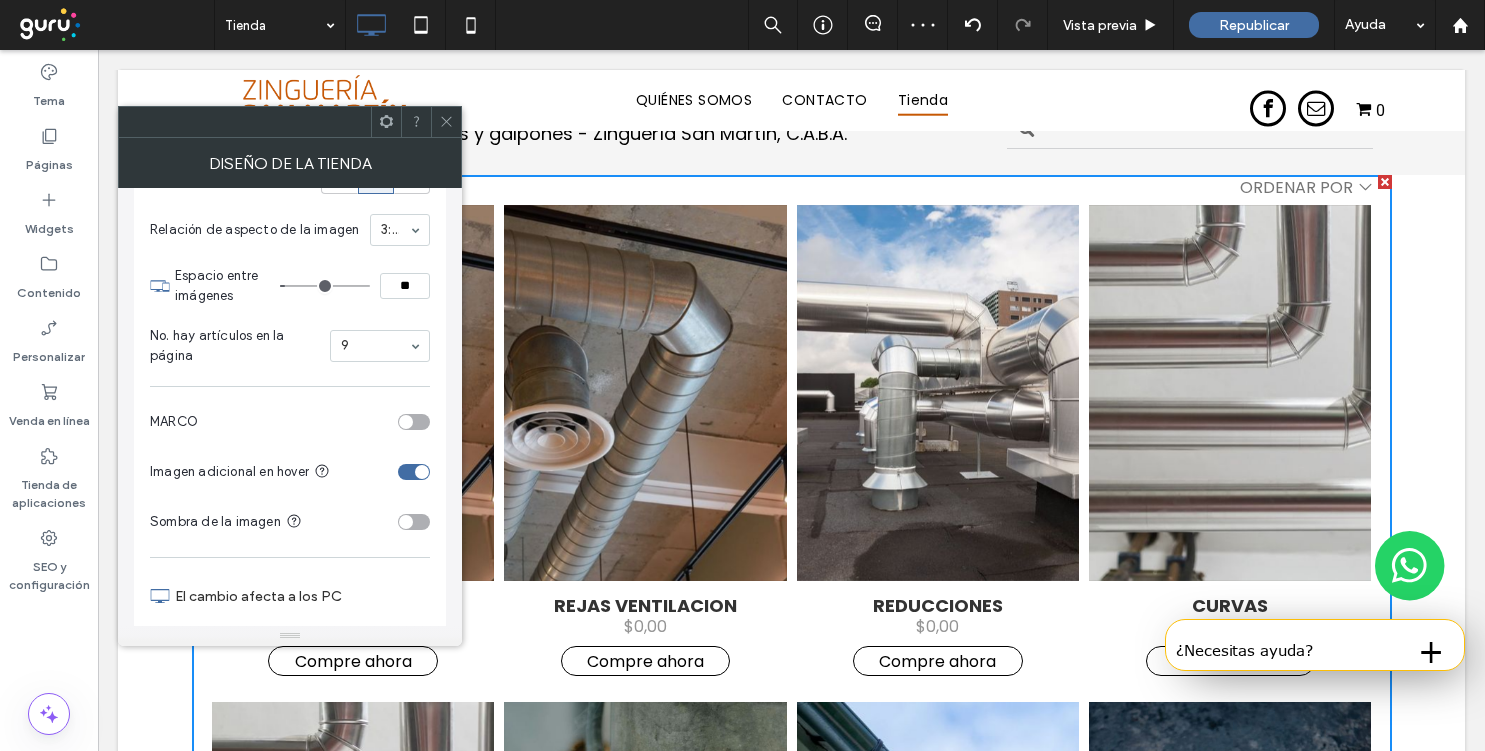 click at bounding box center (414, 422) 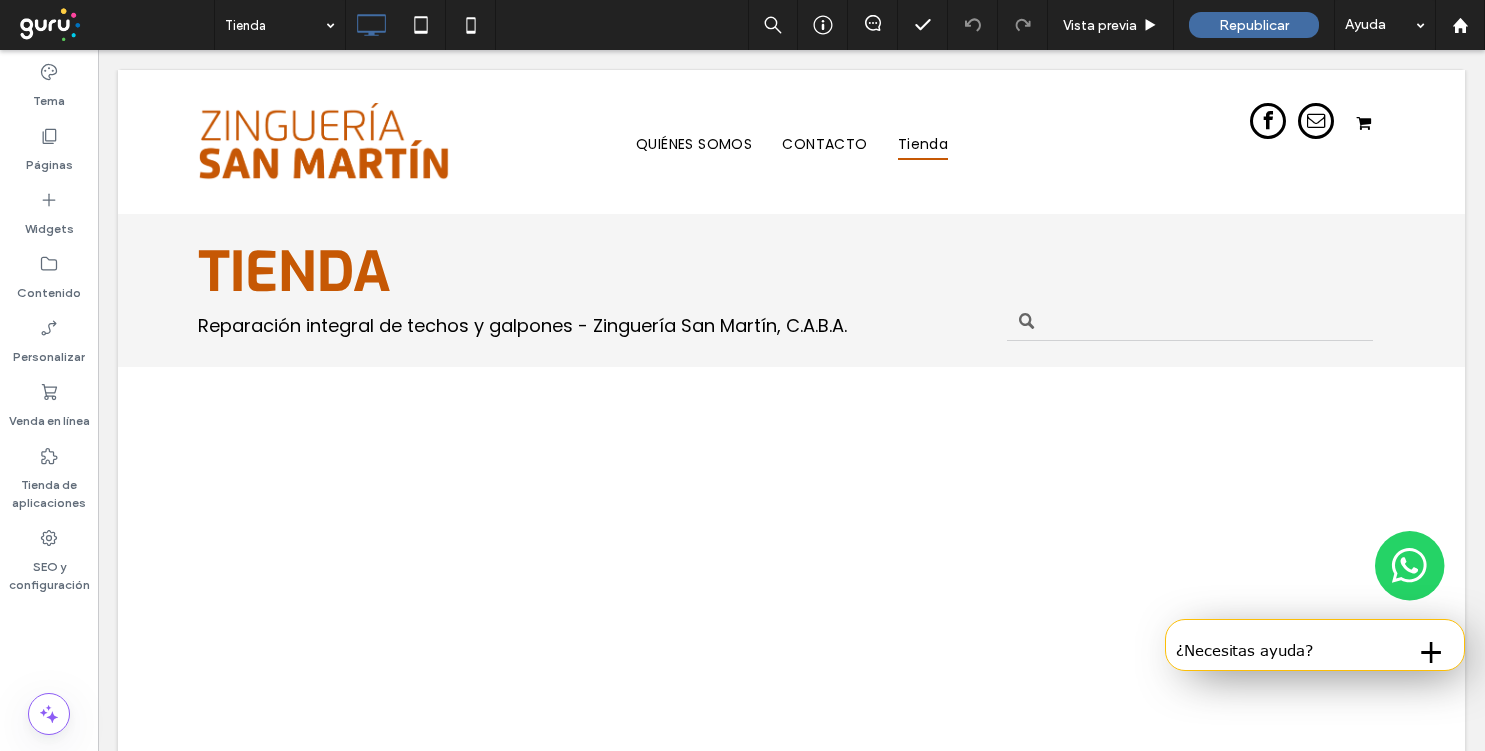 scroll, scrollTop: 0, scrollLeft: 0, axis: both 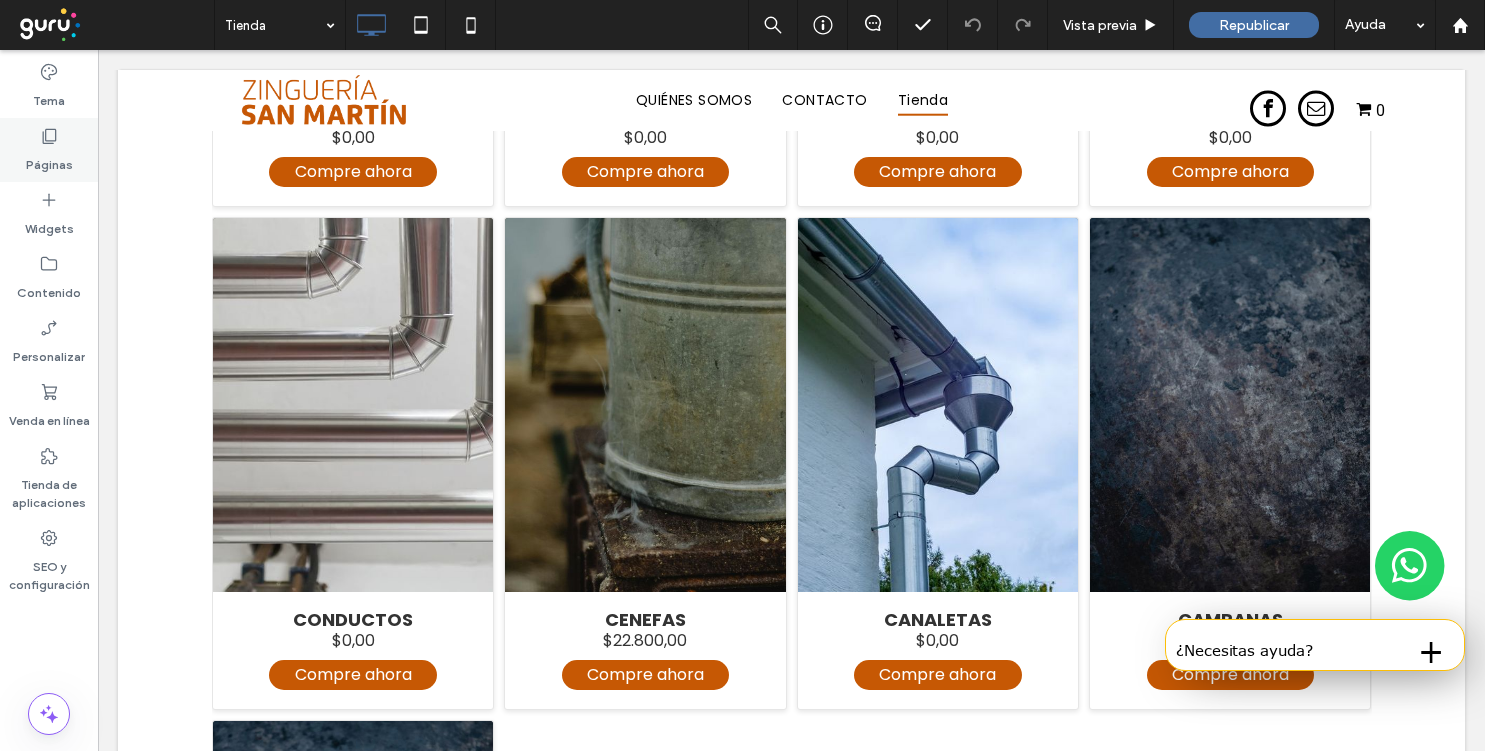 click on "Páginas" at bounding box center [49, 160] 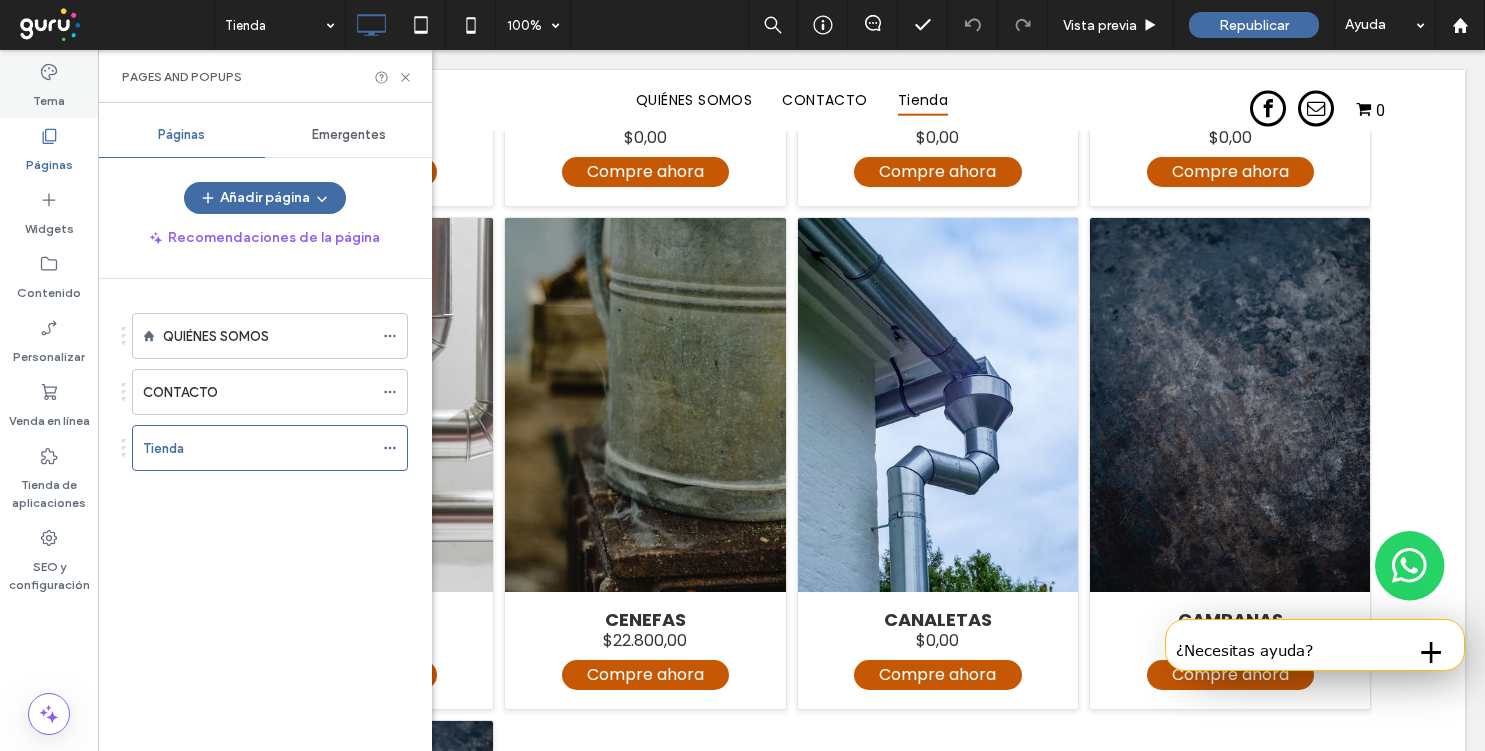 click on "Tema" at bounding box center [49, 96] 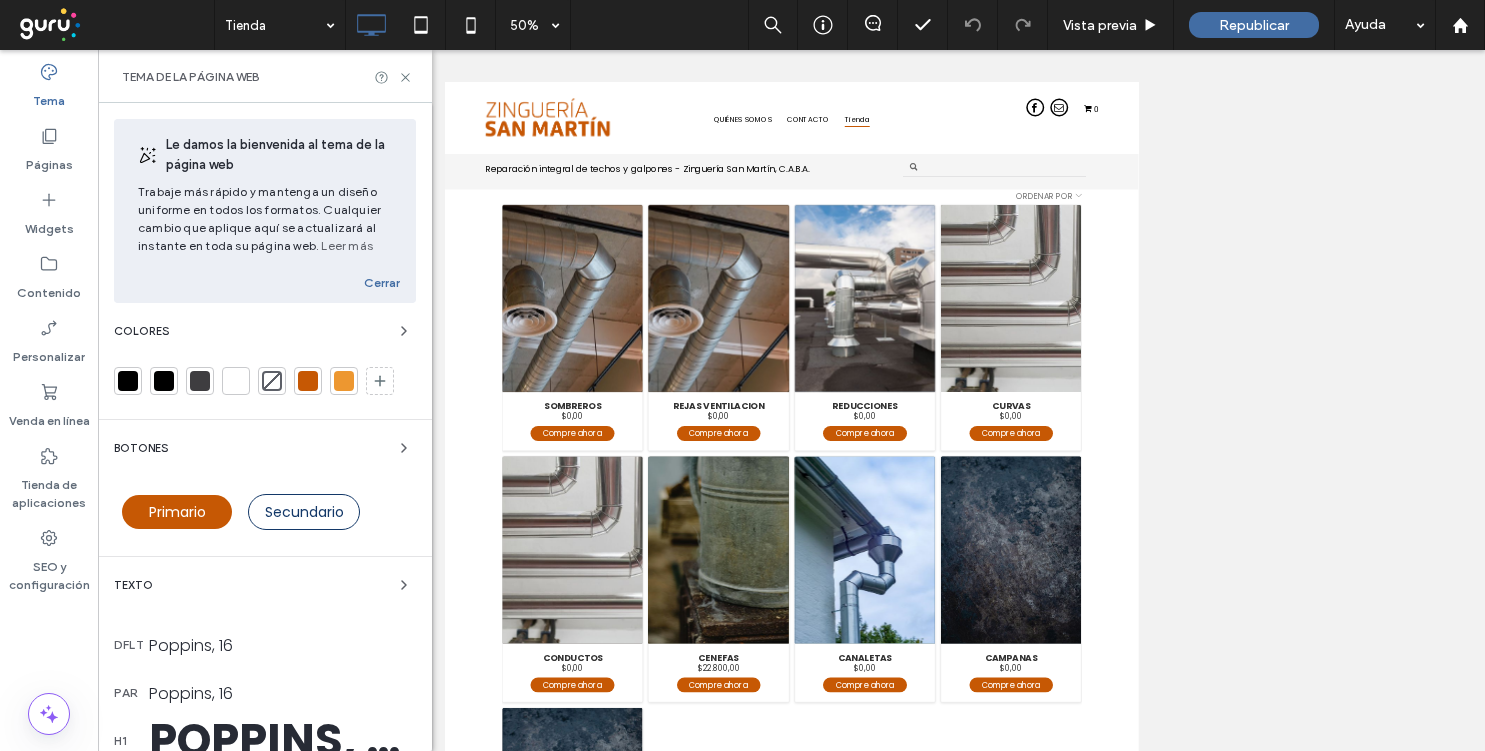 scroll, scrollTop: 82, scrollLeft: 0, axis: vertical 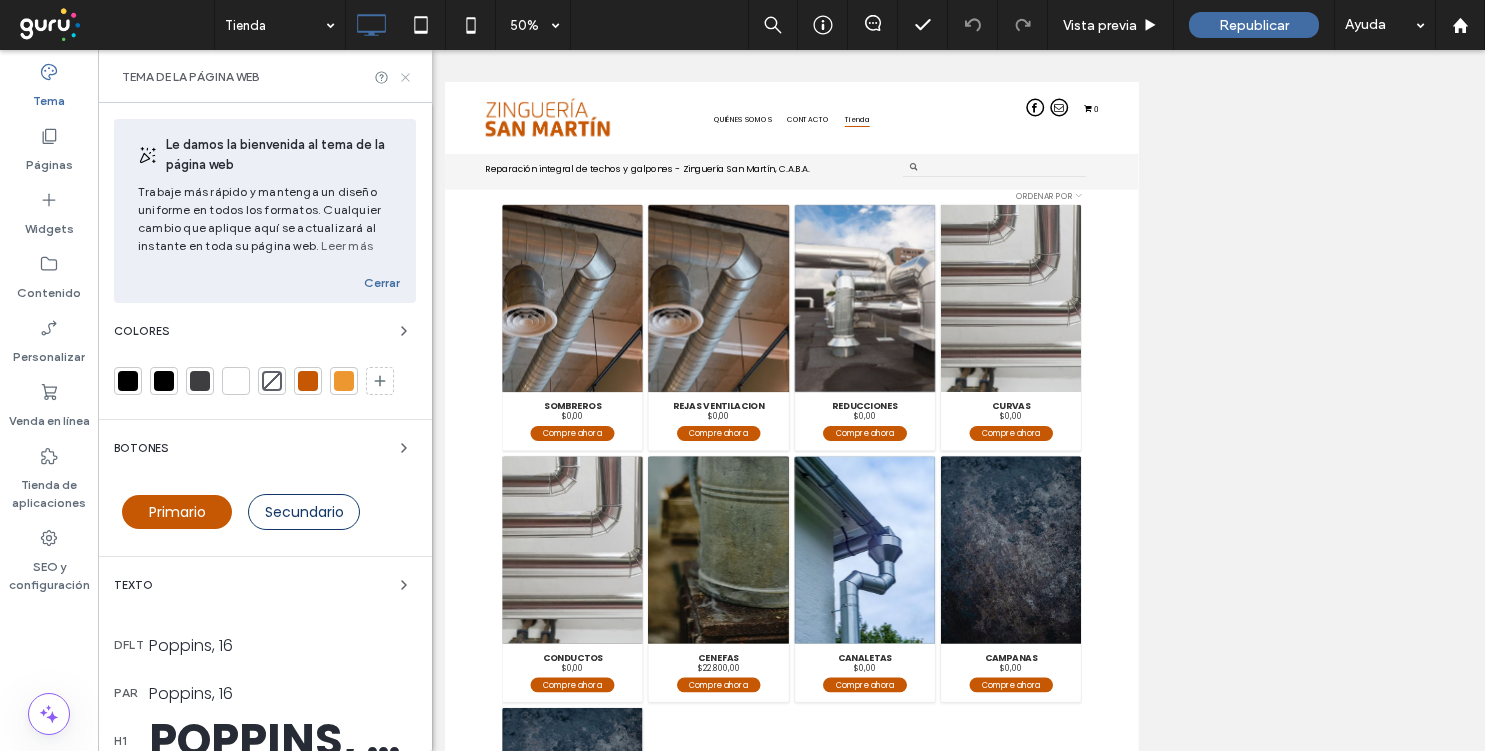 click 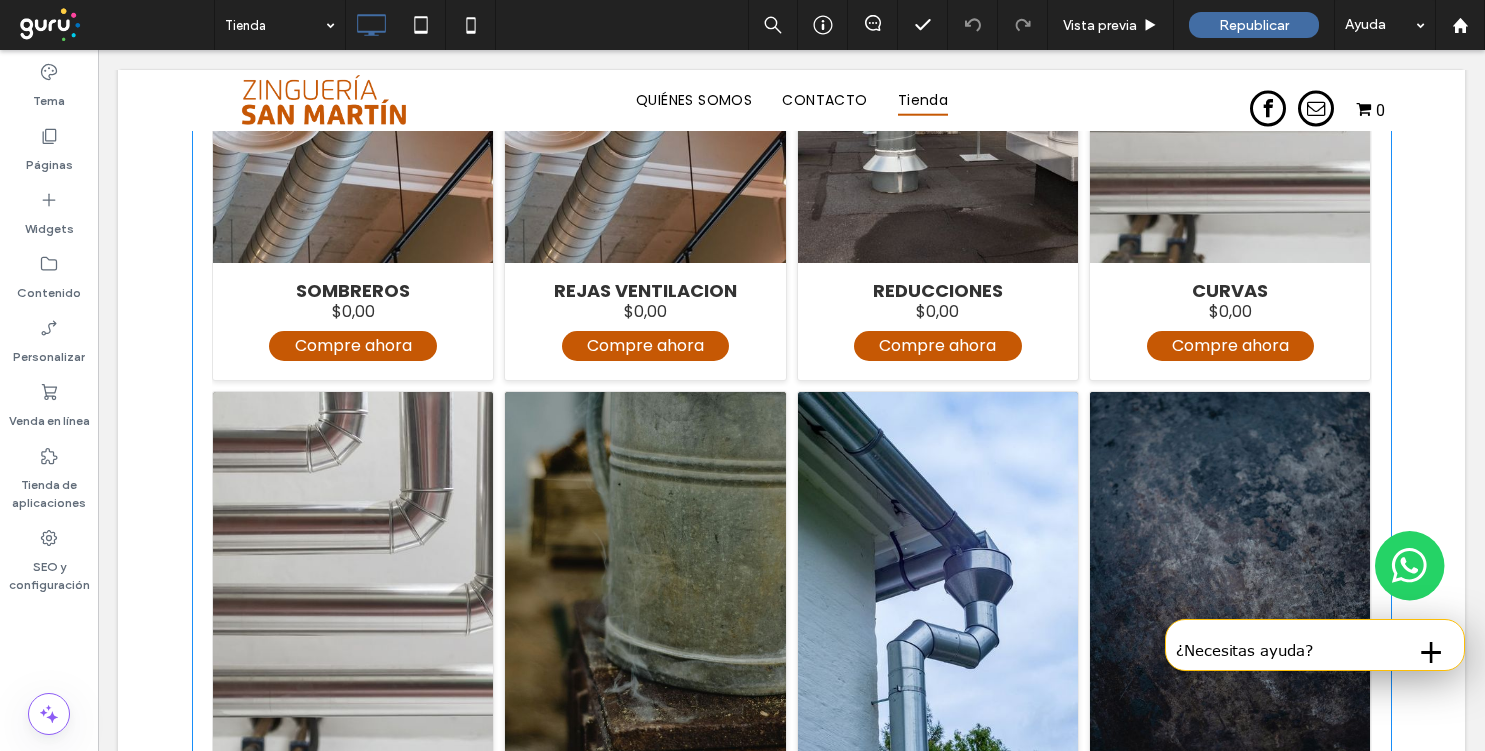 scroll, scrollTop: 576, scrollLeft: 0, axis: vertical 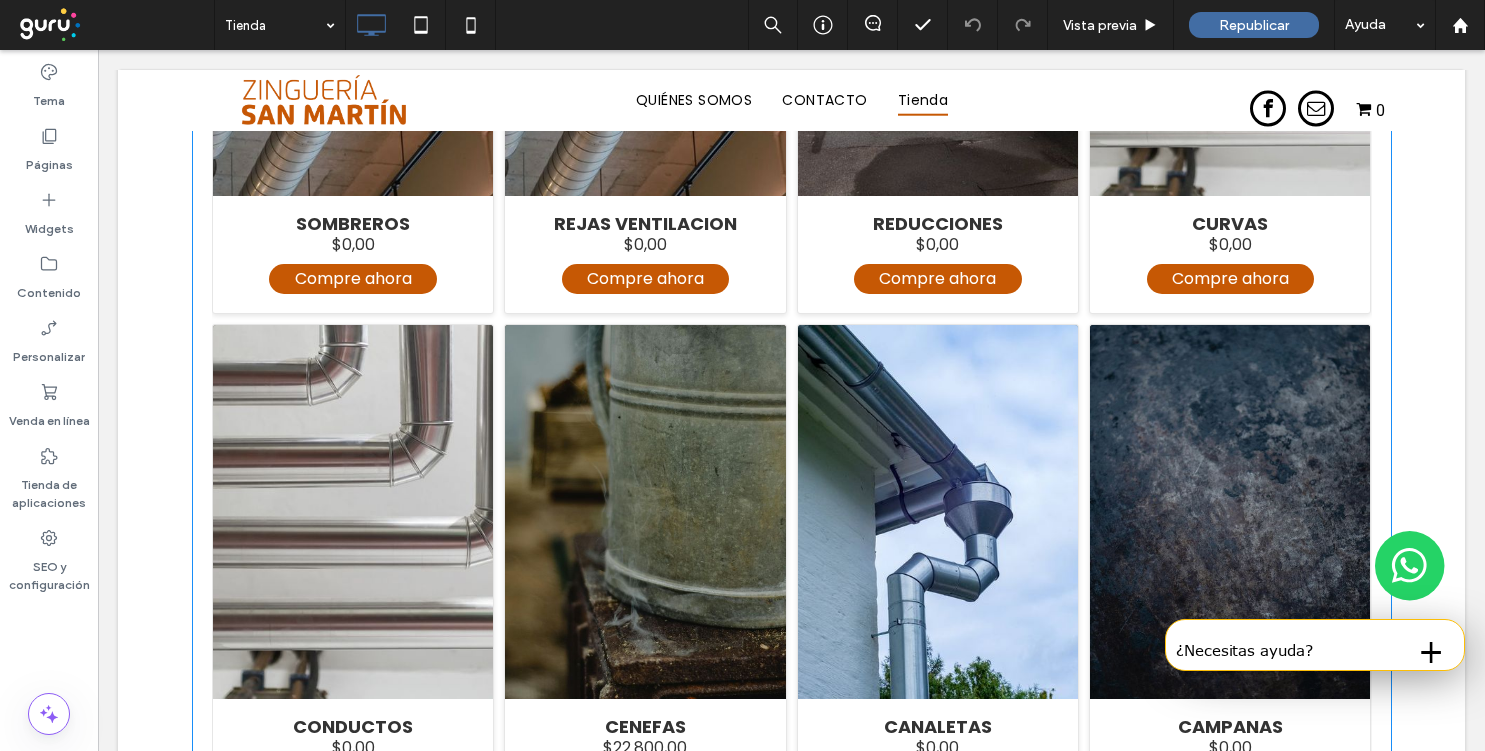 click at bounding box center [792, 642] 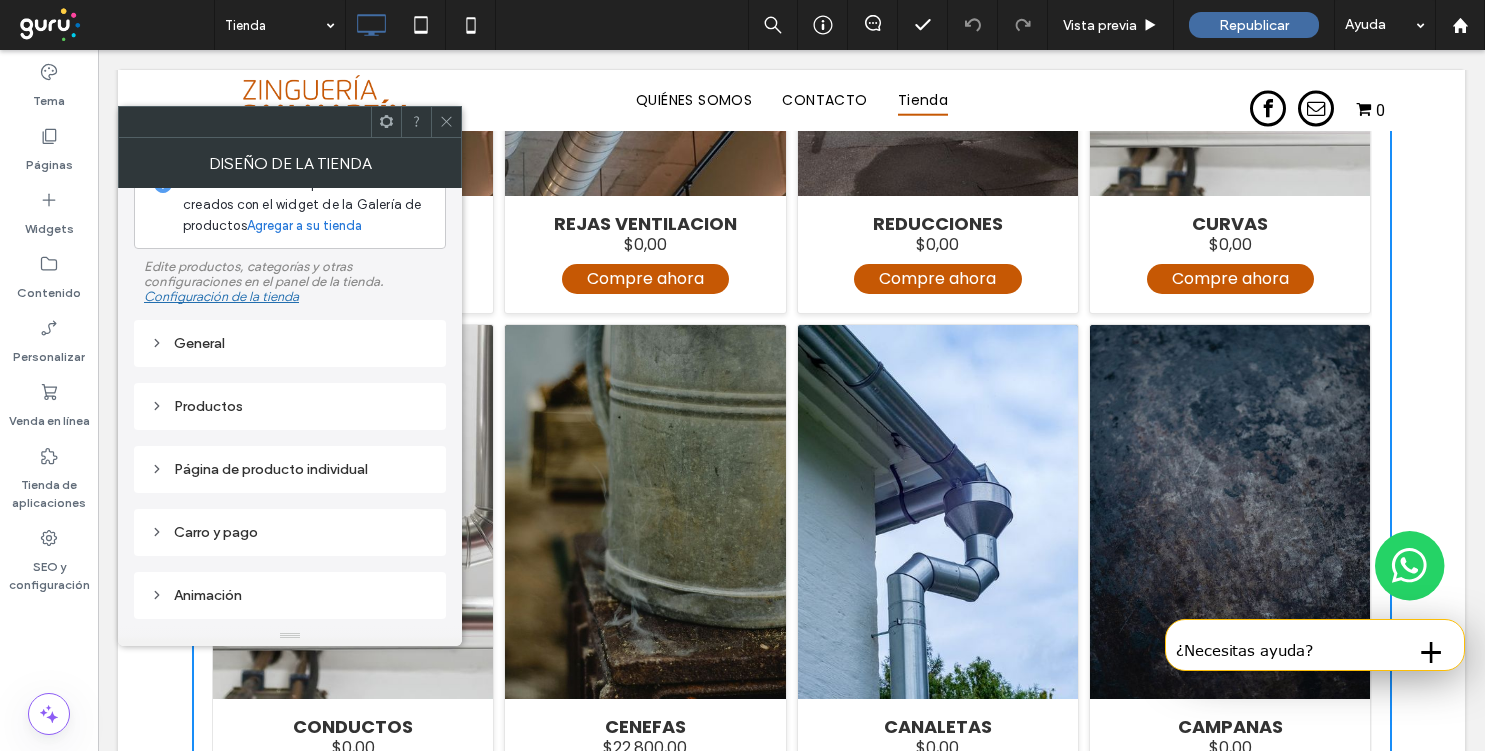 scroll, scrollTop: 52, scrollLeft: 0, axis: vertical 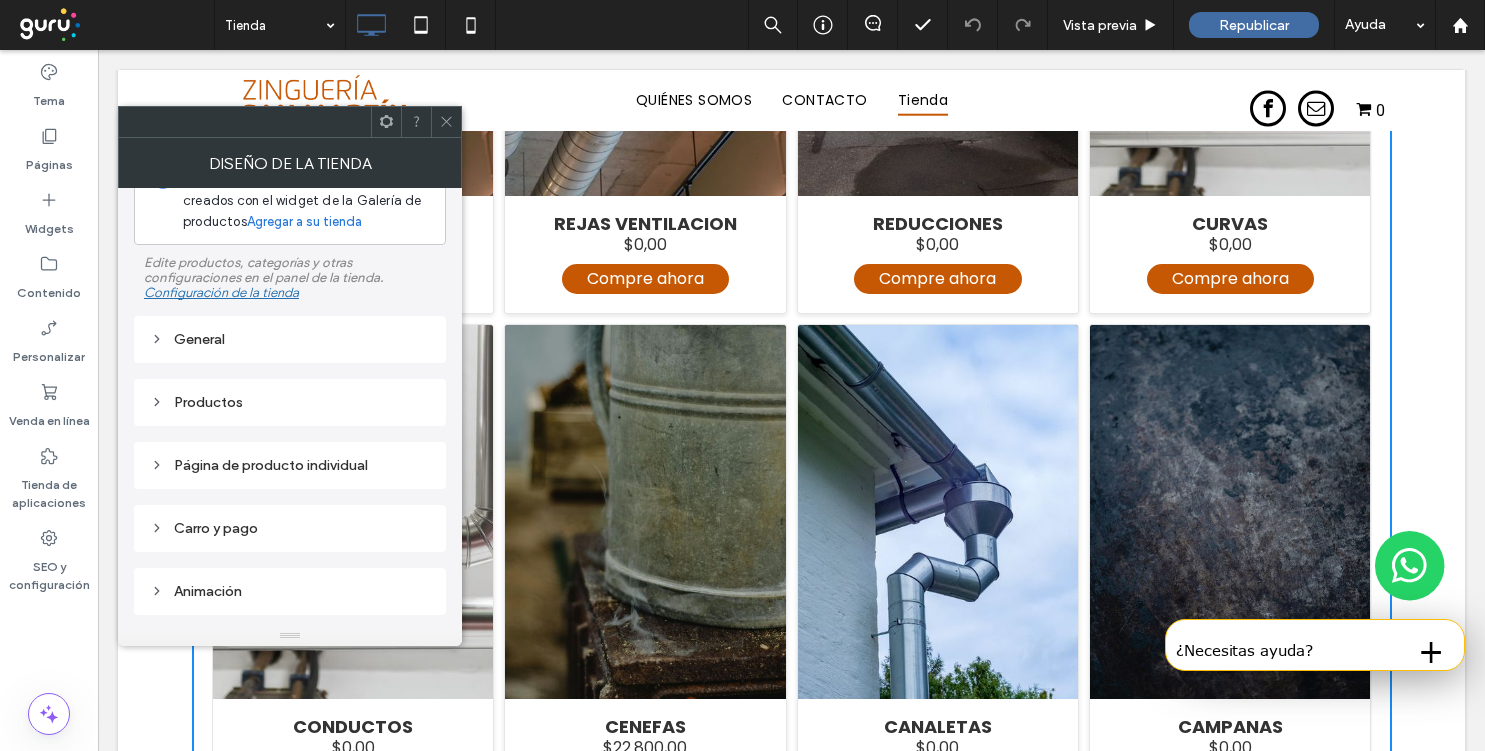 click on "Productos" at bounding box center (290, 402) 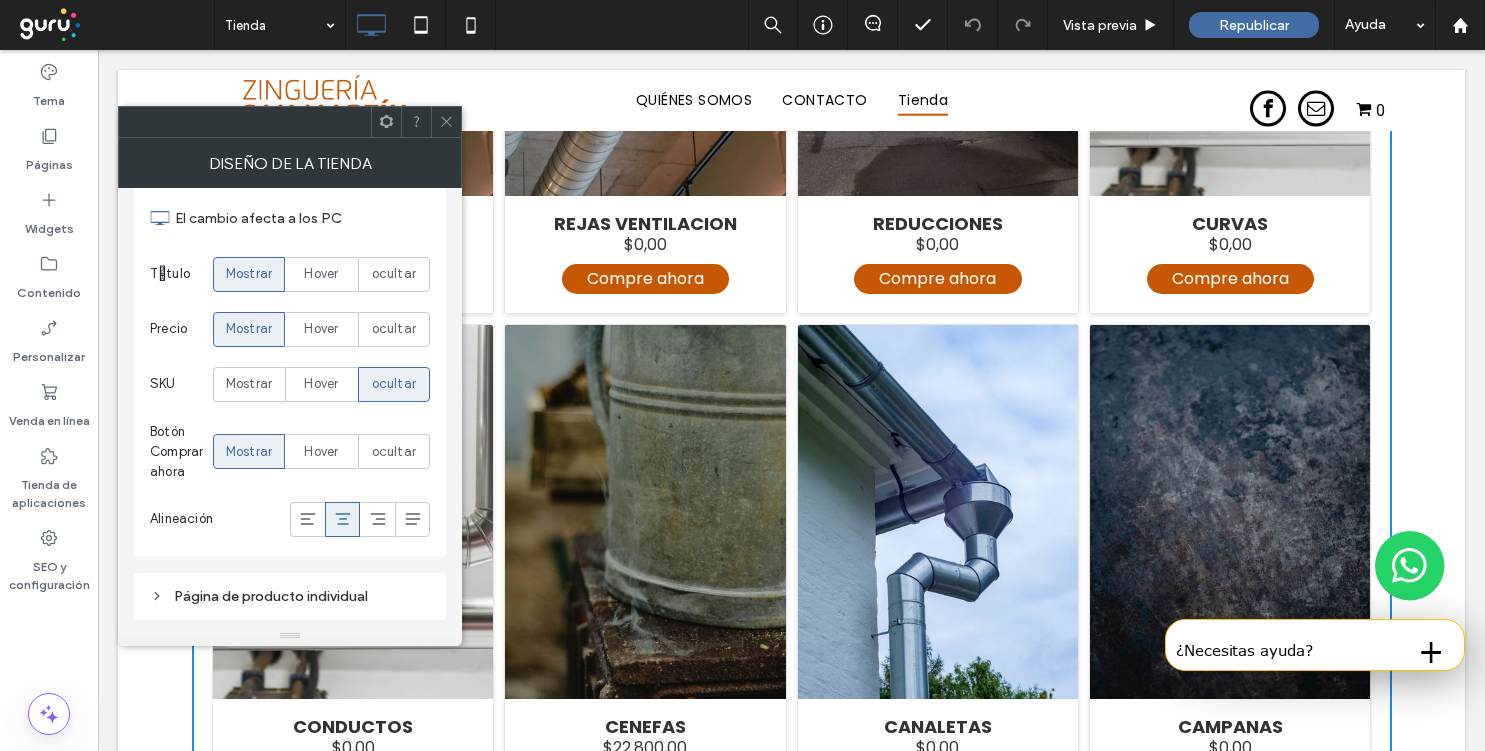 scroll, scrollTop: 871, scrollLeft: 0, axis: vertical 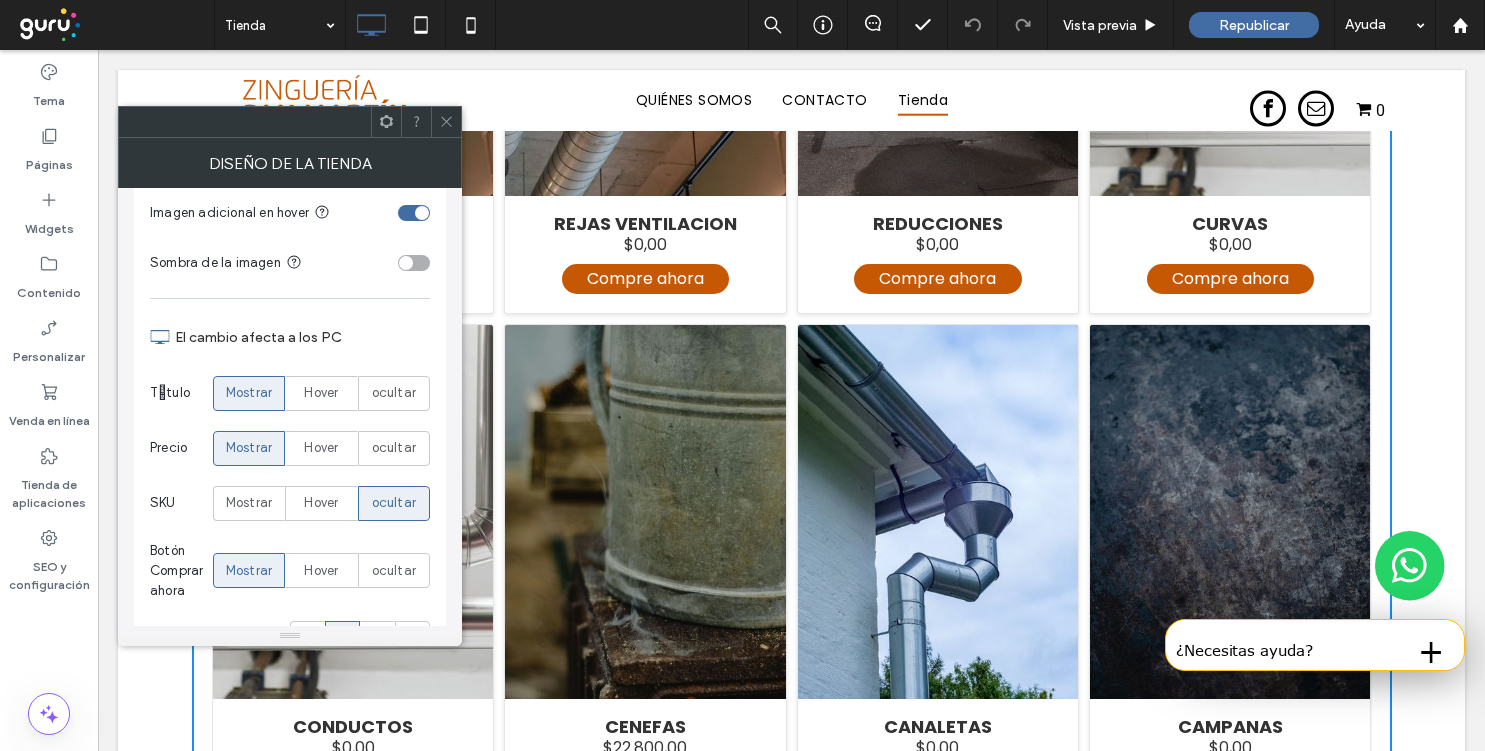 click at bounding box center [414, 263] 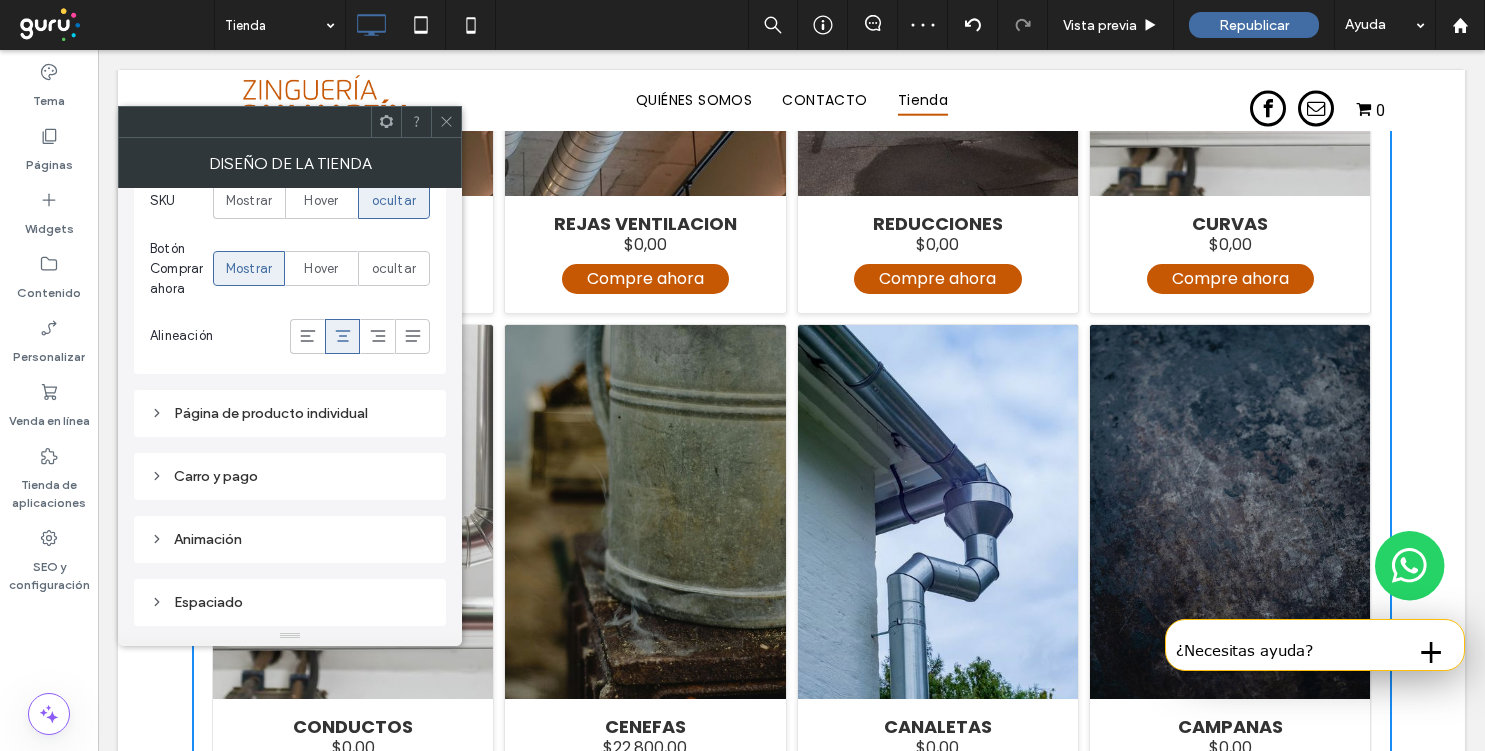 click on "Página de producto individual" at bounding box center (290, 413) 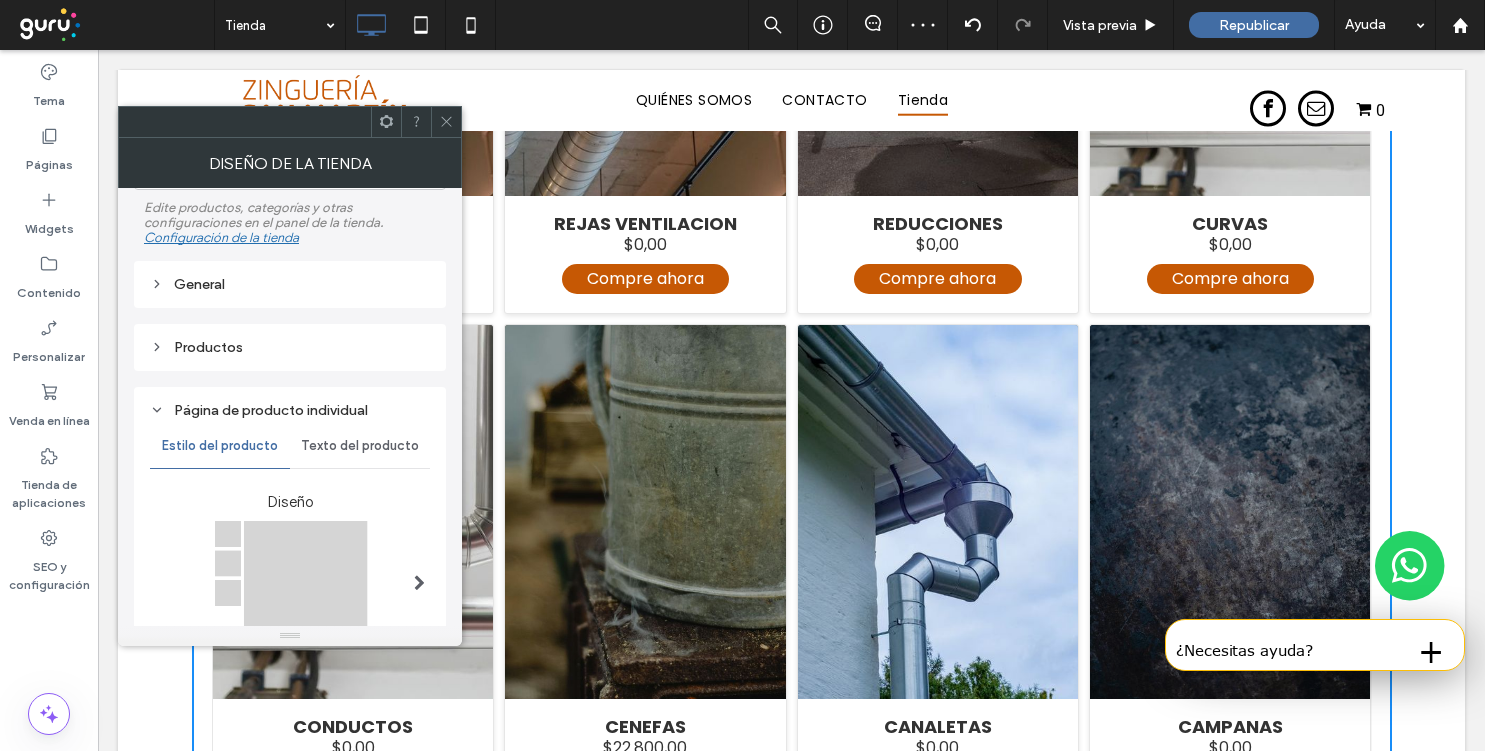 click on "Página de producto individual" at bounding box center [290, 410] 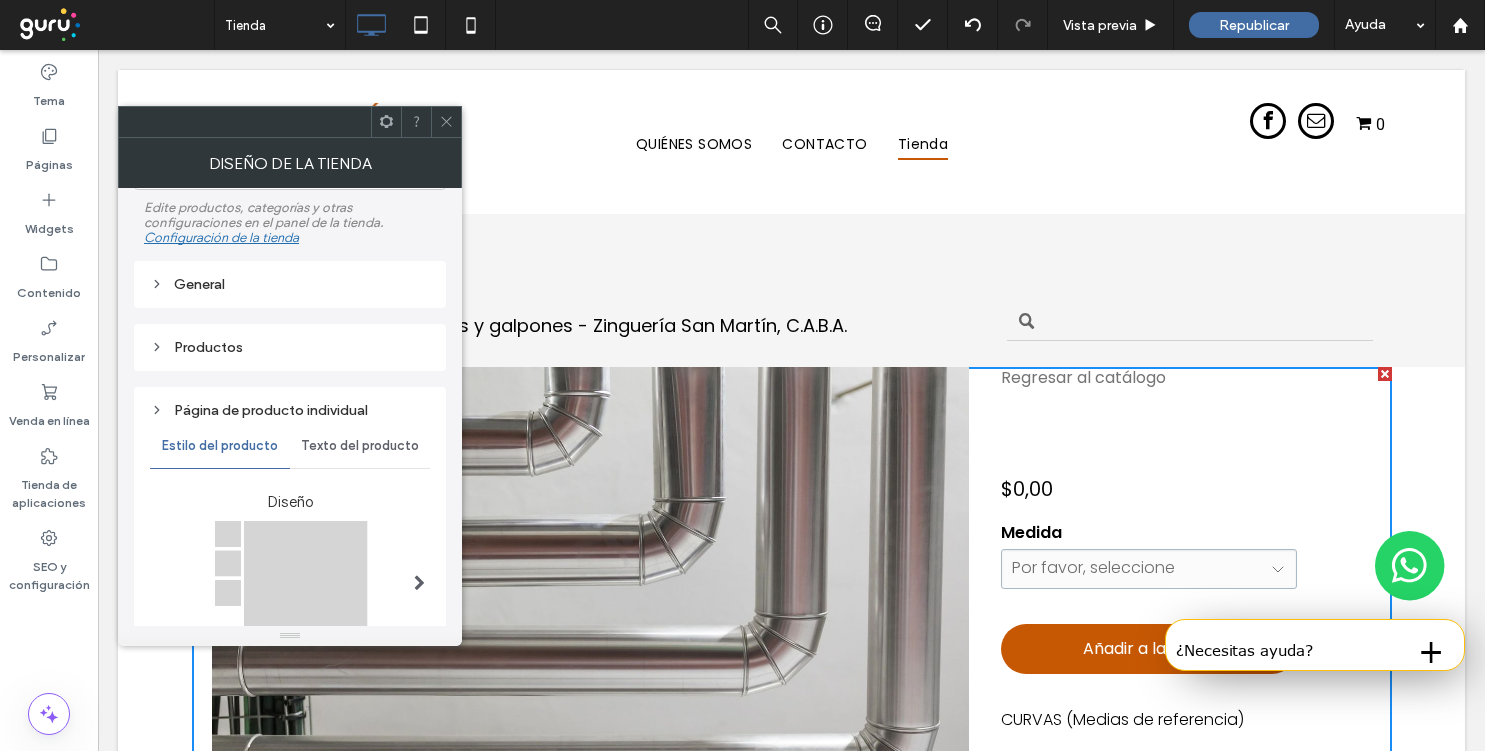 click on "Texto del producto" at bounding box center (360, 446) 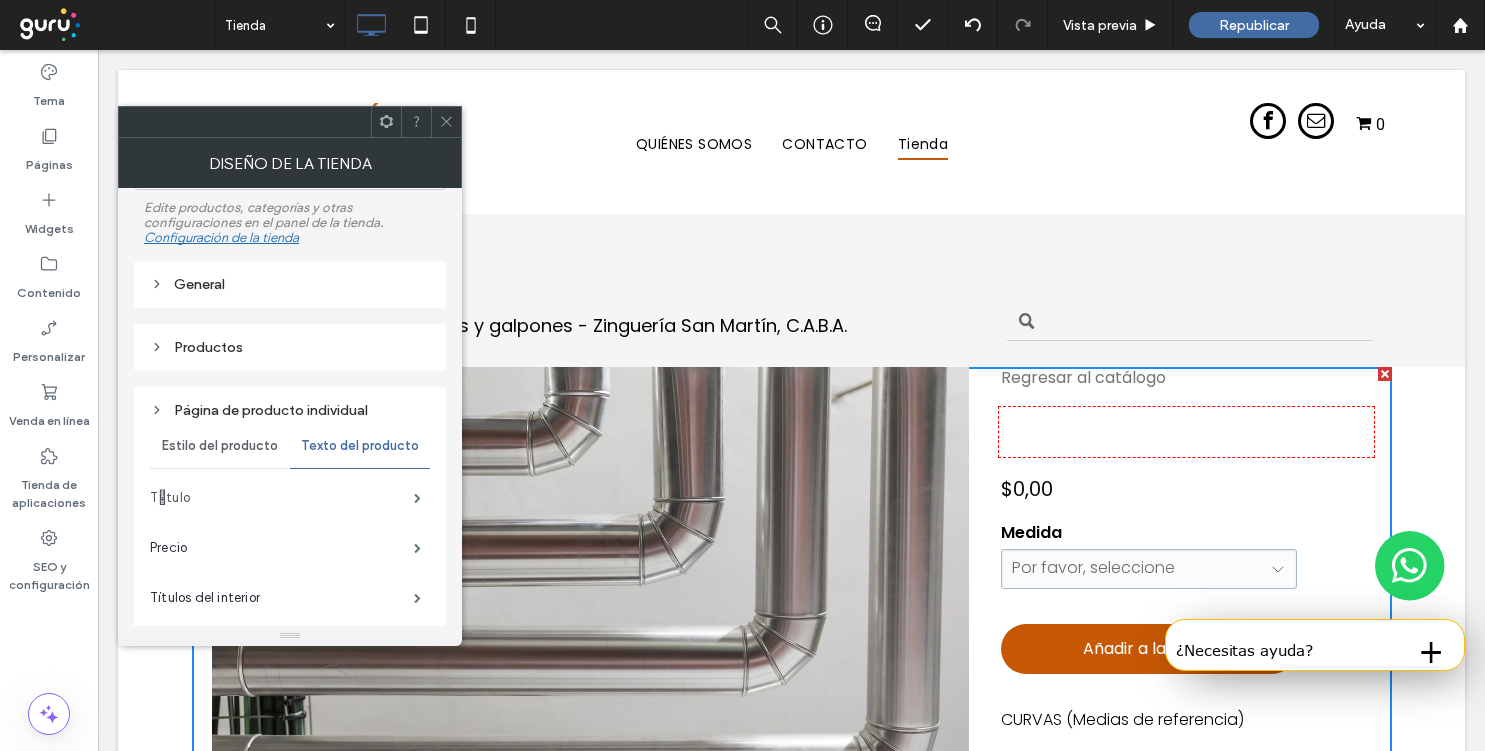 click on "Tֳ­tulo" at bounding box center (282, 498) 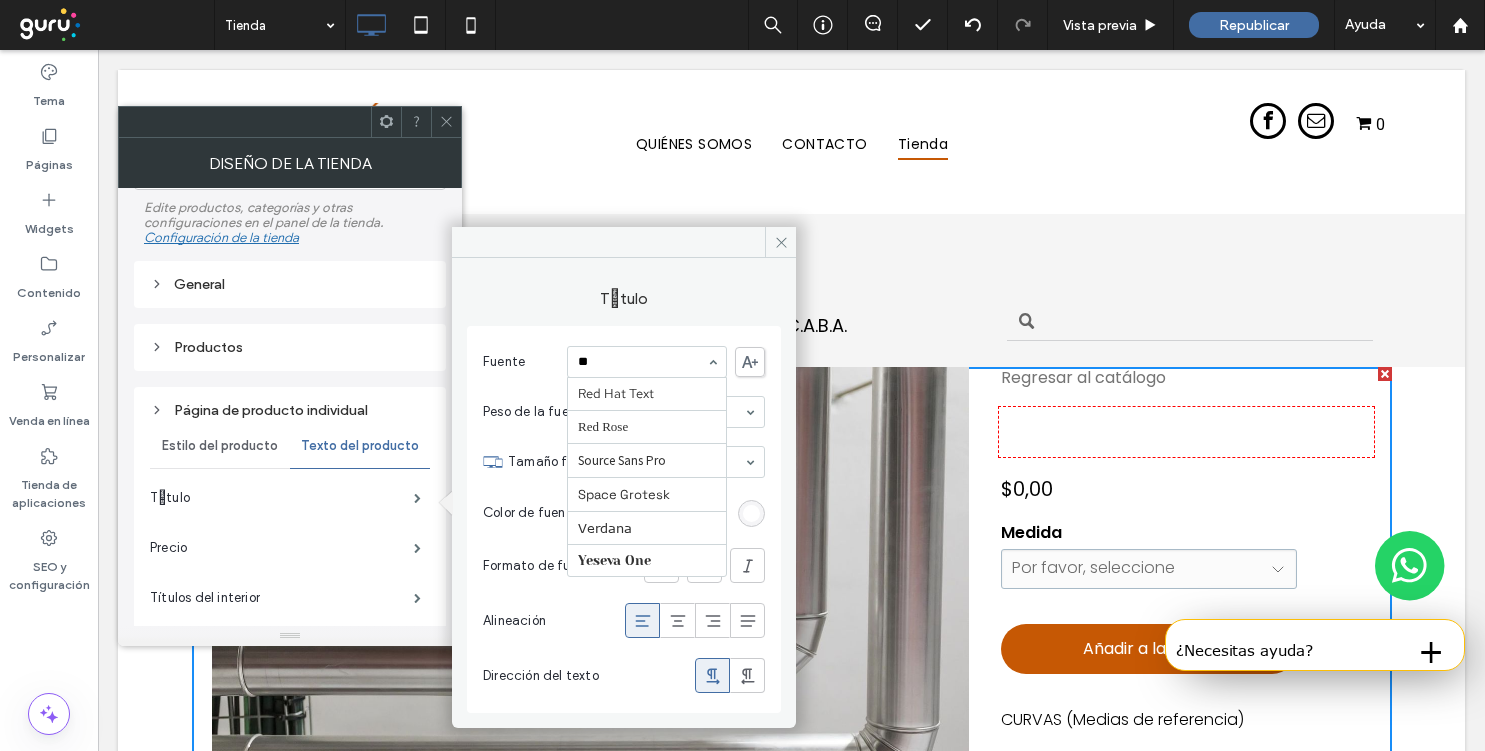 scroll, scrollTop: 0, scrollLeft: 0, axis: both 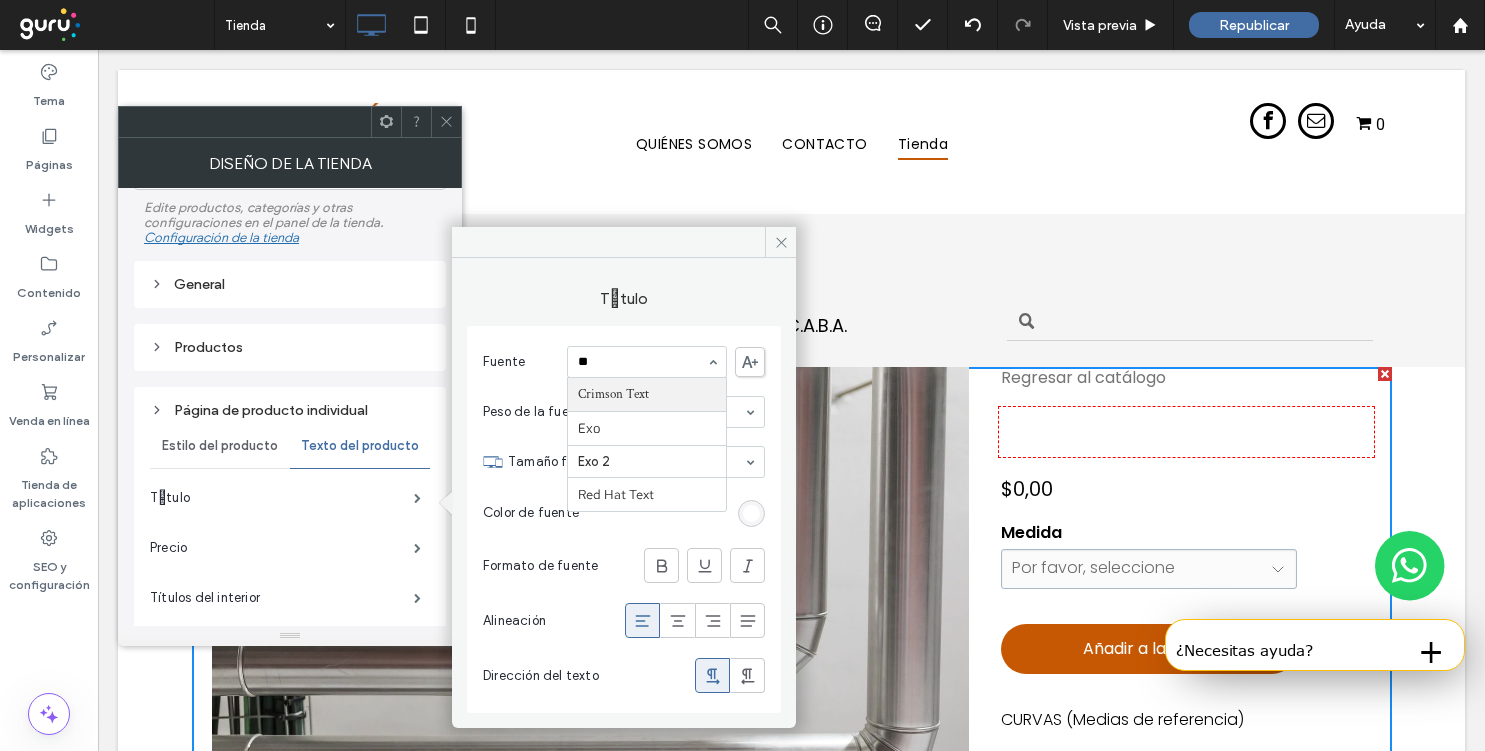 type on "***" 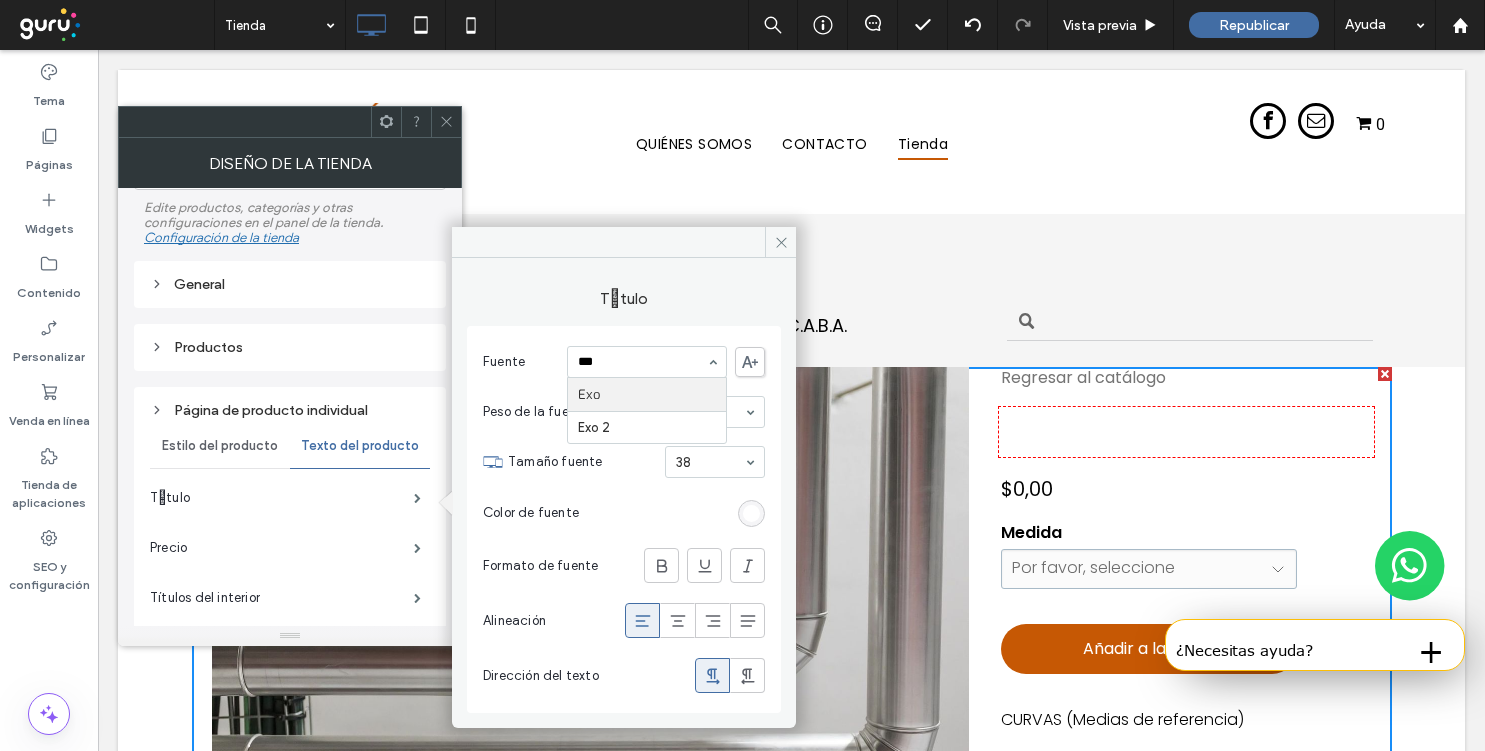 type 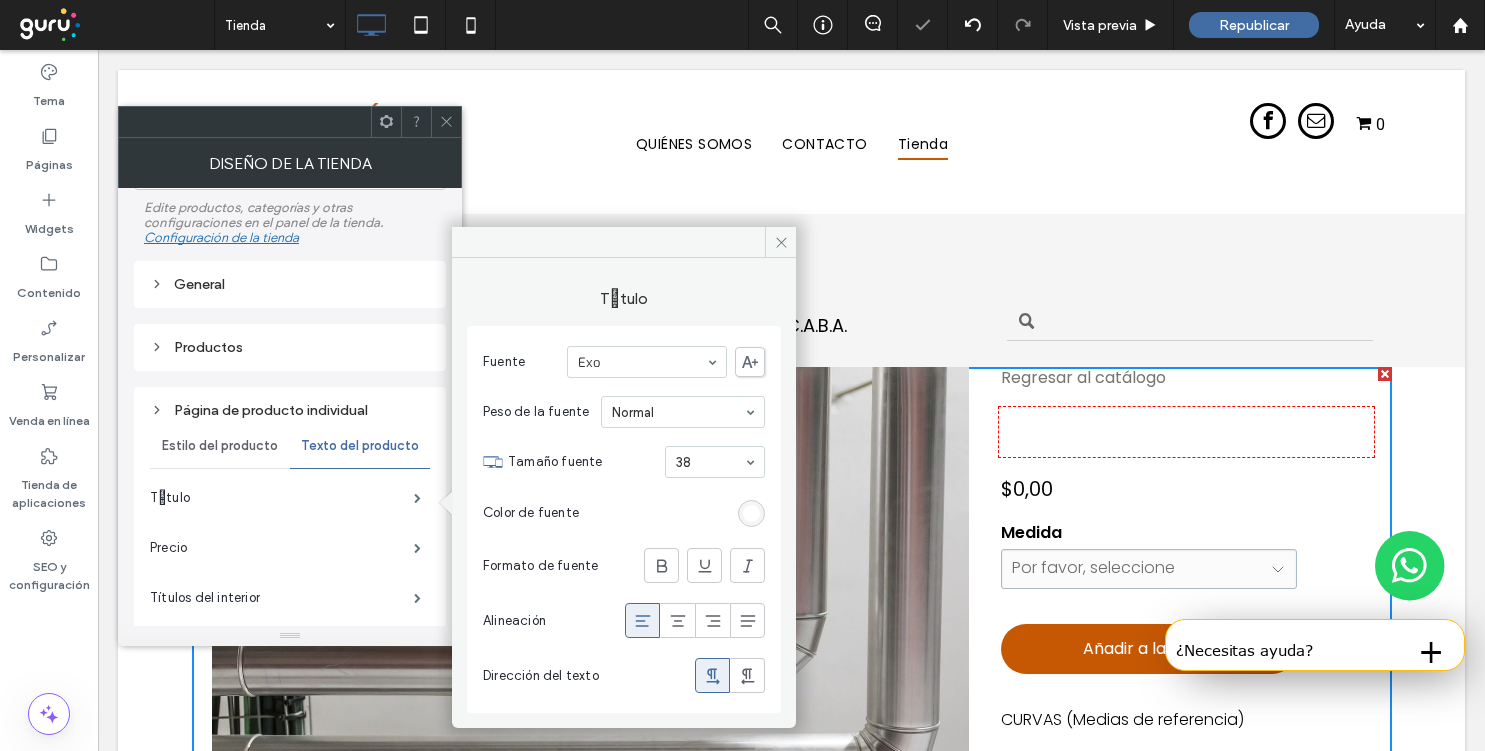 click at bounding box center (751, 513) 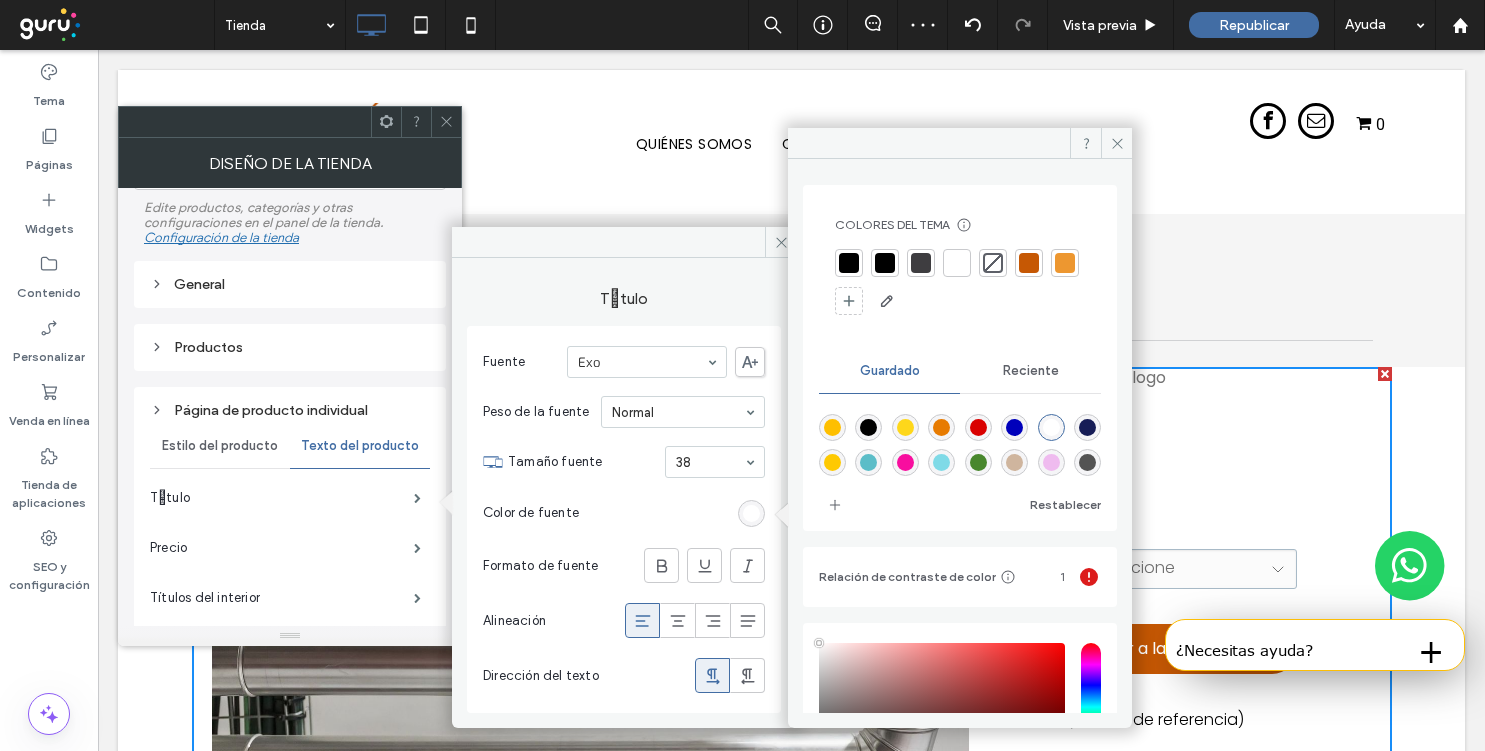 click at bounding box center (1029, 263) 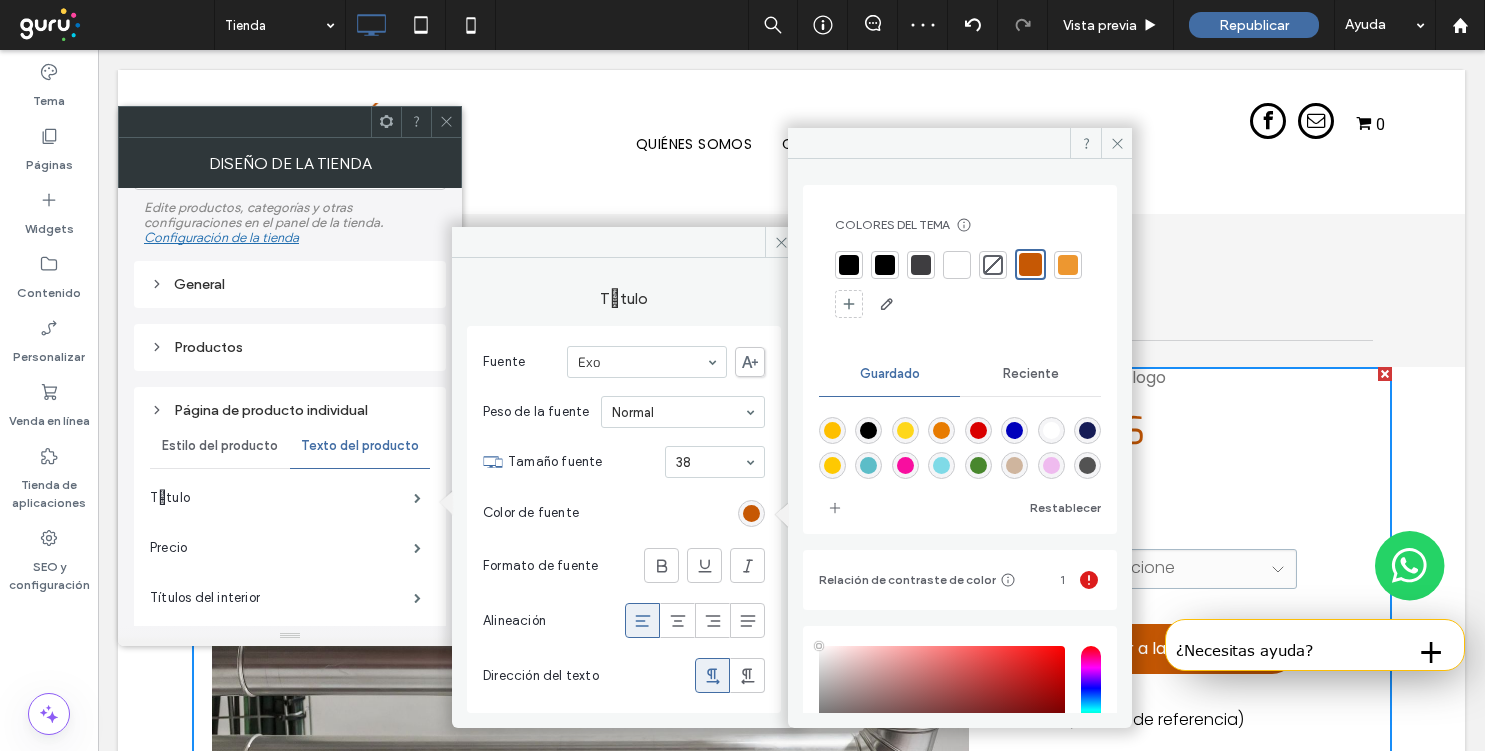 click on "Tֳ­tulo Fuente Exo Peso de la fuente Normal   Tamaño fuente 38 Color de fuente Formato de fuente Alineación Dirección del texto" at bounding box center [624, 490] 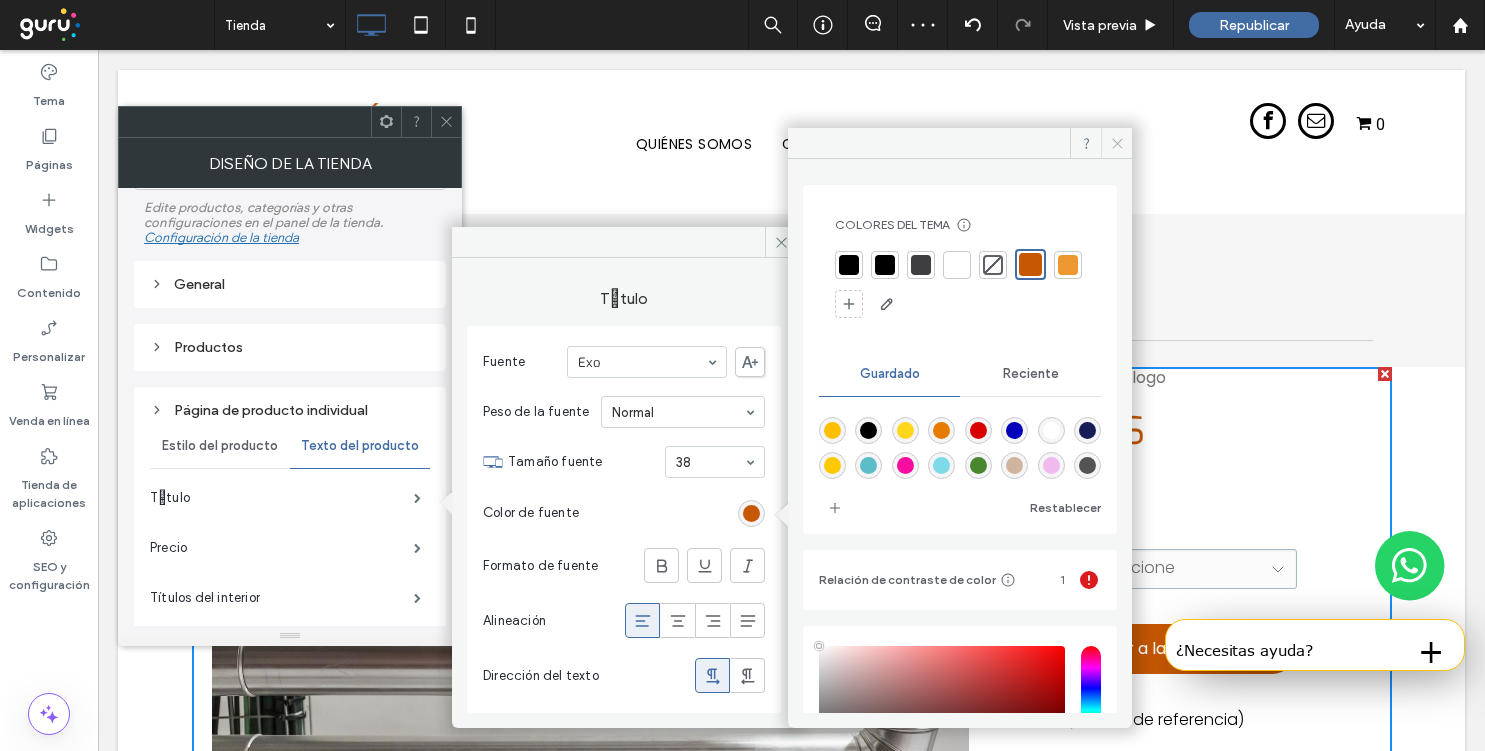 click 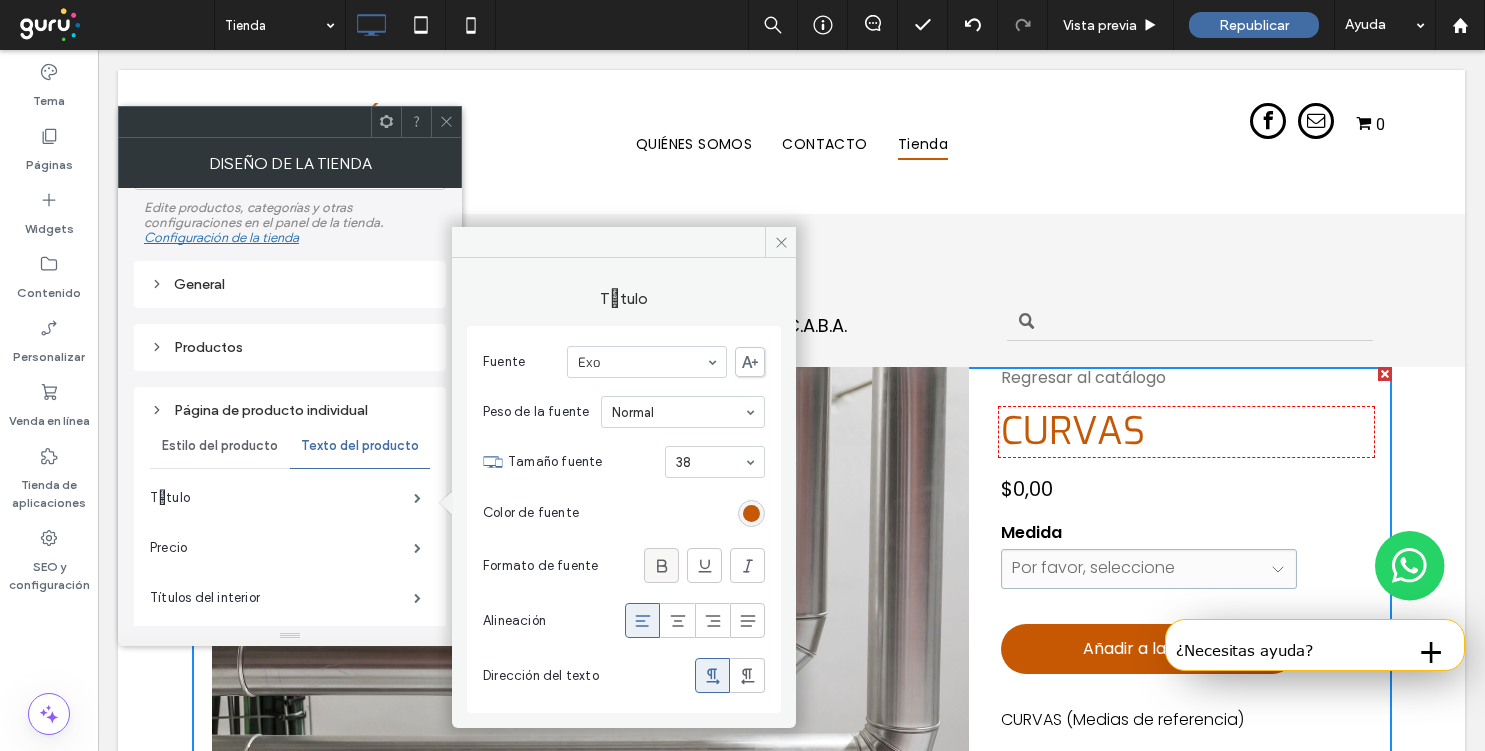 click 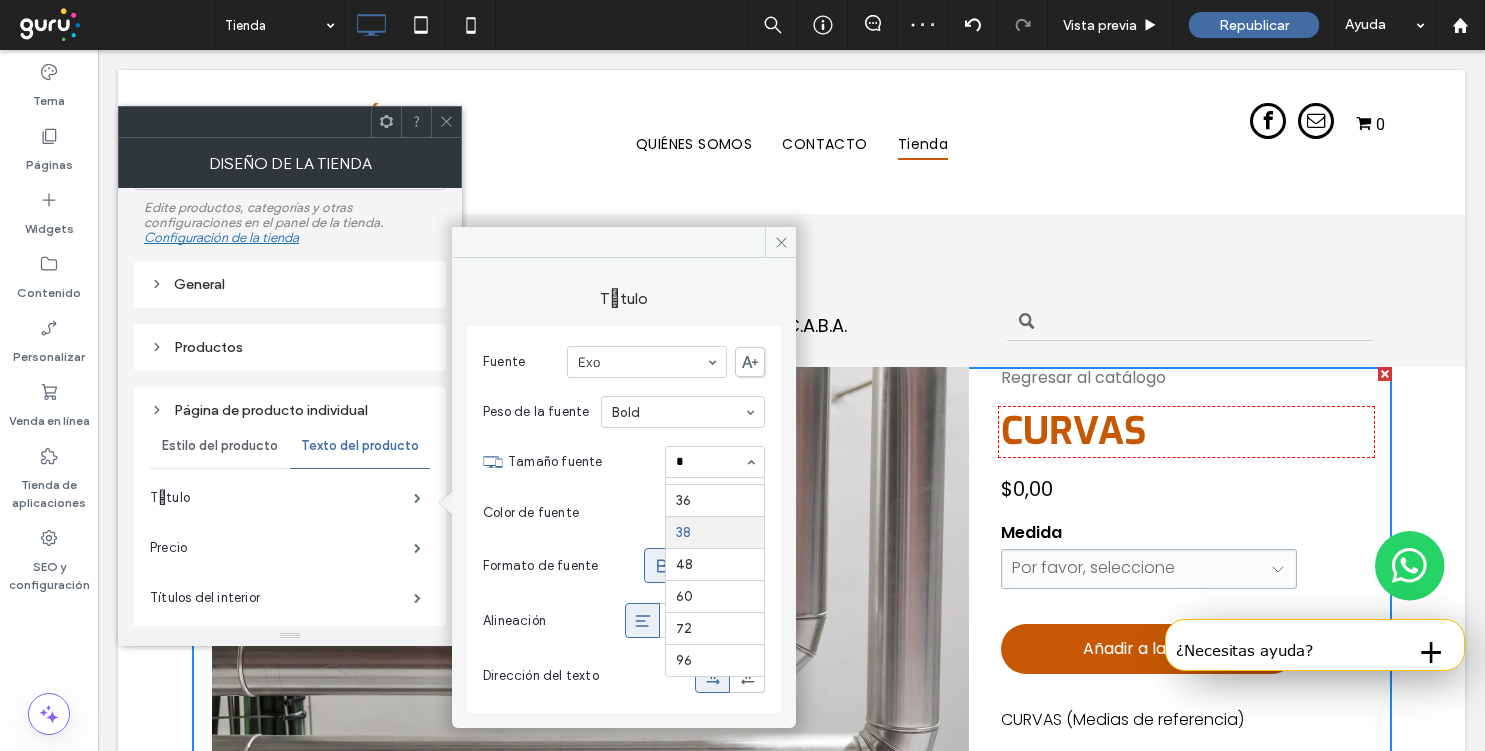 scroll, scrollTop: 0, scrollLeft: 0, axis: both 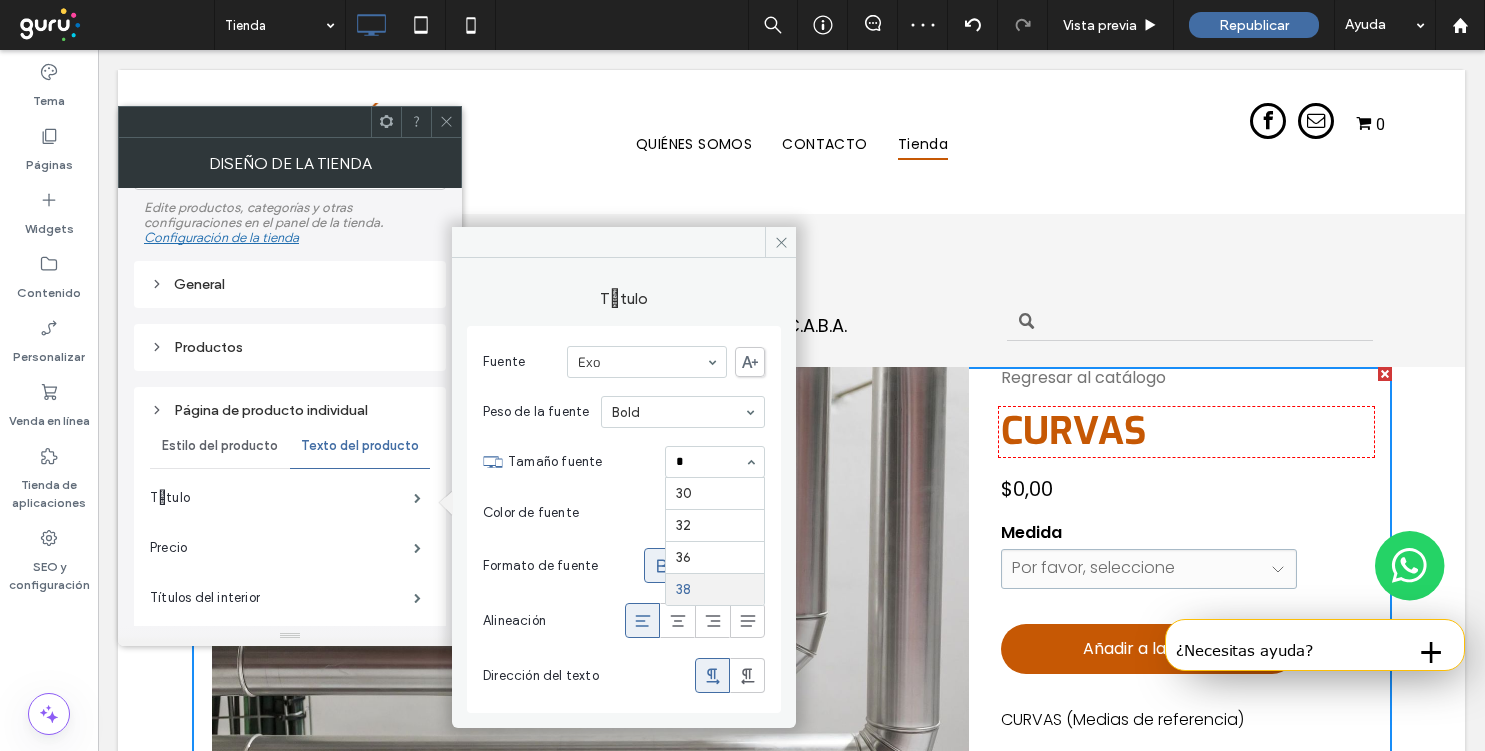type on "**" 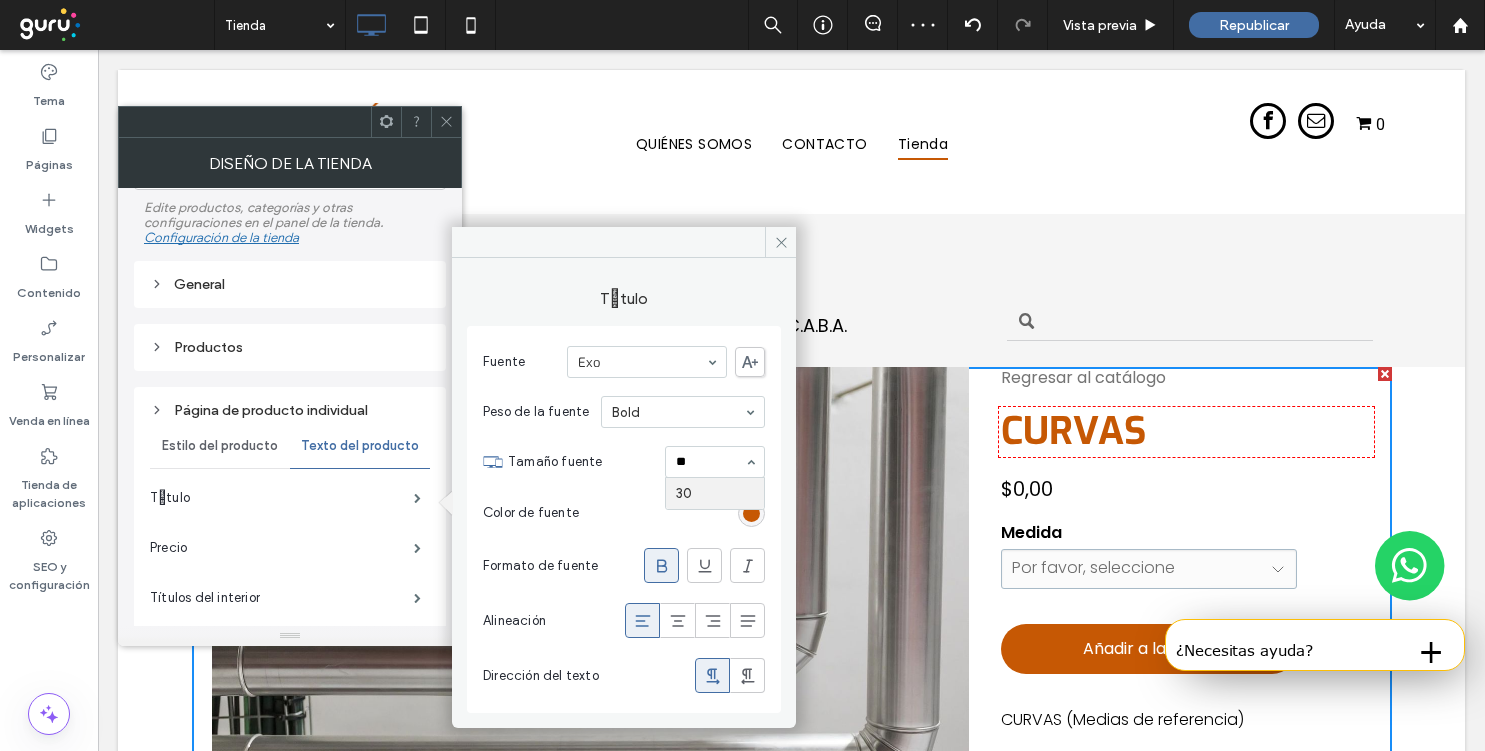 type 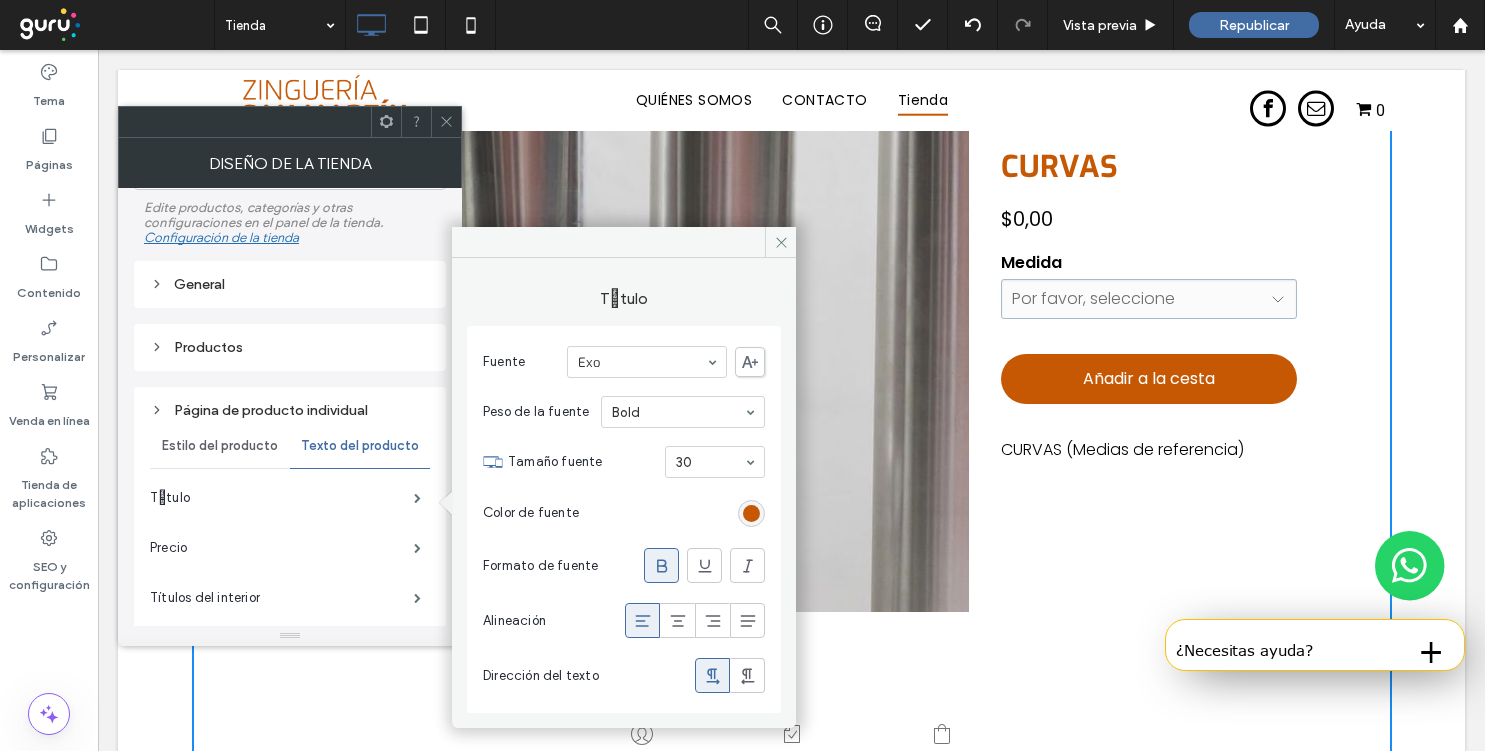 scroll, scrollTop: 327, scrollLeft: 0, axis: vertical 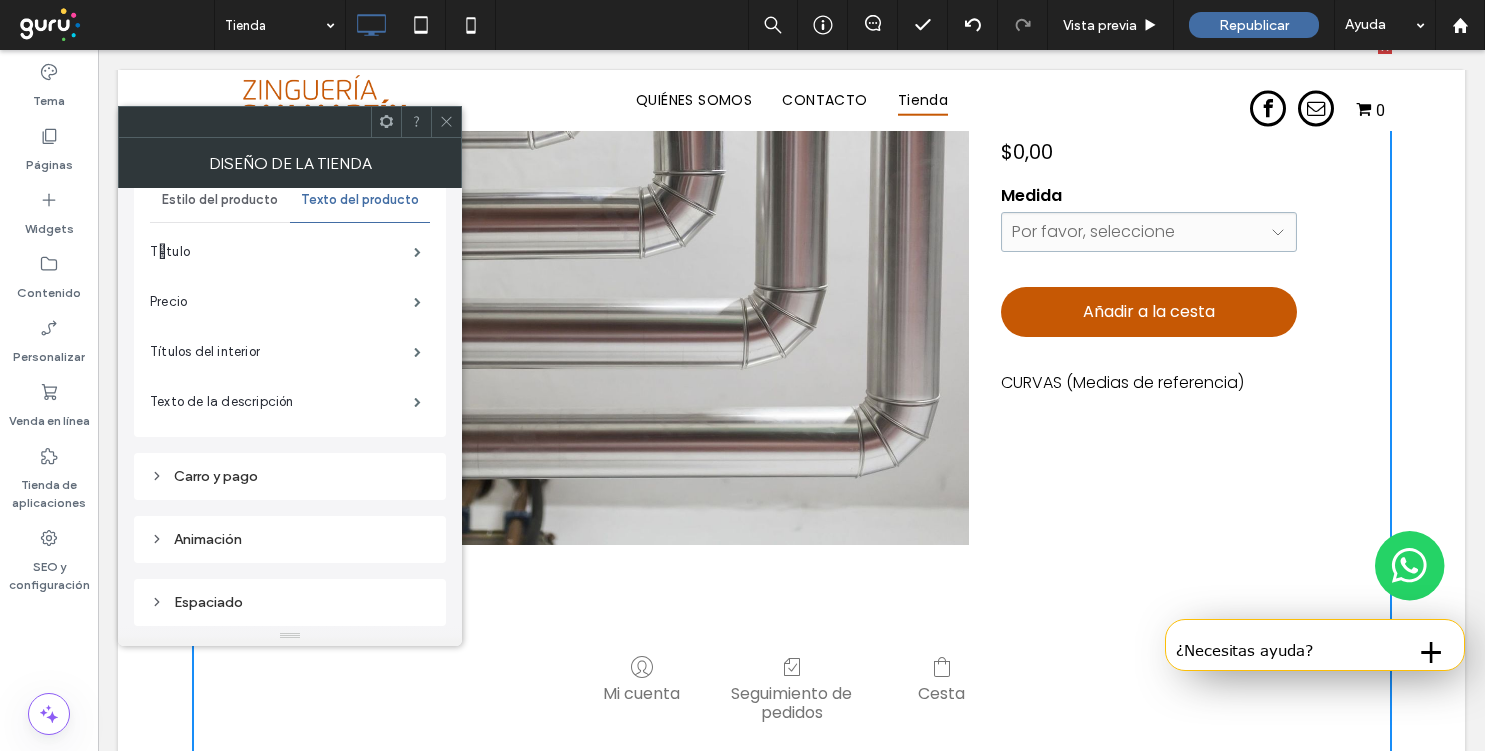 click on "Carro y pago" at bounding box center (290, 476) 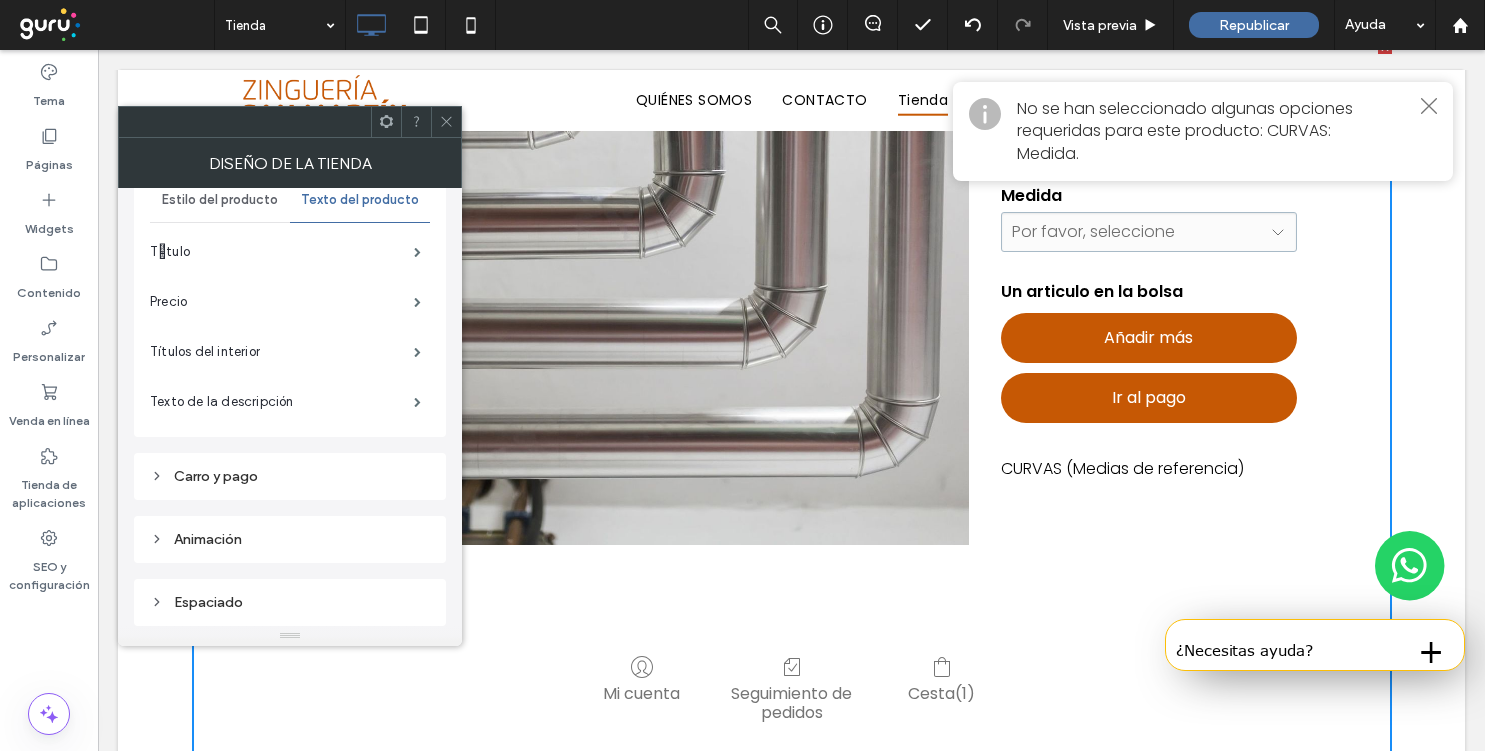scroll, scrollTop: 0, scrollLeft: 0, axis: both 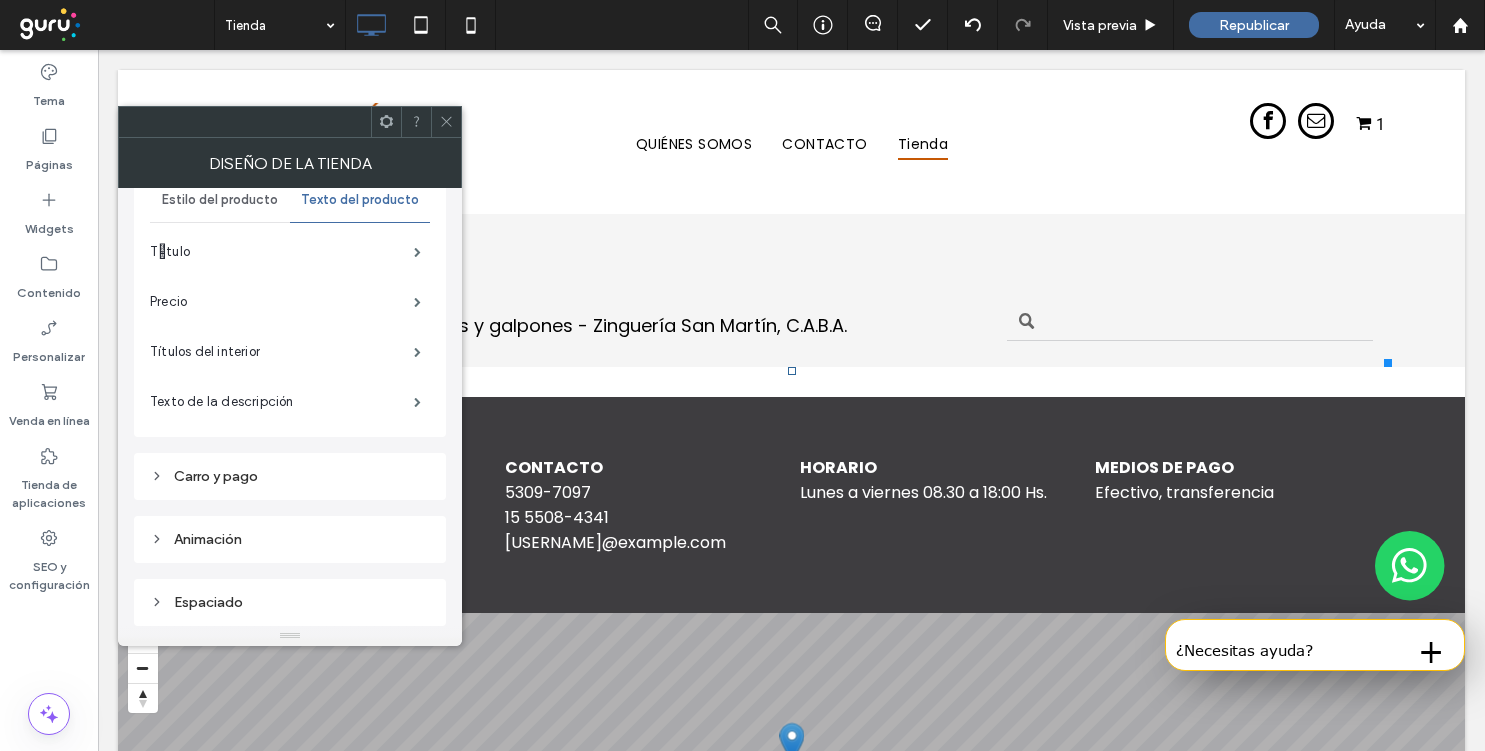 click on "Carro y pago" at bounding box center (290, 476) 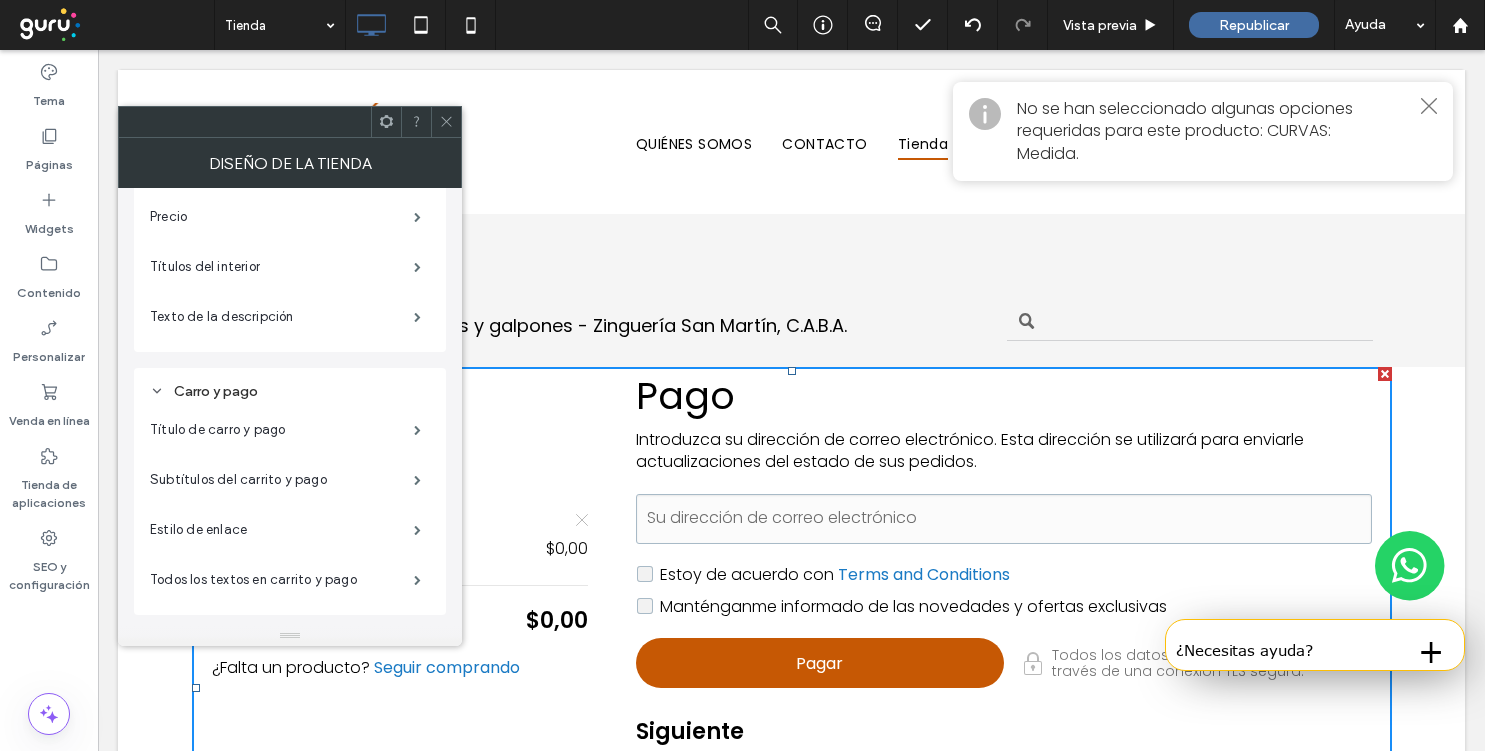 scroll, scrollTop: 463, scrollLeft: 0, axis: vertical 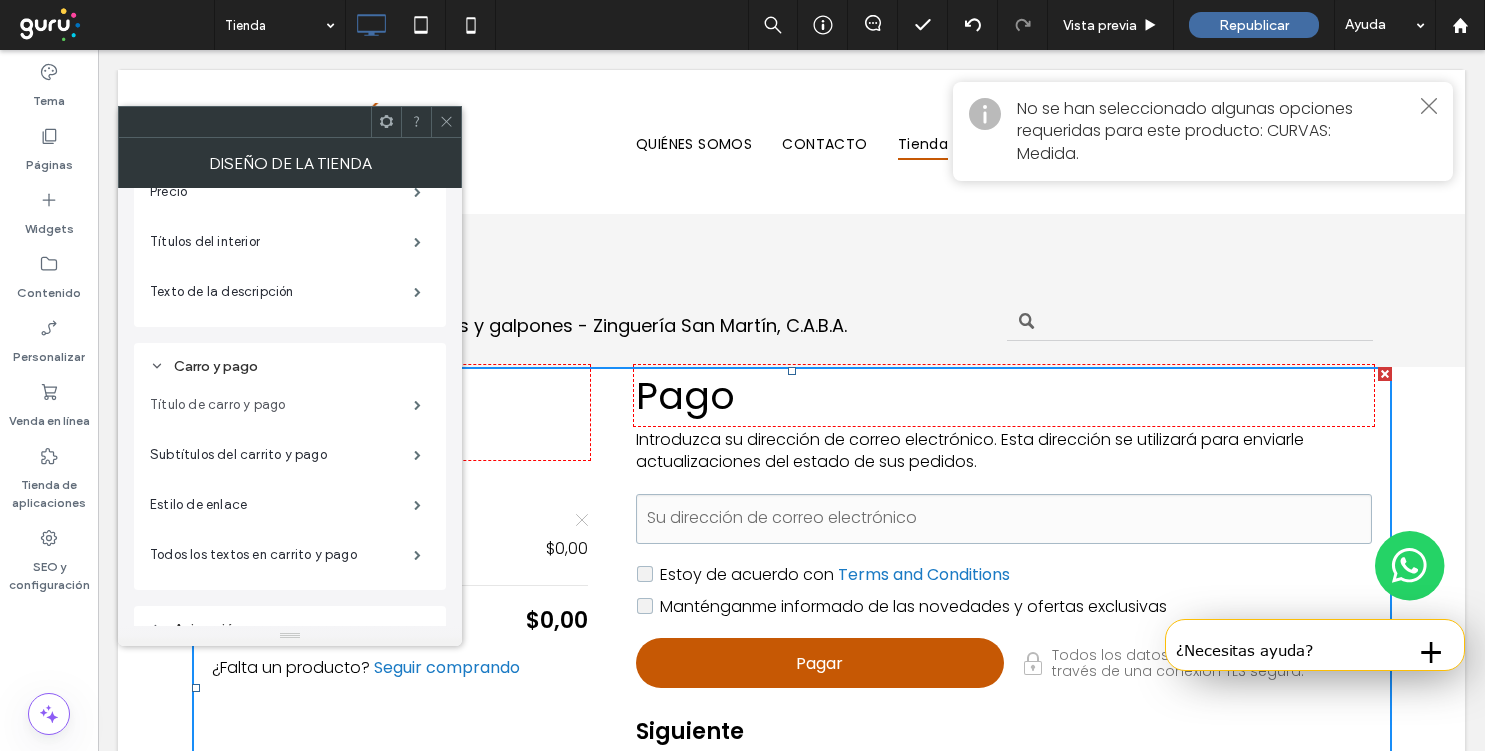 click on "Título de carro y pago" at bounding box center [282, 405] 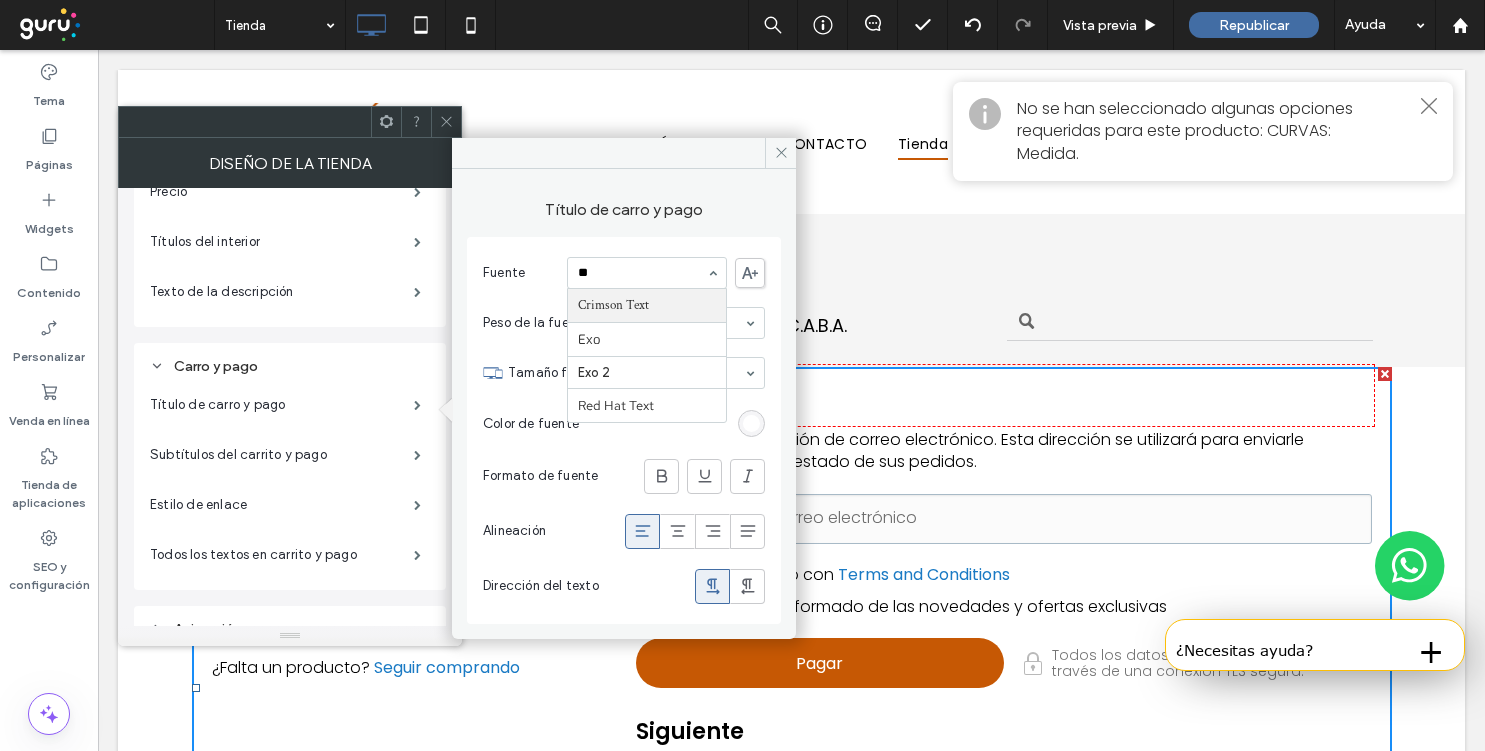 scroll, scrollTop: 0, scrollLeft: 0, axis: both 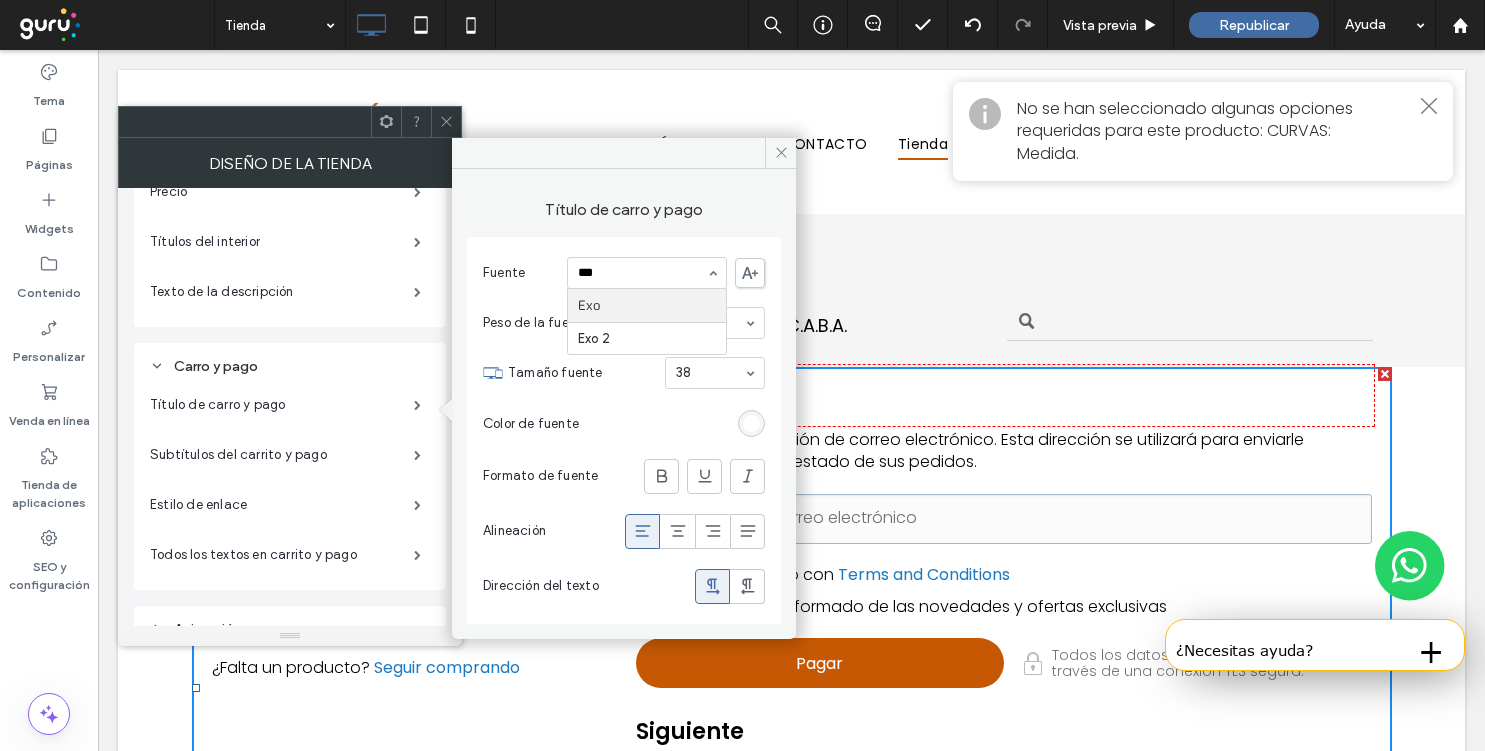 type 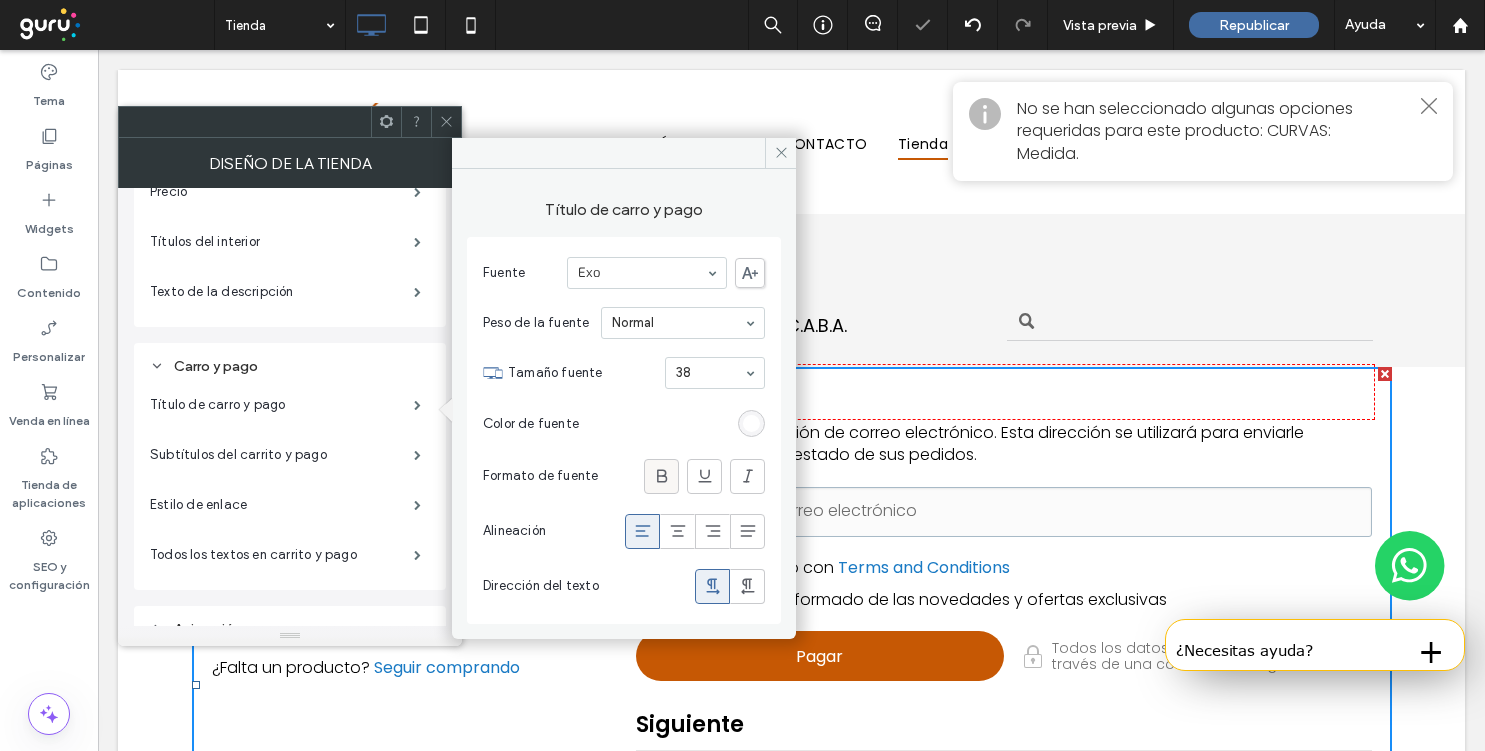 click 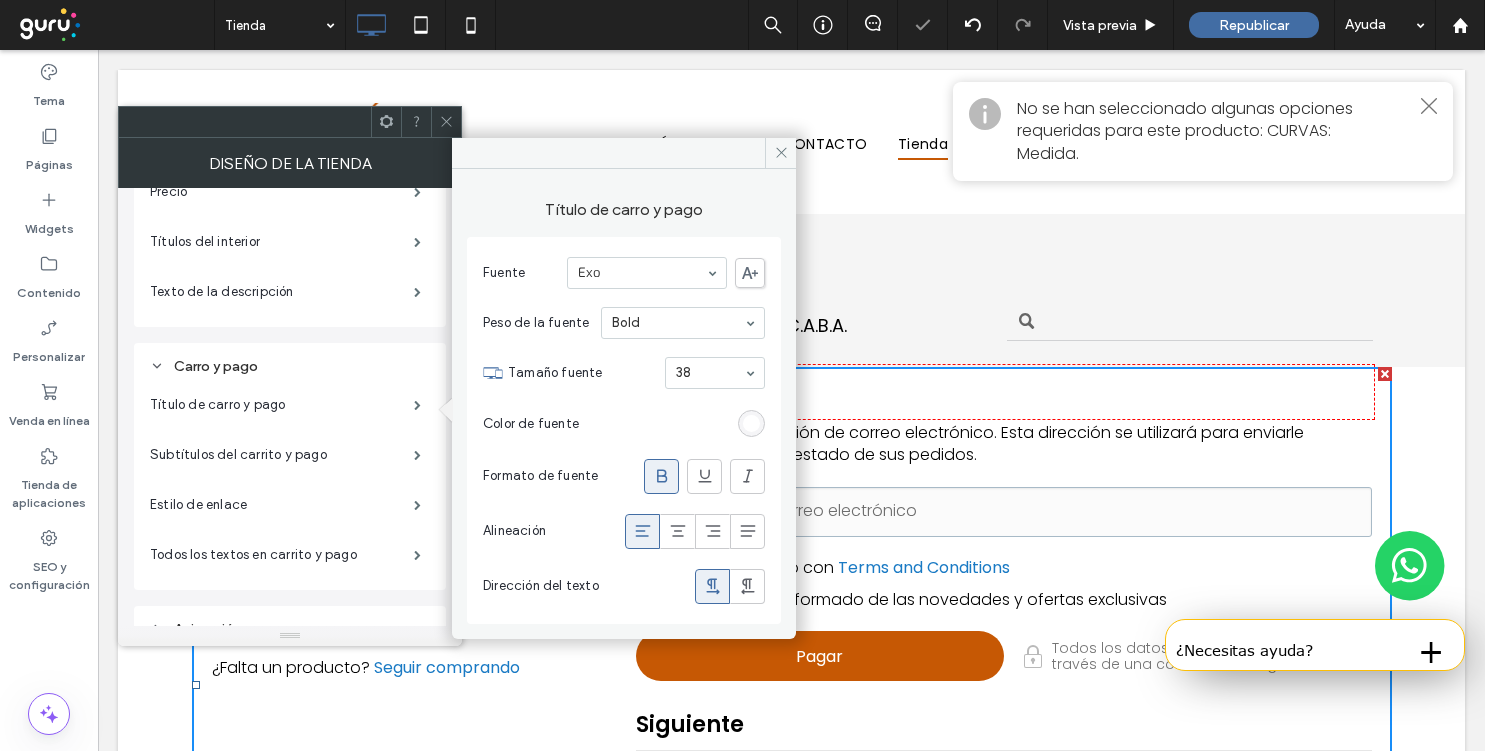 click at bounding box center [751, 423] 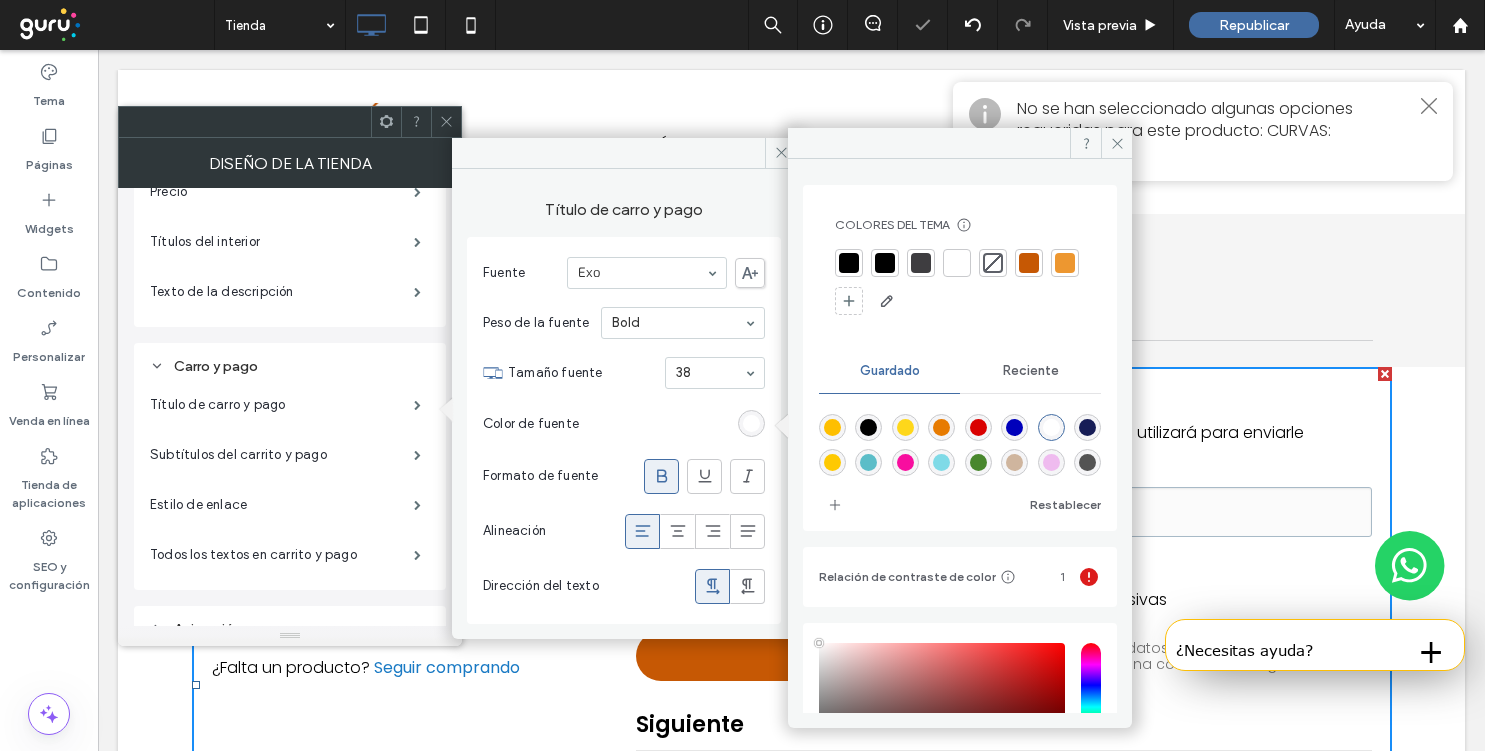 click at bounding box center [1029, 263] 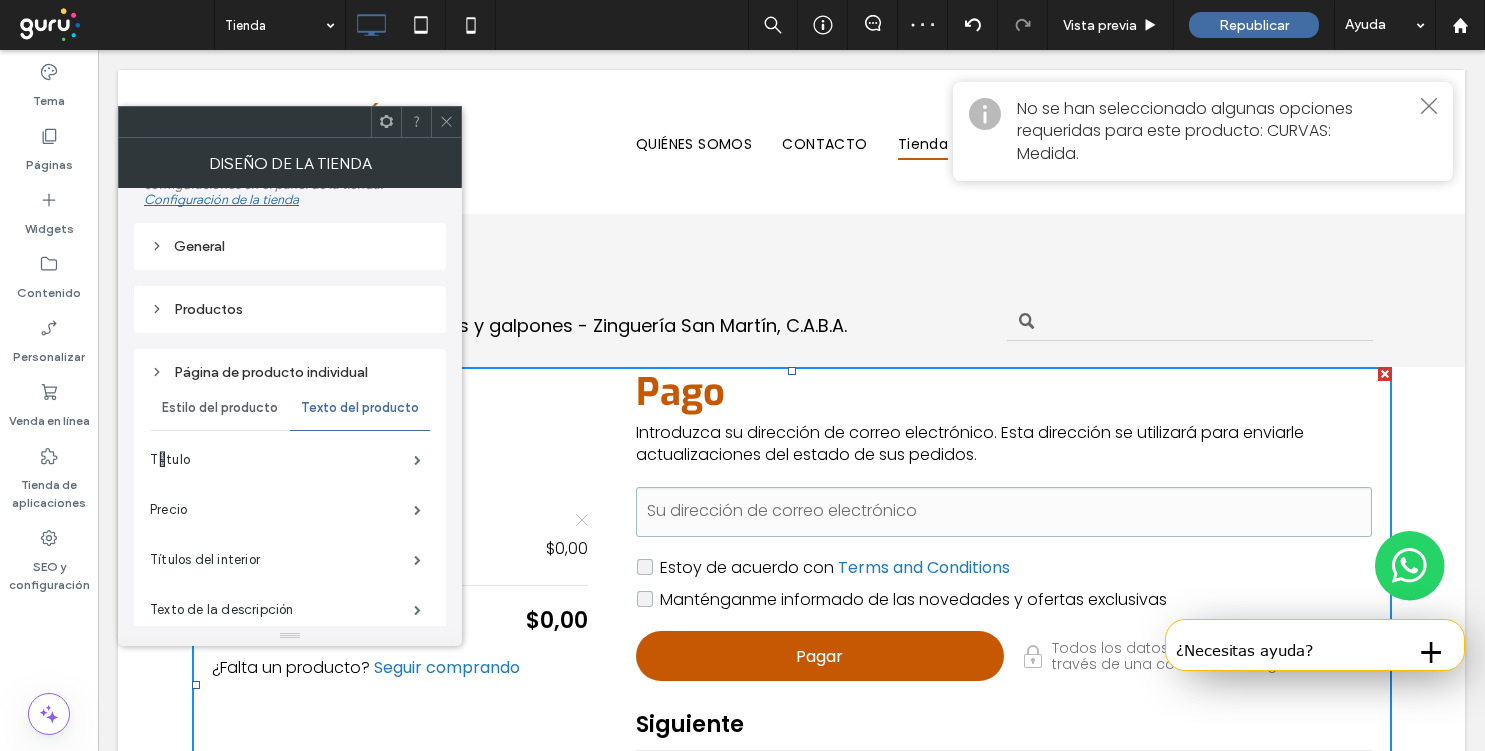 scroll, scrollTop: 114, scrollLeft: 0, axis: vertical 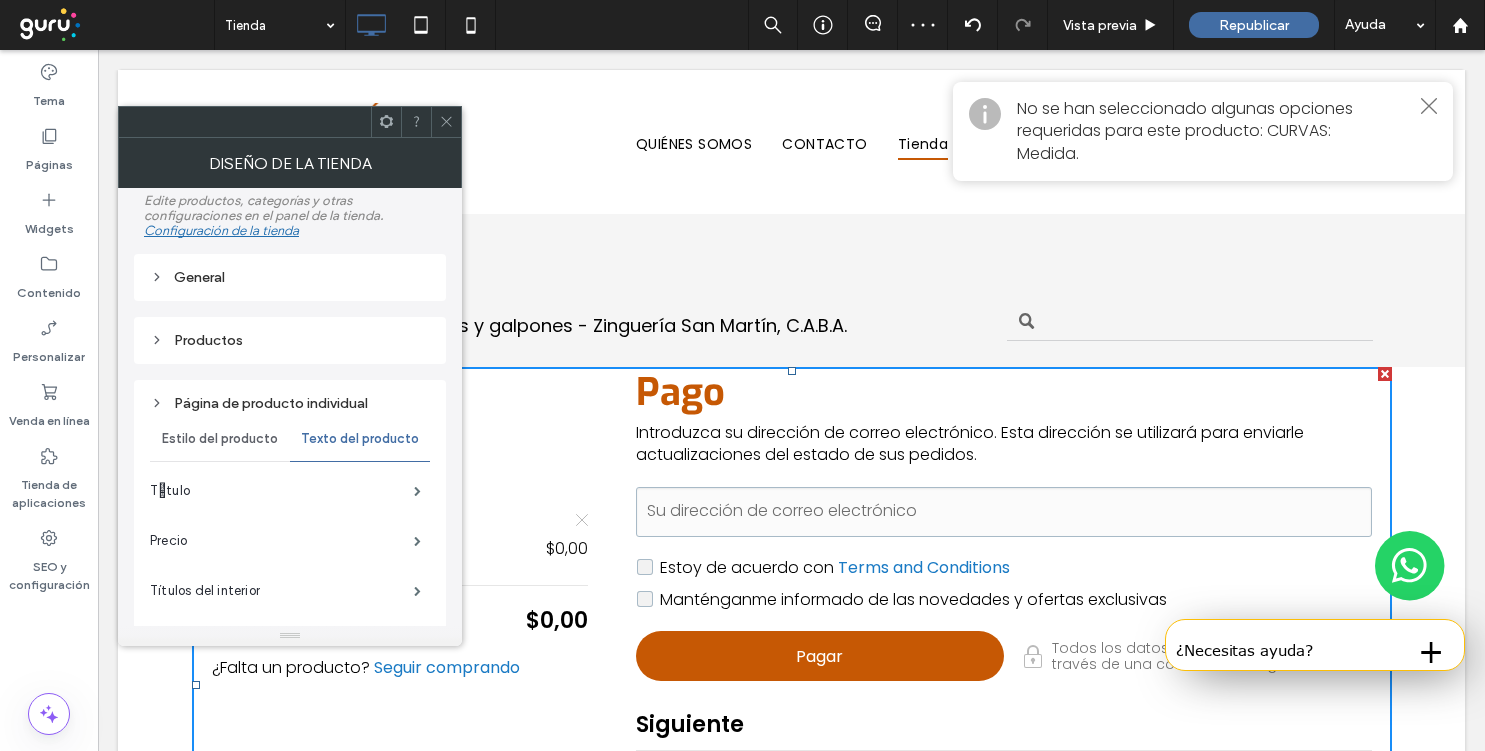 click on "Productos" at bounding box center [290, 340] 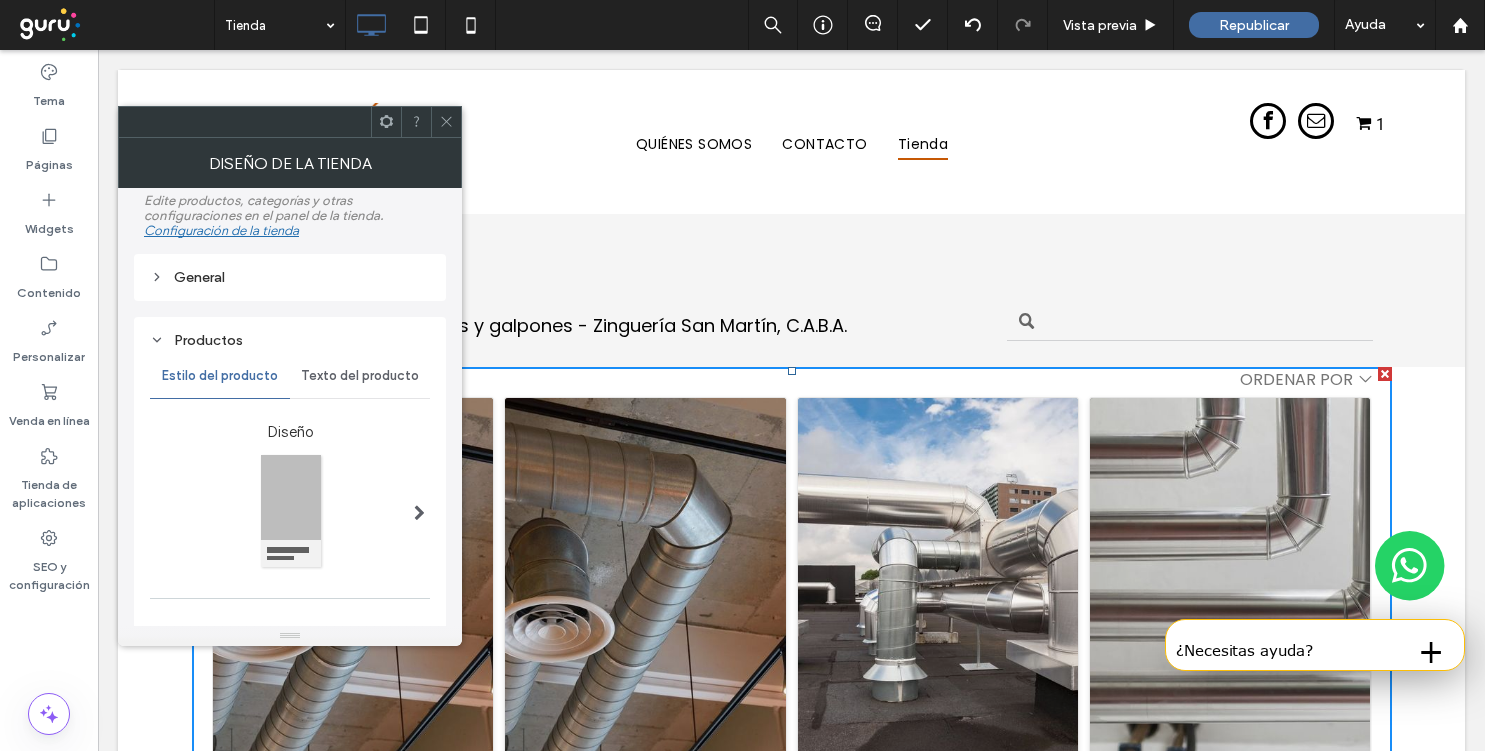 click on "Texto del producto" at bounding box center (360, 376) 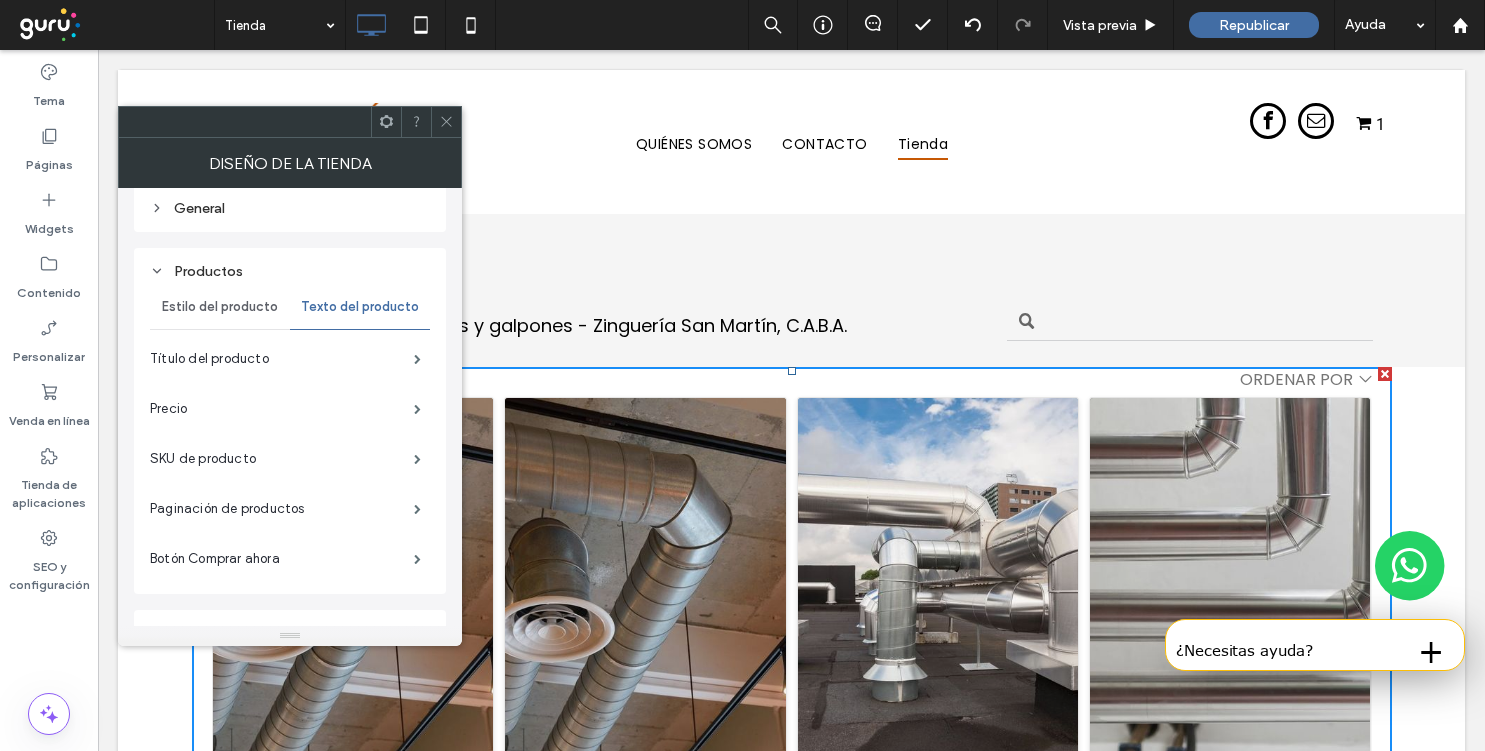 scroll, scrollTop: 195, scrollLeft: 0, axis: vertical 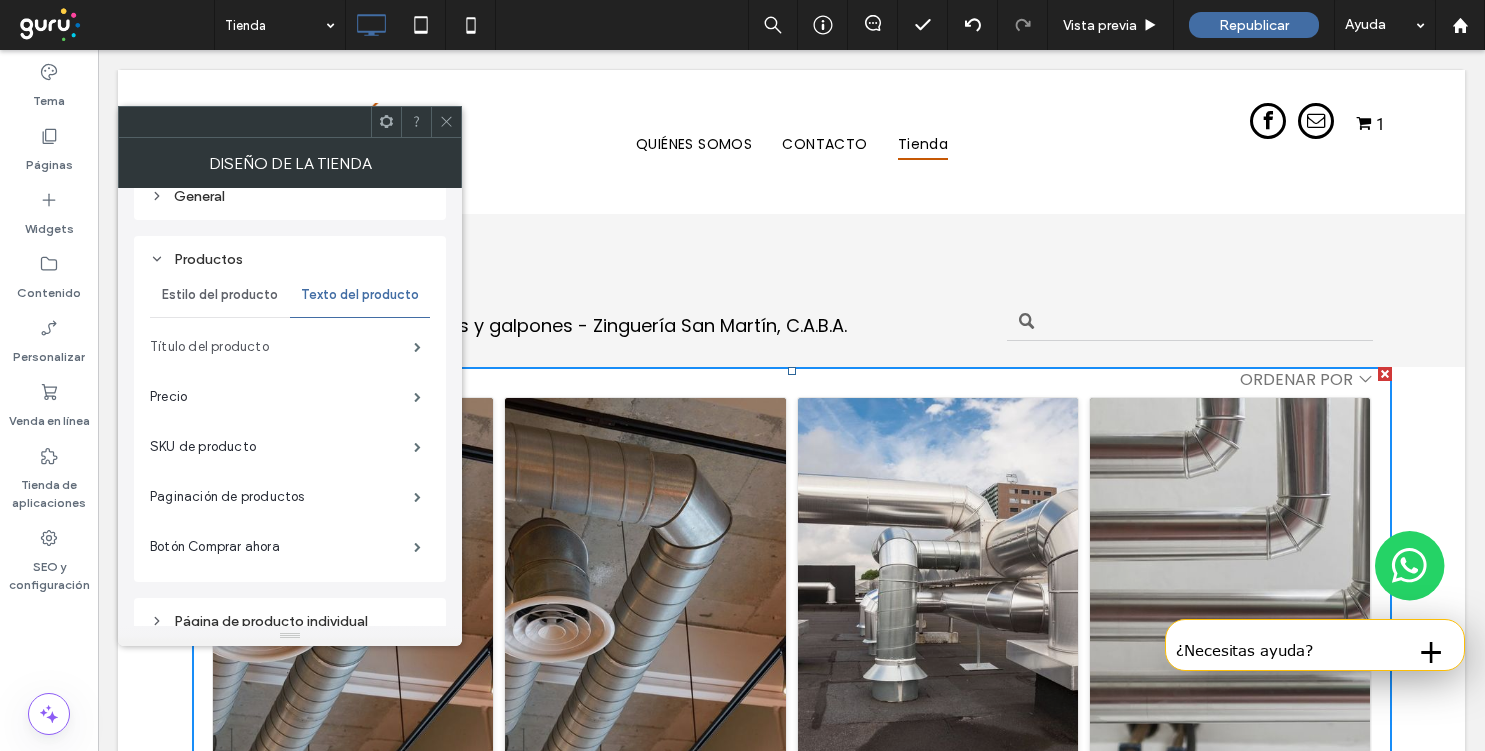click on "Título del producto" at bounding box center (282, 347) 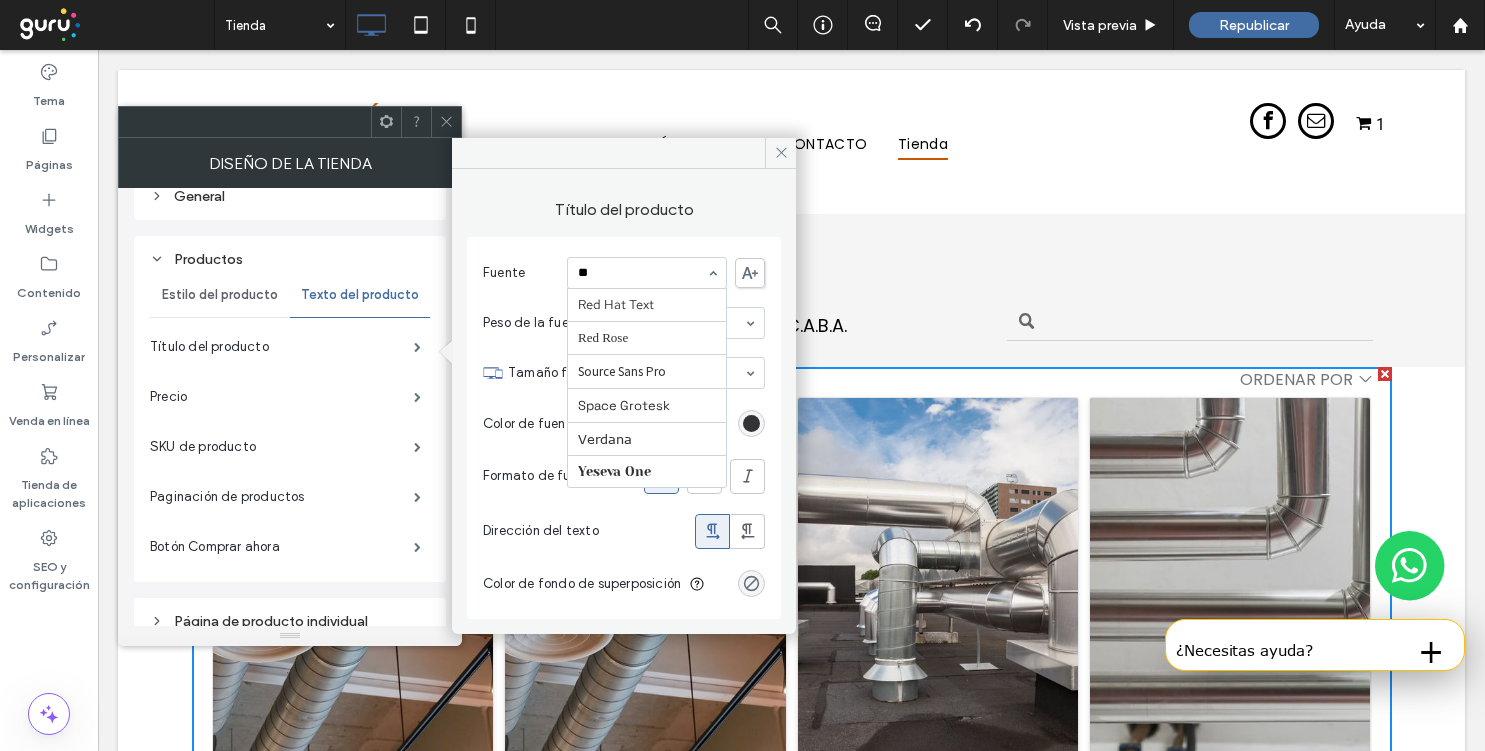 scroll, scrollTop: 0, scrollLeft: 0, axis: both 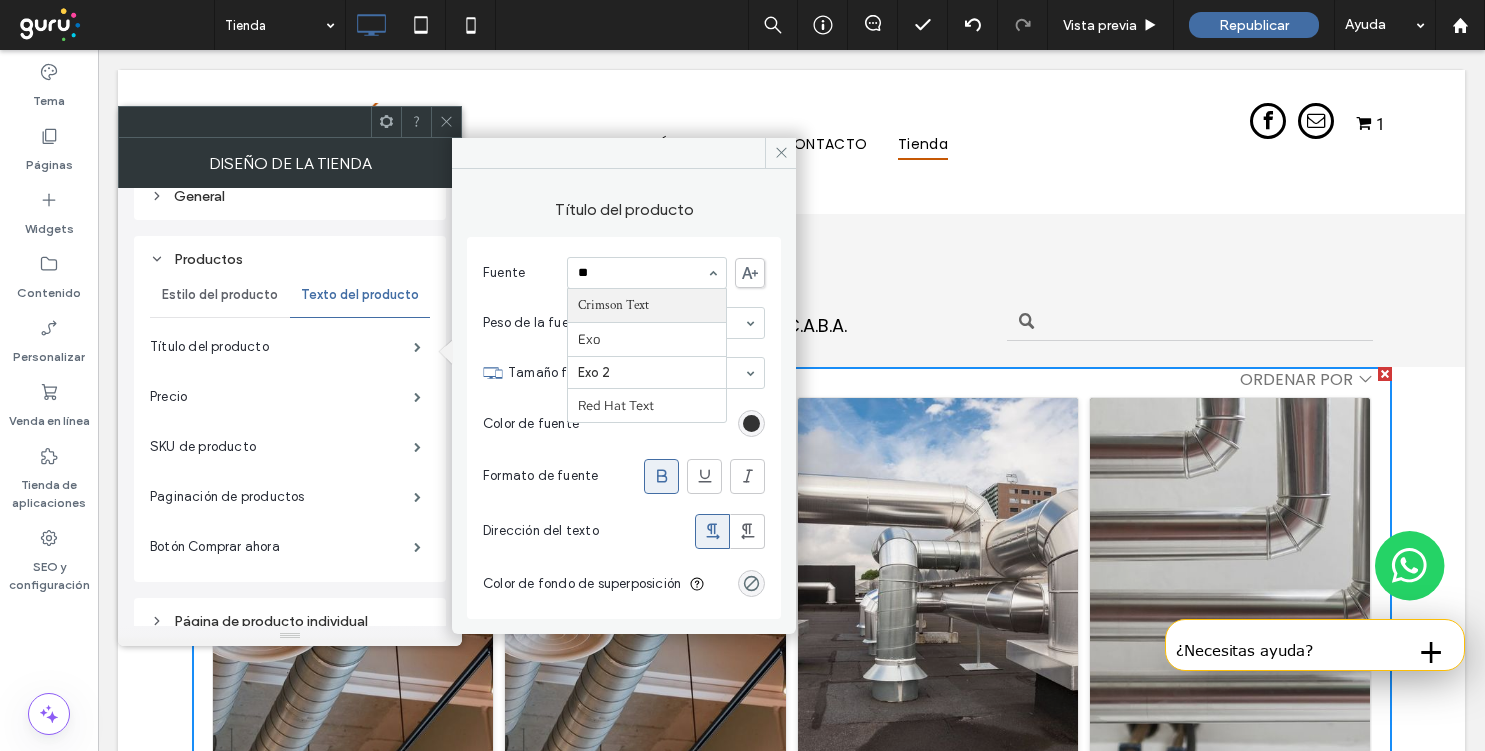 type on "***" 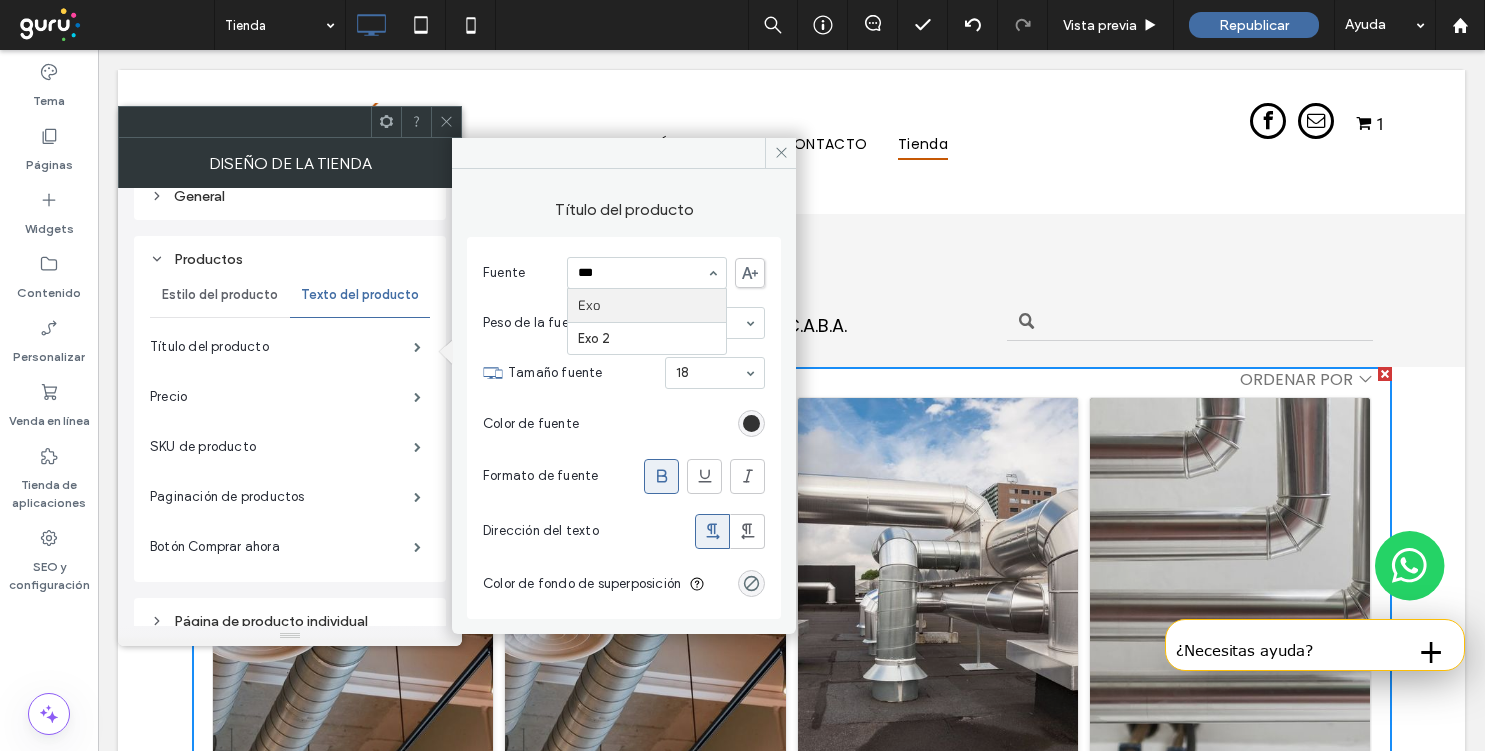 type 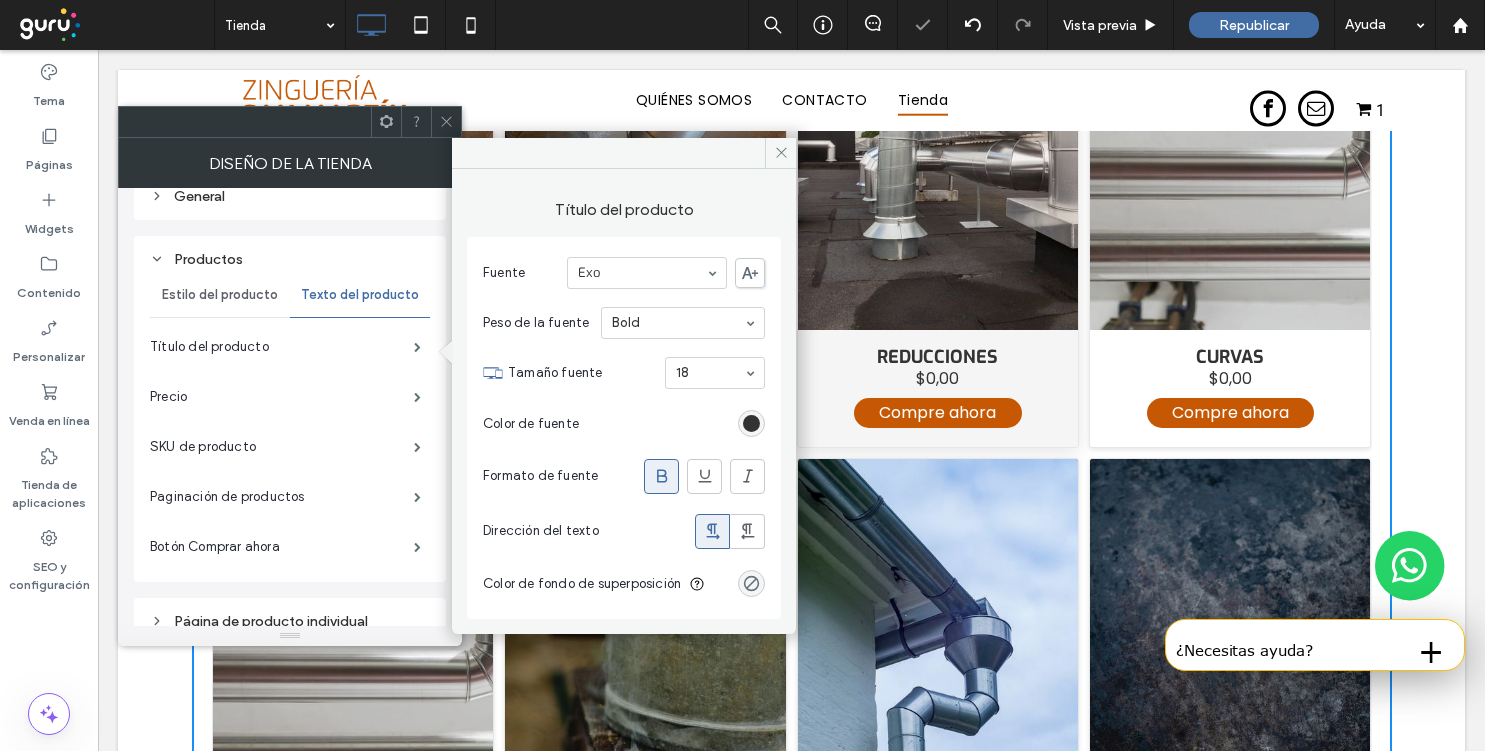 scroll, scrollTop: 474, scrollLeft: 0, axis: vertical 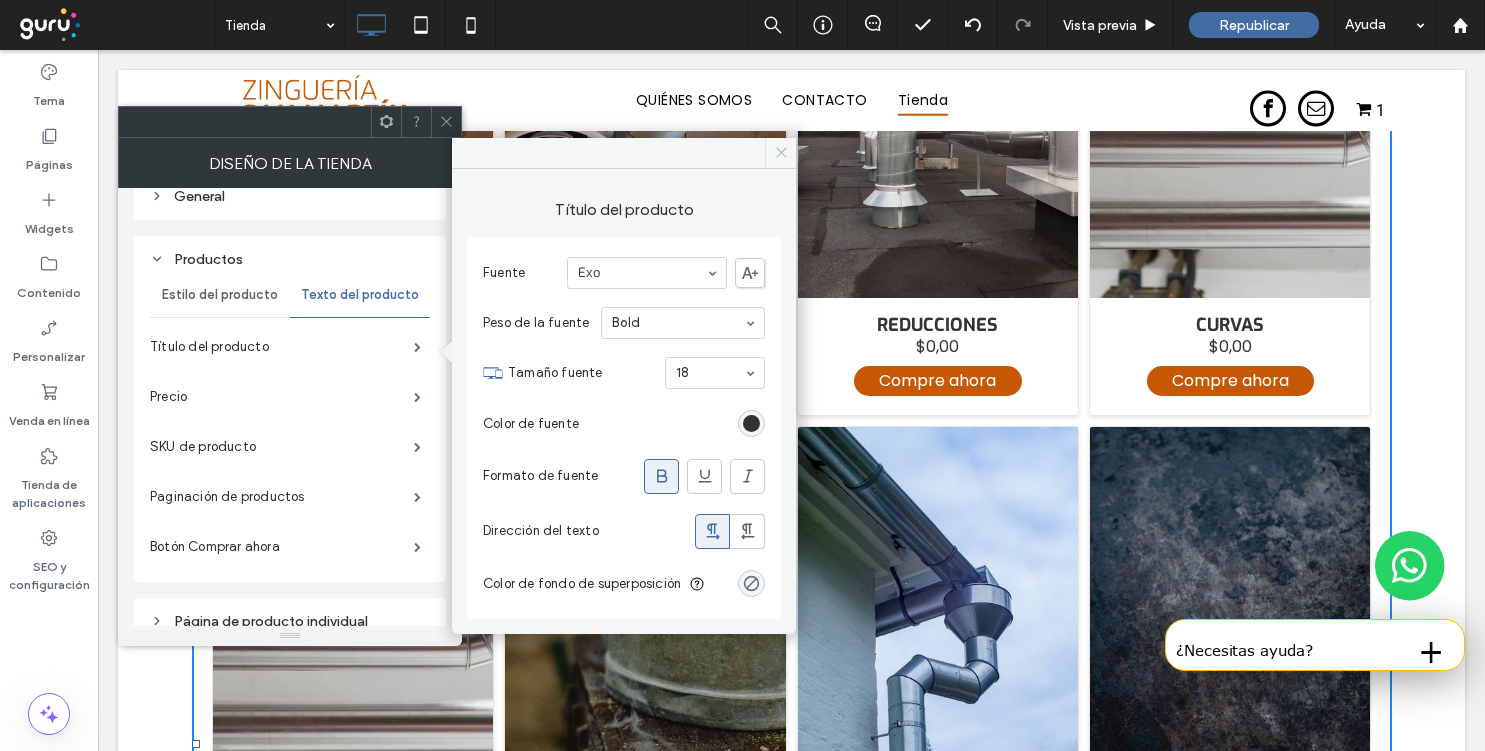 click 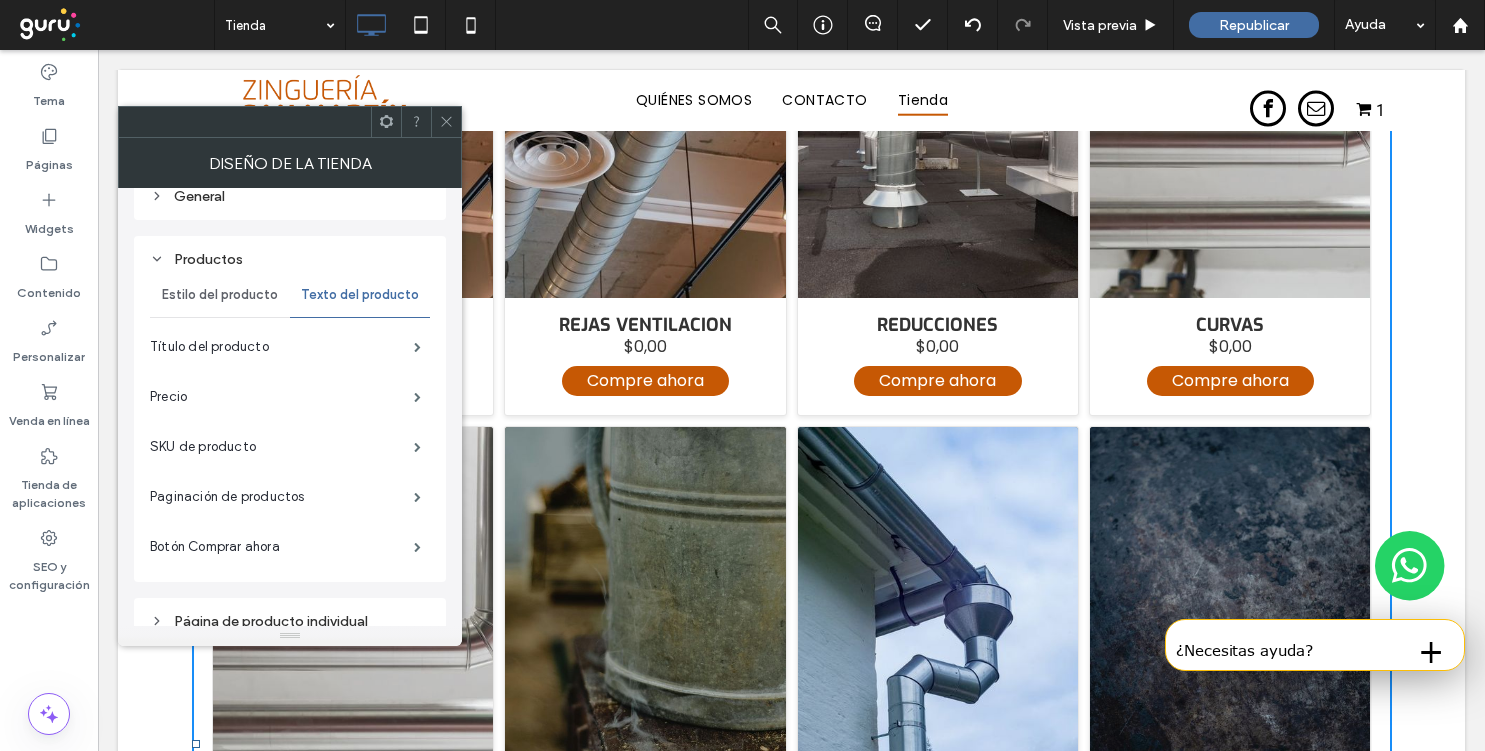 click 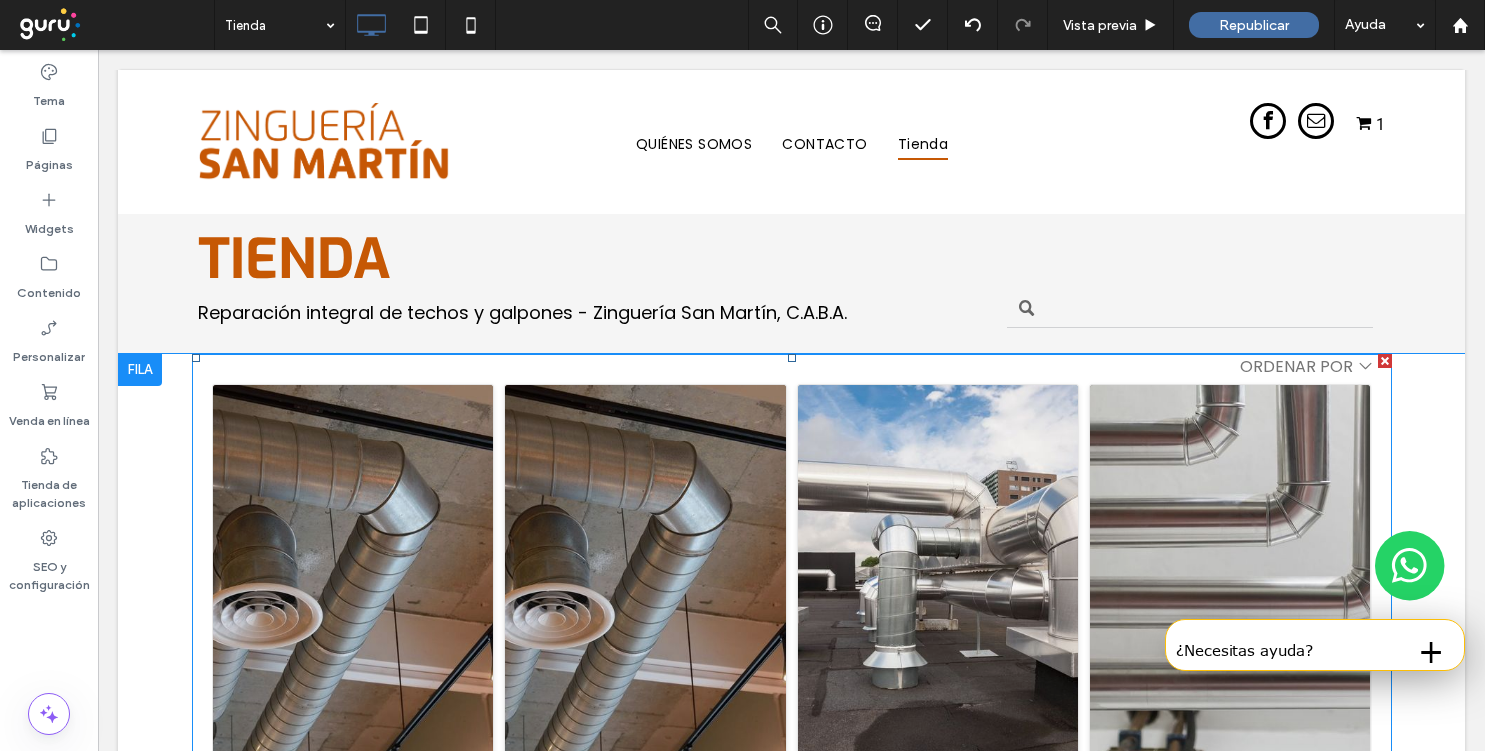 scroll, scrollTop: 0, scrollLeft: 0, axis: both 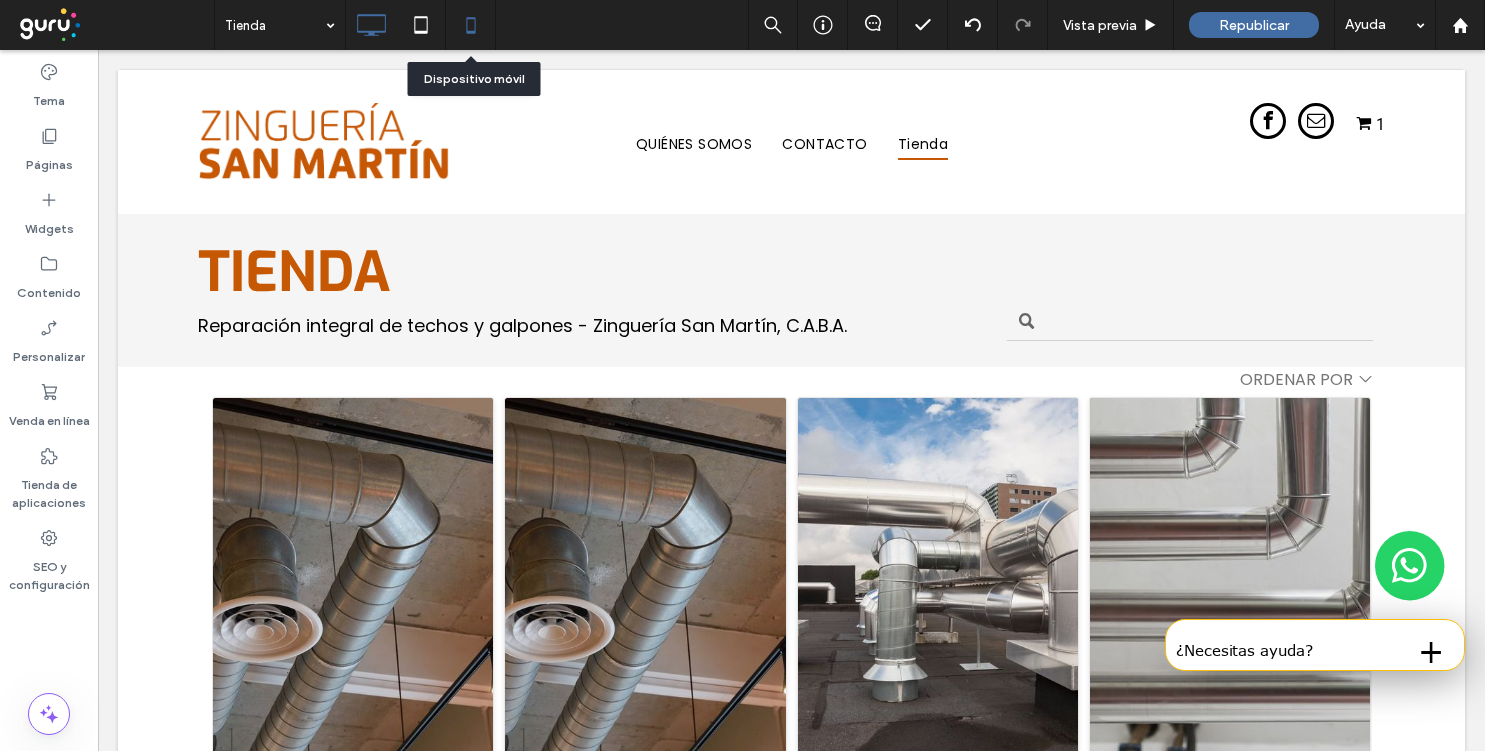 click 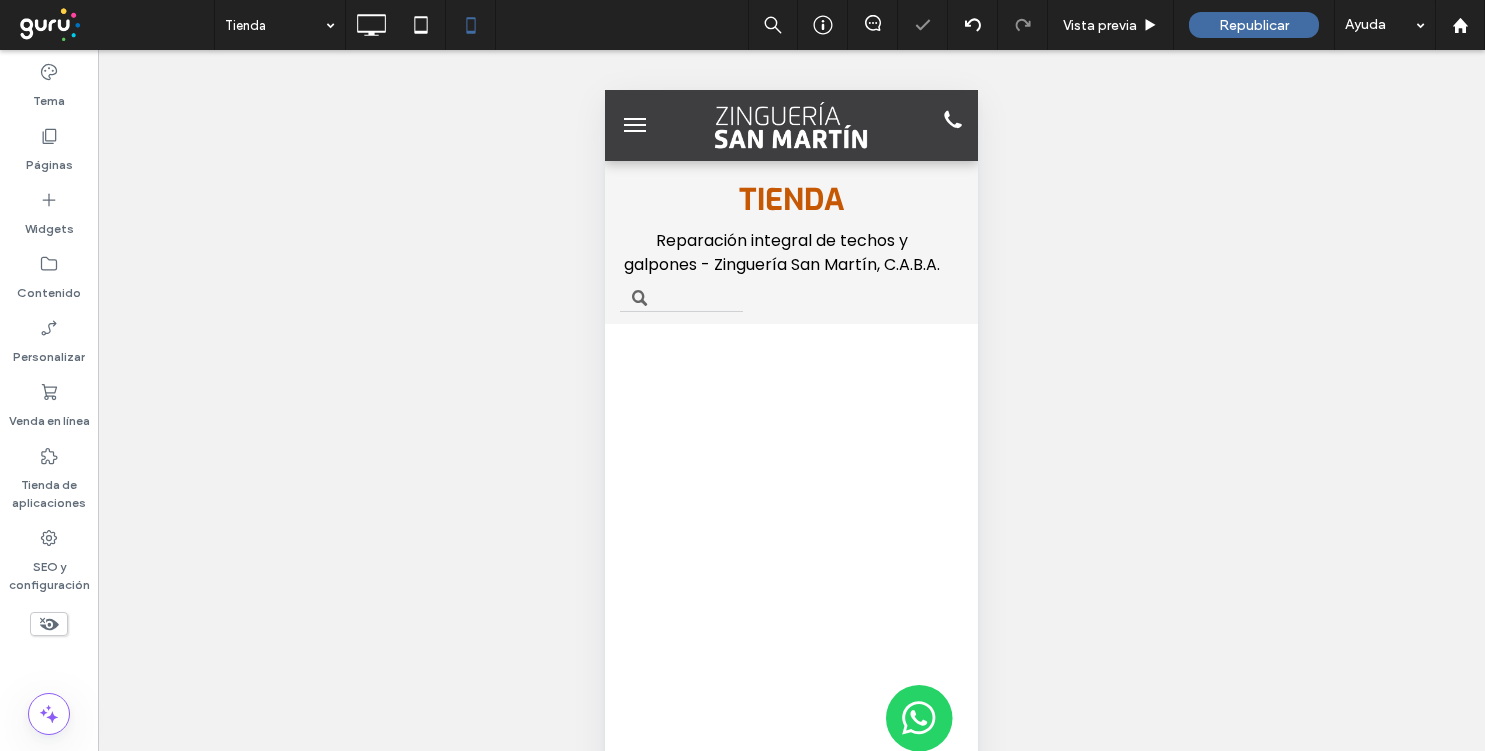 scroll, scrollTop: 0, scrollLeft: 0, axis: both 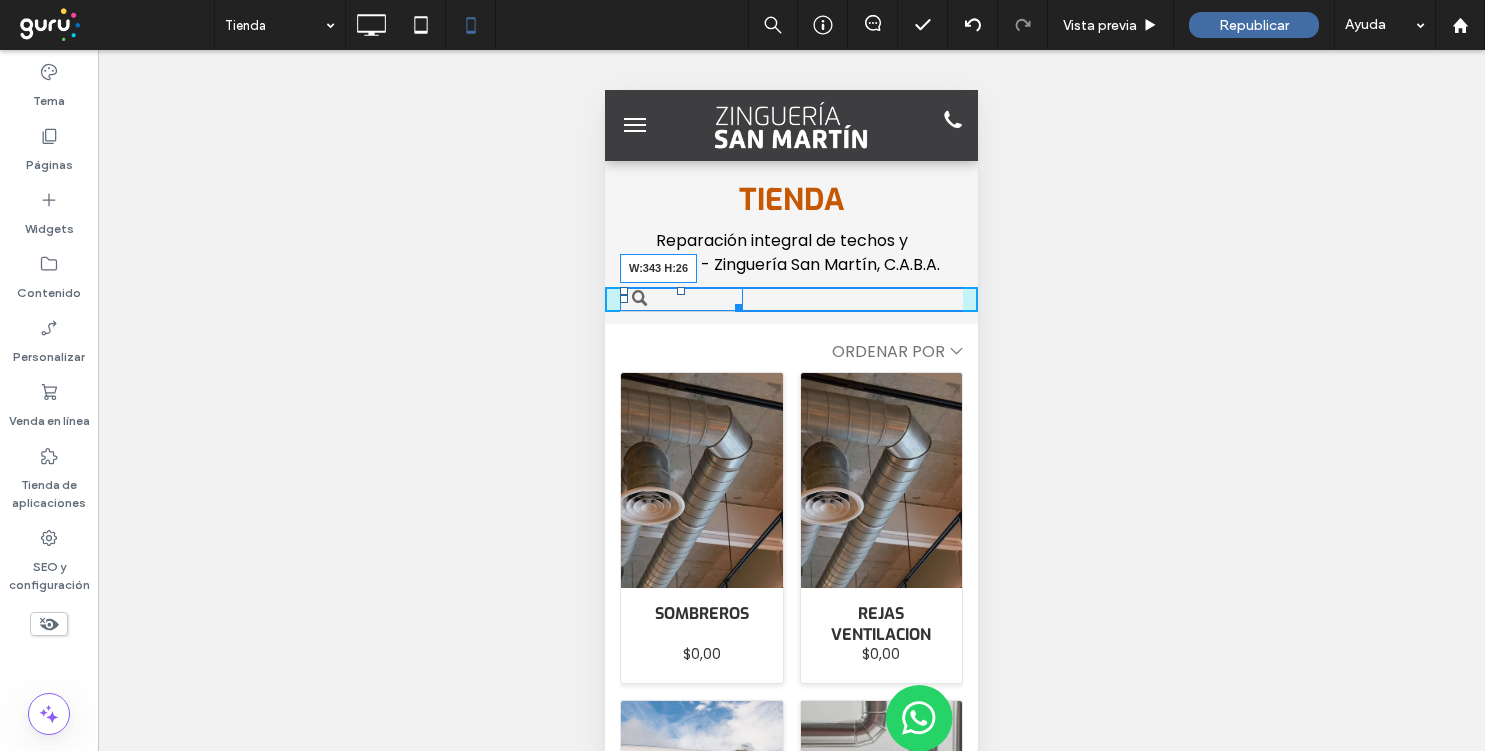 drag, startPoint x: 733, startPoint y: 302, endPoint x: 915, endPoint y: 303, distance: 182.00275 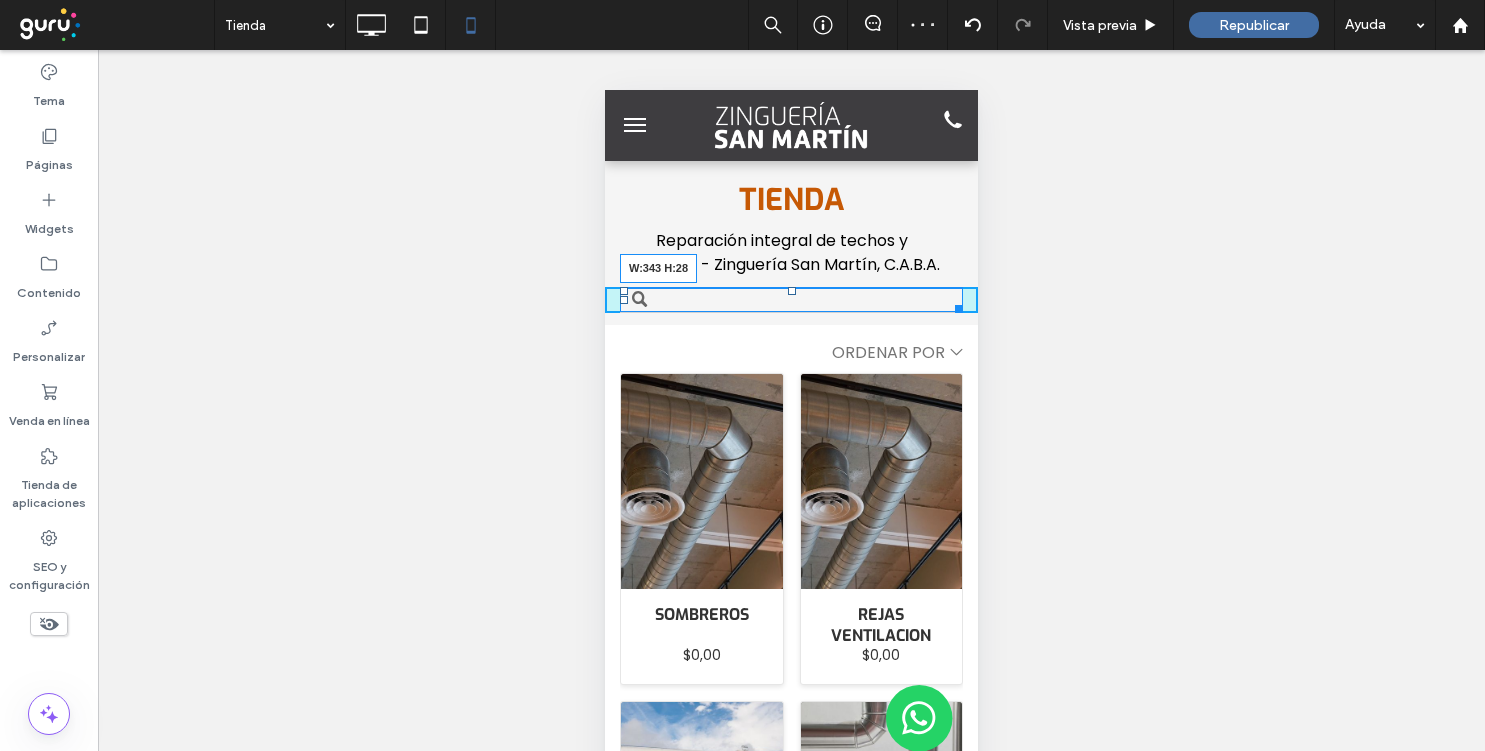 drag, startPoint x: 956, startPoint y: 310, endPoint x: 883, endPoint y: 312, distance: 73.02739 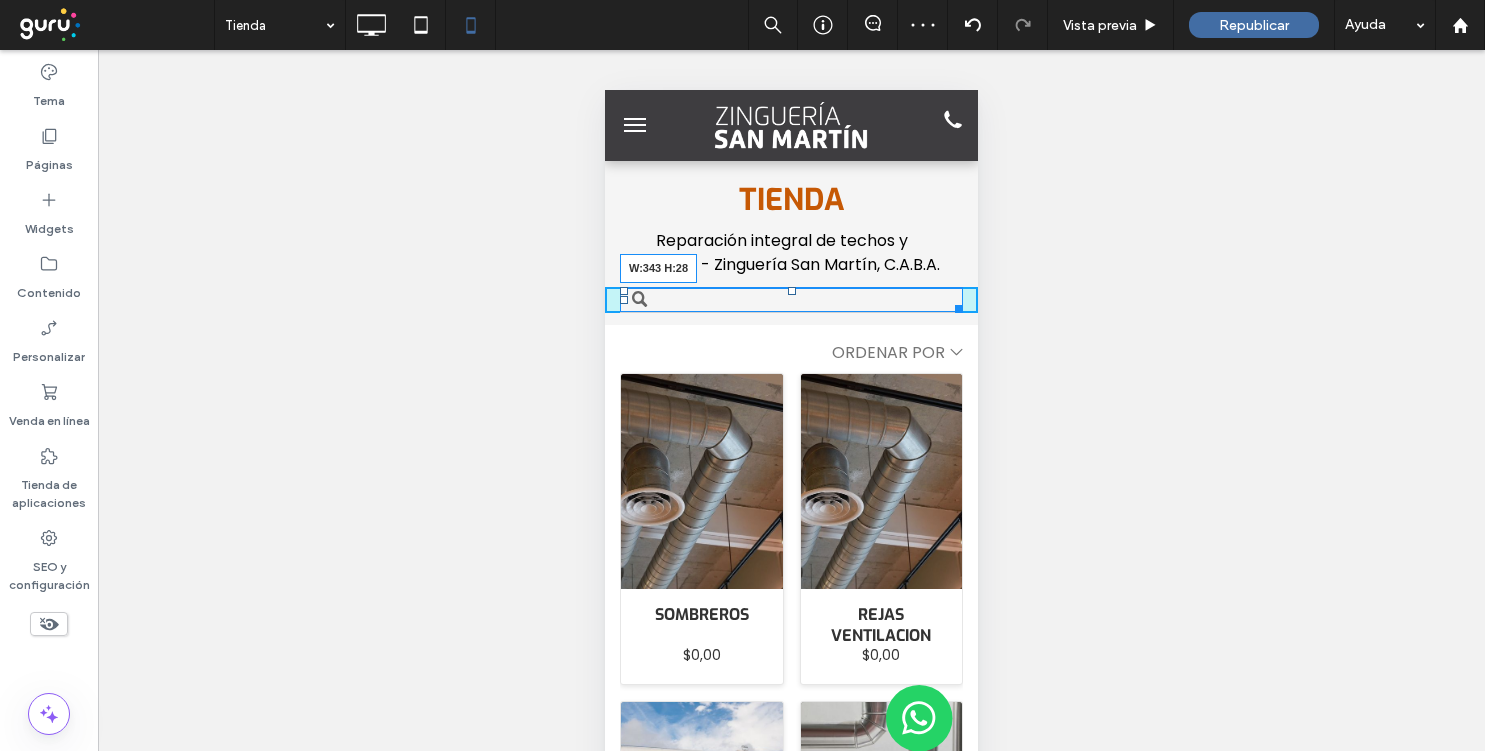 click on "W:343 H:28" at bounding box center (791, 300) 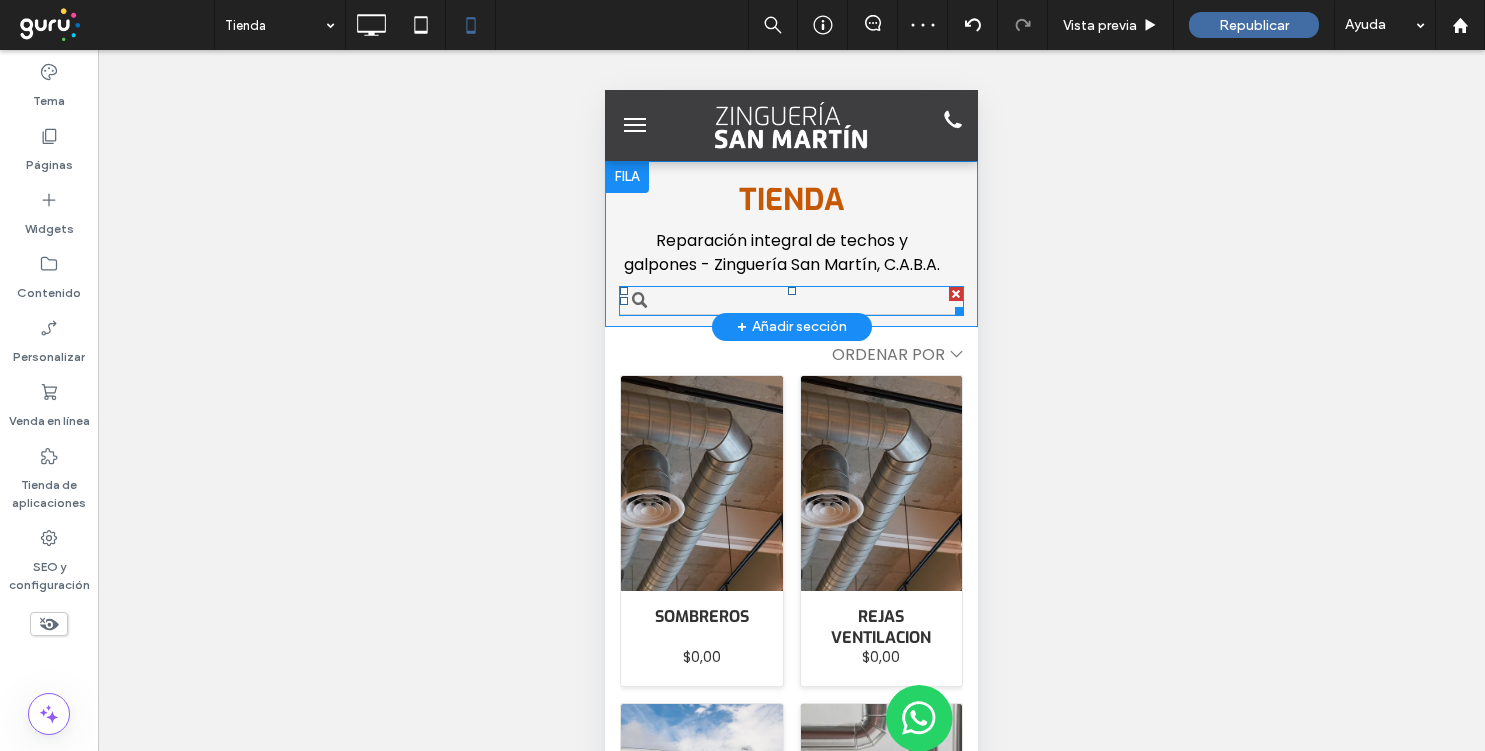 click at bounding box center [791, 301] 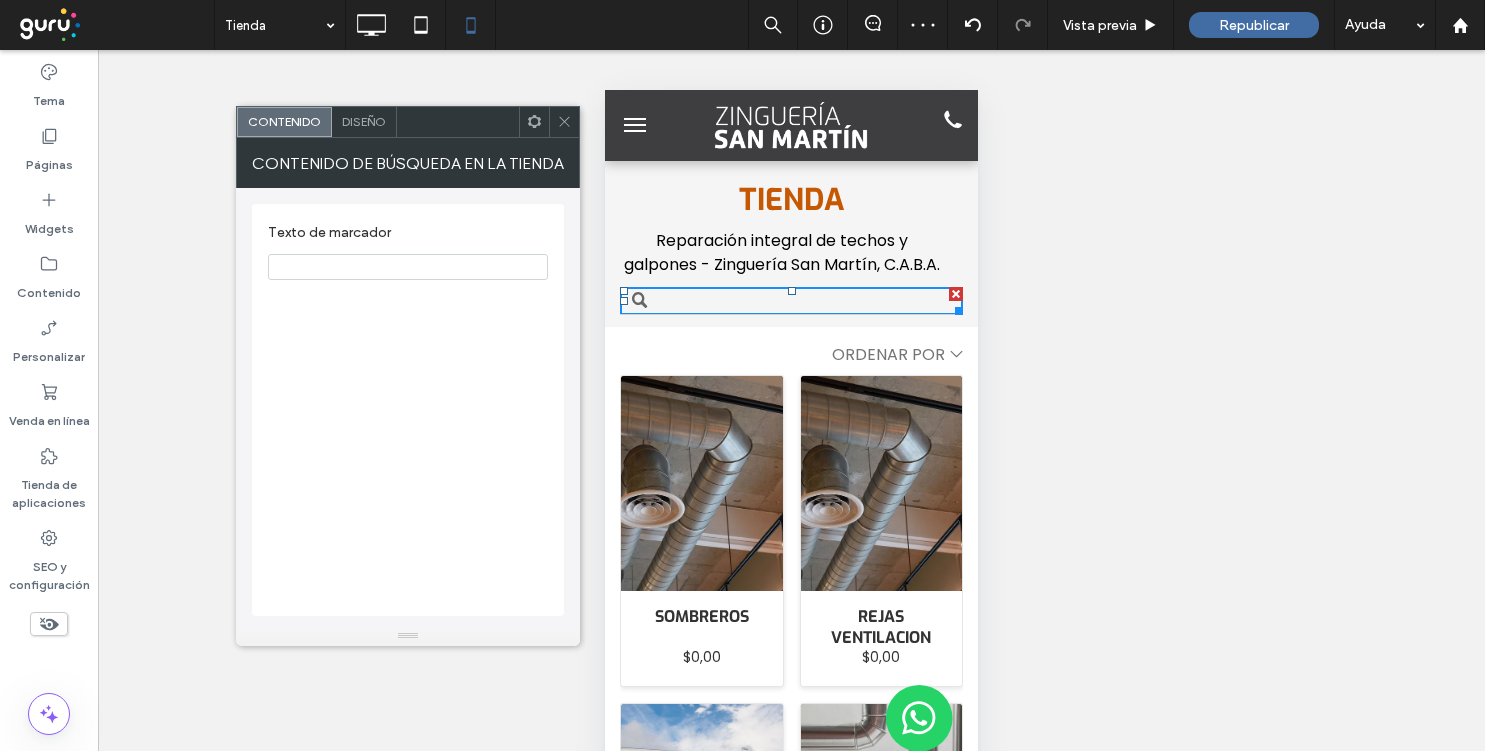 click on "Diseño" at bounding box center [364, 122] 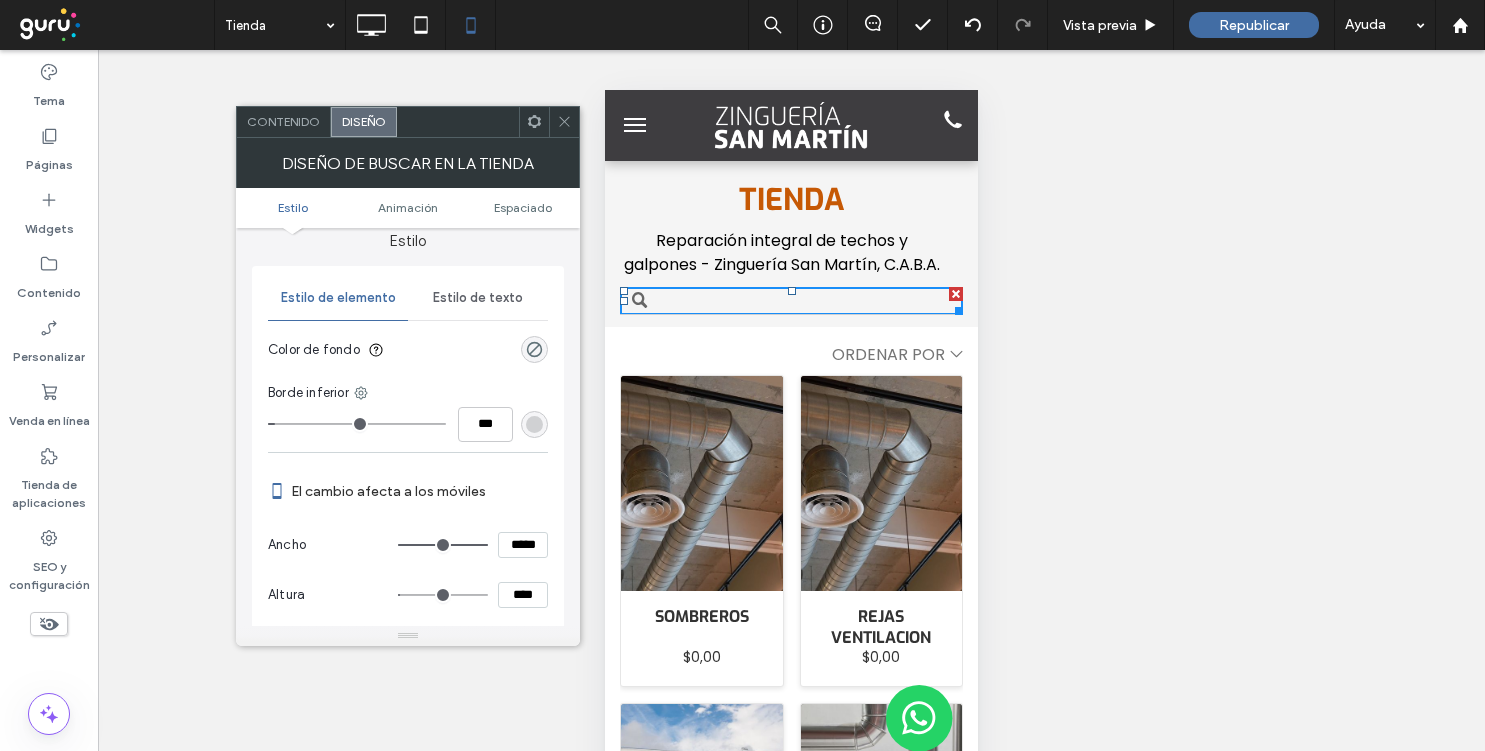 scroll, scrollTop: 57, scrollLeft: 0, axis: vertical 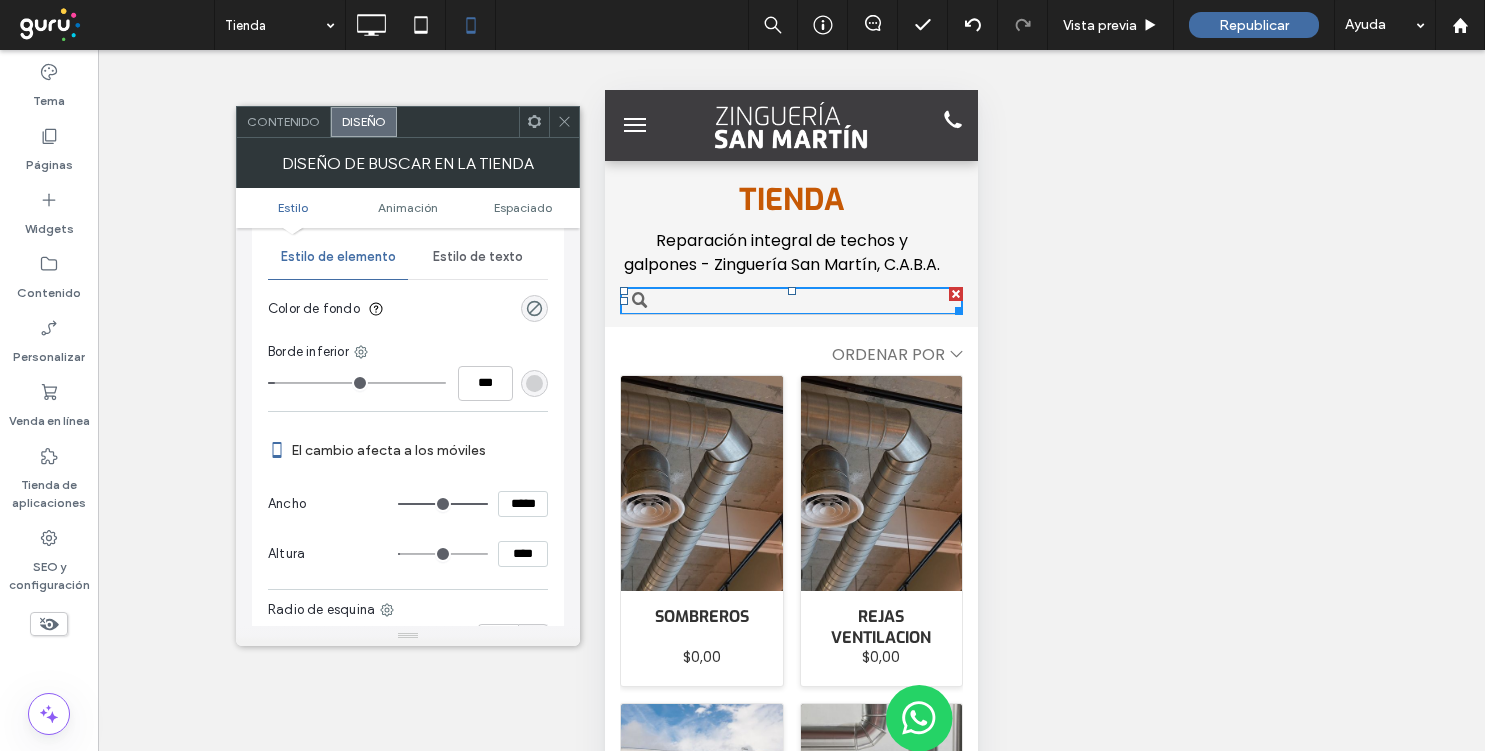 type on "***" 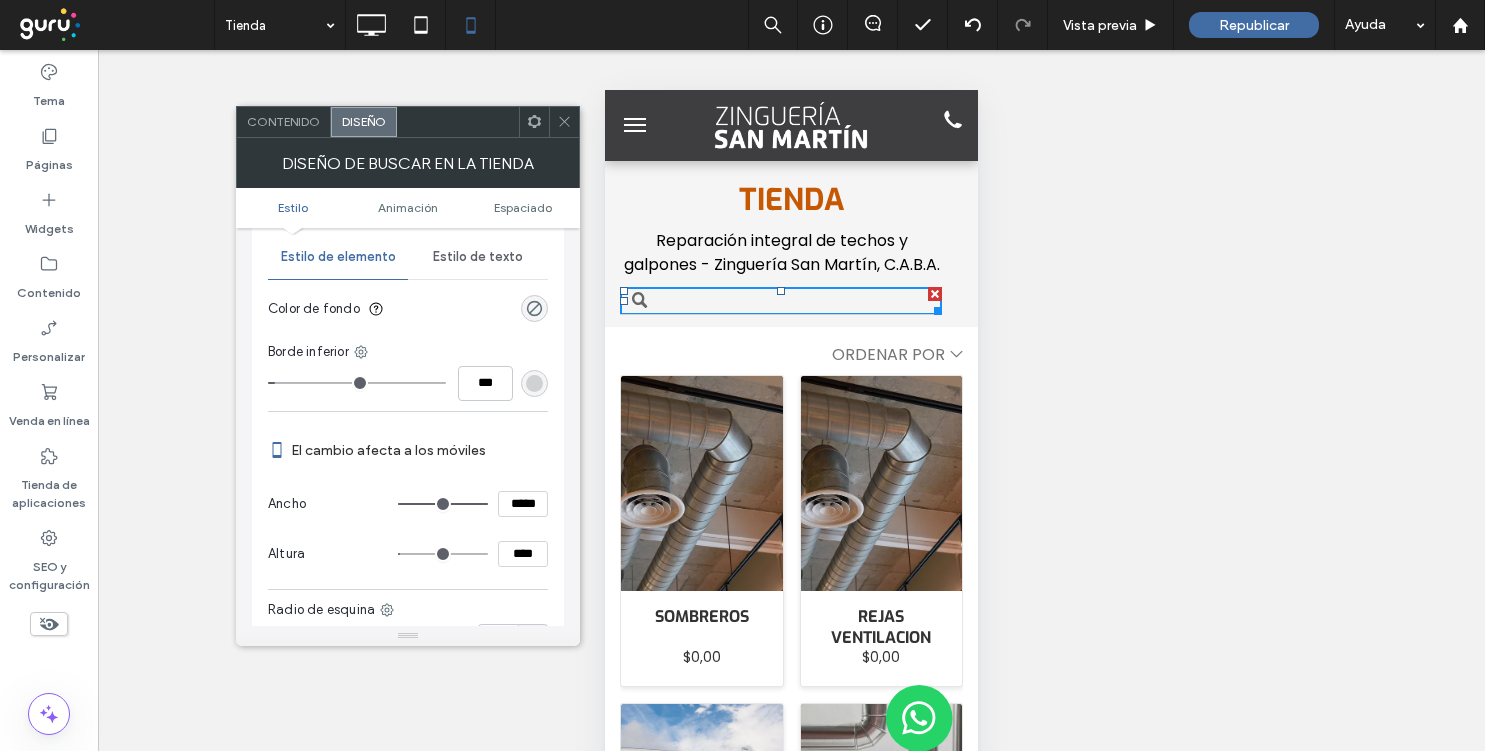type on "***" 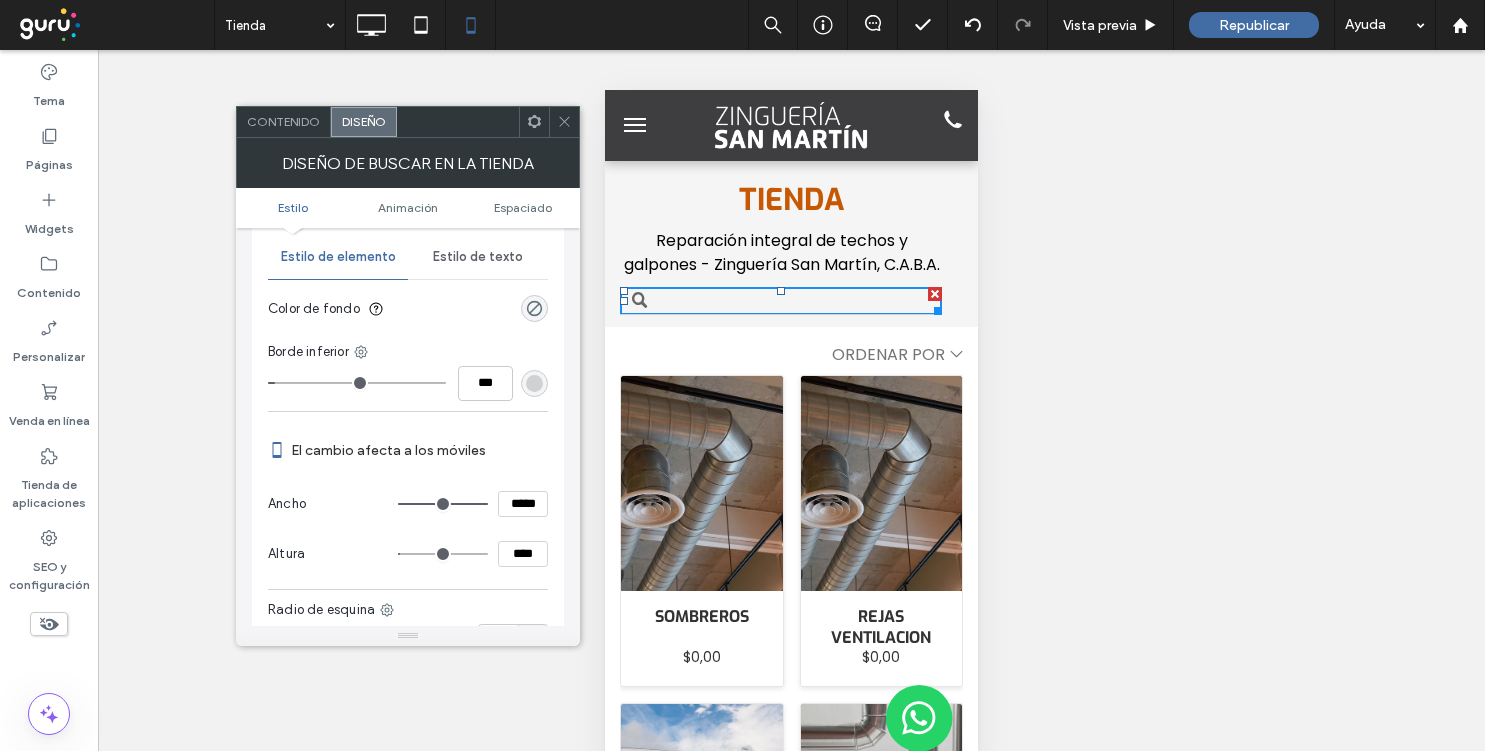 type on "*****" 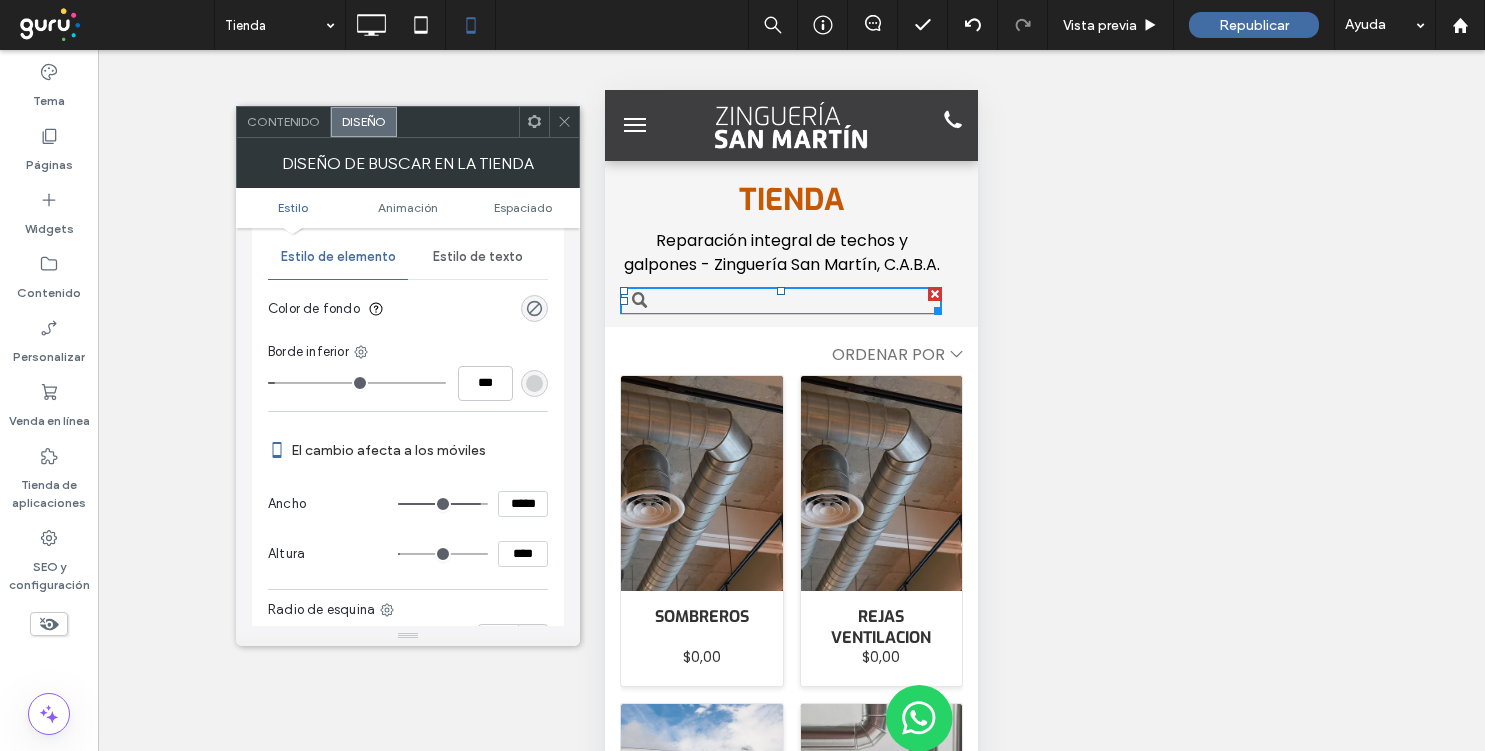 type on "***" 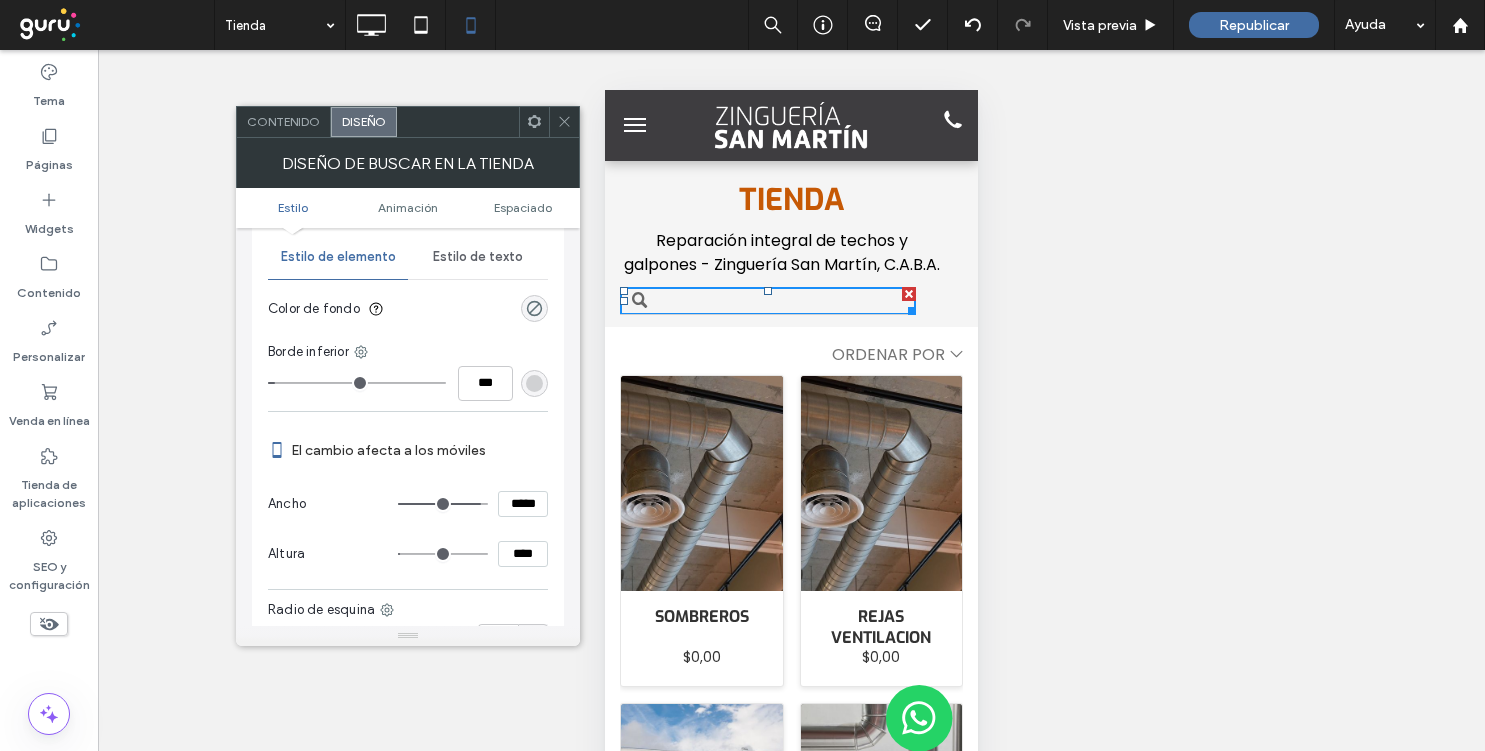 type on "***" 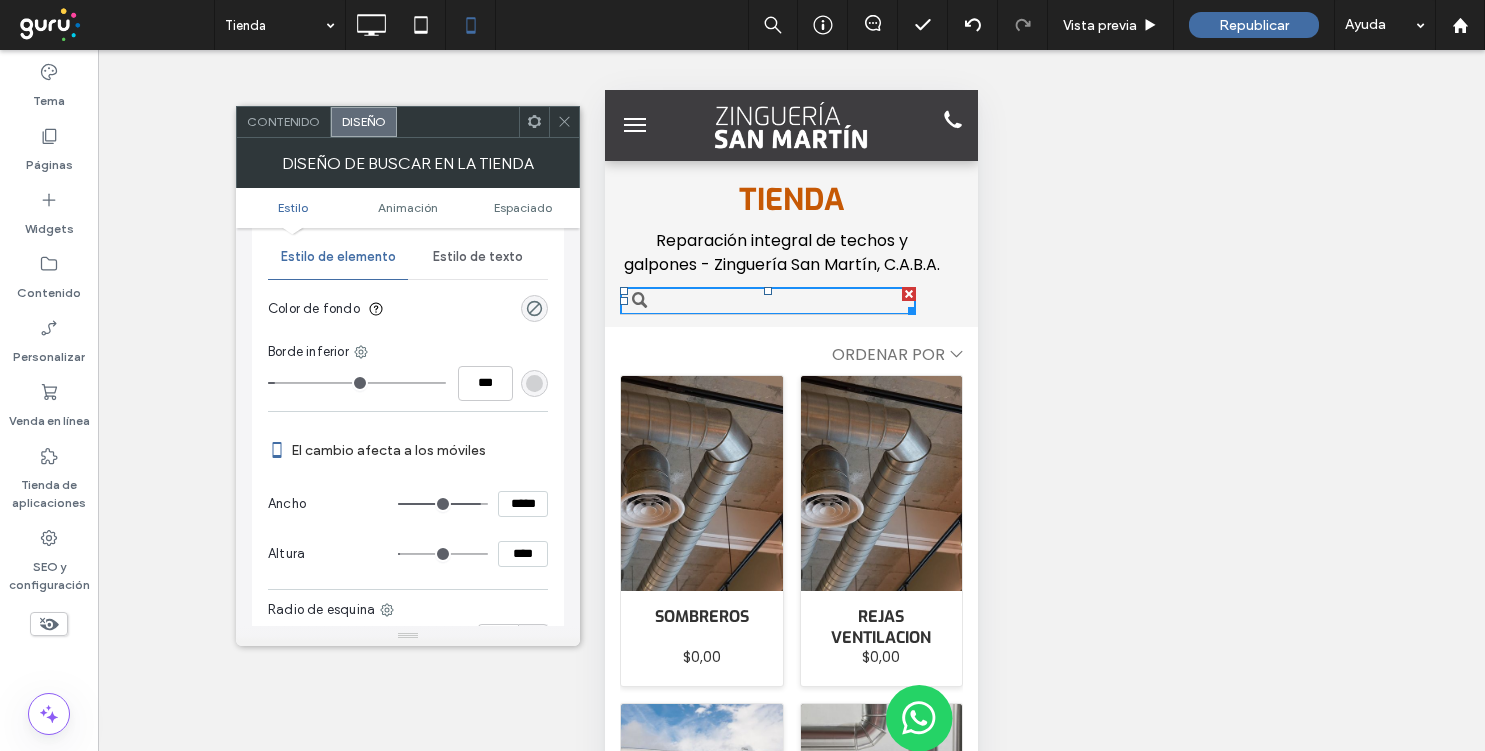 type on "*****" 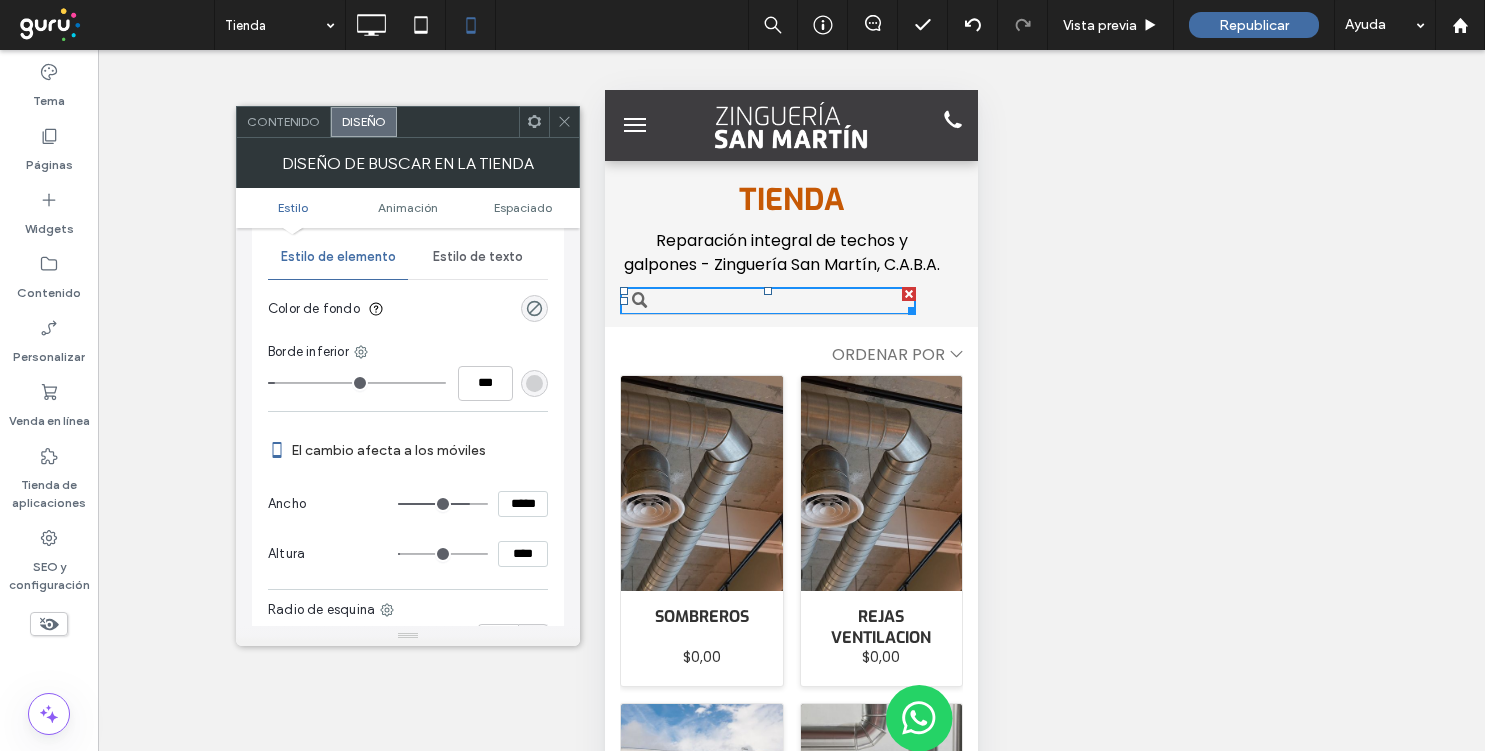 type on "***" 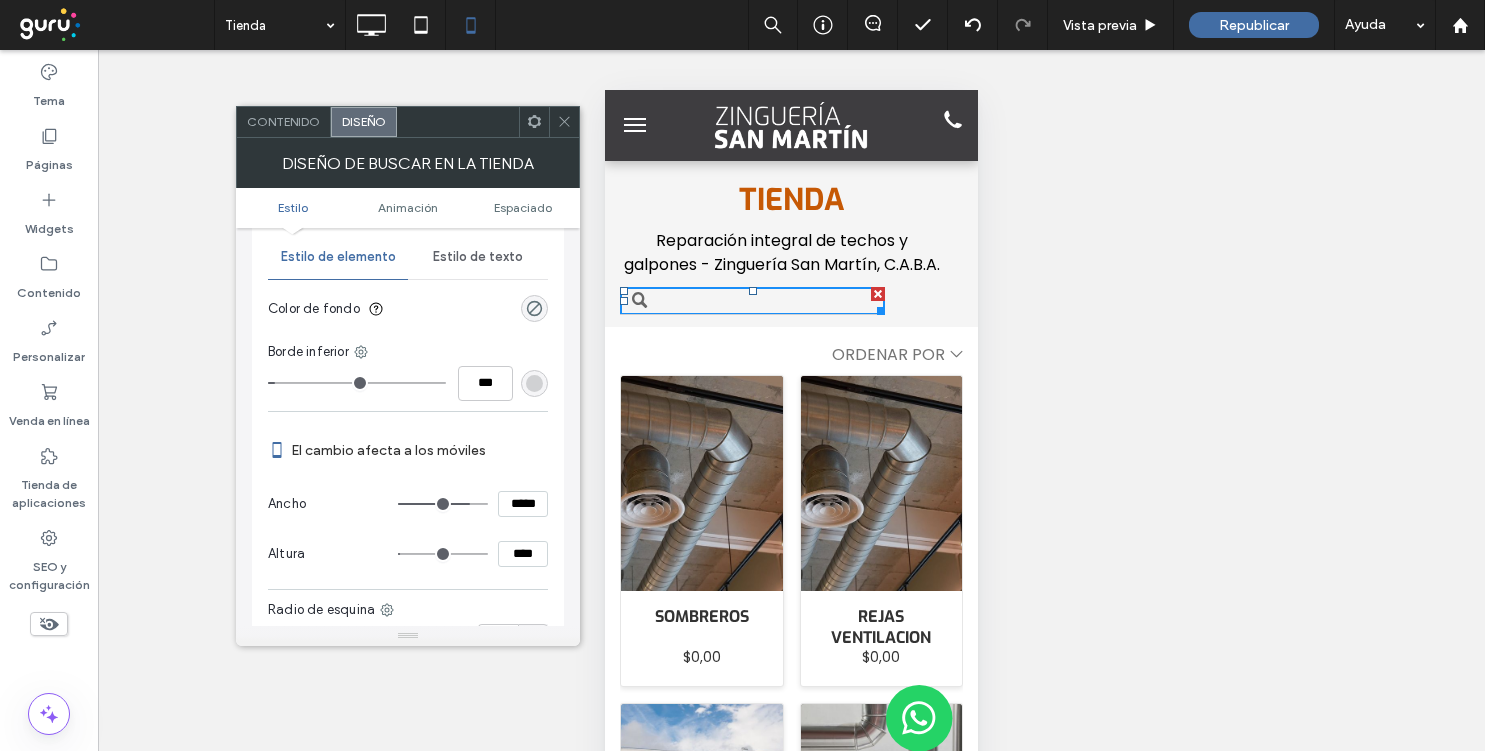 type on "***" 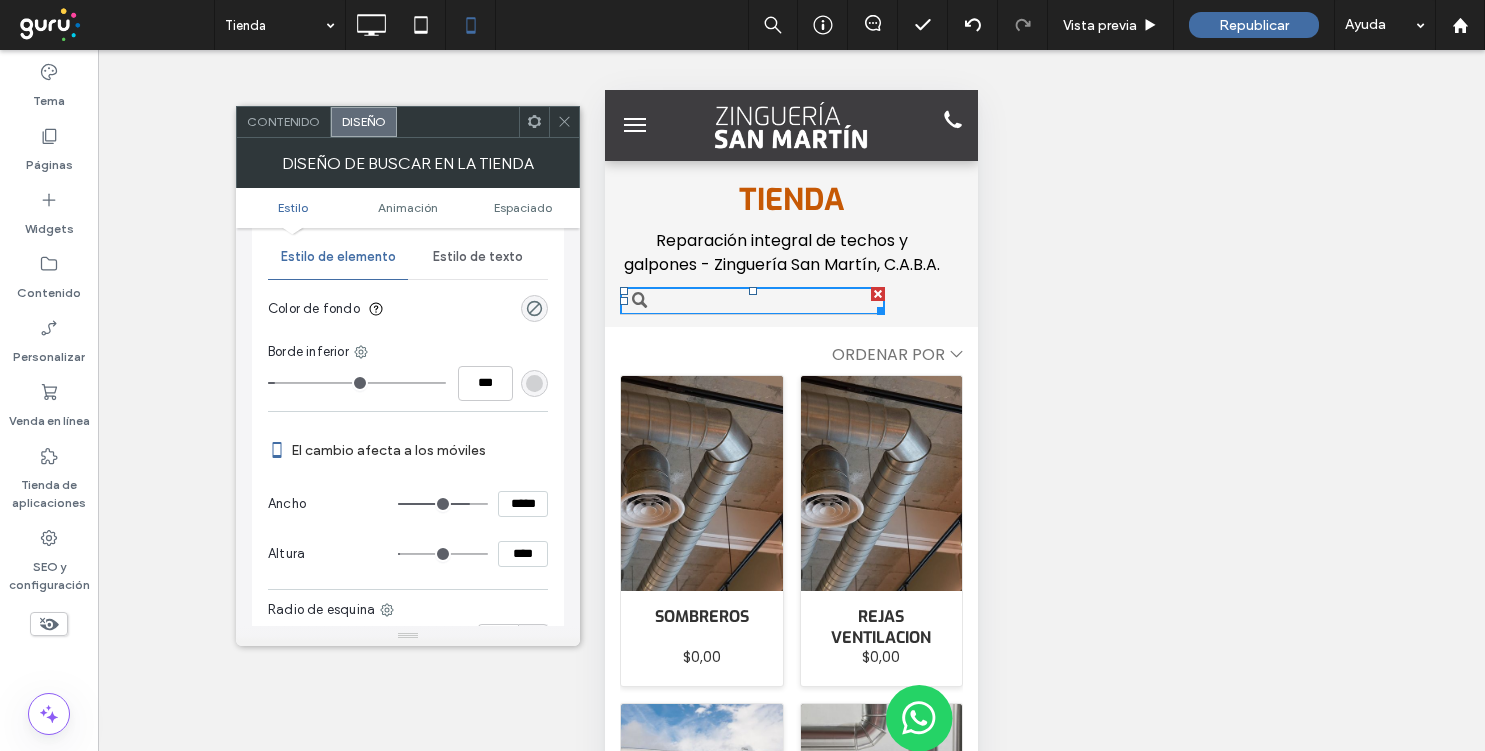 type on "*****" 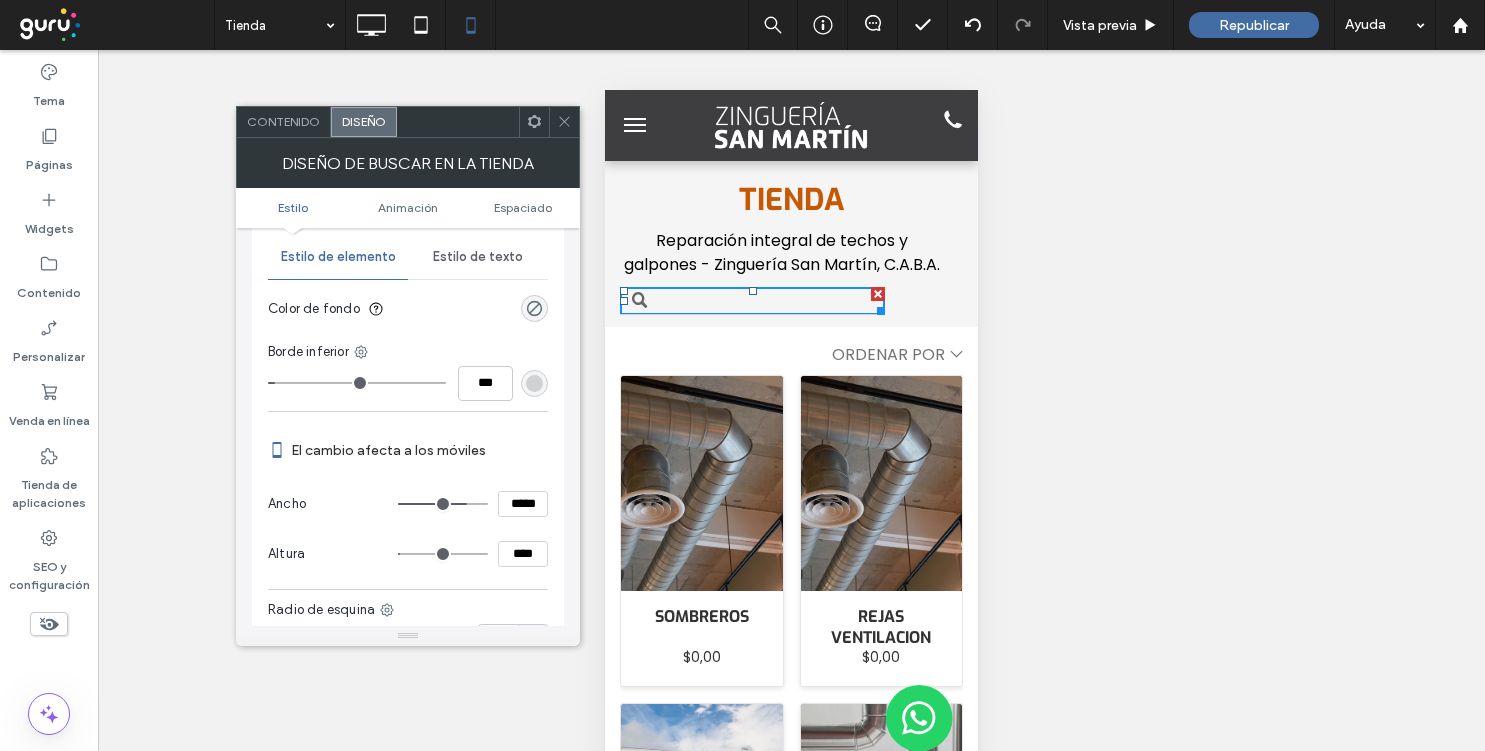 drag, startPoint x: 476, startPoint y: 502, endPoint x: 462, endPoint y: 502, distance: 14 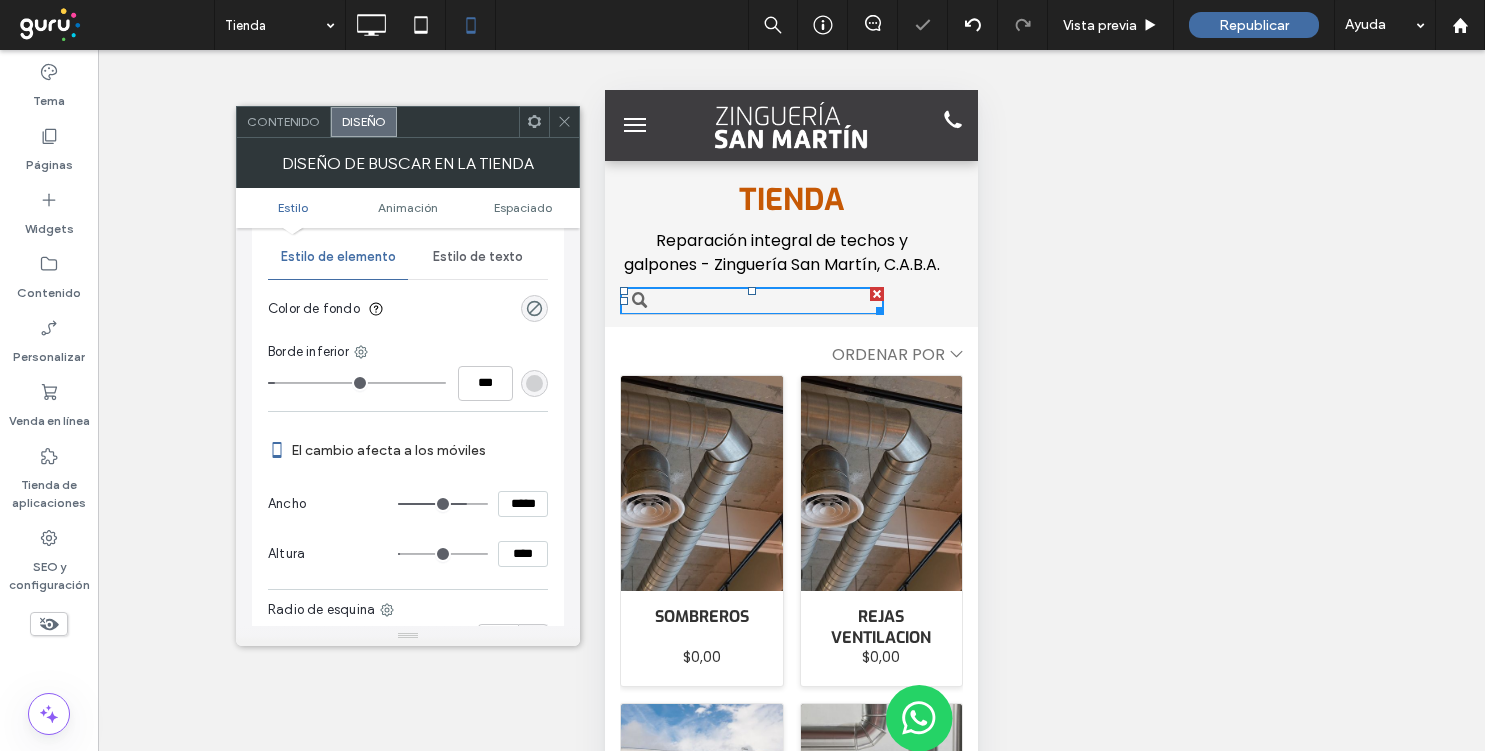 click 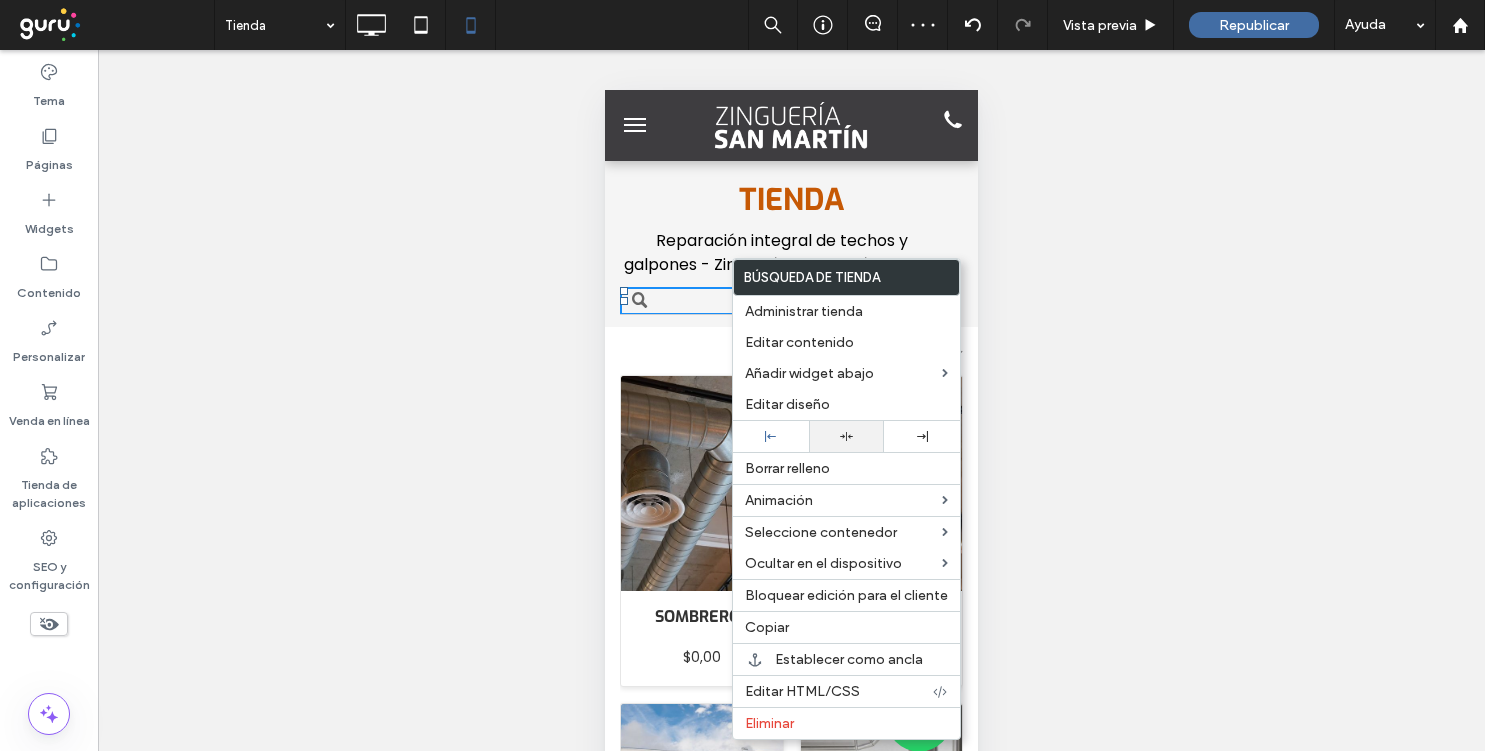 click at bounding box center (847, 436) 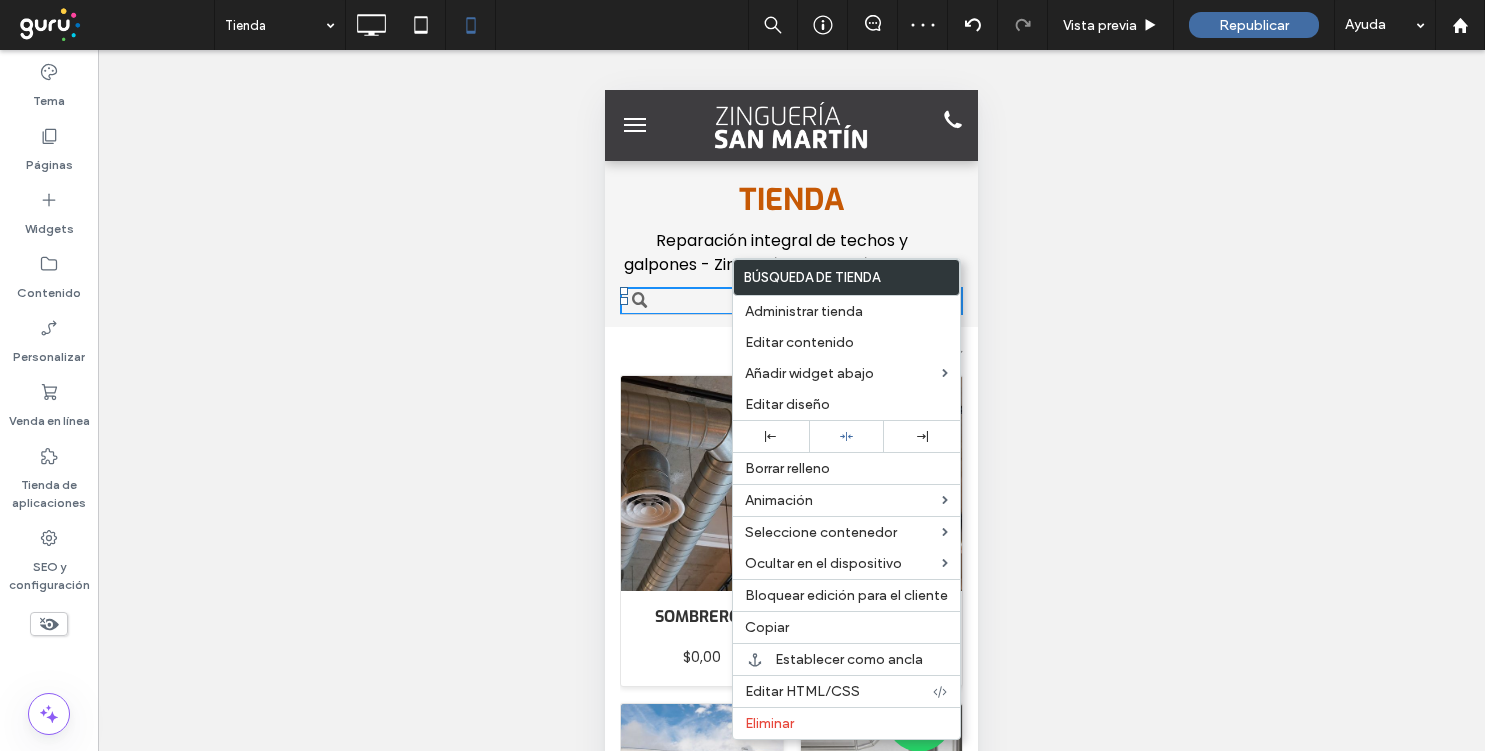 click on "Hacer visible?
Sí
Hacer visible?
Sí" at bounding box center (791, 425) 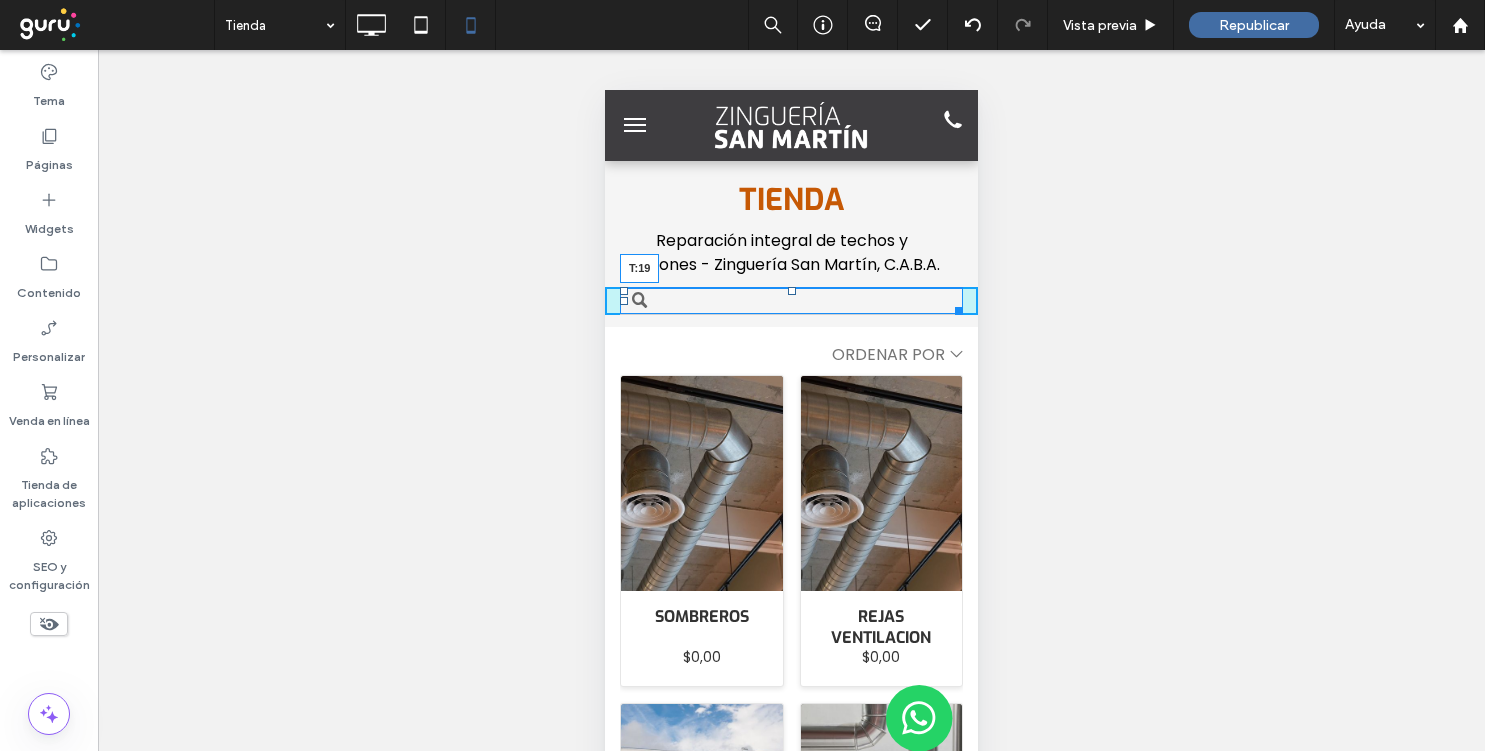 drag, startPoint x: 791, startPoint y: 290, endPoint x: 791, endPoint y: 309, distance: 19 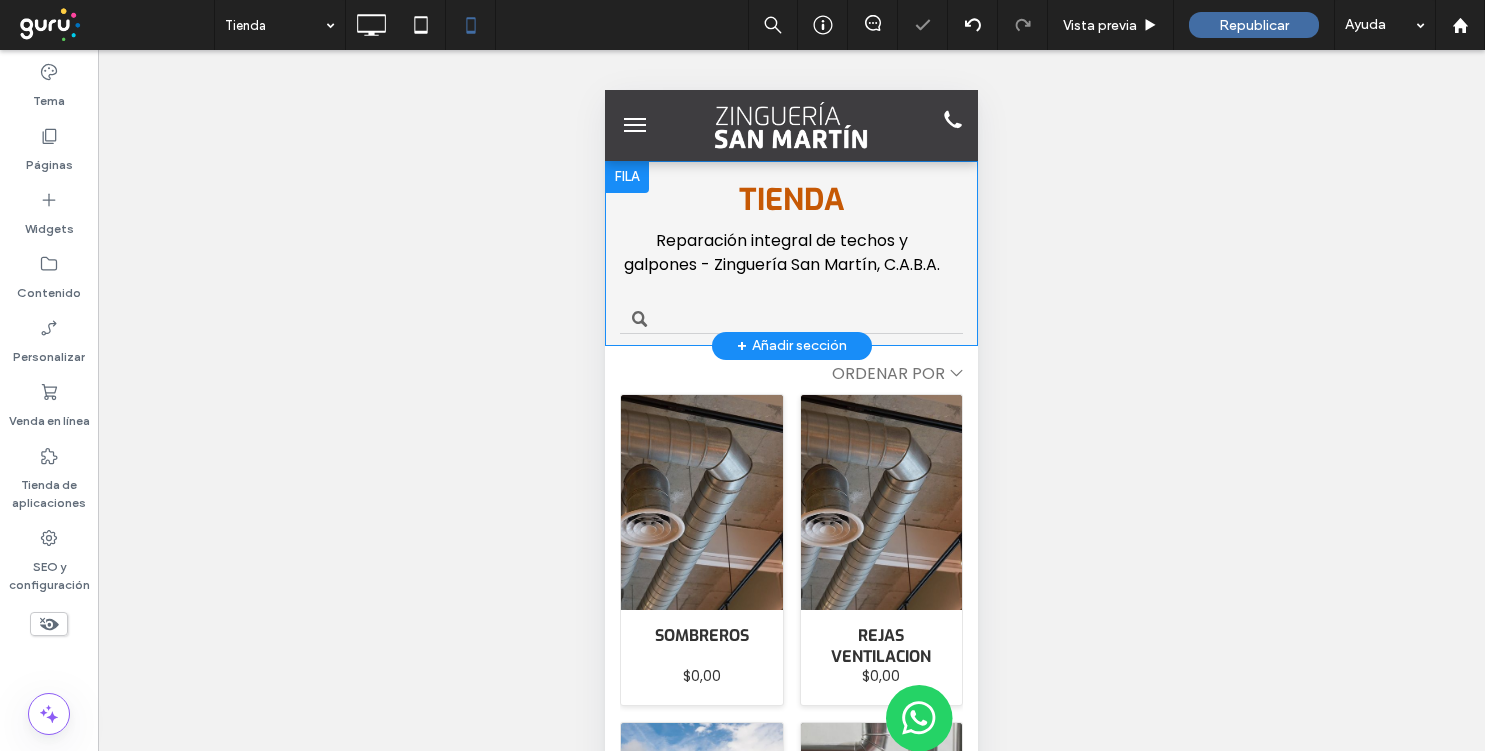 click on "TIENDA
Reparación integral de techos y galpones - Zinguería [CITY]
Click To Paste" at bounding box center [791, 230] 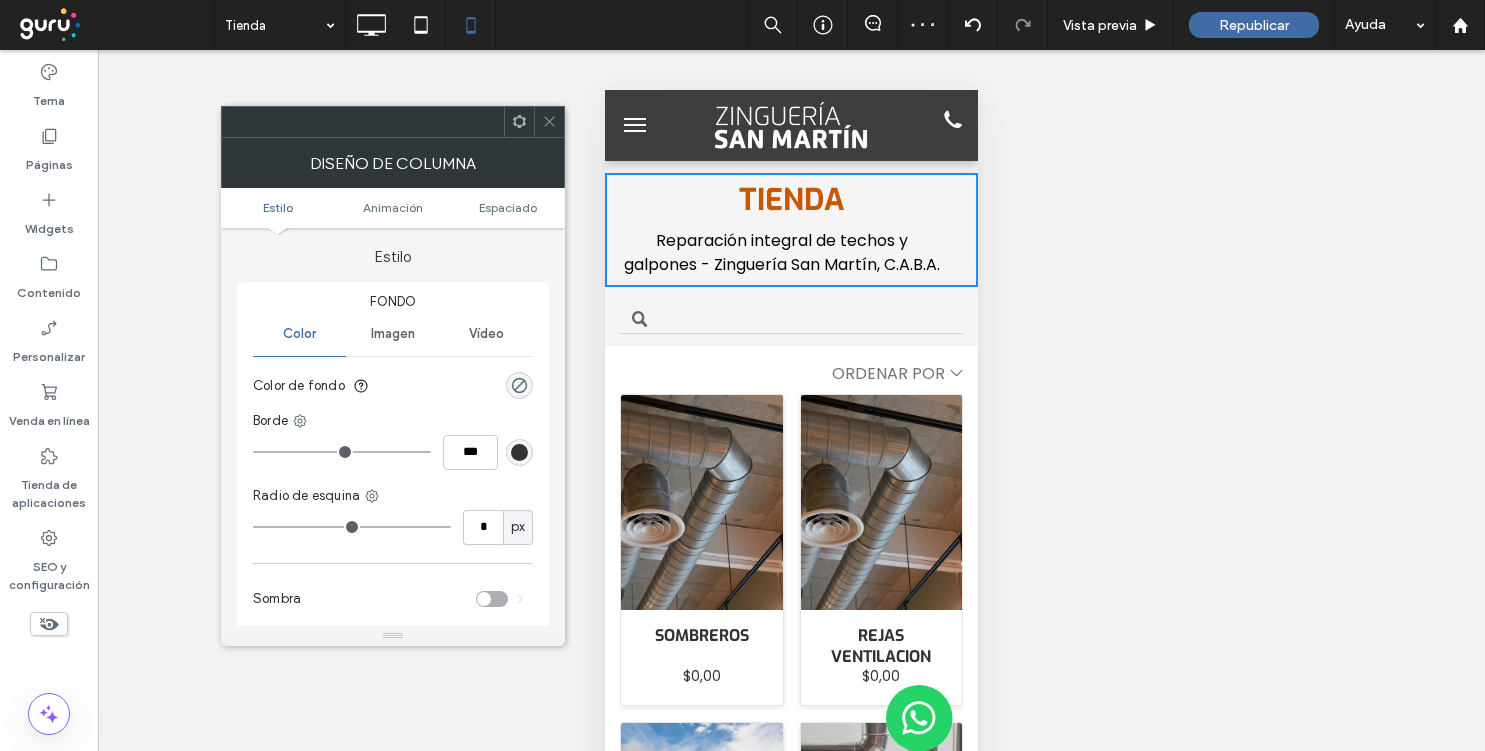 click at bounding box center [549, 122] 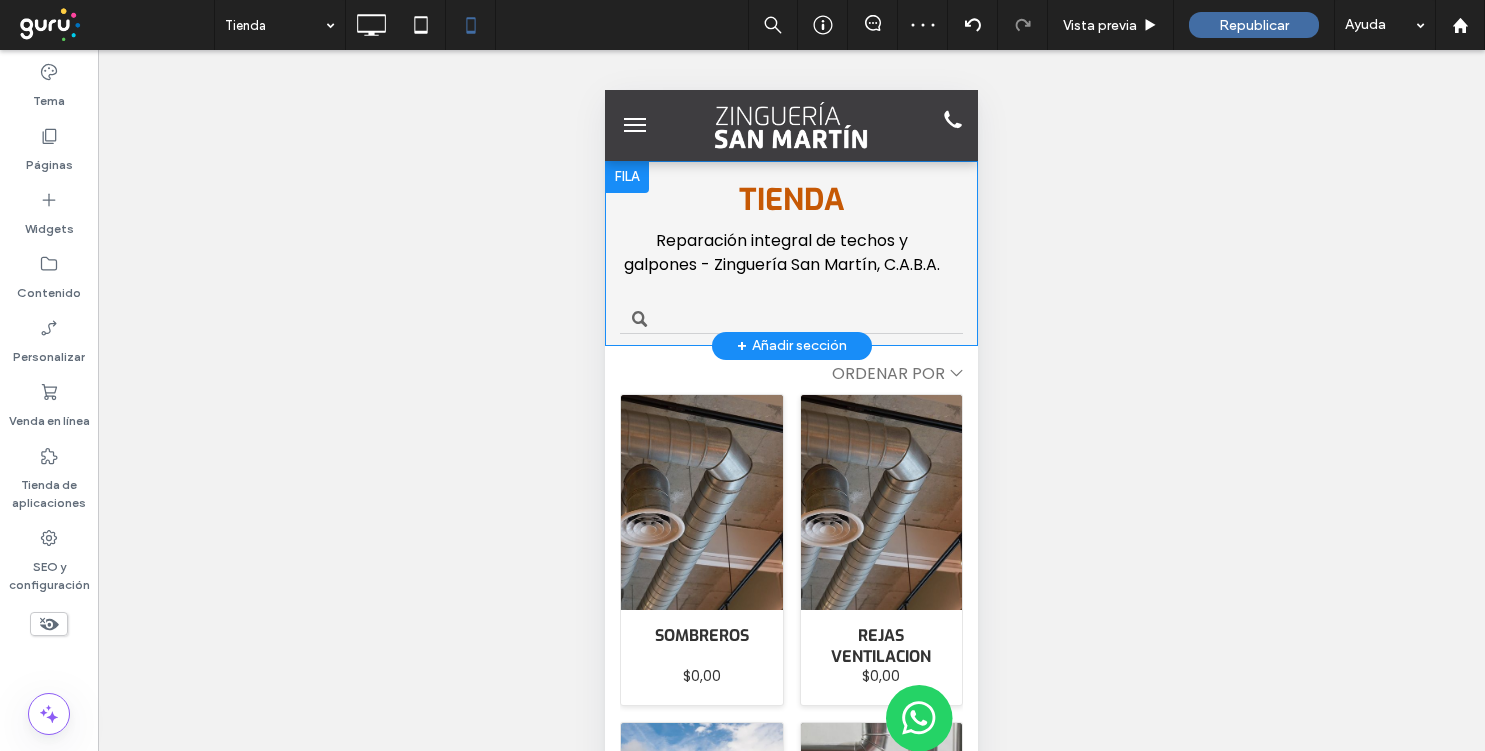 click at bounding box center [627, 177] 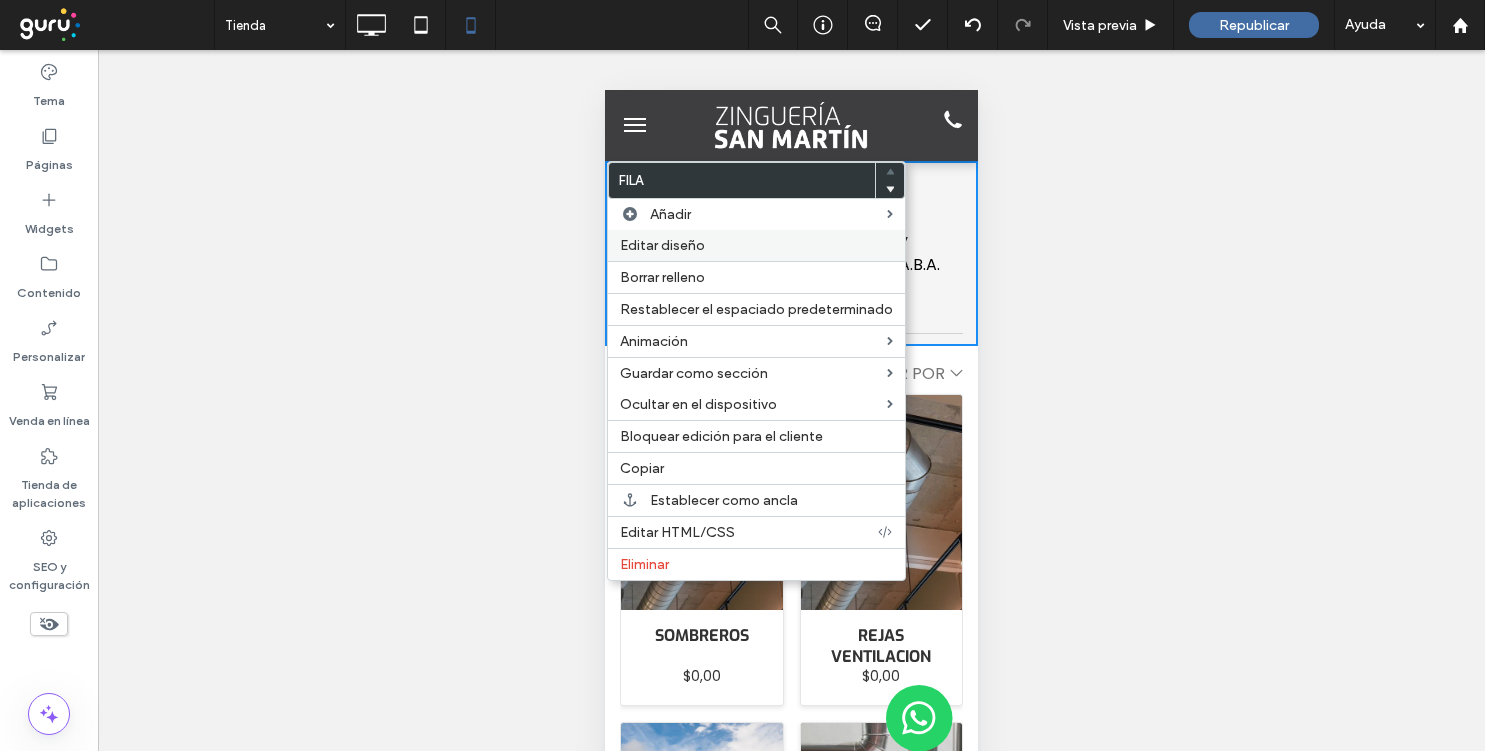 click on "Editar diseño" at bounding box center [662, 245] 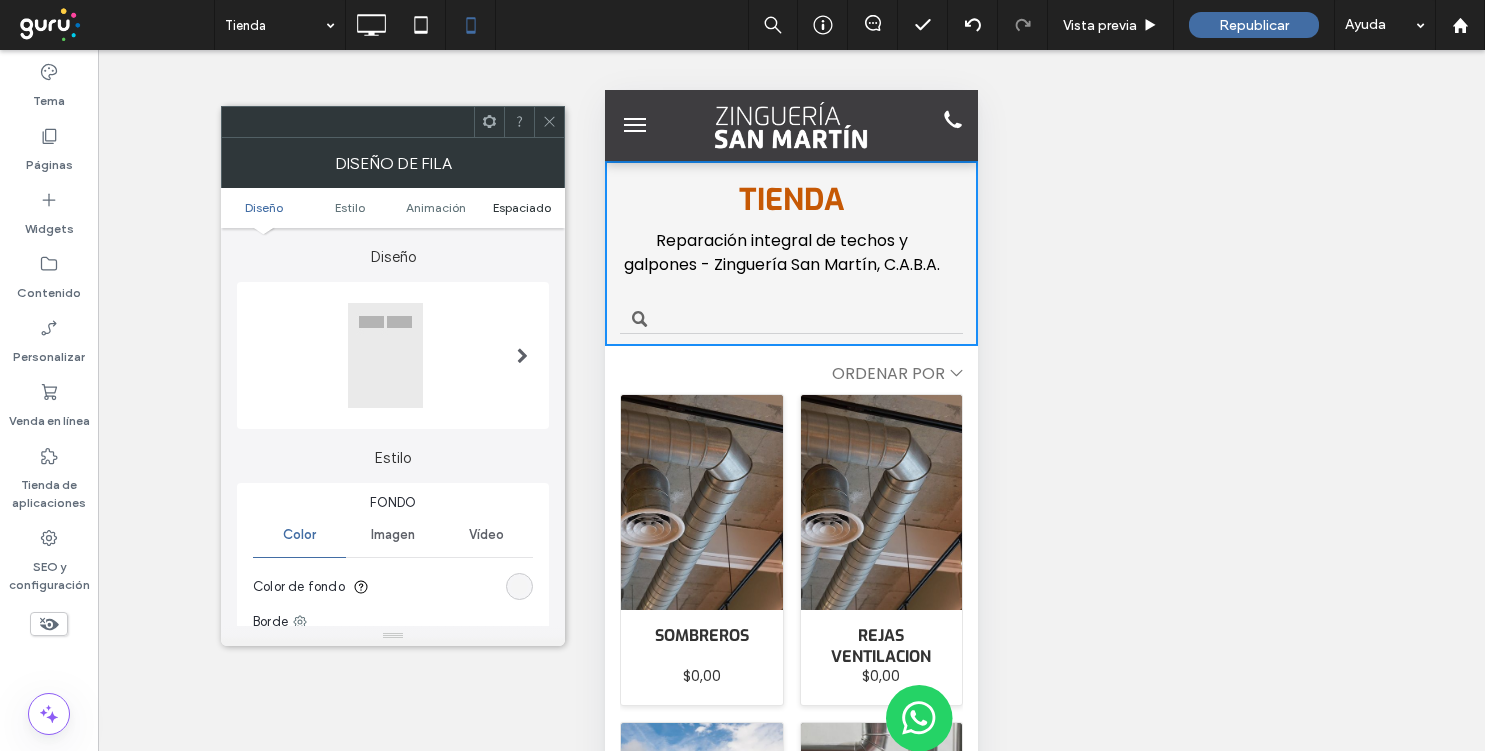 click on "Espaciado" at bounding box center [522, 207] 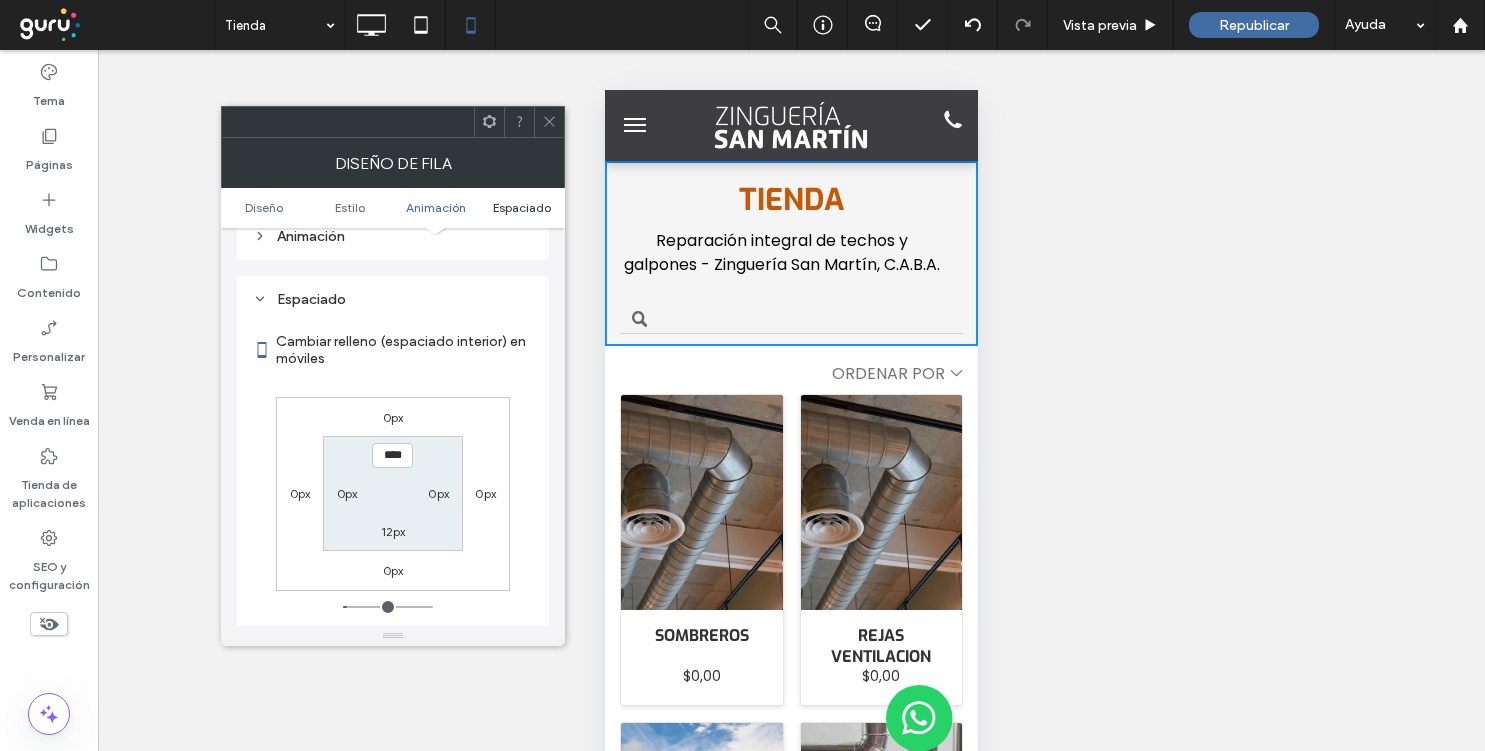 scroll, scrollTop: 596, scrollLeft: 0, axis: vertical 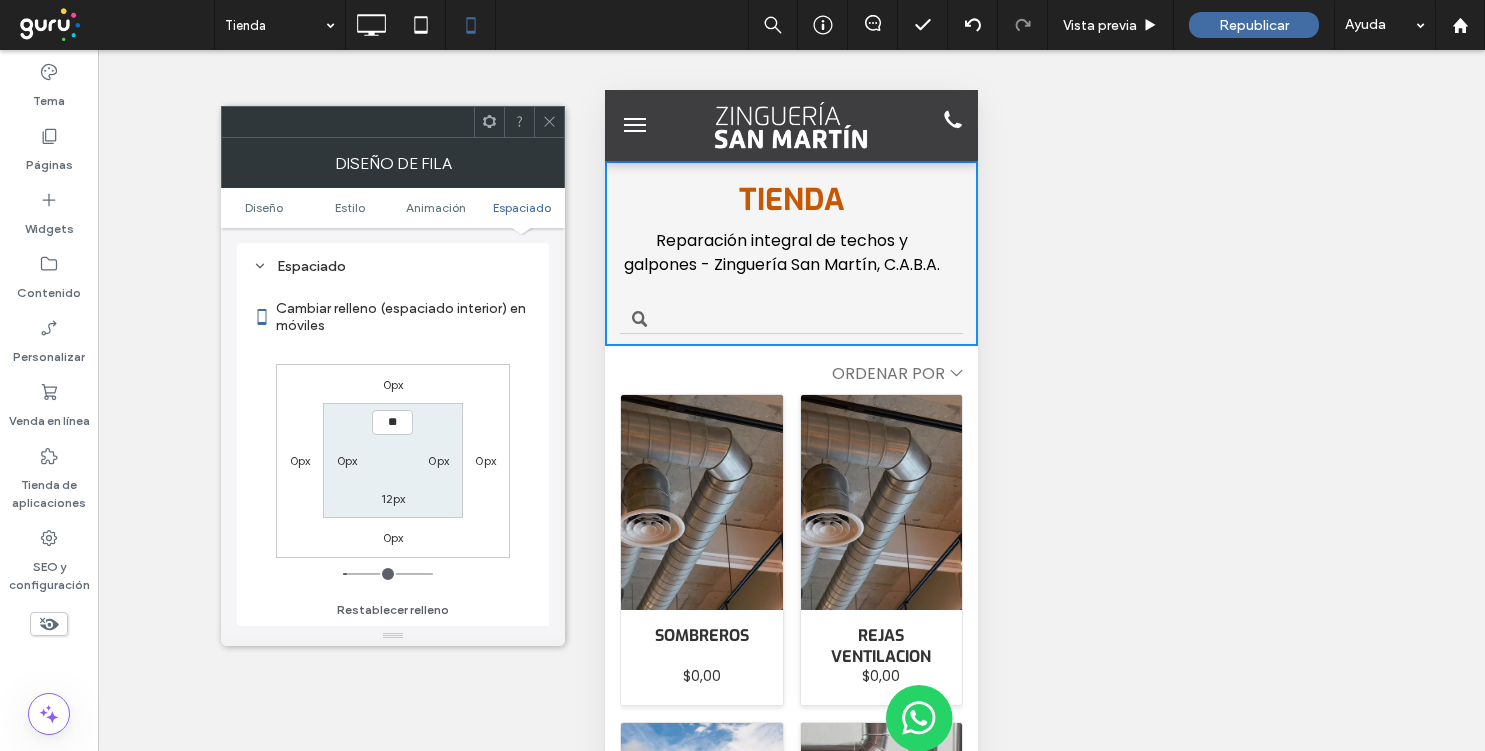 type on "****" 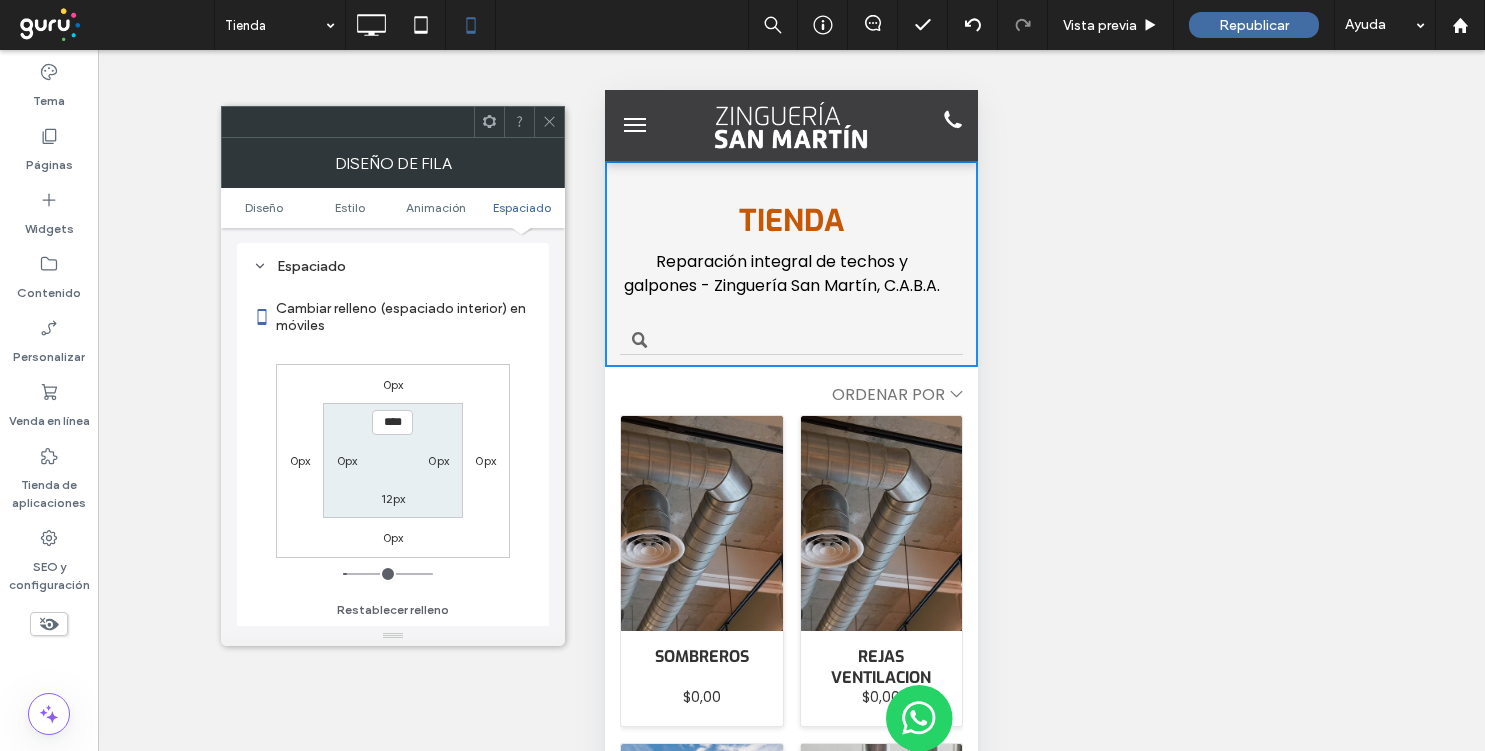 click on "12px" at bounding box center (393, 498) 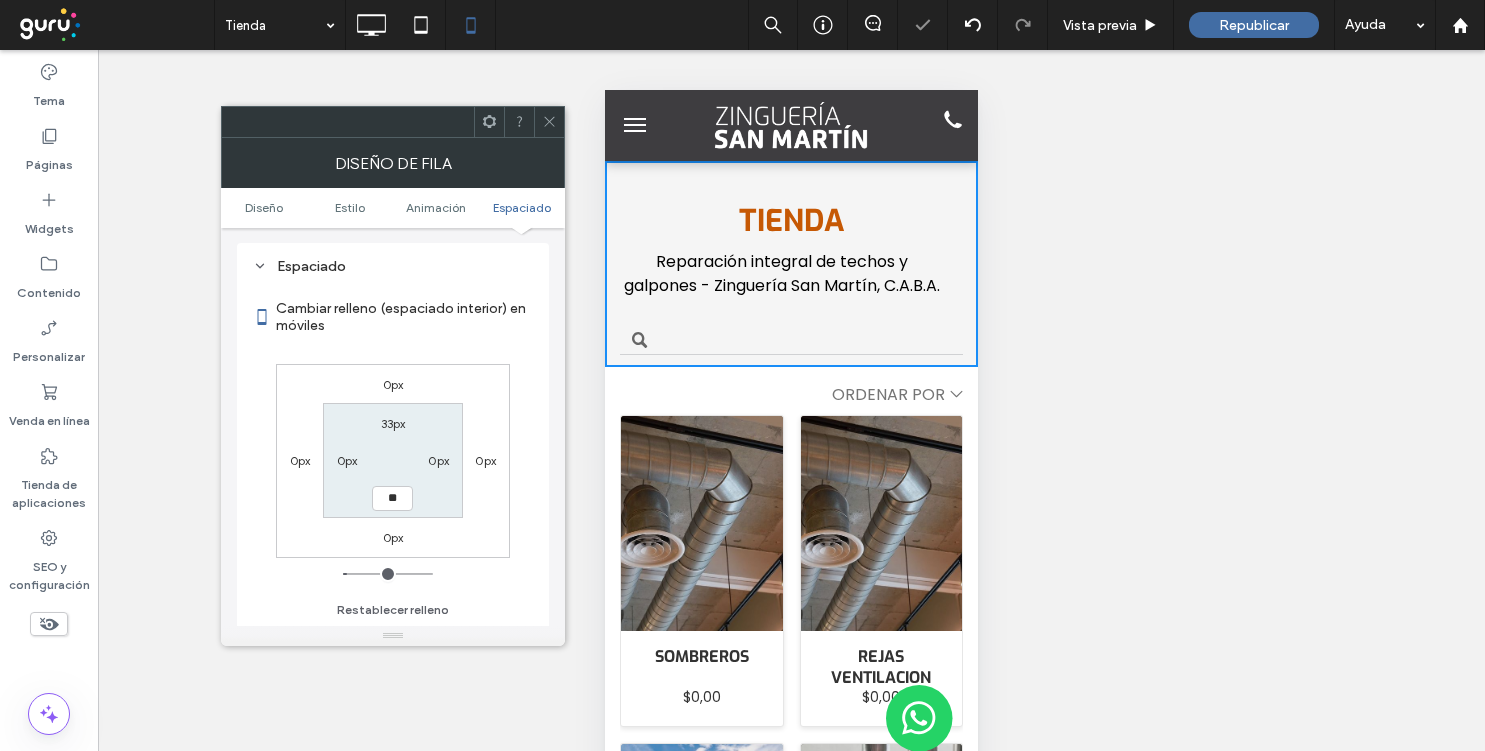 type on "**" 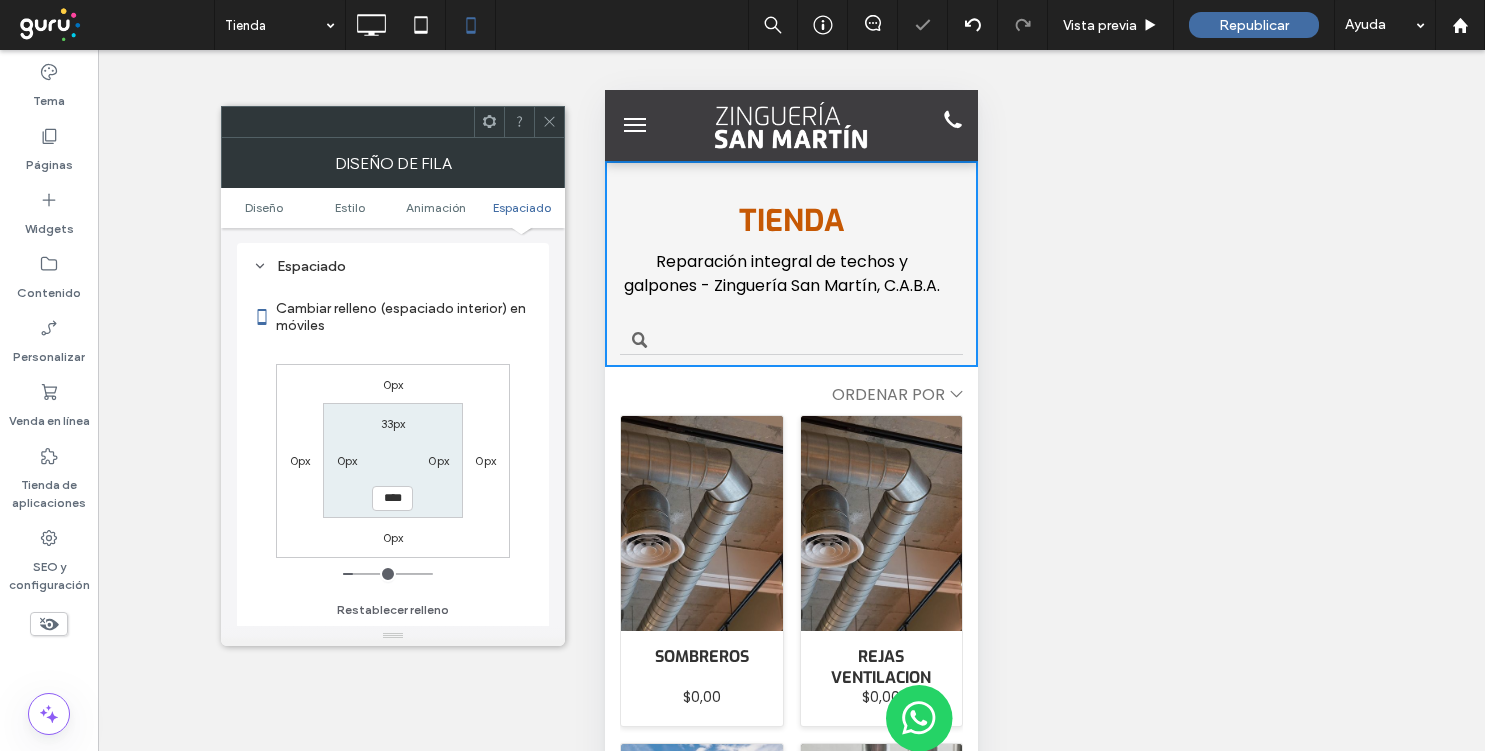 click on "33px" at bounding box center (393, 423) 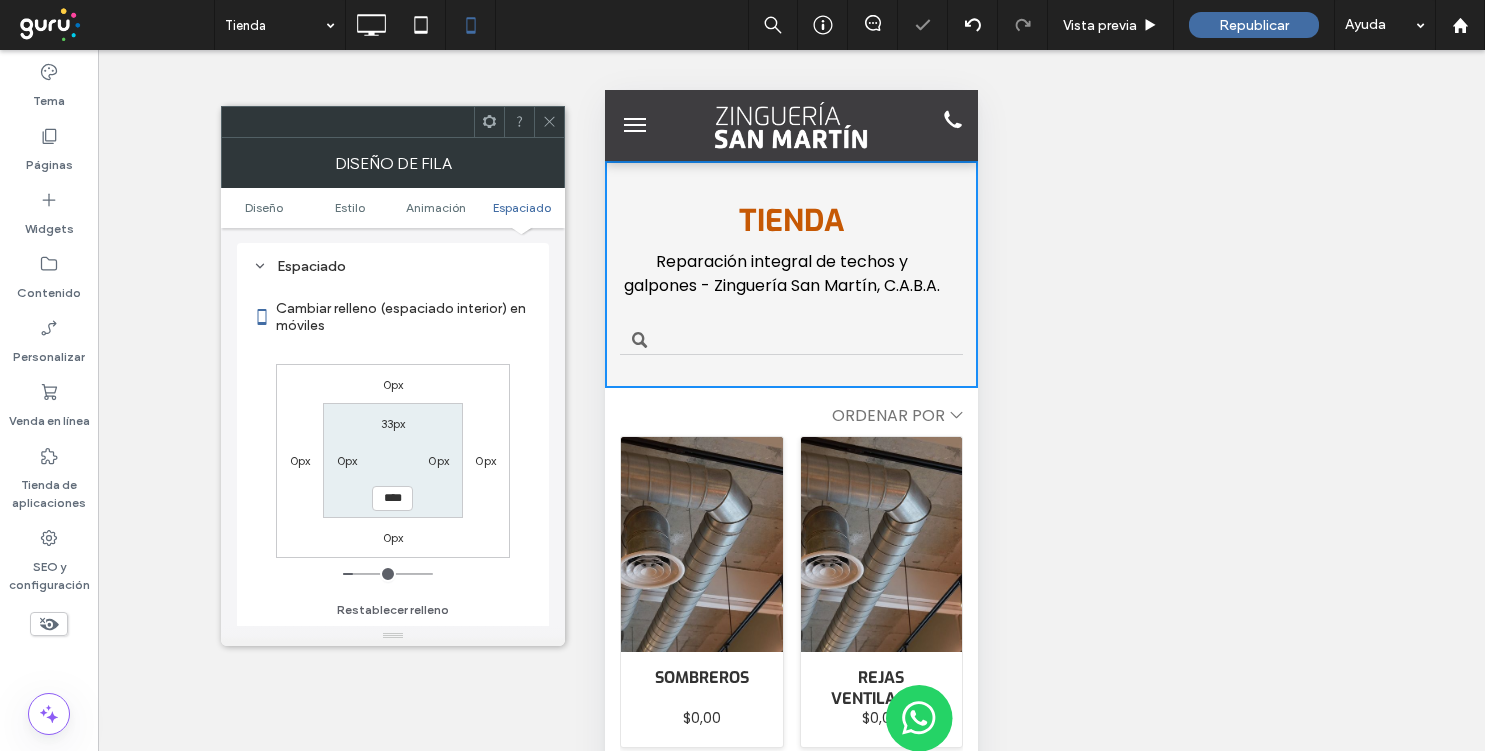 click at bounding box center (549, 122) 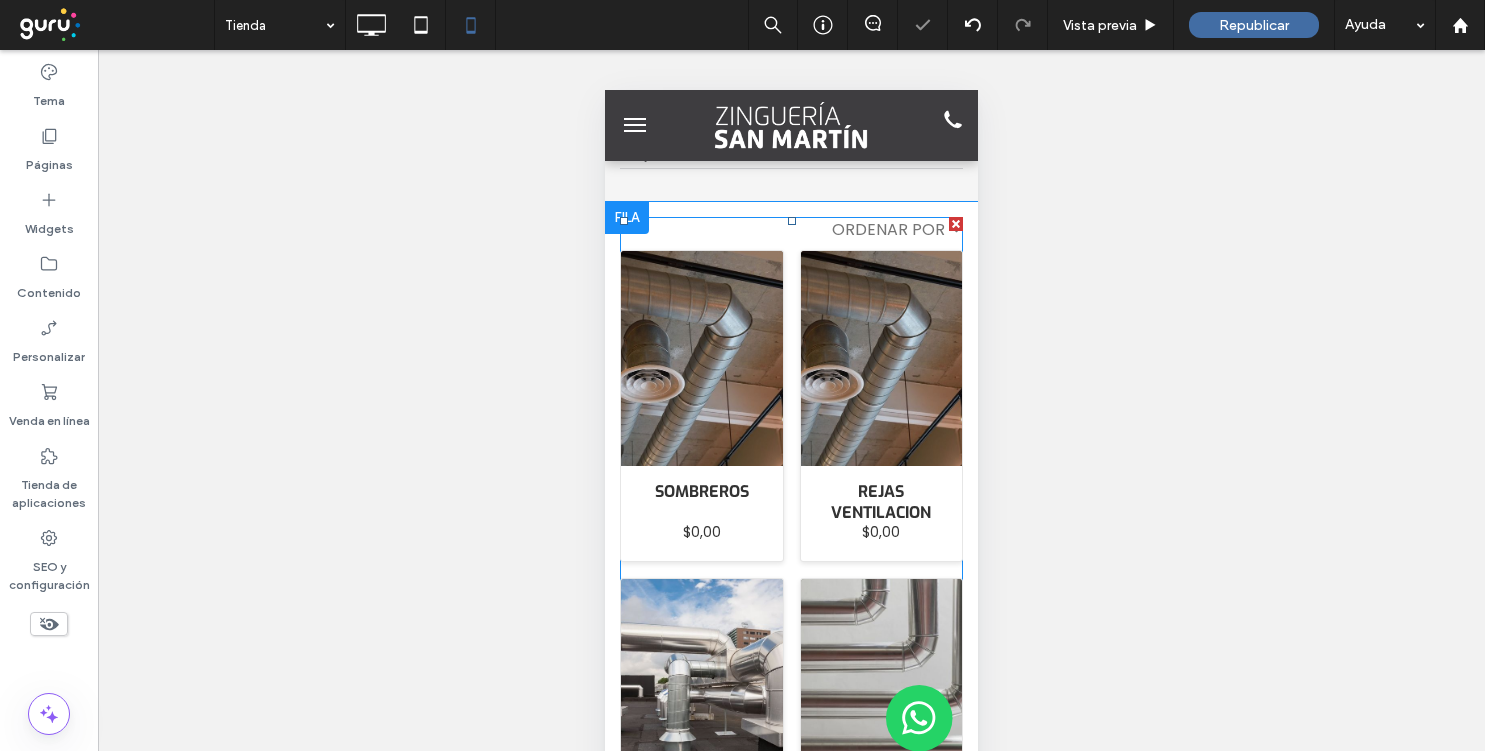 scroll, scrollTop: 340, scrollLeft: 0, axis: vertical 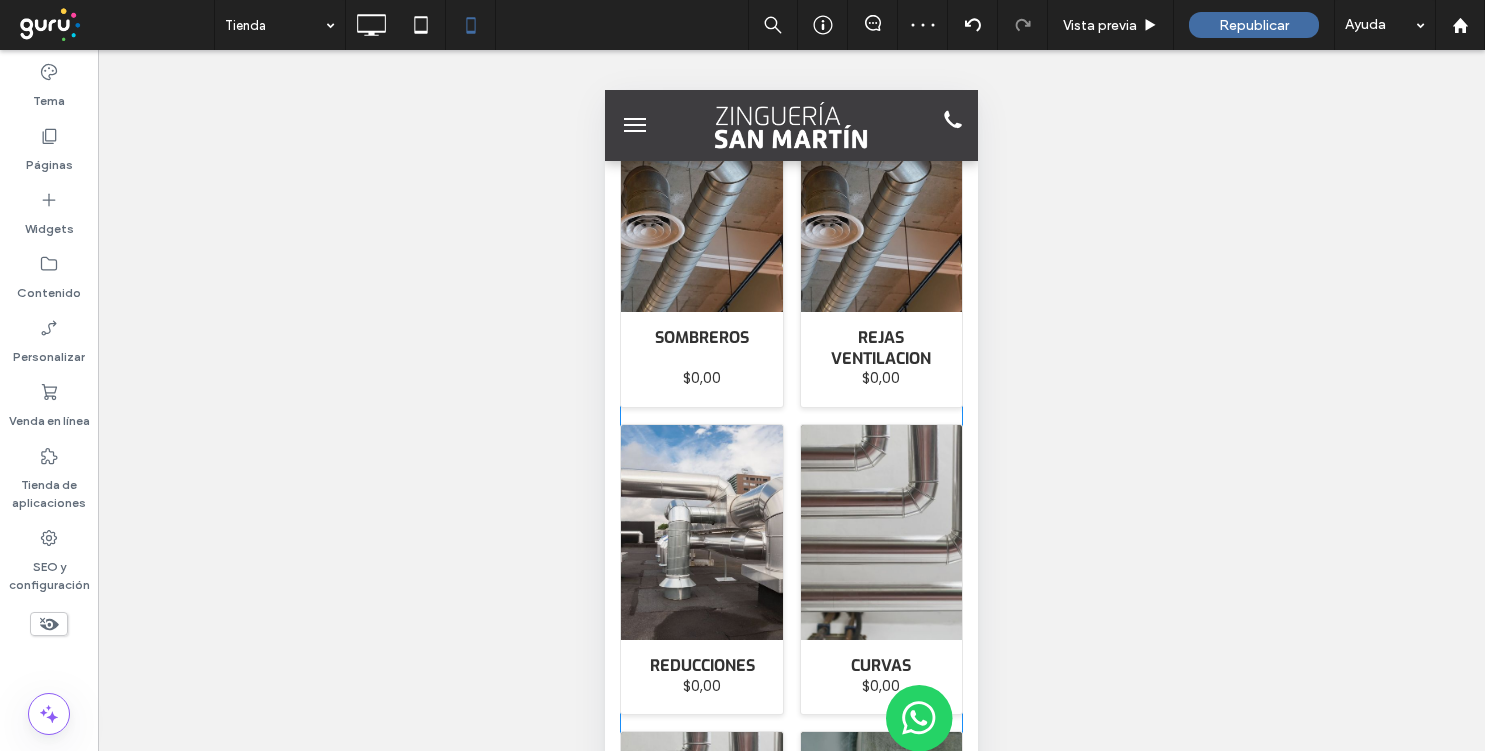 click at bounding box center [791, 996] 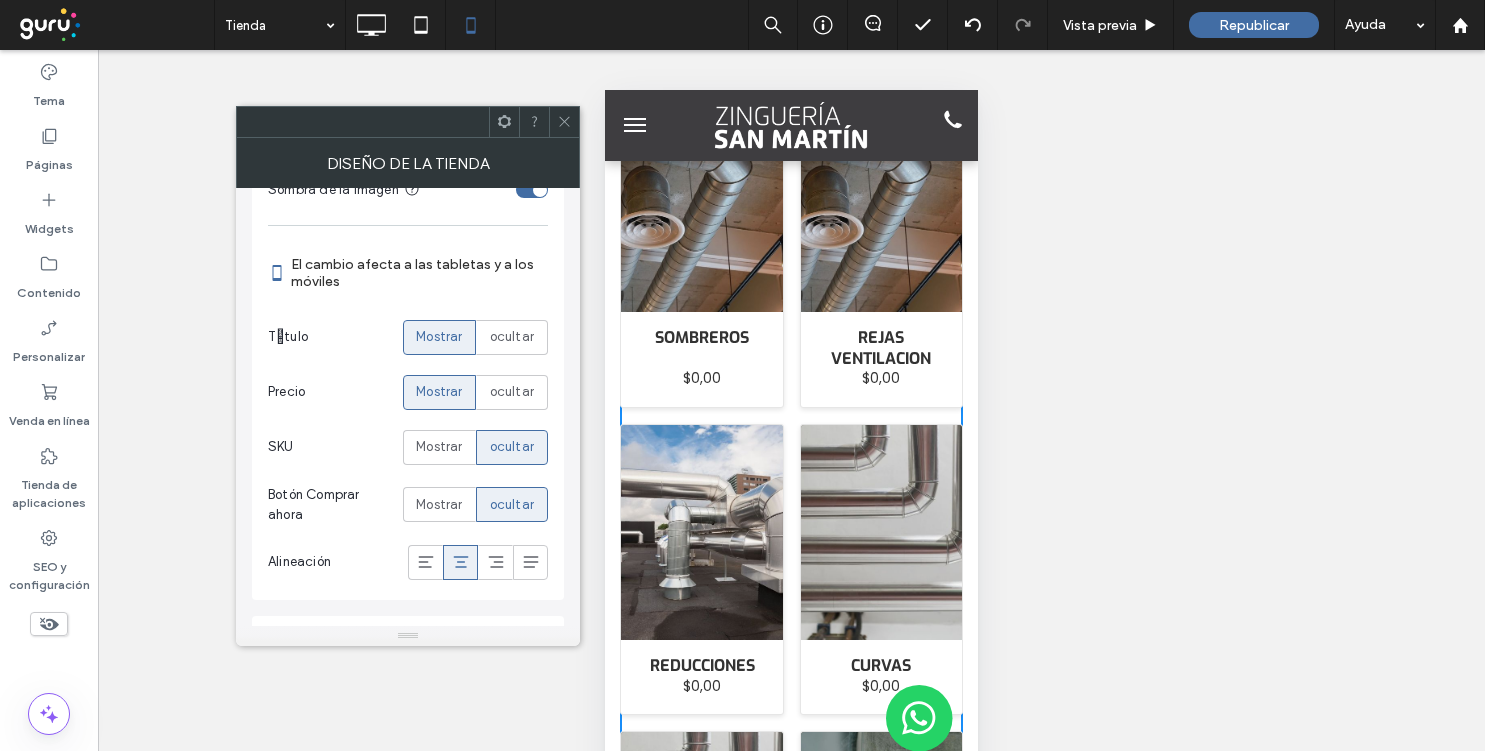 scroll, scrollTop: 927, scrollLeft: 0, axis: vertical 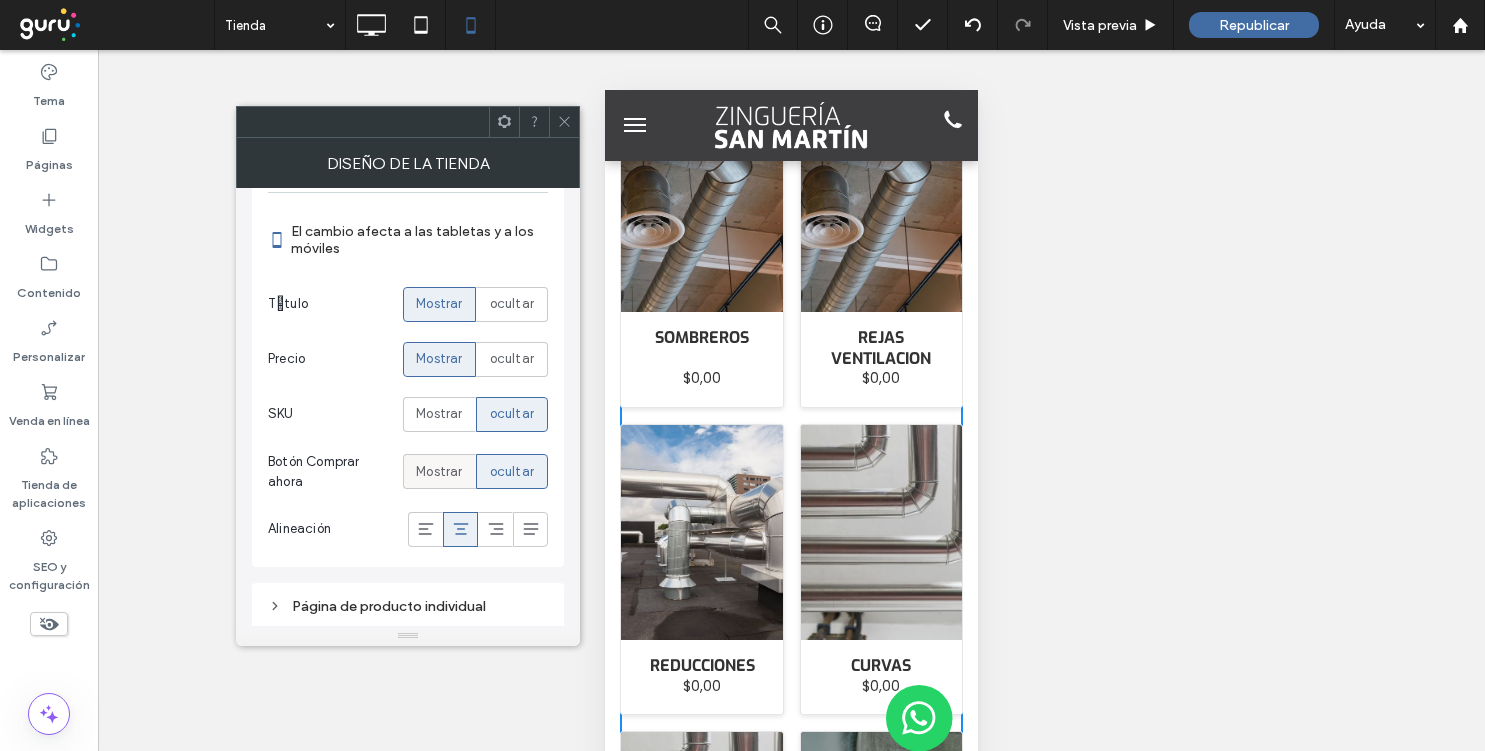 click on "Mostrar" at bounding box center [439, 472] 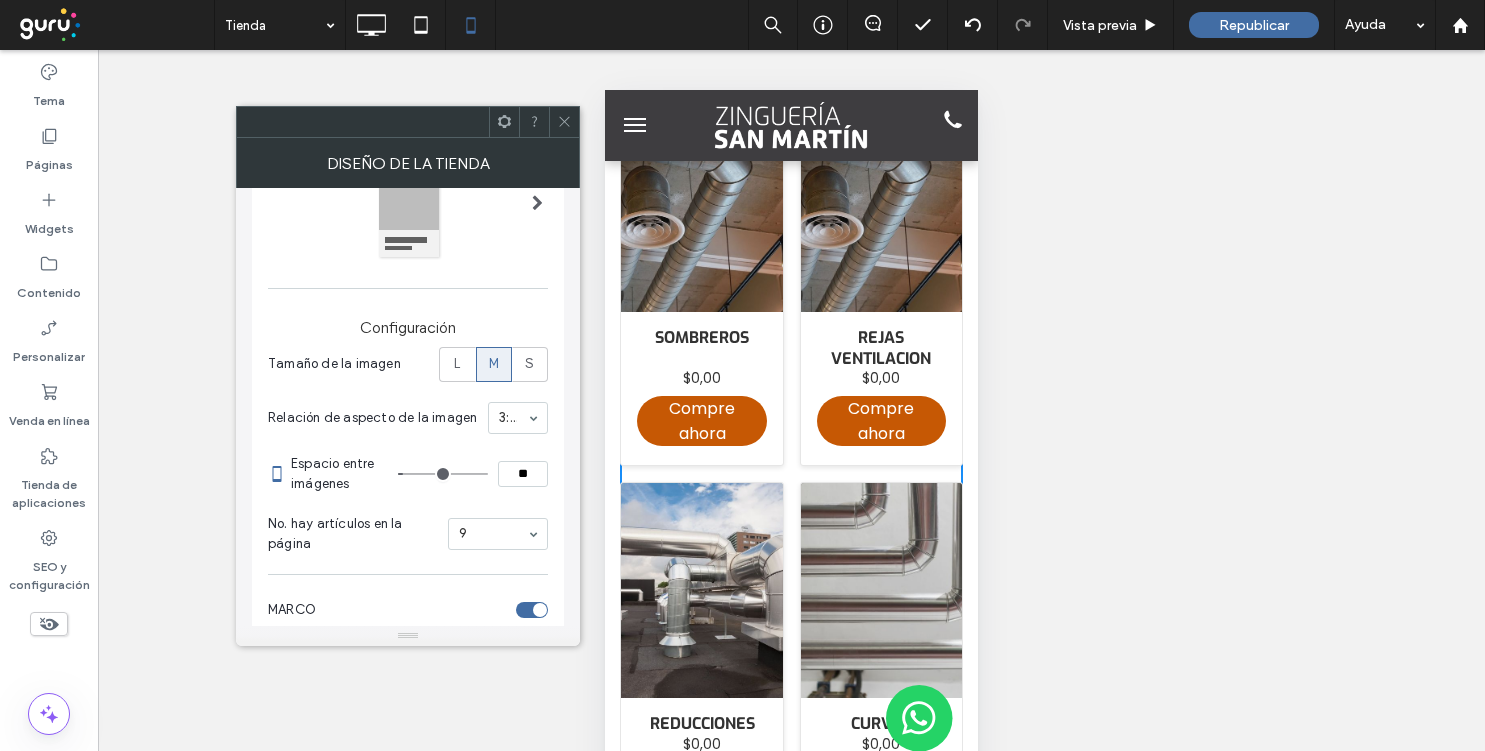 scroll, scrollTop: 430, scrollLeft: 0, axis: vertical 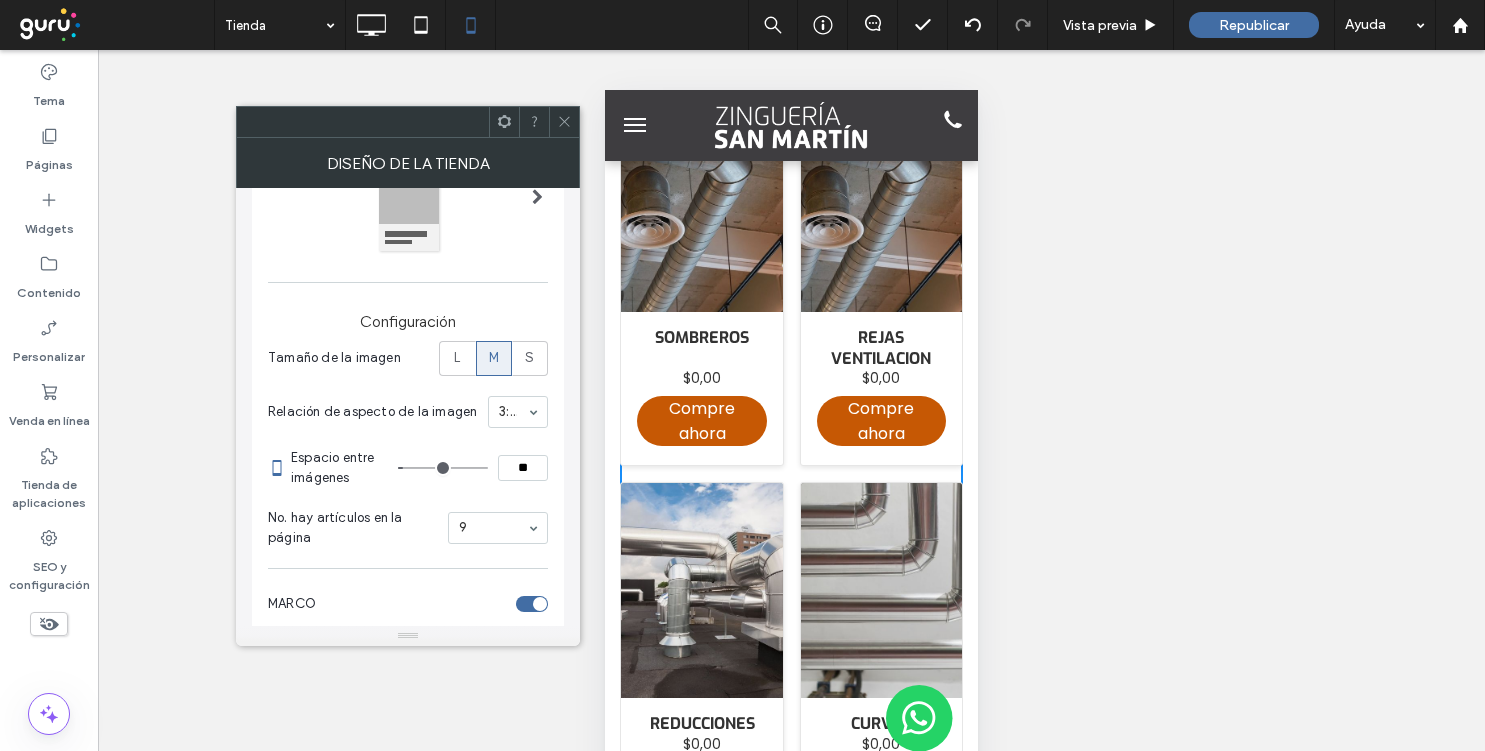 click on "**" at bounding box center [523, 468] 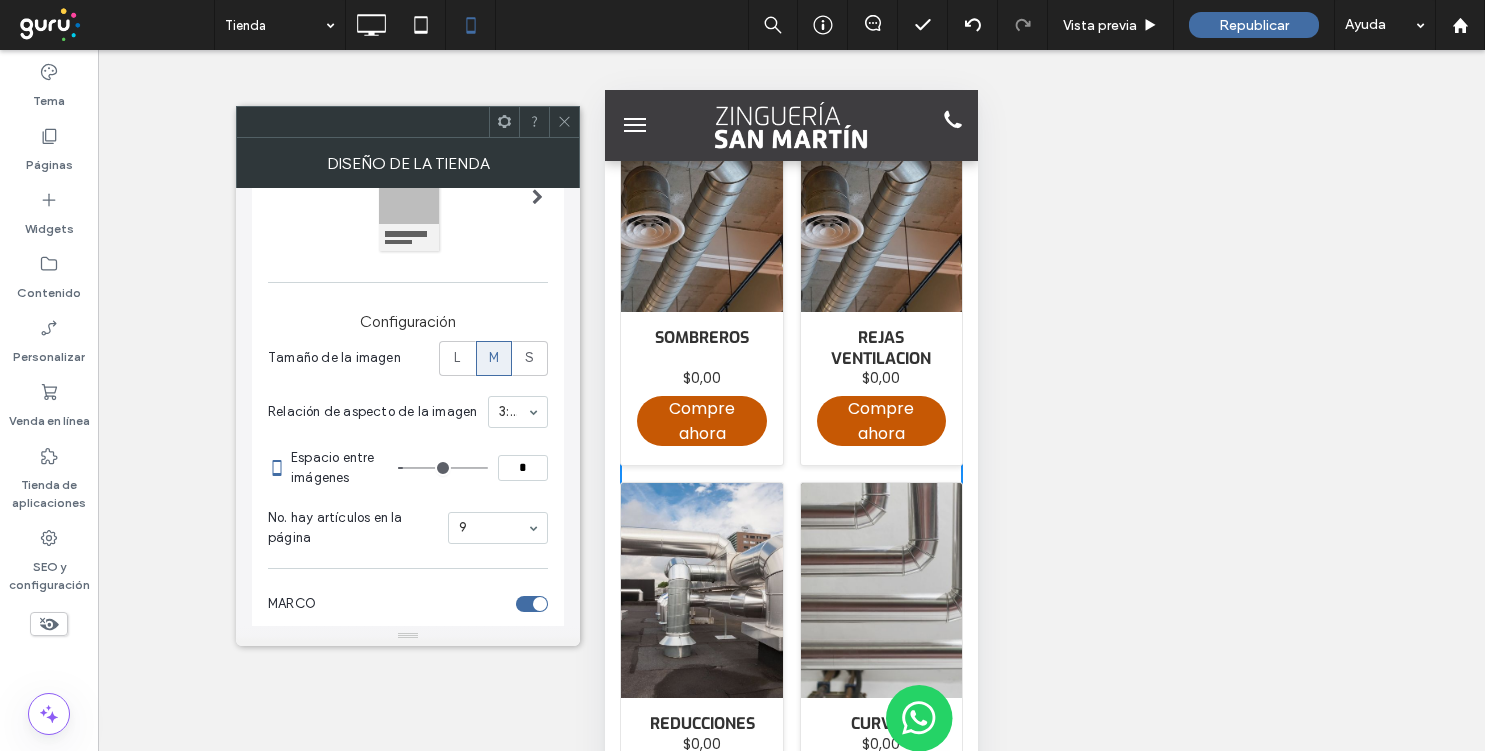 type on "*" 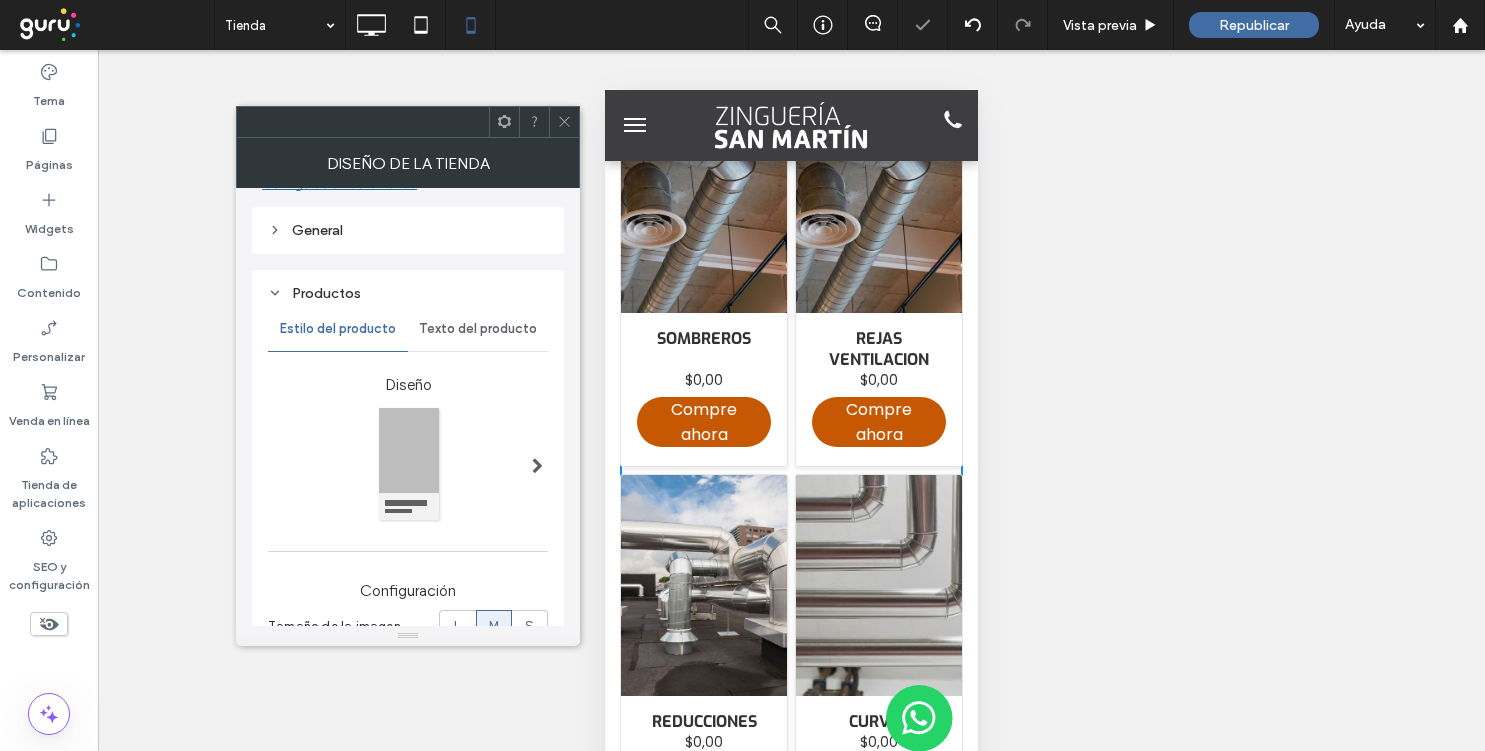 scroll, scrollTop: 102, scrollLeft: 0, axis: vertical 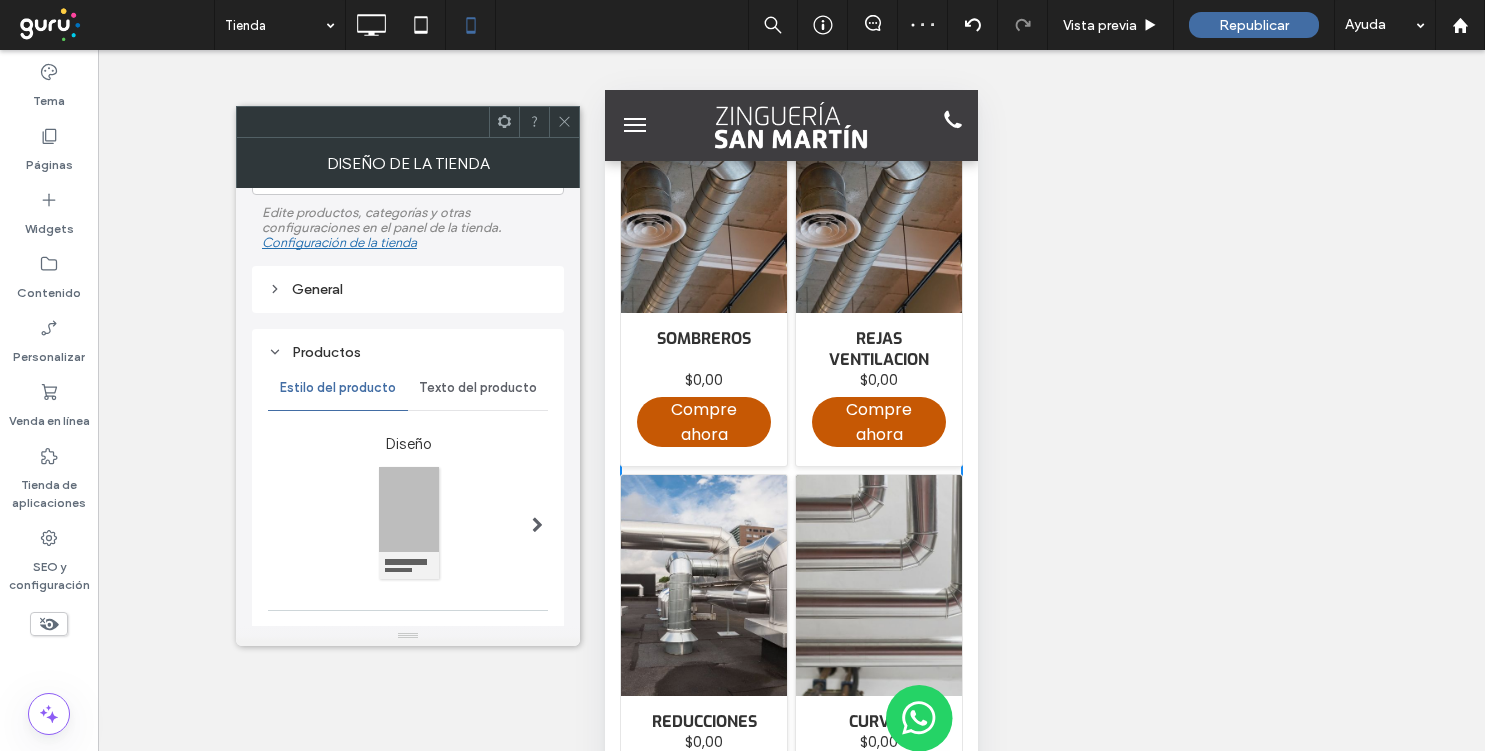 click on "Texto del producto" at bounding box center (478, 388) 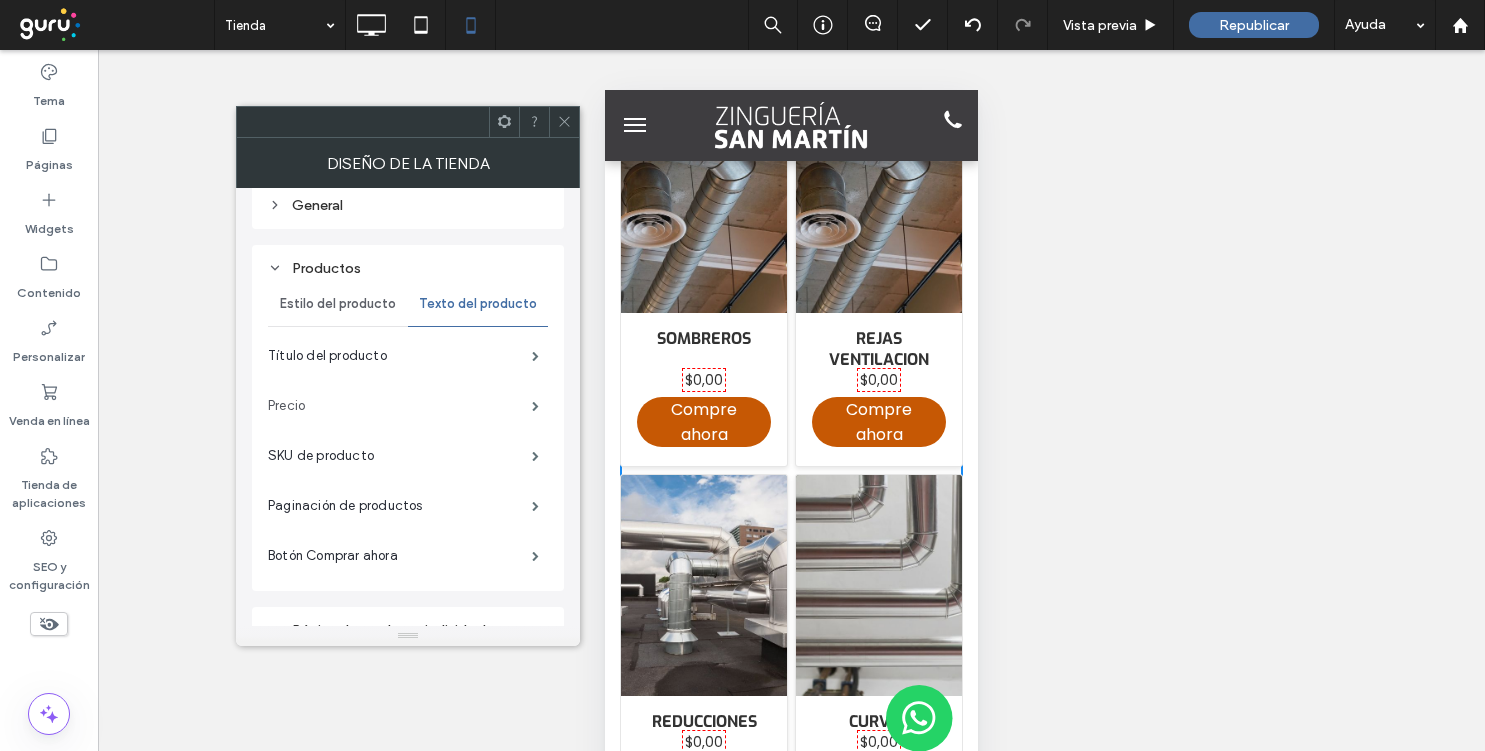 scroll, scrollTop: 335, scrollLeft: 0, axis: vertical 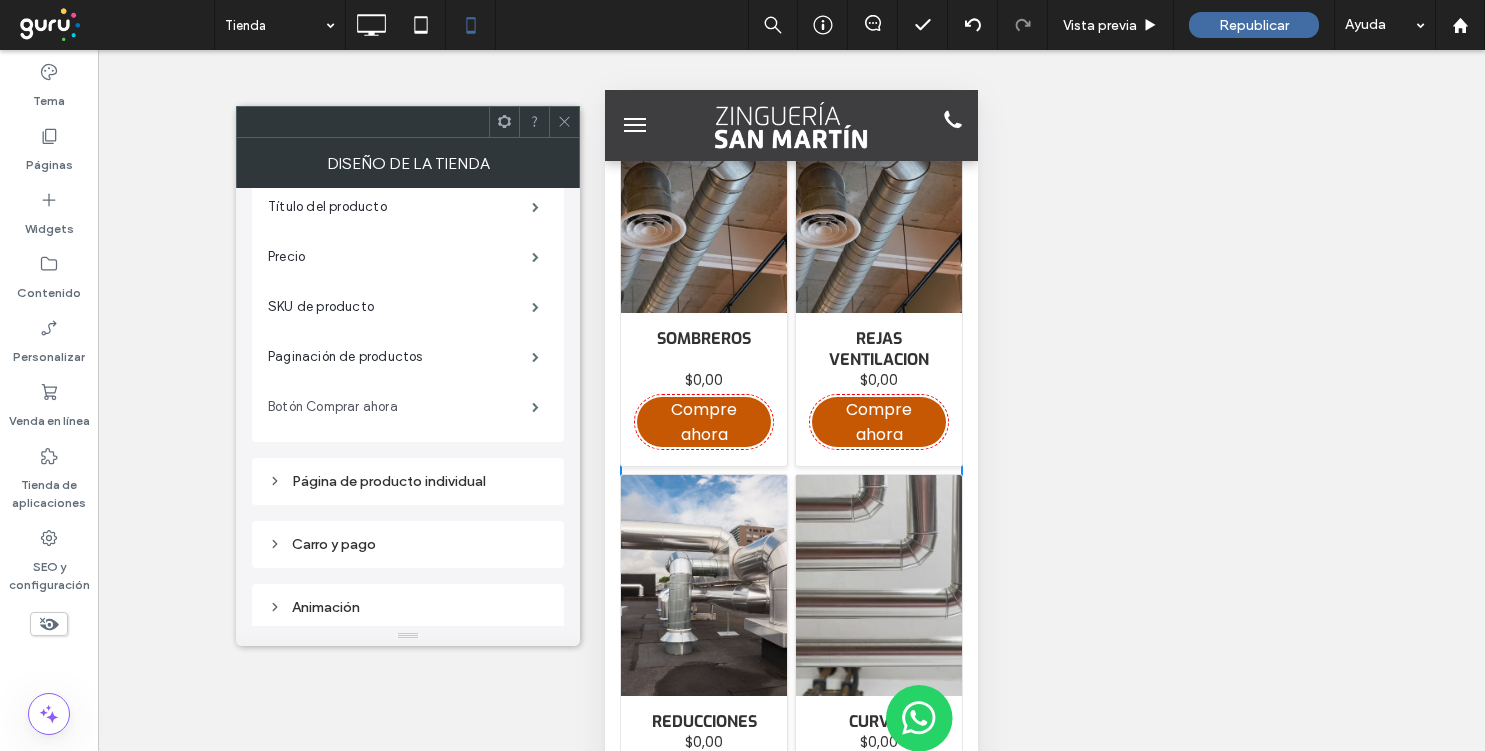 click on "Botón Comprar ahora" at bounding box center [400, 407] 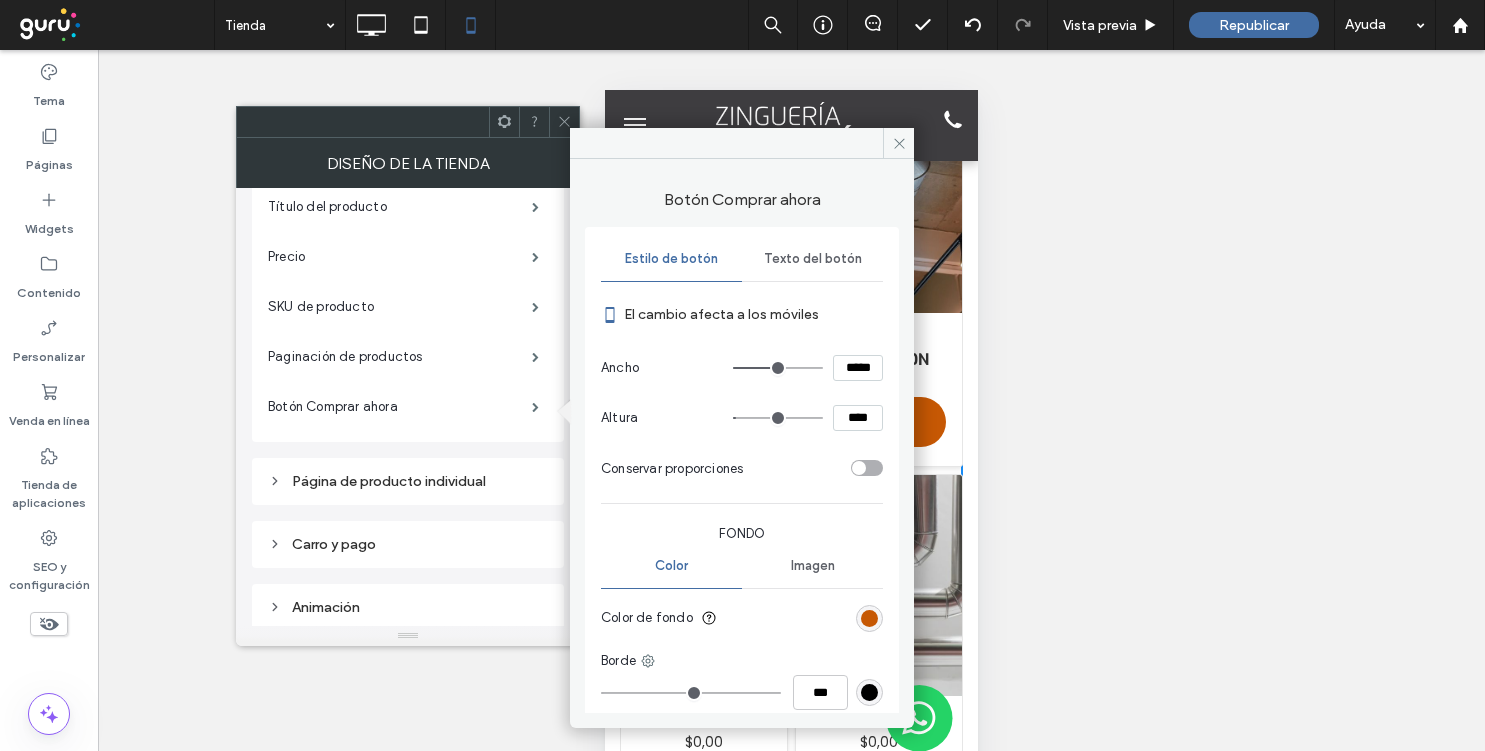 drag, startPoint x: 789, startPoint y: 145, endPoint x: 573, endPoint y: 141, distance: 216.03703 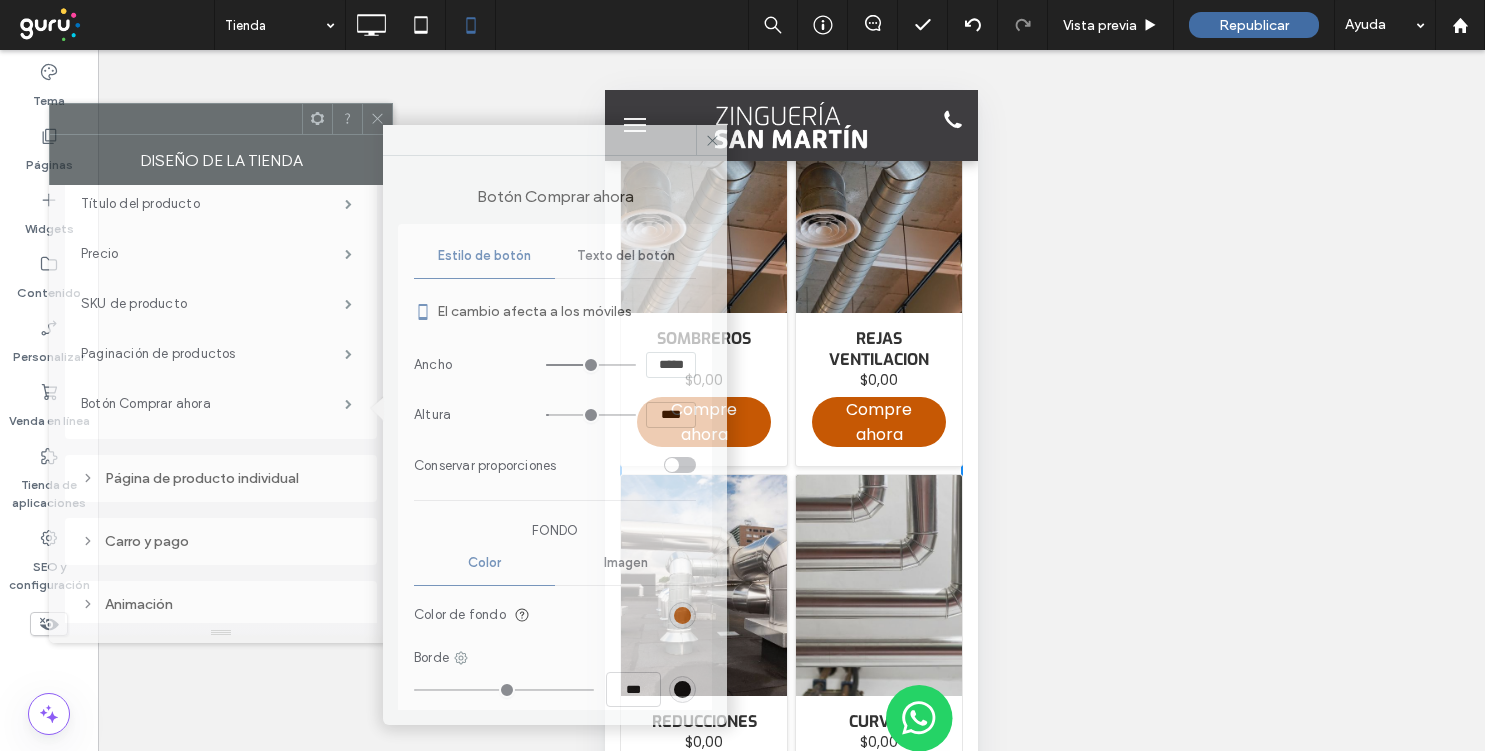 drag, startPoint x: 444, startPoint y: 128, endPoint x: 251, endPoint y: 127, distance: 193.0026 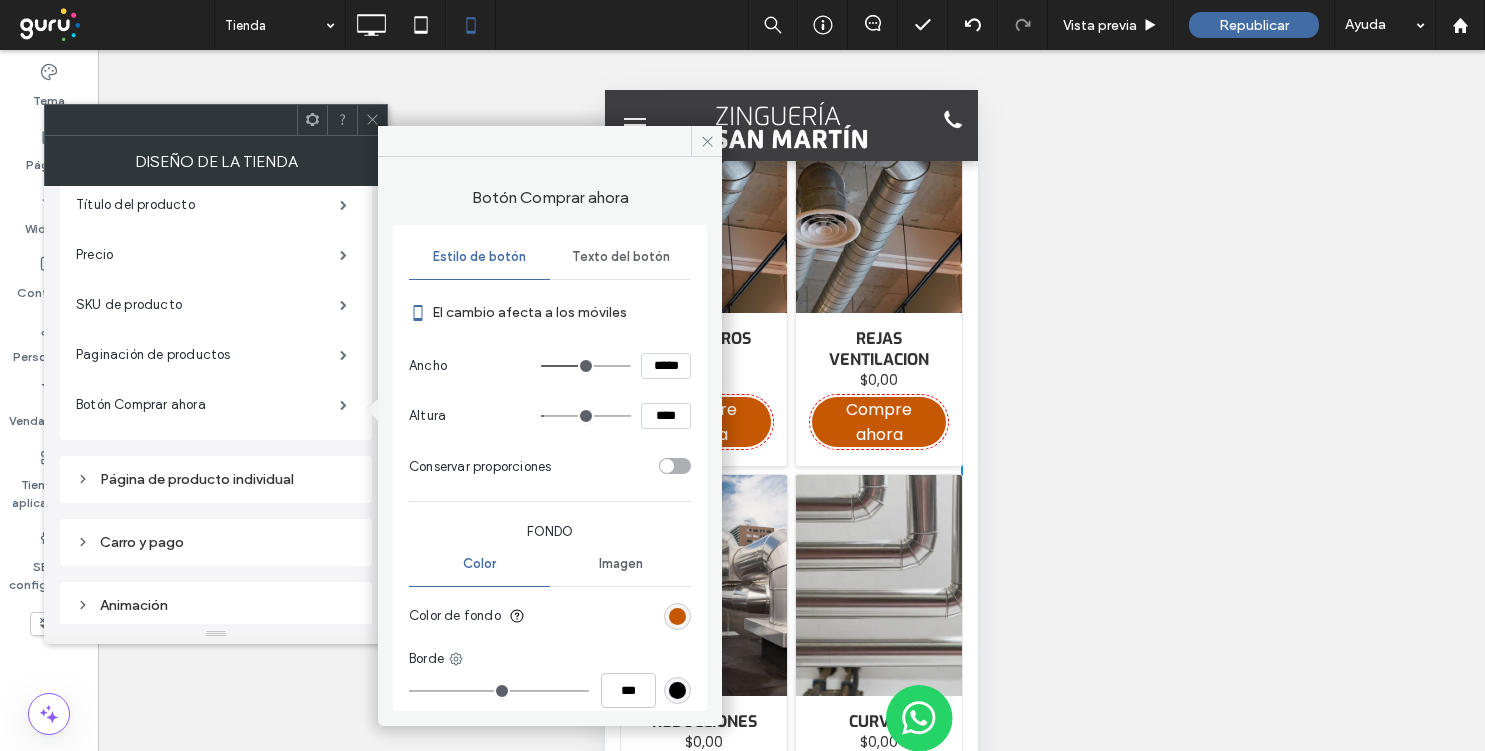 type on "***" 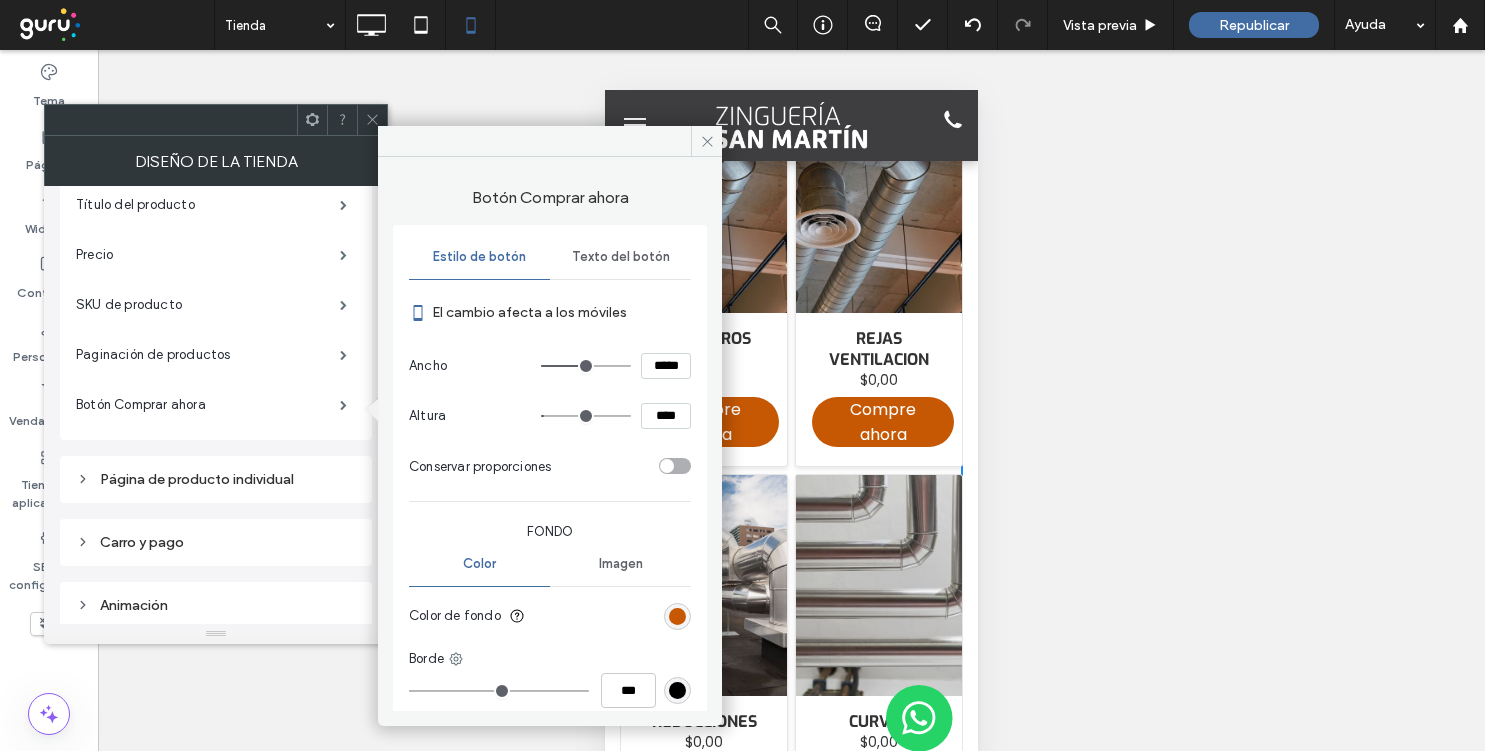 type on "***" 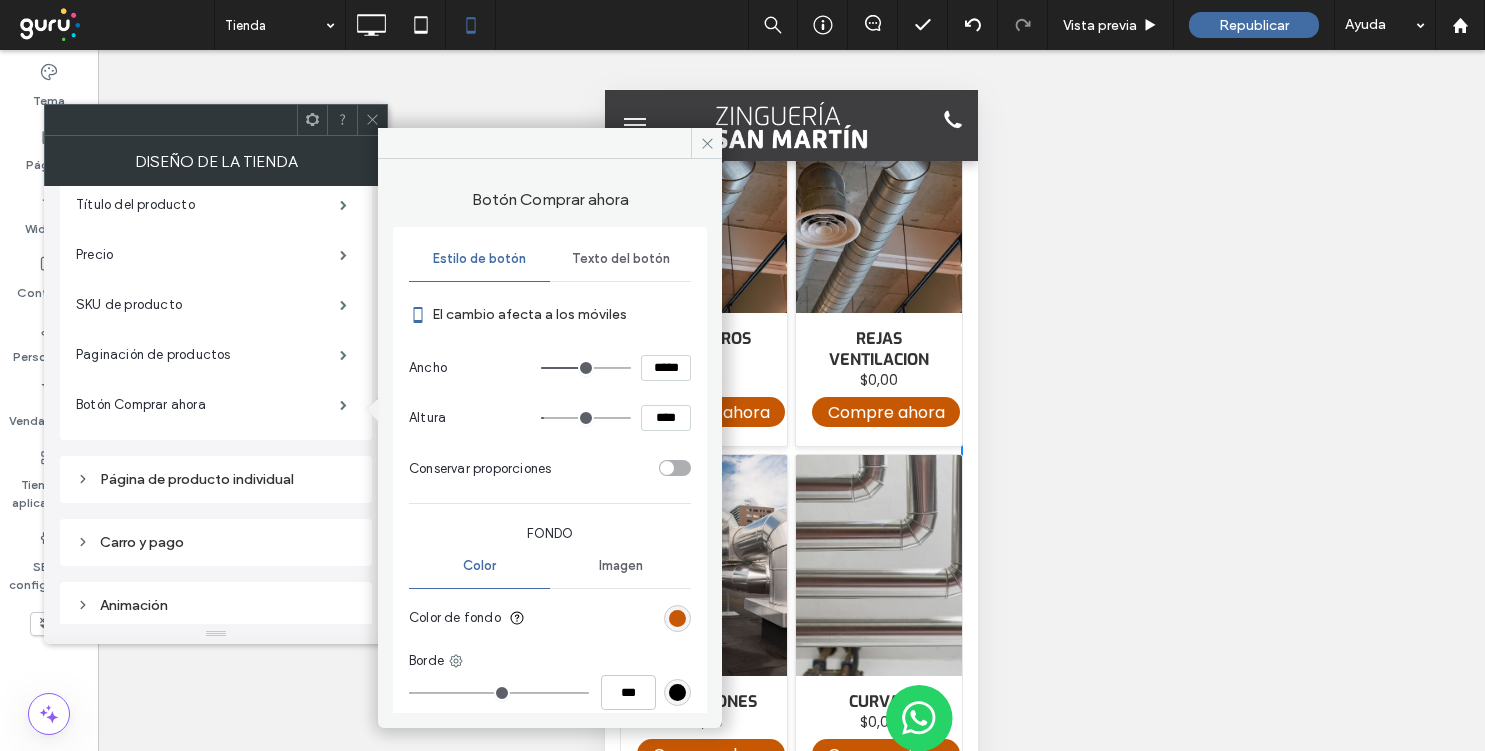 type on "***" 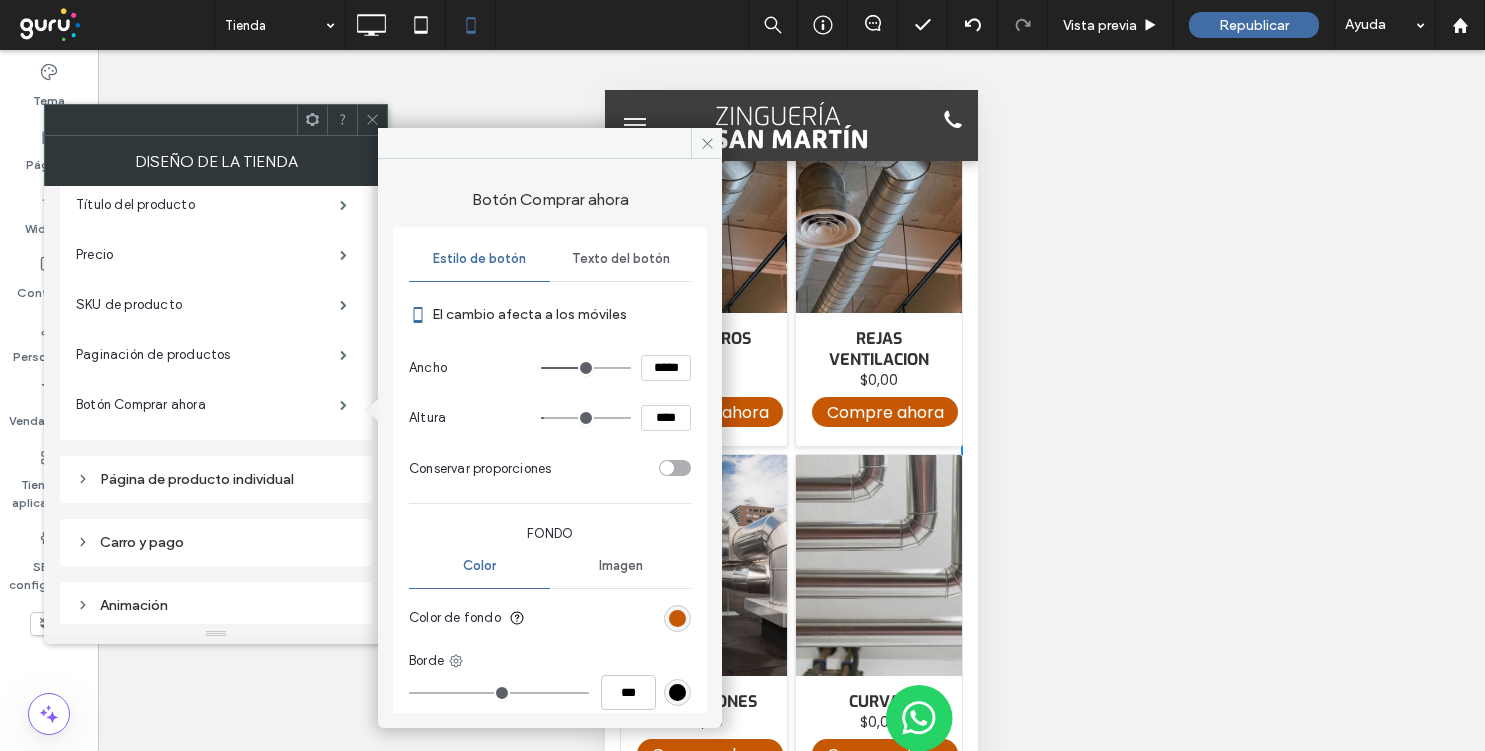 type on "***" 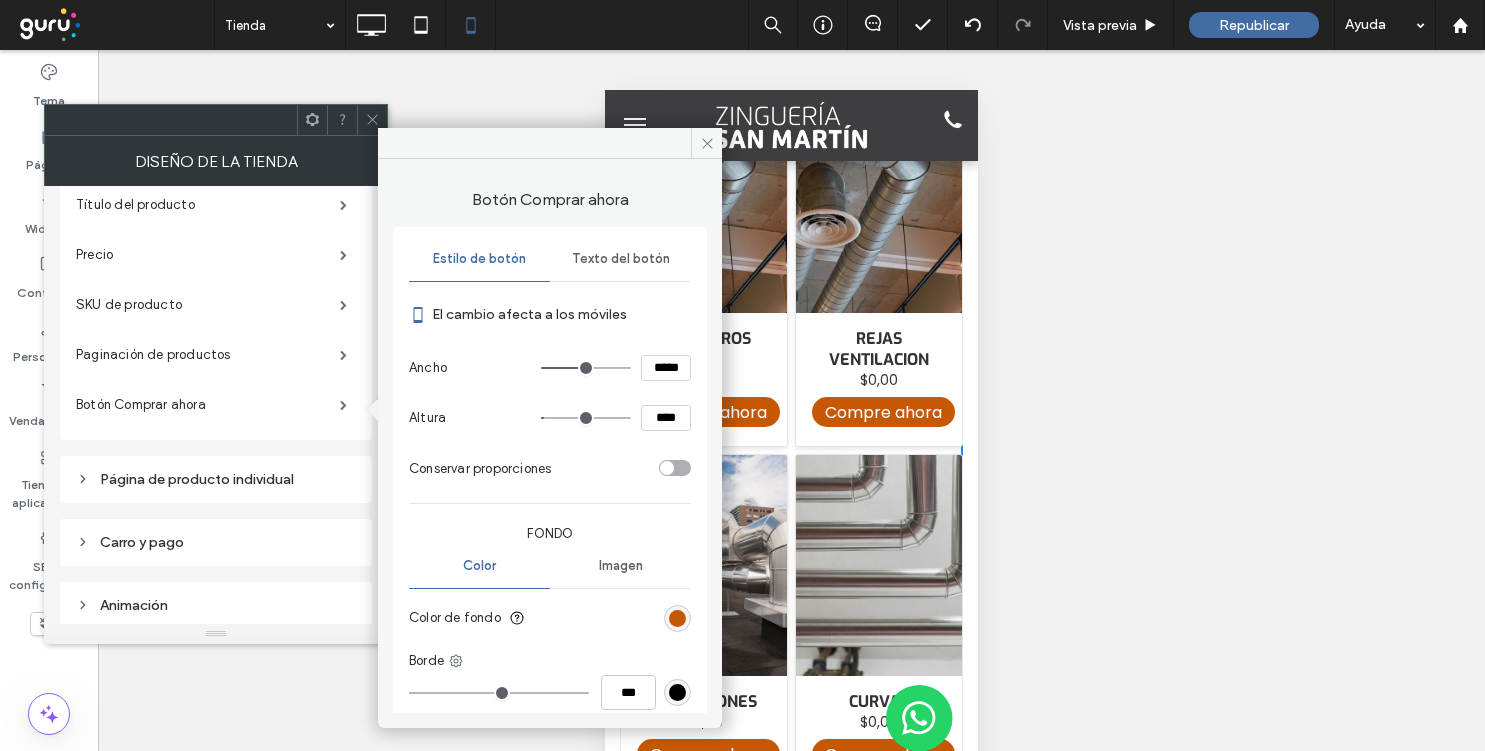 click at bounding box center [586, 368] 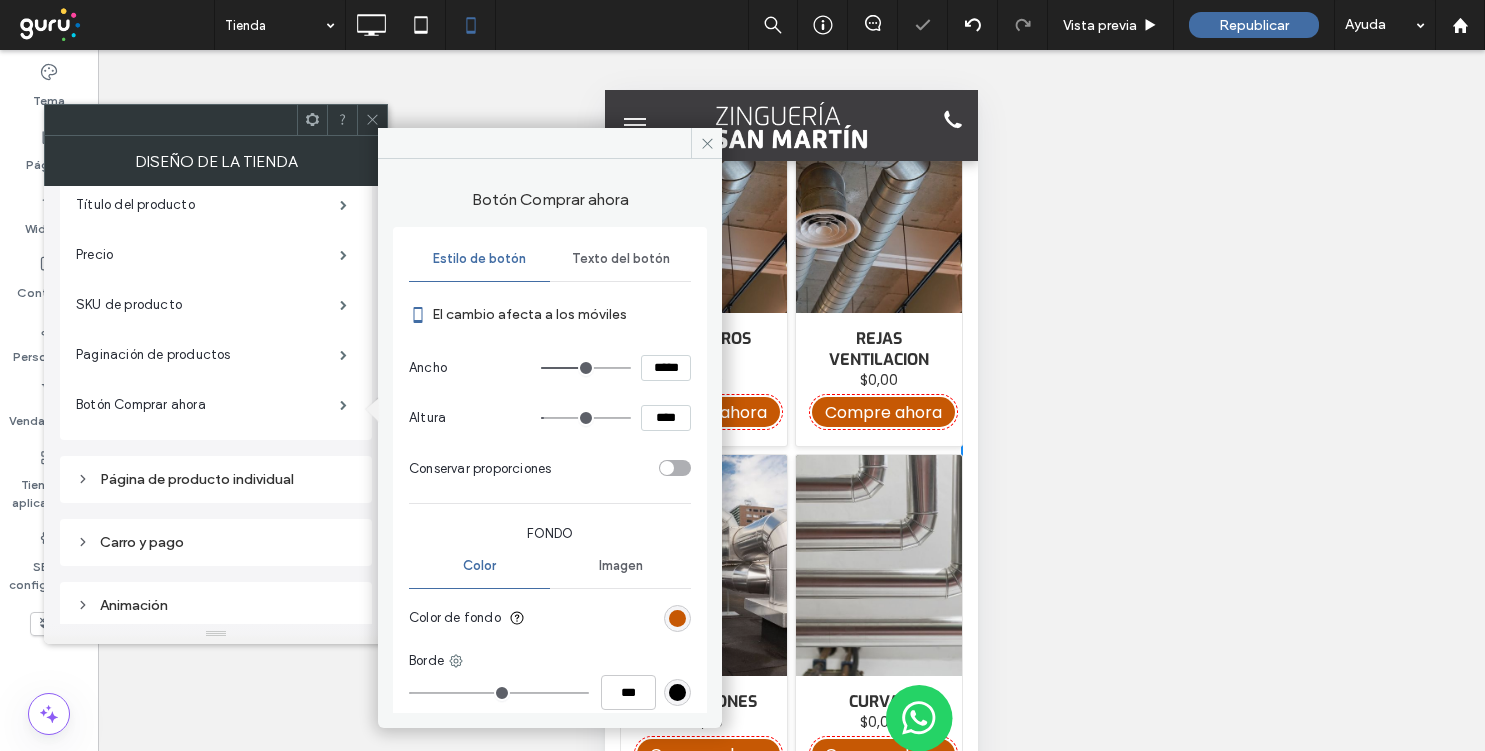 type on "***" 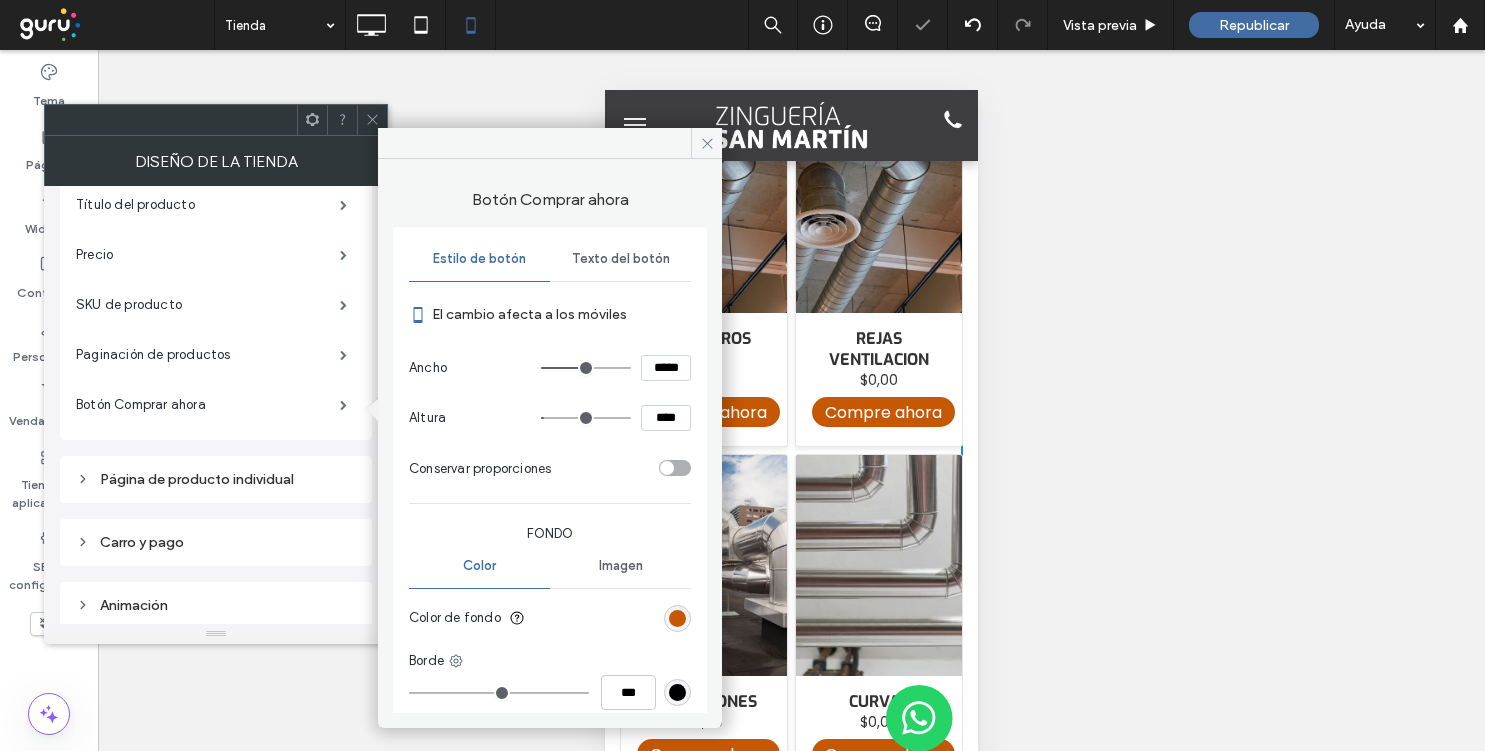 type on "***" 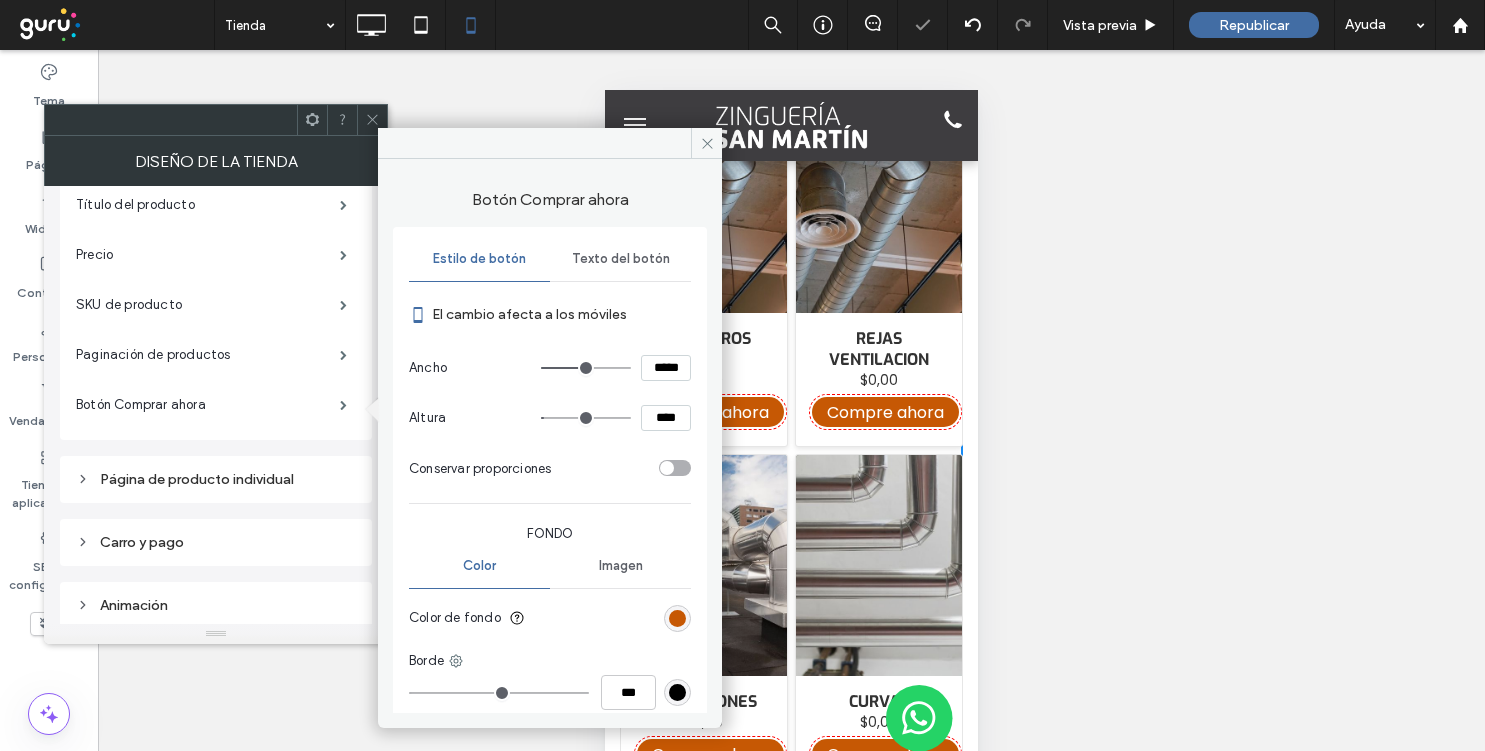 type on "***" 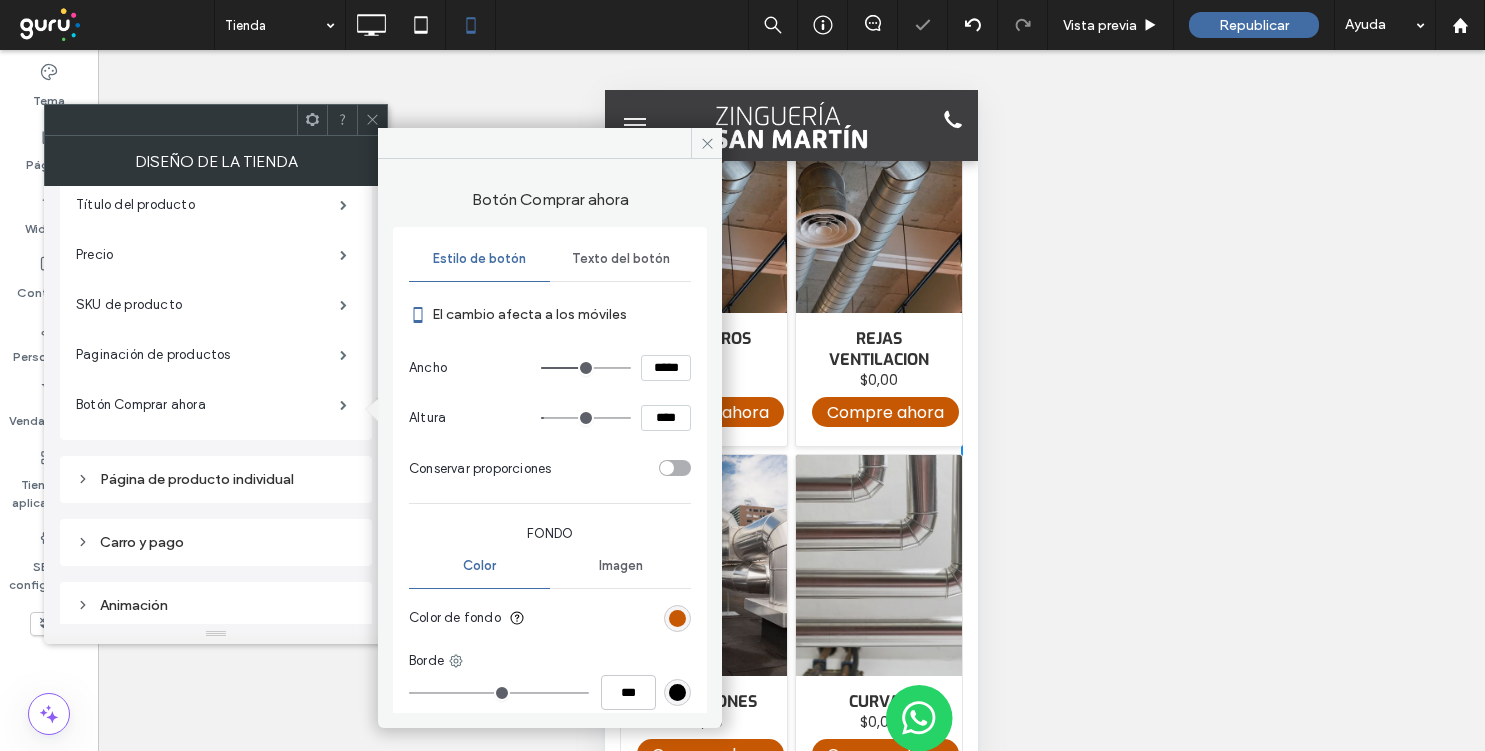 type on "***" 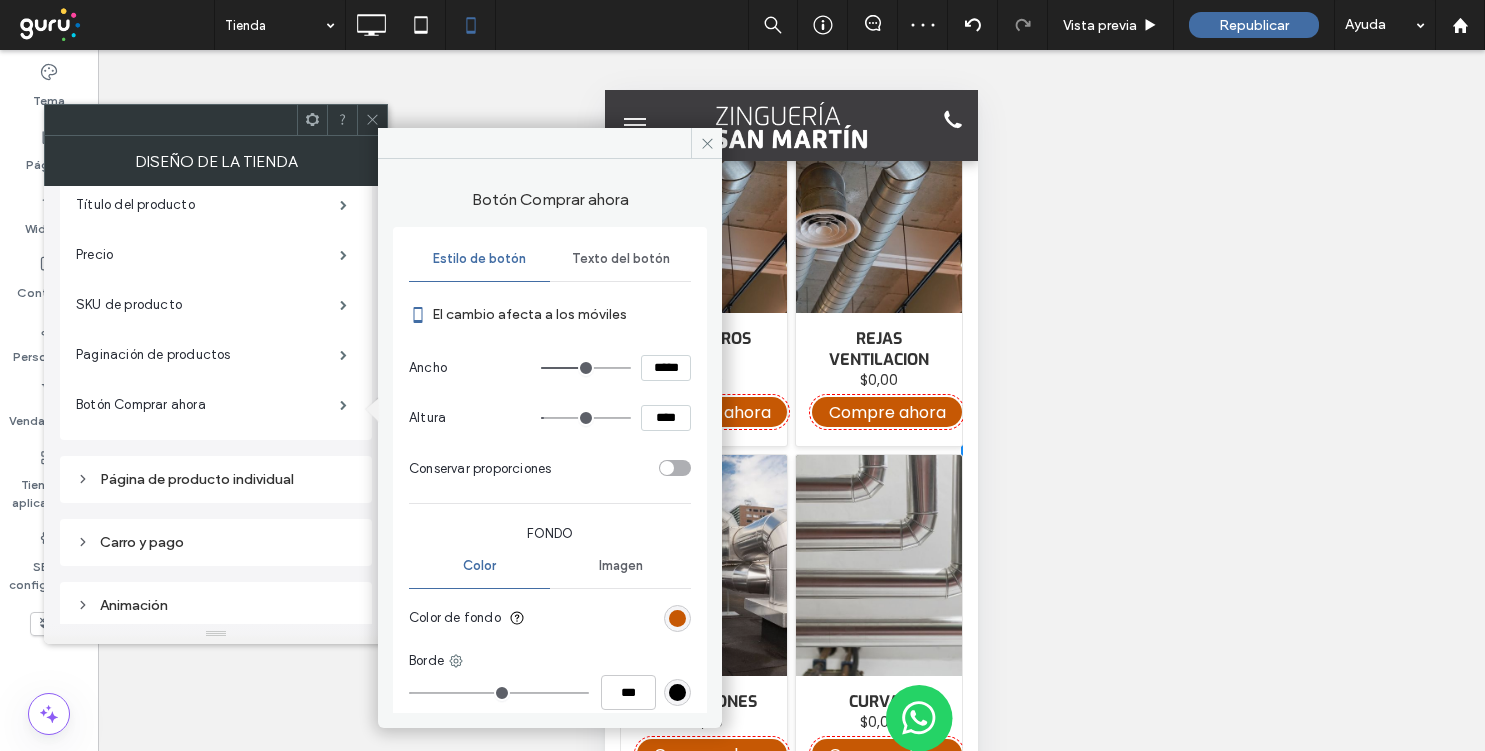 click on "*****" at bounding box center (666, 368) 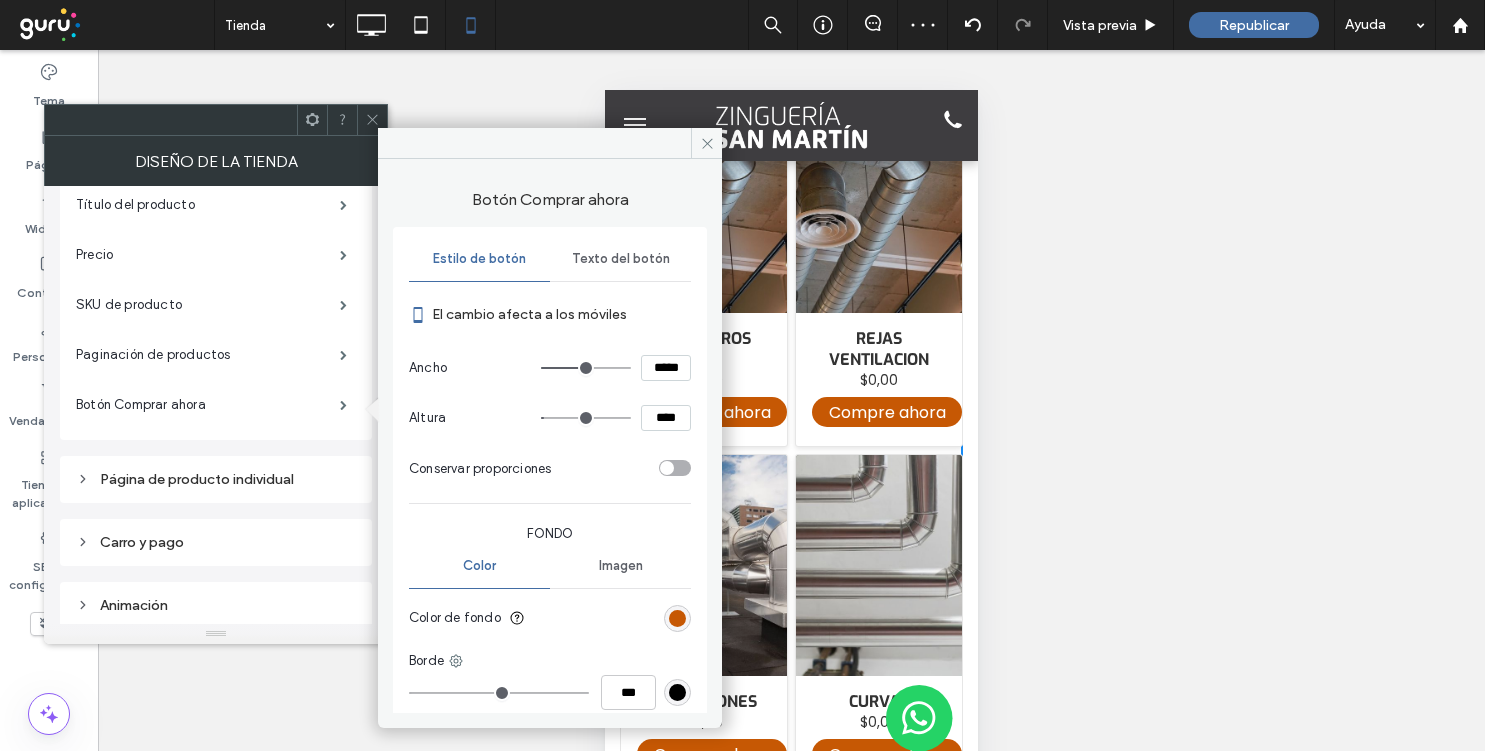 type on "***" 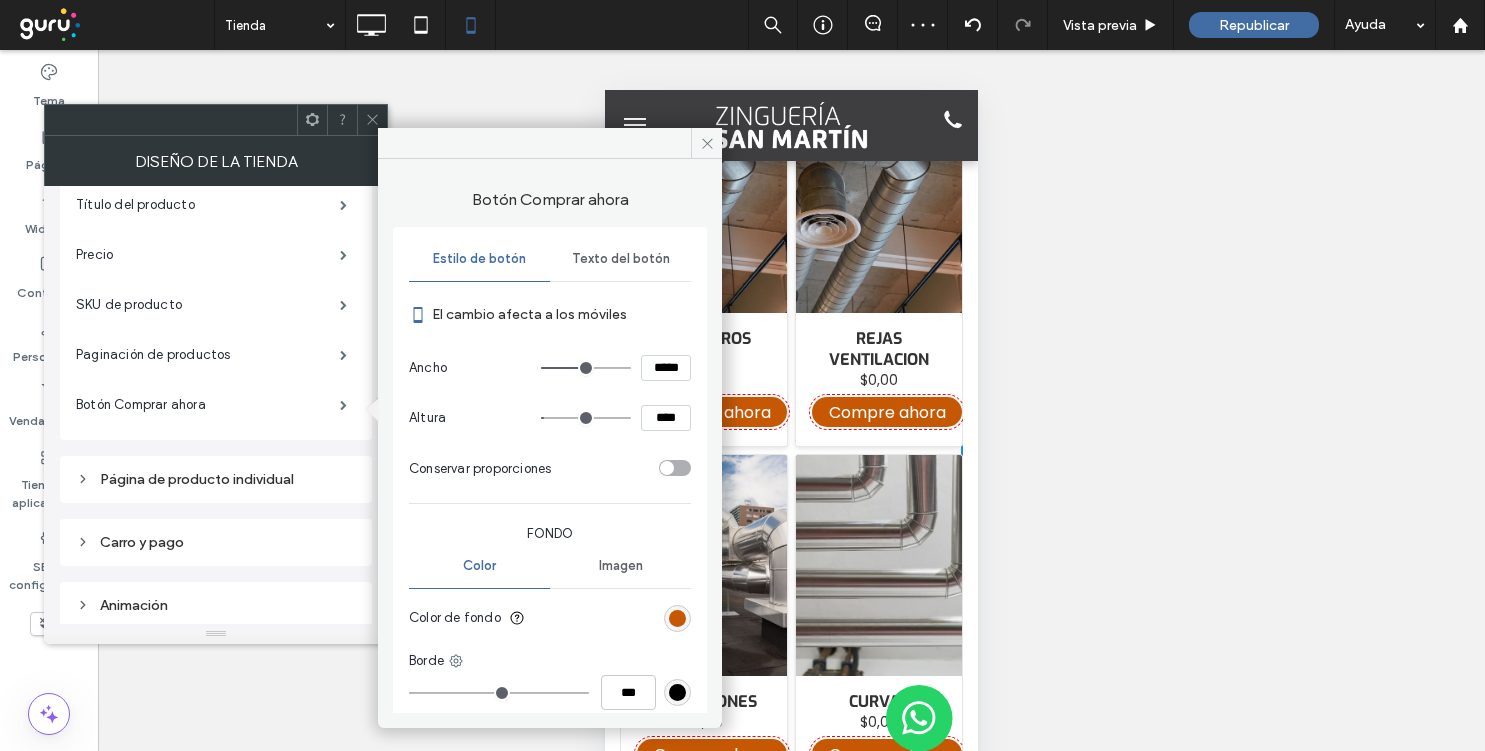 type on "***" 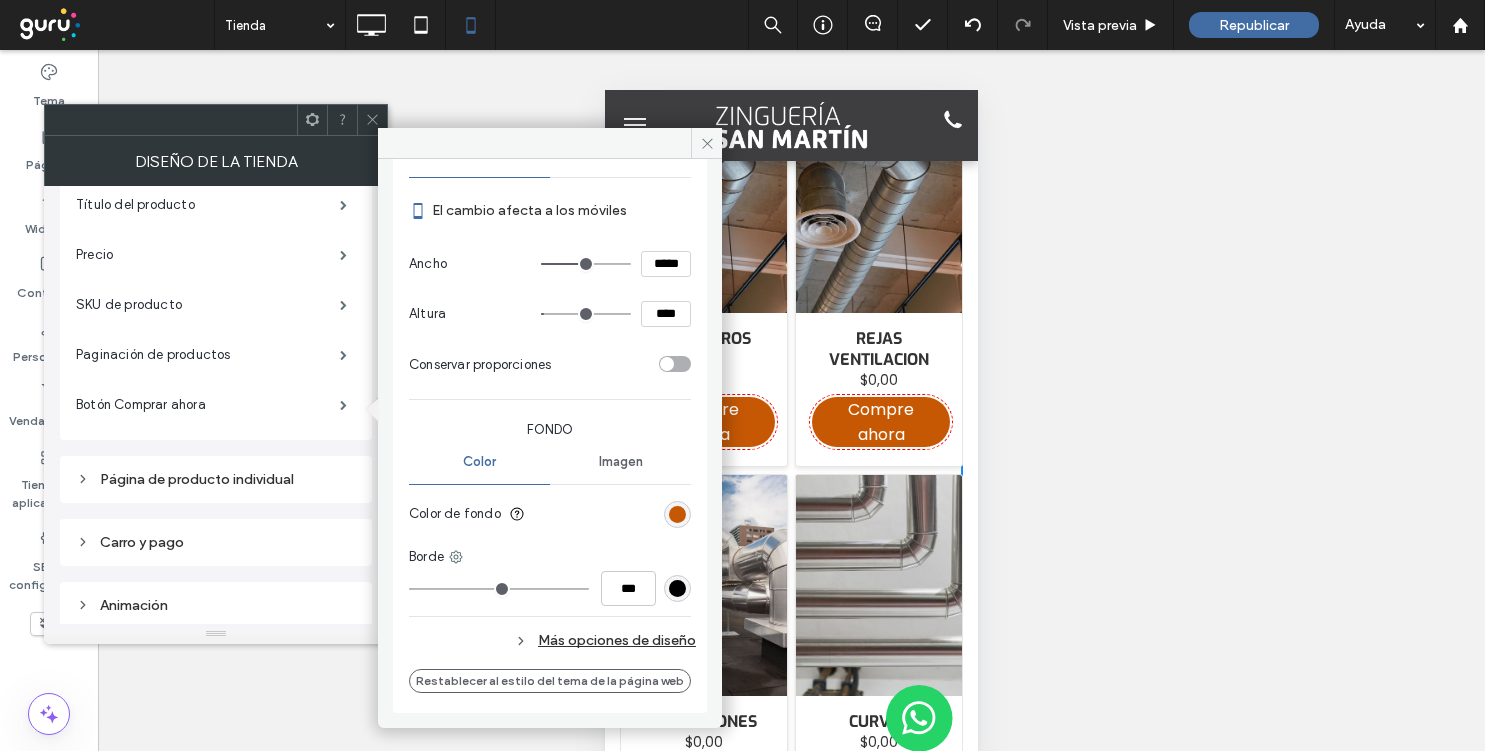 scroll, scrollTop: 0, scrollLeft: 0, axis: both 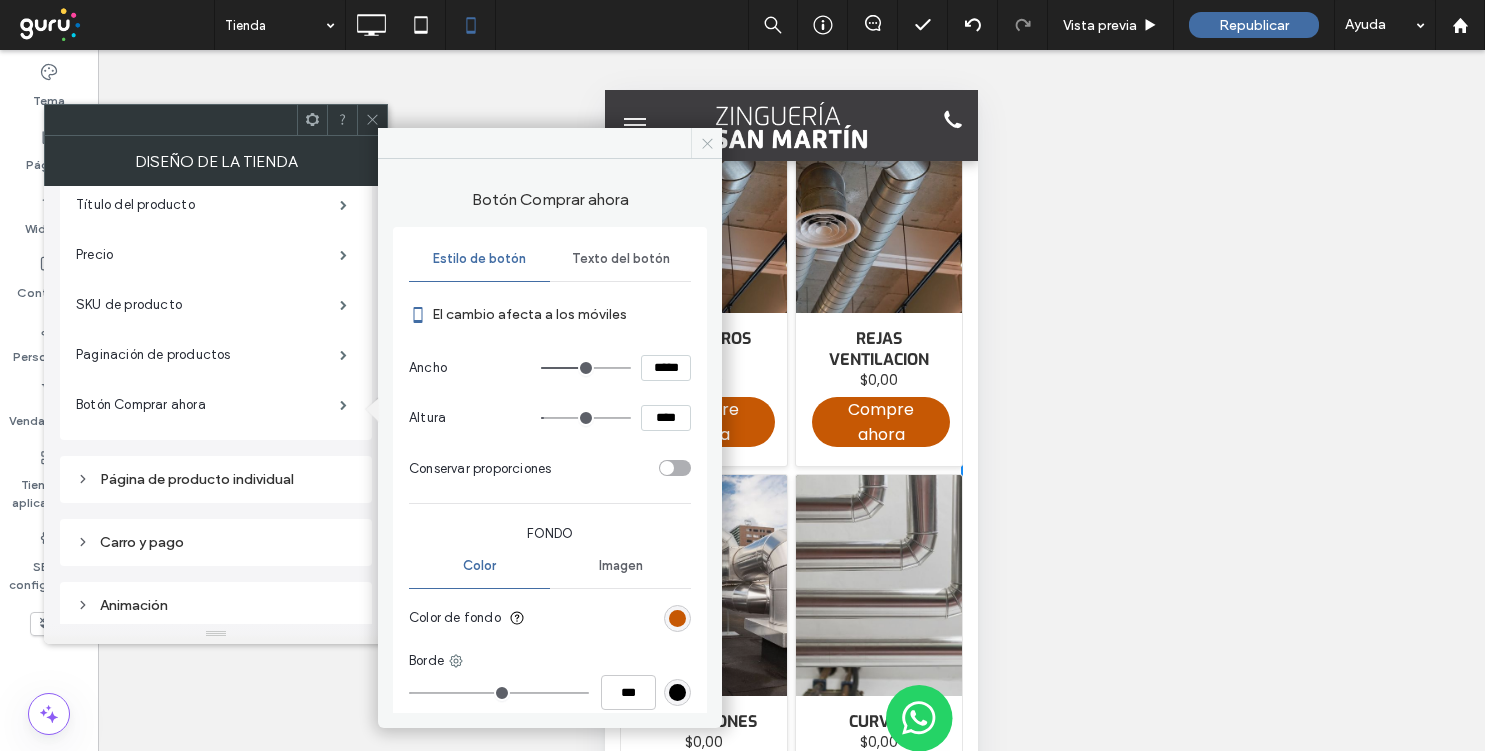 click at bounding box center [706, 143] 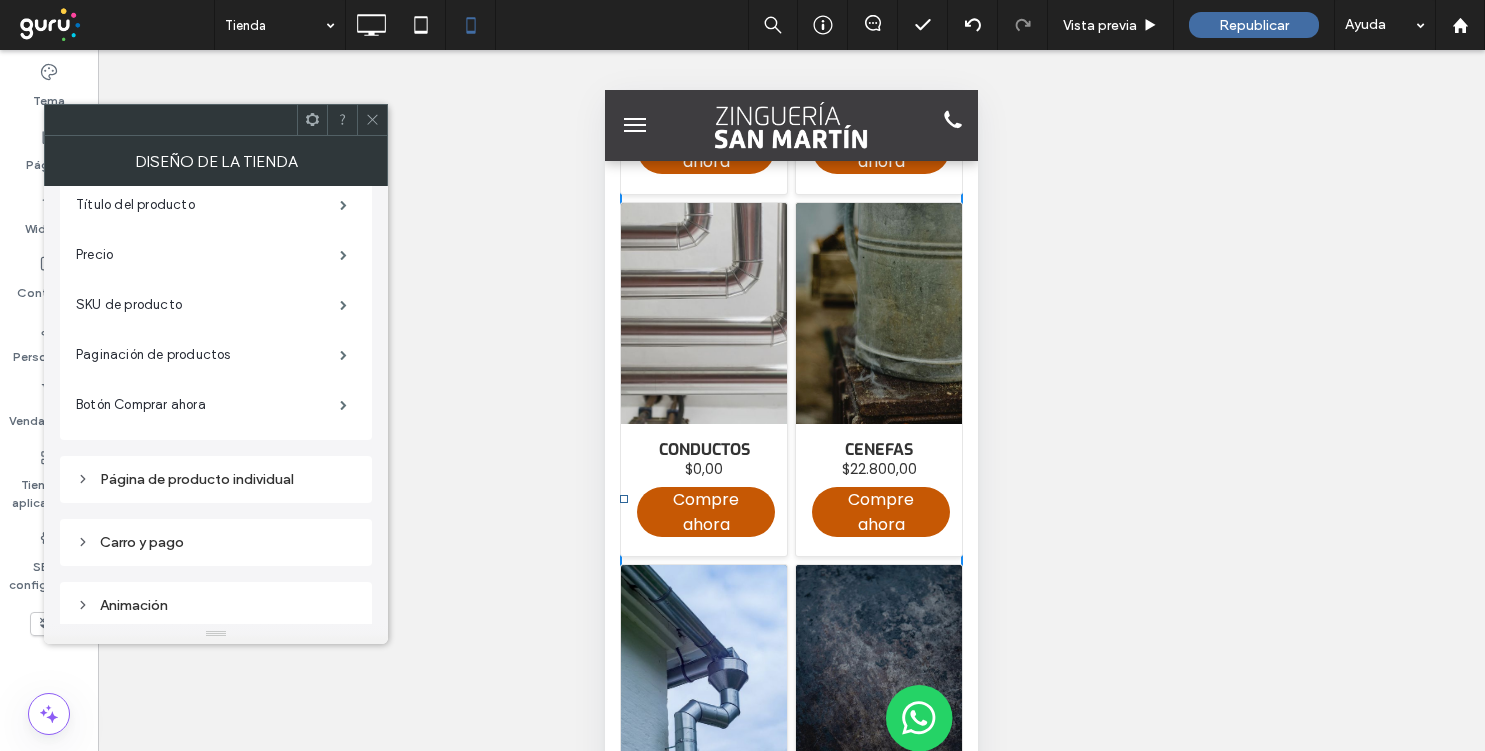 scroll, scrollTop: 983, scrollLeft: 0, axis: vertical 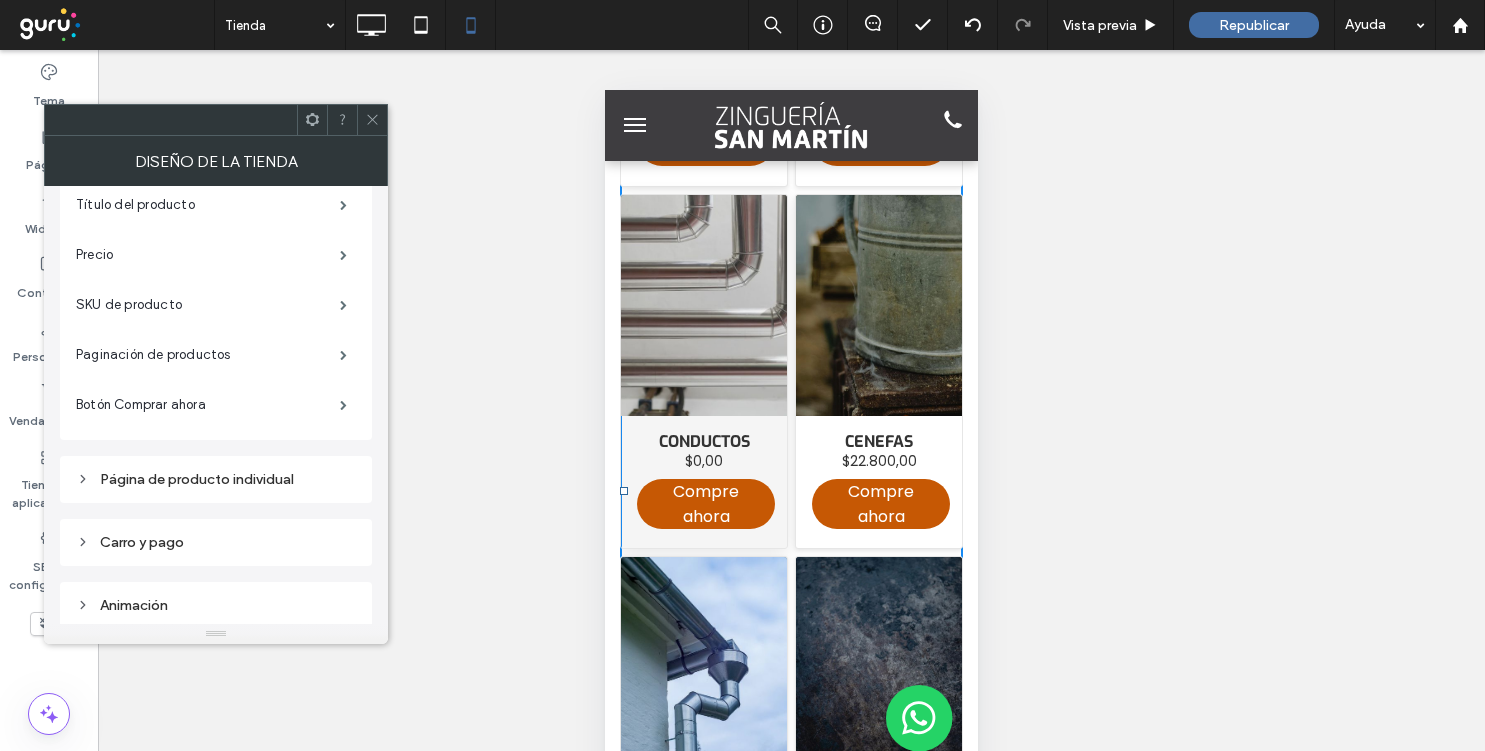 click on "$0,00" at bounding box center [704, 461] 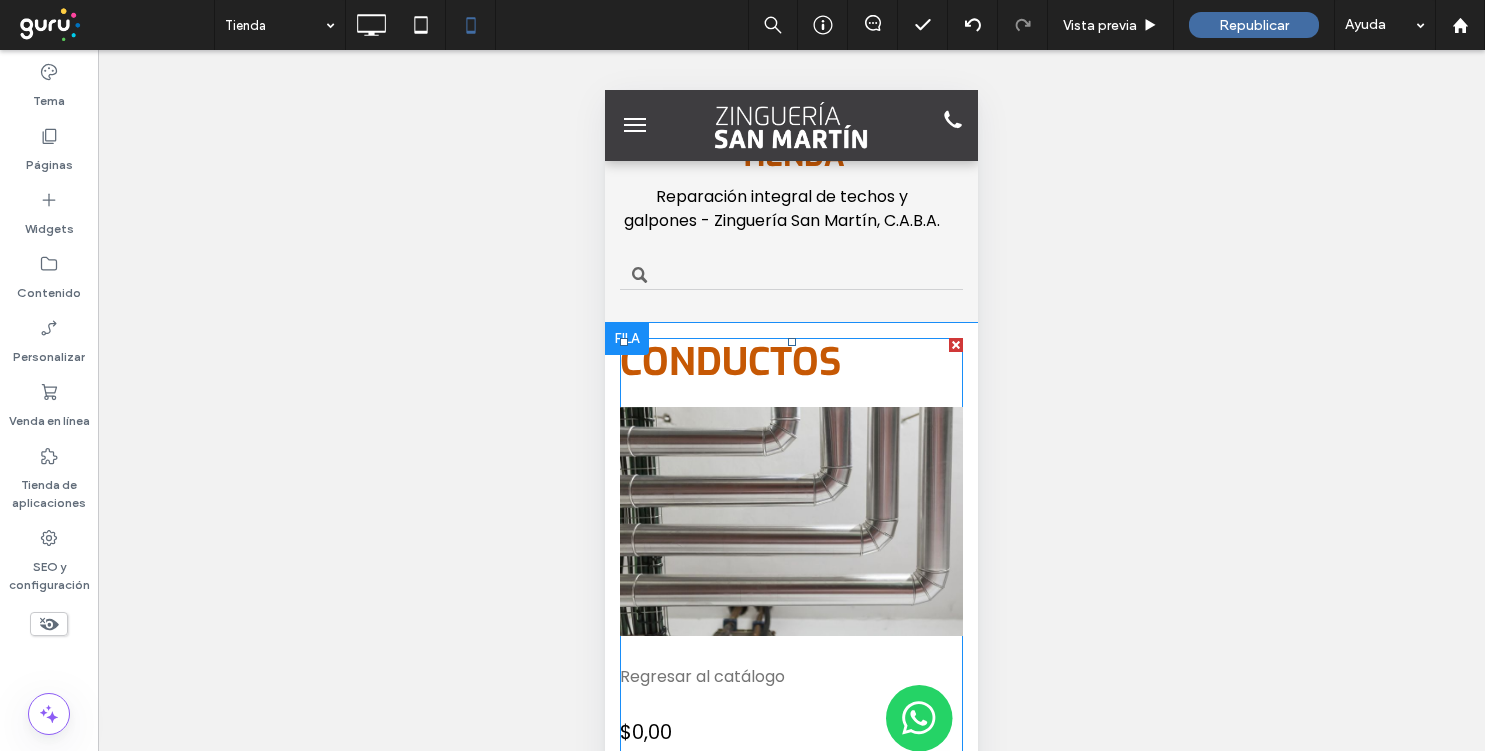 scroll, scrollTop: 0, scrollLeft: 0, axis: both 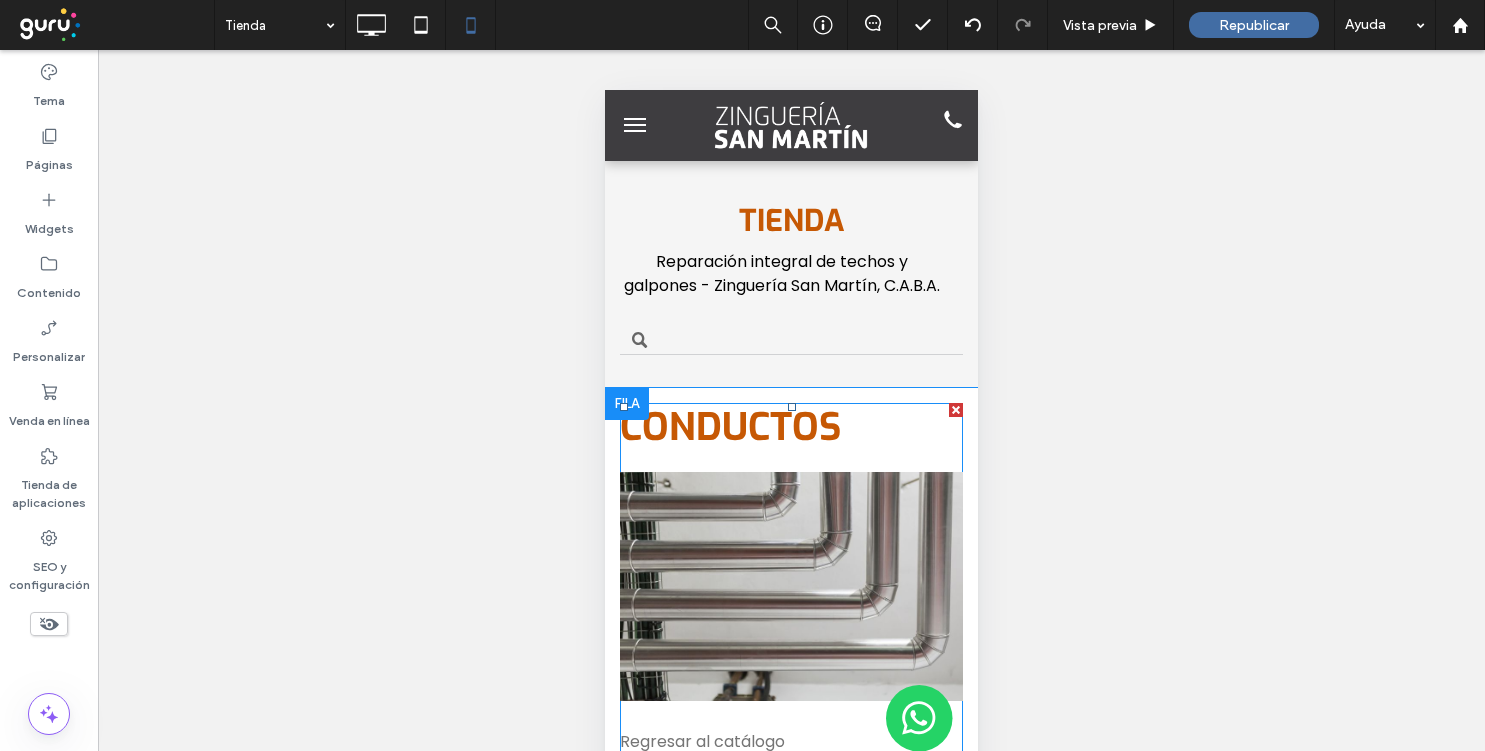 click on "CONDUCTOS" at bounding box center [791, 427] 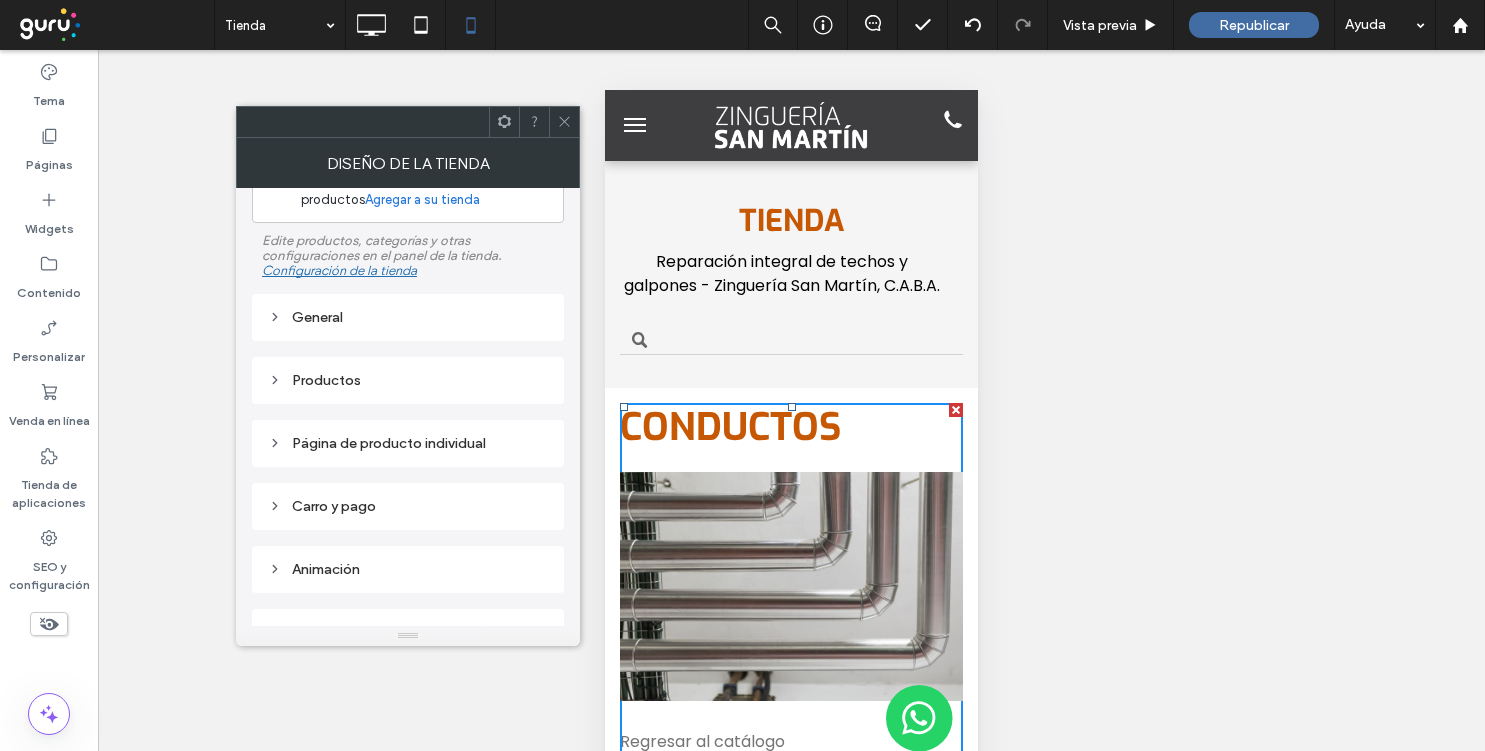 scroll, scrollTop: 107, scrollLeft: 0, axis: vertical 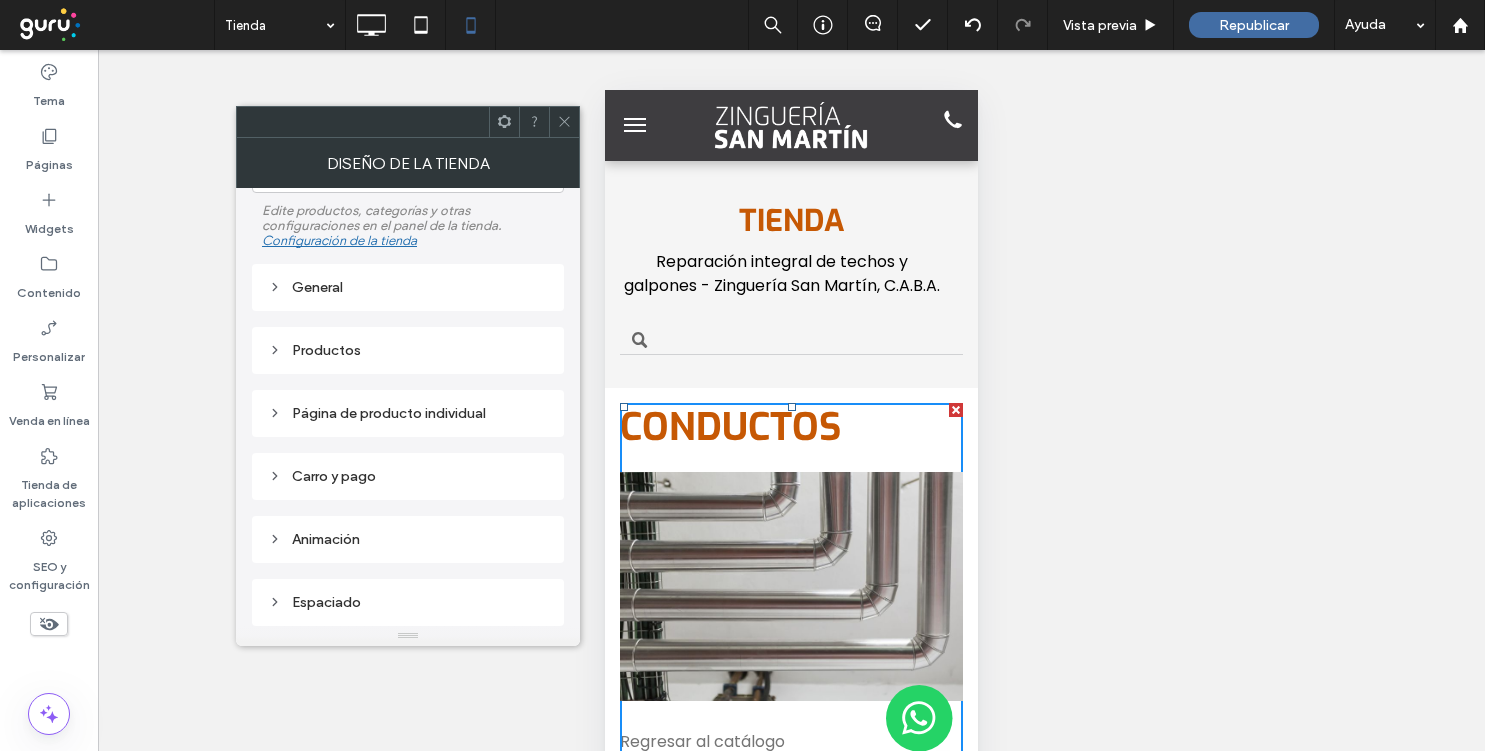 click on "Página de producto individual" at bounding box center (408, 413) 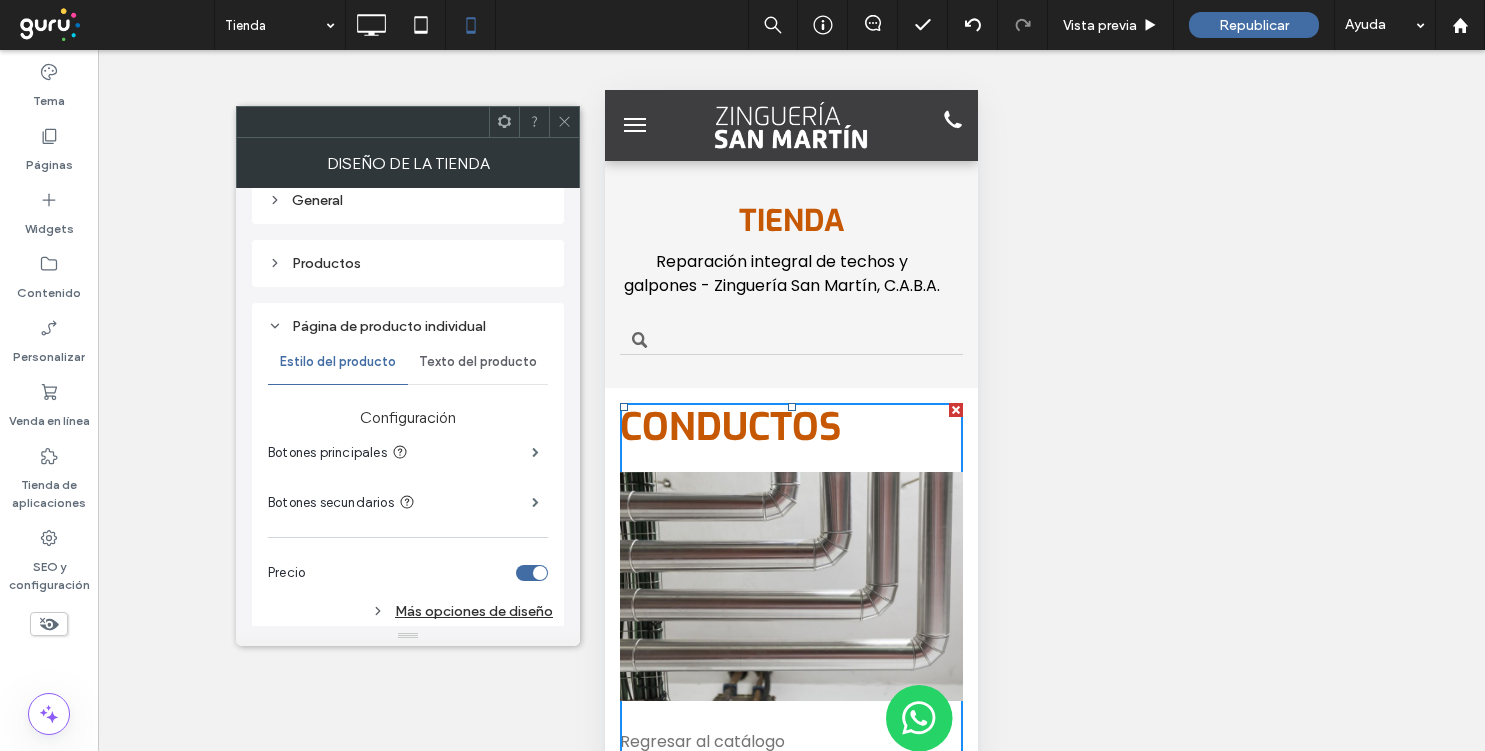 scroll, scrollTop: 206, scrollLeft: 0, axis: vertical 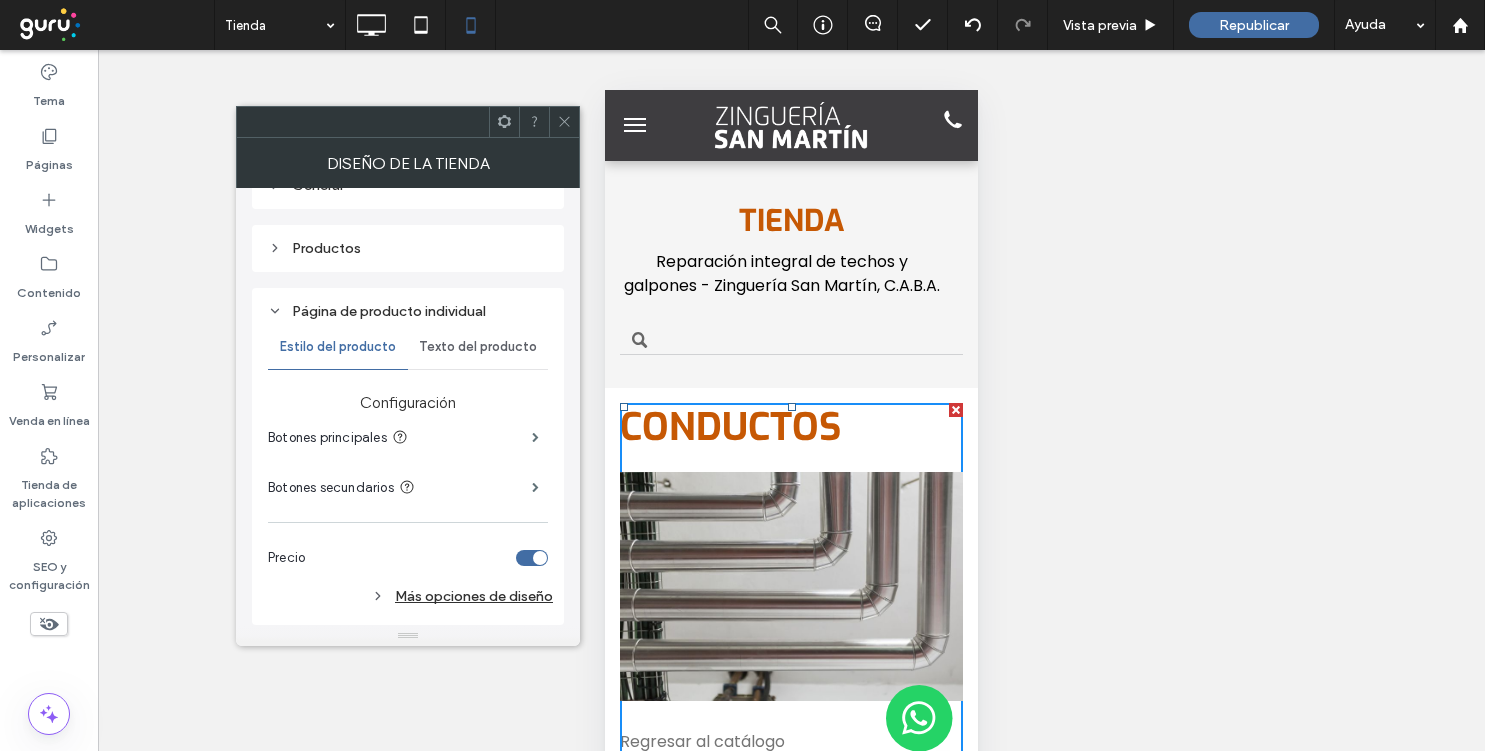 click on "Texto del producto" at bounding box center (478, 347) 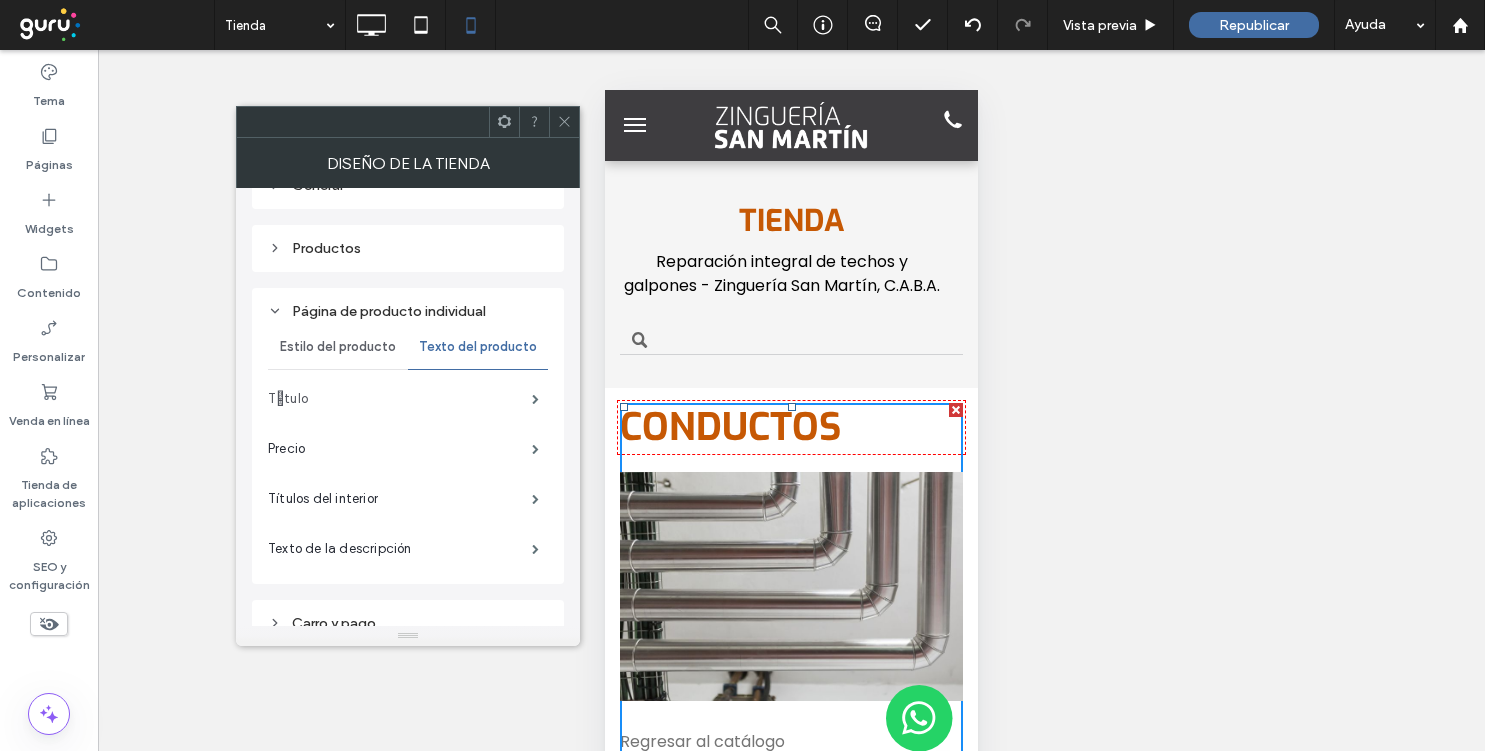click on "Tֳ­tulo" at bounding box center [400, 399] 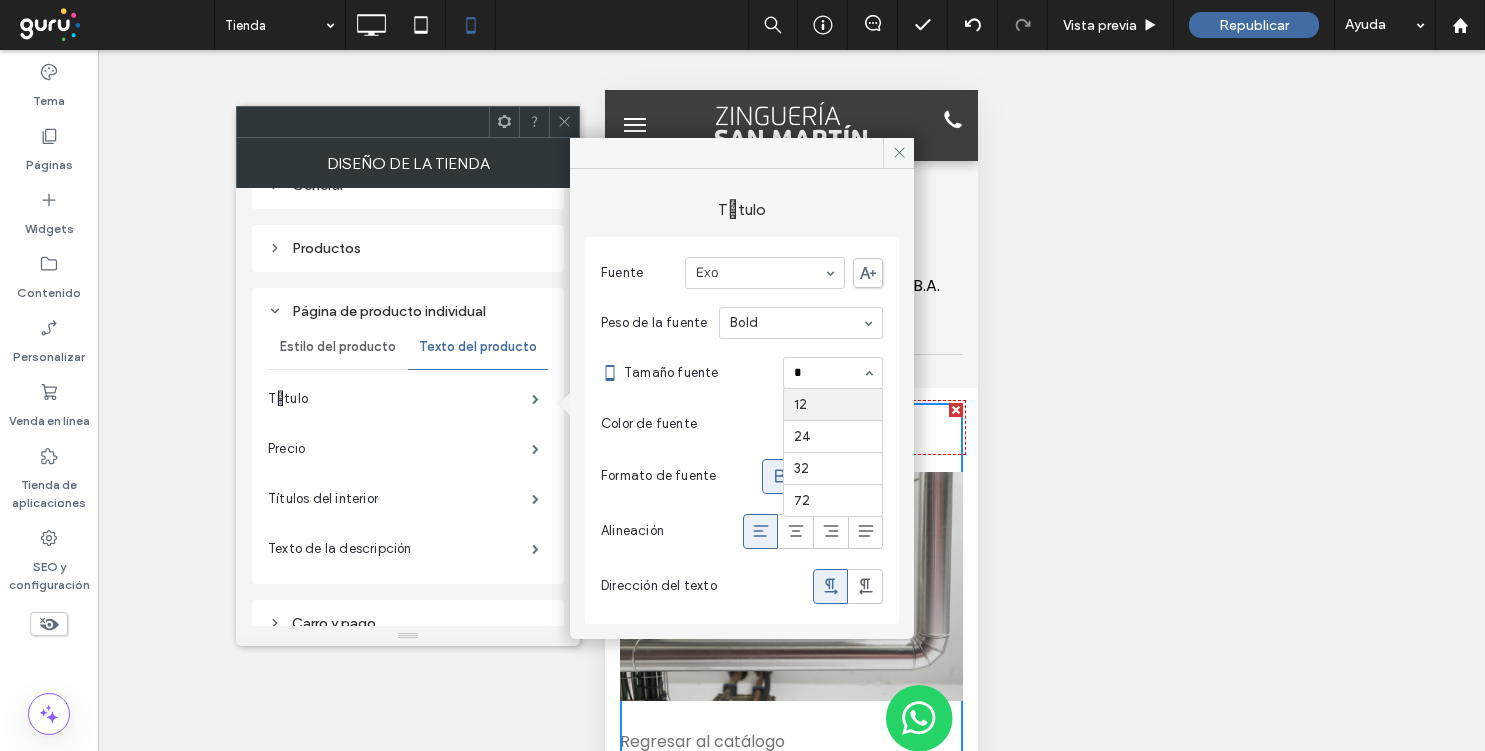 scroll, scrollTop: 0, scrollLeft: 0, axis: both 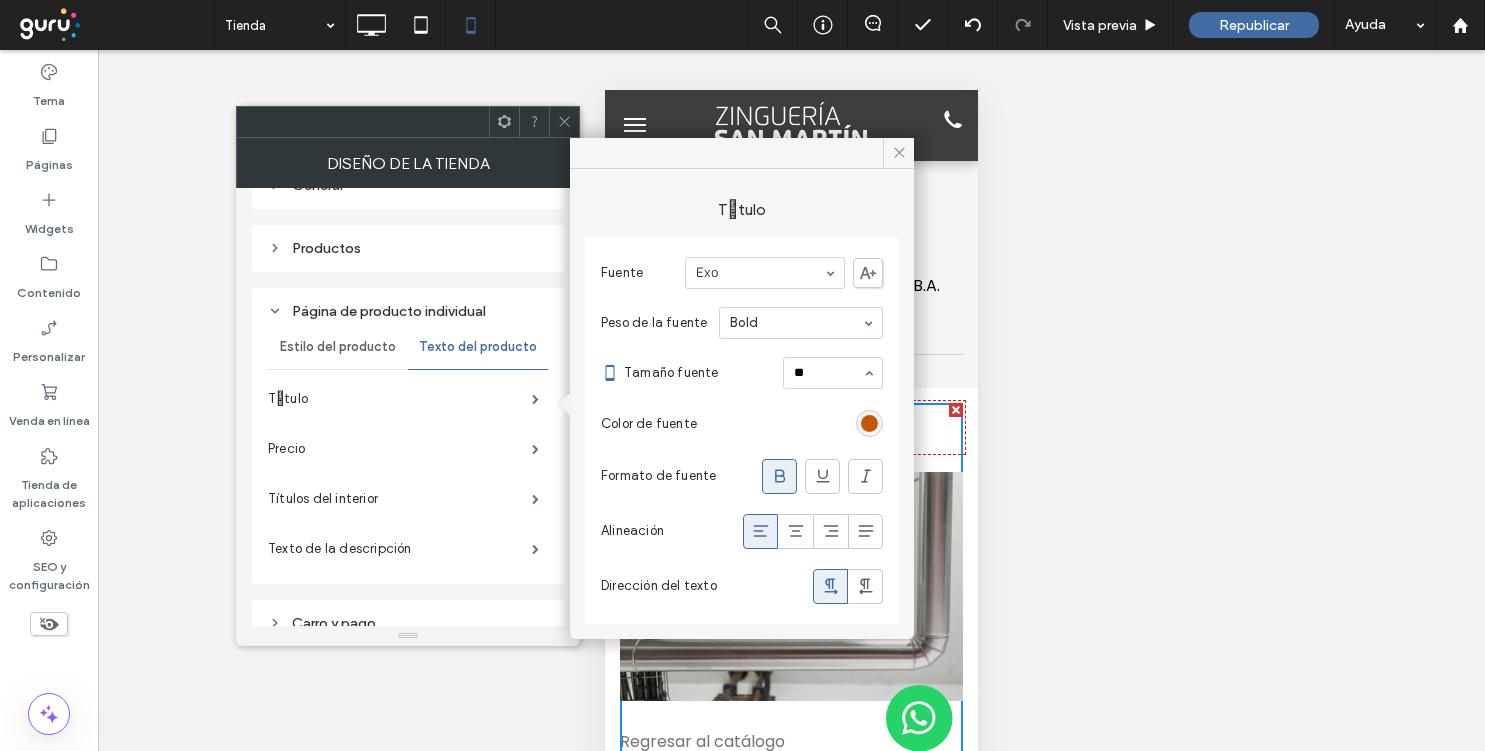 type 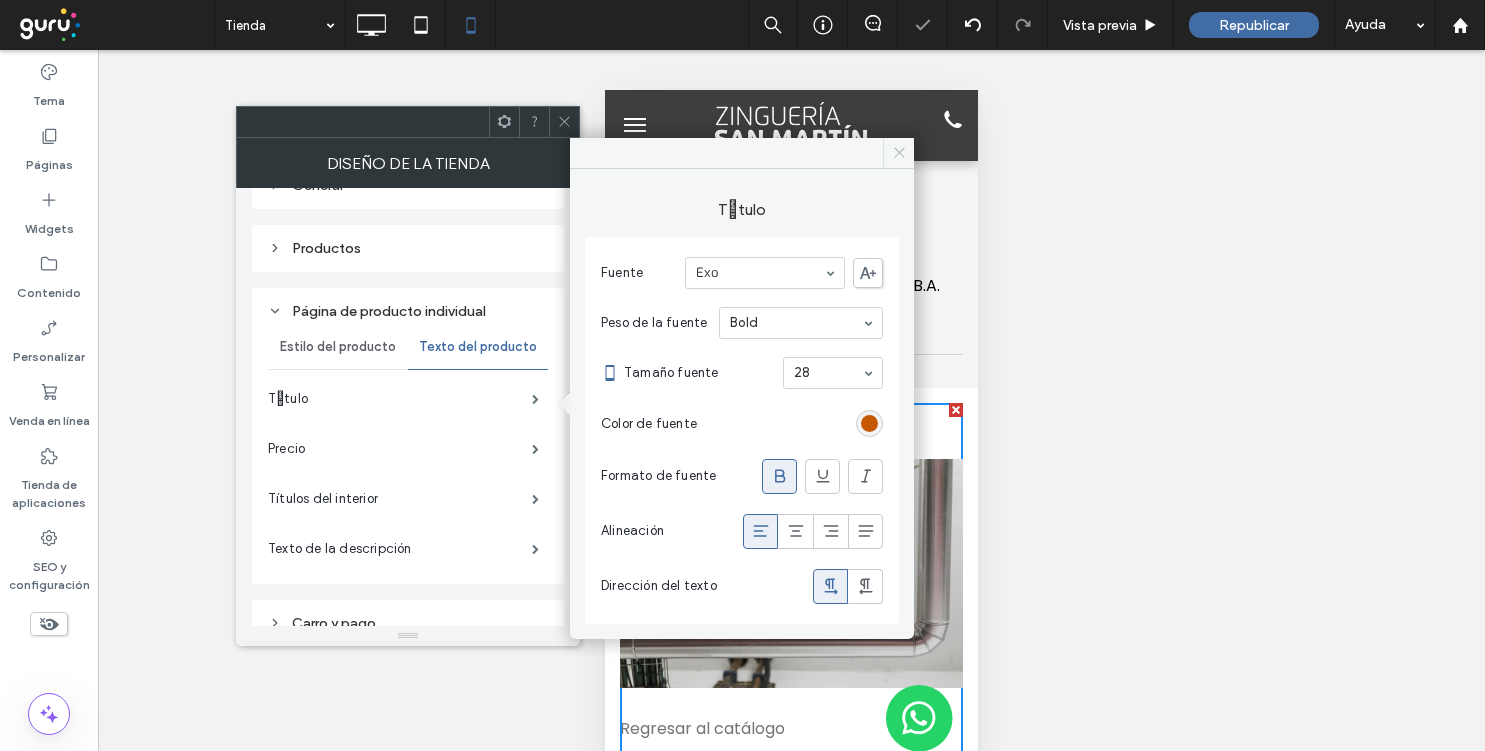 drag, startPoint x: 898, startPoint y: 145, endPoint x: 220, endPoint y: 337, distance: 704.6616 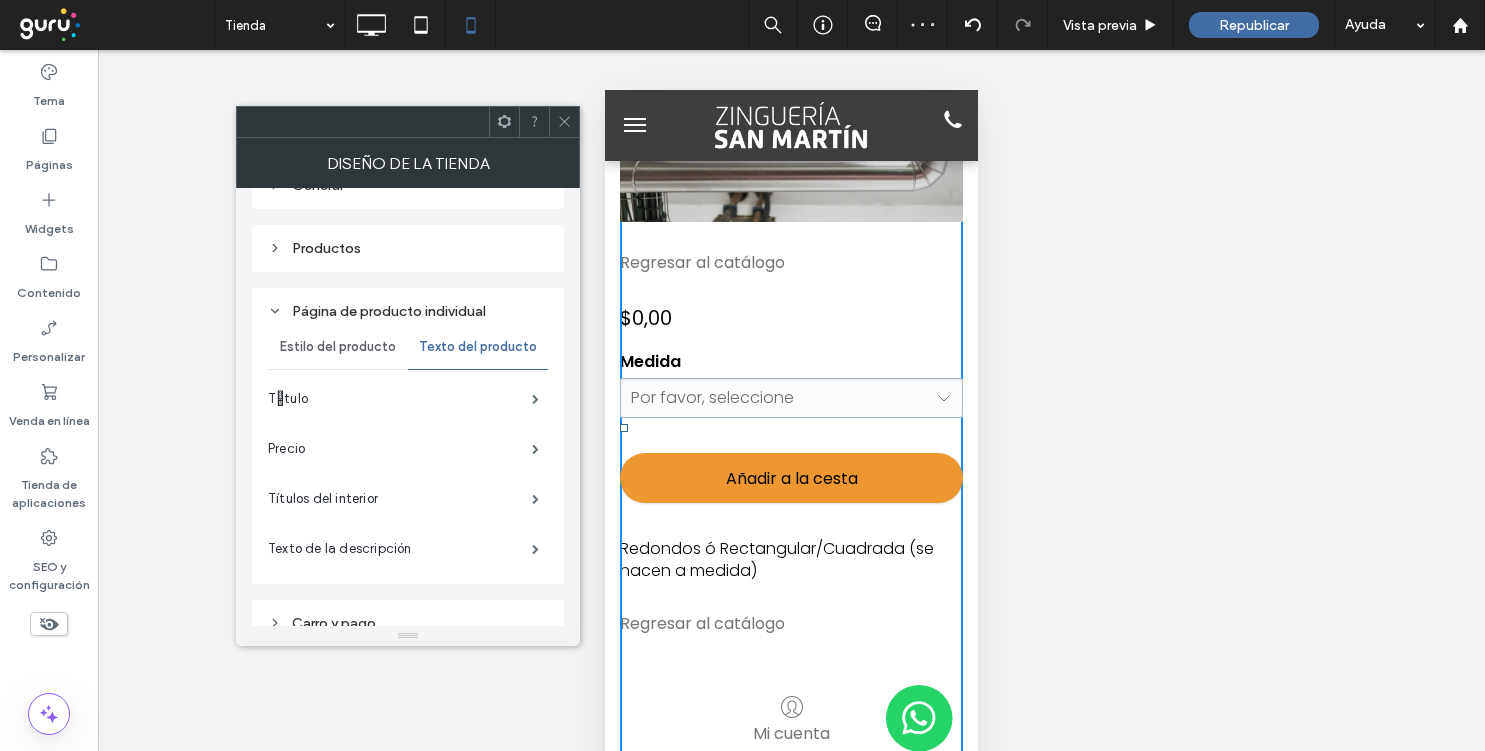 scroll, scrollTop: 481, scrollLeft: 0, axis: vertical 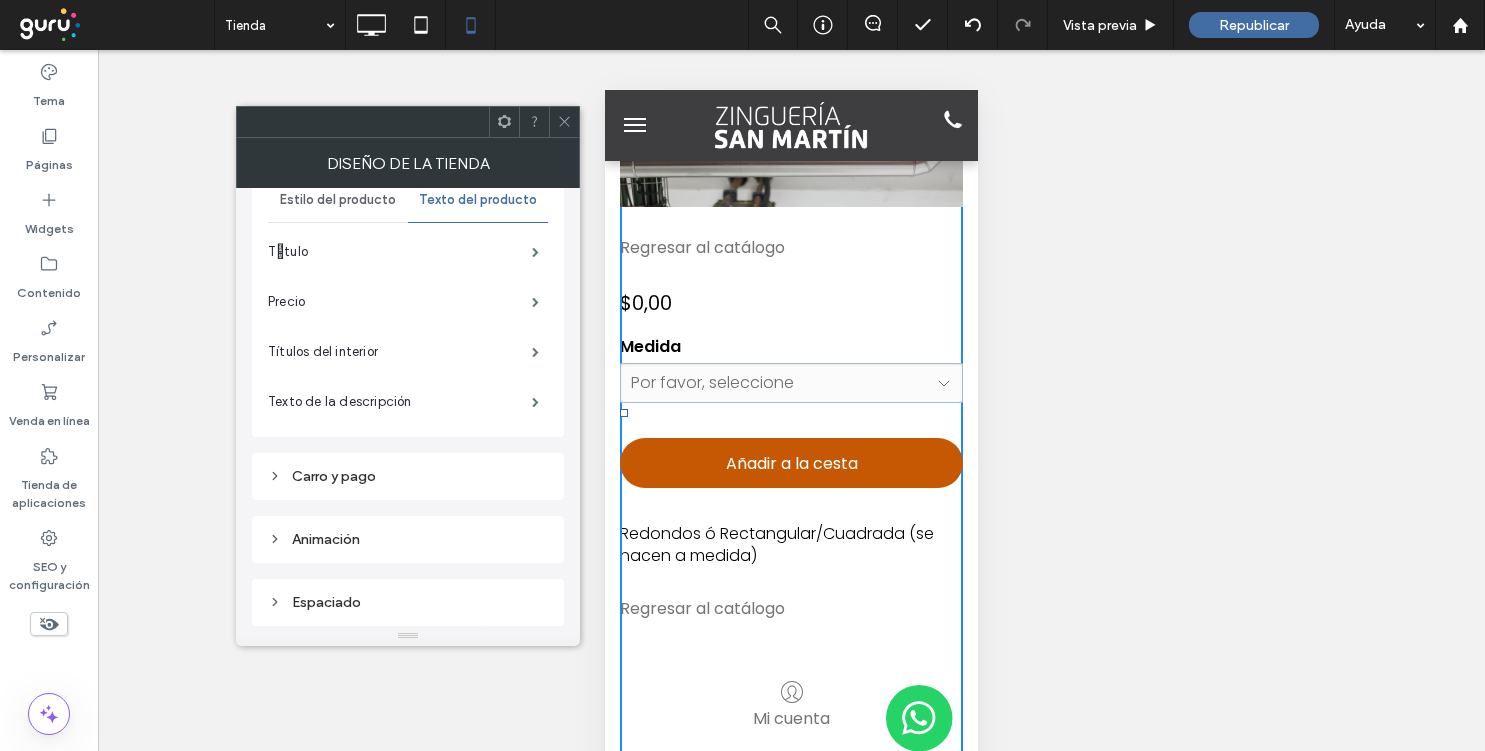 click on "Carro y pago" at bounding box center (408, 476) 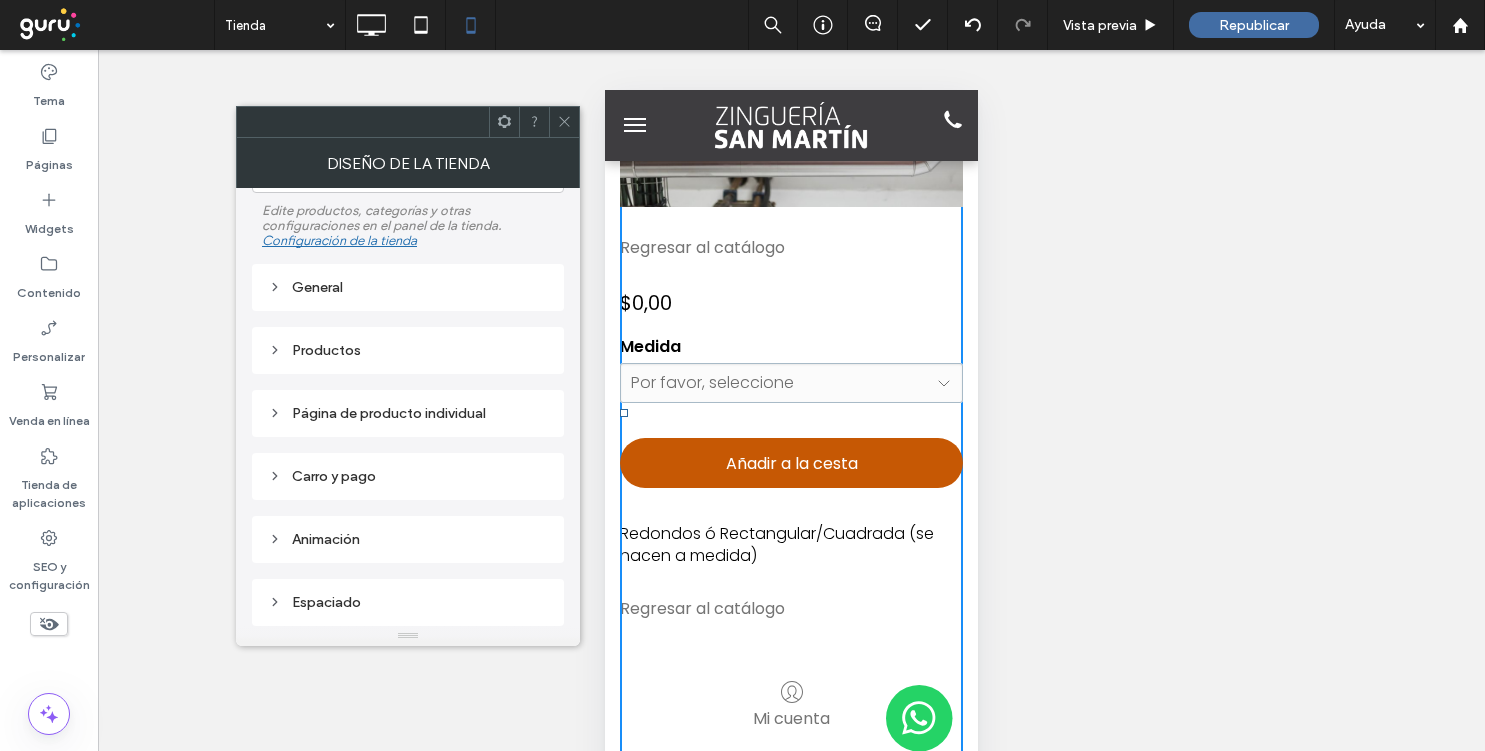 scroll, scrollTop: 107, scrollLeft: 0, axis: vertical 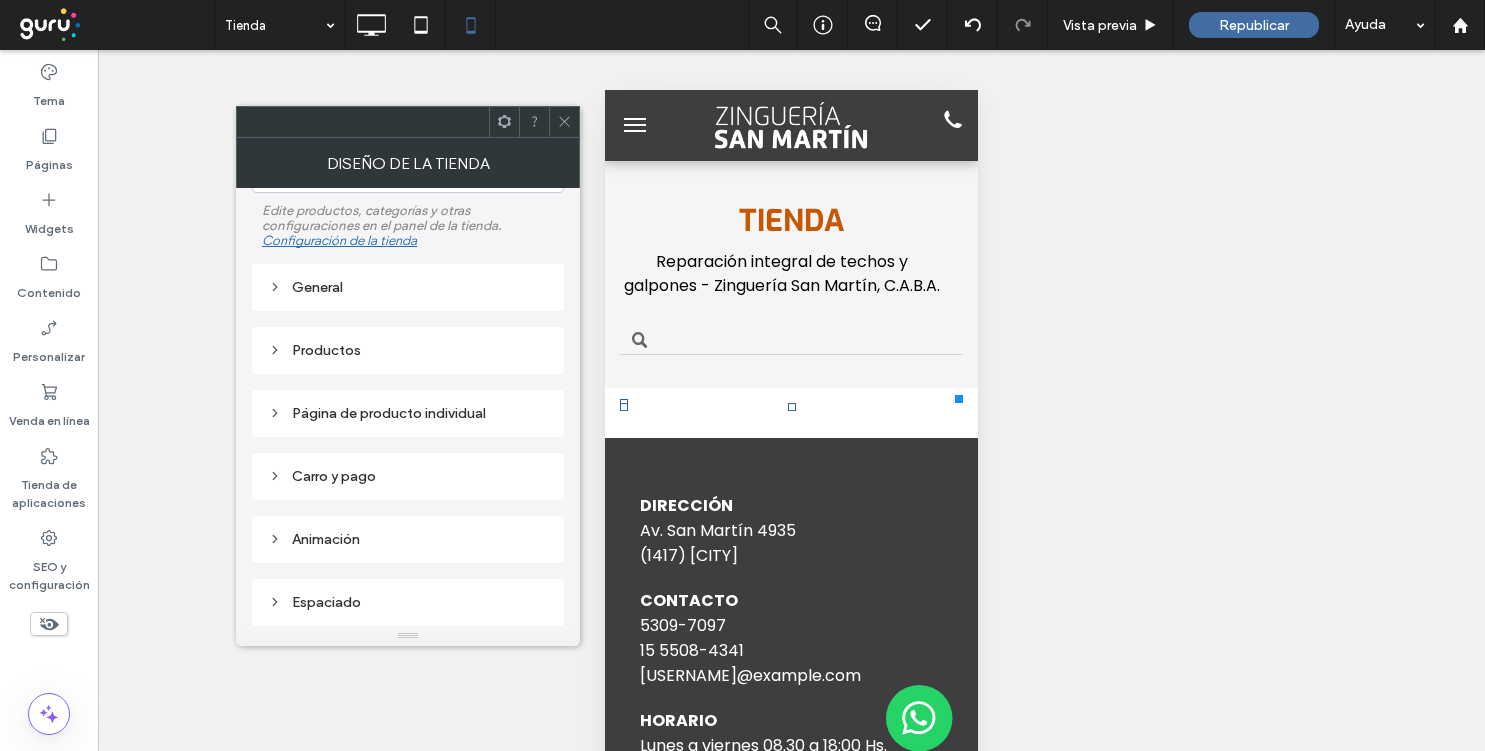 click on "Carro y pago" at bounding box center (408, 476) 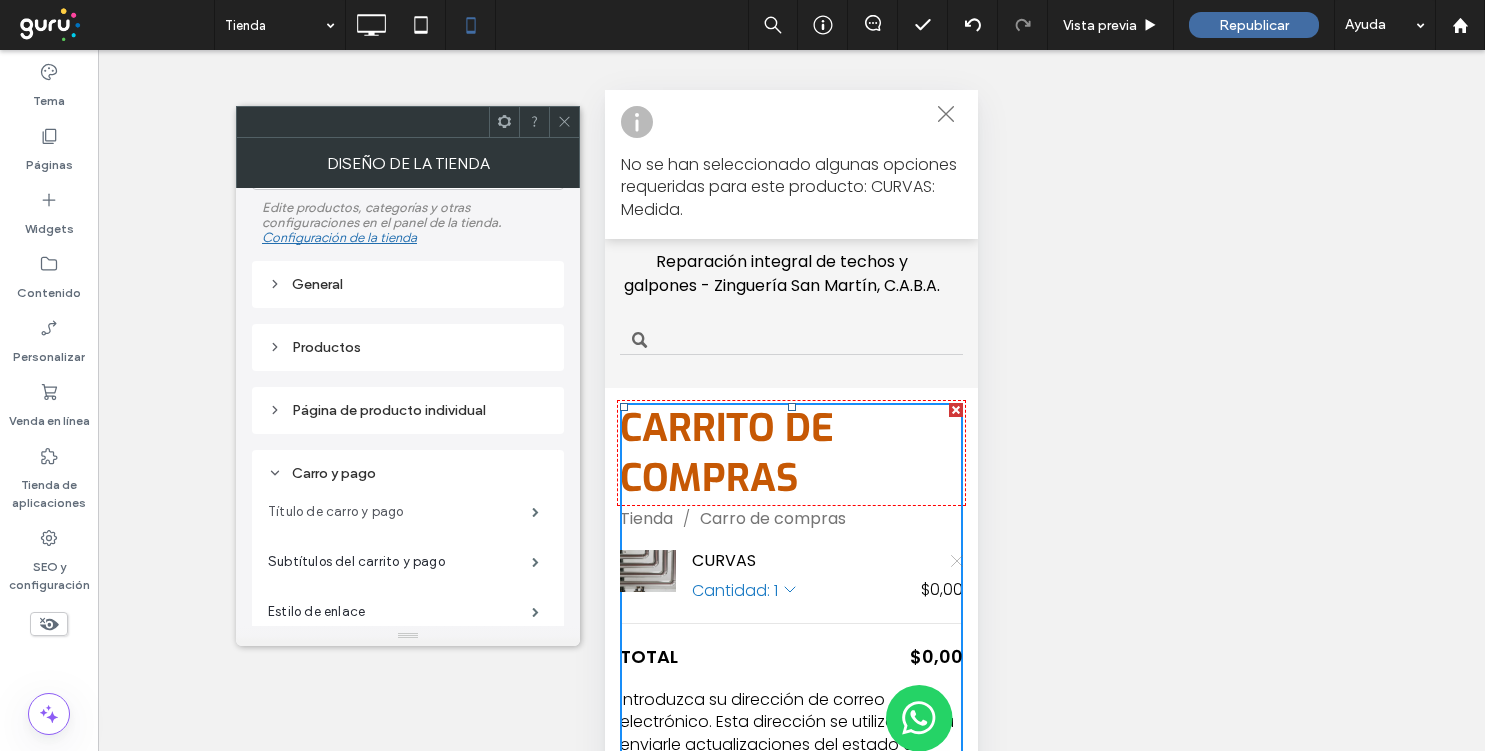 click on "Título de carro y pago" at bounding box center [400, 512] 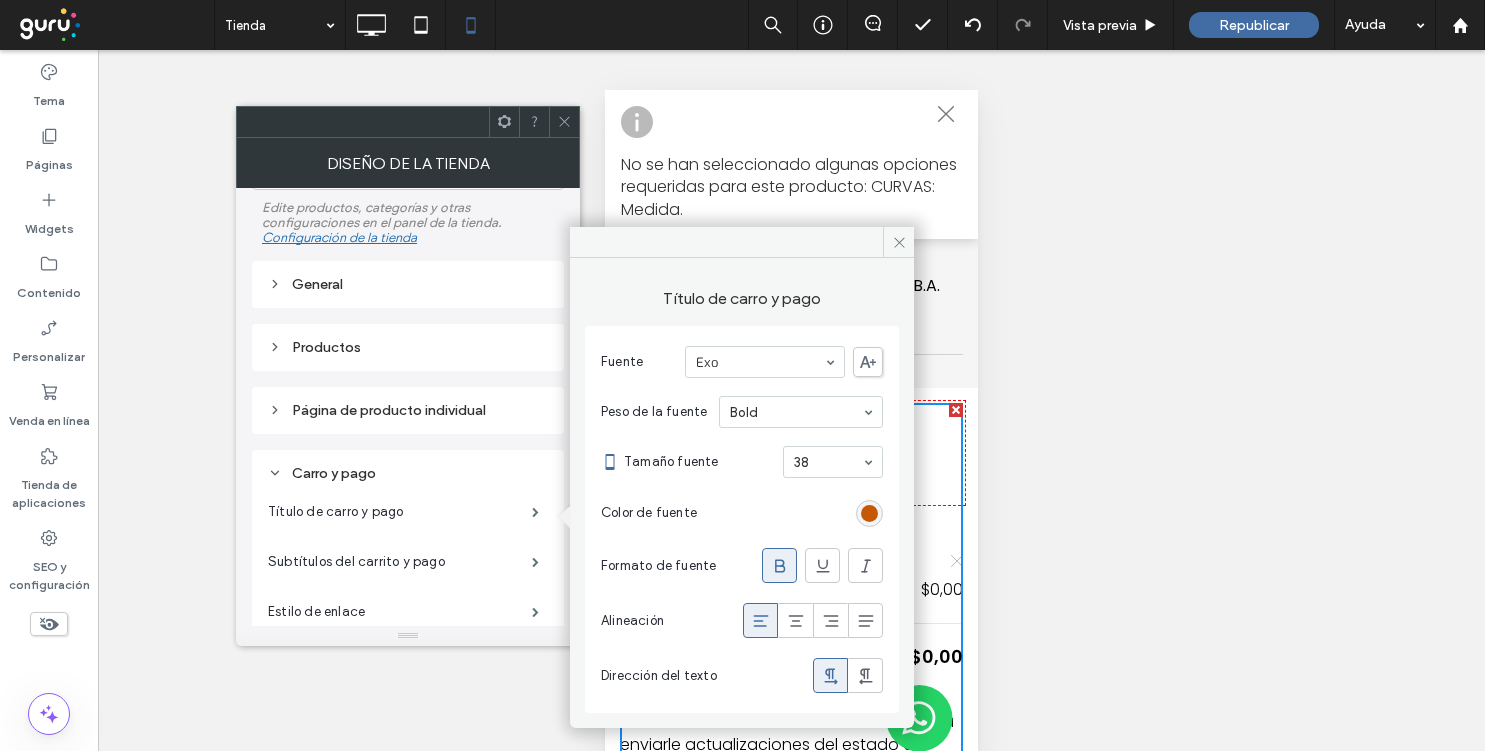 click on "Tamaño fuente 38" at bounding box center (753, 462) 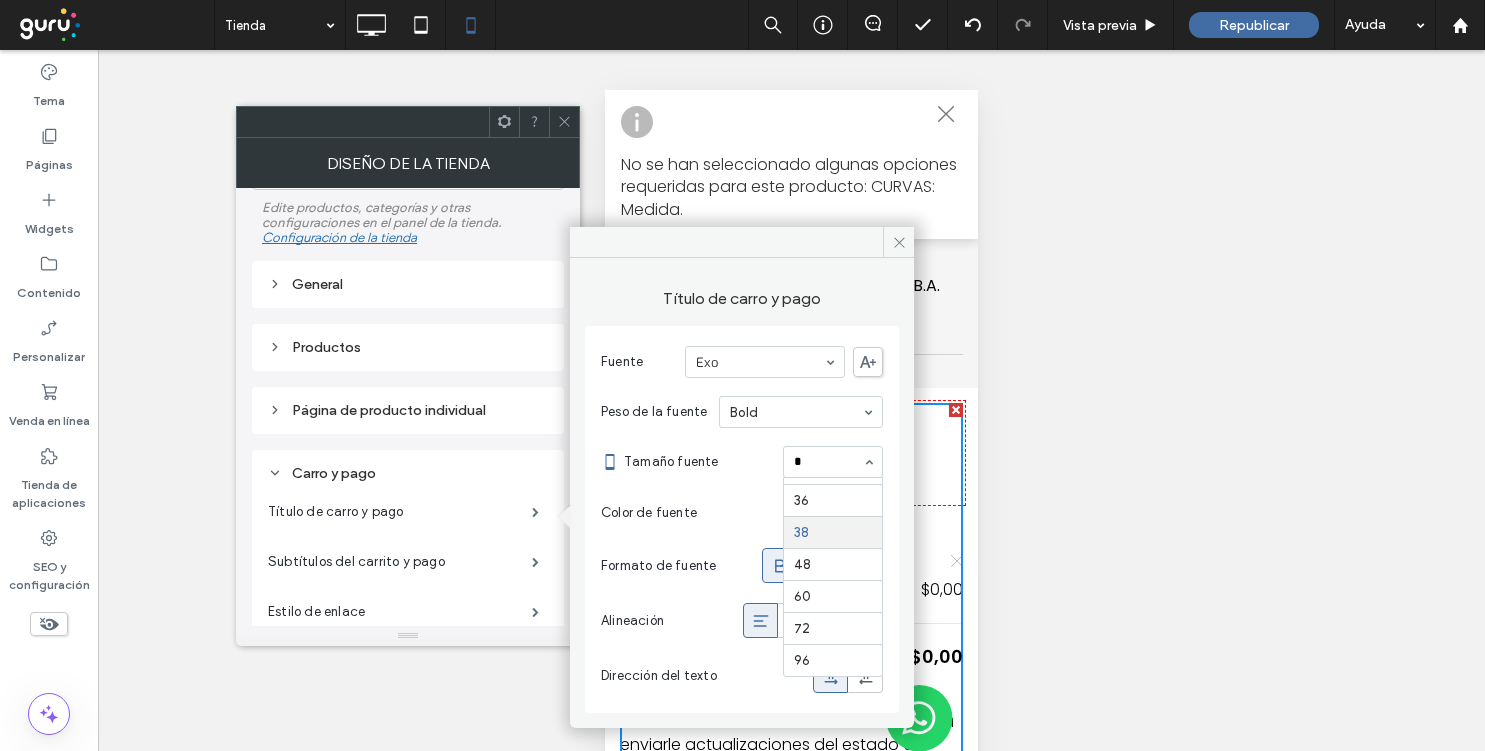 scroll, scrollTop: 0, scrollLeft: 0, axis: both 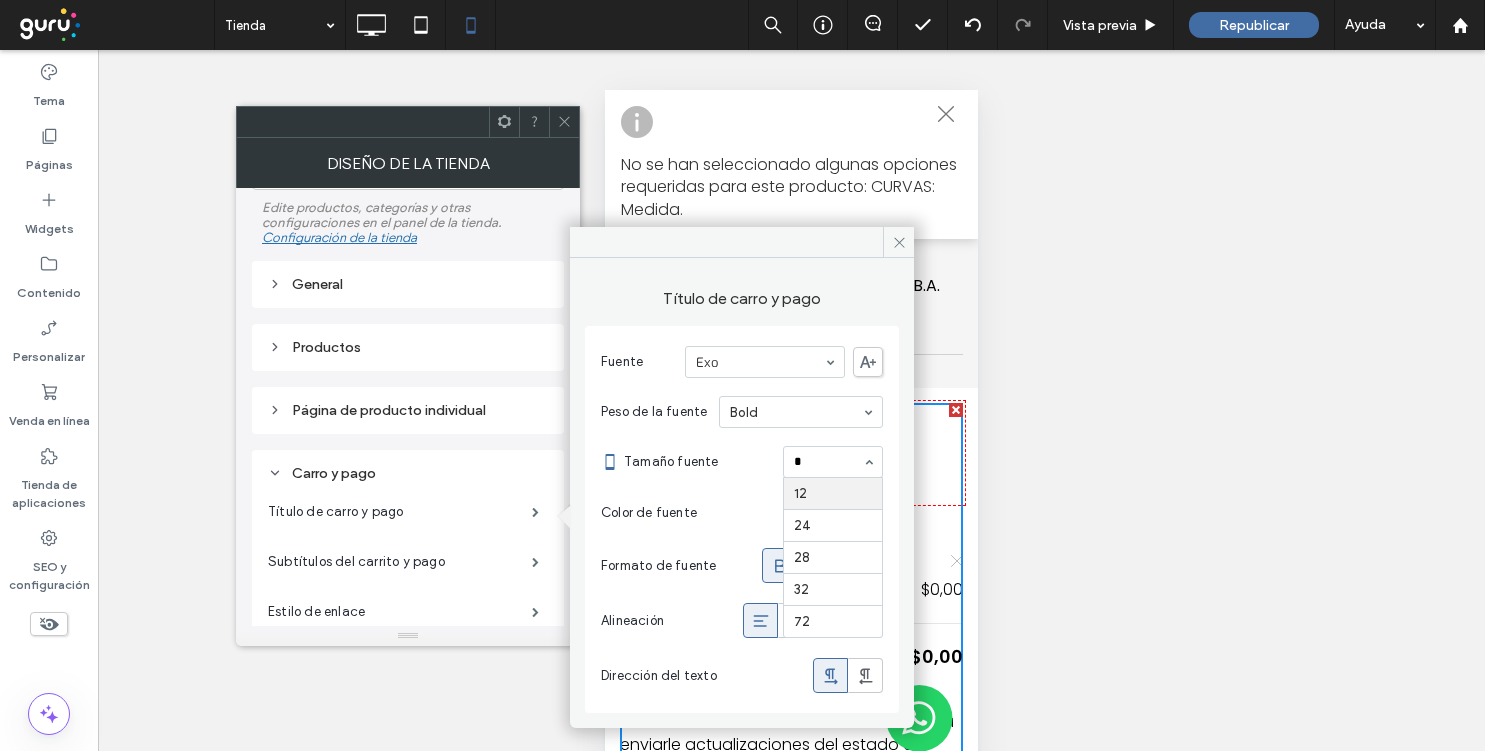 type on "**" 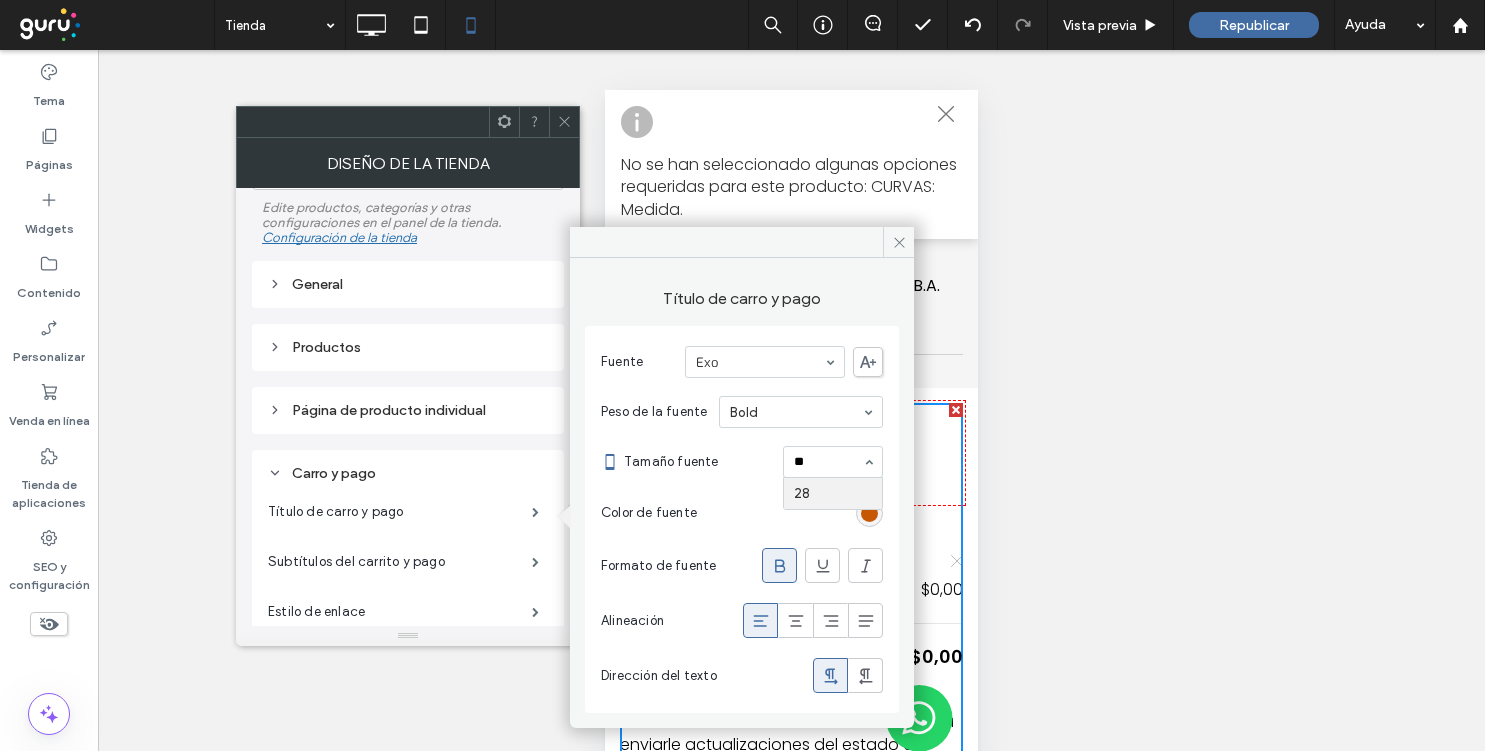 type 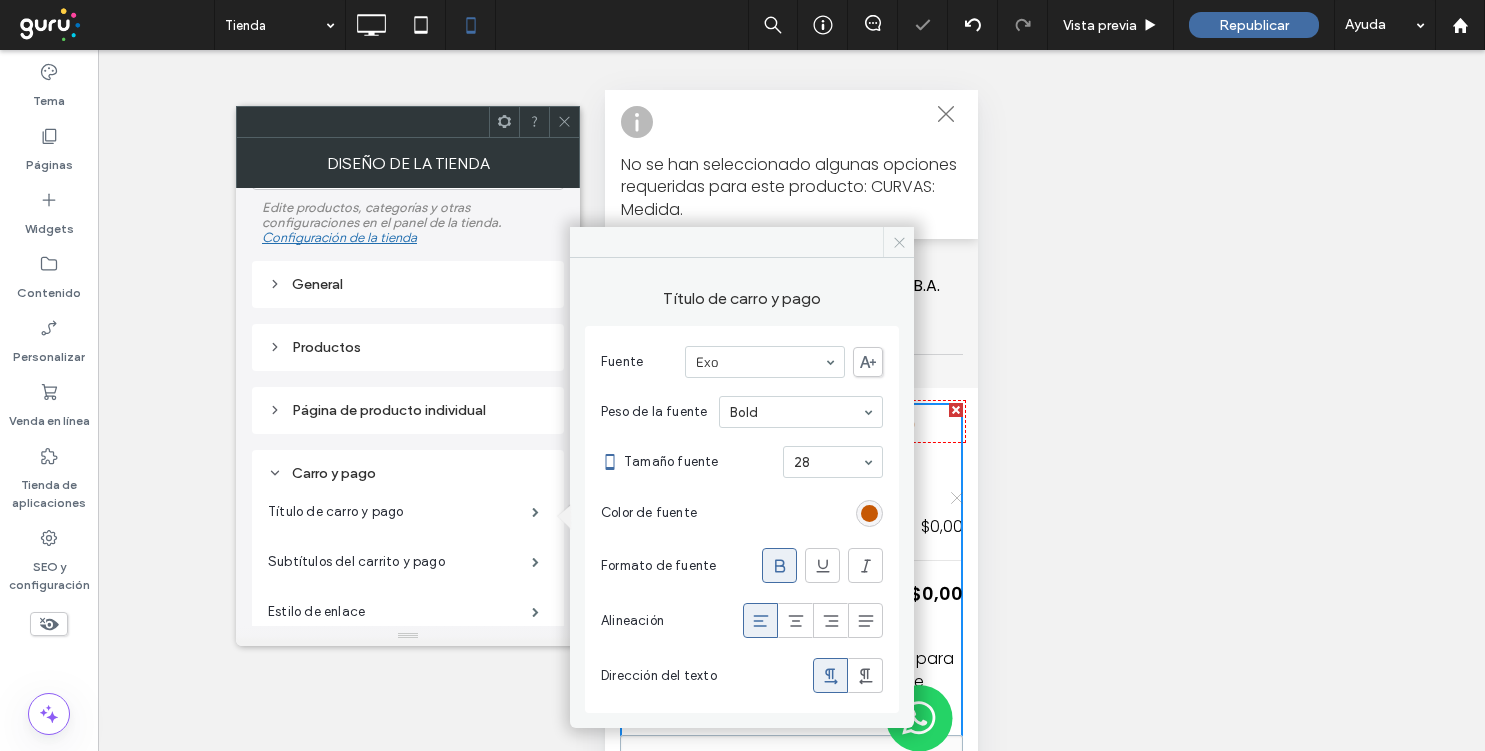 click 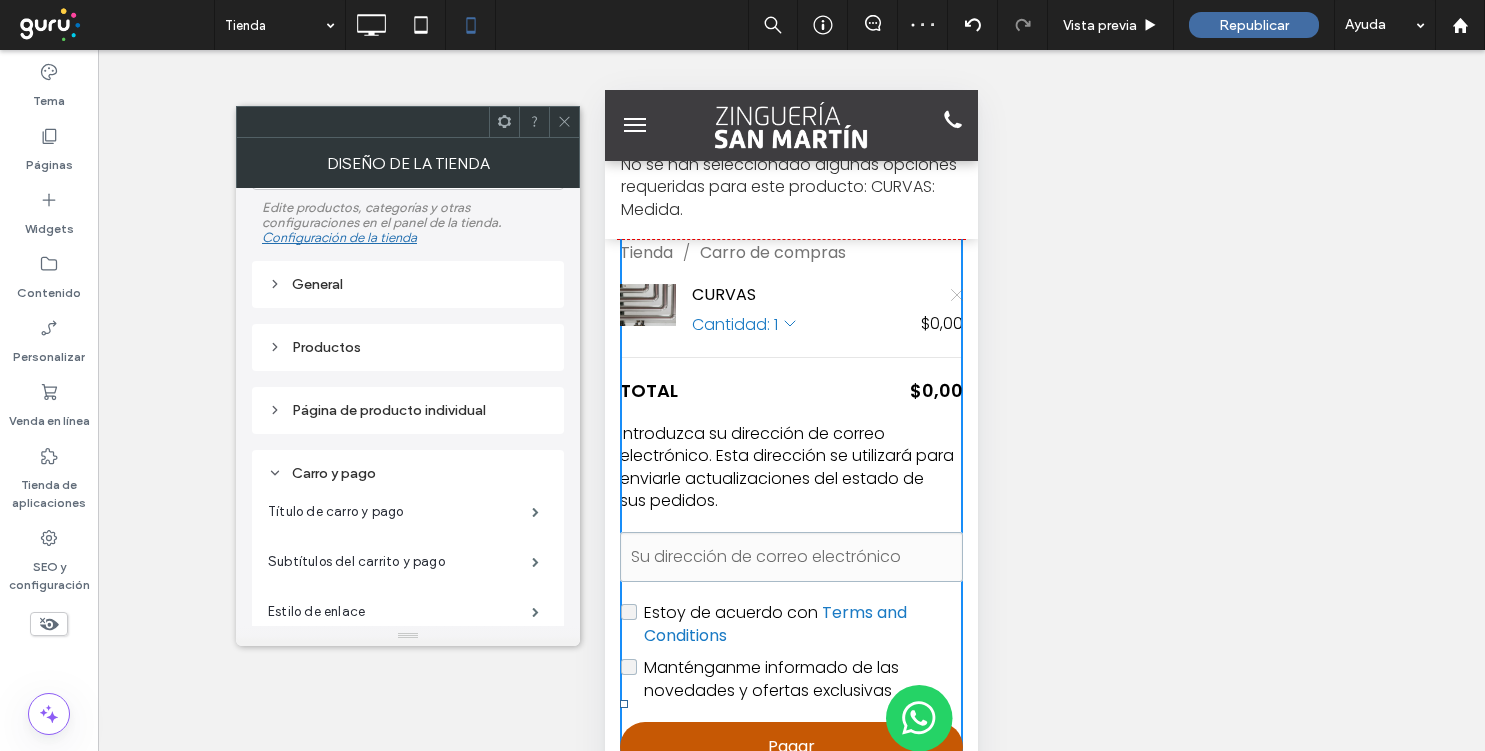 scroll, scrollTop: 0, scrollLeft: 0, axis: both 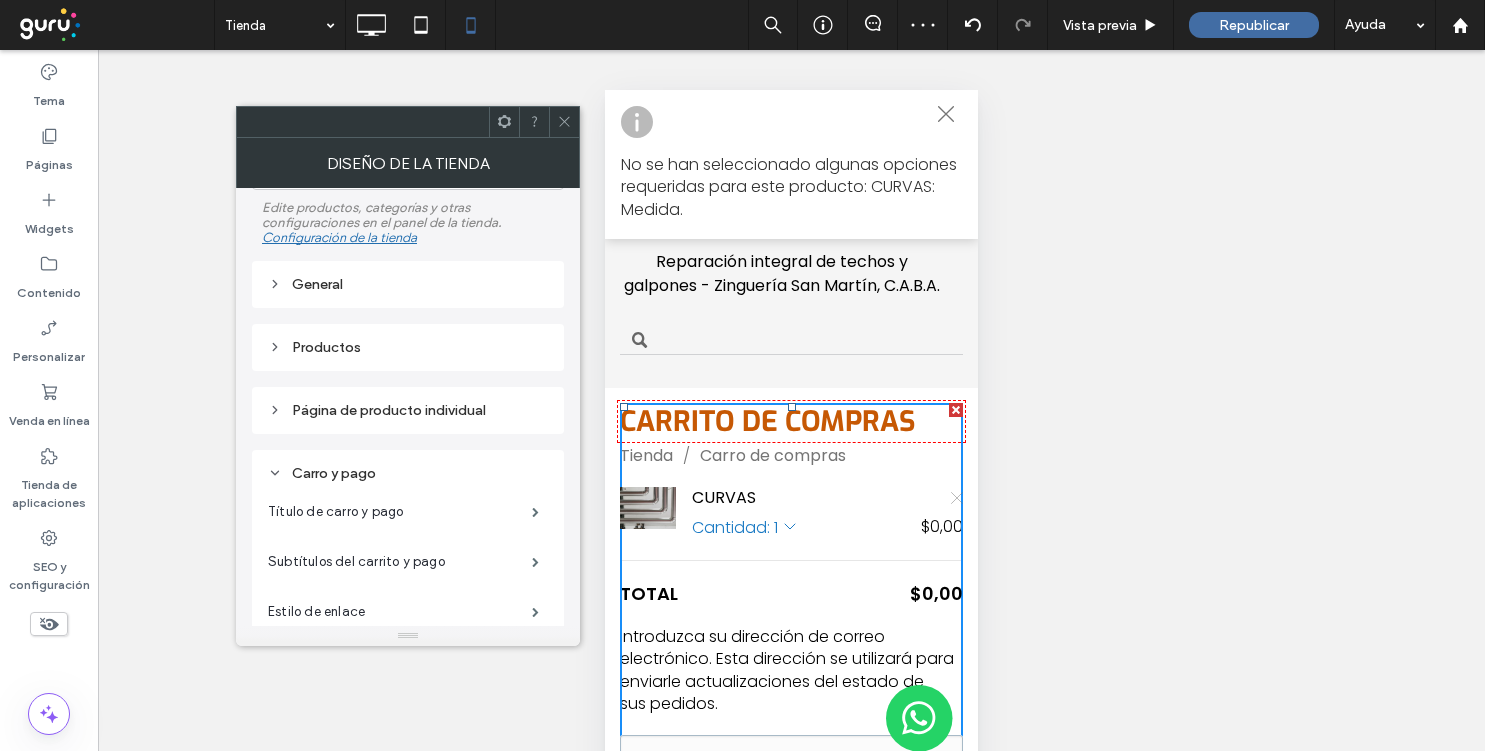 click 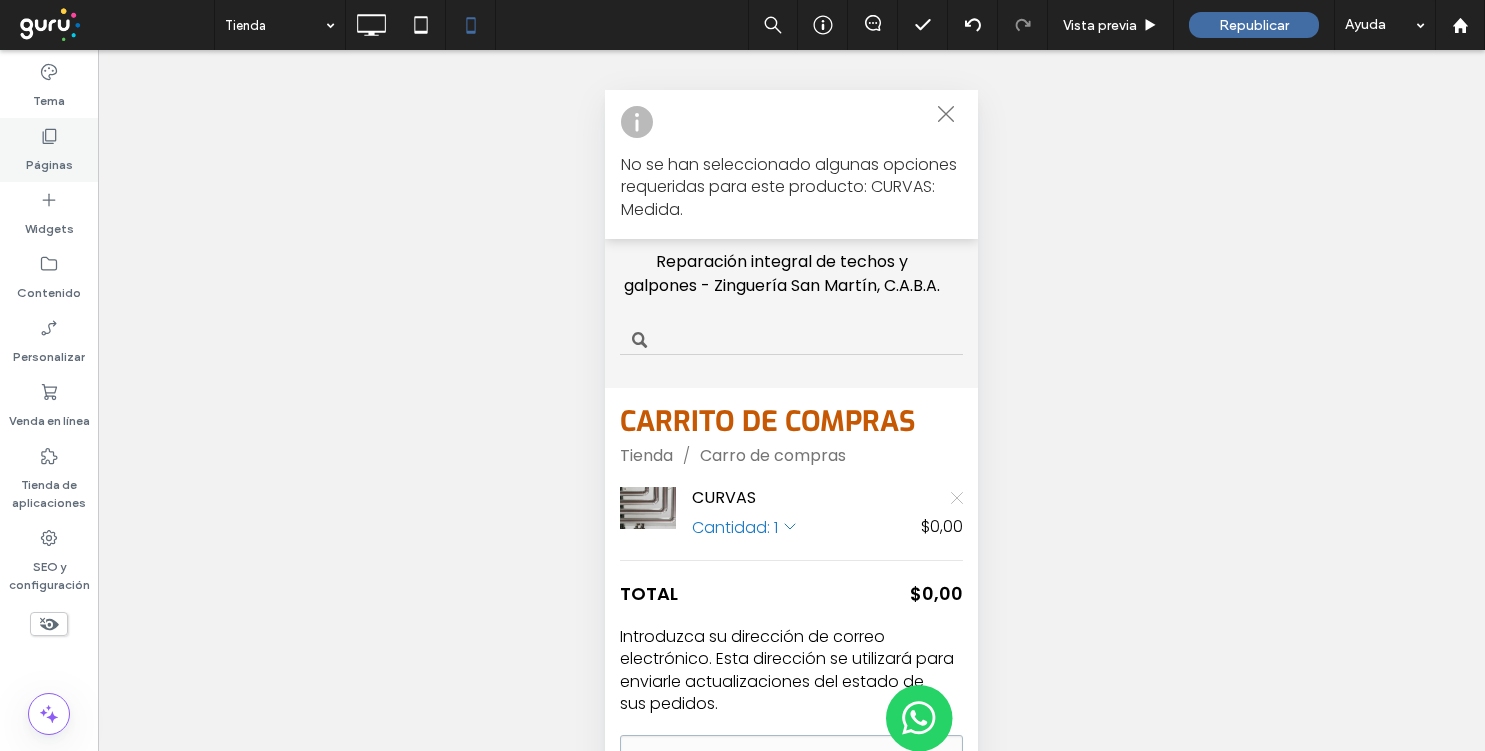 click on "Páginas" at bounding box center (49, 160) 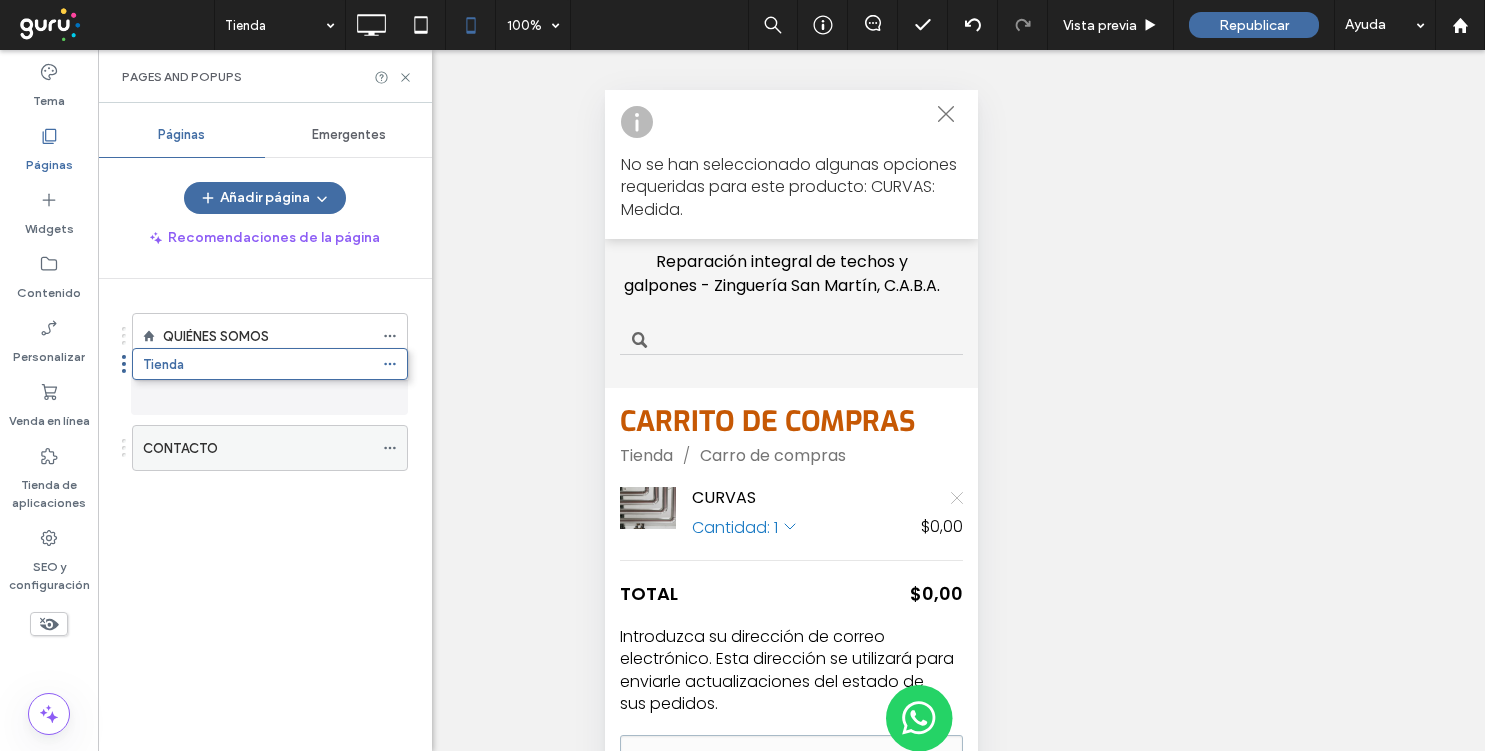 drag, startPoint x: 235, startPoint y: 449, endPoint x: 235, endPoint y: 372, distance: 77 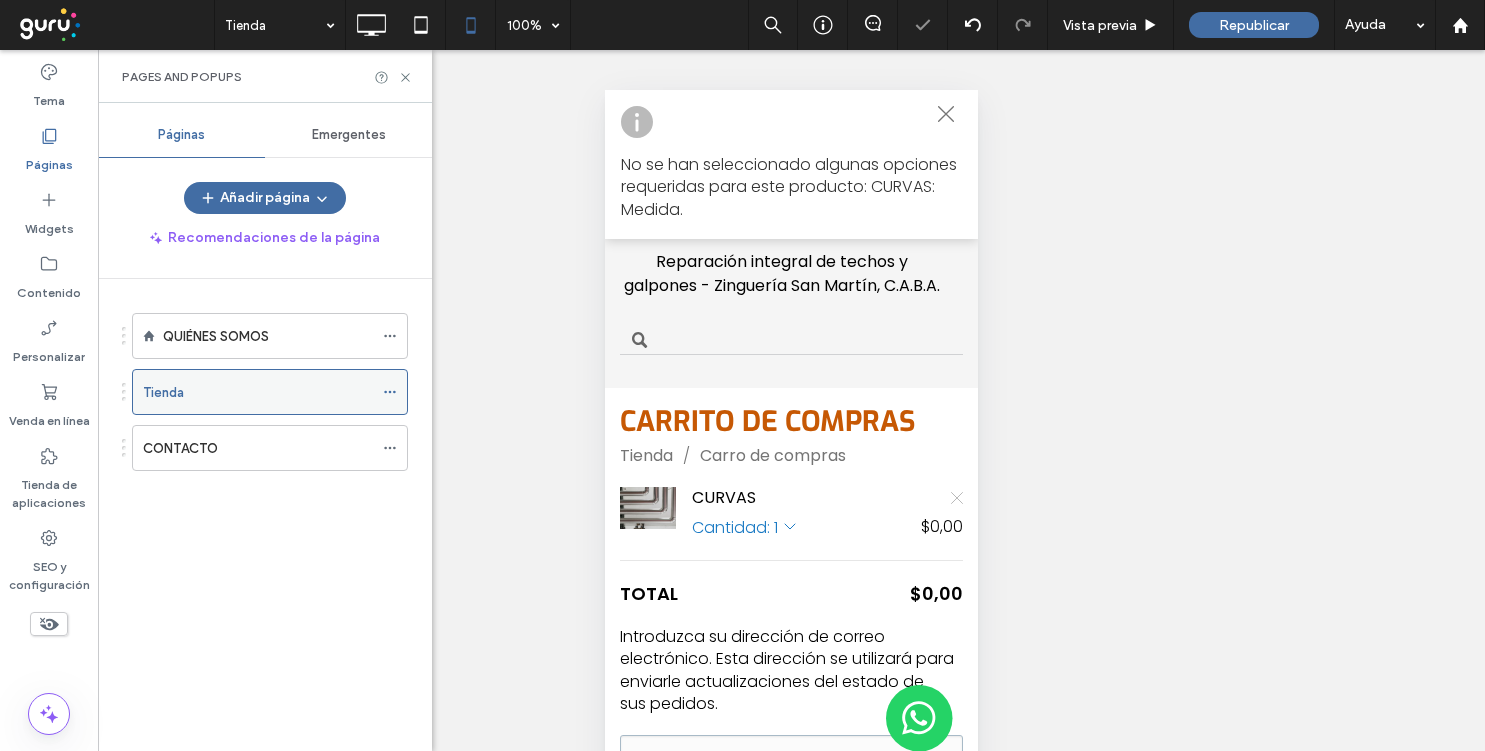 click at bounding box center (390, 392) 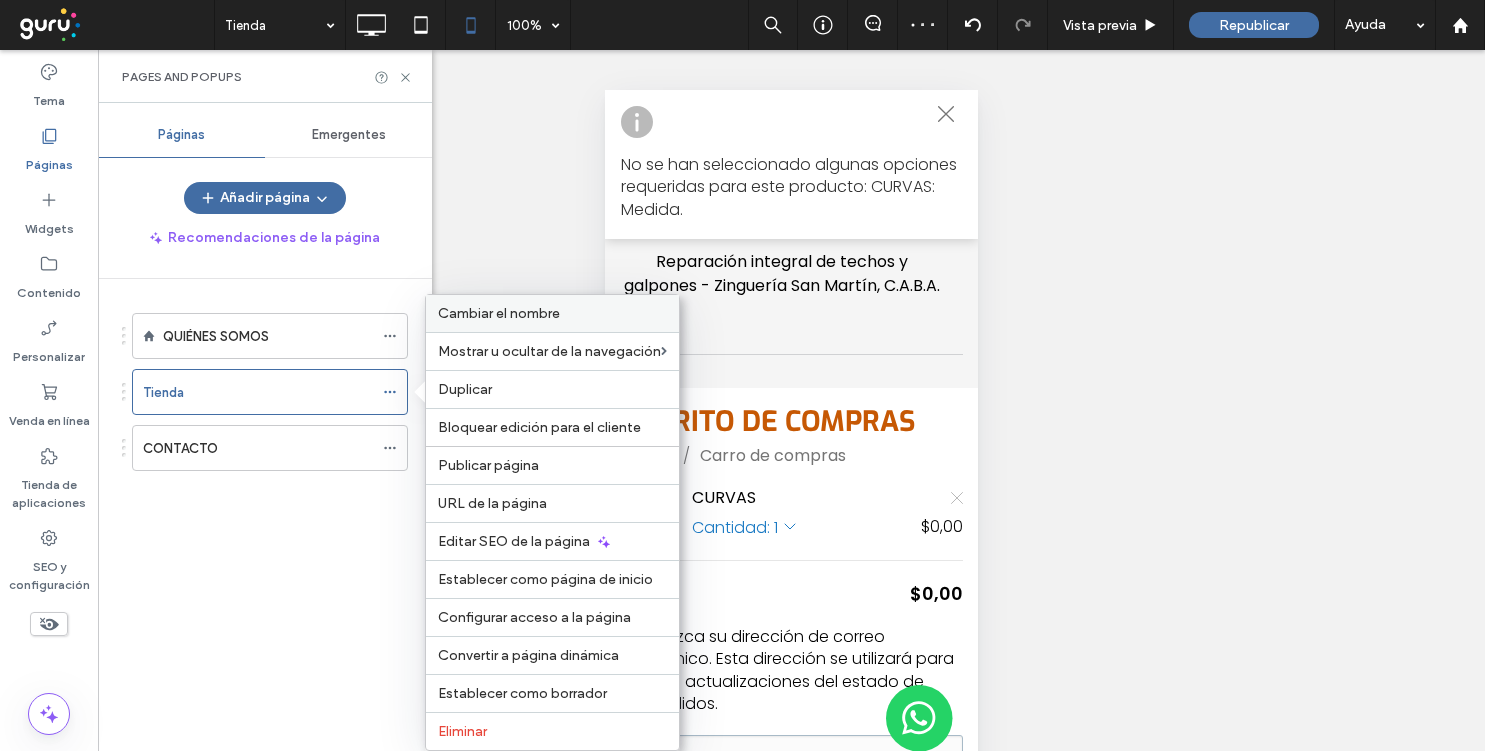 click on "Cambiar el nombre" at bounding box center [499, 313] 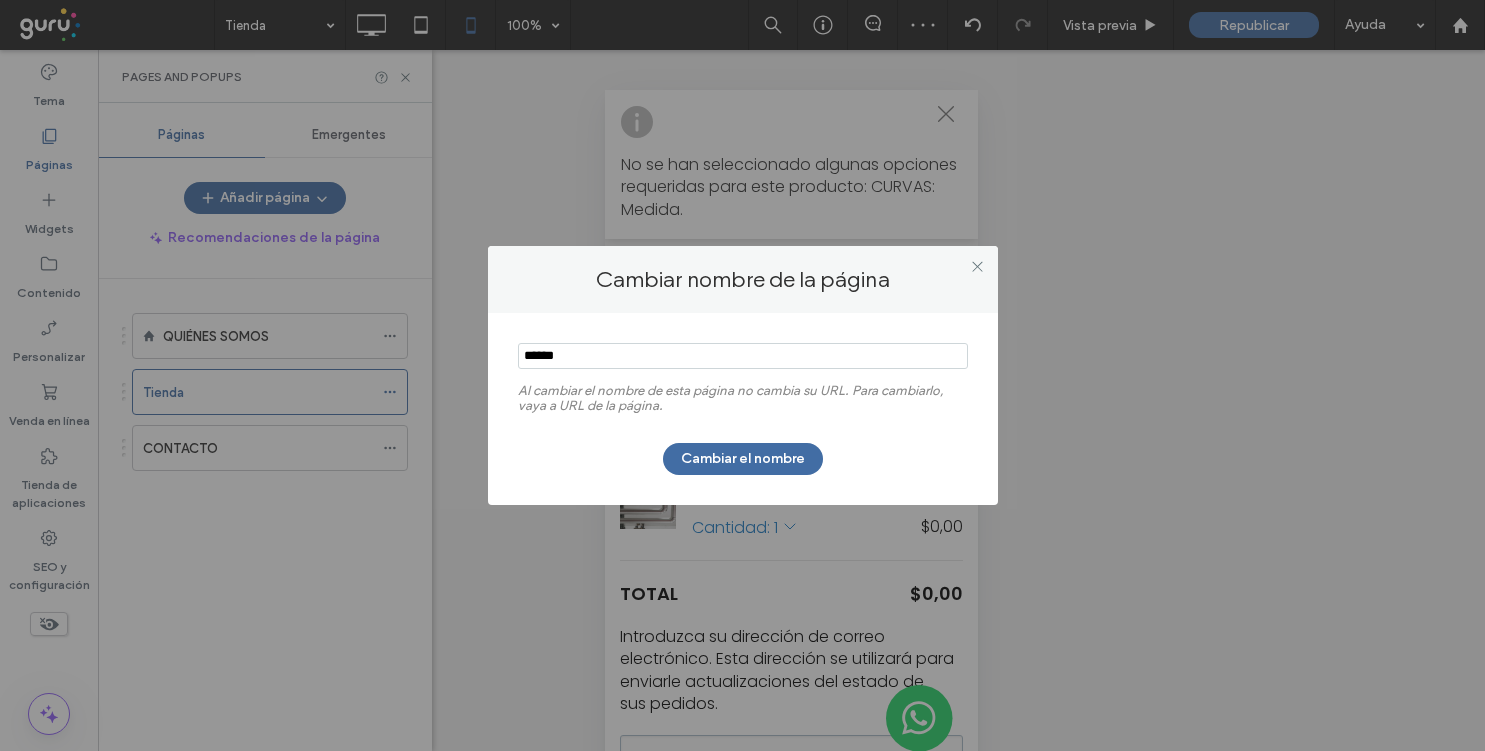 click at bounding box center [743, 356] 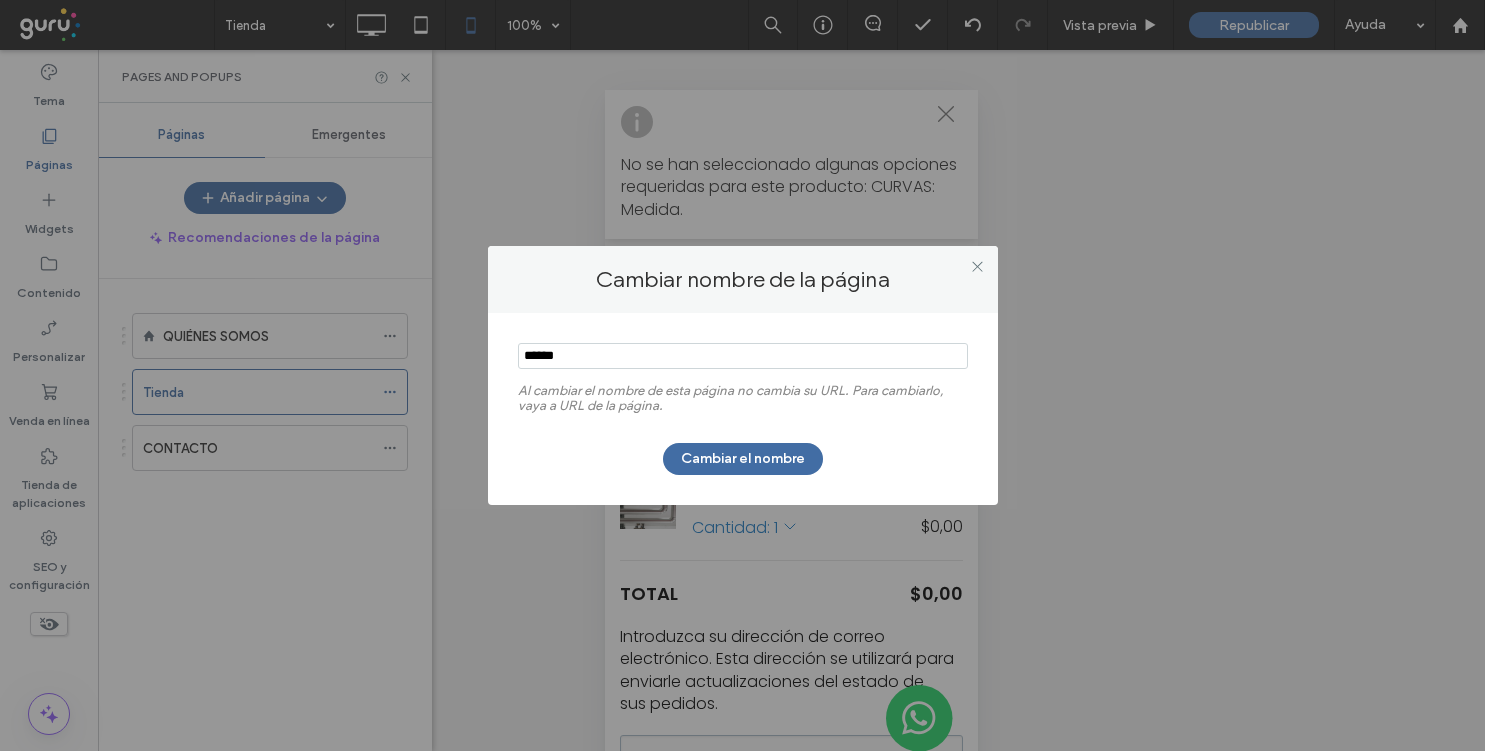 type on "******" 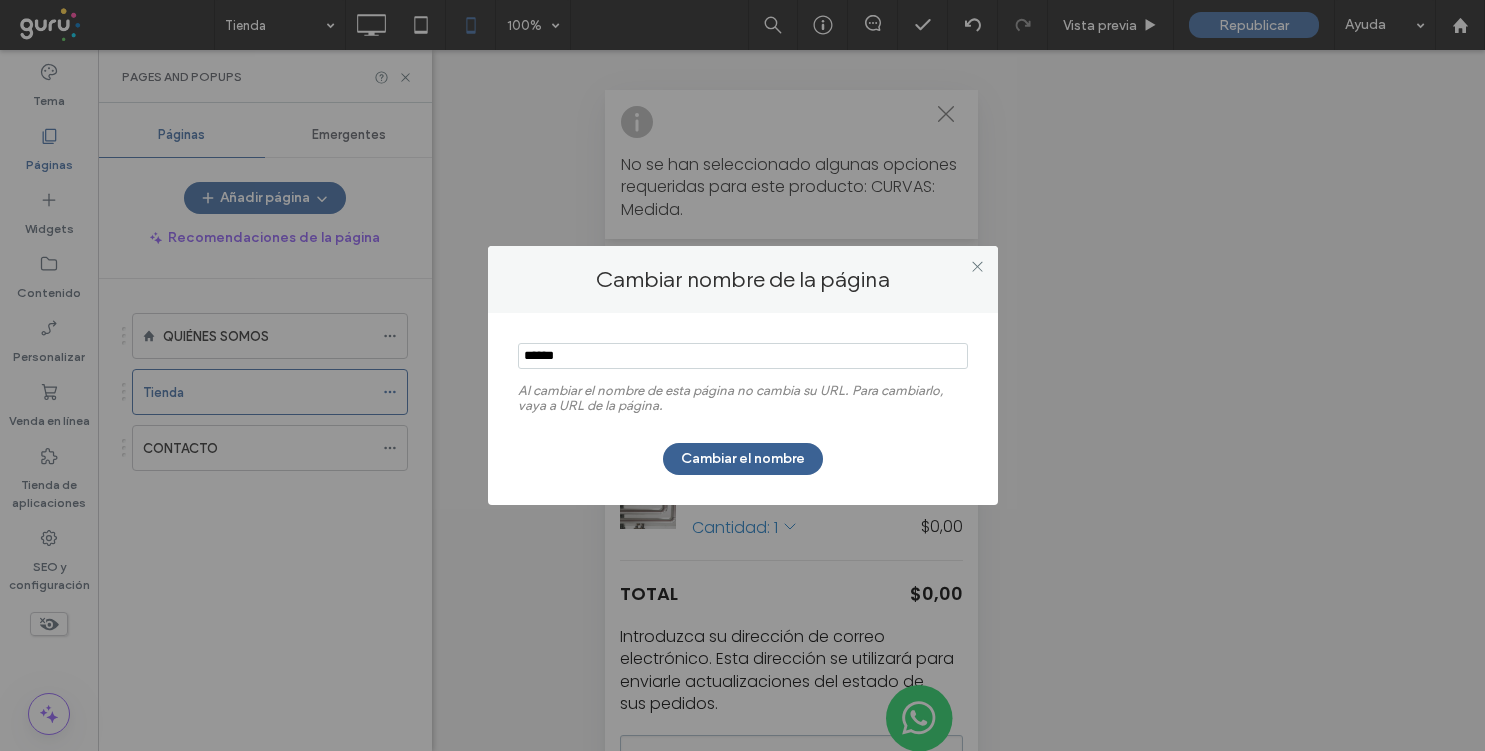 click on "Cambiar el nombre" at bounding box center (743, 459) 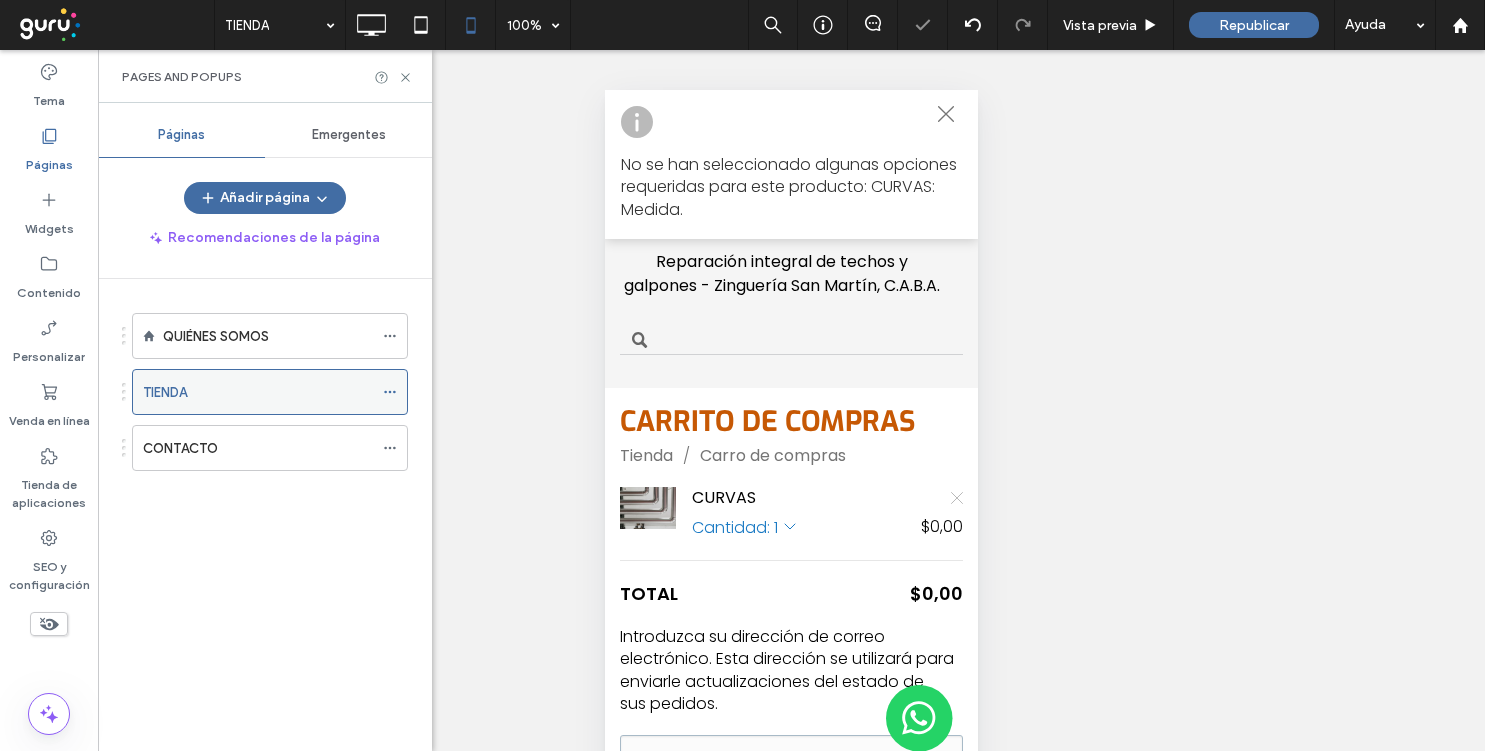 click on "TIENDA" at bounding box center (270, 392) 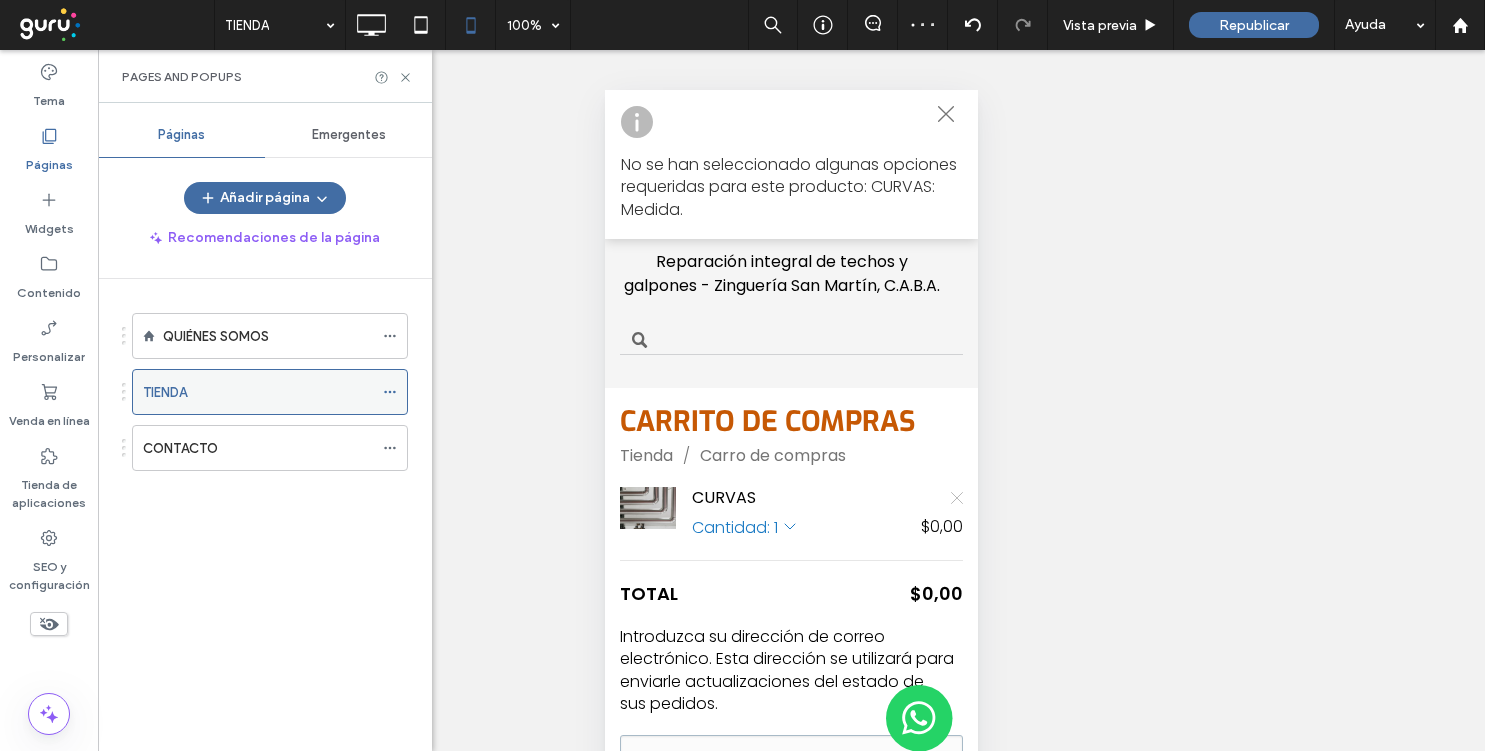 click 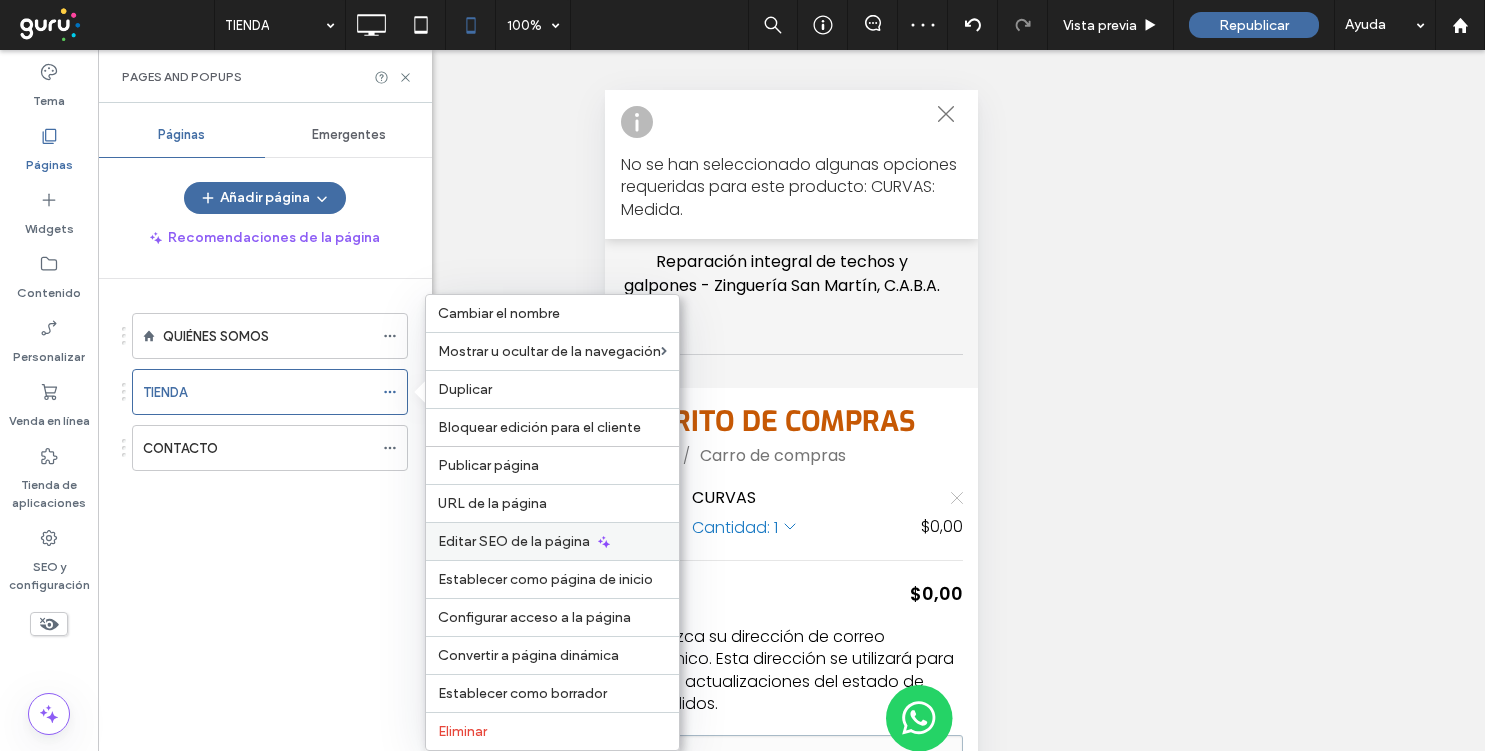 click on "Editar SEO de la página" at bounding box center [514, 541] 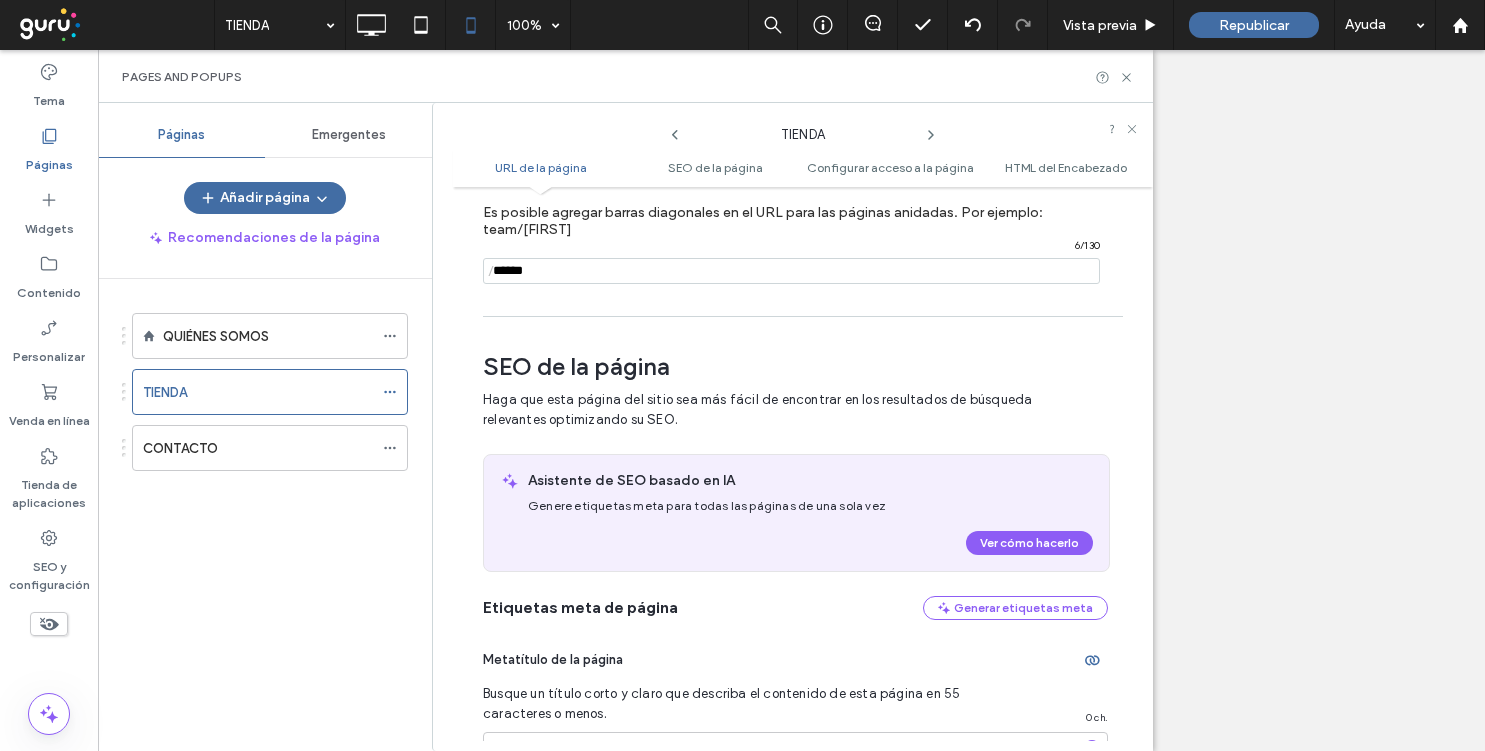 scroll, scrollTop: 292, scrollLeft: 0, axis: vertical 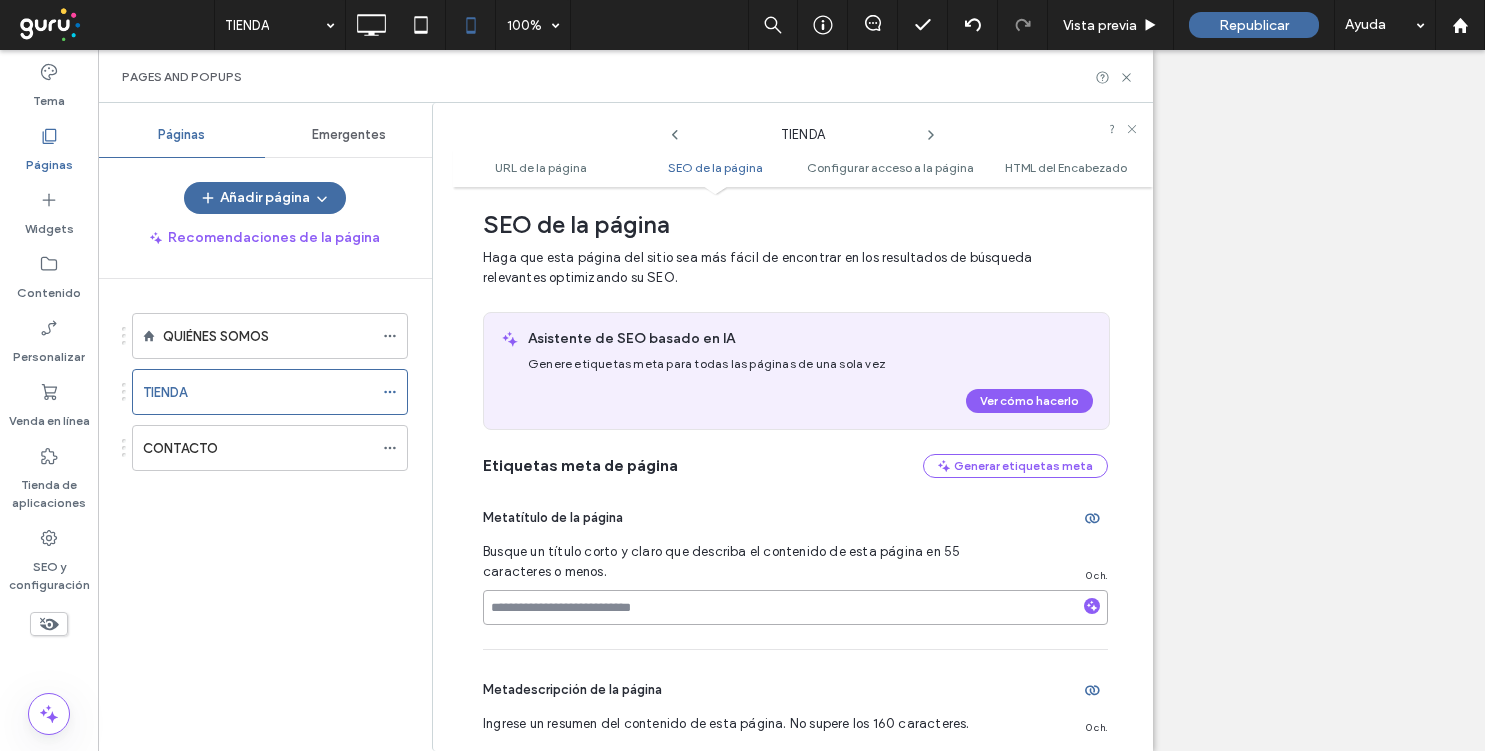 click at bounding box center [795, 607] 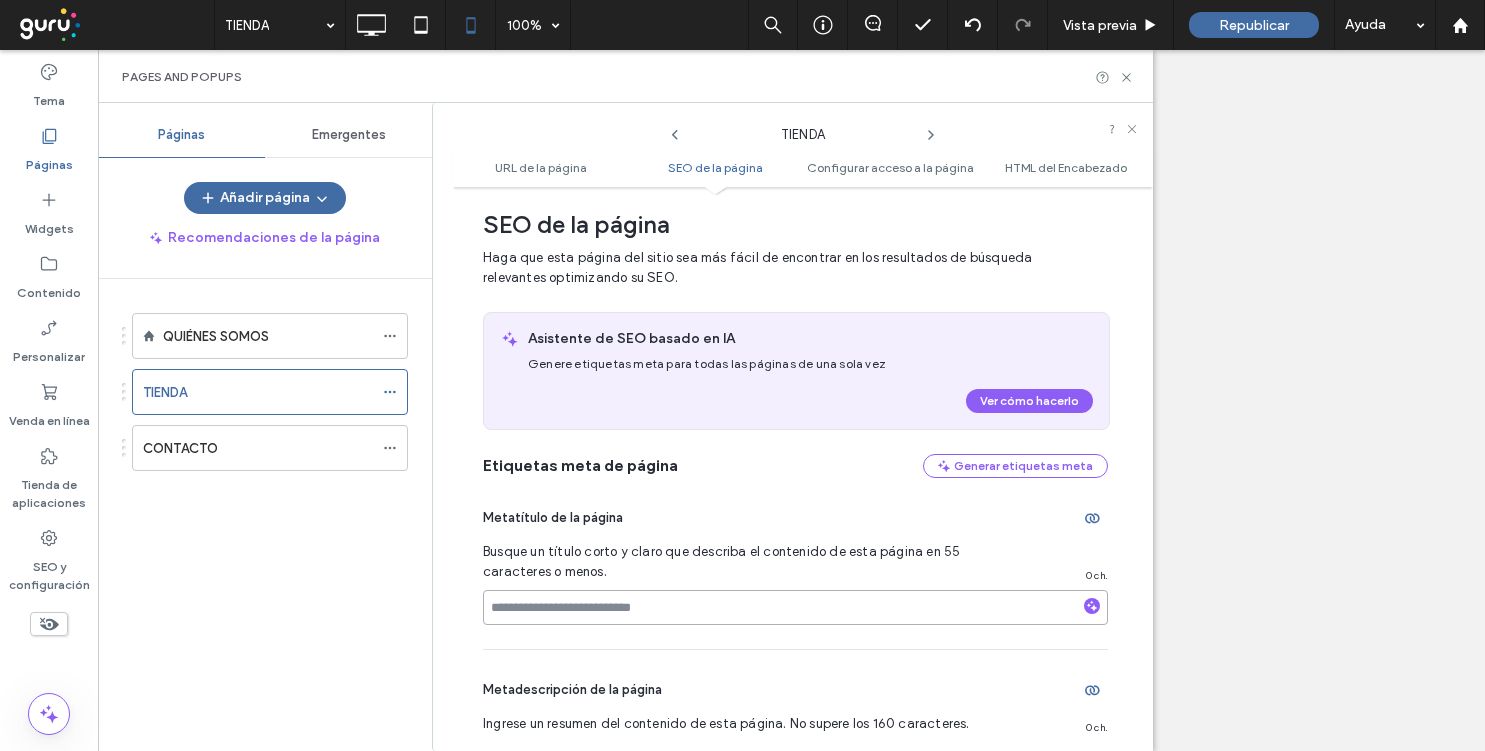 type on "**********" 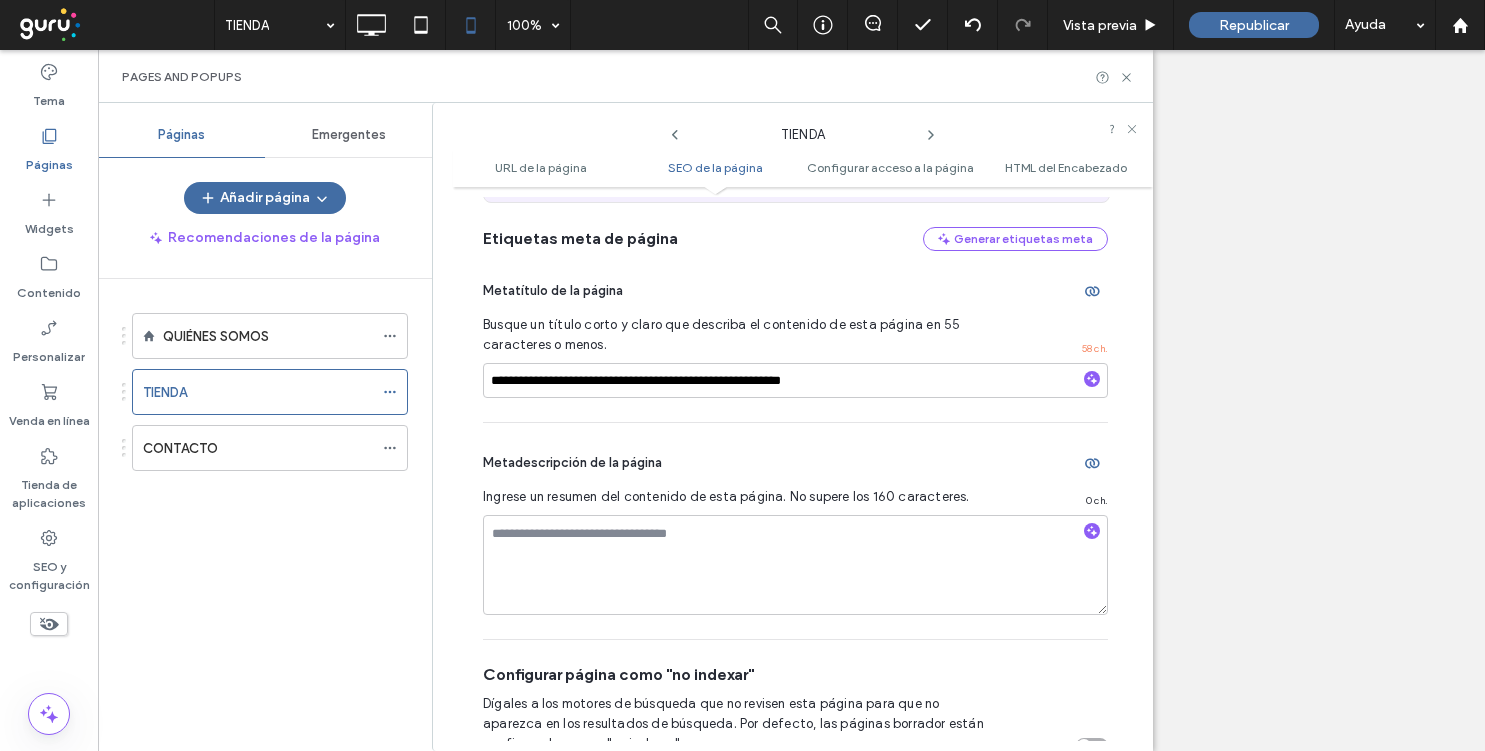 scroll, scrollTop: 550, scrollLeft: 0, axis: vertical 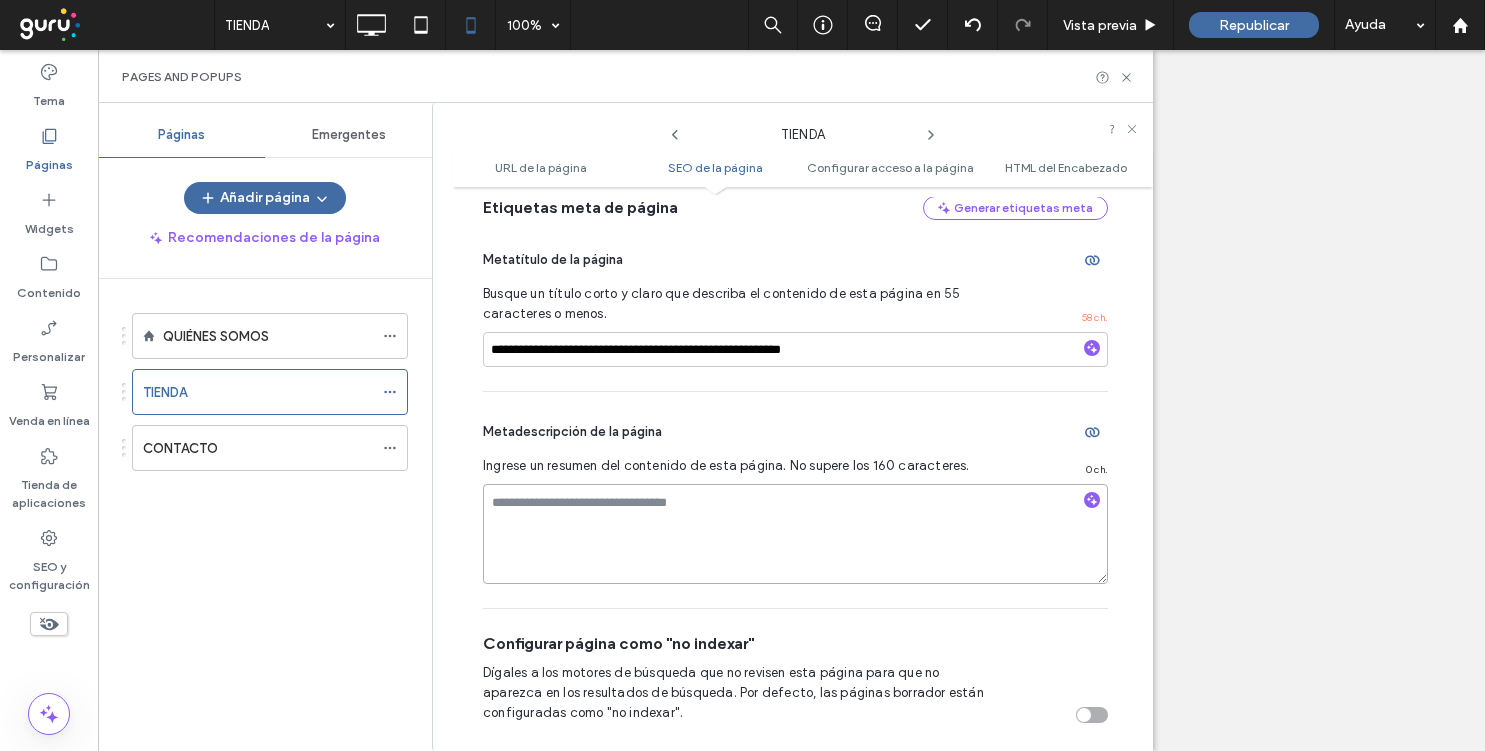 click at bounding box center [795, 534] 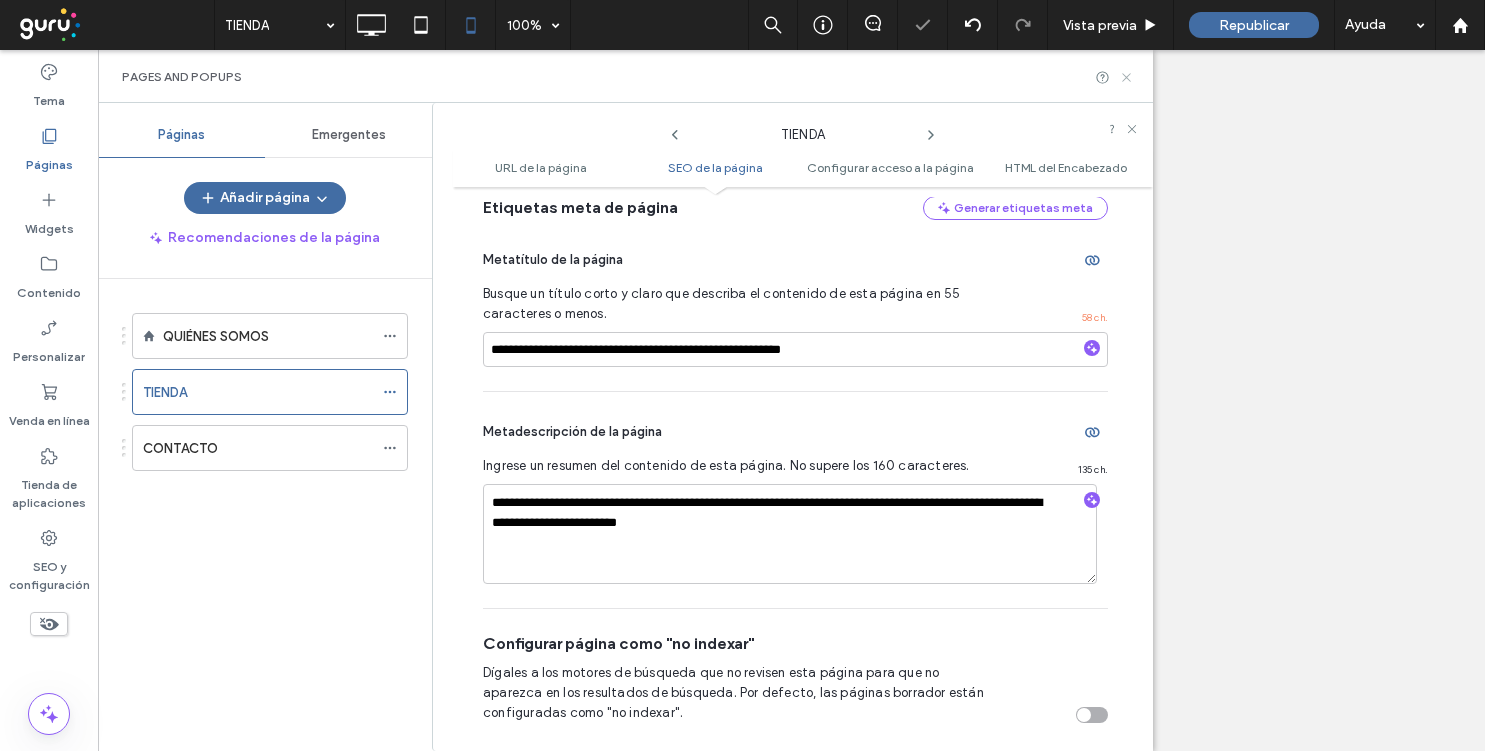 click 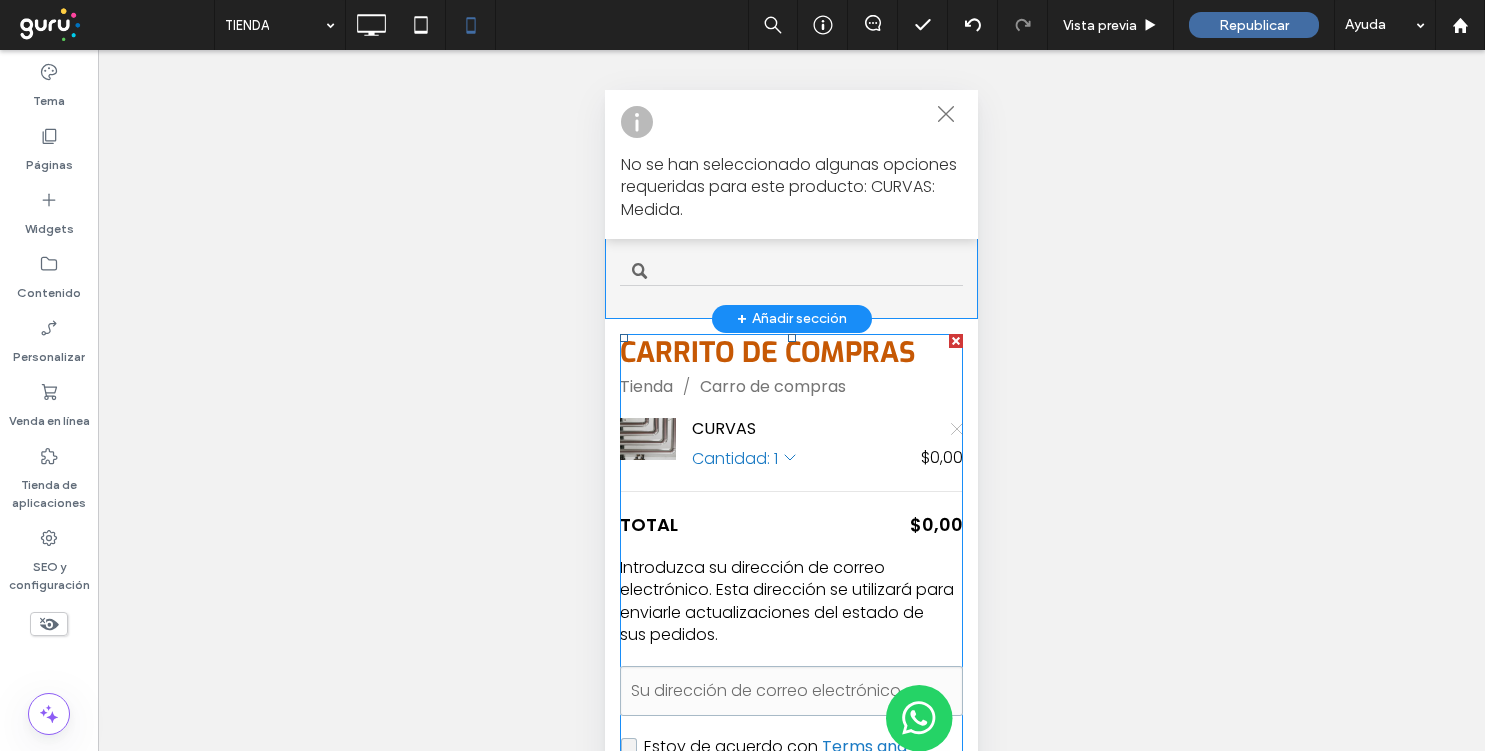 scroll, scrollTop: 0, scrollLeft: 0, axis: both 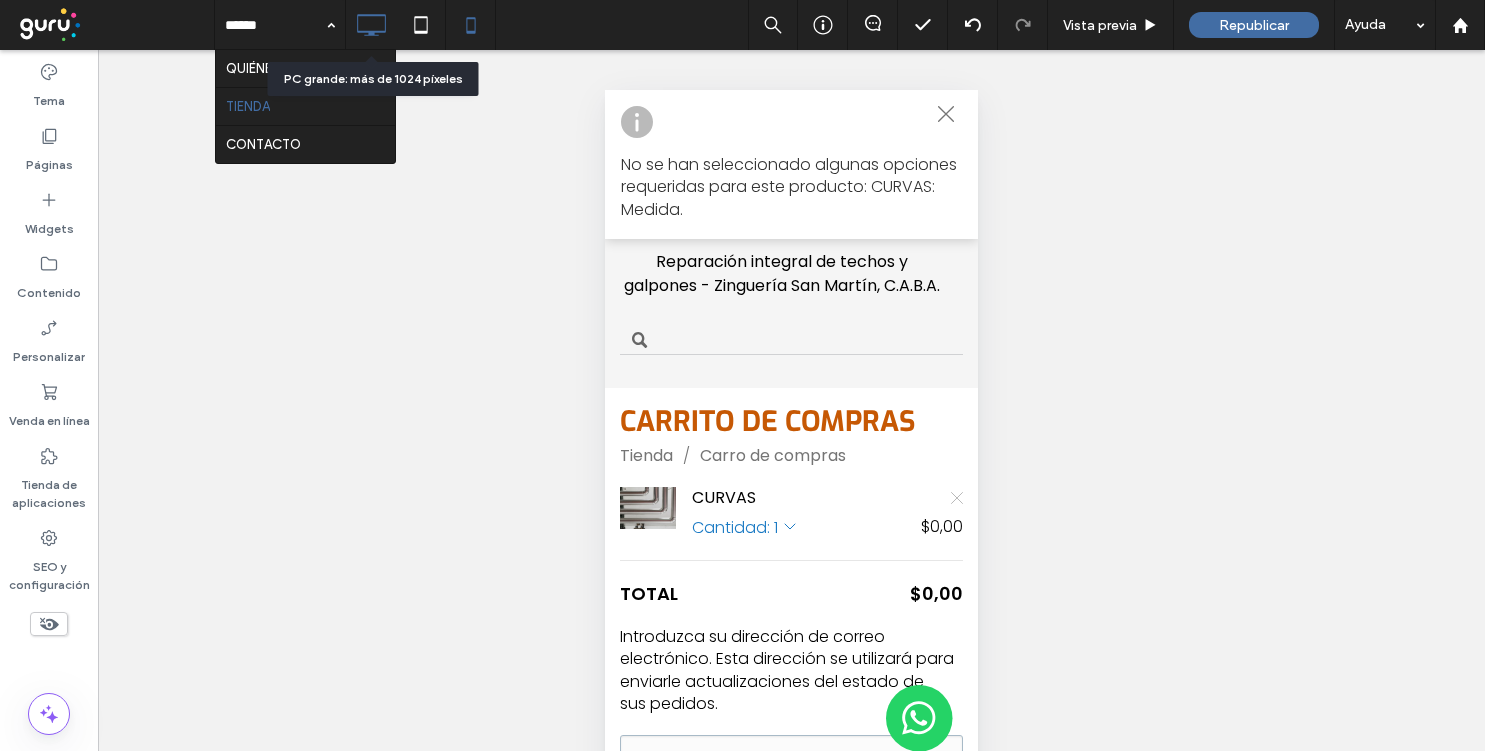 click 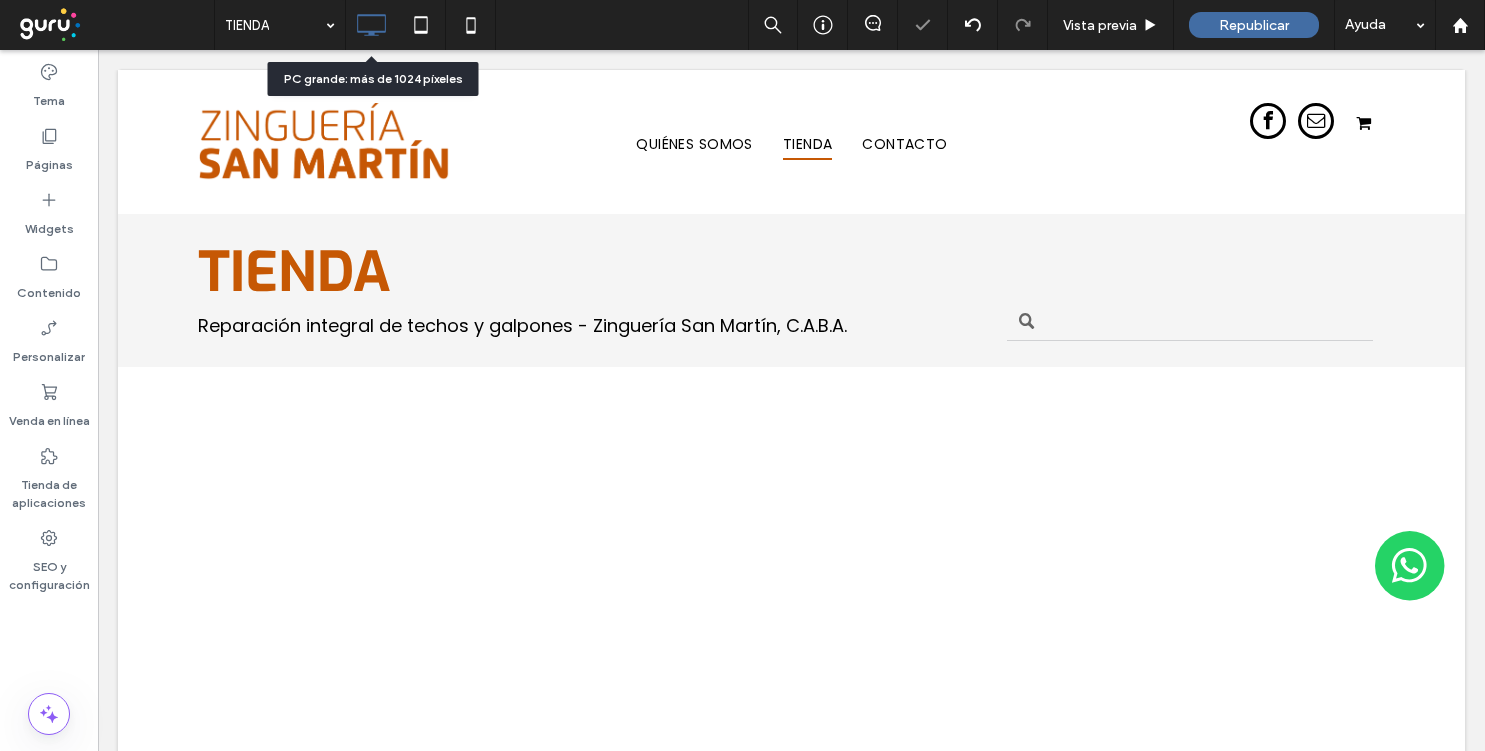 scroll, scrollTop: 0, scrollLeft: 0, axis: both 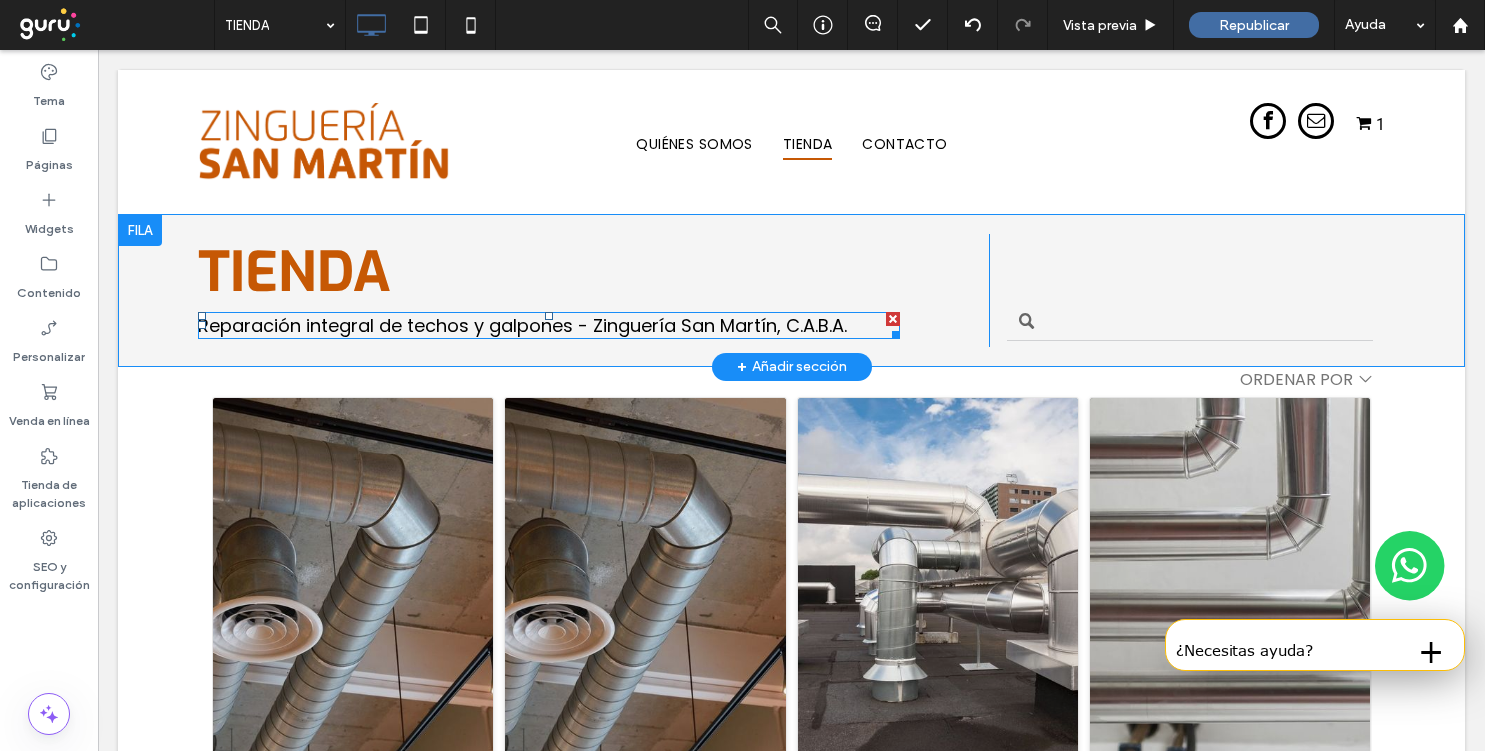 click on "Reparación integral de techos y galpones - Zinguería San Martín, C.A.B.A." at bounding box center [522, 325] 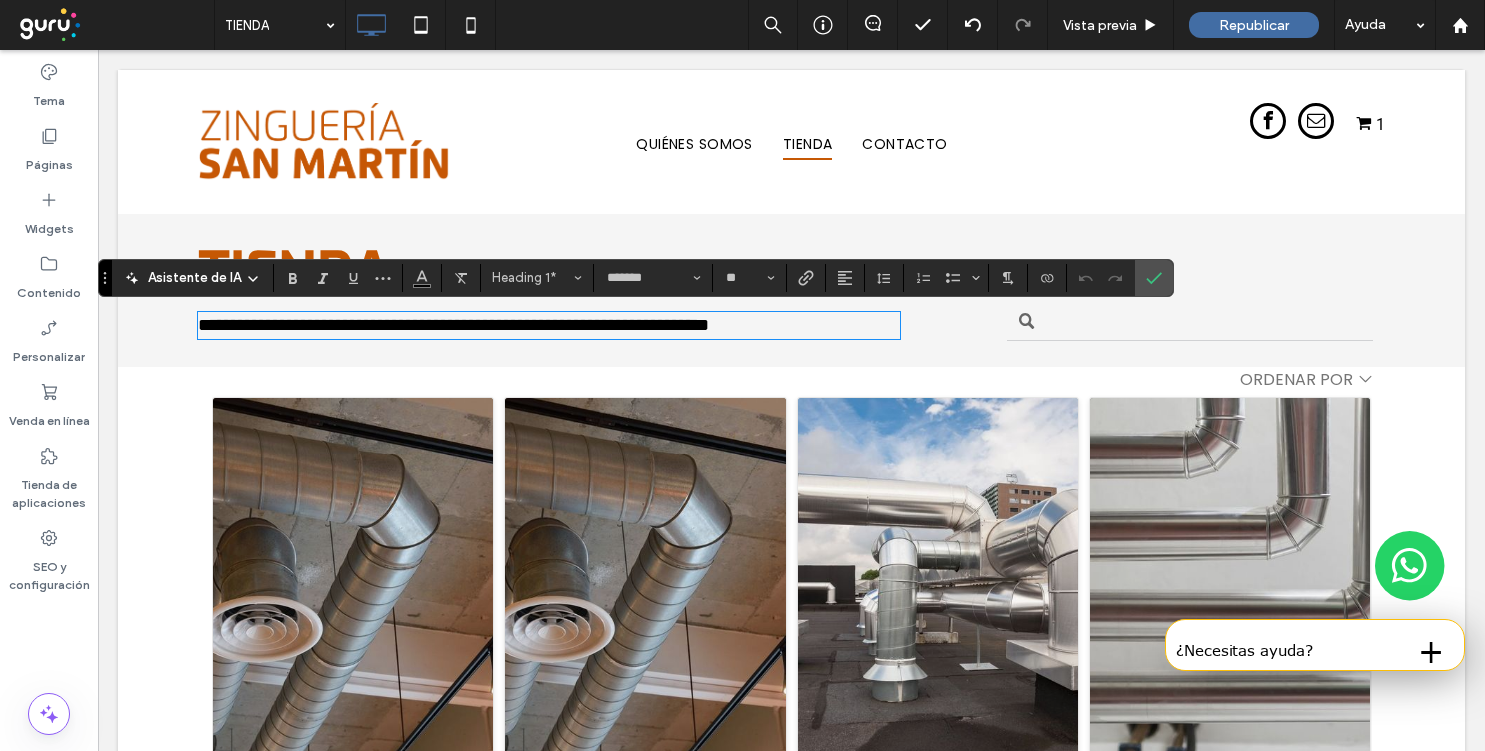 type on "**" 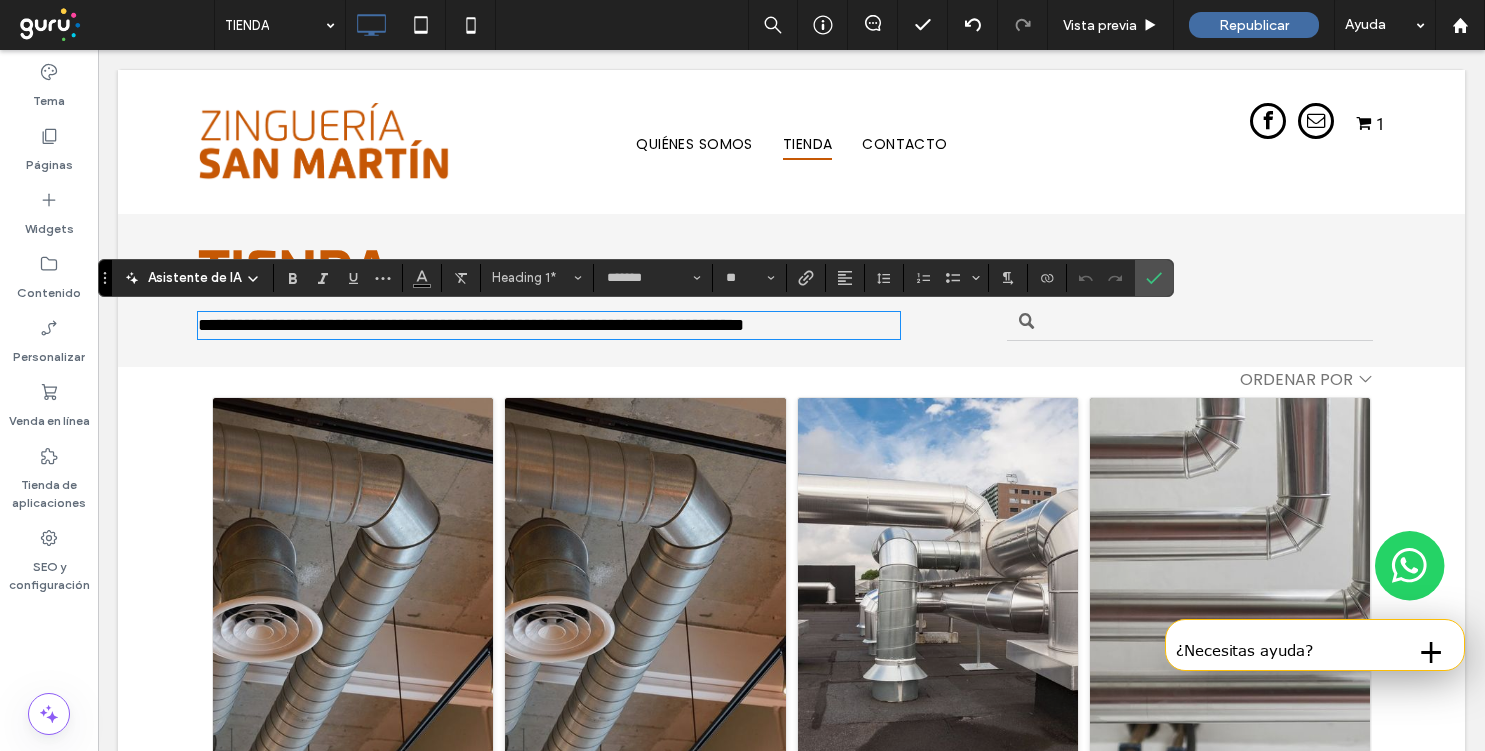 scroll, scrollTop: 0, scrollLeft: 0, axis: both 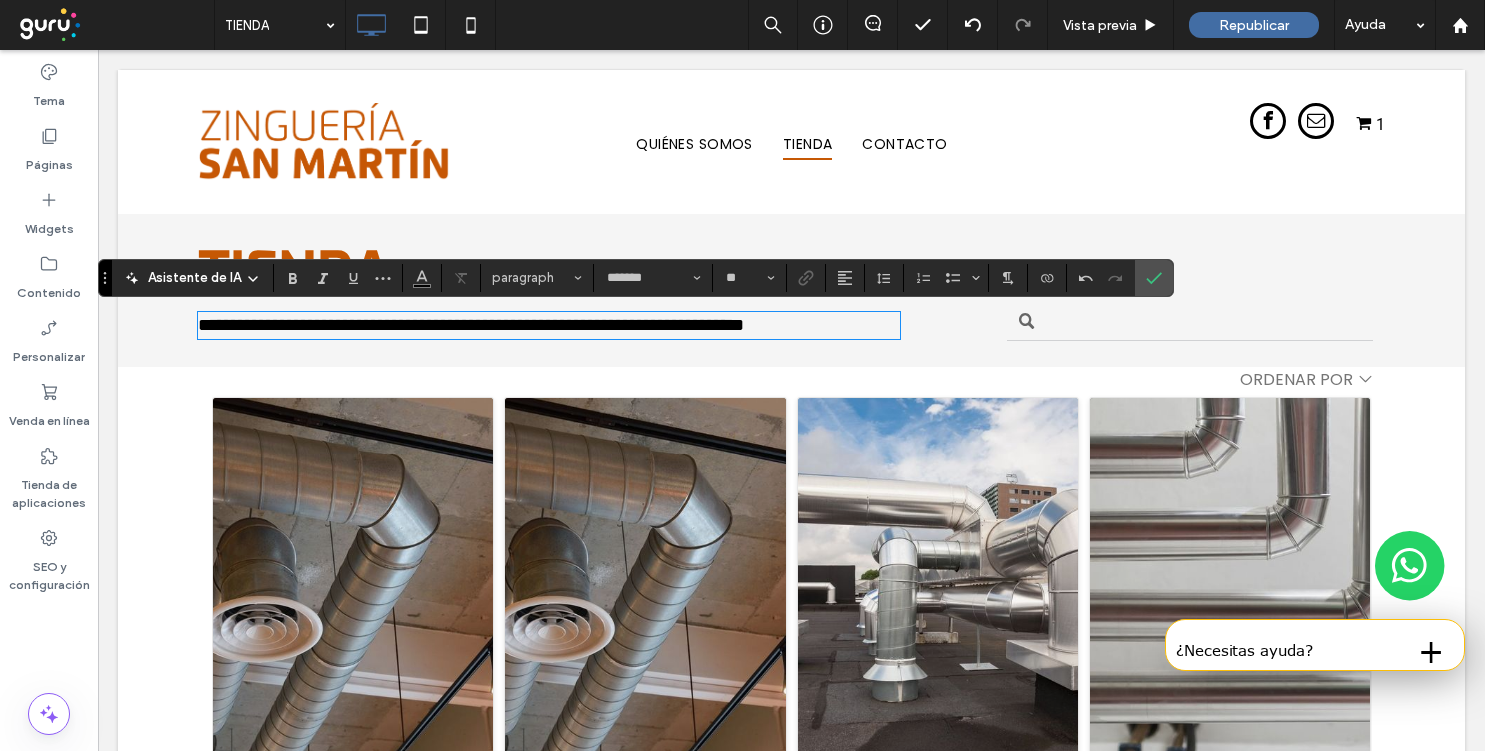 click on "Click To Paste" at bounding box center [1187, 290] 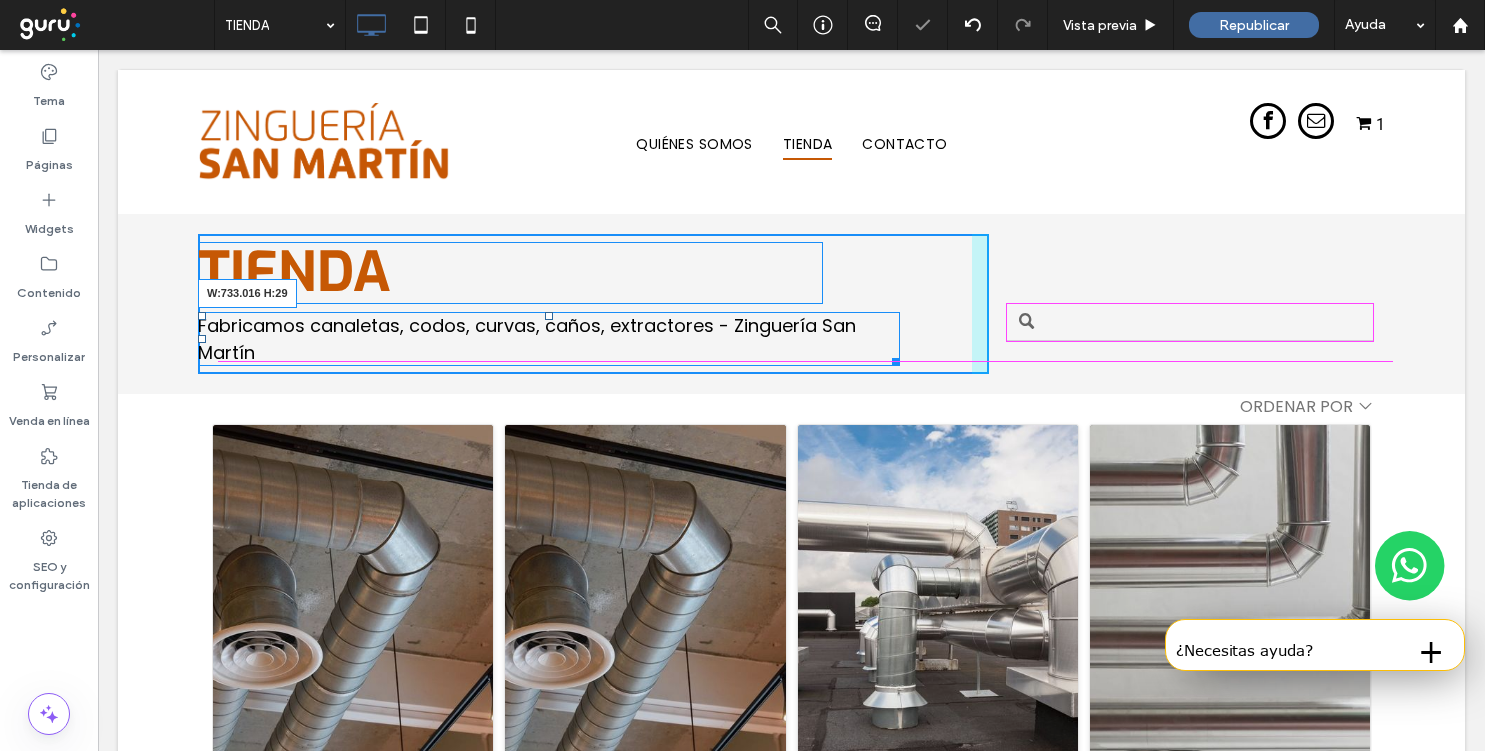 drag, startPoint x: 895, startPoint y: 360, endPoint x: 908, endPoint y: 360, distance: 13 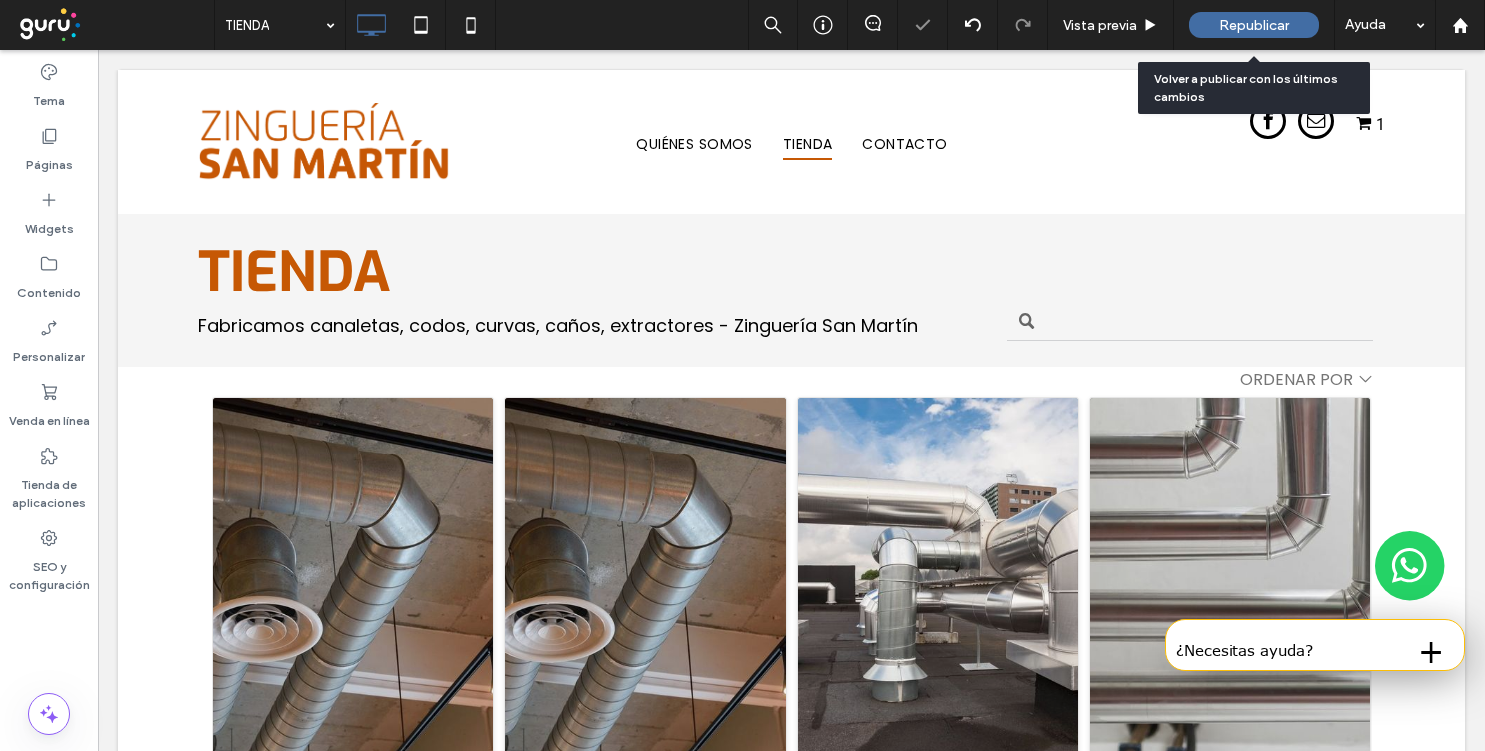 click on "Republicar" at bounding box center [1254, 25] 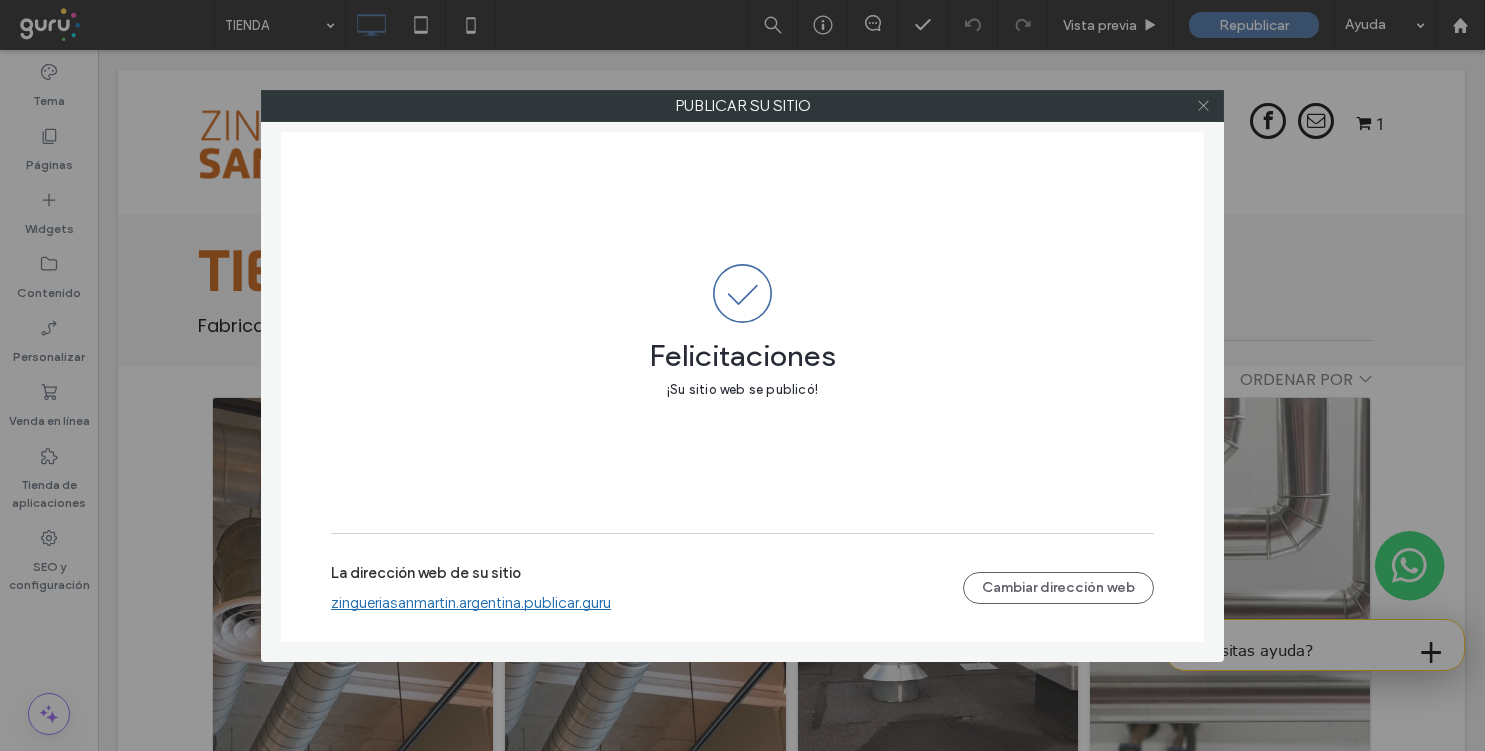 click 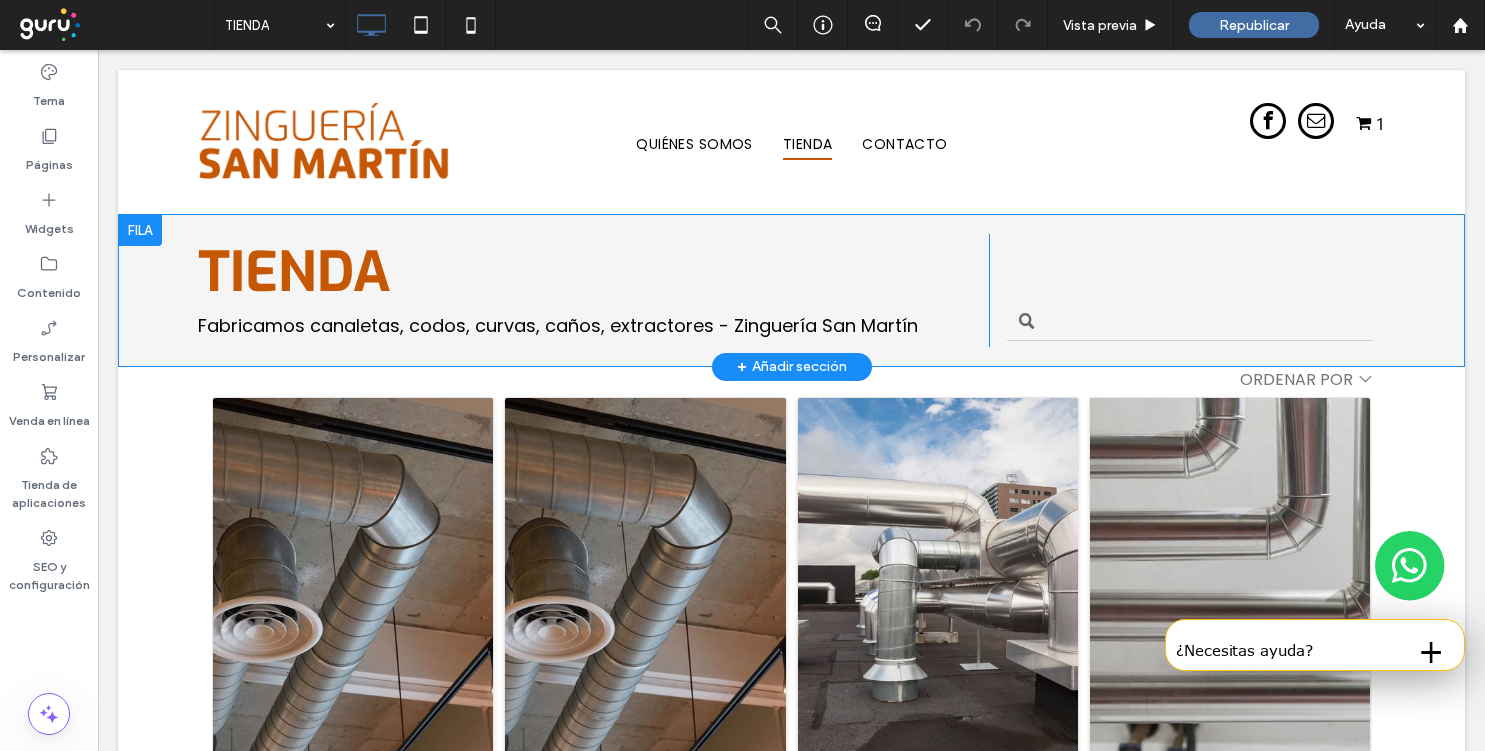 click on "TIENDA
Fabricamos canaletas, codos, curvas, caños, extractores - Zinguería San Martín Click To Paste" at bounding box center [593, 290] 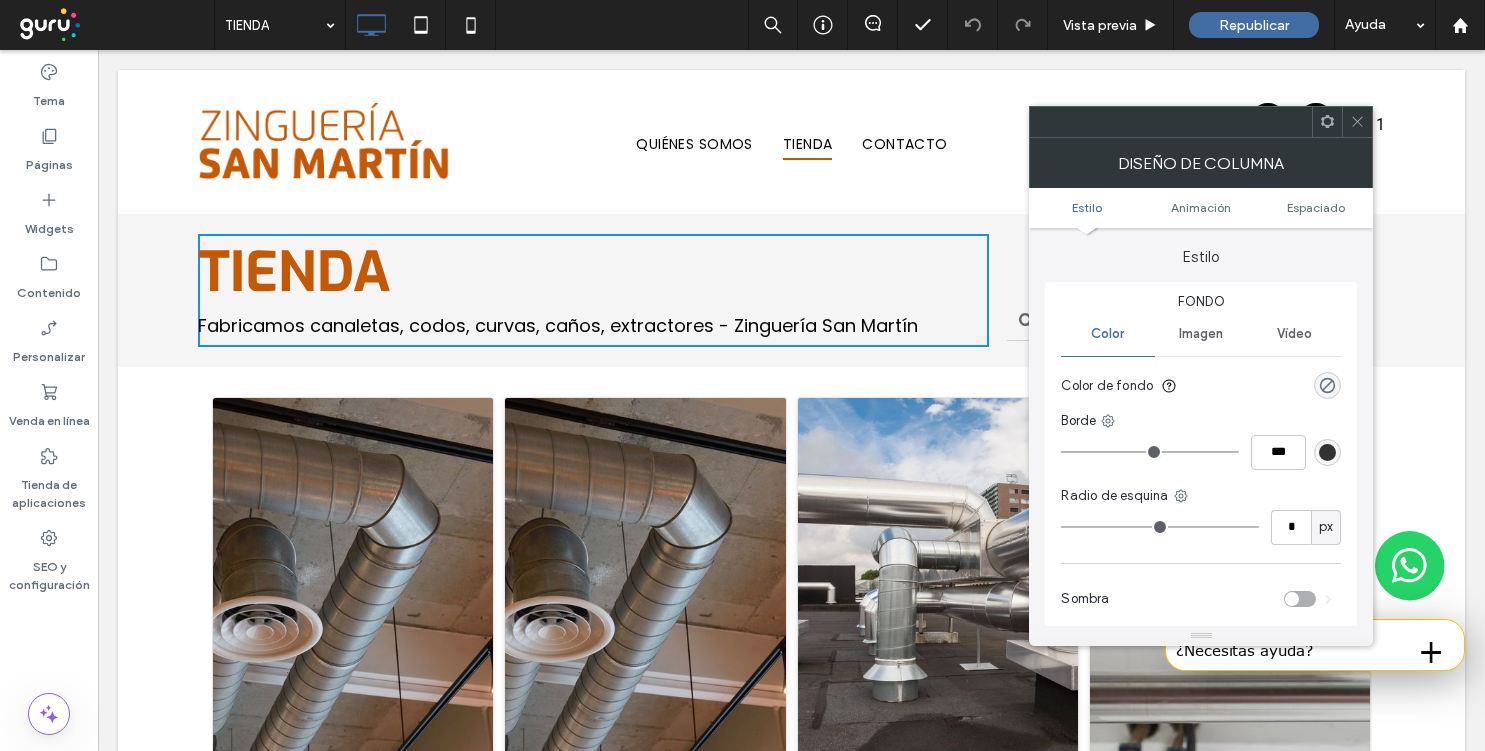 click on "Estilo Animación Espaciado" at bounding box center (1201, 208) 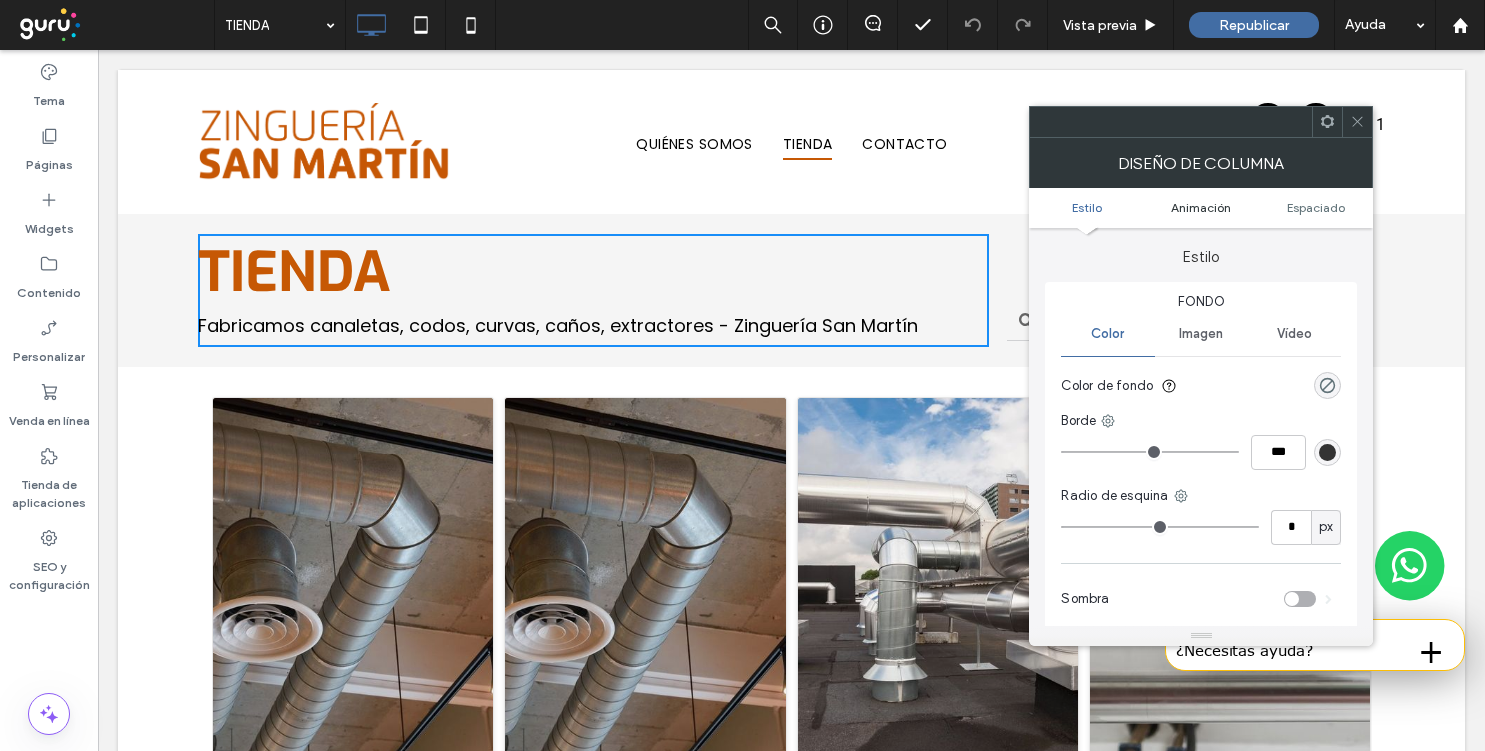 click on "Animación" at bounding box center (1201, 207) 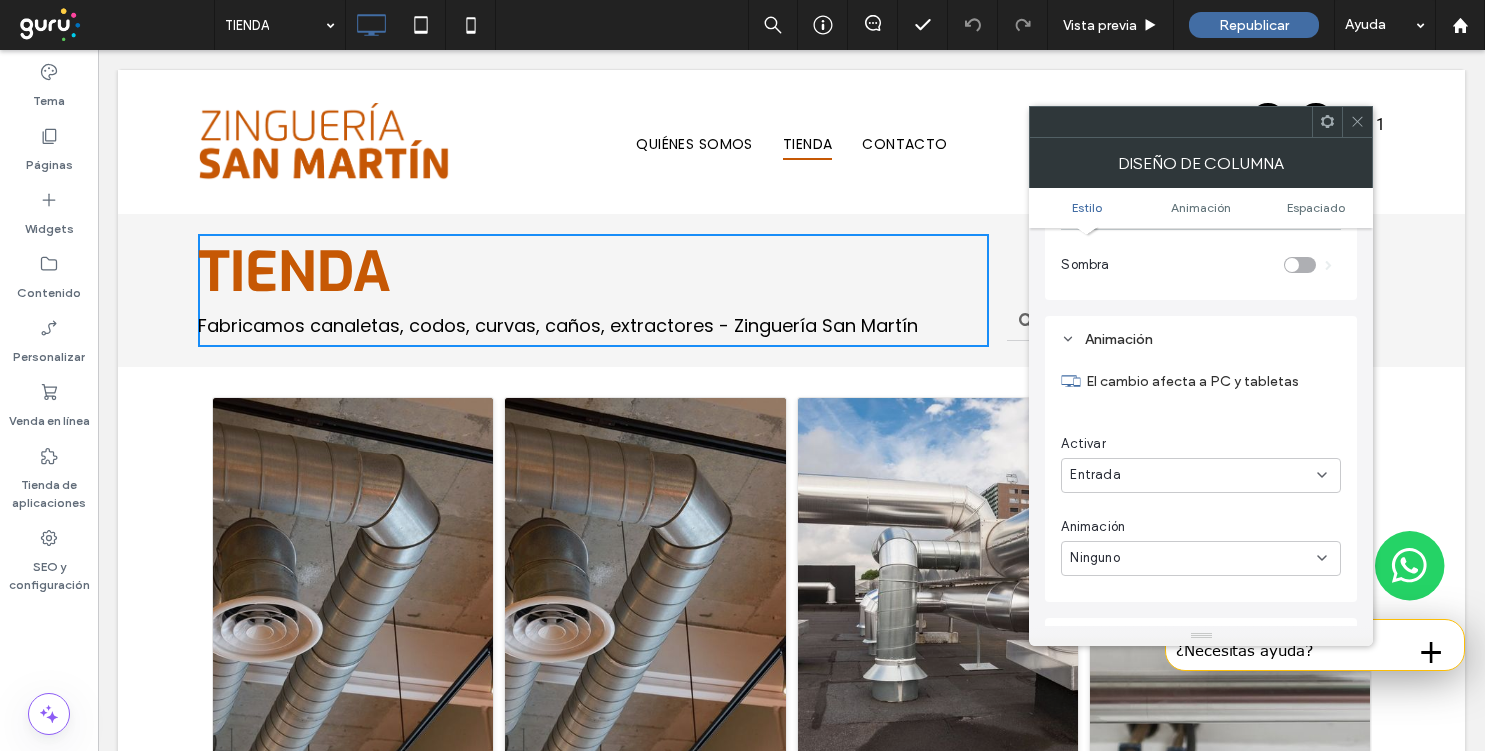 scroll, scrollTop: 407, scrollLeft: 0, axis: vertical 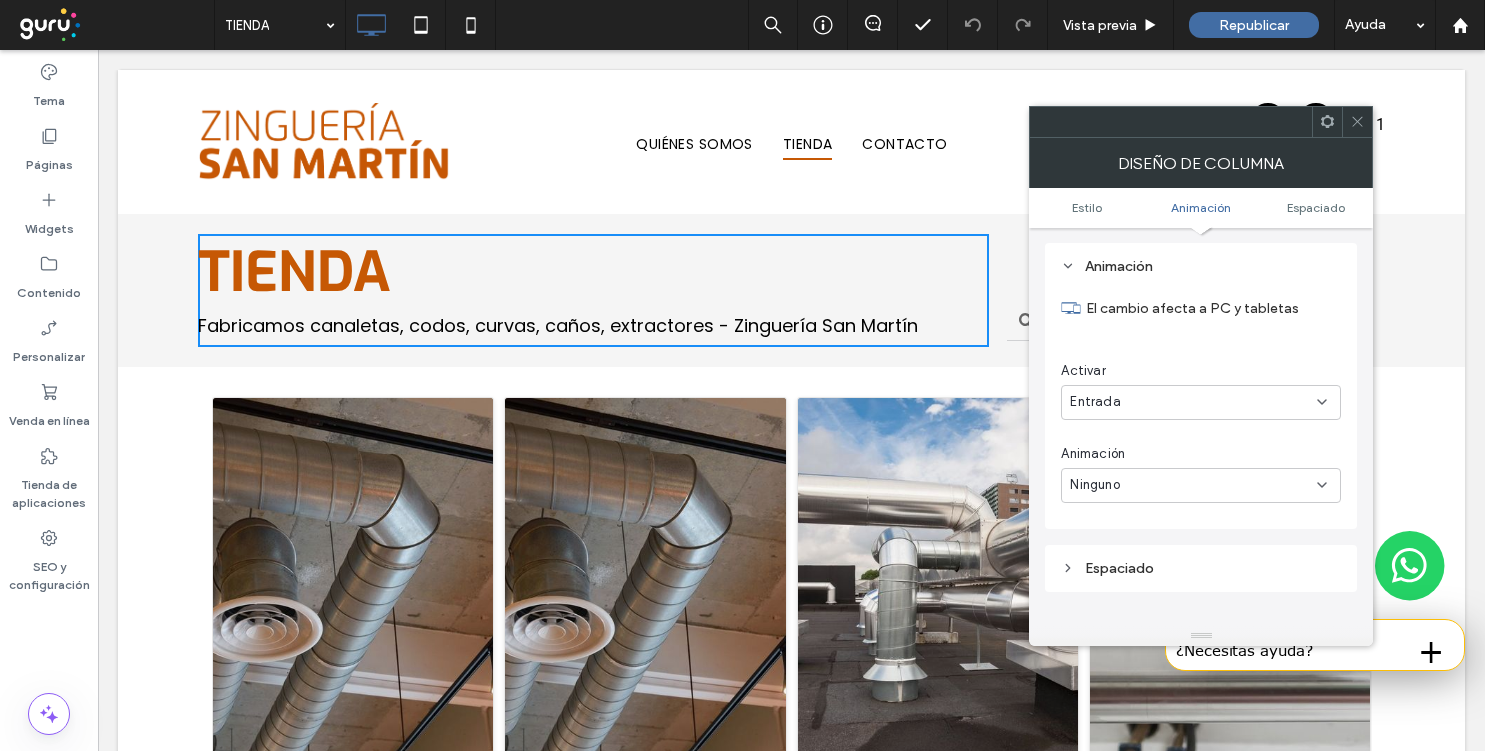 click on "Ninguno" at bounding box center [1201, 485] 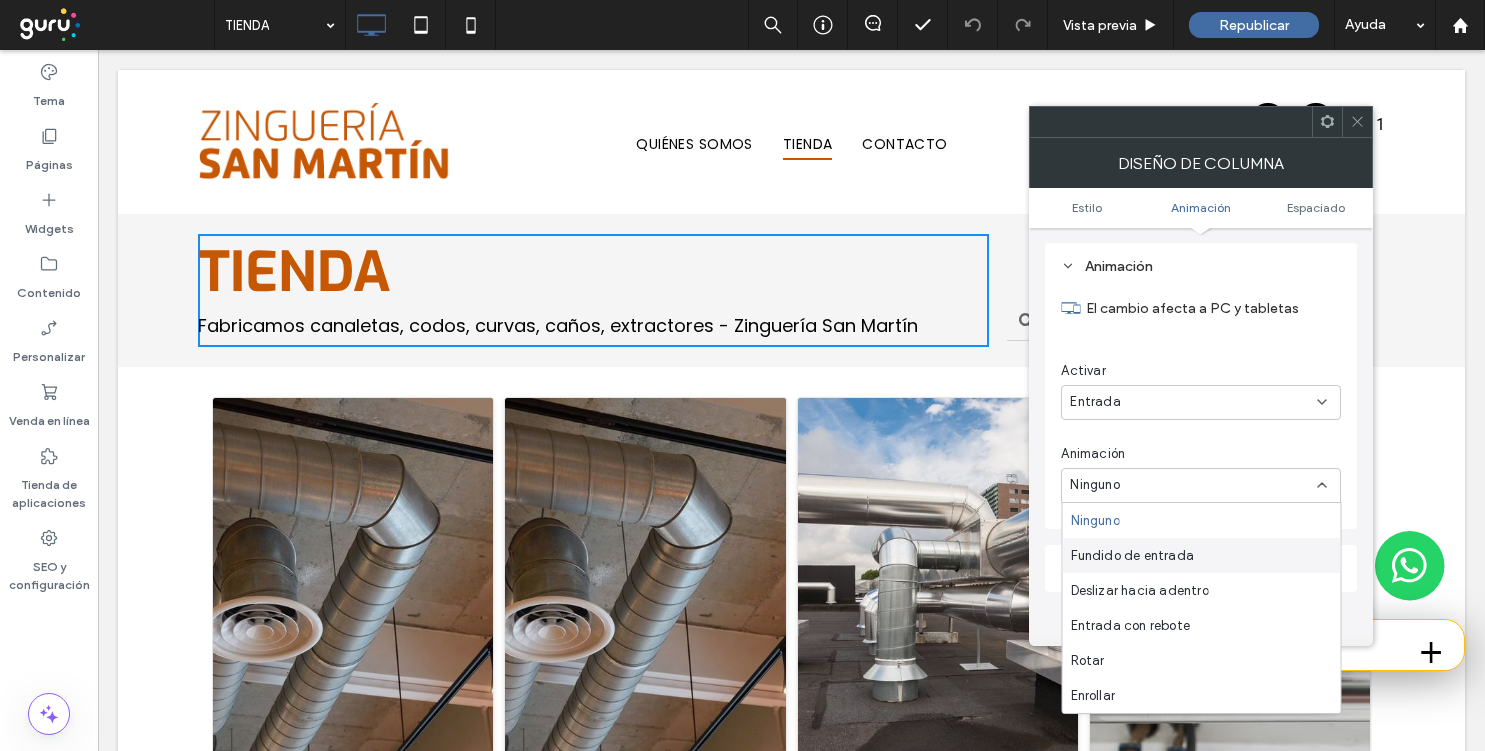 click on "Fundido de entrada" at bounding box center (1202, 555) 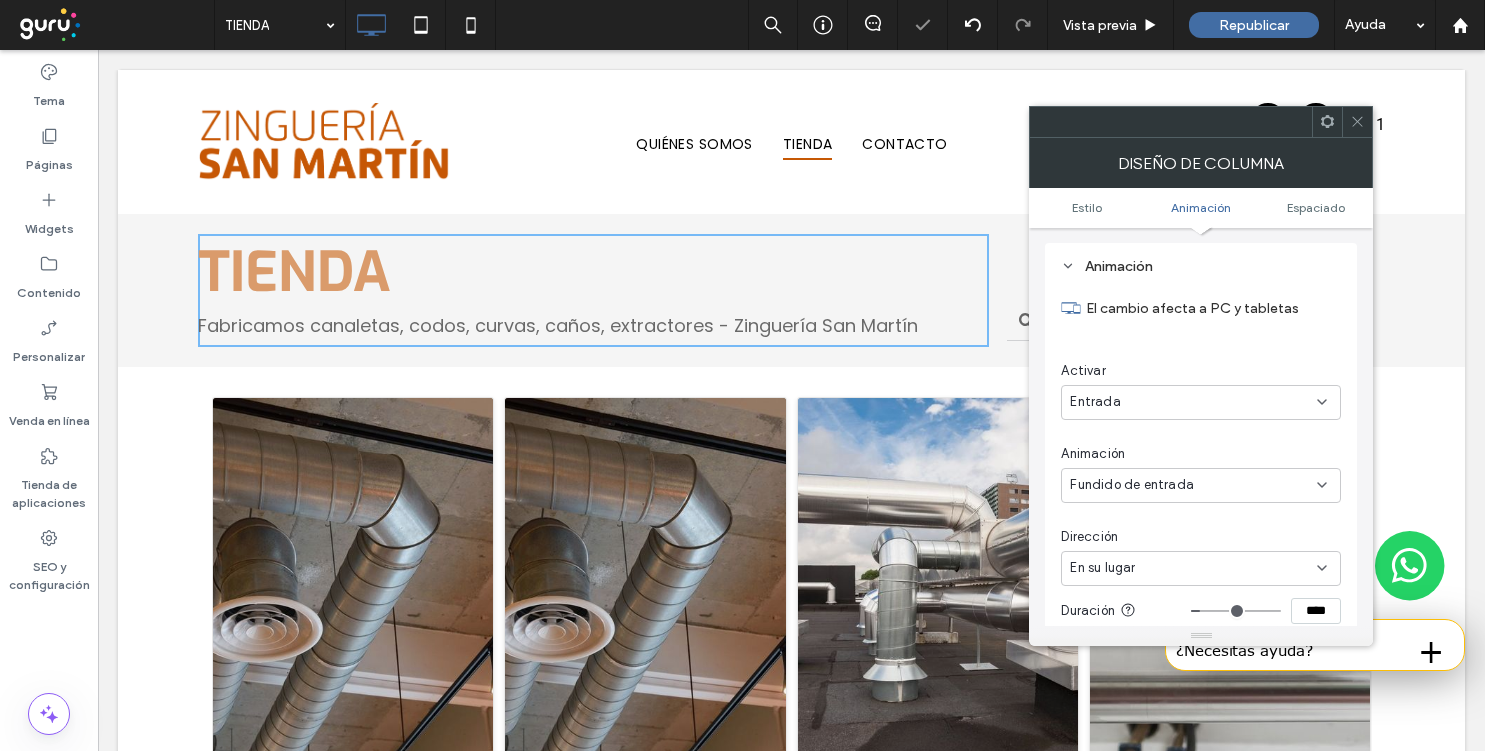 click on "En su lugar" at bounding box center [1193, 568] 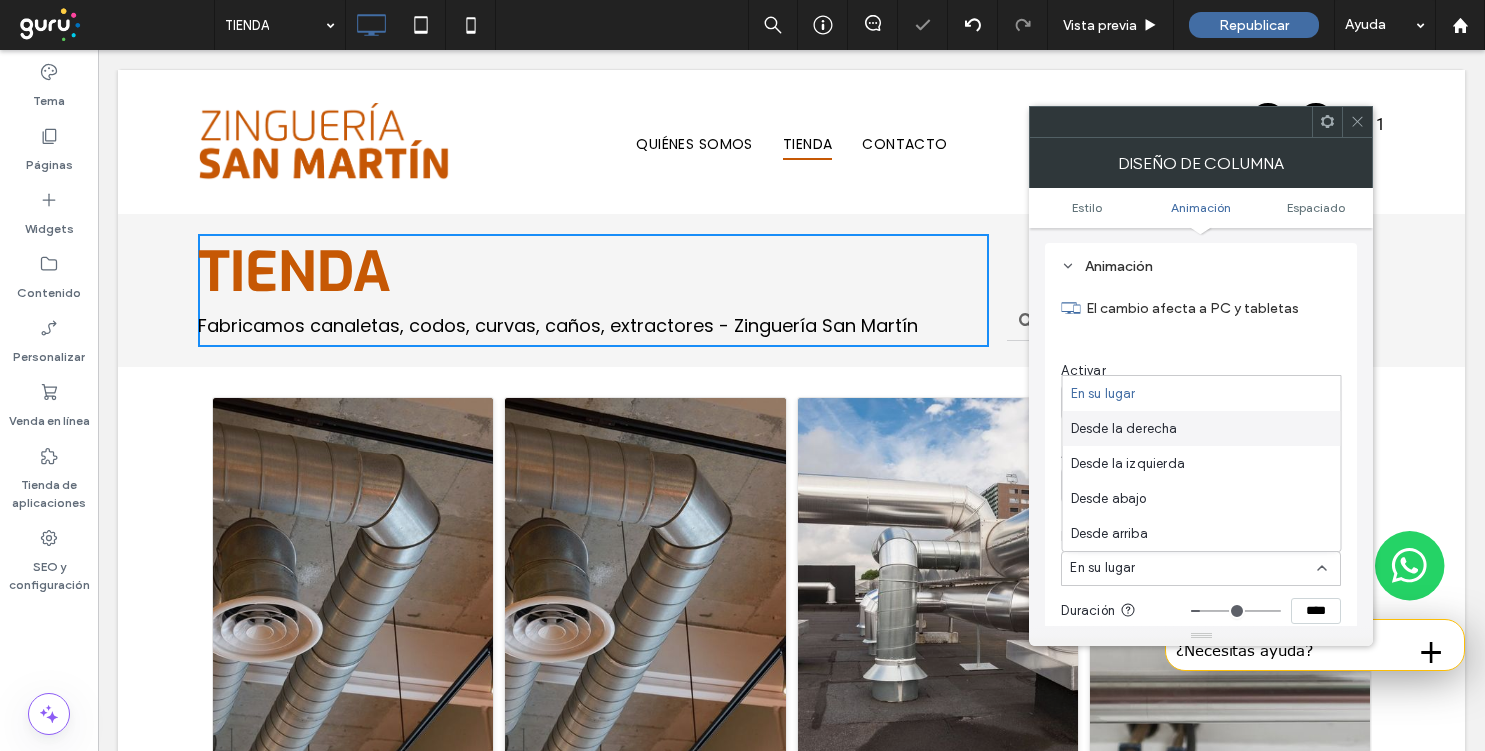 click on "Desde la derecha" at bounding box center (1124, 429) 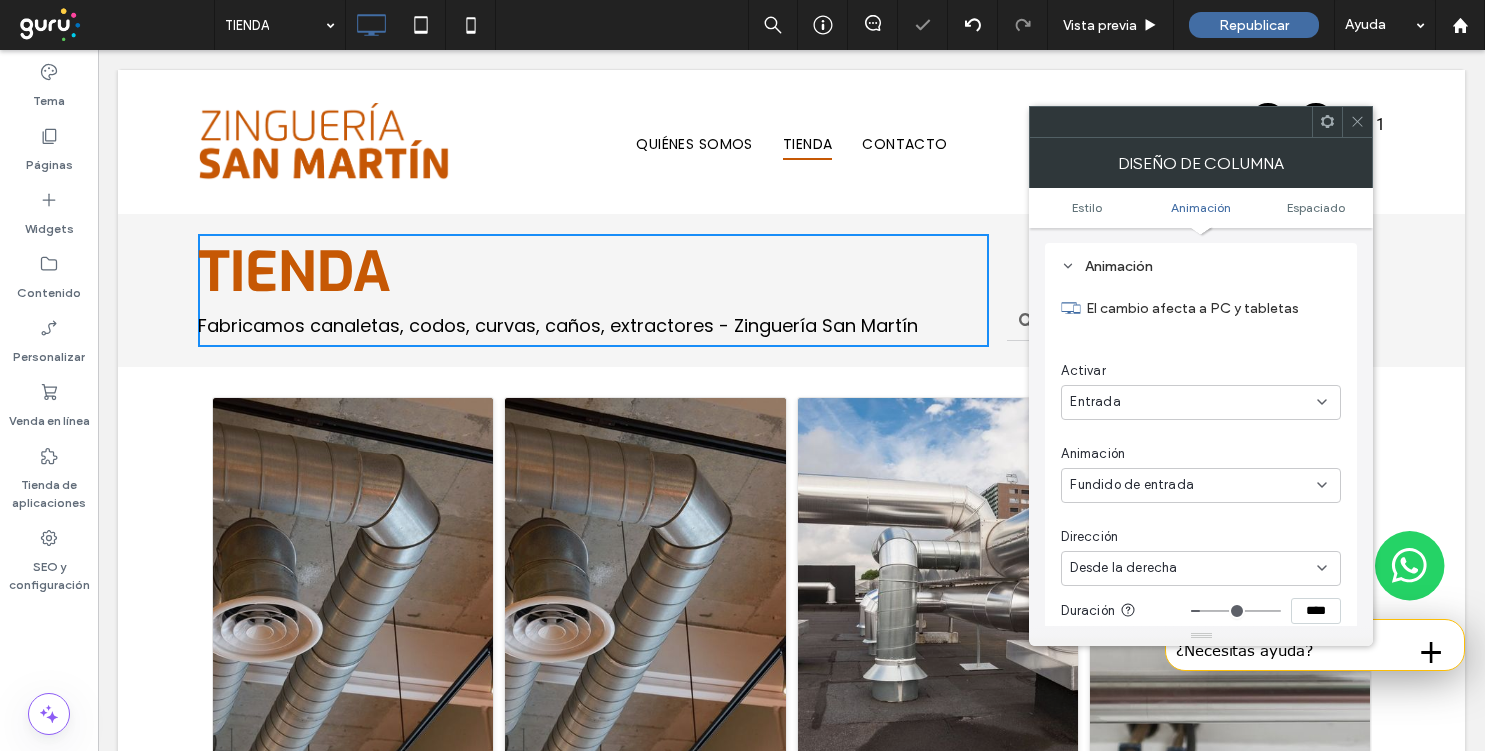 click on "Desde la derecha" at bounding box center (1123, 568) 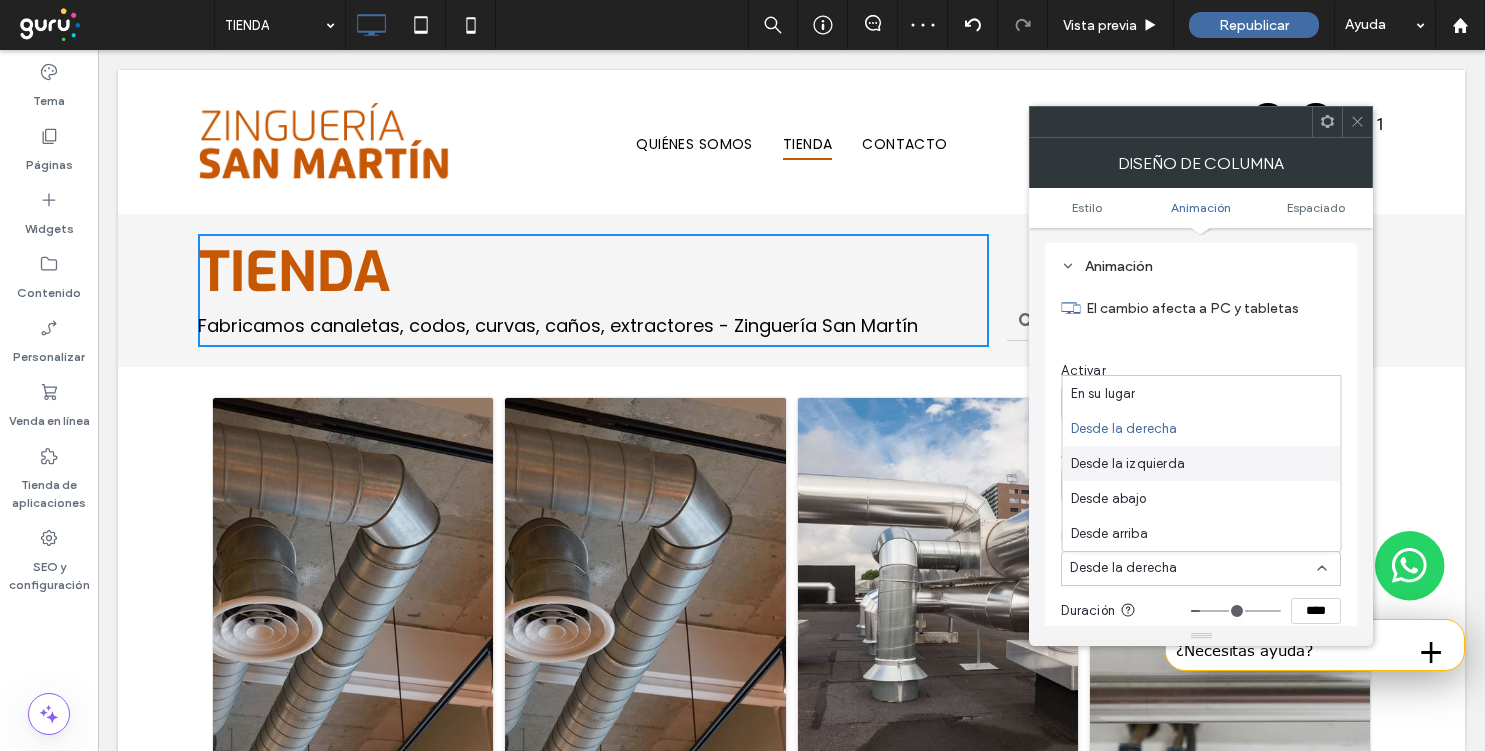 click on "Desde la izquierda" at bounding box center [1202, 463] 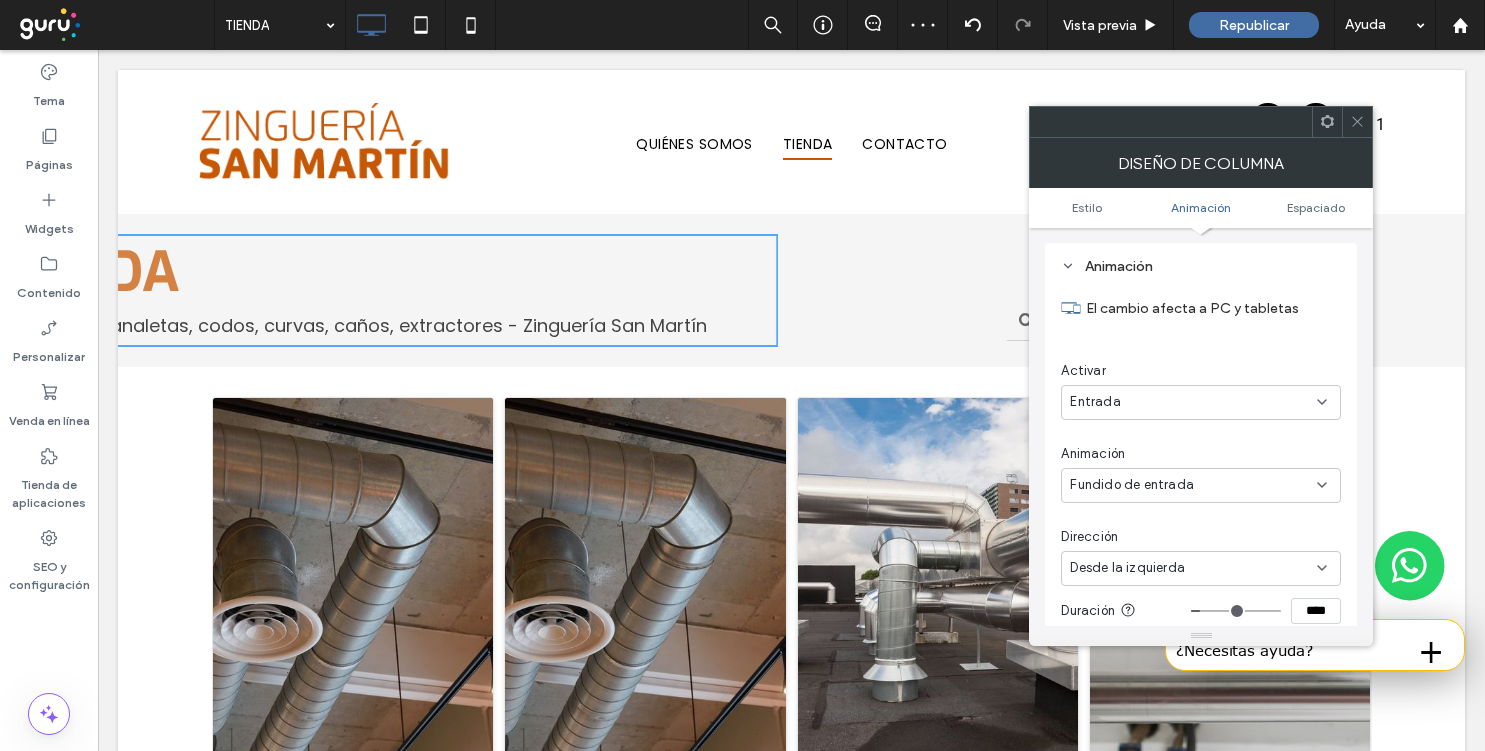 click 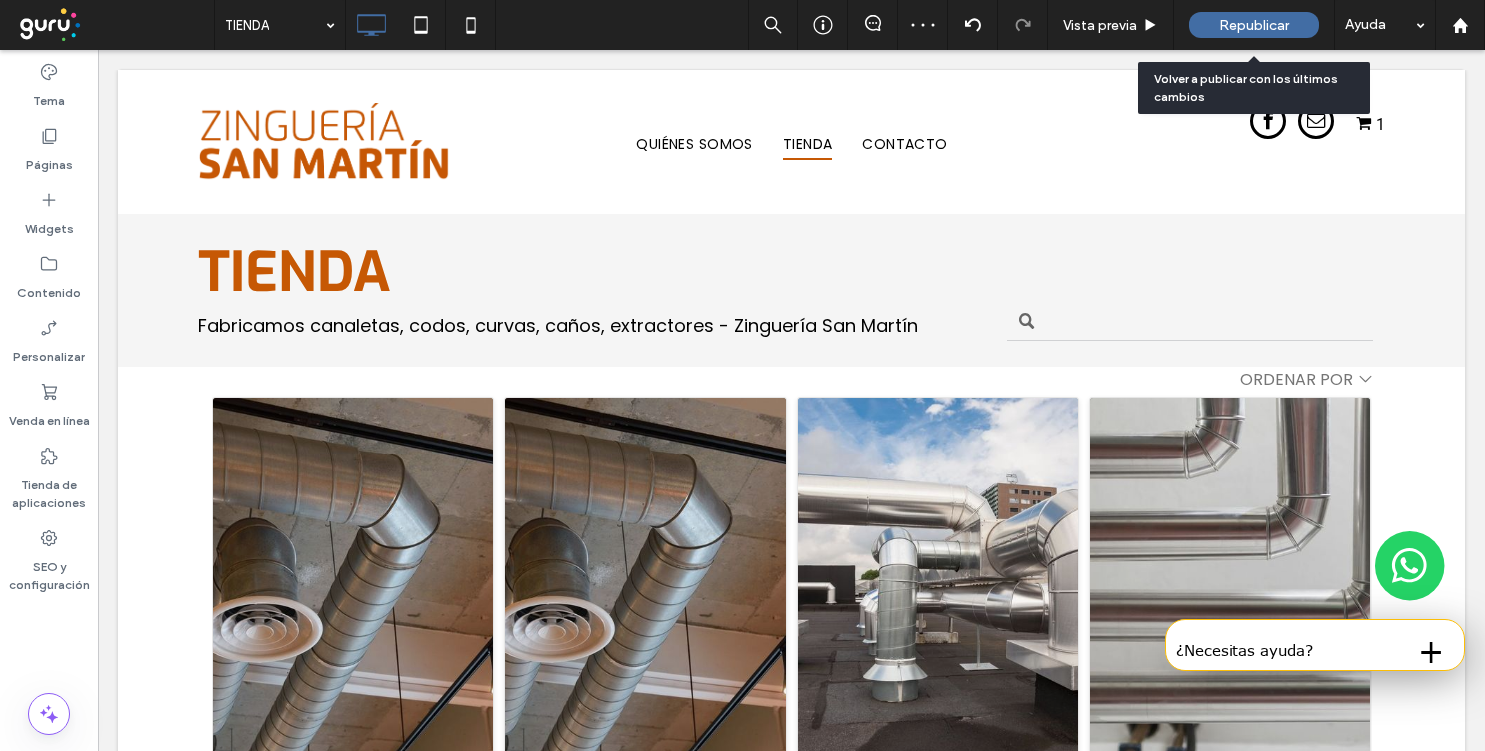 click on "Republicar" at bounding box center [1254, 25] 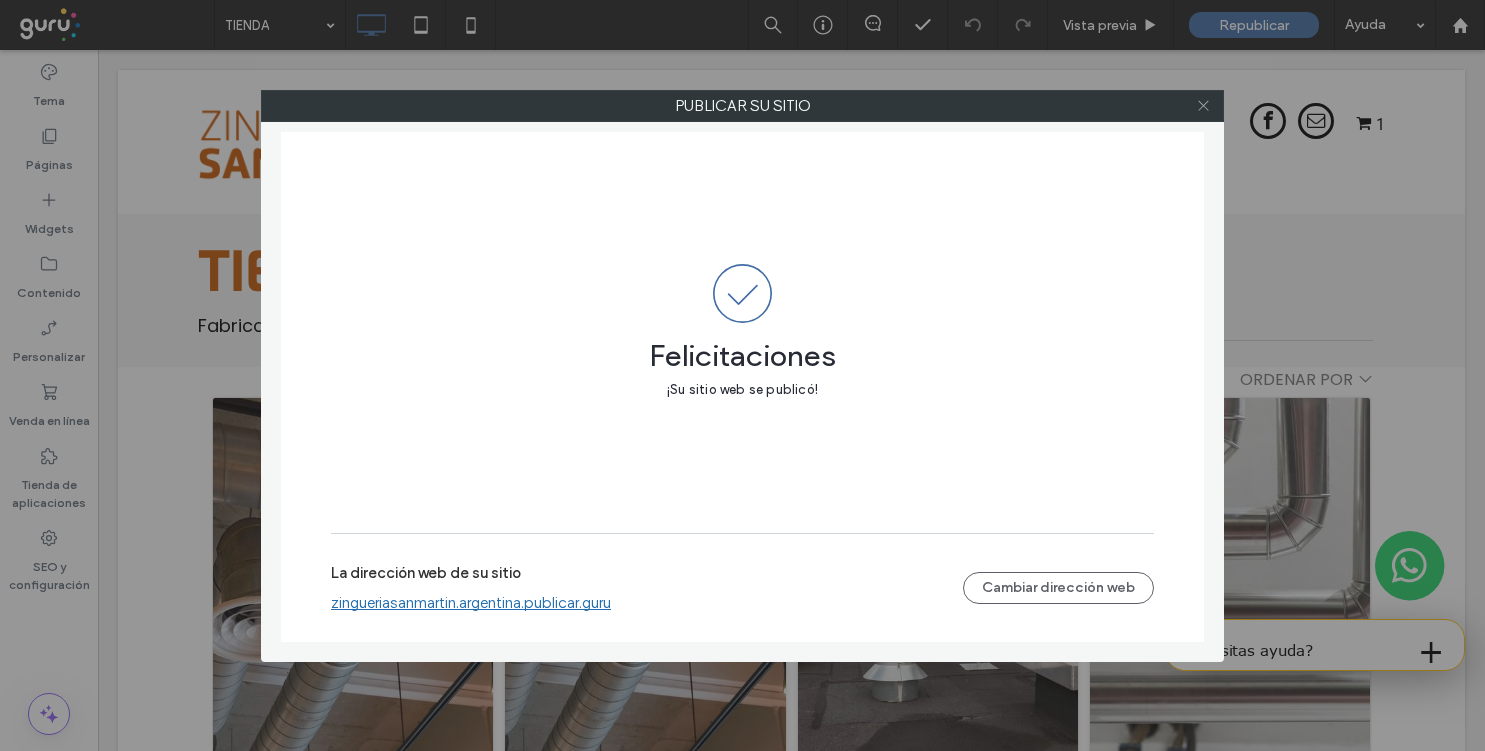 click 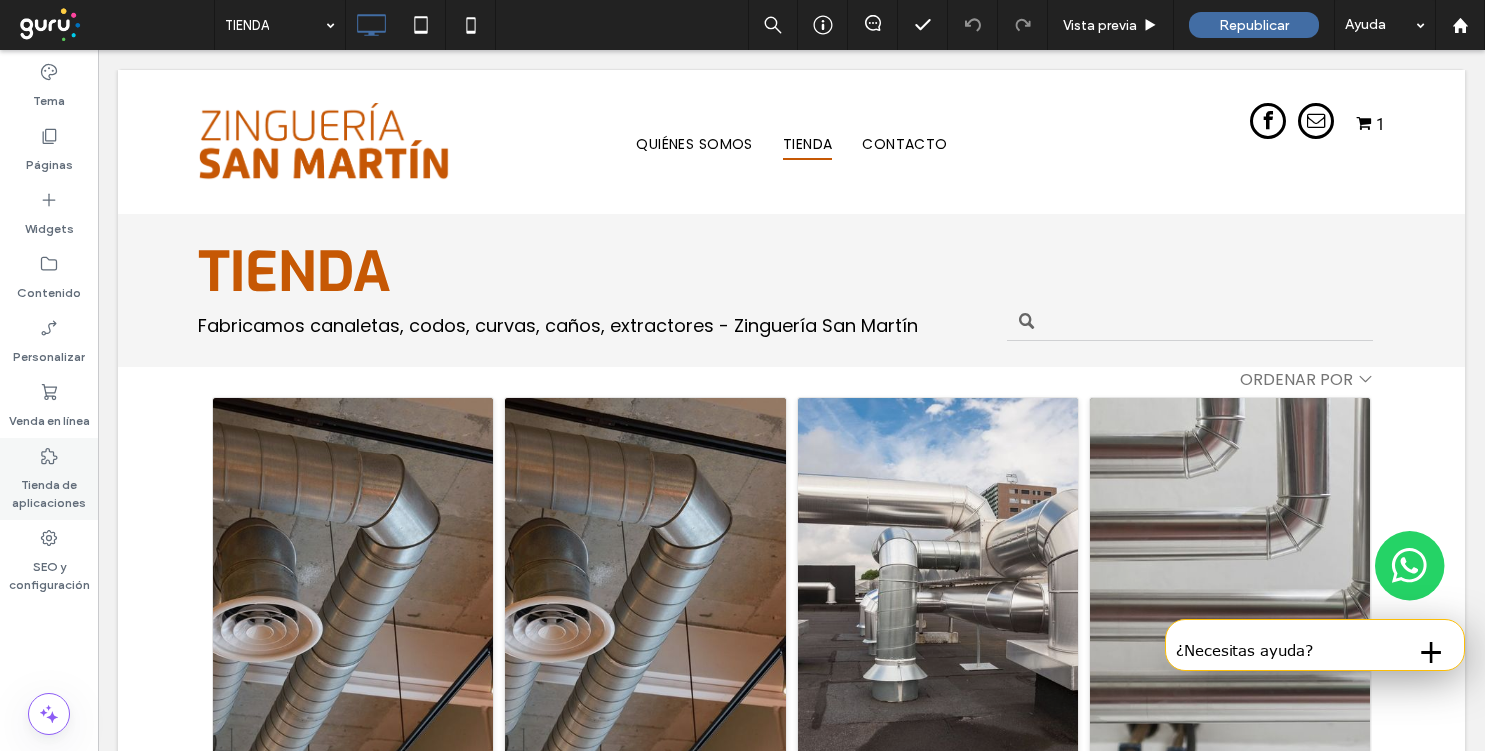 click on "Tienda de aplicaciones" at bounding box center (49, 489) 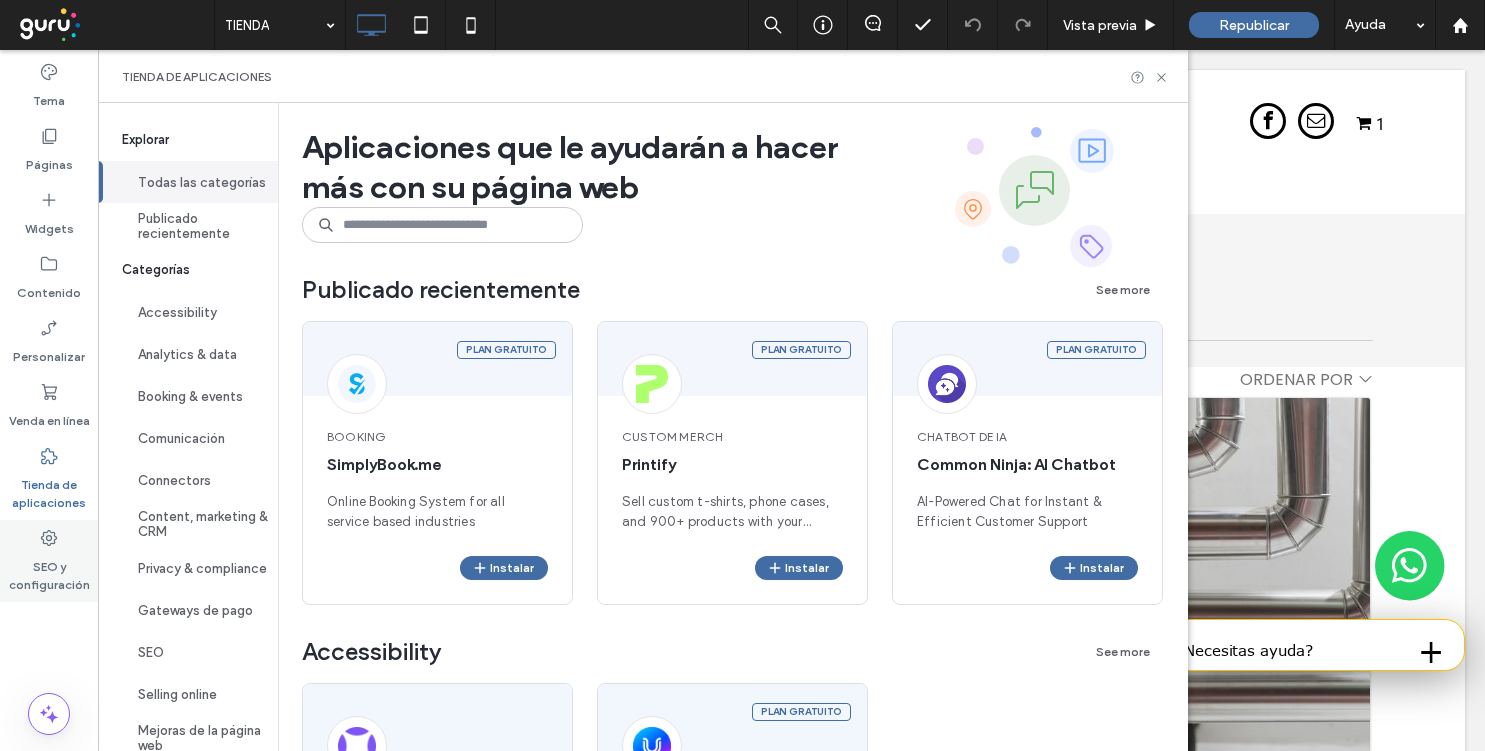 click on "SEO y configuración" at bounding box center [49, 561] 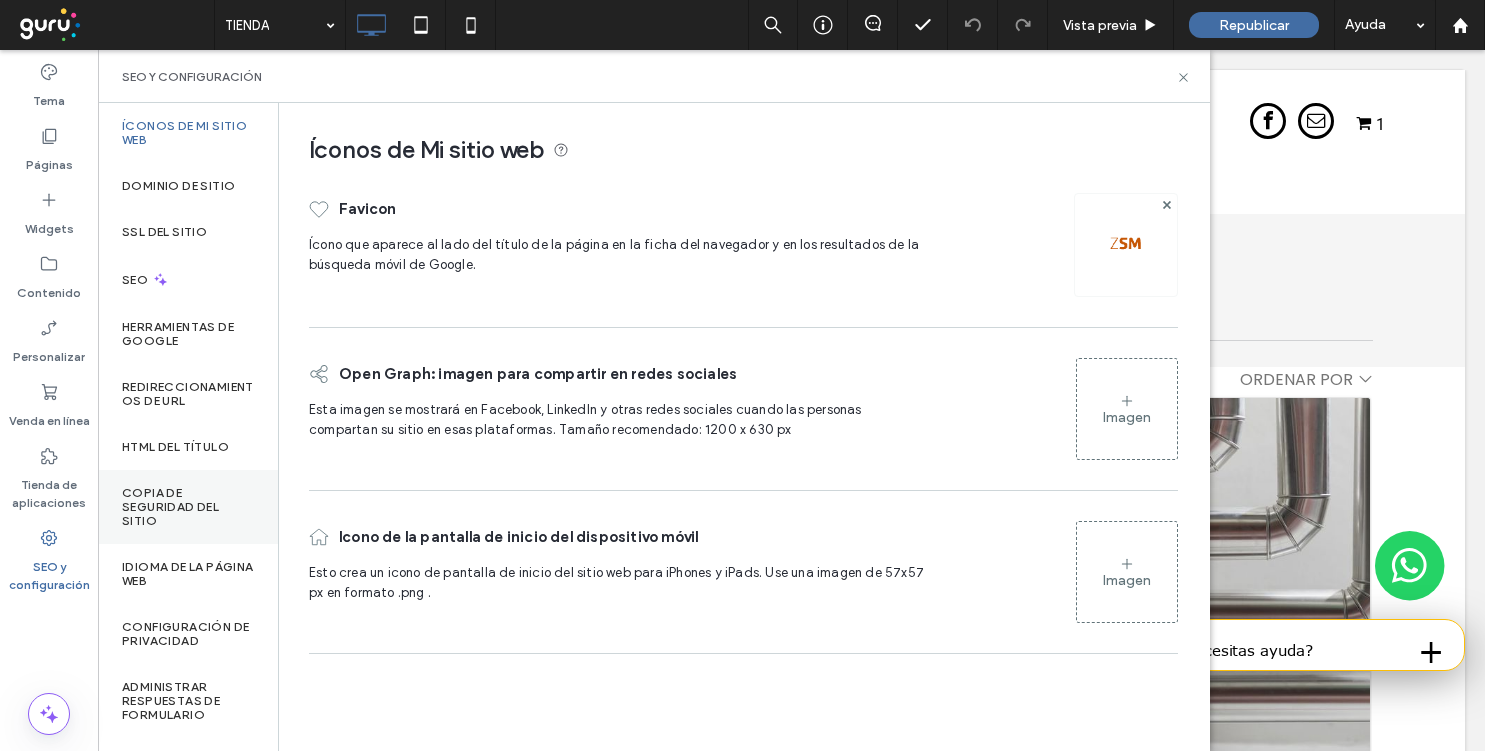 click on "Copia de seguridad del sitio" at bounding box center (188, 507) 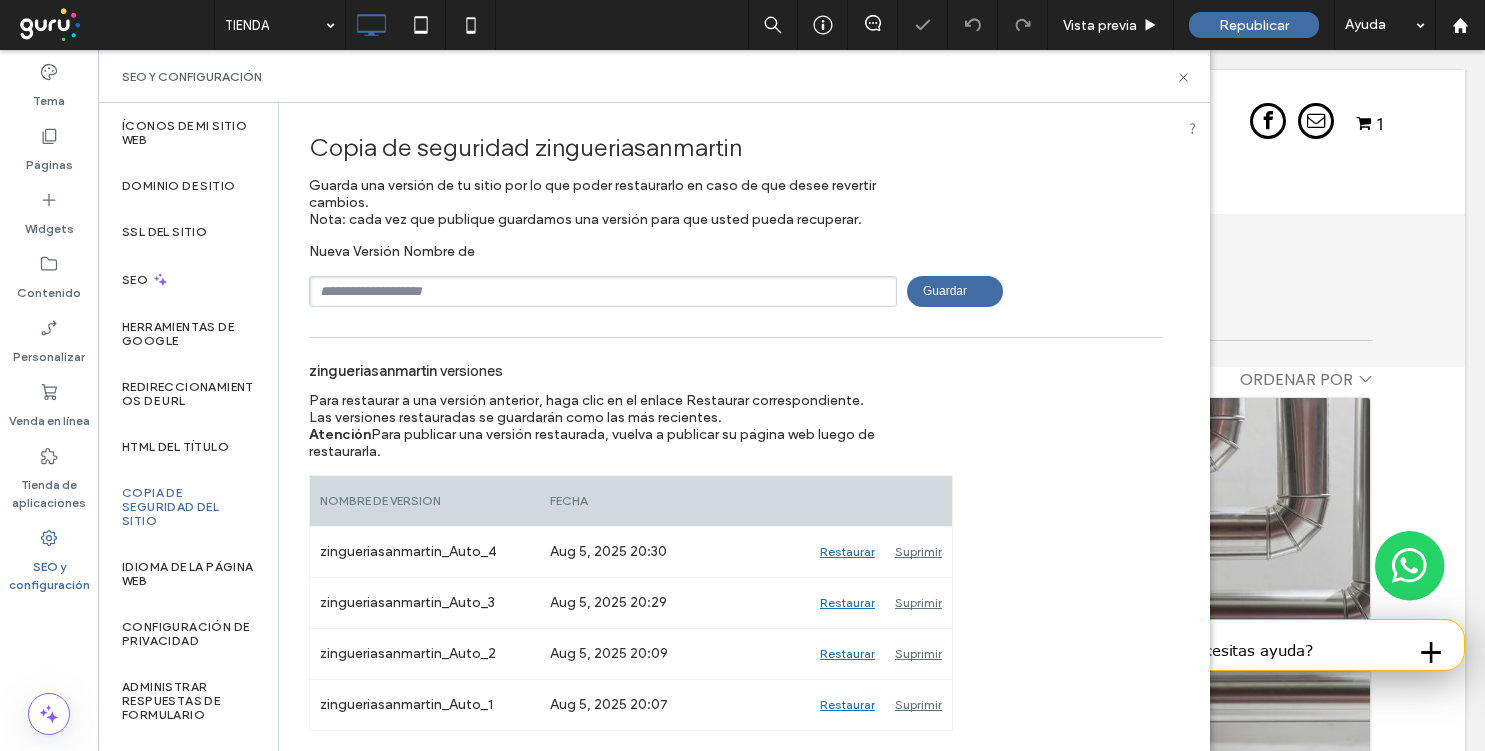 click on "Copia de seguridad
zingueriasanmartin
Guarda una versión de tu sitio por lo que poder restaurarlo en caso de que desee revertir cambios.
Nota: cada vez que publique guardamos una versión para que usted pueda recuperar.
Nueva Versión Nombre de
Guardar
zingueriasanmartin
versiones
Para restaurar a una versión anterior, haga clic en el enlace Restaurar correspondiente.
Las versiones restauradas se guardarán como las más recientes.
Atención  Para publicar una versión restaurada, vuelva a publicar su página web luego de restaurarla." at bounding box center [736, 417] 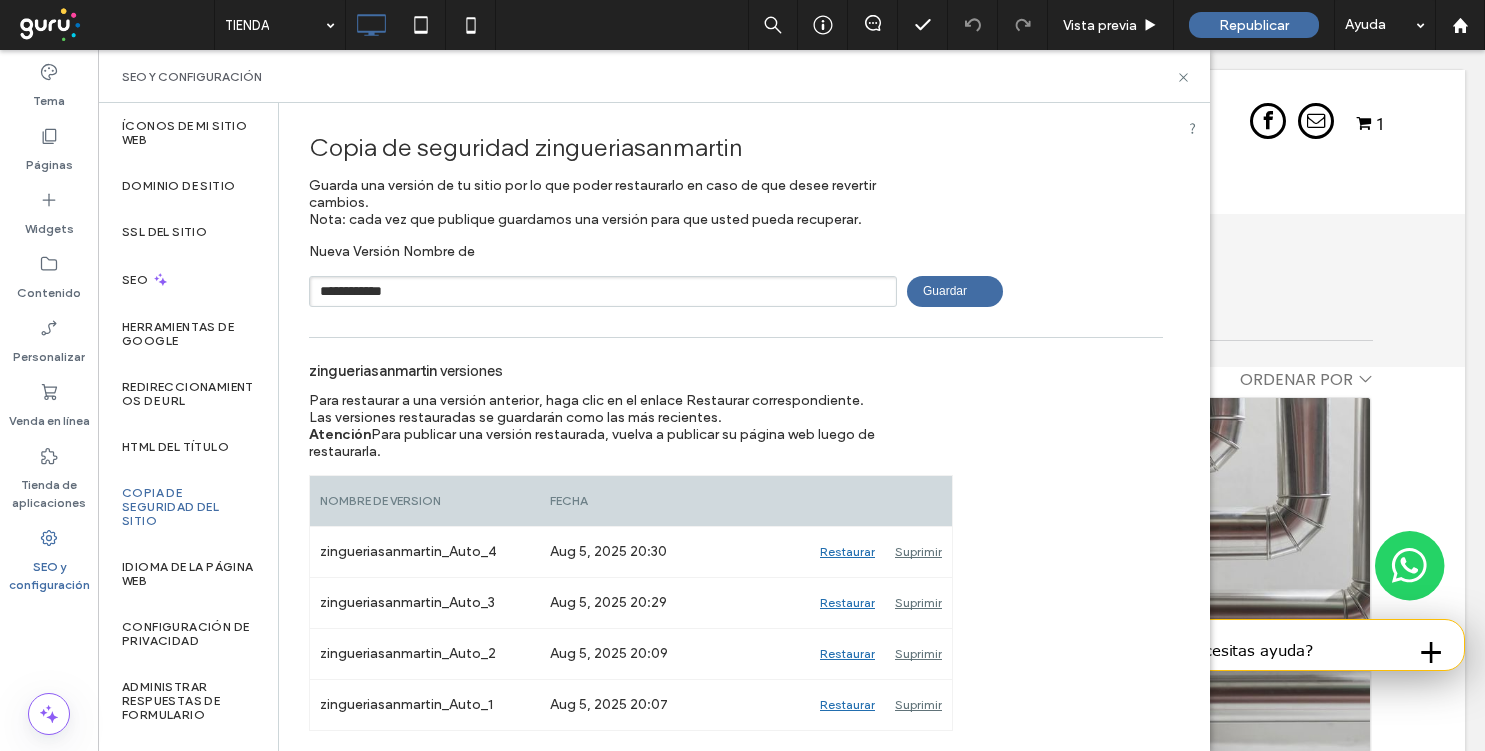 type on "**********" 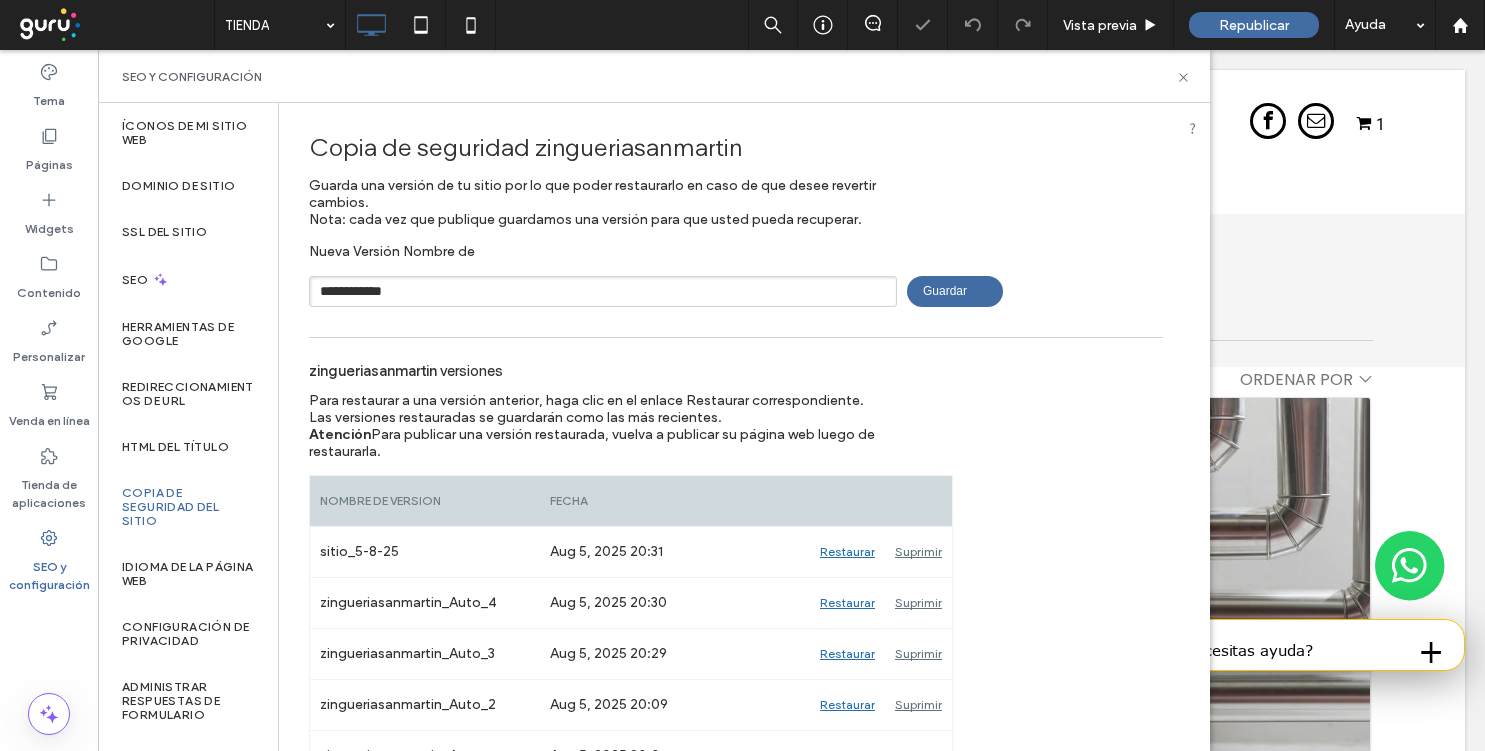 type 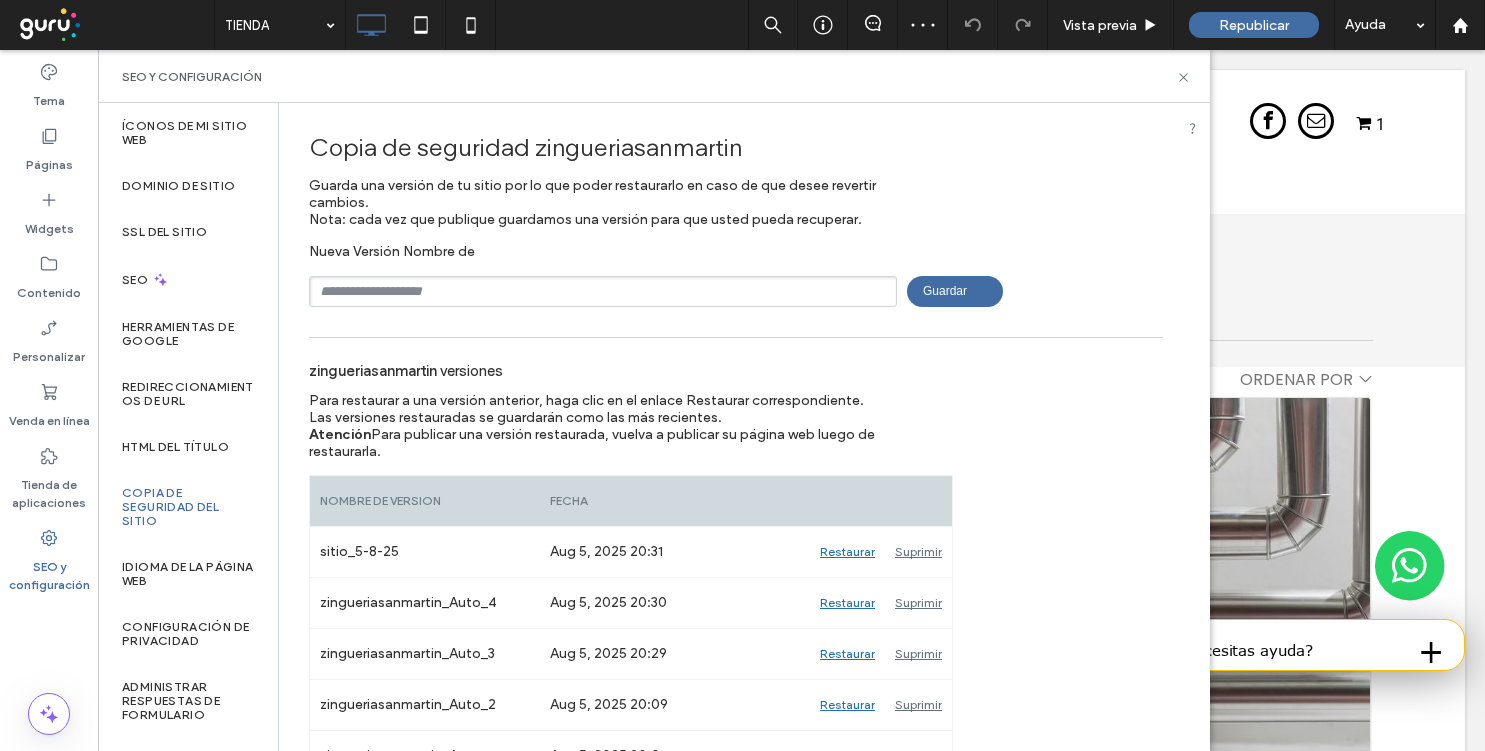click on "Guardar" at bounding box center [955, 291] 